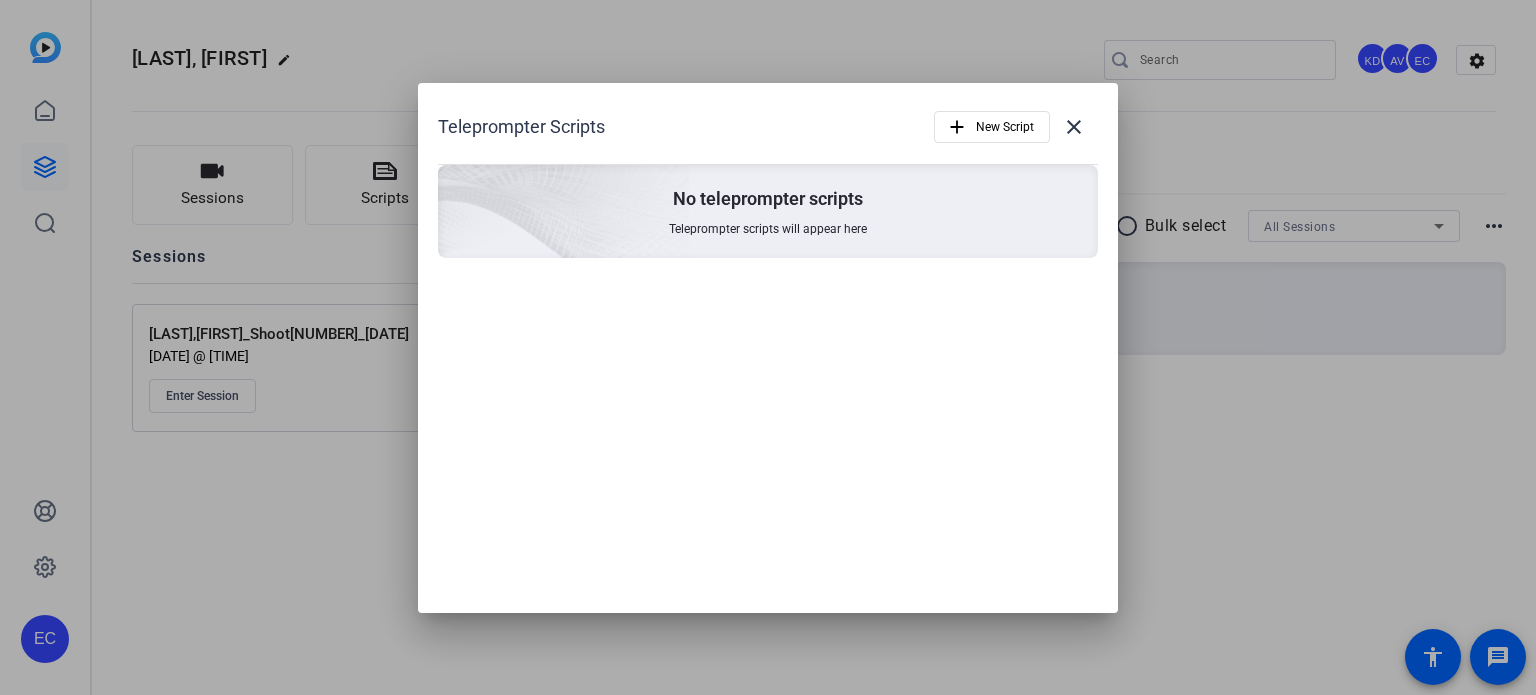 scroll, scrollTop: 0, scrollLeft: 0, axis: both 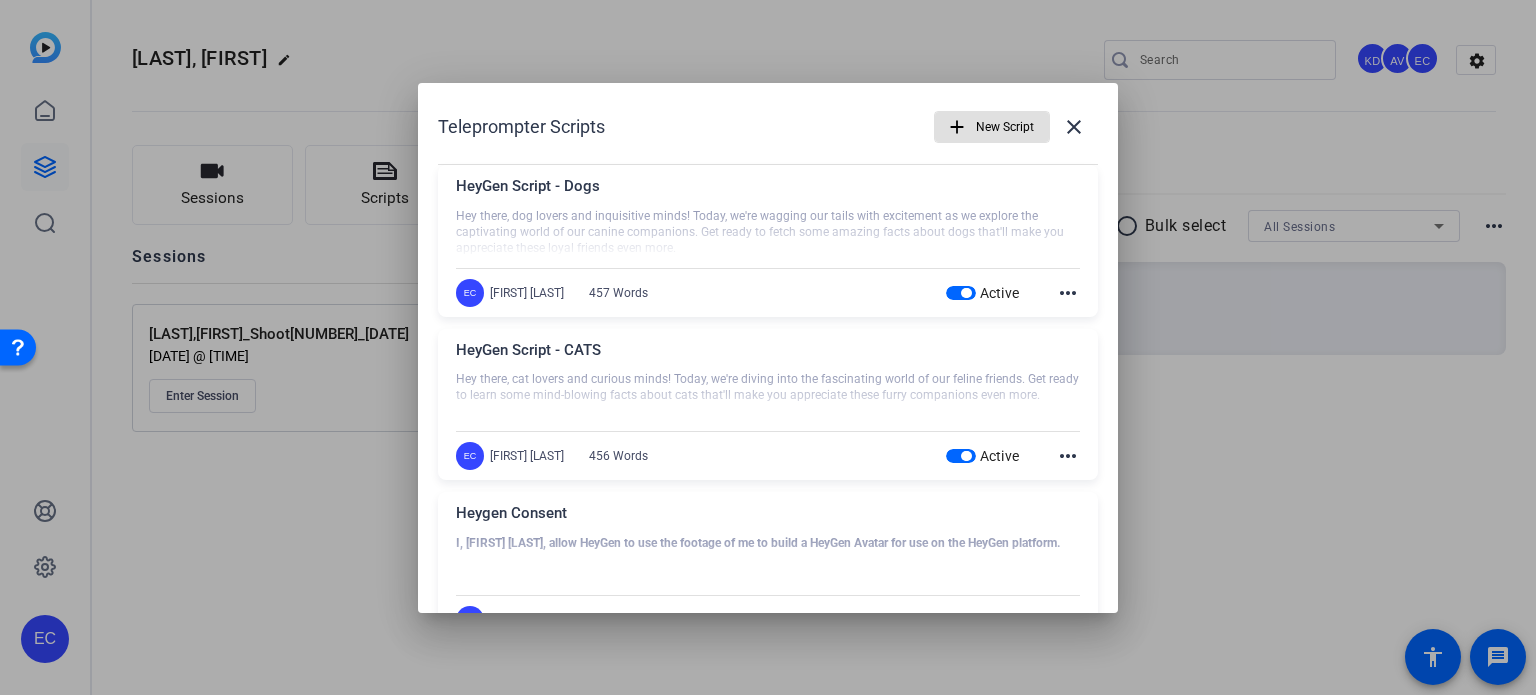 click on "New Script" at bounding box center (1005, 127) 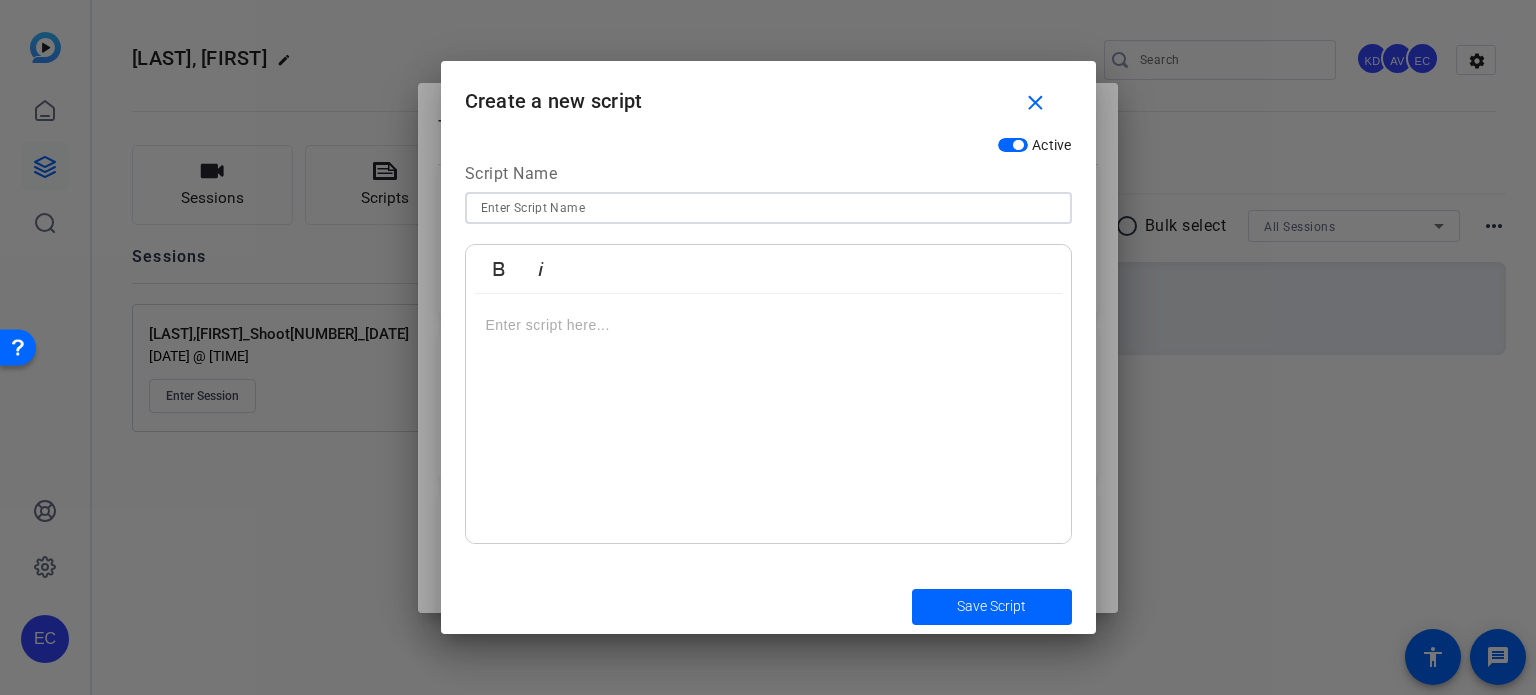 click at bounding box center [768, 208] 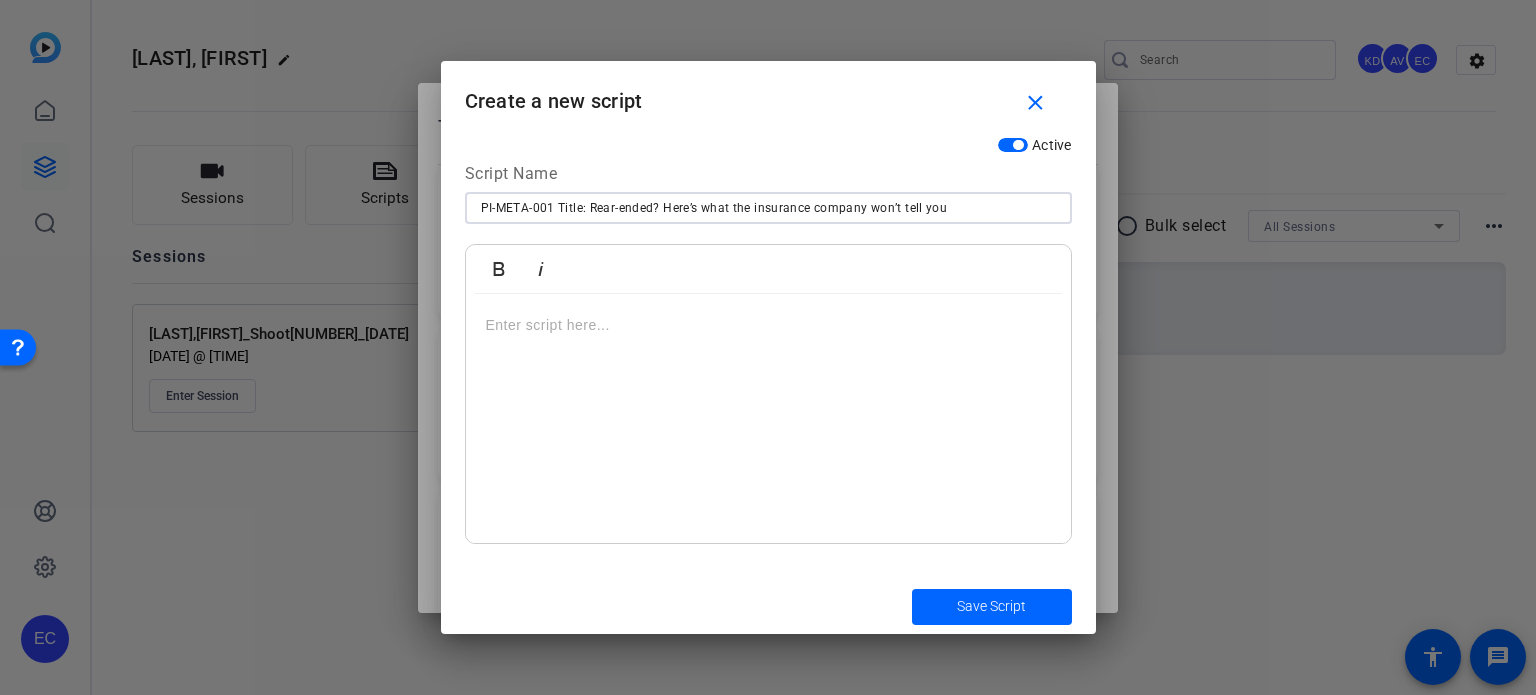 drag, startPoint x: 591, startPoint y: 209, endPoint x: 553, endPoint y: 211, distance: 38.052597 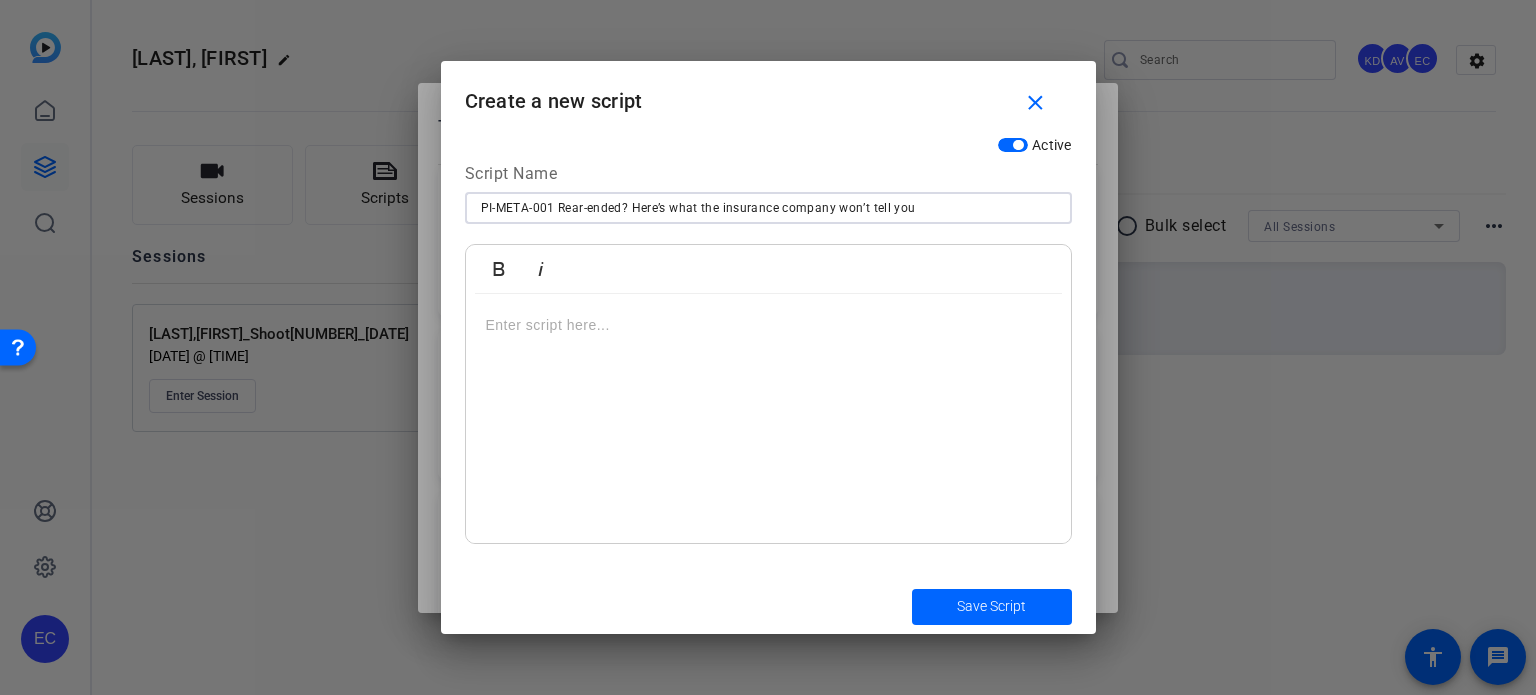type on "PI-META-001 Rear-ended? Here’s what the insurance company won’t tell you" 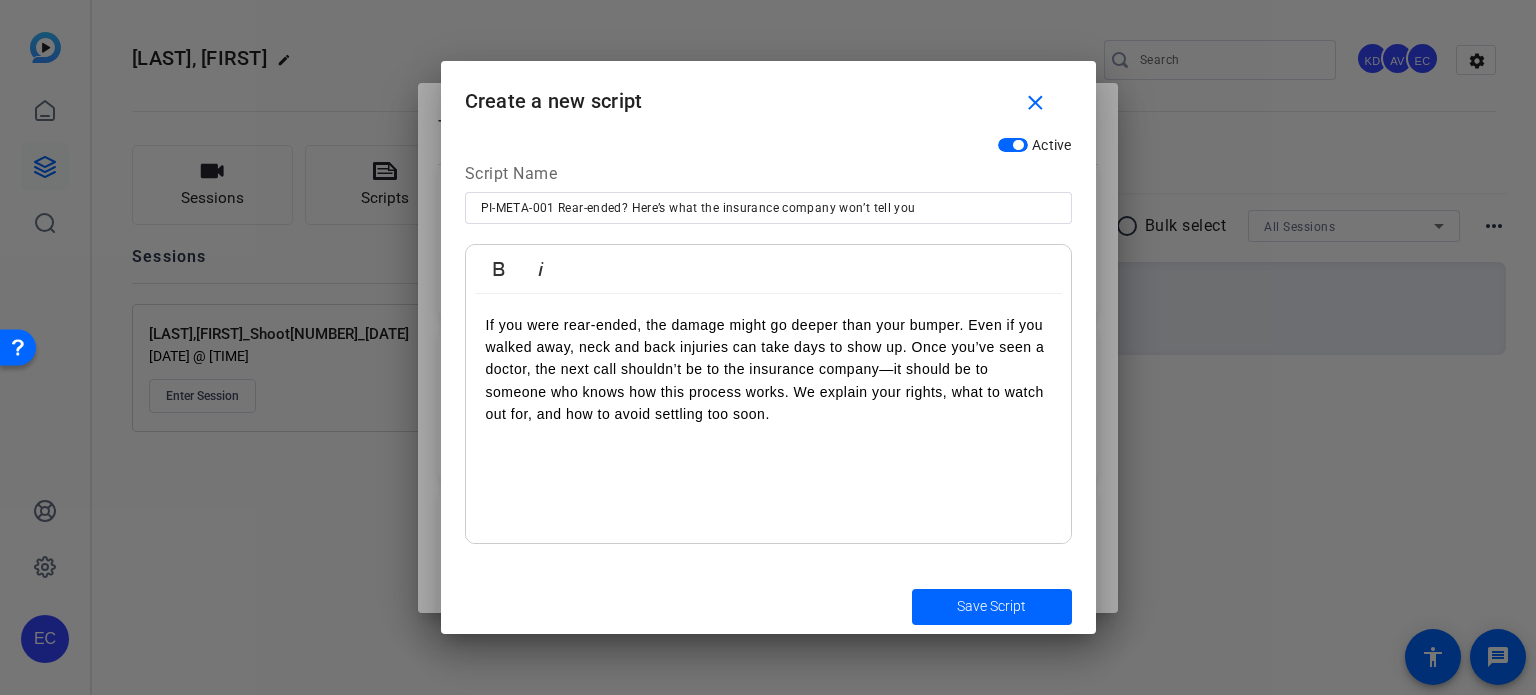 click on "If you were rear-ended, the damage might go deeper than your bumper. Even if you walked away, neck and back injuries can take days to show up. Once you’ve seen a doctor, the next call shouldn’t be to the insurance company—it should be to someone who knows how this process works. We explain your rights, what to watch out for, and how to avoid settling too soon." at bounding box center [768, 370] 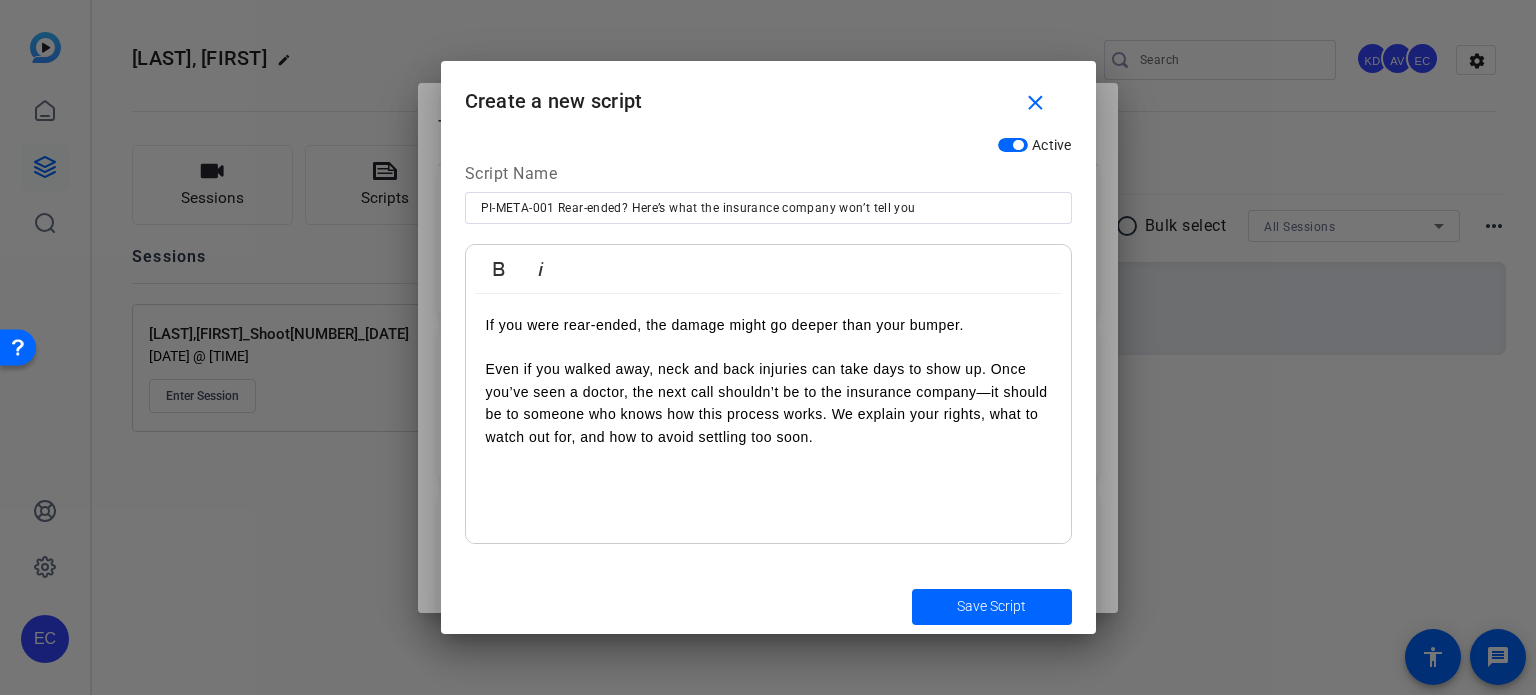 click on "Even if you walked away, neck and back injuries can take days to show up. Once you’ve seen a doctor, the next call shouldn’t be to the insurance company—it should be to someone who knows how this process works. We explain your rights, what to watch out for, and how to avoid settling too soon." at bounding box center [768, 403] 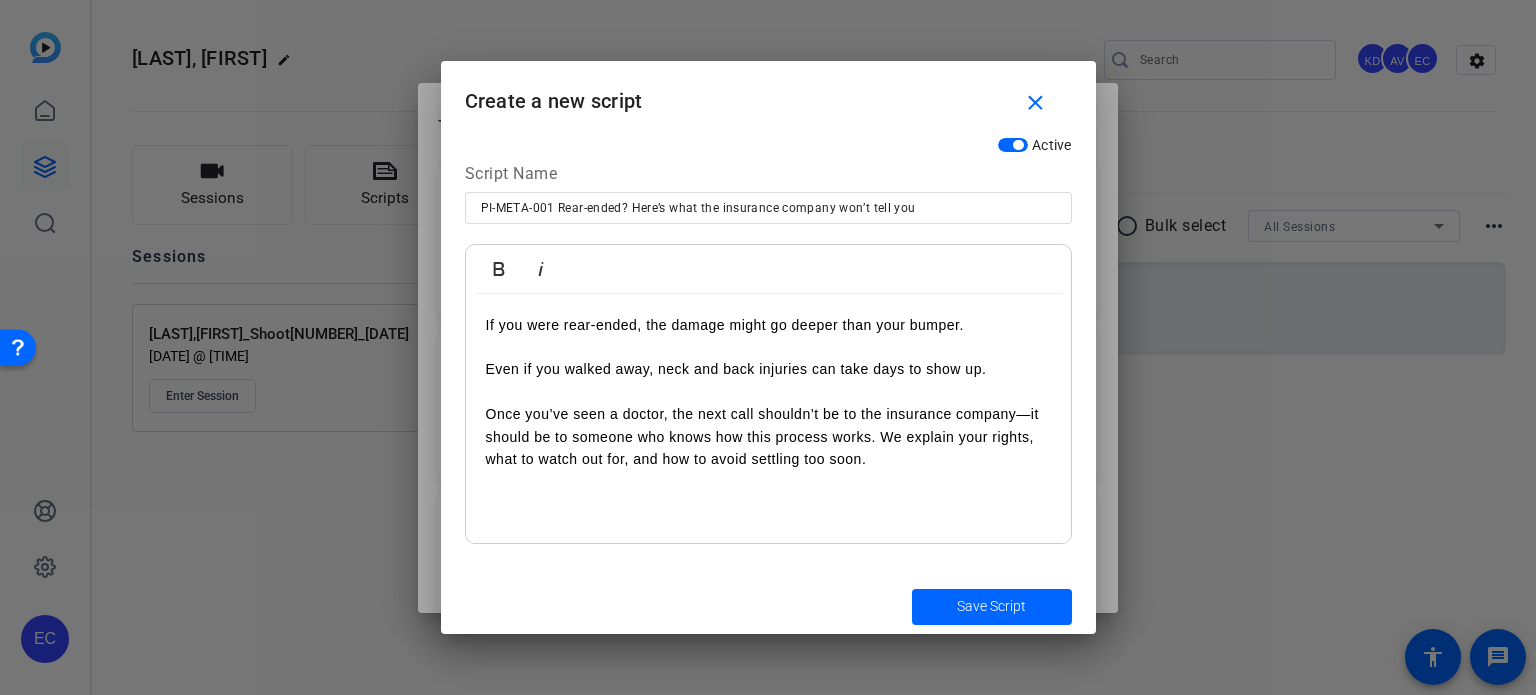 click on "Once you’ve seen a doctor, the next call shouldn’t be to the insurance company—it should be to someone who knows how this process works. We explain your rights, what to watch out for, and how to avoid settling too soon." at bounding box center (768, 436) 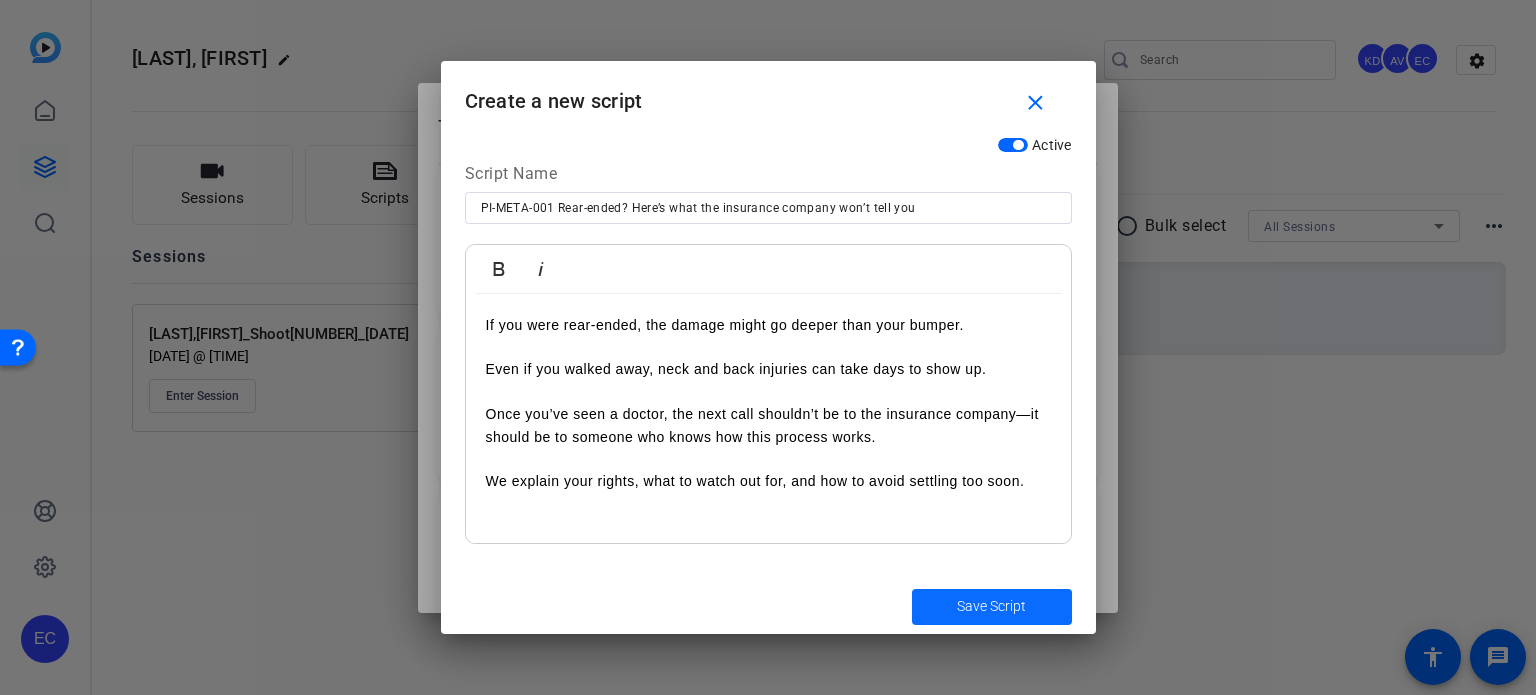 click at bounding box center (992, 607) 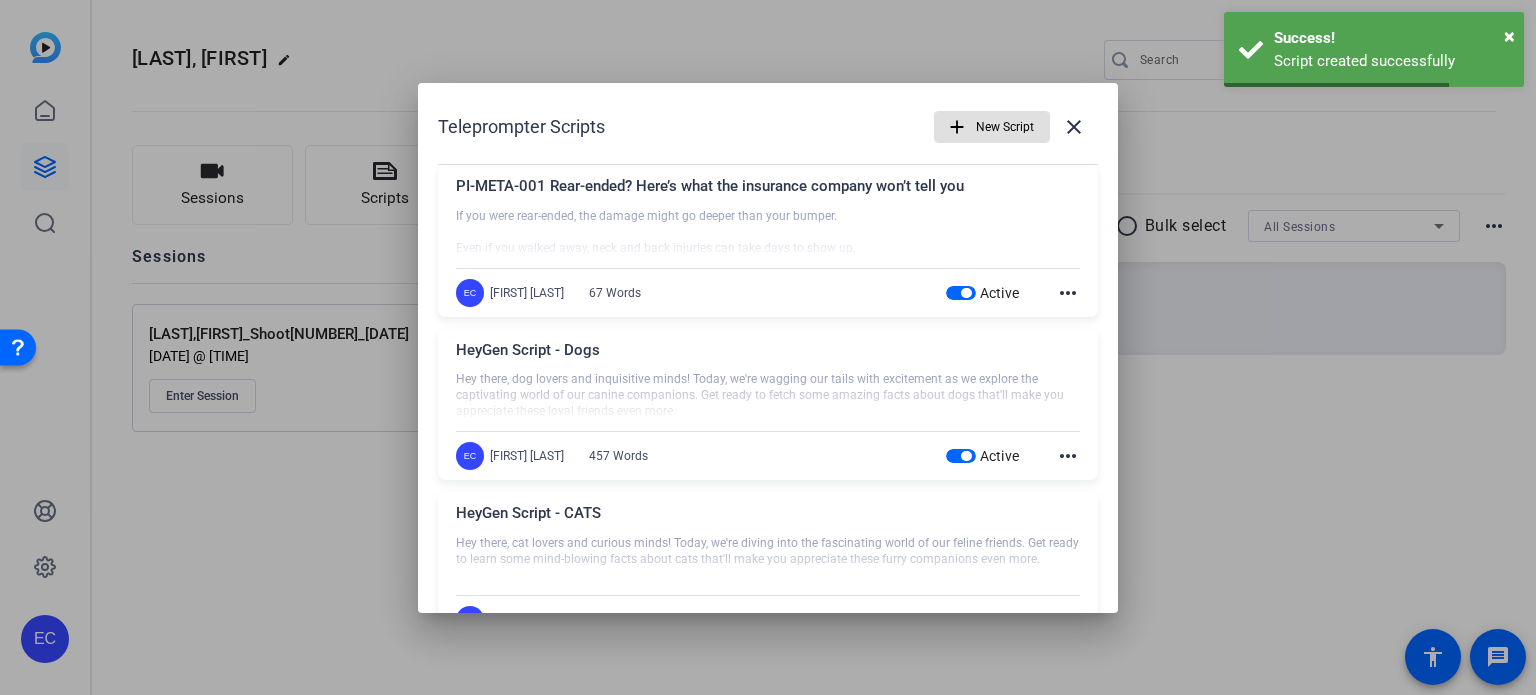 click on "New Script" at bounding box center (1005, 127) 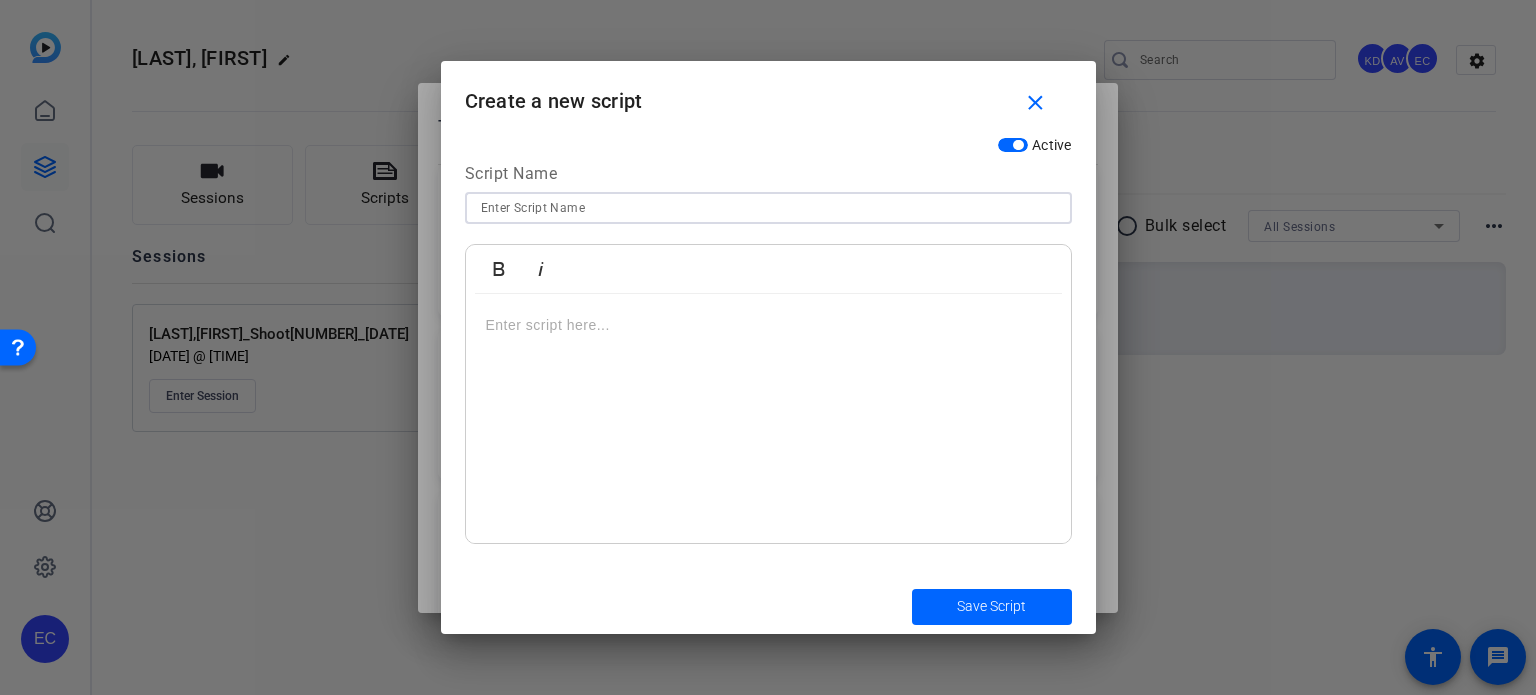 click at bounding box center (768, 208) 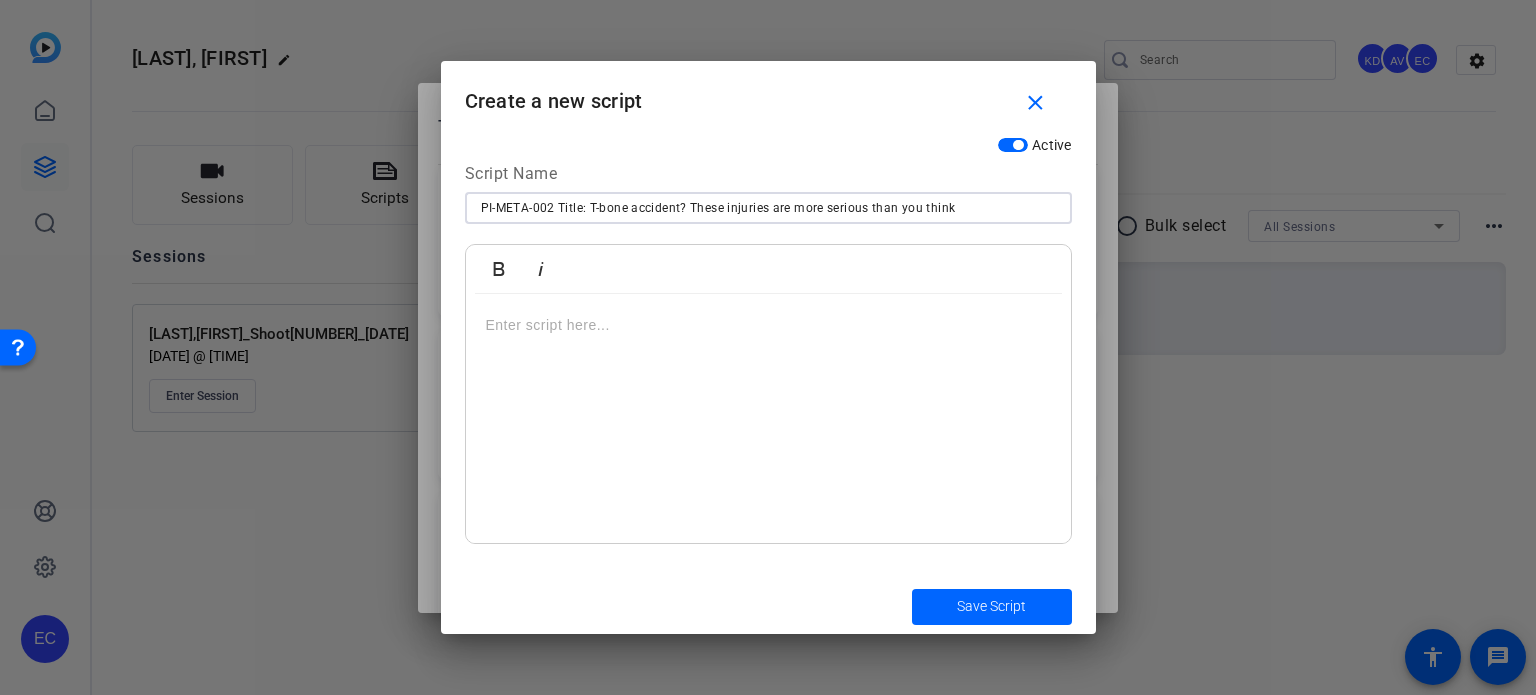 drag, startPoint x: 592, startPoint y: 212, endPoint x: 556, endPoint y: 213, distance: 36.013885 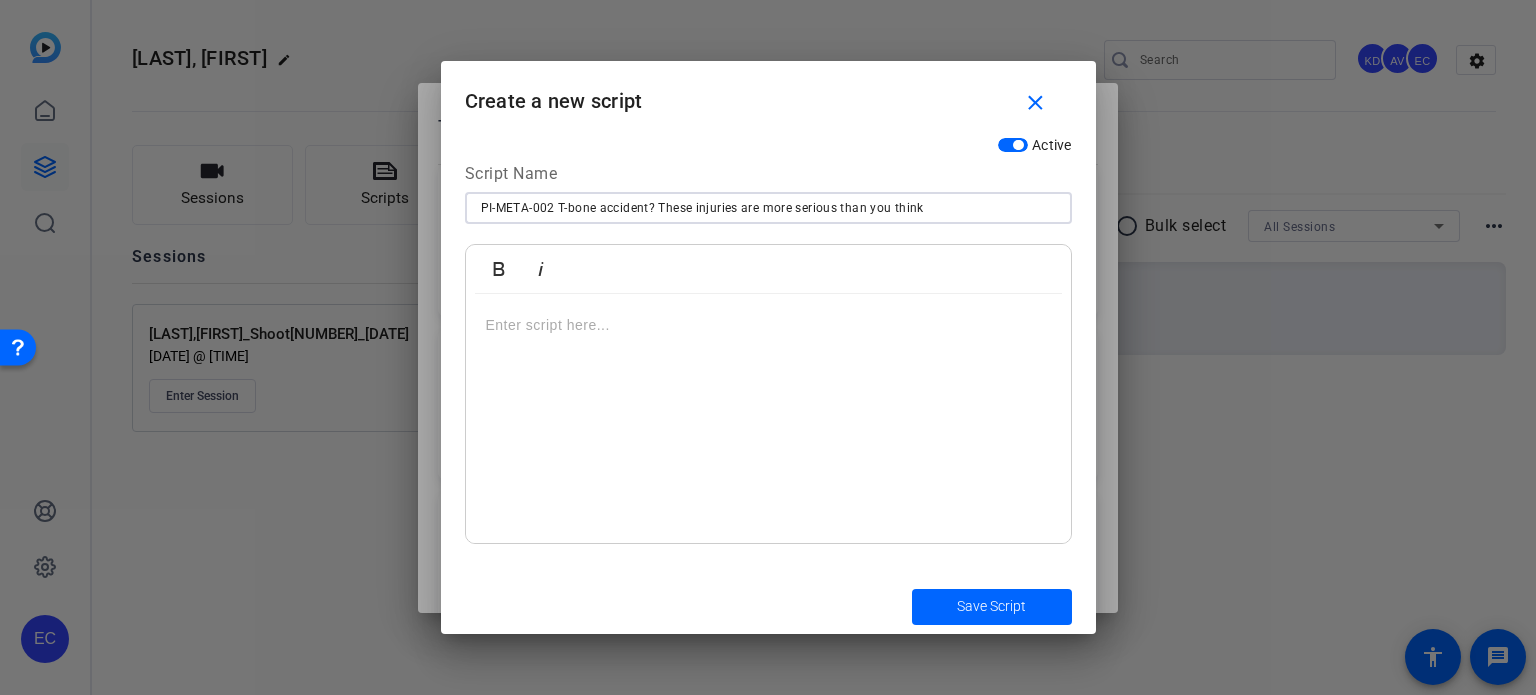 type on "PI-META-002 T-bone accident? These injuries are more serious than you think" 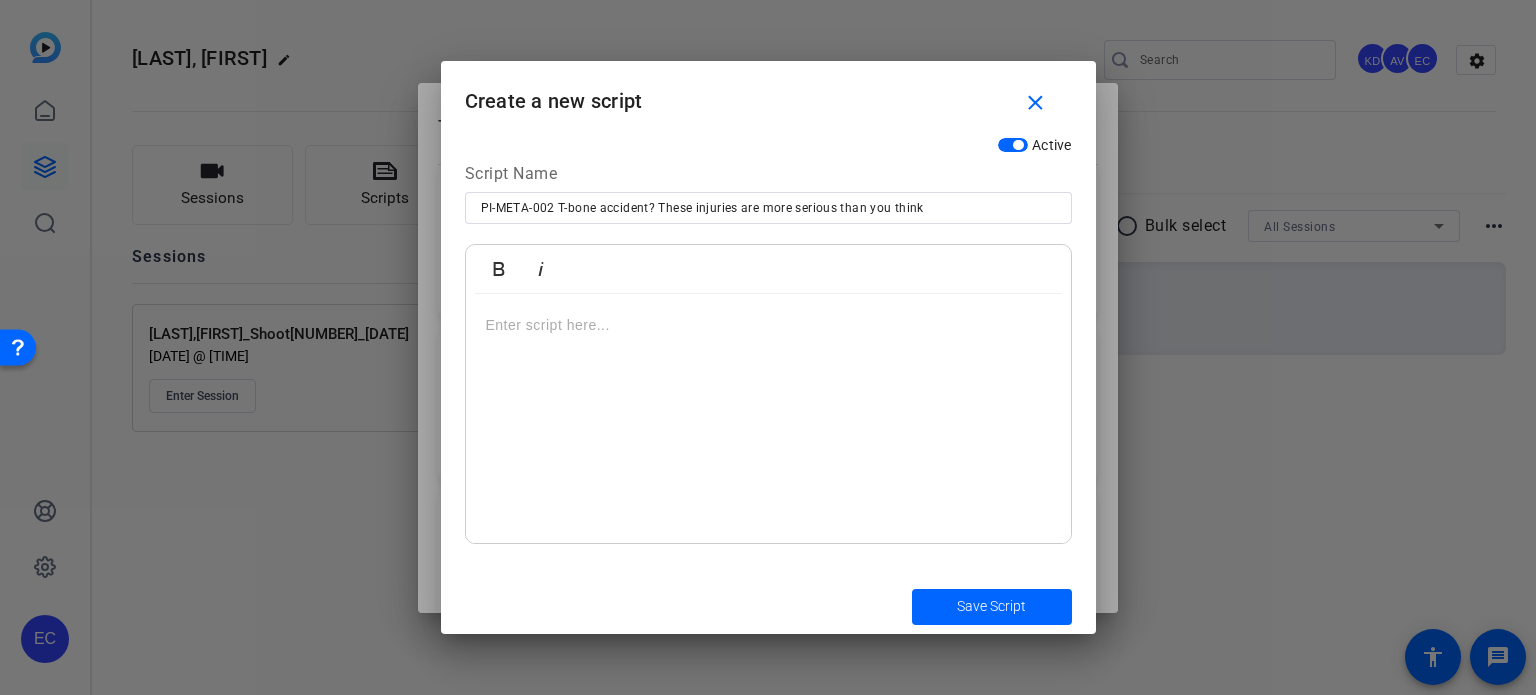 click at bounding box center [768, 419] 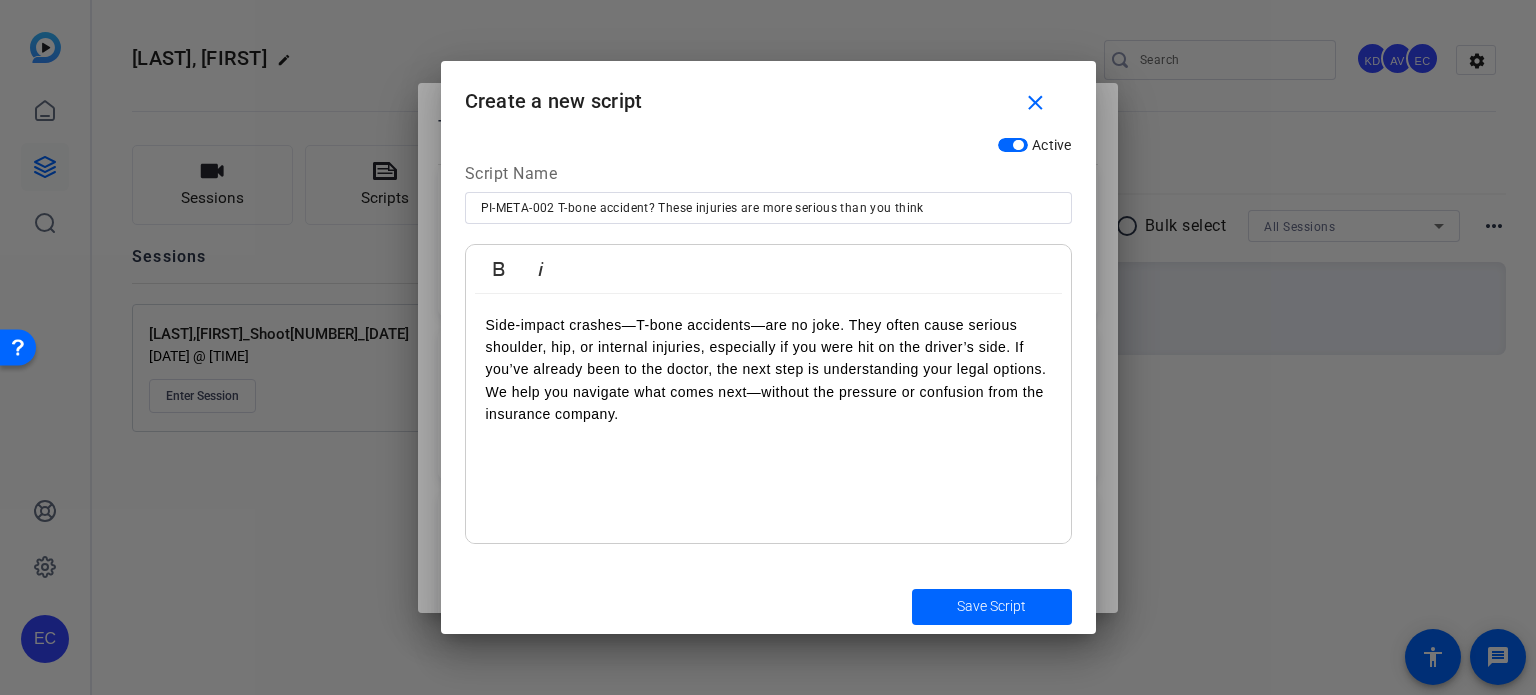 click on "Side-impact crashes—T-bone accidents—are no joke. They often cause serious shoulder, hip, or internal injuries, especially if you were hit on the driver’s side. If you’ve already been to the doctor, the next step is understanding your legal options. We help you navigate what comes next—without the pressure or confusion from the insurance company." at bounding box center (768, 370) 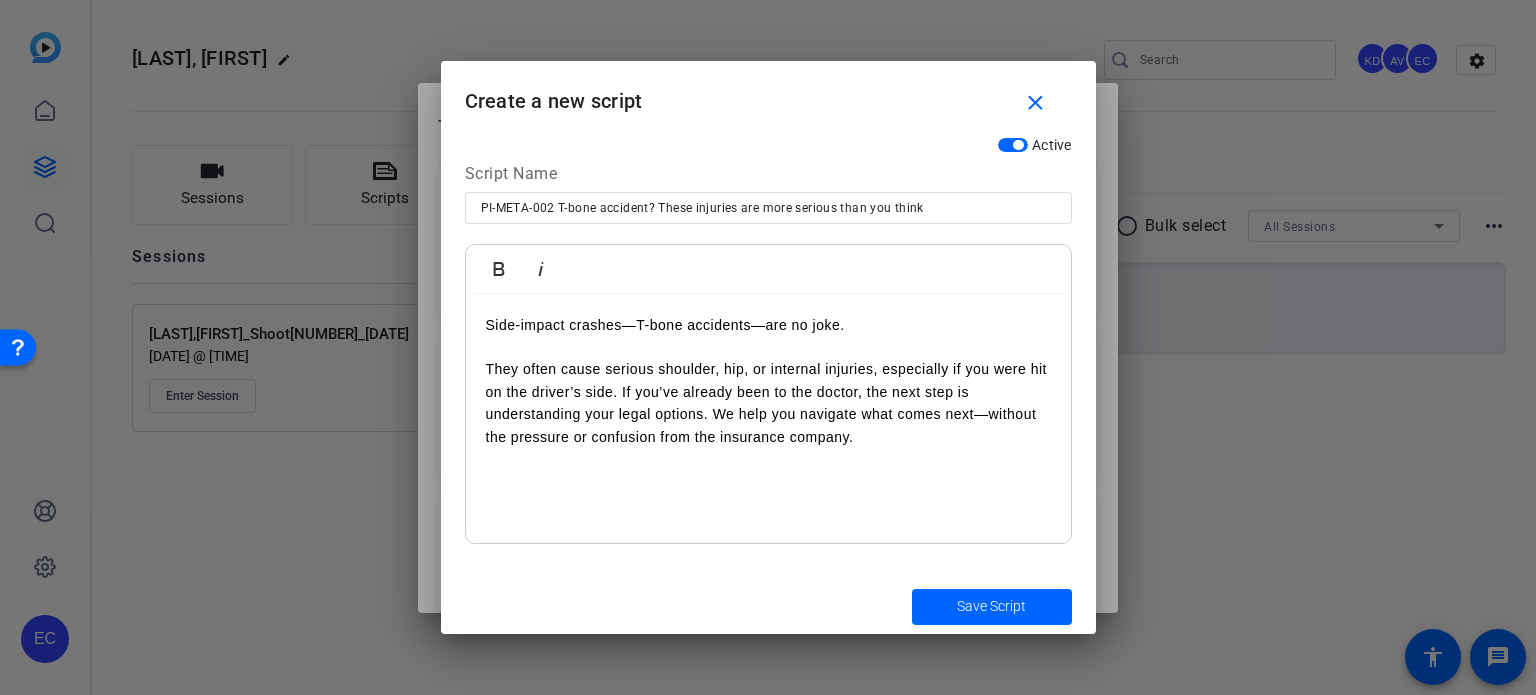 click on "They often cause serious shoulder, hip, or internal injuries, especially if you were hit on the driver’s side. If you’ve already been to the doctor, the next step is understanding your legal options. We help you navigate what comes next—without the pressure or confusion from the insurance company." at bounding box center (768, 403) 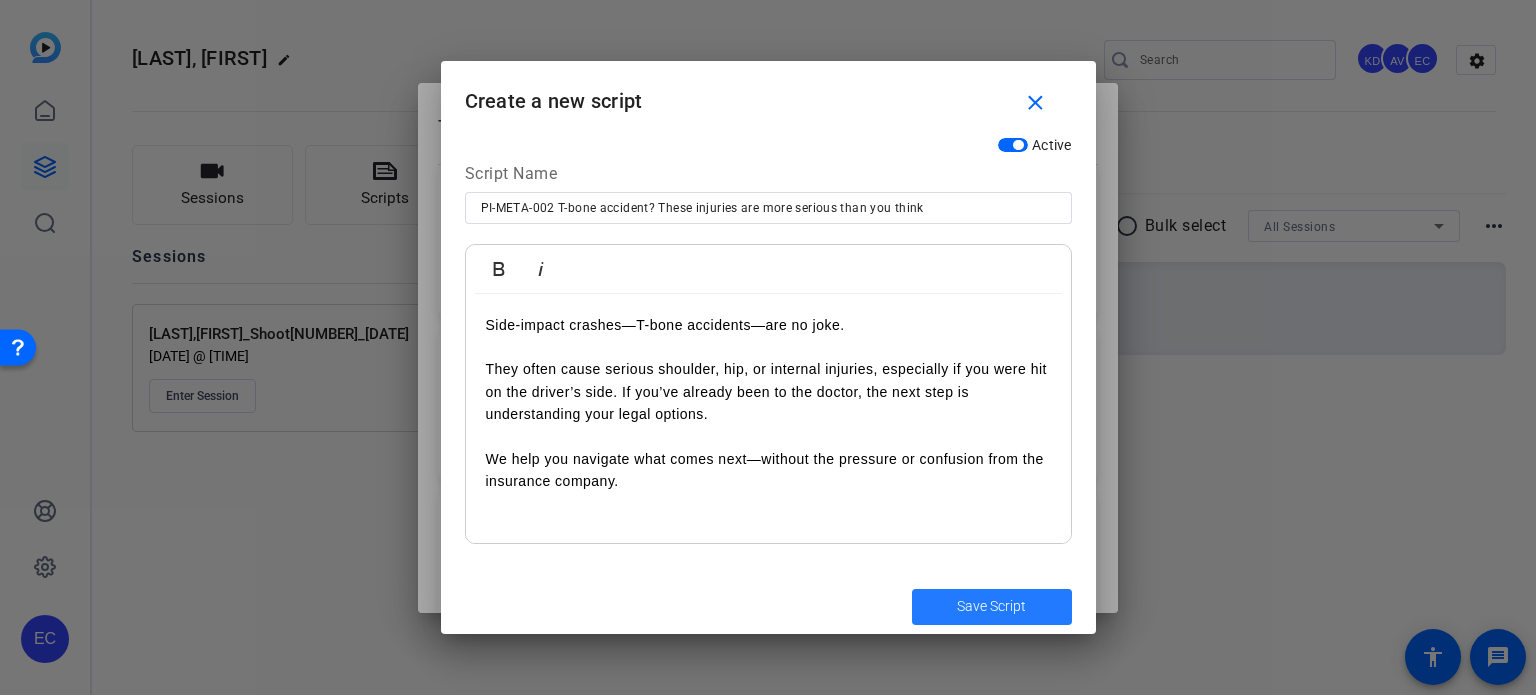 click on "Save Script" at bounding box center [991, 606] 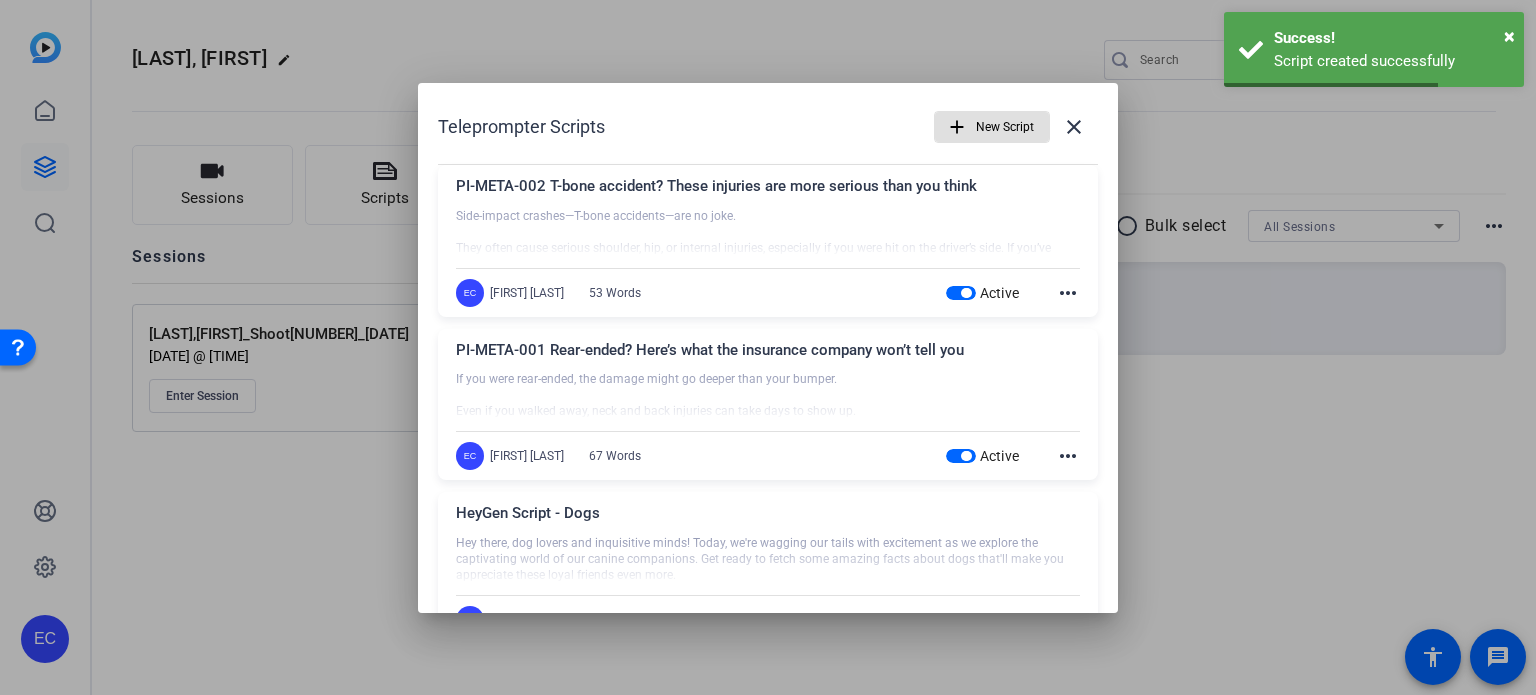 click on "New Script" at bounding box center [1005, 127] 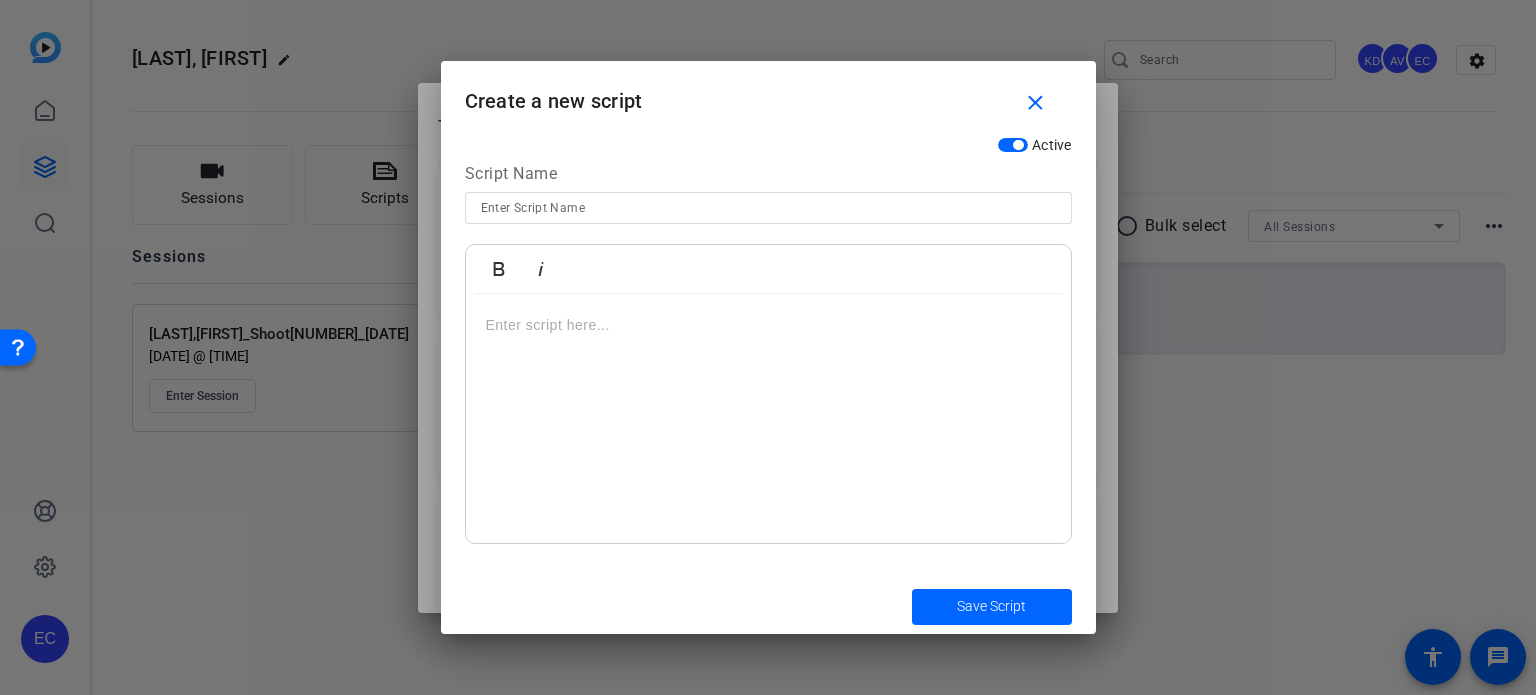 click at bounding box center (768, 208) 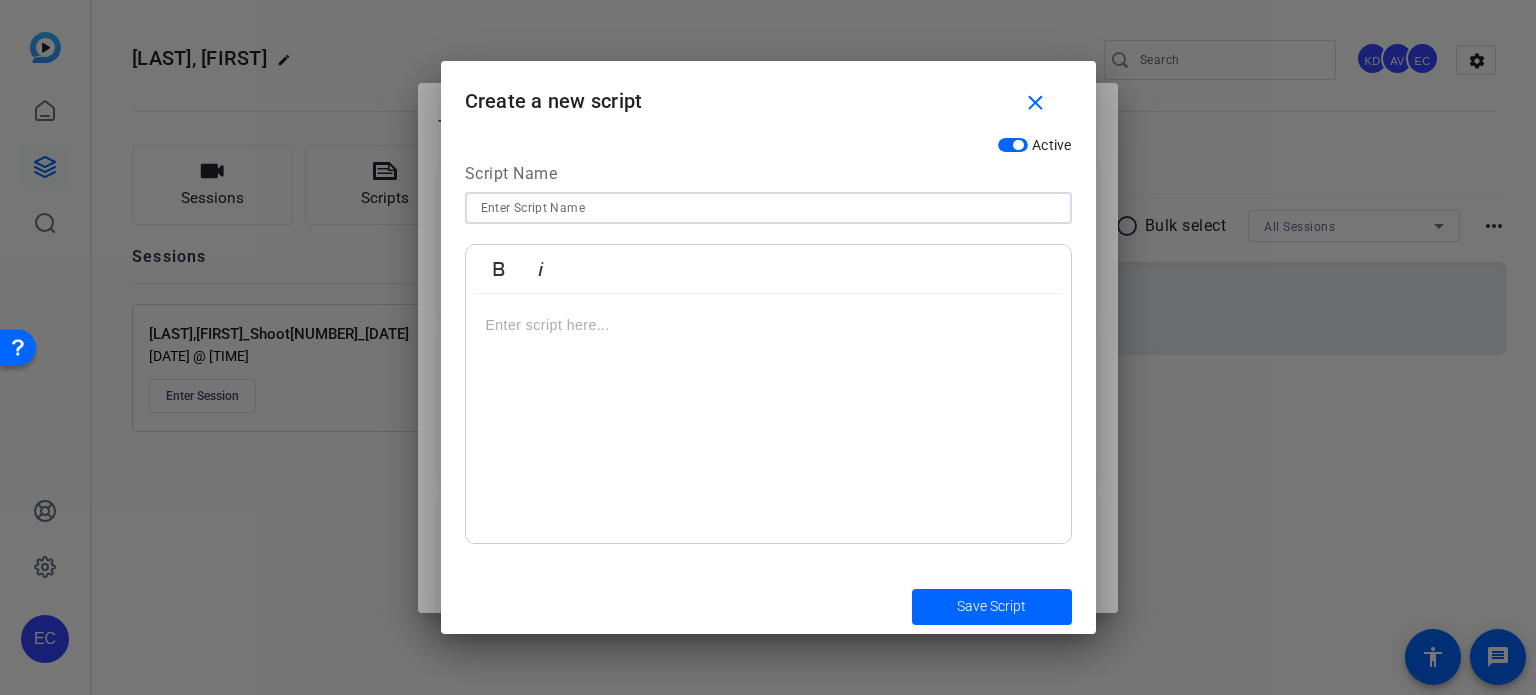 paste on "PI-META-003 Title: Already saw a doctor after a wreck? Don’t make this mistake next" 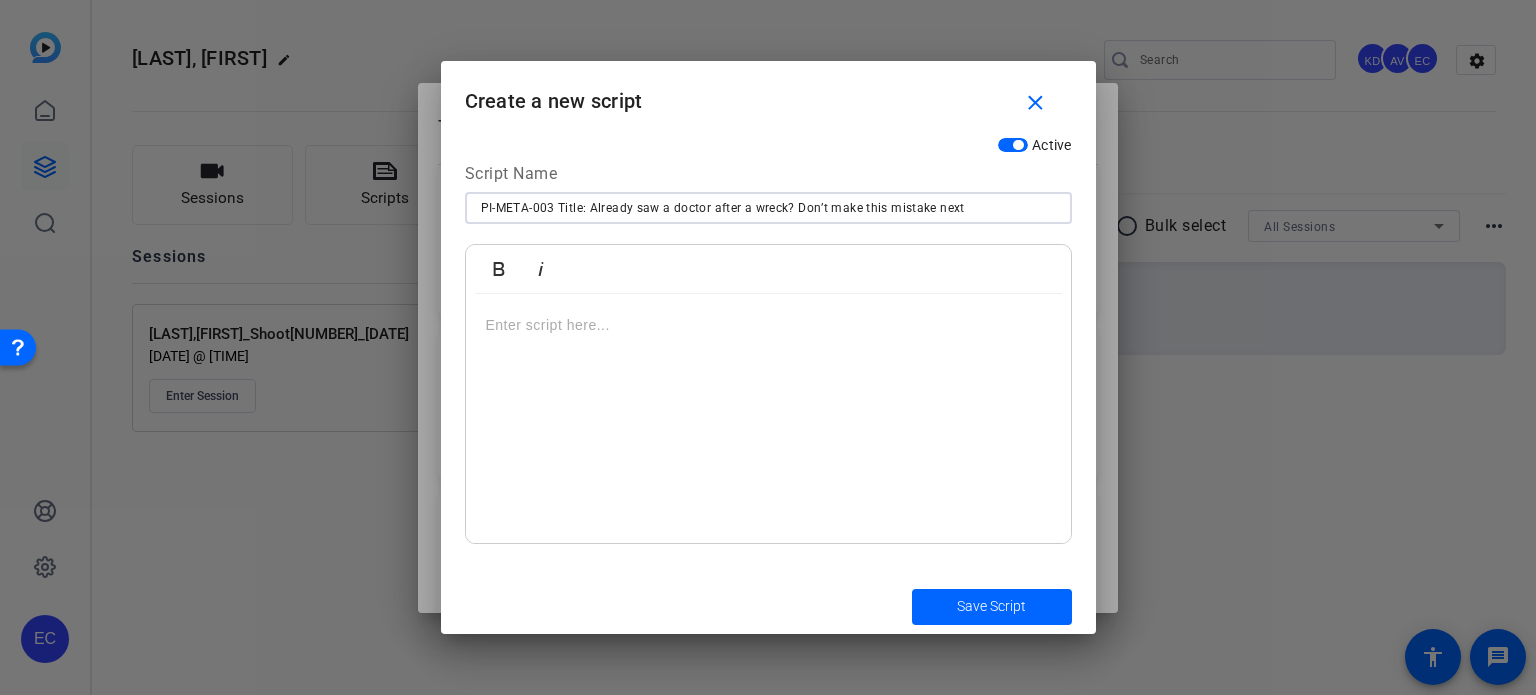 drag, startPoint x: 590, startPoint y: 211, endPoint x: 556, endPoint y: 212, distance: 34.0147 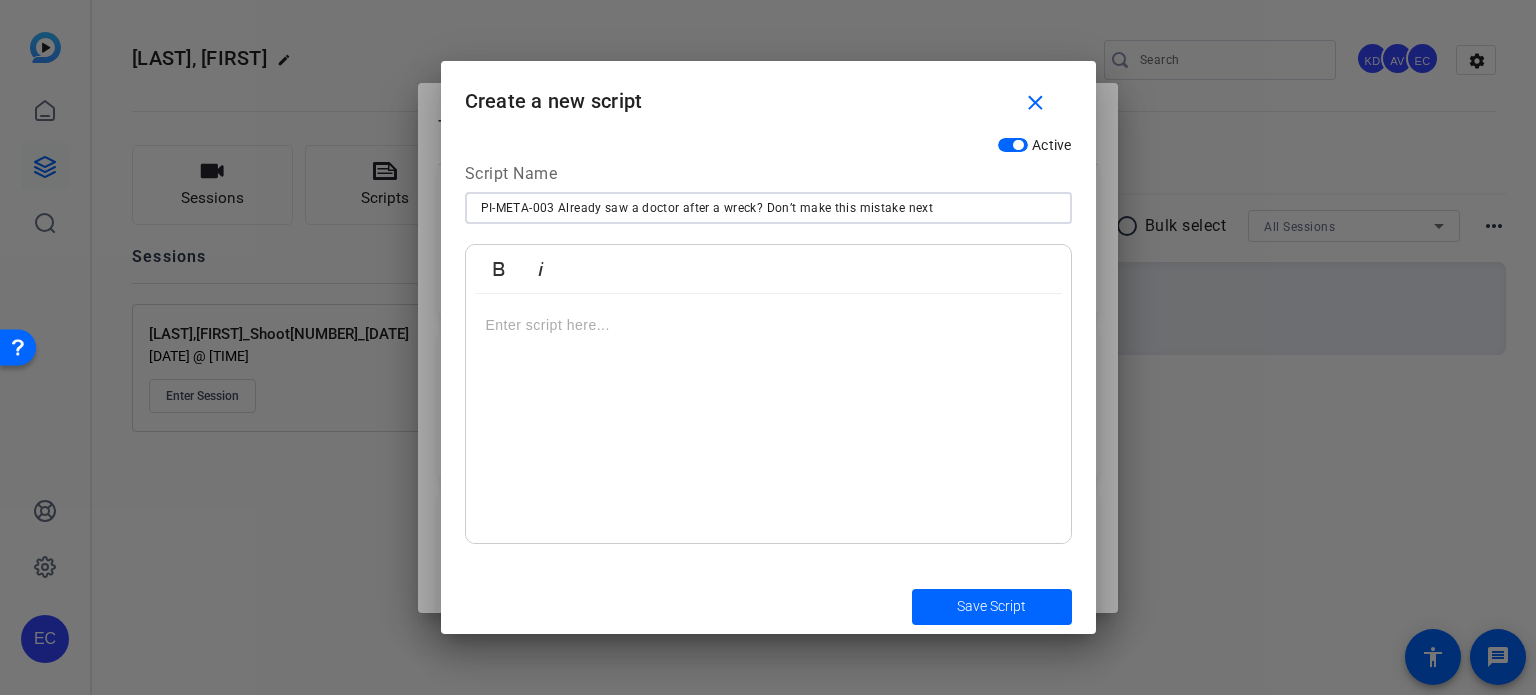type on "PI-META-003 Already saw a doctor after a wreck? Don’t make this mistake next" 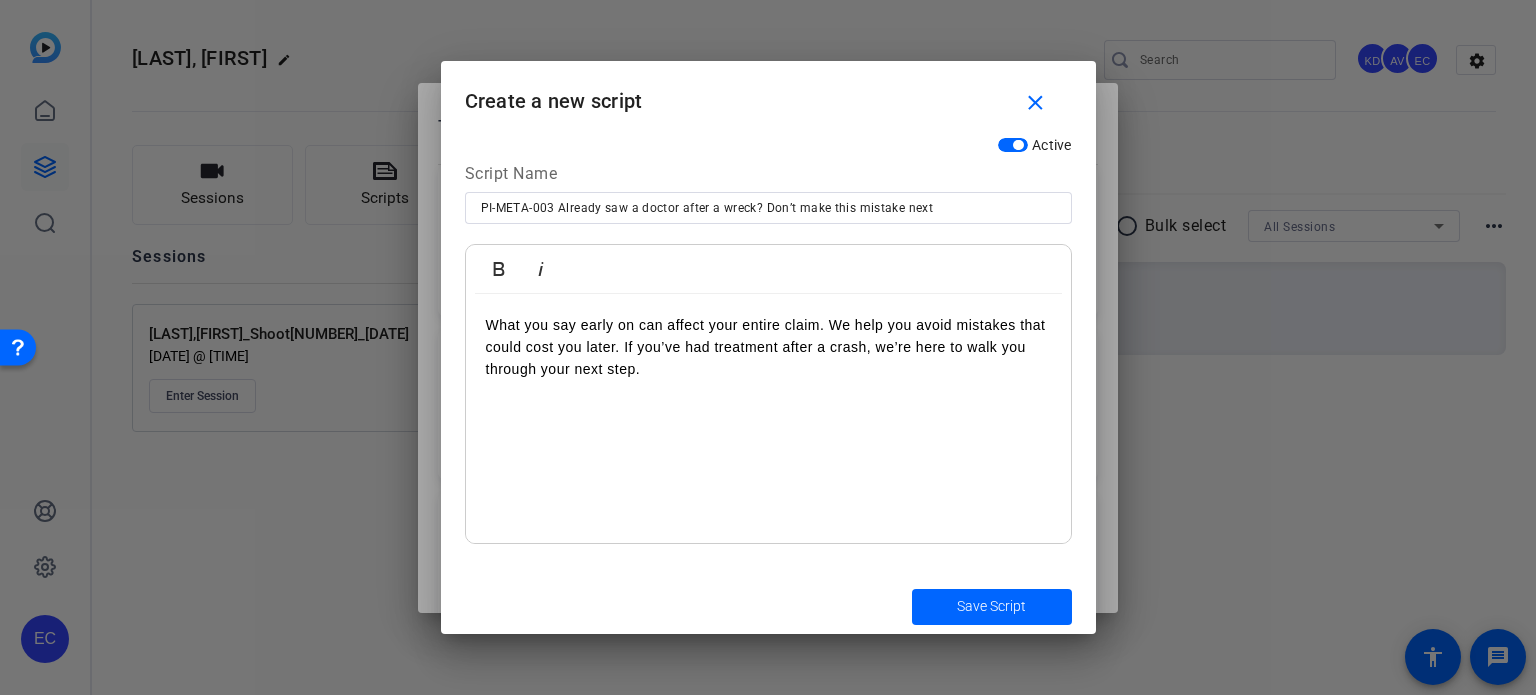 click on "You did the right thing by getting medical care—but here’s where people go wrong: talking to the insurance company before talking to a lawyer. What you say early on can affect your entire claim. We help you avoid mistakes that could cost you later. If you’ve had treatment after a crash, we’re here to walk you through your next step." at bounding box center [768, 347] 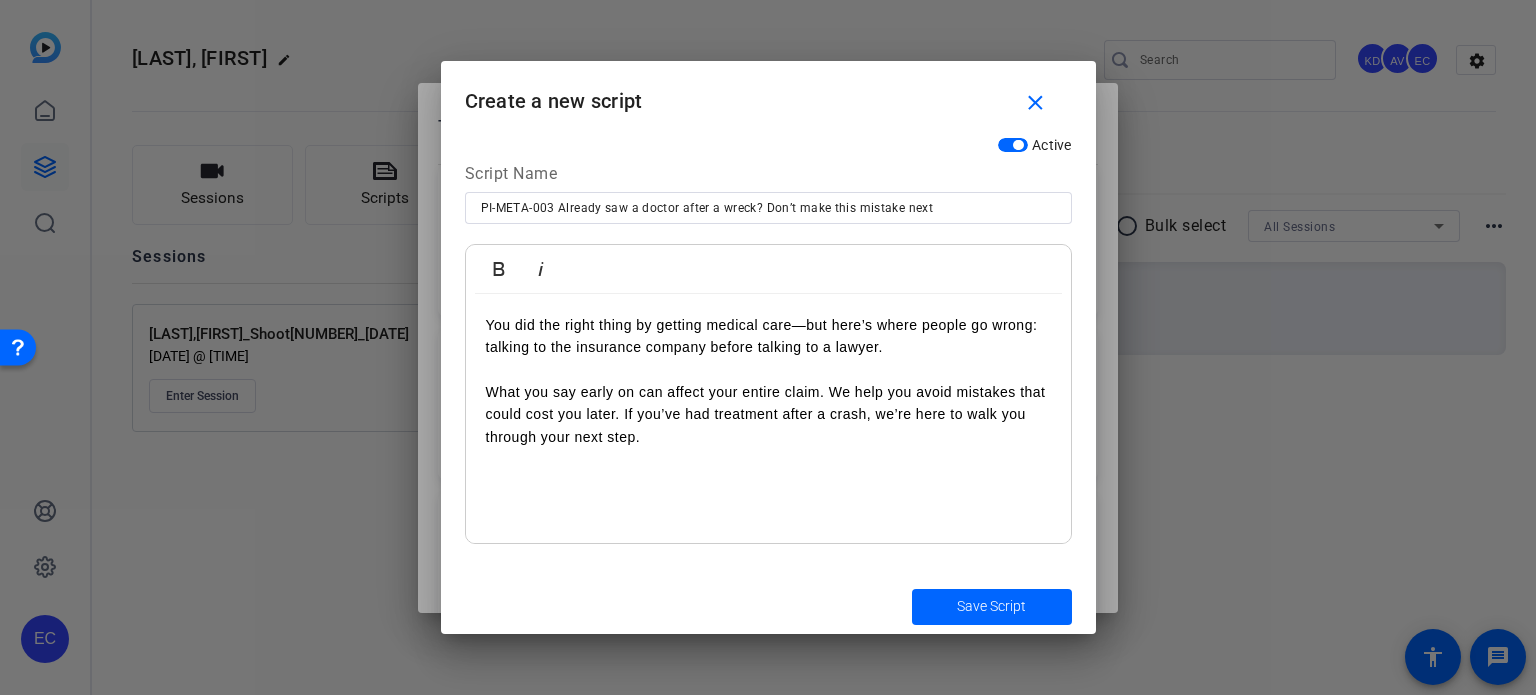 click on "What you say early on can affect your entire claim. We help you avoid mistakes that could cost you later. If you’ve had treatment after a crash, we’re here to walk you through your next step." at bounding box center (768, 414) 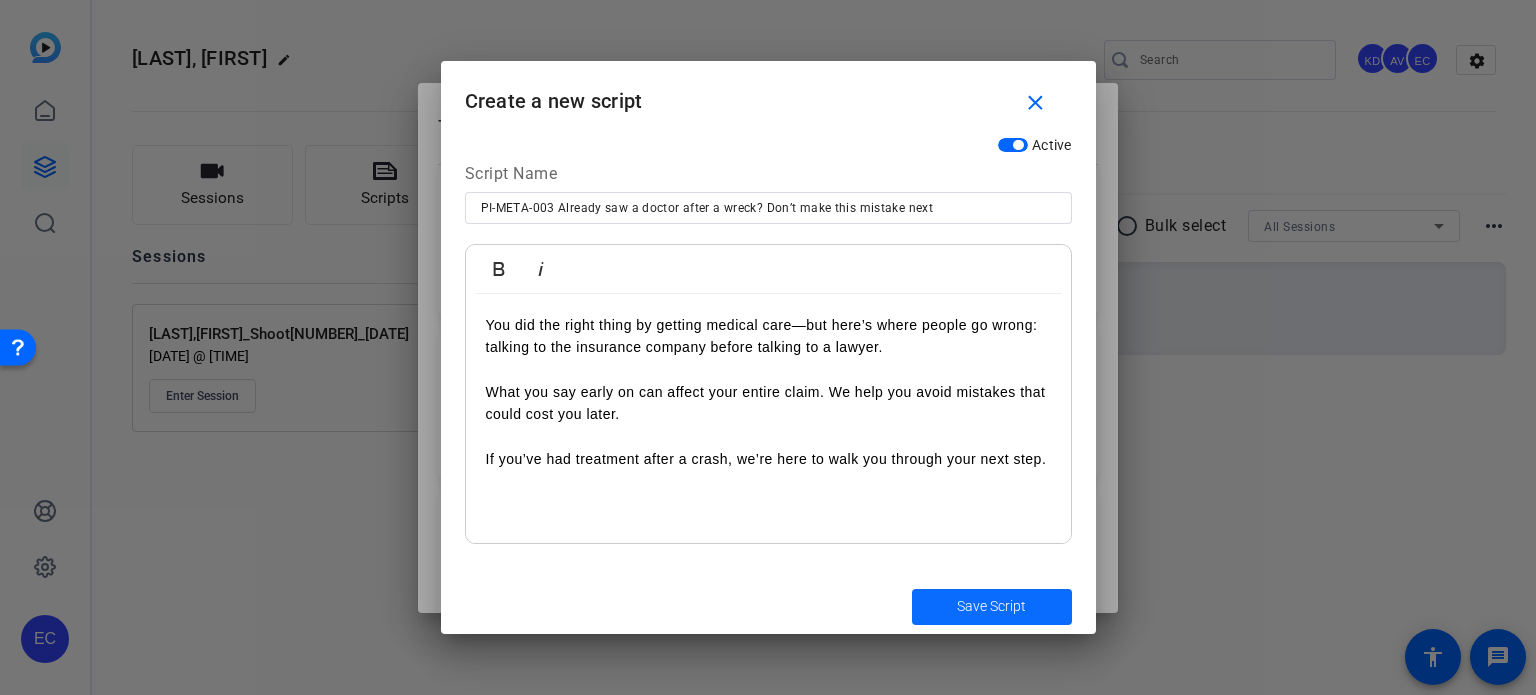 click on "Save Script" at bounding box center [991, 606] 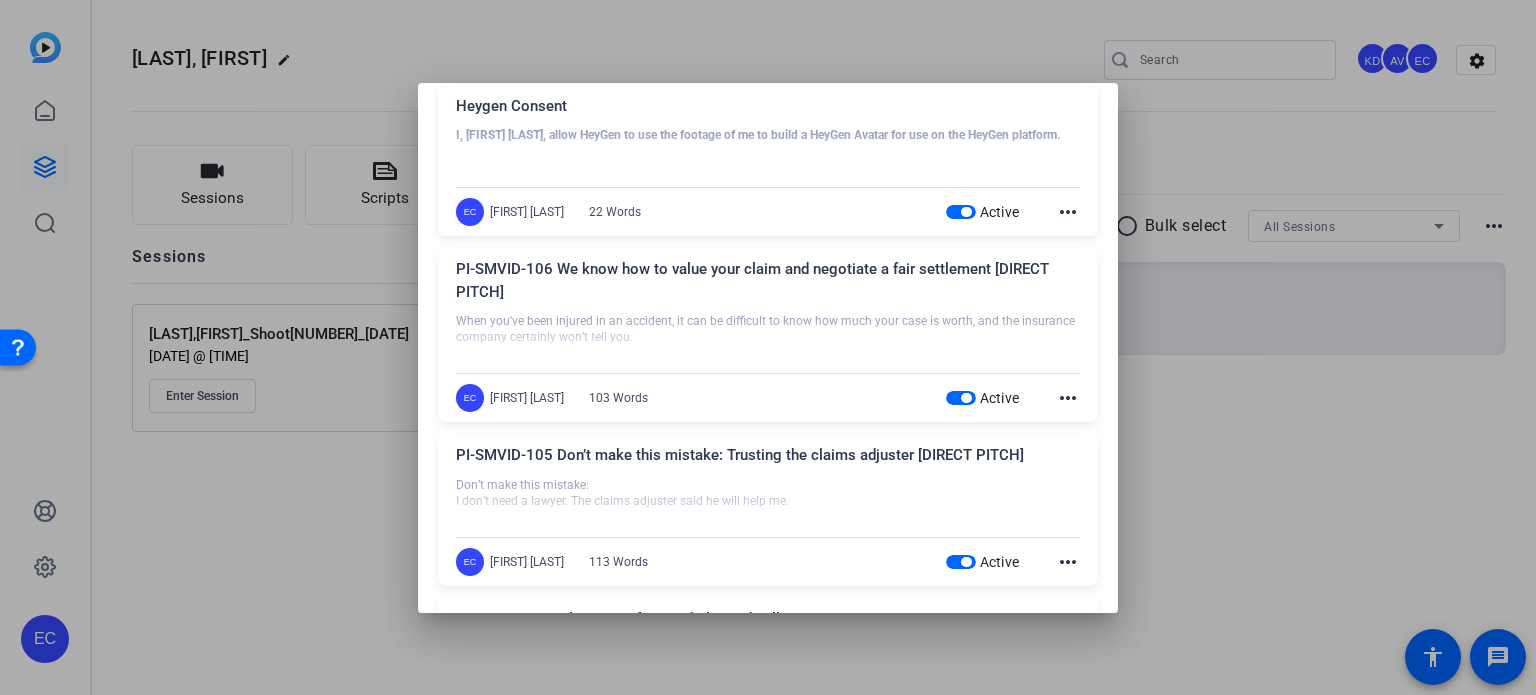 scroll, scrollTop: 900, scrollLeft: 0, axis: vertical 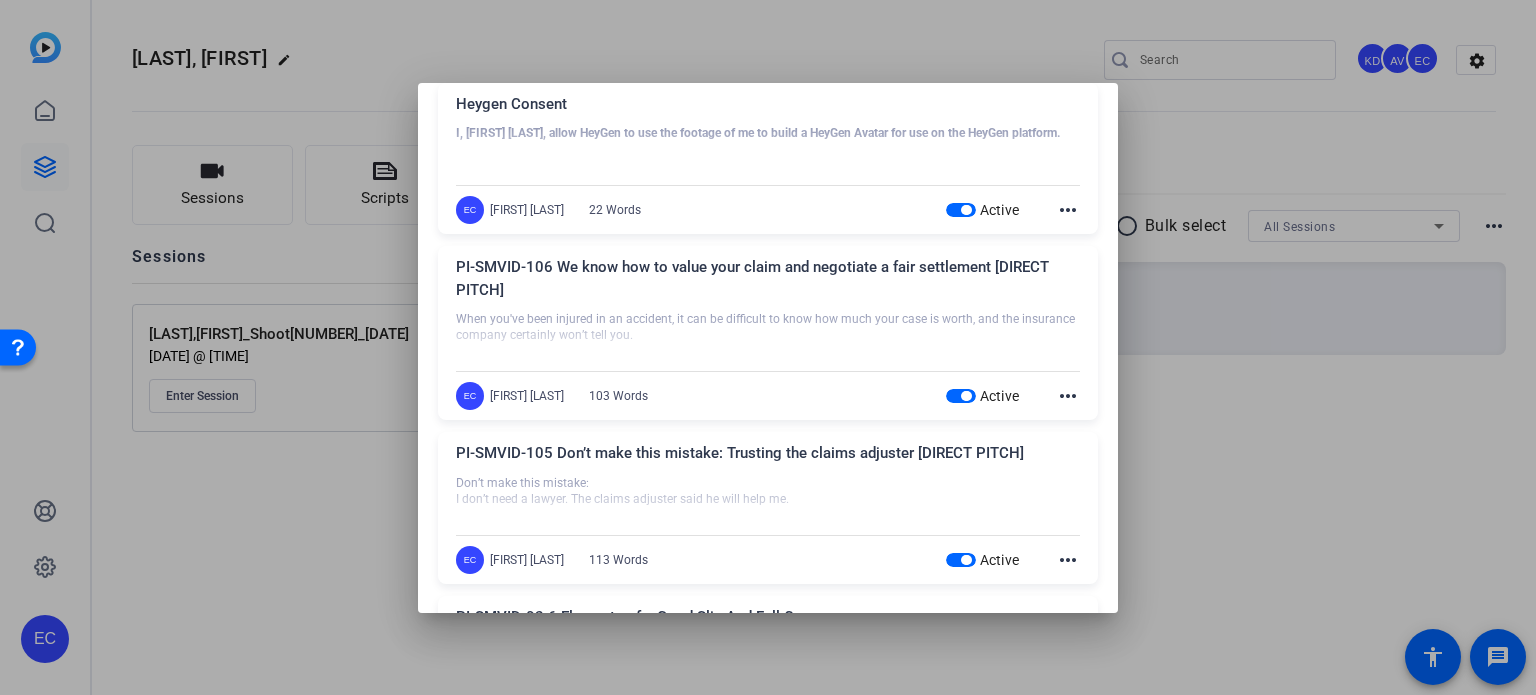 click at bounding box center [768, 347] 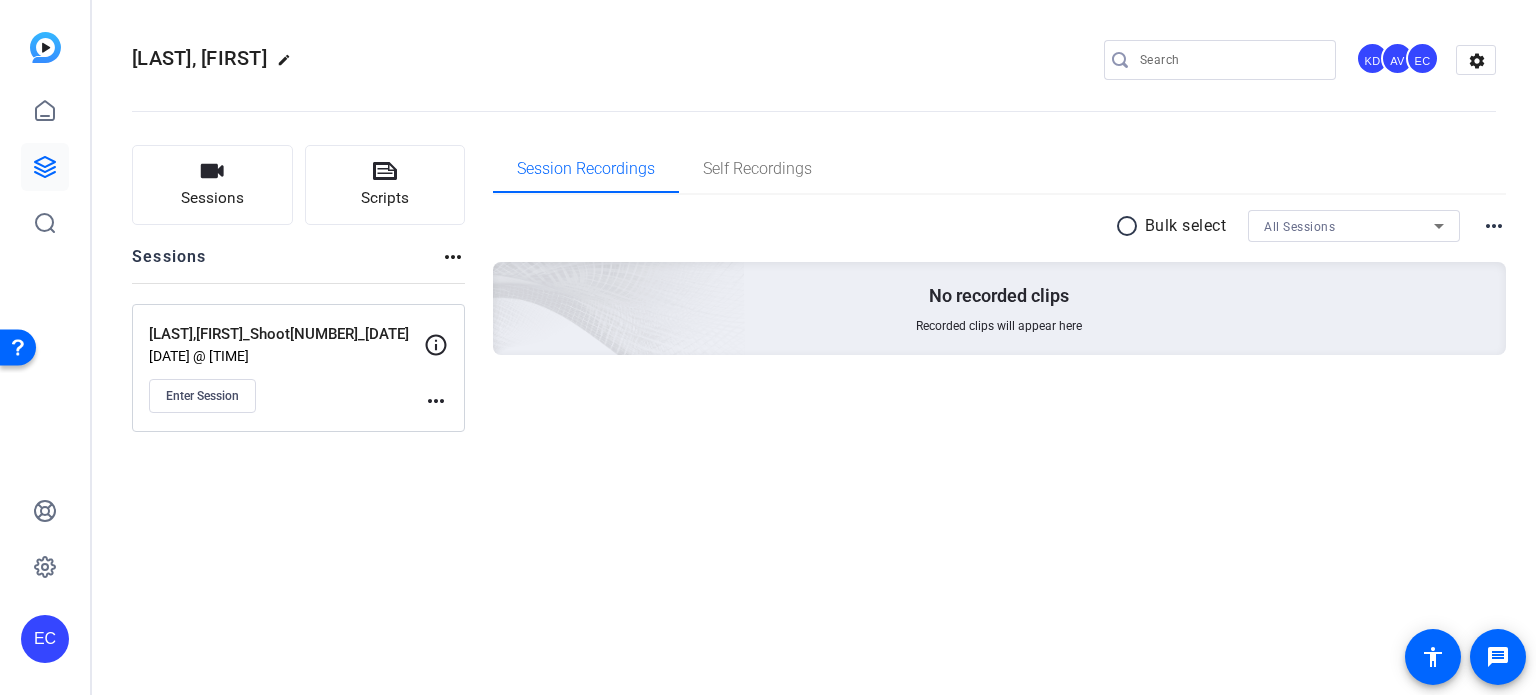 click at bounding box center [1230, 60] 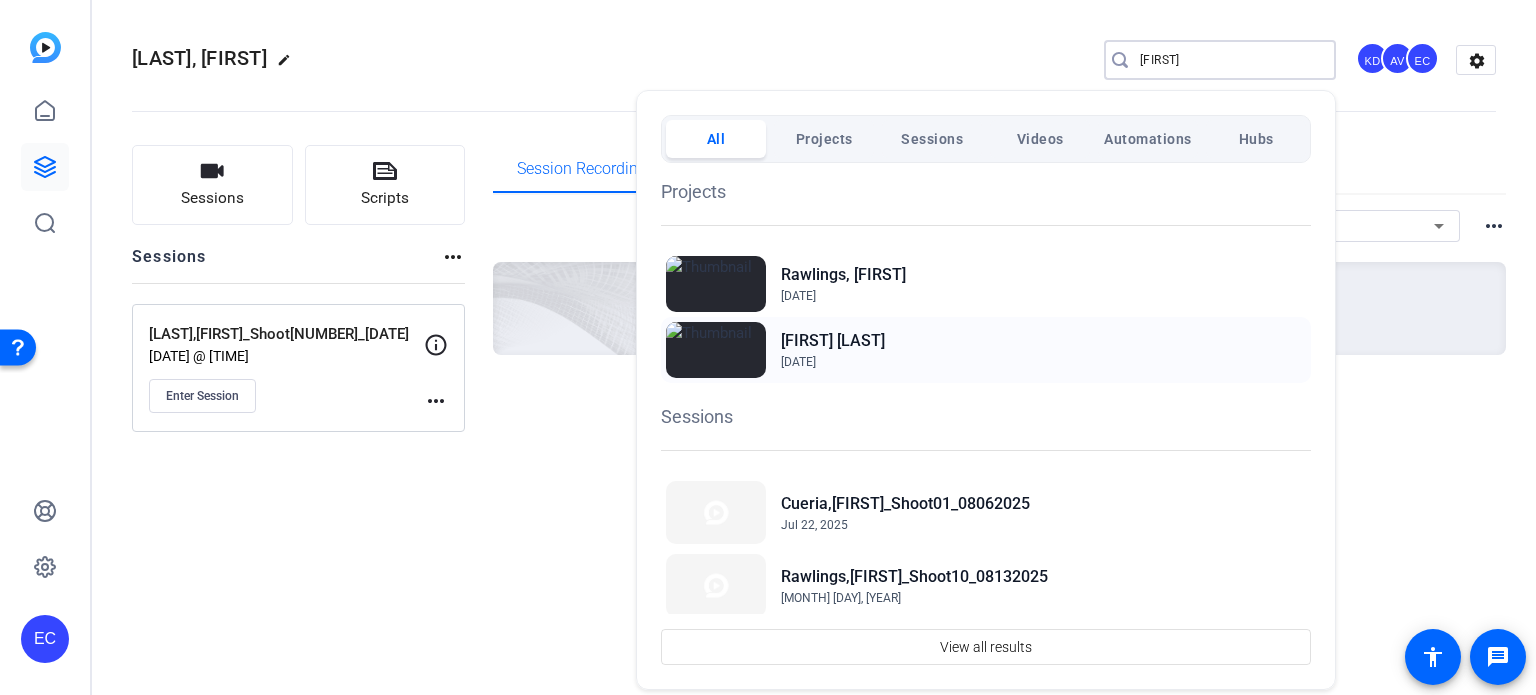 type on "brent" 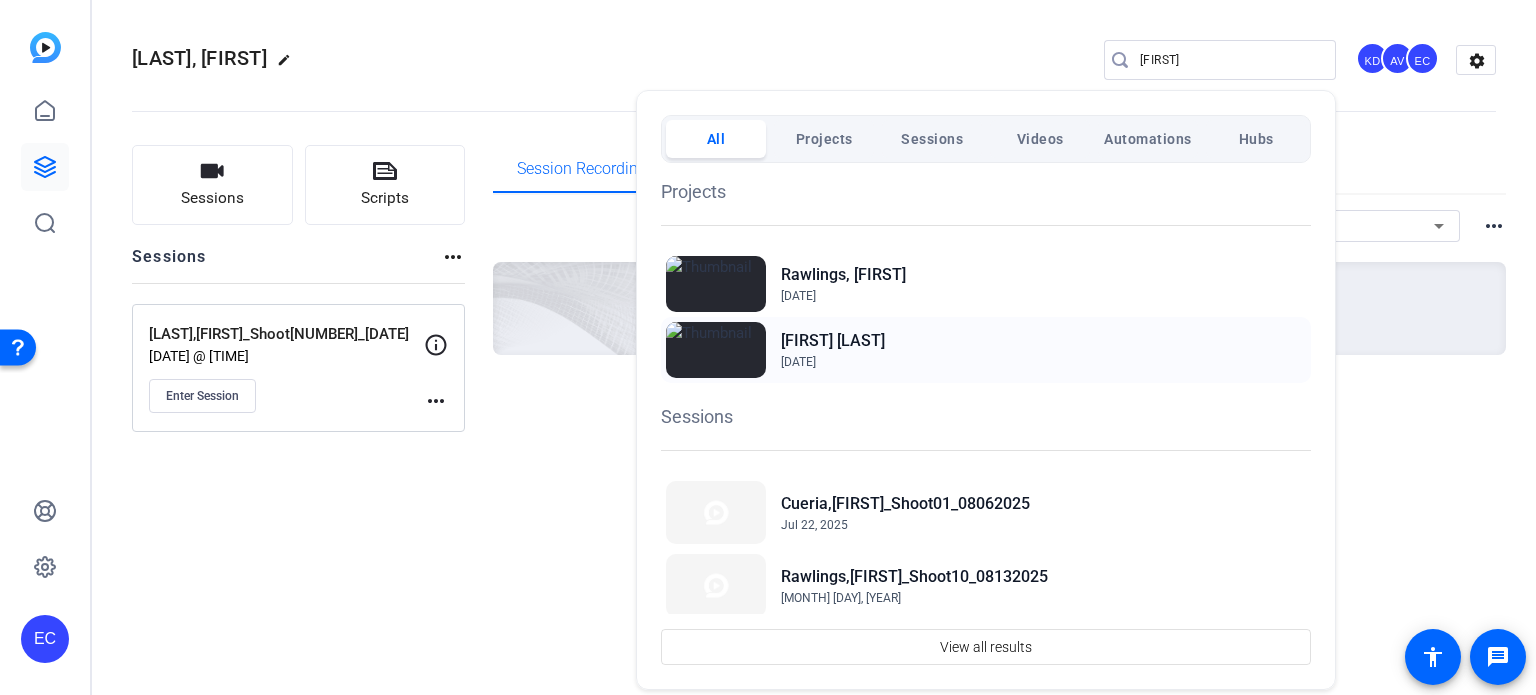 click on "Brent Cueria" at bounding box center [833, 341] 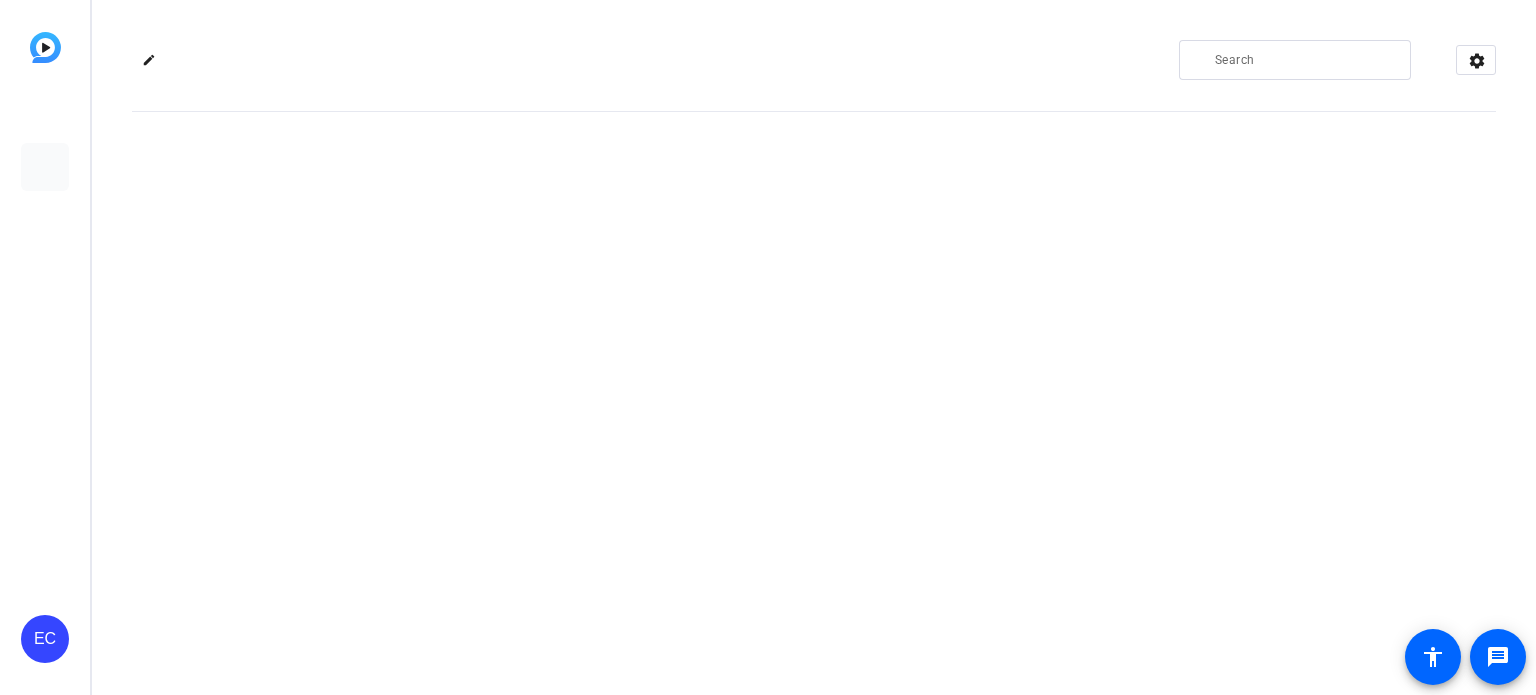 scroll, scrollTop: 0, scrollLeft: 0, axis: both 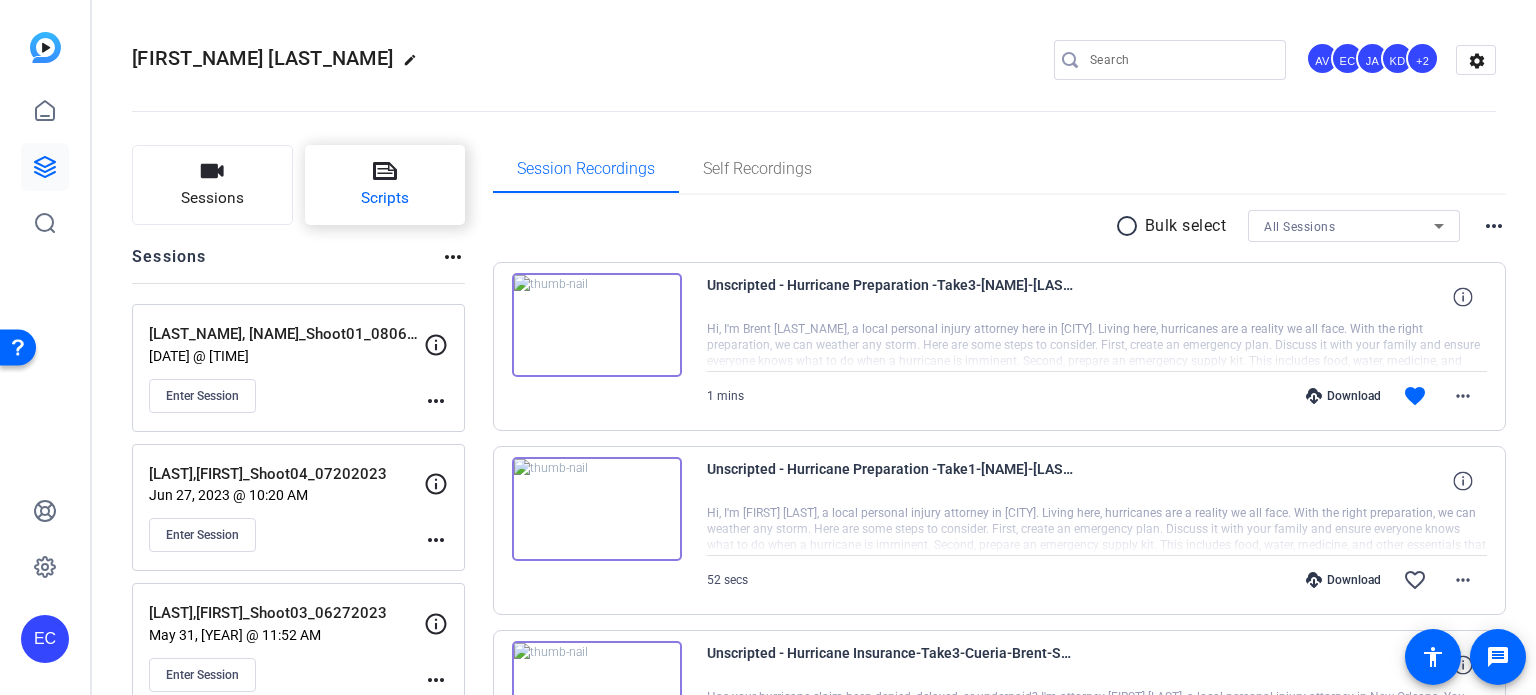 click on "Scripts" 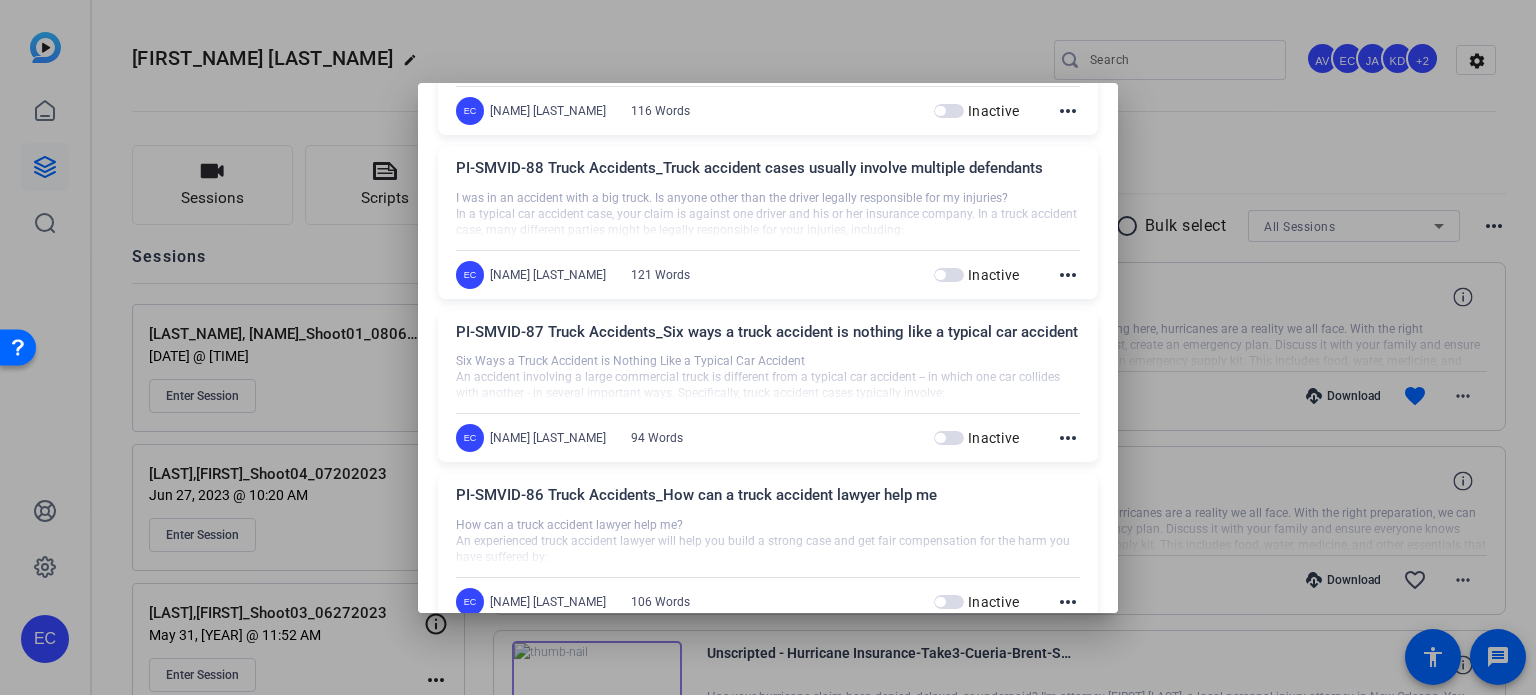 scroll, scrollTop: 4600, scrollLeft: 0, axis: vertical 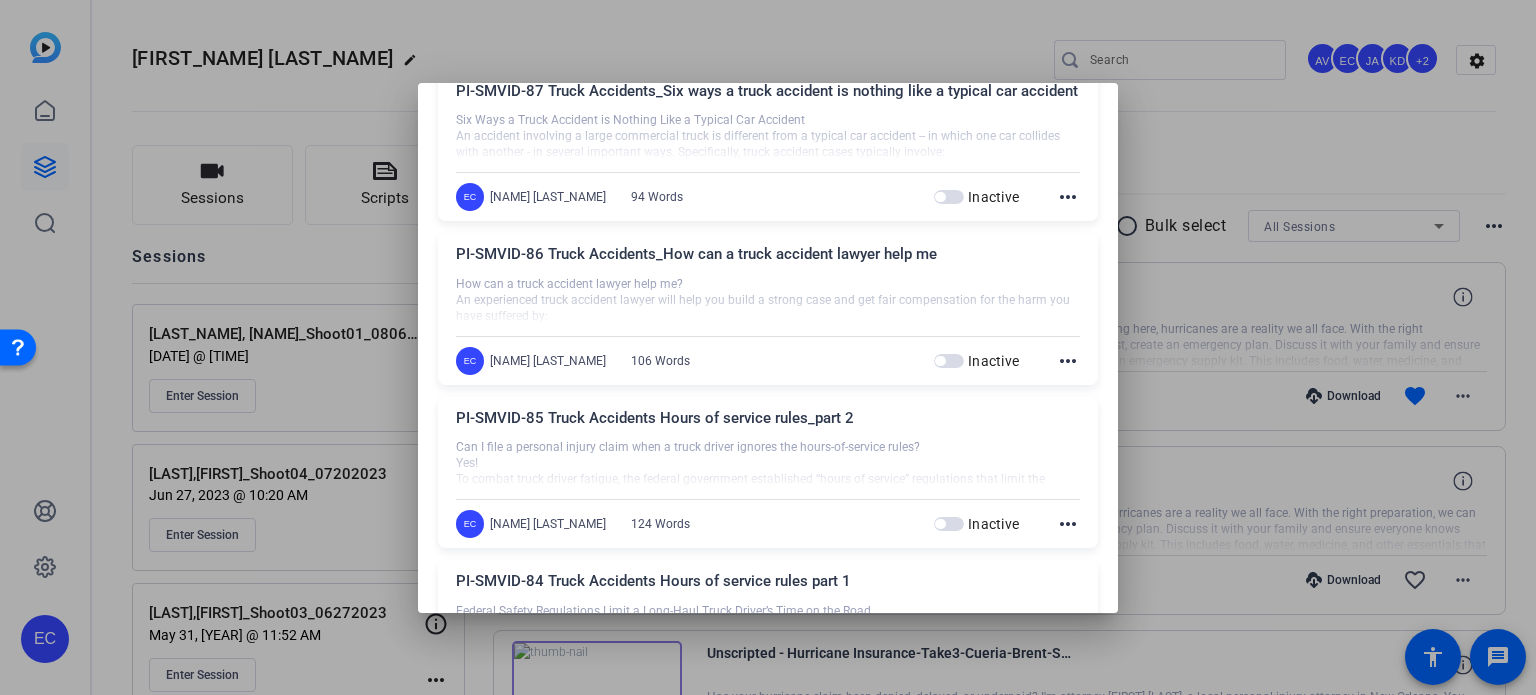 click at bounding box center [768, 347] 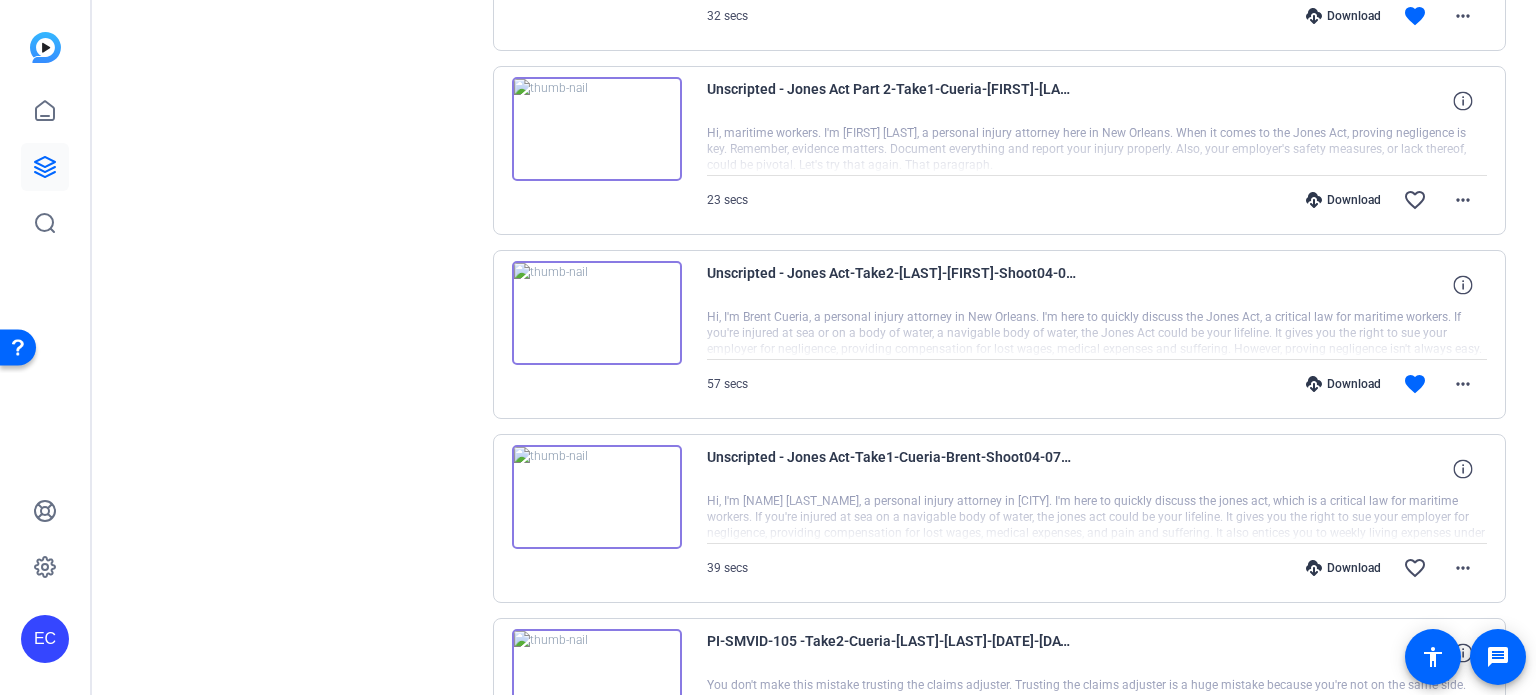 scroll, scrollTop: 1510, scrollLeft: 0, axis: vertical 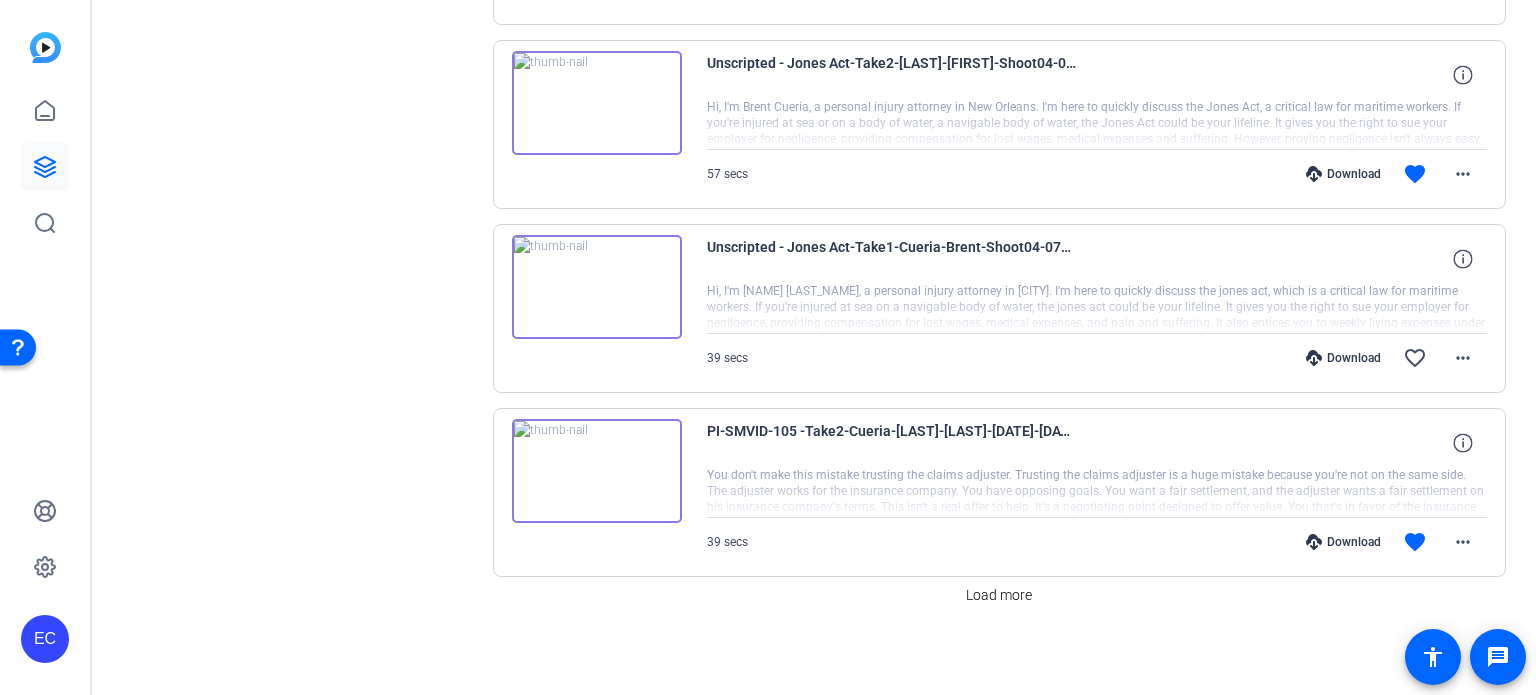 click at bounding box center (597, 287) 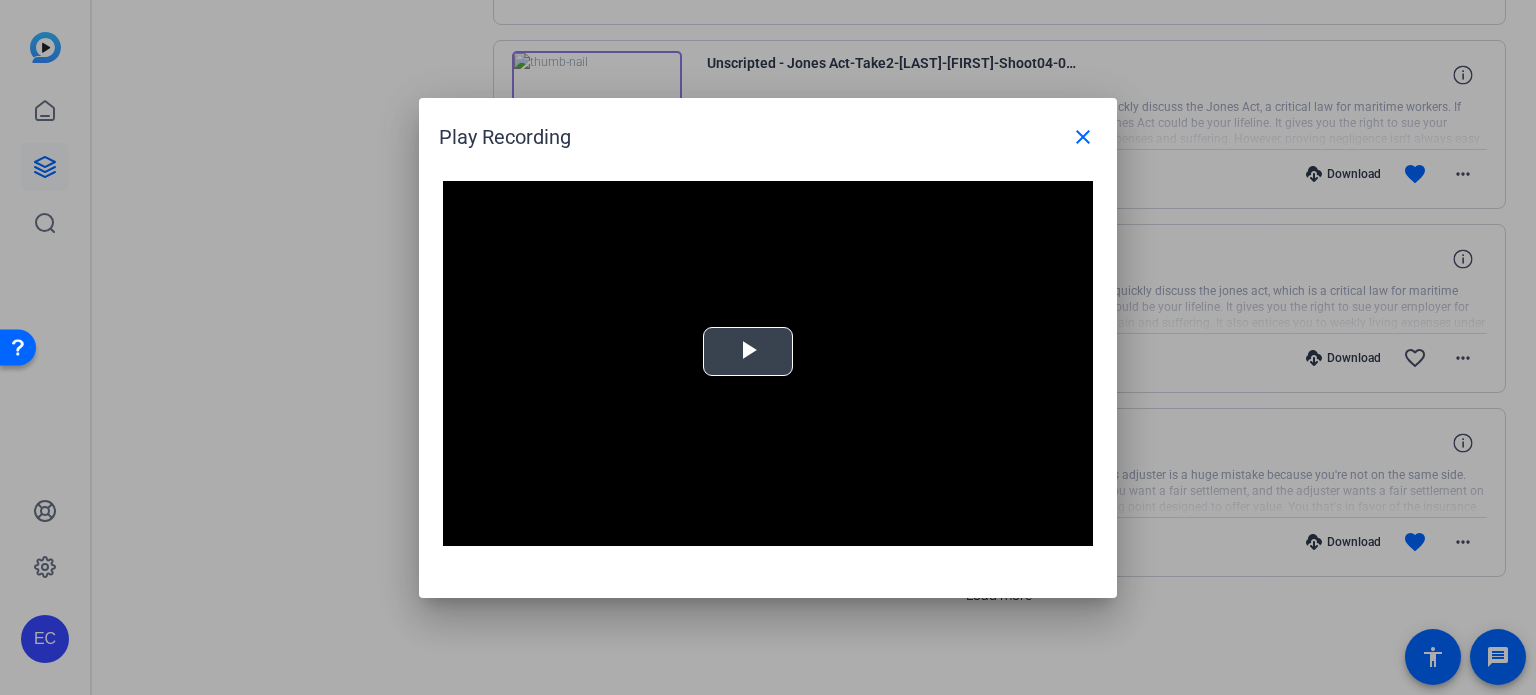 click at bounding box center [748, 351] 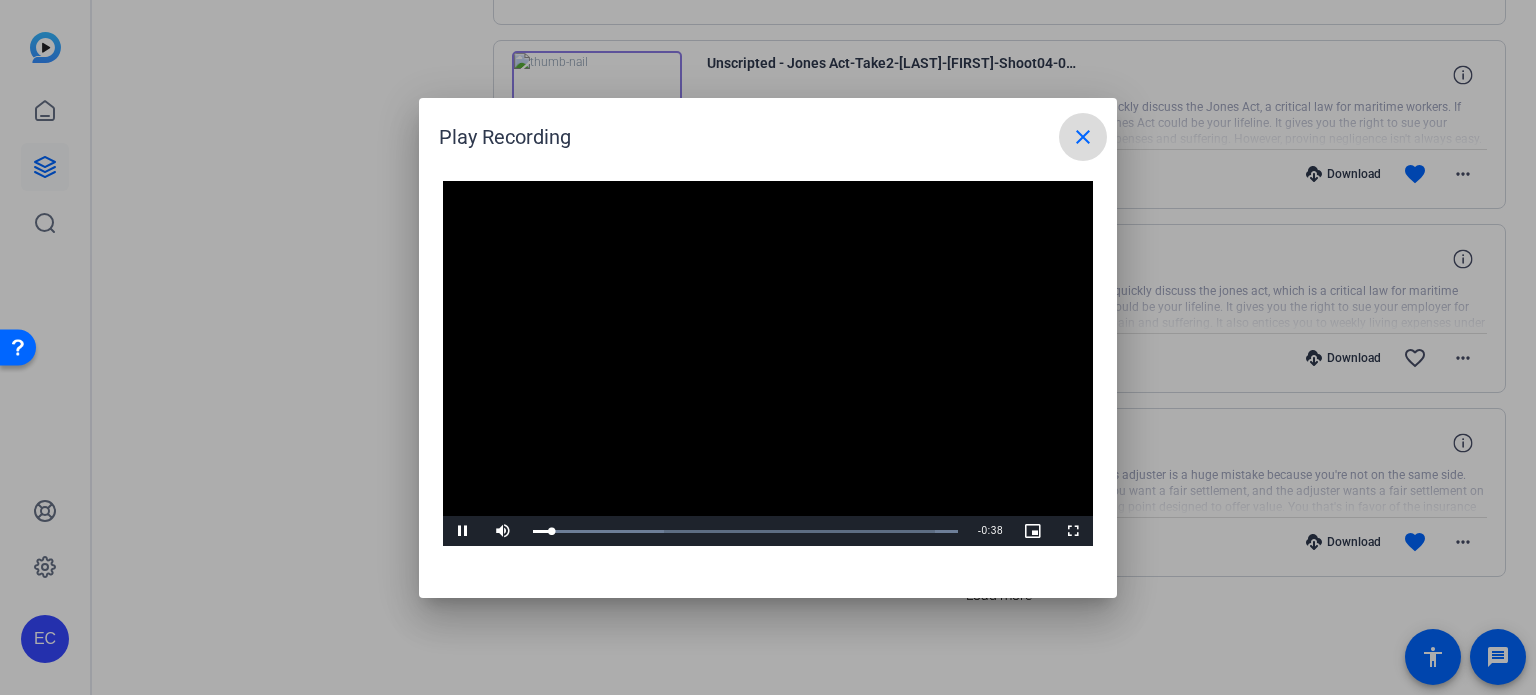 click on "close" at bounding box center (1083, 137) 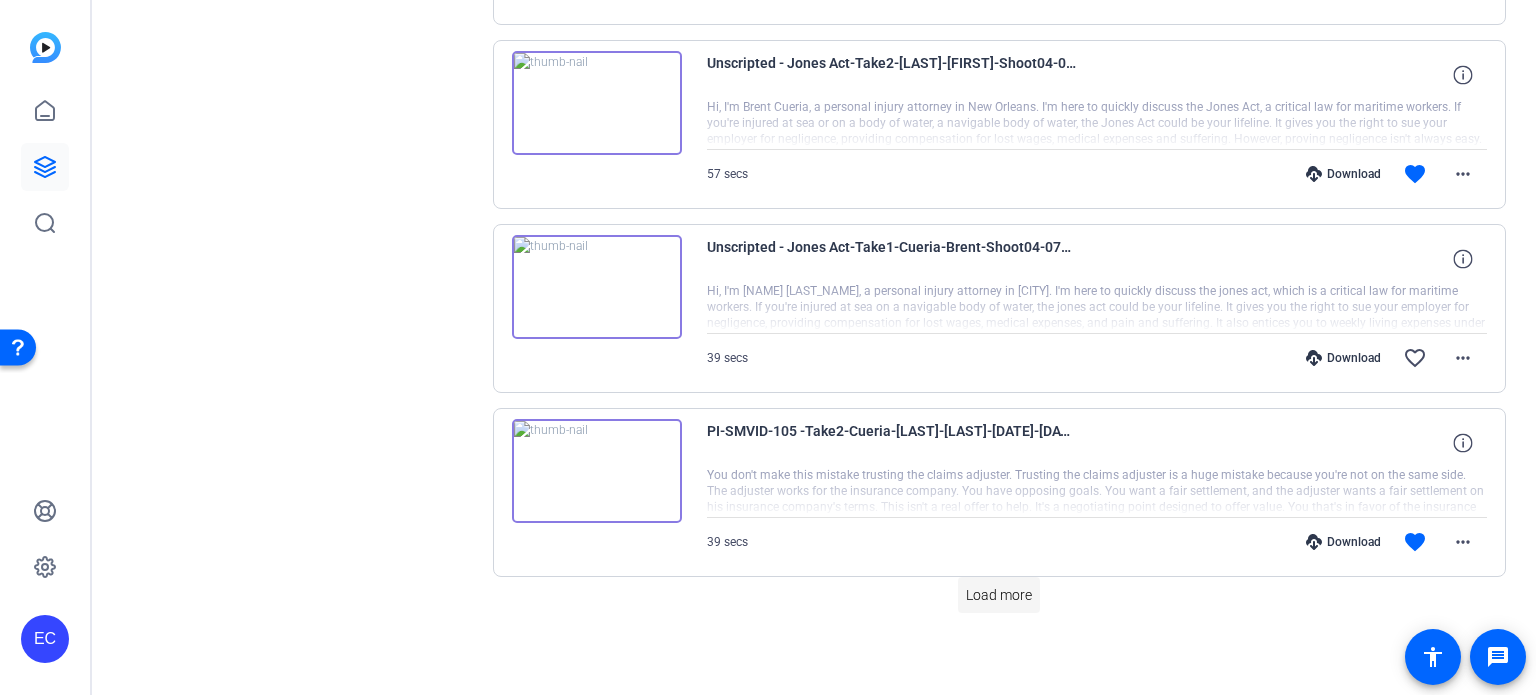 click at bounding box center [999, 595] 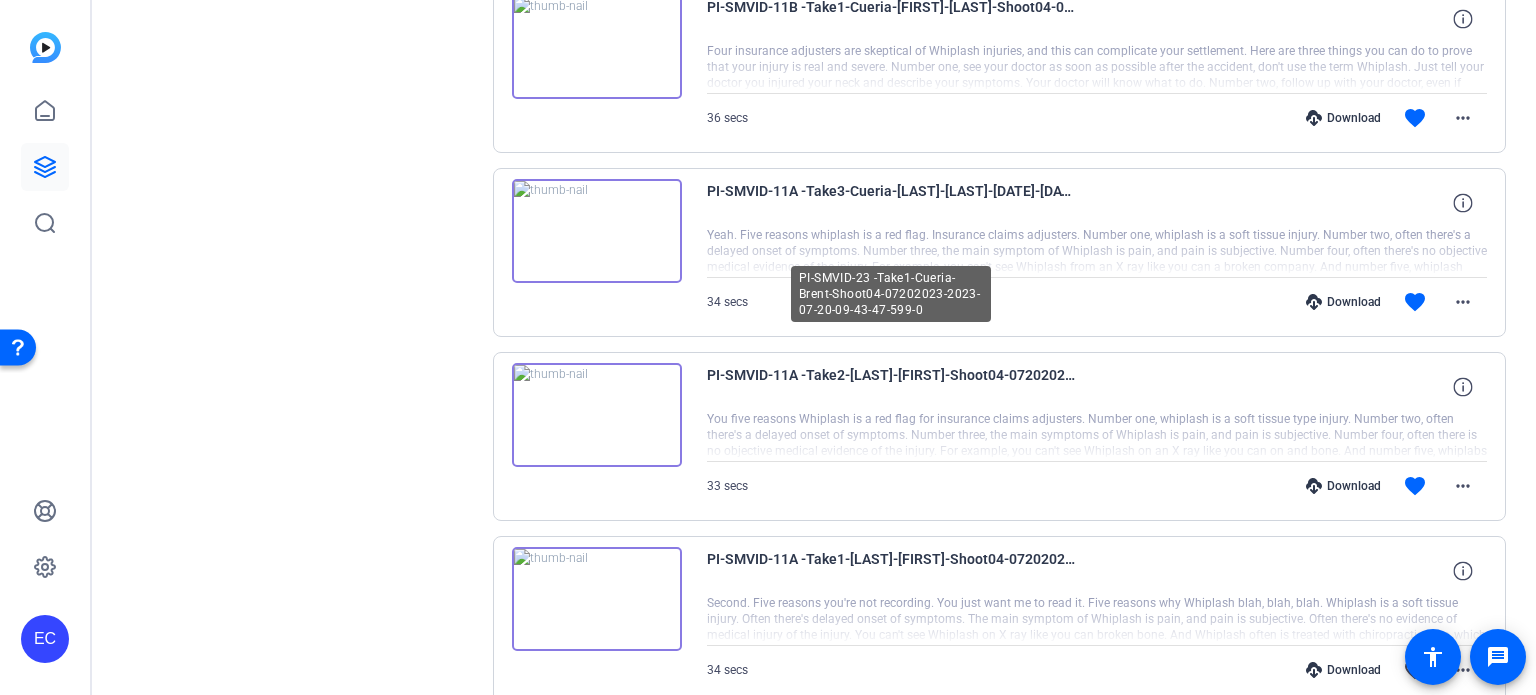 scroll, scrollTop: 3344, scrollLeft: 0, axis: vertical 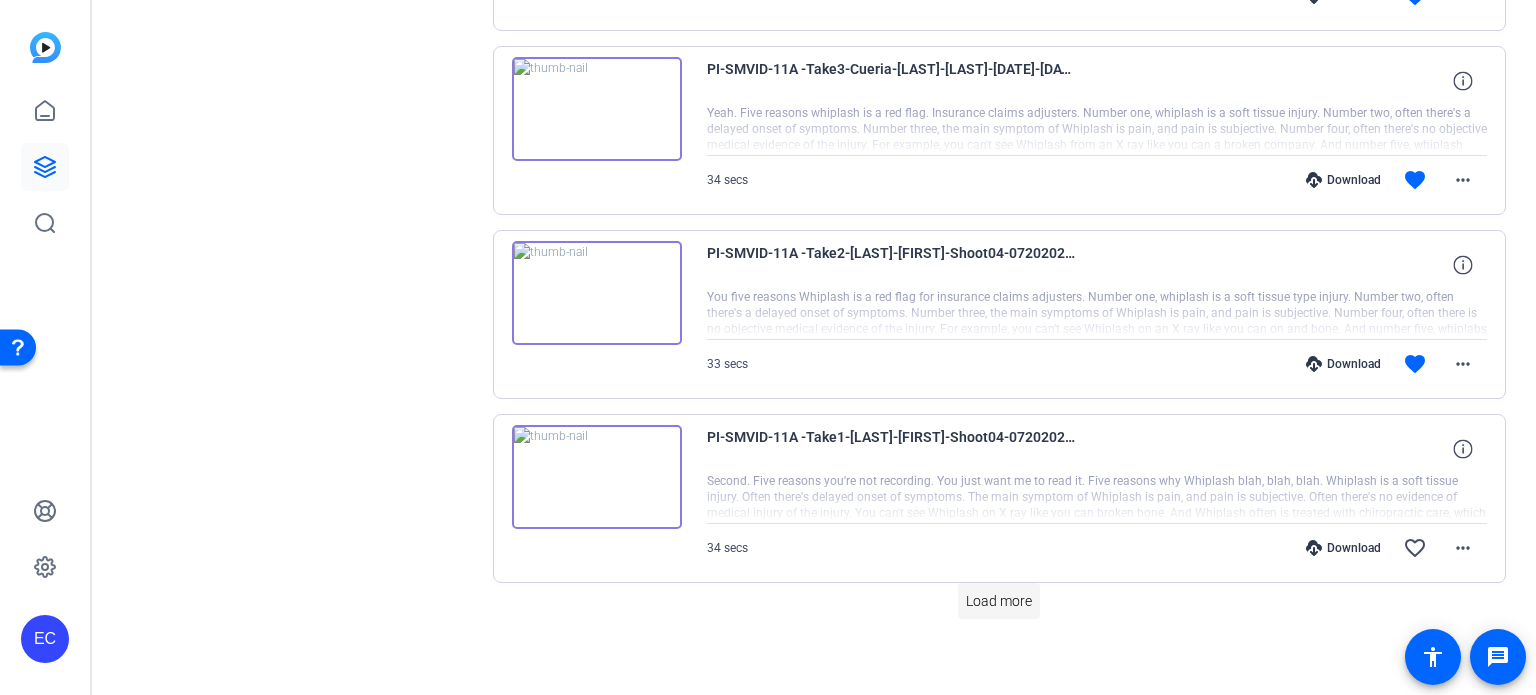 click on "Load more" at bounding box center (999, 601) 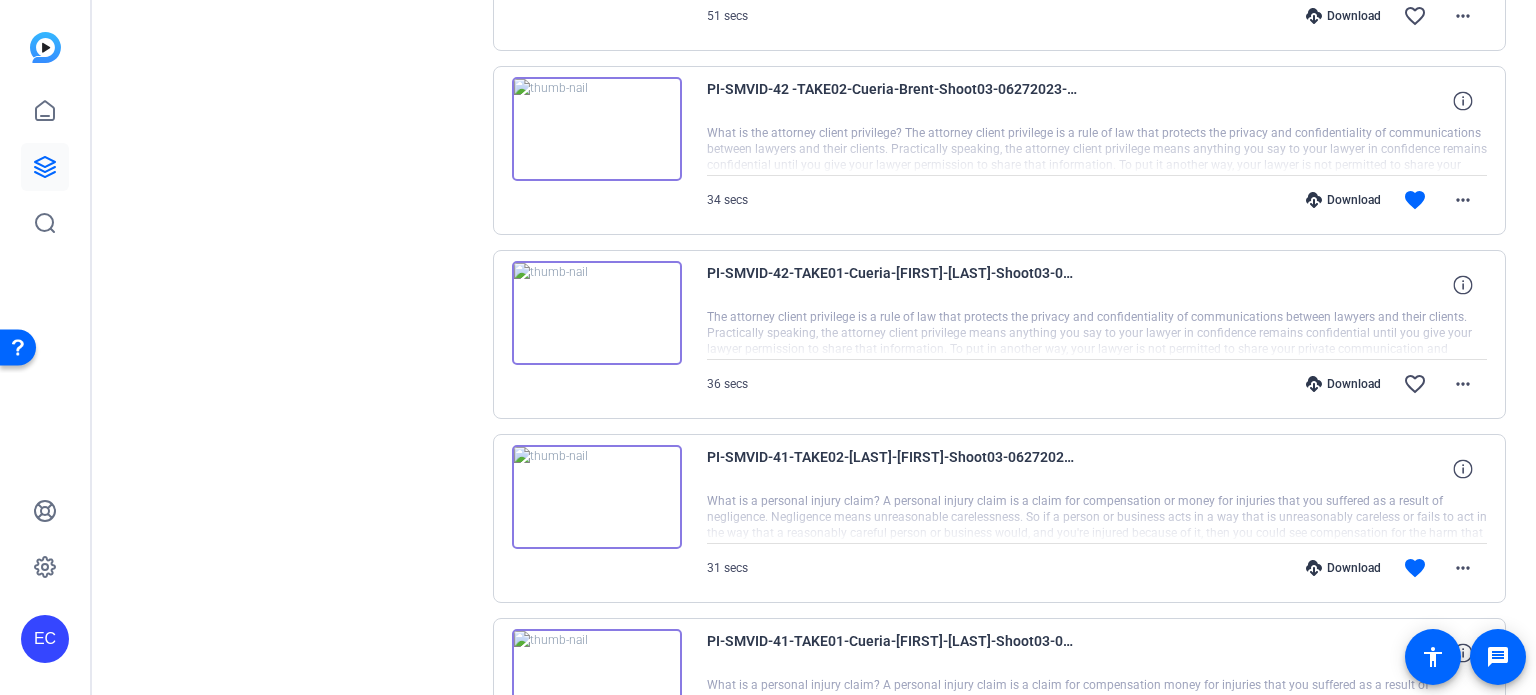 scroll, scrollTop: 4944, scrollLeft: 0, axis: vertical 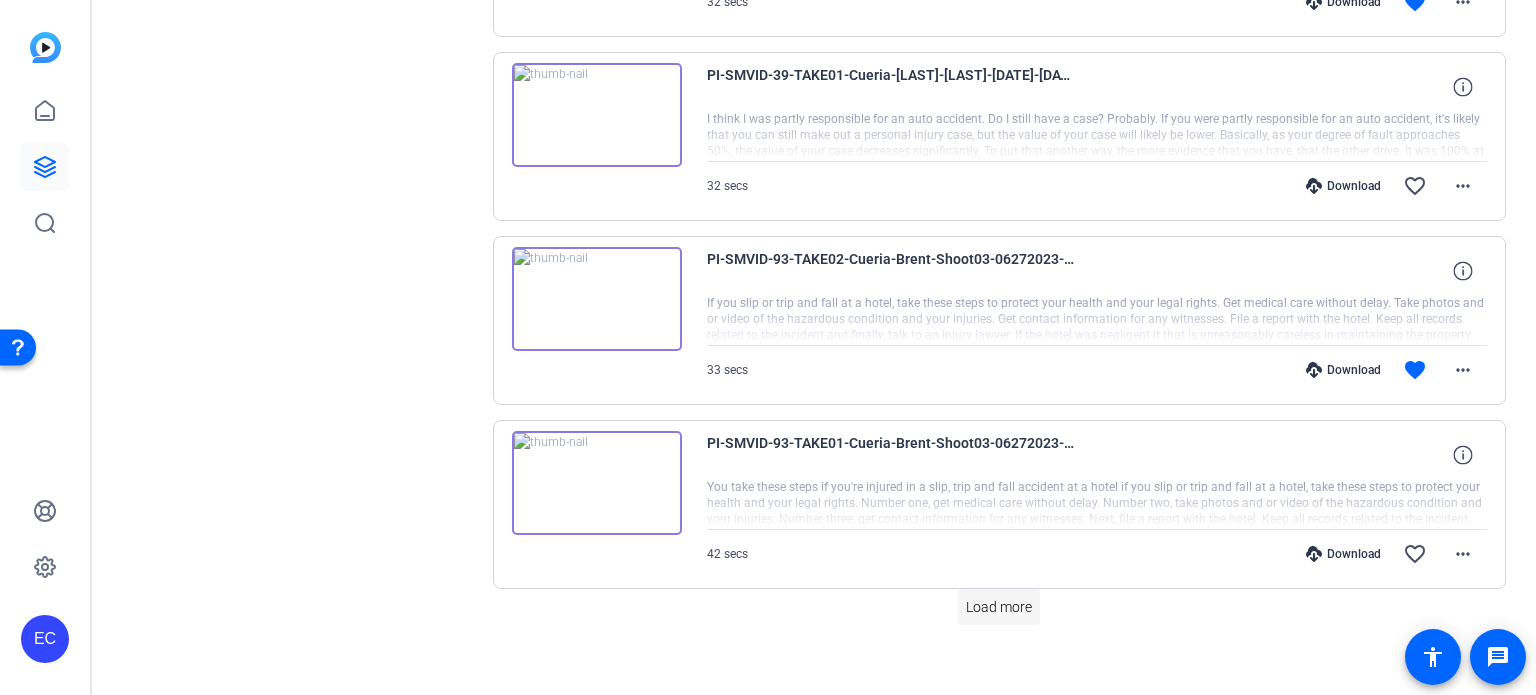 click on "Load more" at bounding box center [999, 607] 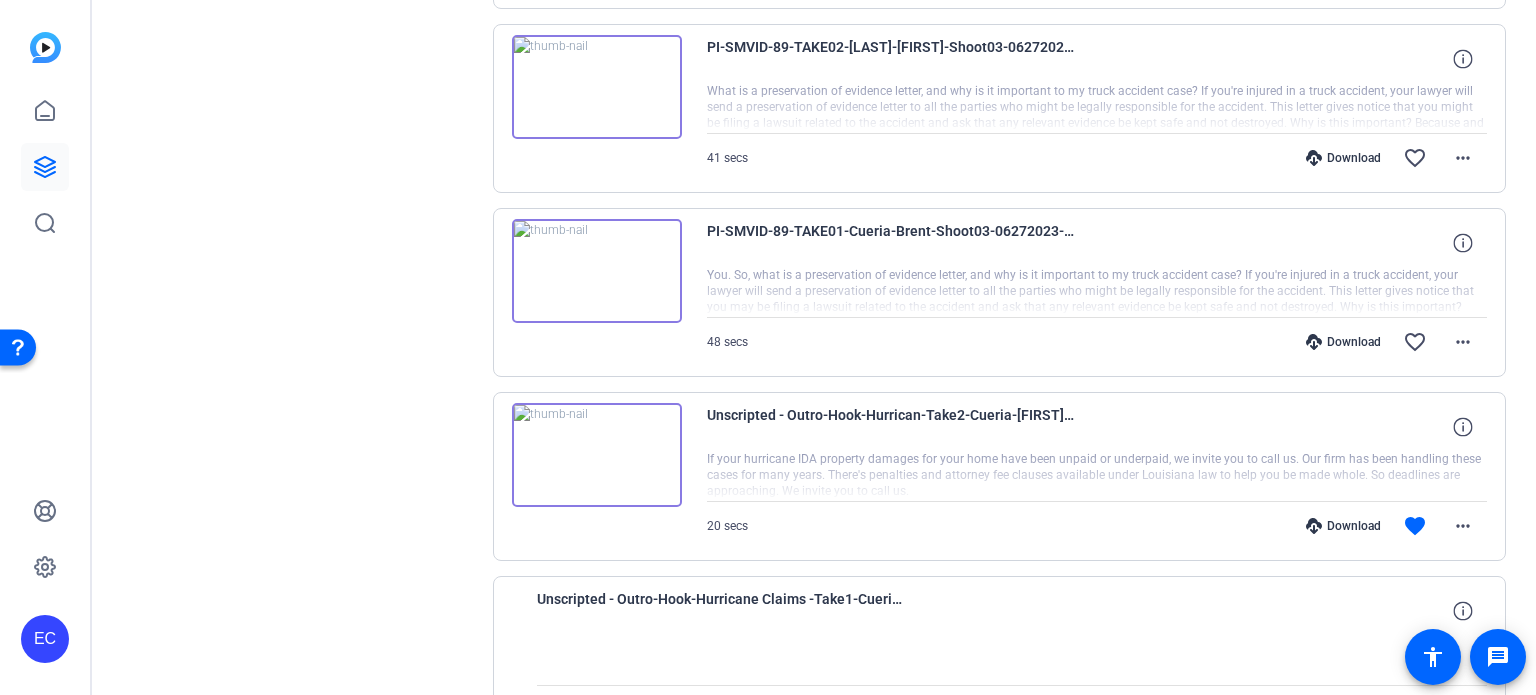 scroll, scrollTop: 7012, scrollLeft: 0, axis: vertical 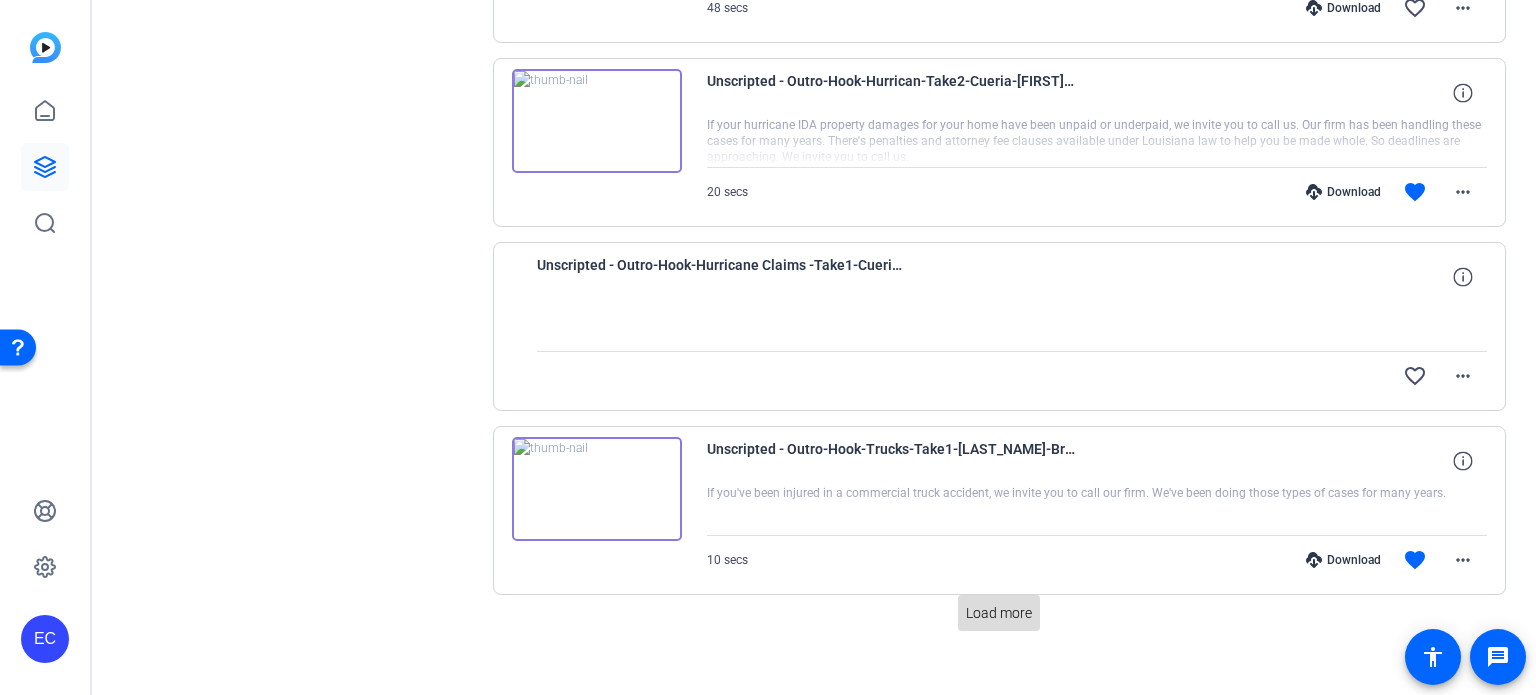 click on "Load more" at bounding box center [999, 613] 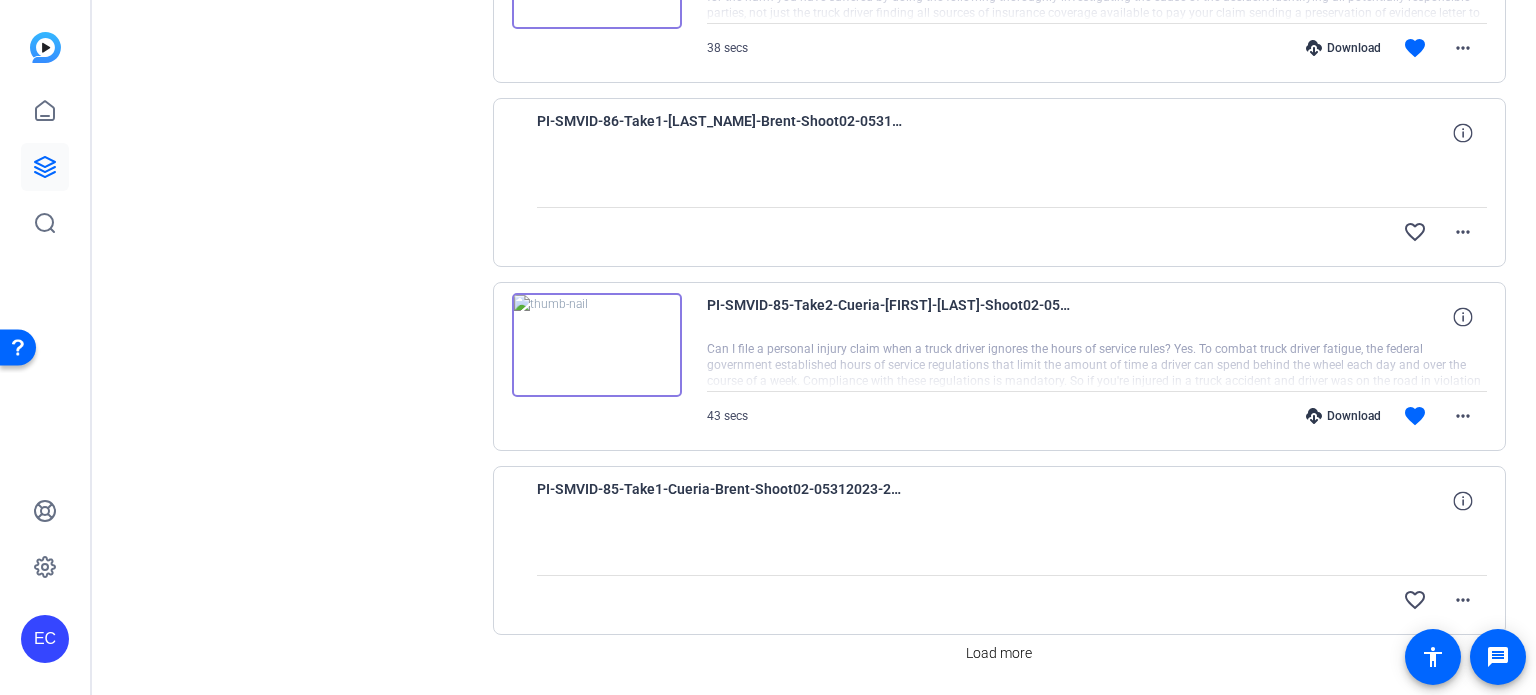 scroll, scrollTop: 8846, scrollLeft: 0, axis: vertical 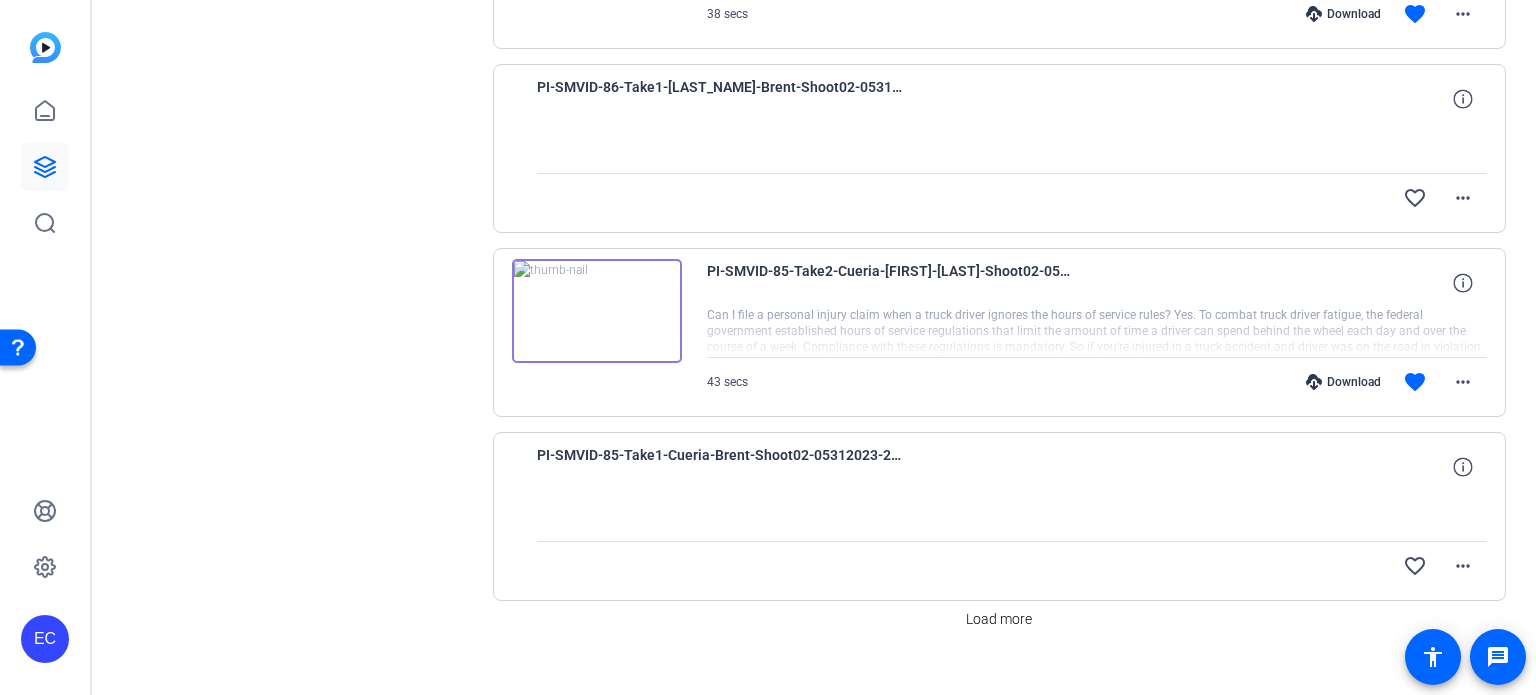 click at bounding box center (597, 311) 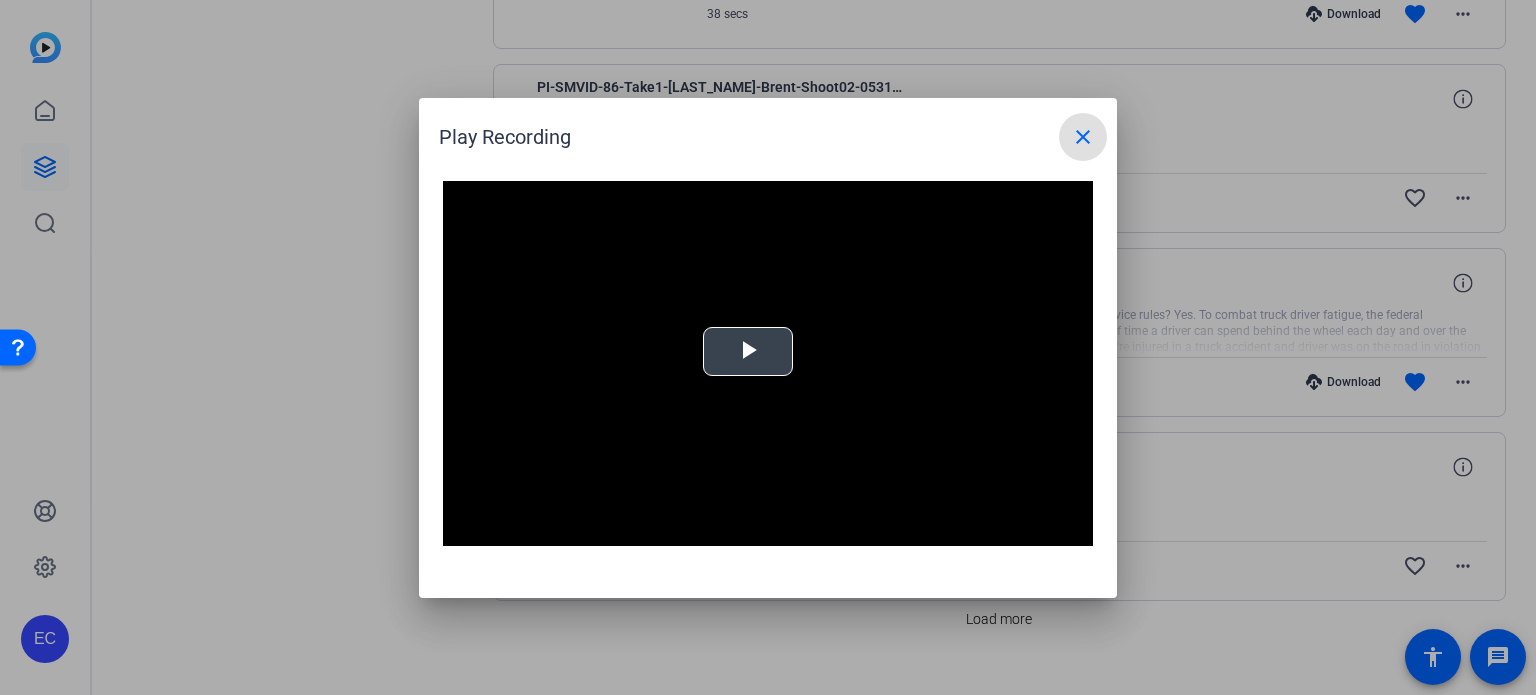 click on "Video Player is loading. Play Video Play Mute Current Time  0:00 / Duration  -:- Loaded :  0% Stream Type  LIVE Seek to live, currently behind live LIVE Remaining Time  - 0:00   1x Playback Rate Chapters Chapters Descriptions descriptions off , selected Captions captions settings , opens captions settings dialog captions off , selected Audio Track Picture-in-Picture Fullscreen This is a modal window. Beginning of dialog window. Escape will cancel and close the window. Text Color White Black Red Green Blue Yellow Magenta Cyan Transparency Opaque Semi-Transparent Background Color Black White Red Green Blue Yellow Magenta Cyan Transparency Opaque Semi-Transparent Transparent Window Color Black White Red Green Blue Yellow Magenta Cyan Transparency Transparent Semi-Transparent Opaque Font Size 50% 75% 100% 125% 150% 175% 200% 300% 400% Text Edge Style None Raised Depressed Uniform Dropshadow Font Family Proportional Sans-Serif Monospace Sans-Serif Proportional Serif Monospace Serif Casual Script Small Caps" at bounding box center [768, 364] 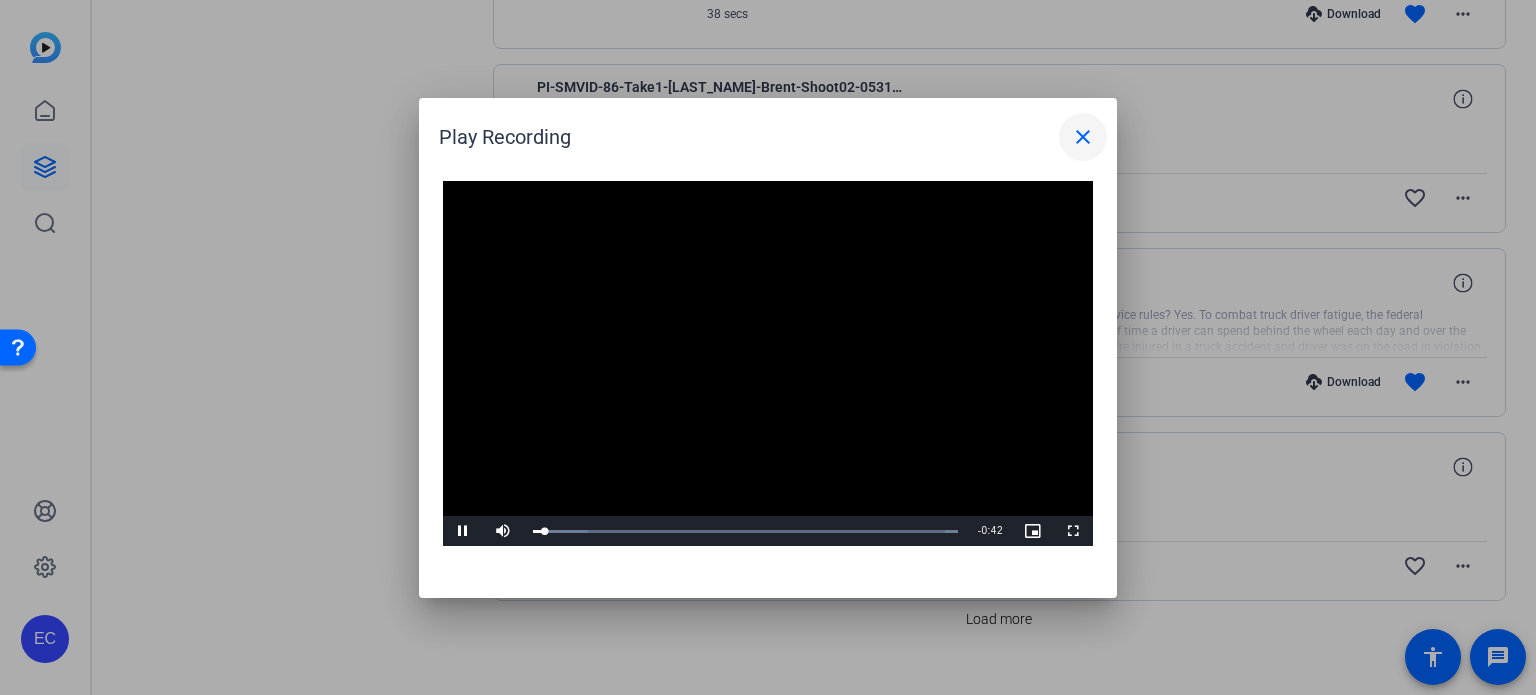 click on "close" at bounding box center [1083, 137] 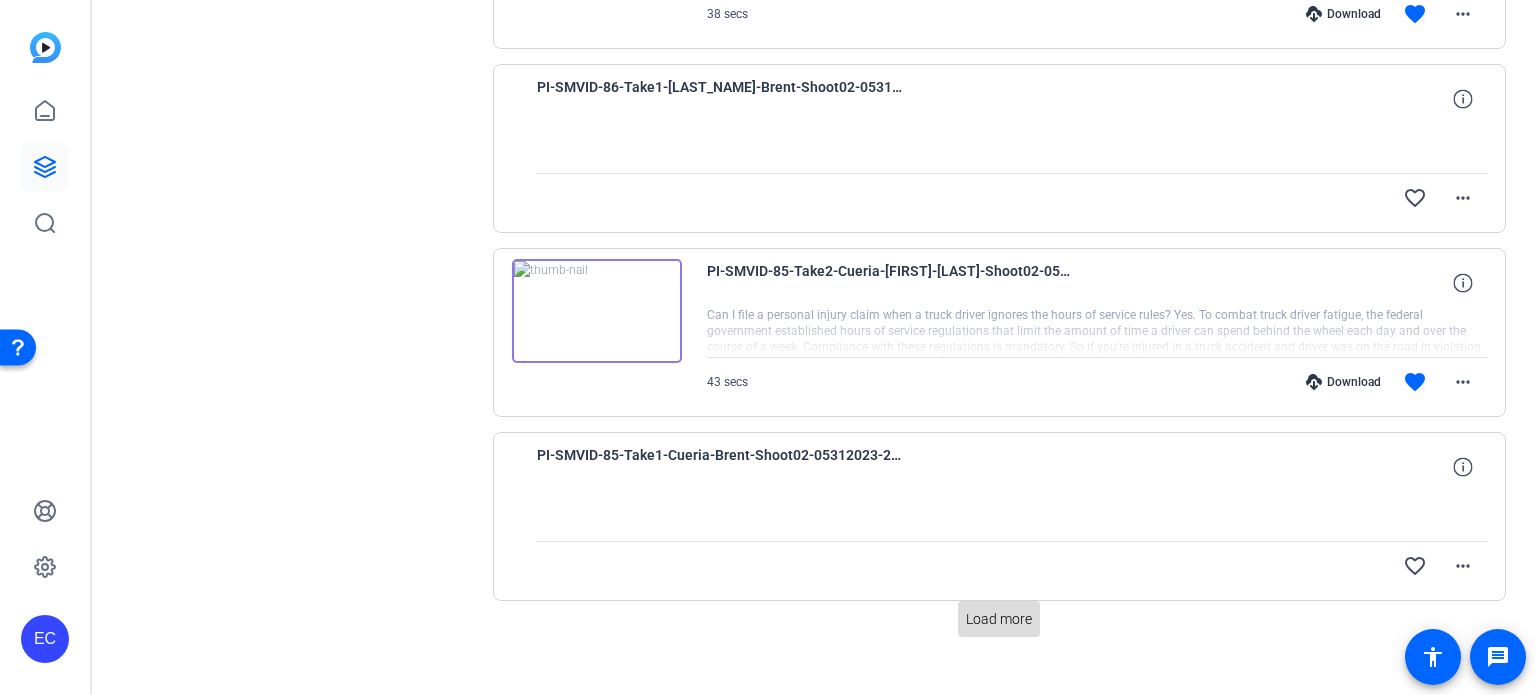 click on "Load more" at bounding box center (999, 619) 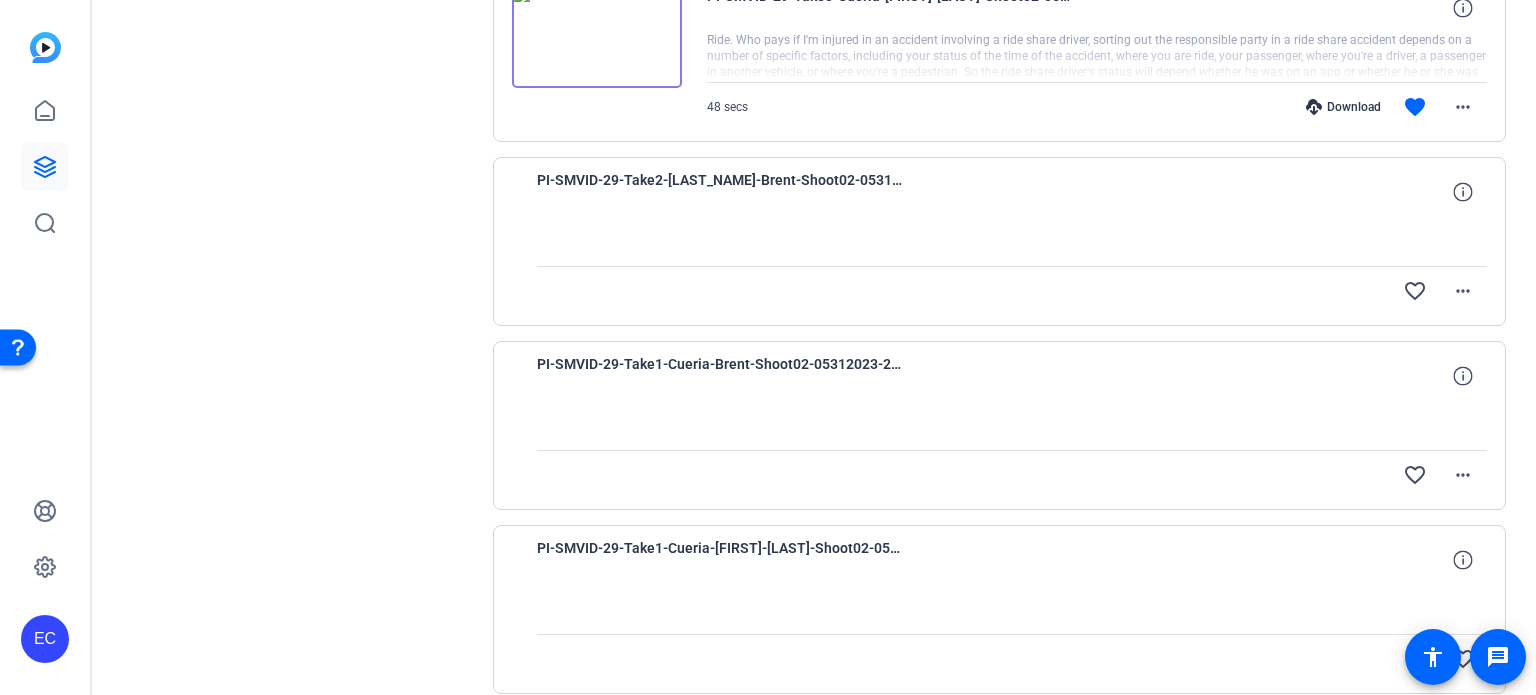 scroll, scrollTop: 10680, scrollLeft: 0, axis: vertical 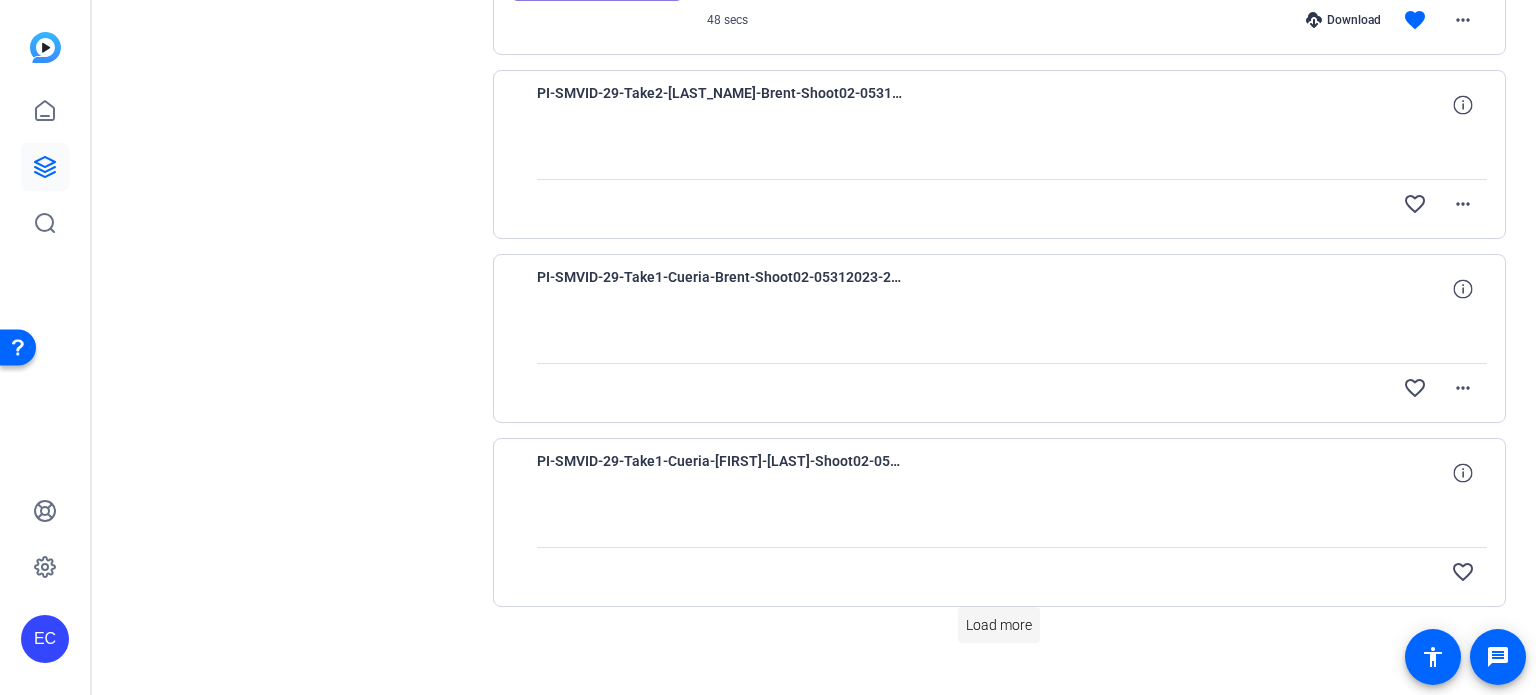 click at bounding box center [999, 625] 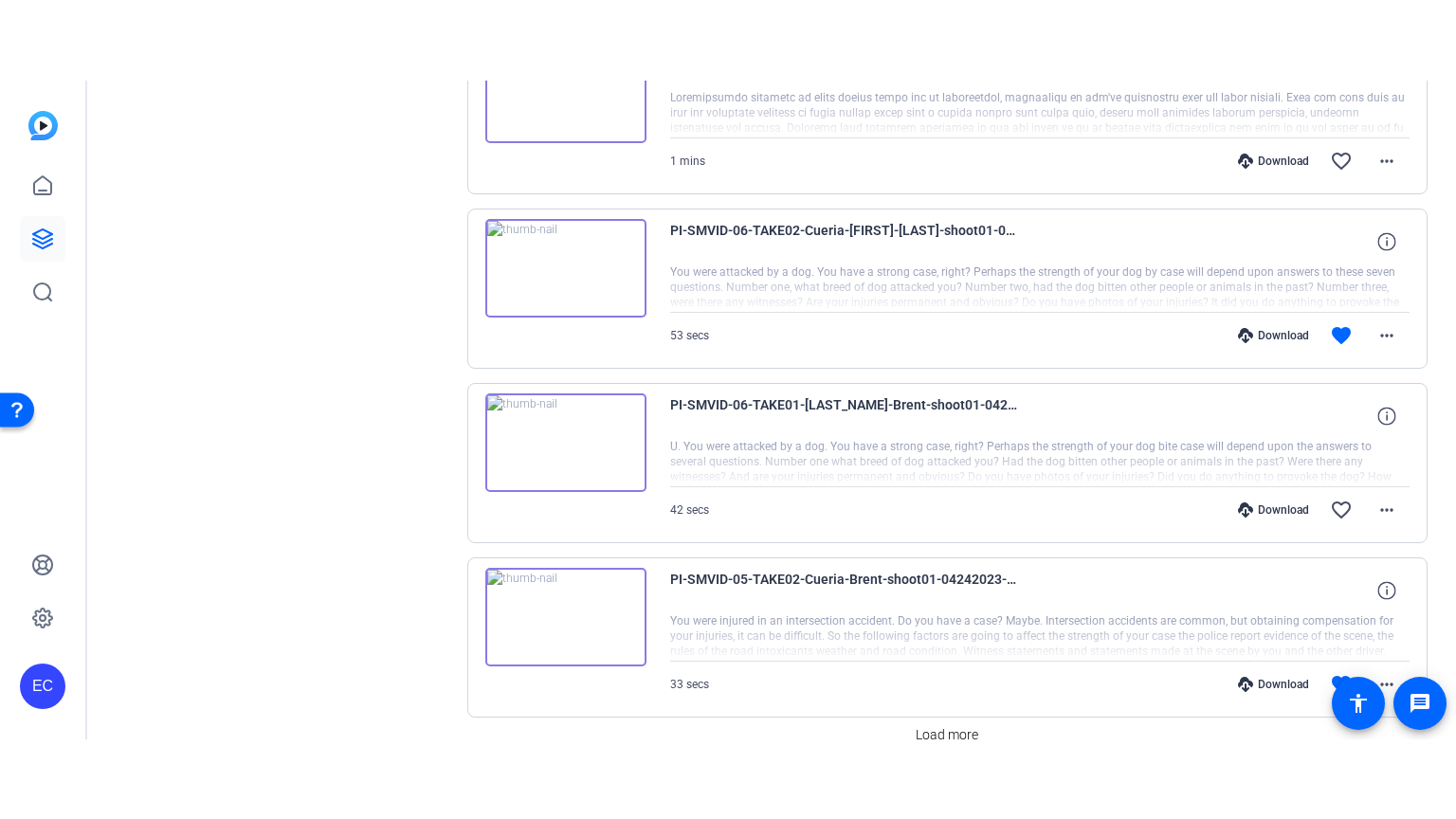 scroll, scrollTop: 11862, scrollLeft: 0, axis: vertical 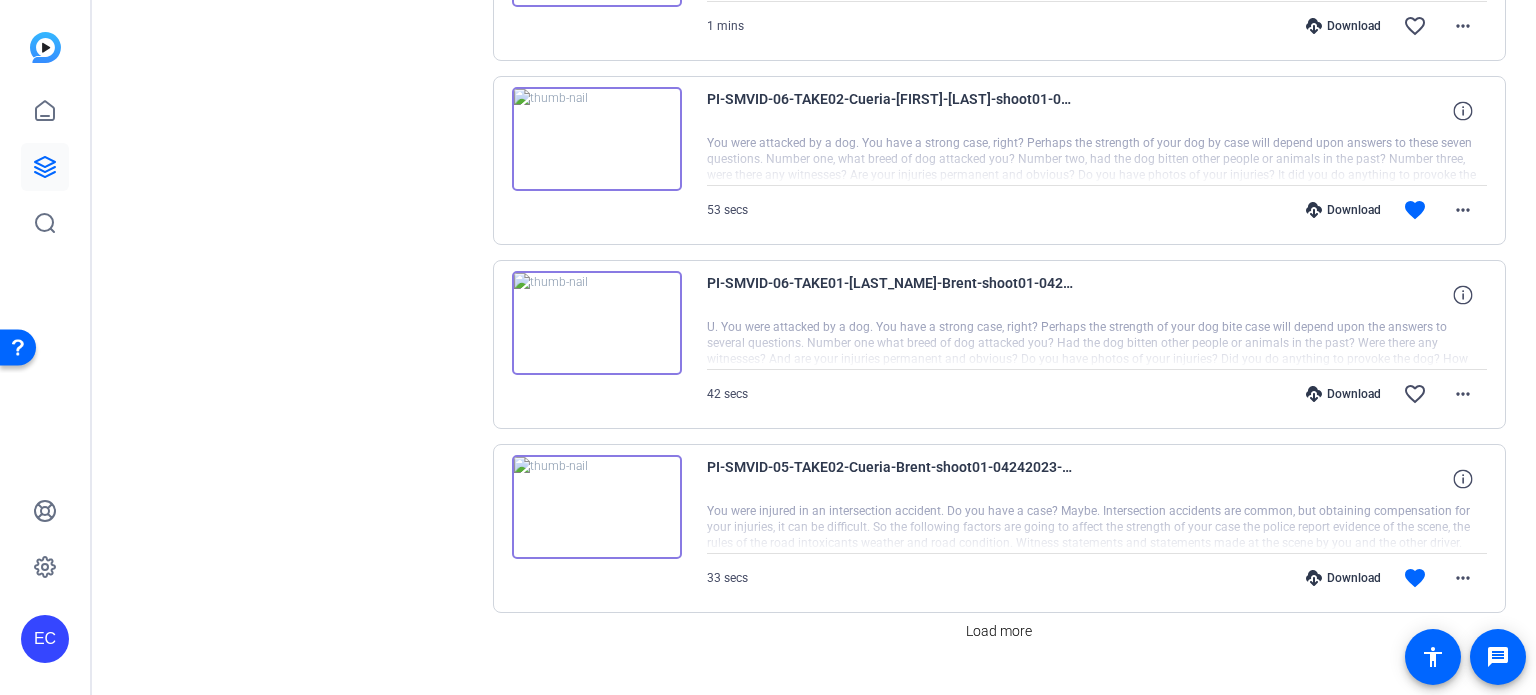 click at bounding box center [597, 323] 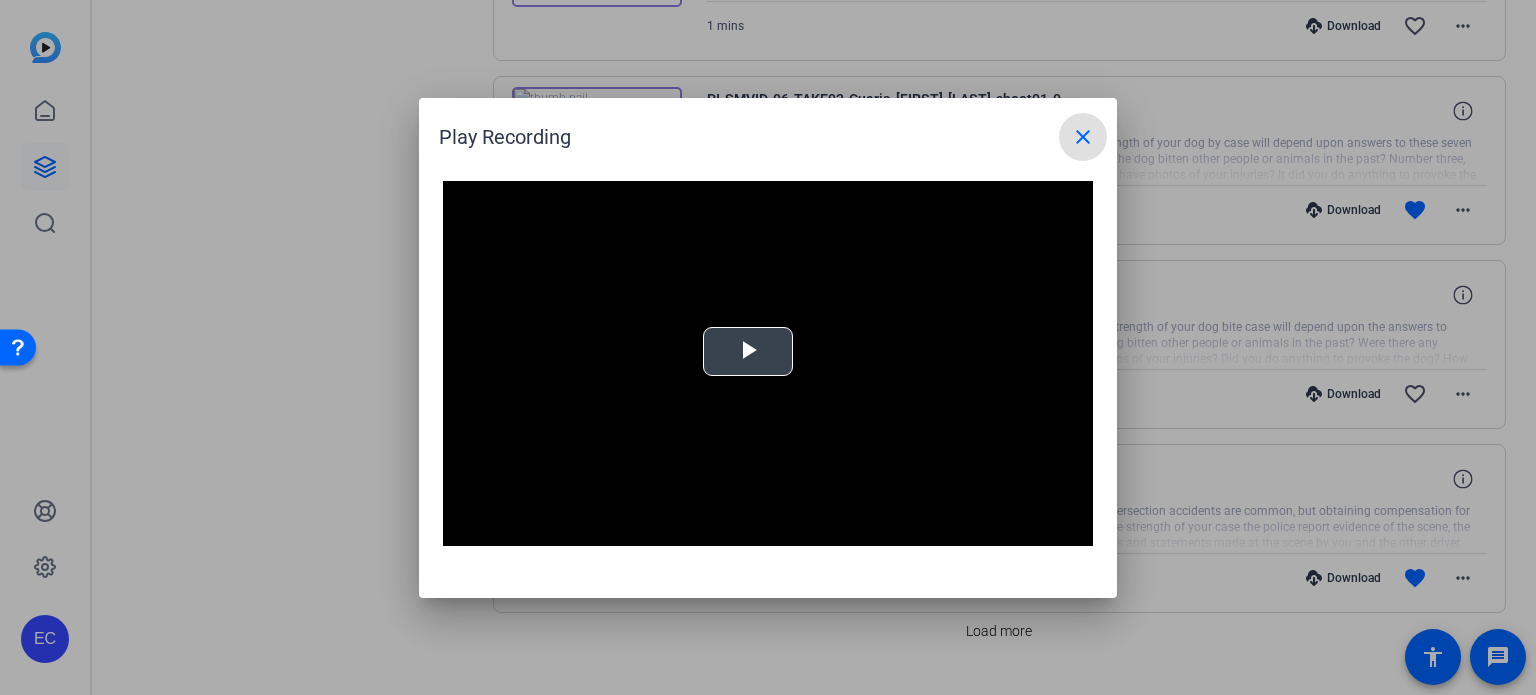 click on "Video Player is loading. Play Video Play Mute Current Time  0:00 / Duration  -:- Loaded :  0% Stream Type  LIVE Seek to live, currently behind live LIVE Remaining Time  - 0:00   1x Playback Rate Chapters Chapters Descriptions descriptions off , selected Captions captions settings , opens captions settings dialog captions off , selected Audio Track Picture-in-Picture Fullscreen This is a modal window. Beginning of dialog window. Escape will cancel and close the window. Text Color White Black Red Green Blue Yellow Magenta Cyan Transparency Opaque Semi-Transparent Background Color Black White Red Green Blue Yellow Magenta Cyan Transparency Opaque Semi-Transparent Transparent Window Color Black White Red Green Blue Yellow Magenta Cyan Transparency Transparent Semi-Transparent Opaque Font Size 50% 75% 100% 125% 150% 175% 200% 300% 400% Text Edge Style None Raised Depressed Uniform Dropshadow Font Family Proportional Sans-Serif Monospace Sans-Serif Proportional Serif Monospace Serif Casual Script Small Caps" at bounding box center [768, 364] 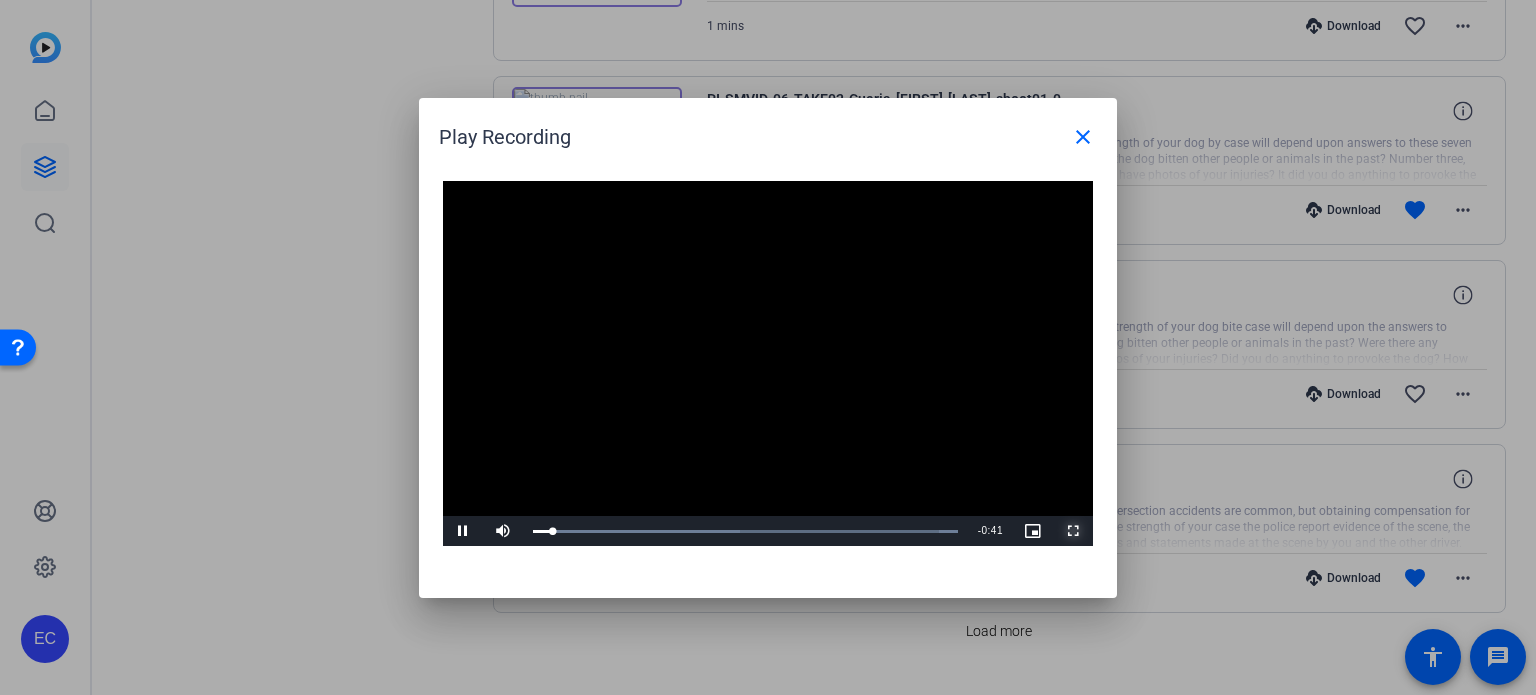 click at bounding box center (1073, 531) 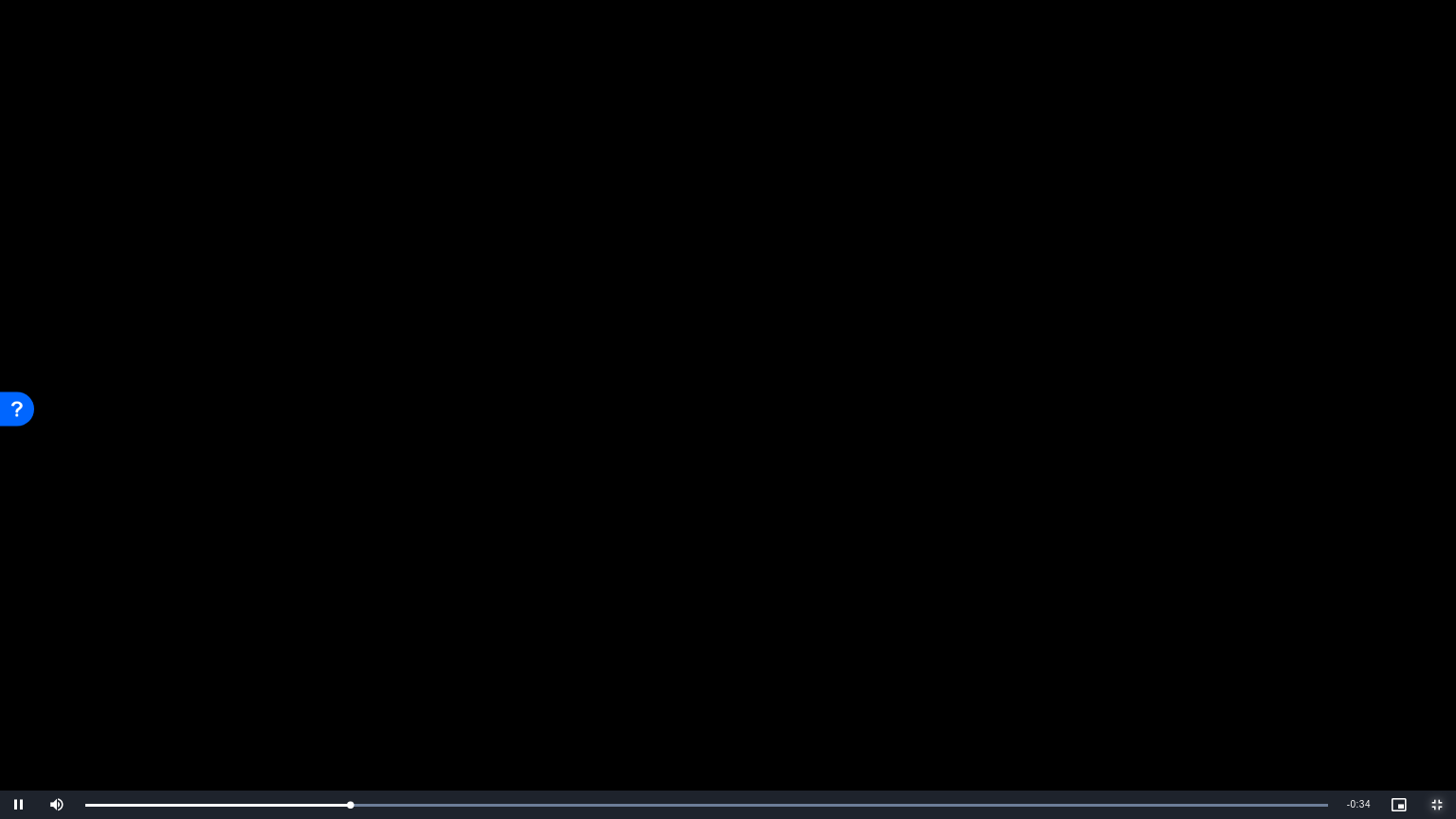 click at bounding box center [1437, 805] 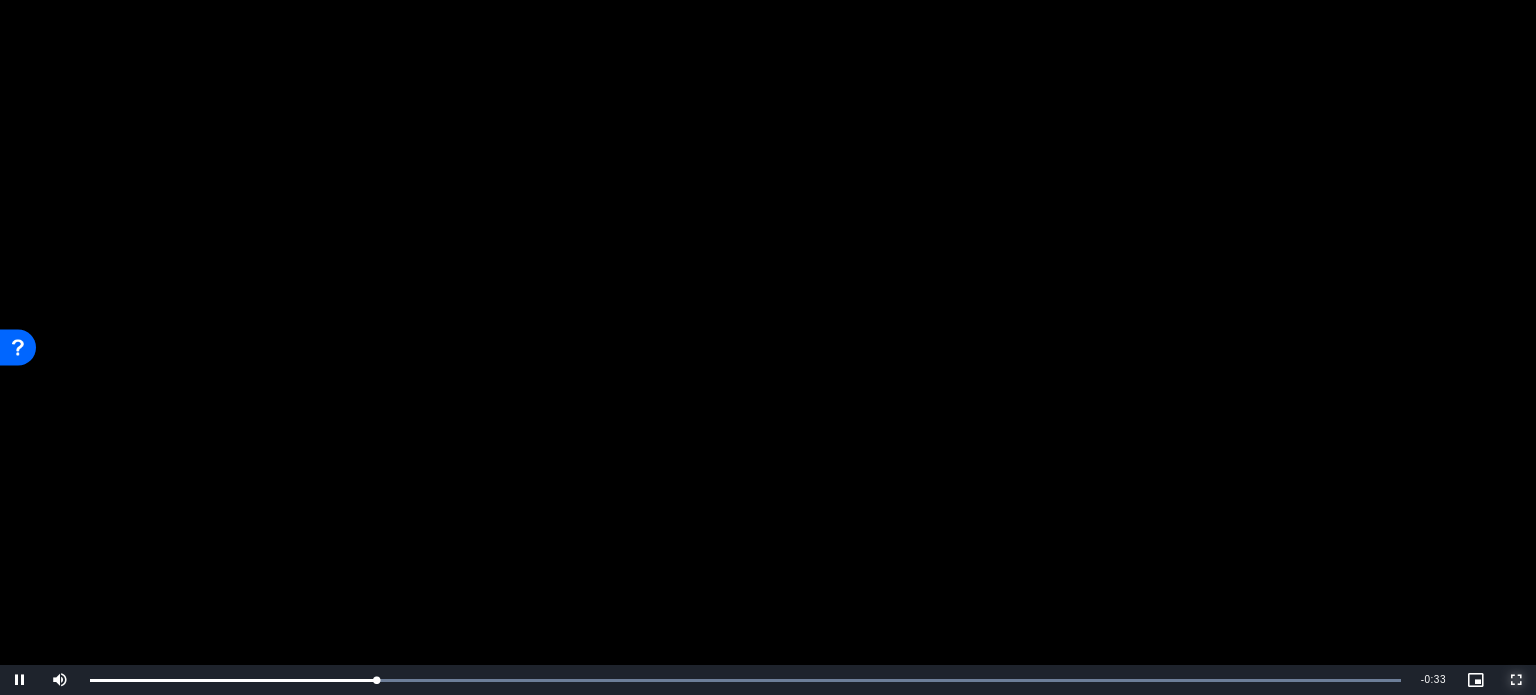 scroll, scrollTop: 12514, scrollLeft: 0, axis: vertical 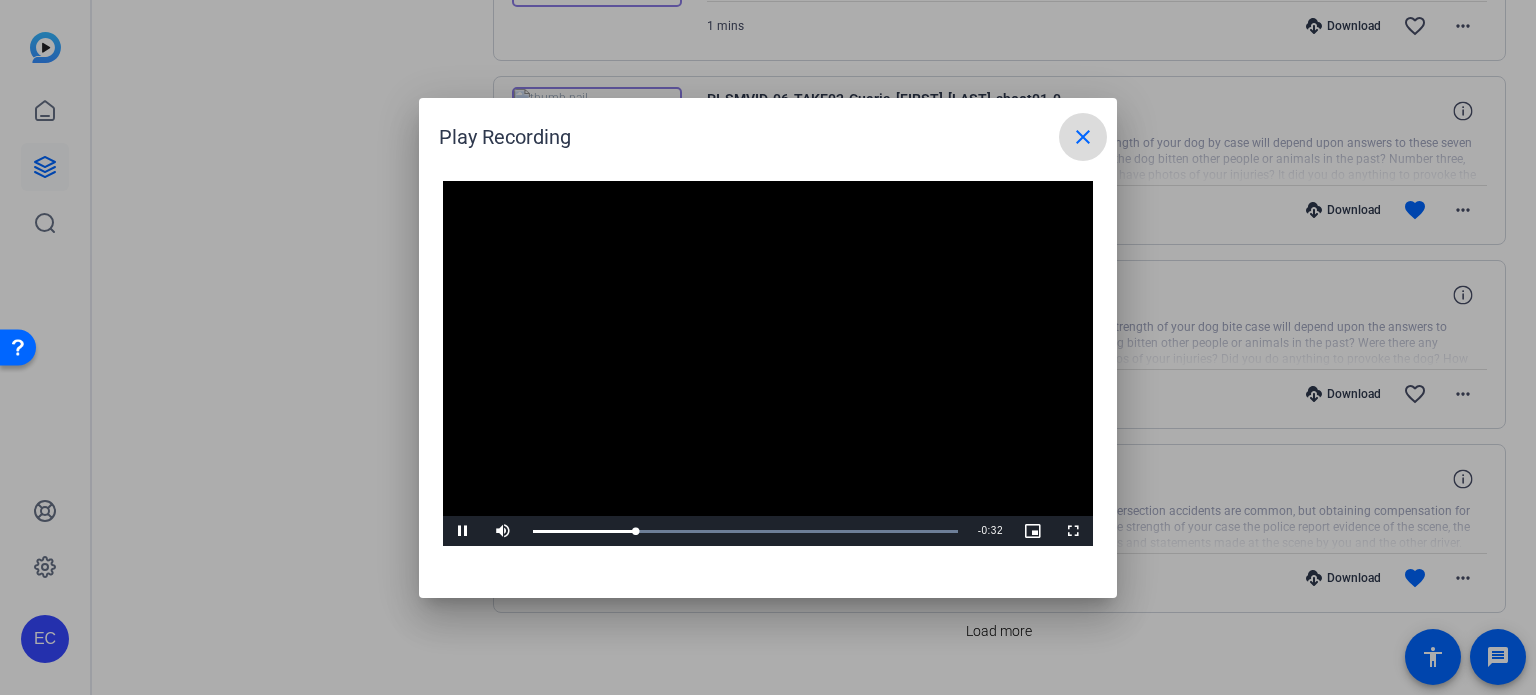 click at bounding box center [1083, 137] 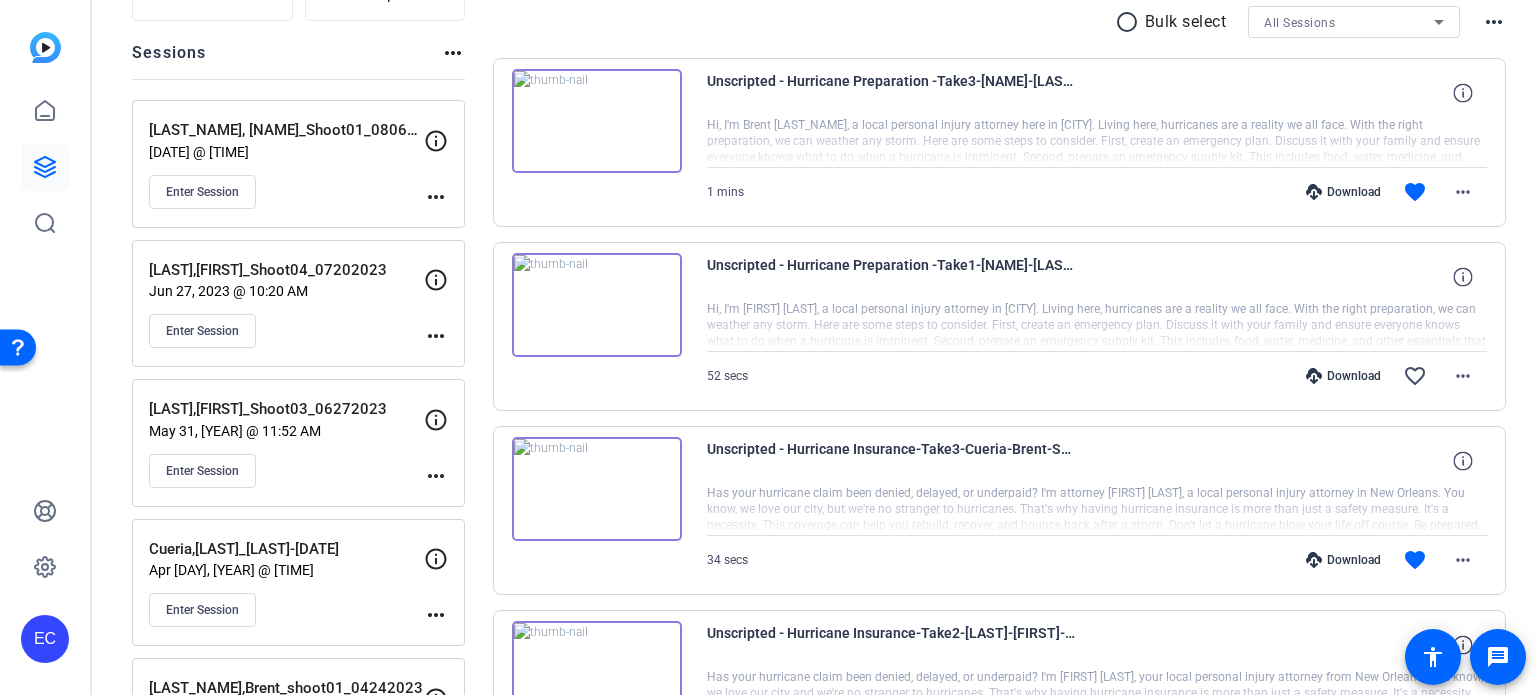 scroll, scrollTop: 0, scrollLeft: 0, axis: both 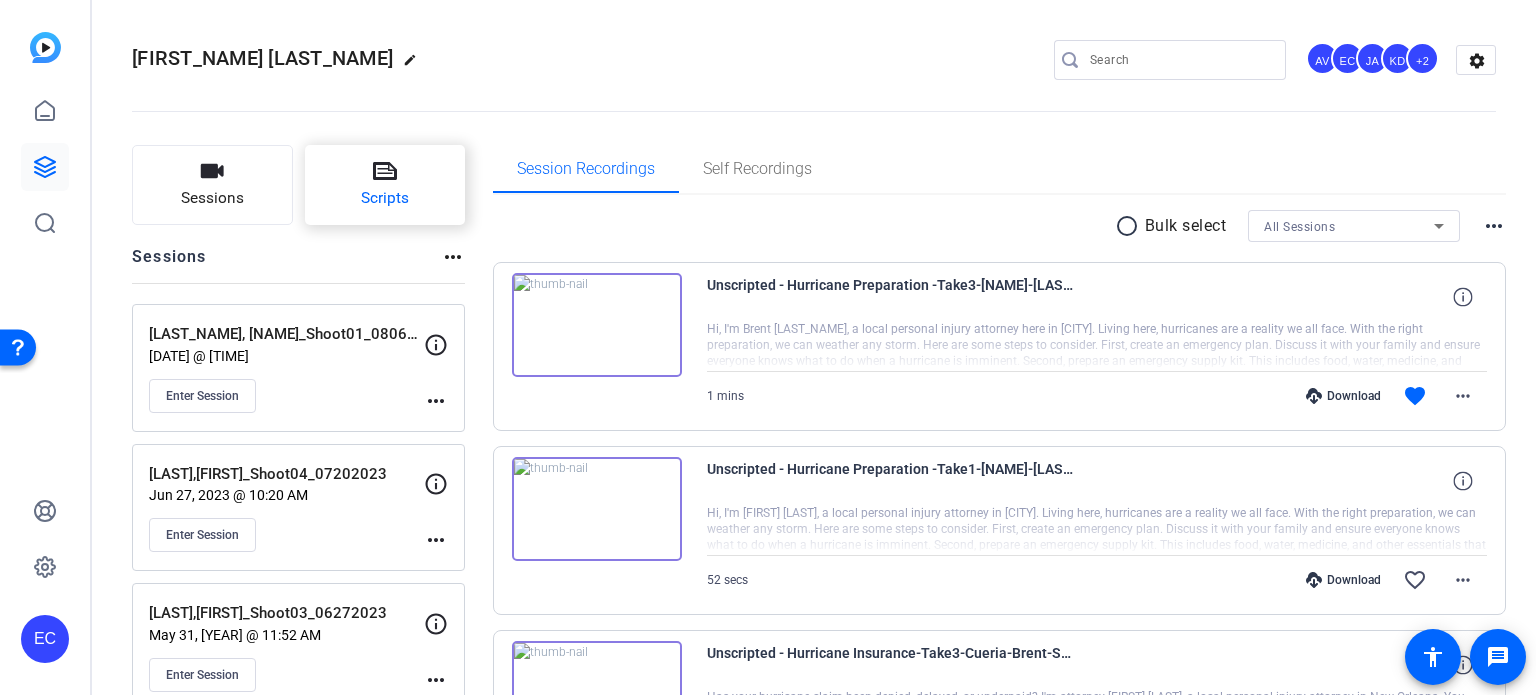 click on "Scripts" 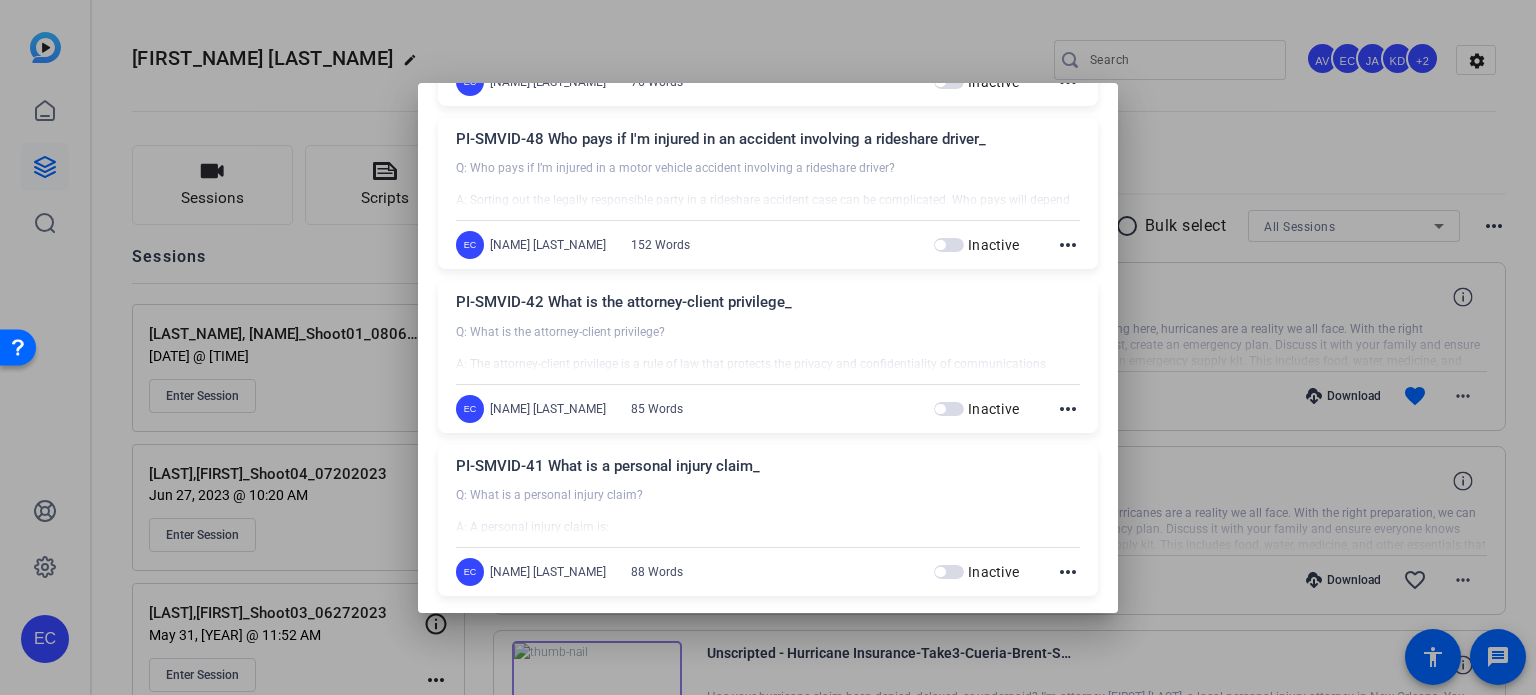 scroll, scrollTop: 3500, scrollLeft: 0, axis: vertical 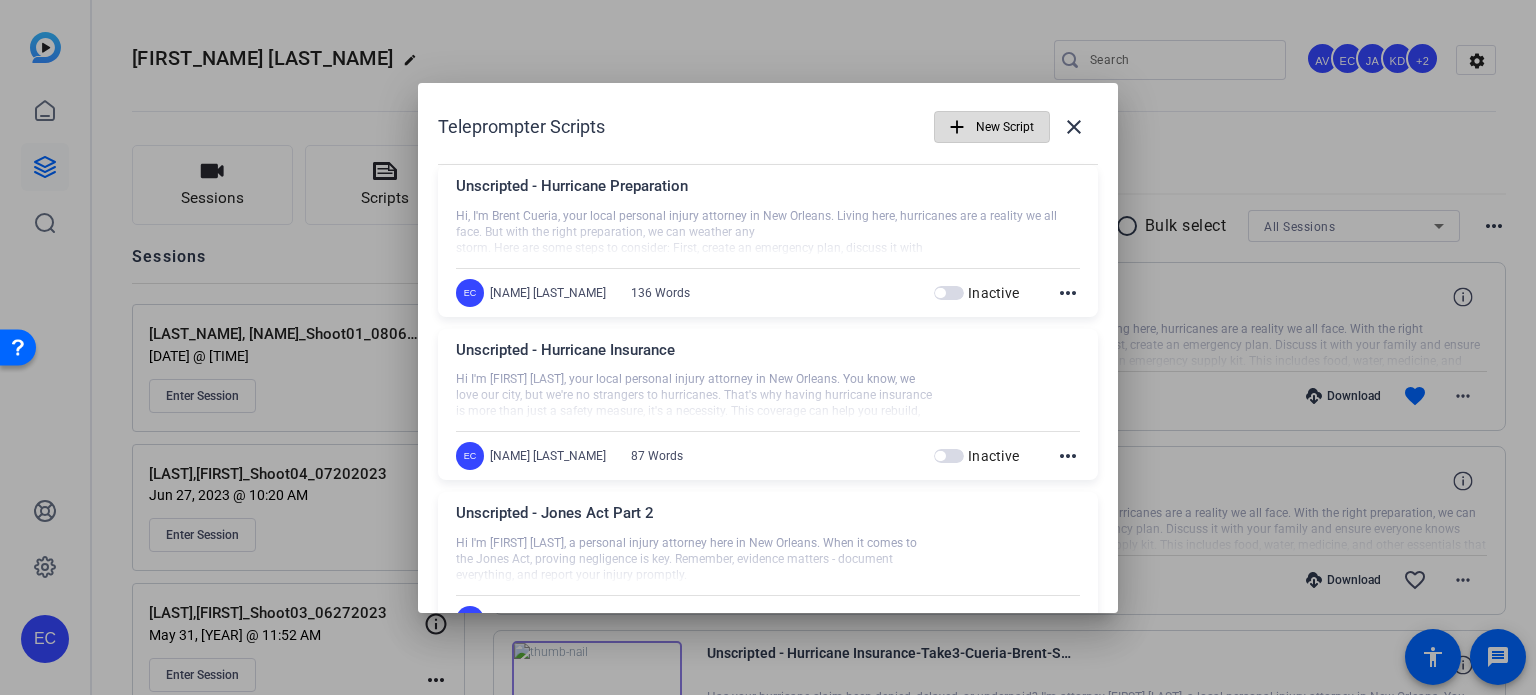click on "add" at bounding box center [957, 127] 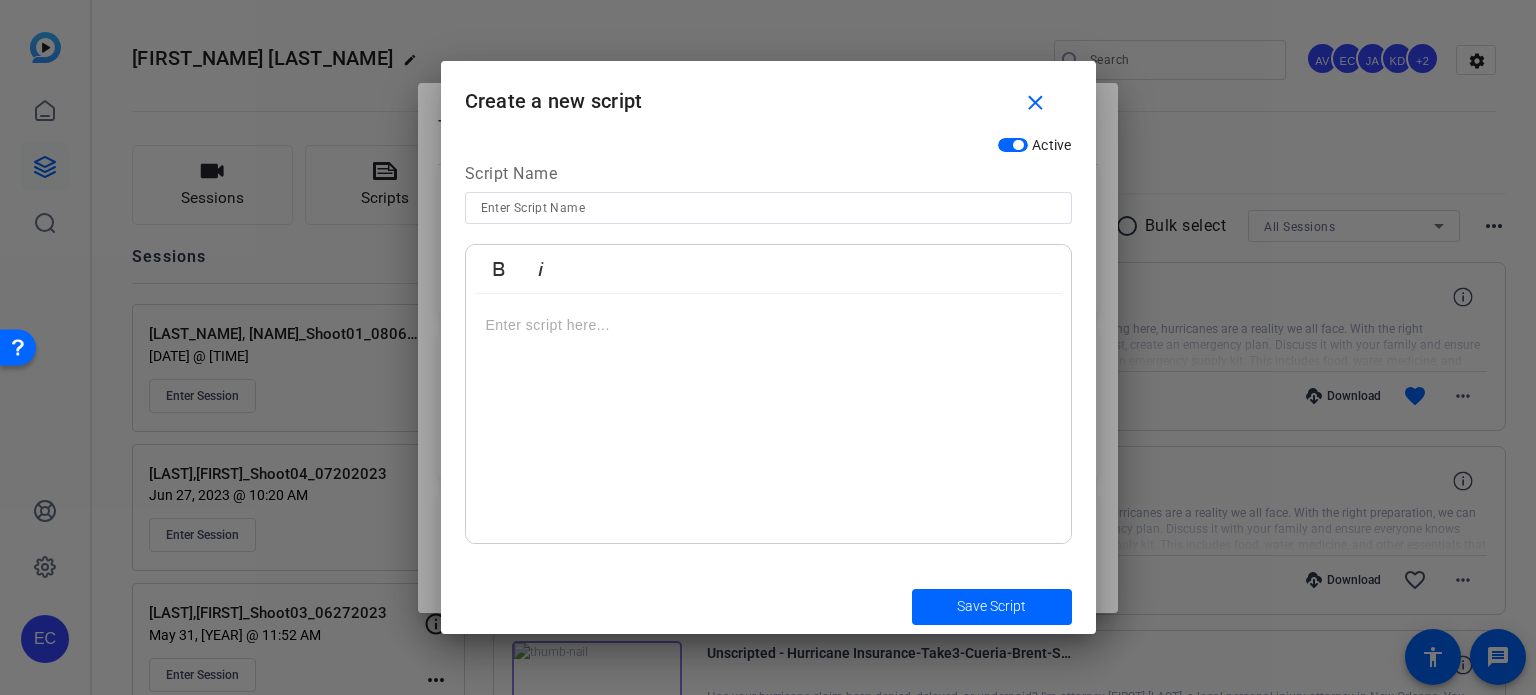 click at bounding box center [768, 208] 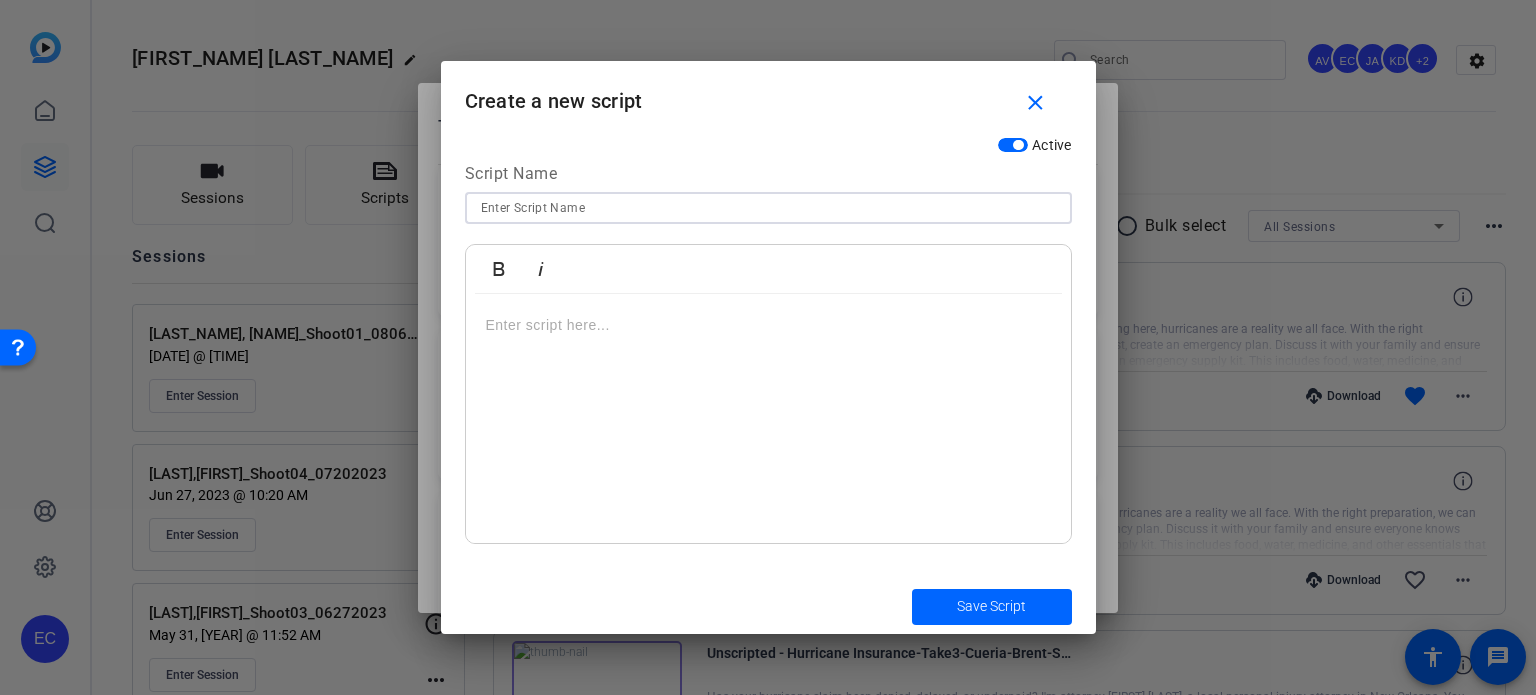 paste on "PI-META-001 – “Injured Offshore? Here’s What Most Workers Don’t Know”" 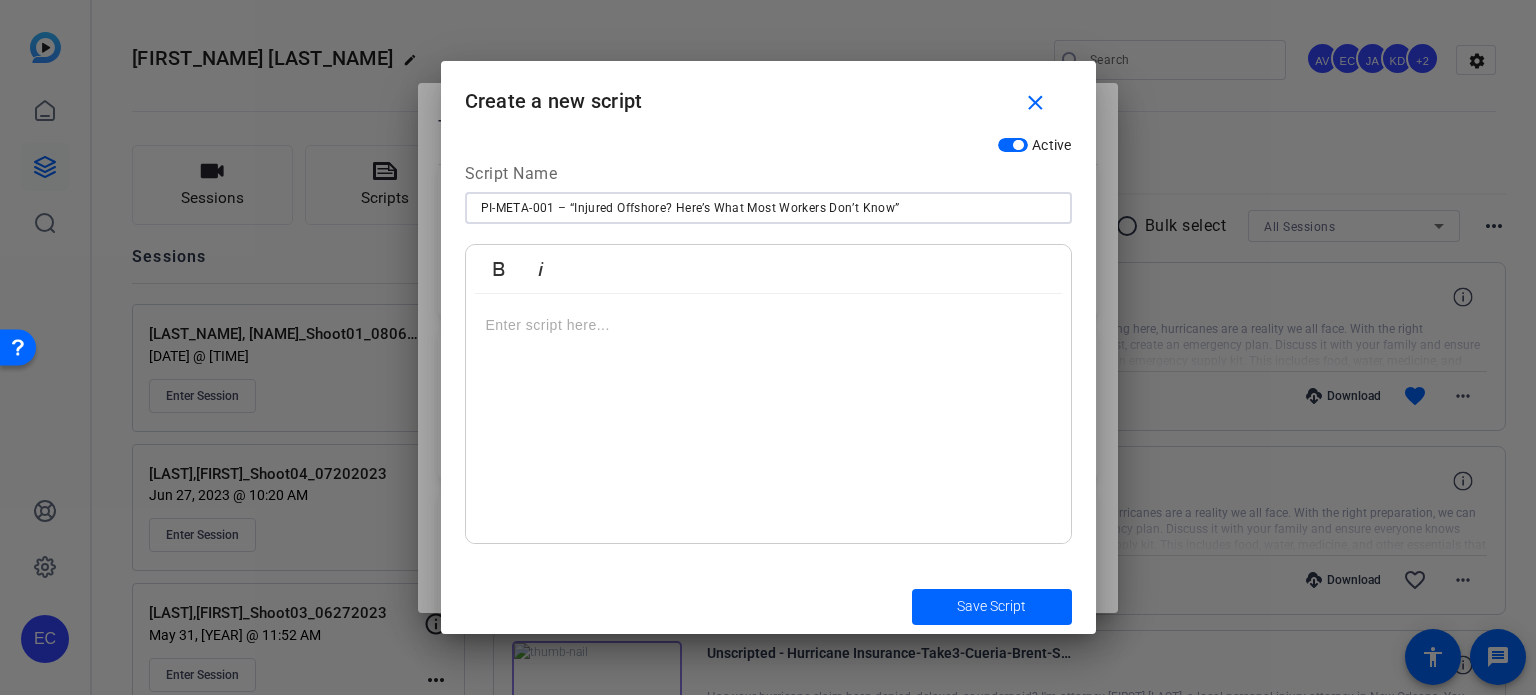 type on "PI-META-001 – “Injured Offshore? Here’s What Most Workers Don’t Know”" 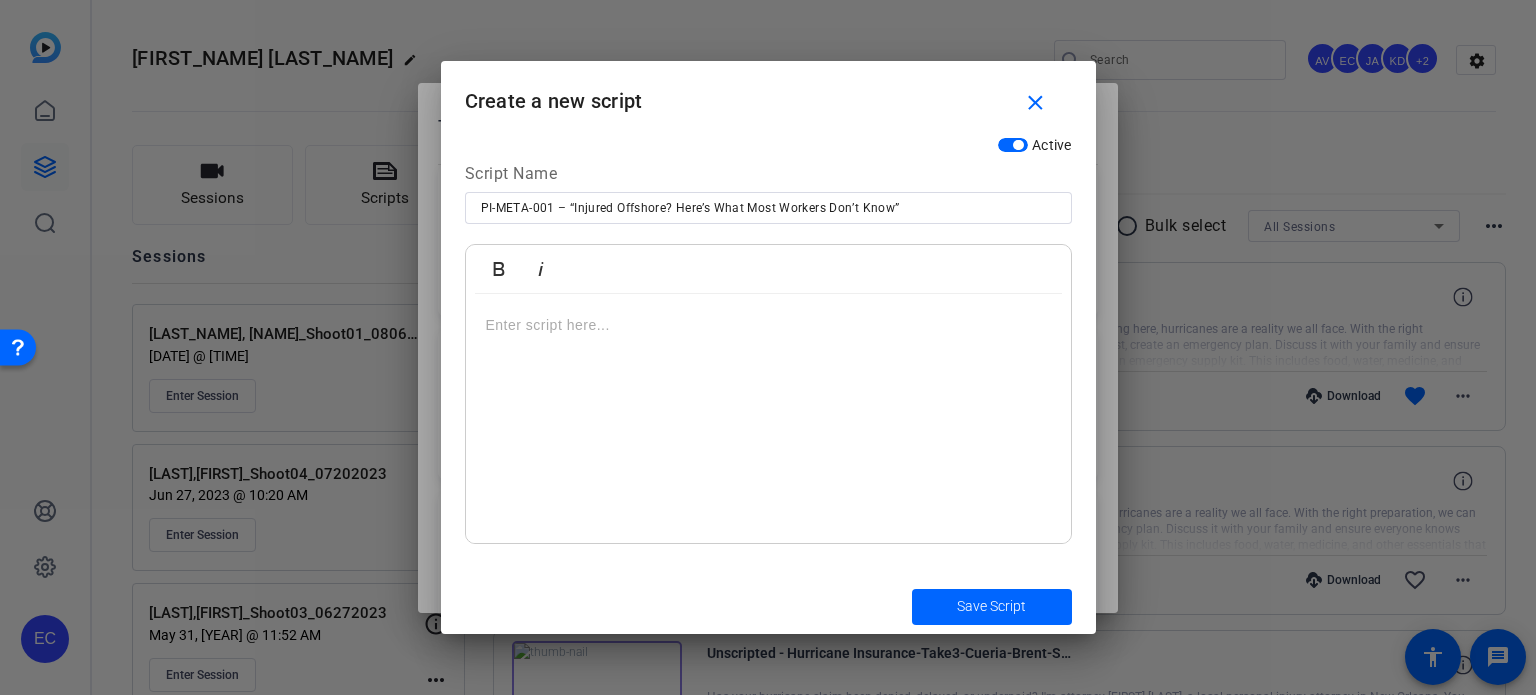 click at bounding box center (768, 419) 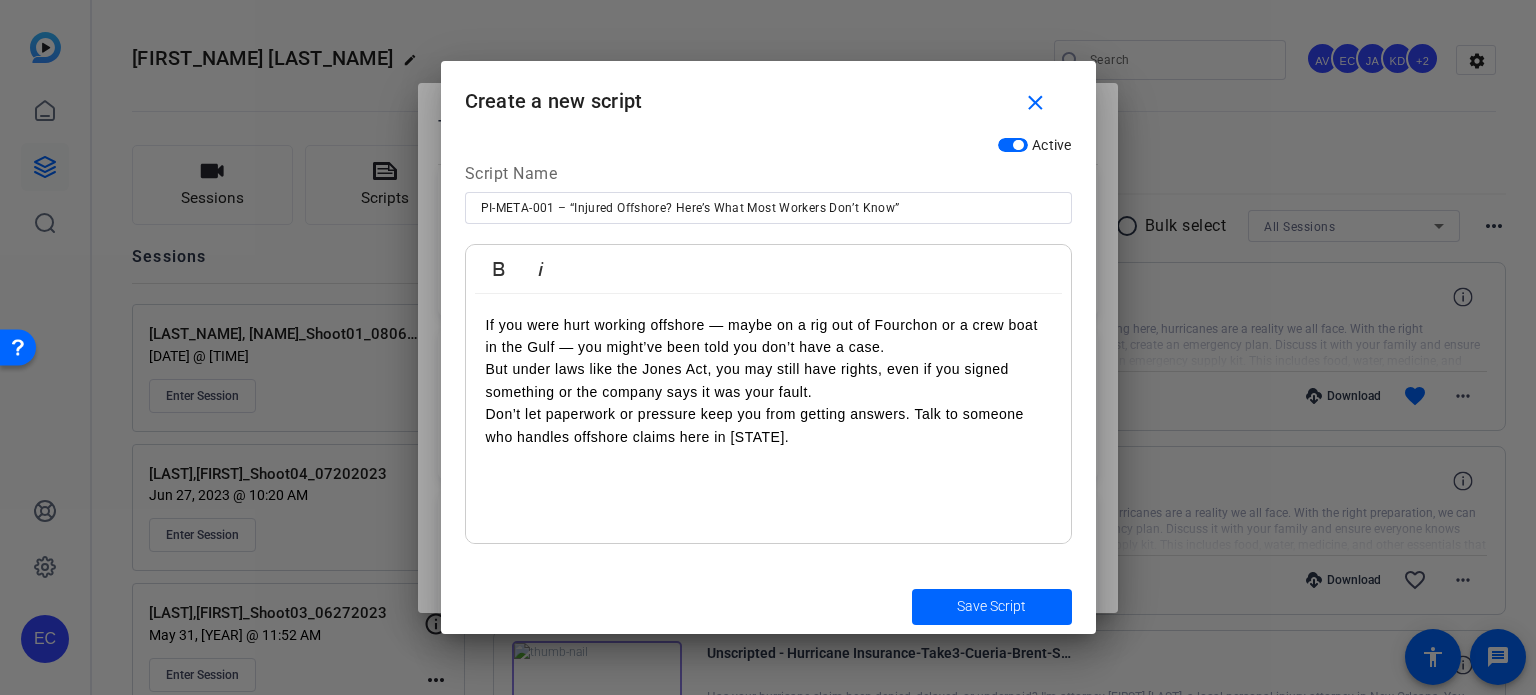 click on "If you were hurt working offshore — maybe on a rig out of Fourchon or a crew boat in the Gulf — you might’ve been told you don’t have a case." at bounding box center (768, 336) 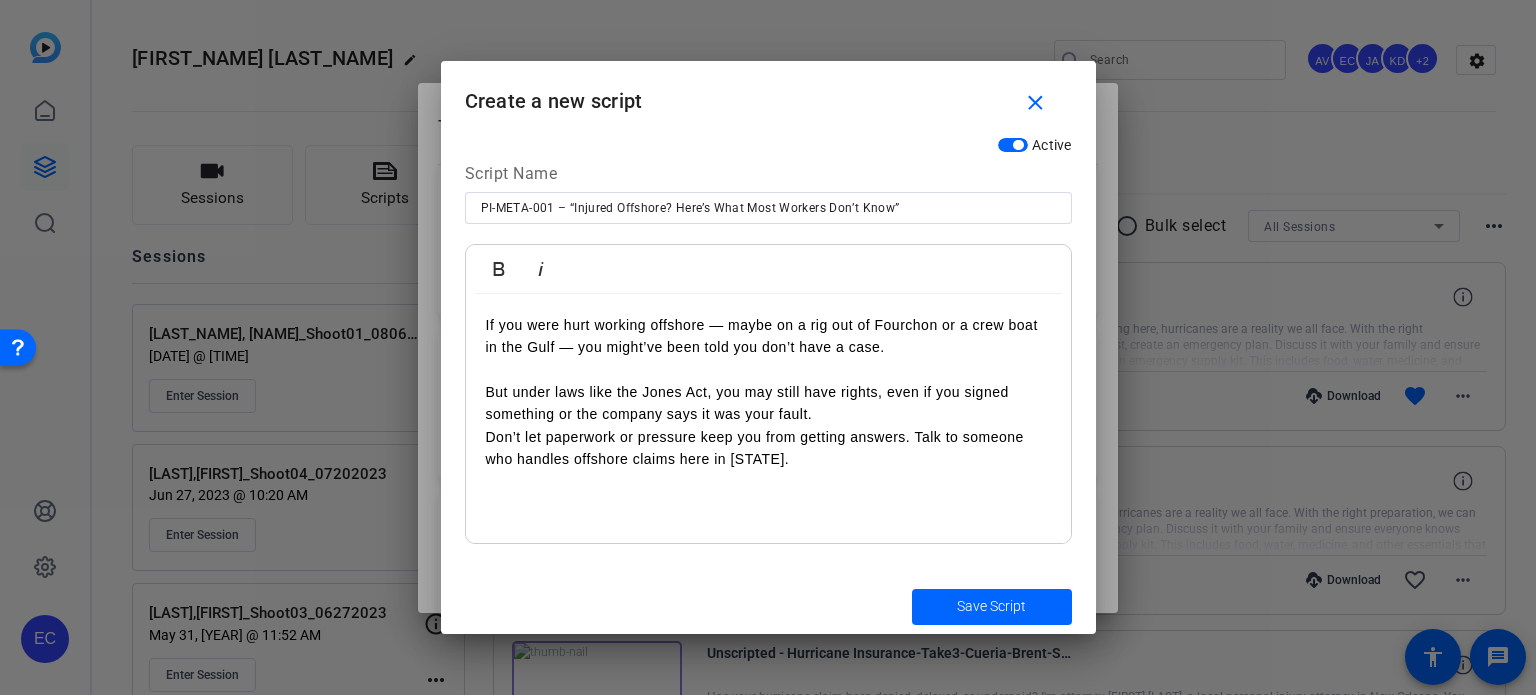 click on "But under laws like the Jones Act, you may still have rights, even if you signed something or the company says it was your fault." at bounding box center [768, 403] 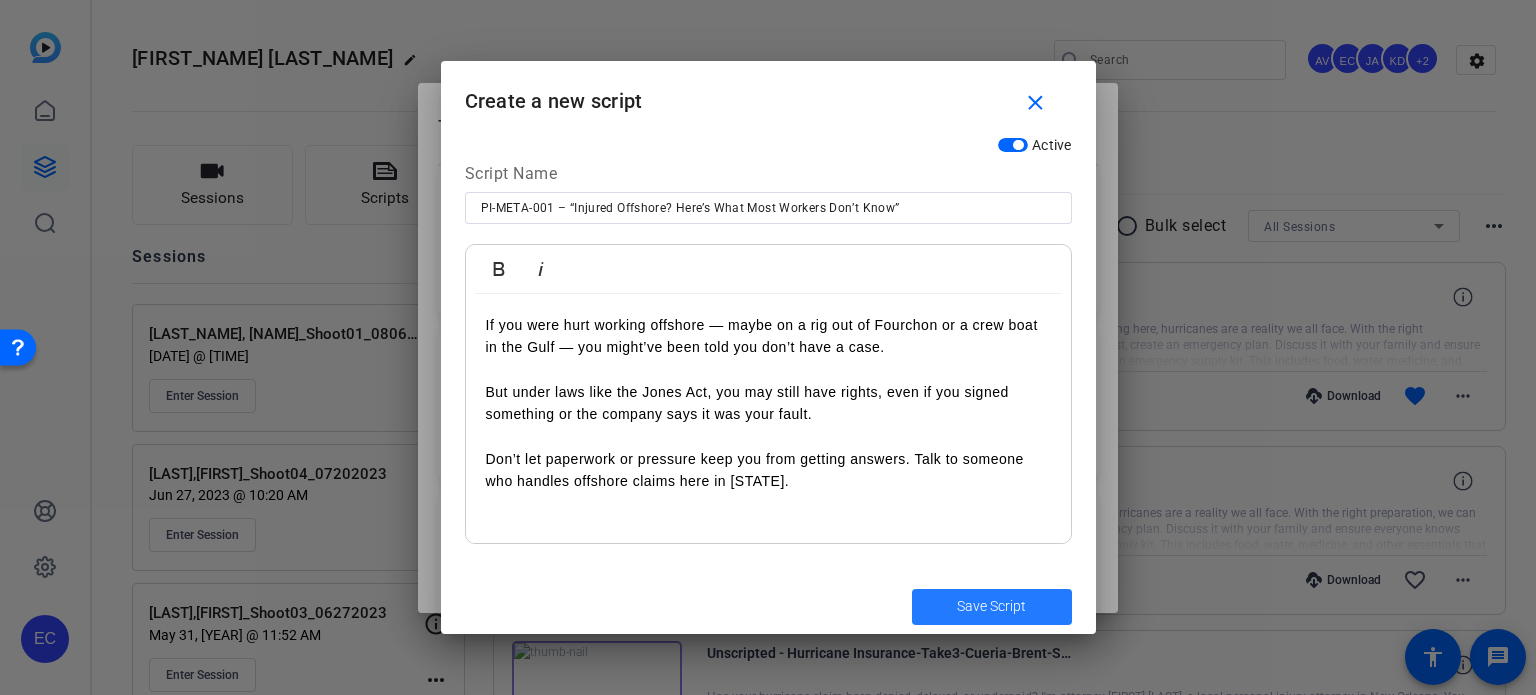 click at bounding box center [992, 607] 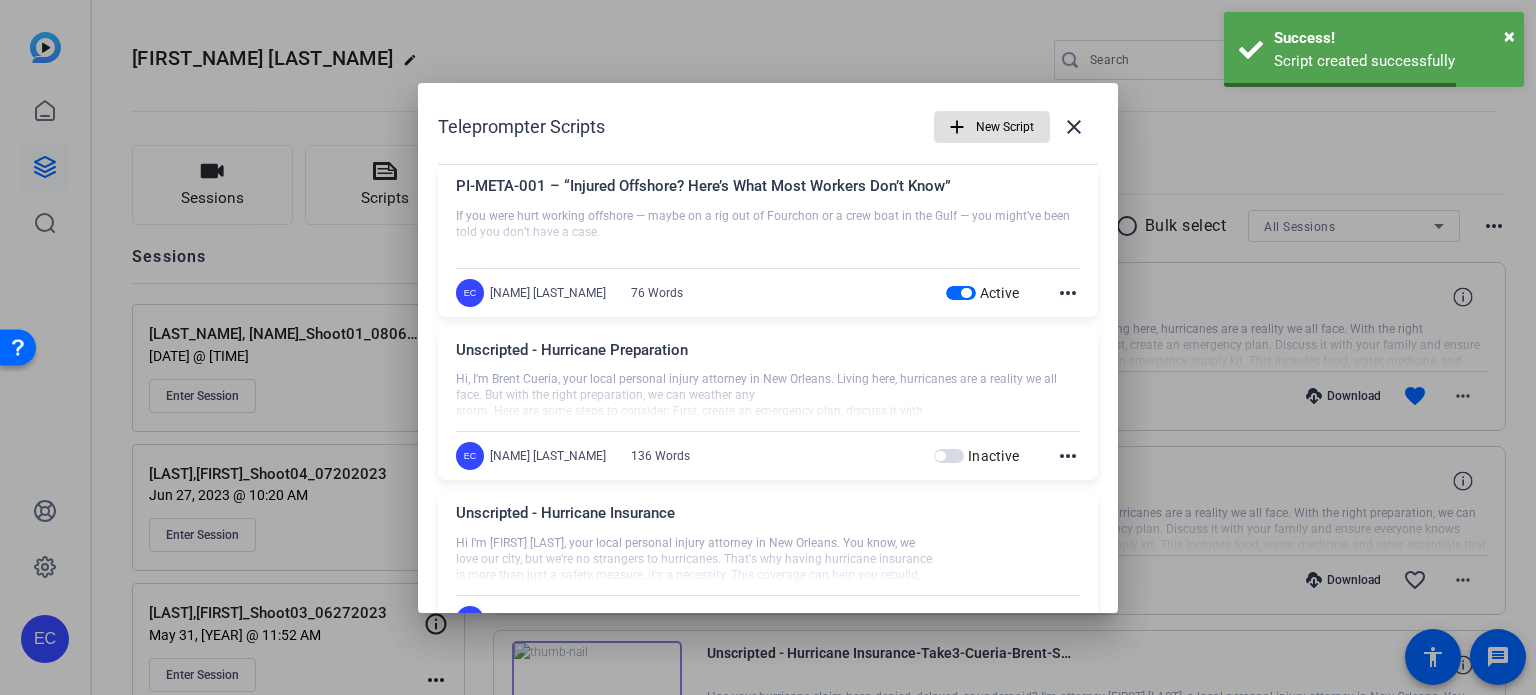 click on "add" at bounding box center [957, 127] 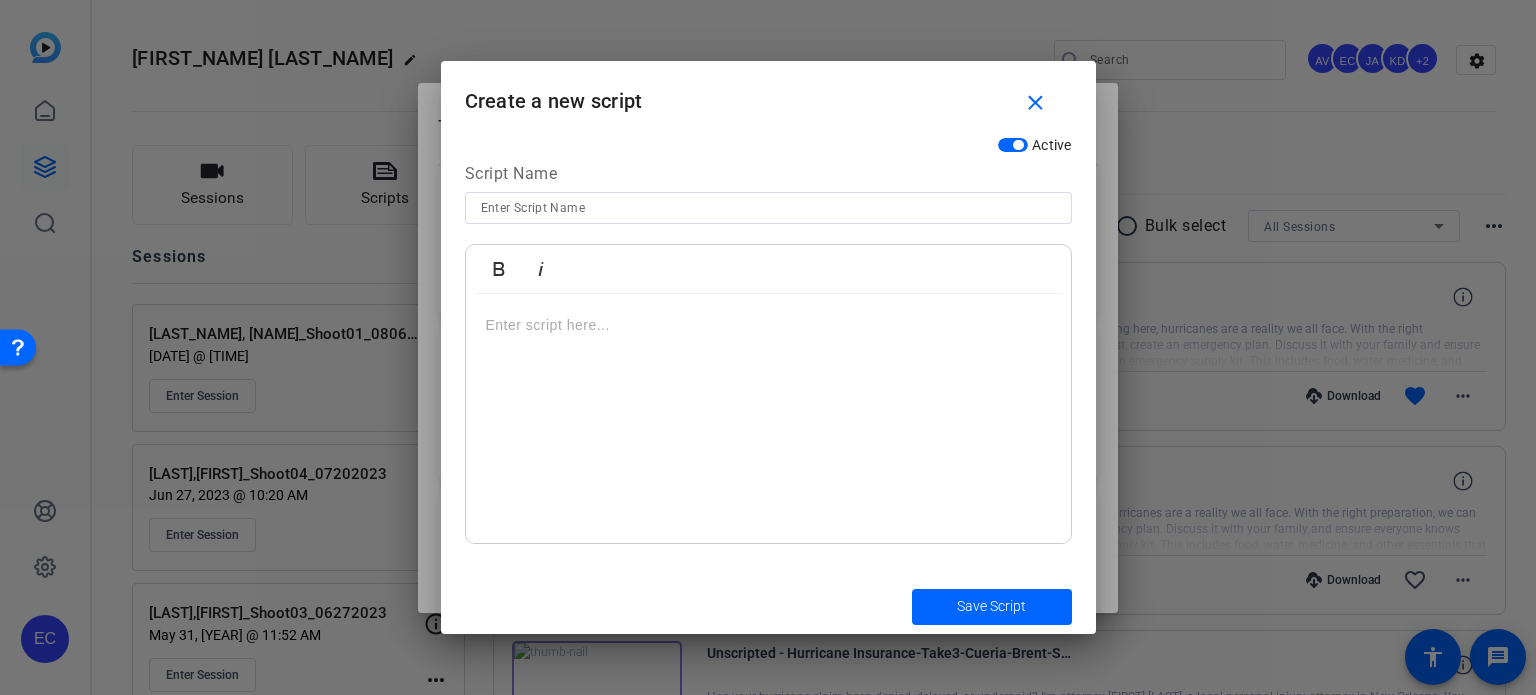 click at bounding box center [768, 208] 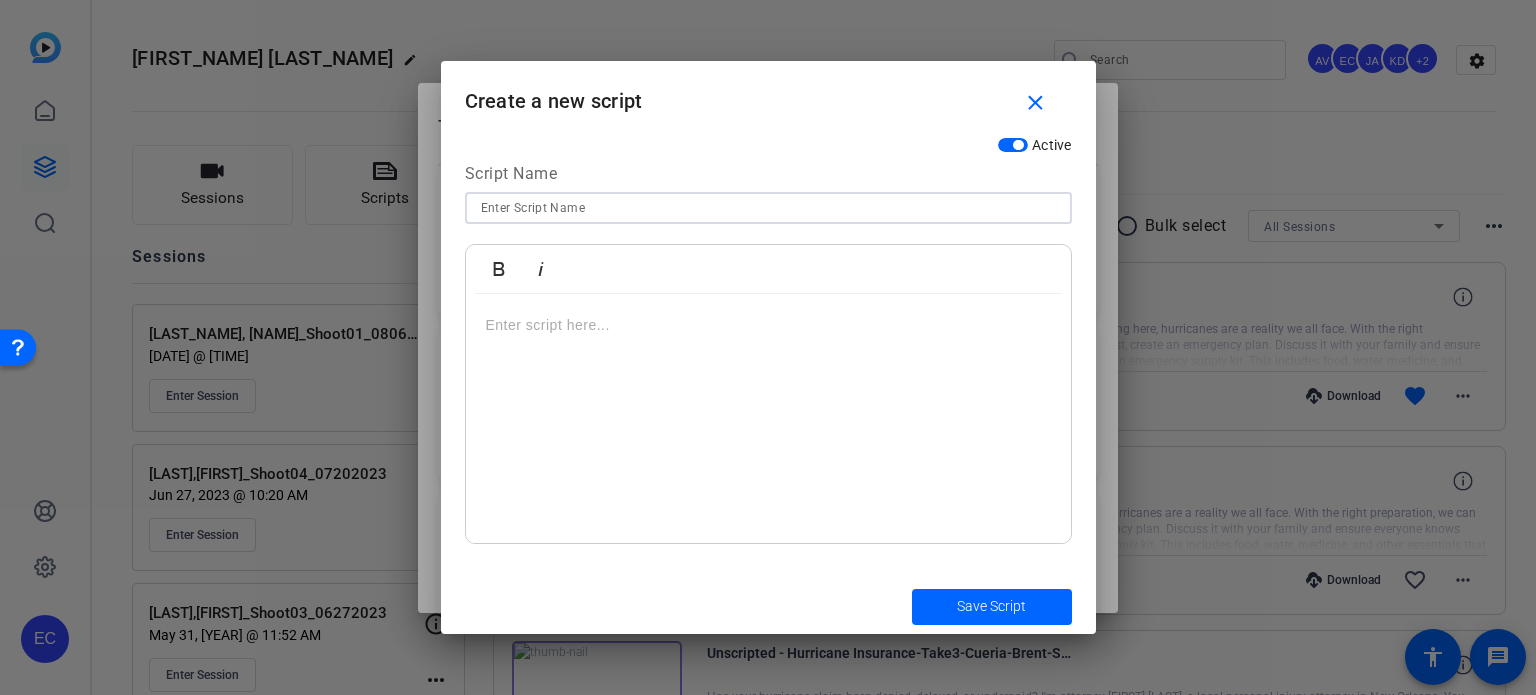 paste on "PI-META-002 – “Jones Act Rights: Not Just Workers’ Comp”" 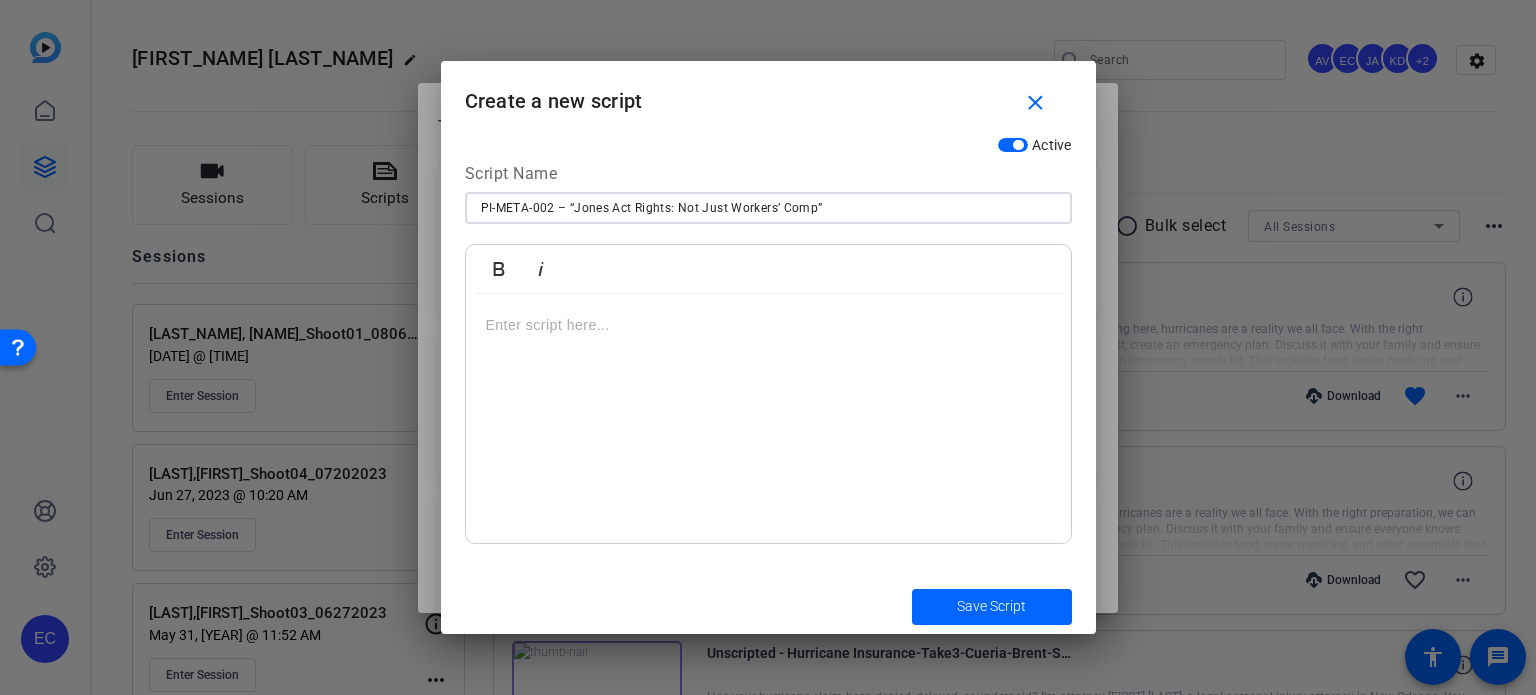 type on "PI-META-002 – “Jones Act Rights: Not Just Workers’ Comp”" 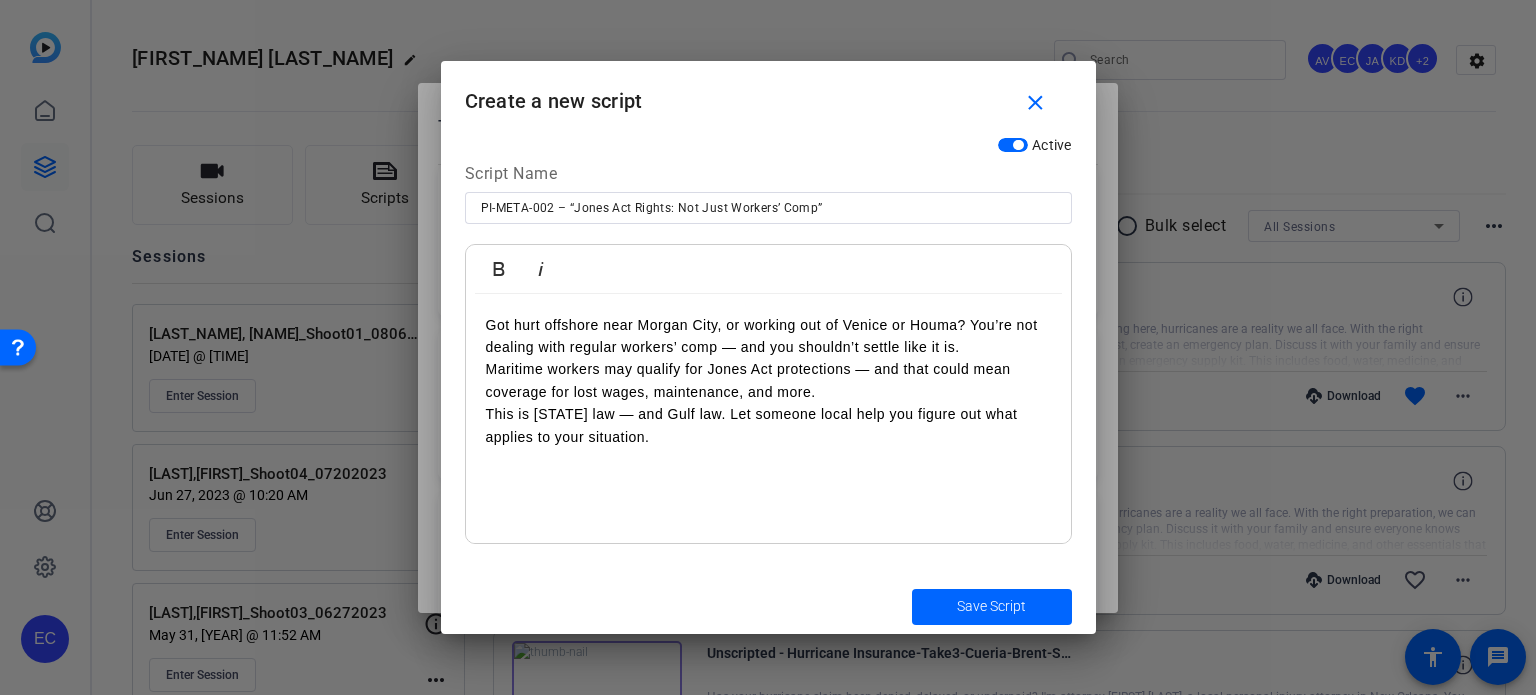 click on "Got hurt offshore near Morgan City, or working out of Venice or Houma? You’re not dealing with regular workers’ comp — and you shouldn’t settle like it is." at bounding box center [768, 336] 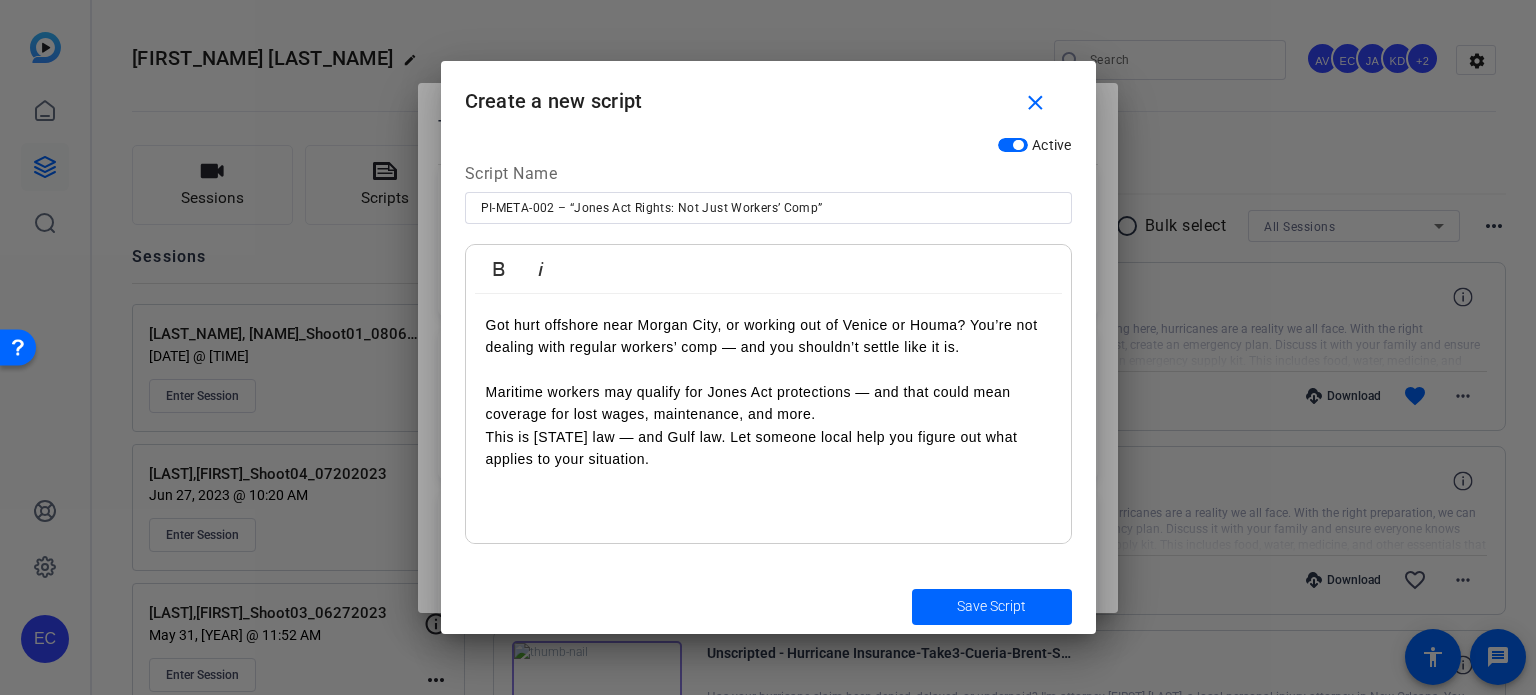 click on "Maritime workers may qualify for Jones Act protections — and that could mean coverage for lost wages, maintenance, and more." at bounding box center (768, 403) 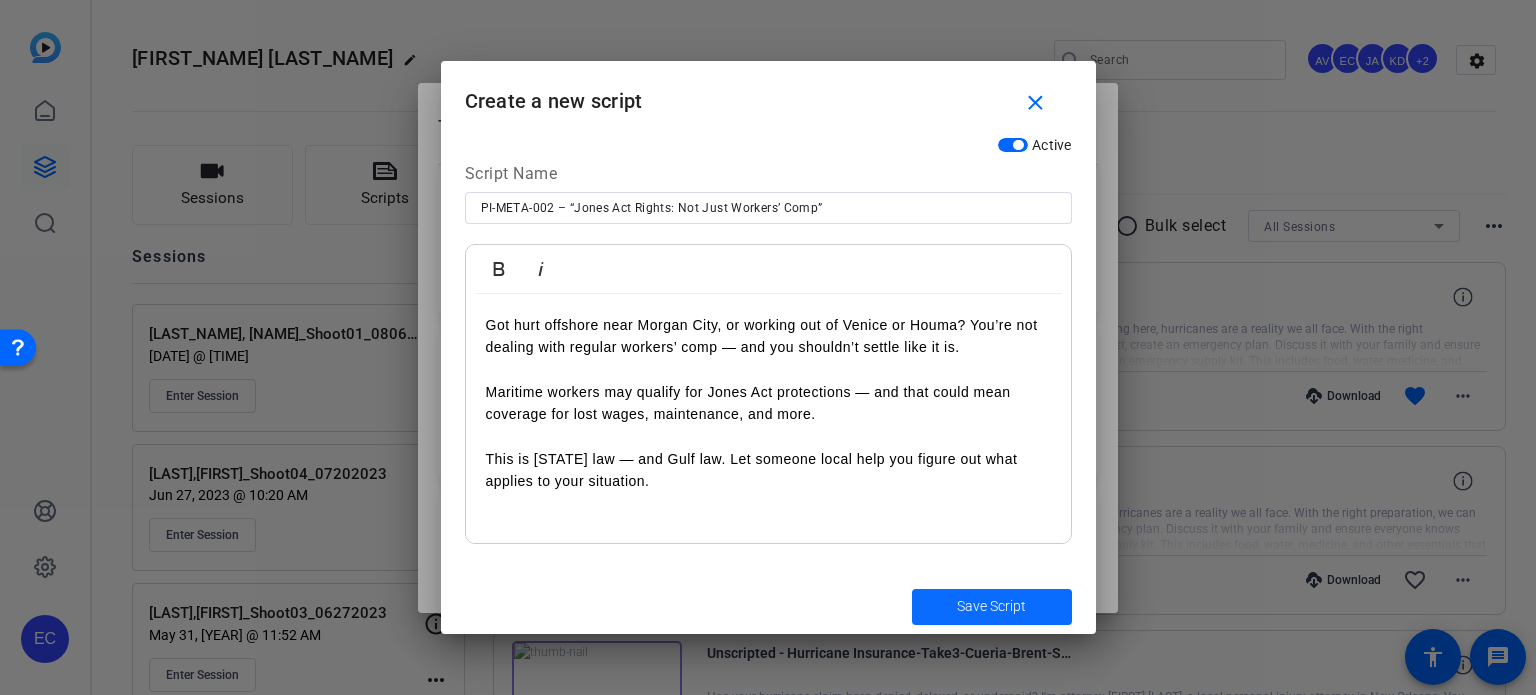 click on "Save Script" at bounding box center (991, 606) 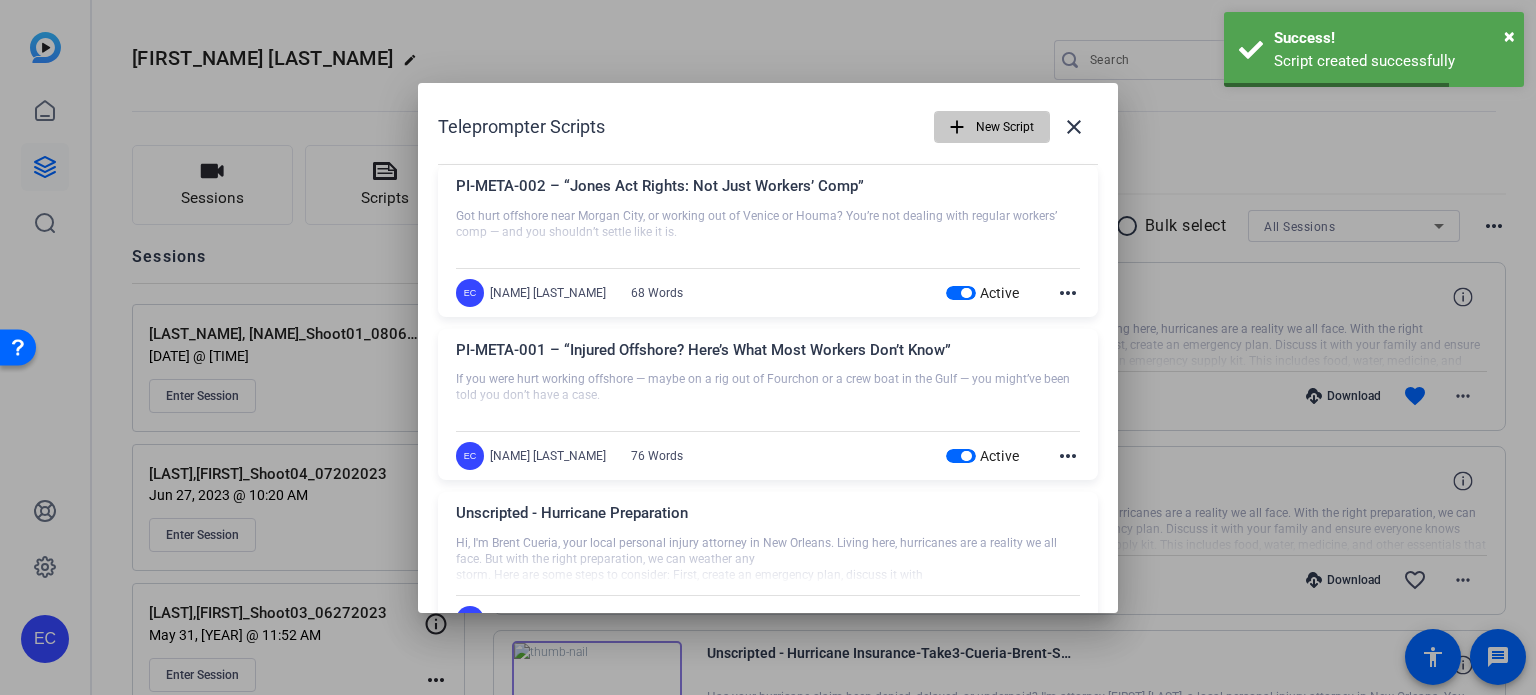 click on "New Script" at bounding box center (1005, 127) 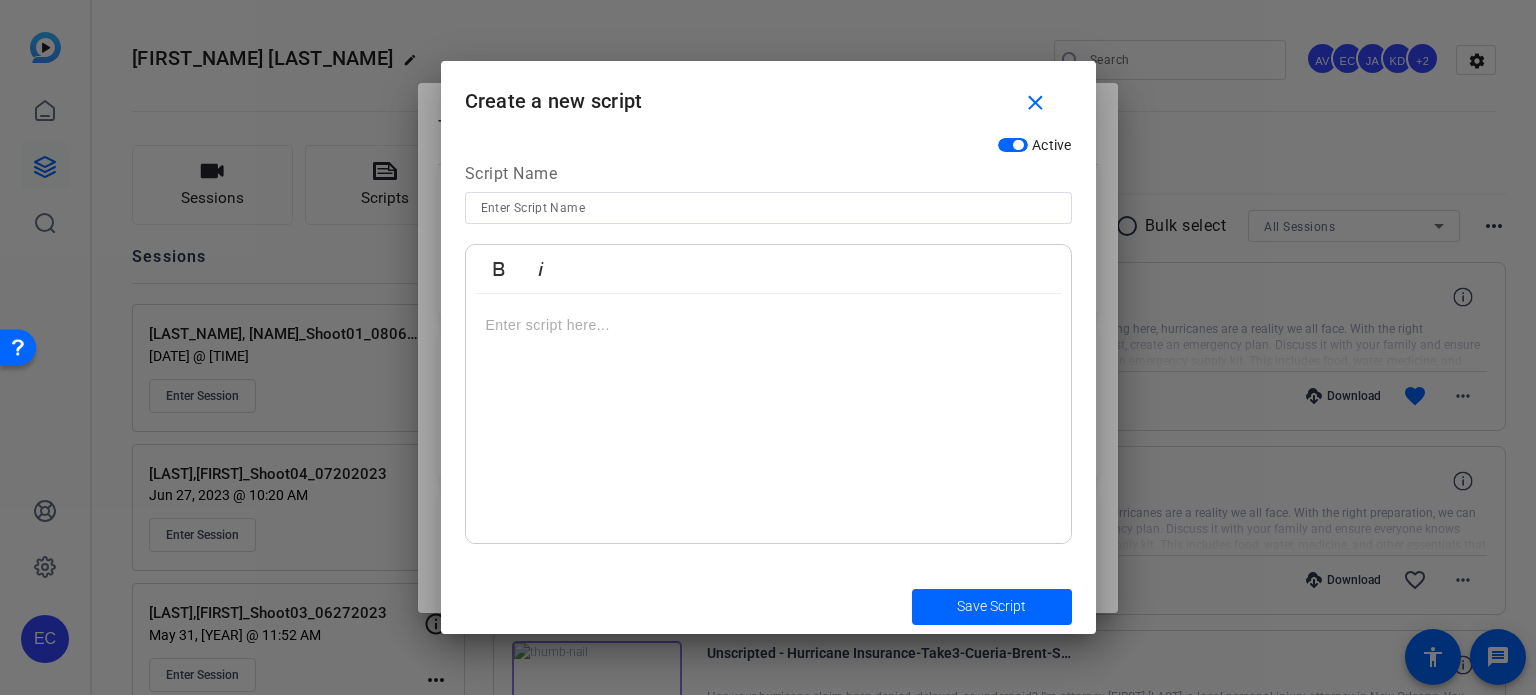 click at bounding box center [768, 208] 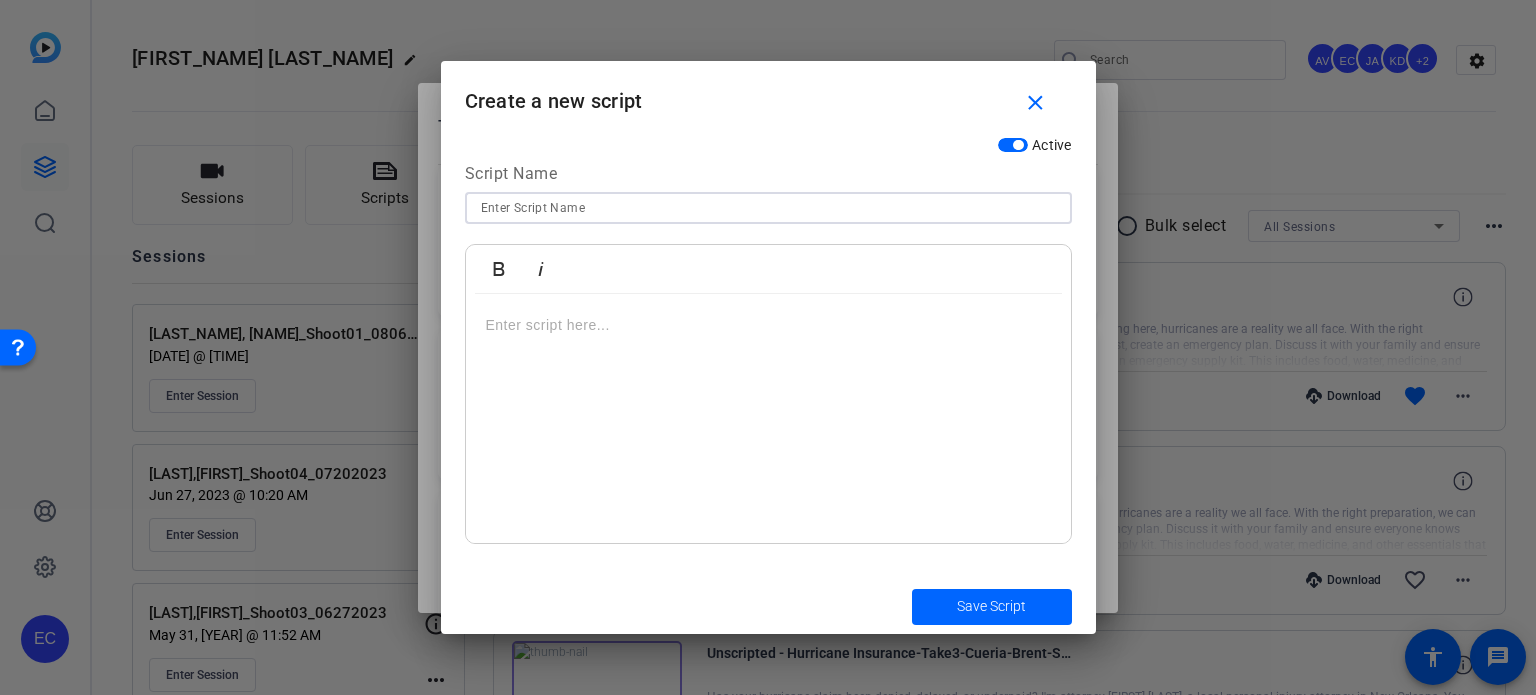 paste on "PI-META-003 – “Injured Offshore? Act Fast to Protect Your Rights”" 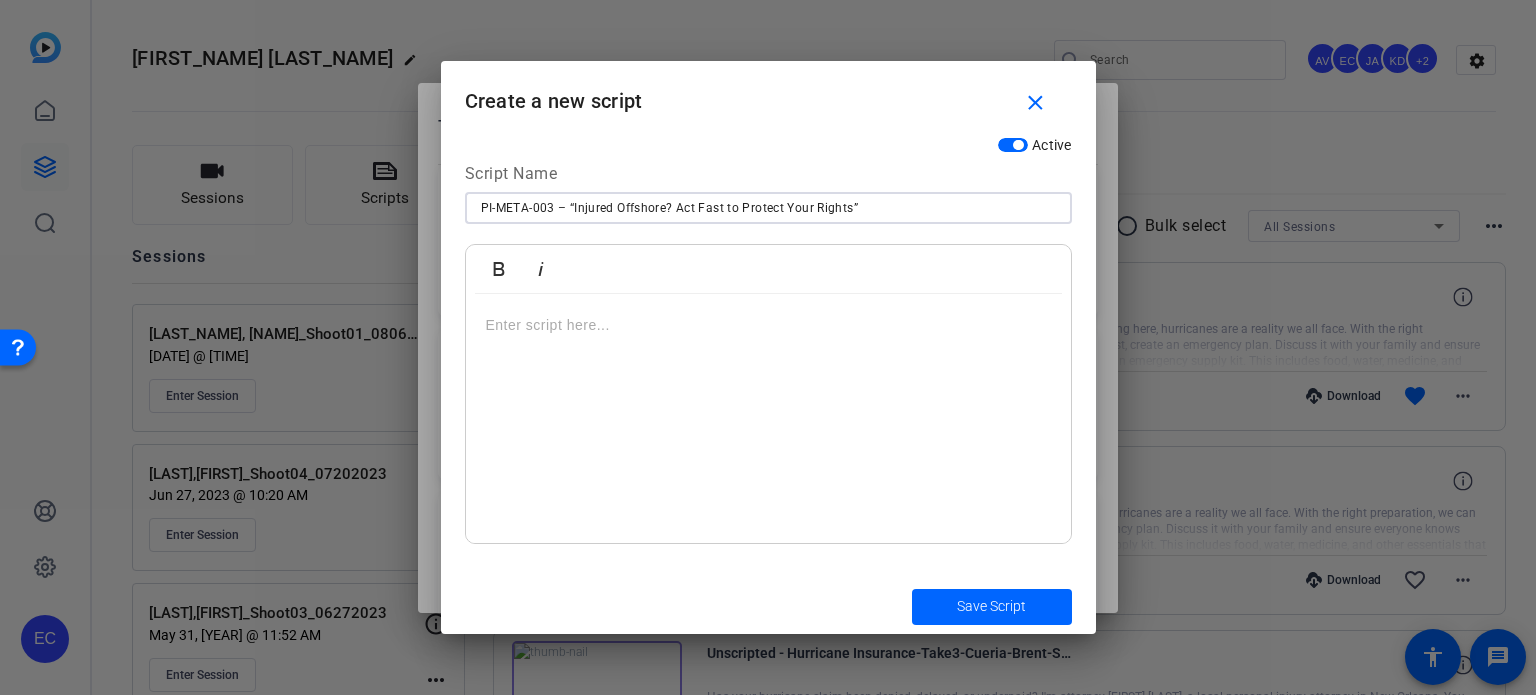 type on "PI-META-003 – “Injured Offshore? Act Fast to Protect Your Rights”" 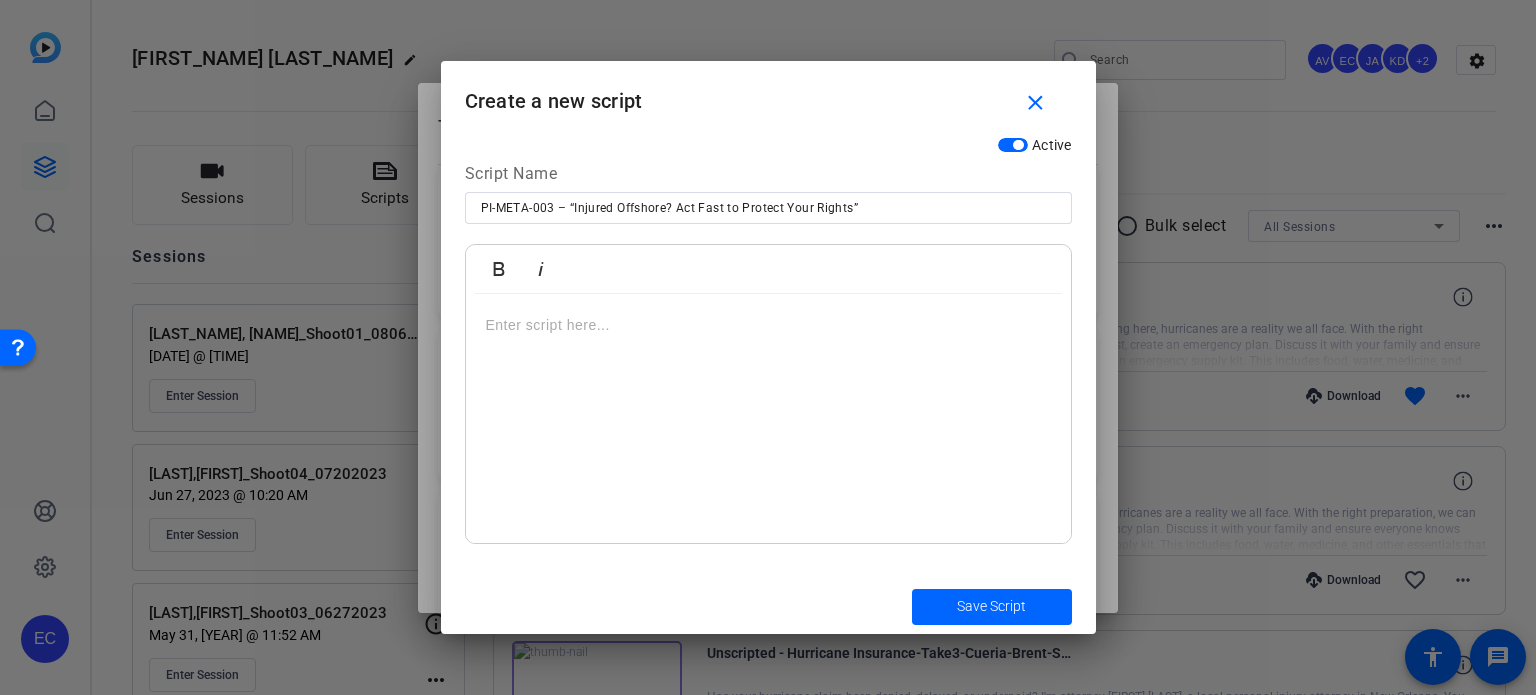 click at bounding box center [768, 419] 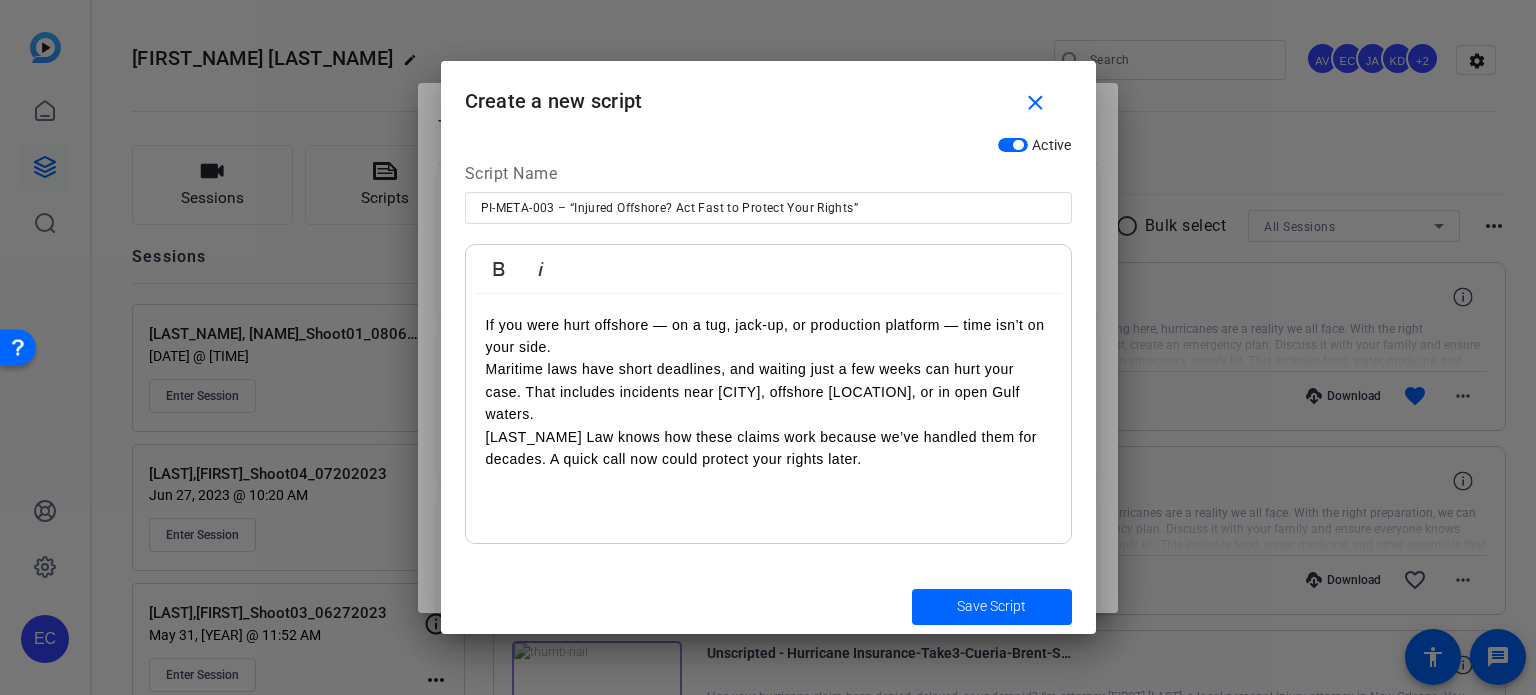 click on "If you were hurt offshore — on a tug, jack-up, or production platform — time isn’t on your side." at bounding box center (768, 336) 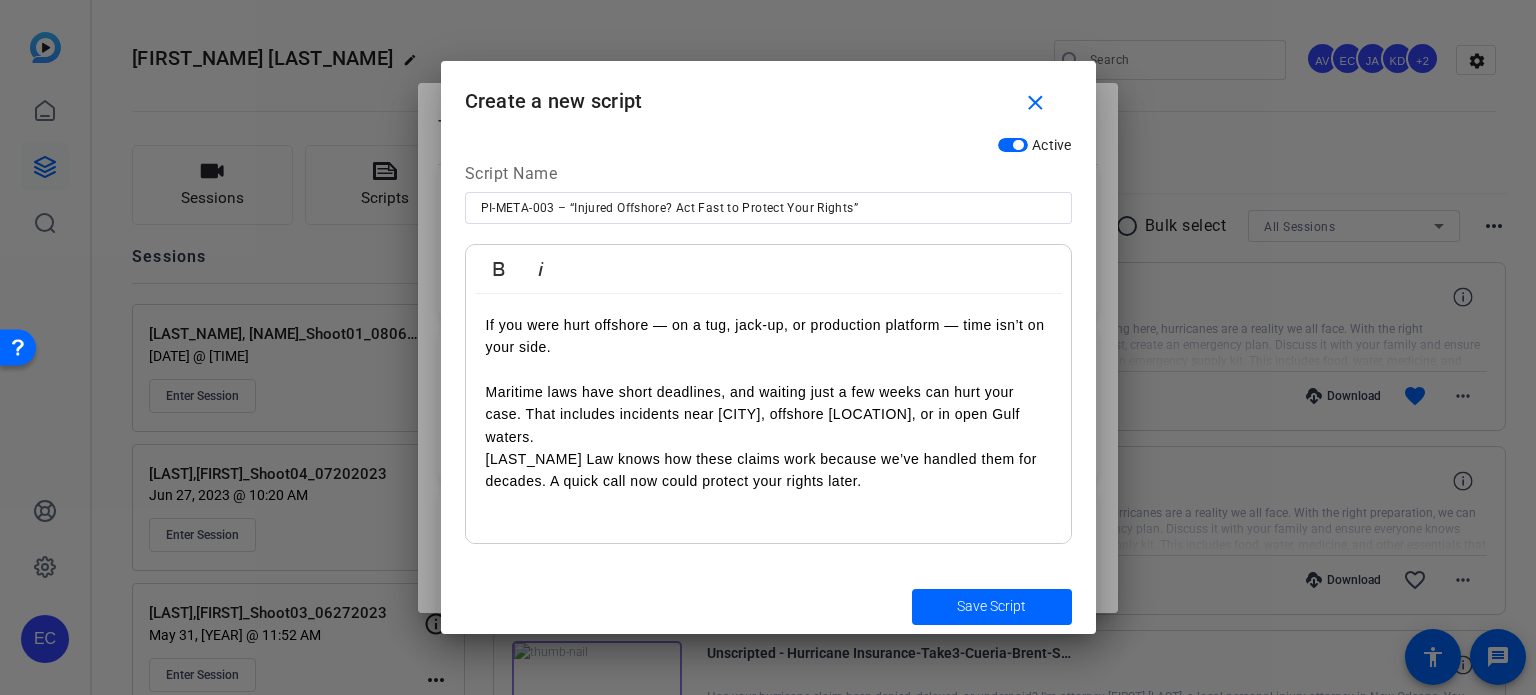 click on "Maritime laws have short deadlines, and waiting just a few weeks can hurt your case. That includes incidents near Franklin, offshore Fourchon, or in open Gulf waters." at bounding box center [768, 414] 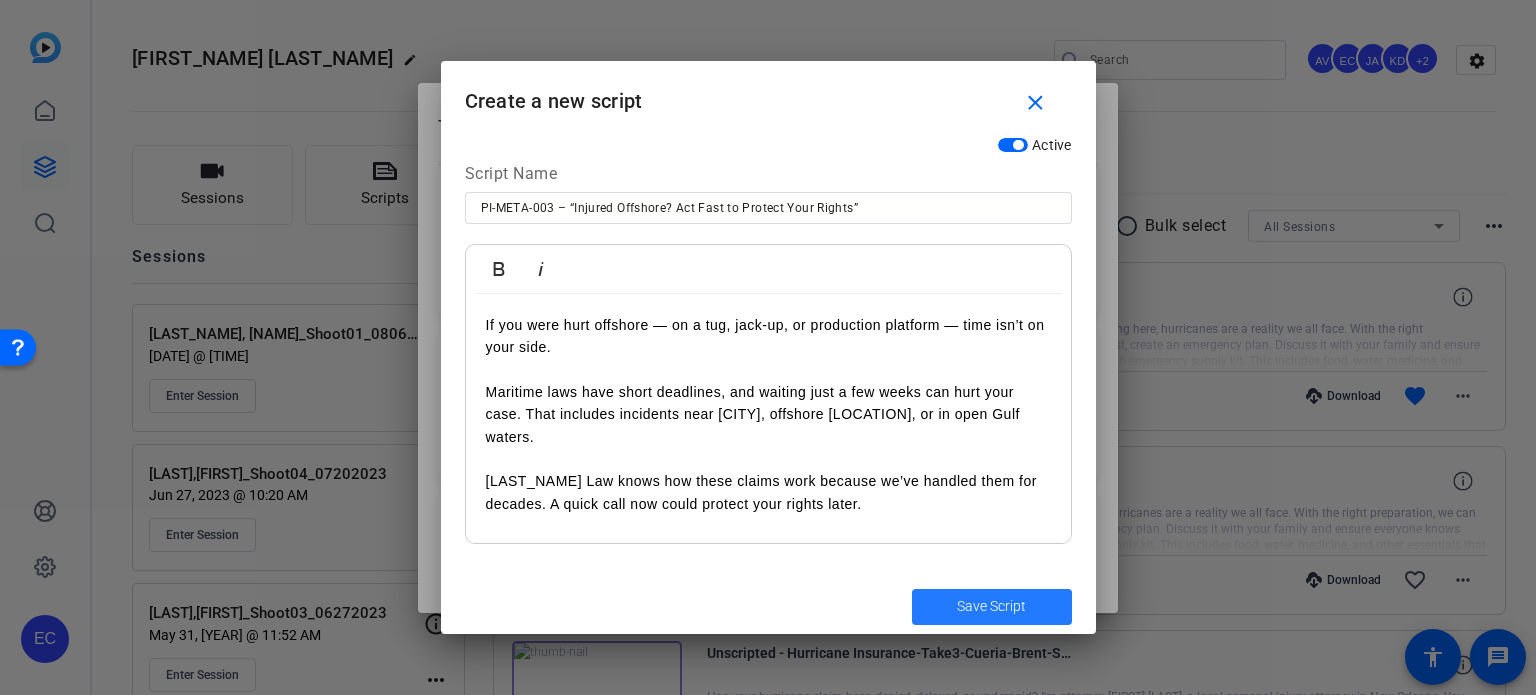 click on "Save Script" at bounding box center [991, 606] 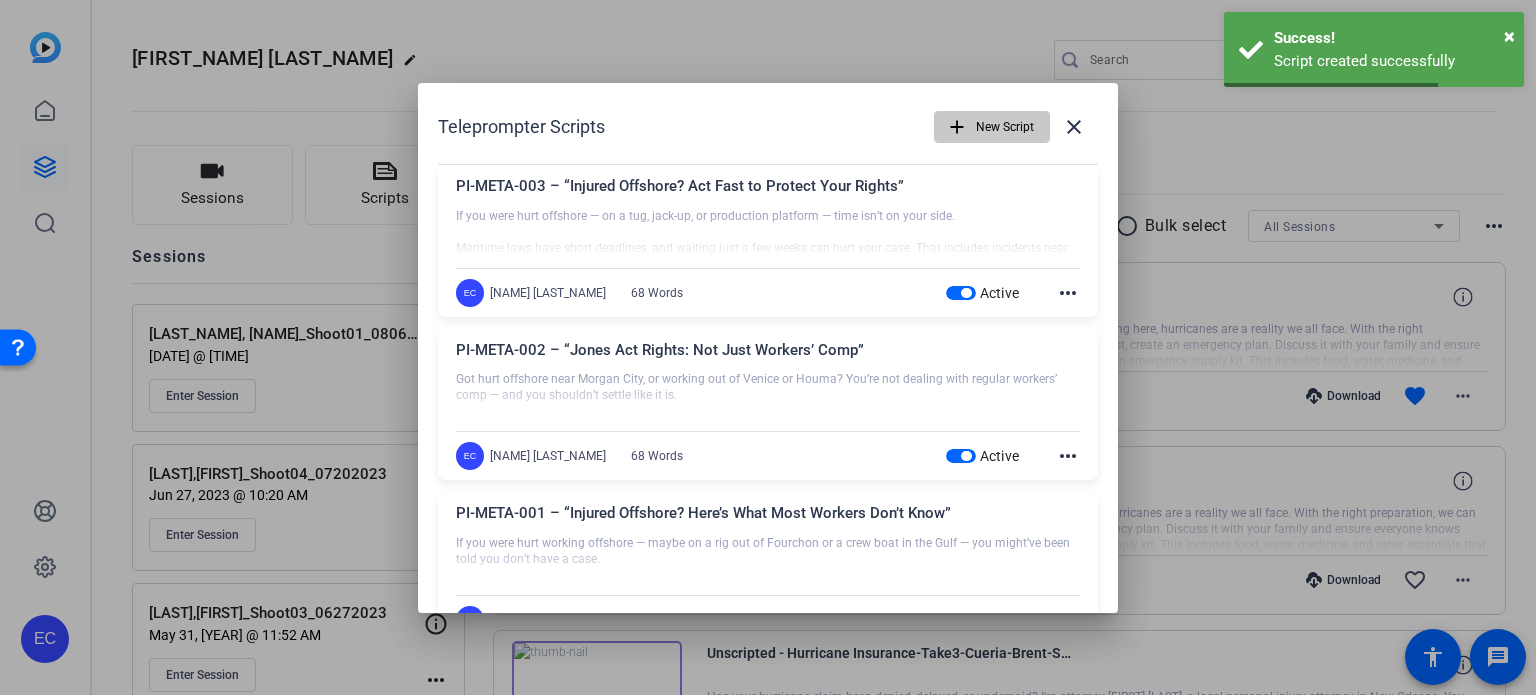 click at bounding box center (992, 127) 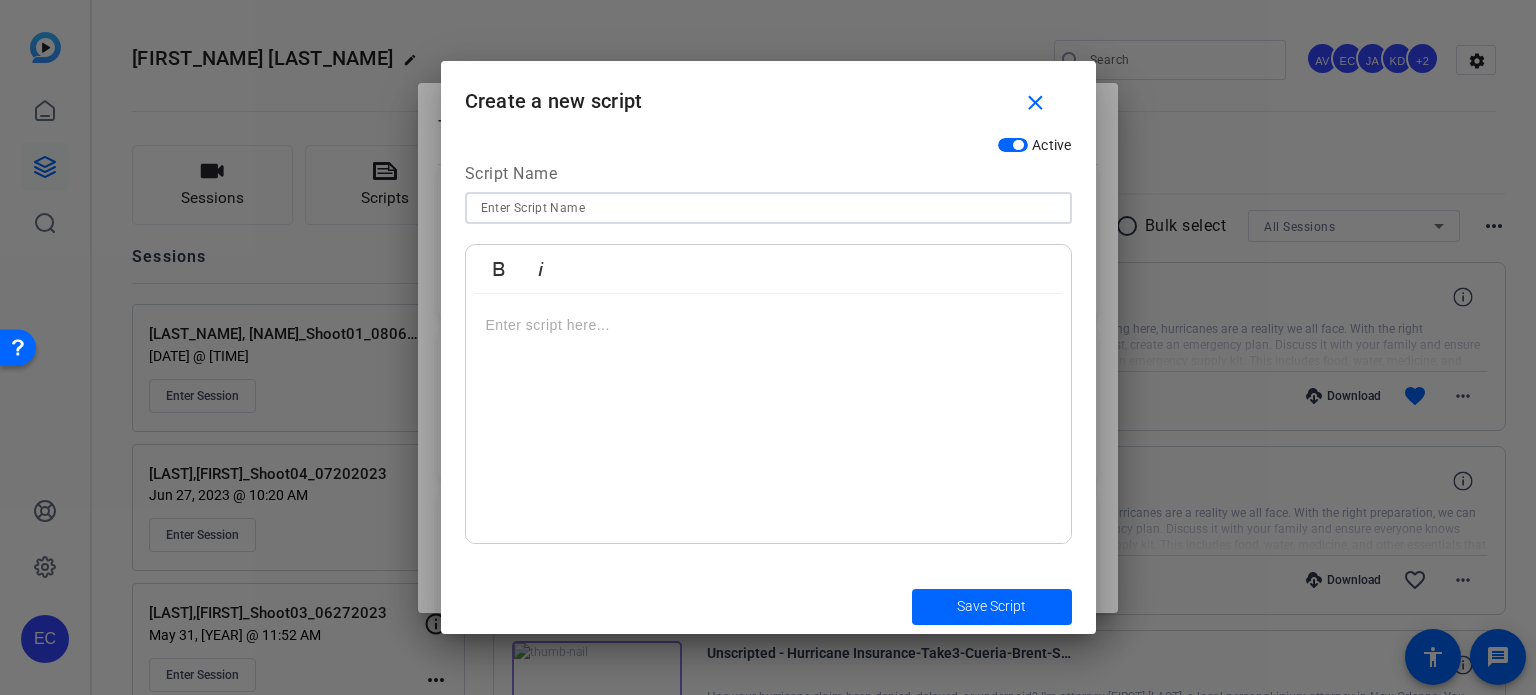 click at bounding box center (768, 208) 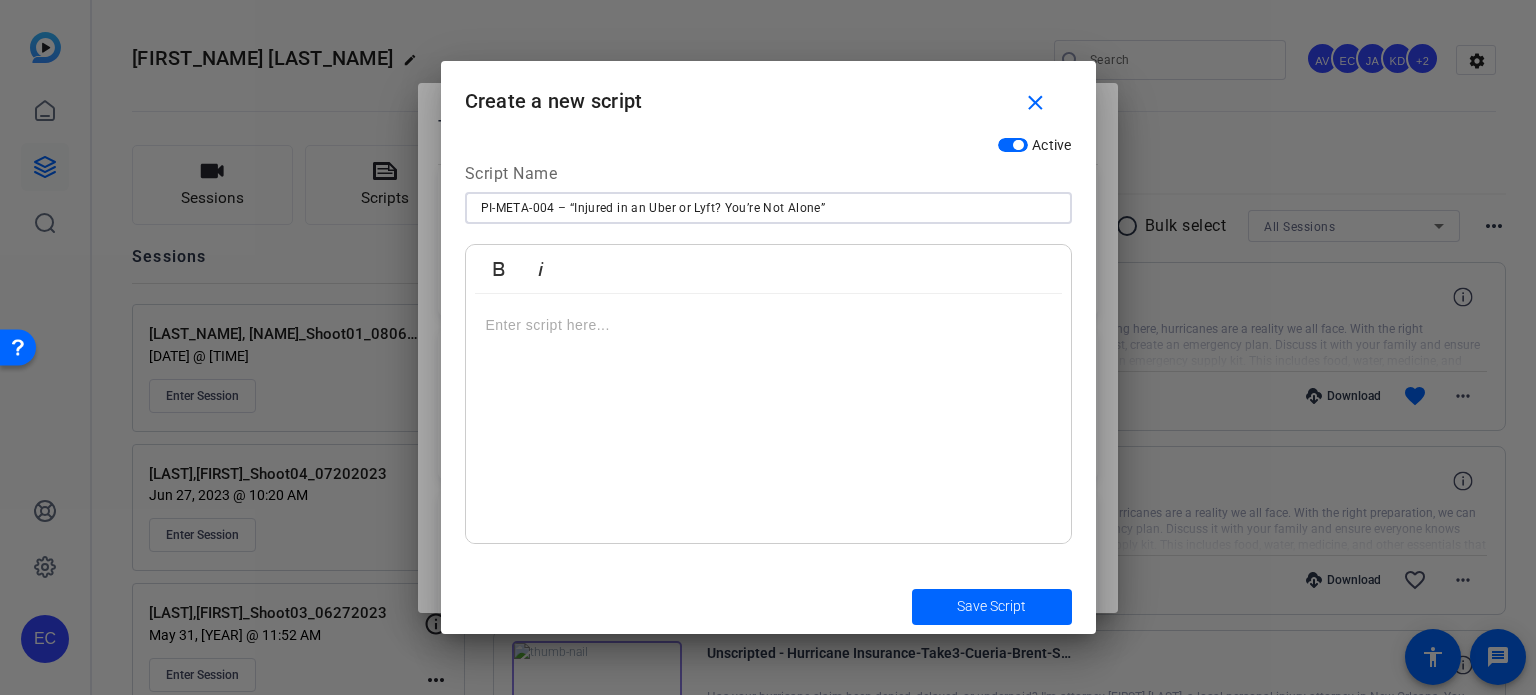 type on "PI-META-004 – “Injured in an Uber or Lyft? You’re Not Alone”" 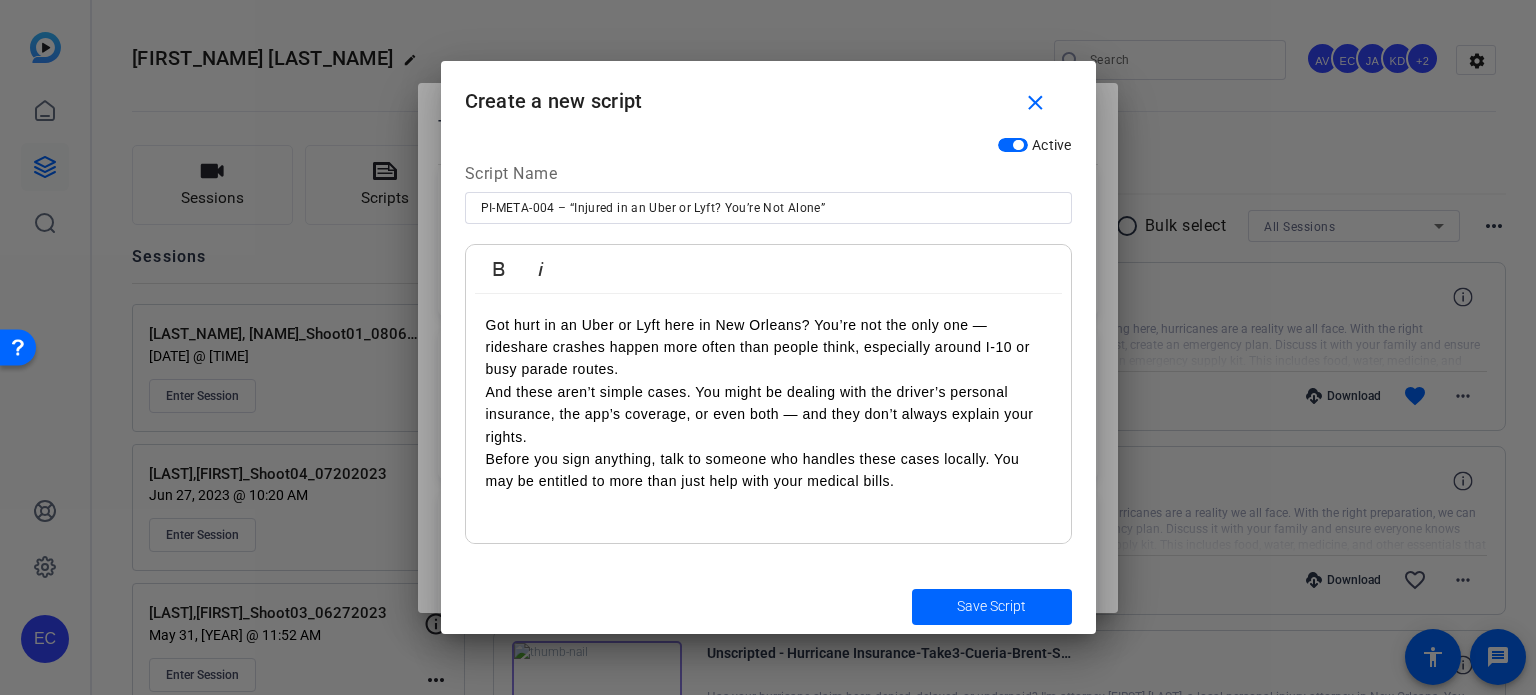 click on "Got hurt in an Uber or Lyft here in New Orleans? You’re not the only one — rideshare crashes happen more often than people think, especially around I-10 or busy parade routes." at bounding box center [768, 347] 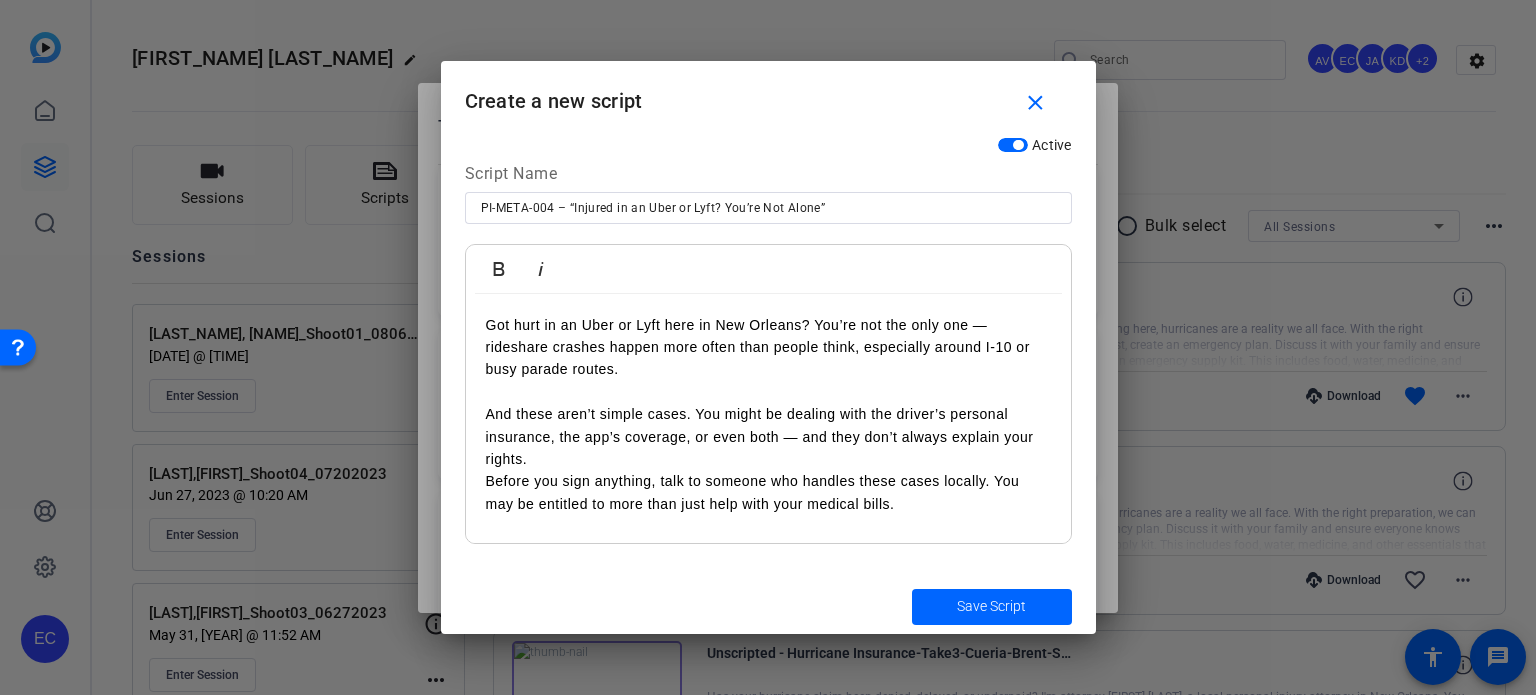 click on "And these aren’t simple cases. You might be dealing with the driver’s personal insurance, the app’s coverage, or even both — and they don’t always explain your rights." at bounding box center (768, 436) 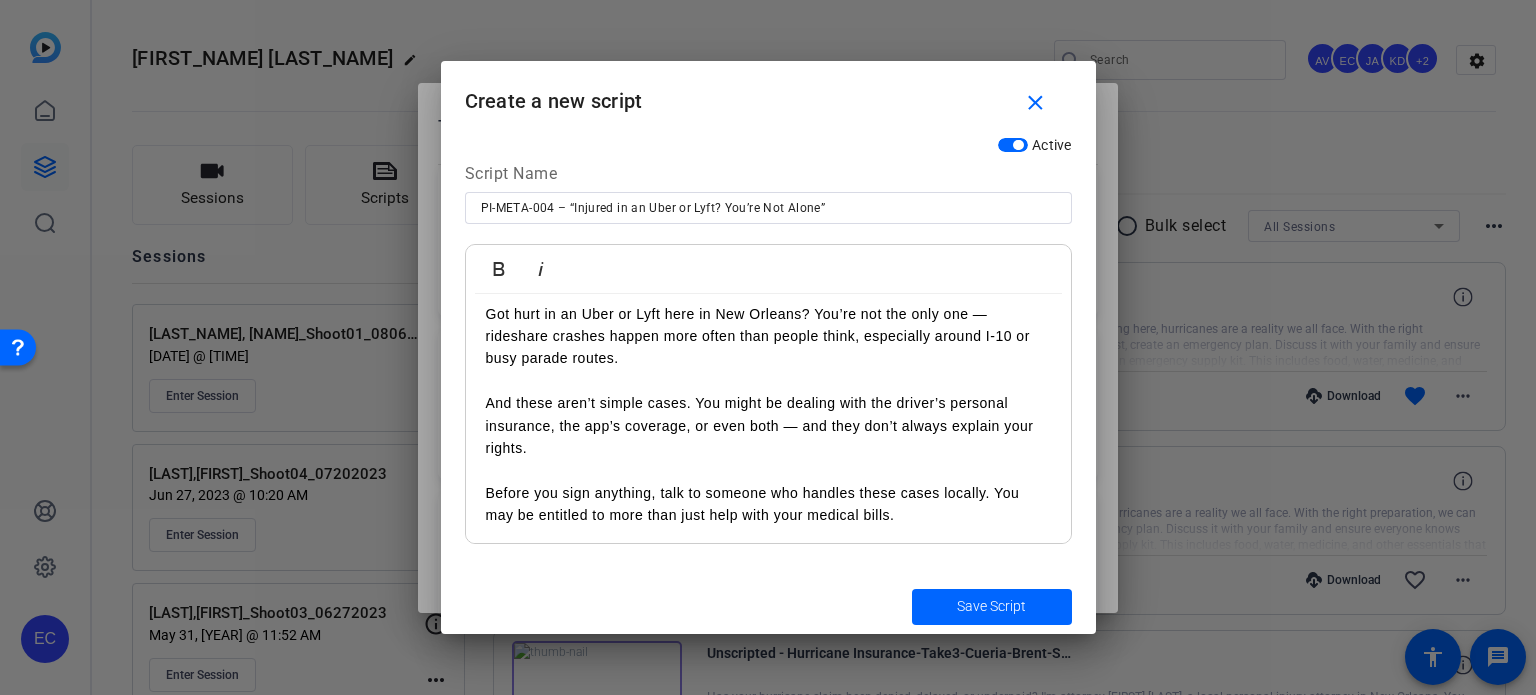 scroll, scrollTop: 13, scrollLeft: 0, axis: vertical 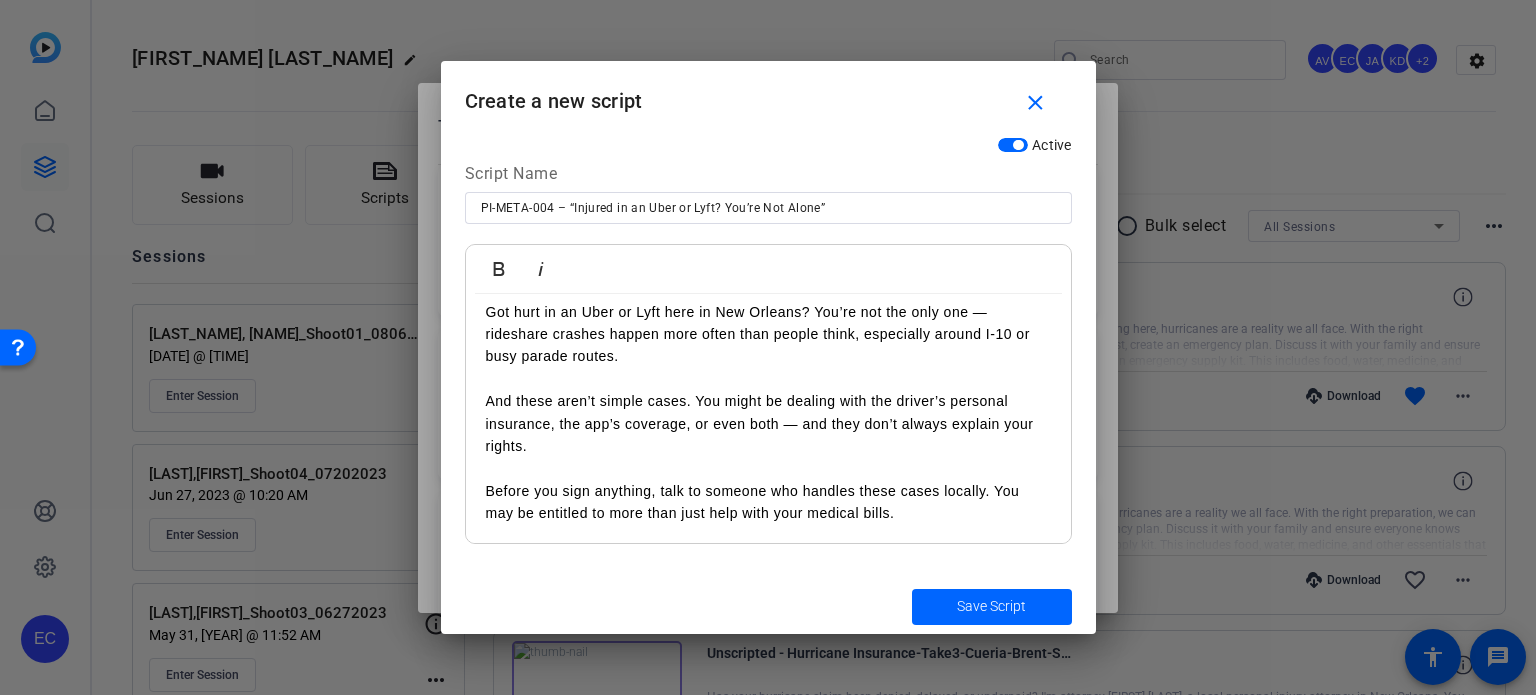 click on "Save Script" at bounding box center (991, 606) 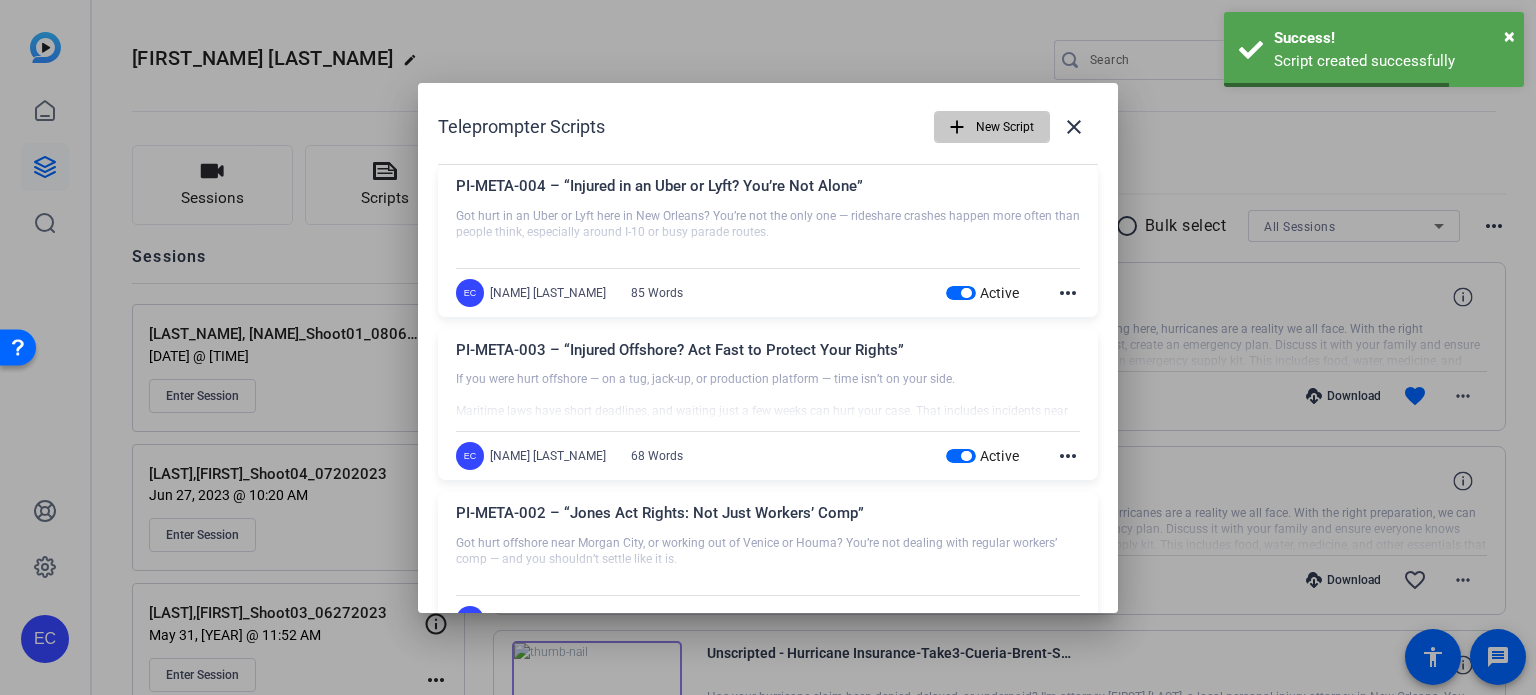 click on "add" at bounding box center [957, 127] 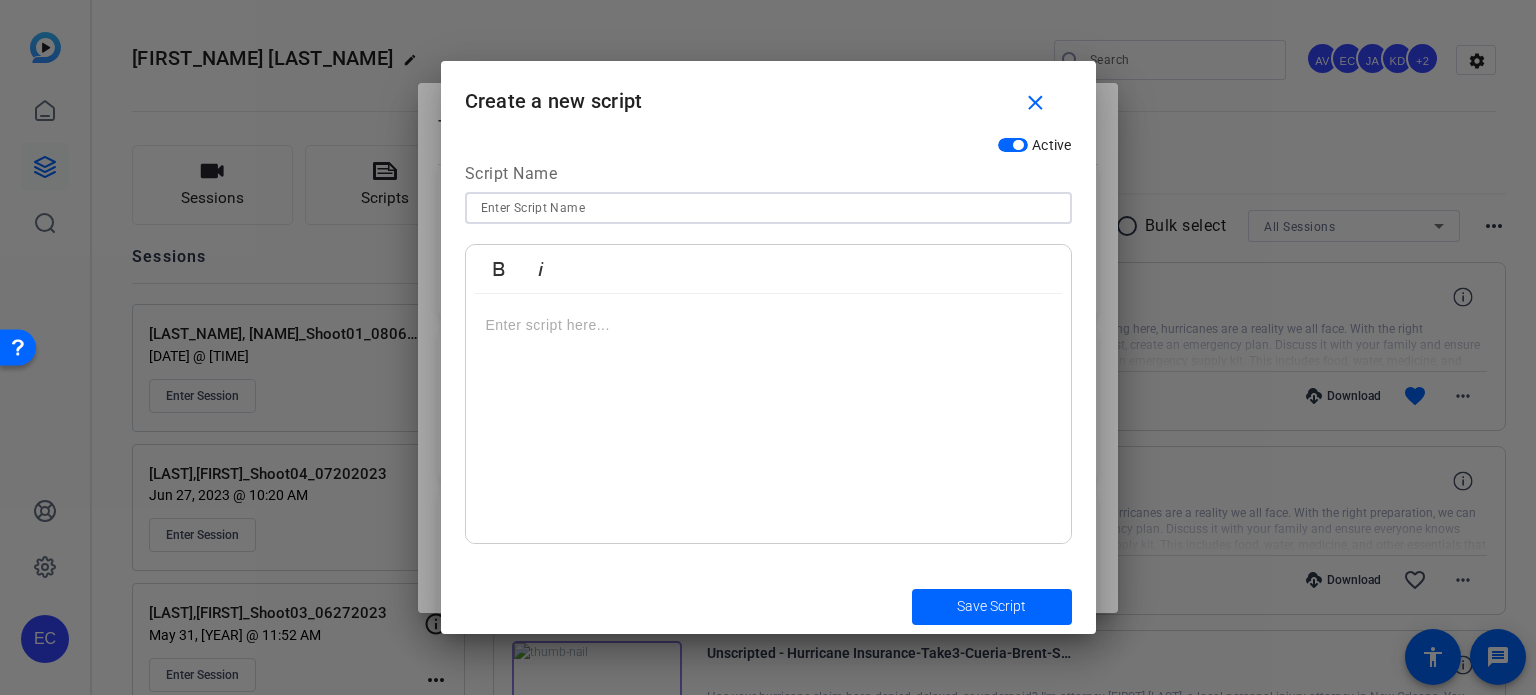 click at bounding box center (768, 208) 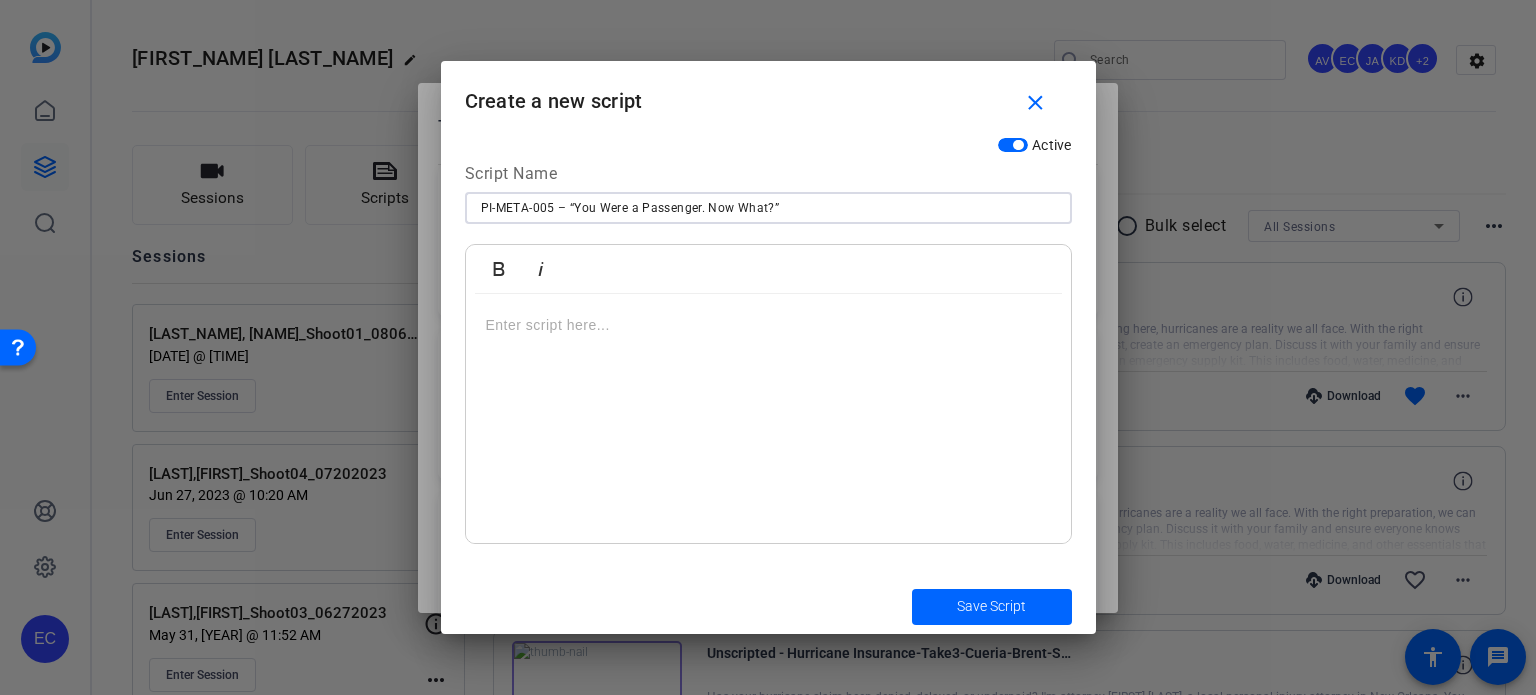 type on "PI-META-005 – “You Were a Passenger. Now What?”" 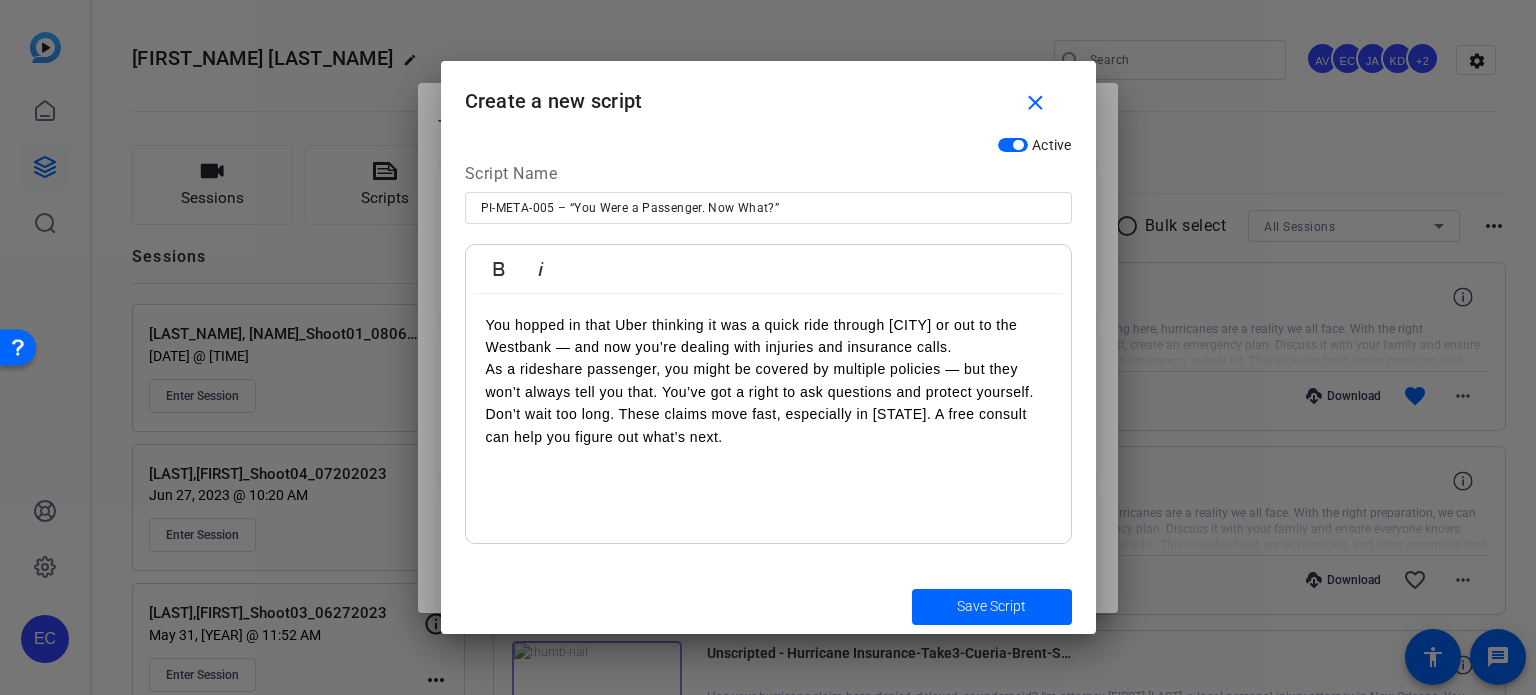 click on "You hopped in that Uber thinking it was a quick ride through Kenner or out to the Westbank — and now you’re dealing with injuries and insurance calls." at bounding box center (768, 336) 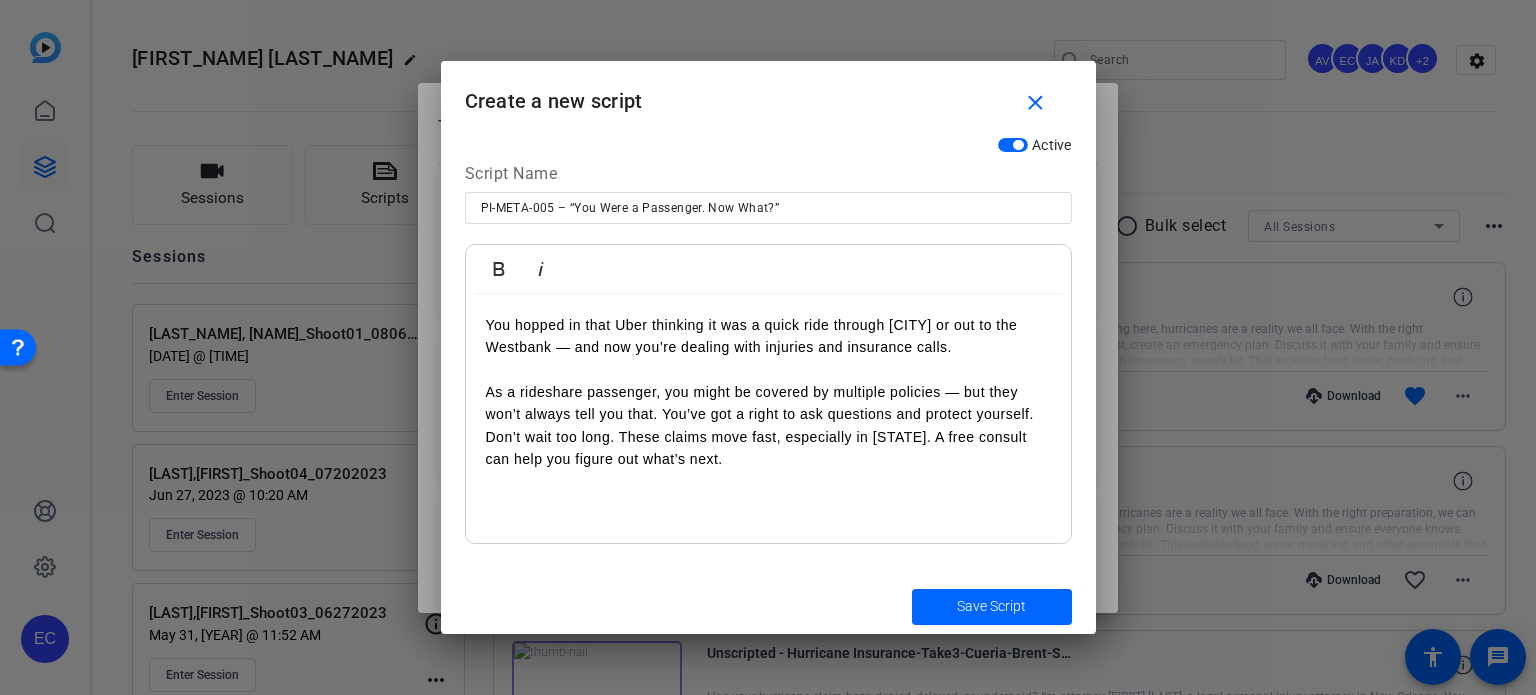 click on "You hopped in that Uber thinking it was a quick ride through Kenner or out to the Westbank — and now you’re dealing with injuries and insurance calls. As a rideshare passenger, you might be covered by multiple policies — but they won’t always tell you that. You’ve got a right to ask questions and protect yourself. Don’t wait too long. These claims move fast, especially in Louisiana. A free consult can help you figure out what’s next." at bounding box center (768, 419) 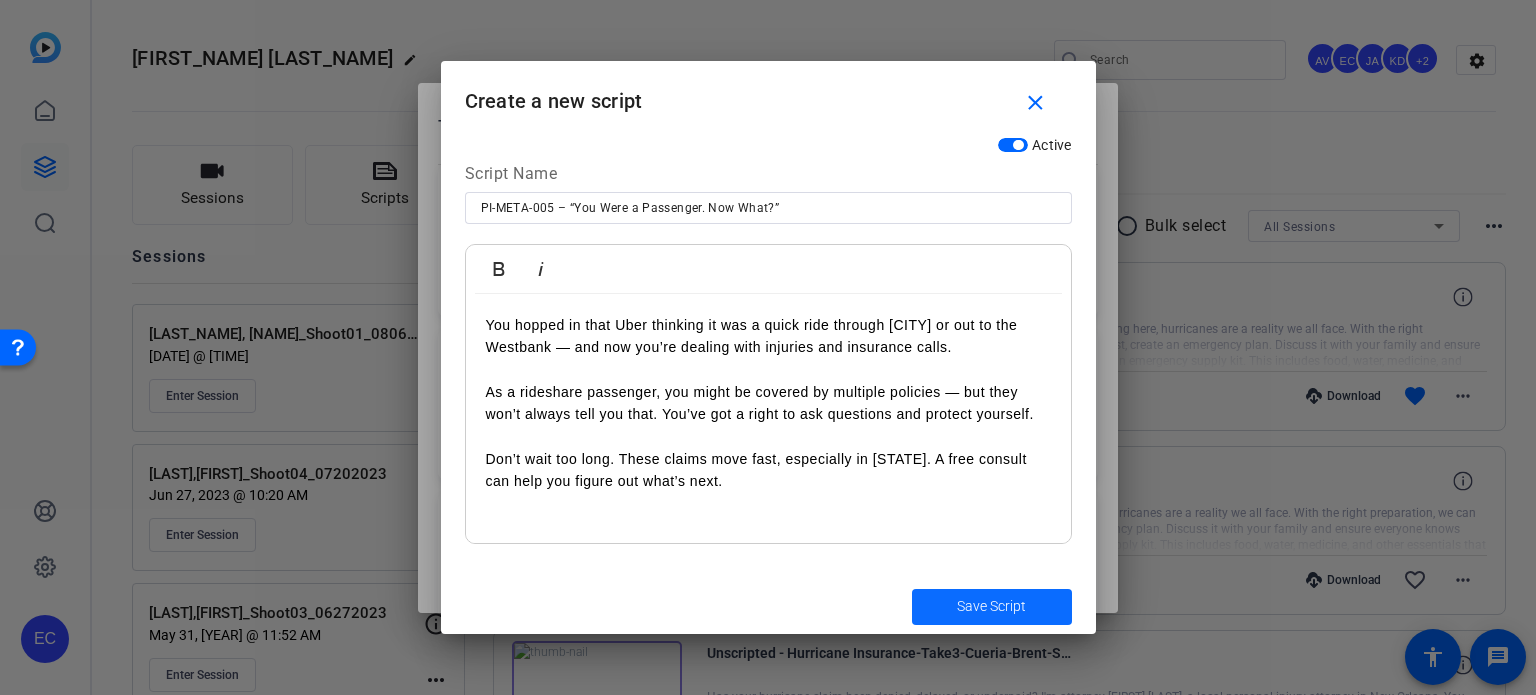 click on "Save Script" at bounding box center (991, 606) 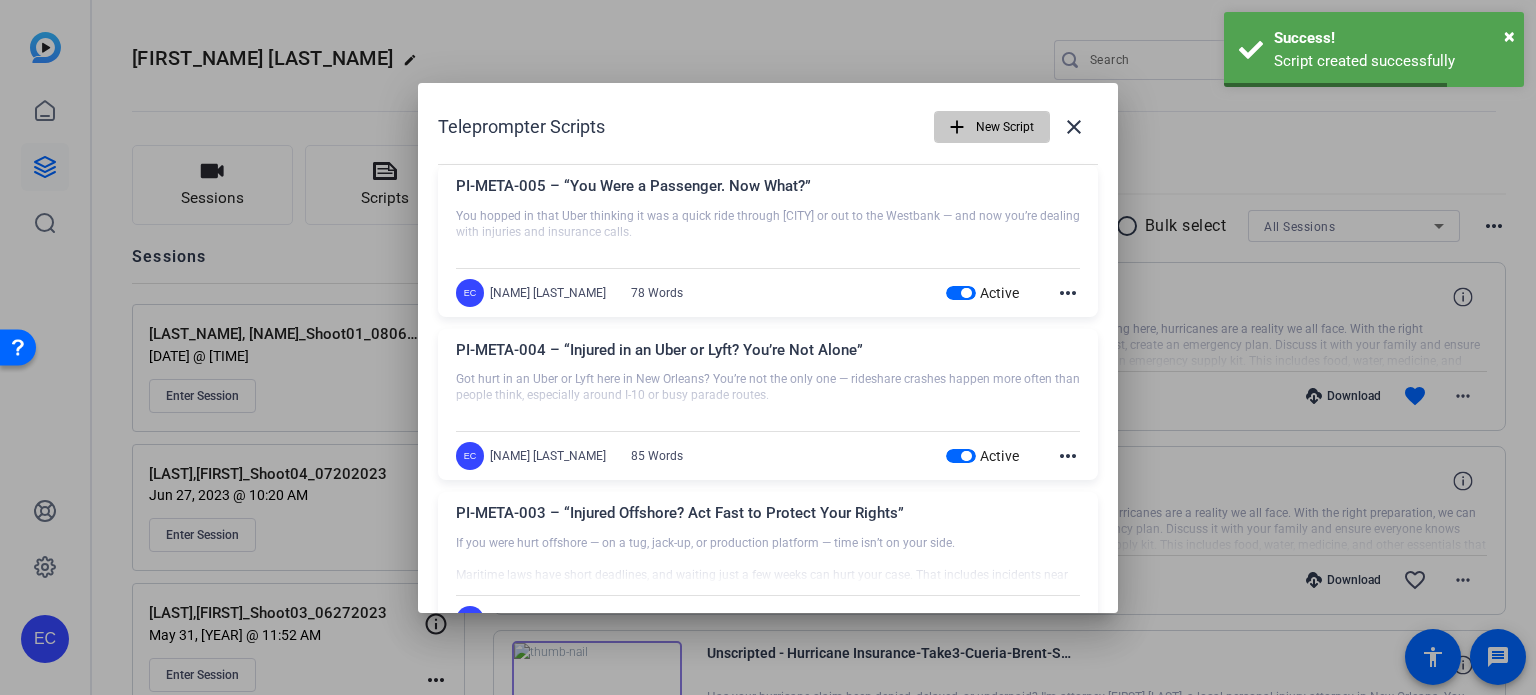 click on "add" at bounding box center (957, 127) 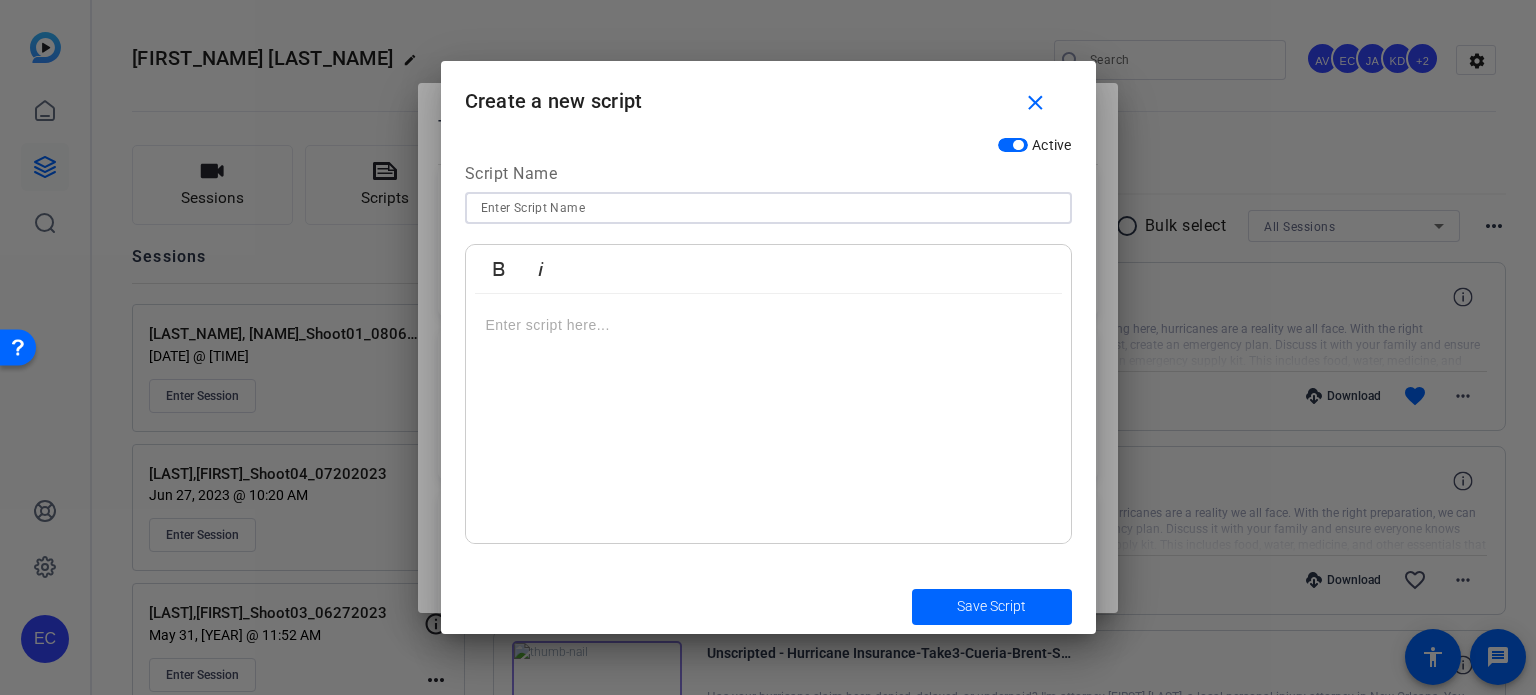 click at bounding box center [768, 208] 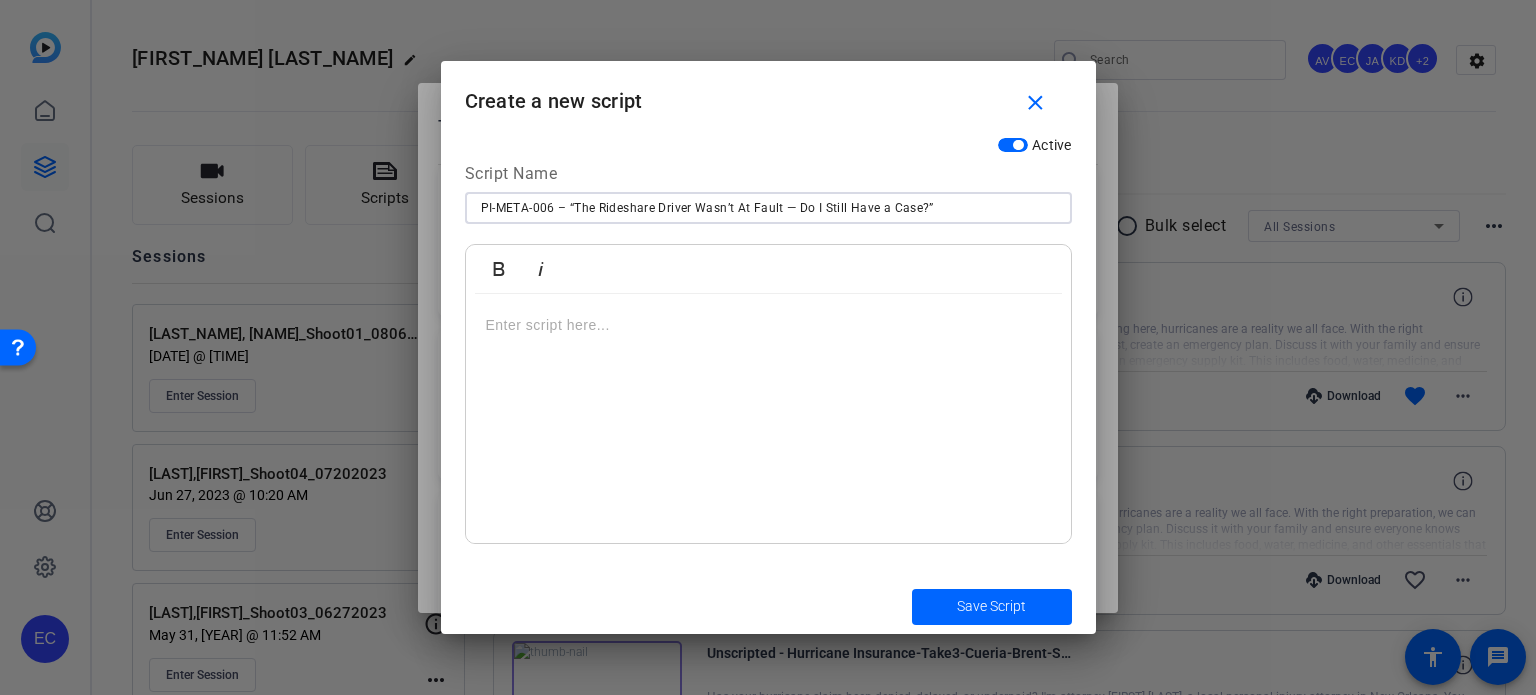 type on "PI-META-006 – “The Rideshare Driver Wasn’t At Fault — Do I Still Have a Case?”" 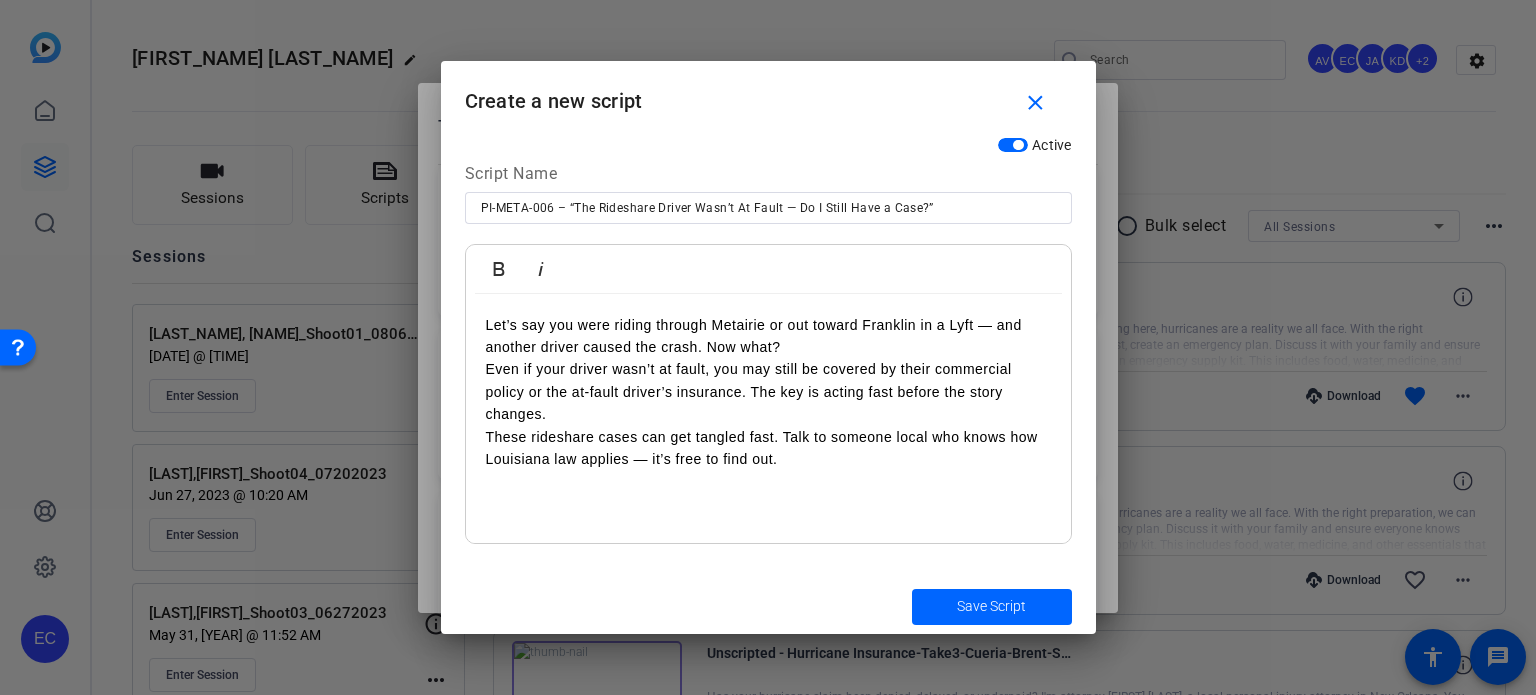 click on "Let’s say you were riding through Metairie or out toward Franklin in a Lyft — and another driver caused the crash. Now what?" at bounding box center (768, 336) 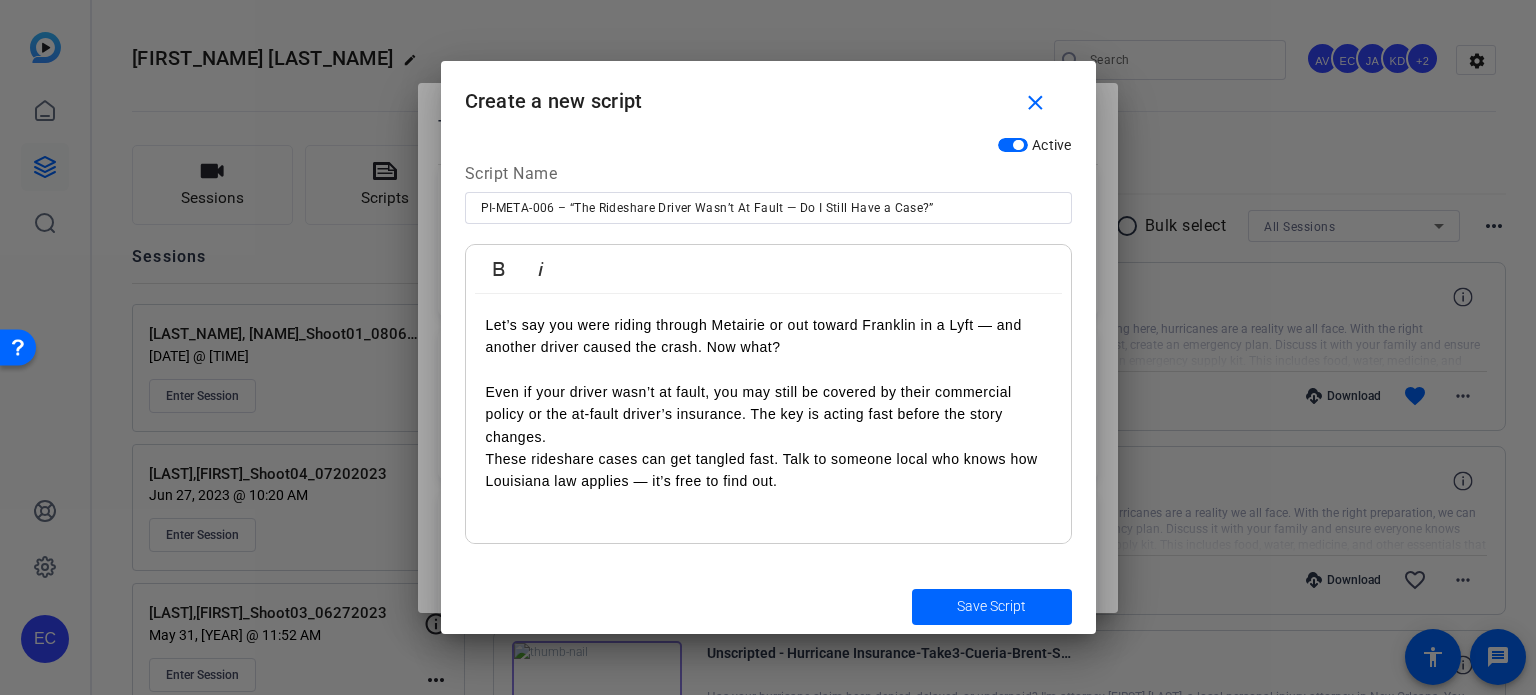 click on "Even if your driver wasn’t at fault, you may still be covered by their commercial policy or the at-fault driver’s insurance. The key is acting fast before the story changes." at bounding box center [768, 414] 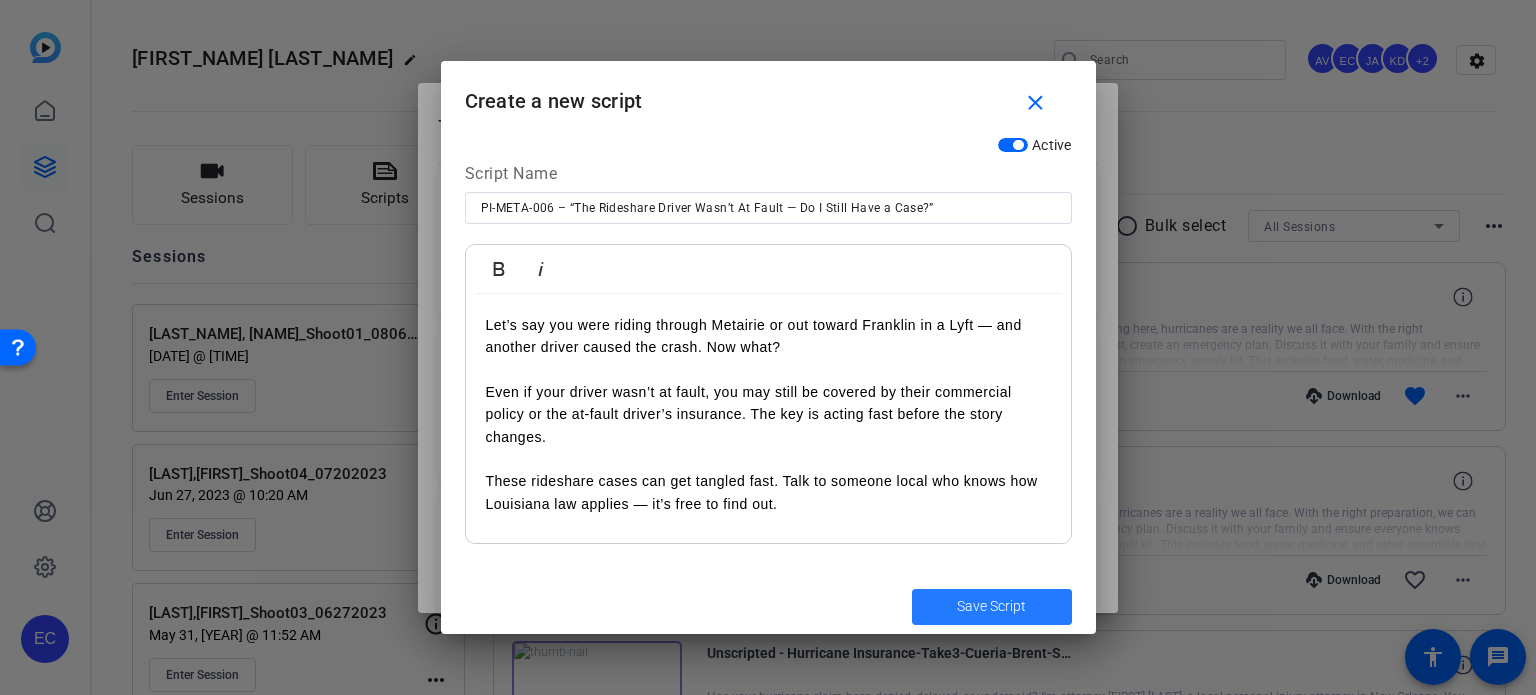 click on "Save Script" at bounding box center (991, 606) 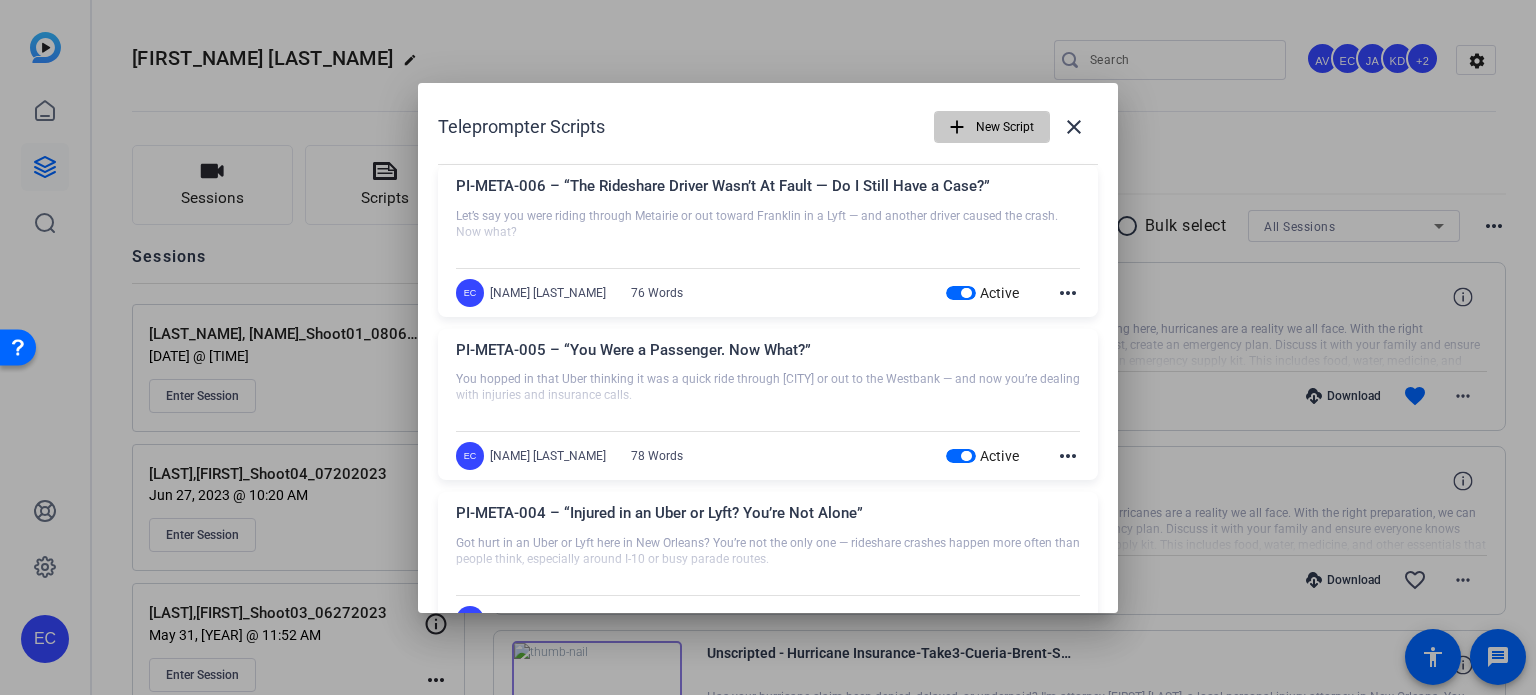 click on "New Script" at bounding box center [1005, 127] 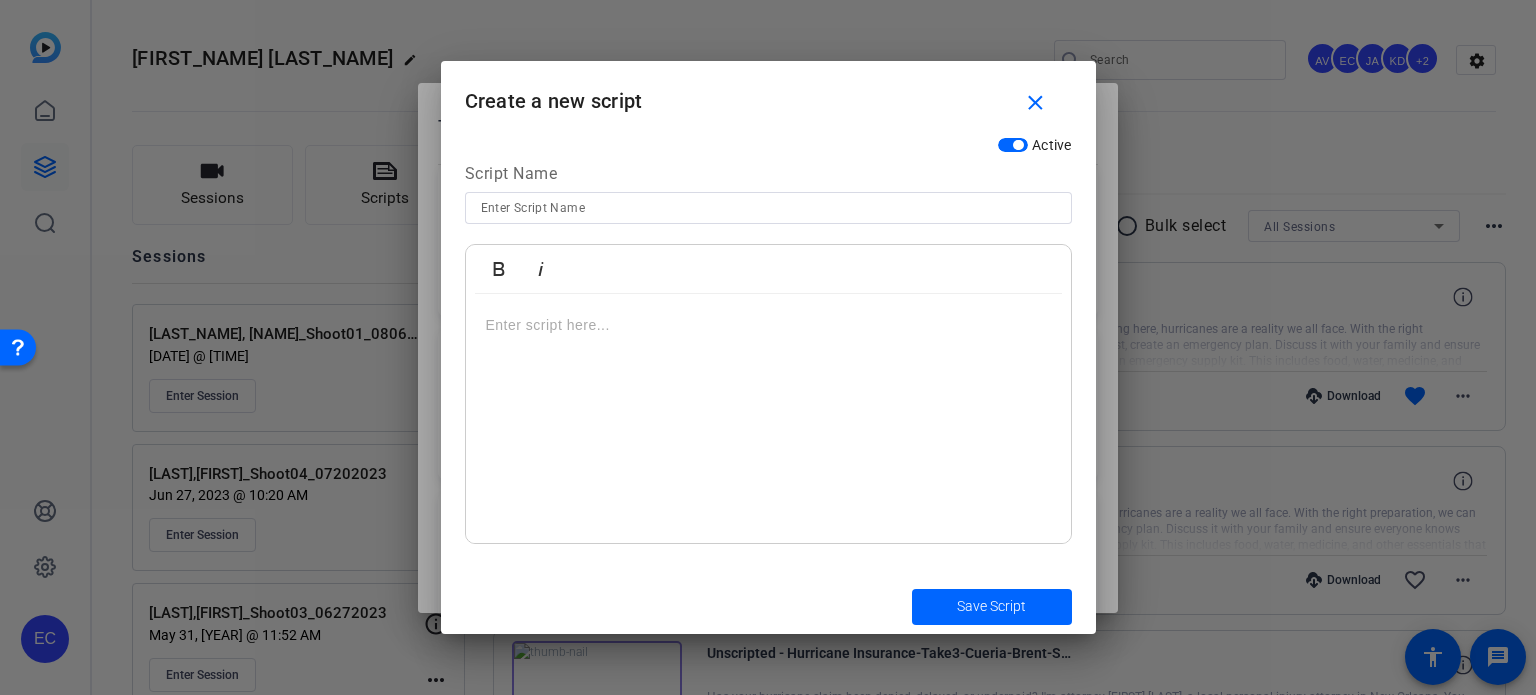 click at bounding box center (768, 208) 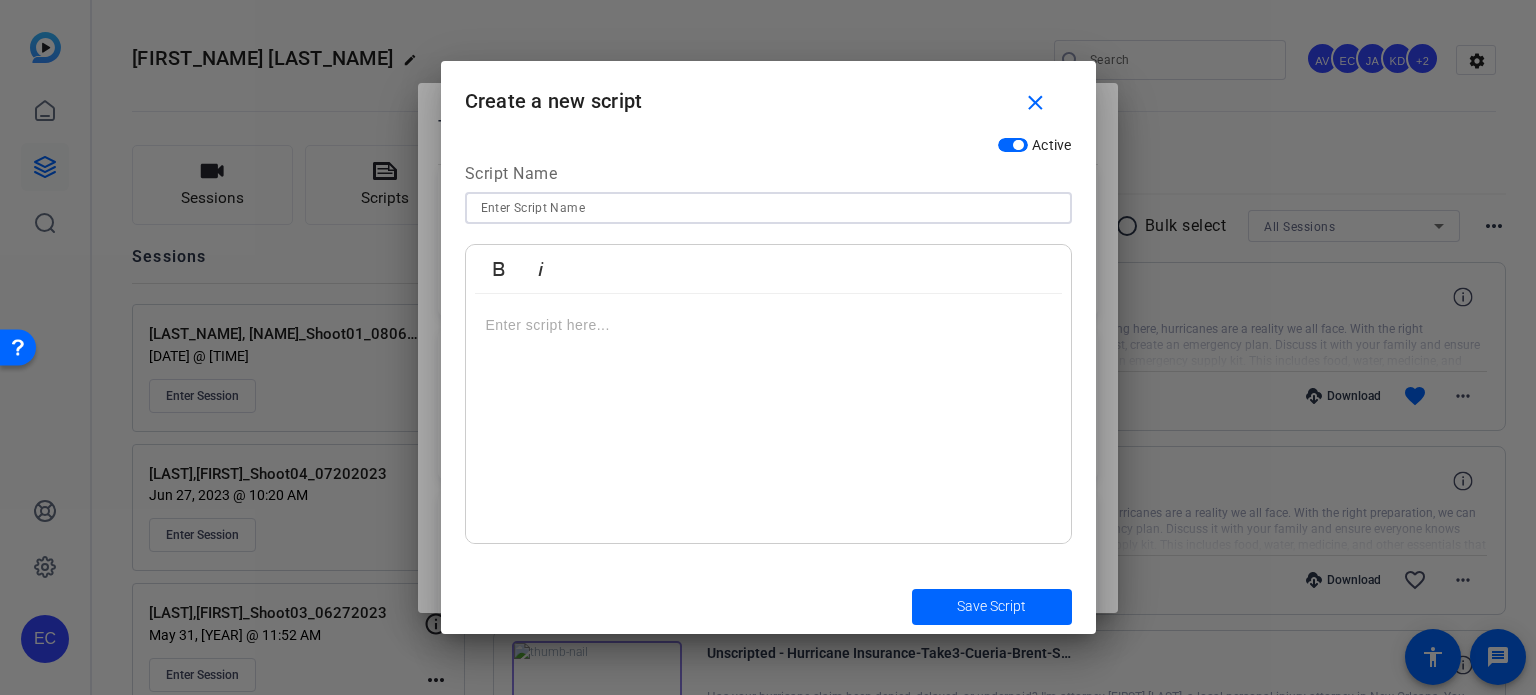 paste on "Heygen Consent" 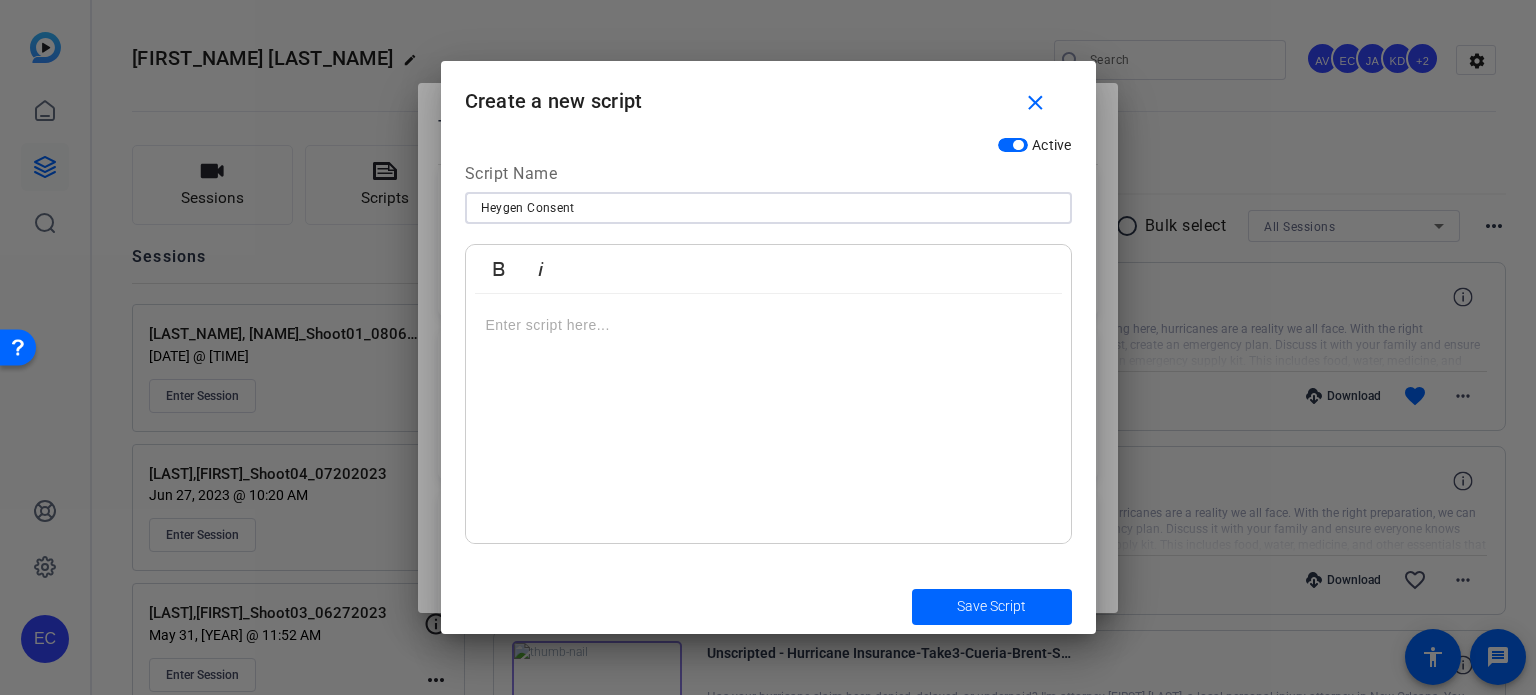type on "Heygen Consent" 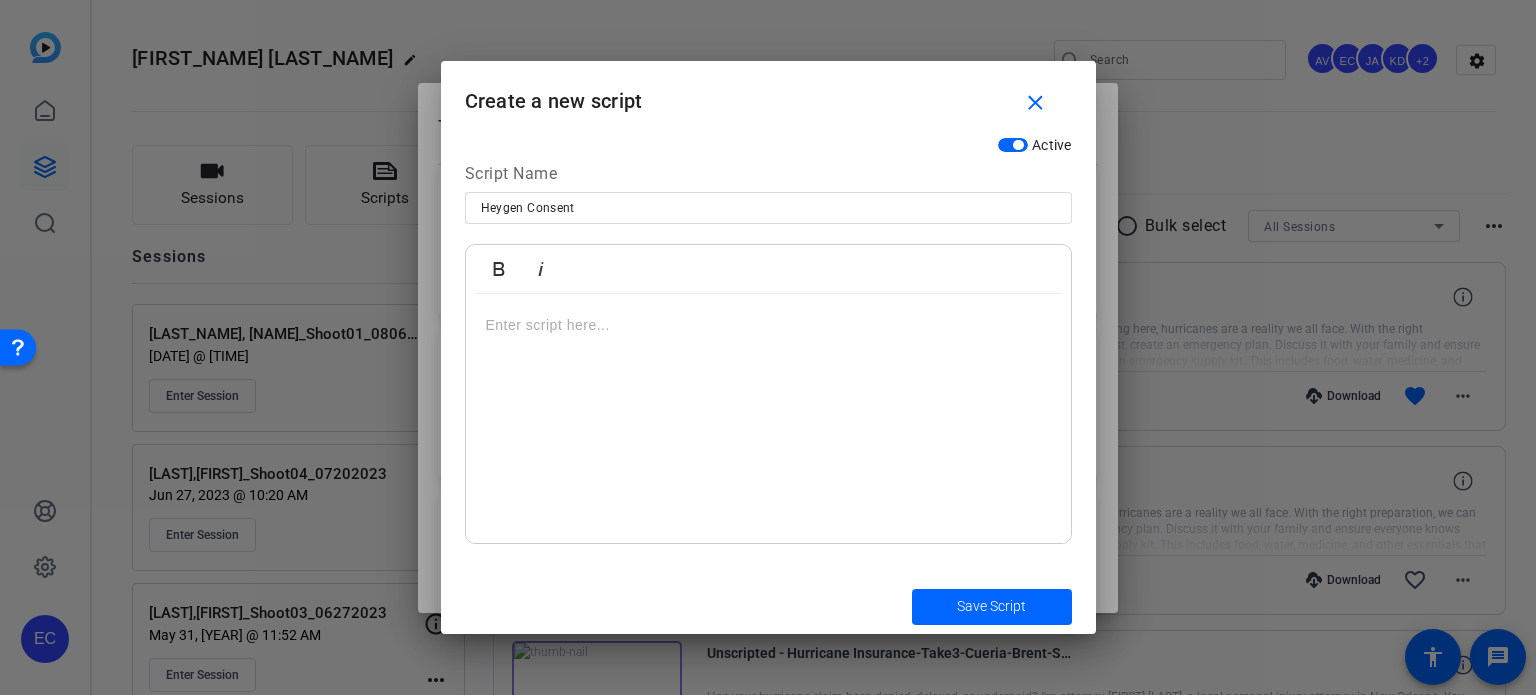 click at bounding box center [768, 419] 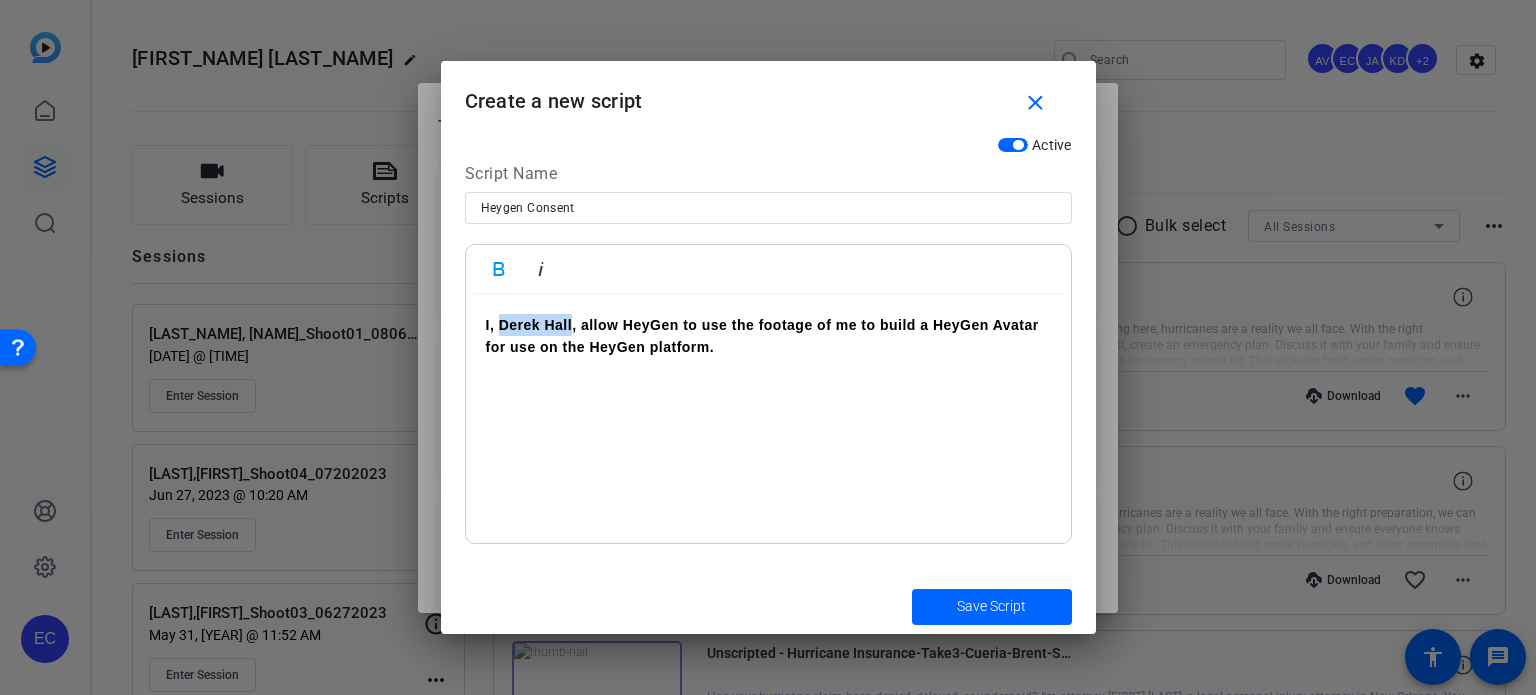 drag, startPoint x: 572, startPoint y: 328, endPoint x: 500, endPoint y: 330, distance: 72.02777 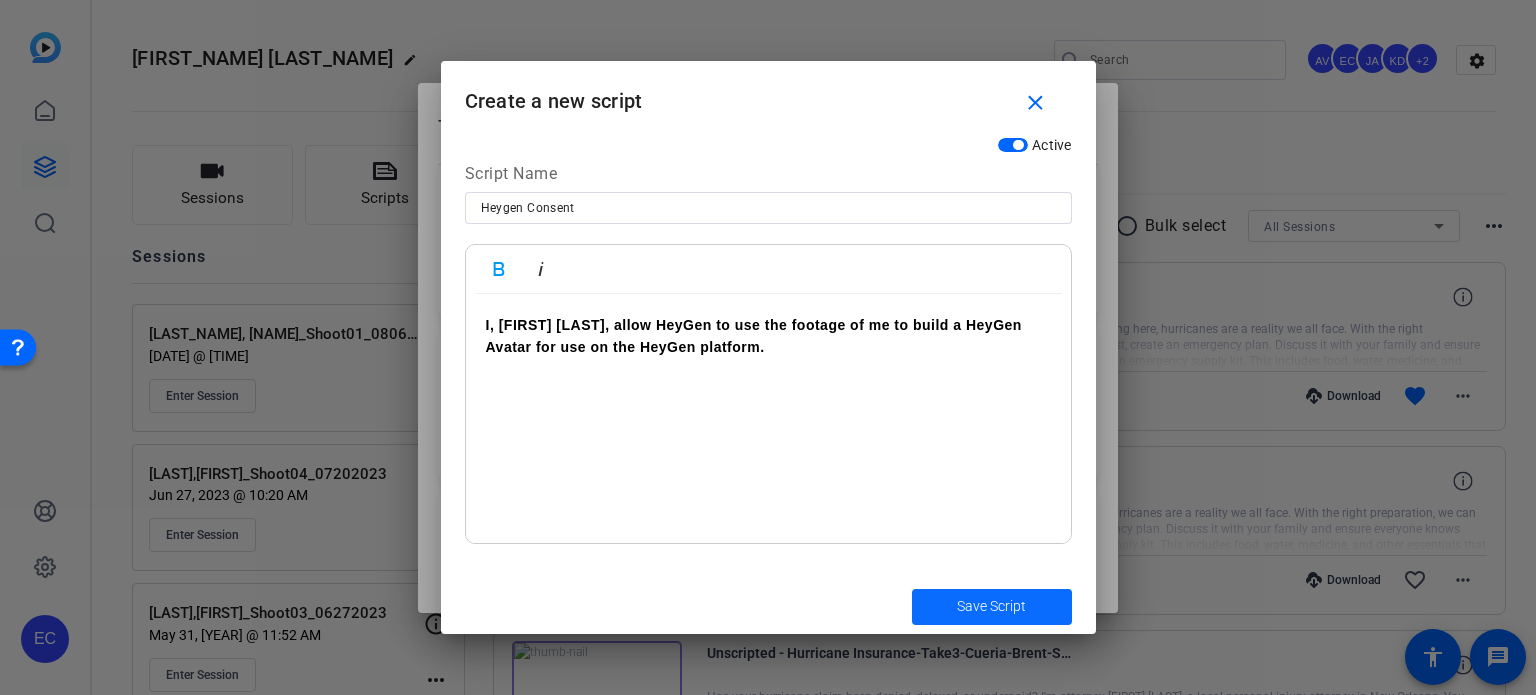 click at bounding box center (992, 607) 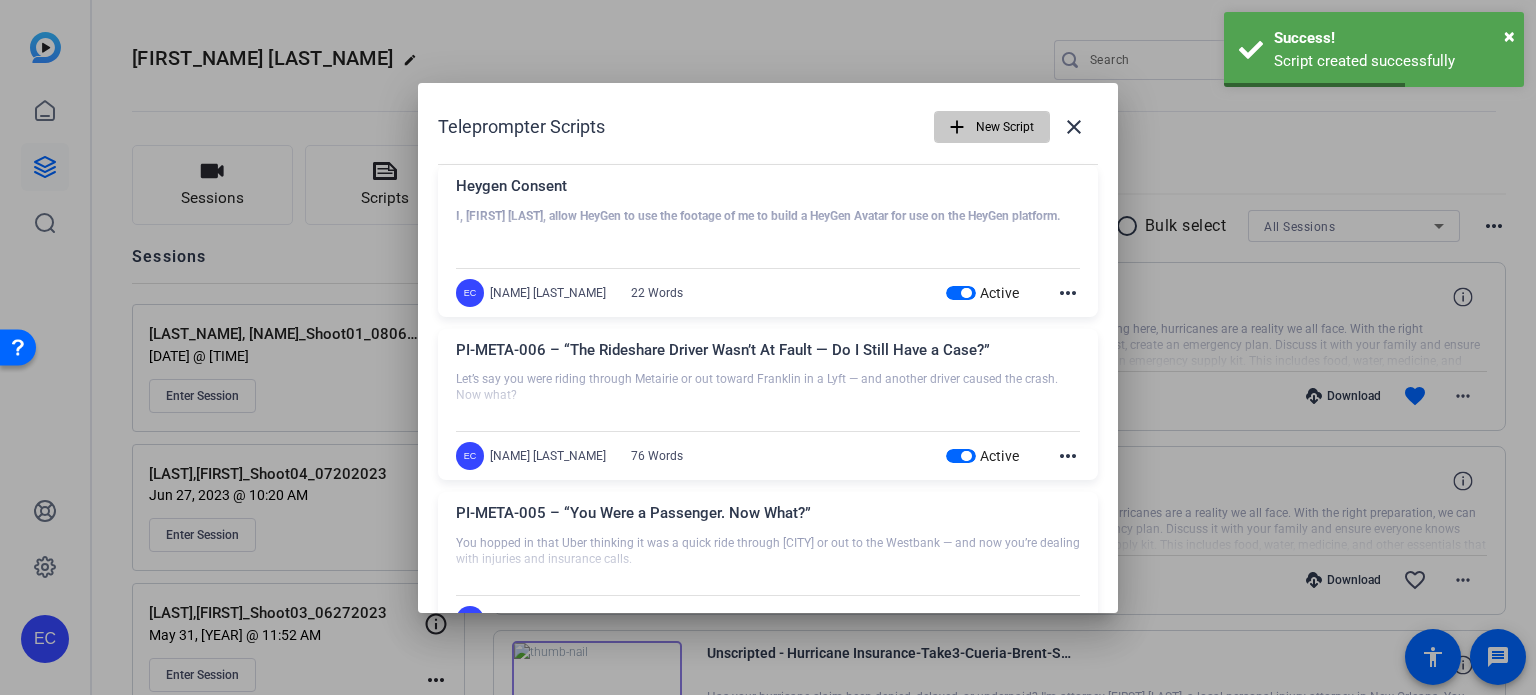 click on "New Script" at bounding box center (1005, 127) 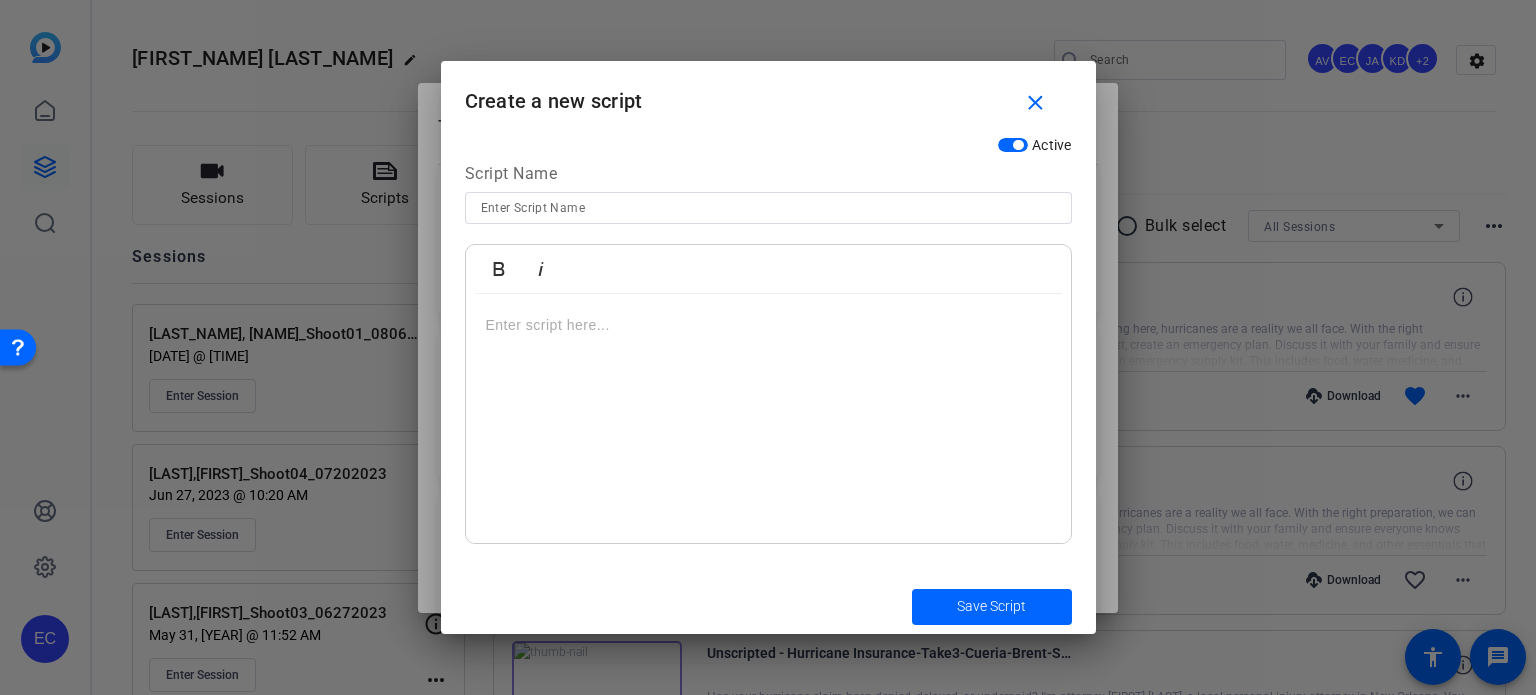 click at bounding box center [768, 208] 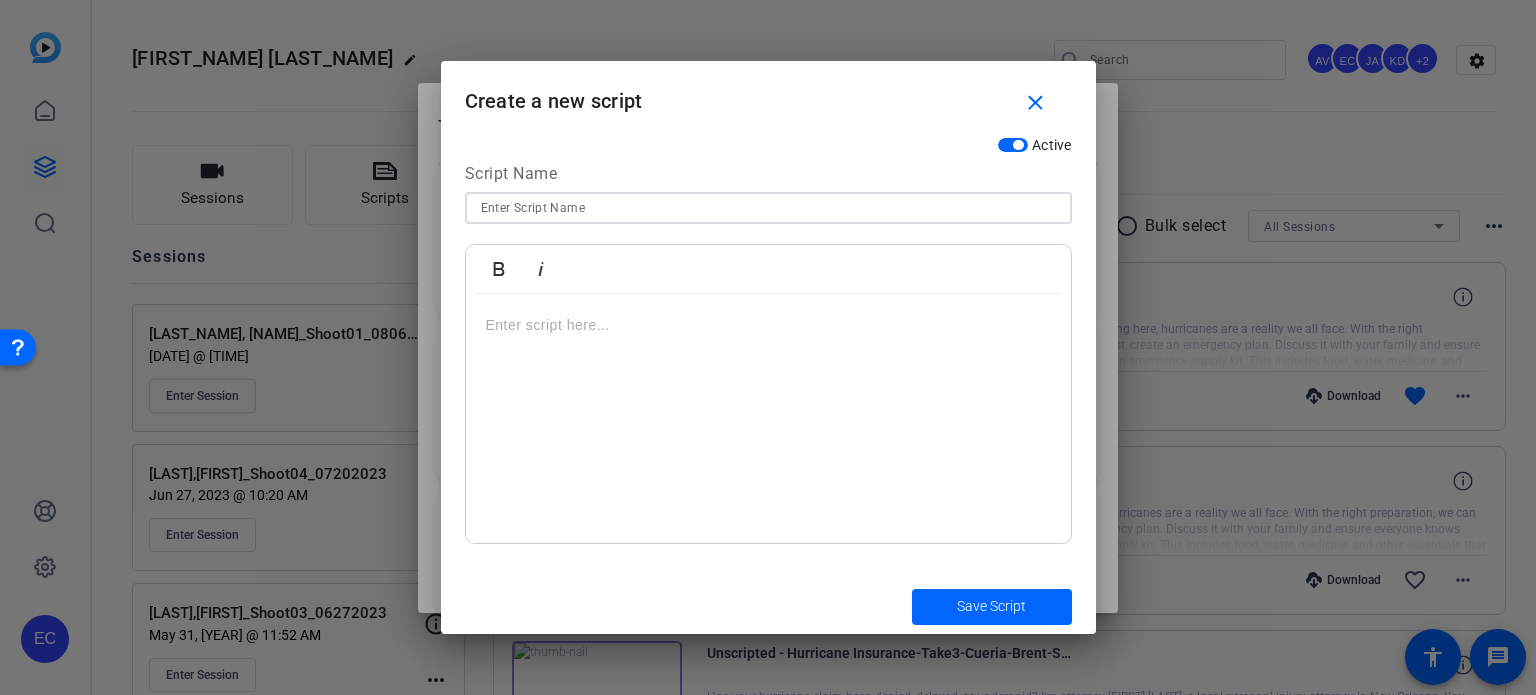 paste on "HeyGen Script - CATS" 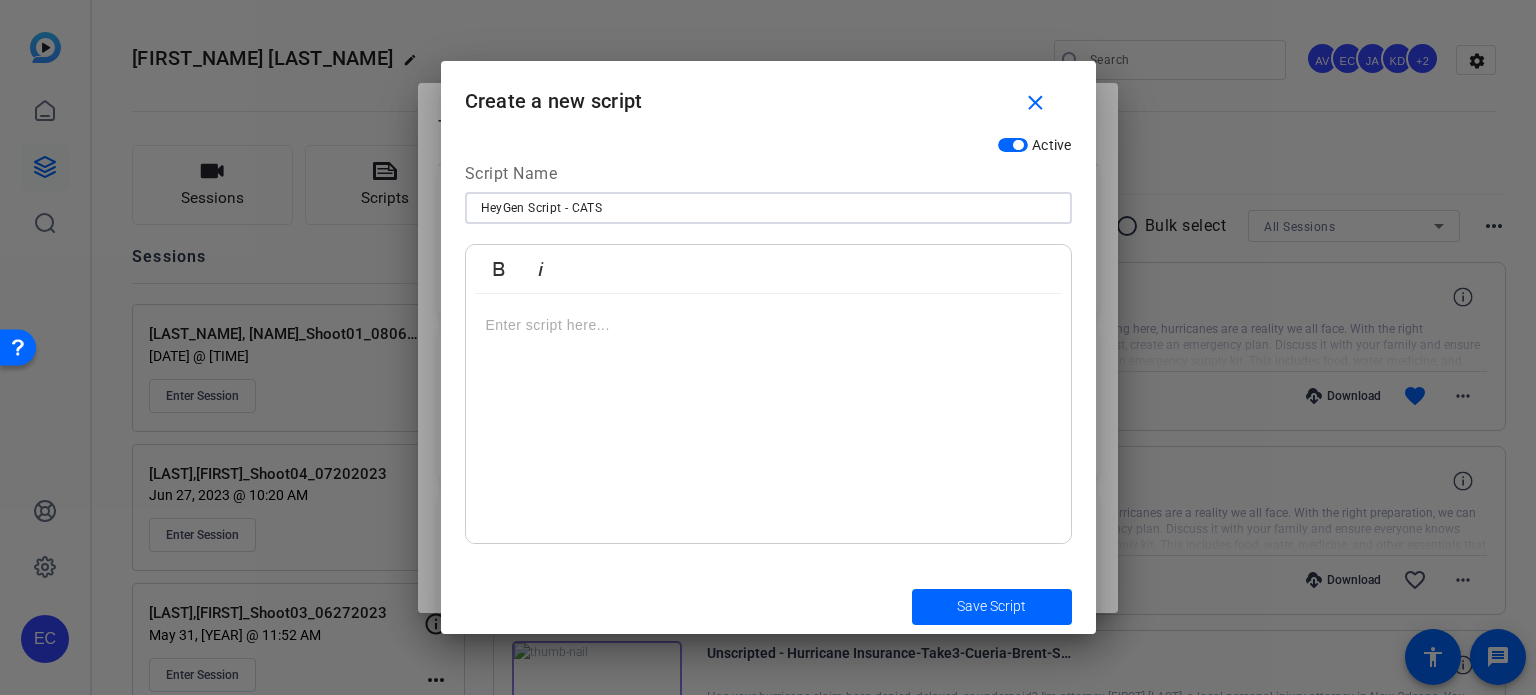 type on "HeyGen Script - CATS" 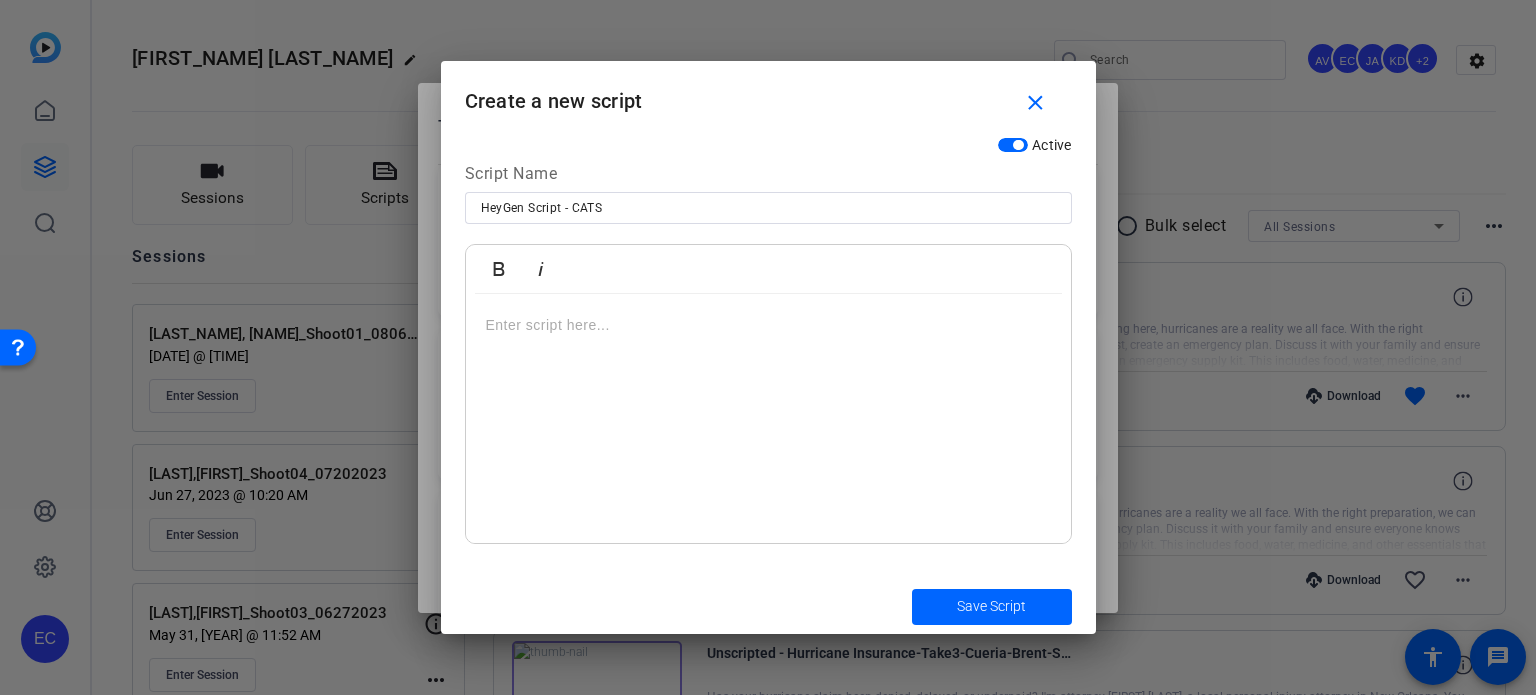 click at bounding box center (768, 419) 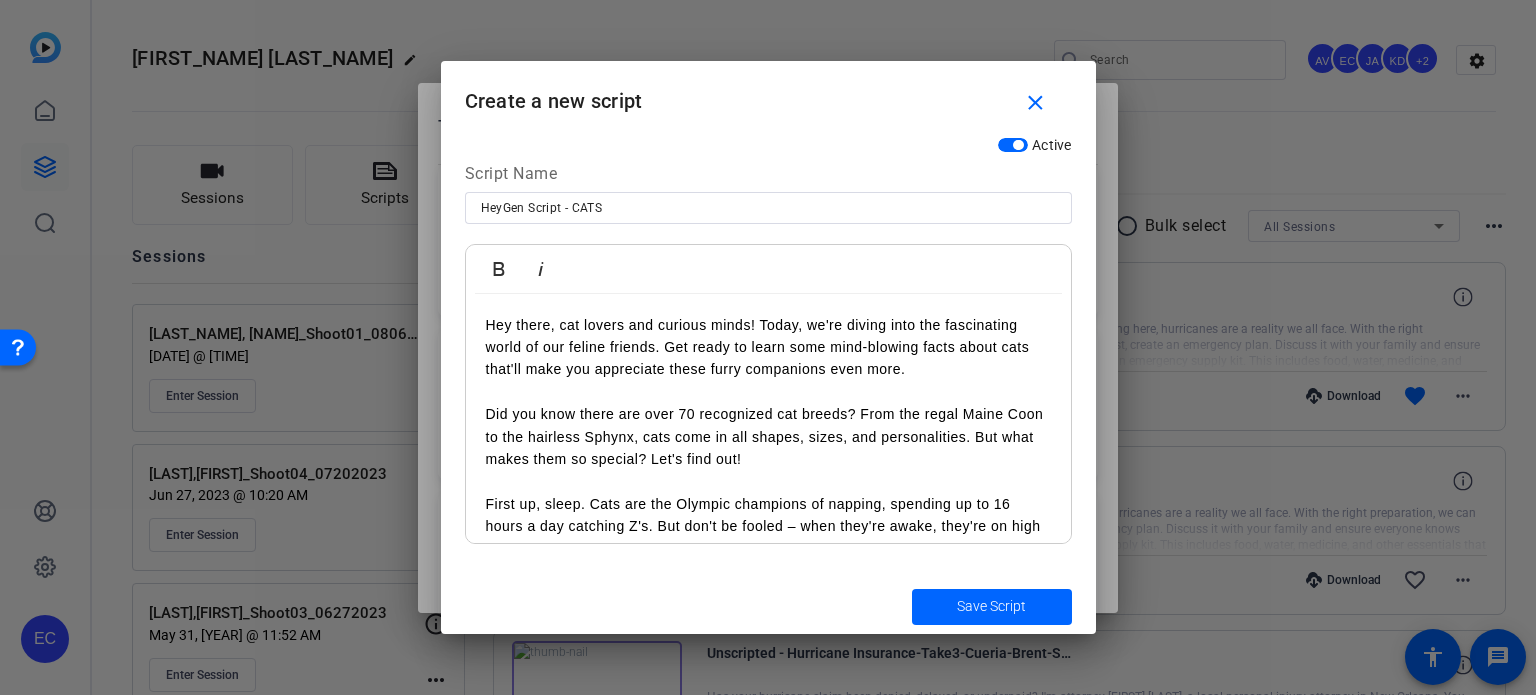 scroll, scrollTop: 891, scrollLeft: 0, axis: vertical 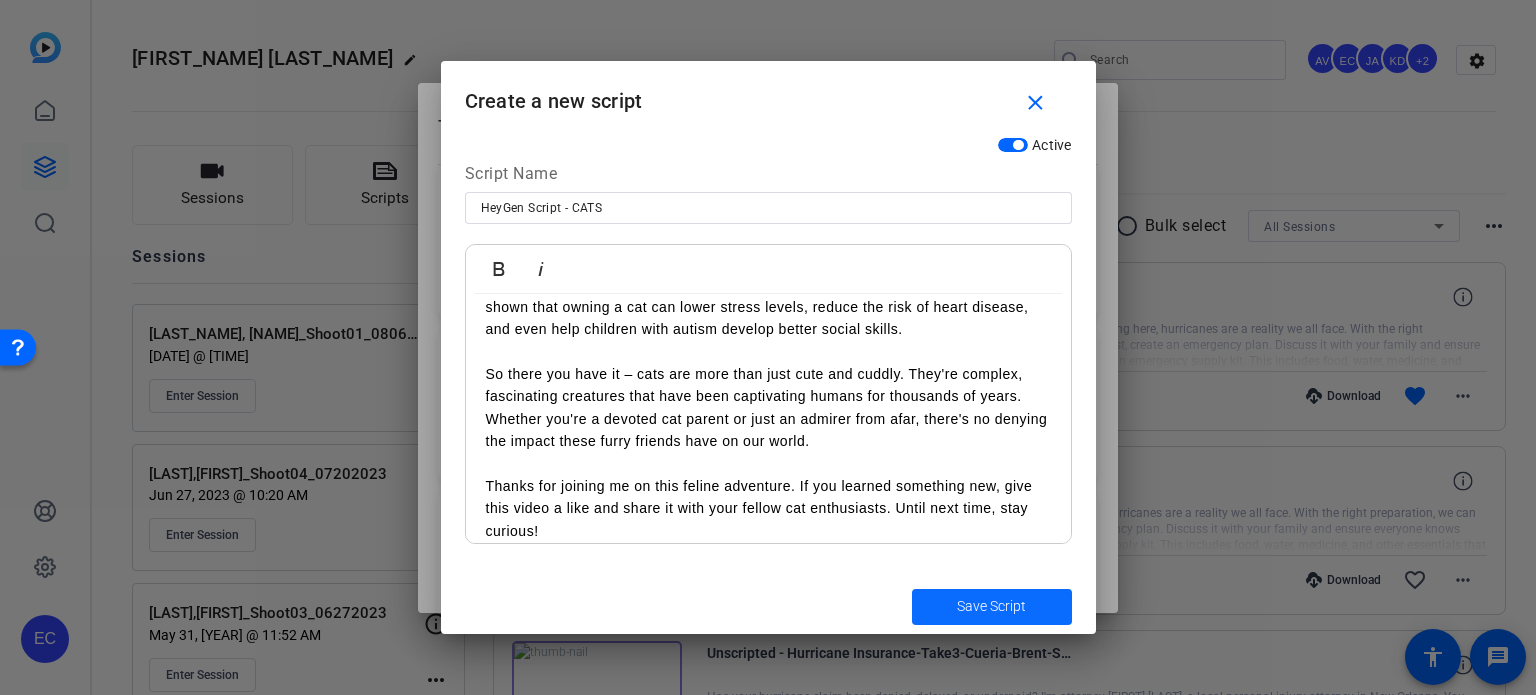click at bounding box center (992, 607) 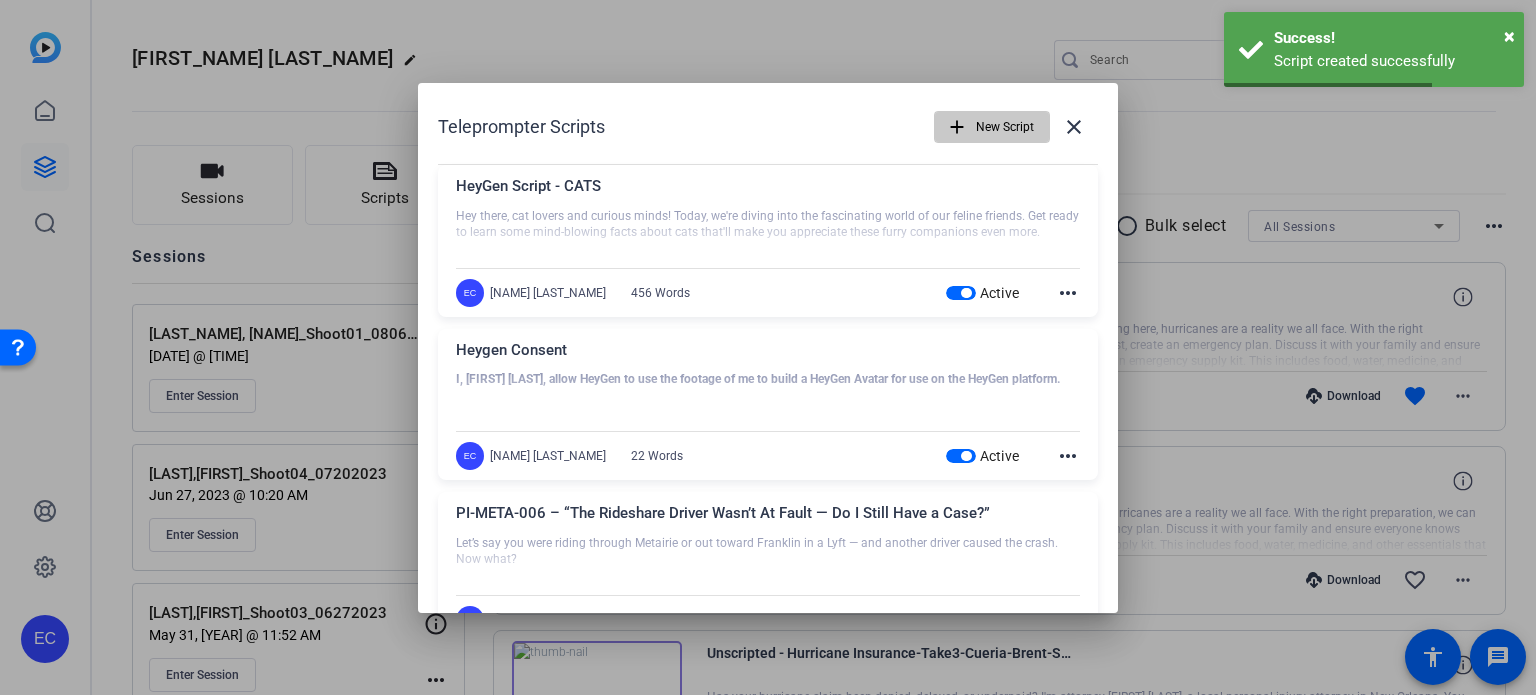 click on "New Script" at bounding box center (1005, 127) 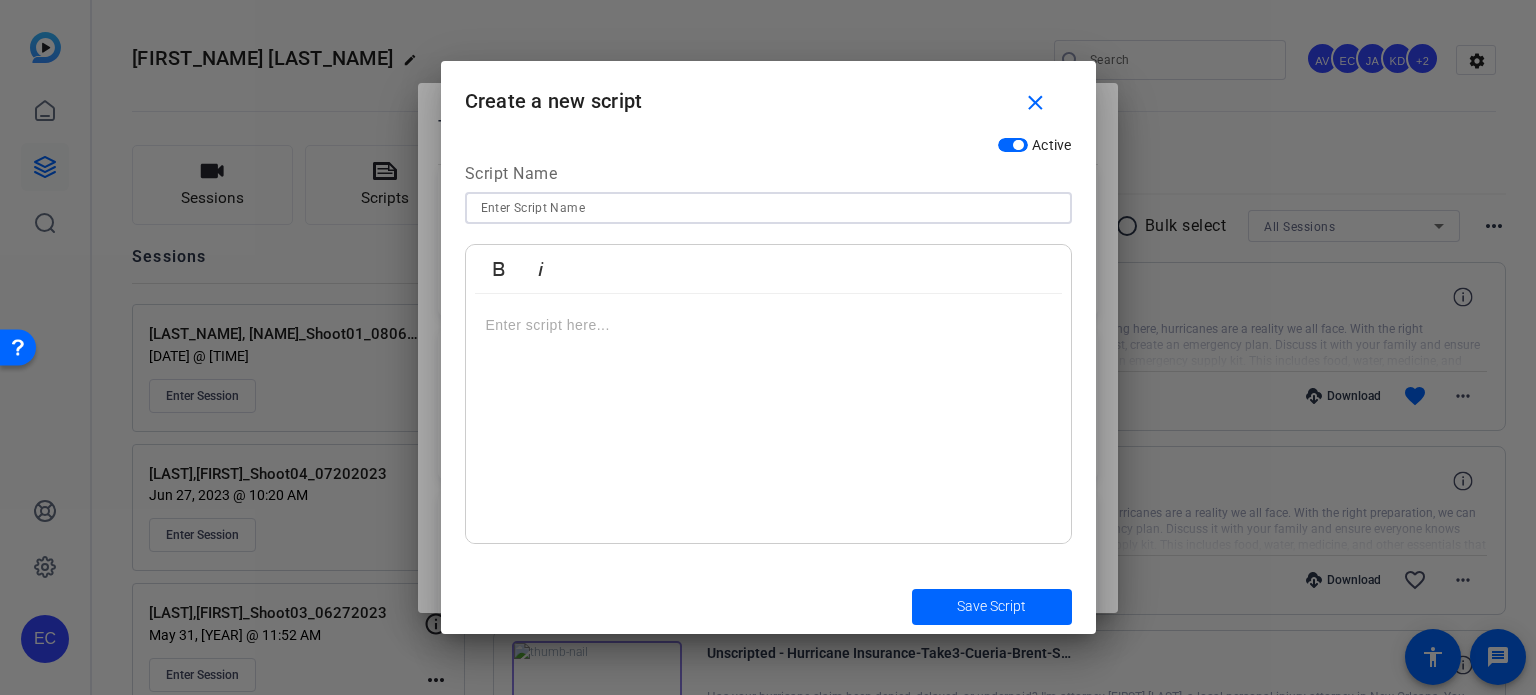 click at bounding box center (768, 208) 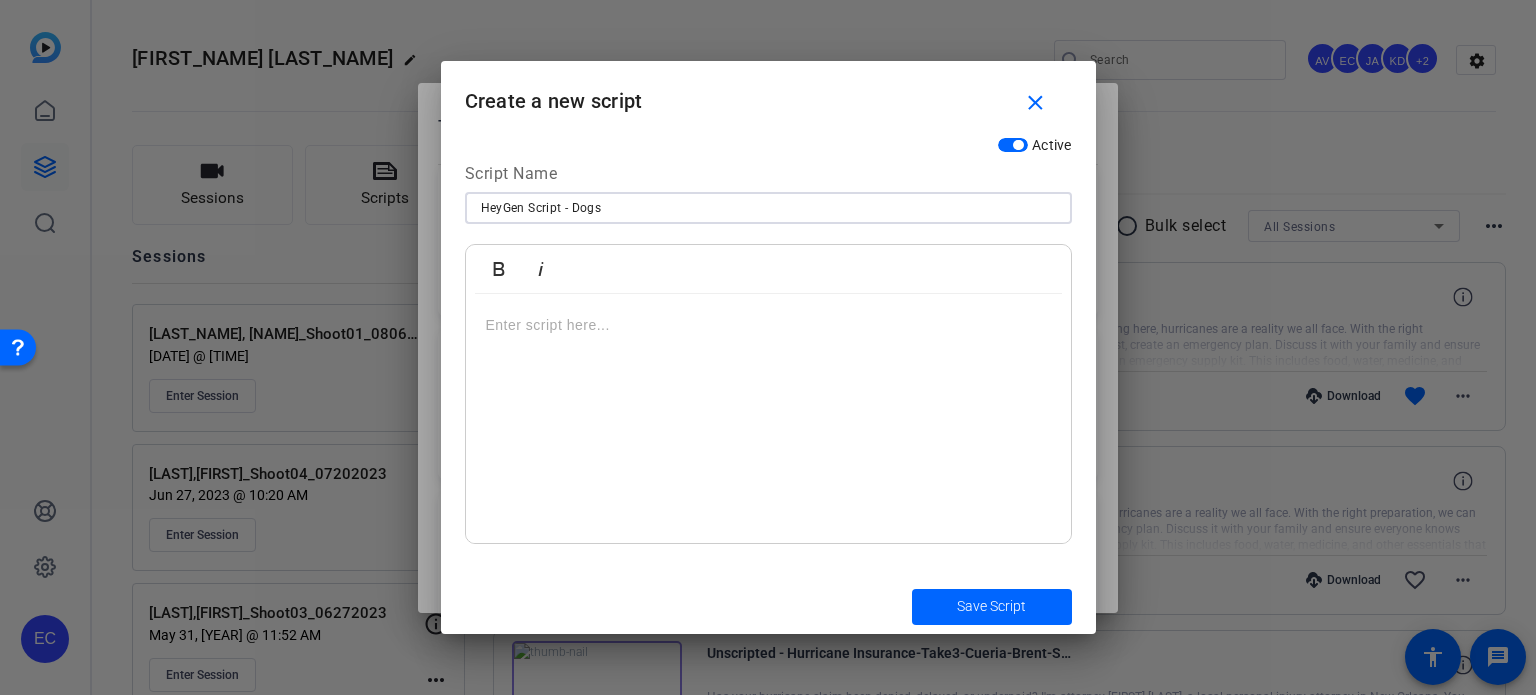 type on "HeyGen Script - Dogs" 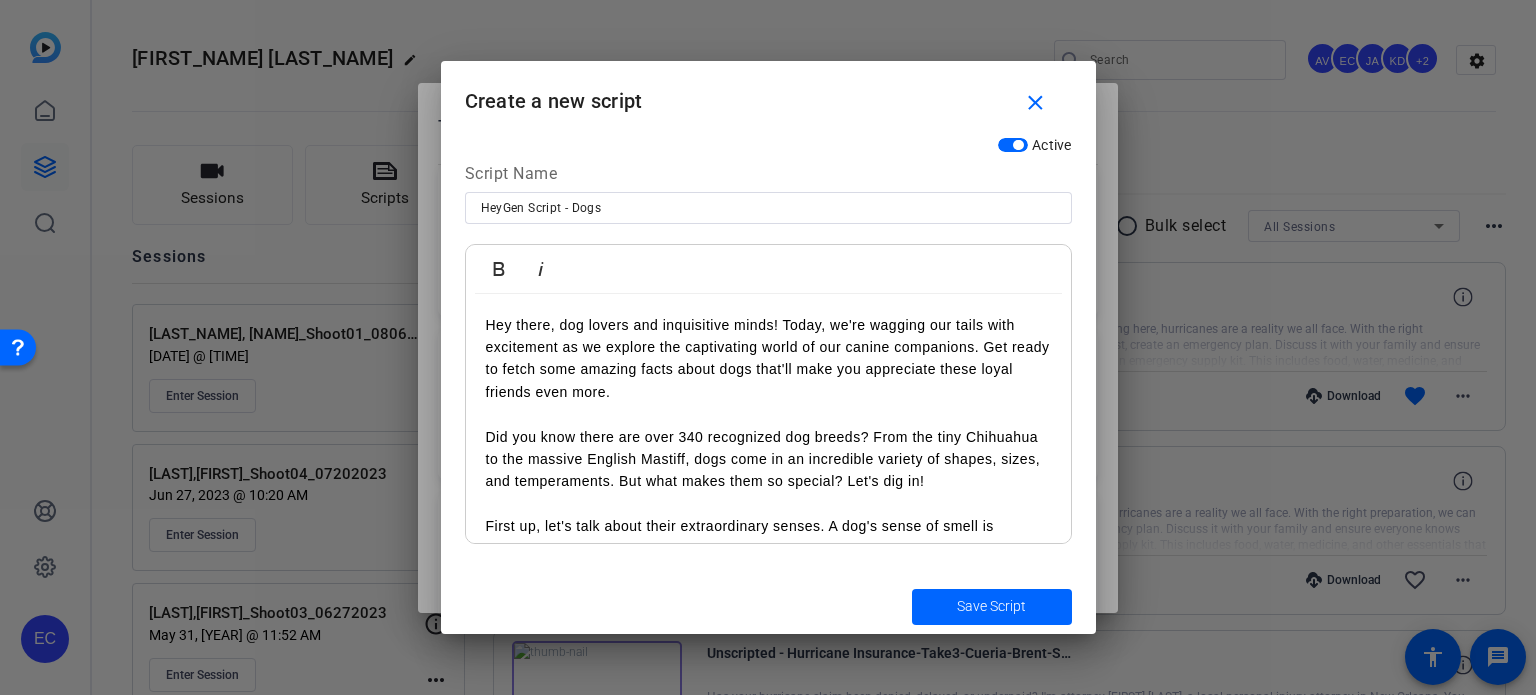 scroll, scrollTop: 846, scrollLeft: 0, axis: vertical 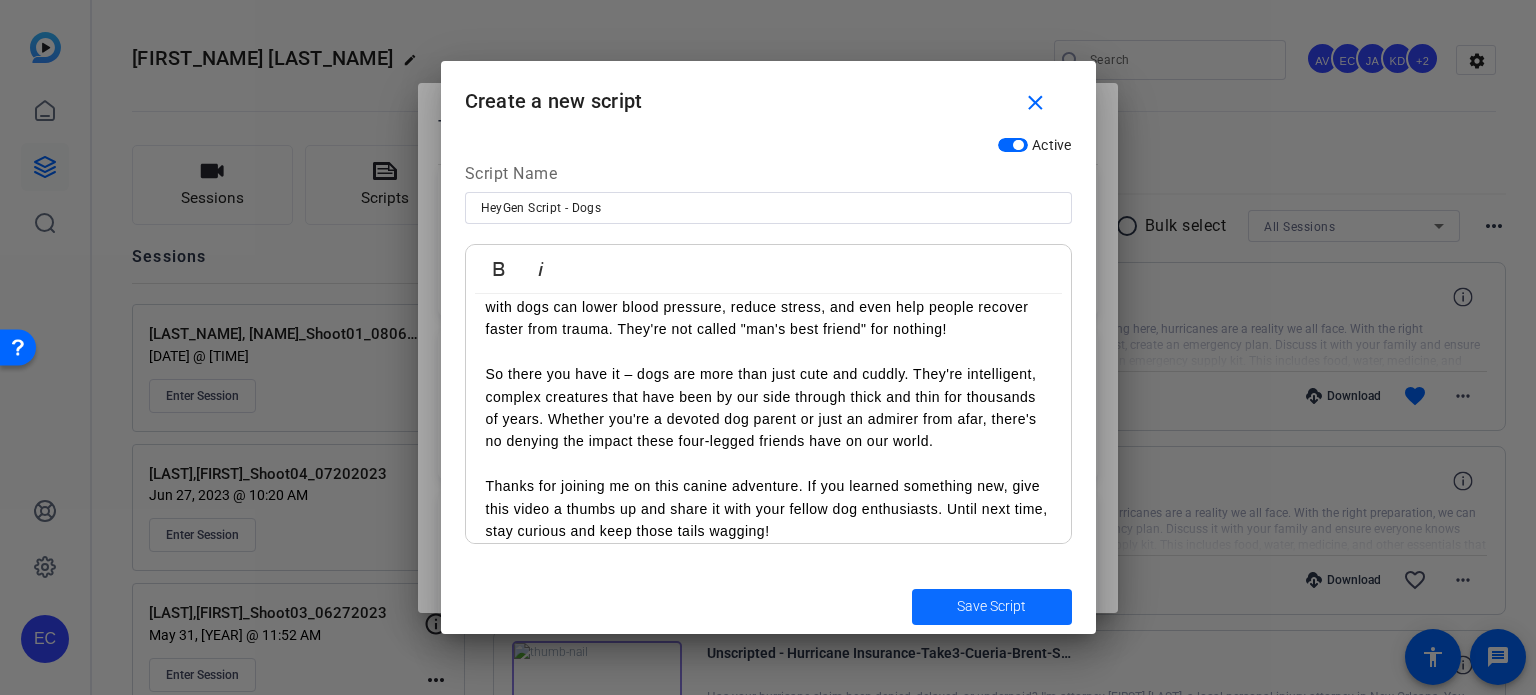 click at bounding box center [992, 607] 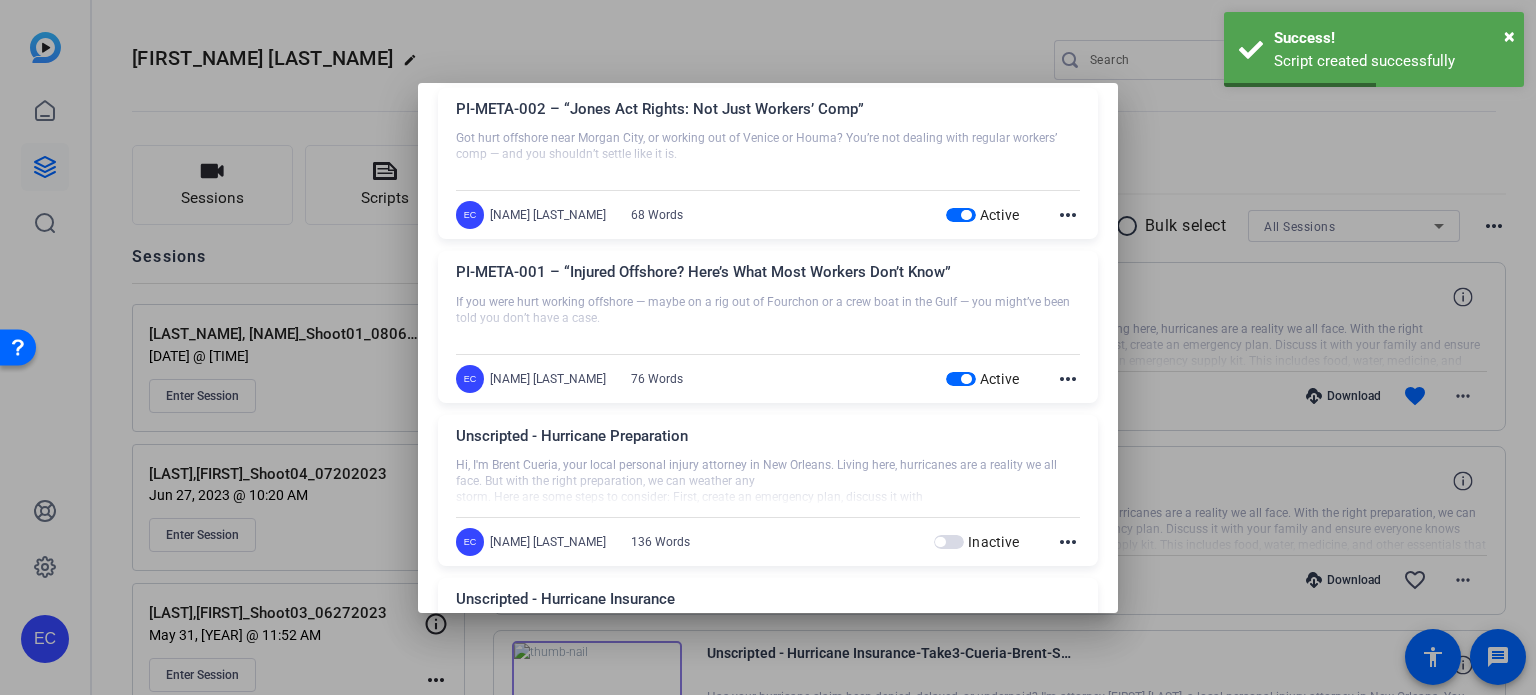 scroll, scrollTop: 1400, scrollLeft: 0, axis: vertical 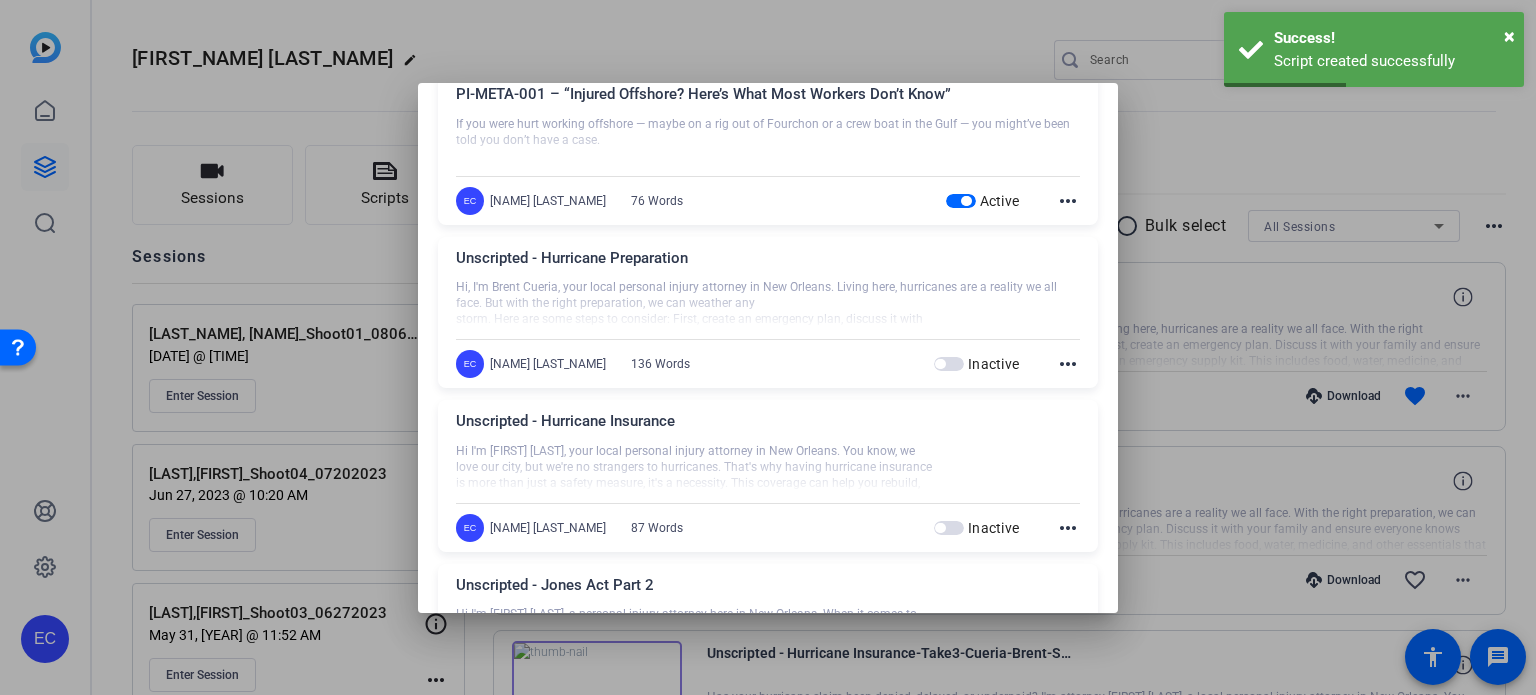 click at bounding box center (768, 347) 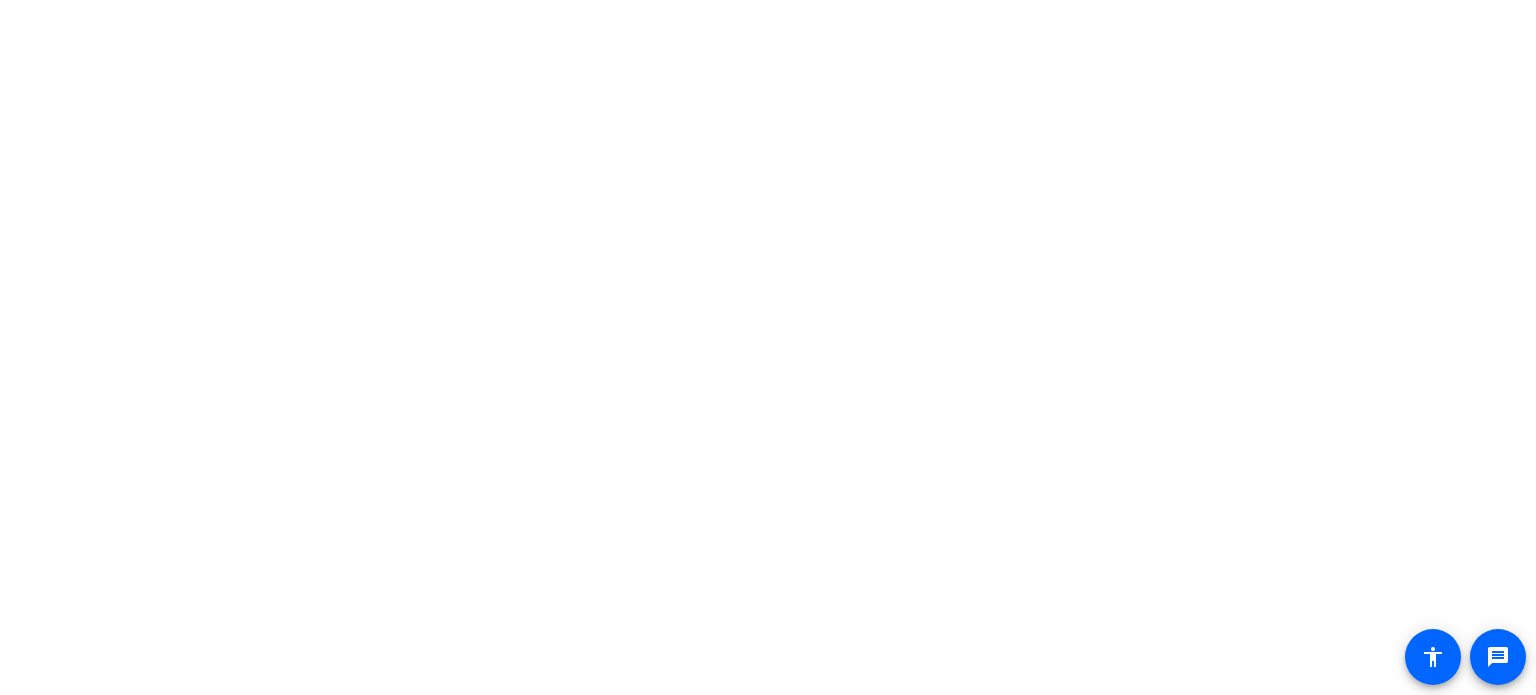 scroll, scrollTop: 0, scrollLeft: 0, axis: both 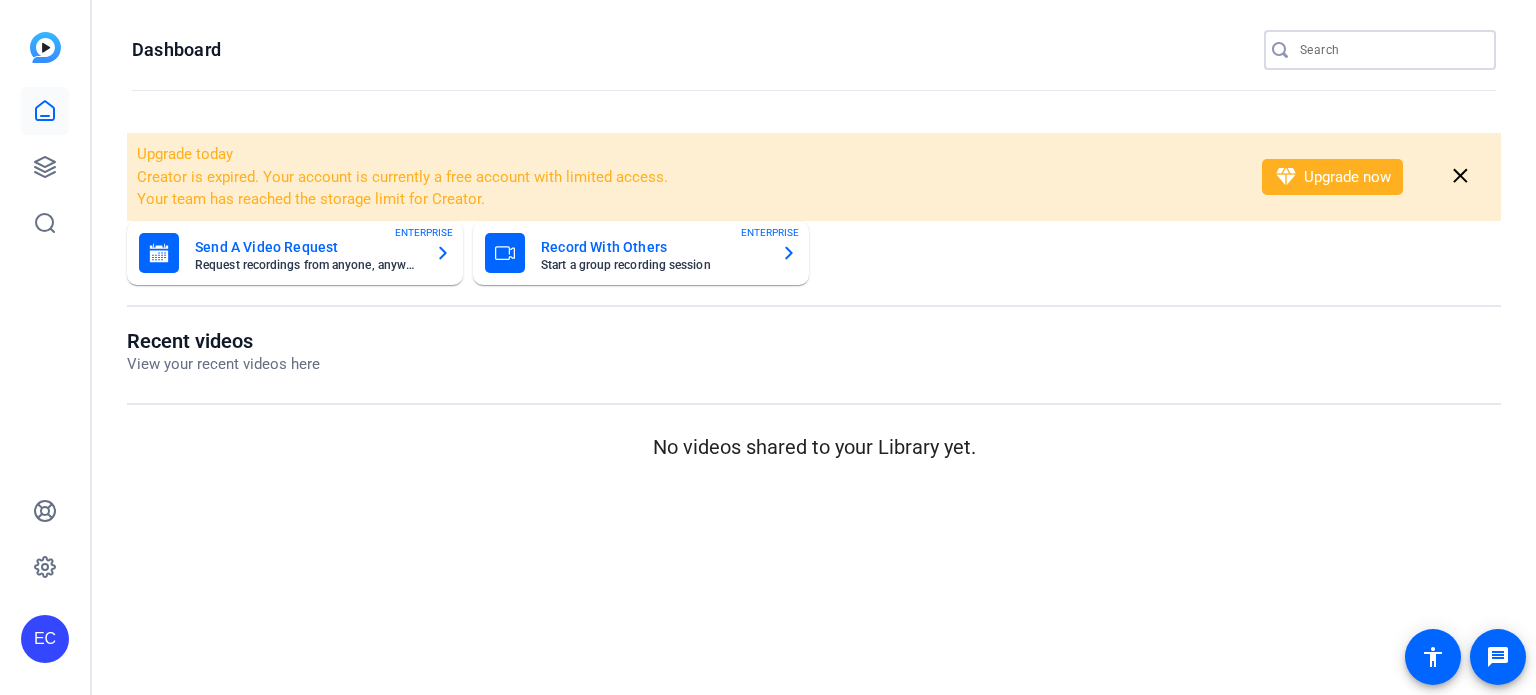 click at bounding box center [1390, 50] 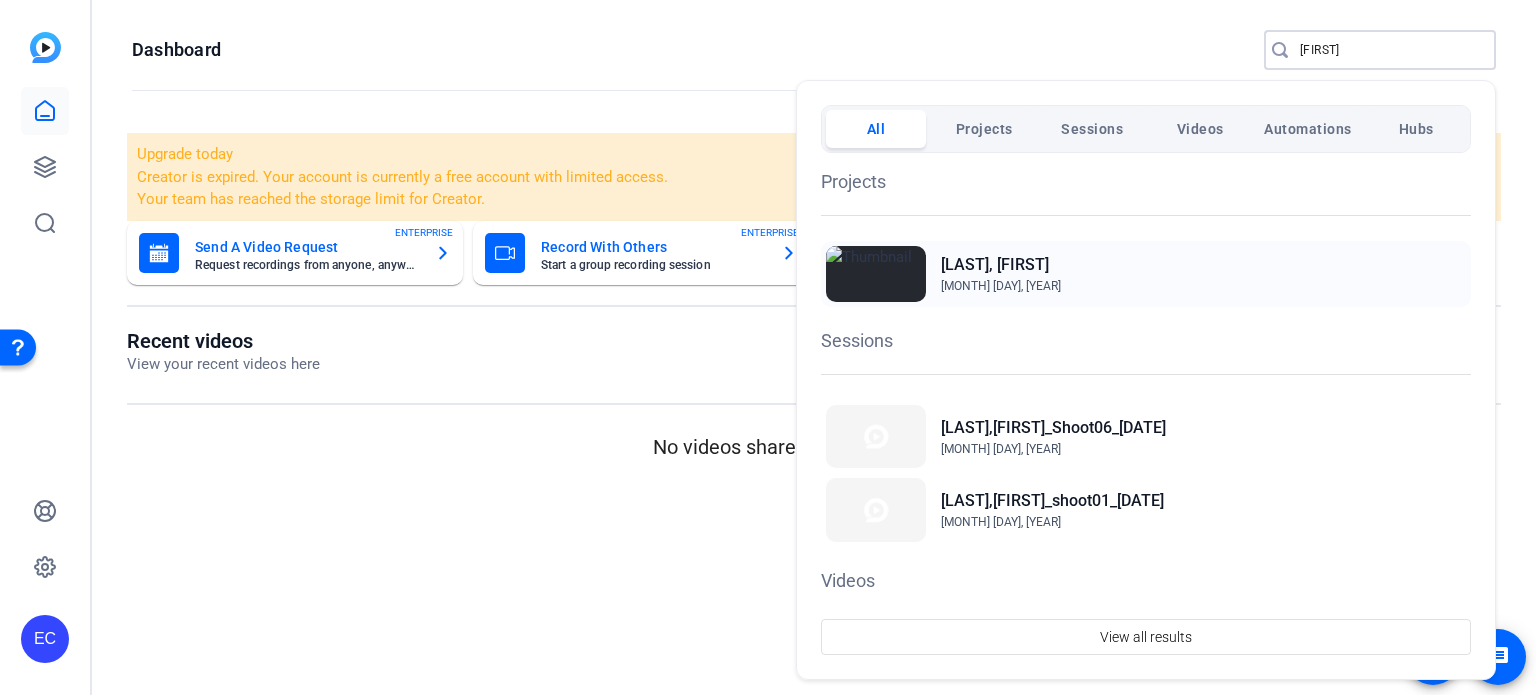 type on "[FIRST]" 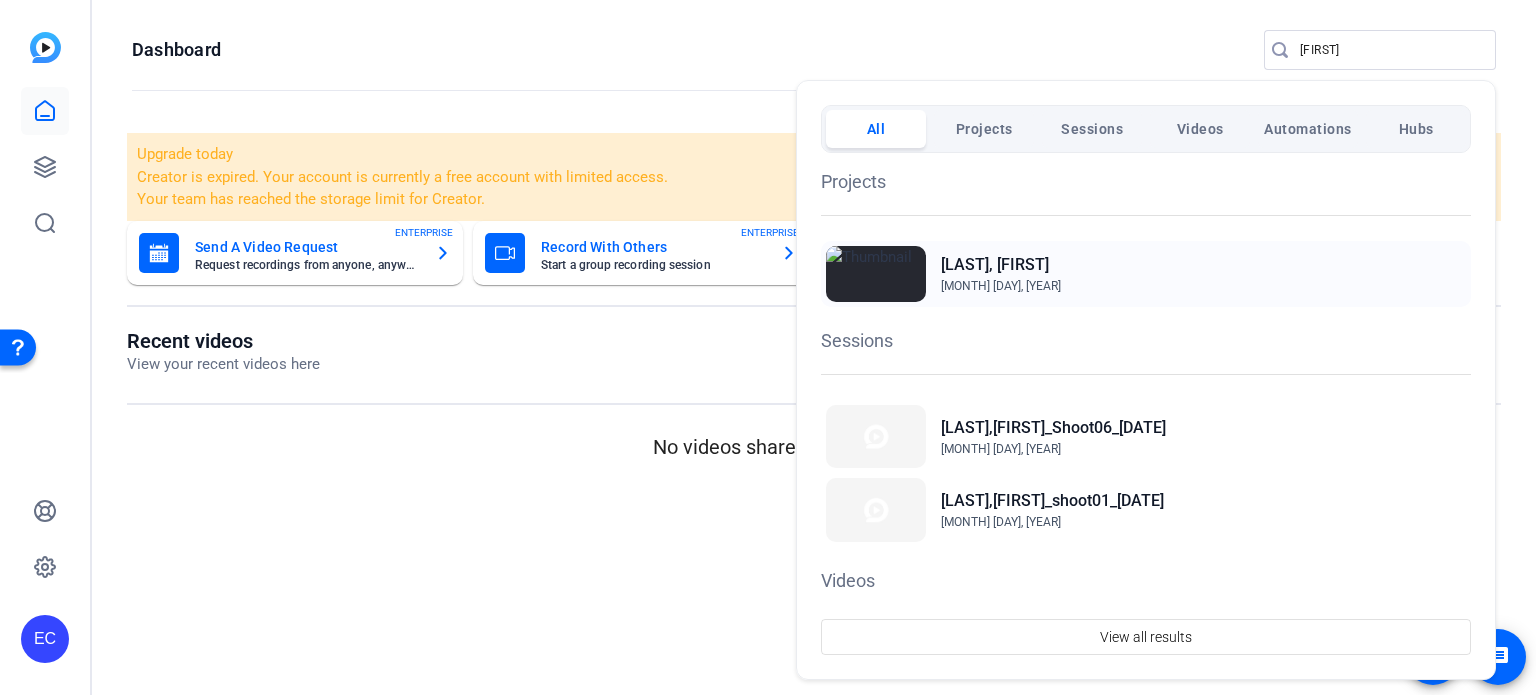click on "[LAST], [FIRST]" at bounding box center [1001, 265] 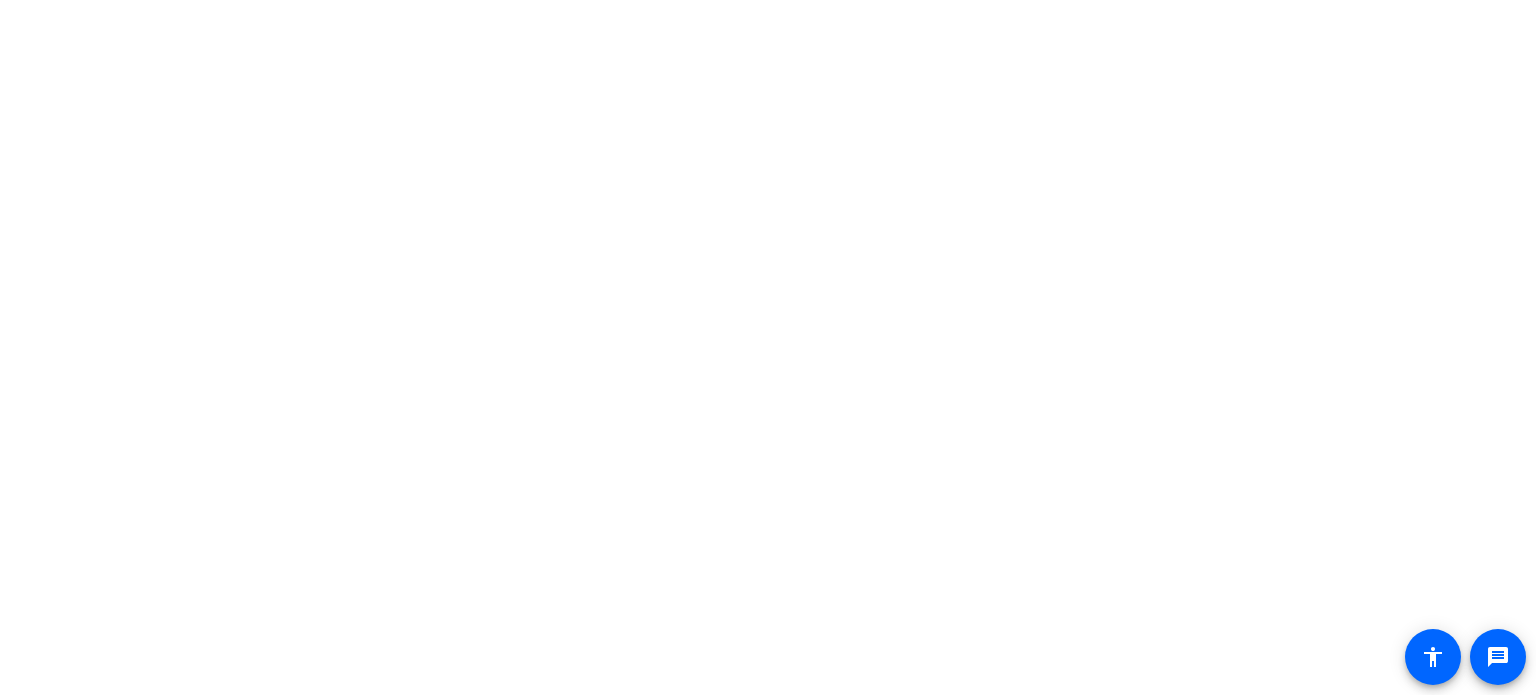 scroll, scrollTop: 0, scrollLeft: 0, axis: both 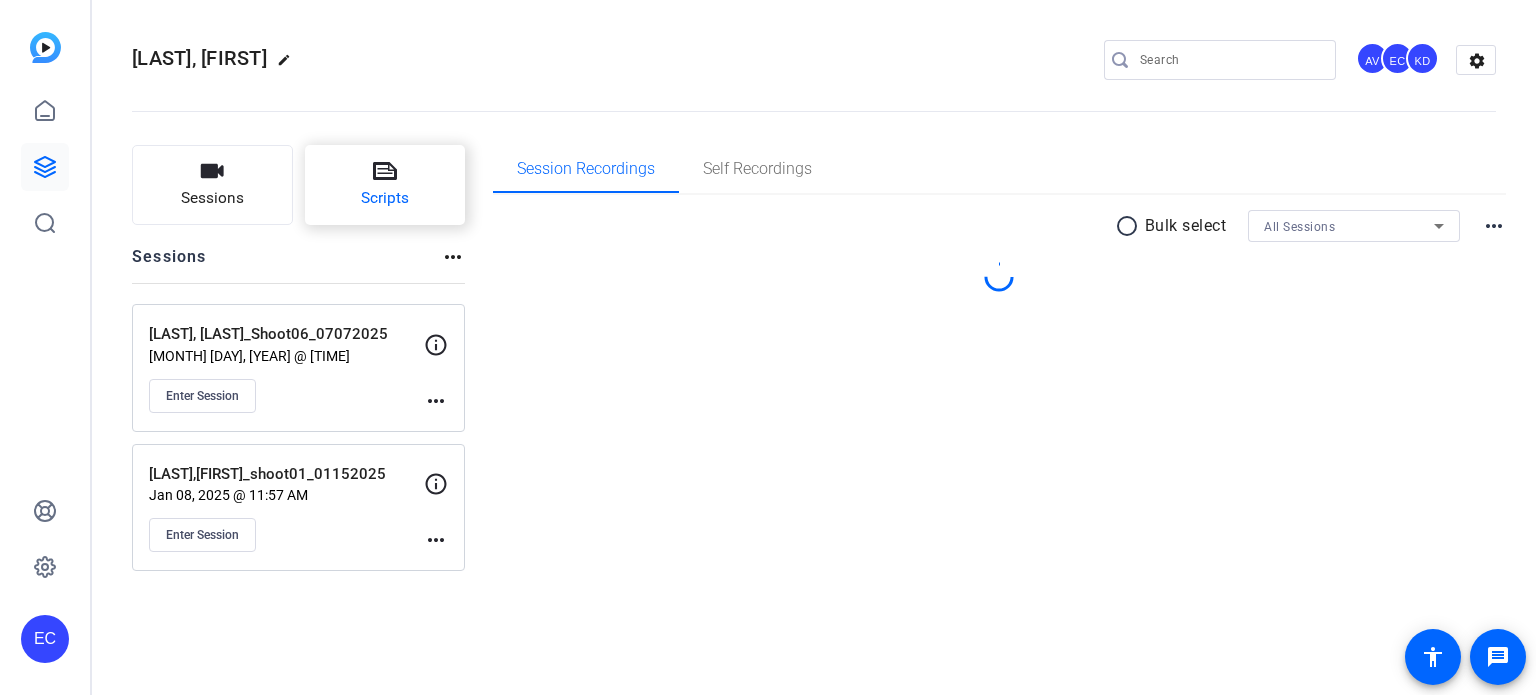 click 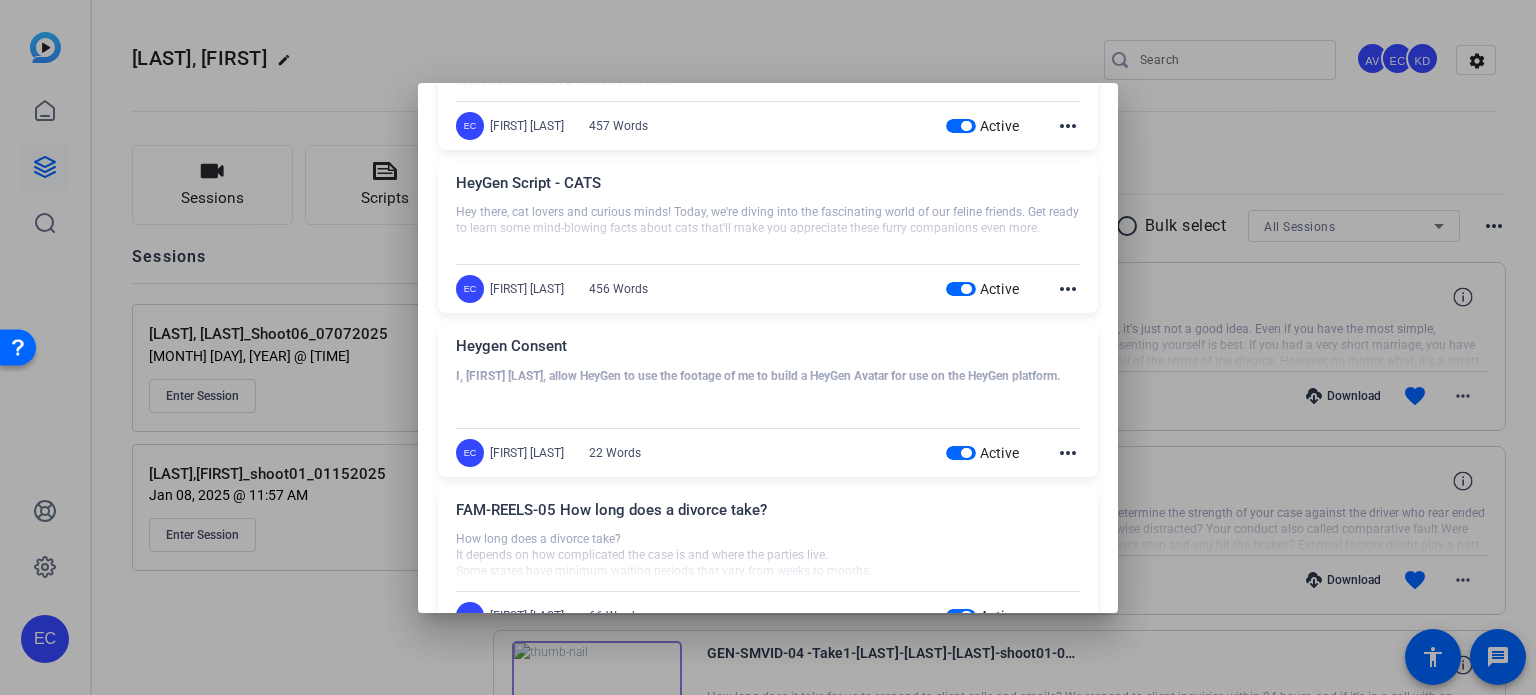 scroll, scrollTop: 1100, scrollLeft: 0, axis: vertical 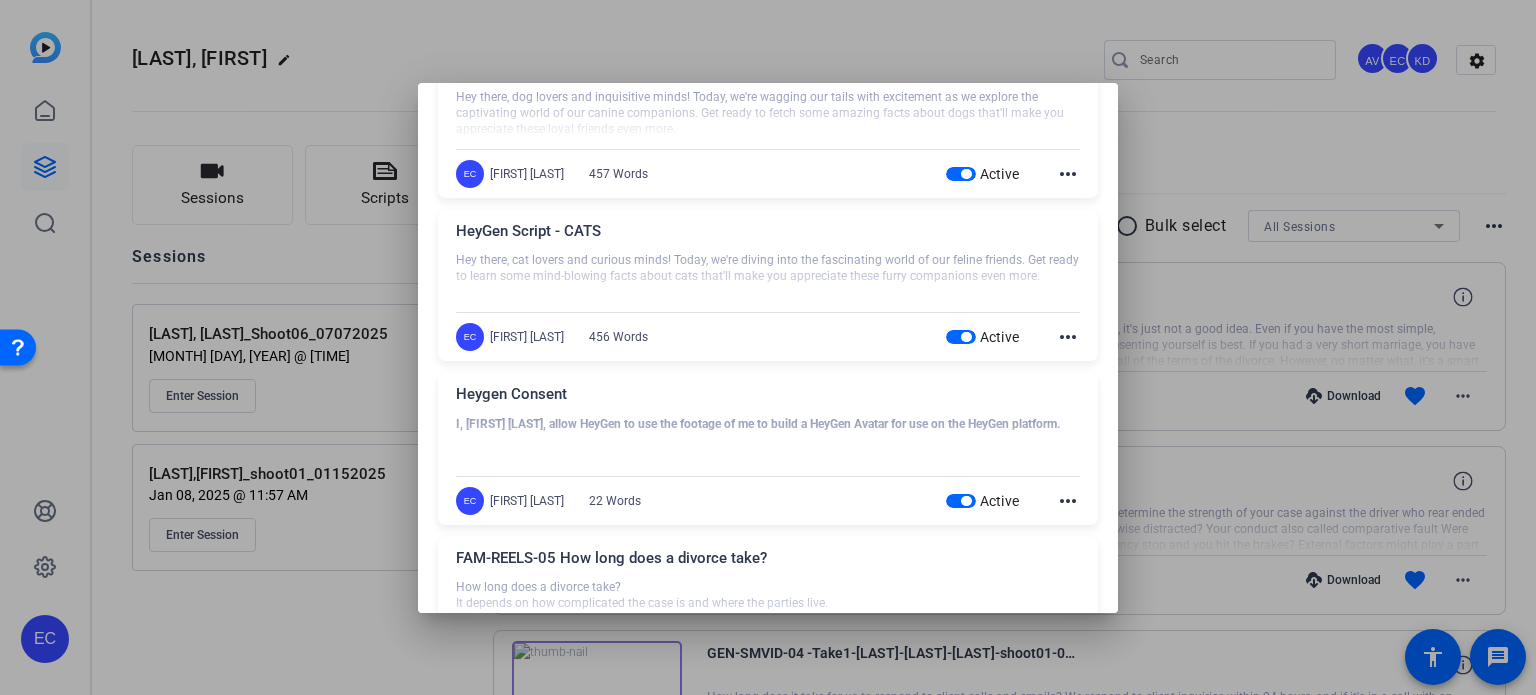click on "I, [FIRST] [LAST], allow HeyGen to use the footage of me to build a HeyGen Avatar for use on the HeyGen platform.  EC  [FIRST] [LAST] 22 Words Active more_horiz" at bounding box center (768, 449) 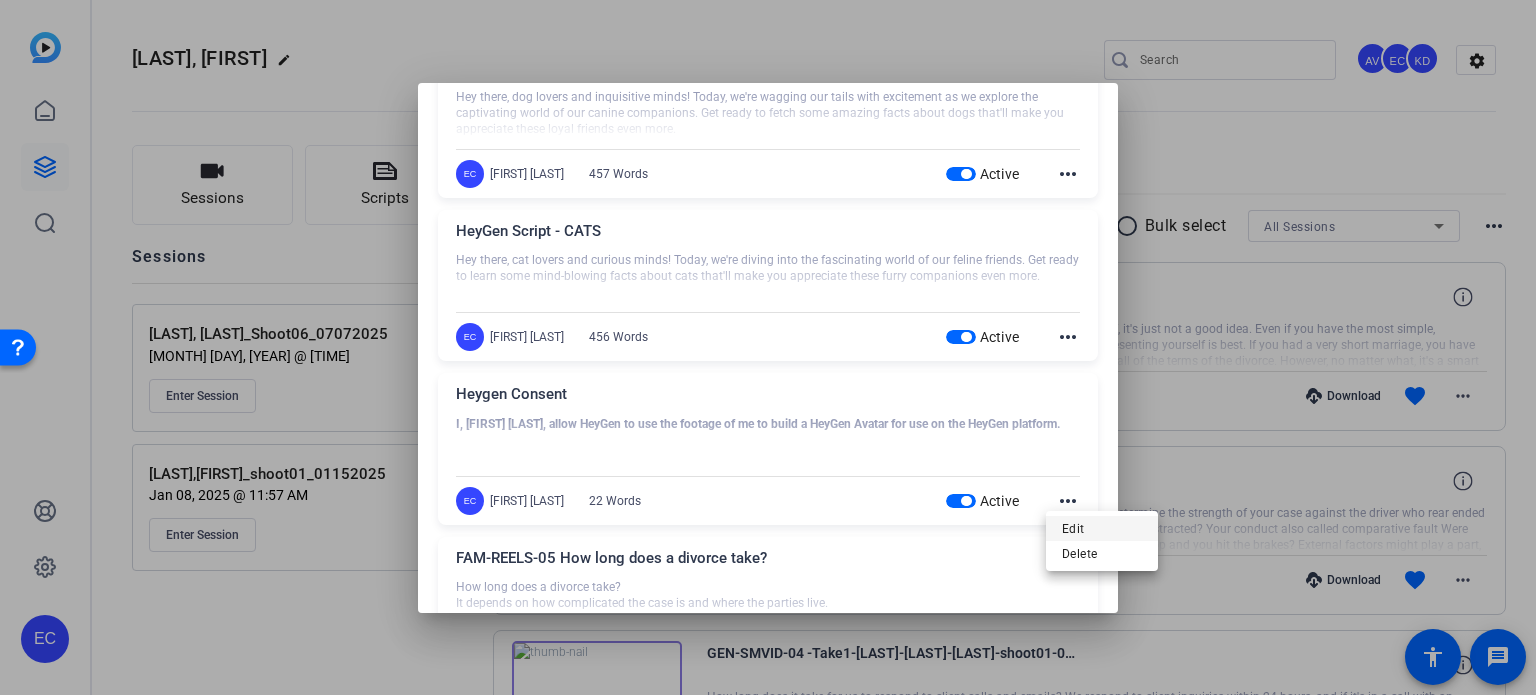 click on "Edit" at bounding box center (1102, 528) 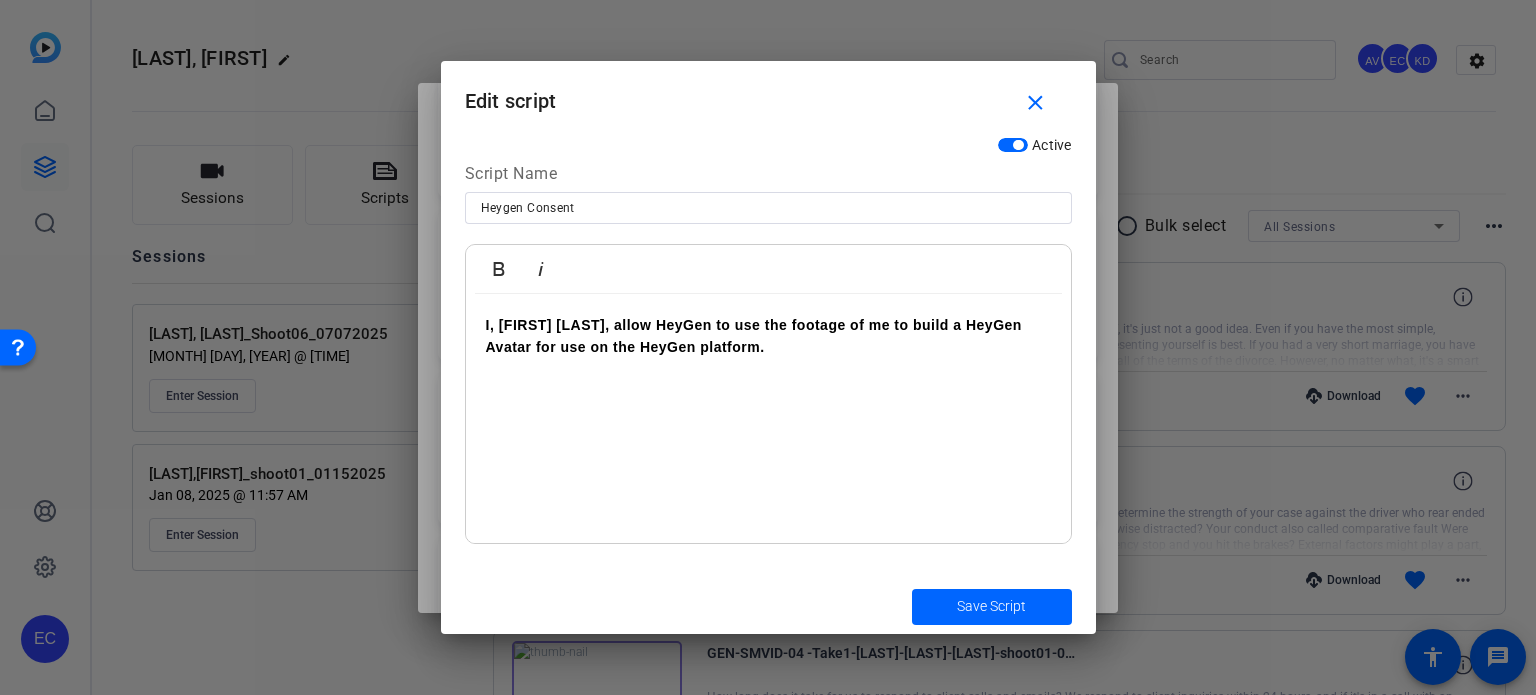 drag, startPoint x: 580, startPoint y: 208, endPoint x: 310, endPoint y: 187, distance: 270.81543 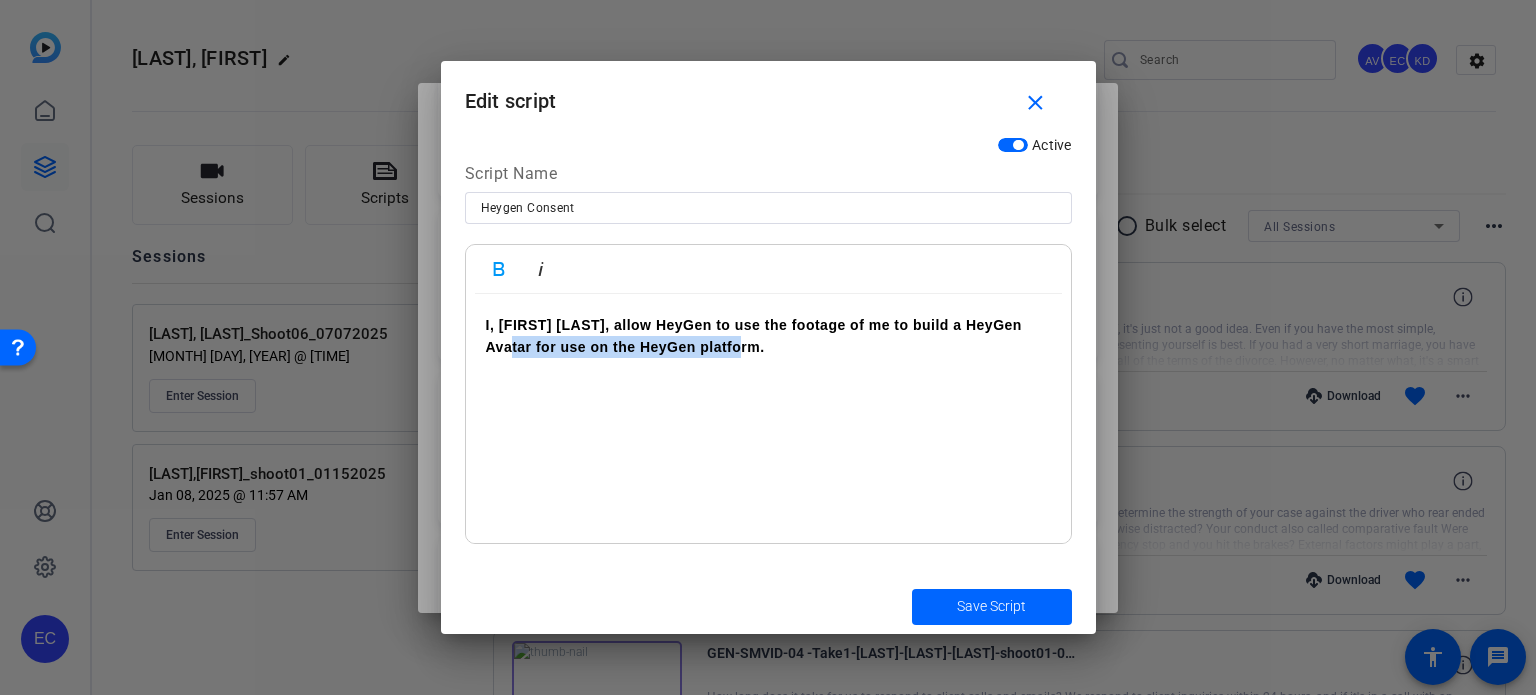drag, startPoint x: 722, startPoint y: 362, endPoint x: 292, endPoint y: 341, distance: 430.51248 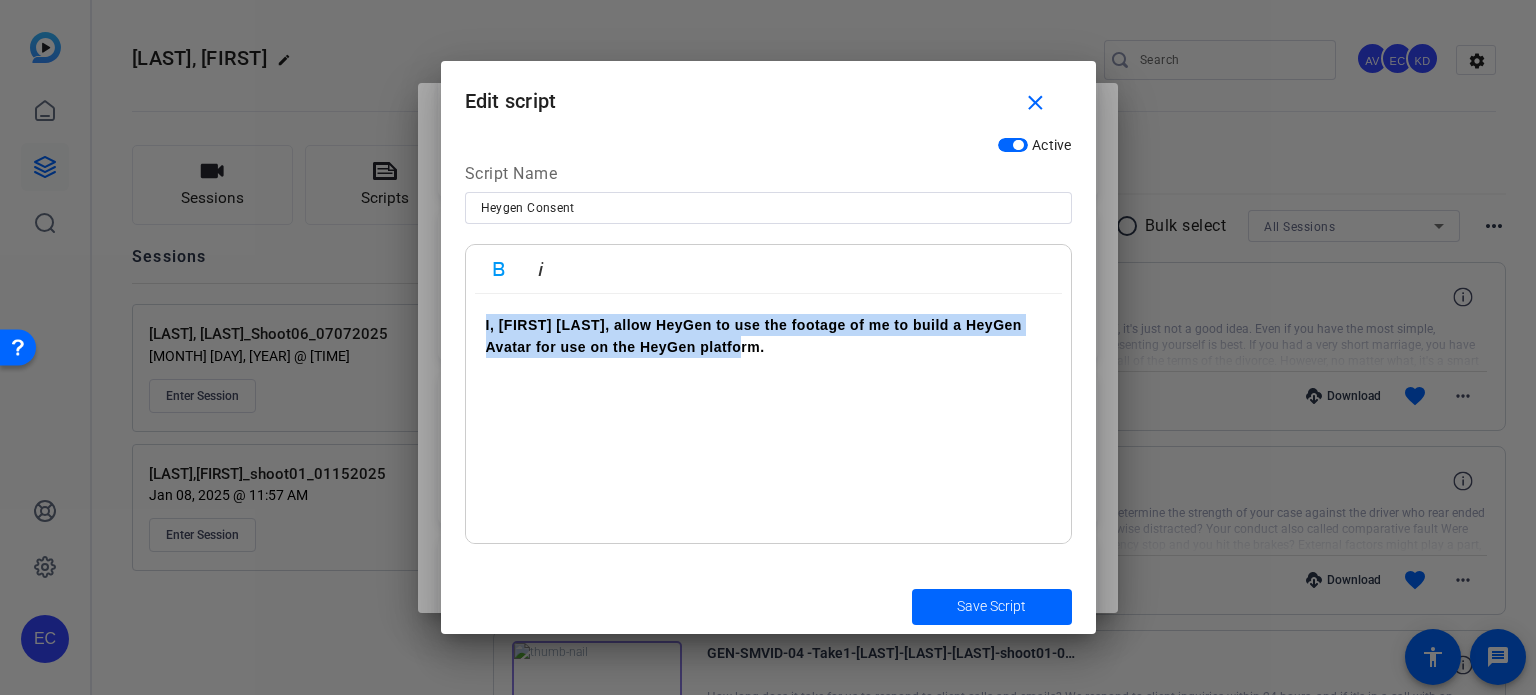 drag, startPoint x: 736, startPoint y: 344, endPoint x: 453, endPoint y: 310, distance: 285.0351 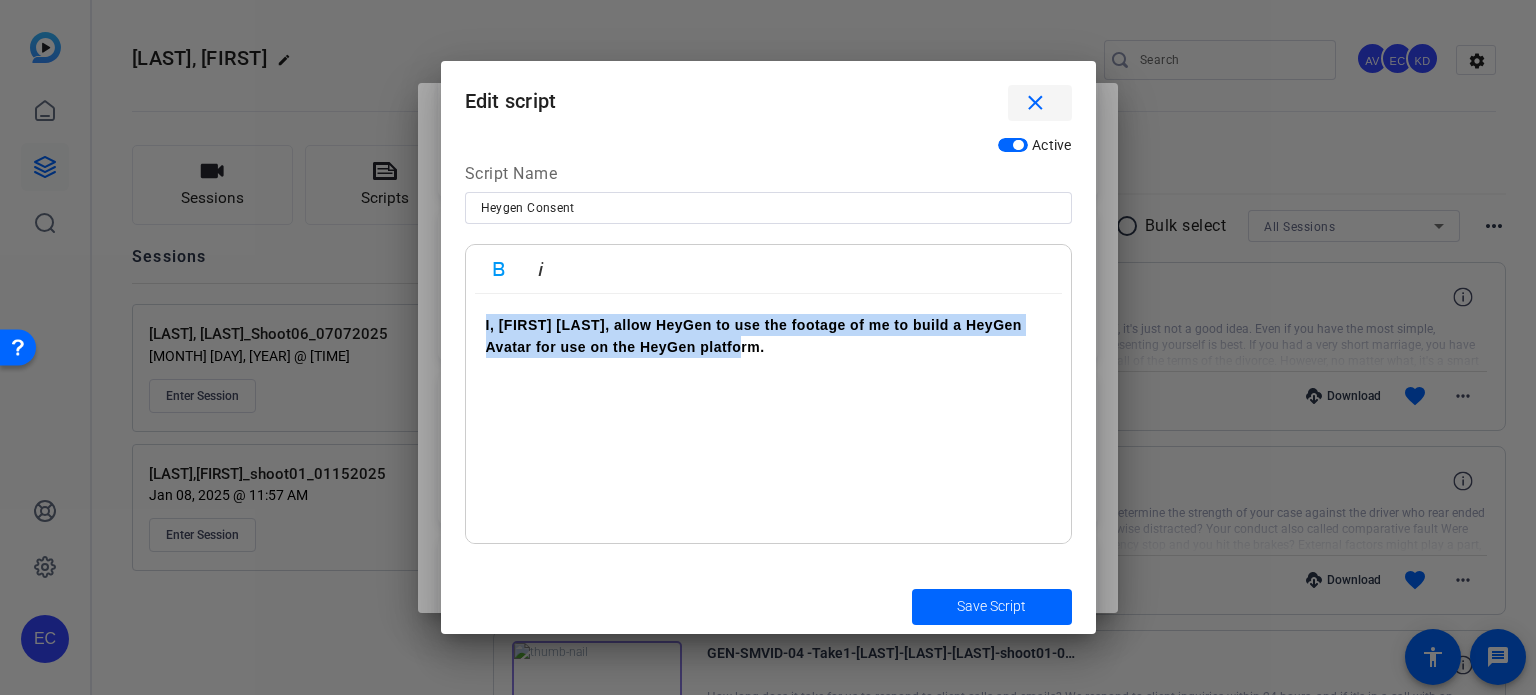 click on "close" at bounding box center (1035, 103) 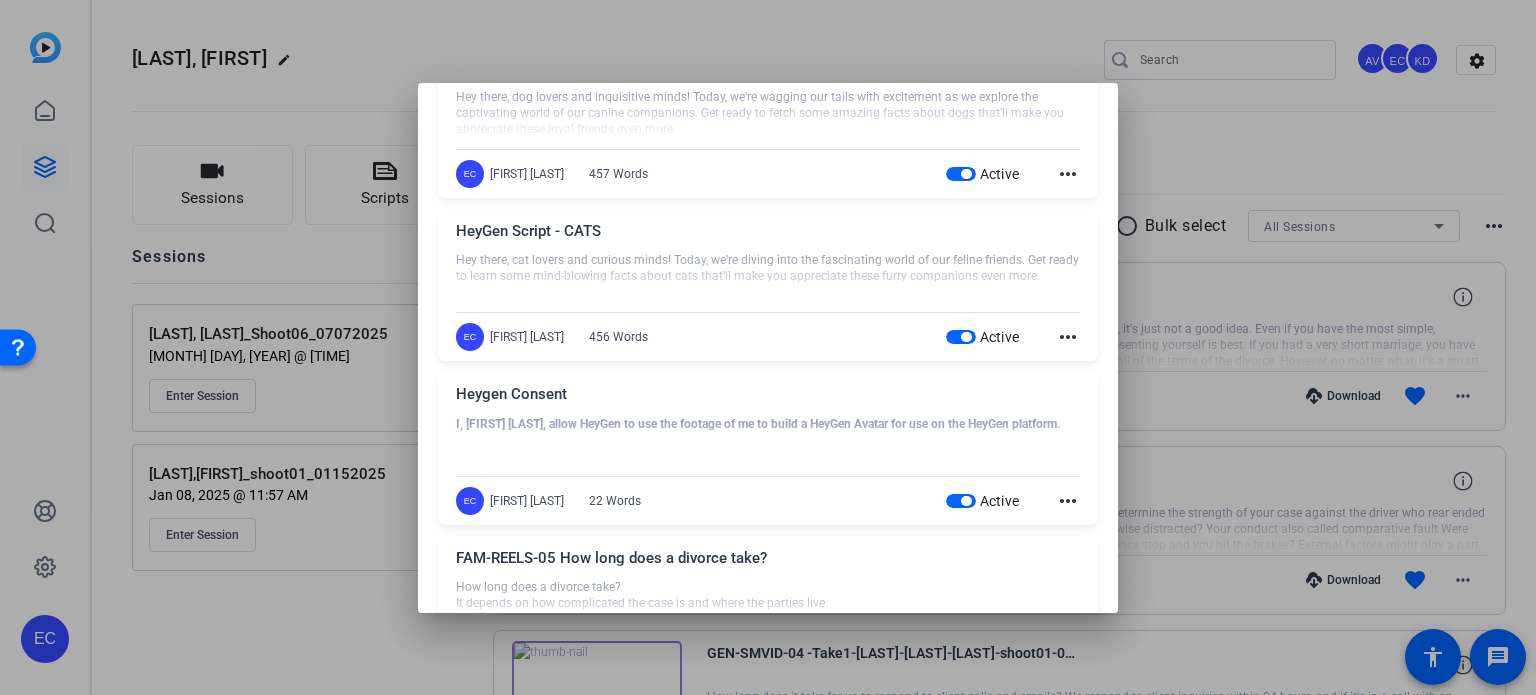 click on "more_horiz" 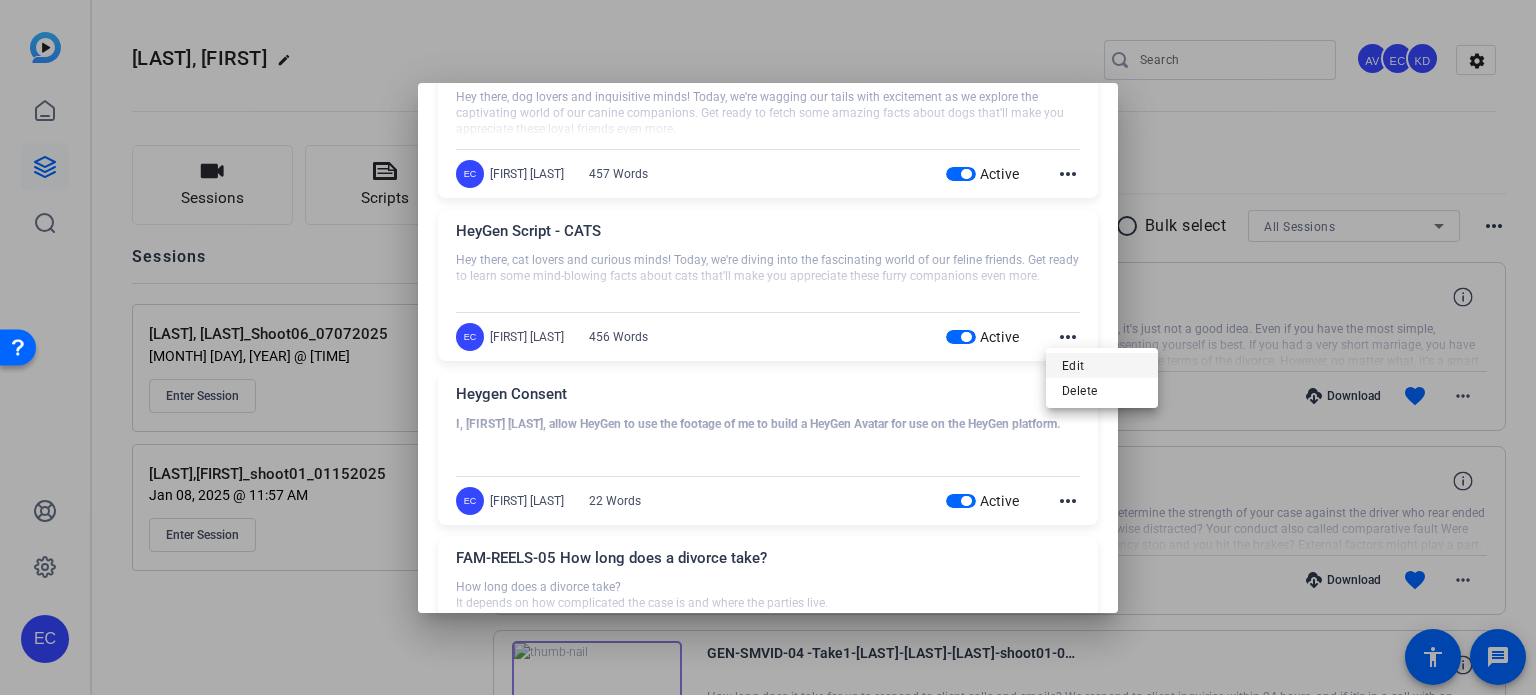 click on "Edit" at bounding box center [1102, 365] 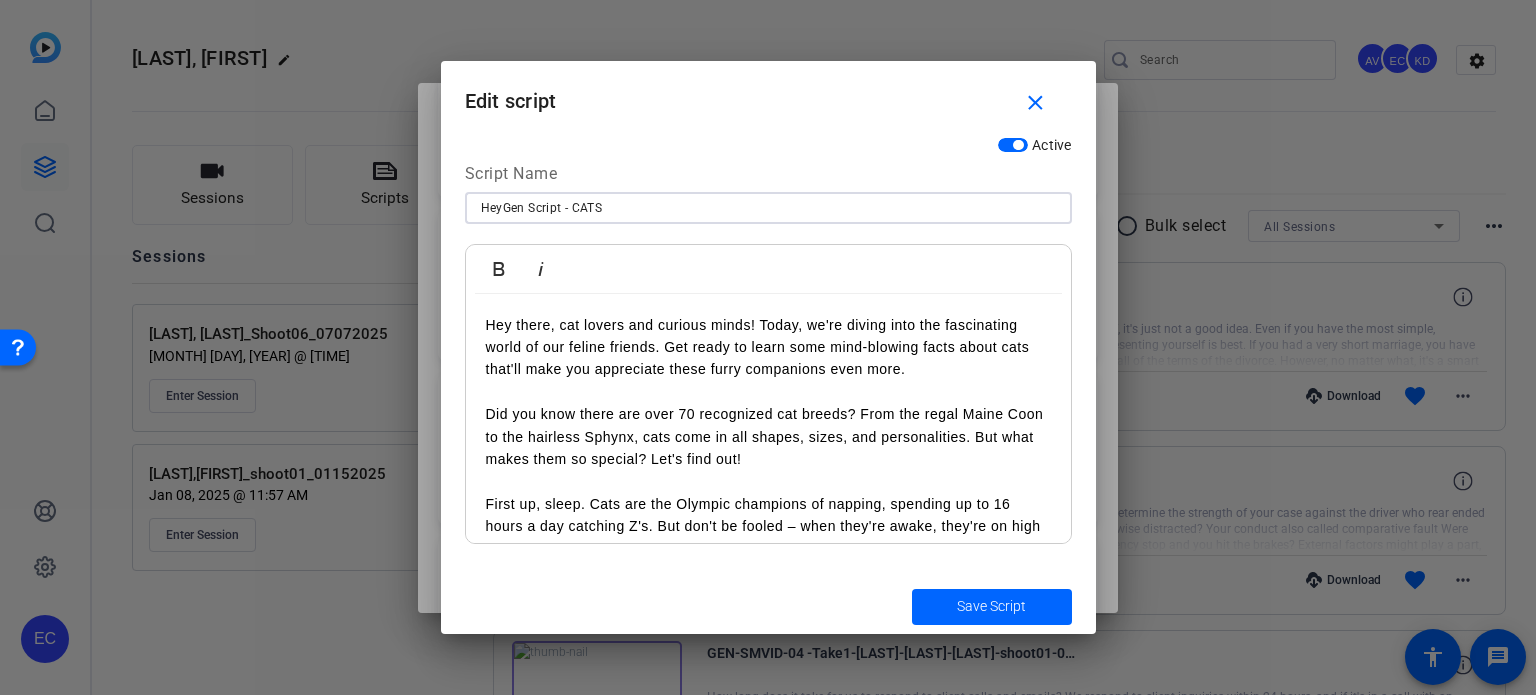 drag, startPoint x: 362, startPoint y: 181, endPoint x: 294, endPoint y: 175, distance: 68.26419 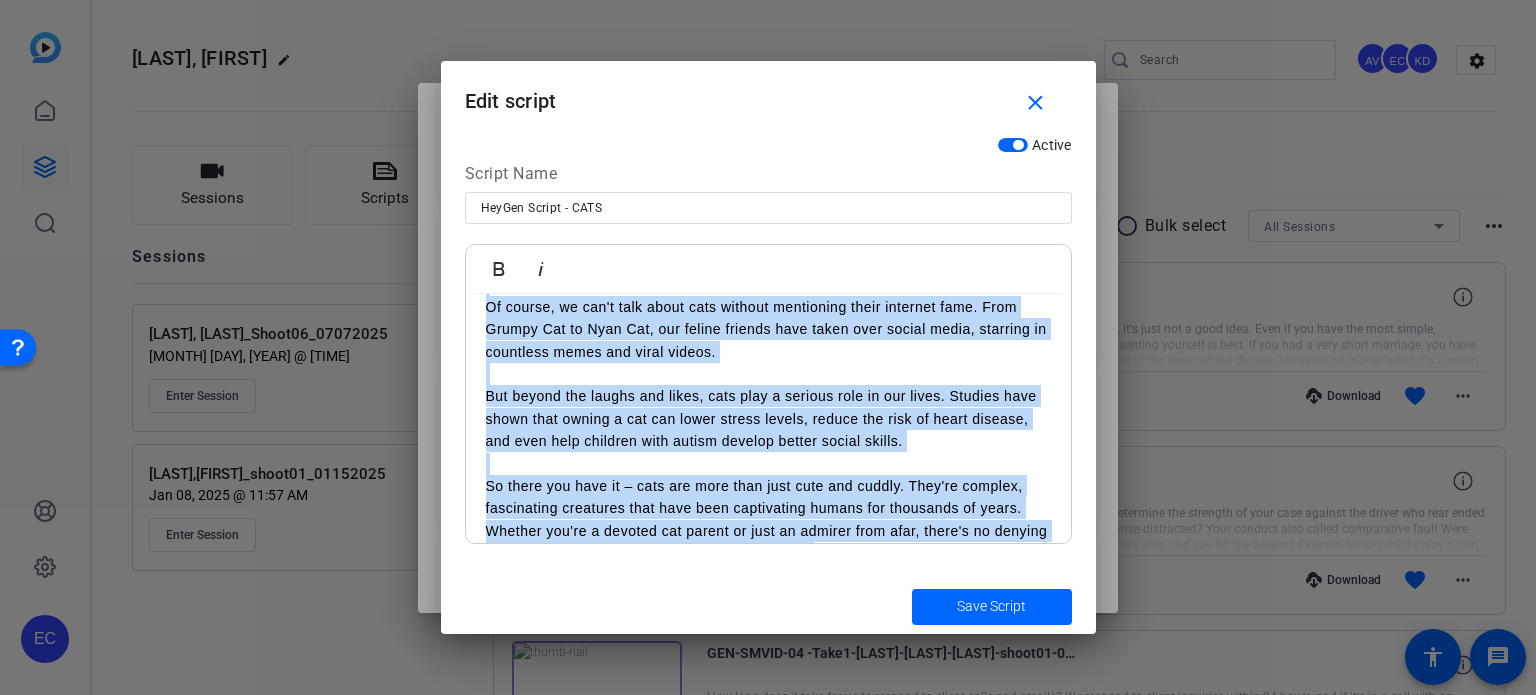scroll, scrollTop: 909, scrollLeft: 0, axis: vertical 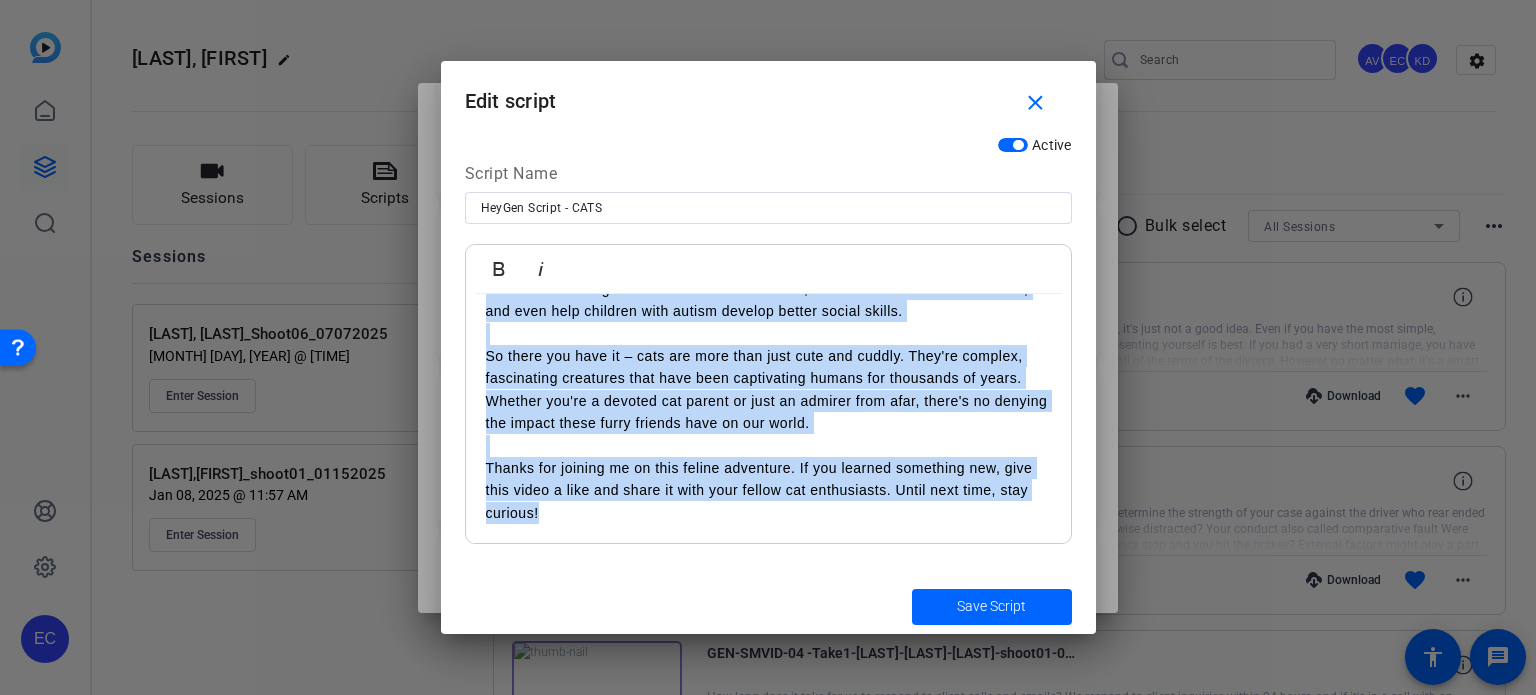 drag, startPoint x: 487, startPoint y: 315, endPoint x: 1232, endPoint y: 627, distance: 807.6936 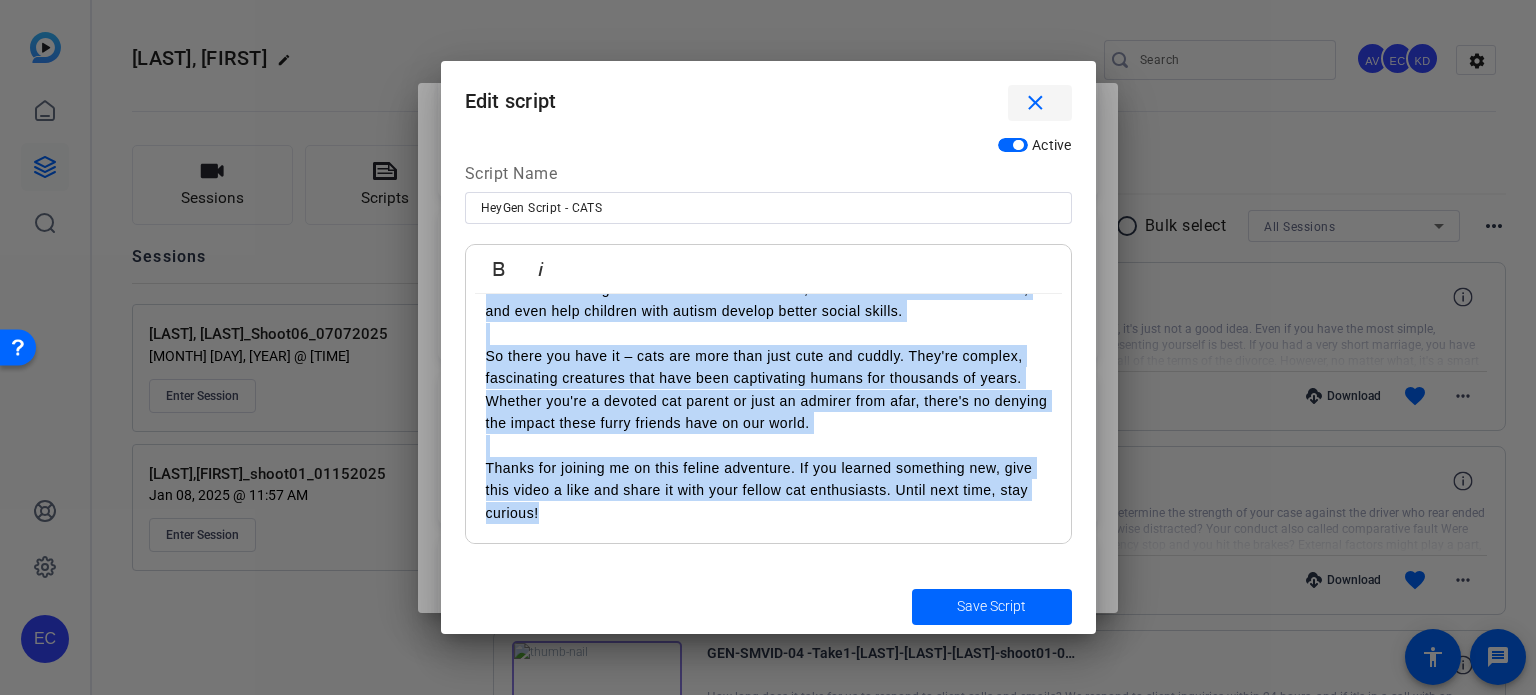 click on "close" at bounding box center [1035, 103] 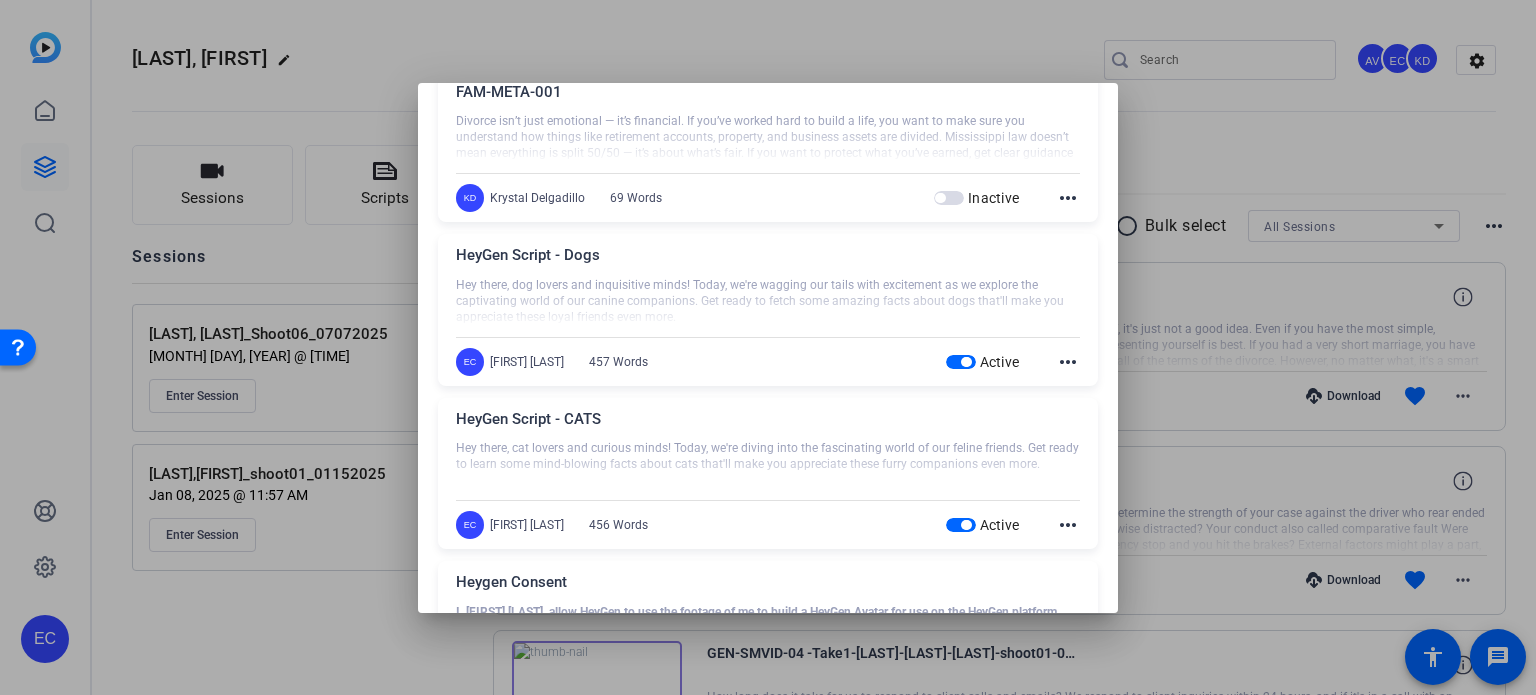 scroll, scrollTop: 900, scrollLeft: 0, axis: vertical 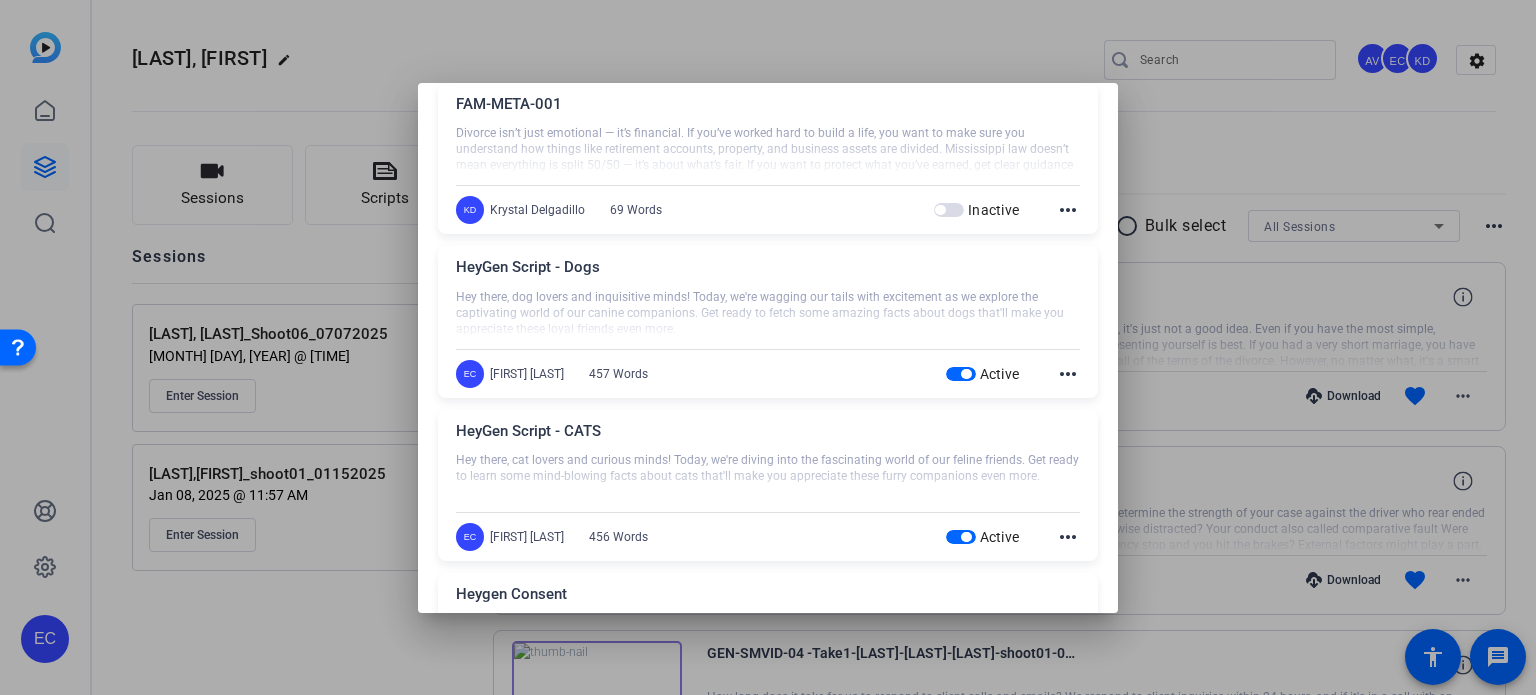 click on "more_horiz" 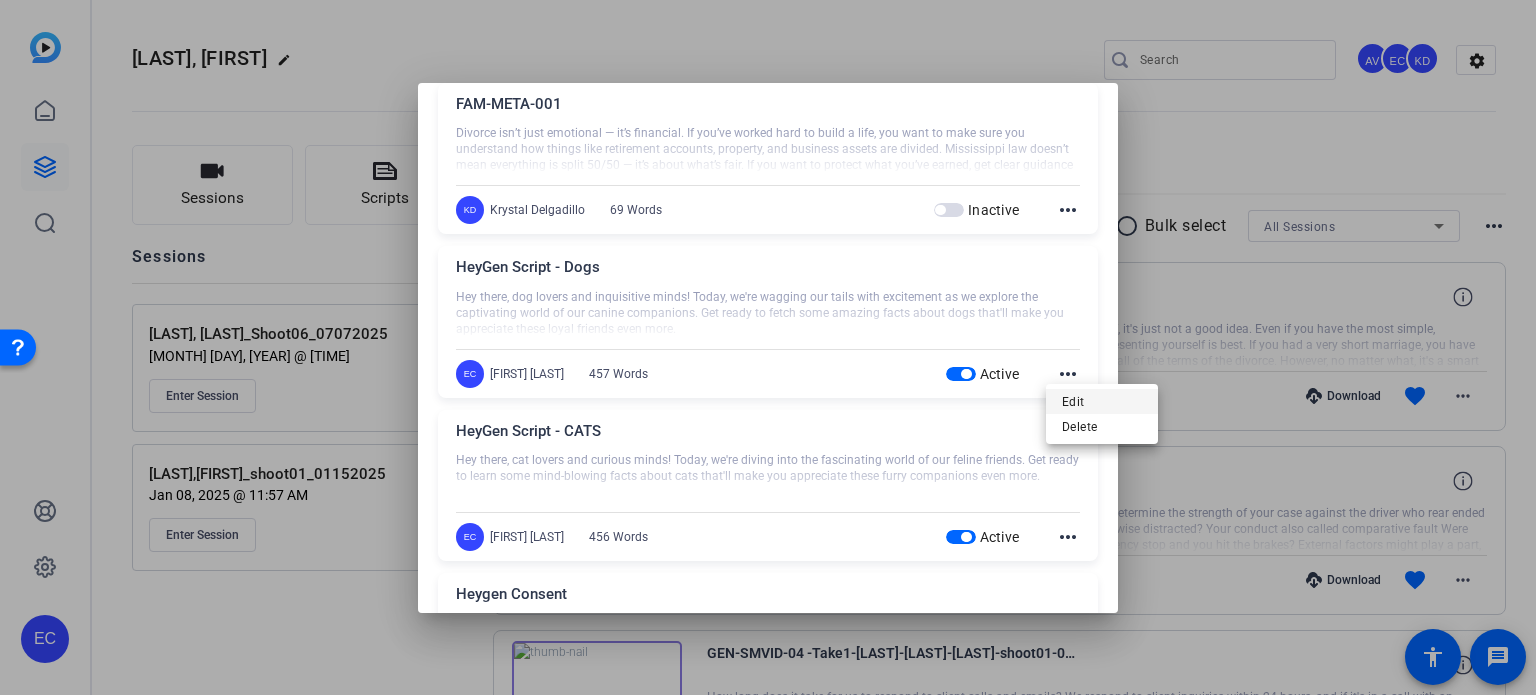 click on "Edit" at bounding box center [1102, 402] 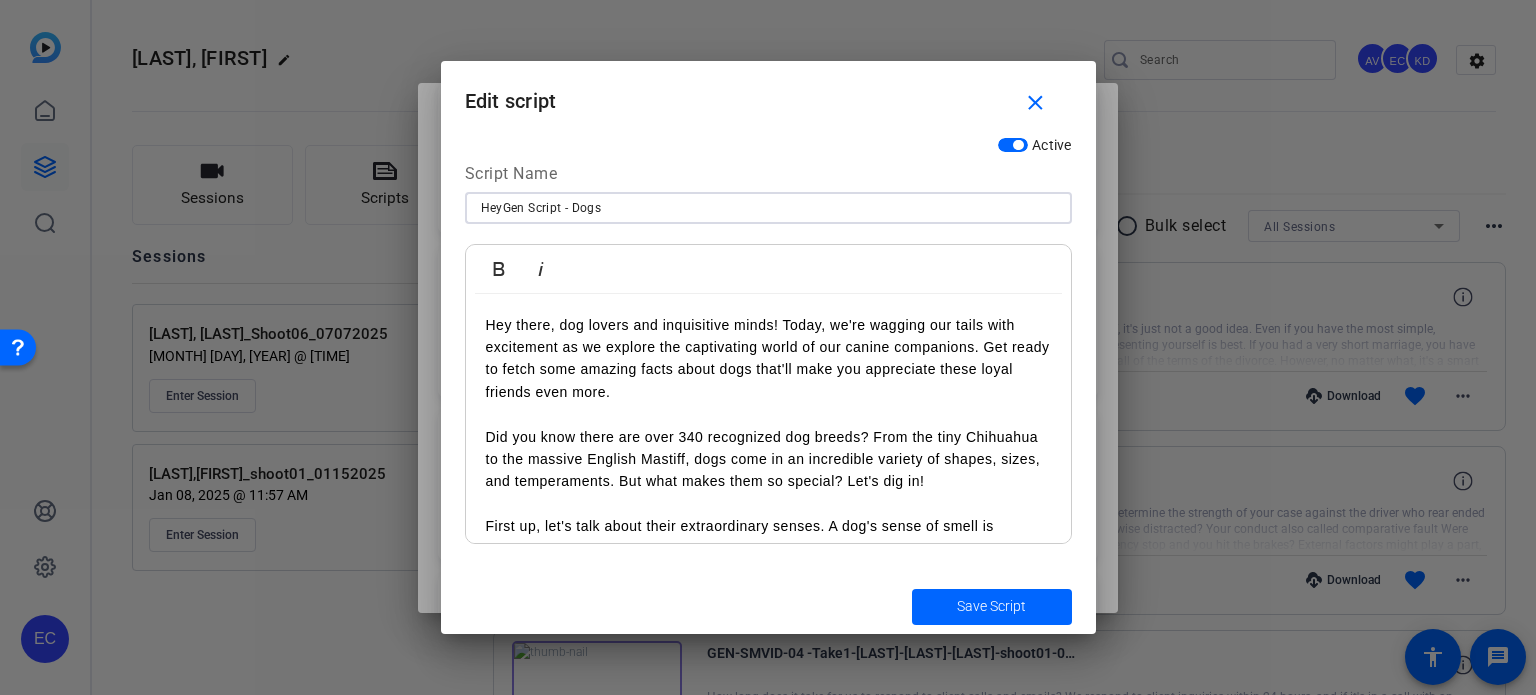 drag, startPoint x: 629, startPoint y: 204, endPoint x: 244, endPoint y: 207, distance: 385.0117 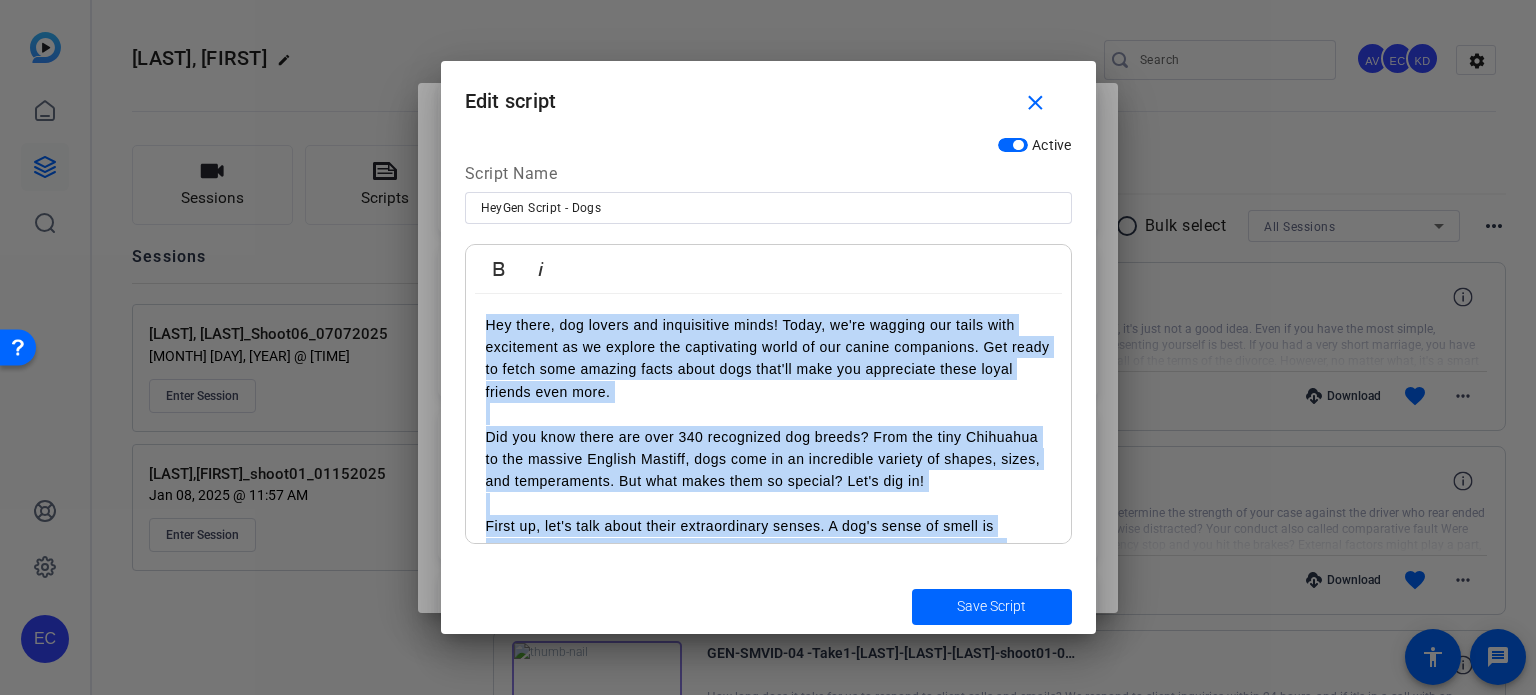 scroll, scrollTop: 864, scrollLeft: 0, axis: vertical 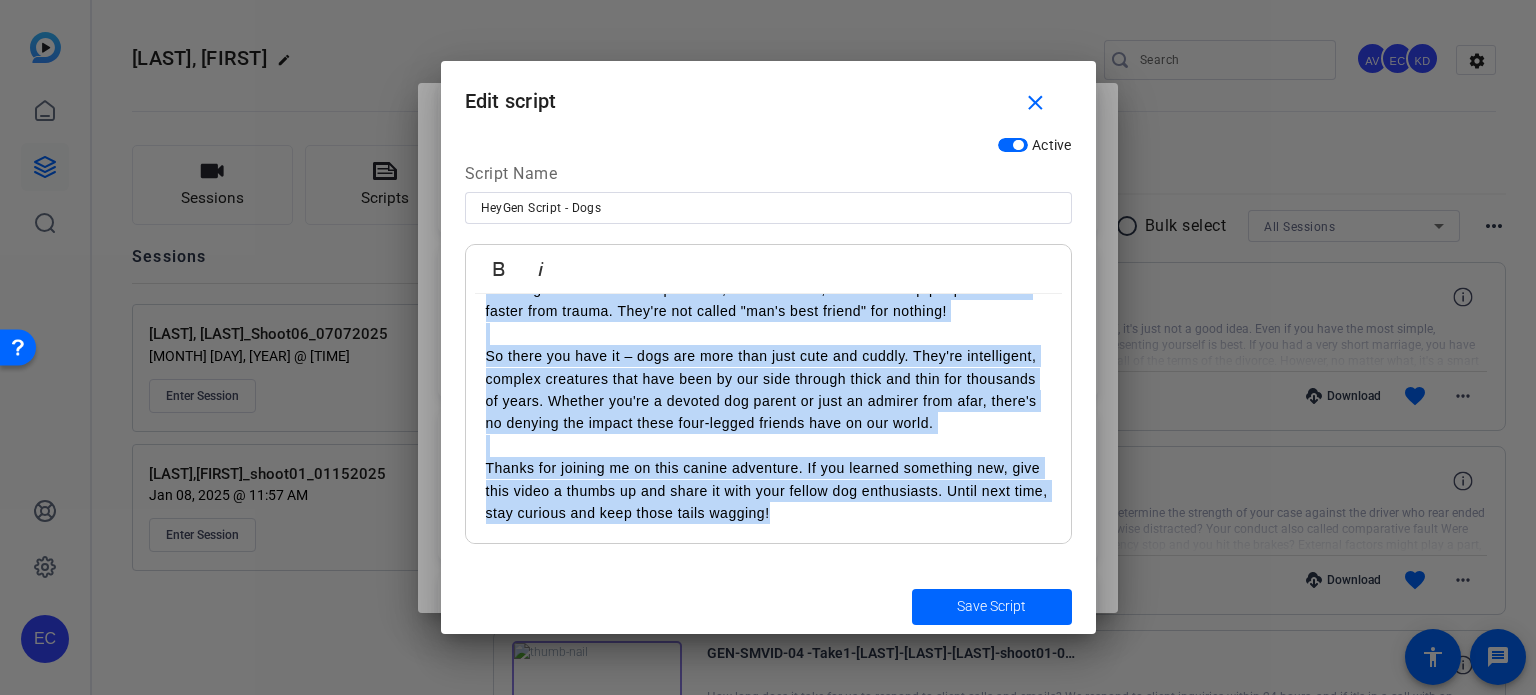 drag, startPoint x: 483, startPoint y: 325, endPoint x: 1497, endPoint y: 634, distance: 1060.0364 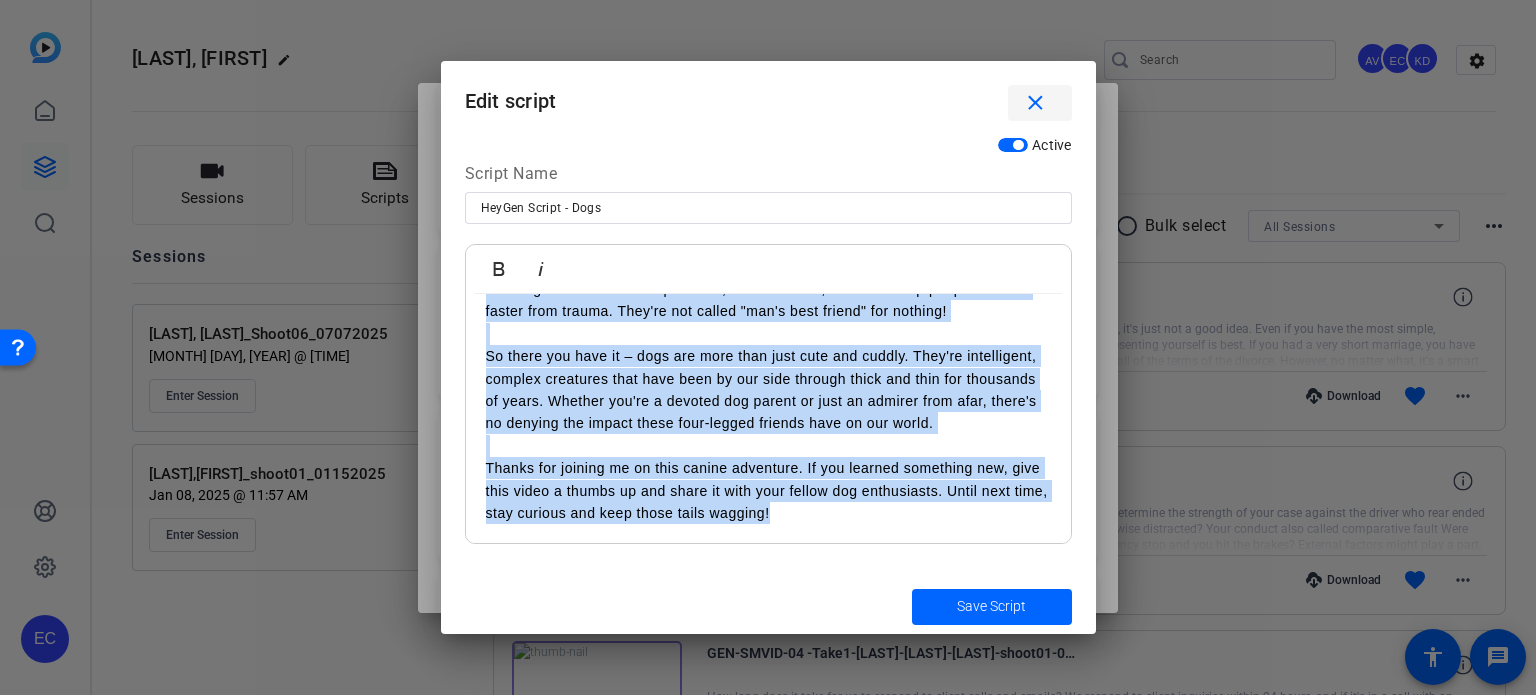 click on "close" at bounding box center (1035, 103) 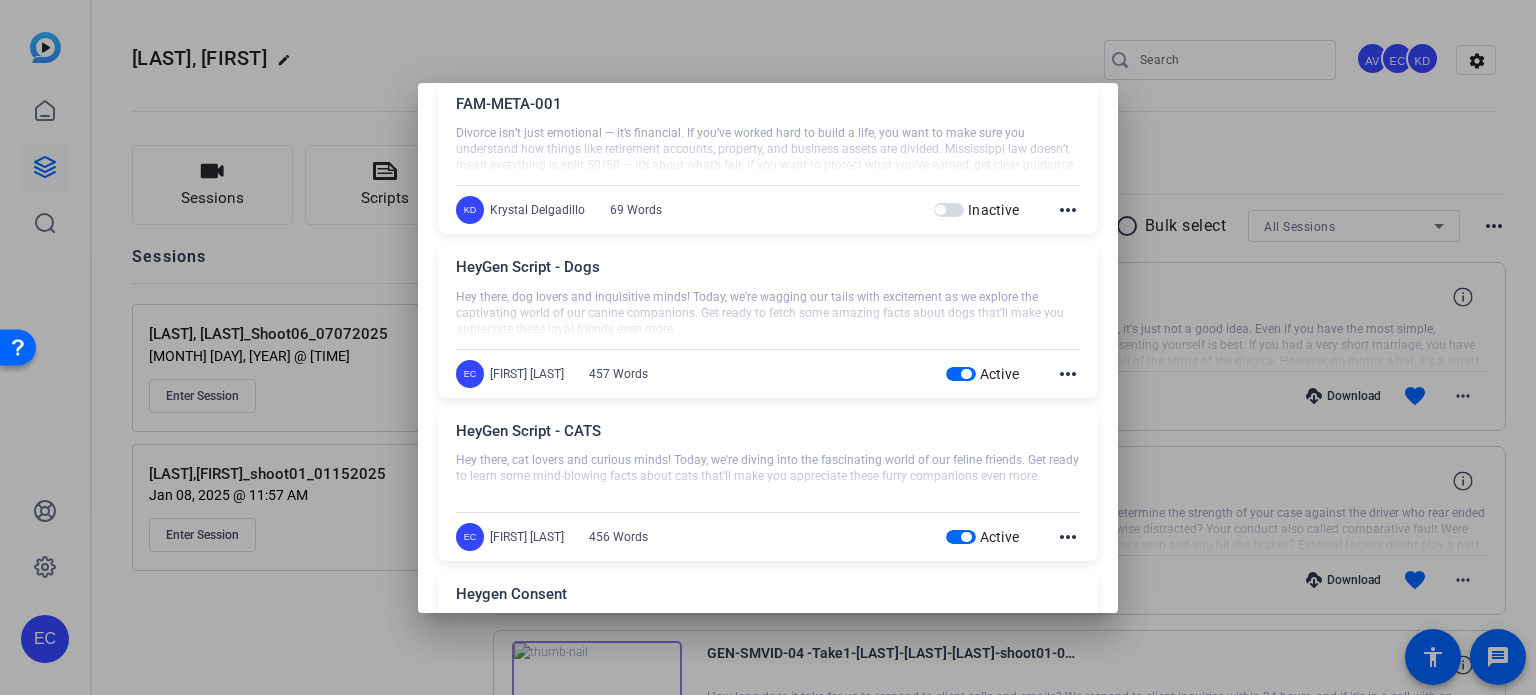 click at bounding box center (768, 347) 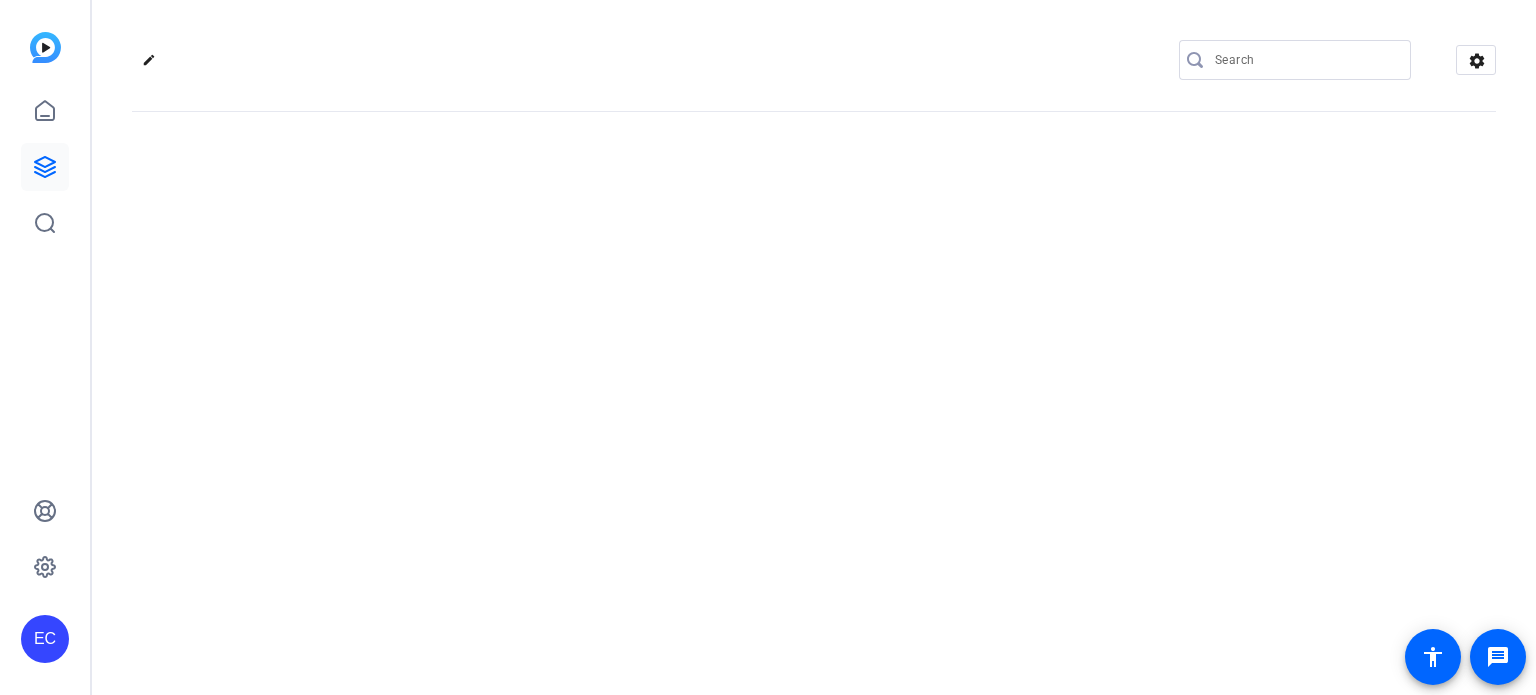 scroll, scrollTop: 0, scrollLeft: 0, axis: both 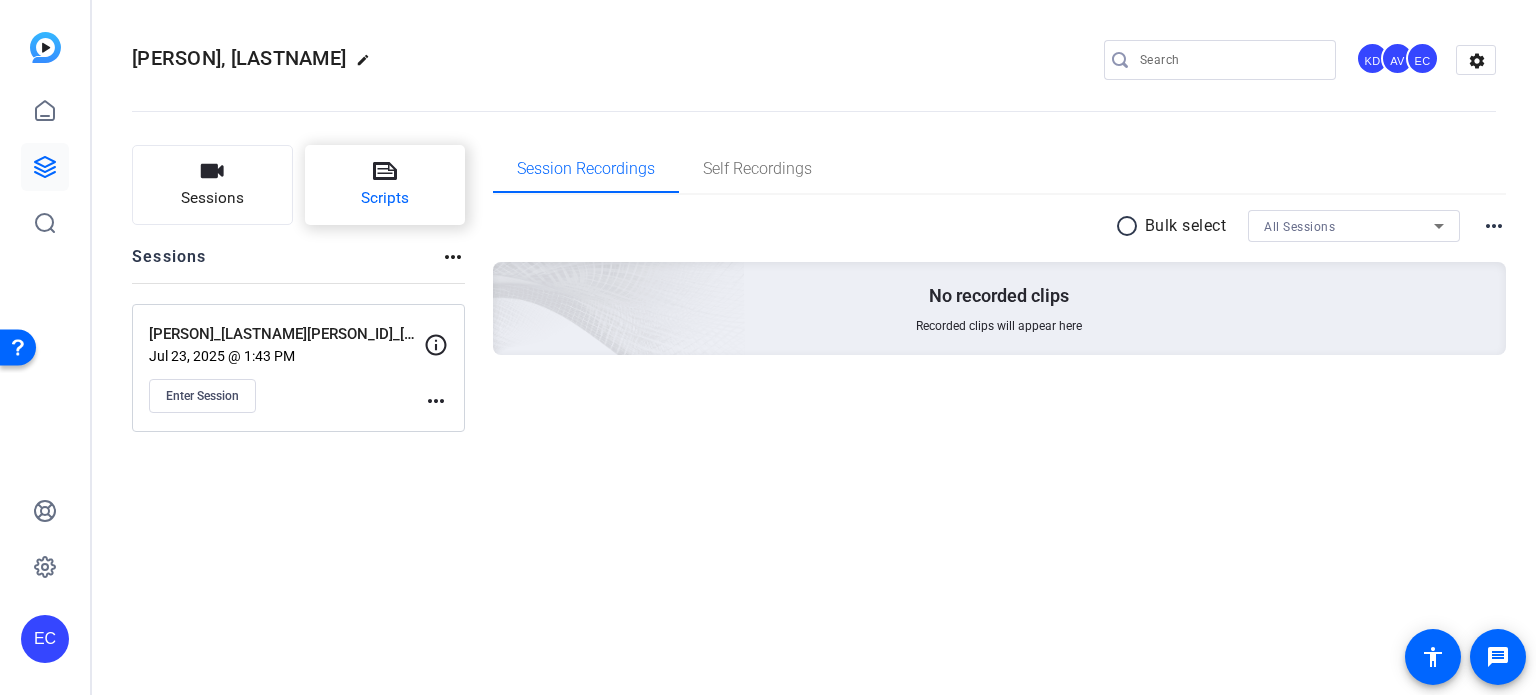 click on "Scripts" 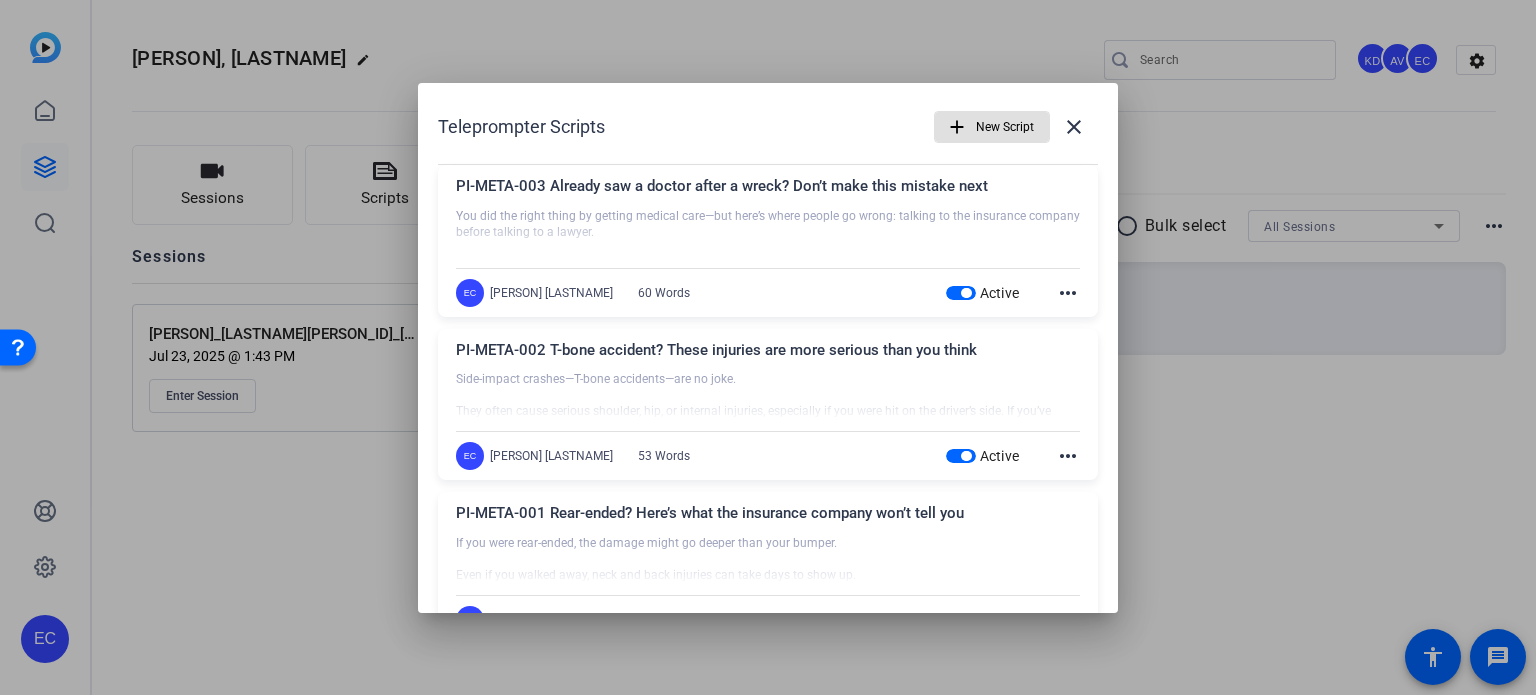 click on "New Script" at bounding box center [1005, 127] 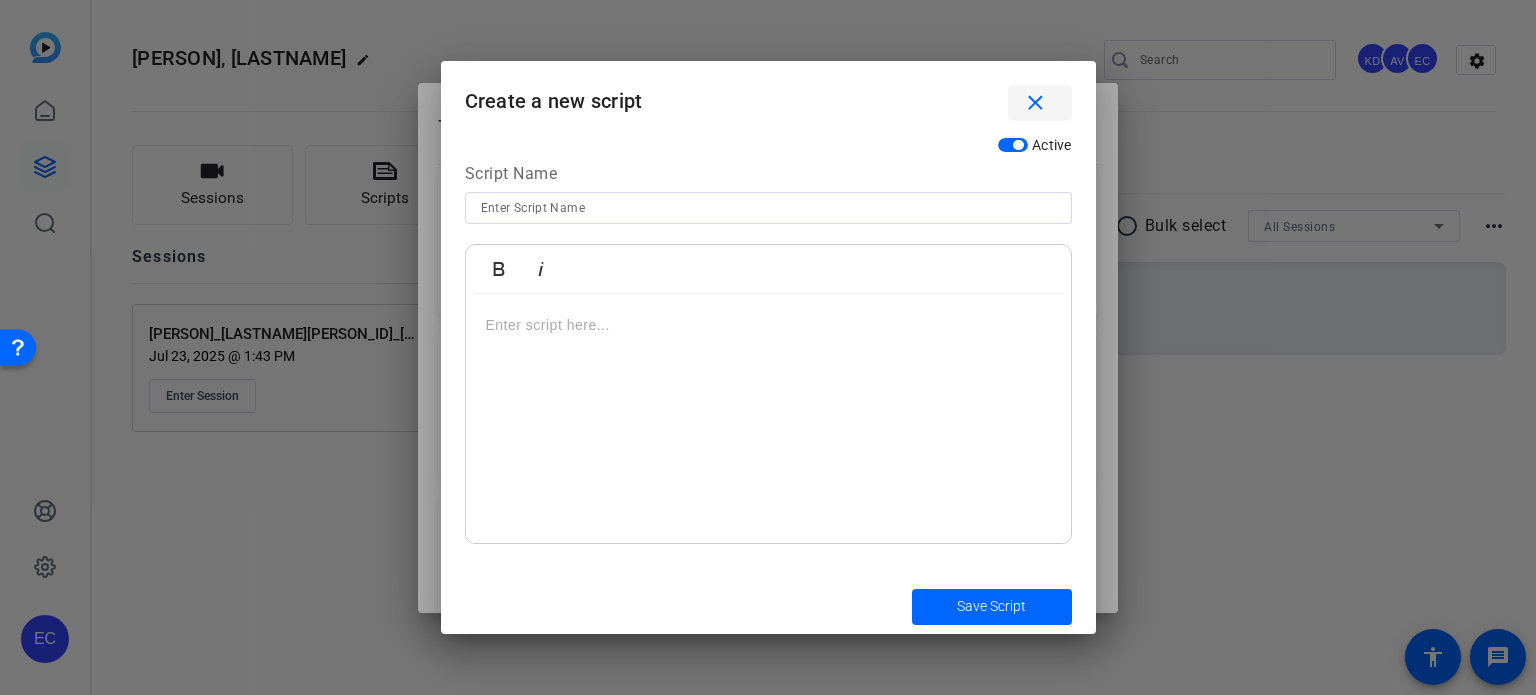 click on "close" at bounding box center (1035, 103) 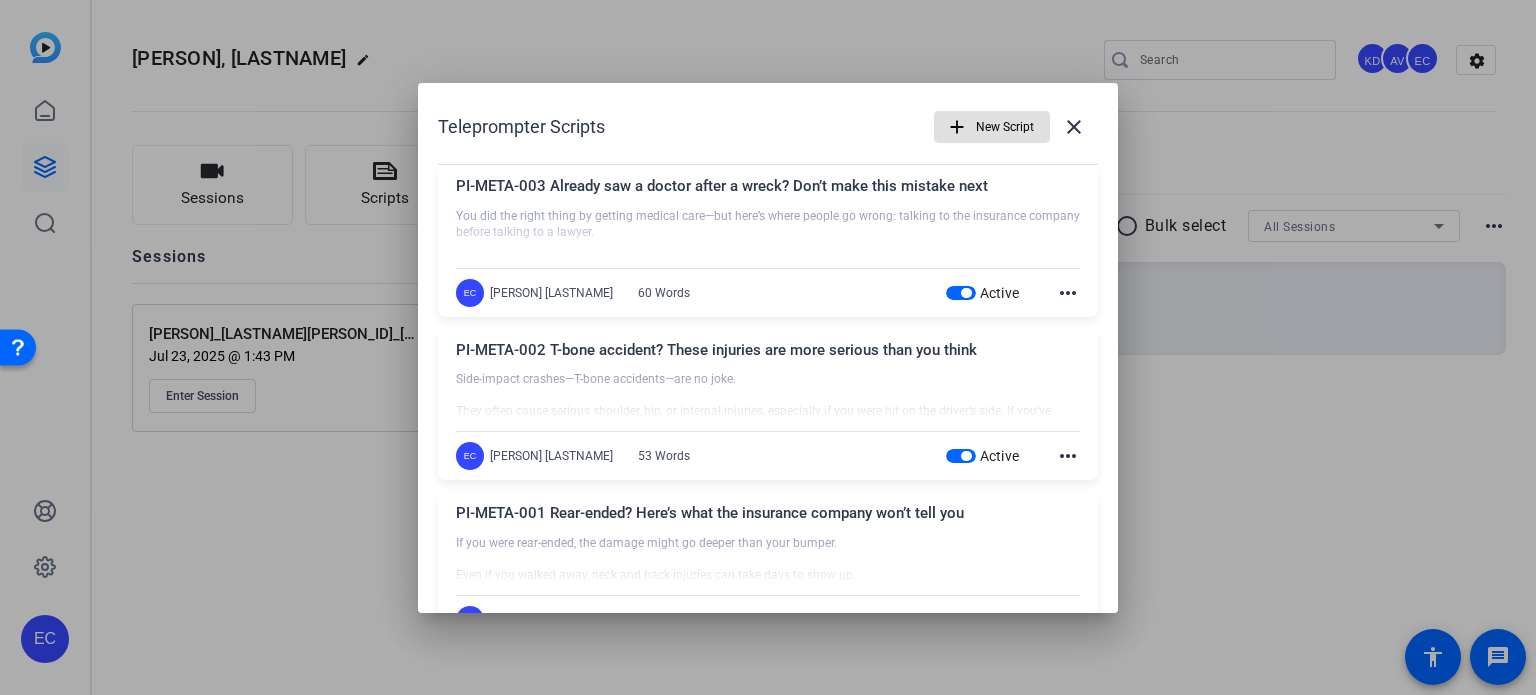click on "more_horiz" 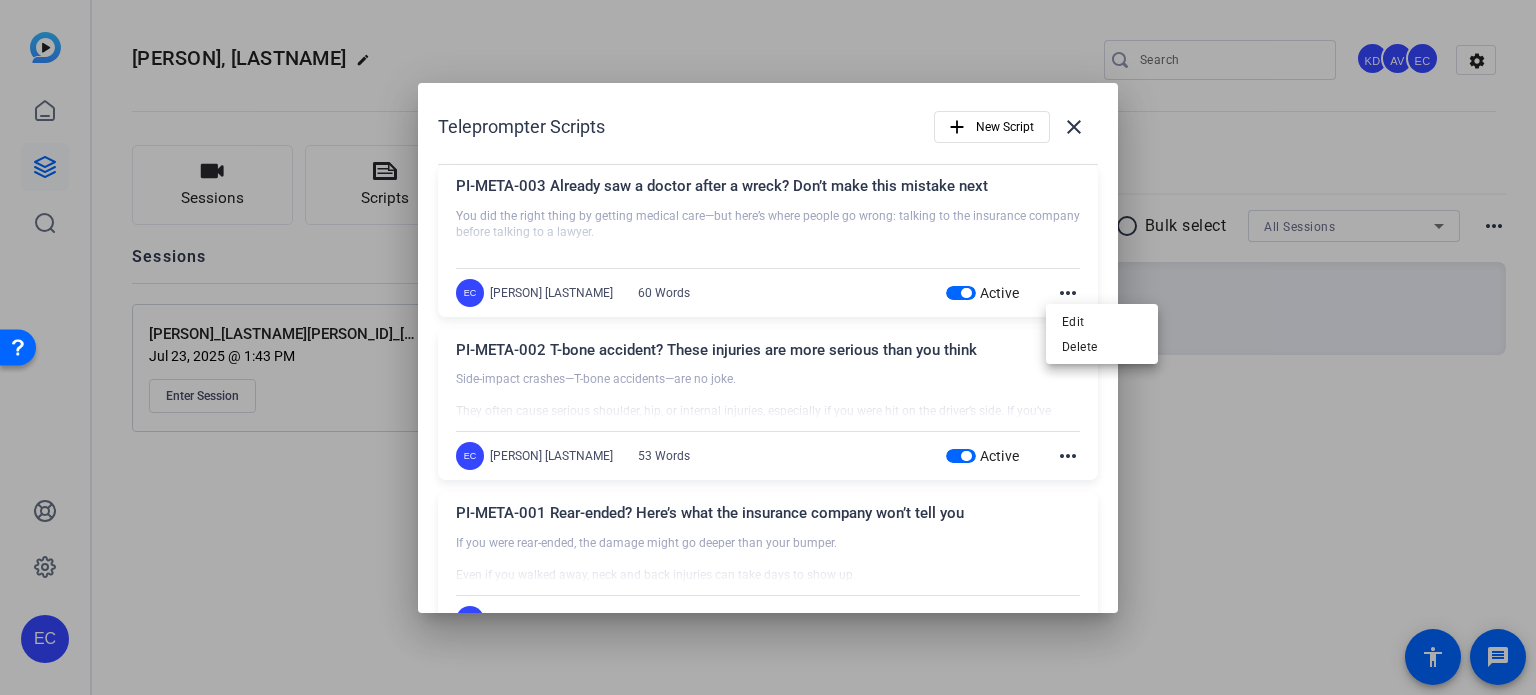 click at bounding box center (768, 347) 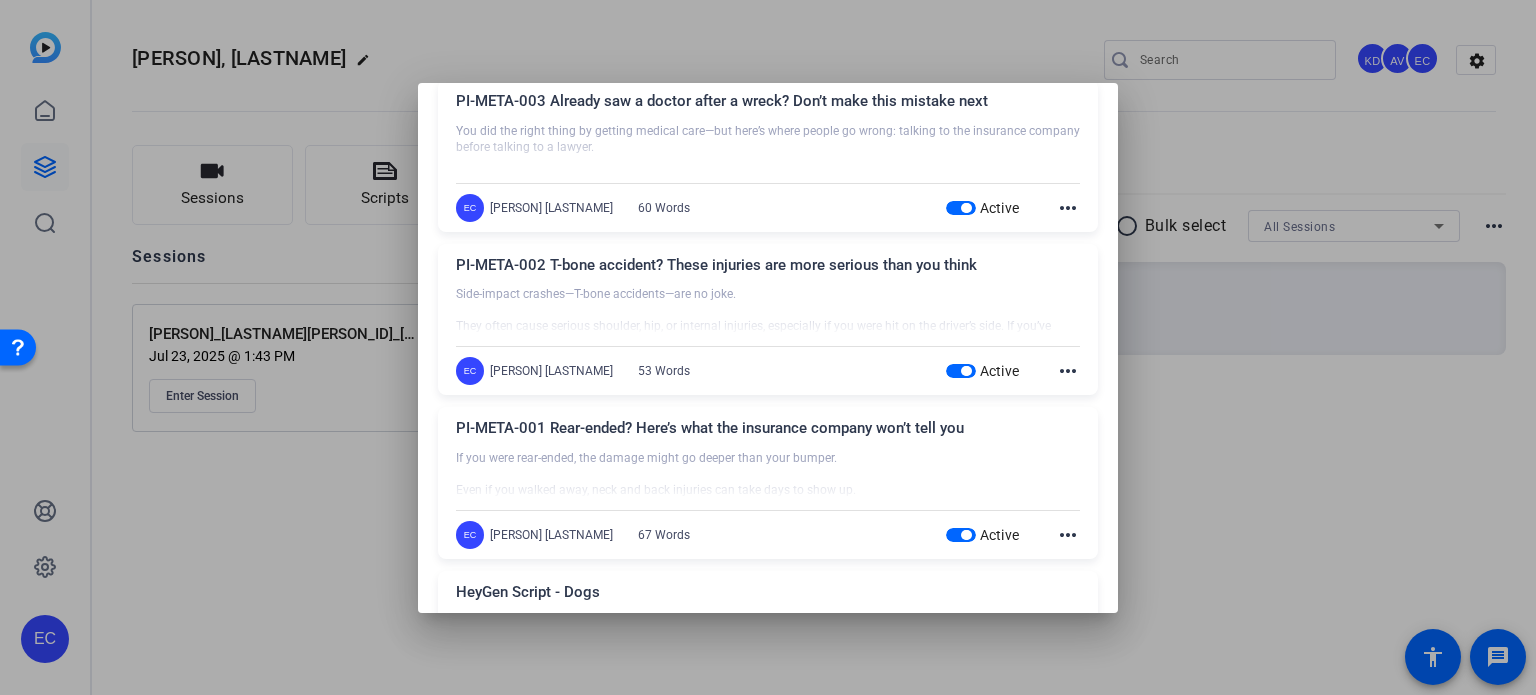scroll, scrollTop: 200, scrollLeft: 0, axis: vertical 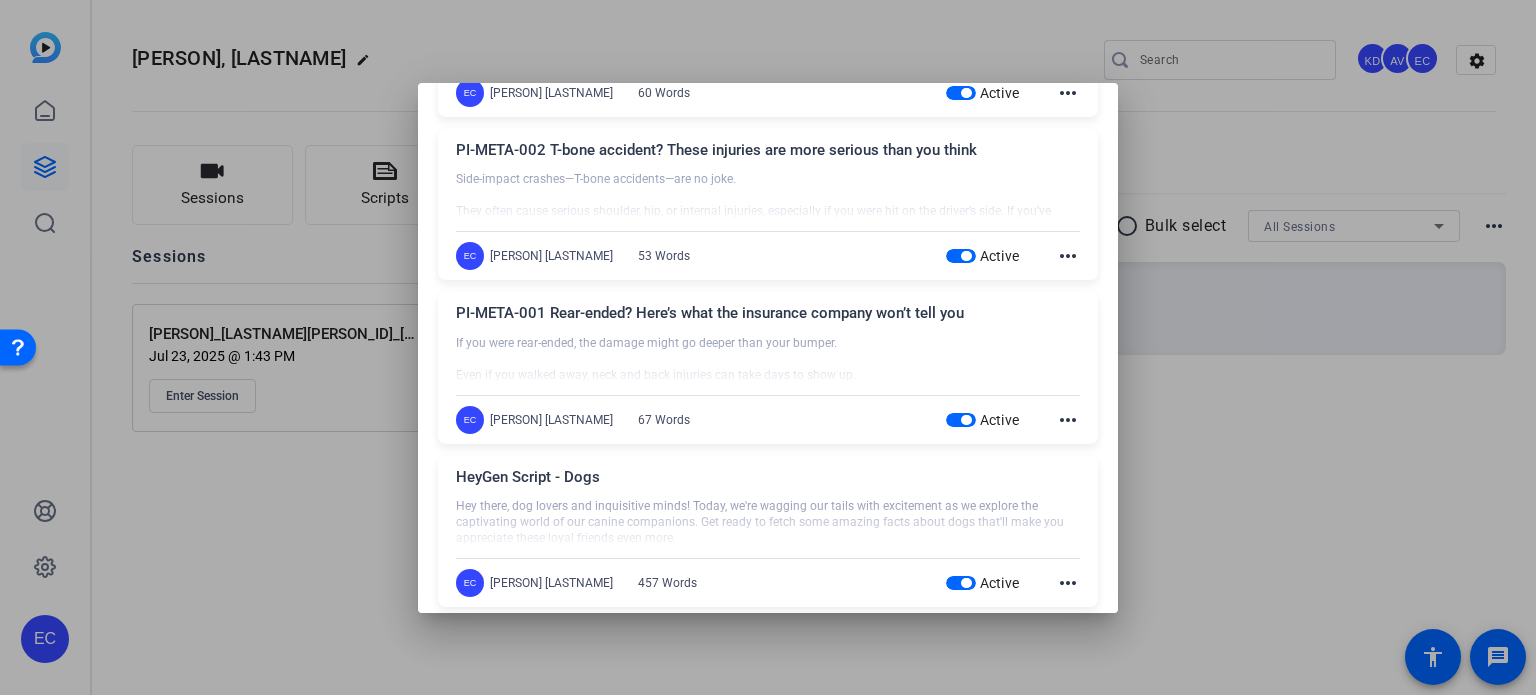 click on "more_horiz" 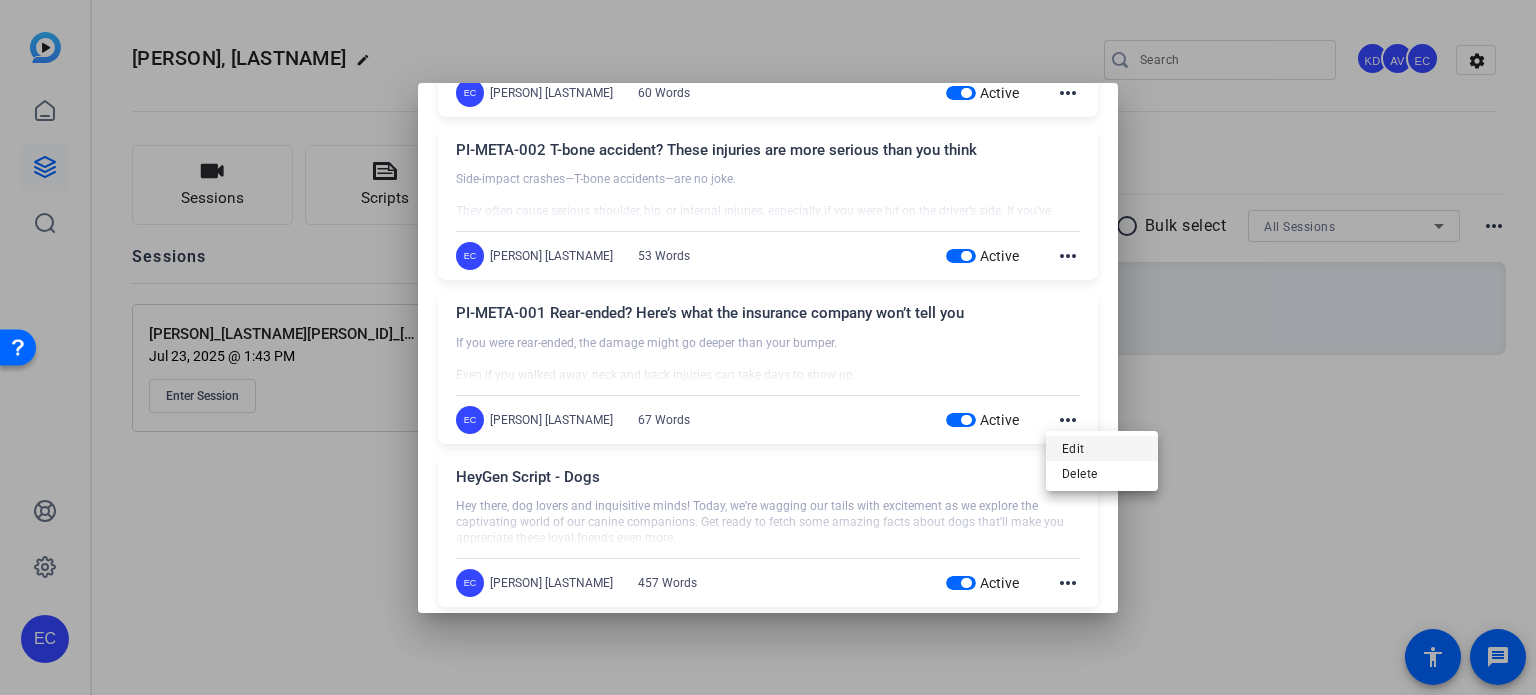 click on "Edit" at bounding box center [1102, 449] 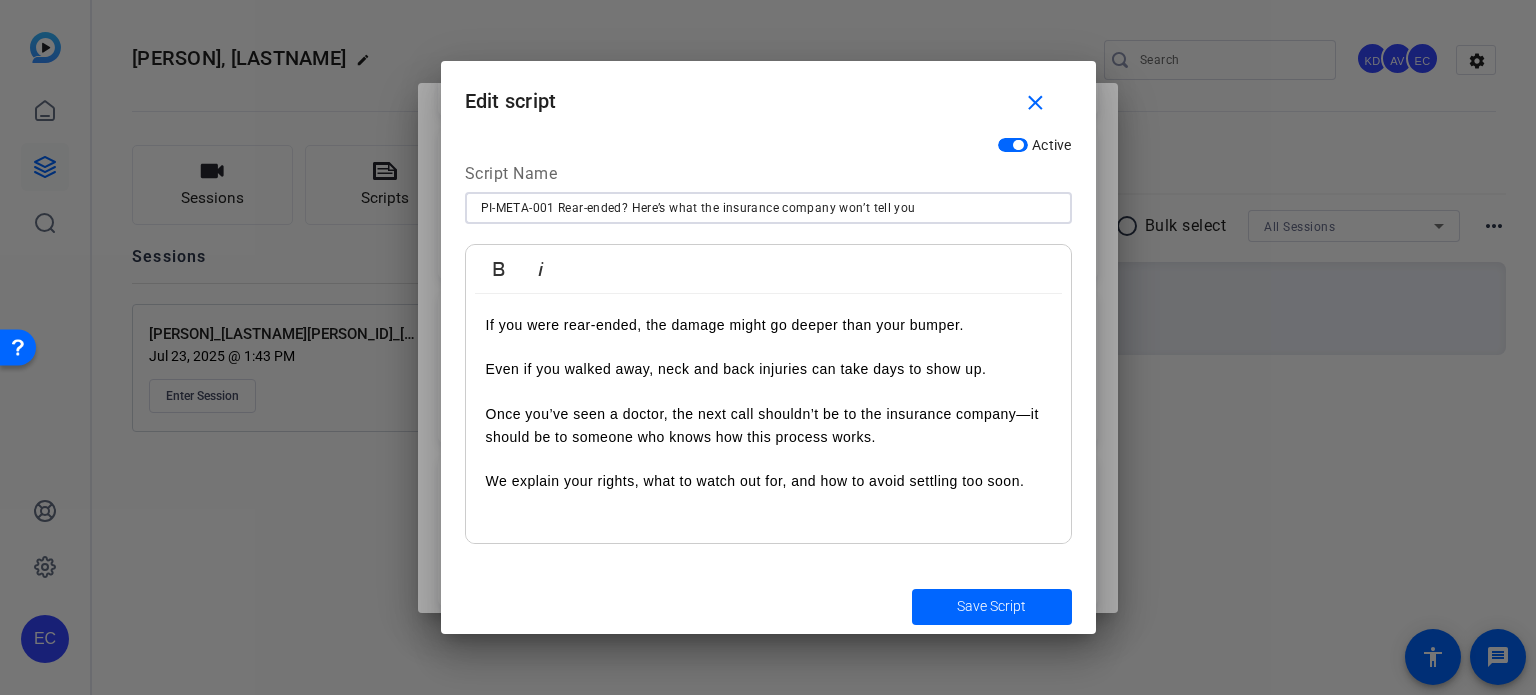 drag, startPoint x: 931, startPoint y: 213, endPoint x: 98, endPoint y: 151, distance: 835.30414 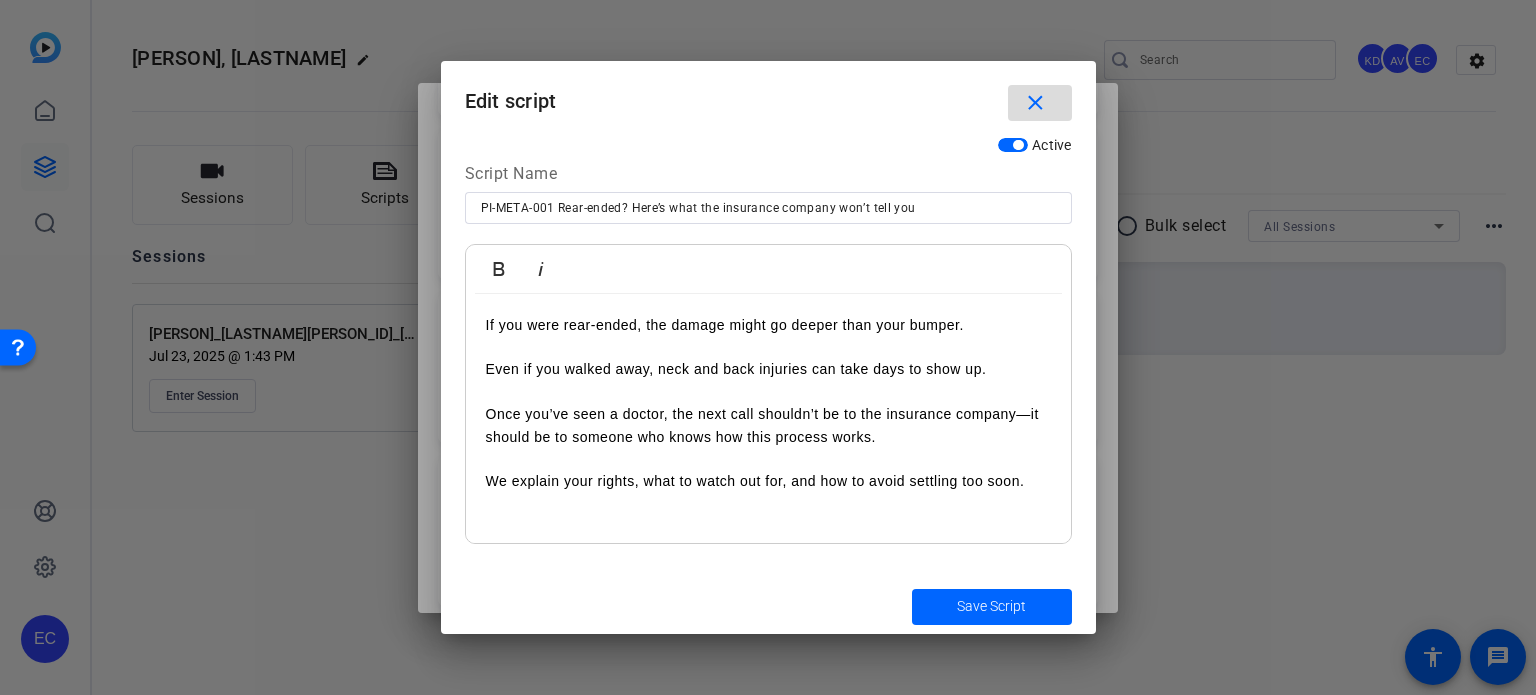 click at bounding box center [1040, 103] 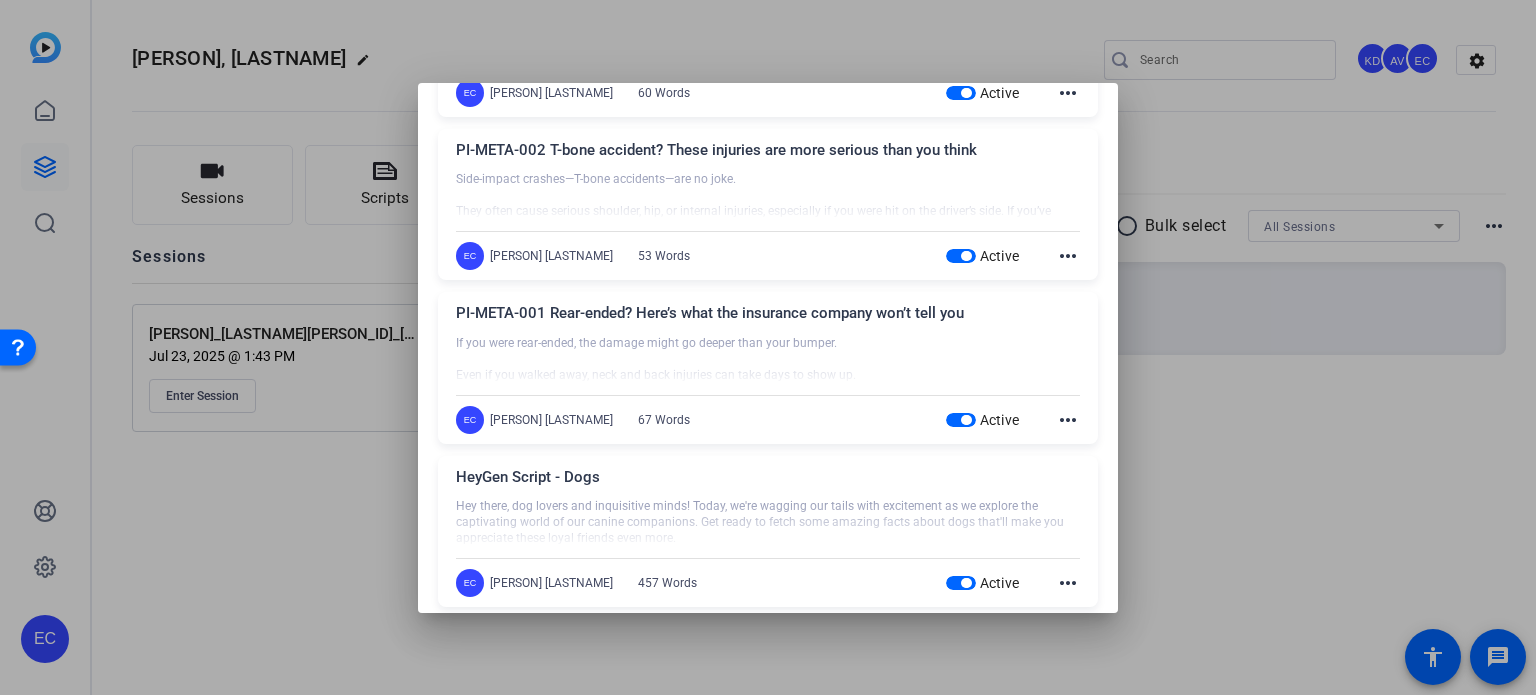click on "more_horiz" 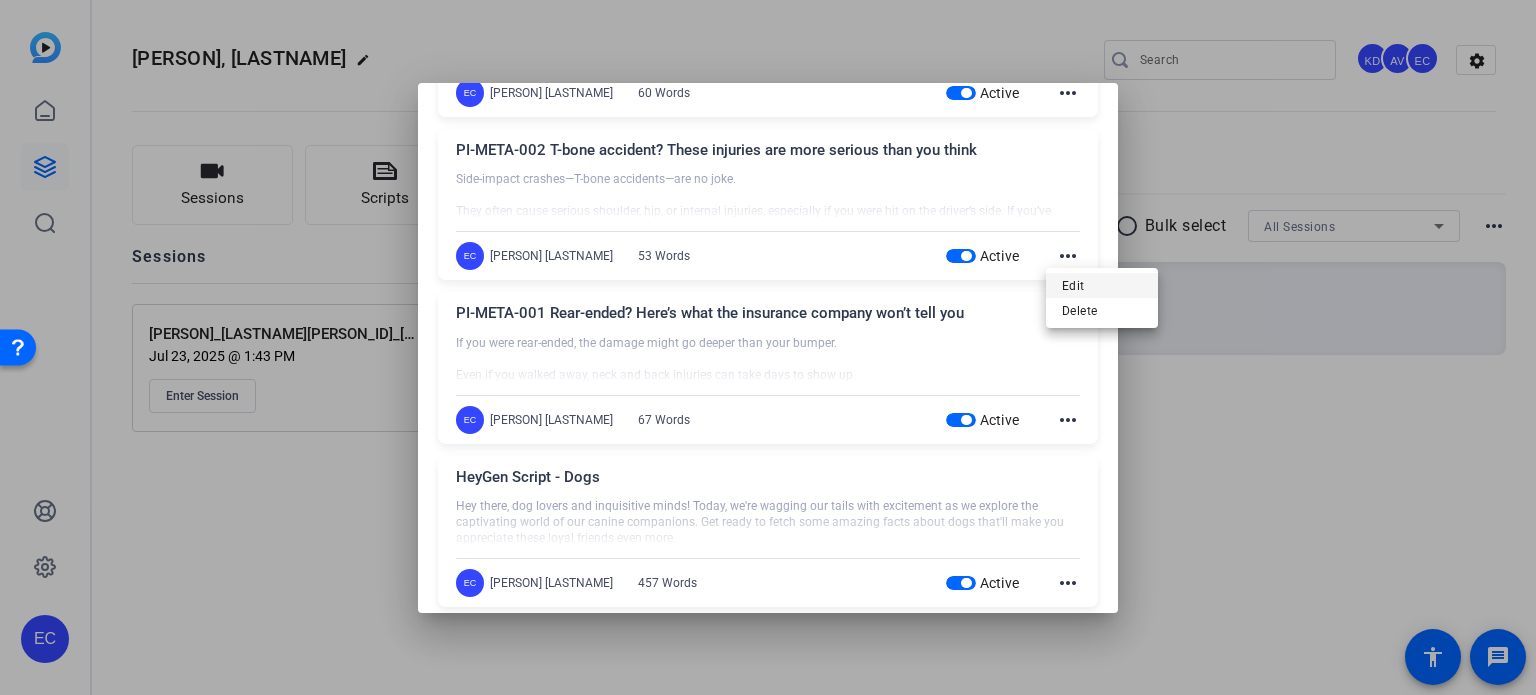 click on "Edit" at bounding box center (1102, 285) 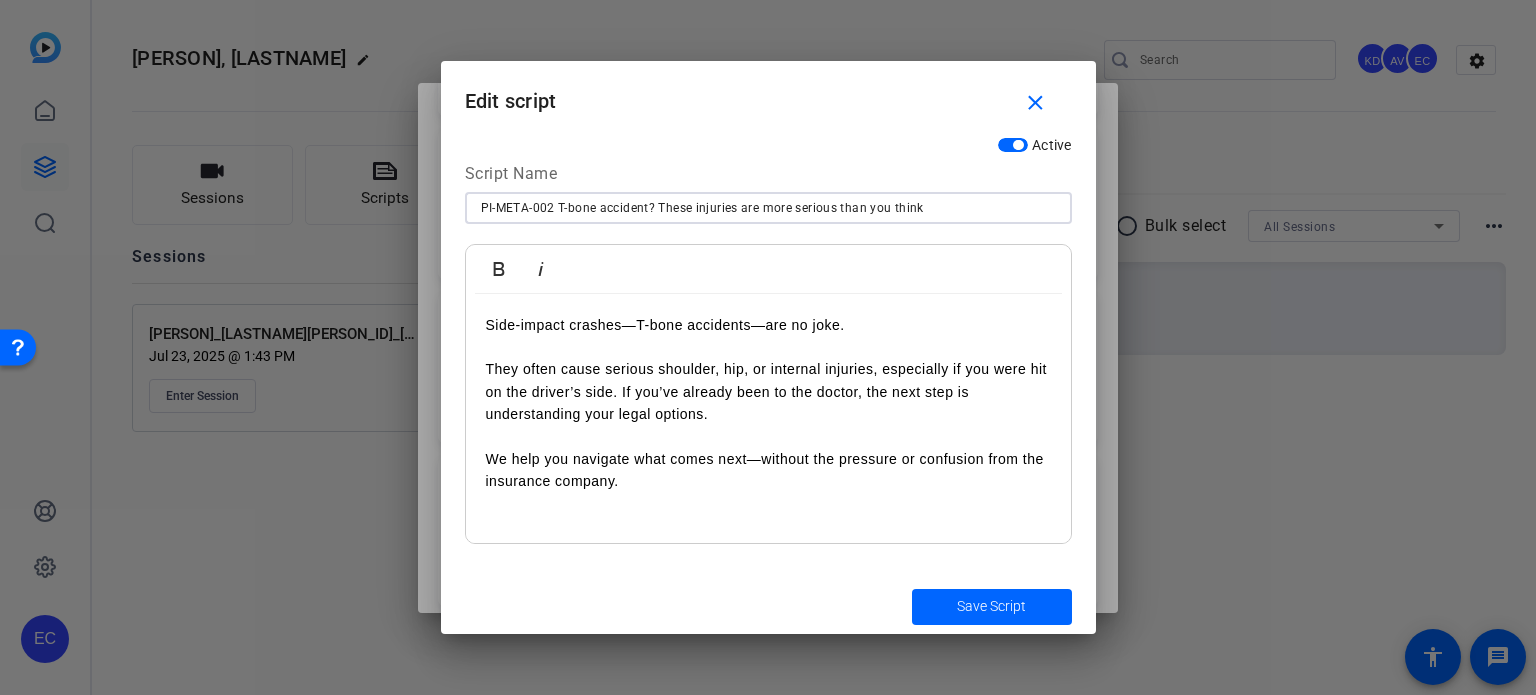 drag, startPoint x: 944, startPoint y: 211, endPoint x: 166, endPoint y: 199, distance: 778.0925 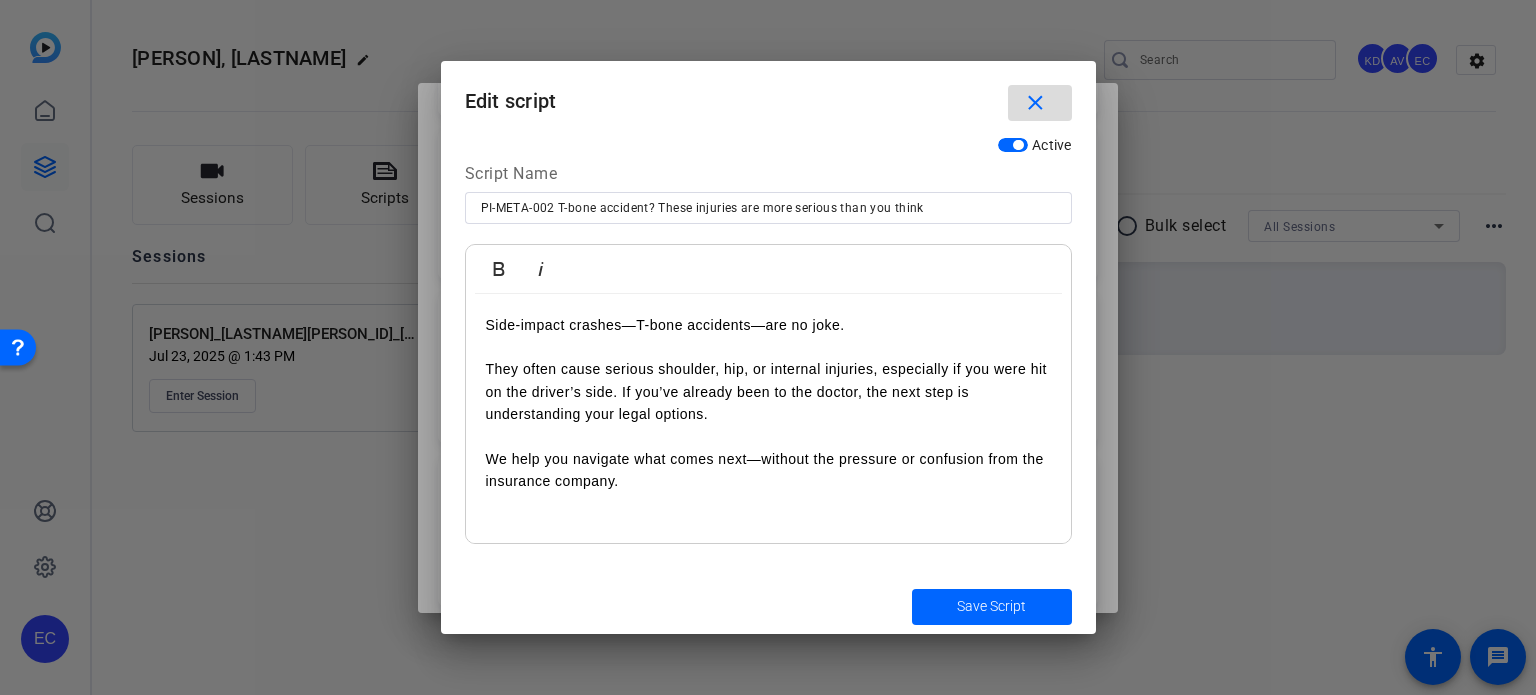 click at bounding box center (1040, 103) 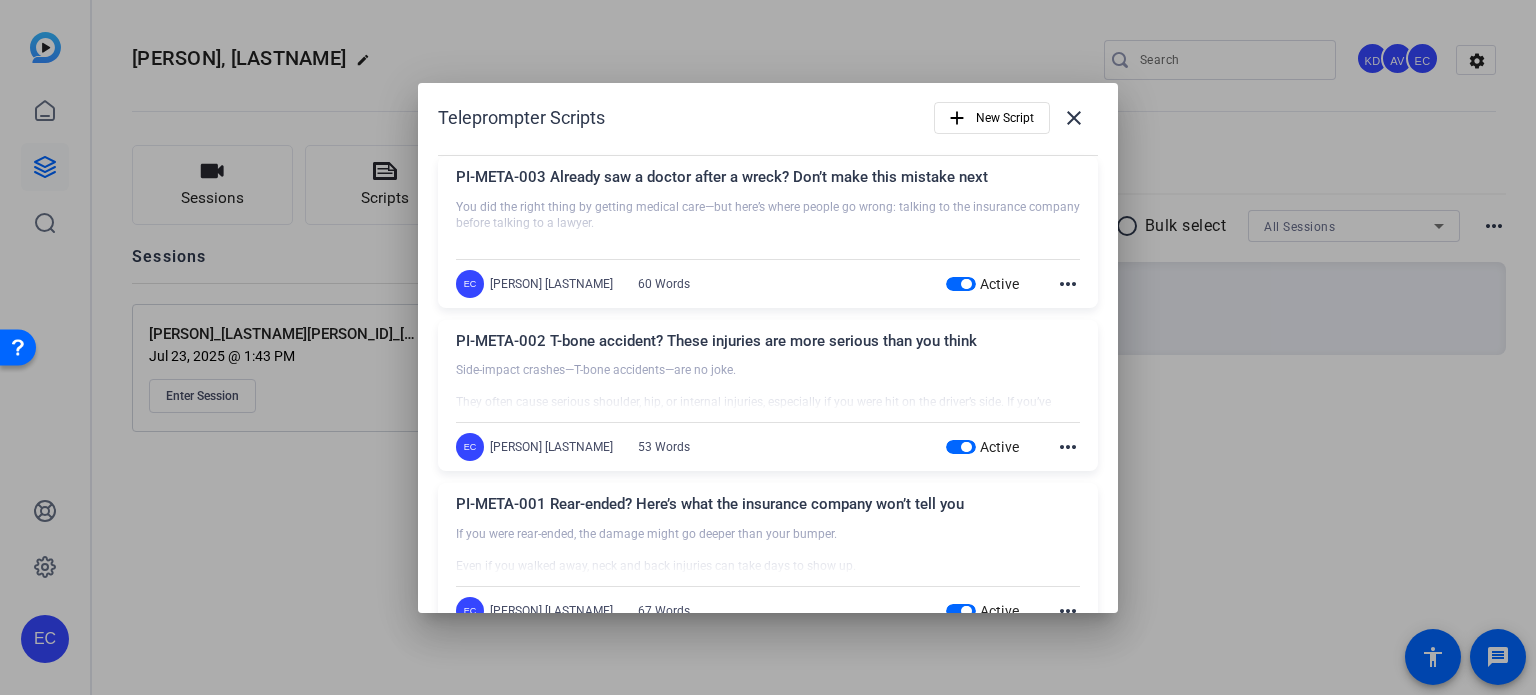 scroll, scrollTop: 0, scrollLeft: 0, axis: both 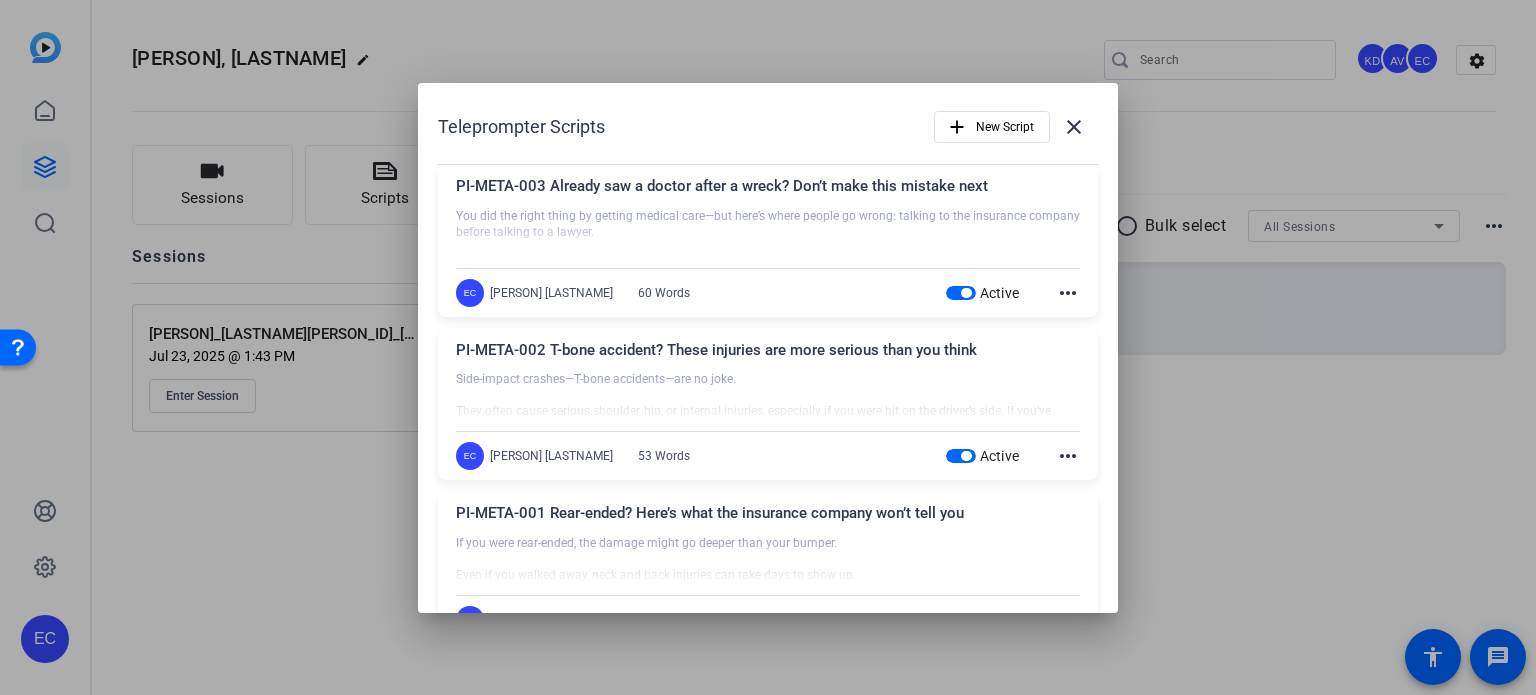 click on "more_horiz" 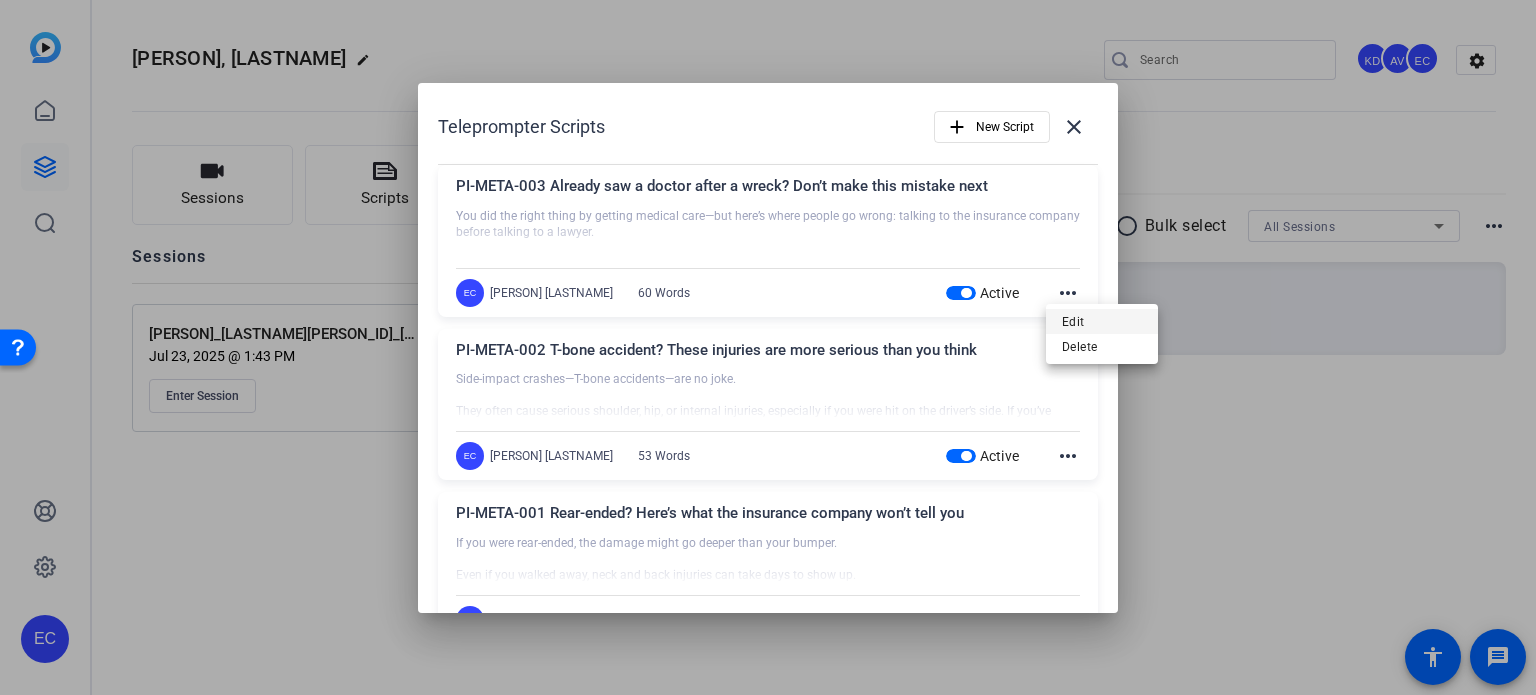click on "Edit" at bounding box center [1102, 322] 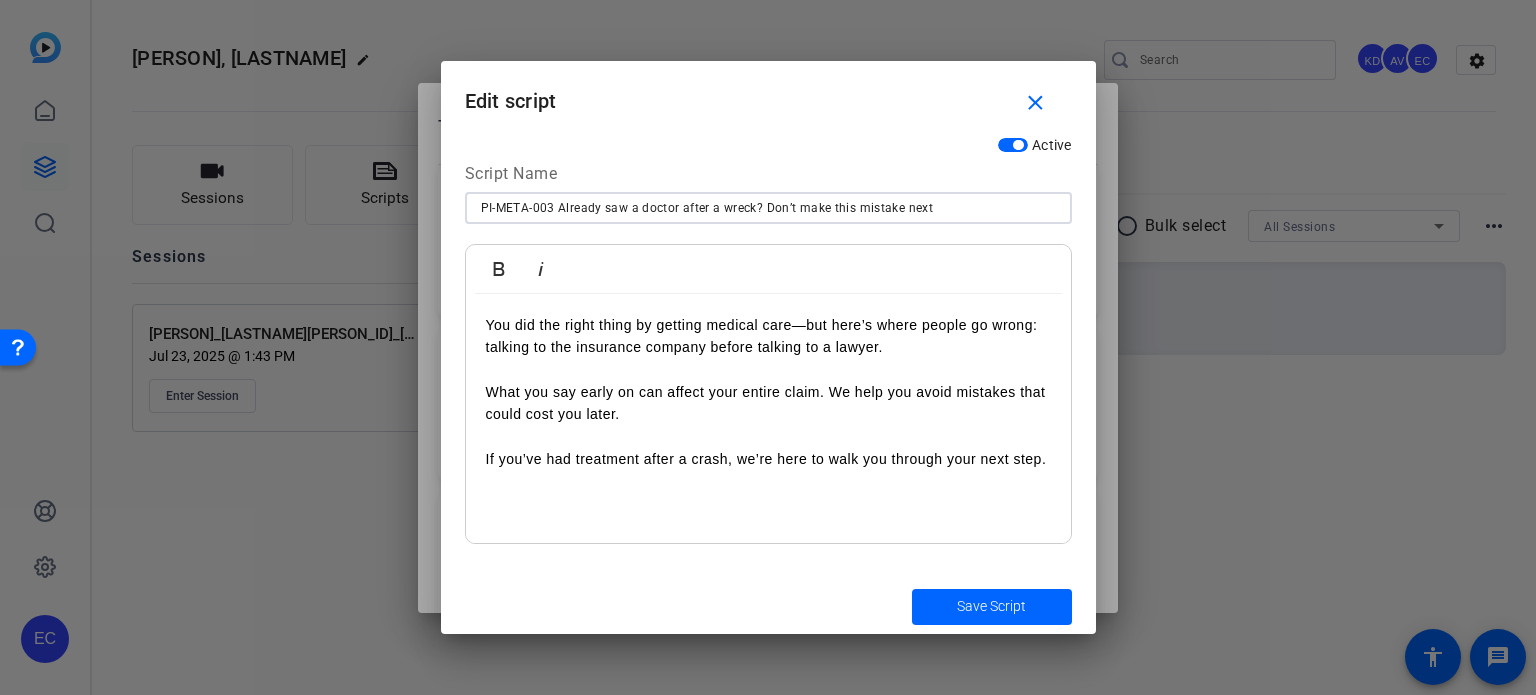 drag, startPoint x: 945, startPoint y: 210, endPoint x: 184, endPoint y: 151, distance: 763.2837 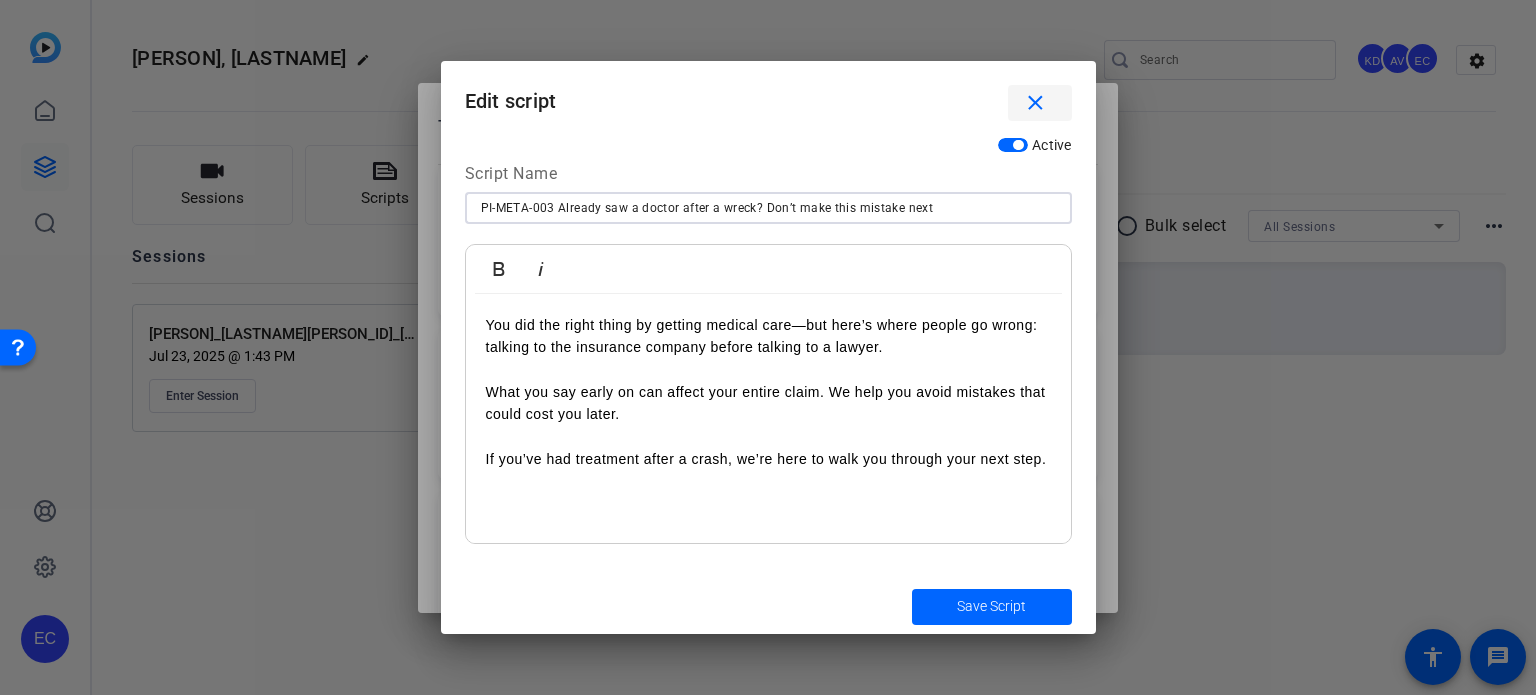 click on "close" at bounding box center [1035, 103] 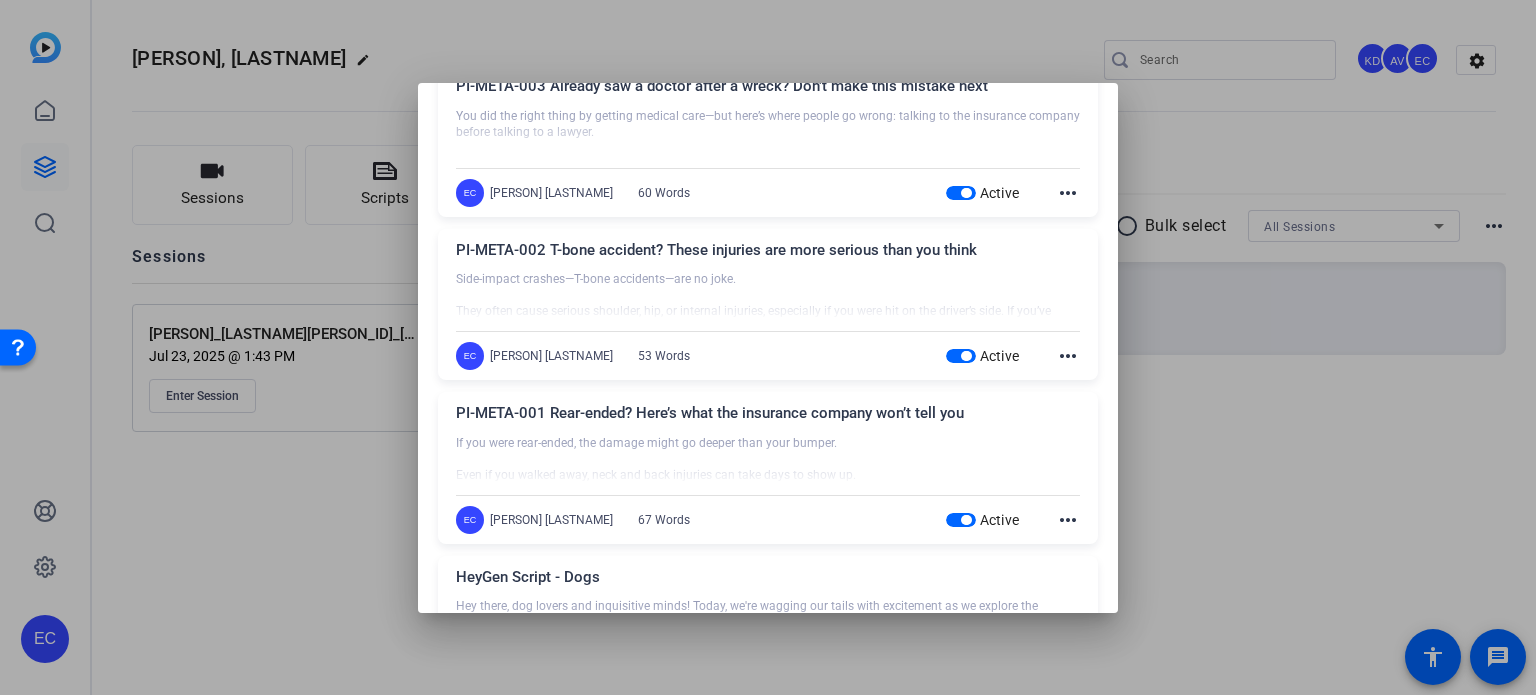 scroll, scrollTop: 0, scrollLeft: 0, axis: both 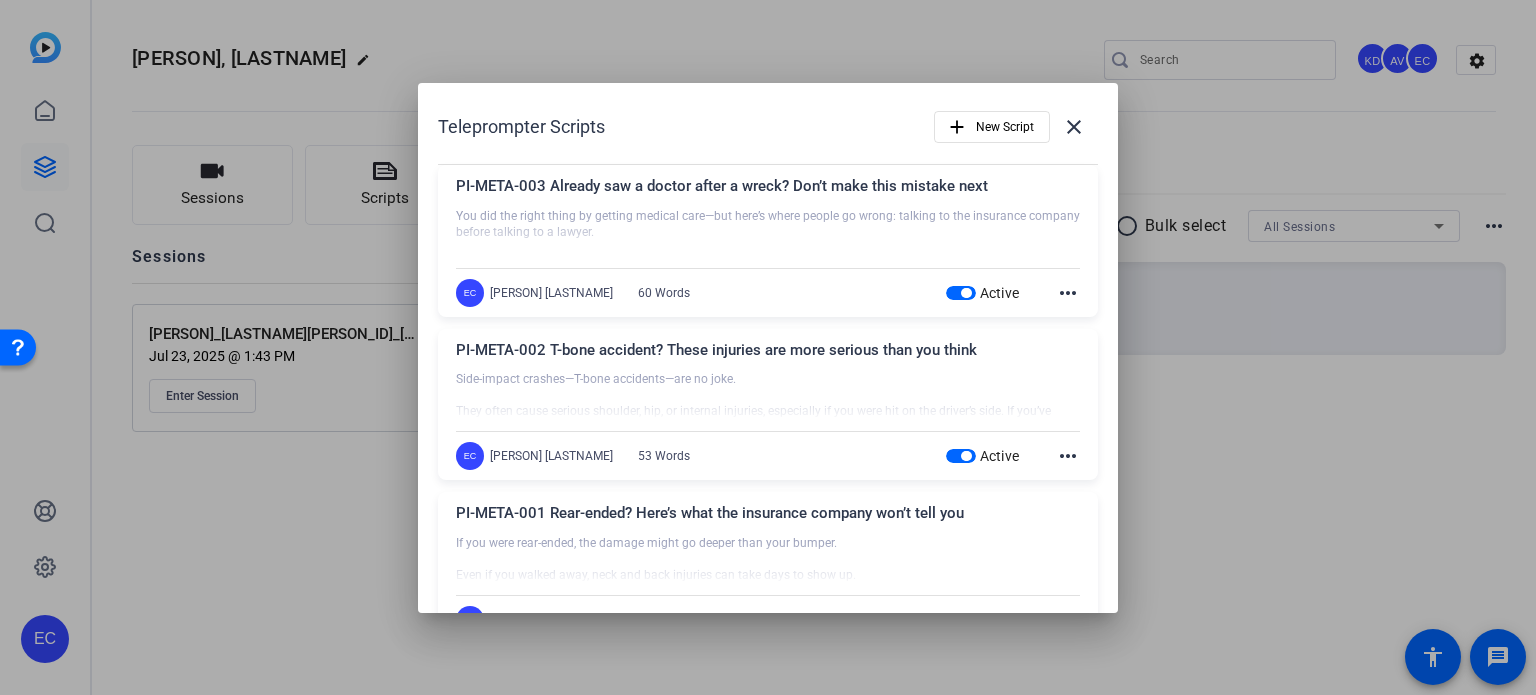 click at bounding box center [768, 347] 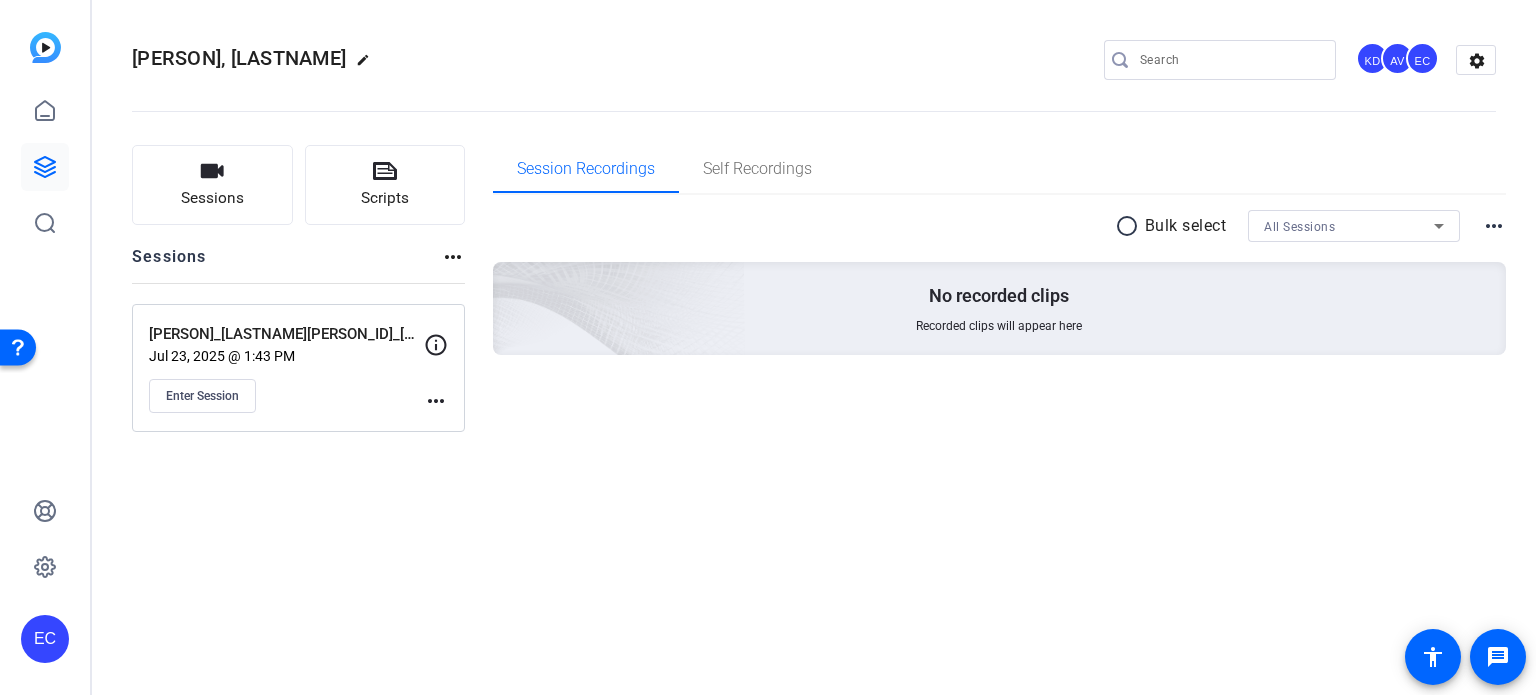click on "White, Todd  edit
KD   AV   EC  settings
Sessions
Scripts  Sessions more_horiz  White,Todd_Shoot01_08062025   Jul 23, 2025 @ 1:43 PM  Enter Session
more_horiz Session Recordings Self Recordings radio_button_unchecked Bulk select All Sessions more_horiz No recorded clips Recorded clips will appear here" 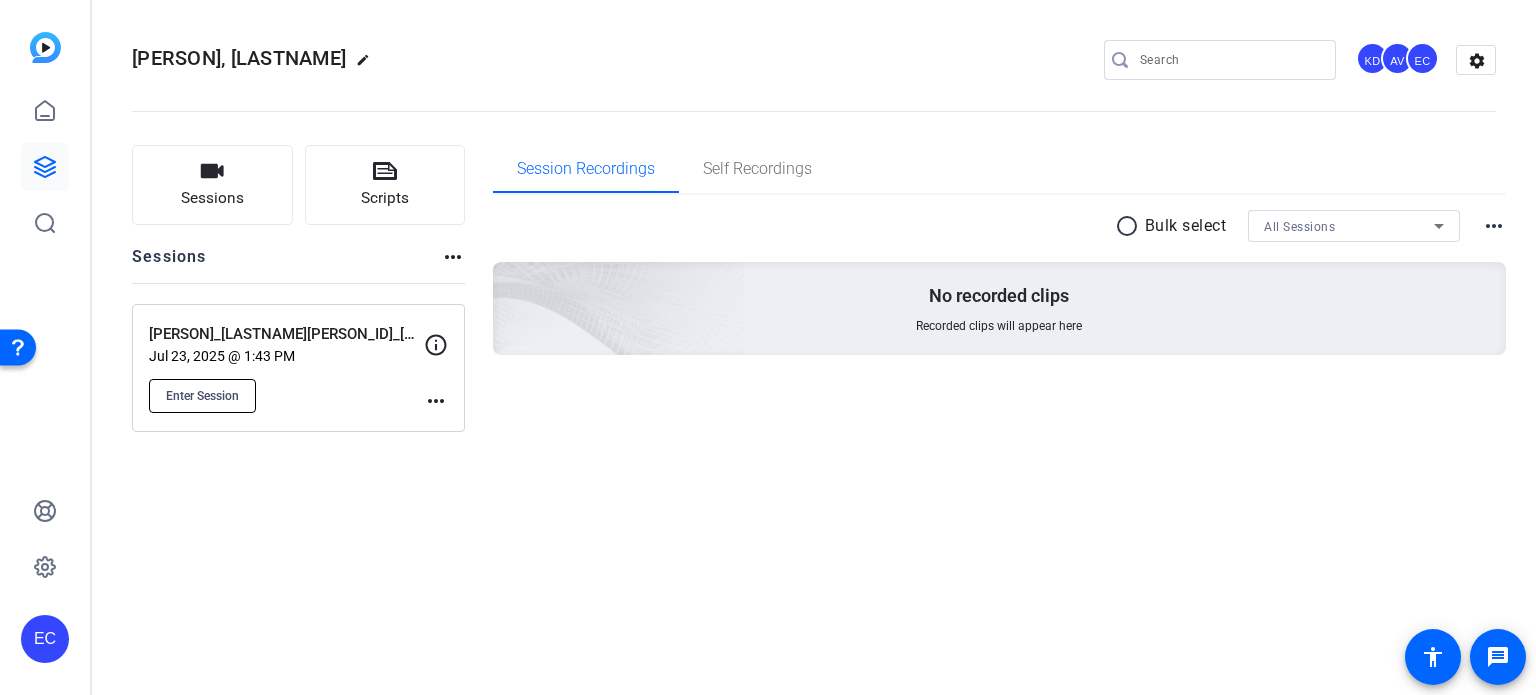 click on "Enter Session" 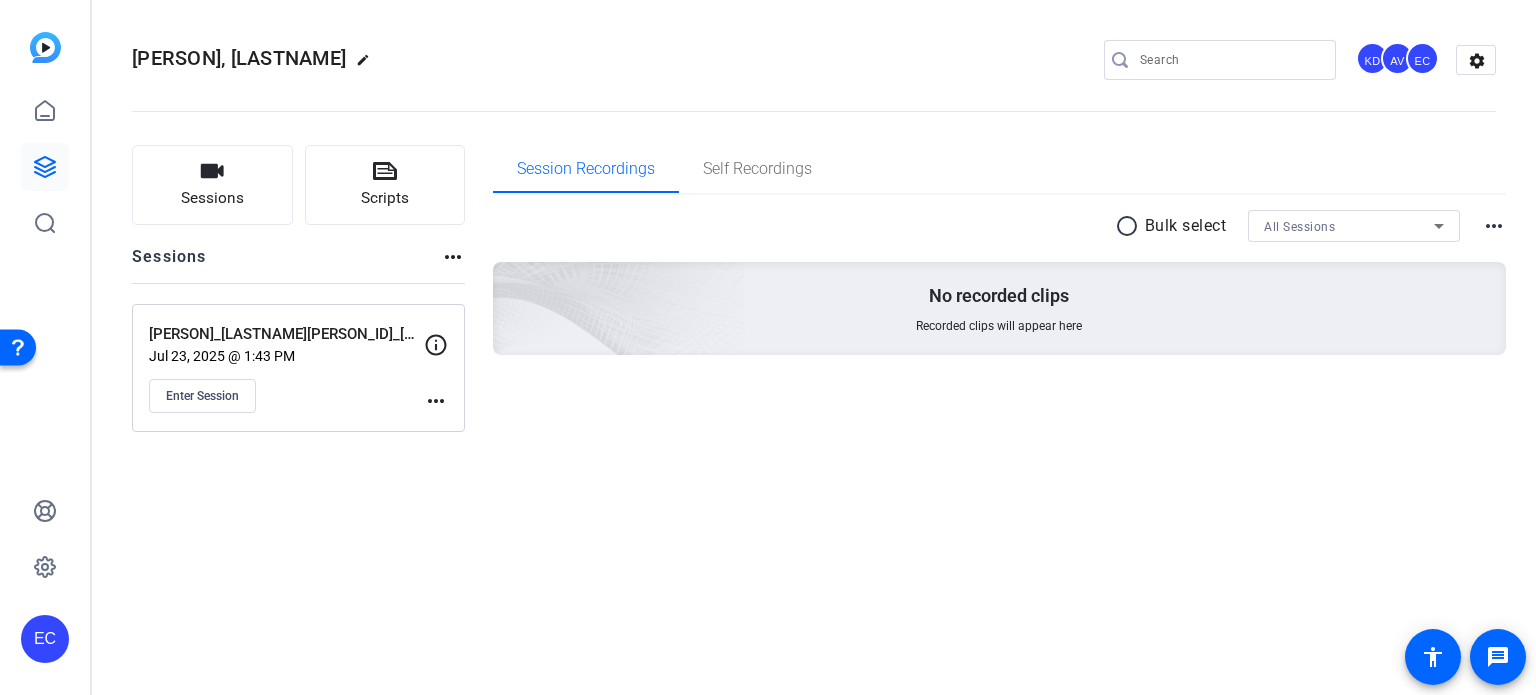 drag, startPoint x: 436, startPoint y: 397, endPoint x: 444, endPoint y: 408, distance: 13.601471 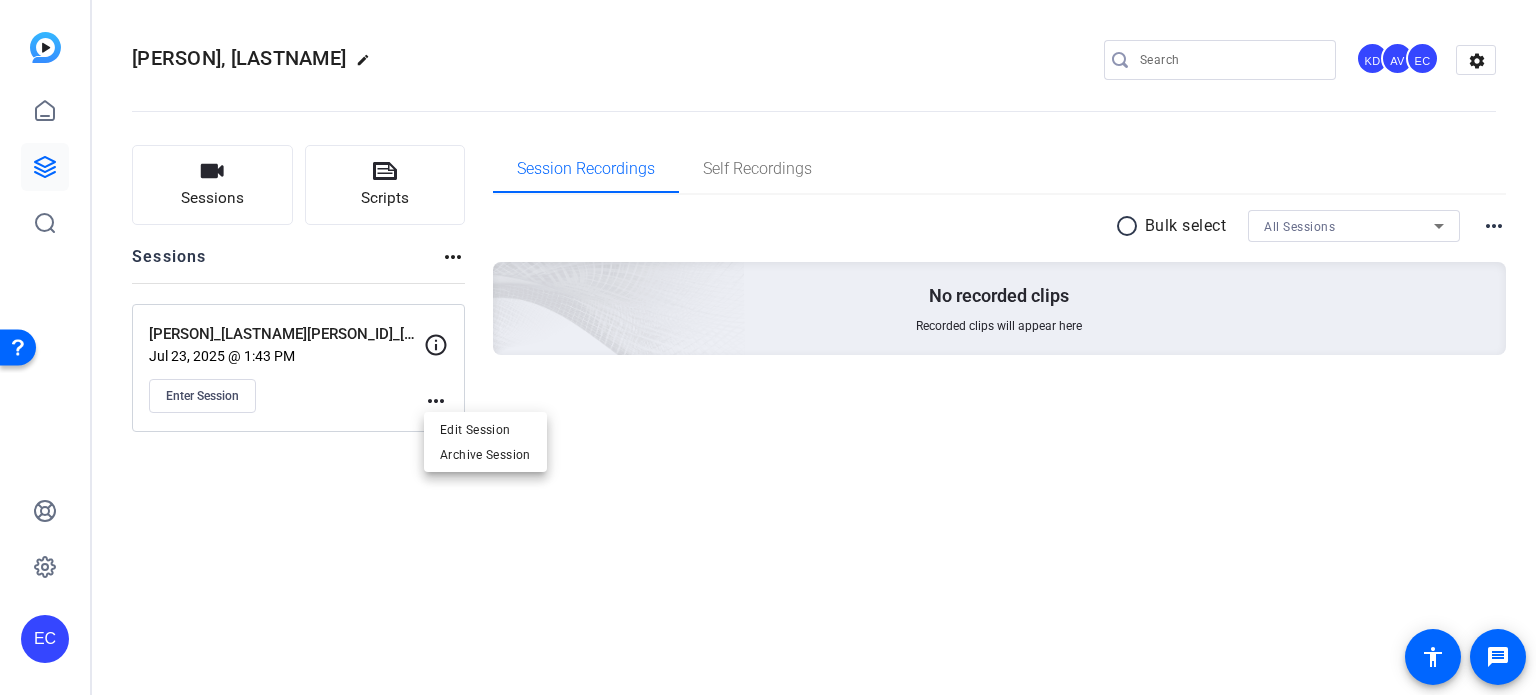 click on "Edit Session" at bounding box center [485, 429] 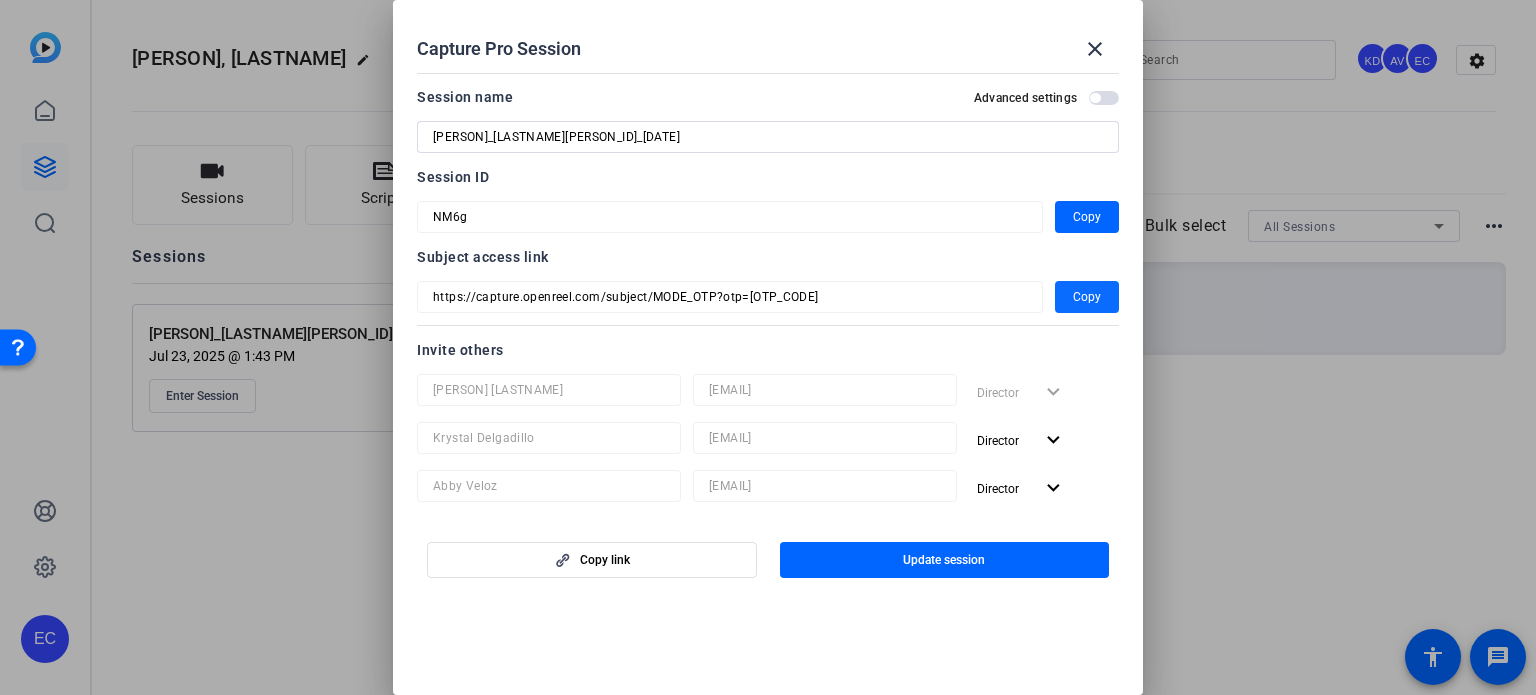 click on "Copy" at bounding box center (1087, 297) 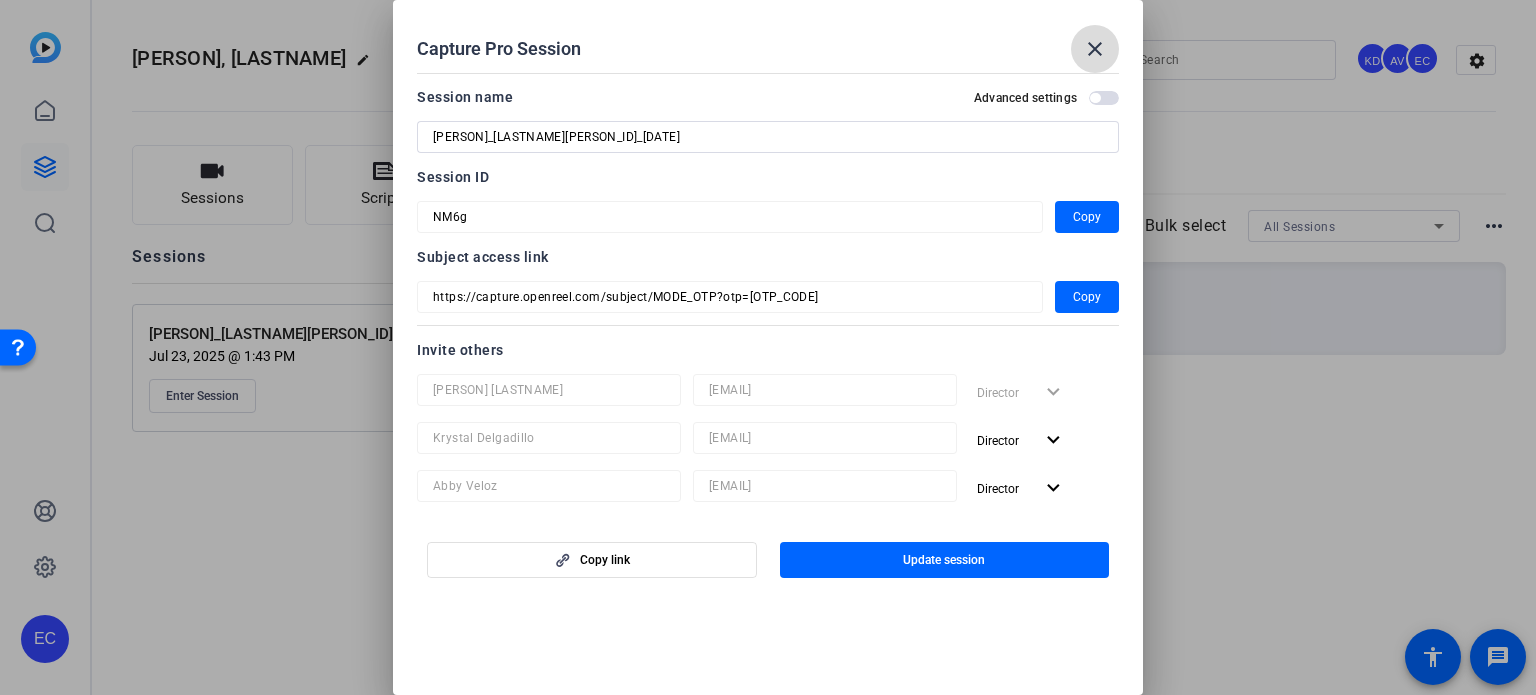 click on "close" at bounding box center [1095, 49] 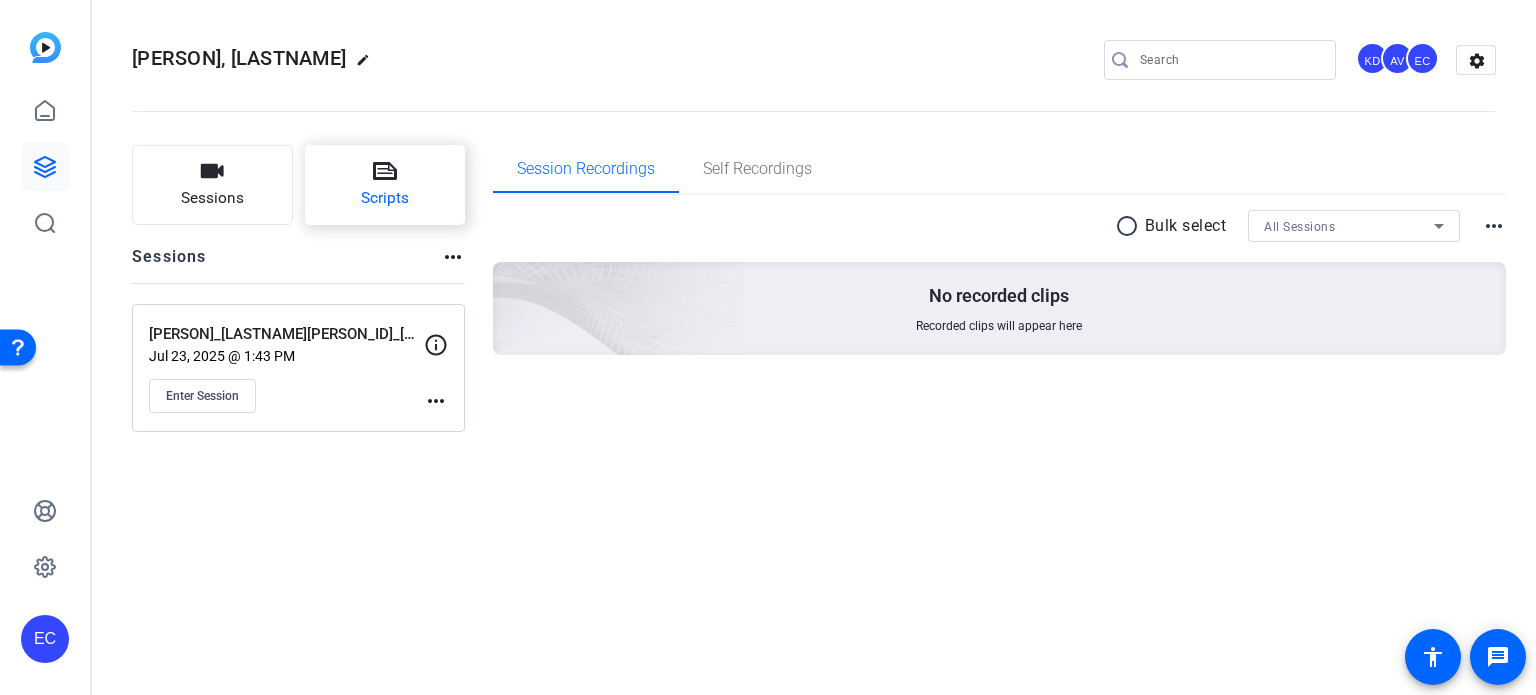 click on "Scripts" 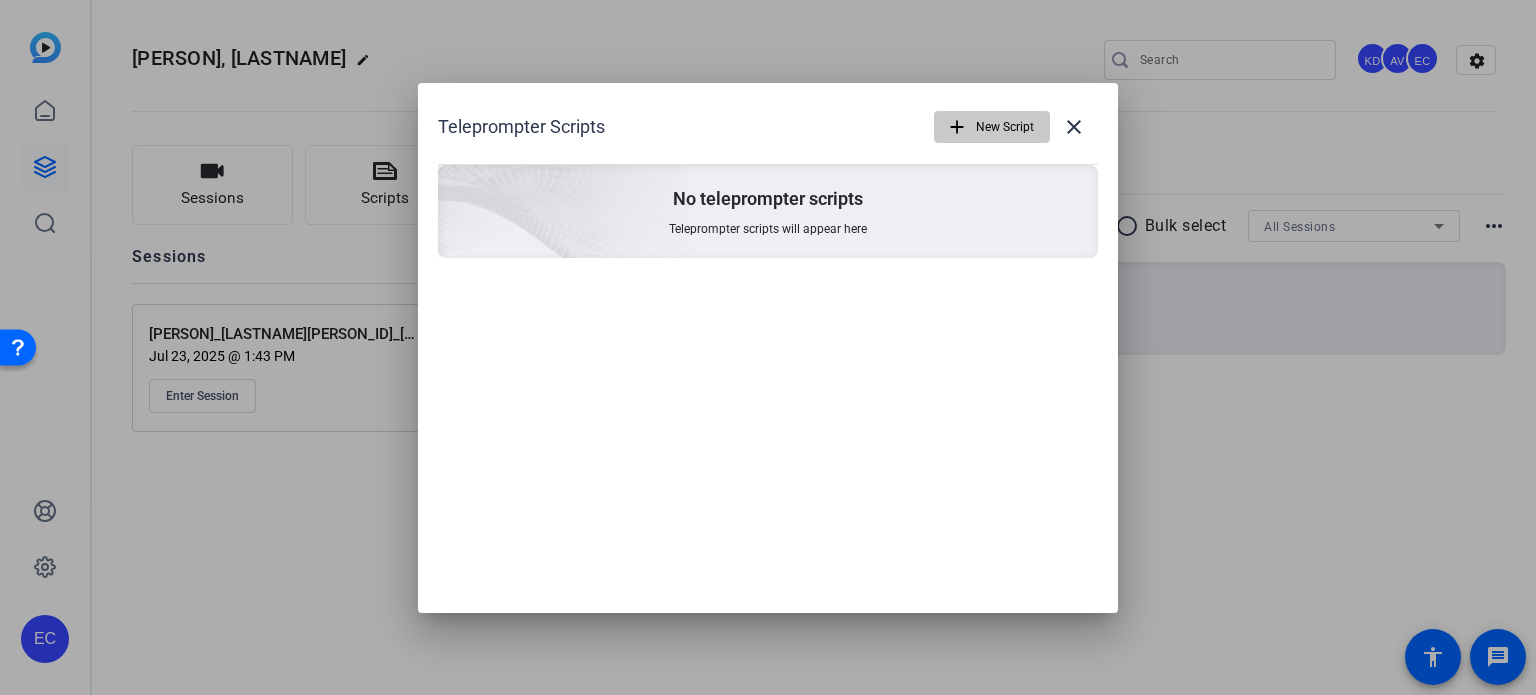 click on "New Script" at bounding box center (1005, 127) 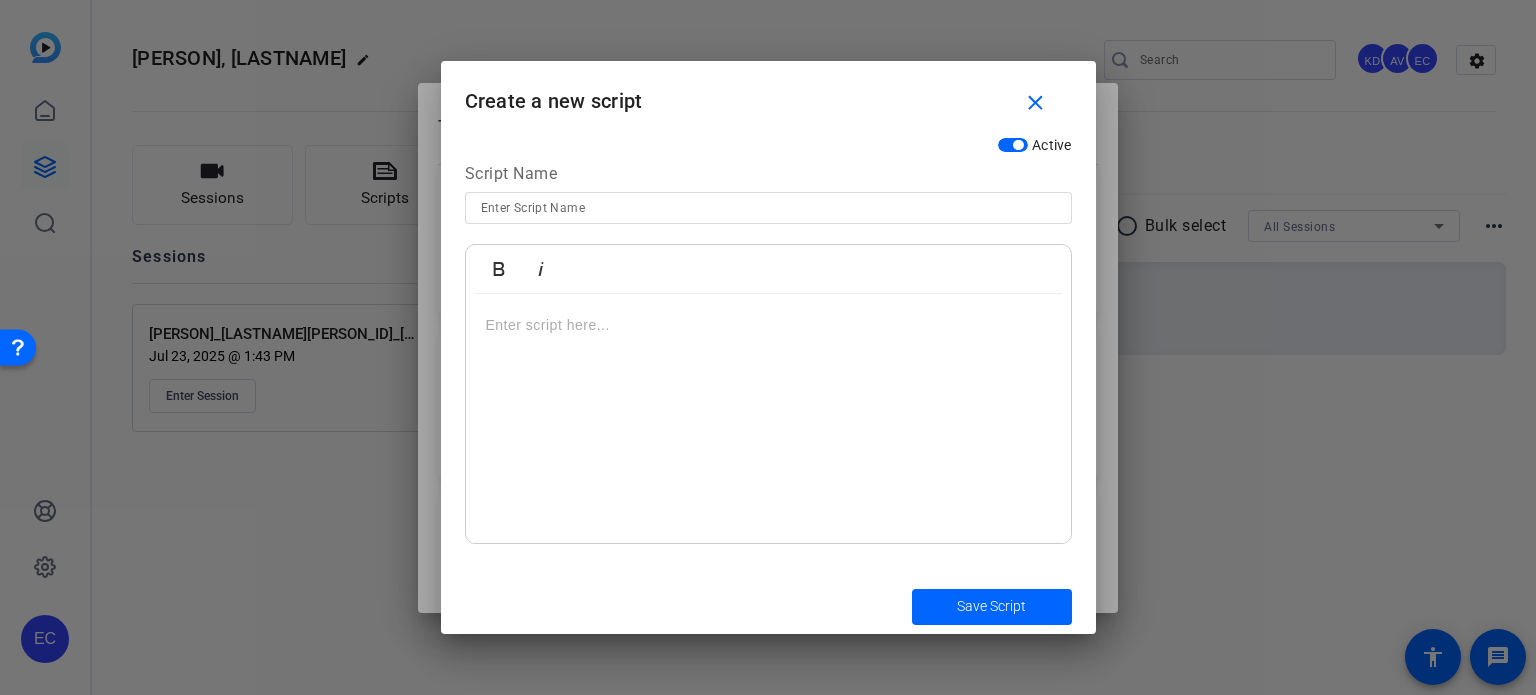 click at bounding box center (768, 419) 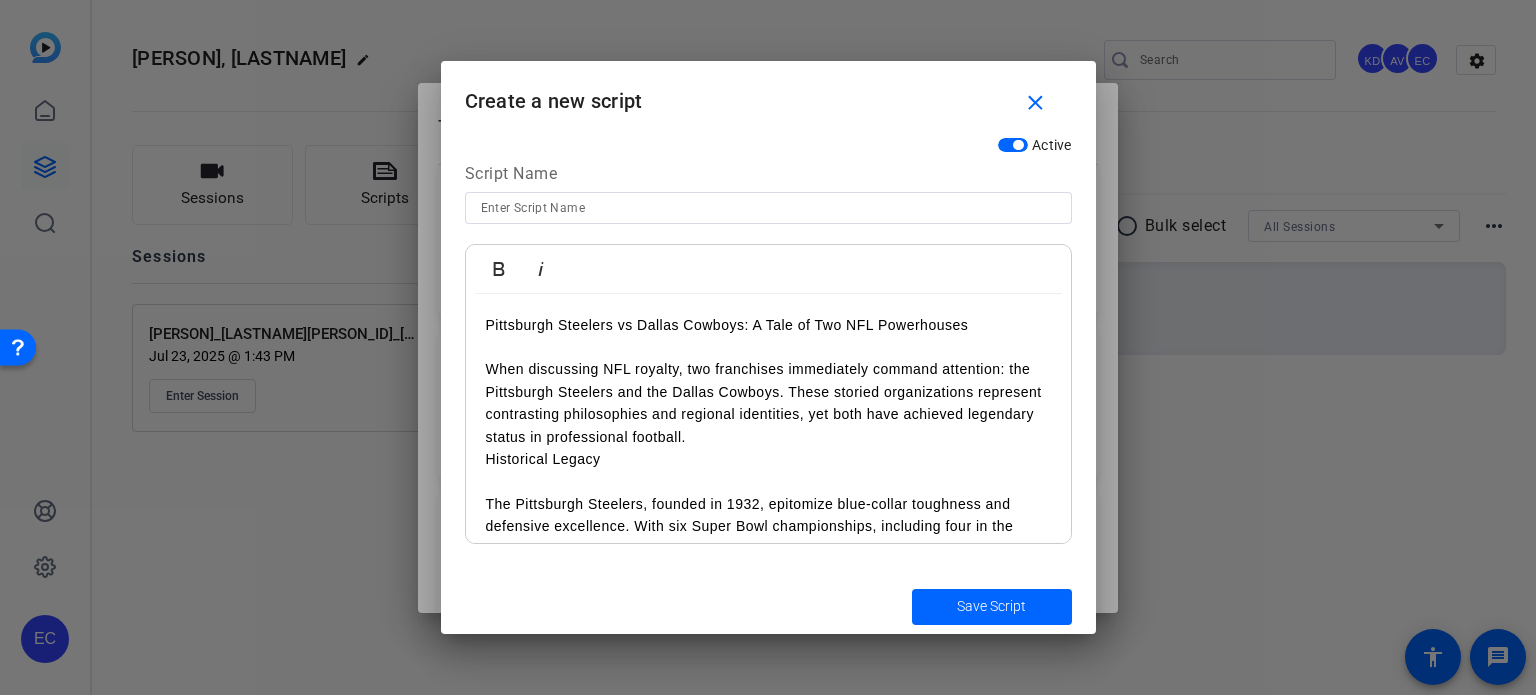scroll, scrollTop: 1070, scrollLeft: 0, axis: vertical 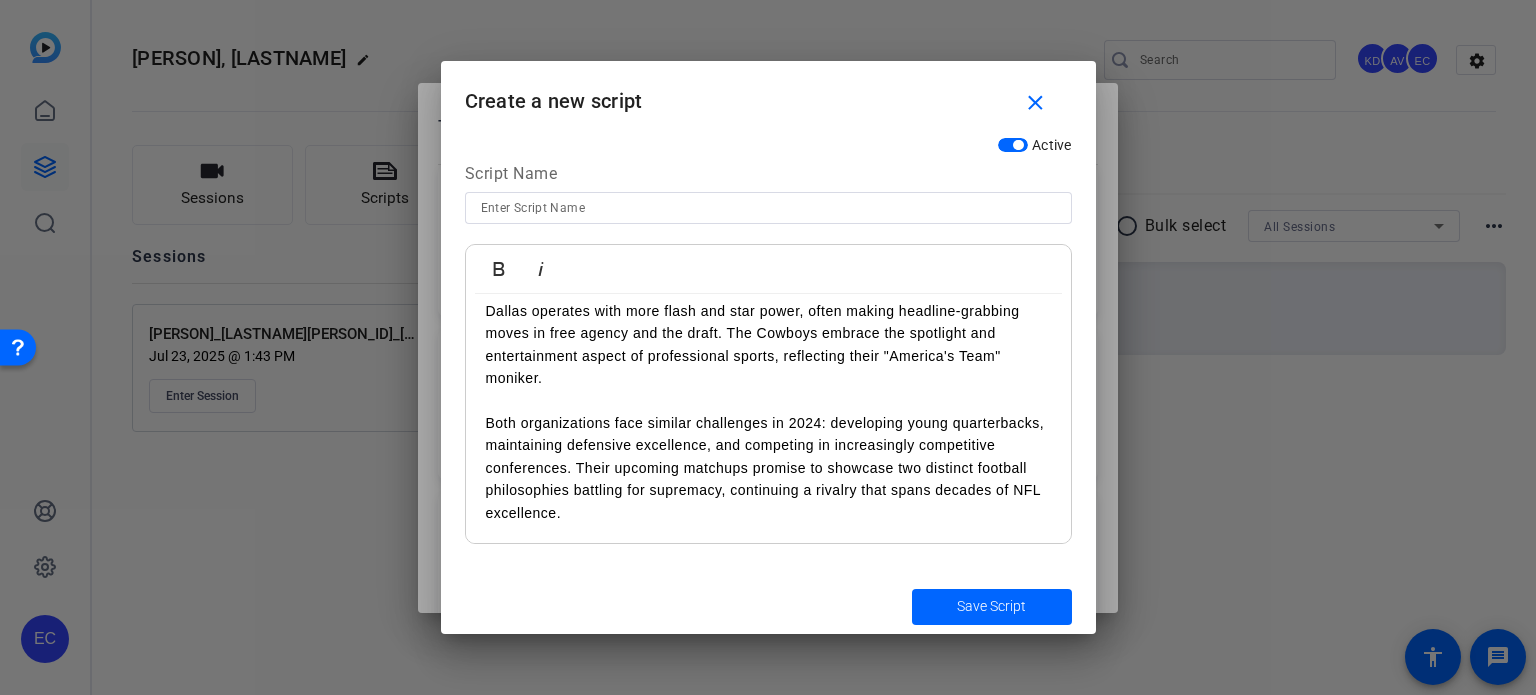 click at bounding box center (768, 208) 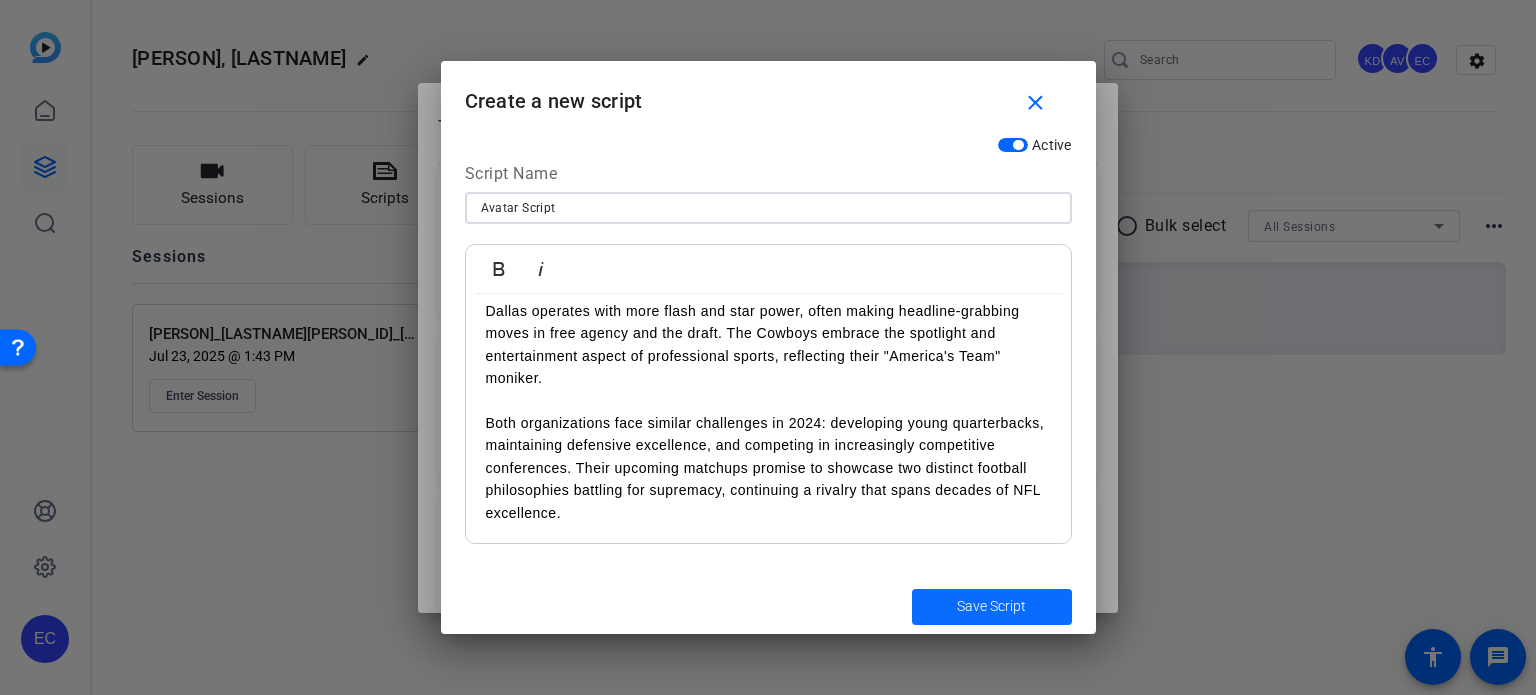 type on "Avatar Script" 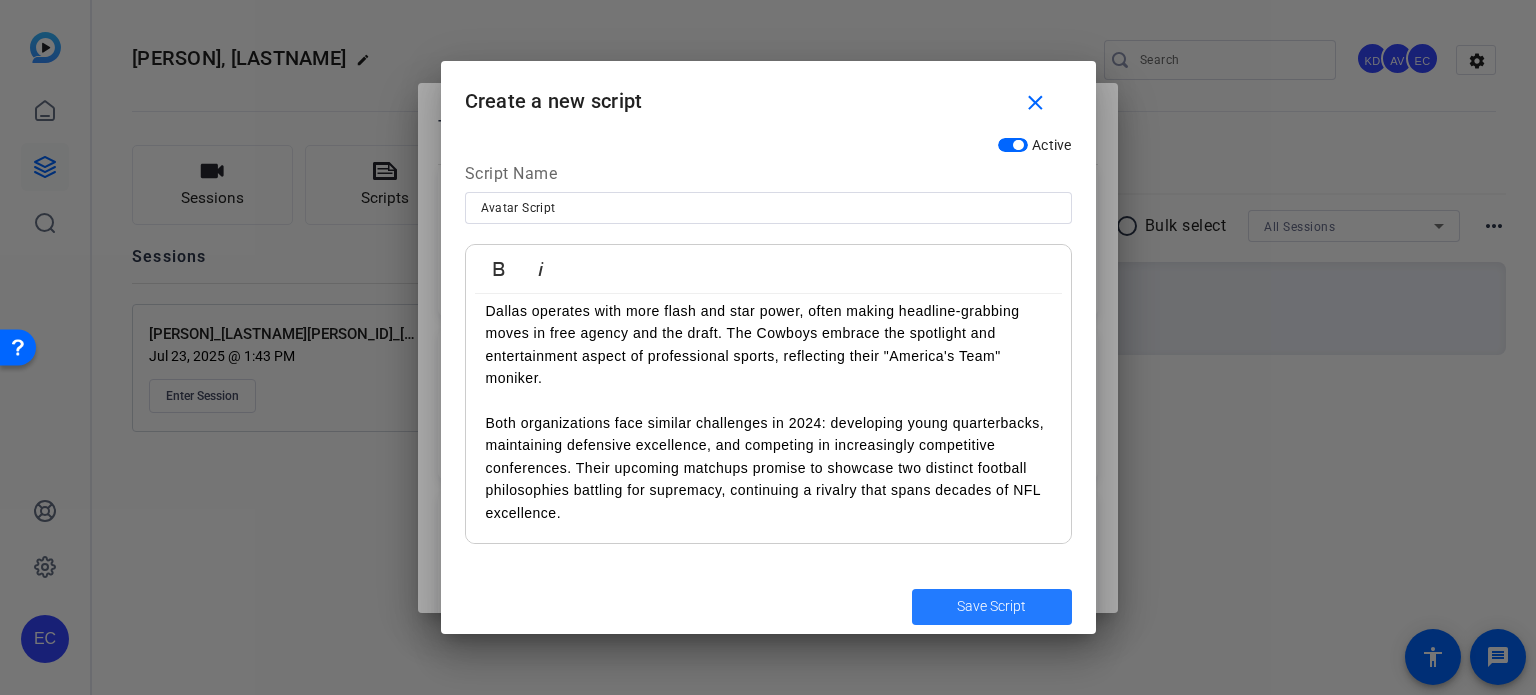 click on "Save Script" at bounding box center [991, 606] 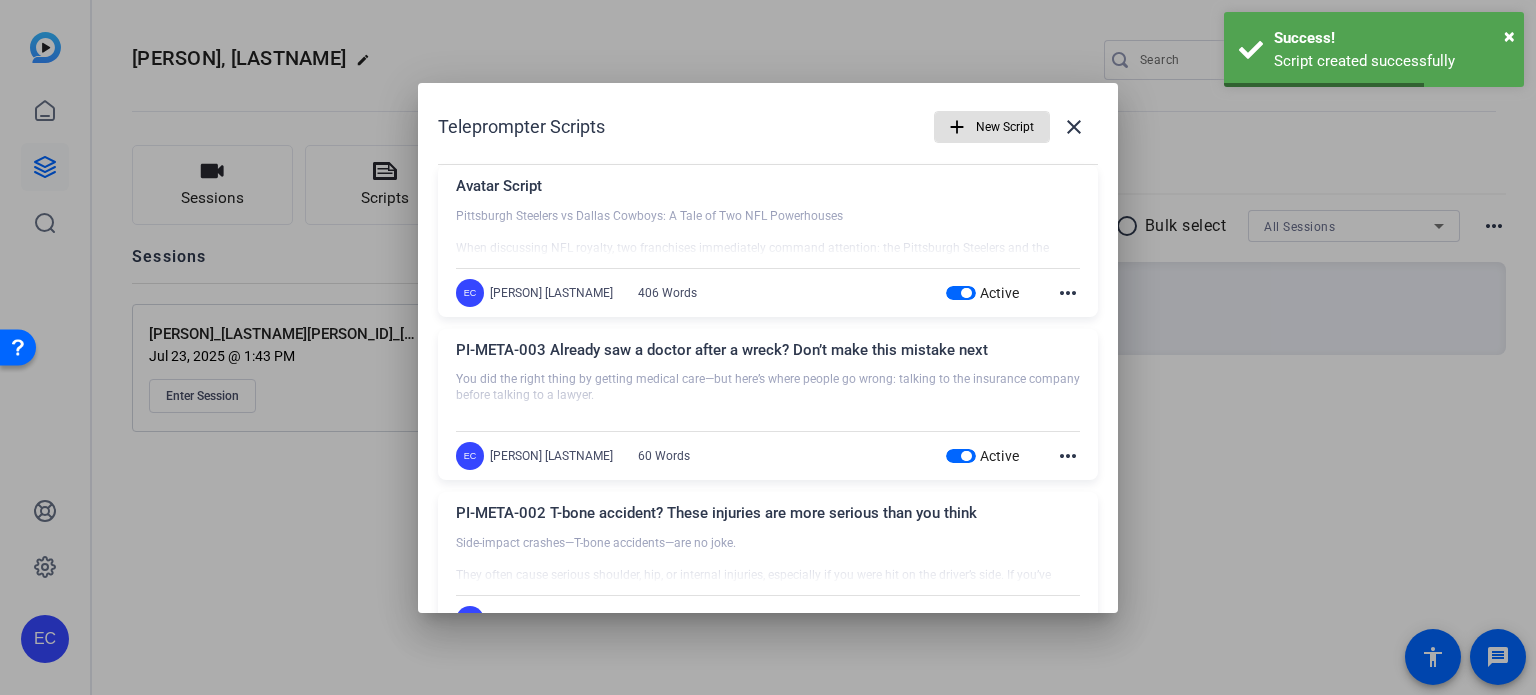 click at bounding box center [768, 347] 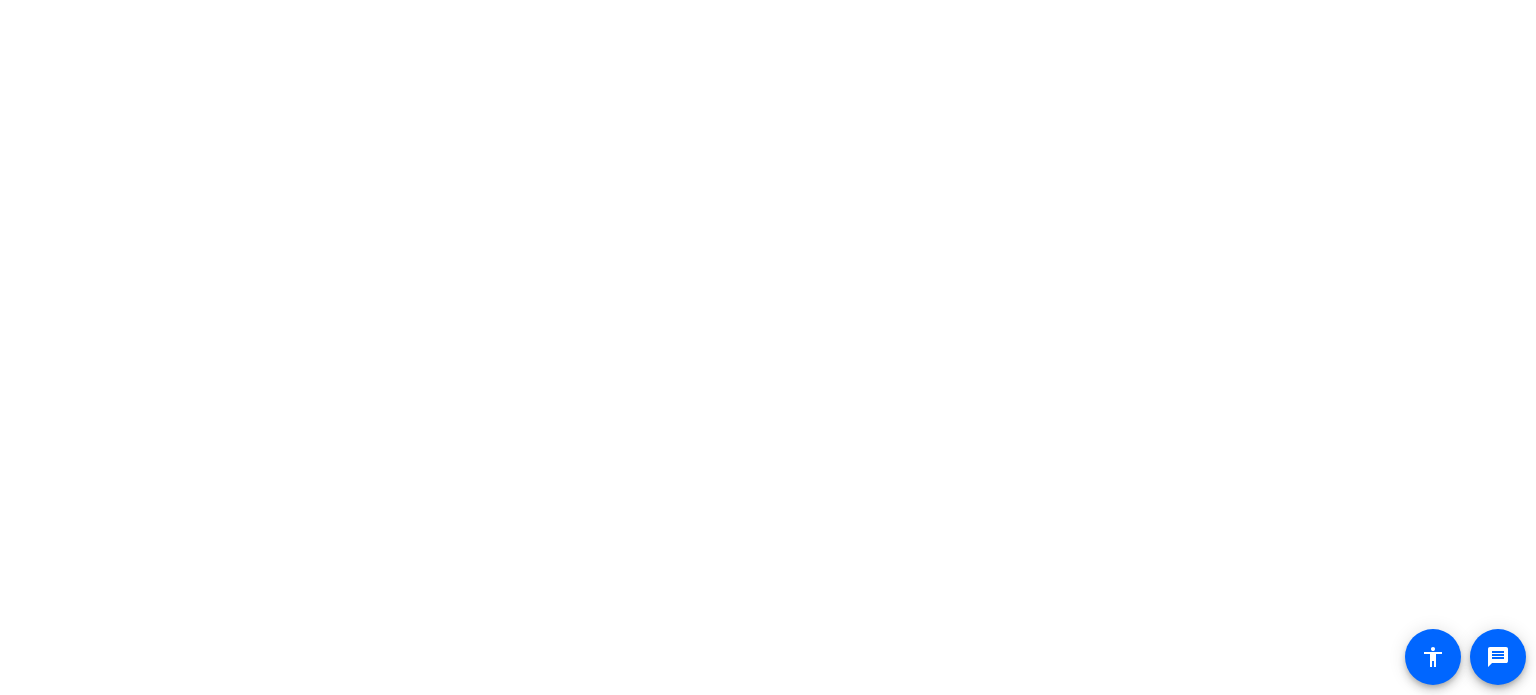 scroll, scrollTop: 0, scrollLeft: 0, axis: both 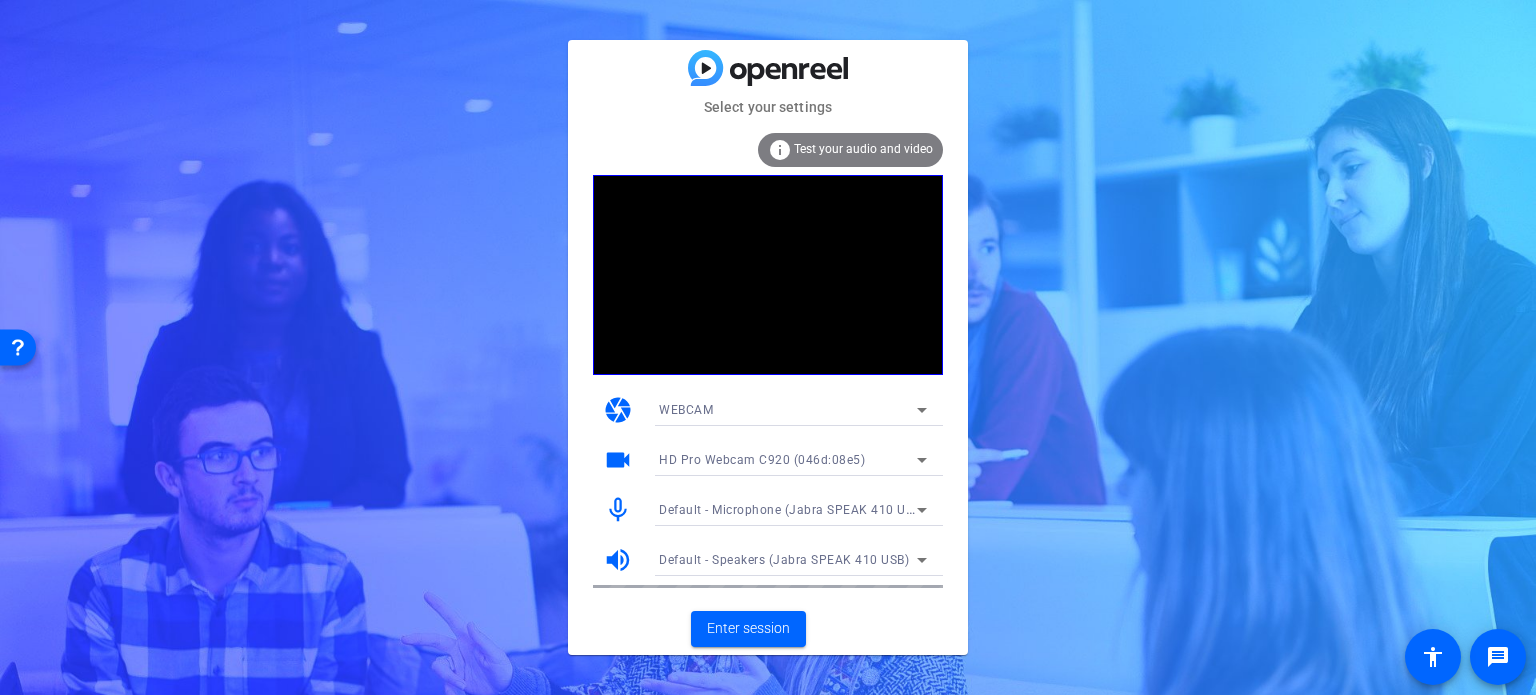click on "Default - Microphone (Jabra SPEAK 410 USB)" at bounding box center [792, 509] 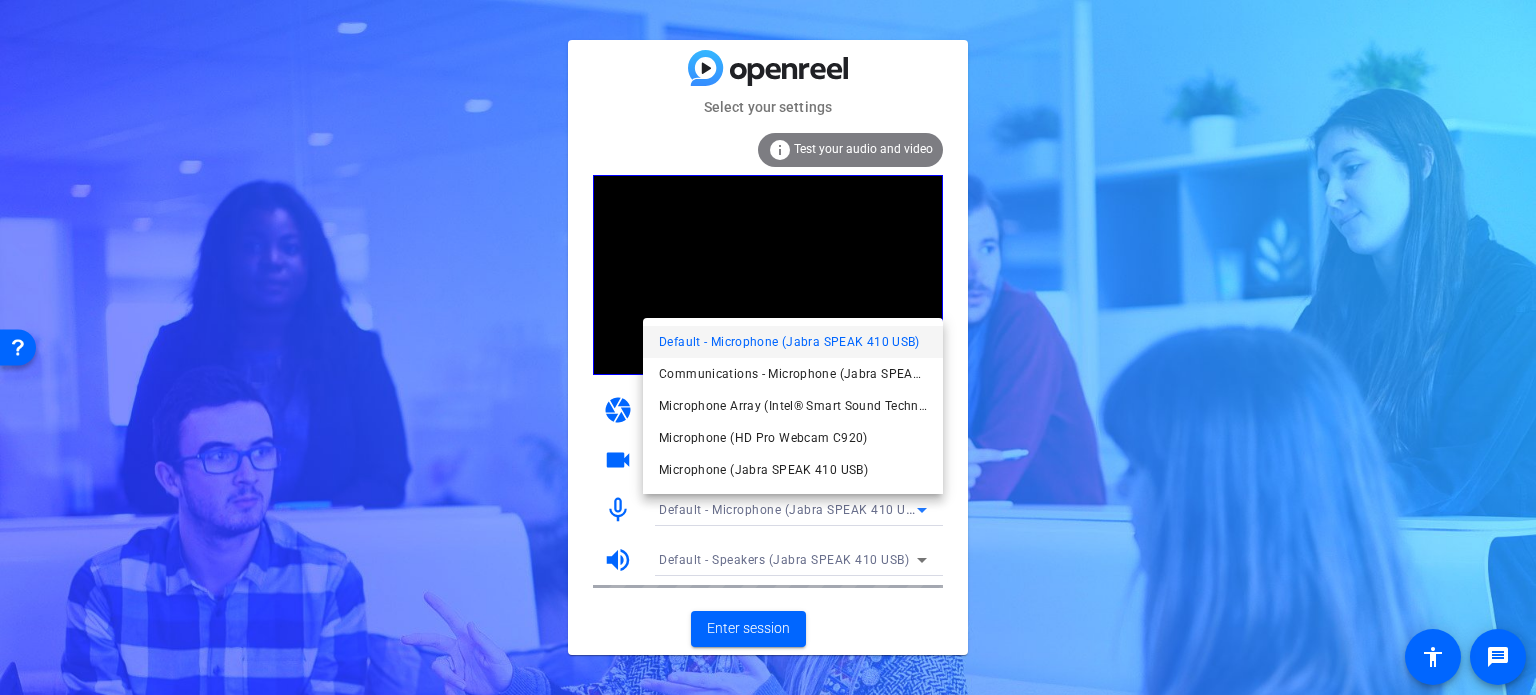 click at bounding box center (768, 347) 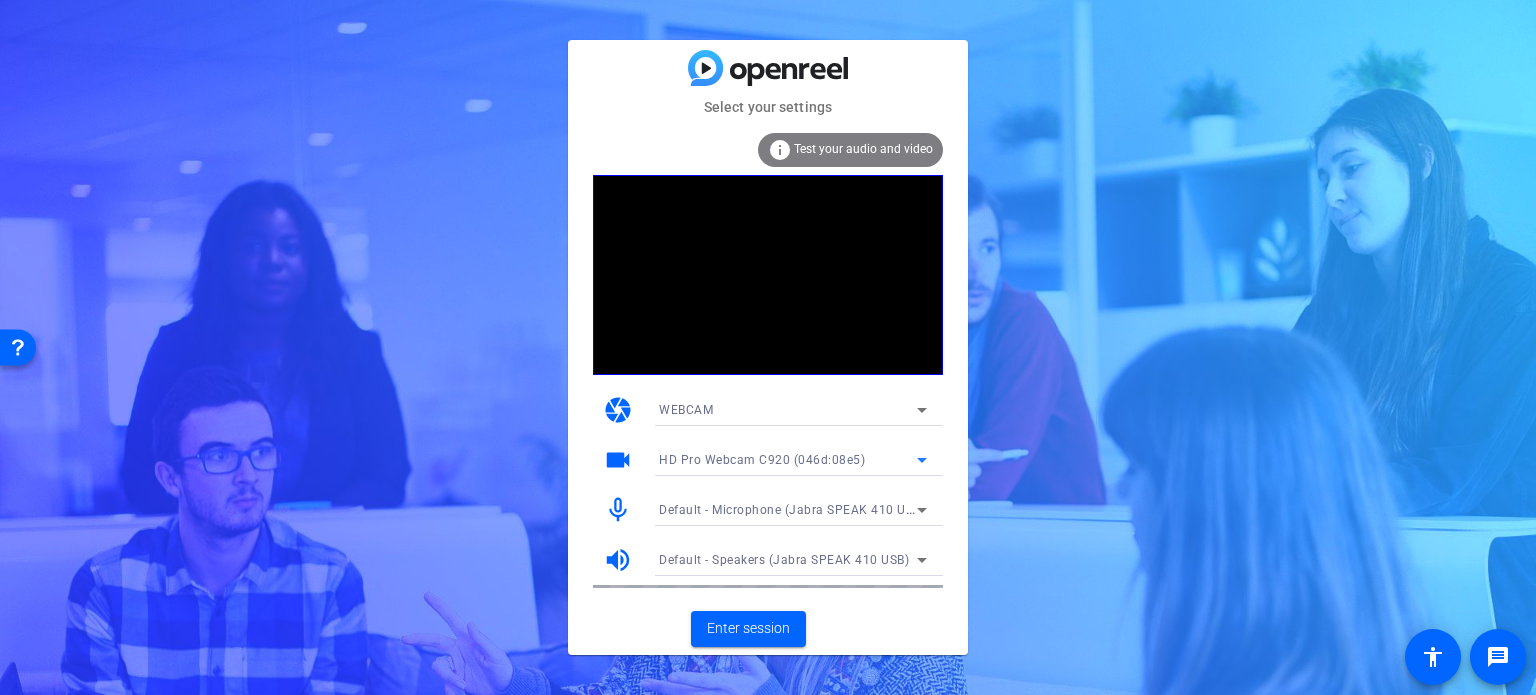 click on "HD Pro Webcam C920 (046d:08e5)" at bounding box center [762, 460] 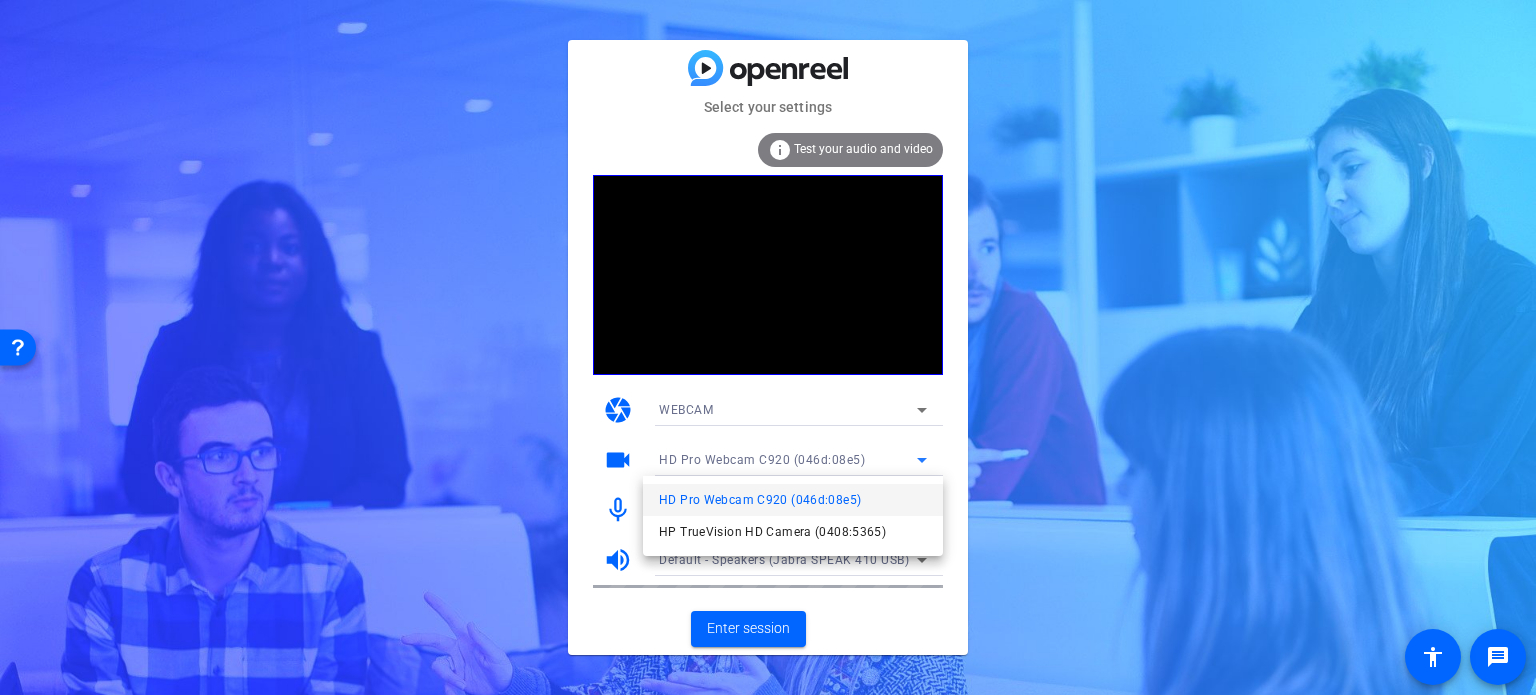 click at bounding box center [768, 347] 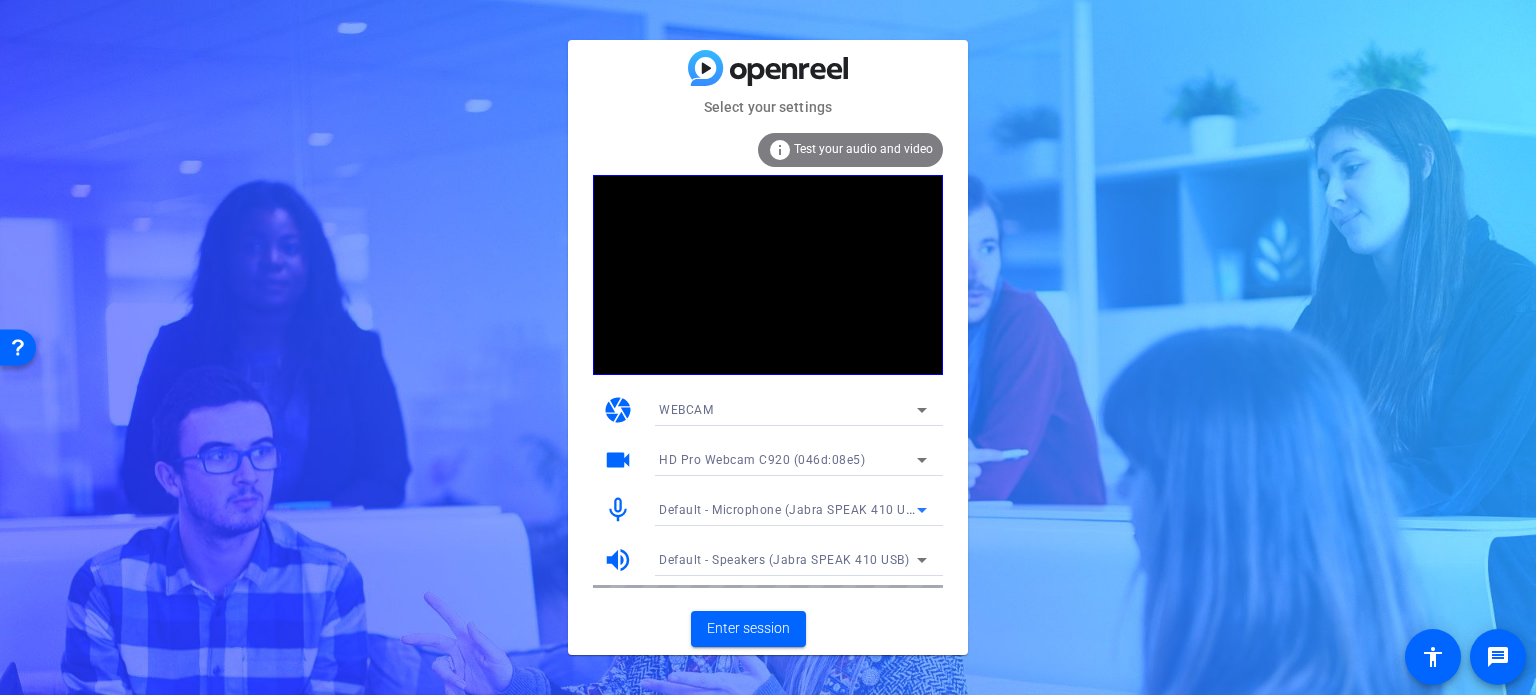 click on "Default - Microphone (Jabra SPEAK 410 USB)" at bounding box center (792, 509) 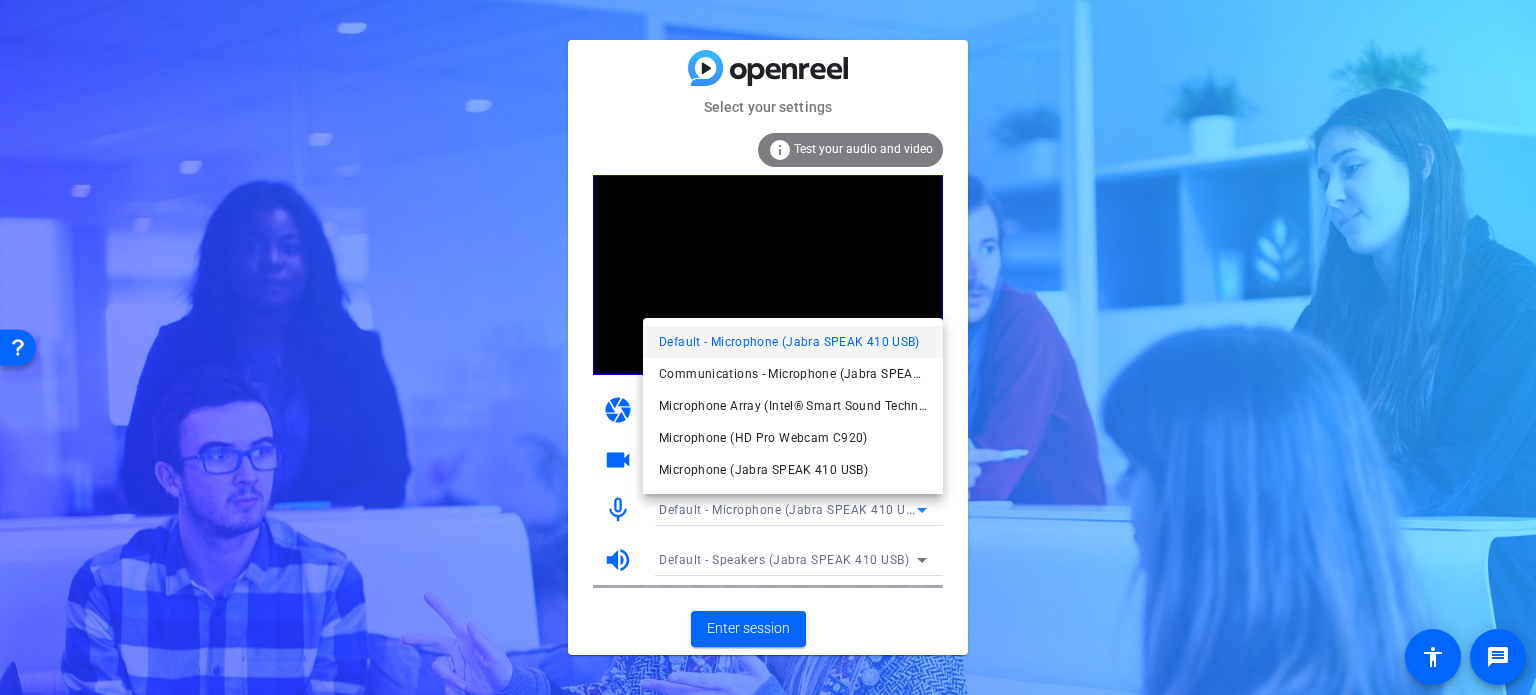 click at bounding box center (768, 347) 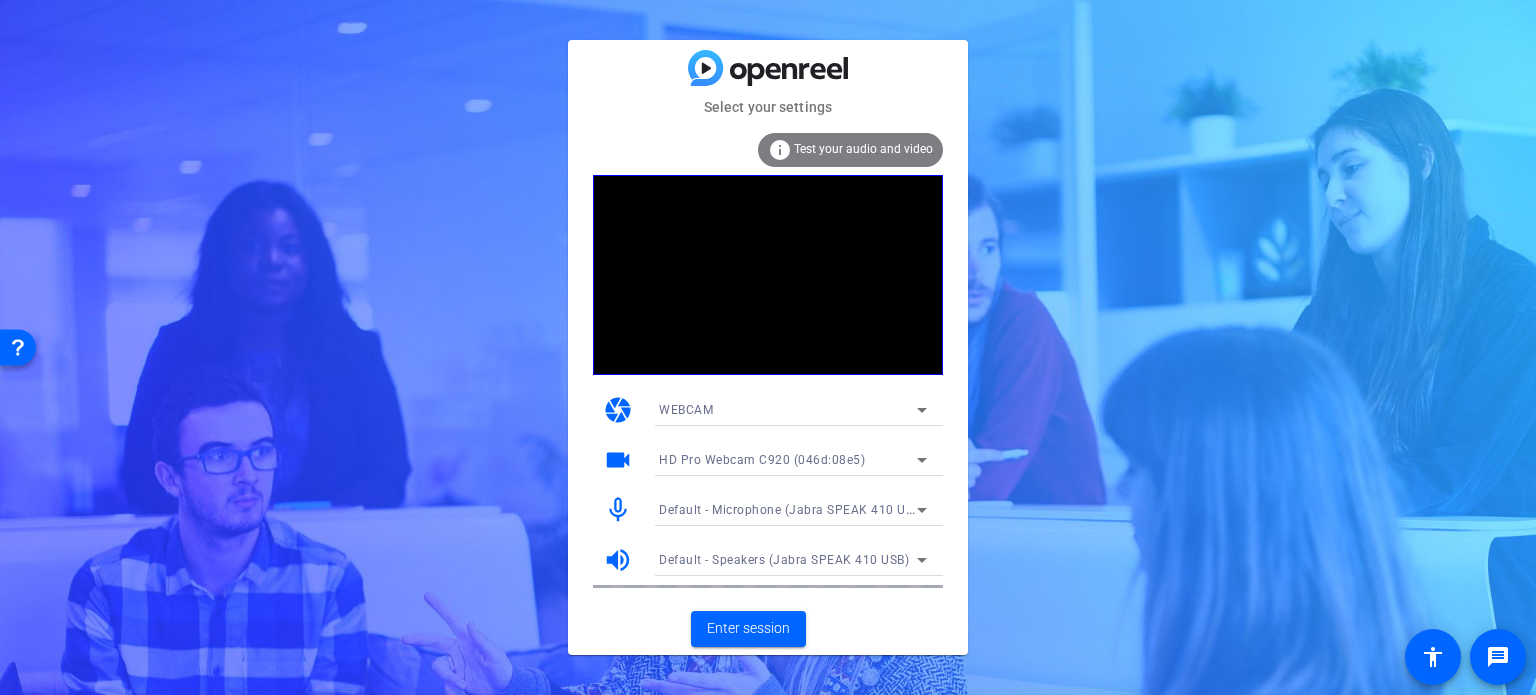 click on "Default - Speakers (Jabra SPEAK 410 USB)" at bounding box center (784, 560) 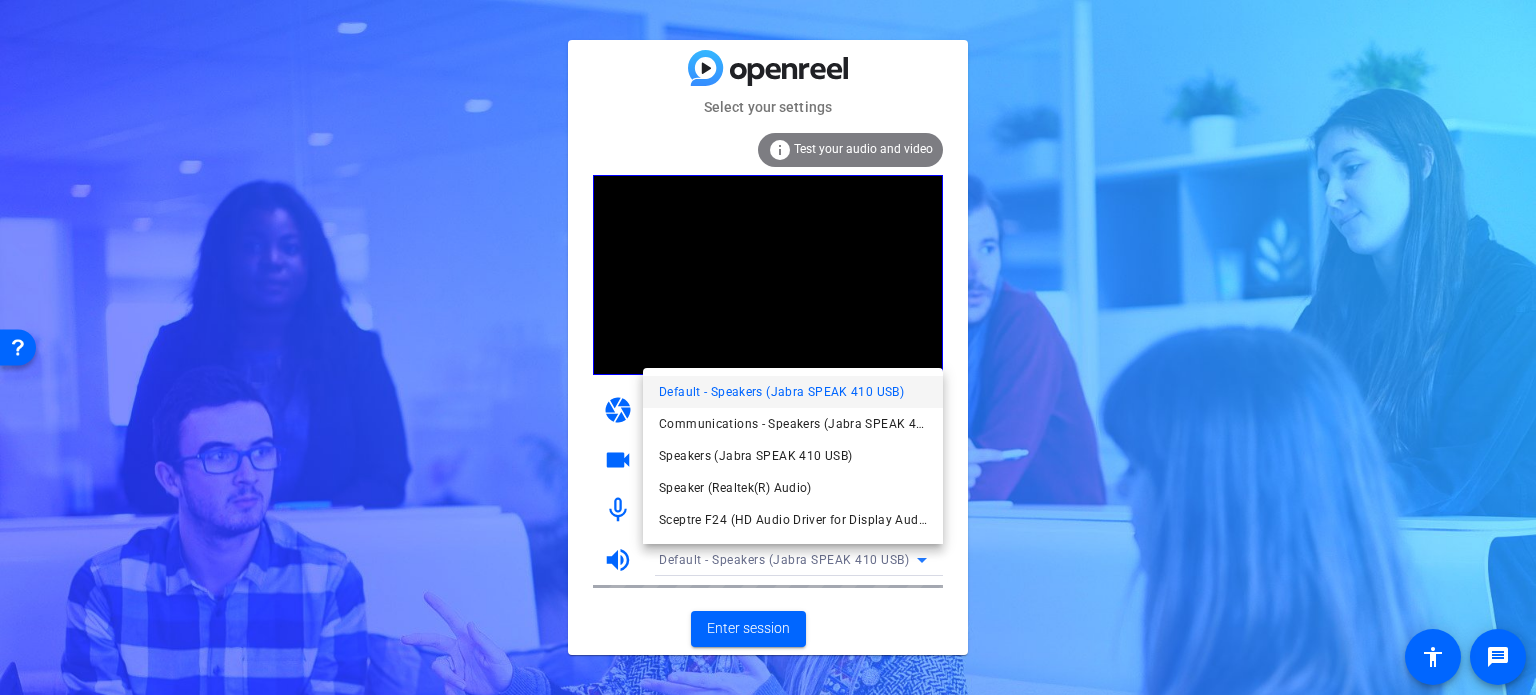 click at bounding box center [768, 347] 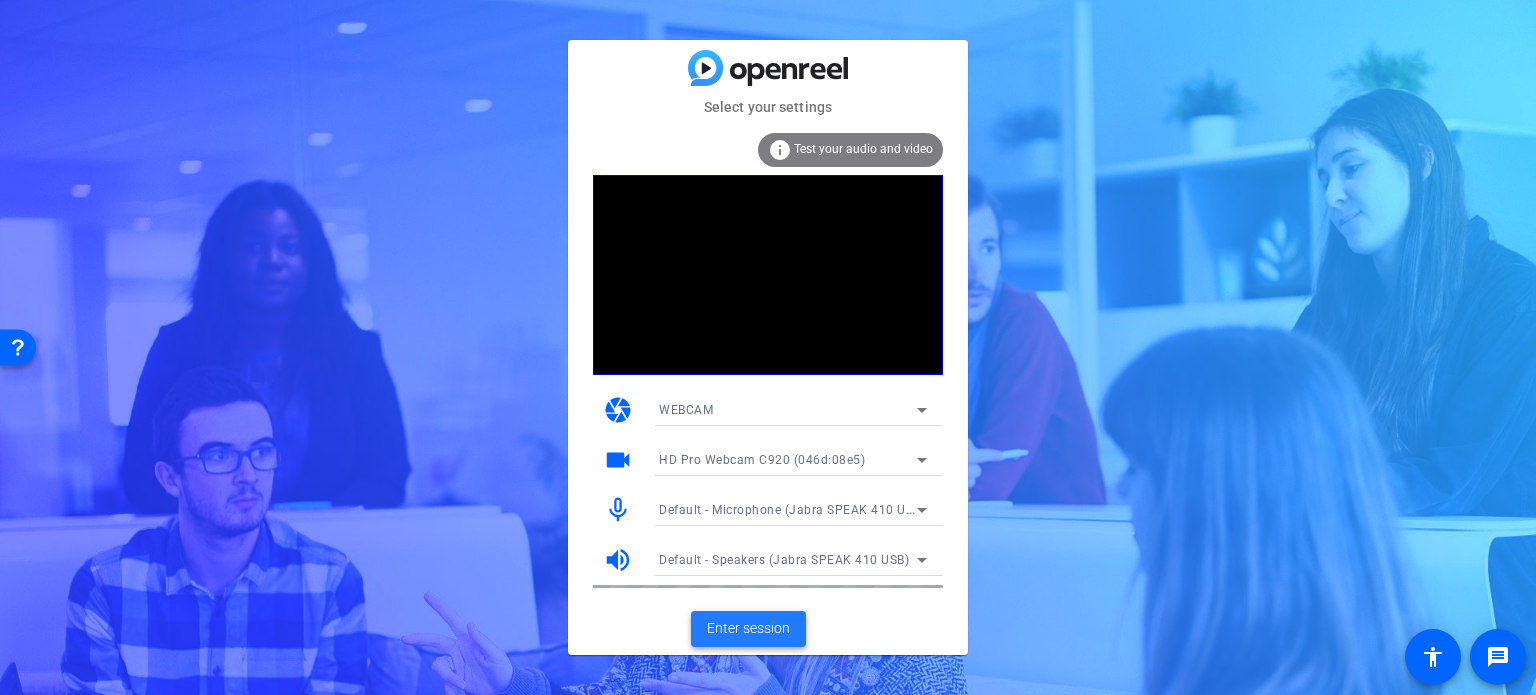 click on "Enter session" 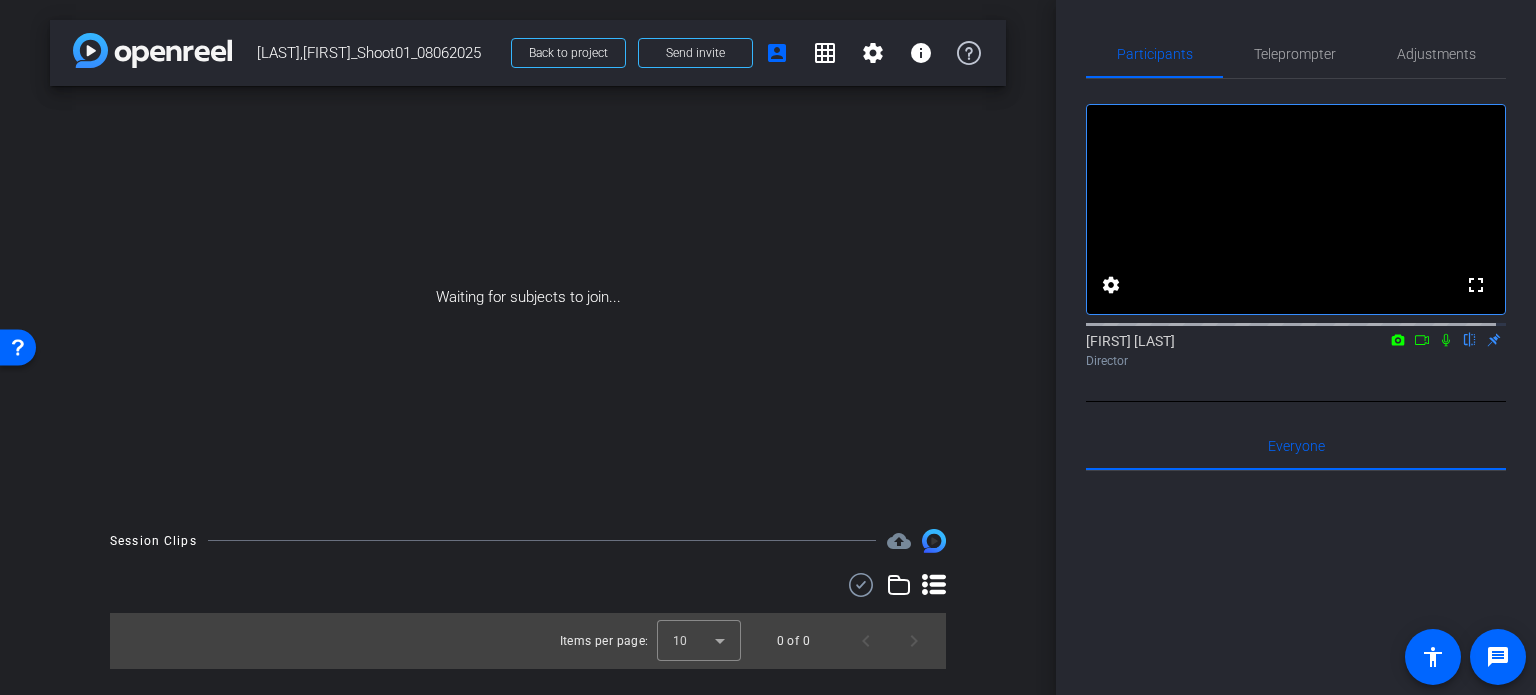 click on "arrow_back  White,Todd_Shoot01_08062025   Back to project   Send invite  account_box grid_on settings info
Waiting for subjects to join...  Session Clips   cloud_upload
Items per page:  10  0 of 0" at bounding box center (528, 347) 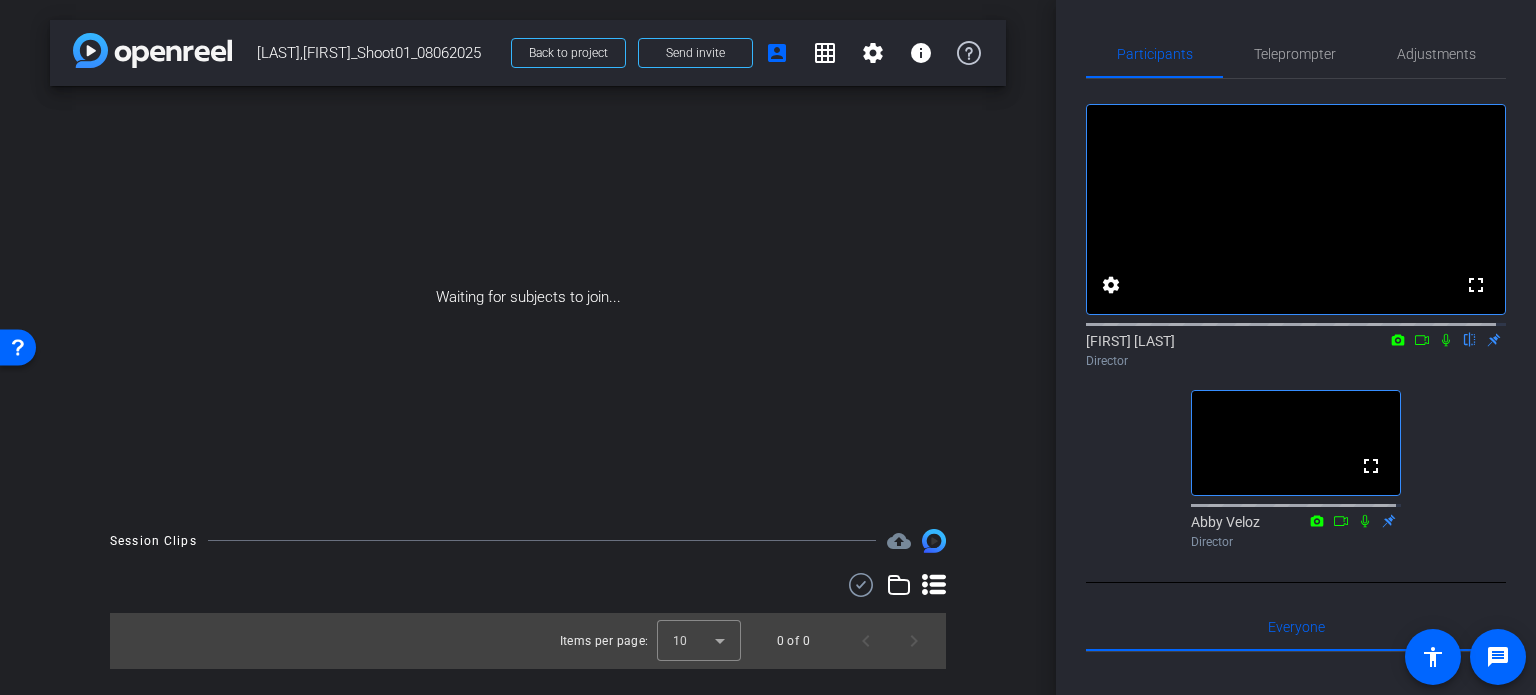 click on "Waiting for subjects to join..." at bounding box center [528, 297] 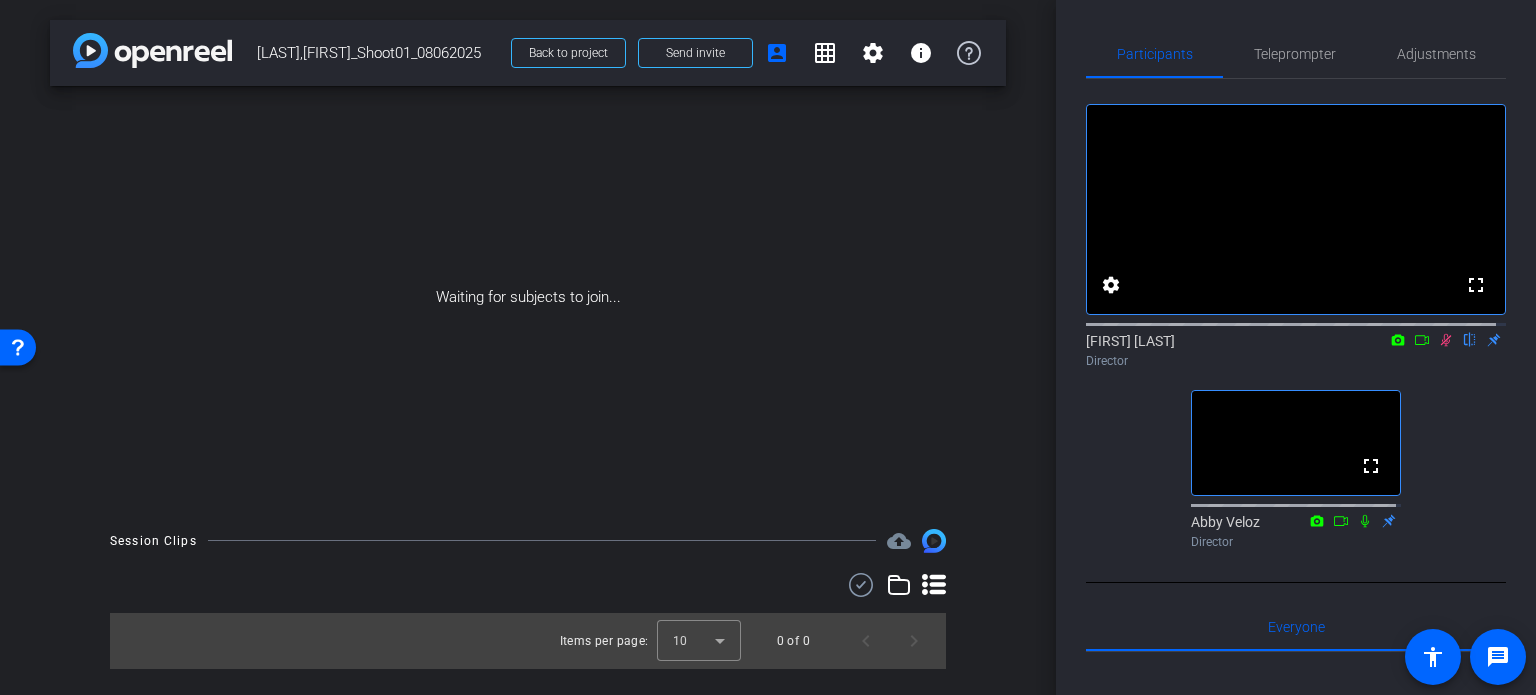 click 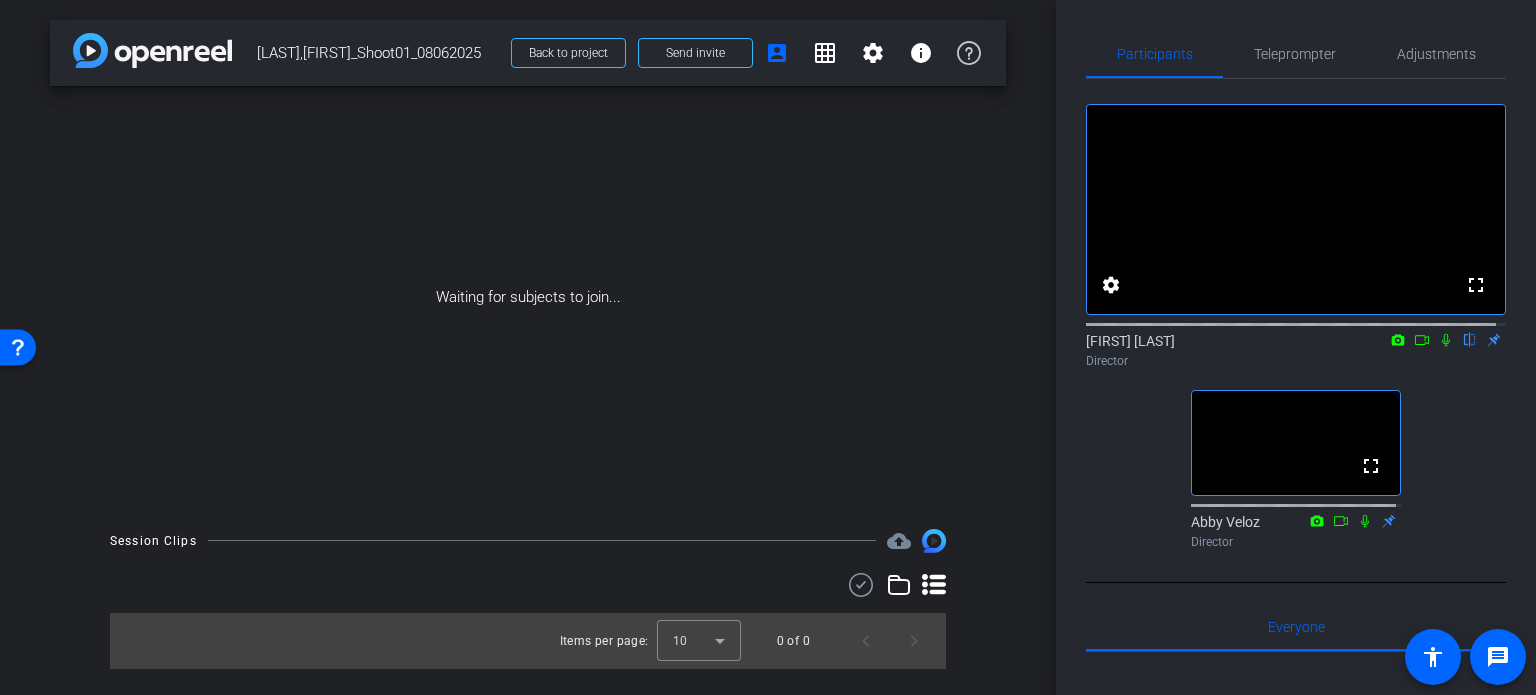 click 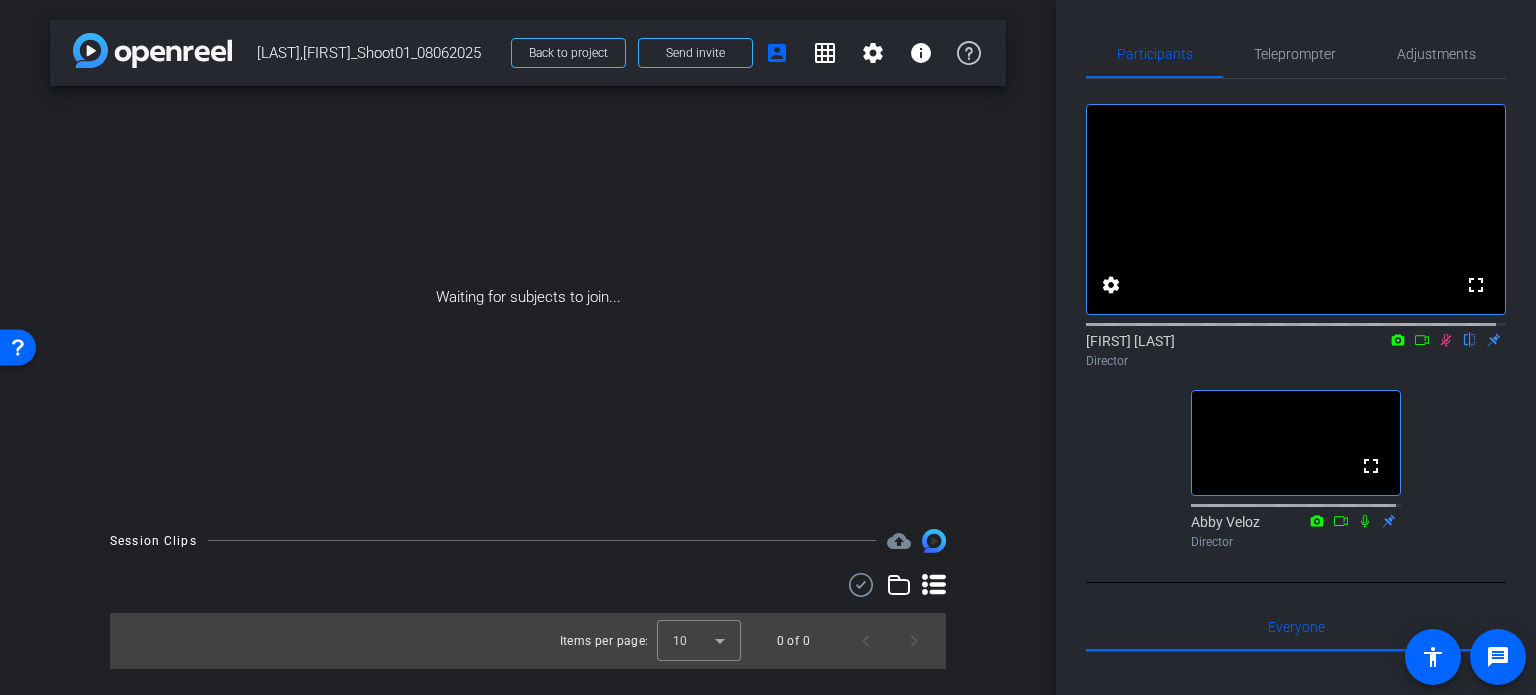 click 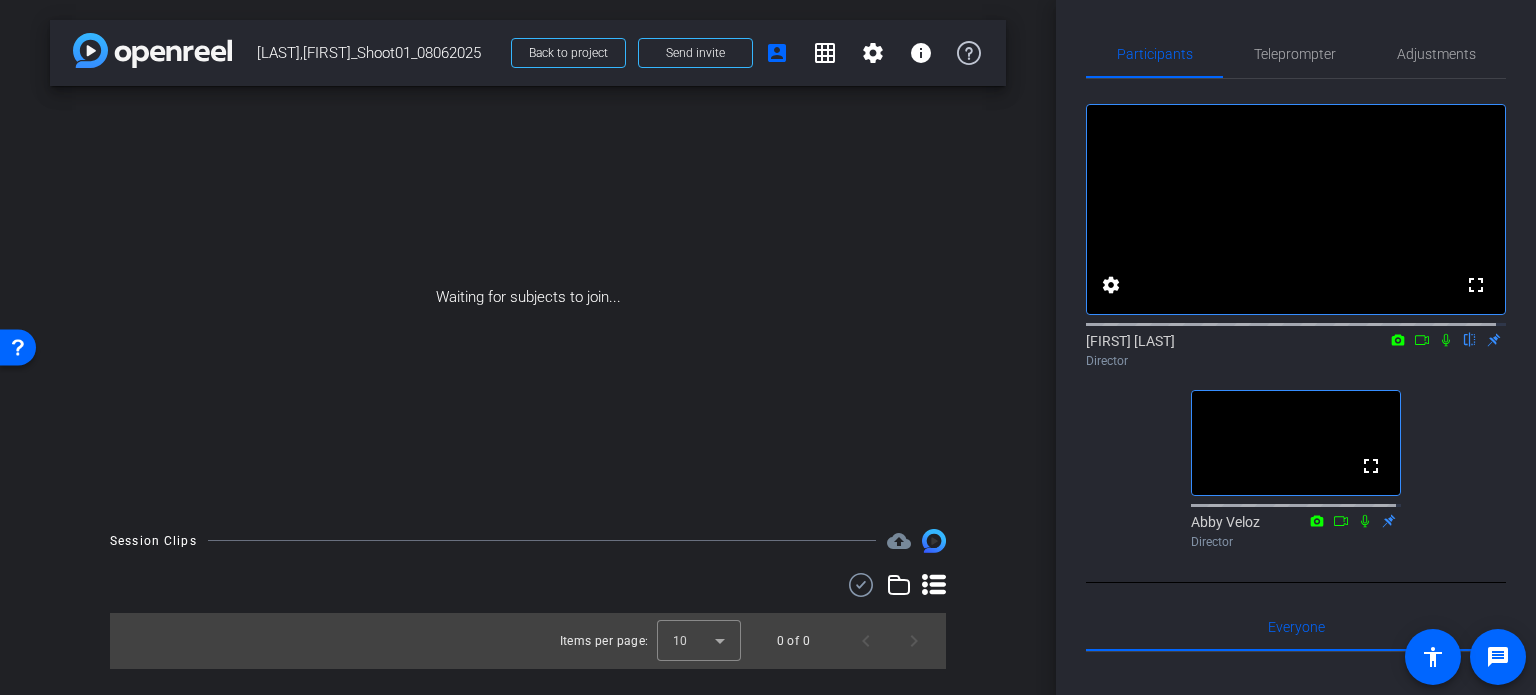 click 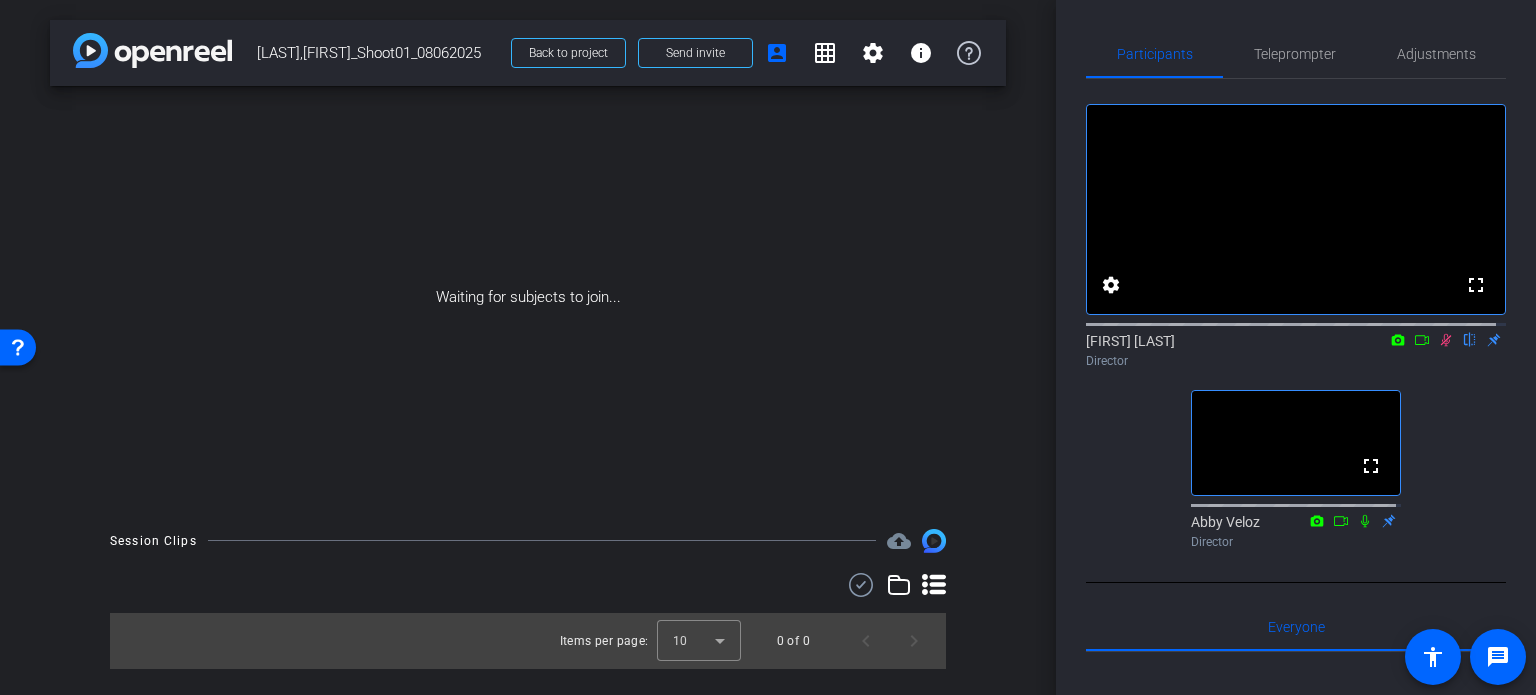 click 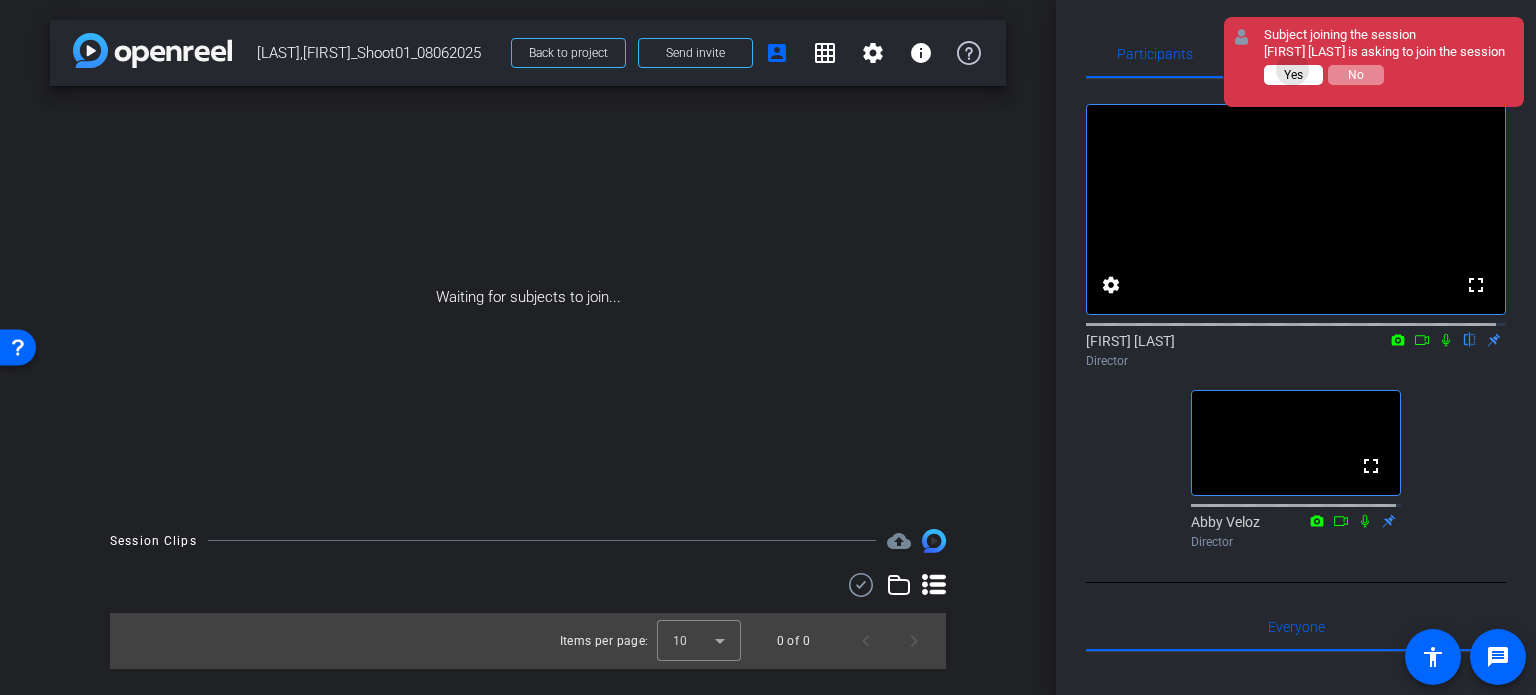 click on "Yes" at bounding box center (1293, 75) 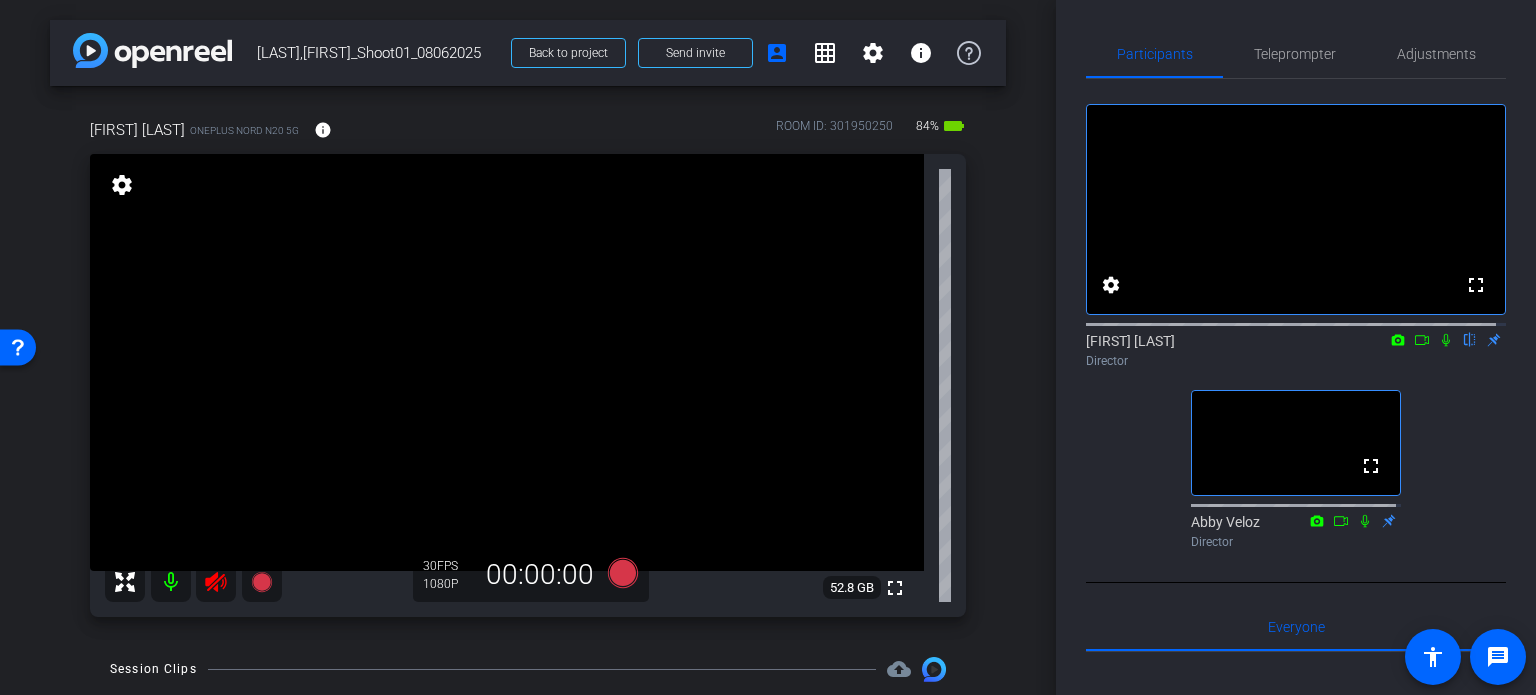 click 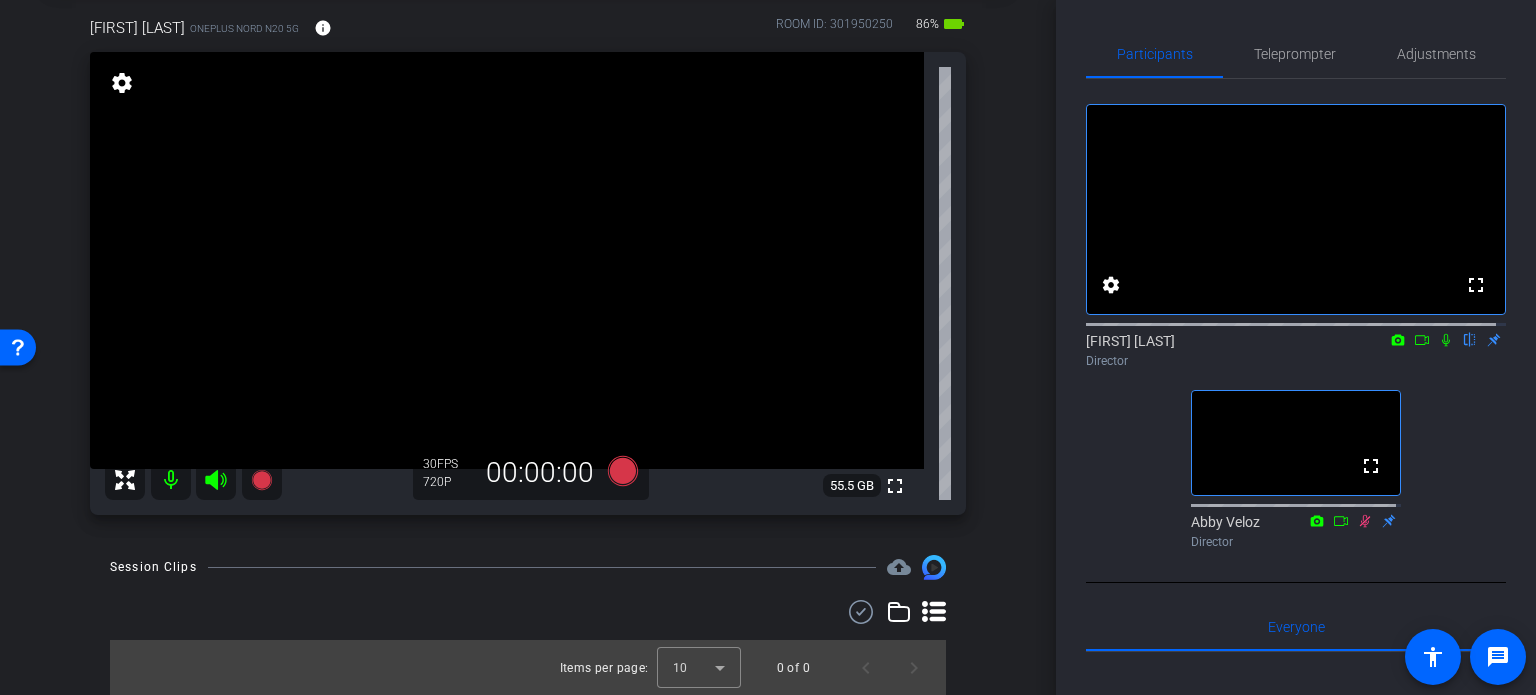 scroll, scrollTop: 2, scrollLeft: 0, axis: vertical 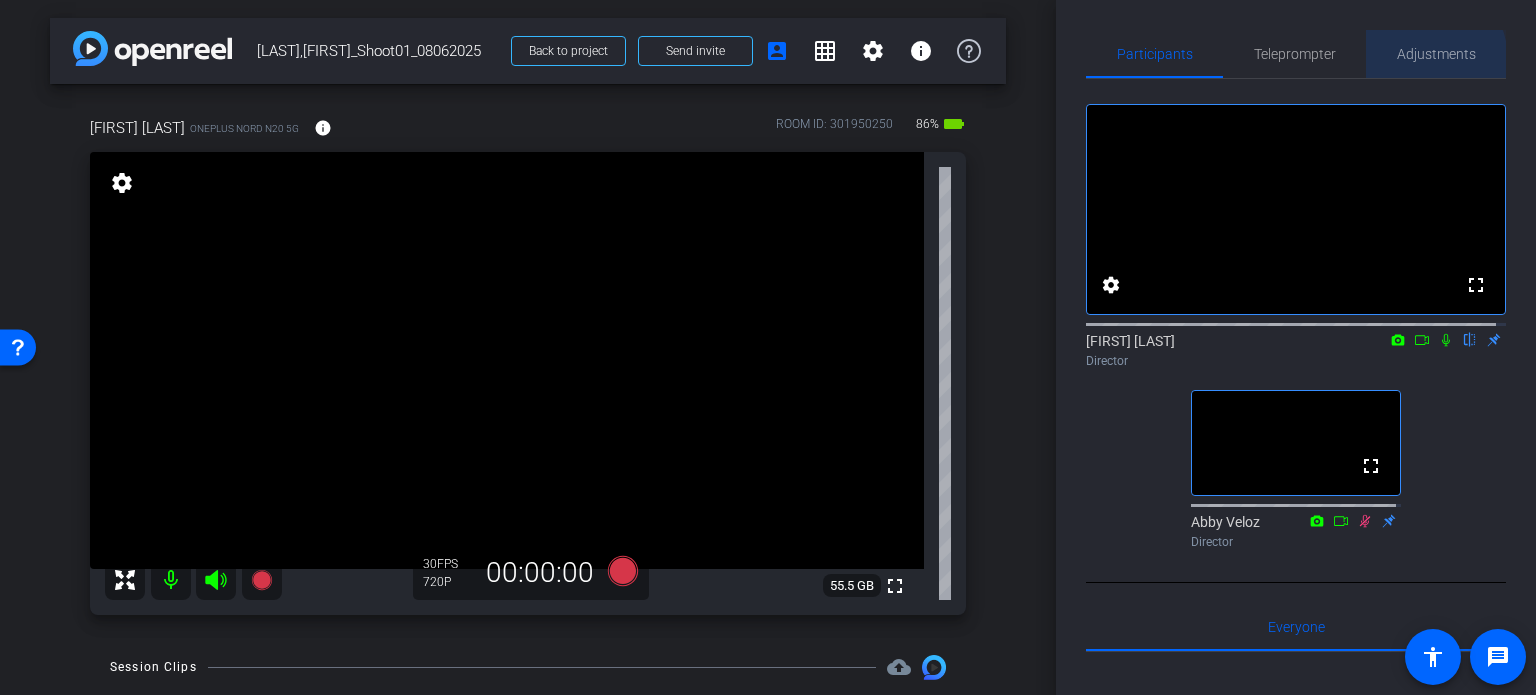click on "Adjustments" at bounding box center (1436, 54) 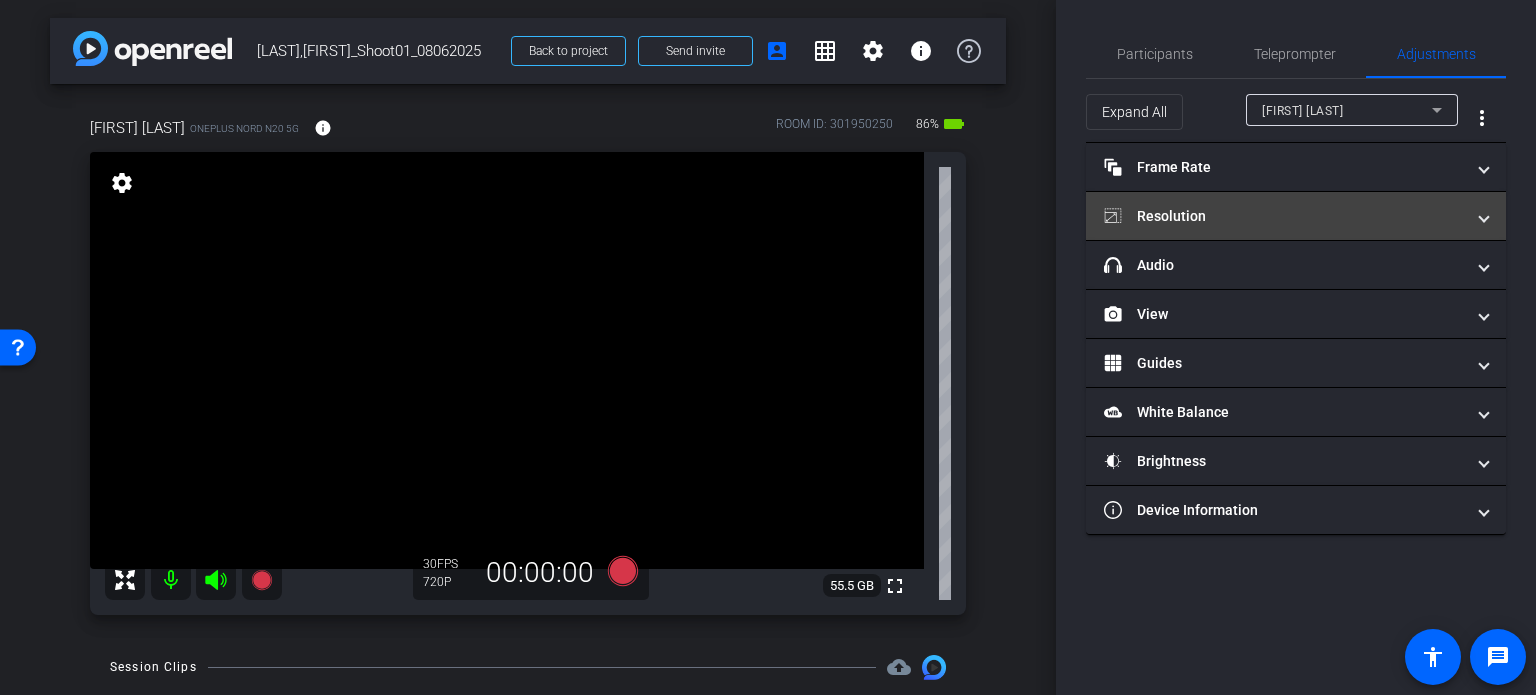 click on "Resolution" at bounding box center [1284, 216] 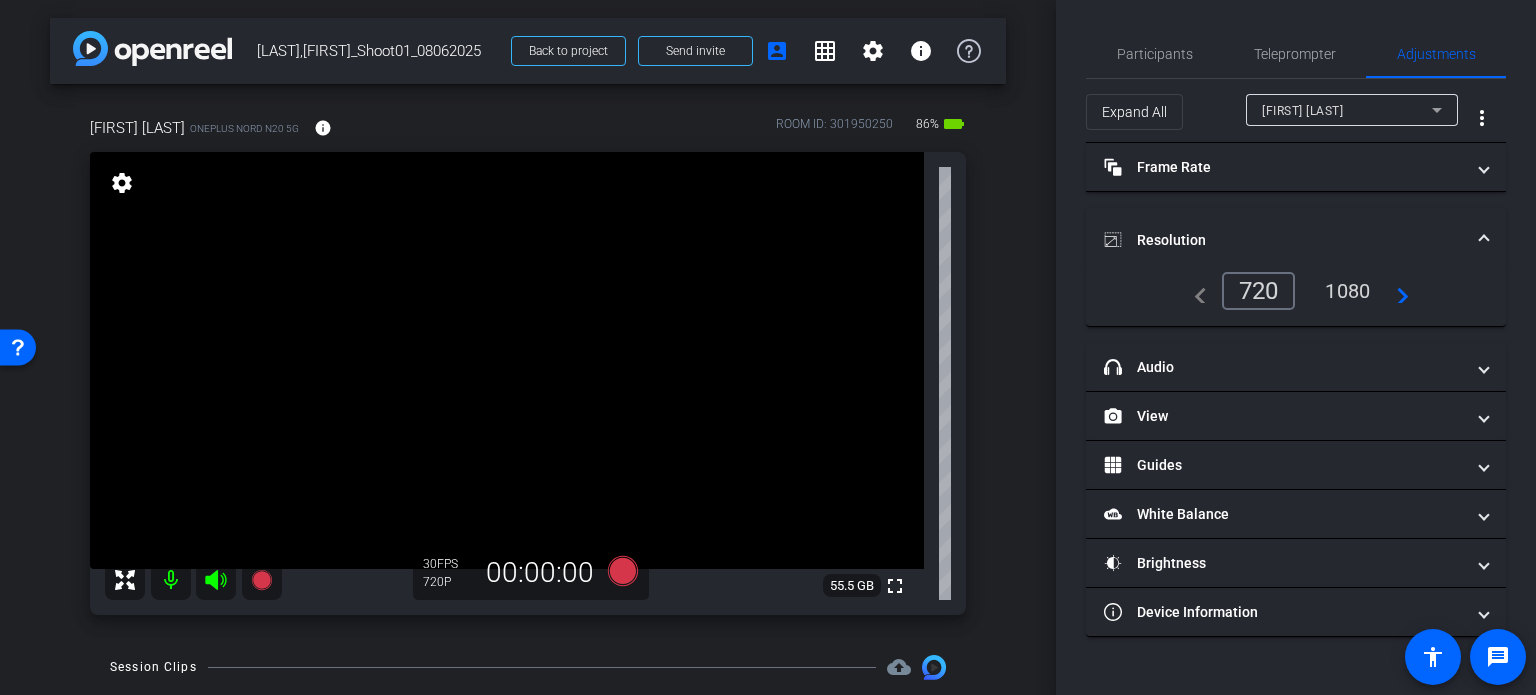 click on "navigate_next" at bounding box center [1397, 291] 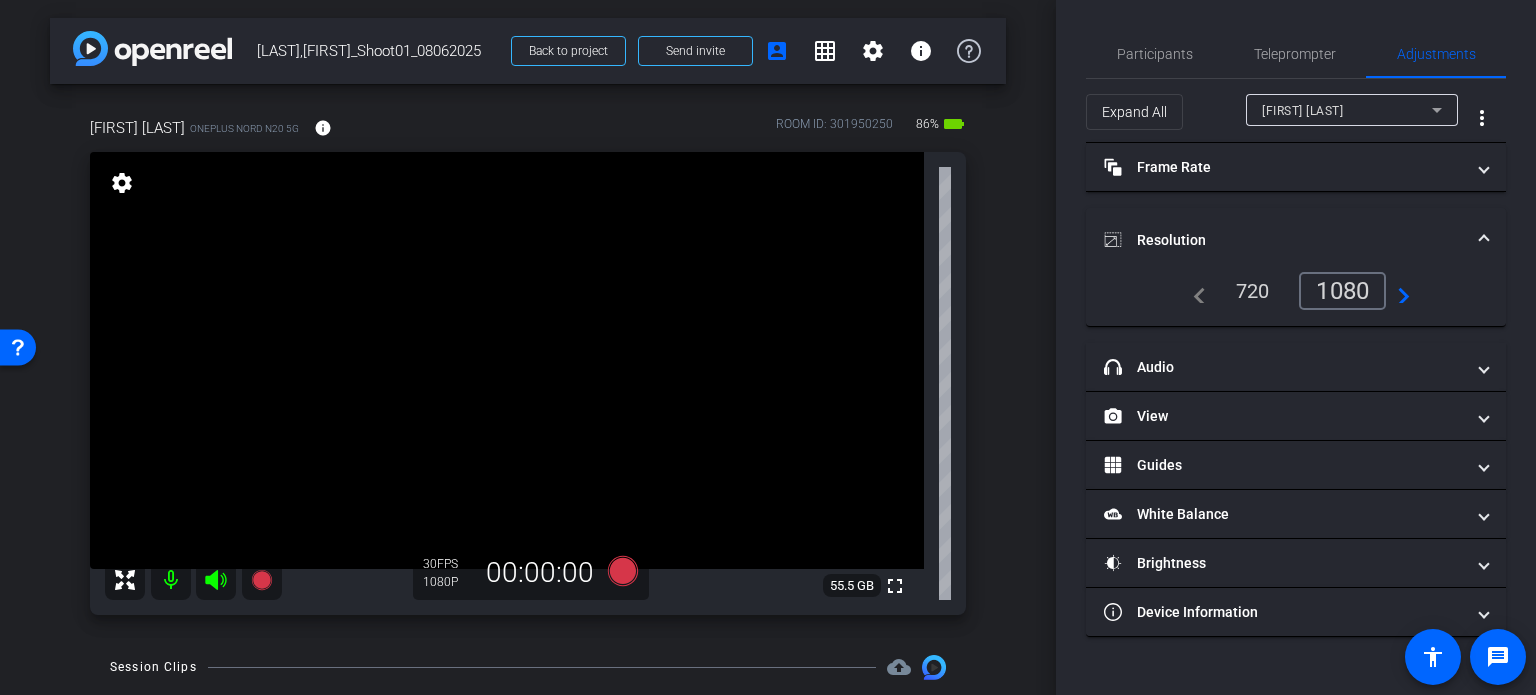 click at bounding box center [1484, 240] 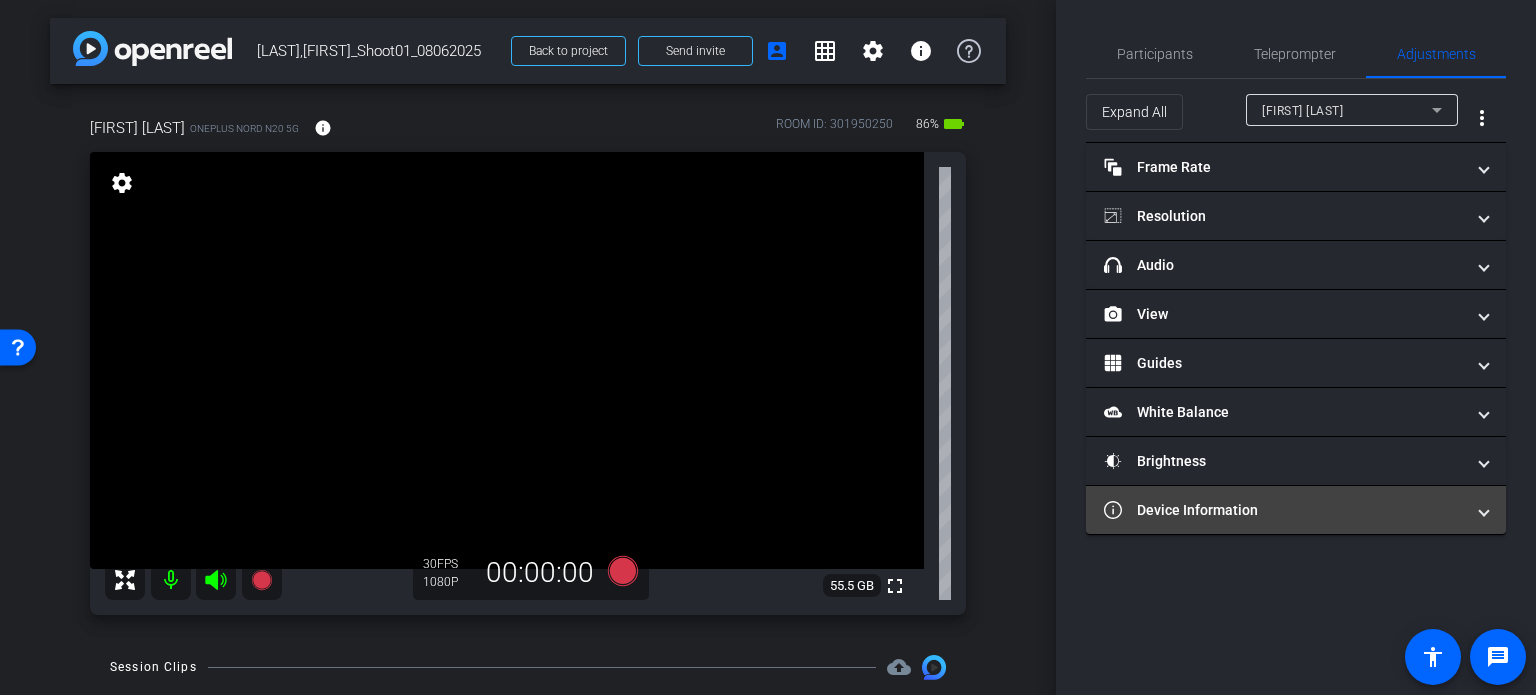 click on "Device Information" at bounding box center (1284, 510) 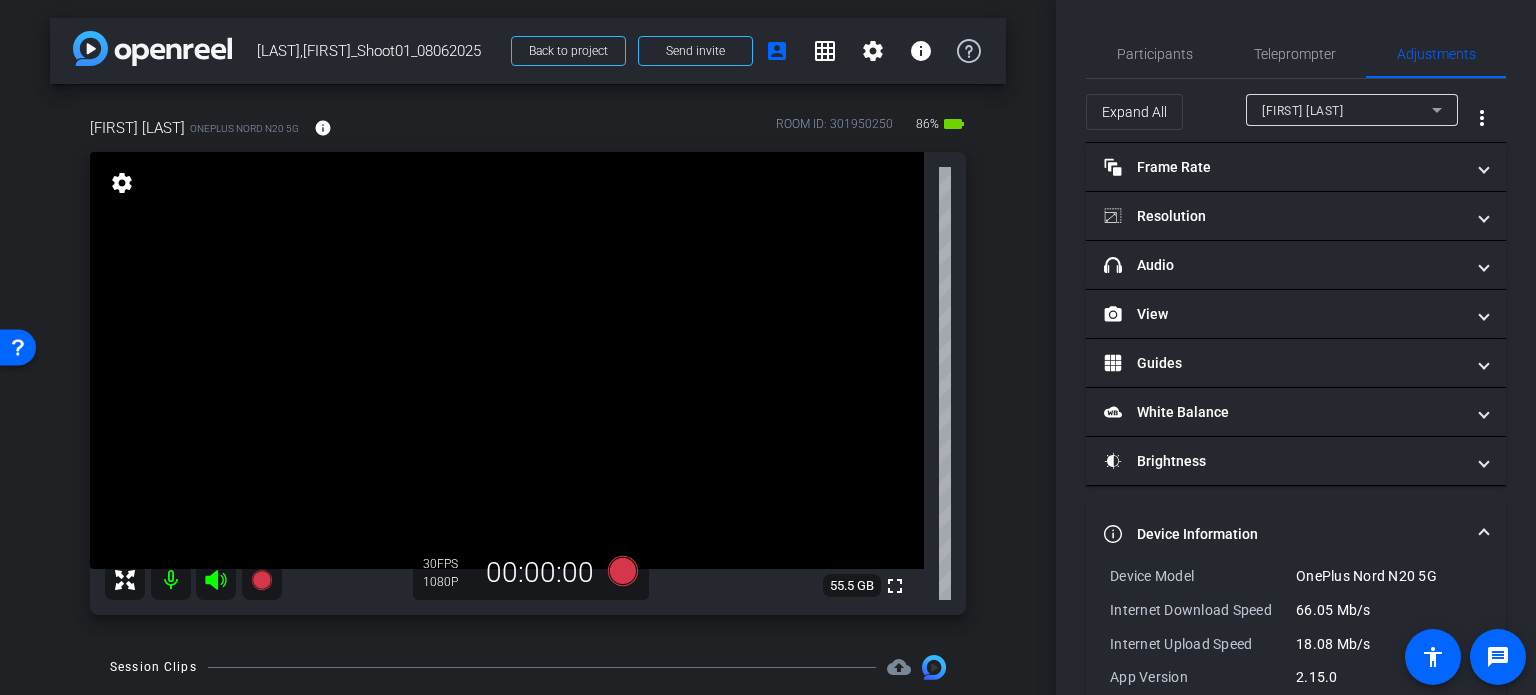 scroll, scrollTop: 100, scrollLeft: 0, axis: vertical 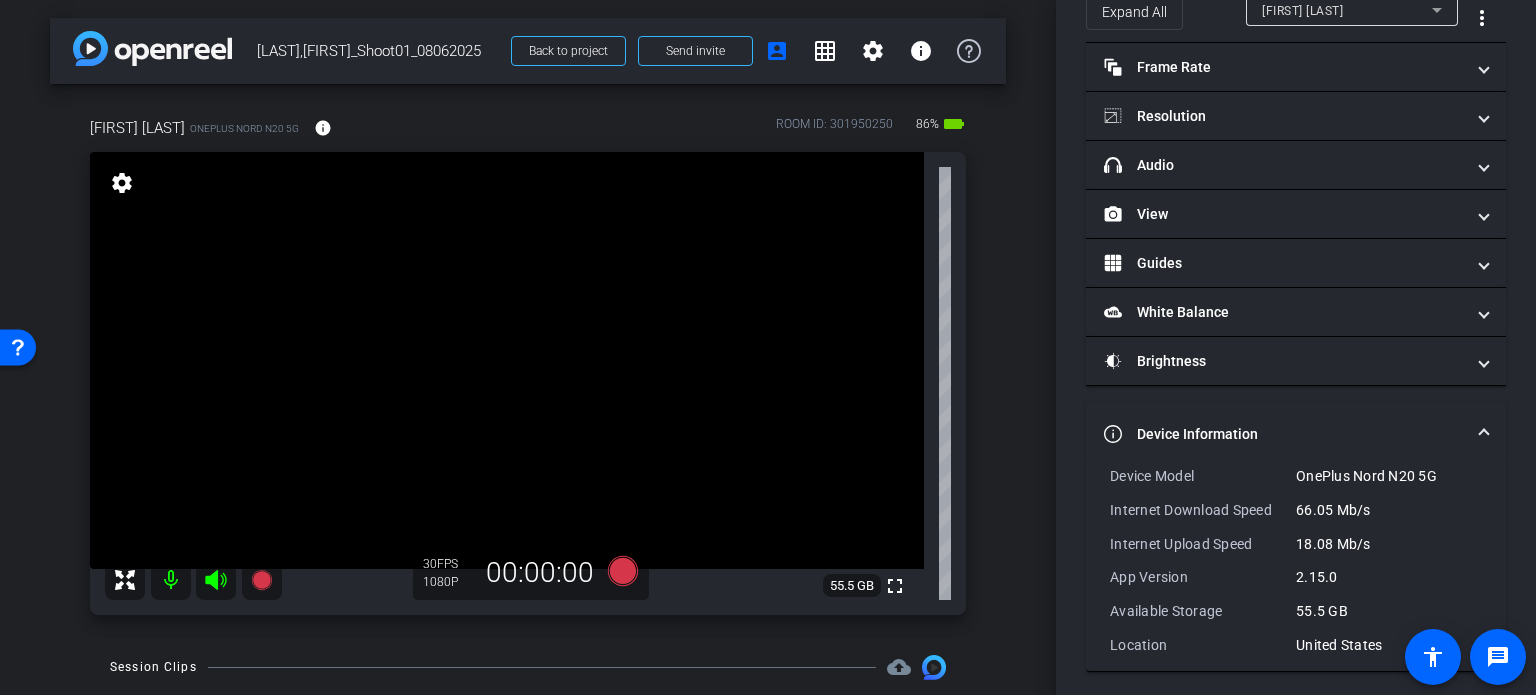 click at bounding box center [1484, 434] 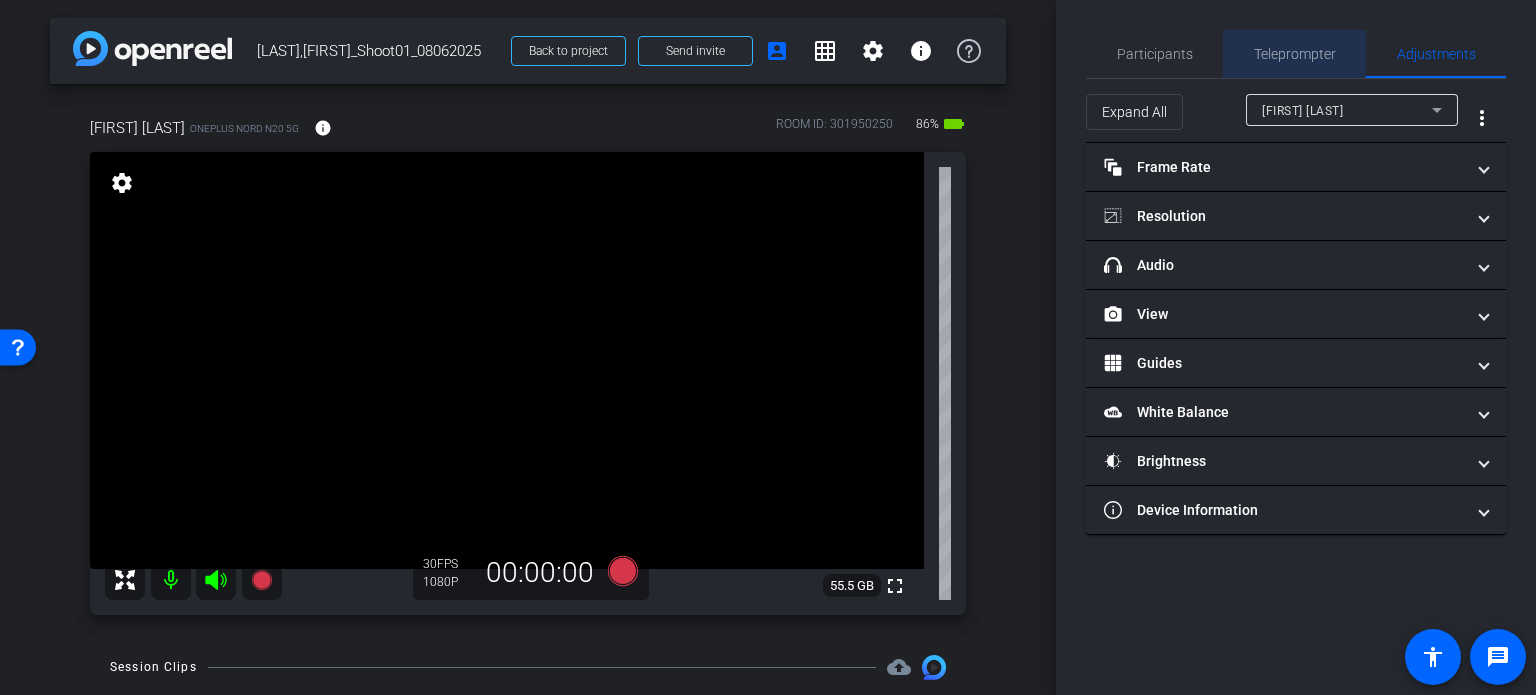 click on "Teleprompter" at bounding box center [1295, 54] 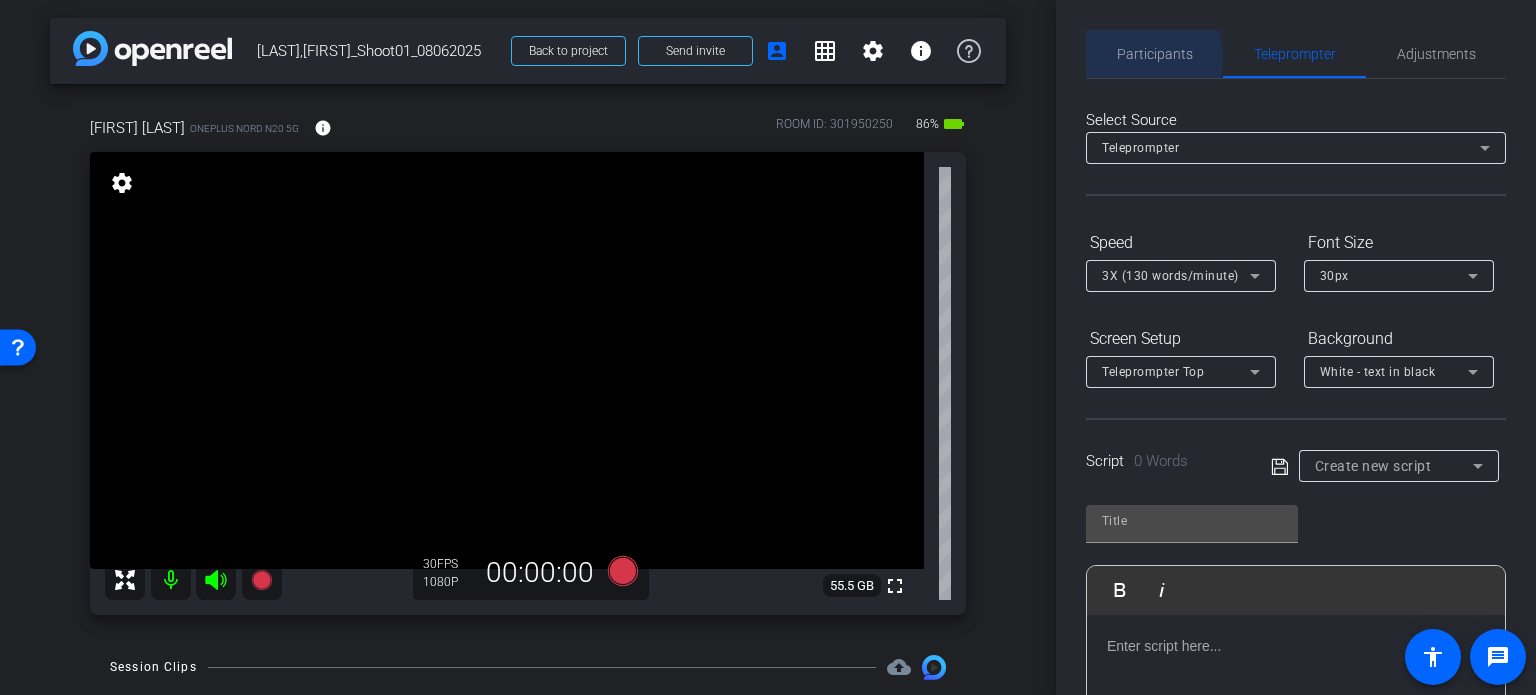 click on "Participants" at bounding box center (1155, 54) 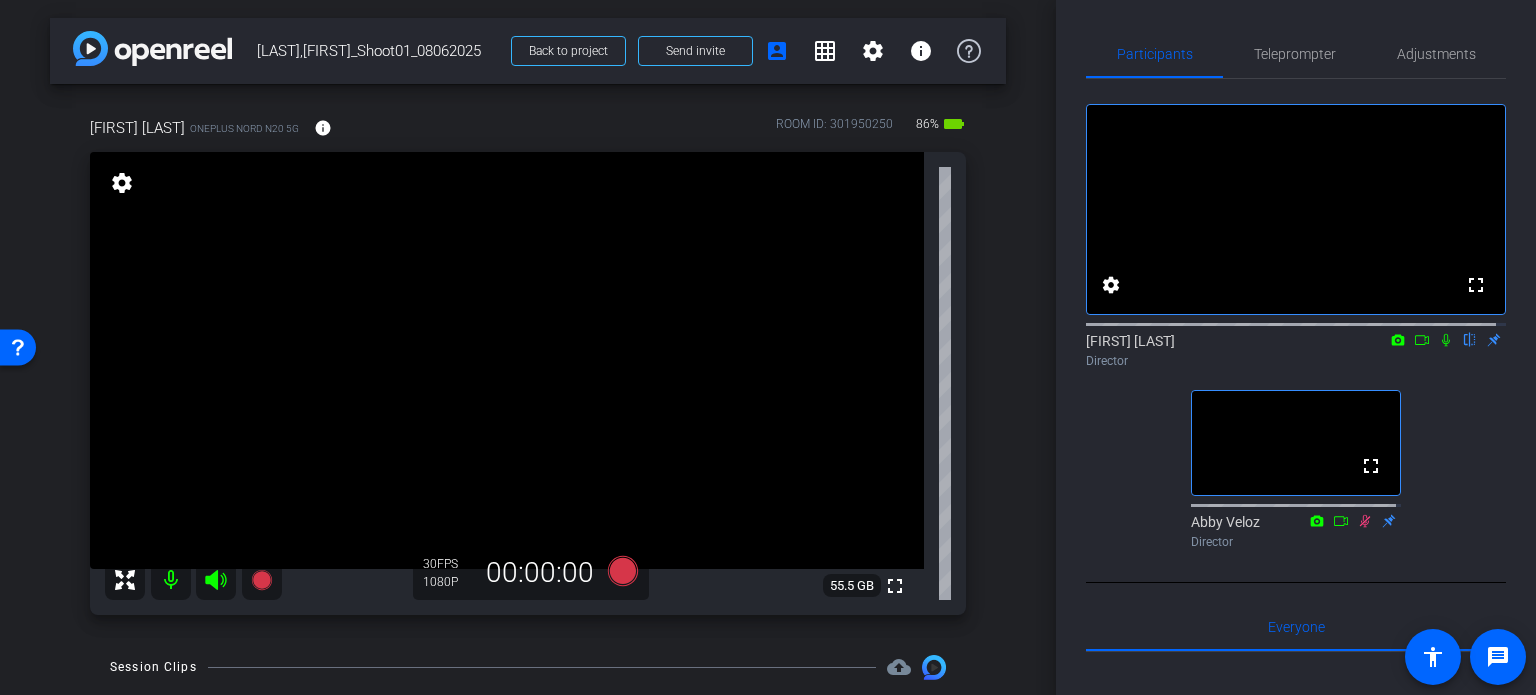 scroll, scrollTop: 100, scrollLeft: 0, axis: vertical 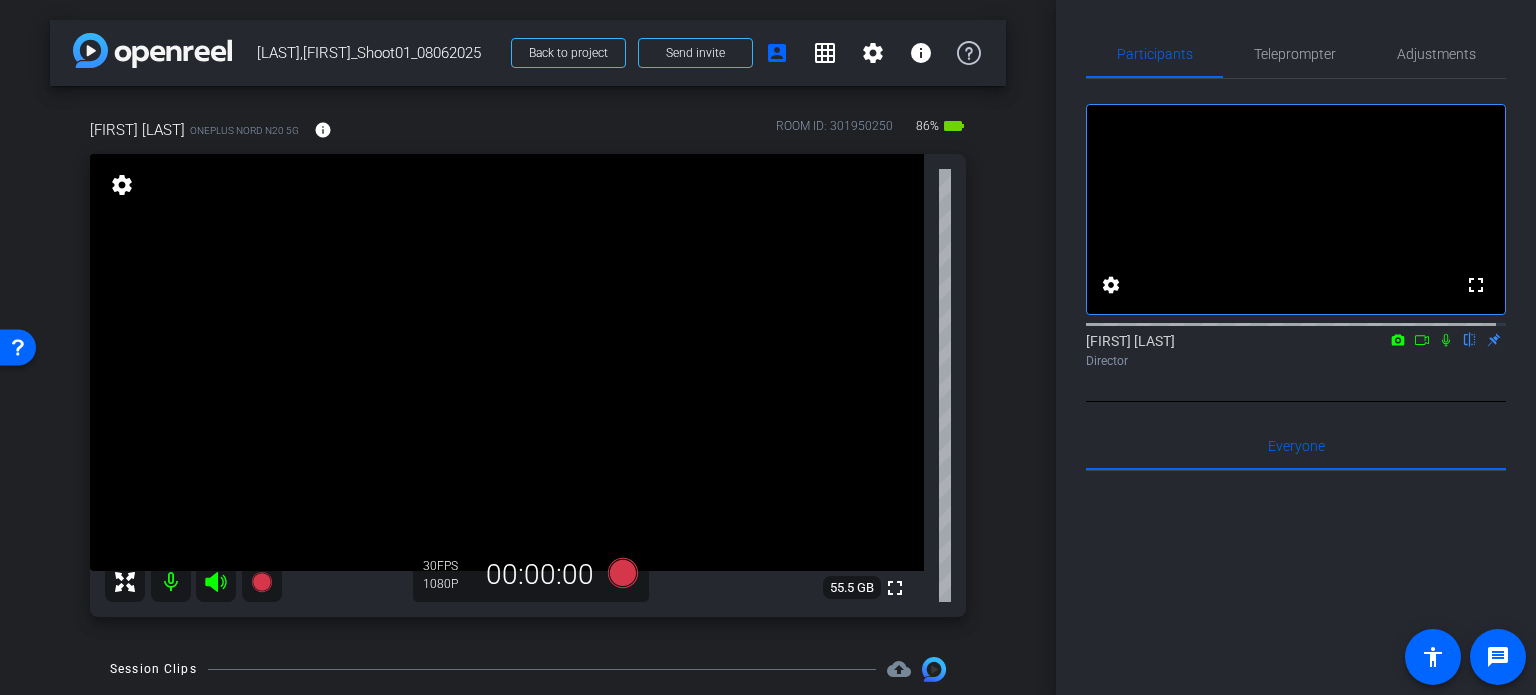 click on "arrow_back  White,Todd_Shoot01_08062025   Back to project   Send invite  account_box grid_on settings info
TODD WHITE OnePlus Nord N20 5G info ROOM ID: 301950250 86% battery_std fullscreen settings  55.5 GB
30 FPS  1080P   00:00:00
Session Clips   cloud_upload
Items per page:  10  0 of 0" at bounding box center (528, 347) 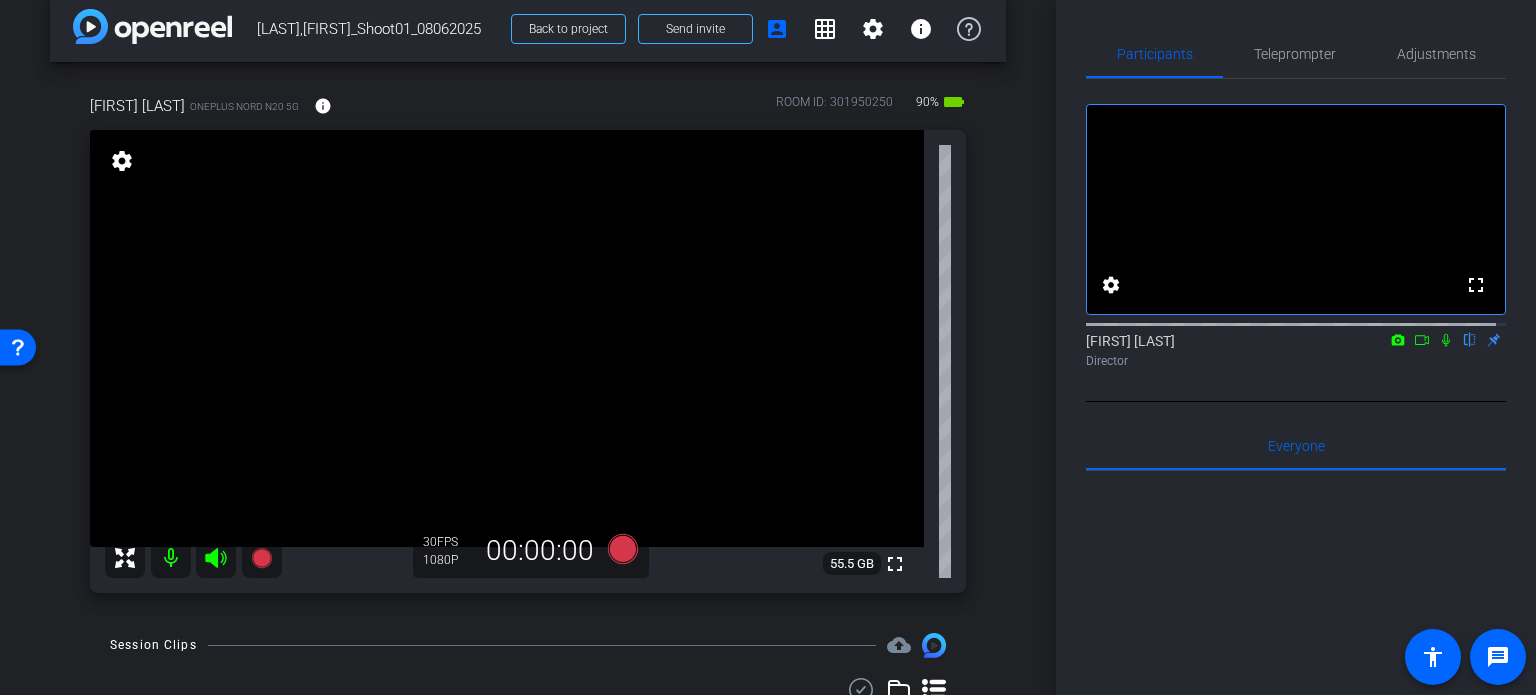 scroll, scrollTop: 2, scrollLeft: 0, axis: vertical 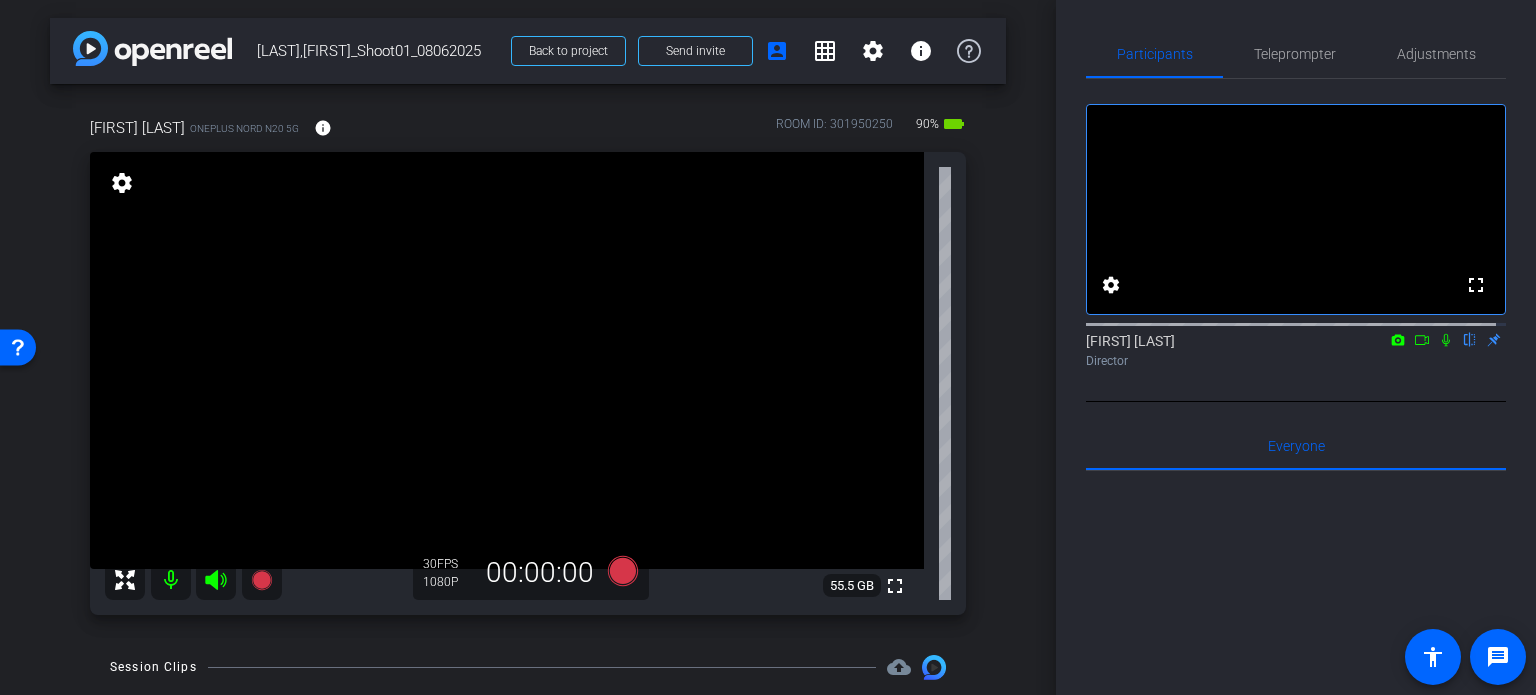 click 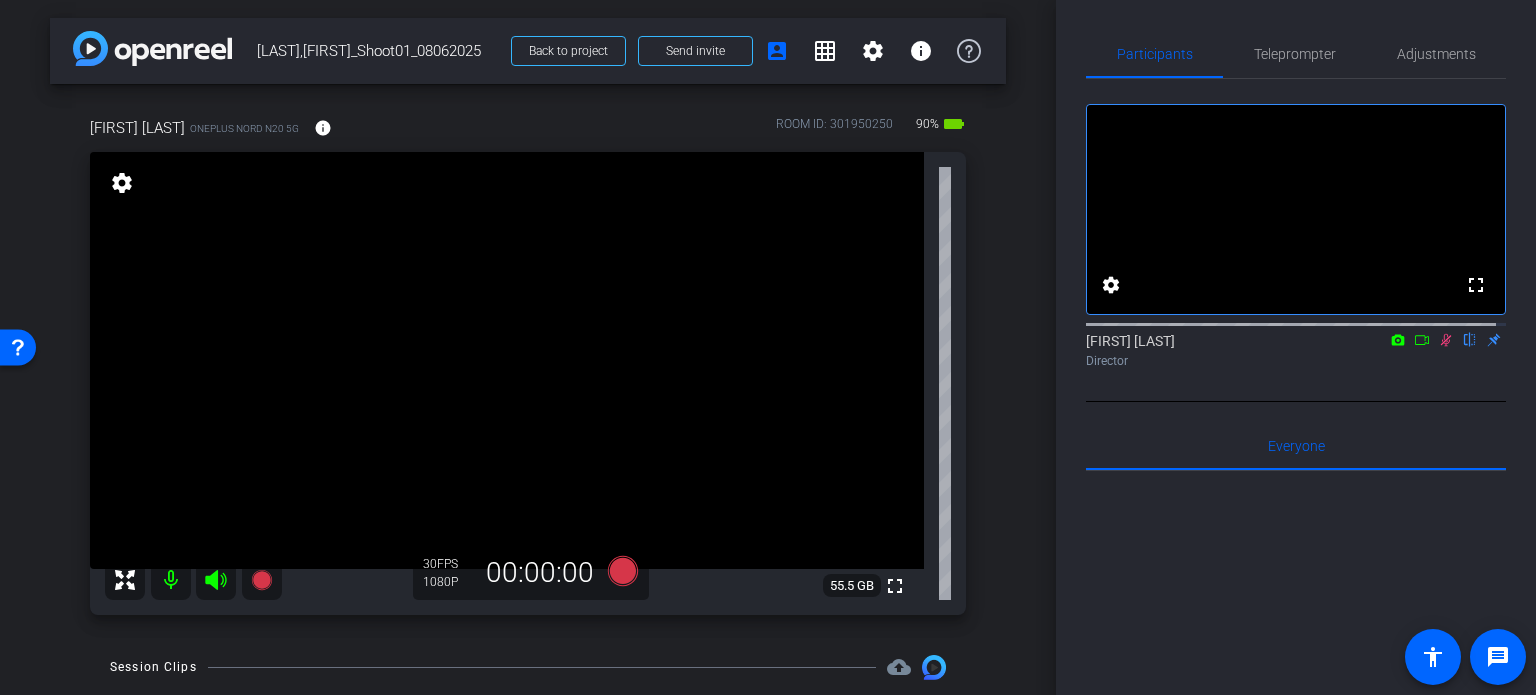 click 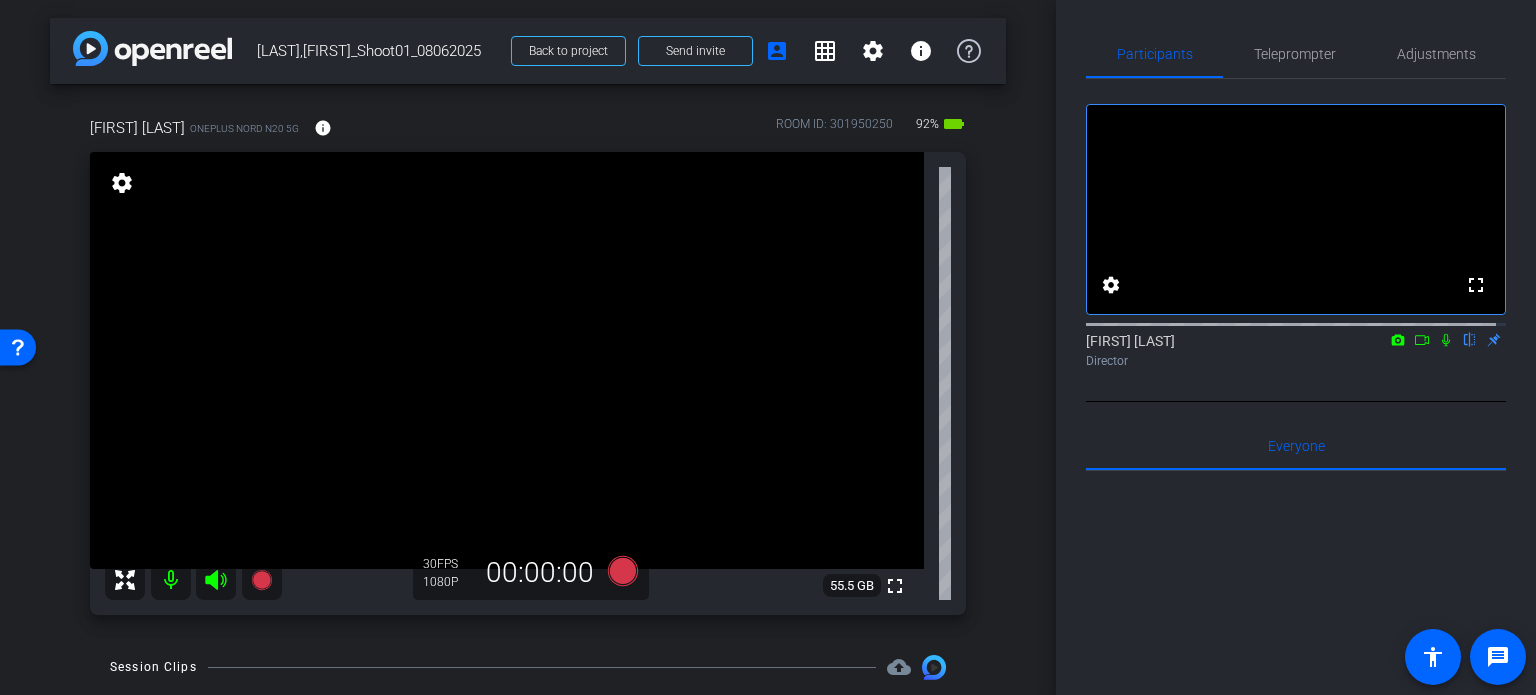click on "arrow_back  White,Todd_Shoot01_08062025   Back to project   Send invite  account_box grid_on settings info
TODD WHITE OnePlus Nord N20 5G info ROOM ID: 301950250 92% battery_std fullscreen settings  55.5 GB
30 FPS  1080P   00:00:00
Session Clips   cloud_upload
Items per page:  10  0 of 0" at bounding box center (528, 345) 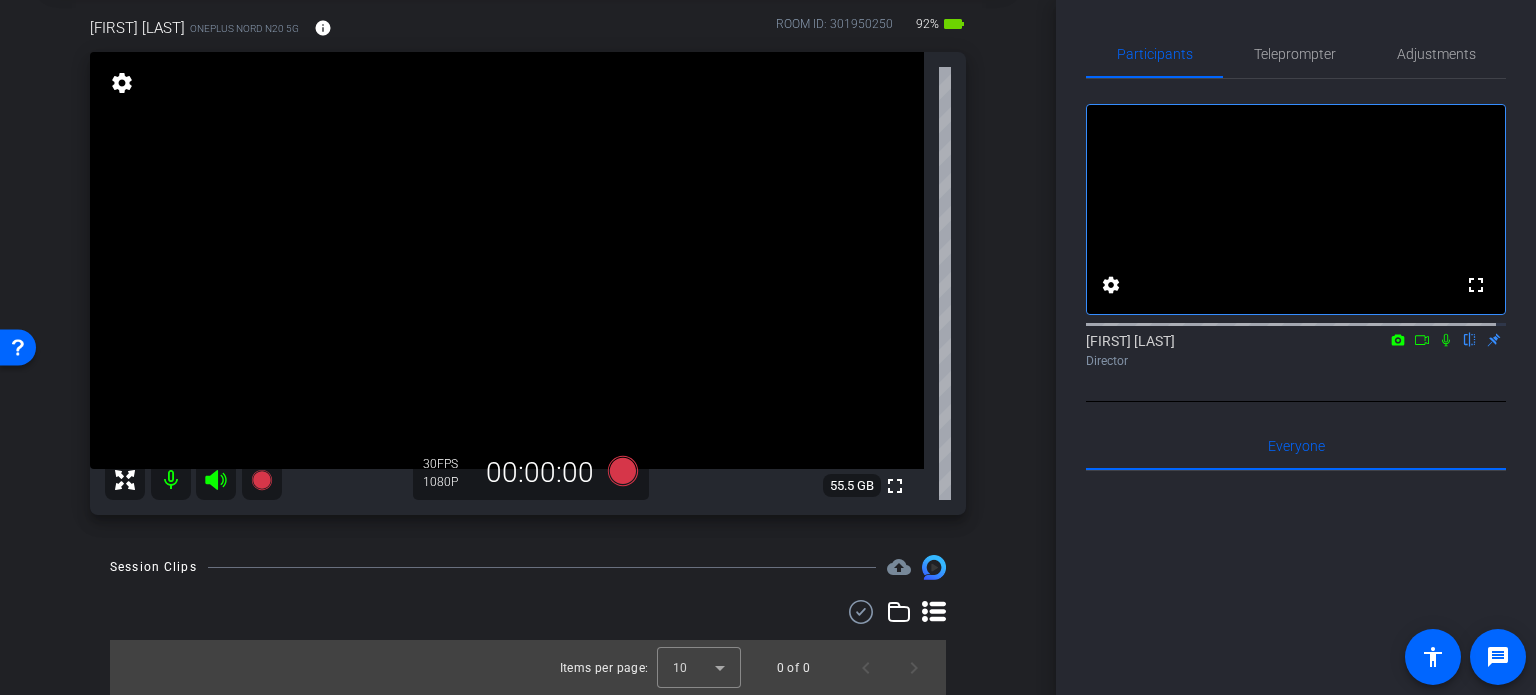 scroll, scrollTop: 2, scrollLeft: 0, axis: vertical 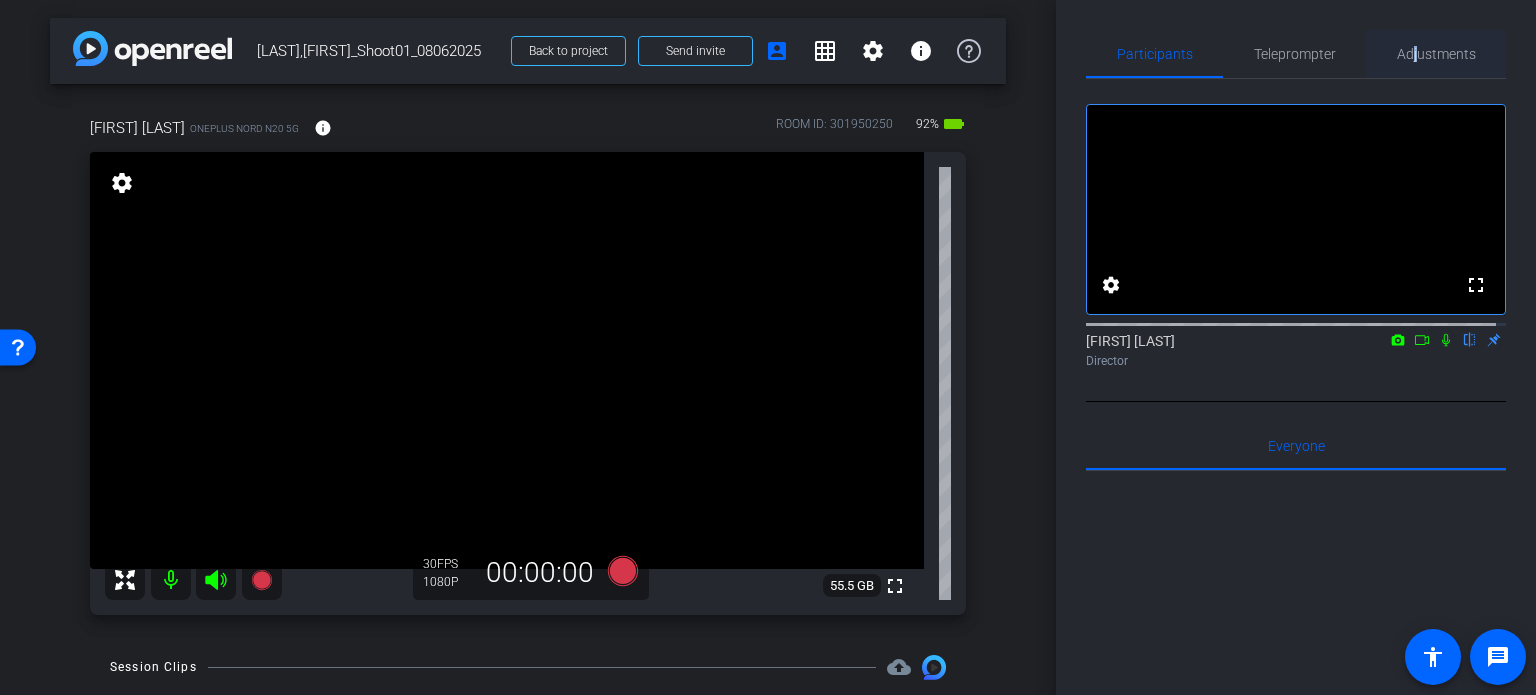 click on "Adjustments" at bounding box center (1436, 54) 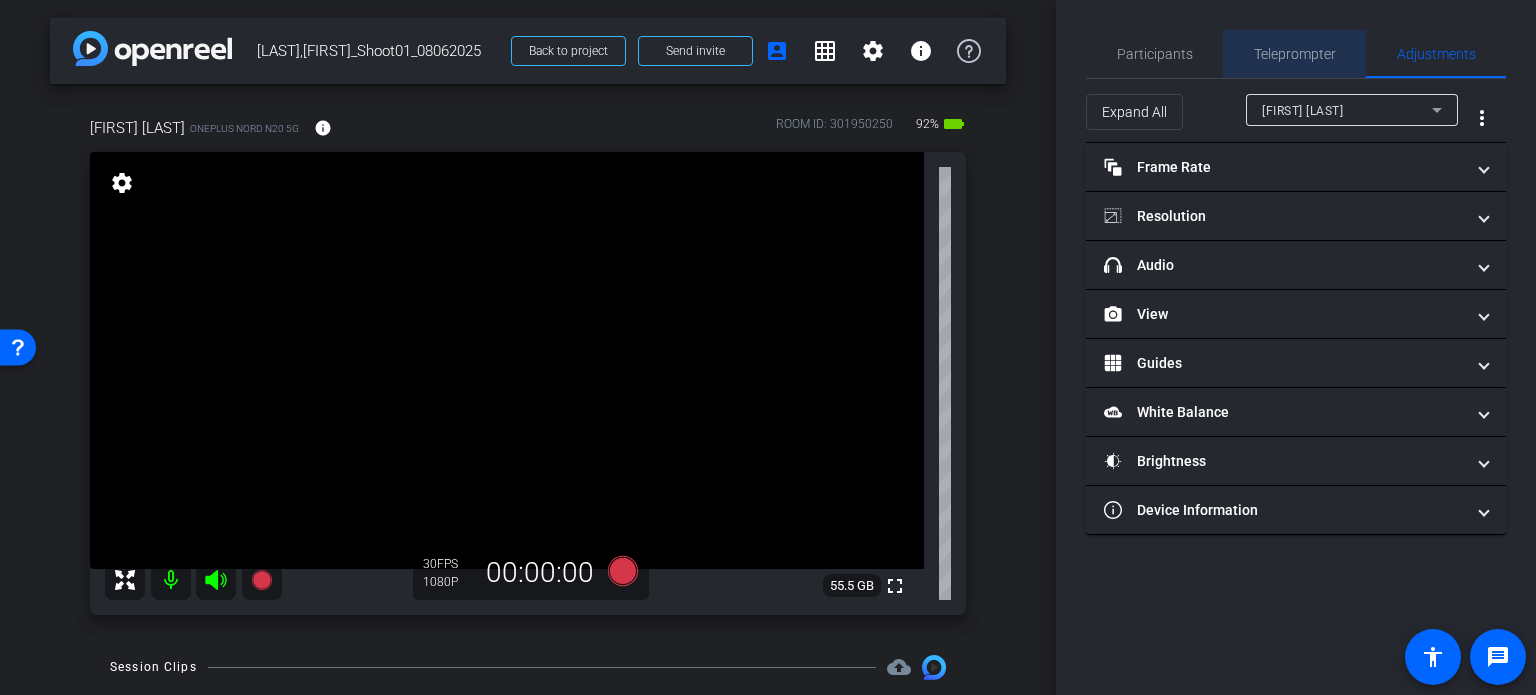 click on "Teleprompter" at bounding box center (1295, 54) 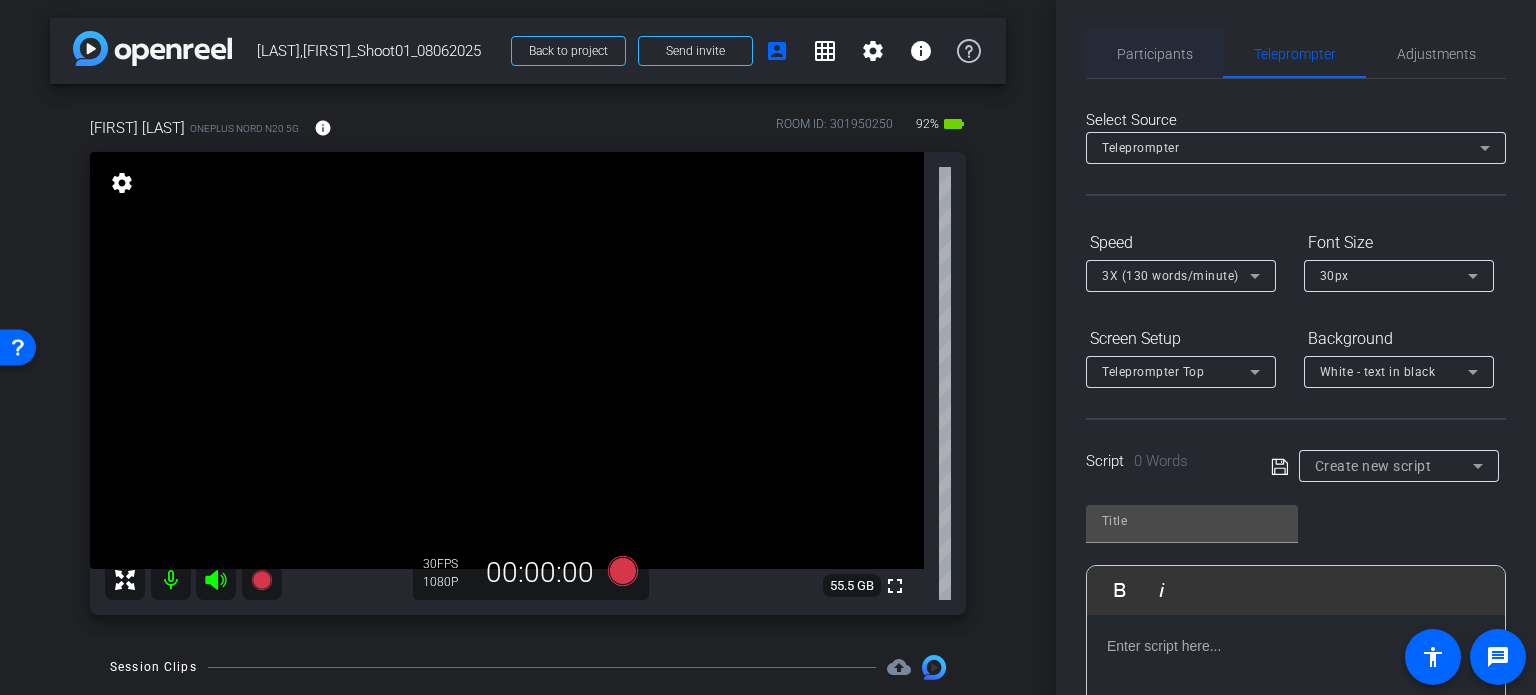 click on "Participants" at bounding box center [1155, 54] 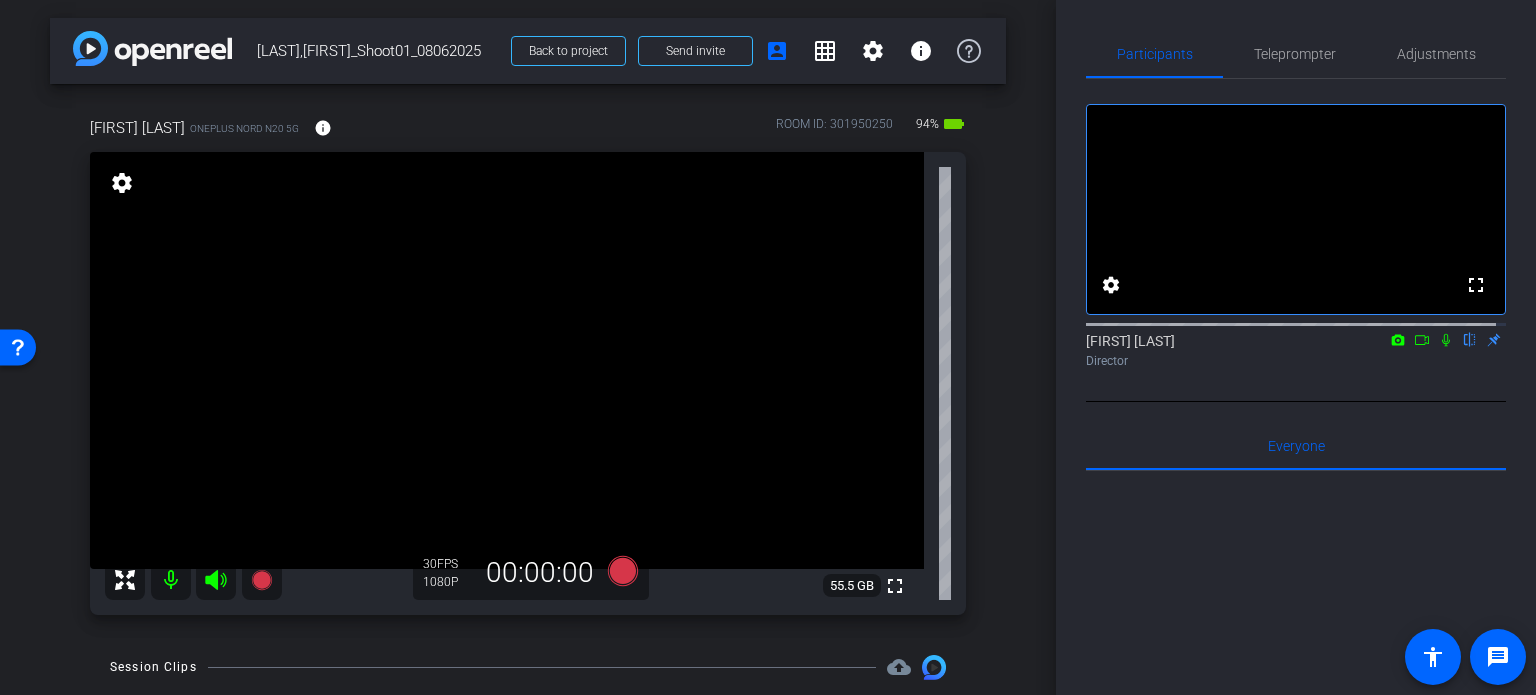 click on "arrow_back  White,Todd_Shoot01_08062025   Back to project   Send invite  account_box grid_on settings info
TODD WHITE OnePlus Nord N20 5G info ROOM ID: 301950250 94% battery_std fullscreen settings  55.5 GB
30 FPS  1080P   00:00:00
Session Clips   cloud_upload
Items per page:  10  0 of 0" at bounding box center [528, 345] 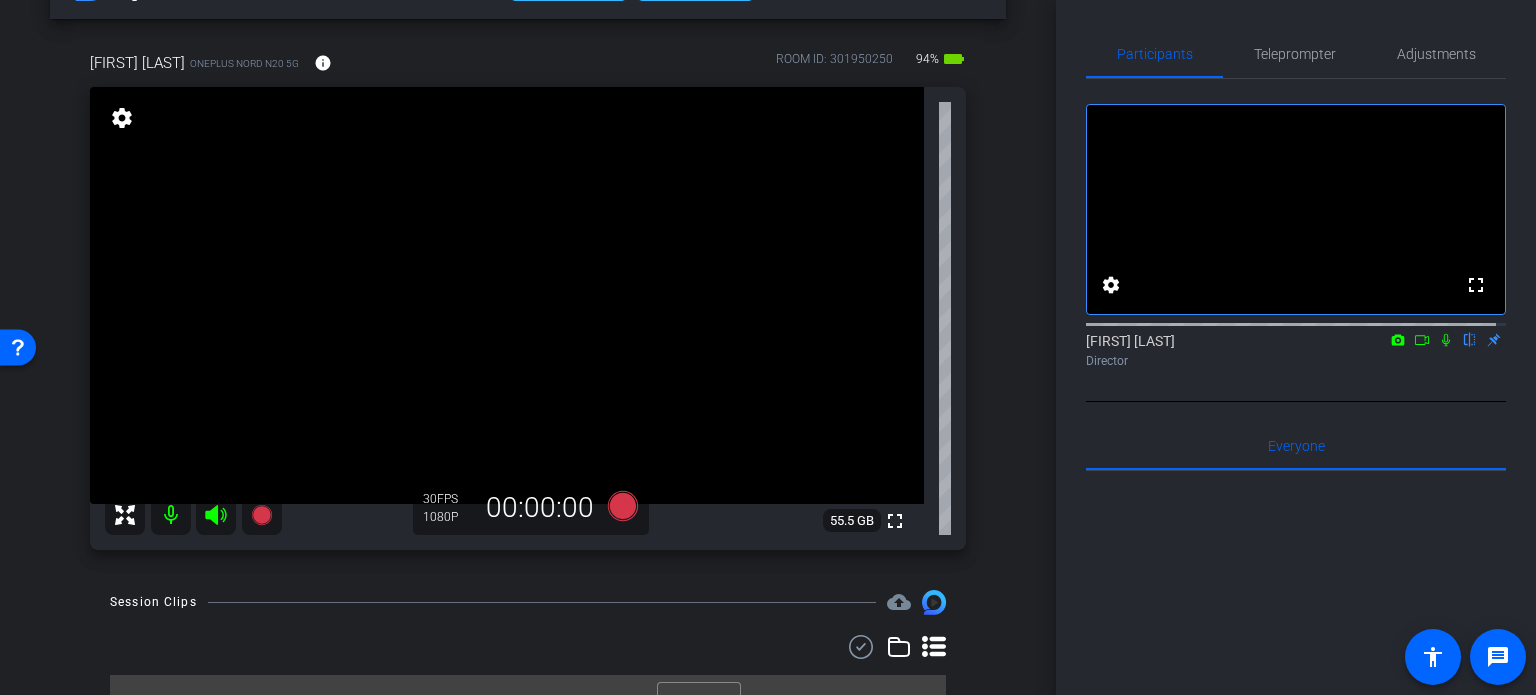 scroll, scrollTop: 102, scrollLeft: 0, axis: vertical 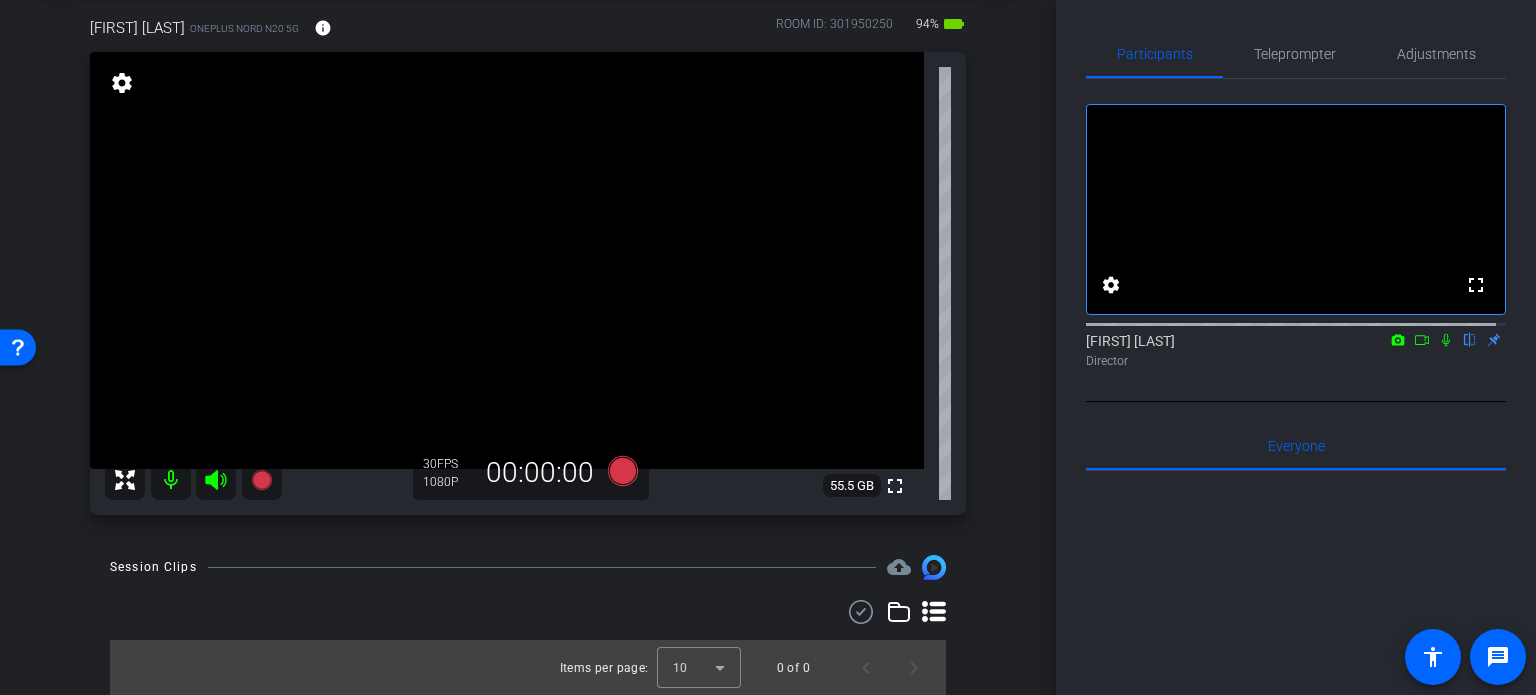 click on "arrow_back  White,Todd_Shoot01_08062025   Back to project   Send invite  account_box grid_on settings info
TODD WHITE OnePlus Nord N20 5G info ROOM ID: 301950250 94% battery_std fullscreen settings  55.5 GB
30 FPS  1080P   00:00:00
Session Clips   cloud_upload
Items per page:  10  0 of 0" at bounding box center [528, 245] 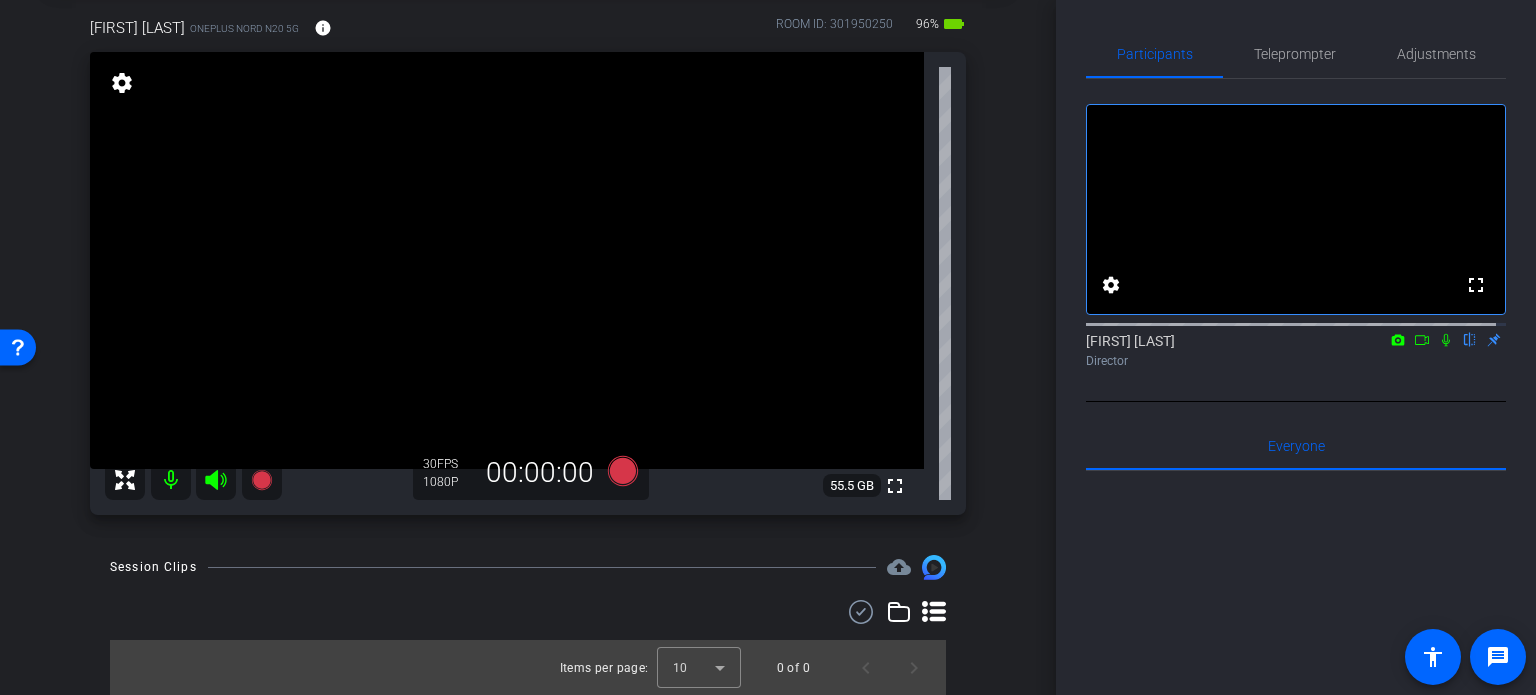 click on "arrow_back  White,Todd_Shoot01_08062025   Back to project   Send invite  account_box grid_on settings info
TODD WHITE OnePlus Nord N20 5G info ROOM ID: 301950250 96% battery_std fullscreen settings  55.5 GB
30 FPS  1080P   00:00:00
Session Clips   cloud_upload
Items per page:  10  0 of 0" at bounding box center [528, 245] 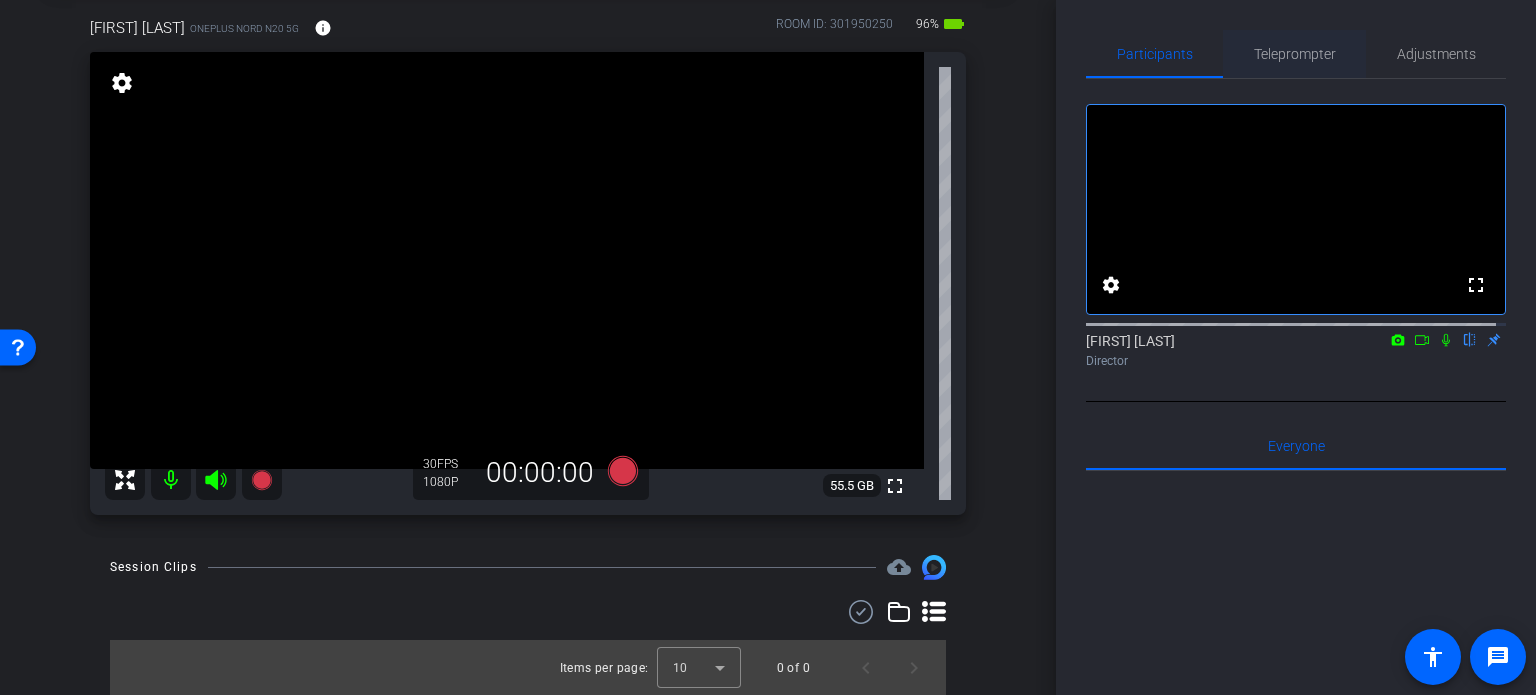 click on "Teleprompter" at bounding box center [1295, 54] 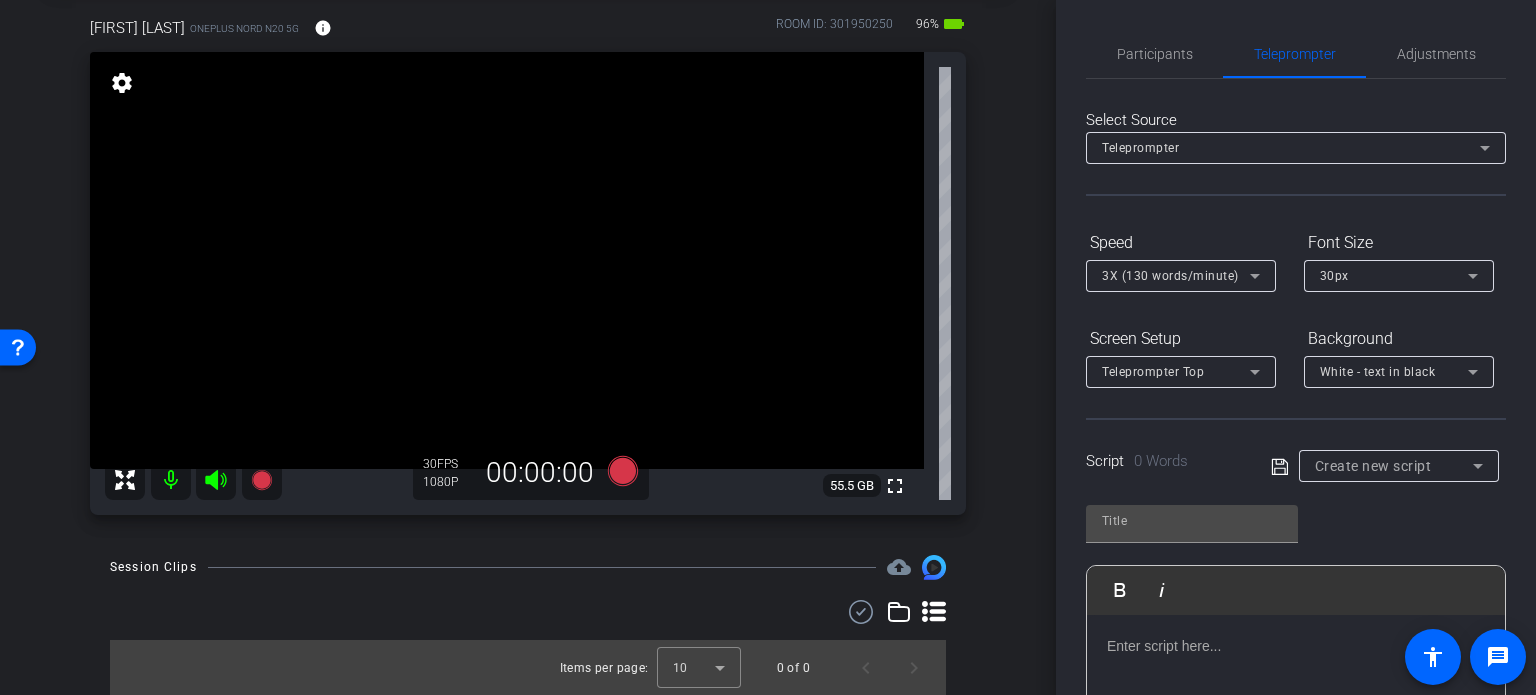 scroll, scrollTop: 396, scrollLeft: 0, axis: vertical 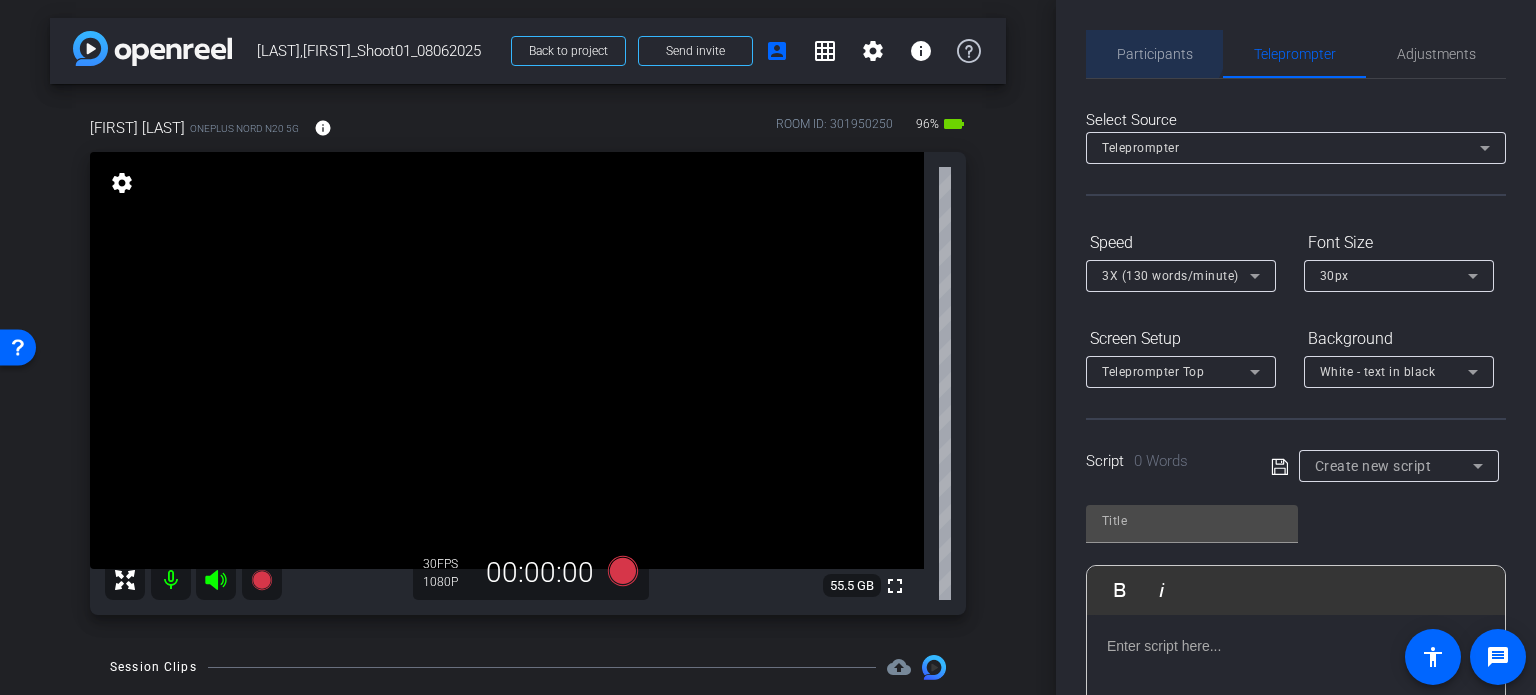 click on "Participants" at bounding box center [1155, 54] 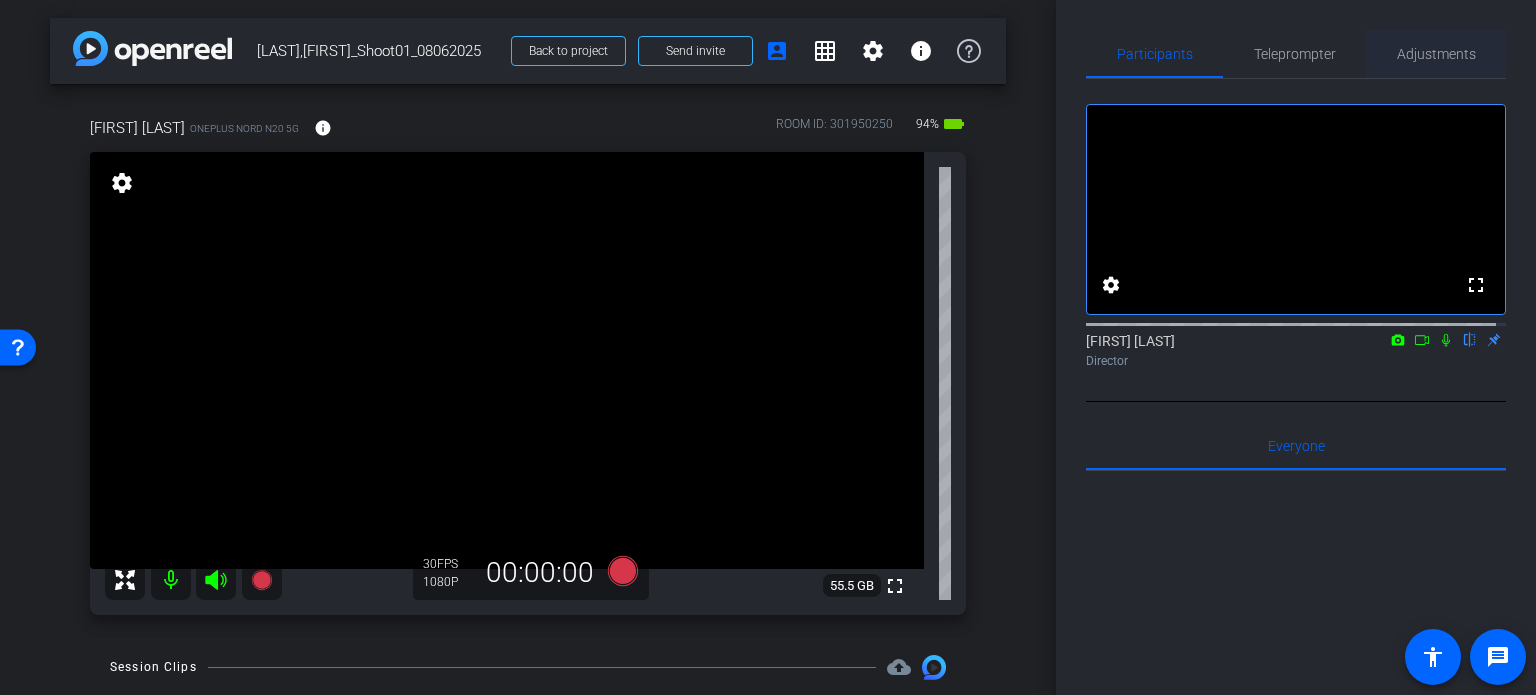 click on "Adjustments" at bounding box center [1436, 54] 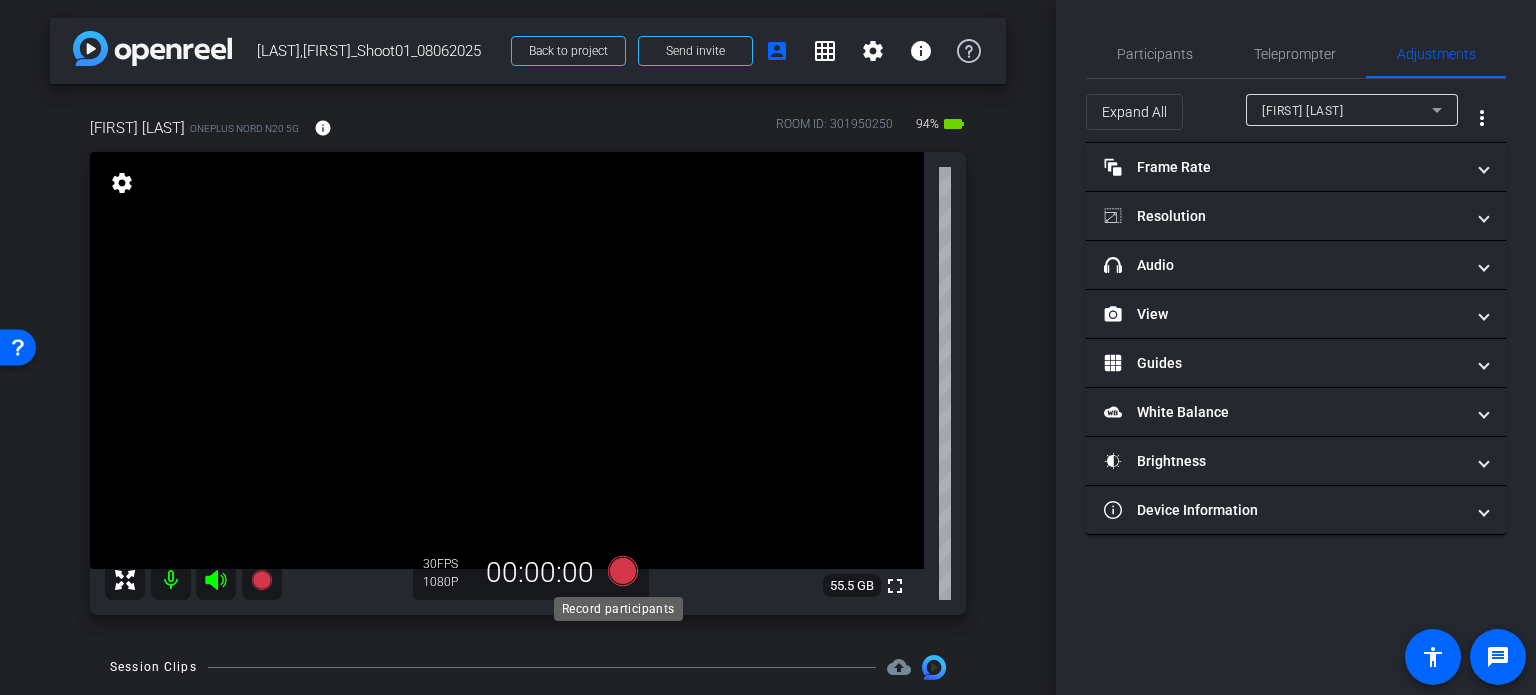 click 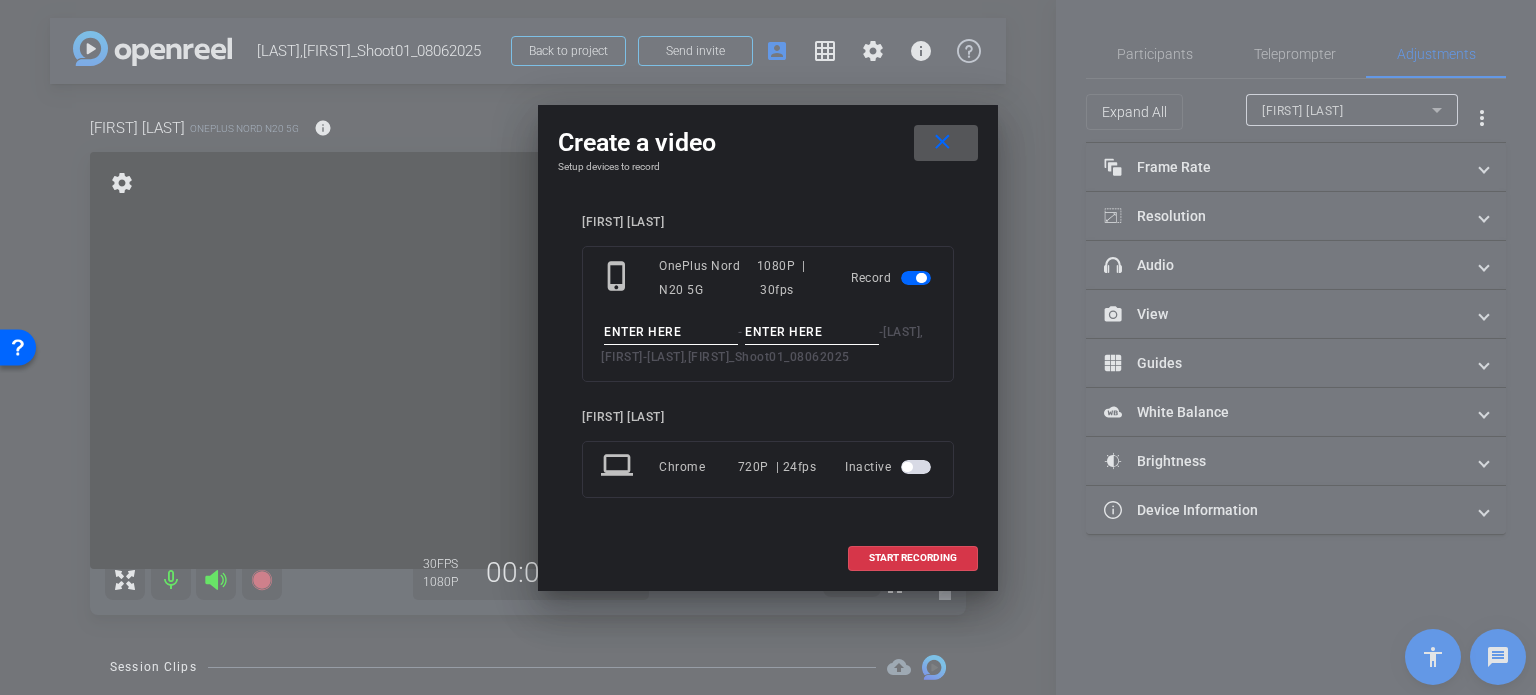 click at bounding box center [671, 332] 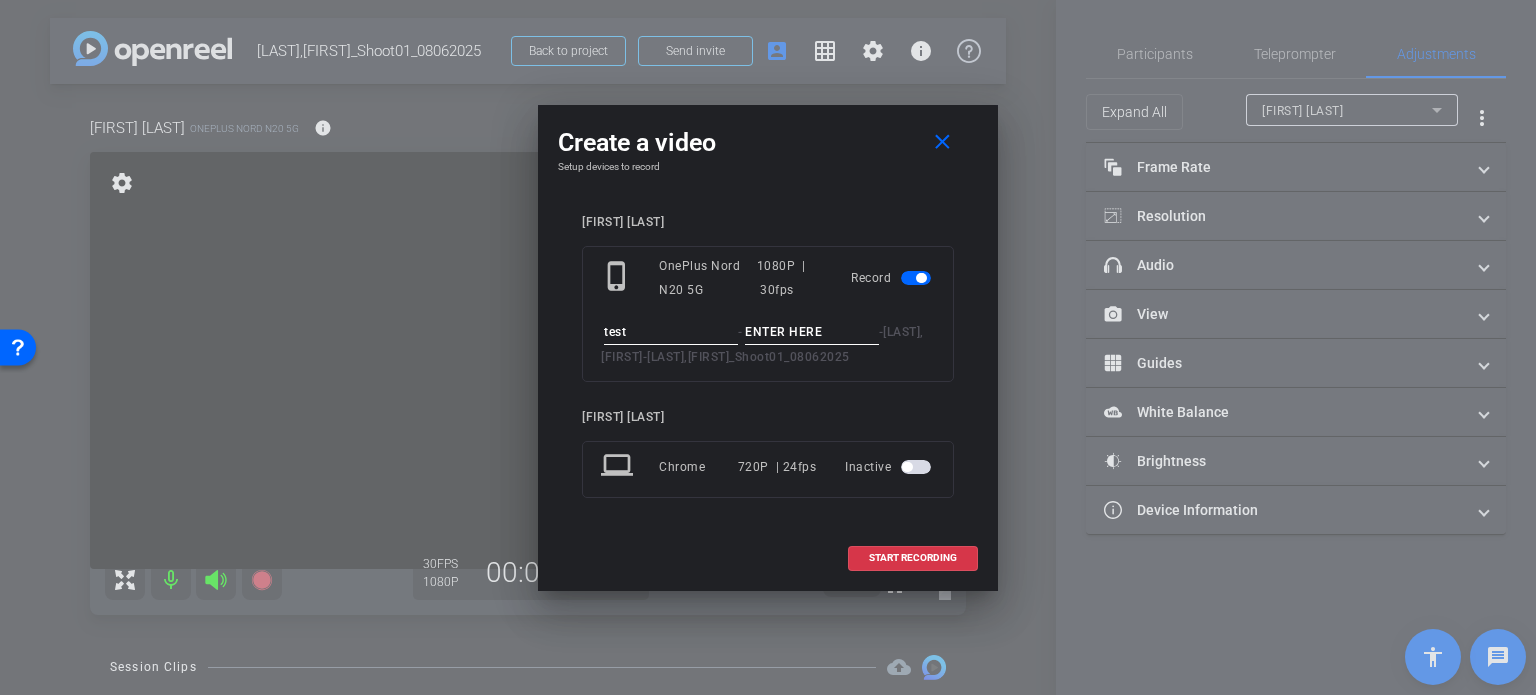 type on "test" 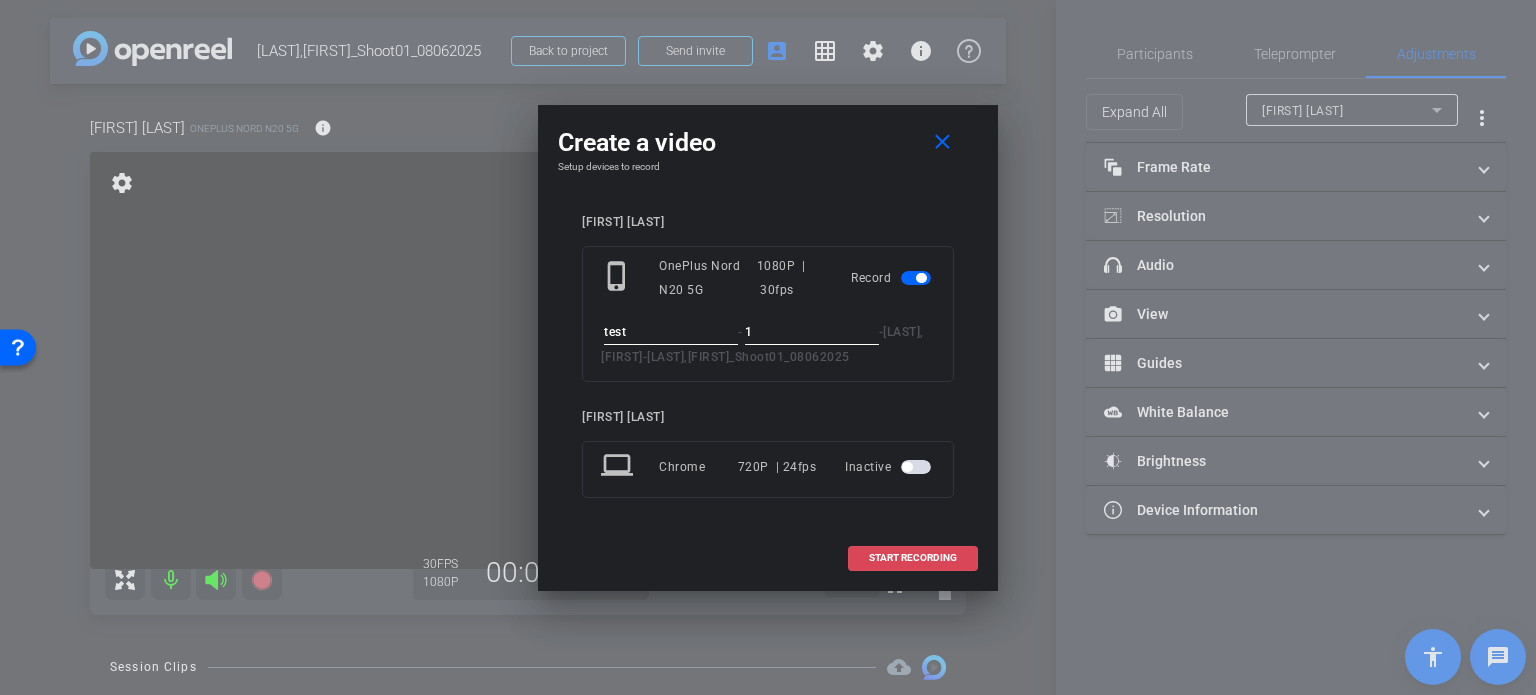 type on "1" 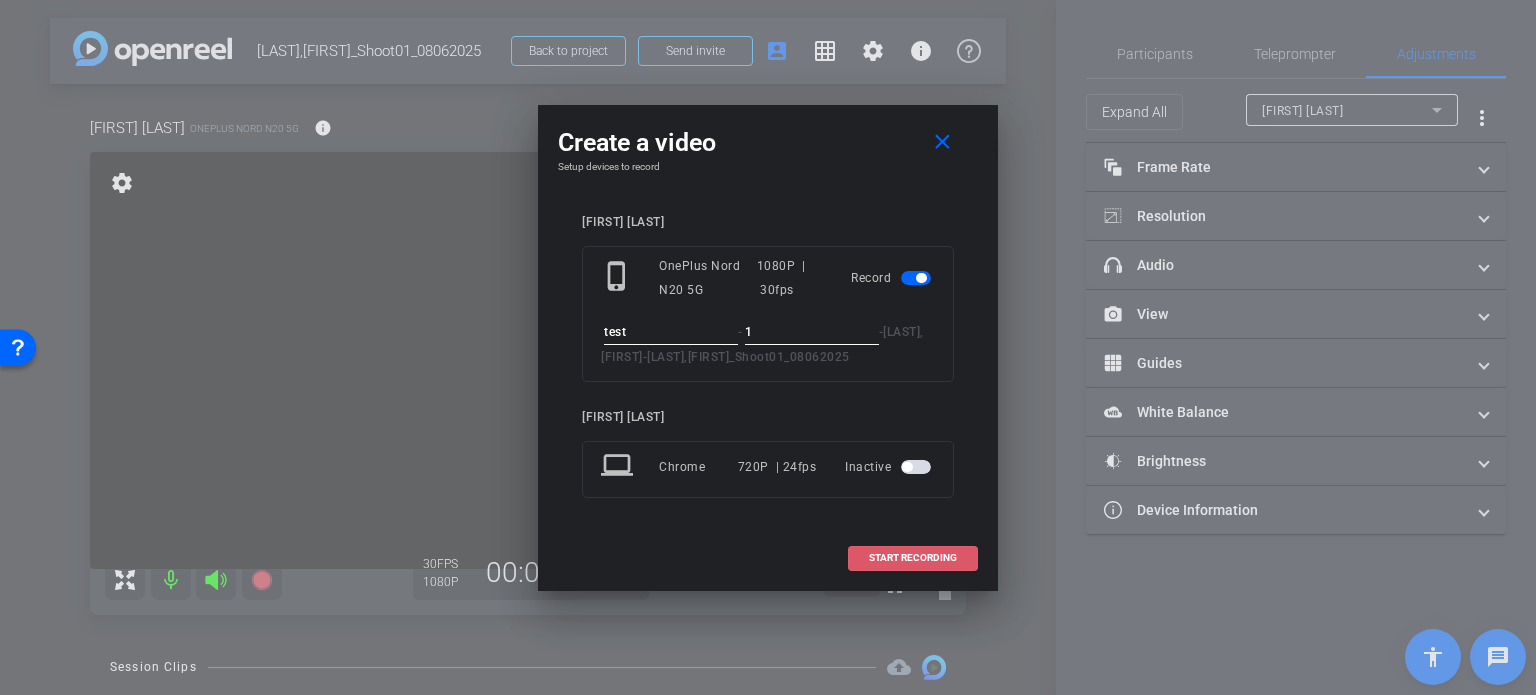 click on "START RECORDING" at bounding box center (913, 558) 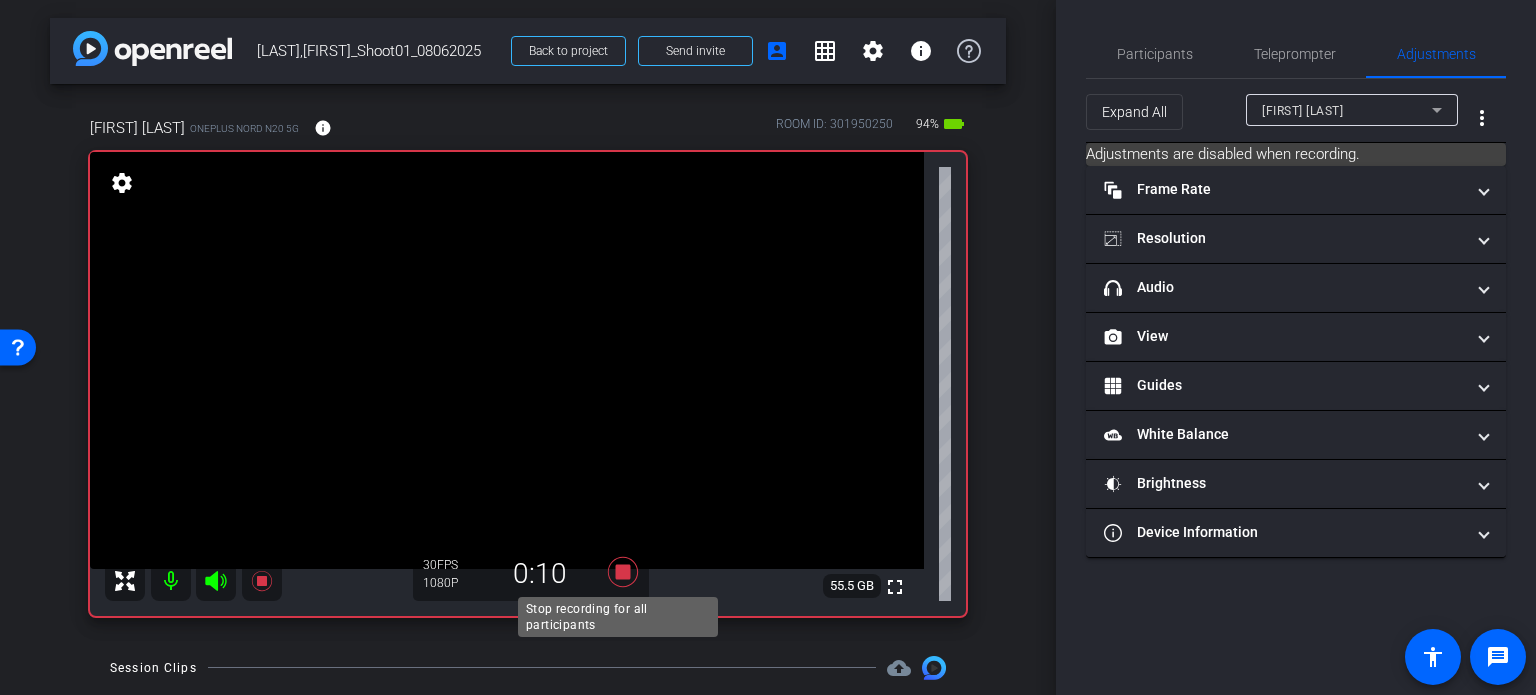click 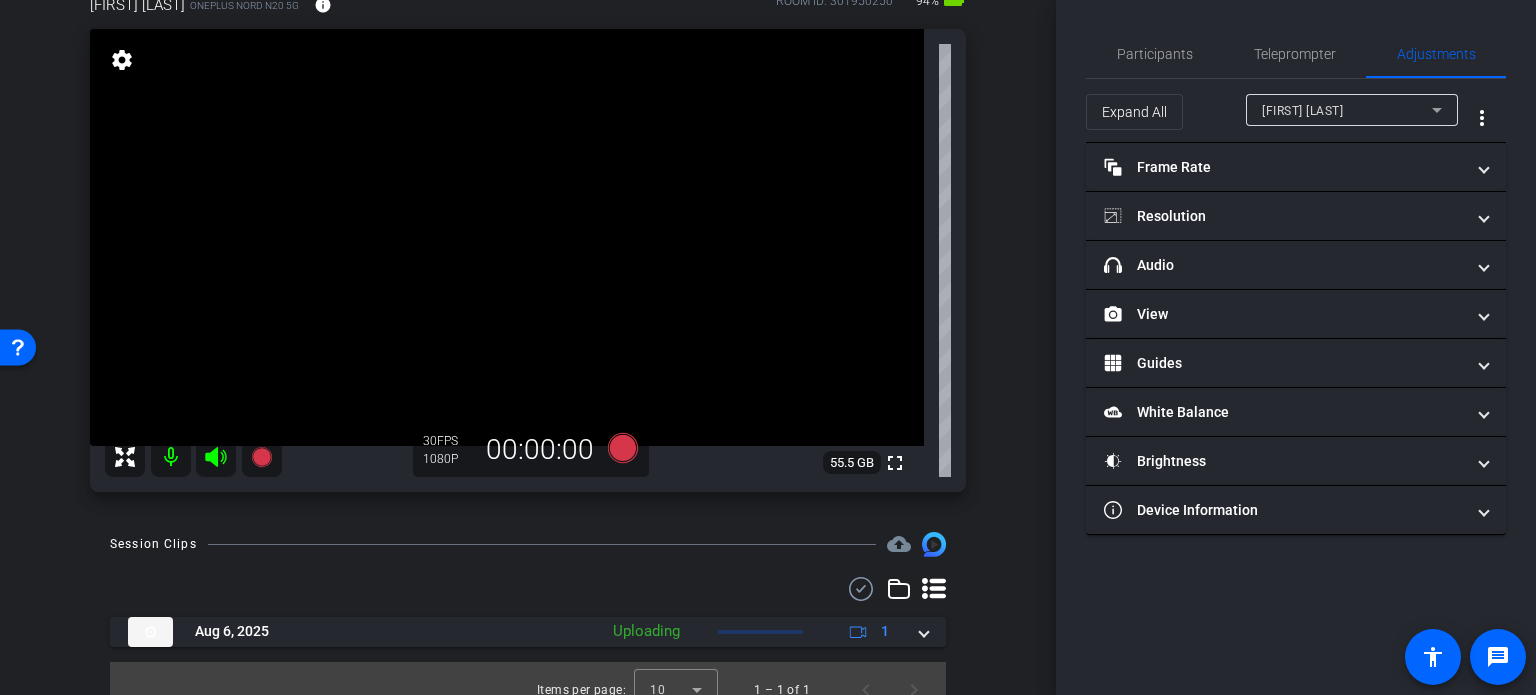 scroll, scrollTop: 147, scrollLeft: 0, axis: vertical 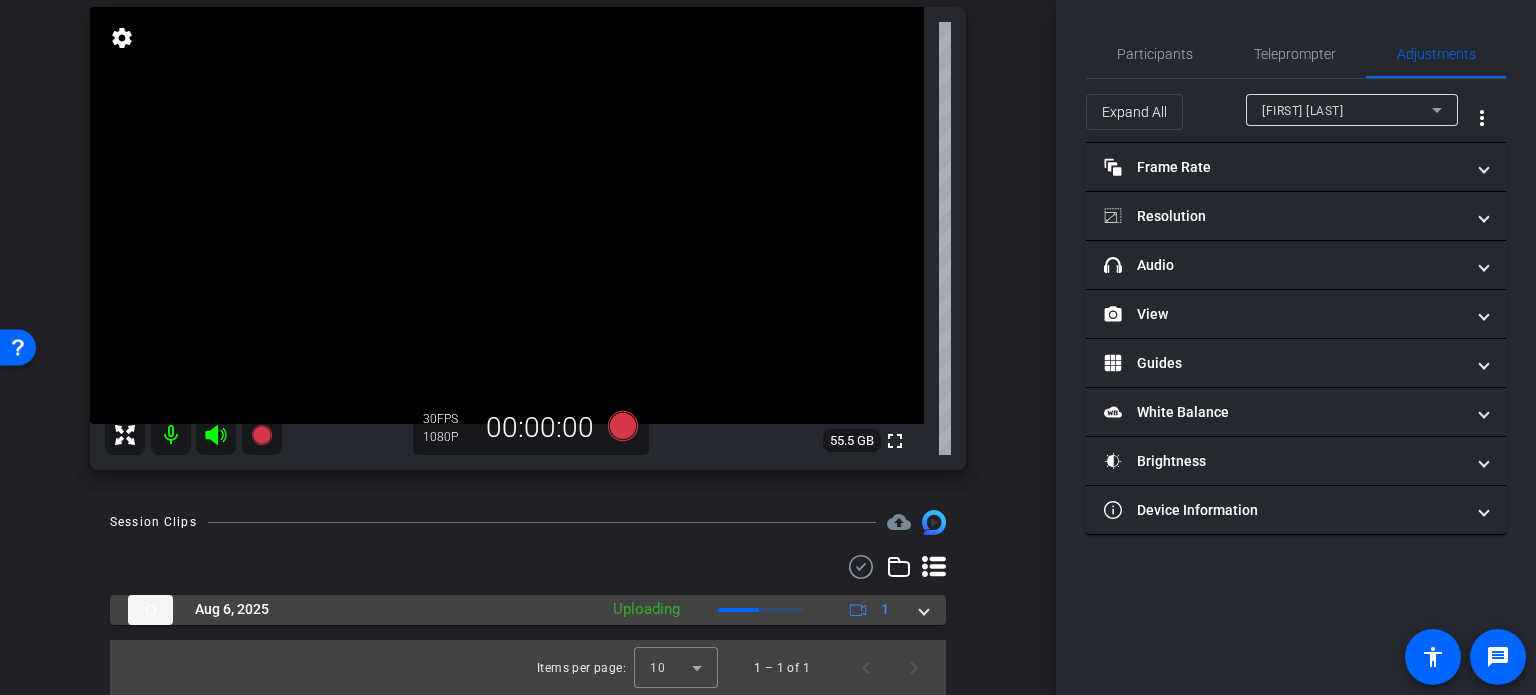 click at bounding box center (924, 609) 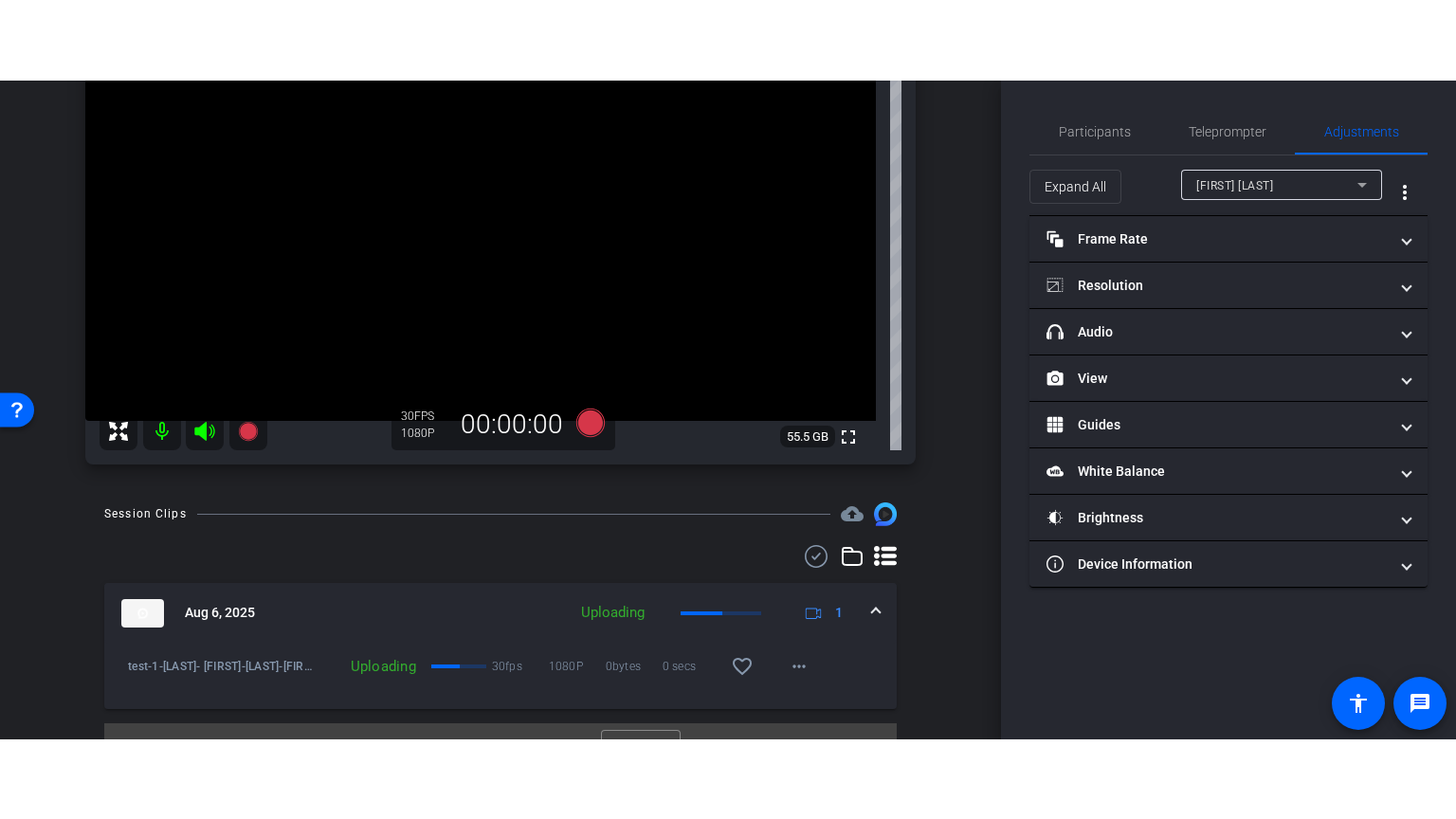 scroll, scrollTop: 234, scrollLeft: 0, axis: vertical 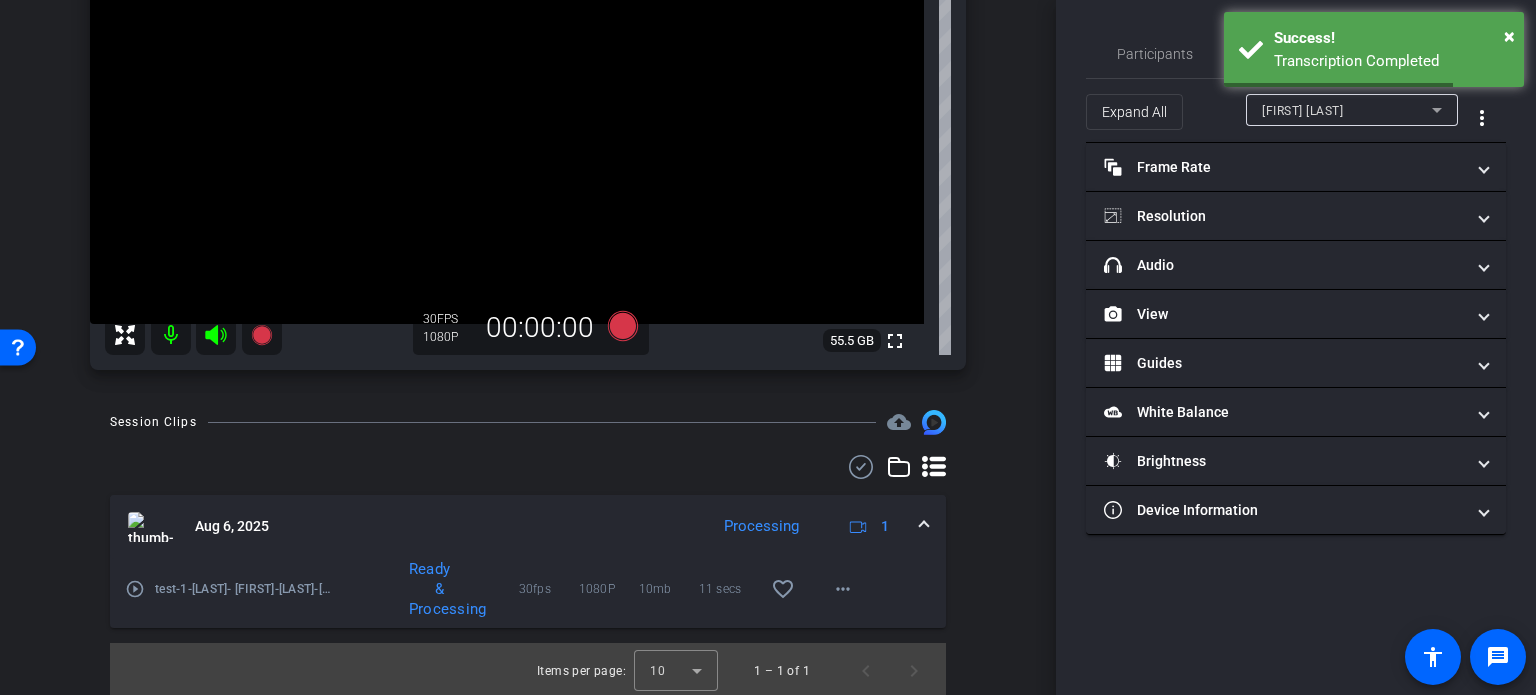 click on "play_circle_outline" at bounding box center [135, 589] 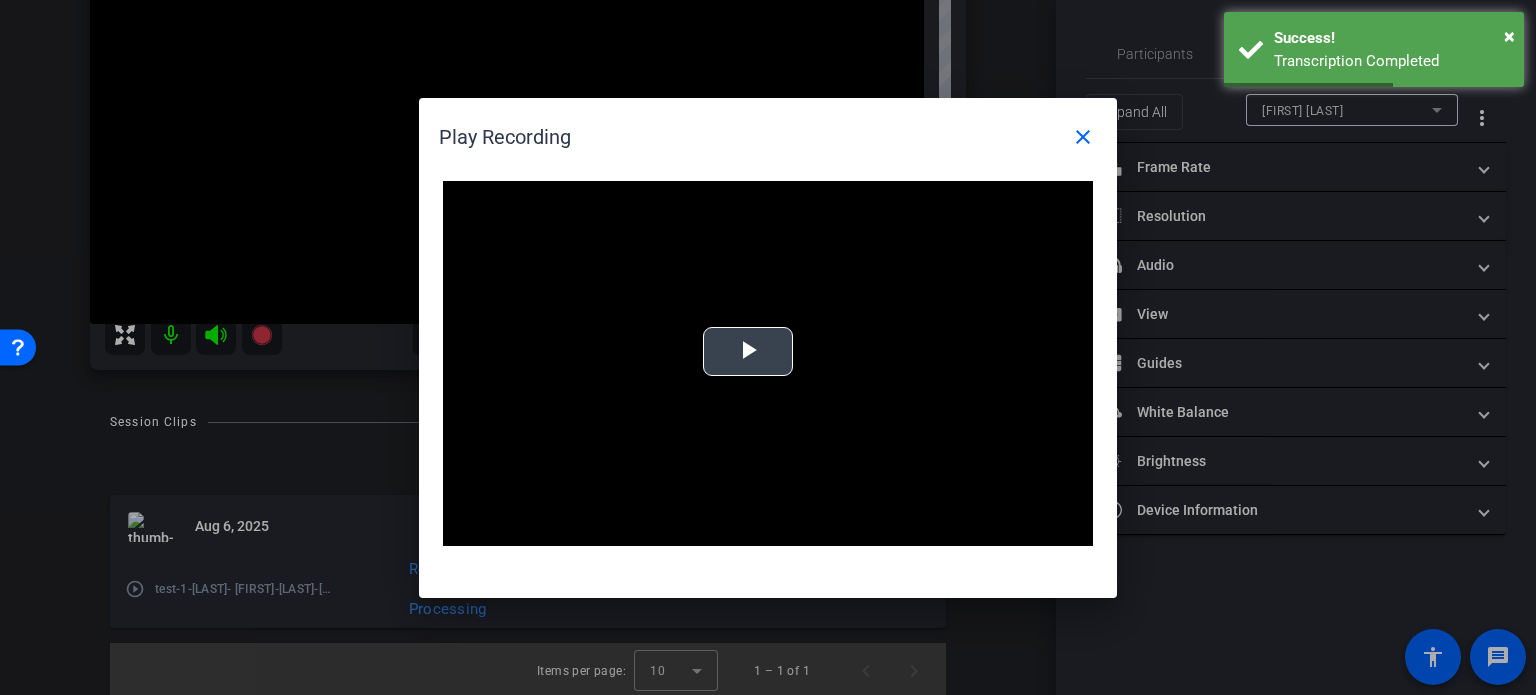 click at bounding box center (748, 351) 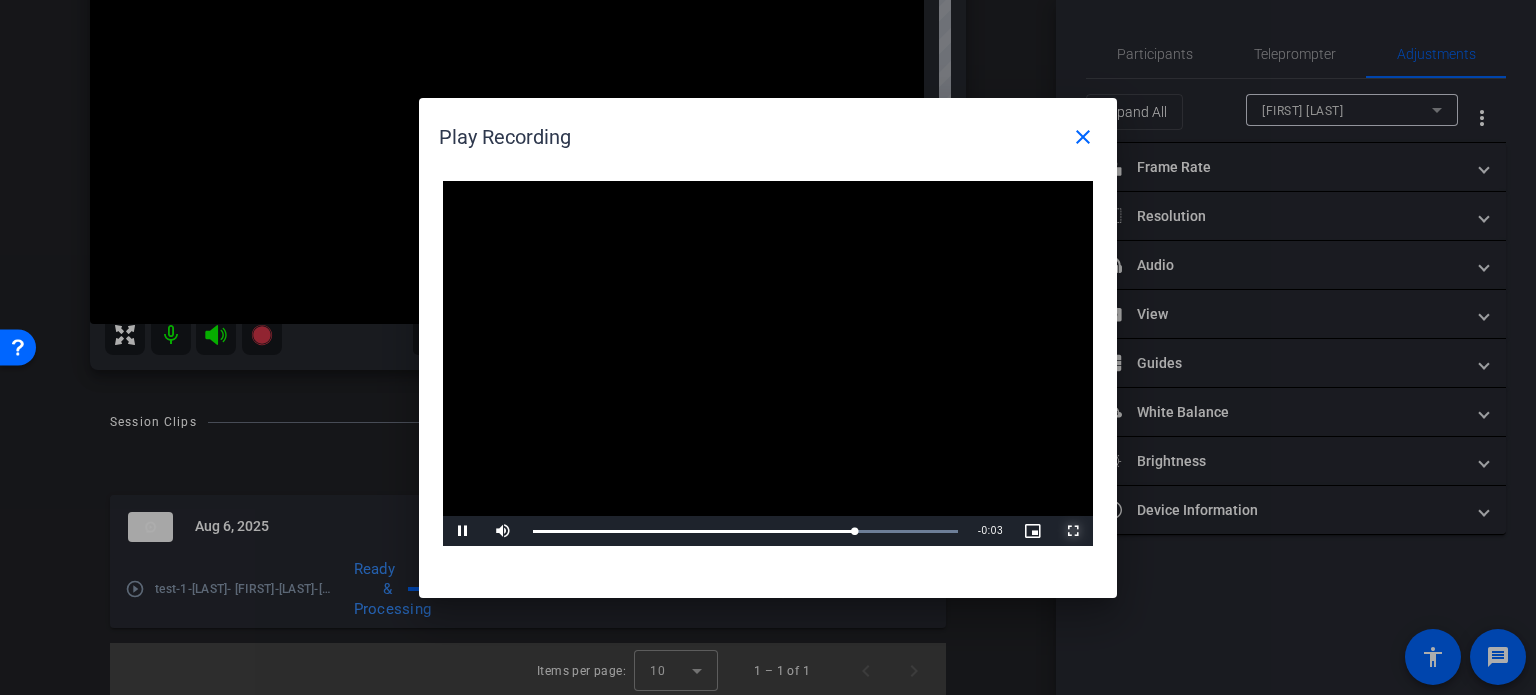click at bounding box center [1073, 531] 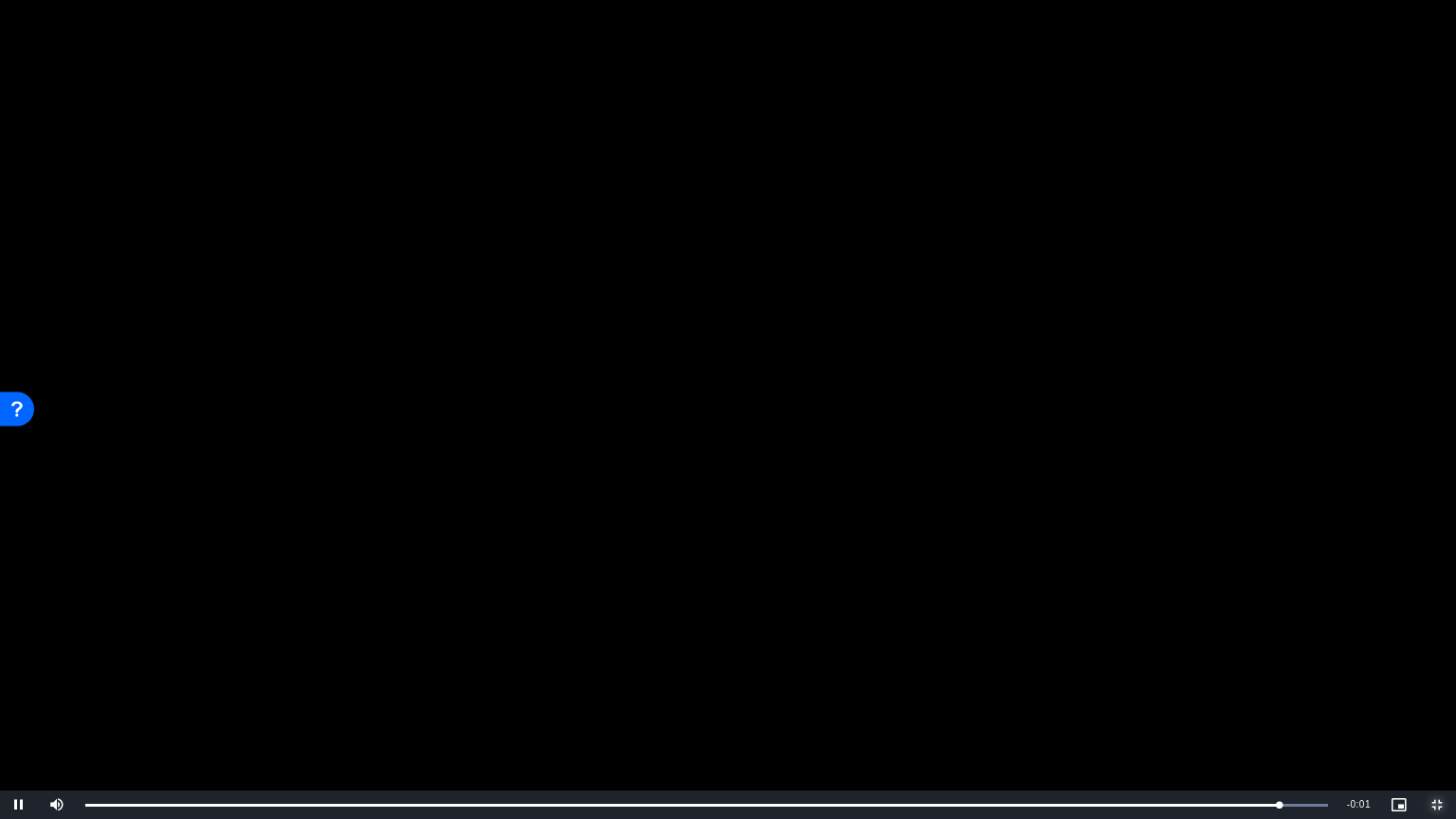 click at bounding box center (1437, 805) 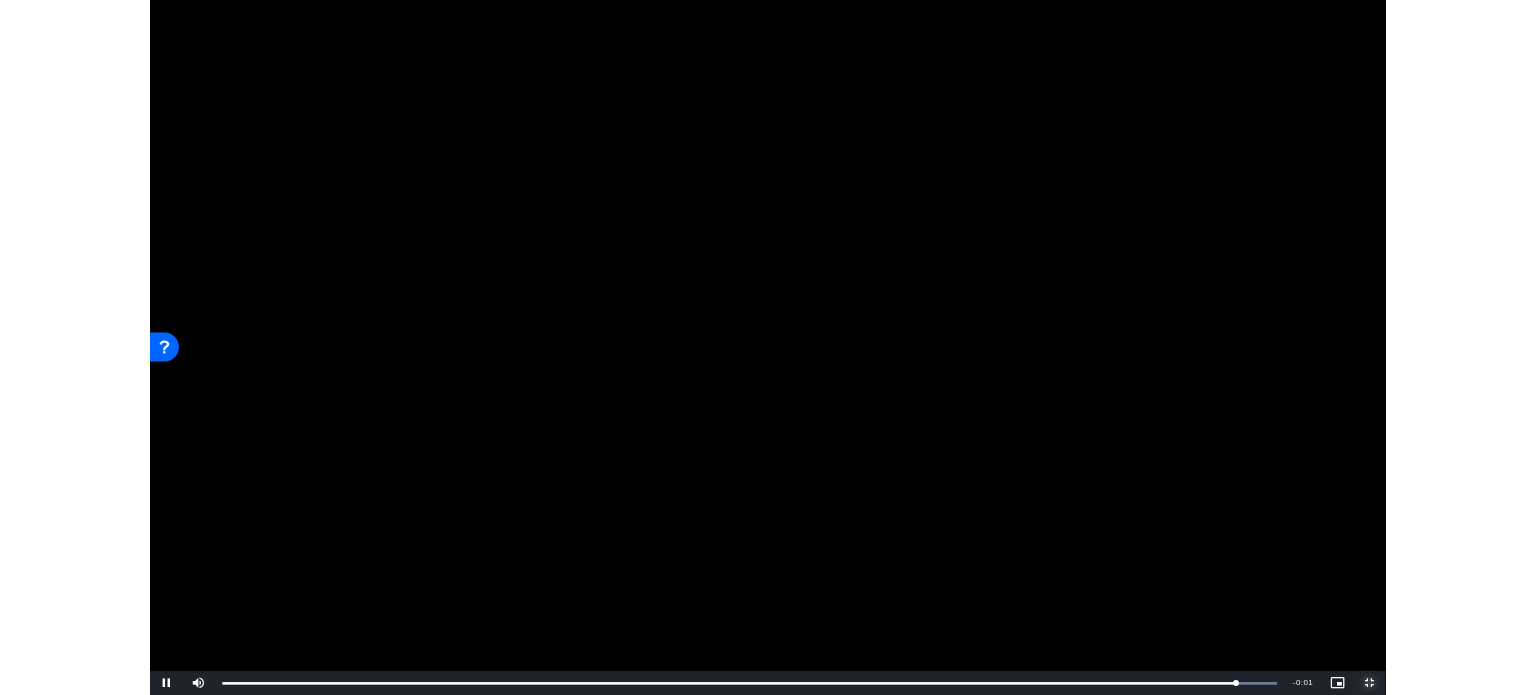 scroll, scrollTop: 247, scrollLeft: 0, axis: vertical 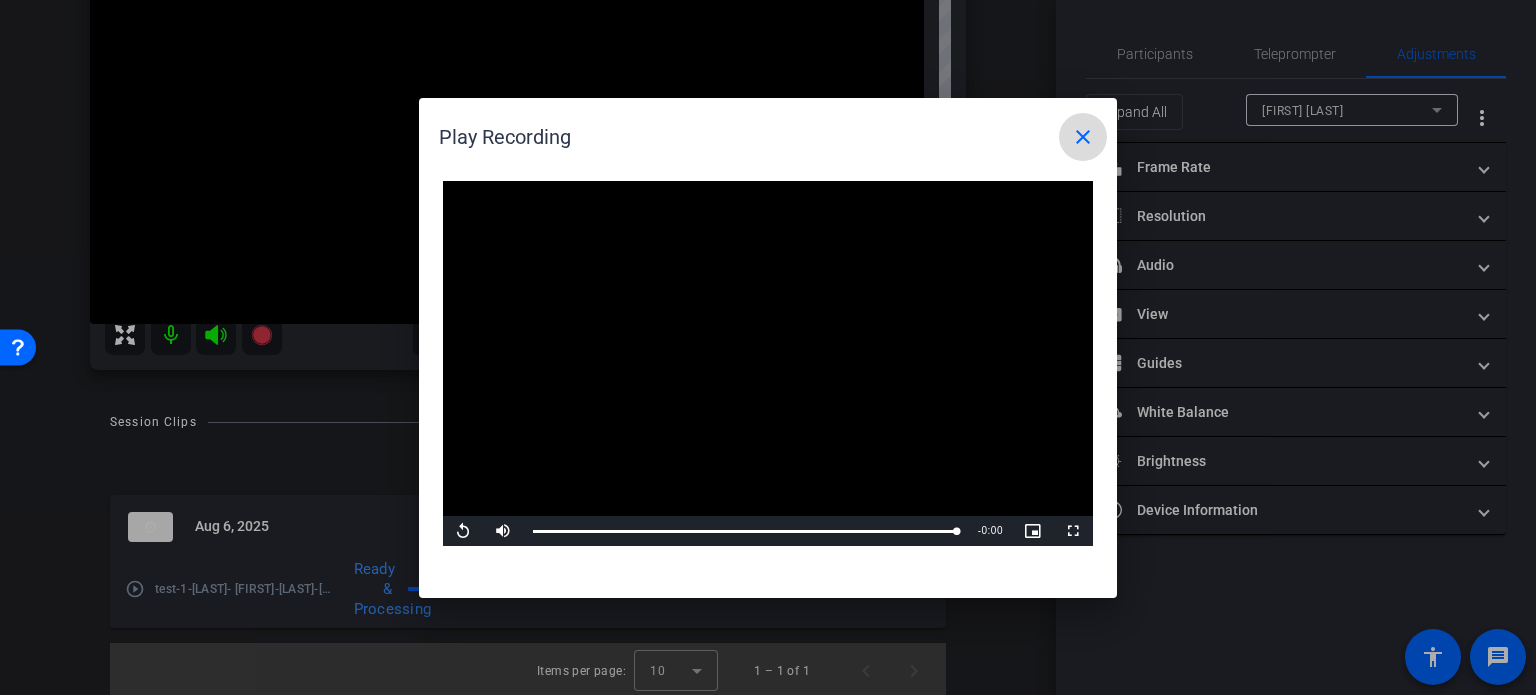 click on "close" at bounding box center [1083, 137] 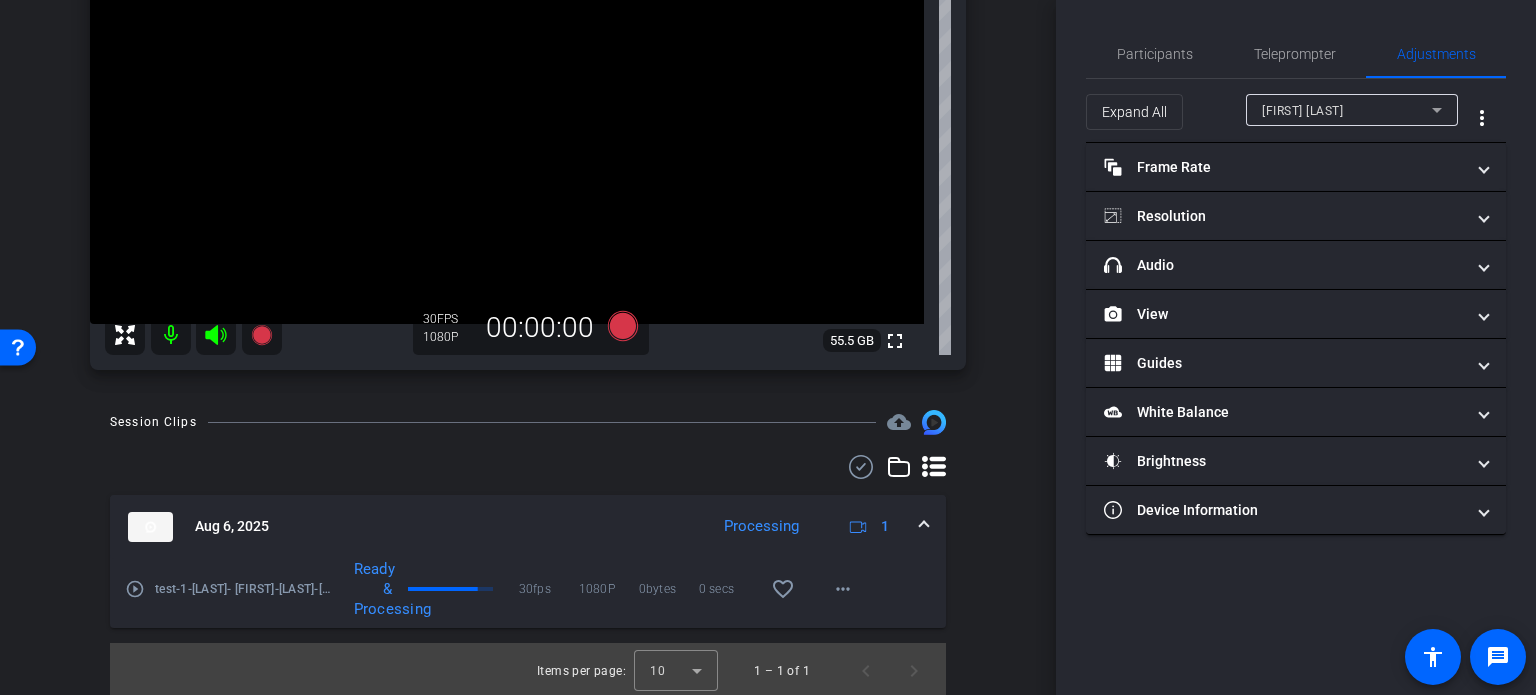click at bounding box center (924, 526) 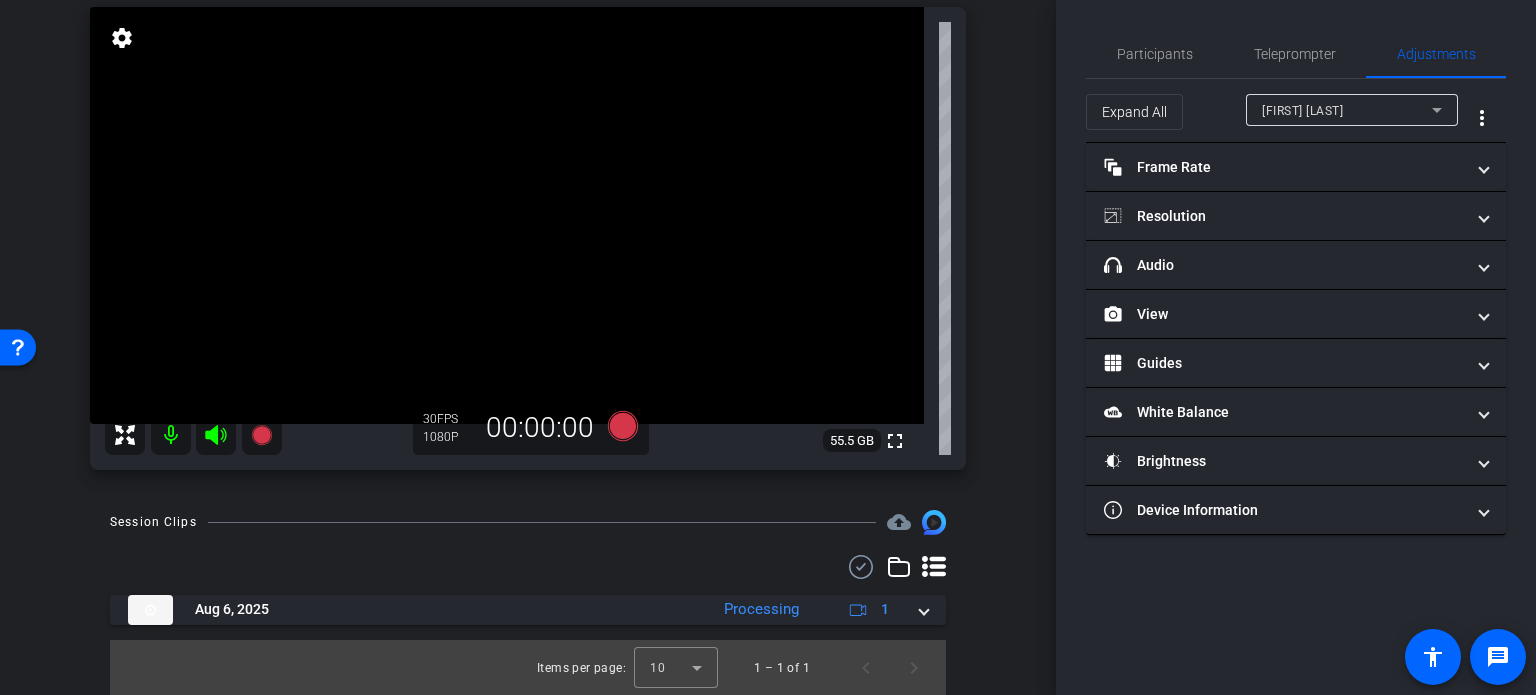 scroll, scrollTop: 147, scrollLeft: 0, axis: vertical 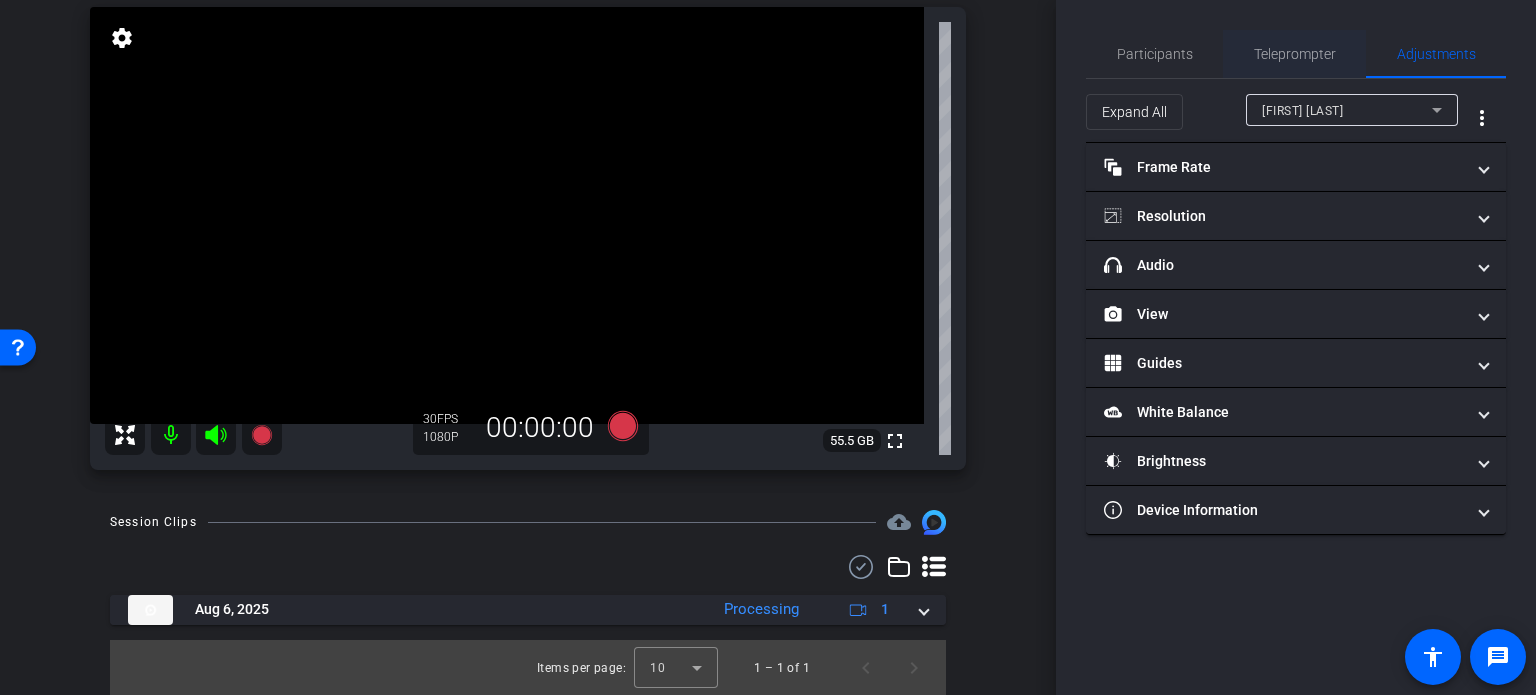 click on "Teleprompter" at bounding box center [1295, 54] 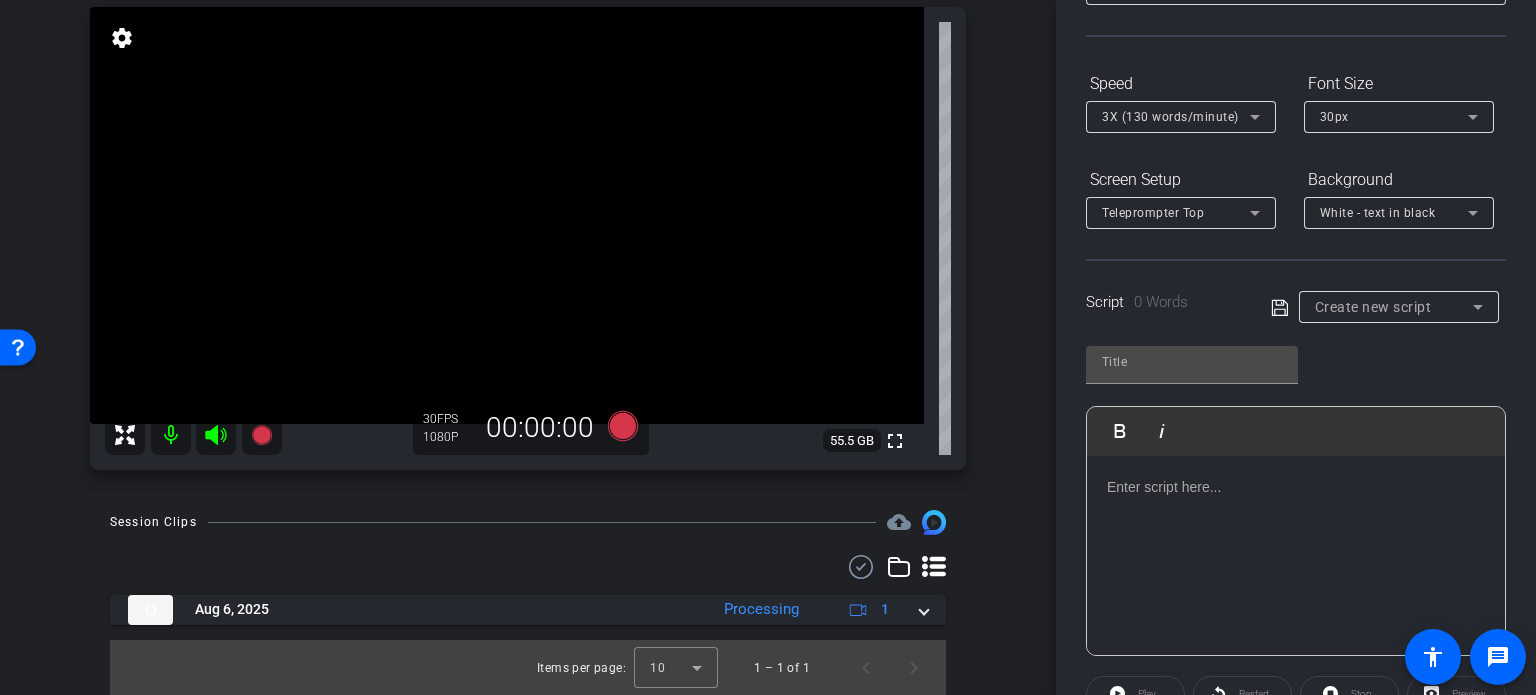 scroll, scrollTop: 200, scrollLeft: 0, axis: vertical 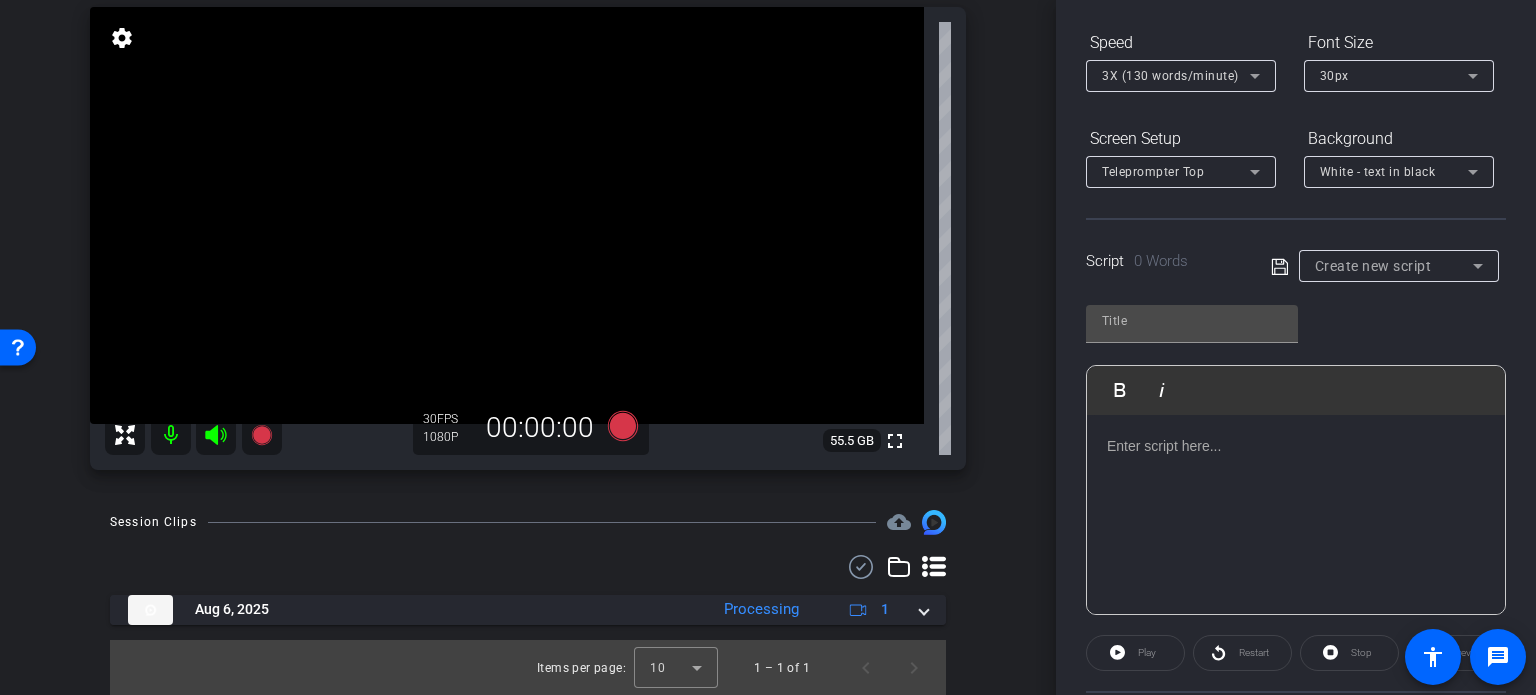 click on "Create new script" at bounding box center (1394, 266) 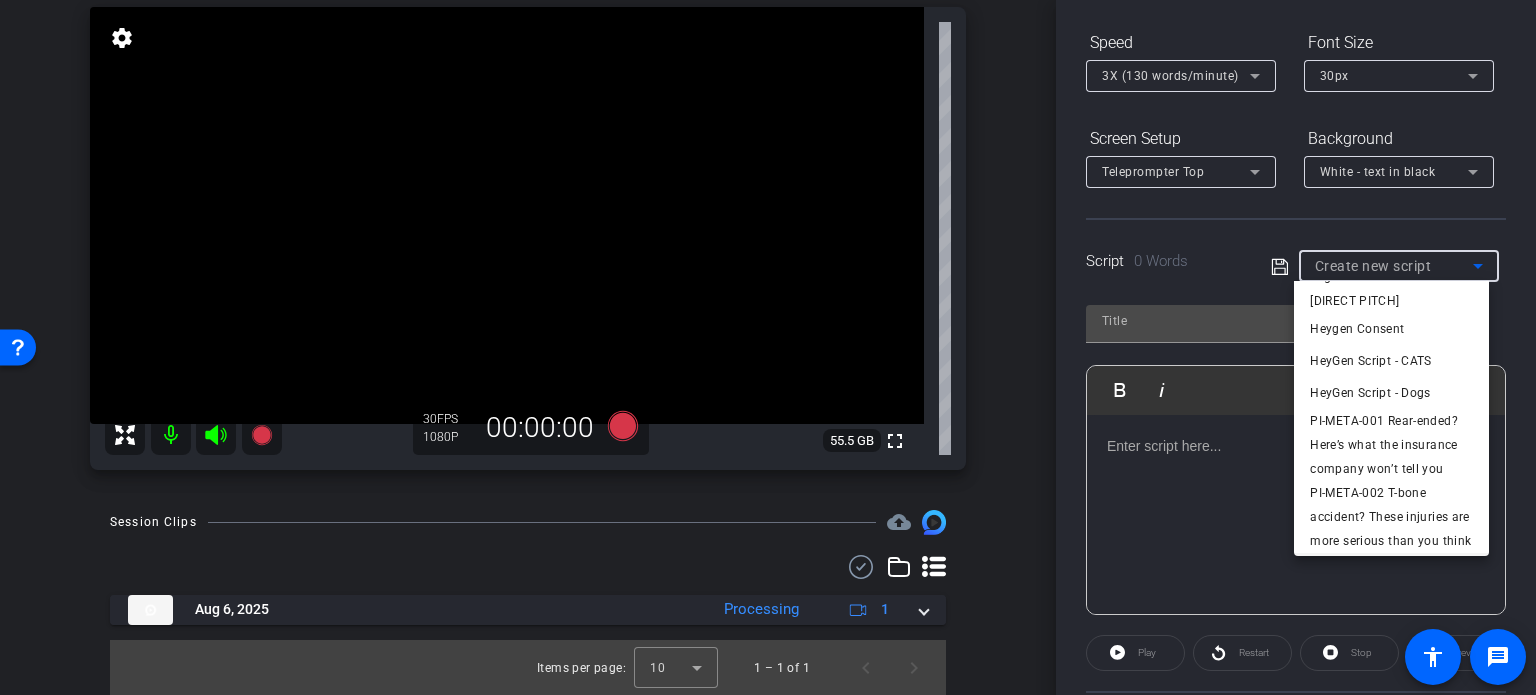 scroll, scrollTop: 532, scrollLeft: 0, axis: vertical 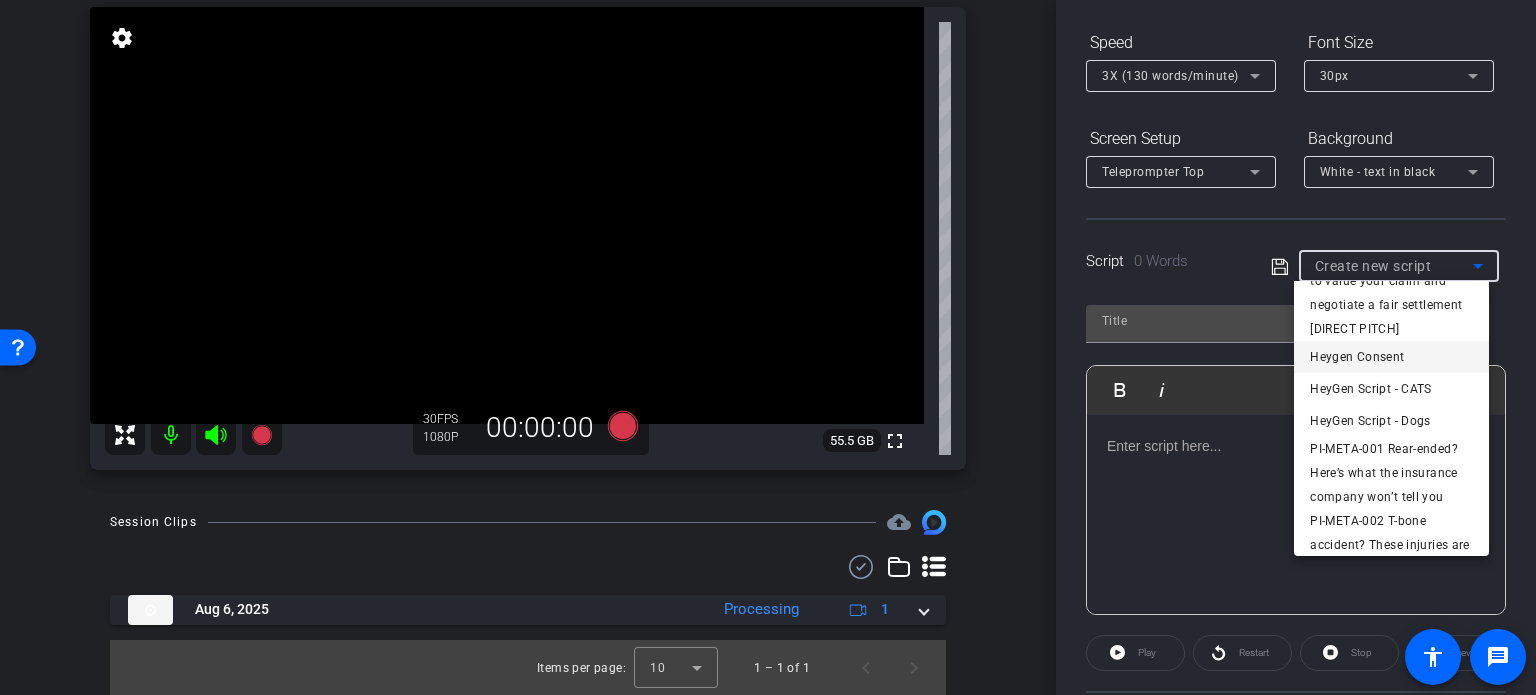 click on "Heygen Consent" at bounding box center (1357, 357) 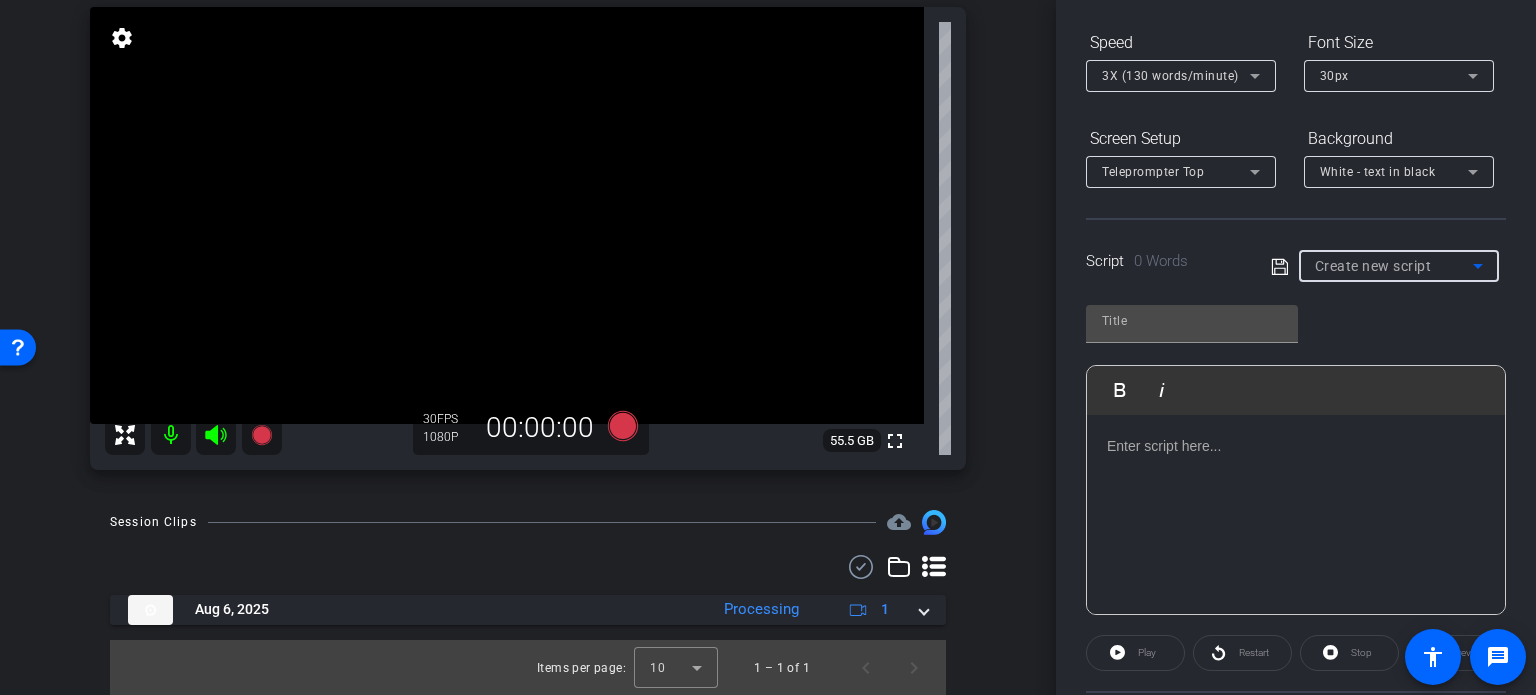 type on "Heygen Consent" 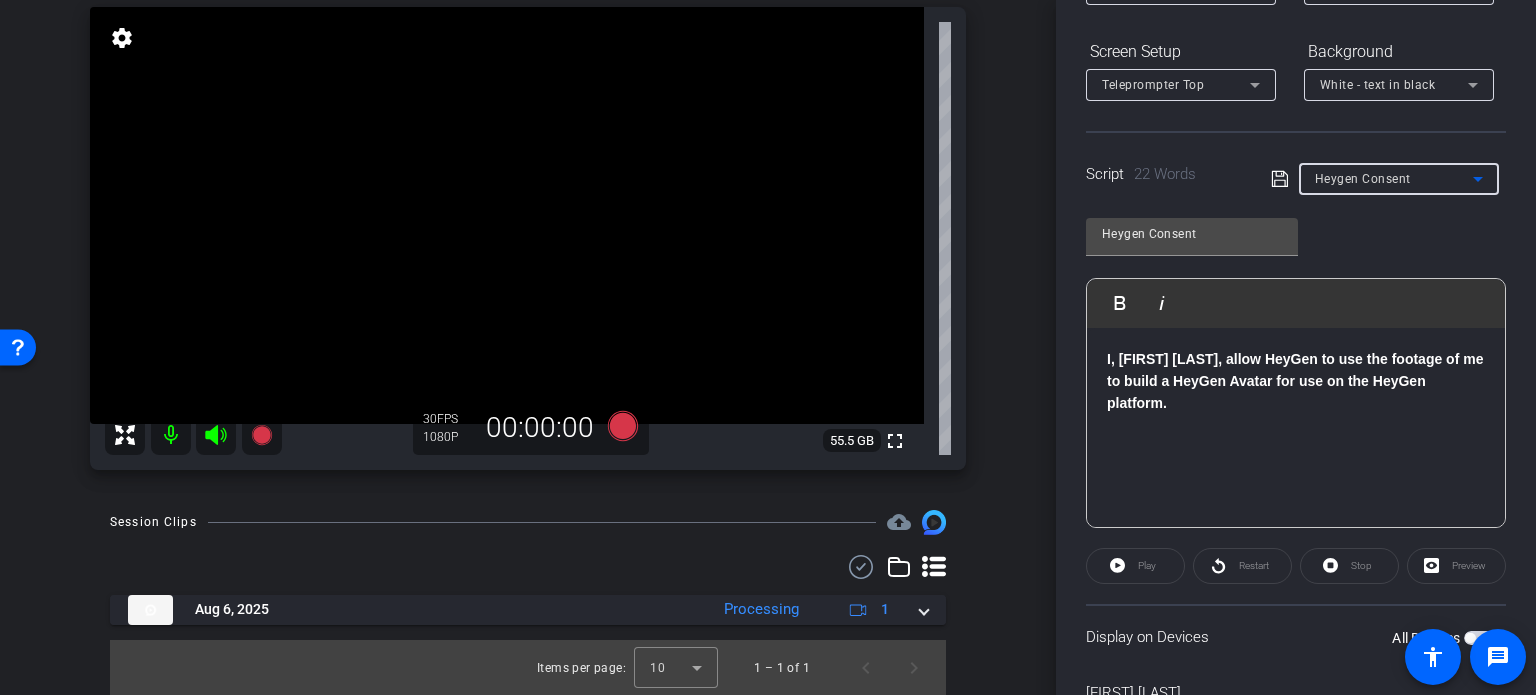 scroll, scrollTop: 396, scrollLeft: 0, axis: vertical 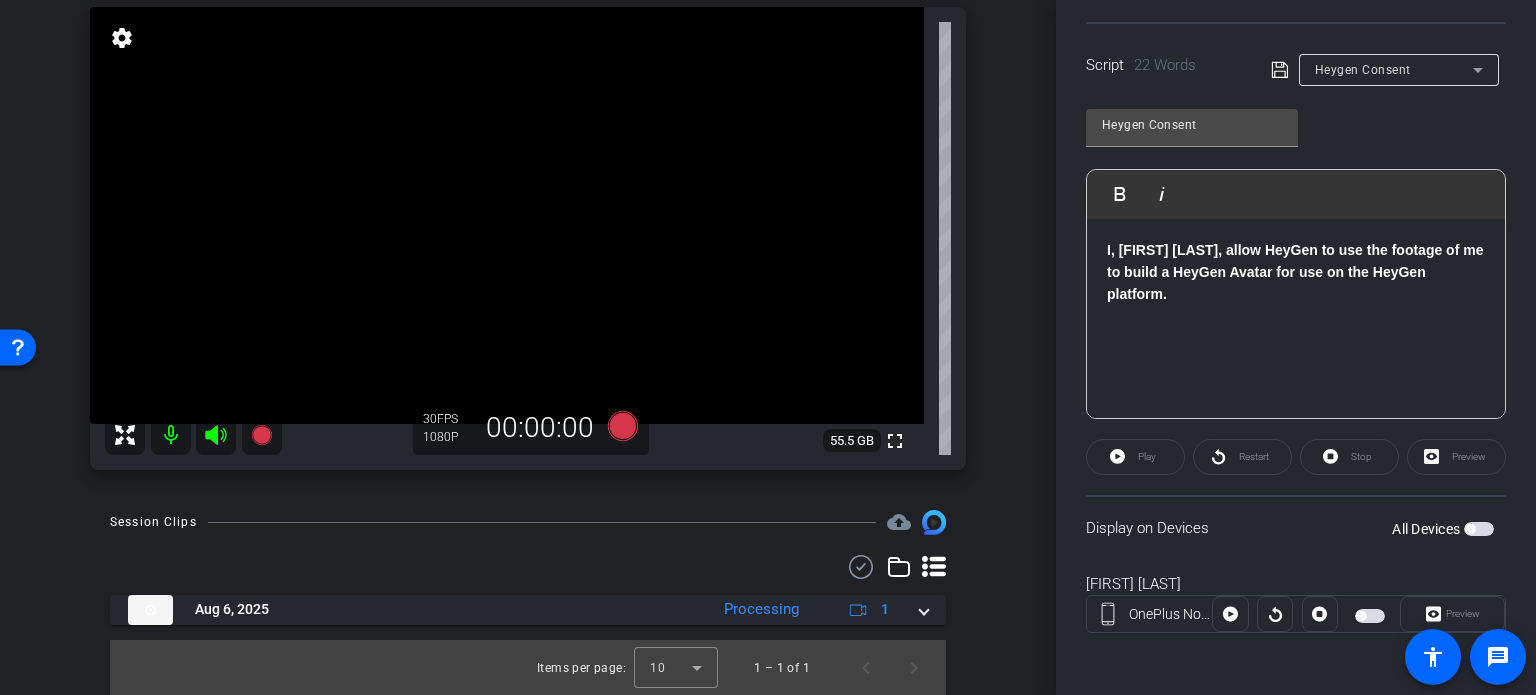 click at bounding box center (1479, 529) 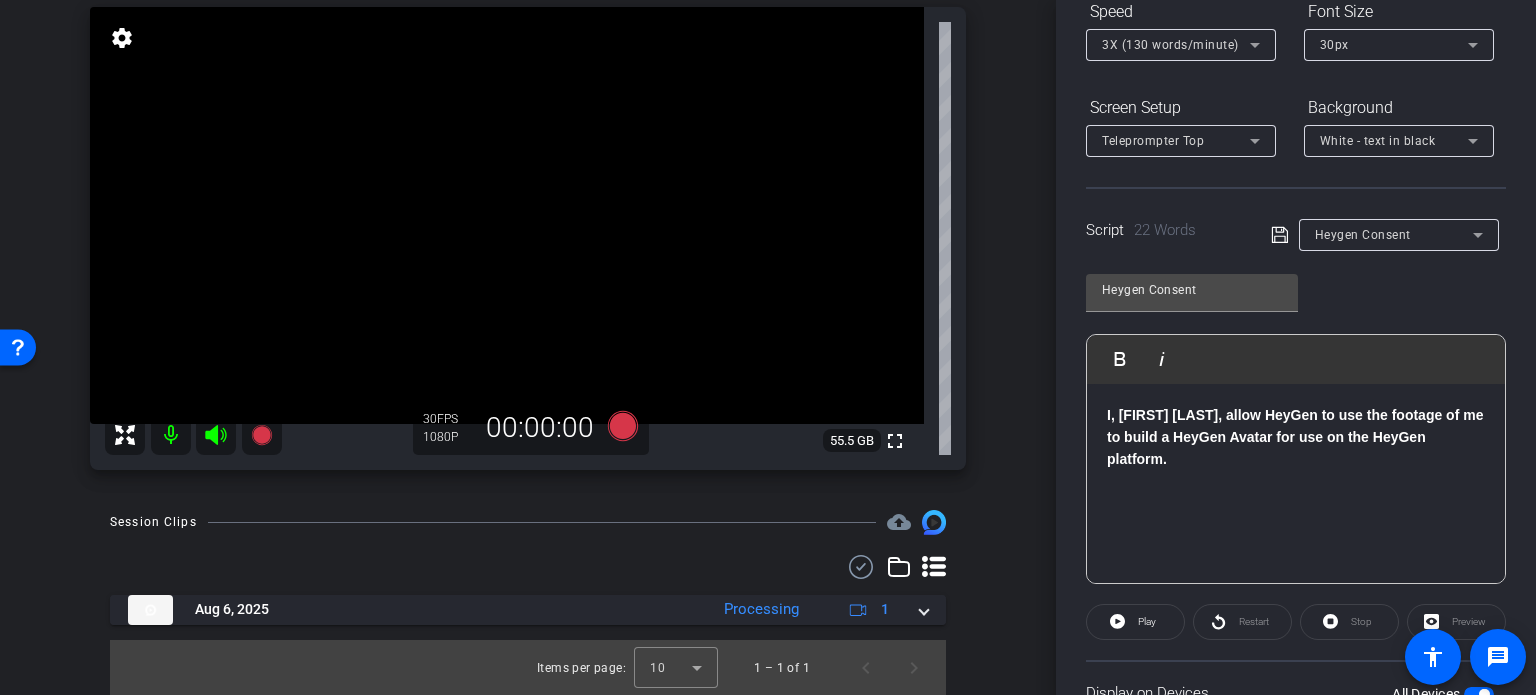 scroll, scrollTop: 196, scrollLeft: 0, axis: vertical 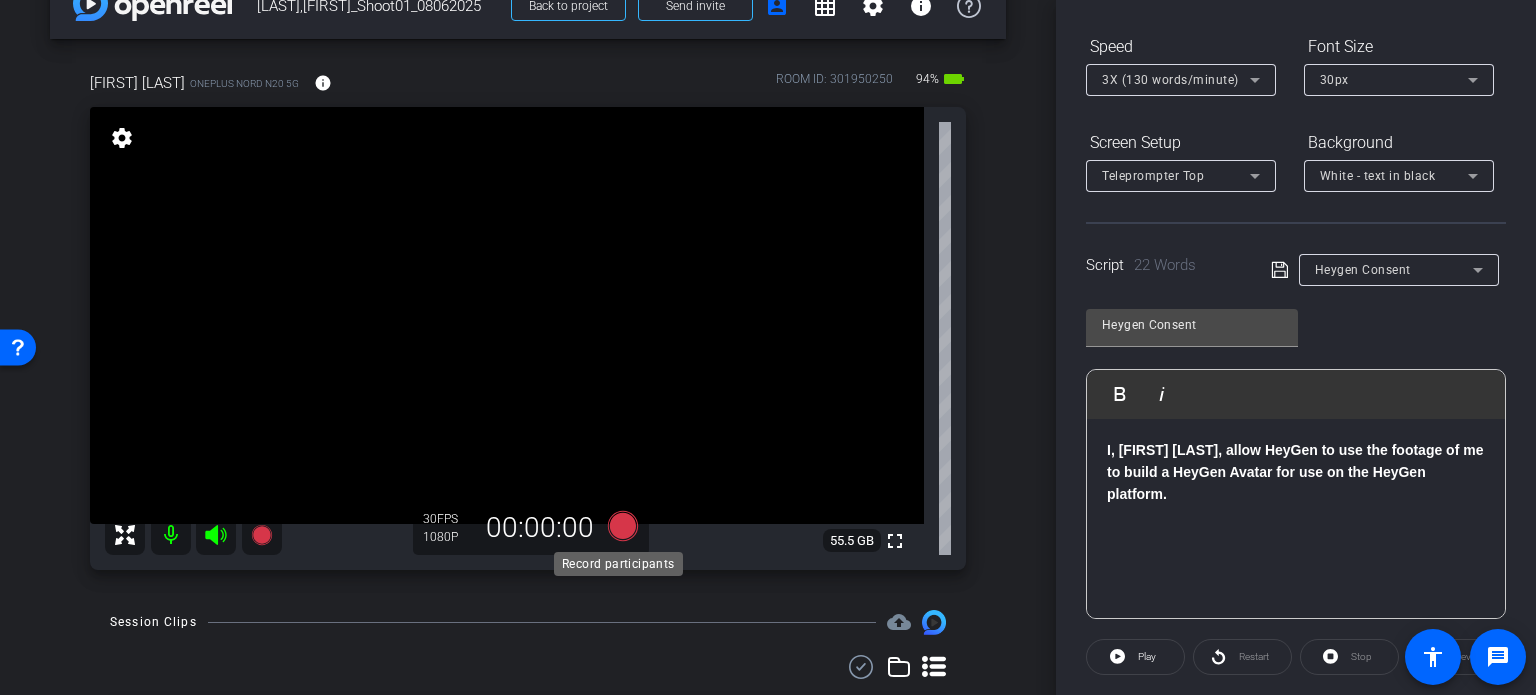 click 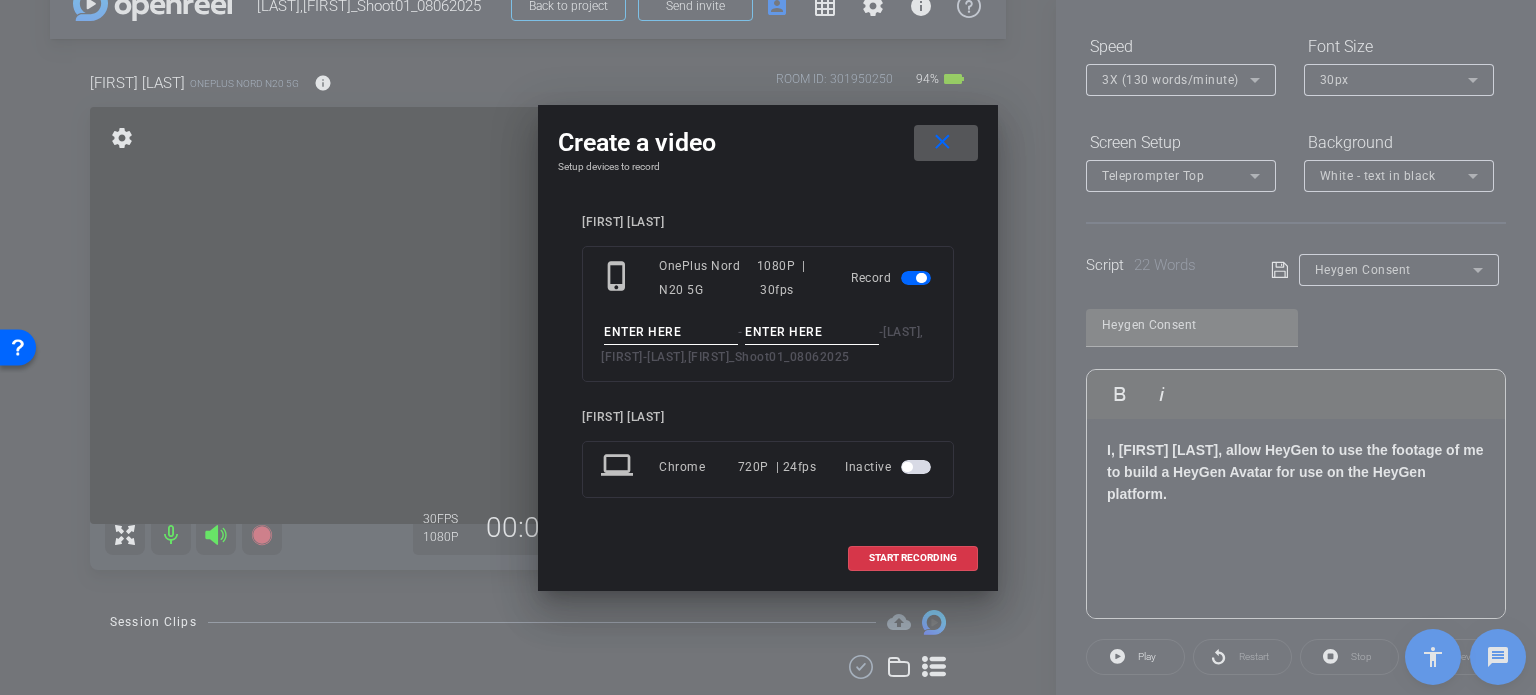 click at bounding box center [671, 332] 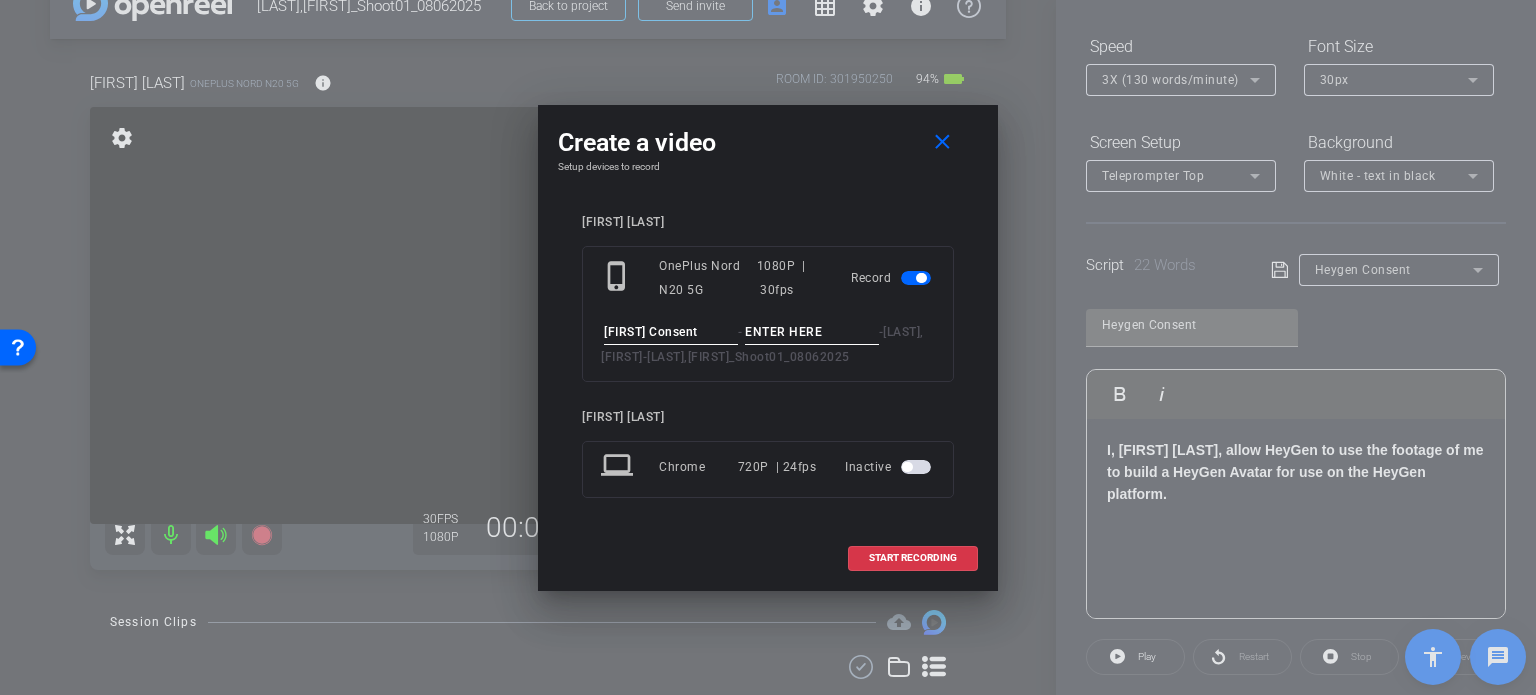 type on "Todd Consent" 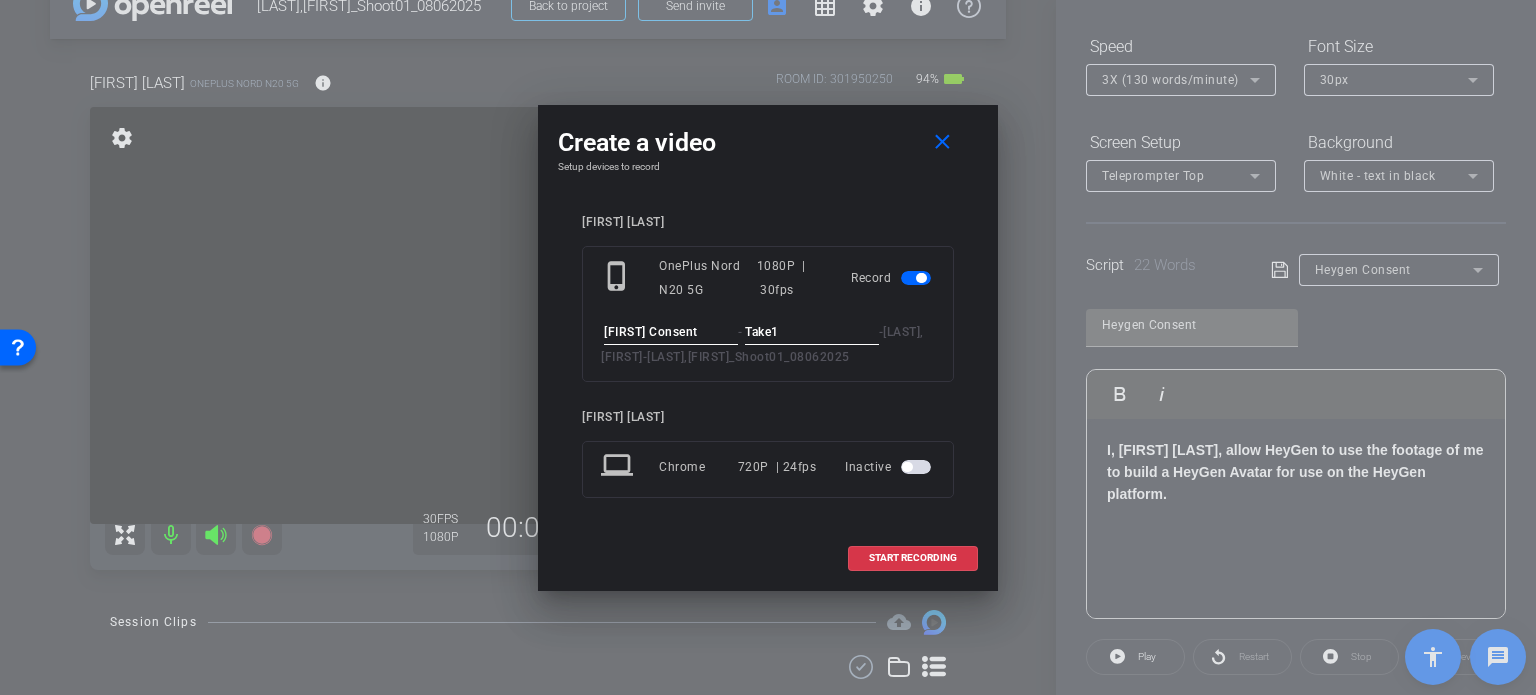 type on "Take1" 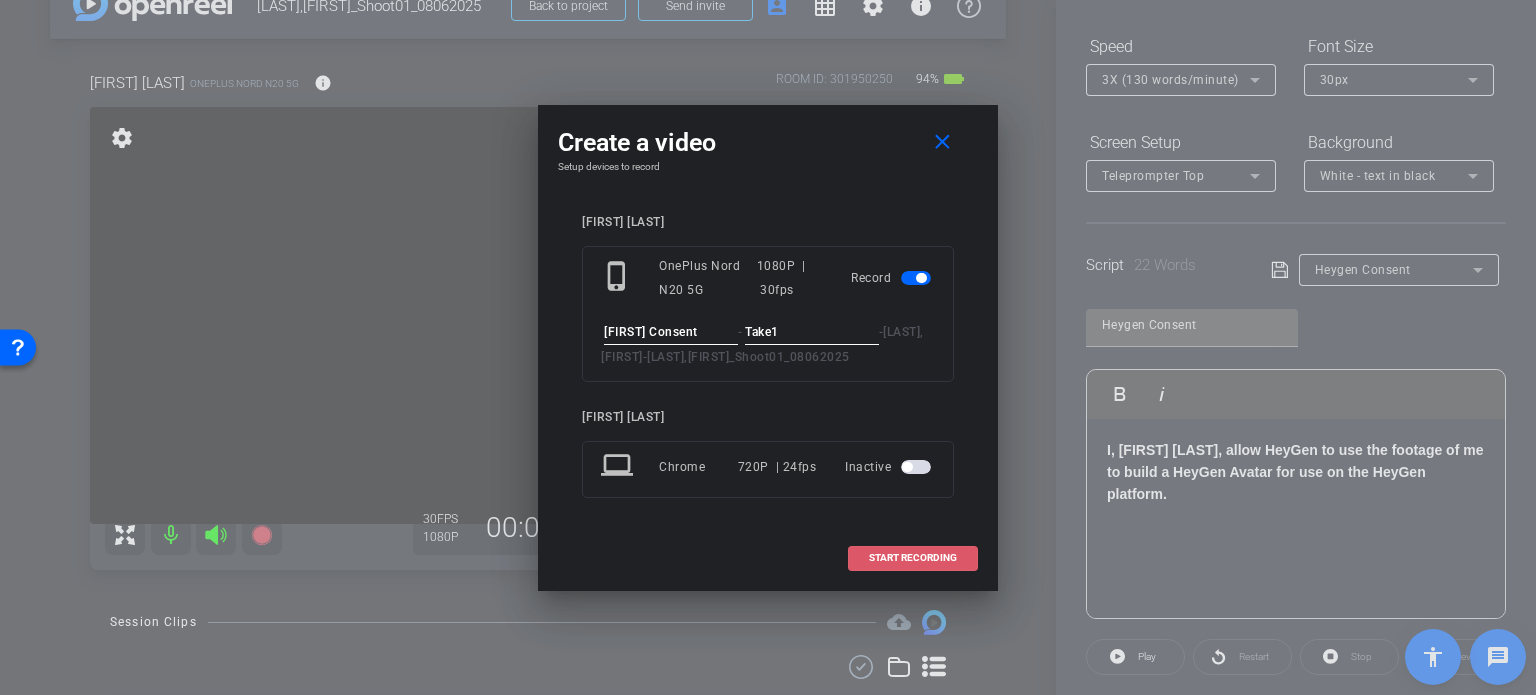 click on "START RECORDING" at bounding box center (913, 558) 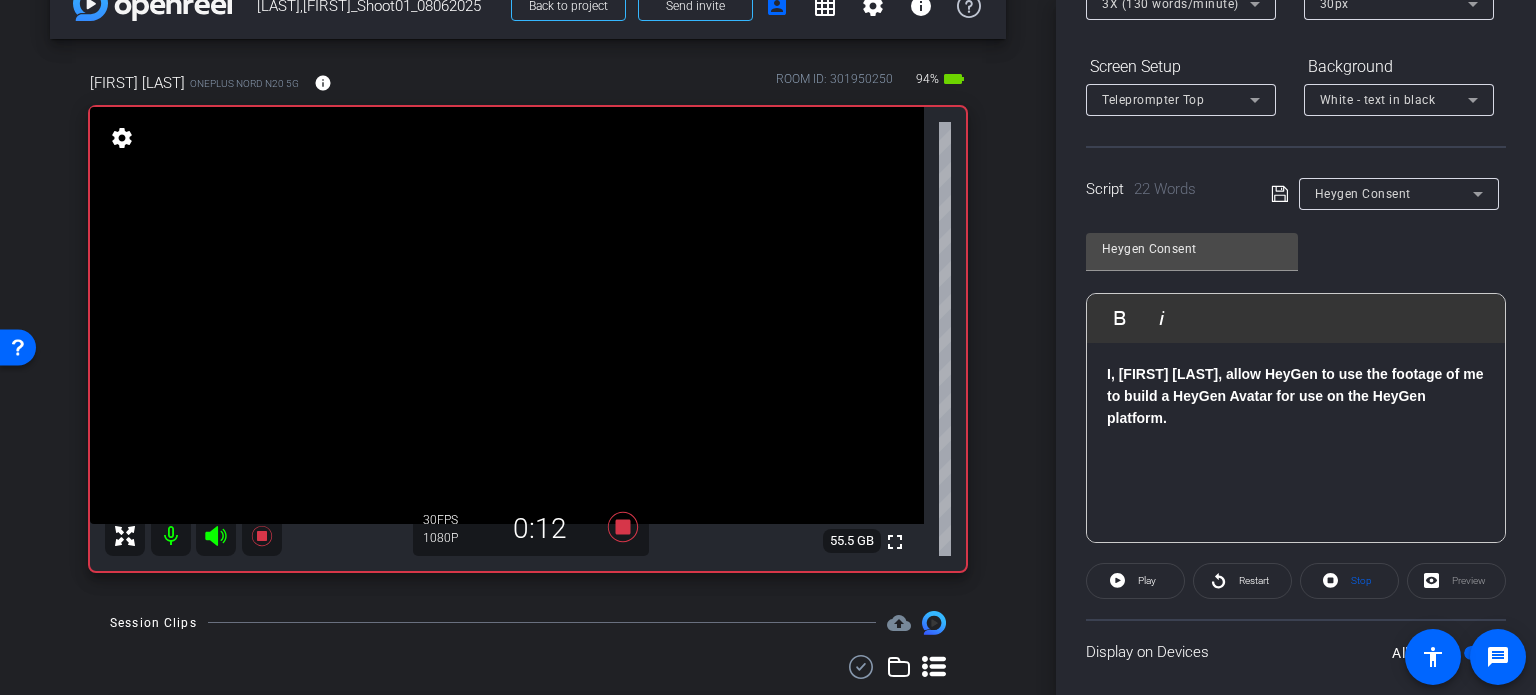 scroll, scrollTop: 396, scrollLeft: 0, axis: vertical 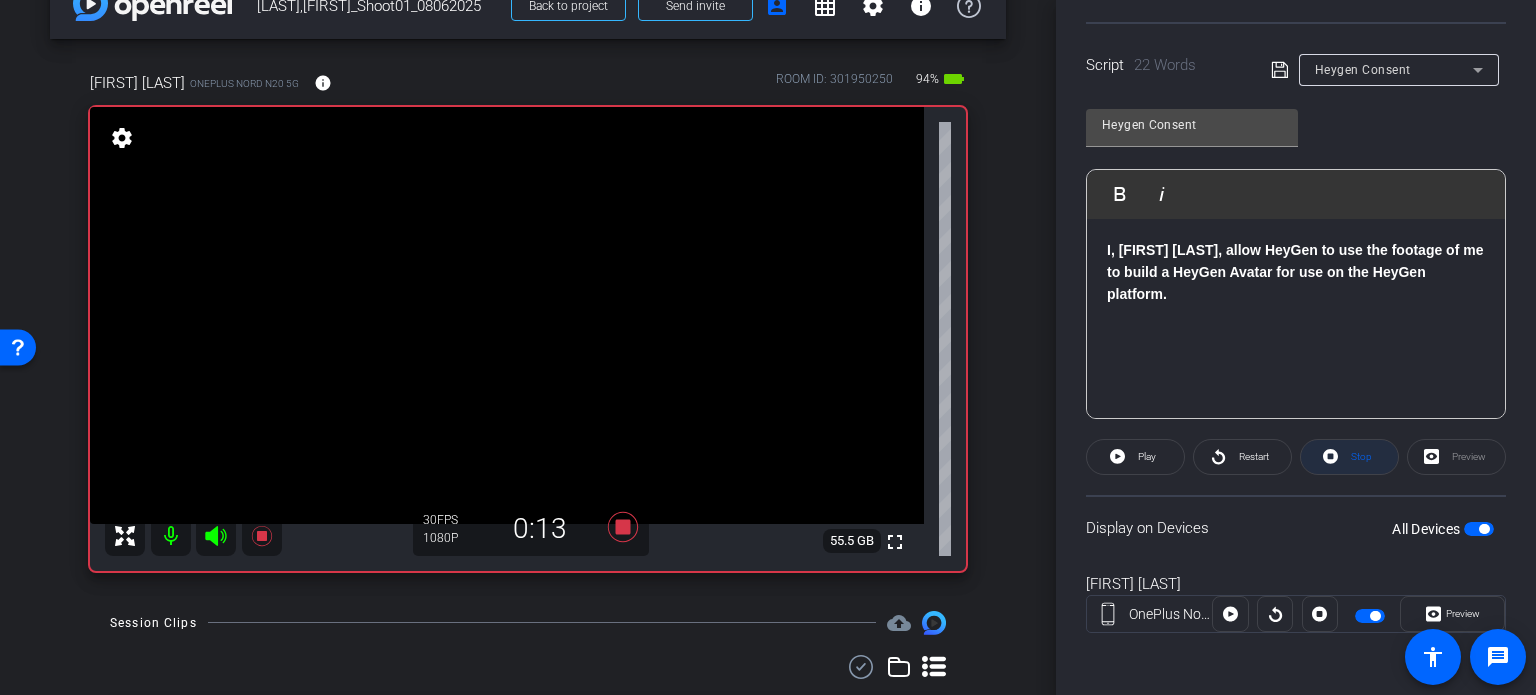 click on "Stop" 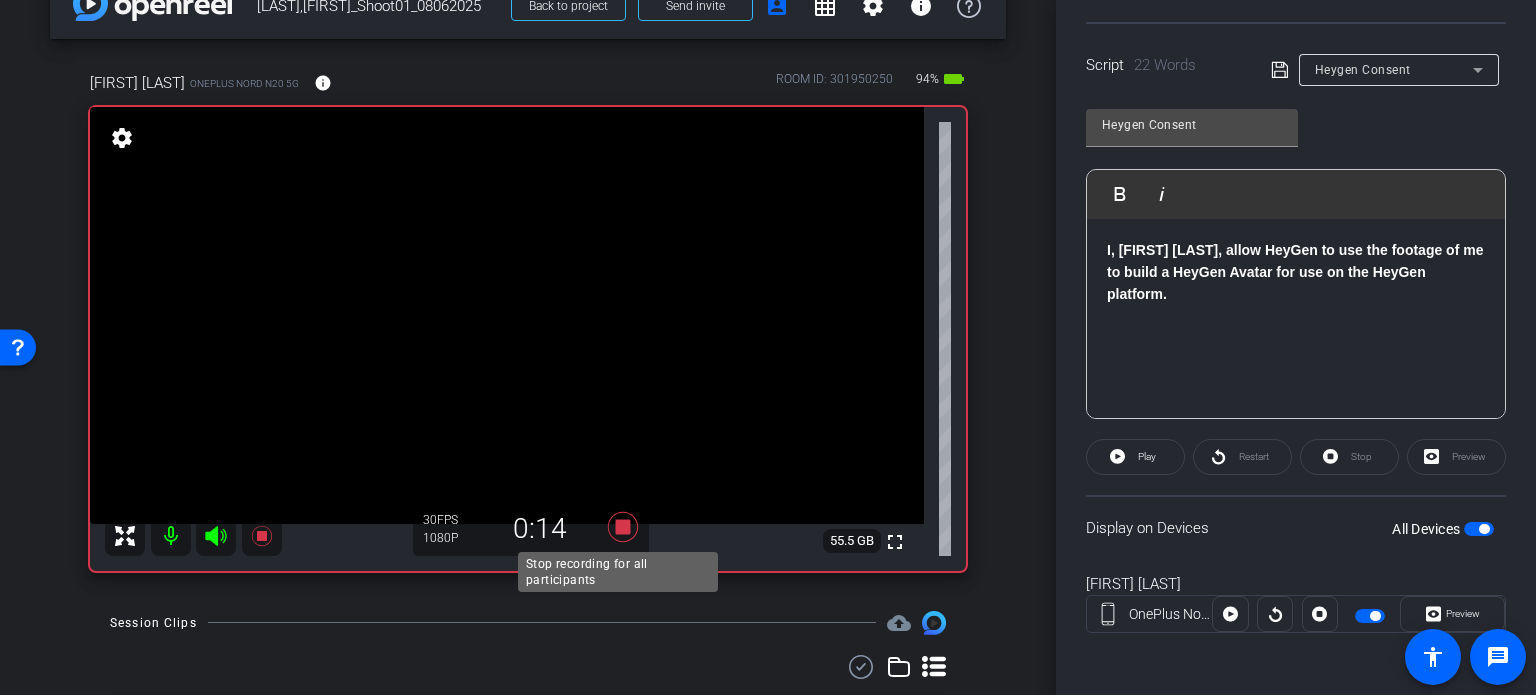 click 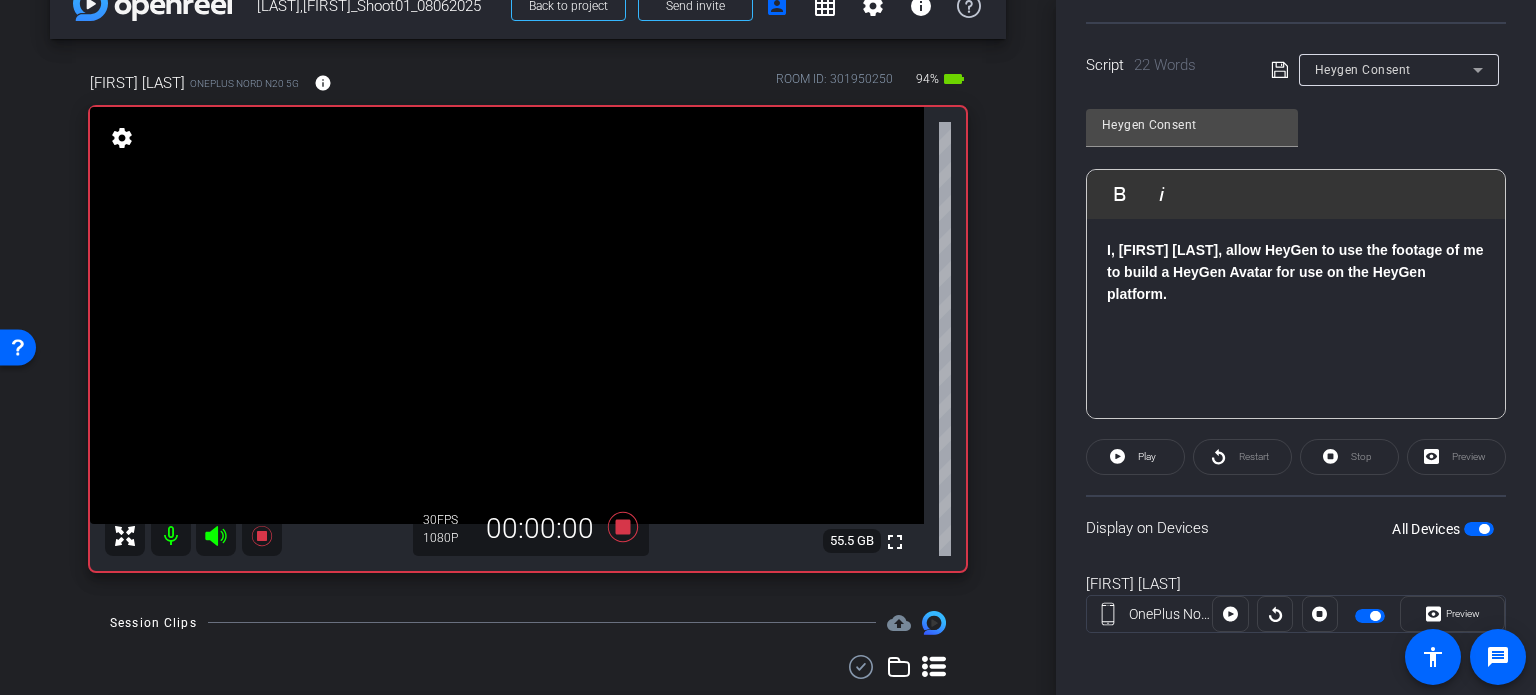 scroll, scrollTop: 192, scrollLeft: 0, axis: vertical 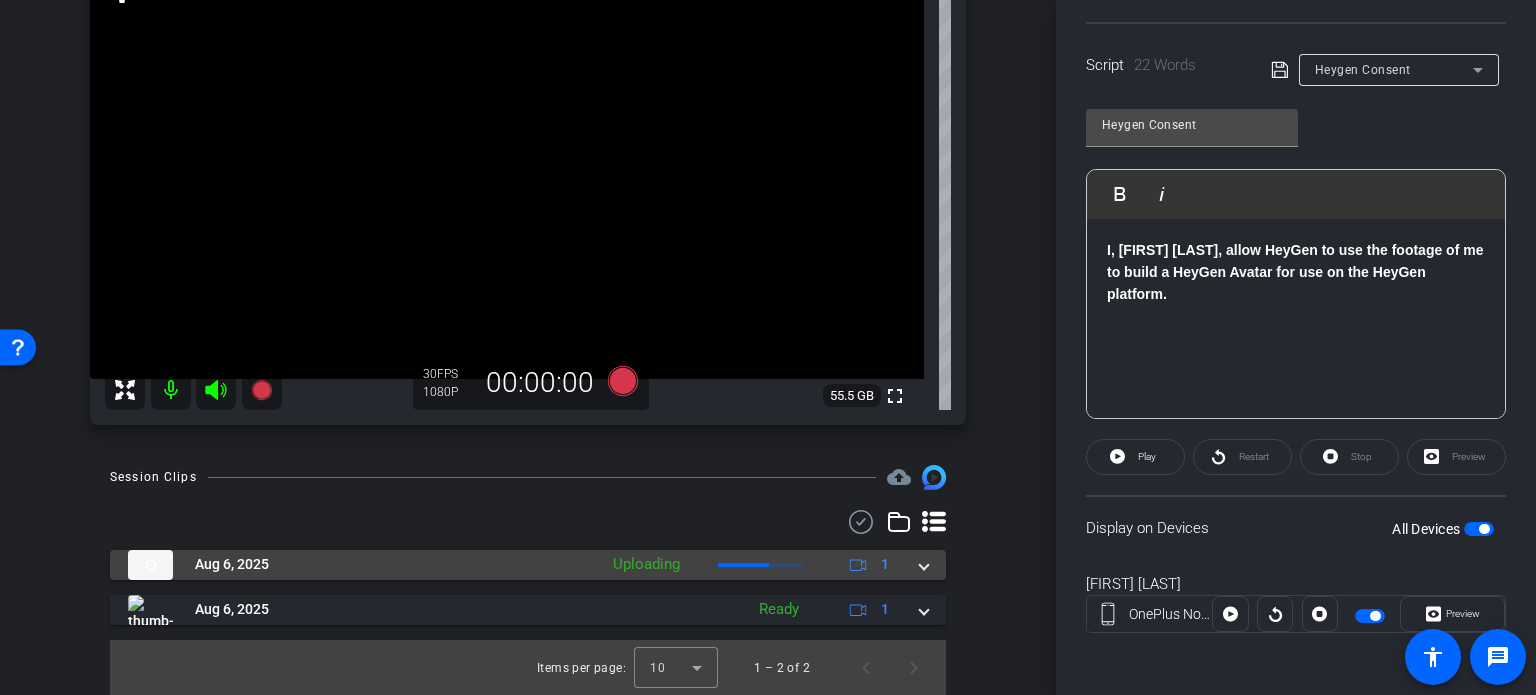 click on "Aug 6, 2025  Uploading
1" at bounding box center [528, 565] 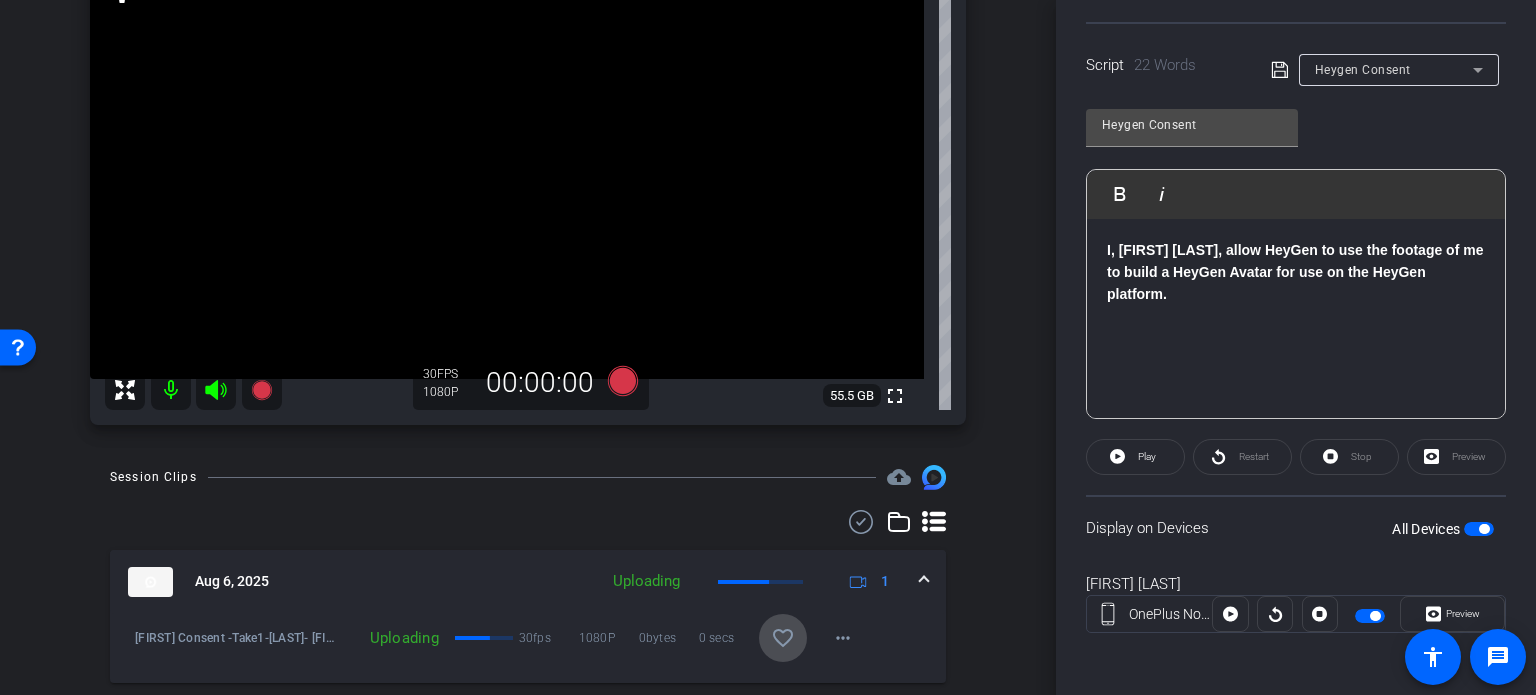 click on "favorite_border" at bounding box center (783, 638) 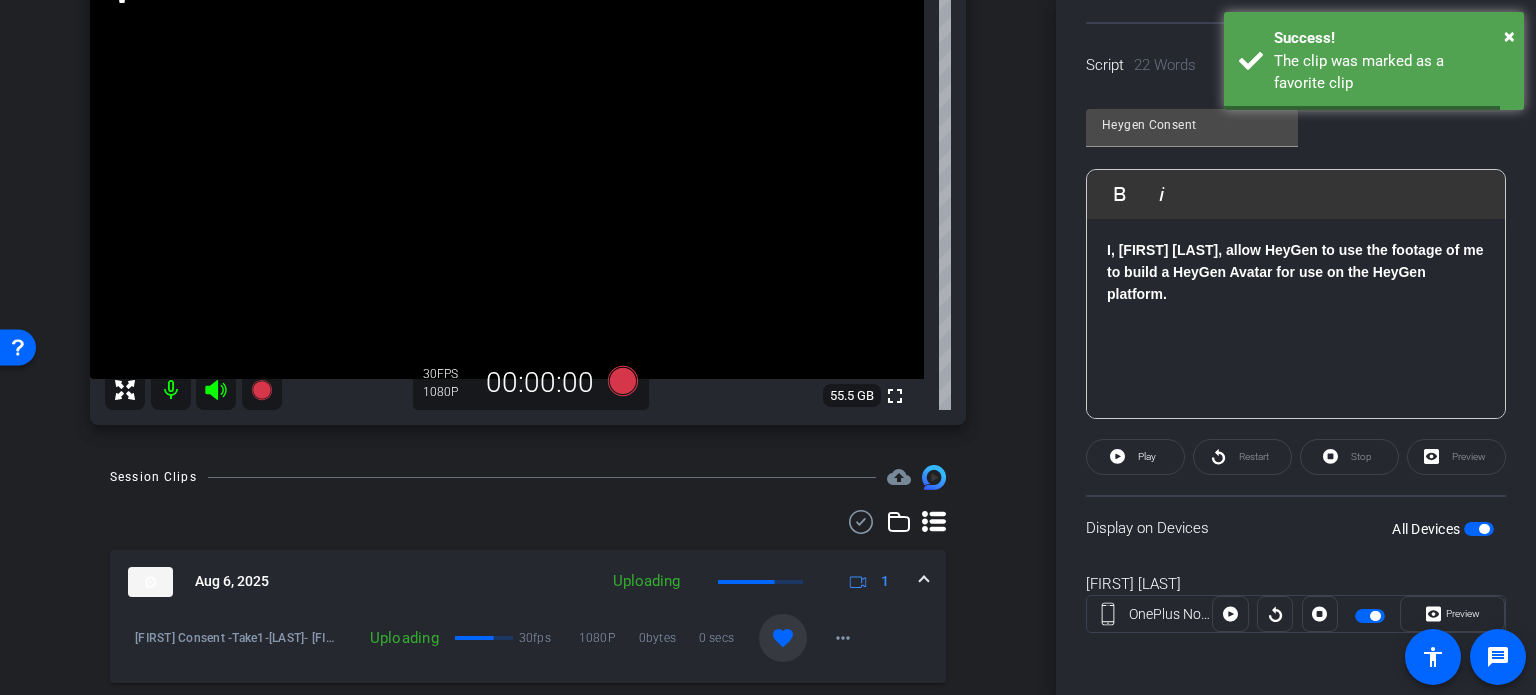 click at bounding box center (924, 581) 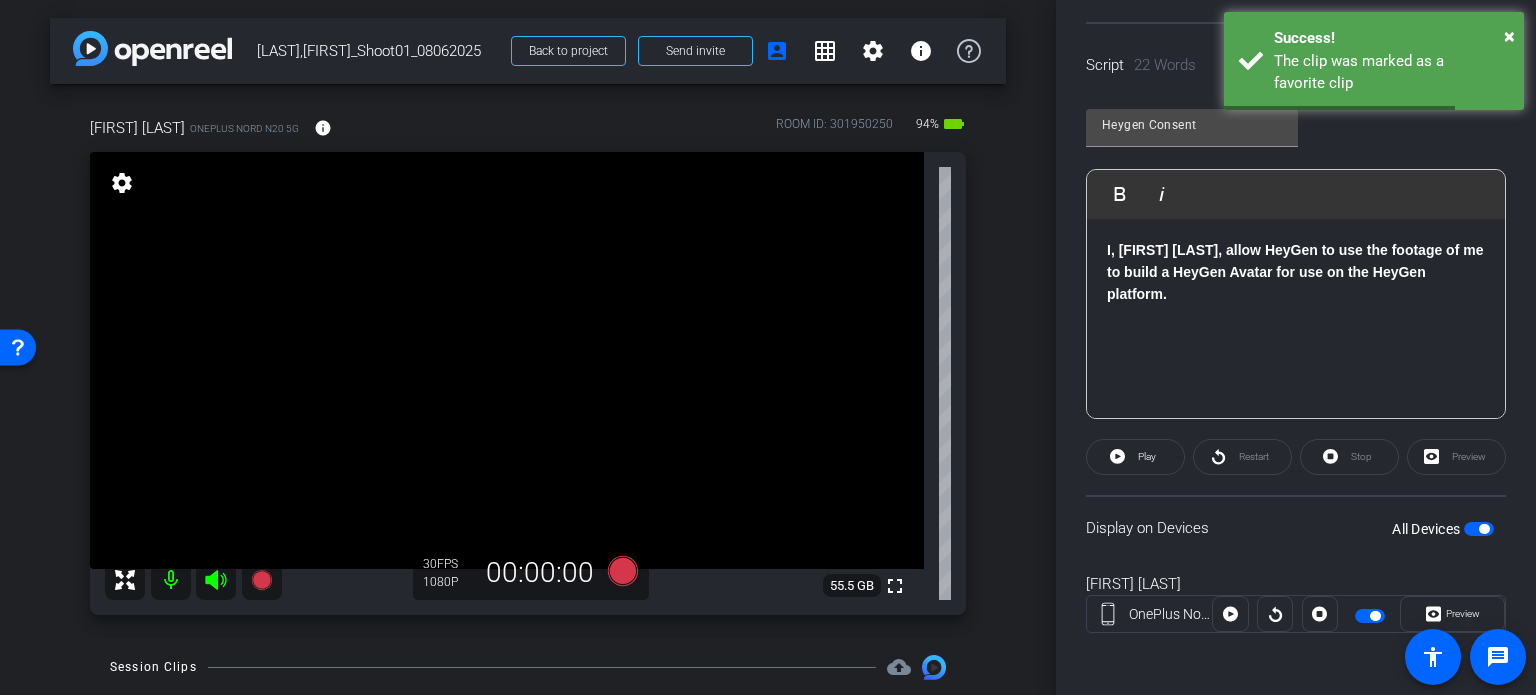 scroll, scrollTop: 0, scrollLeft: 0, axis: both 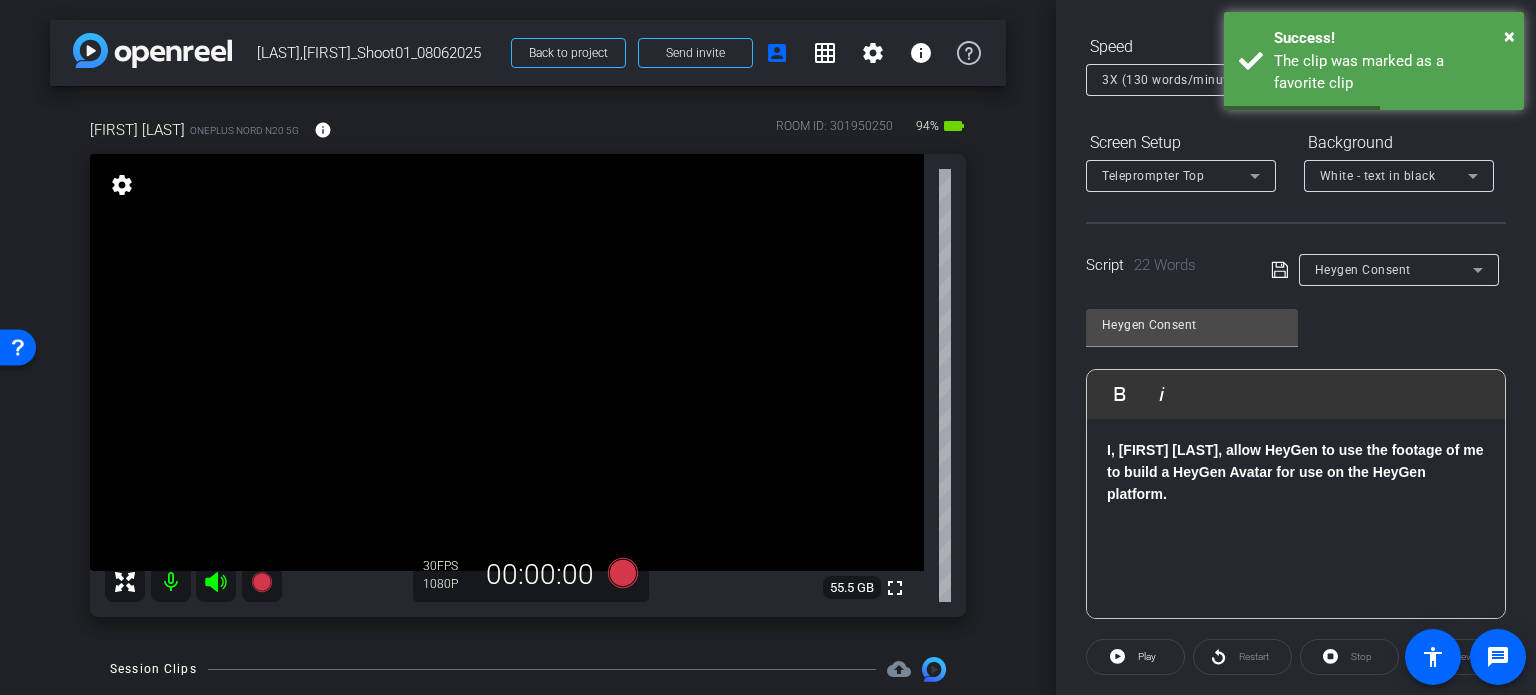 click on "Heygen Consent" at bounding box center (1394, 269) 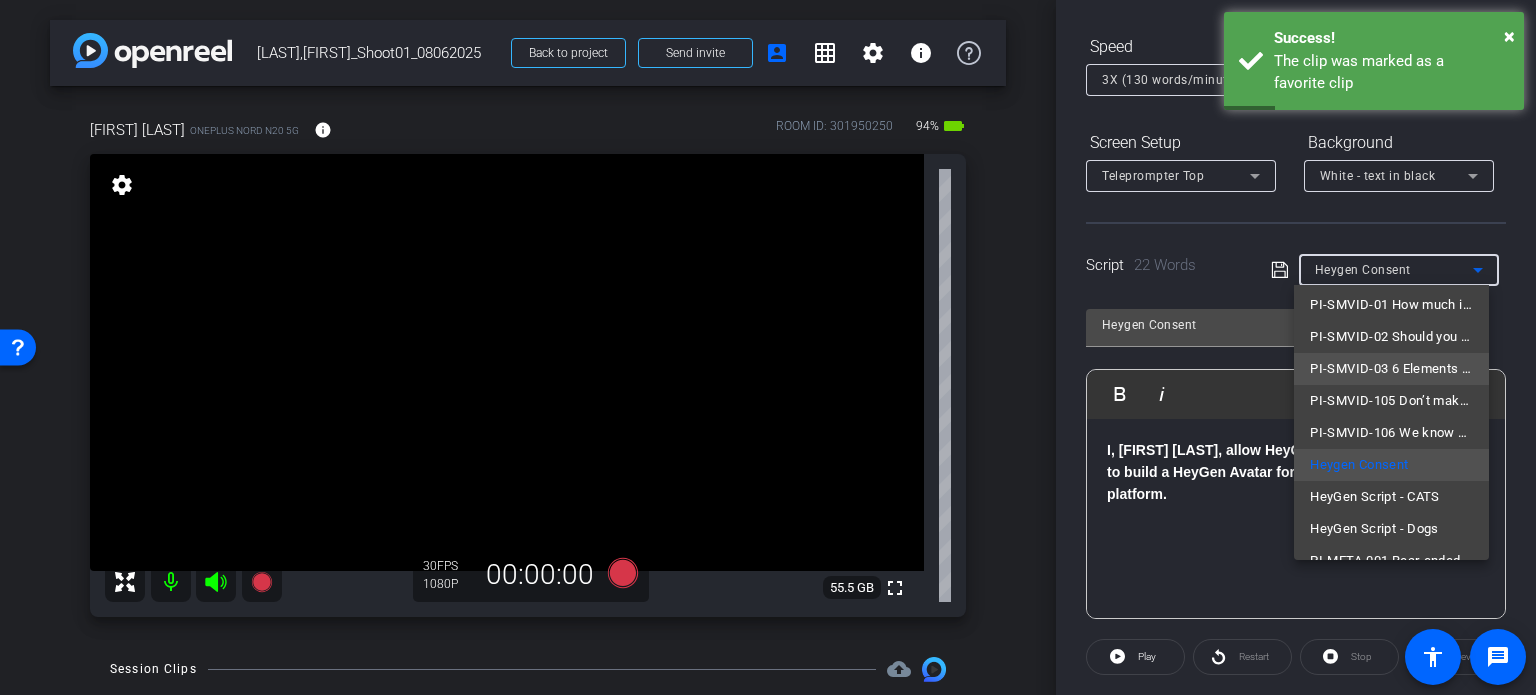 scroll, scrollTop: 188, scrollLeft: 0, axis: vertical 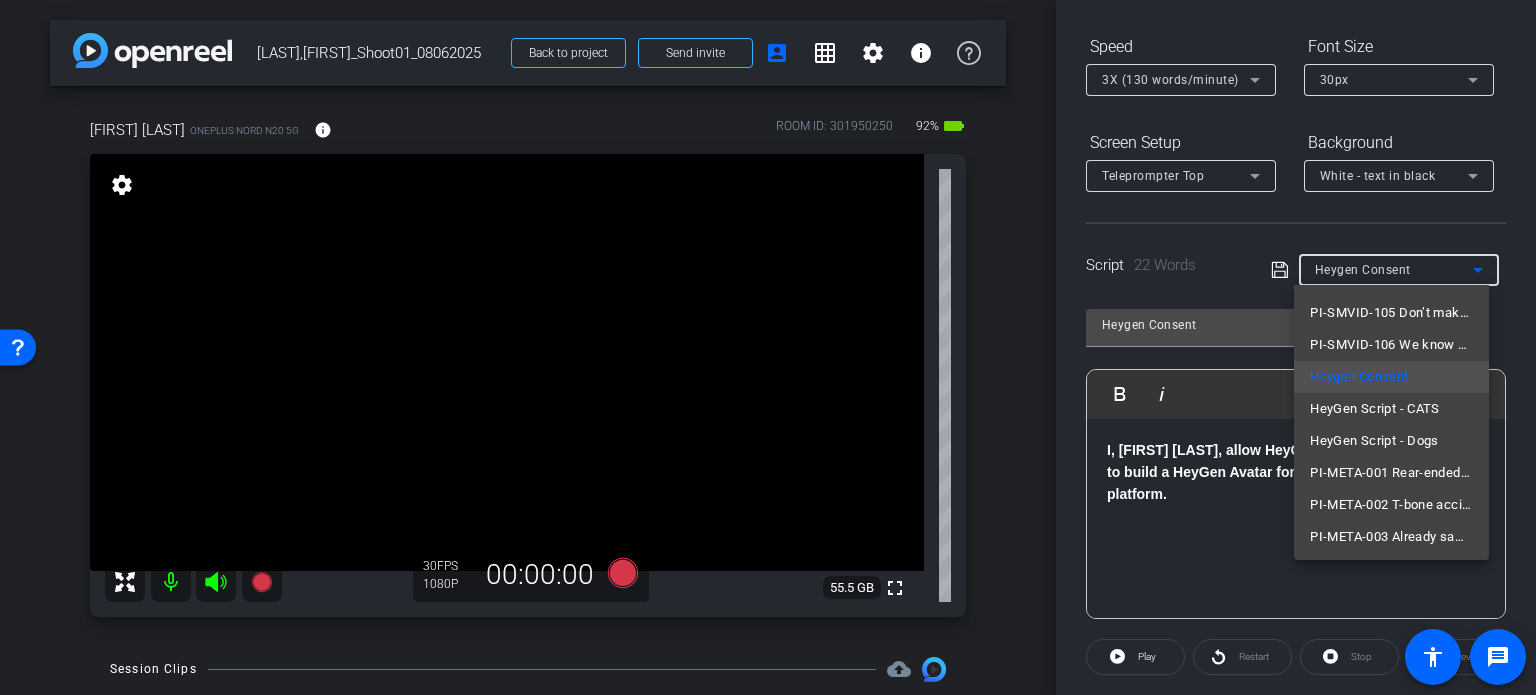 click at bounding box center (768, 347) 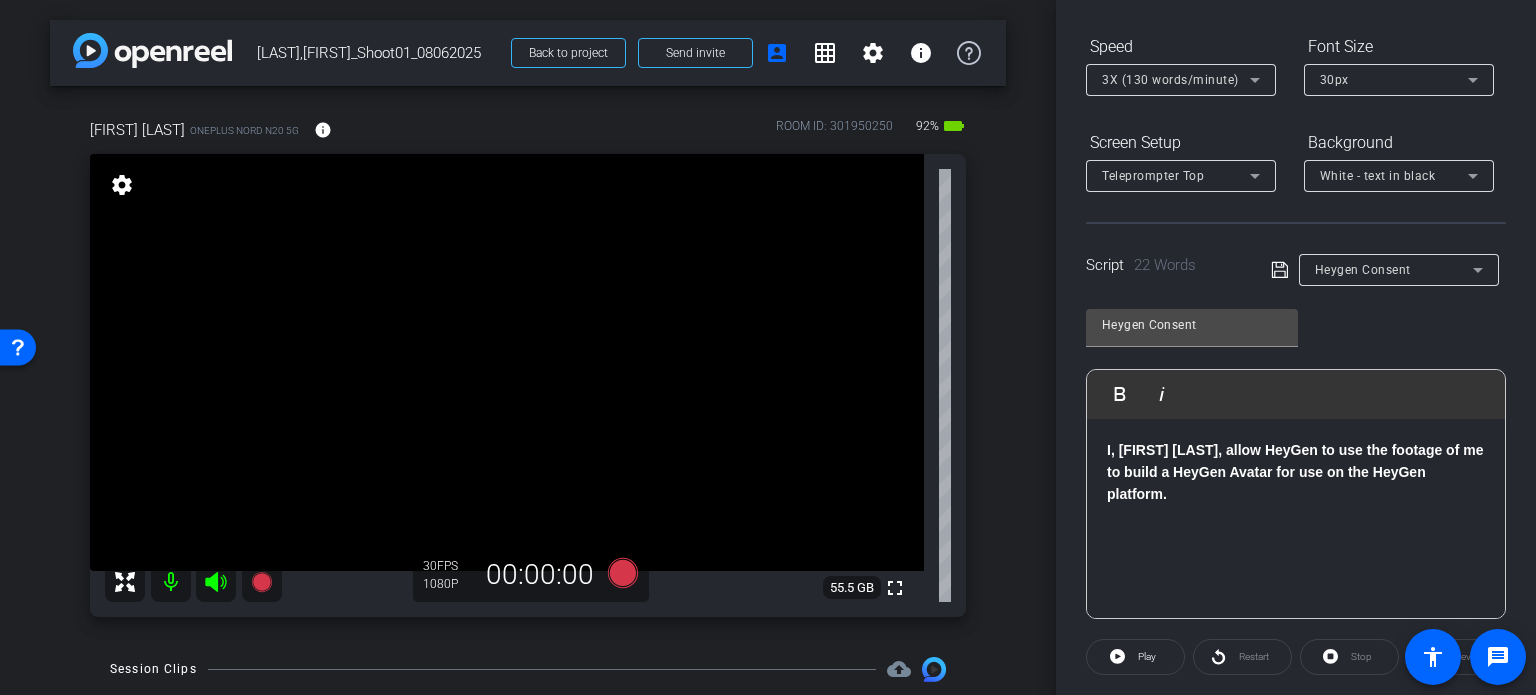 click on "Heygen Consent" at bounding box center [1394, 269] 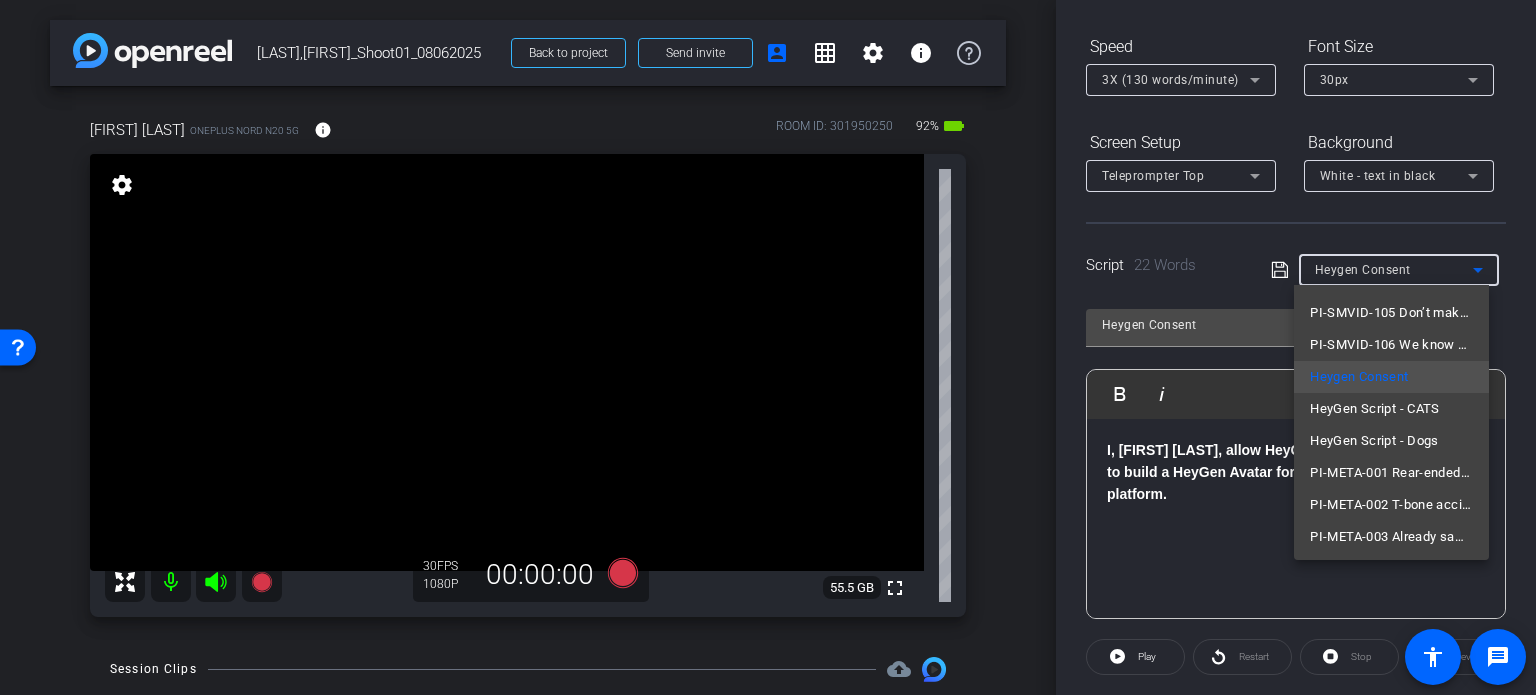 scroll, scrollTop: 188, scrollLeft: 0, axis: vertical 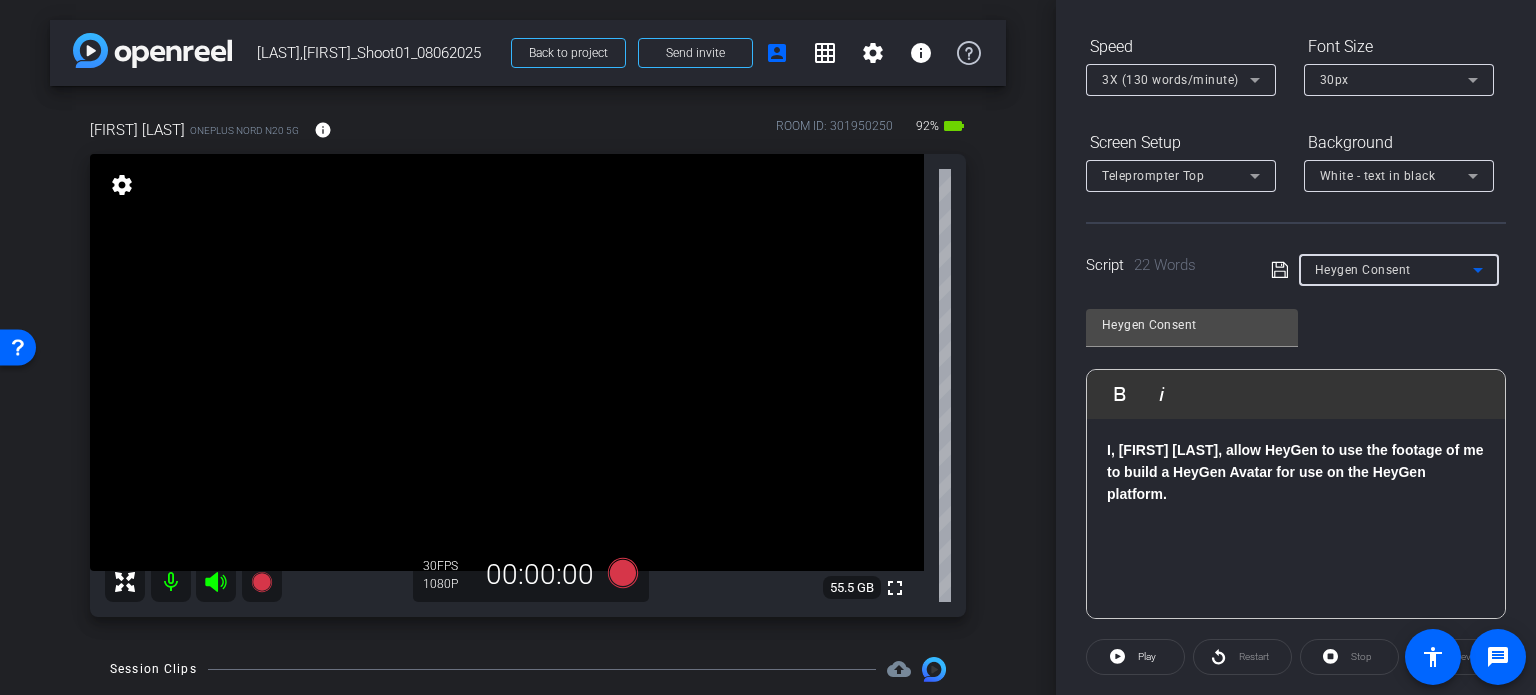 click on "Heygen Consent" at bounding box center (1394, 269) 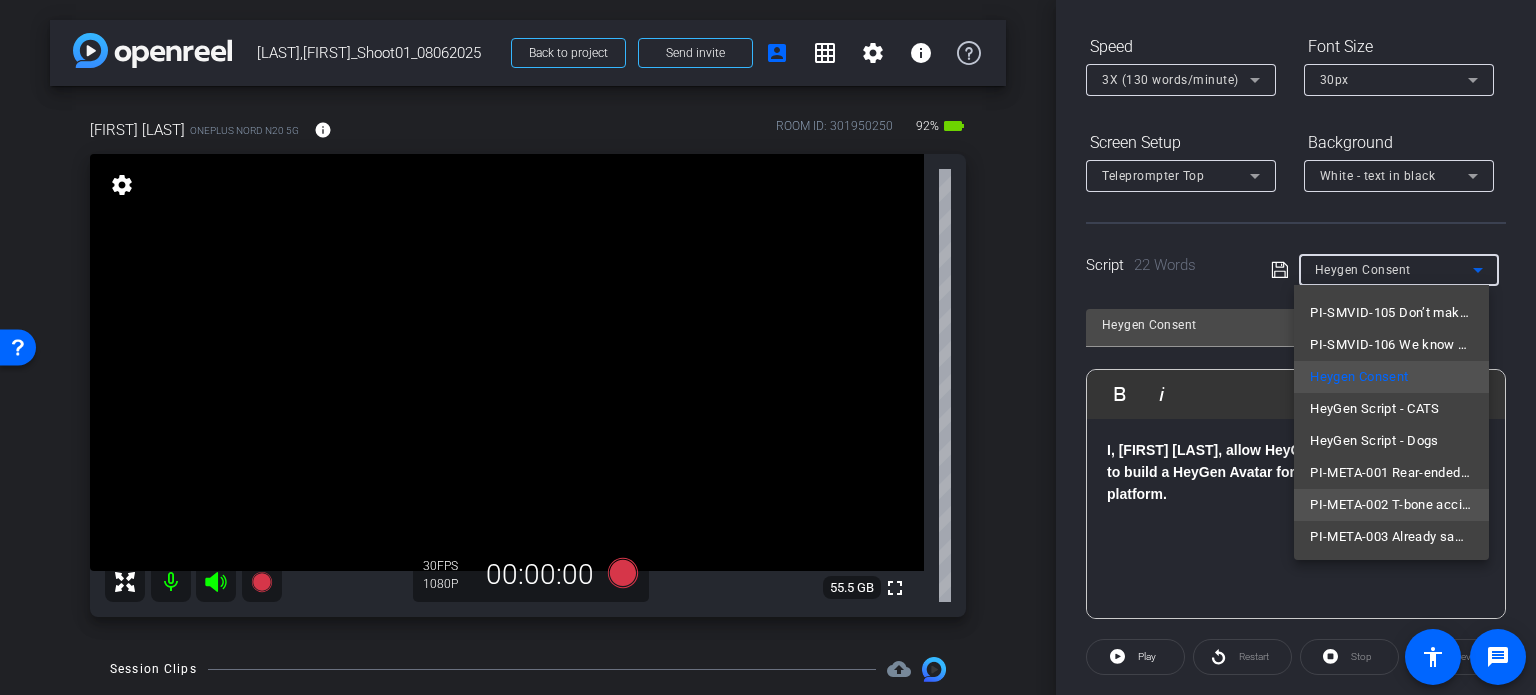 scroll, scrollTop: 0, scrollLeft: 0, axis: both 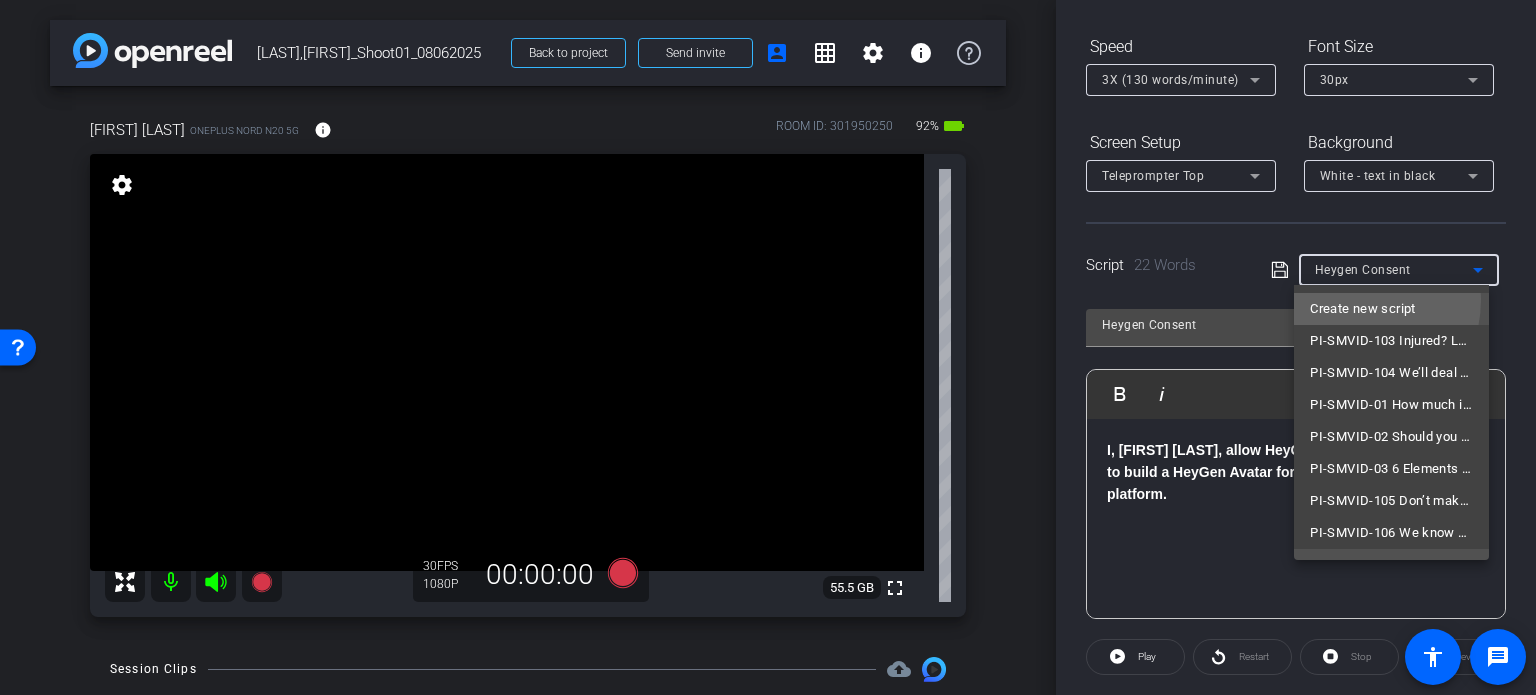 click on "Create new script" at bounding box center [1362, 309] 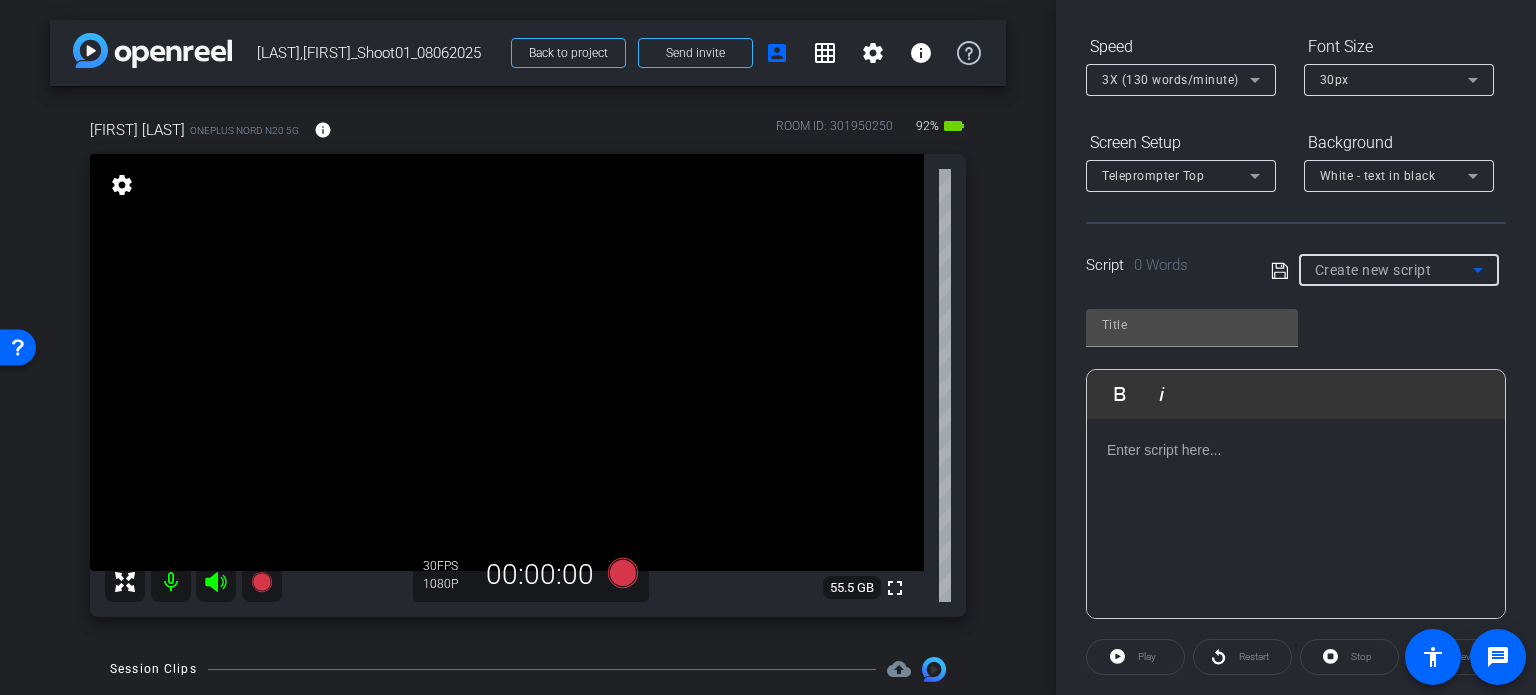 click 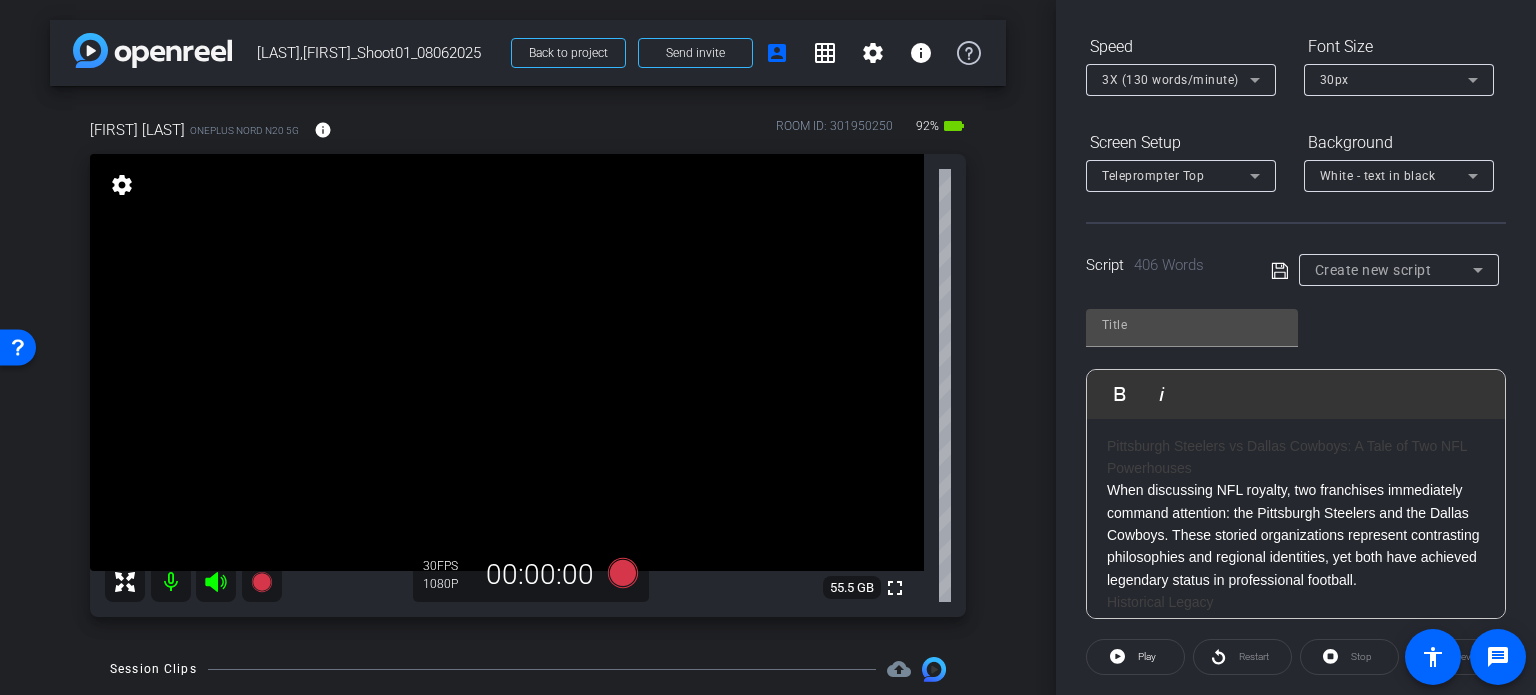 scroll, scrollTop: 0, scrollLeft: 0, axis: both 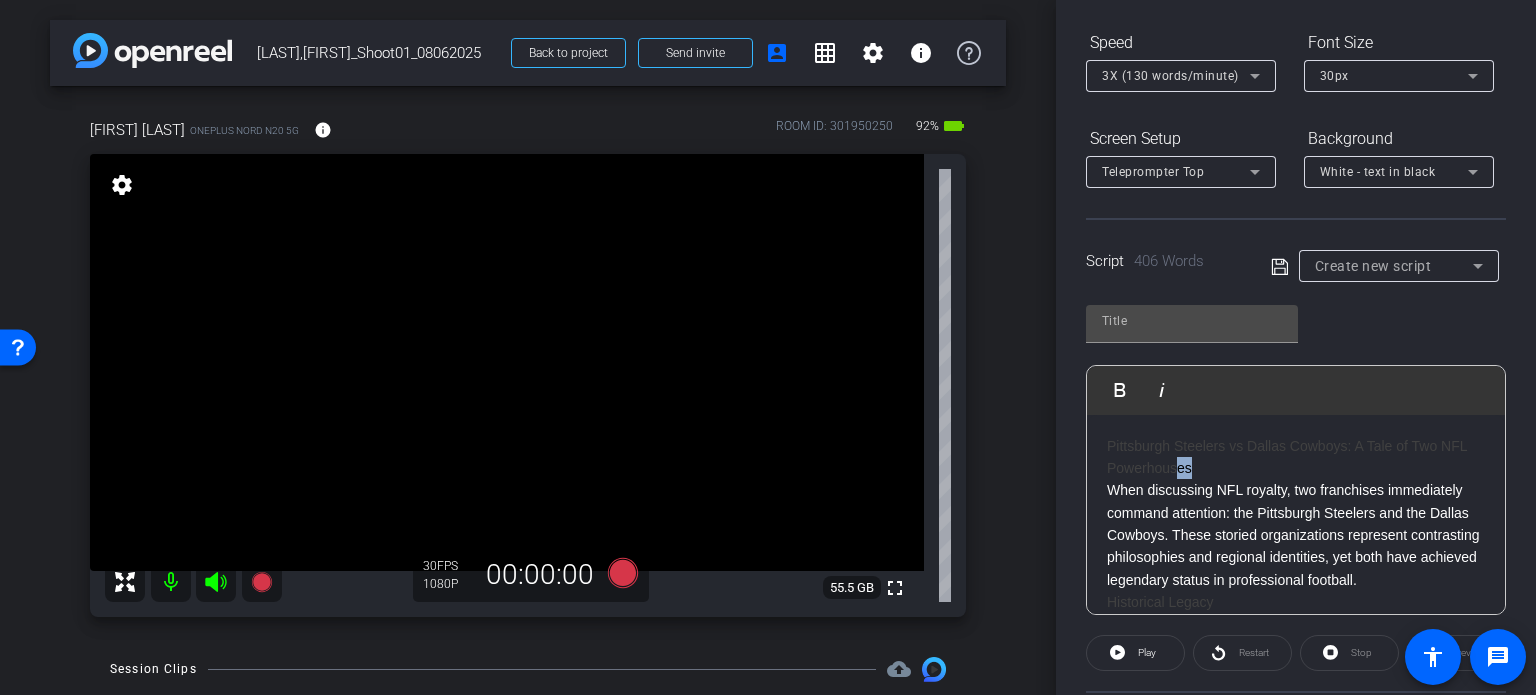 drag, startPoint x: 1234, startPoint y: 468, endPoint x: 1208, endPoint y: 465, distance: 26.172504 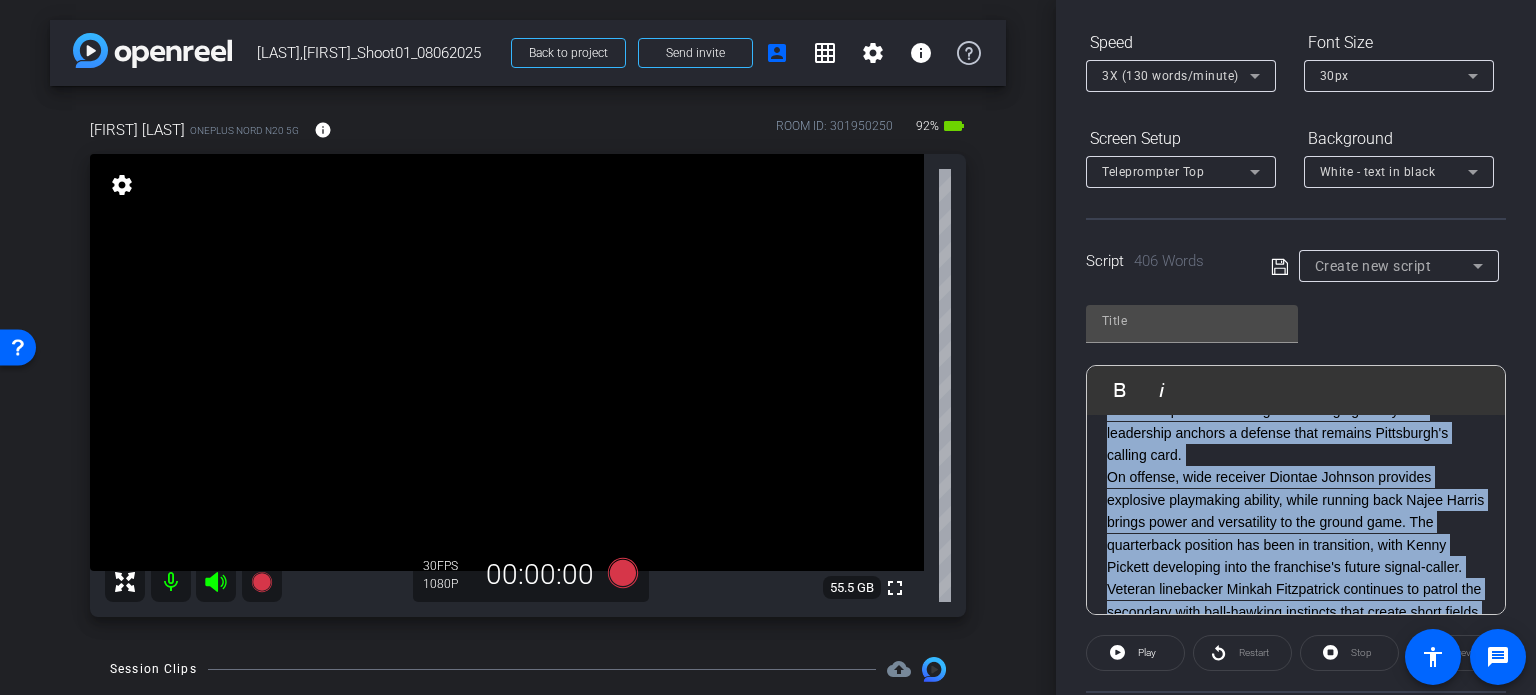 scroll, scrollTop: 1251, scrollLeft: 0, axis: vertical 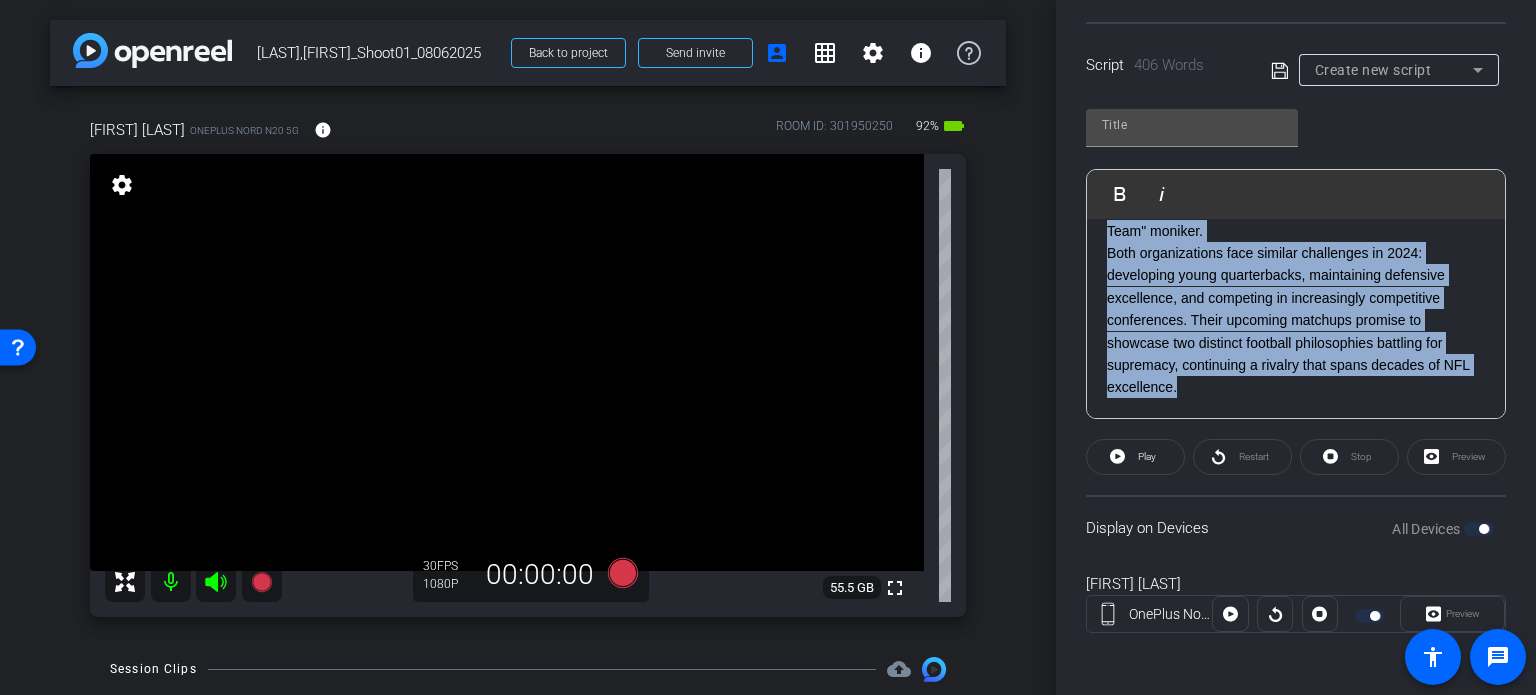 drag, startPoint x: 1108, startPoint y: 430, endPoint x: 1535, endPoint y: 742, distance: 528.8412 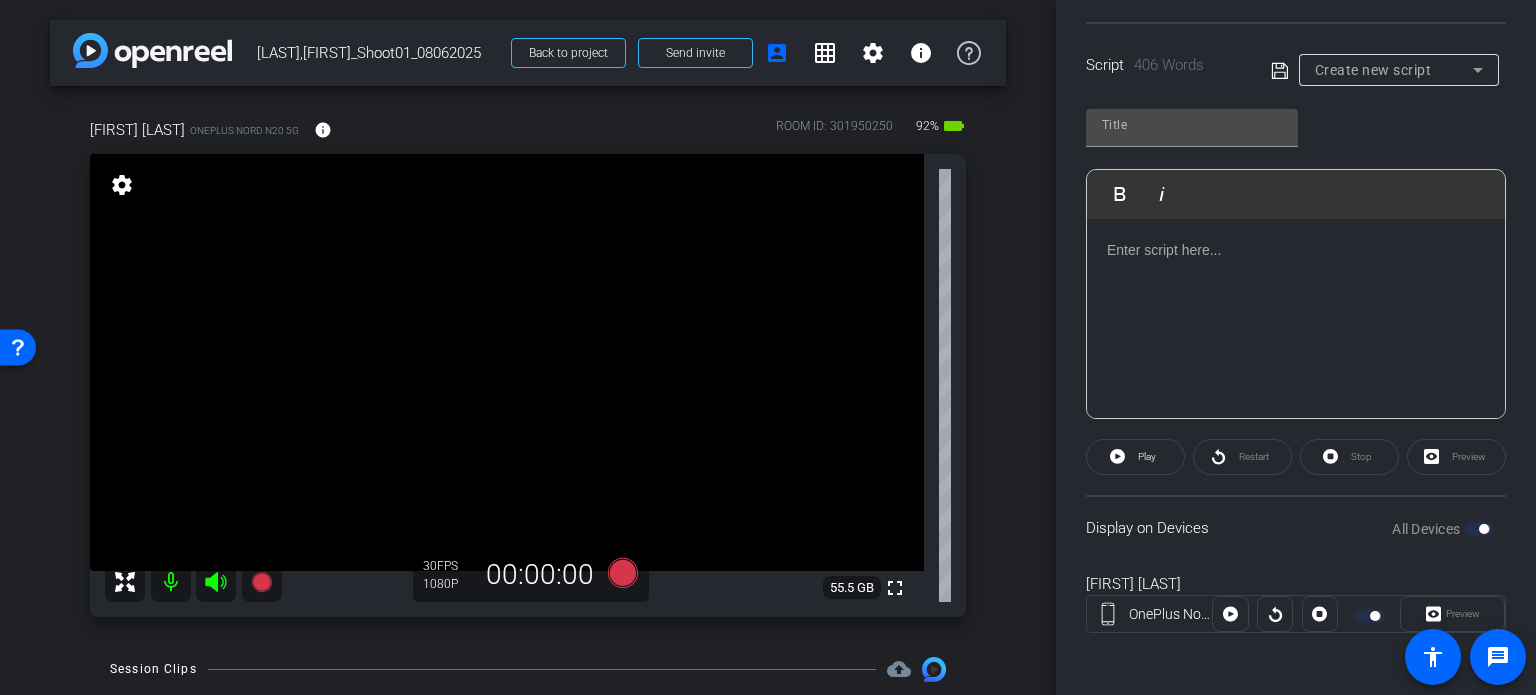 scroll, scrollTop: 0, scrollLeft: 0, axis: both 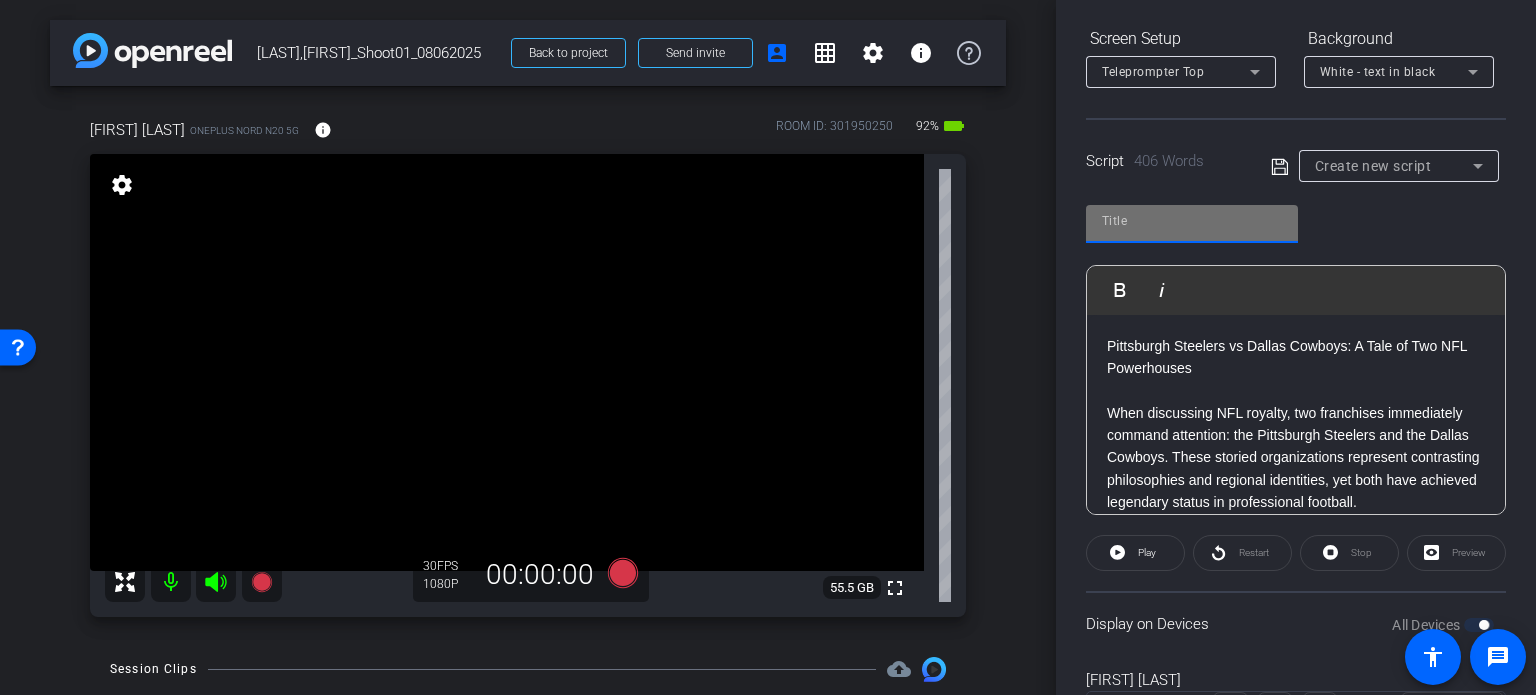 click at bounding box center (1192, 221) 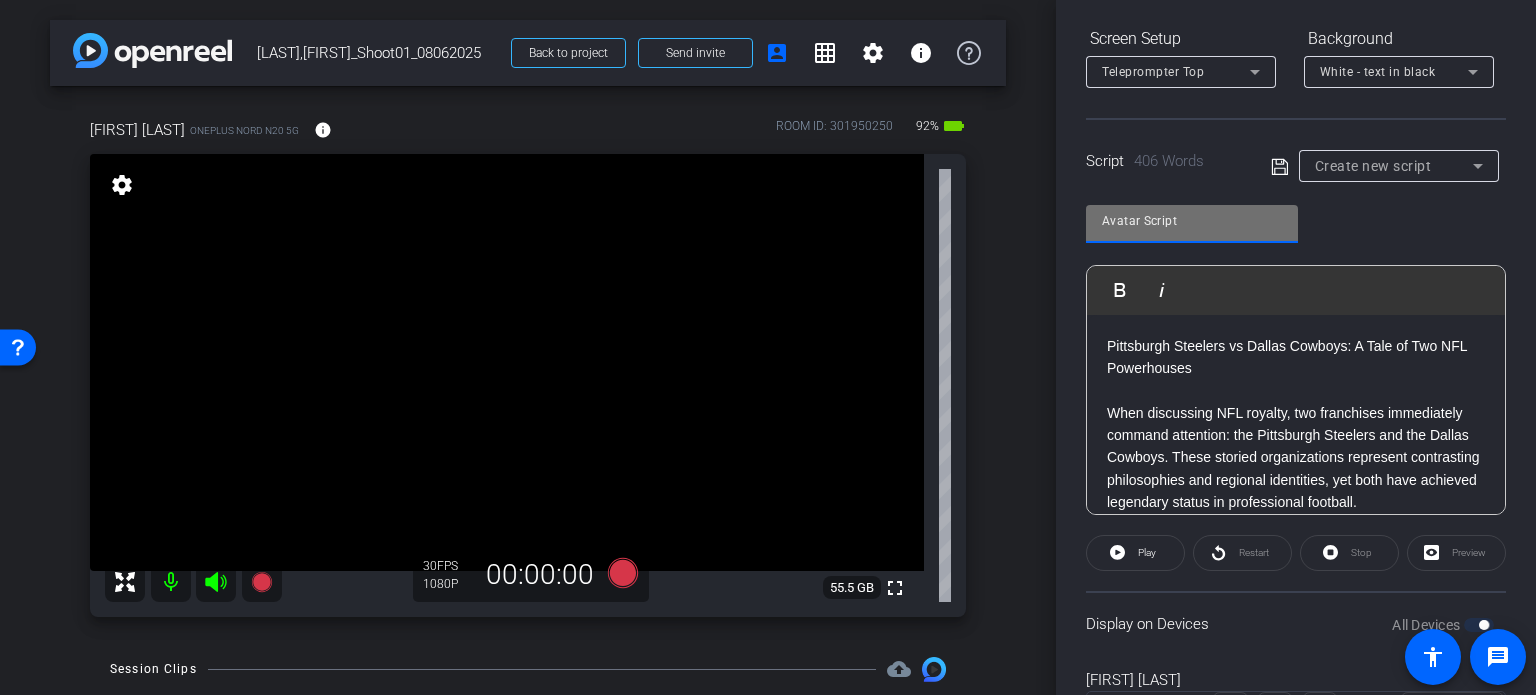 type on "Avatar Script" 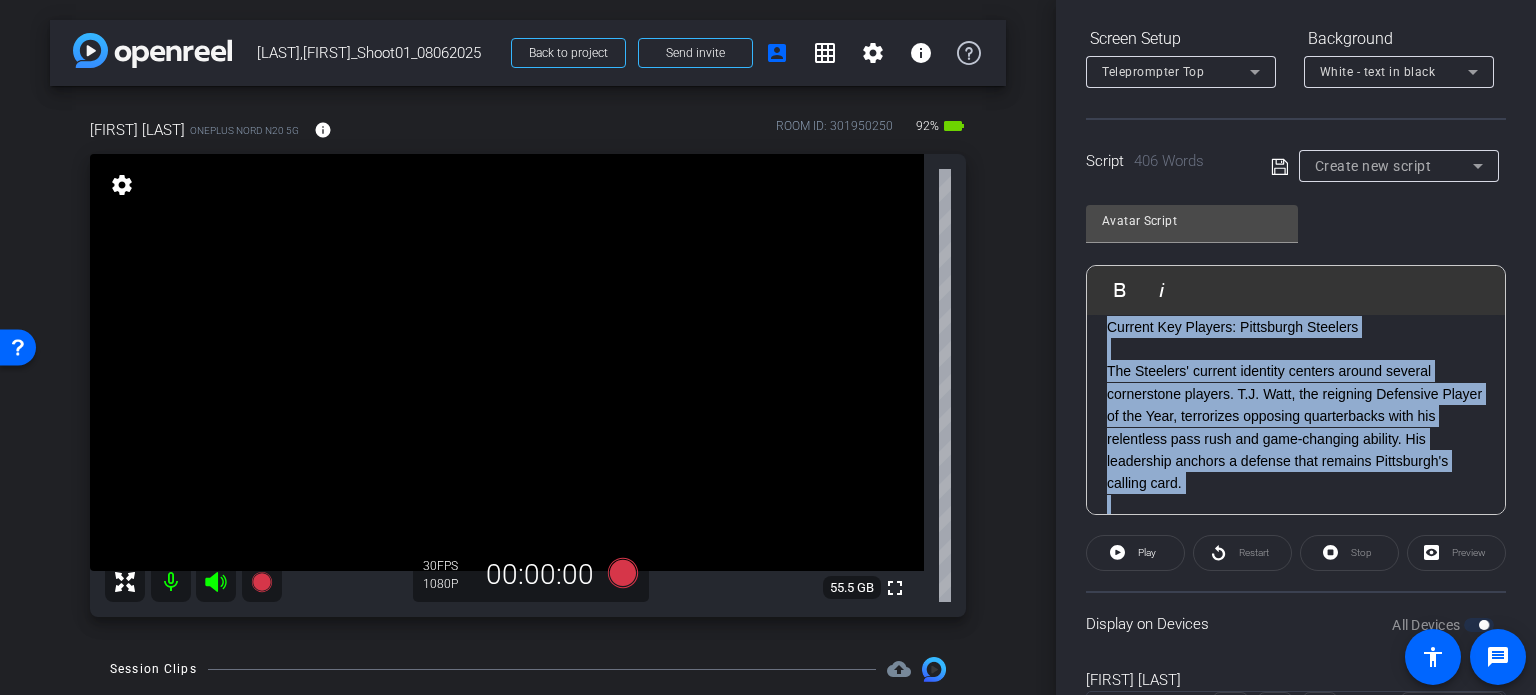 scroll, scrollTop: 1497, scrollLeft: 0, axis: vertical 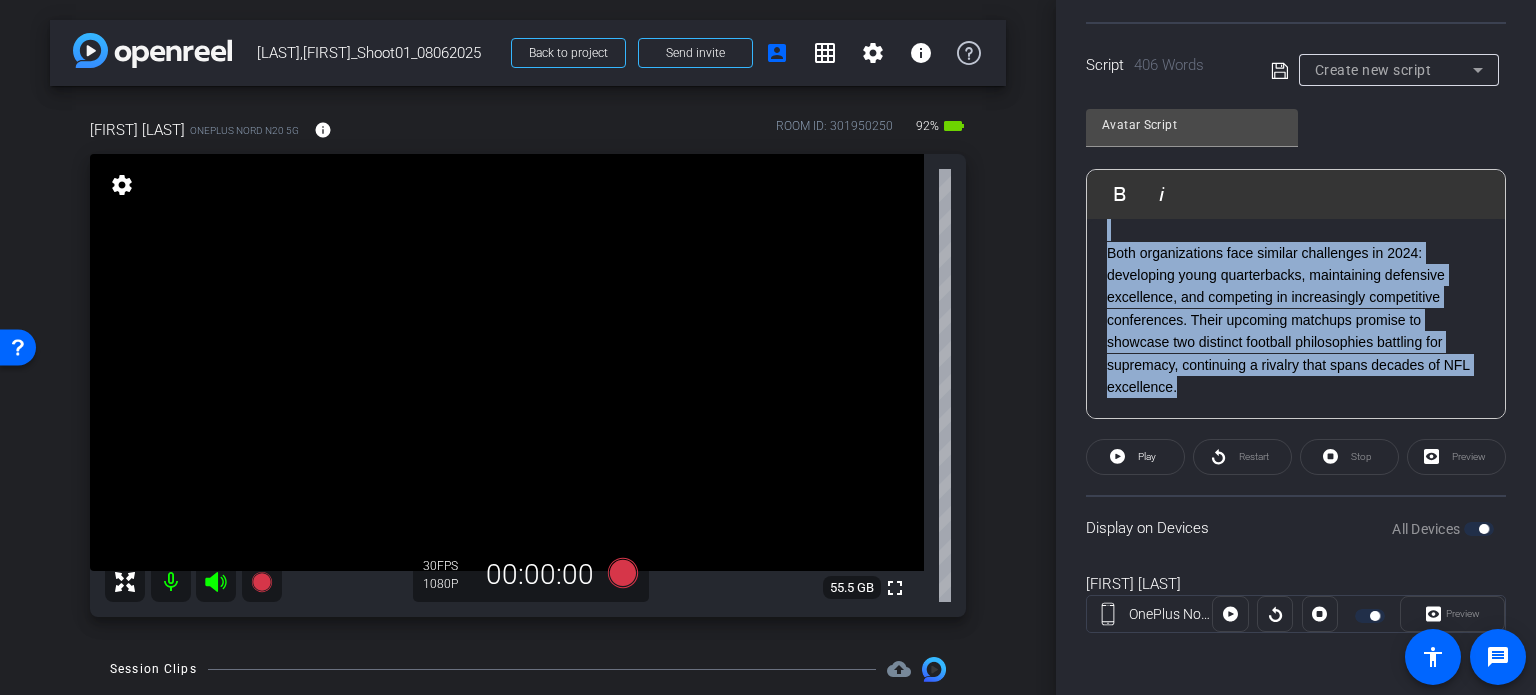 drag, startPoint x: 1106, startPoint y: 344, endPoint x: 1535, endPoint y: 727, distance: 575.0913 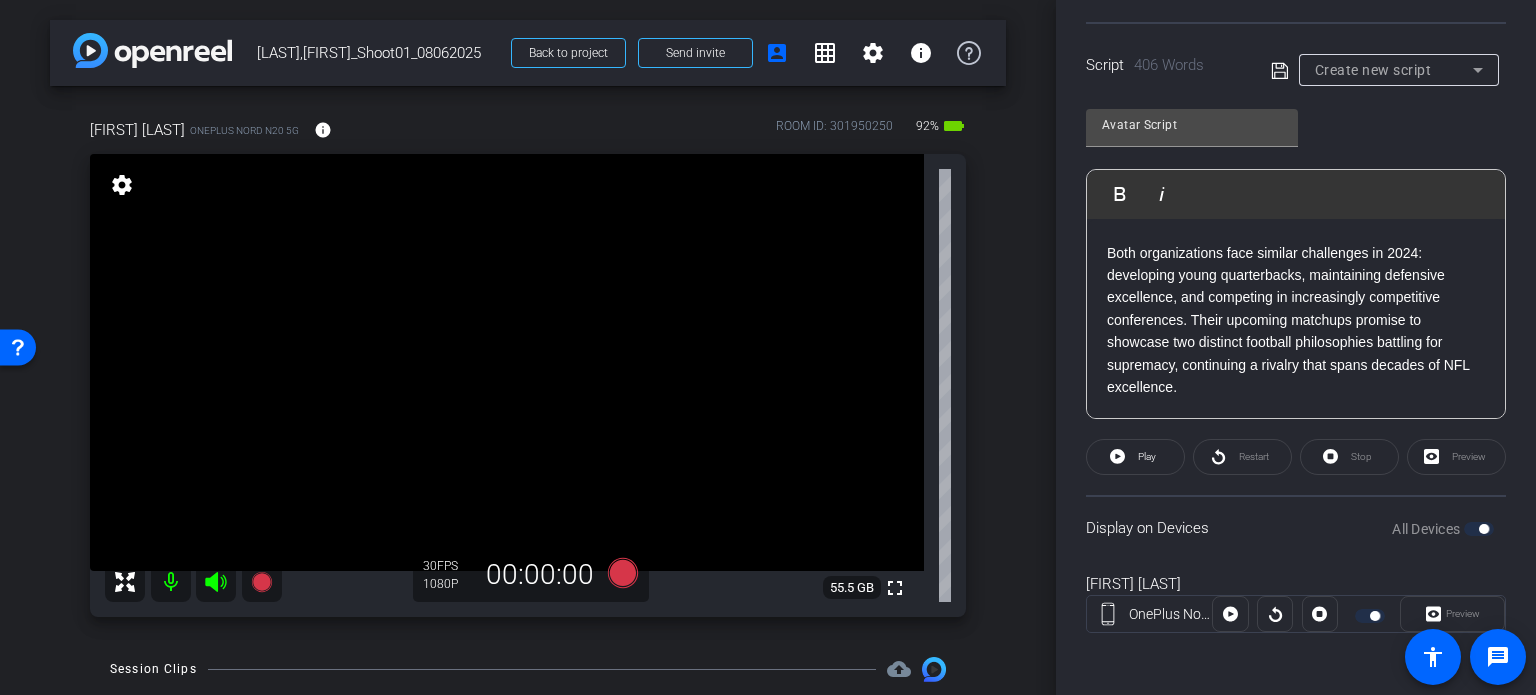 click on "Both organizations face similar challenges in 2024: developing young quarterbacks, maintaining defensive excellence, and competing in increasingly competitive conferences. Their upcoming matchups promise to showcase two distinct football philosophies battling for supremacy, continuing a rivalry that spans decades of NFL excellence." 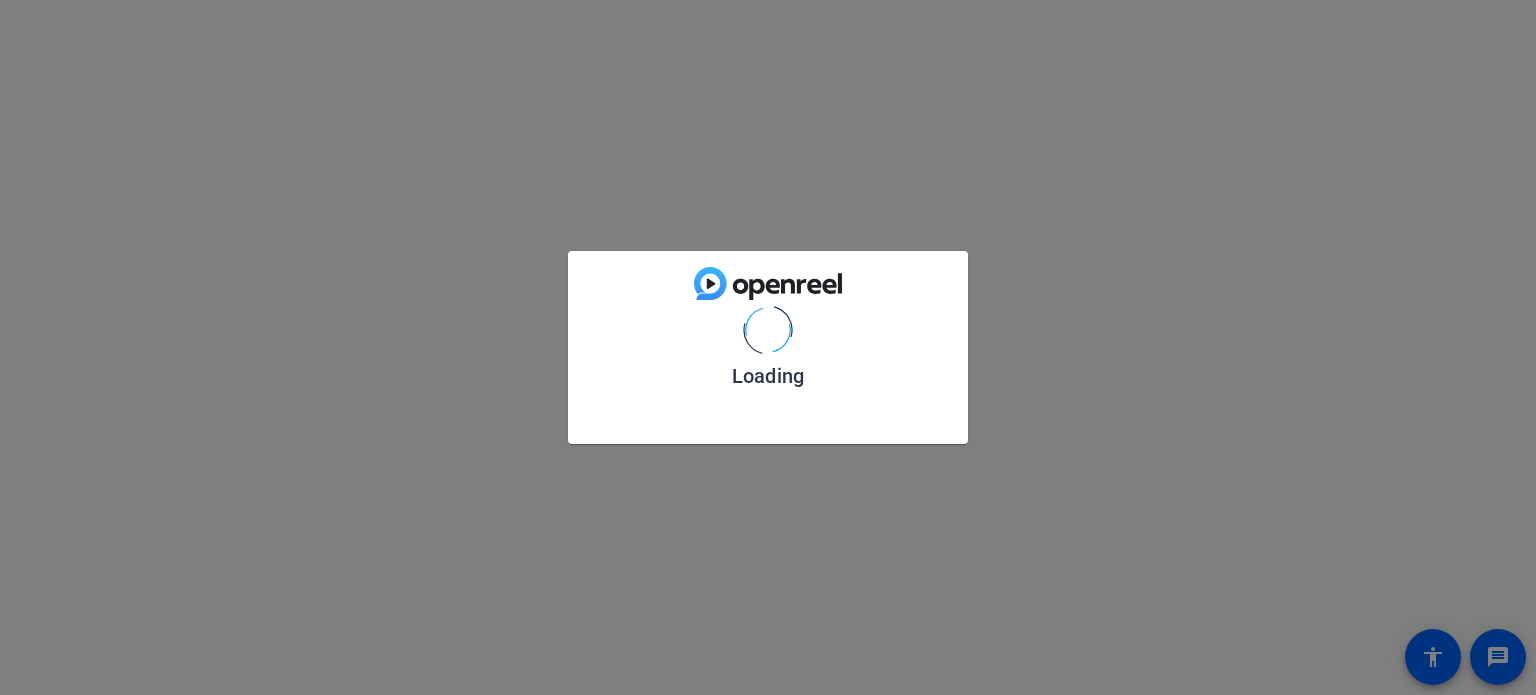 scroll, scrollTop: 0, scrollLeft: 0, axis: both 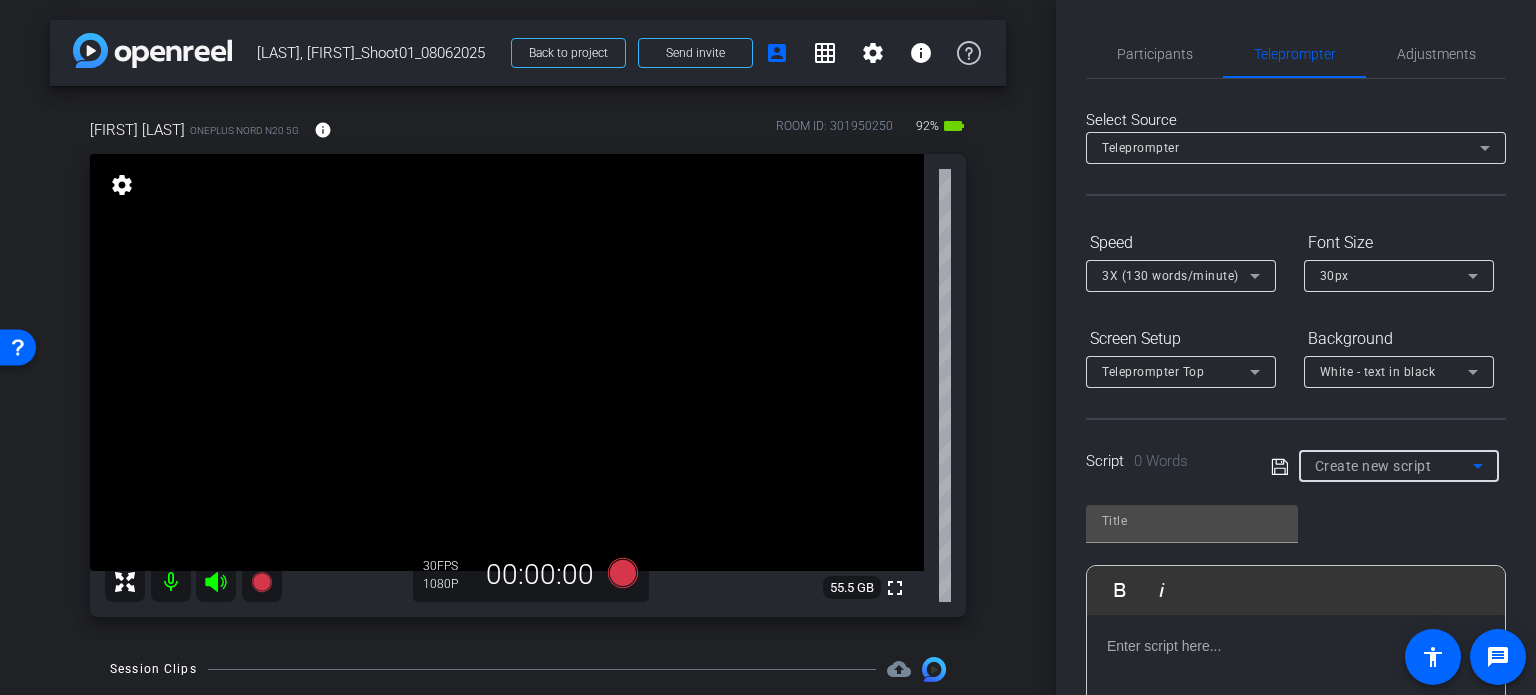 click on "Create new script" at bounding box center [1373, 466] 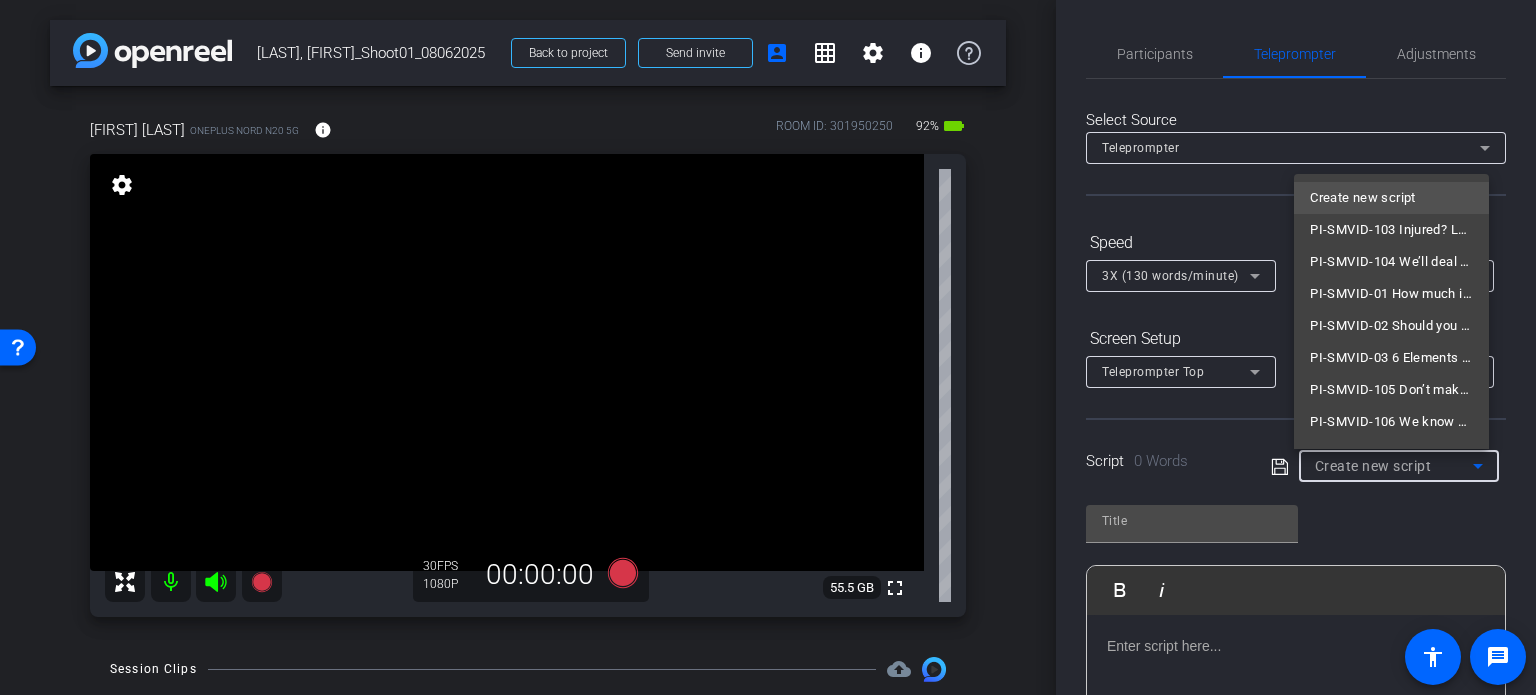 scroll, scrollTop: 220, scrollLeft: 0, axis: vertical 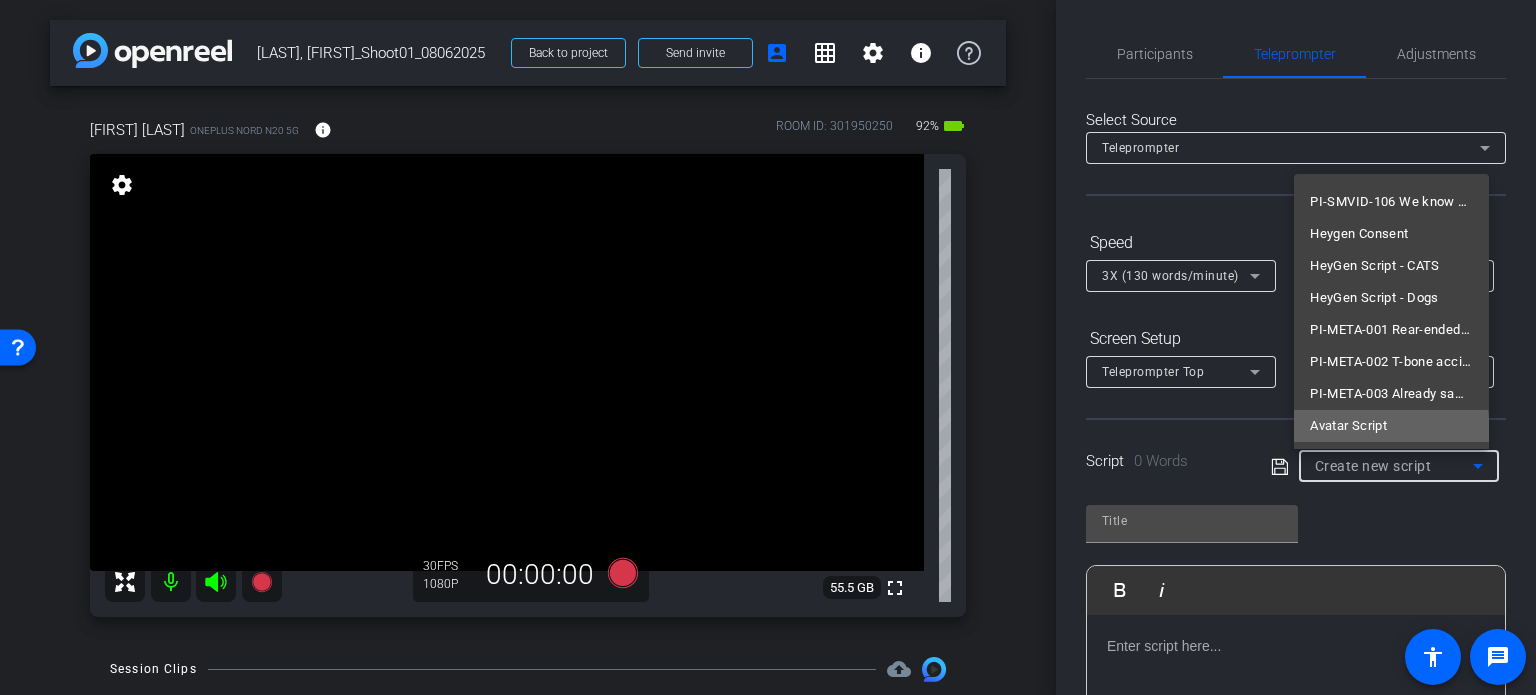 drag, startPoint x: 1391, startPoint y: 429, endPoint x: 1451, endPoint y: 422, distance: 60.40695 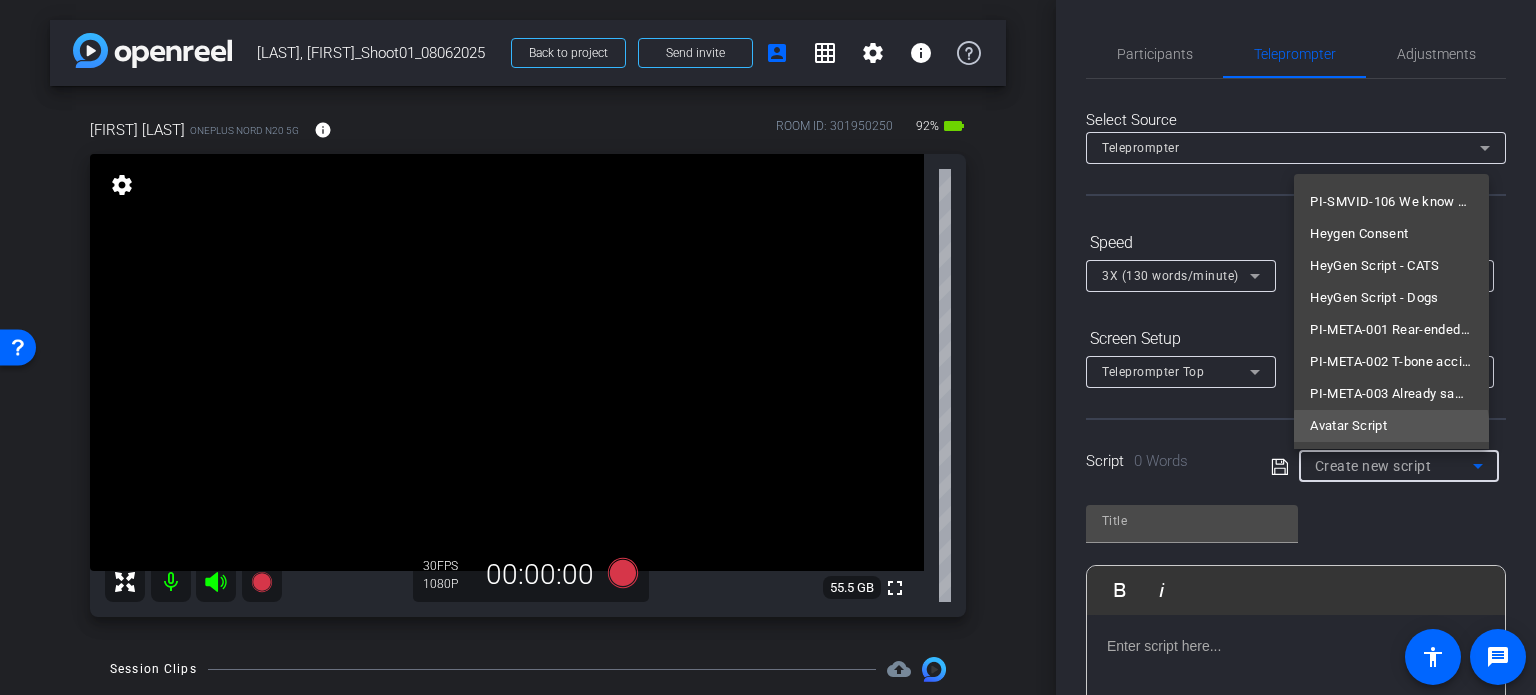 click on "Avatar Script" at bounding box center (1391, 426) 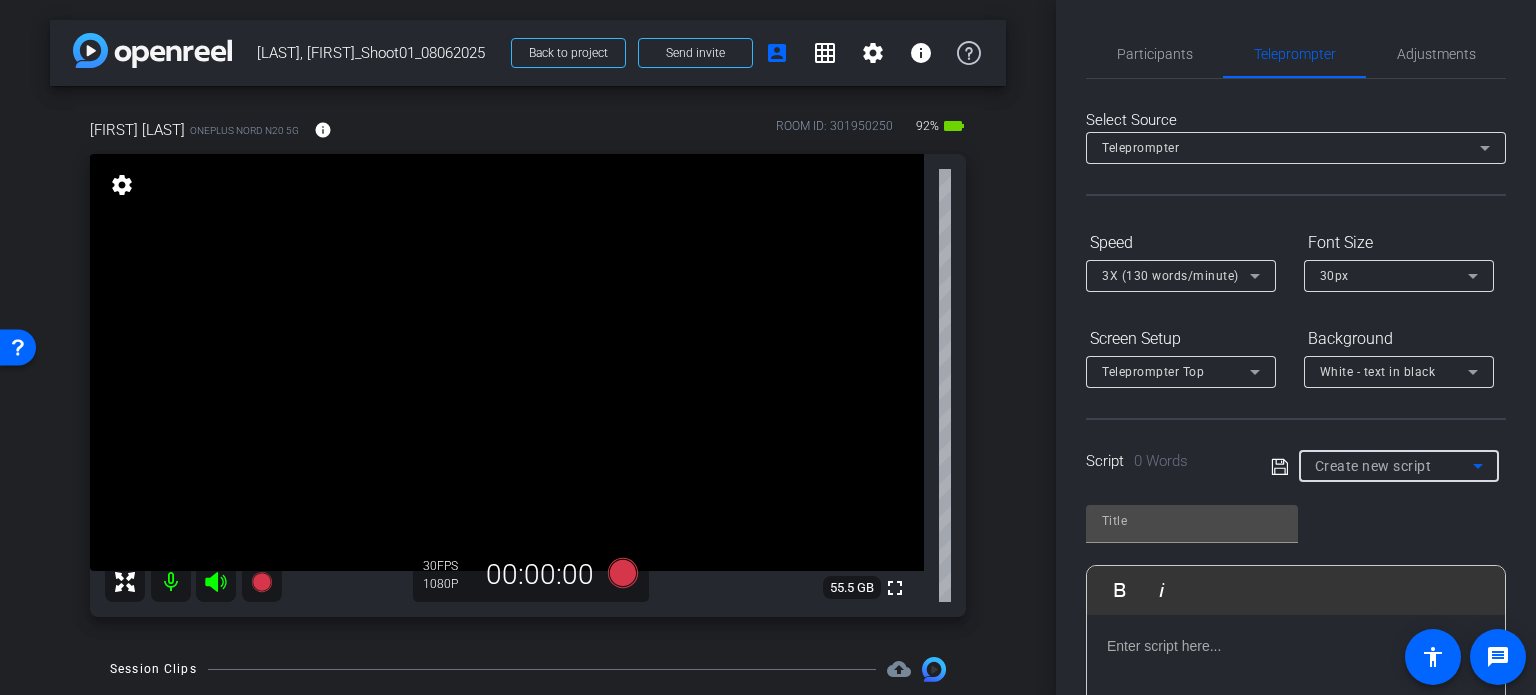 type on "Avatar Script" 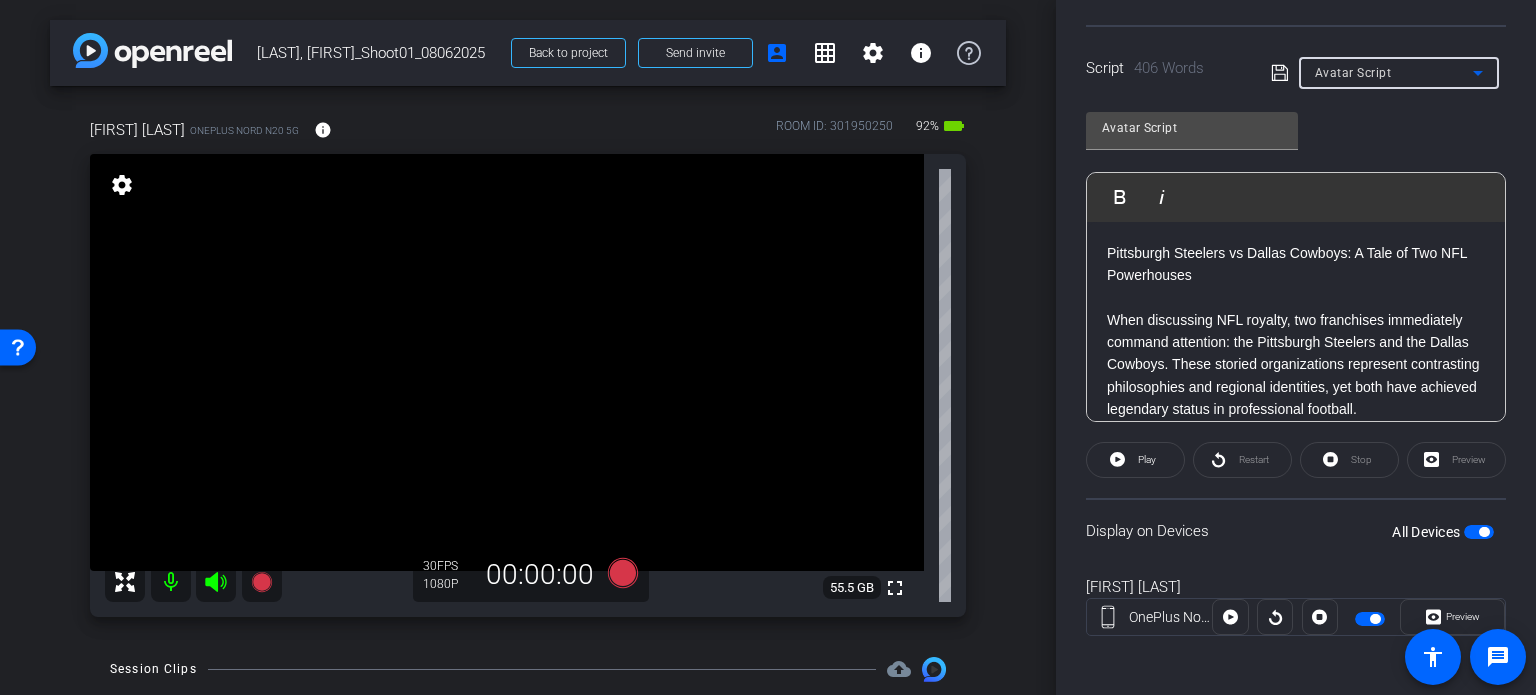 scroll, scrollTop: 396, scrollLeft: 0, axis: vertical 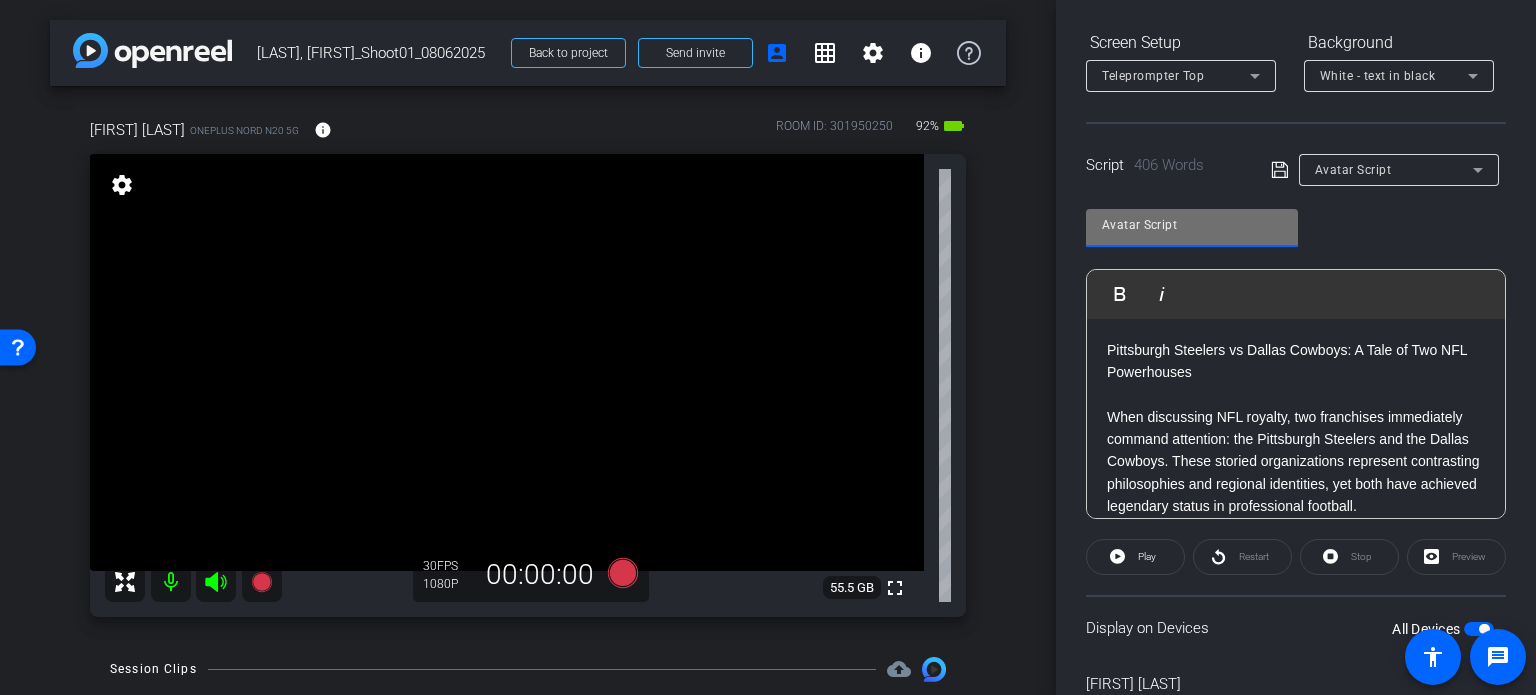 drag, startPoint x: 1209, startPoint y: 215, endPoint x: 951, endPoint y: 195, distance: 258.77405 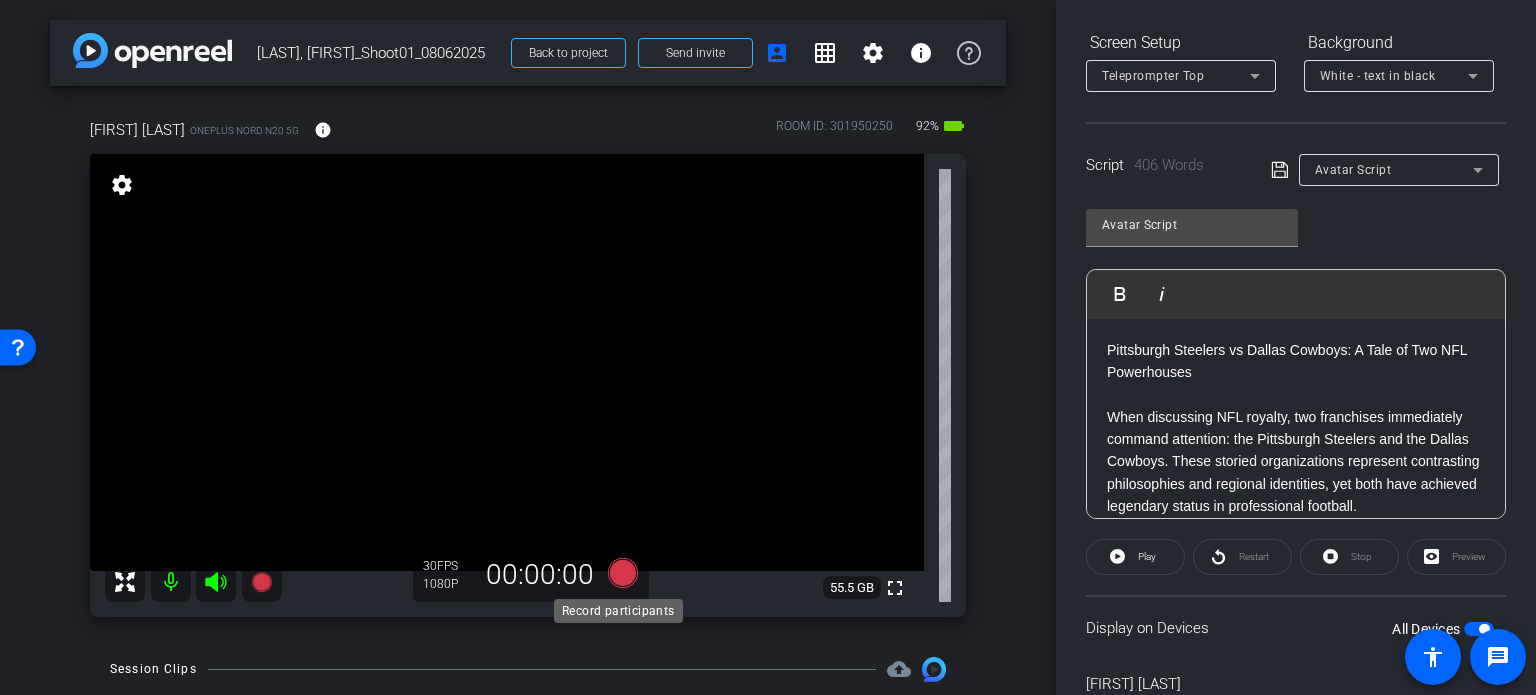 click 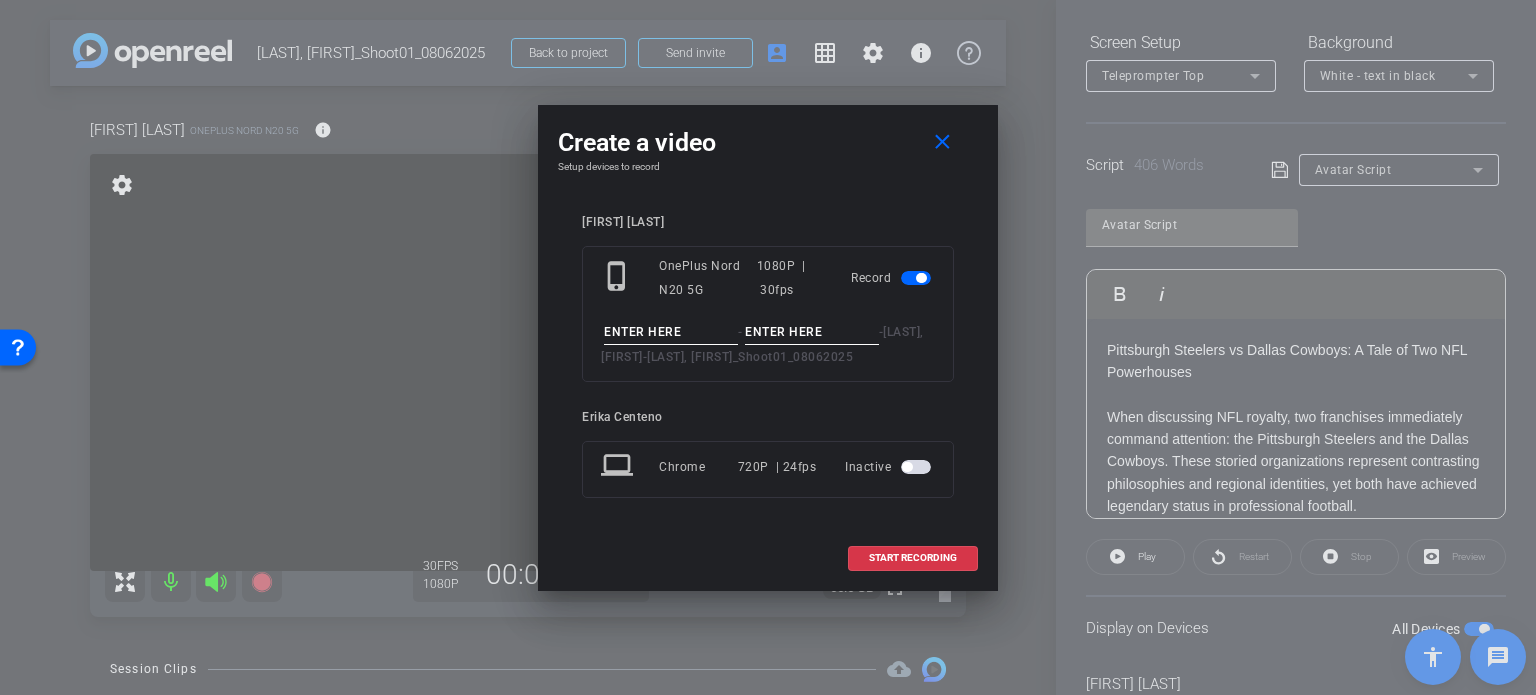 click at bounding box center [671, 332] 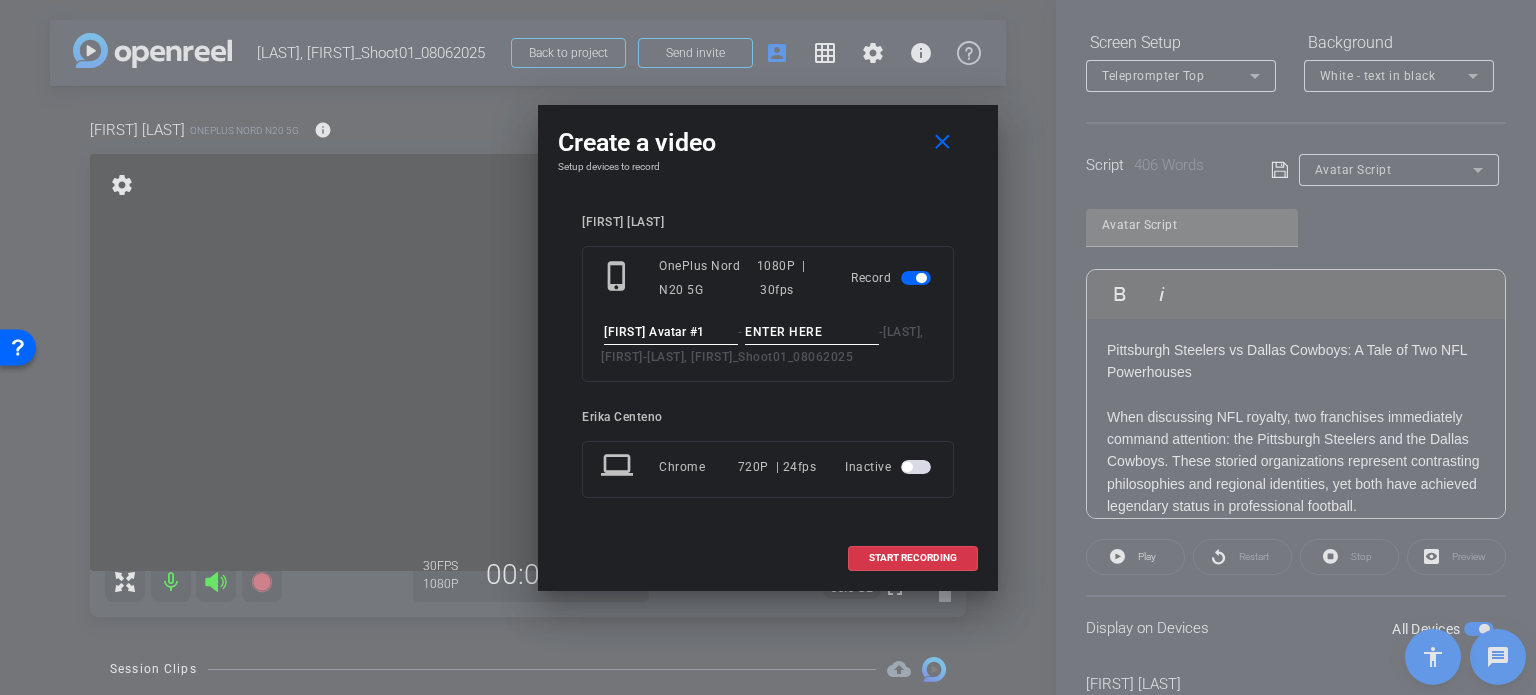 type on "Todd Avatar #1" 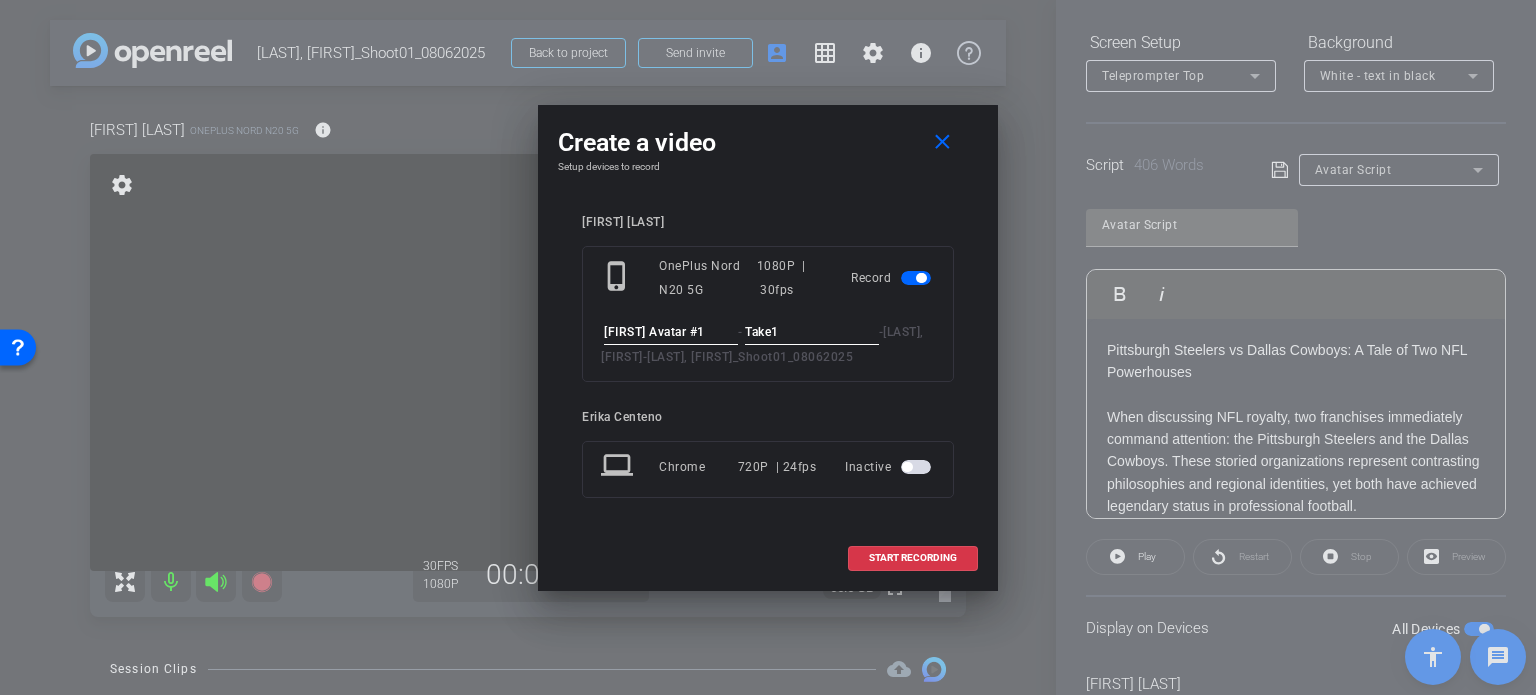 click on "Take1" at bounding box center [812, 332] 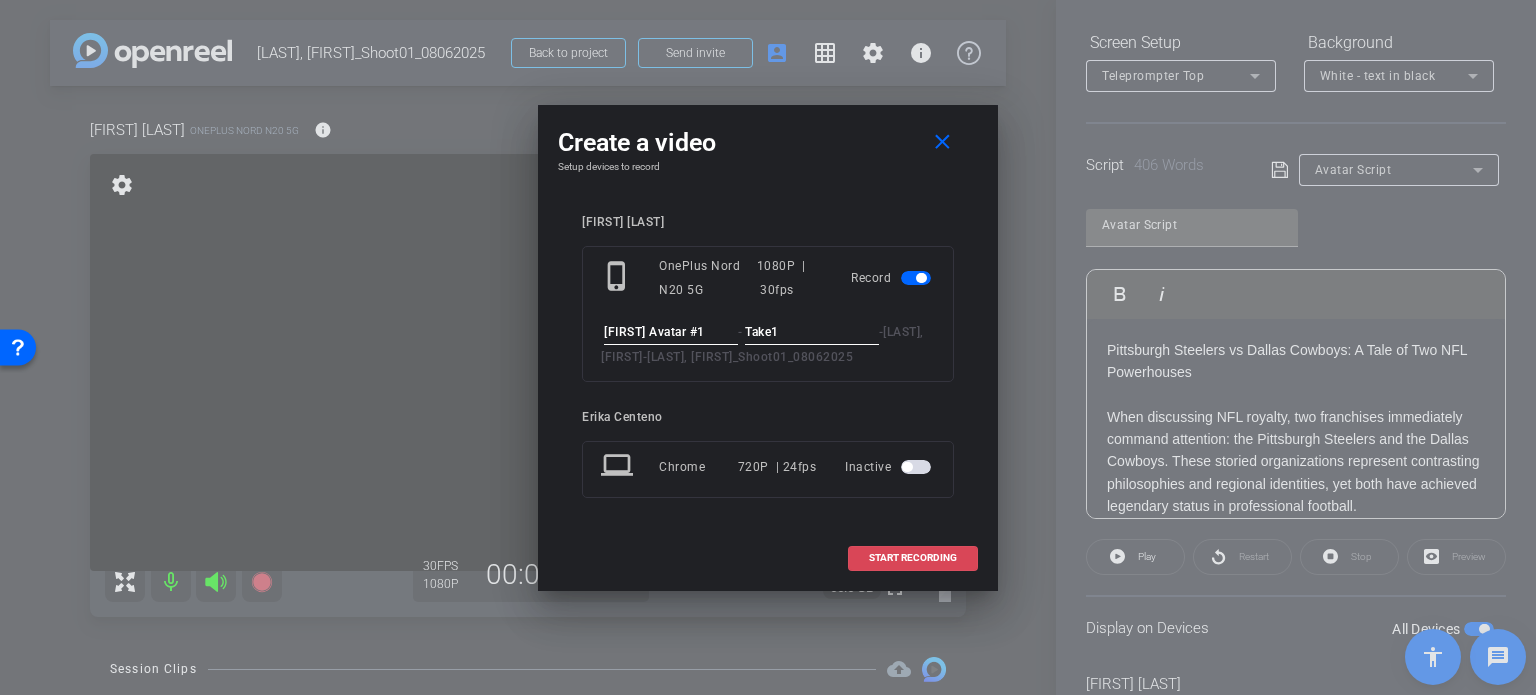 type on "Take1" 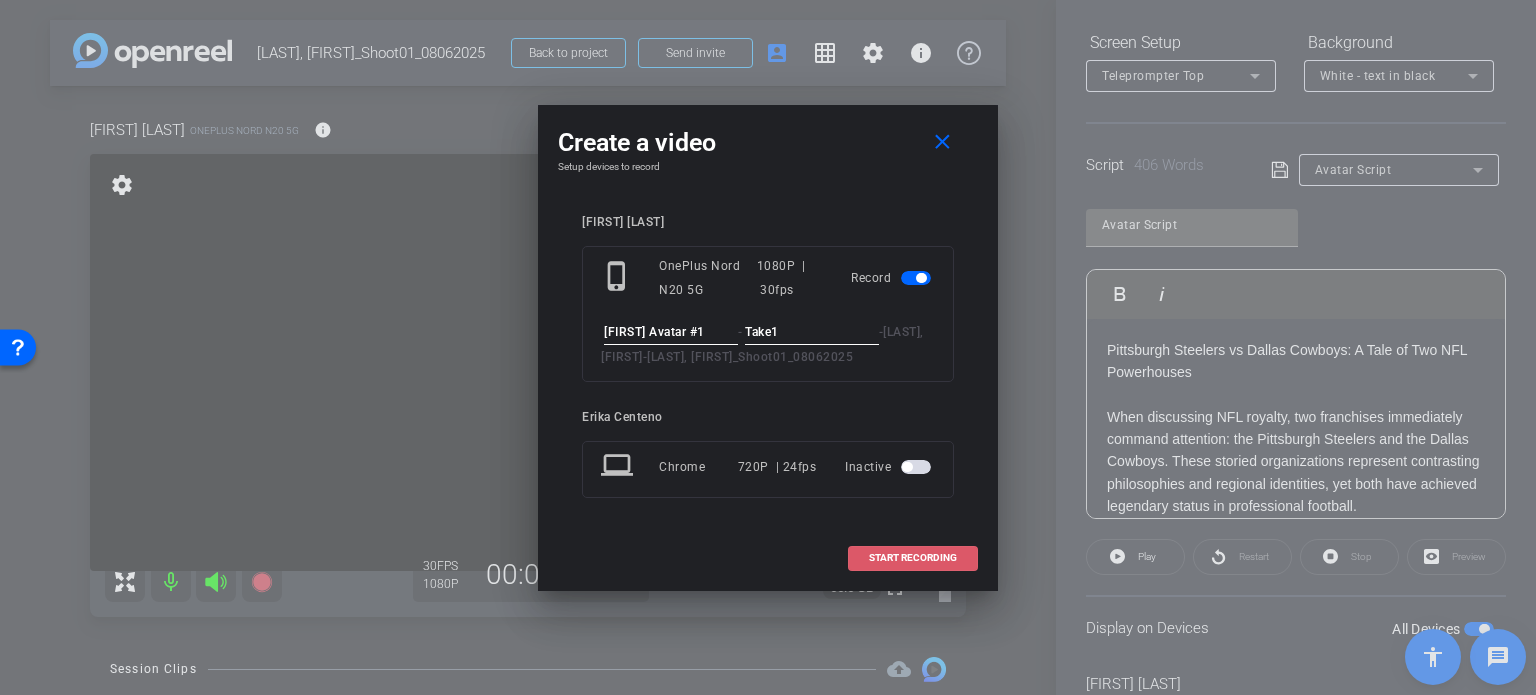click on "START RECORDING" at bounding box center [913, 558] 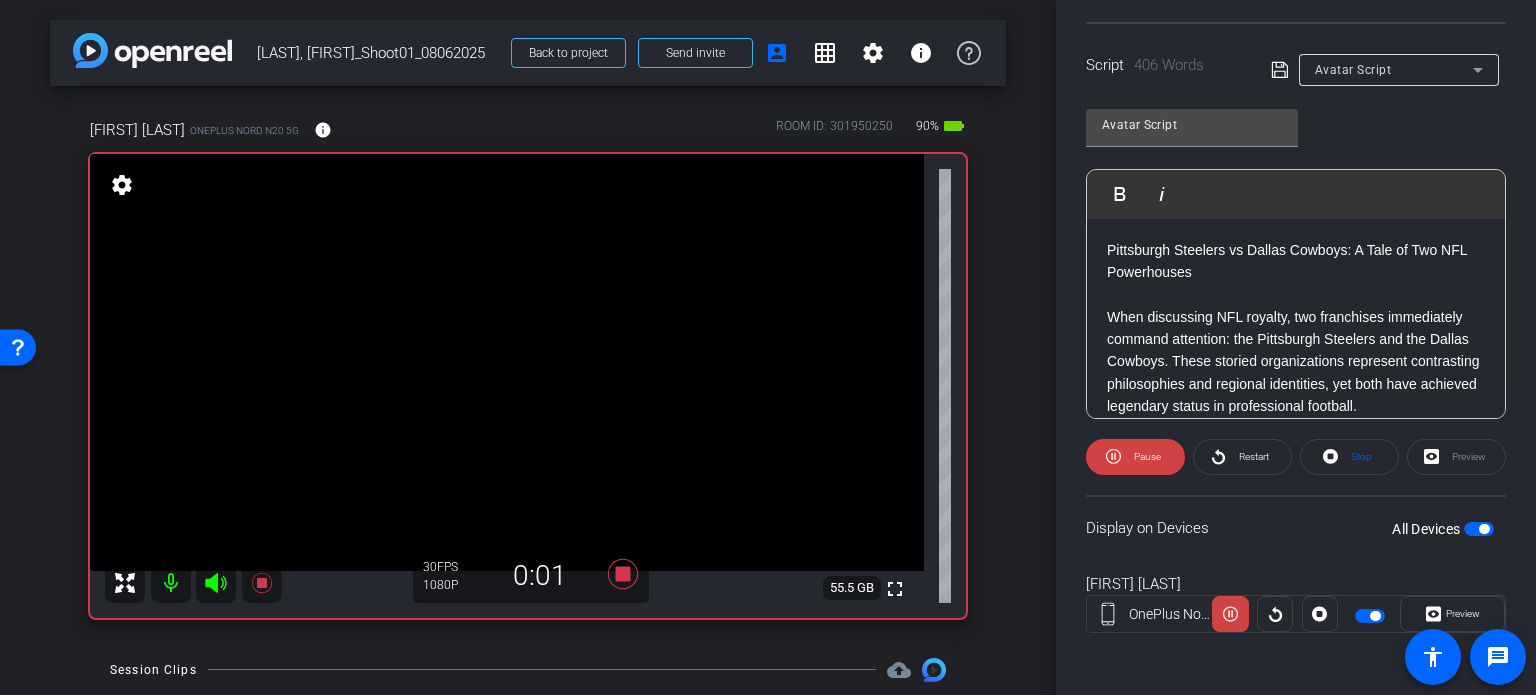 scroll, scrollTop: 0, scrollLeft: 0, axis: both 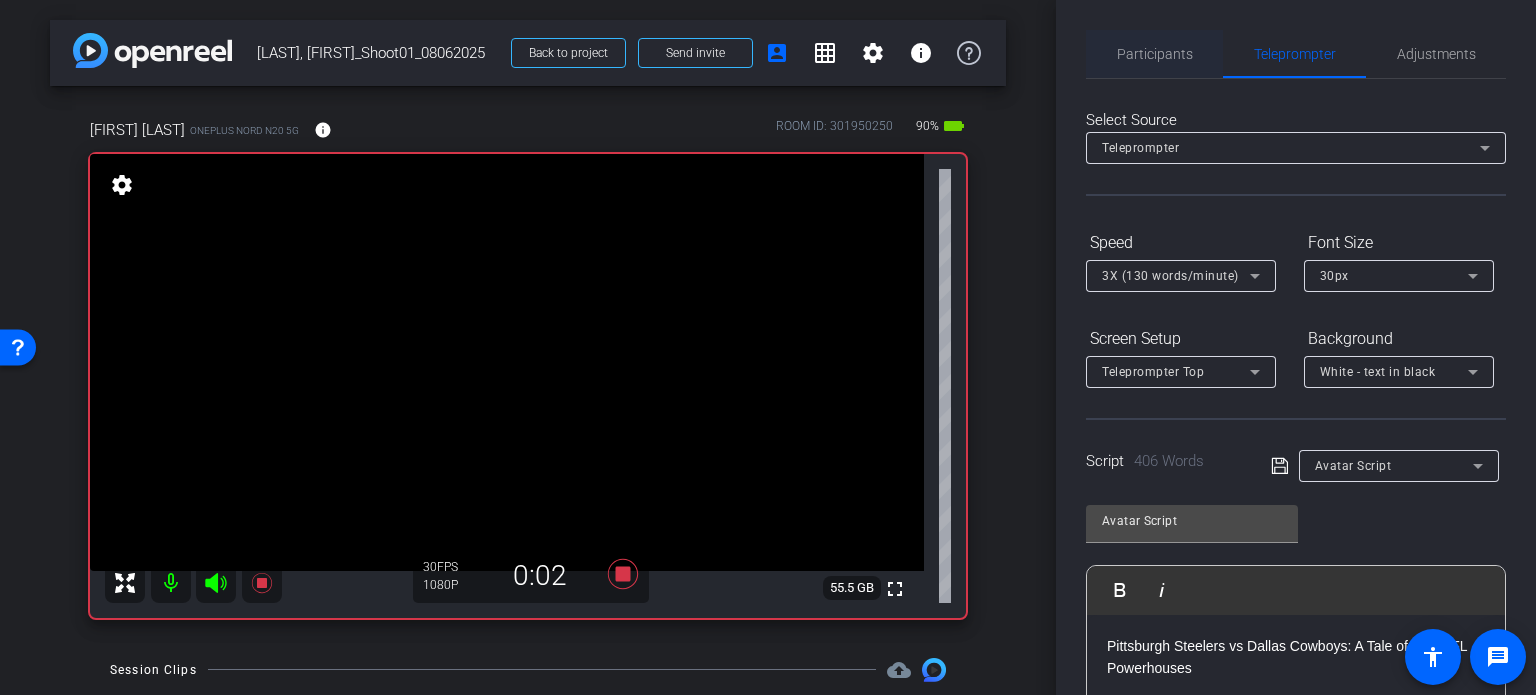 click on "Participants" at bounding box center [1155, 54] 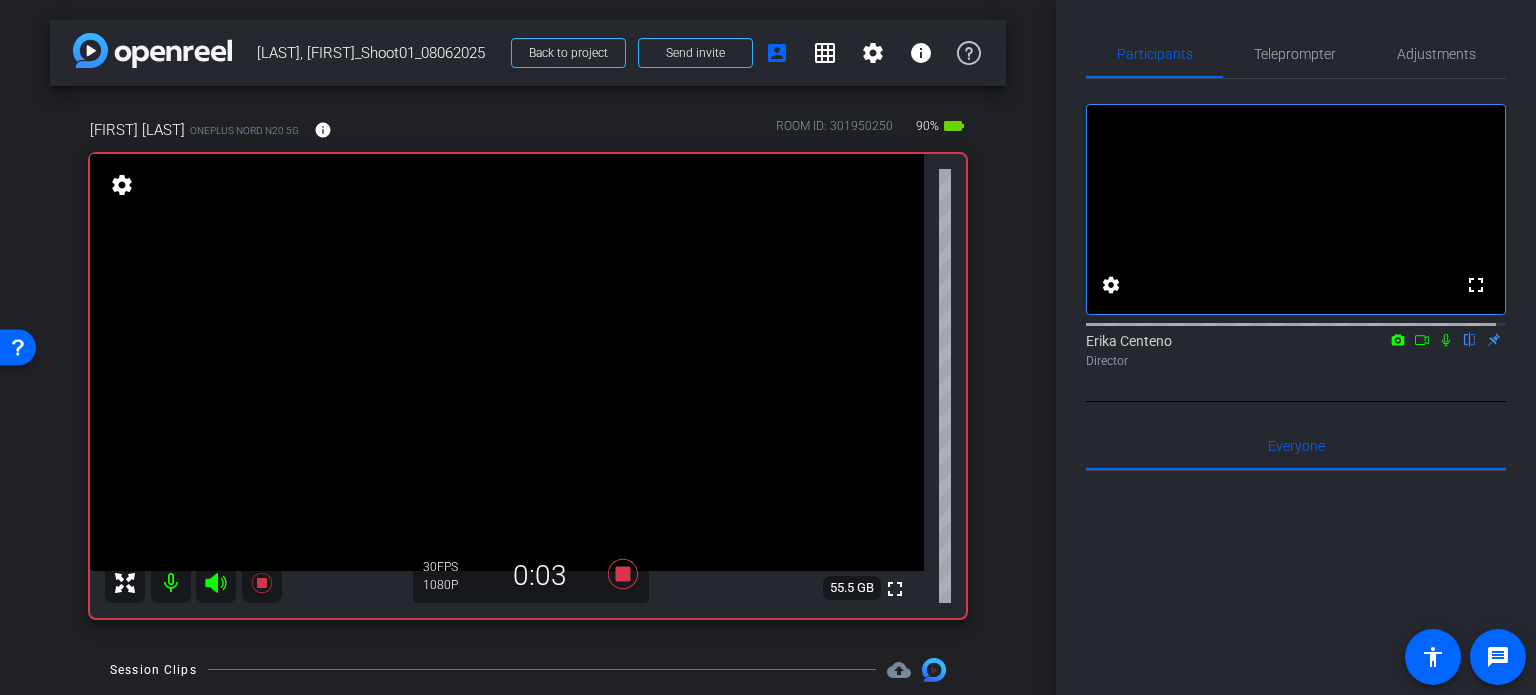 click 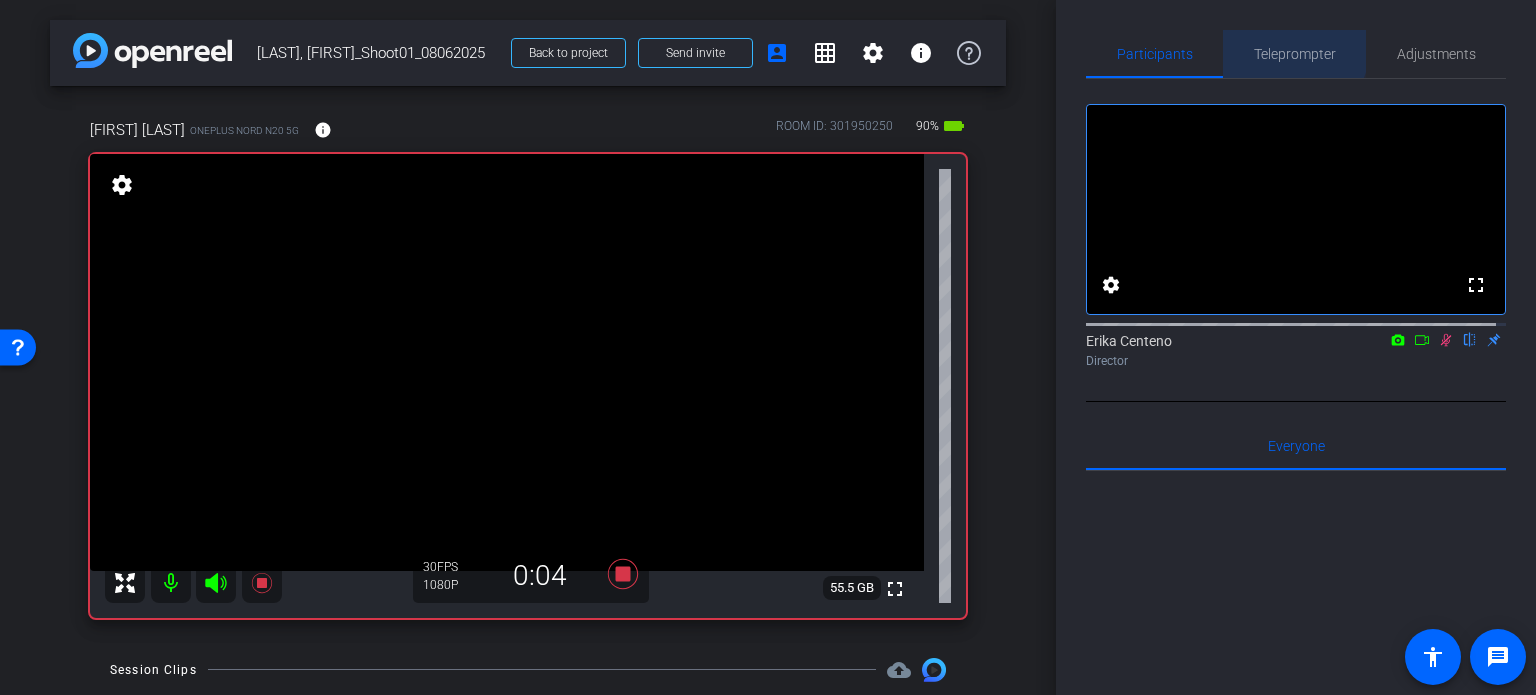 click on "Teleprompter" at bounding box center [1295, 54] 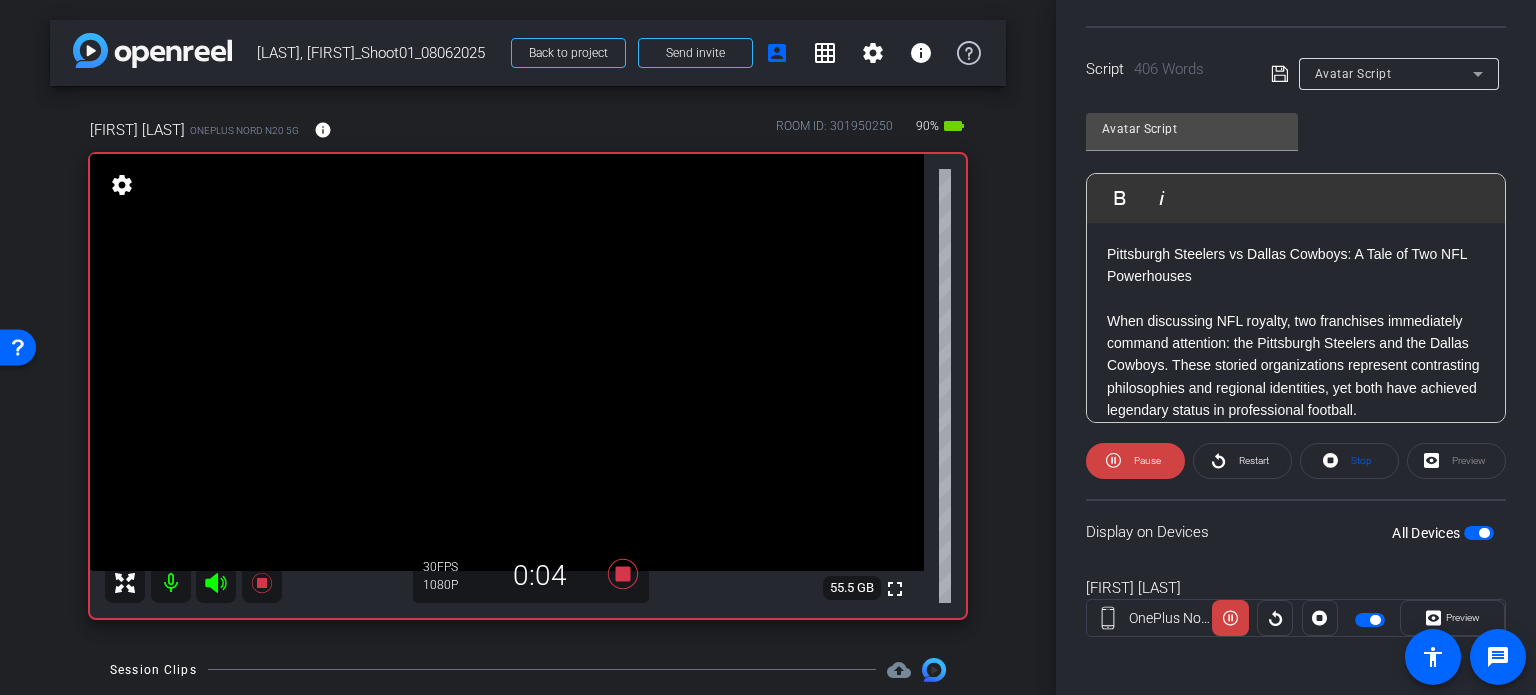 scroll, scrollTop: 396, scrollLeft: 0, axis: vertical 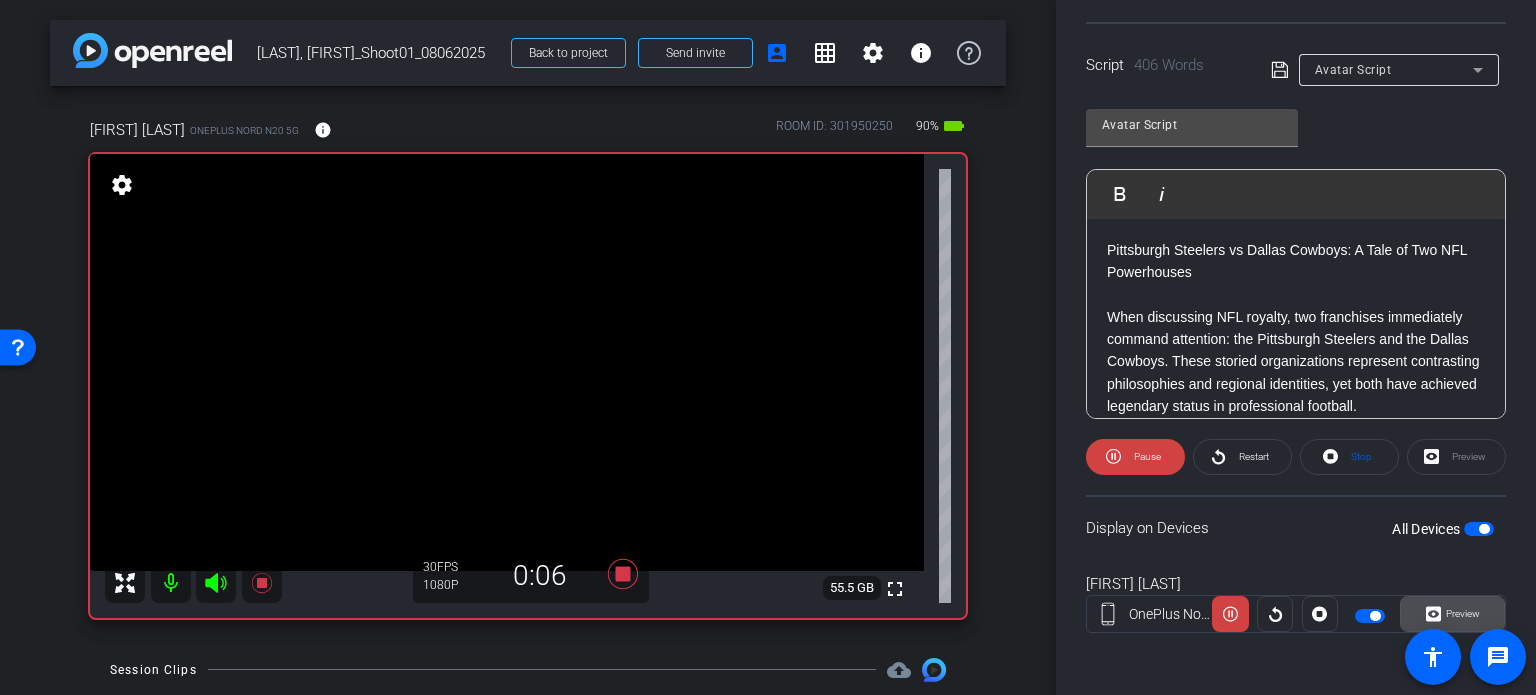 click 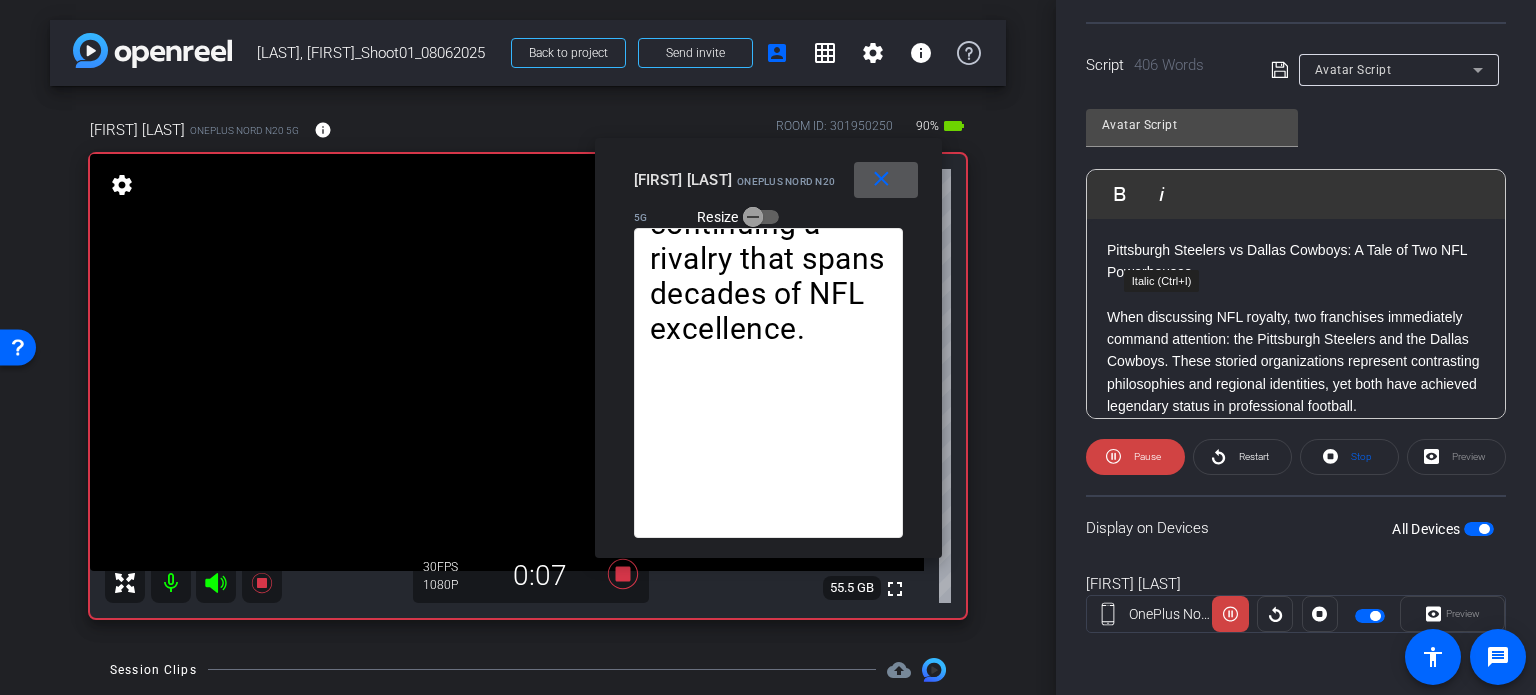 scroll, scrollTop: 196, scrollLeft: 0, axis: vertical 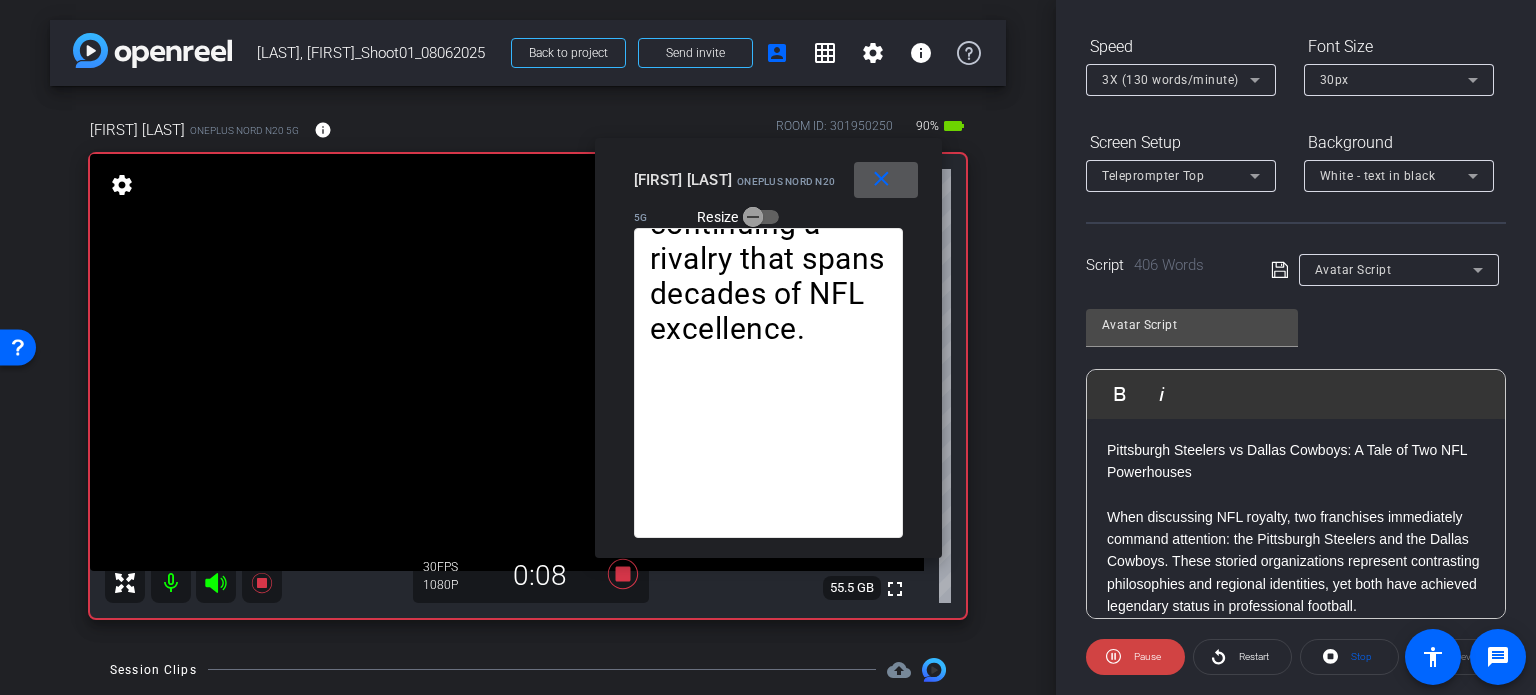click on "3X (130 words/minute)" at bounding box center [1170, 80] 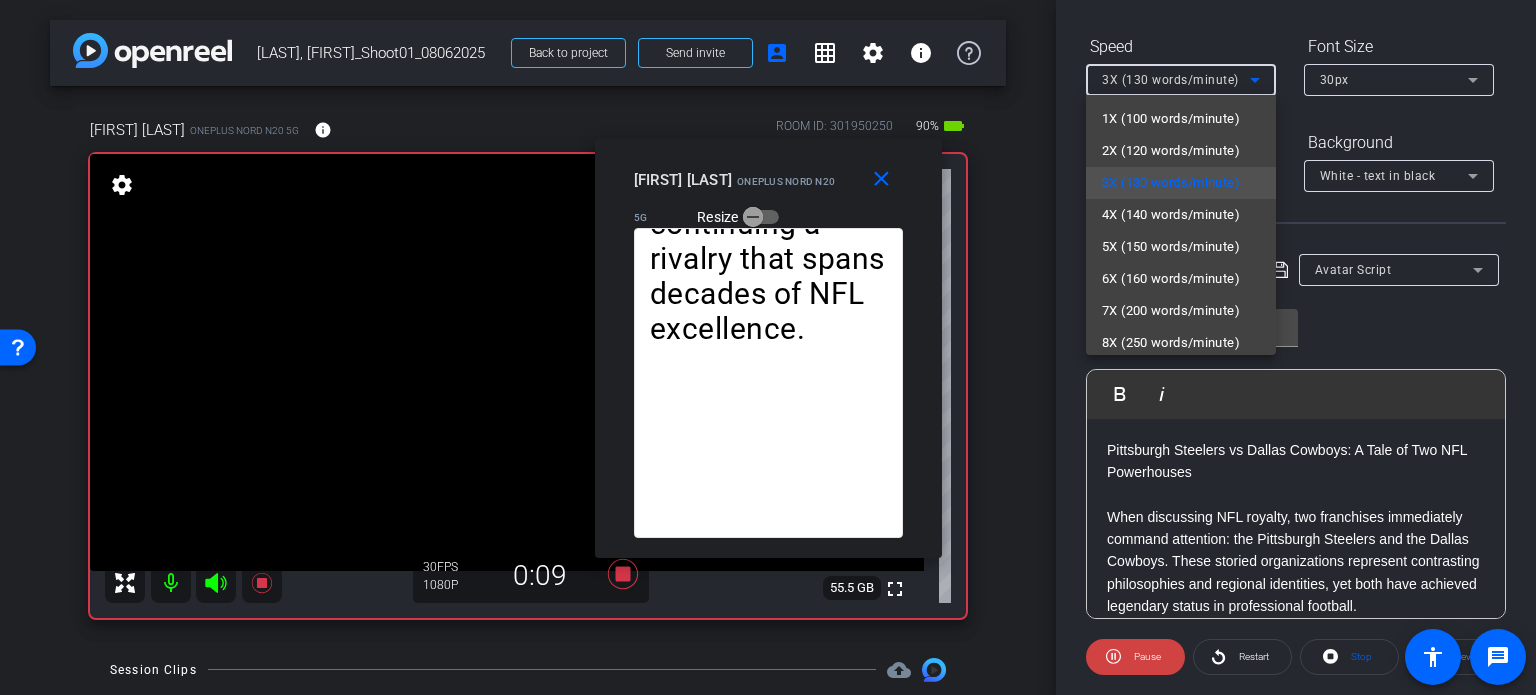click on "1X (100 words/minute)" at bounding box center [1171, 119] 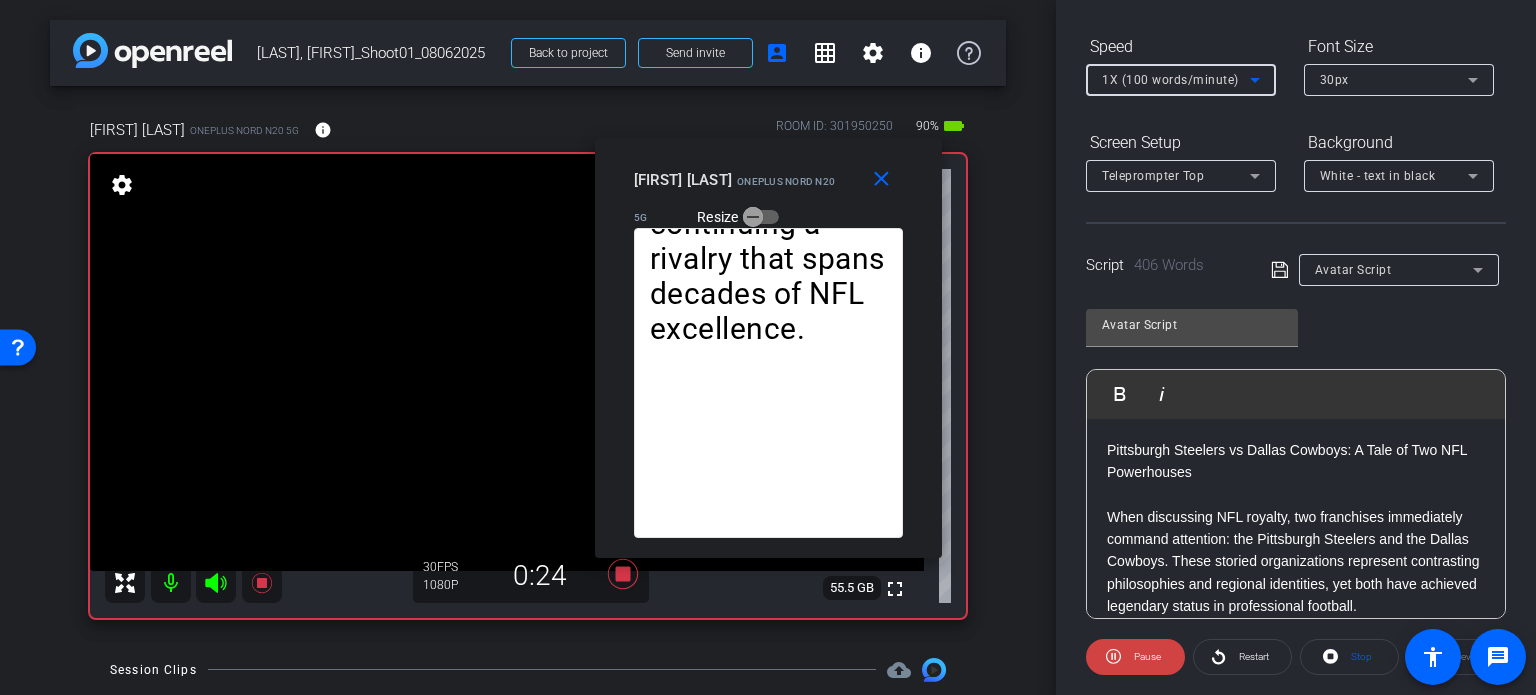 click on "1X (100 words/minute)" at bounding box center [1176, 79] 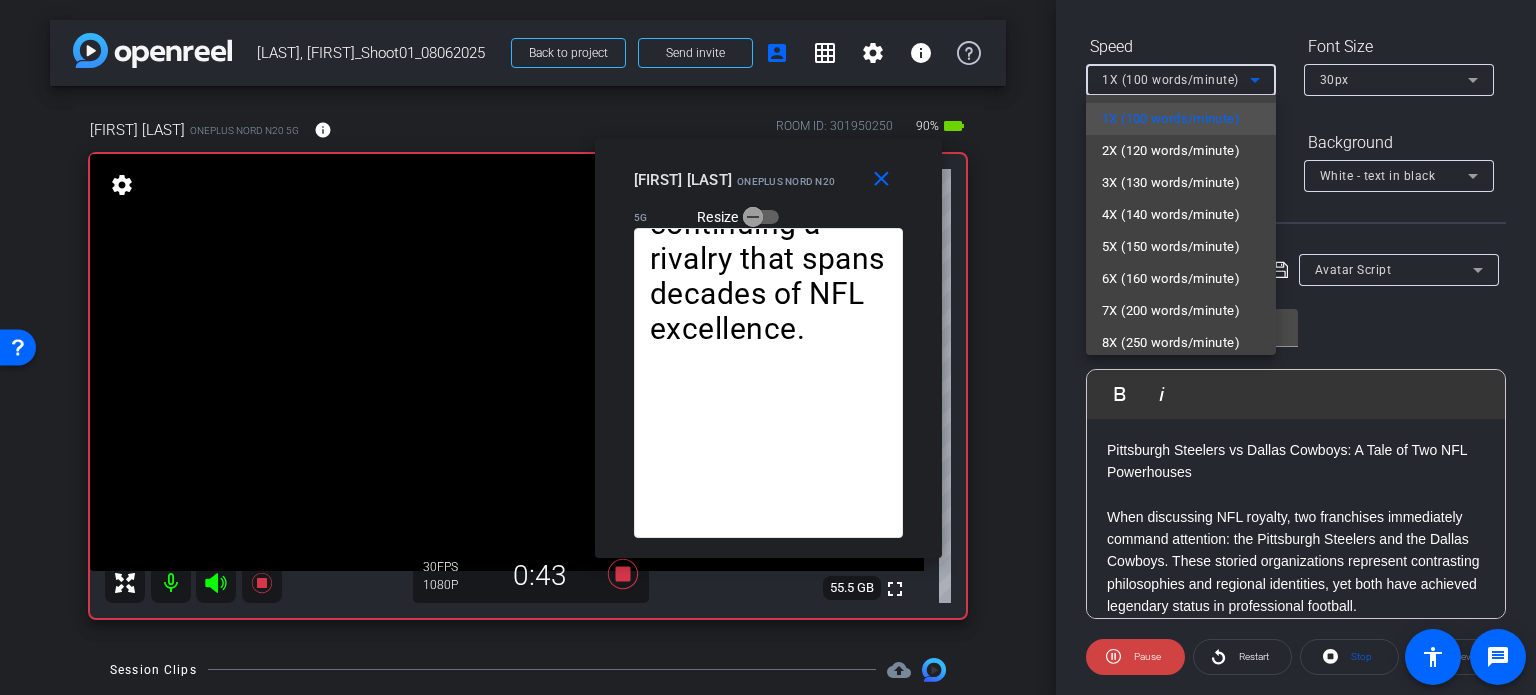 click at bounding box center [768, 347] 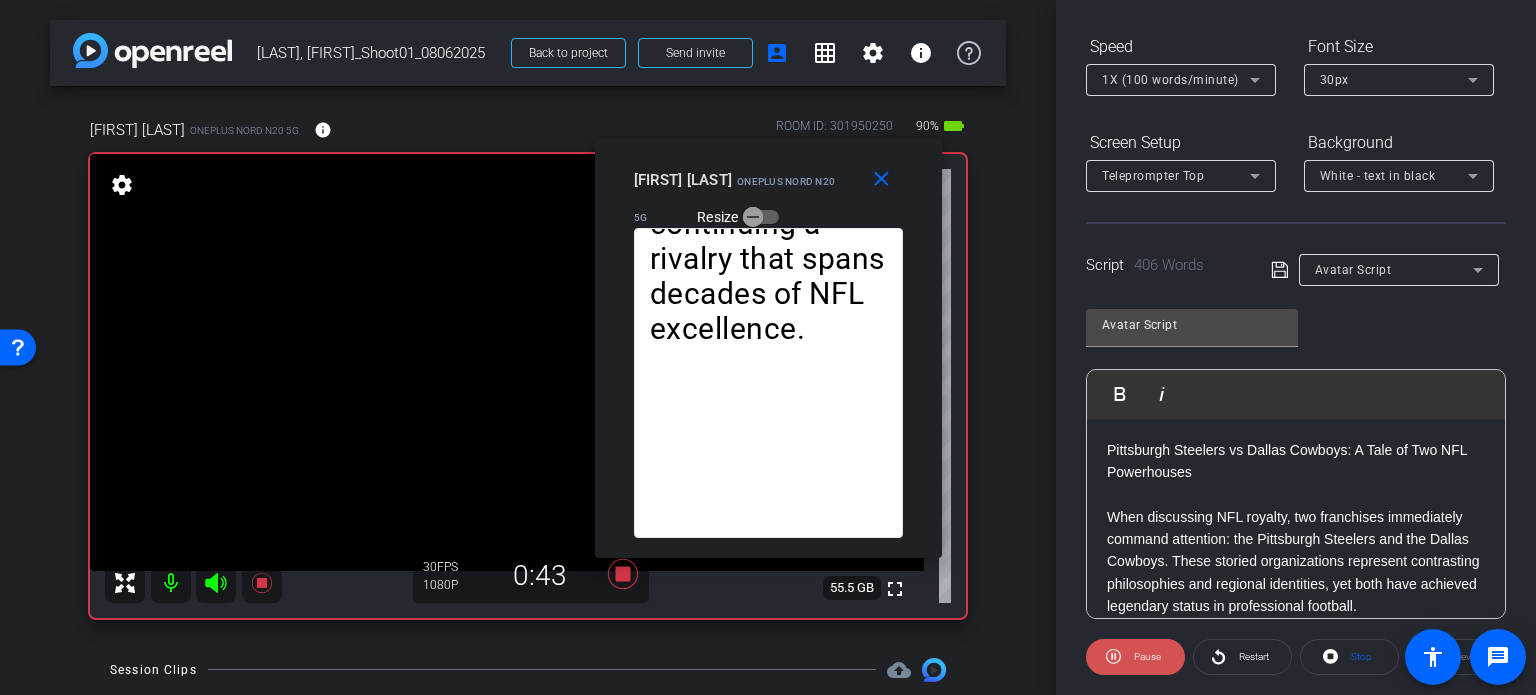 click on "Pause" 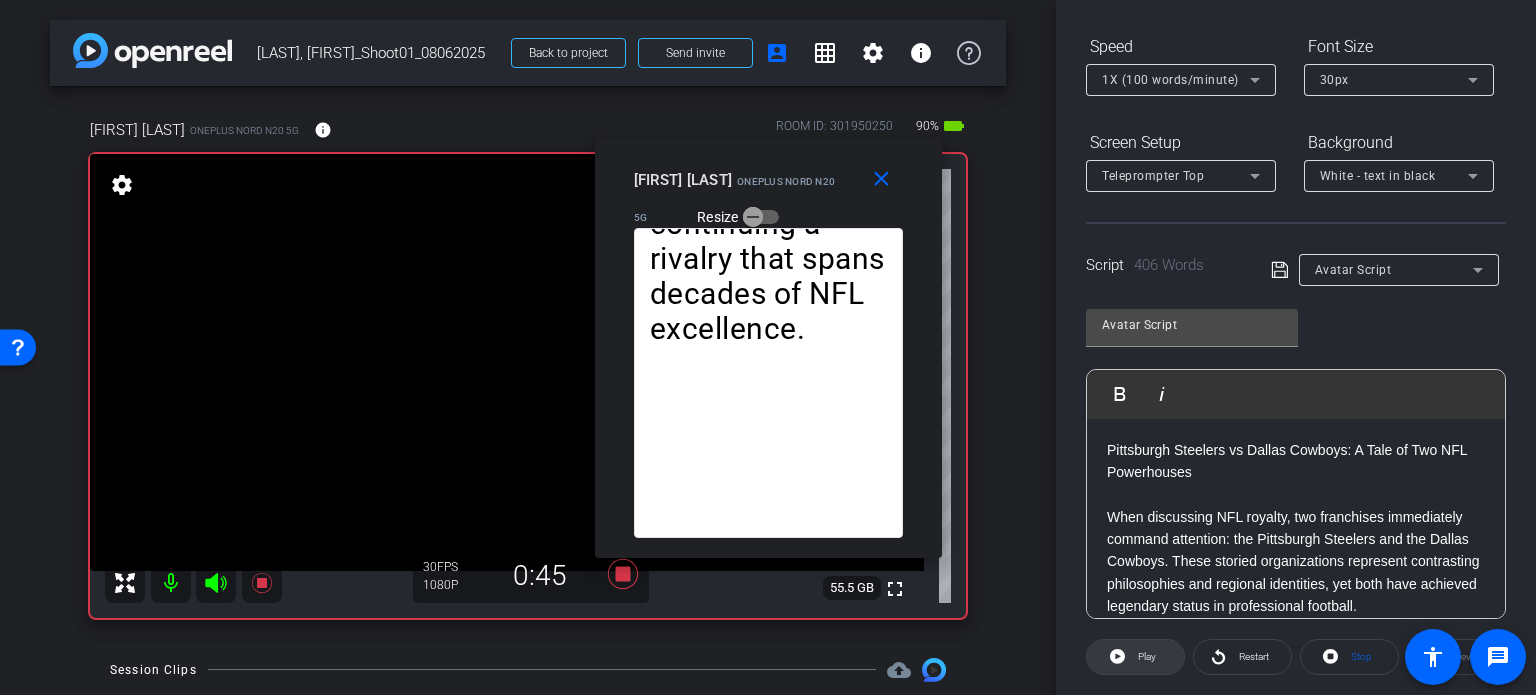 click on "Play" 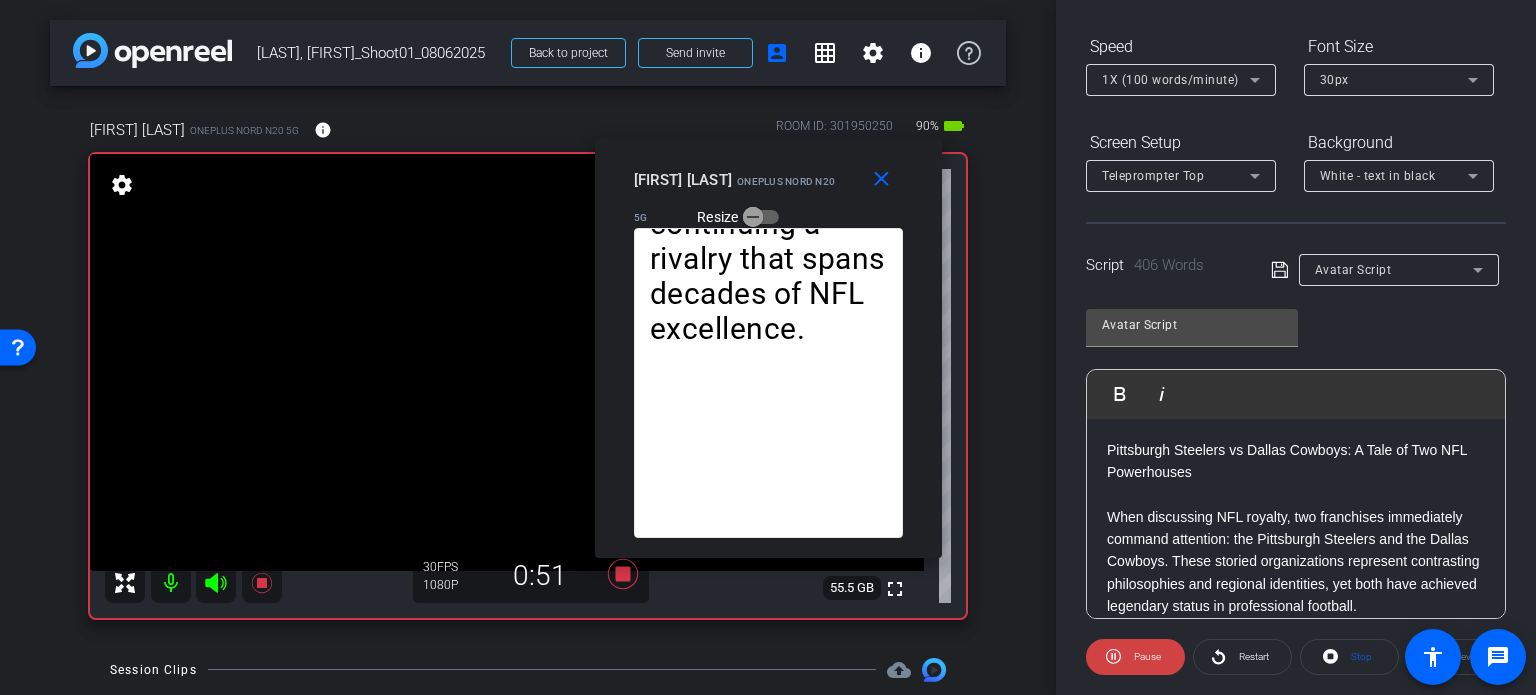 click on "Pause" 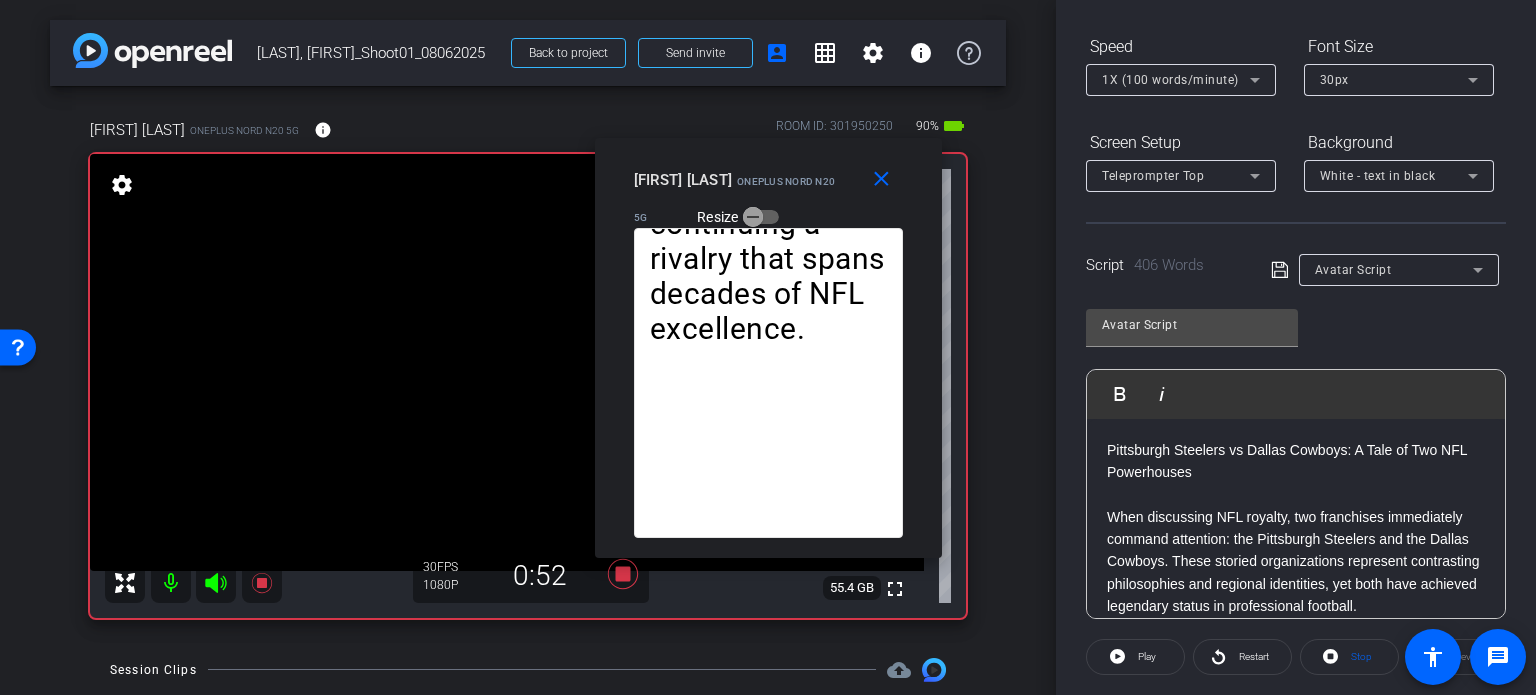 click on "Play" 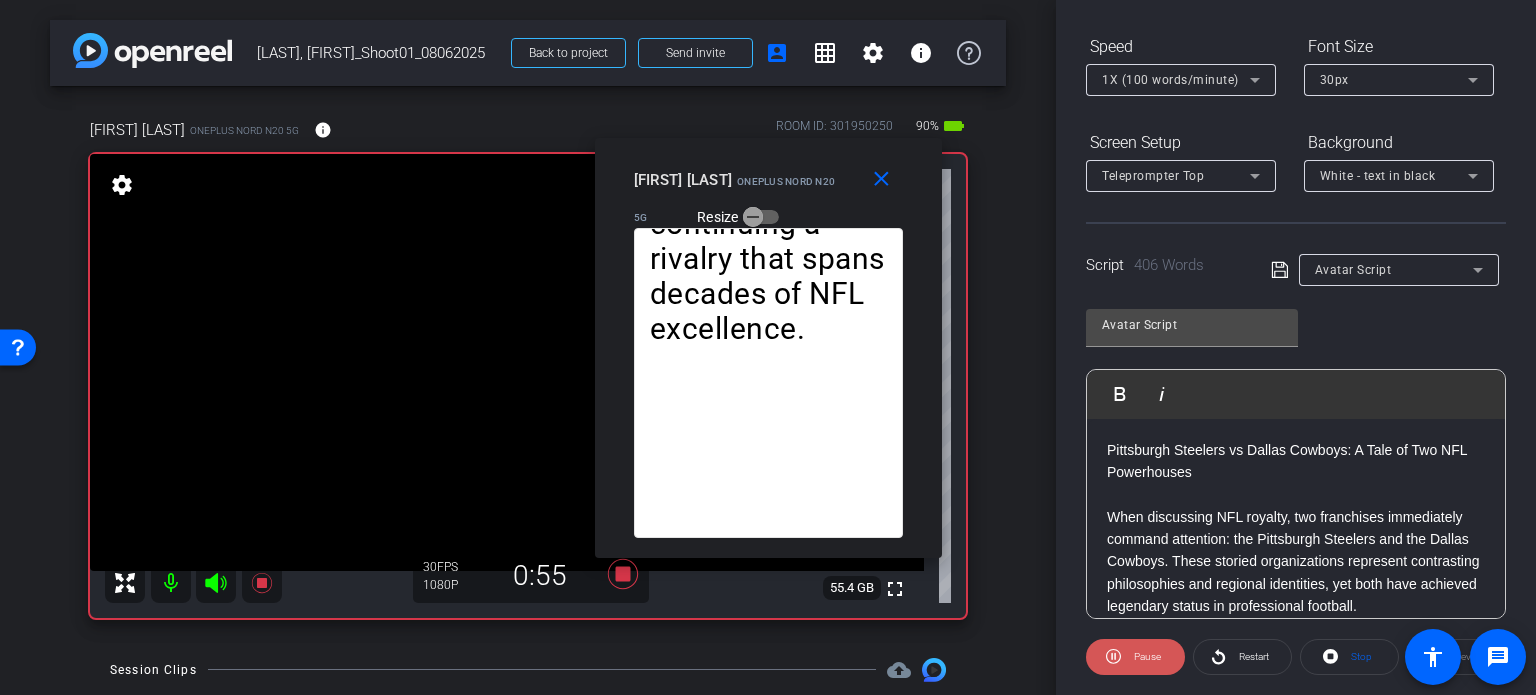 click on "Pause" 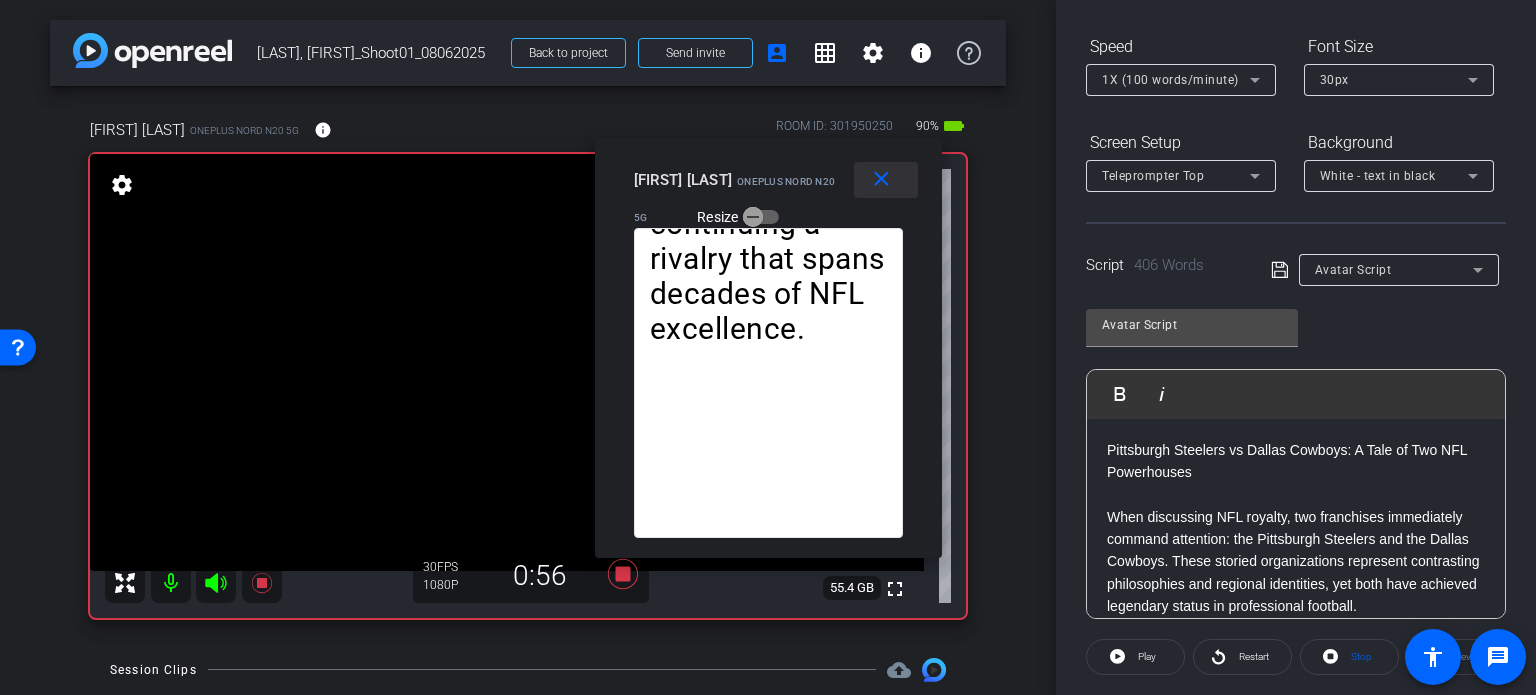click on "close" at bounding box center (881, 179) 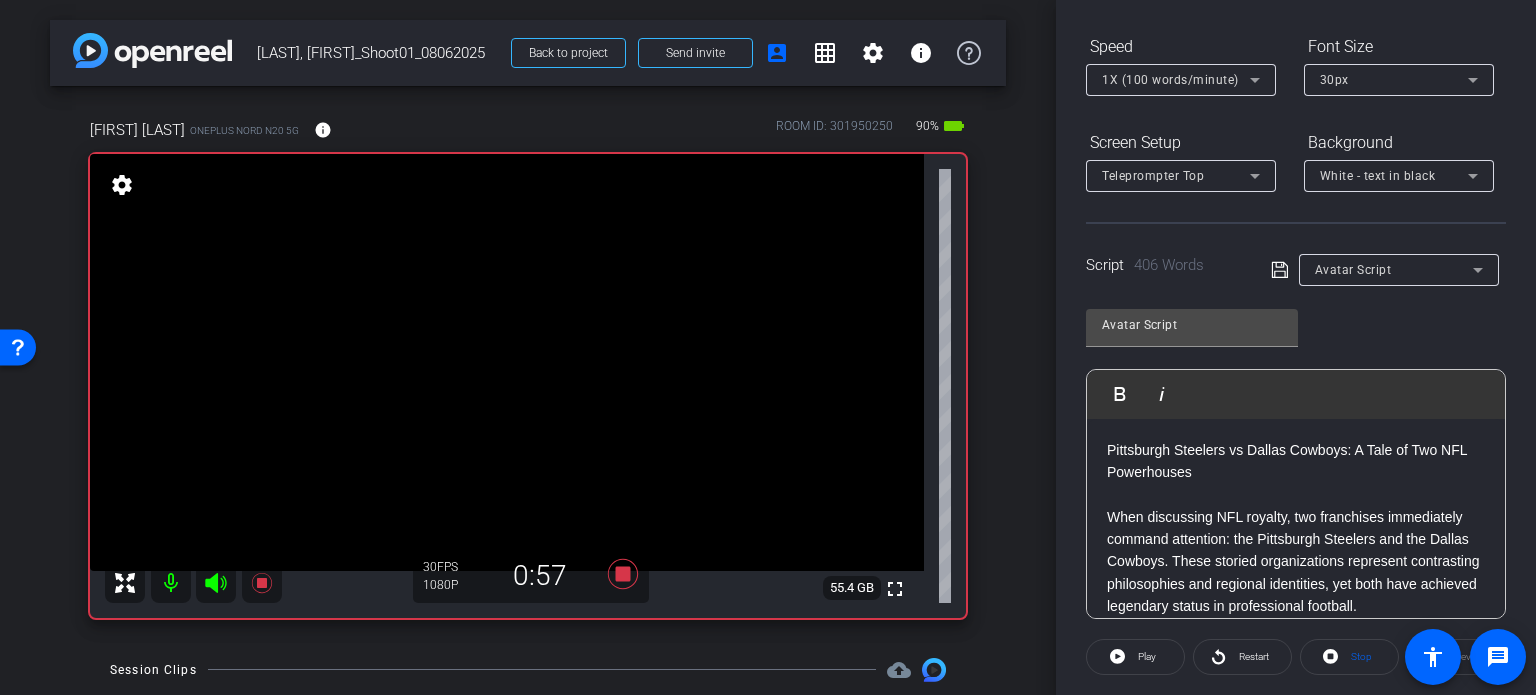 scroll, scrollTop: 0, scrollLeft: 0, axis: both 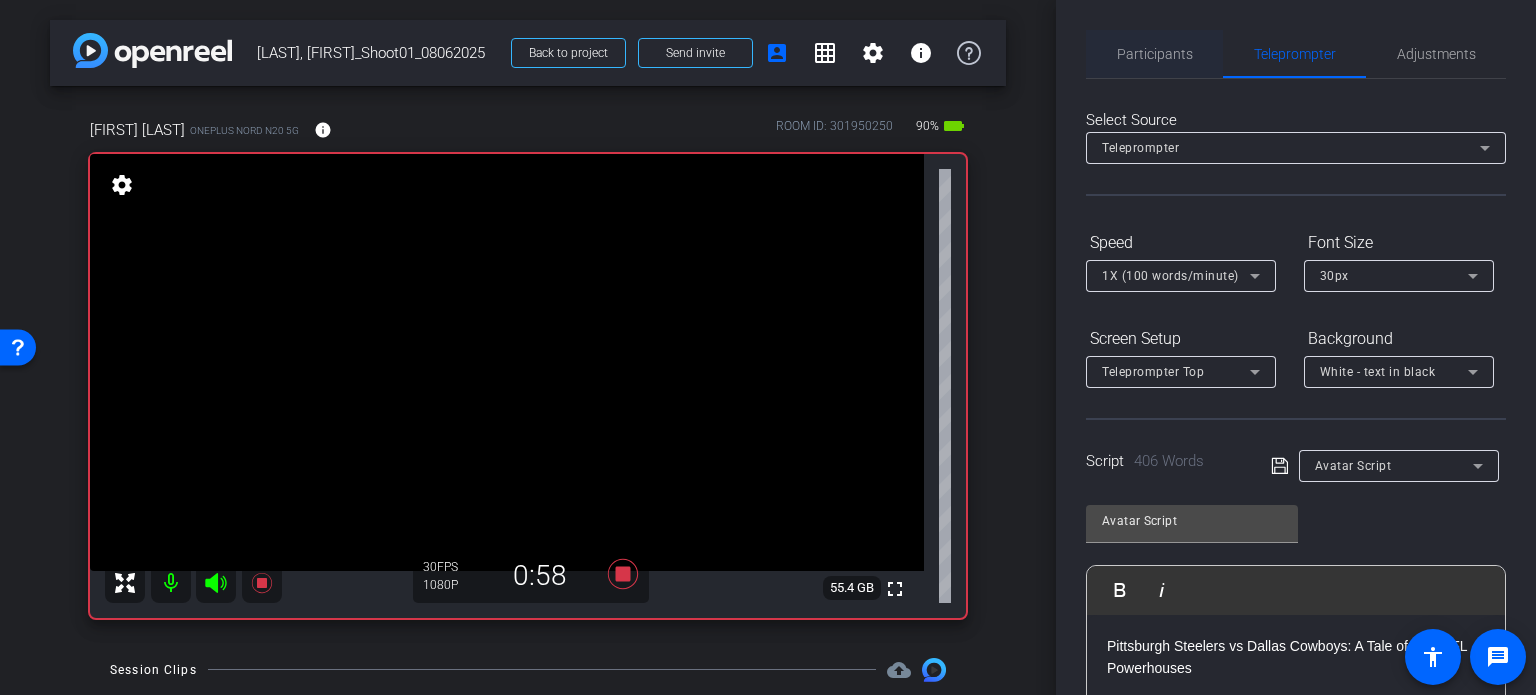 click on "Participants" at bounding box center (1155, 54) 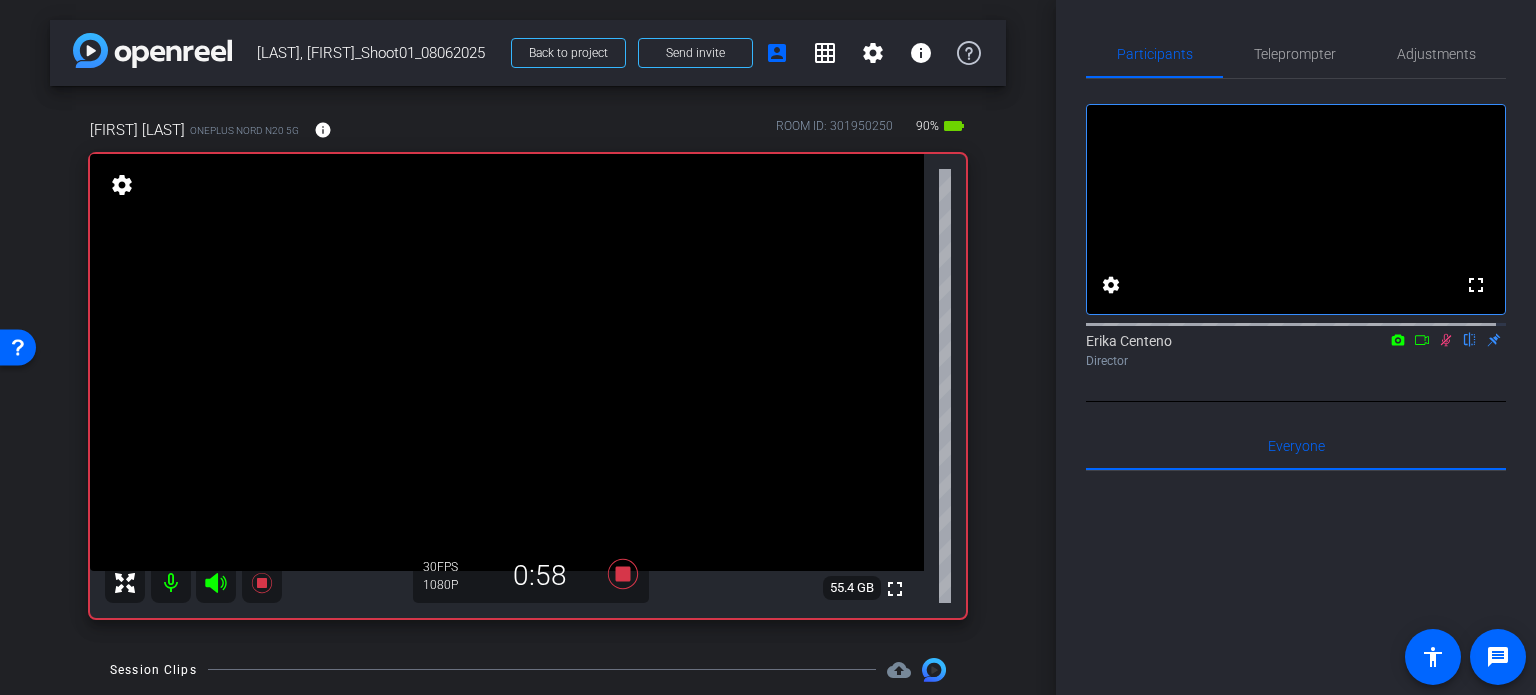 click 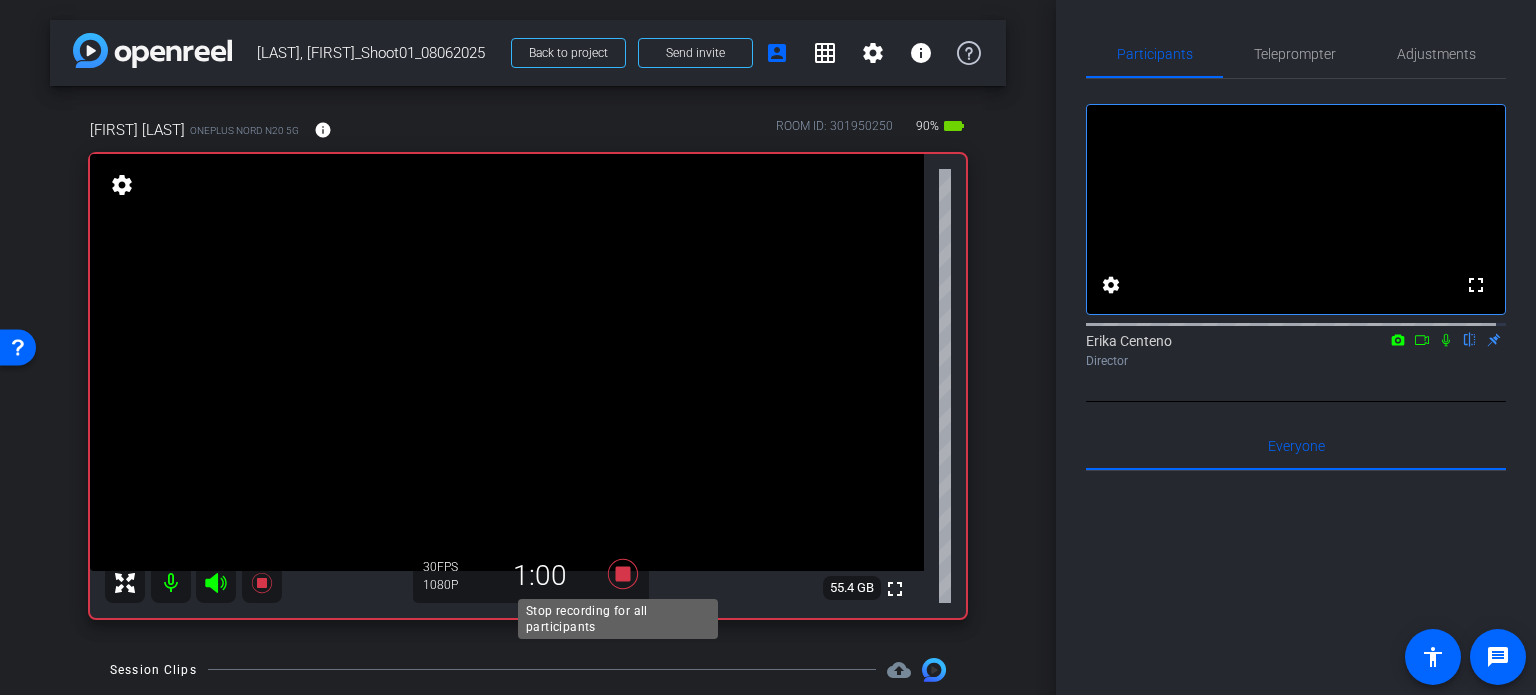 click 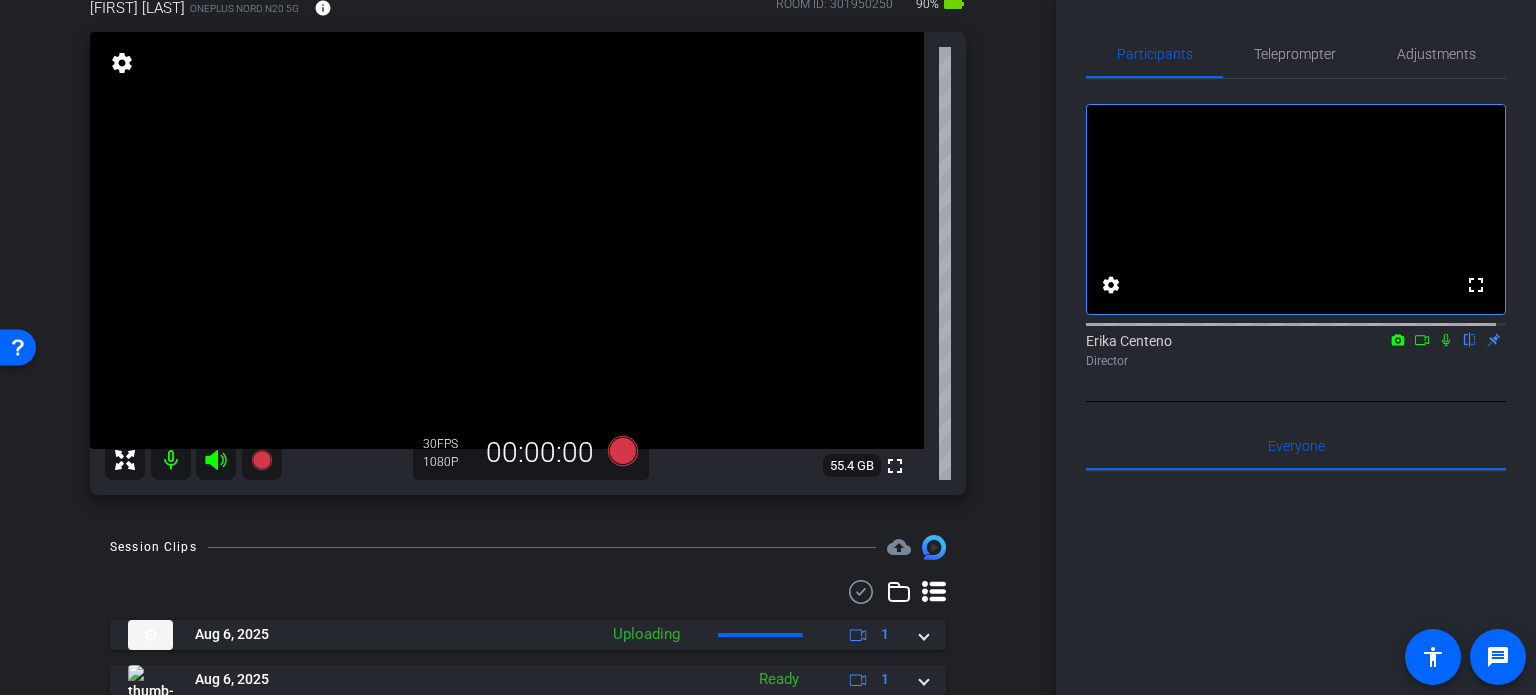 scroll, scrollTop: 0, scrollLeft: 0, axis: both 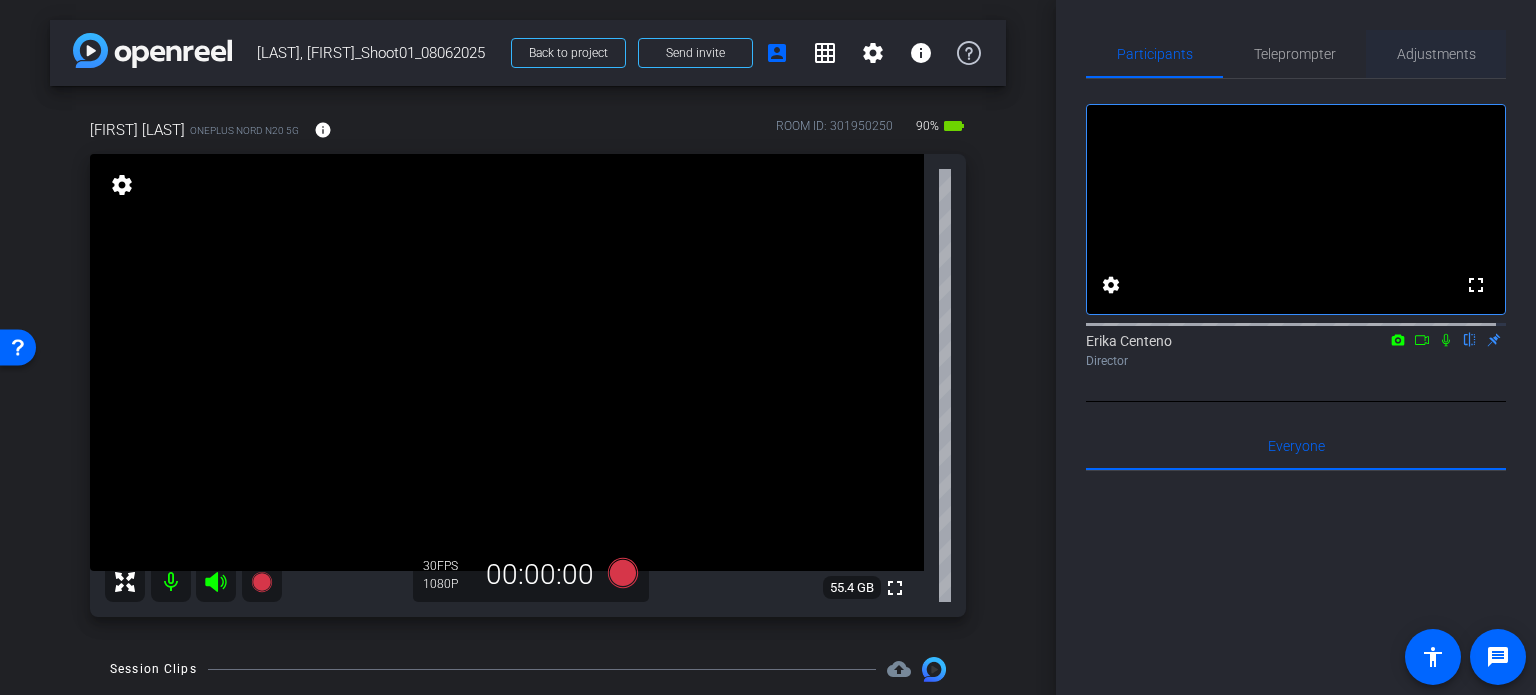 click on "Adjustments" at bounding box center (1436, 54) 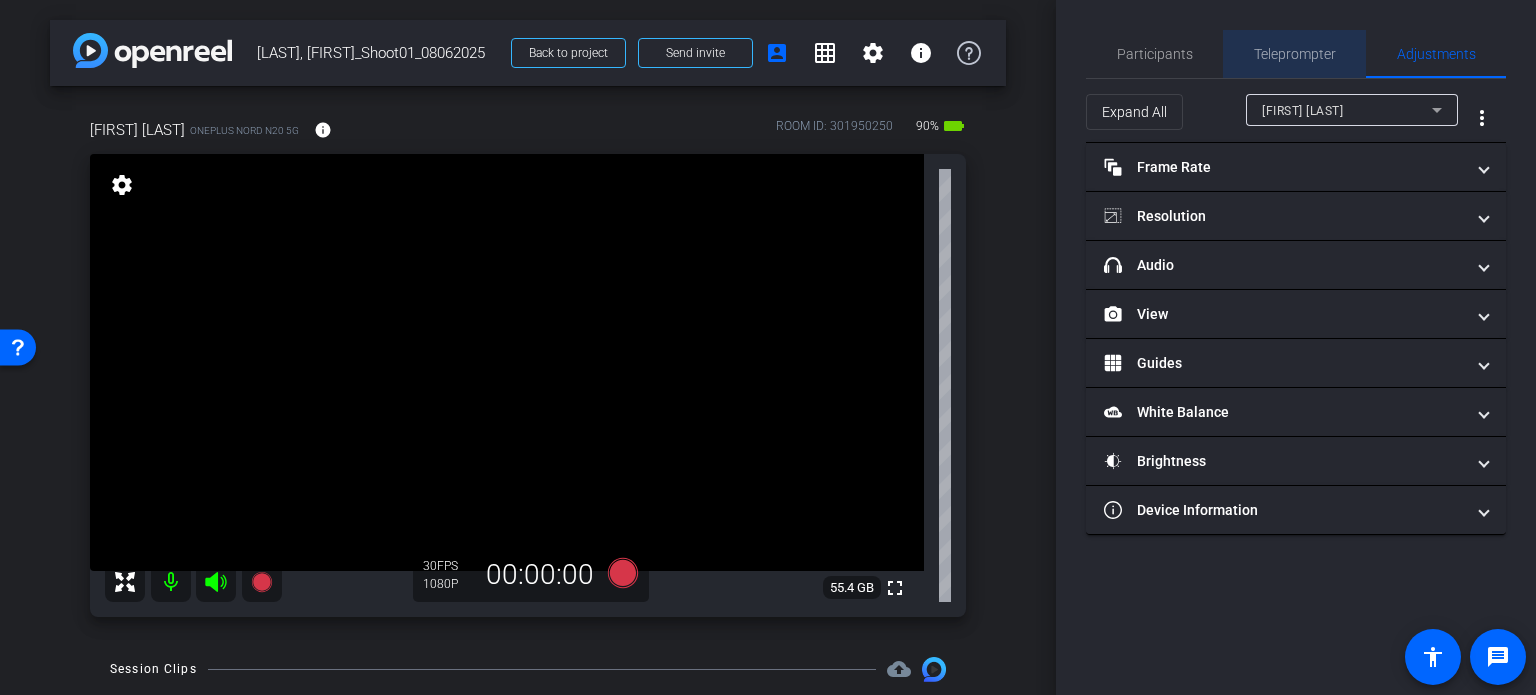 click on "Teleprompter" at bounding box center [1295, 54] 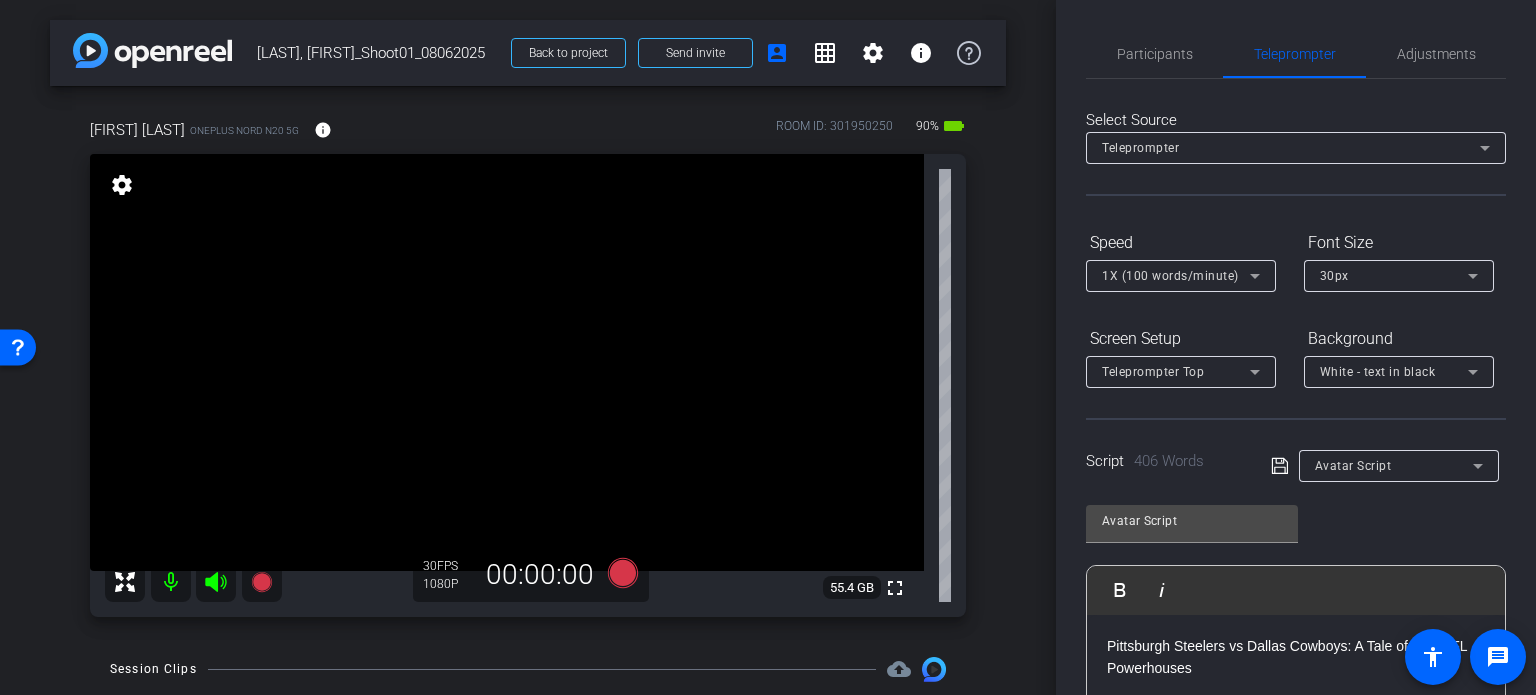 click on "30px" at bounding box center (1394, 275) 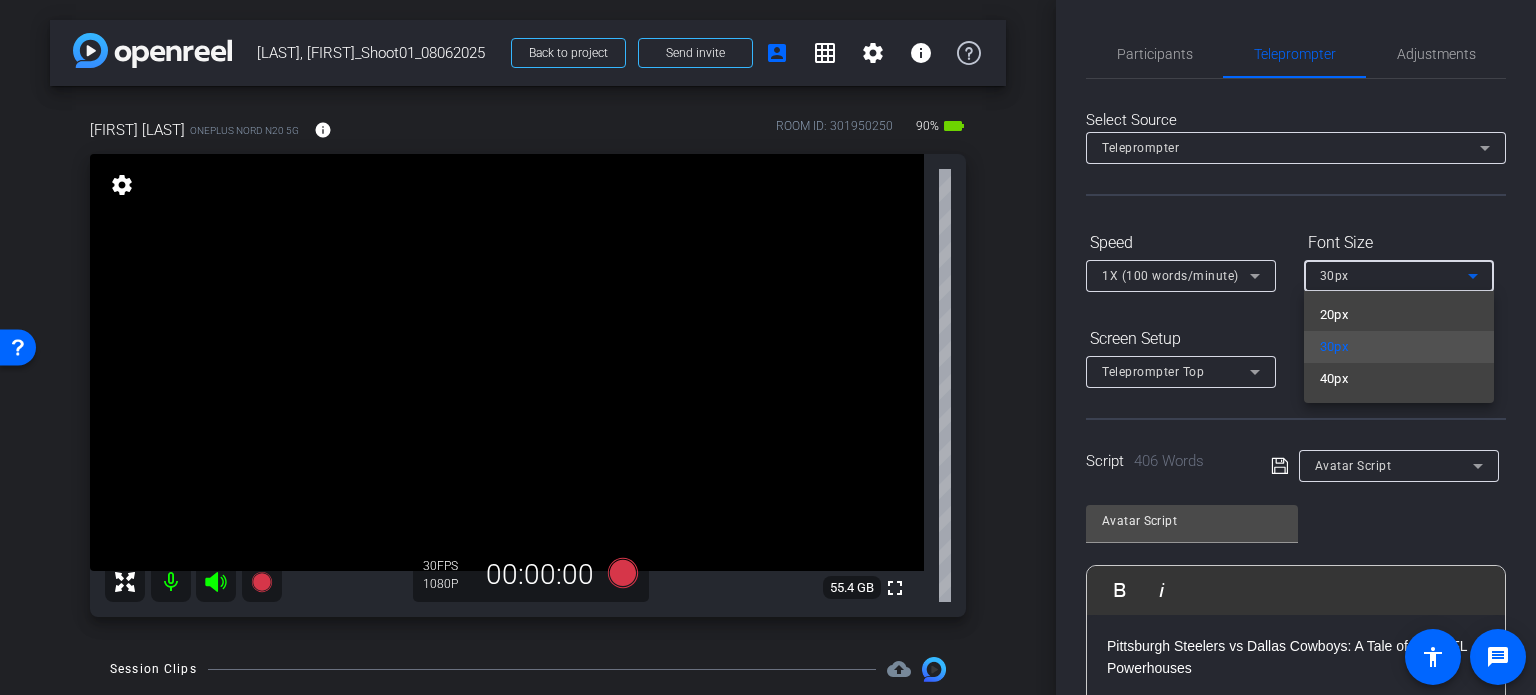 click at bounding box center [768, 347] 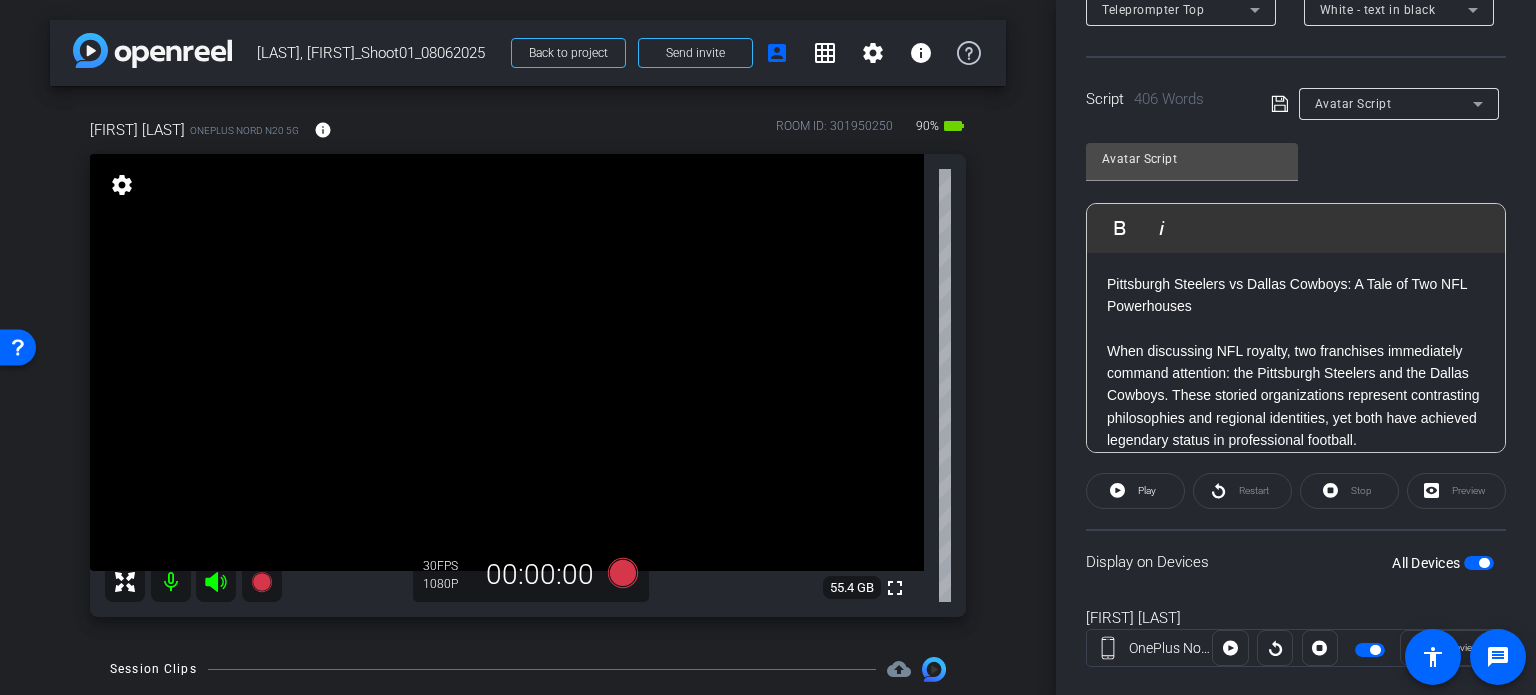 scroll, scrollTop: 396, scrollLeft: 0, axis: vertical 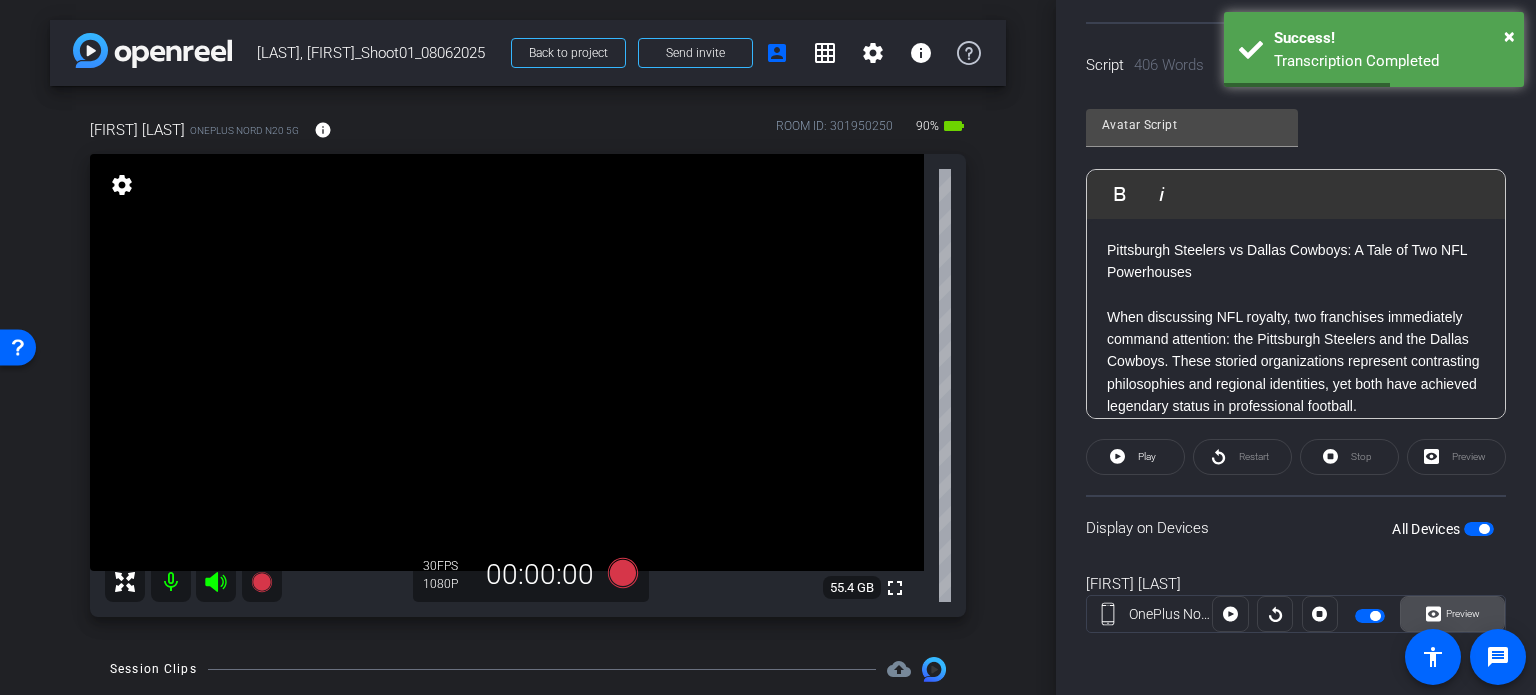click 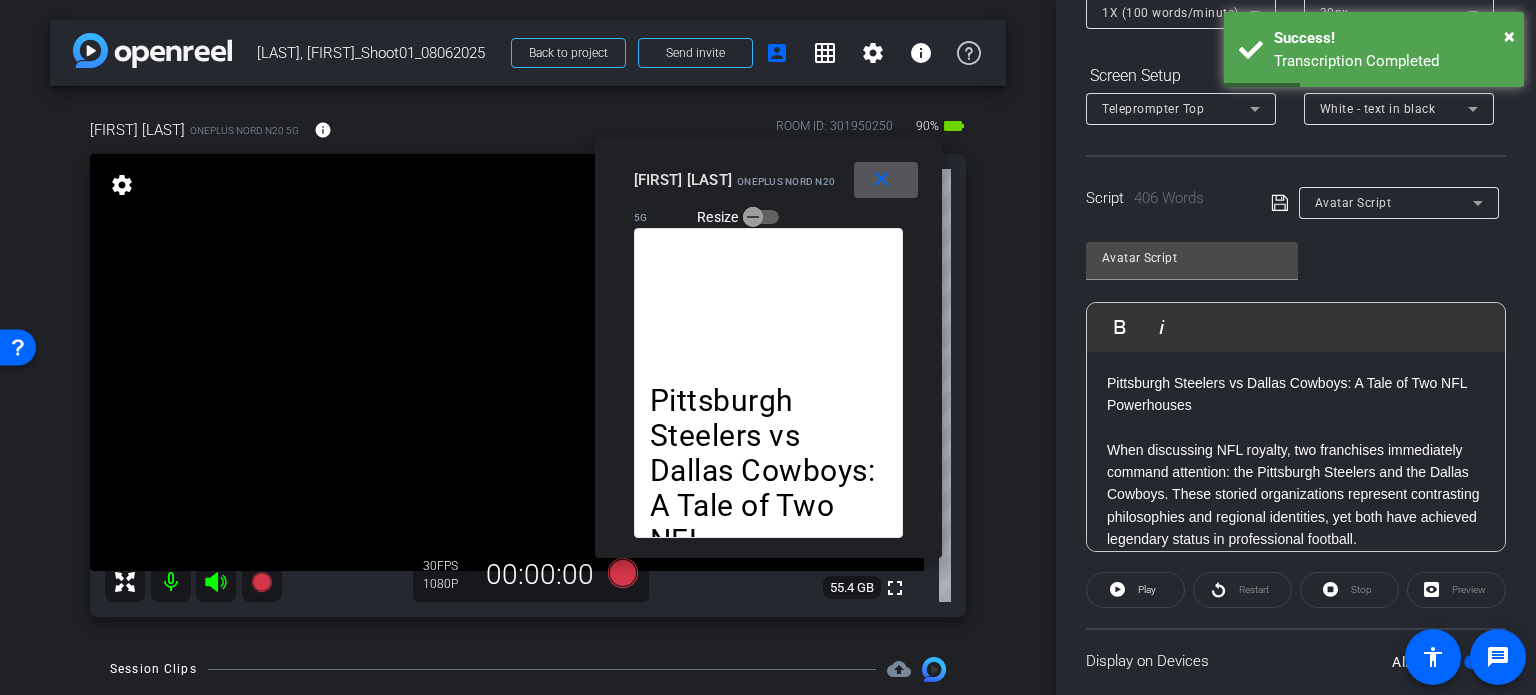 scroll, scrollTop: 96, scrollLeft: 0, axis: vertical 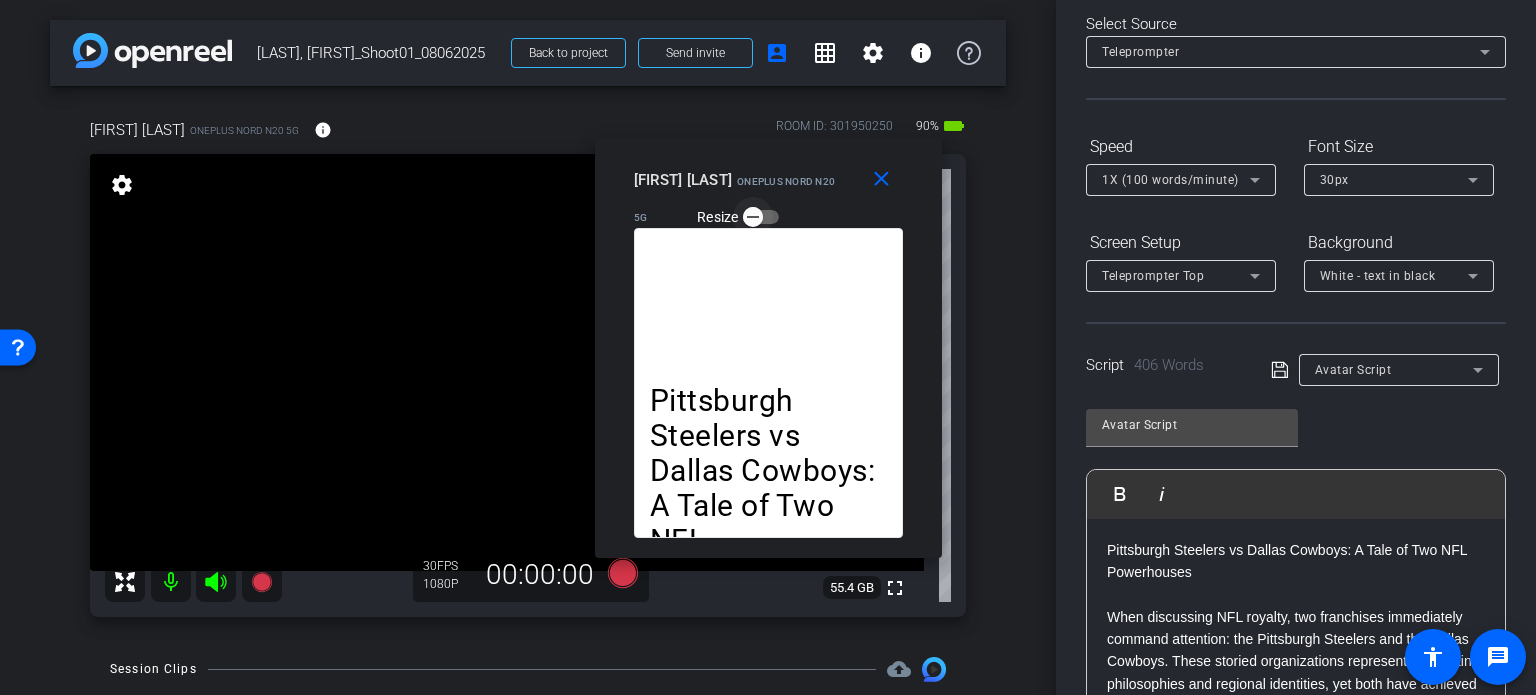 click 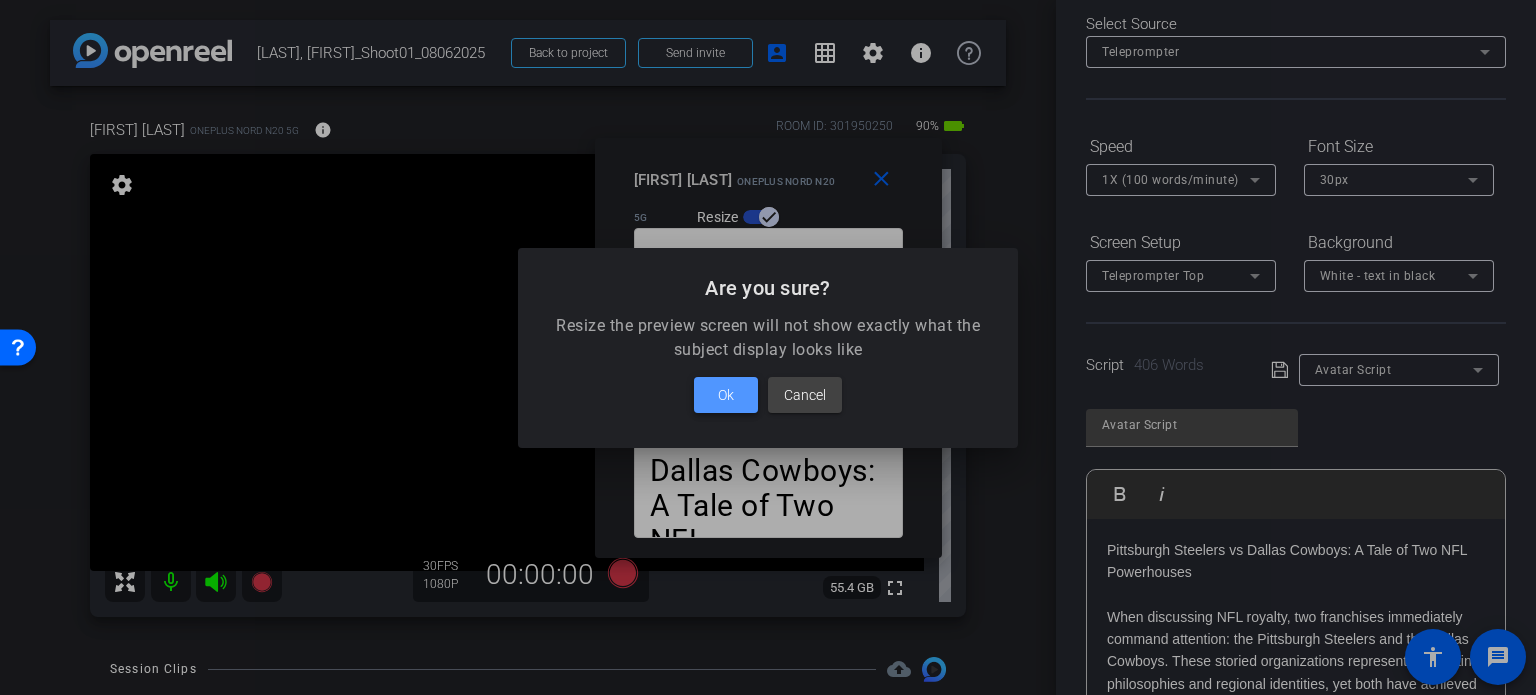 click on "Ok" at bounding box center (726, 395) 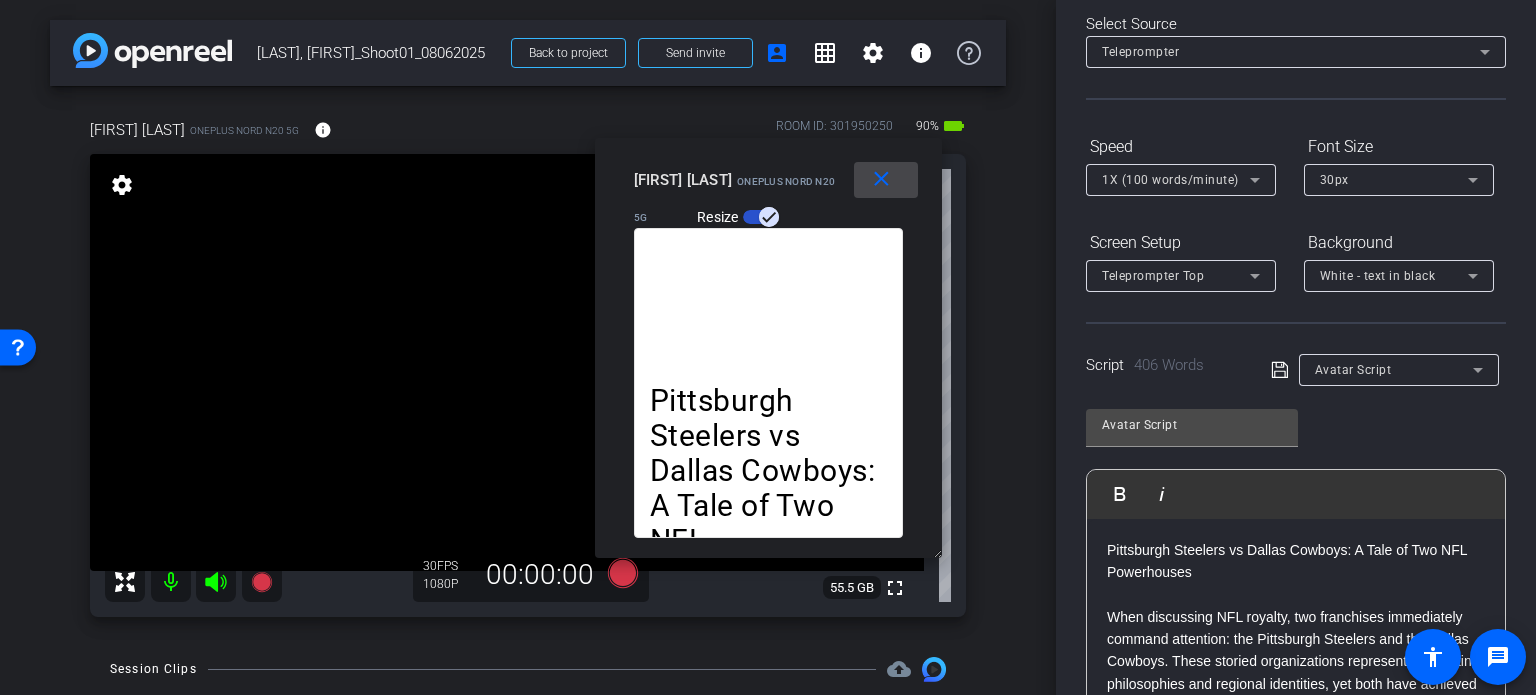 click on "close" at bounding box center (881, 179) 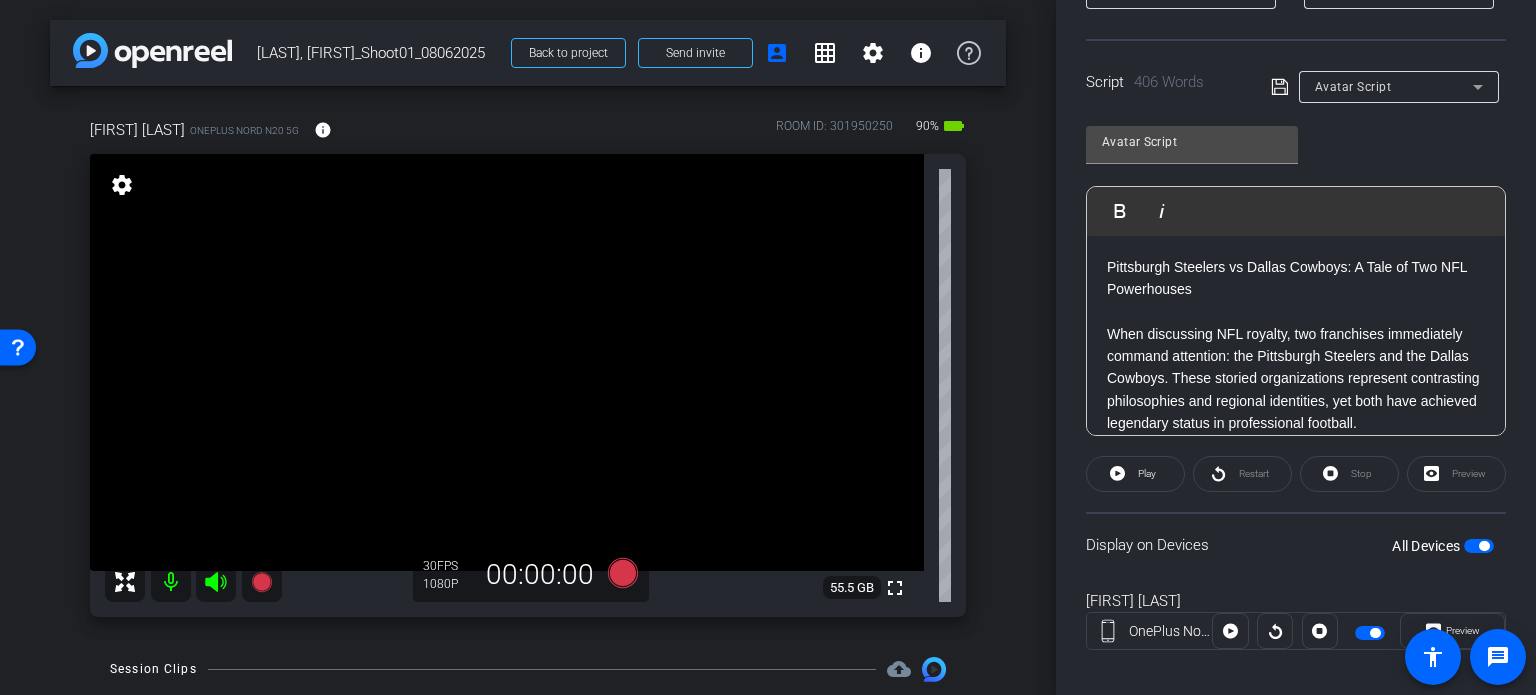 scroll, scrollTop: 396, scrollLeft: 0, axis: vertical 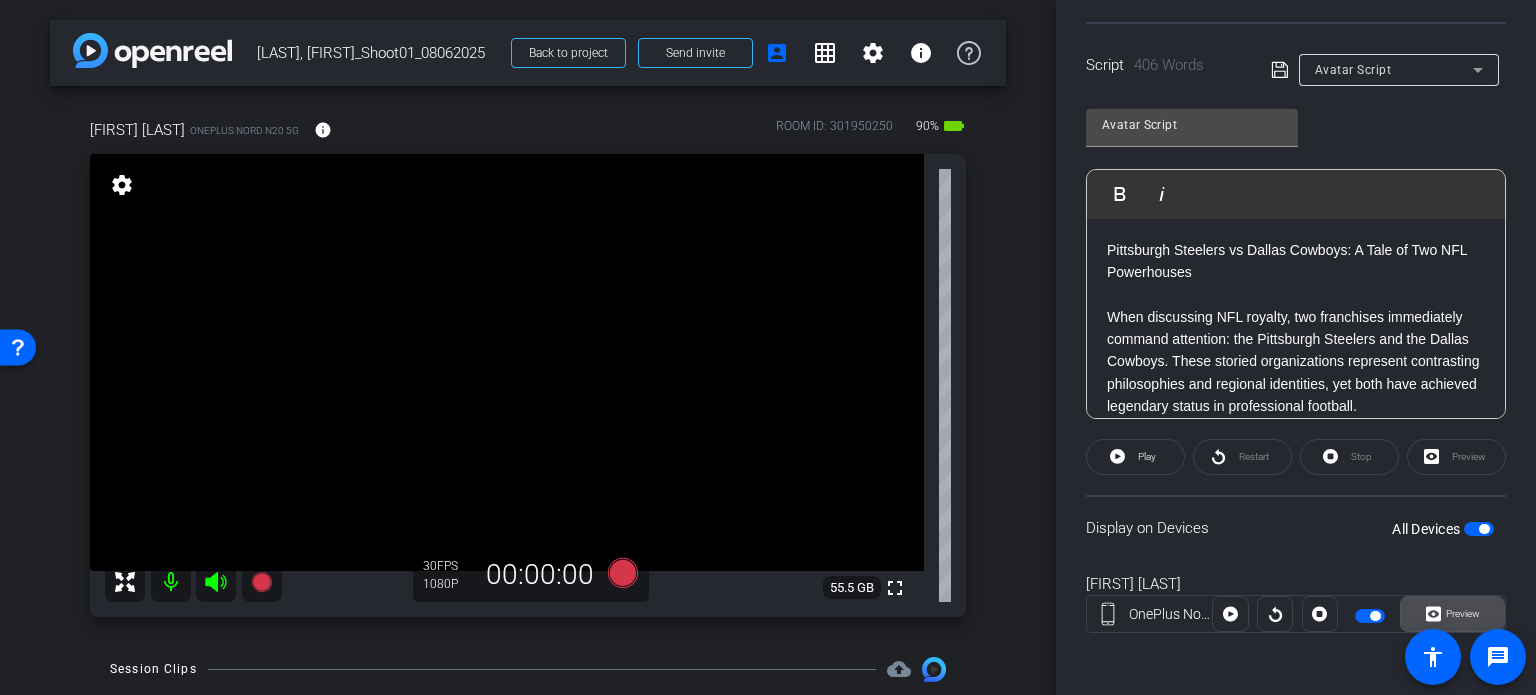 click 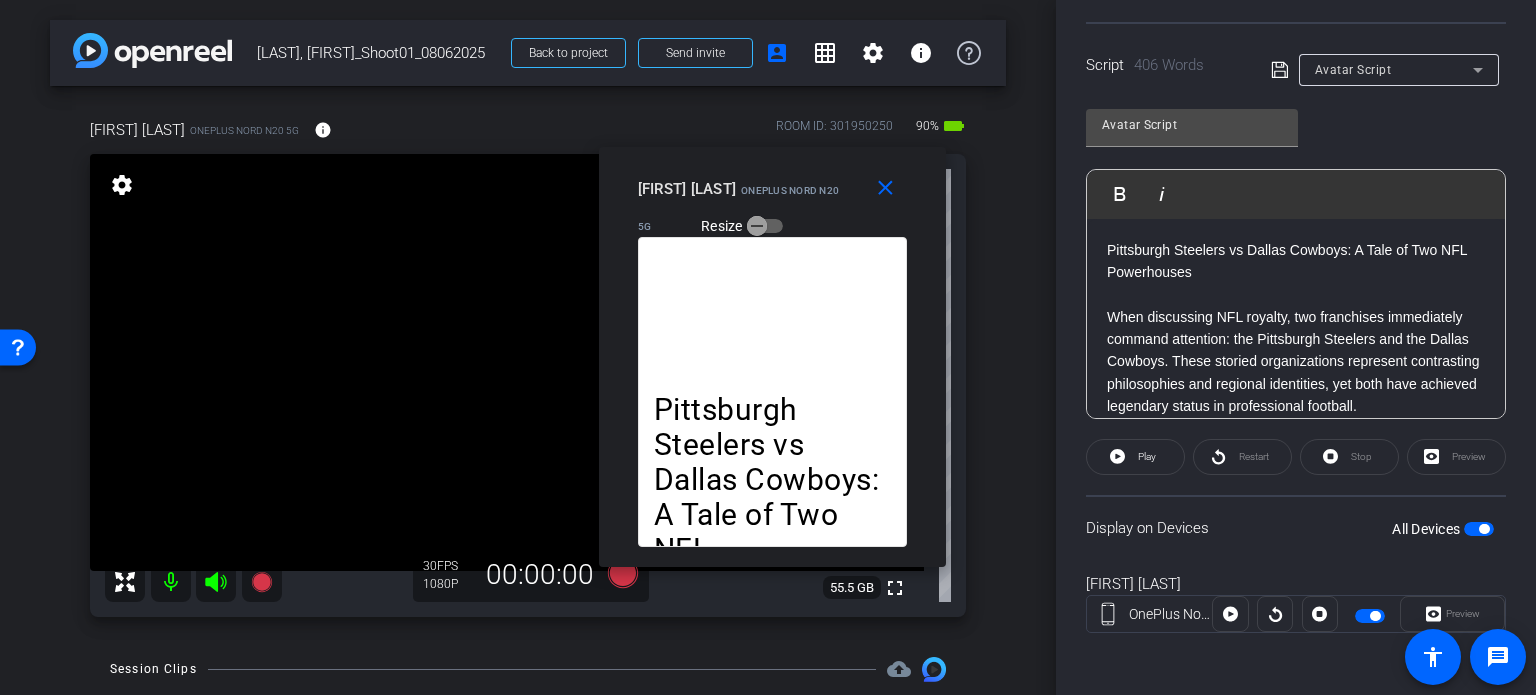 click on "TODD WHITE OnePlus Nord N20 5G Resize" at bounding box center [780, 207] 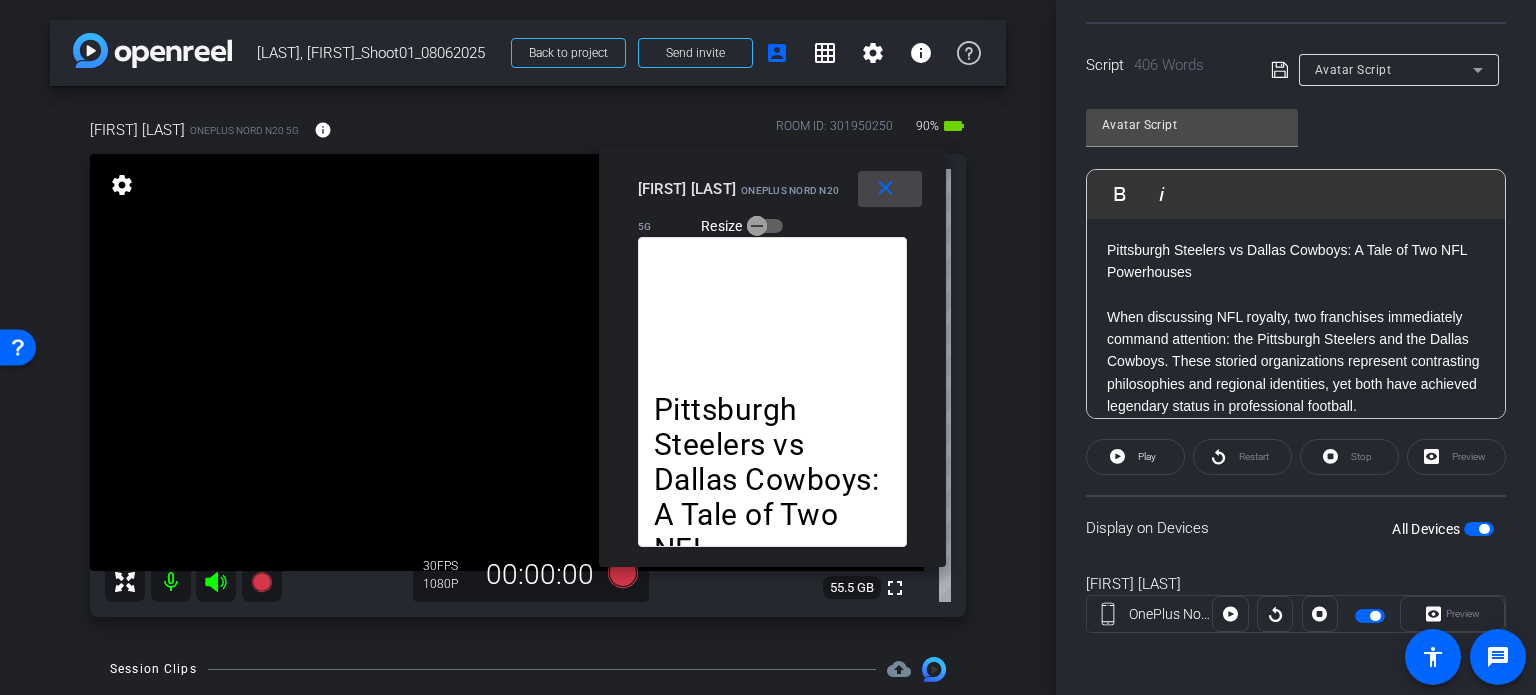 click at bounding box center (890, 189) 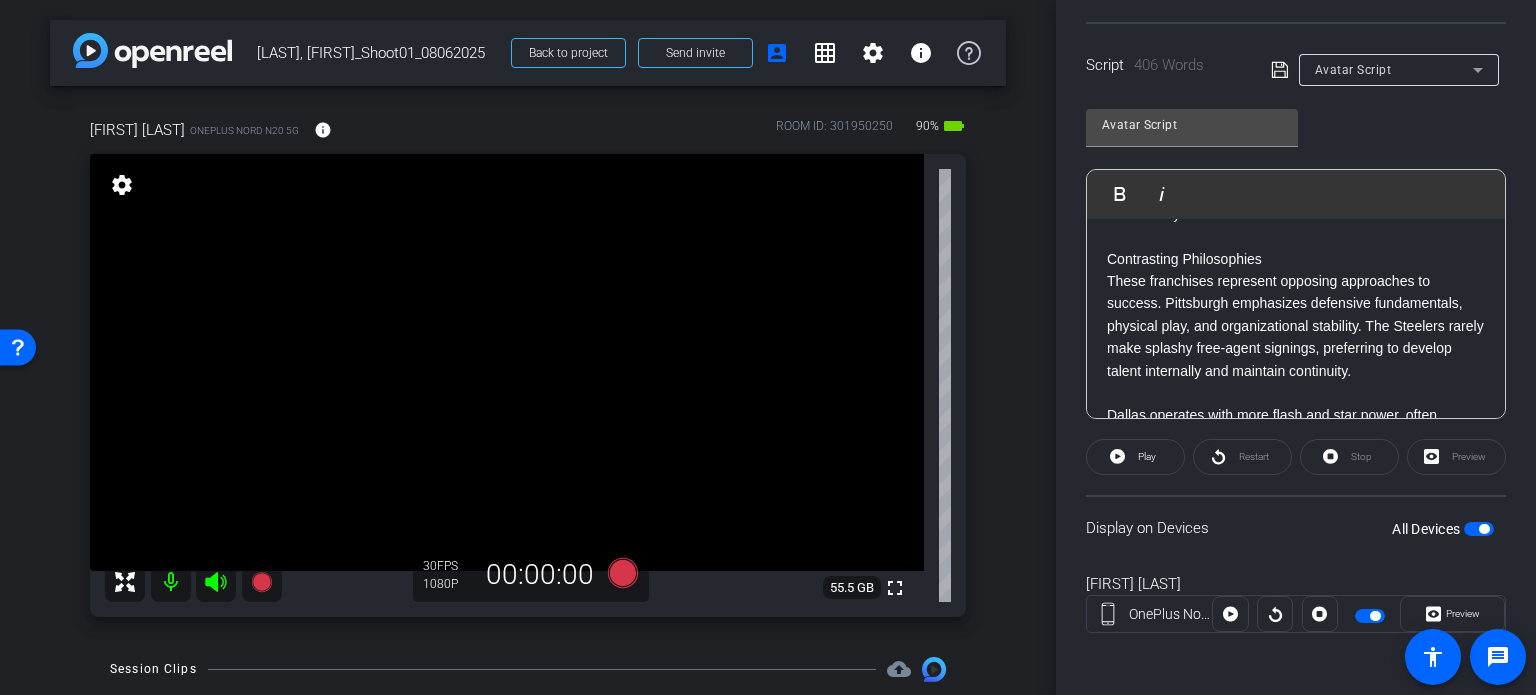 scroll, scrollTop: 1497, scrollLeft: 0, axis: vertical 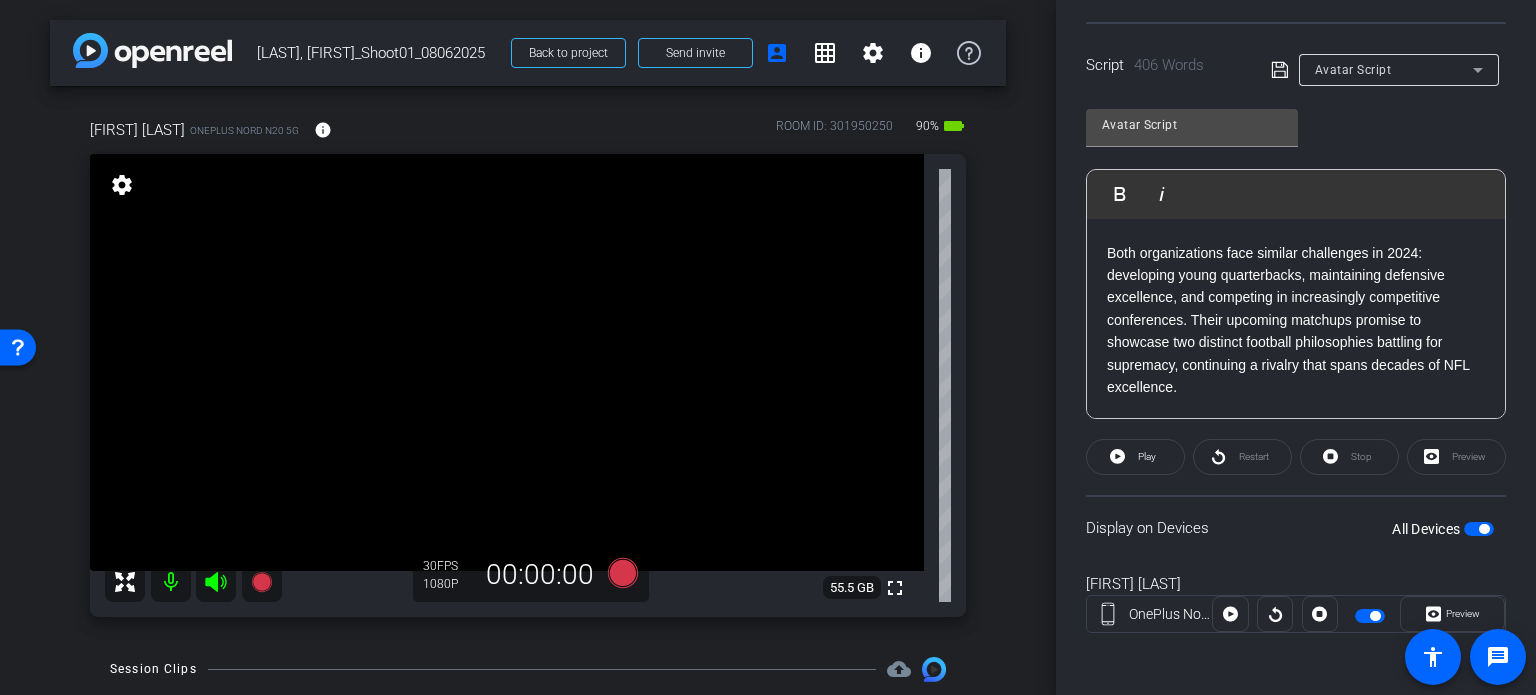 click at bounding box center [1484, 529] 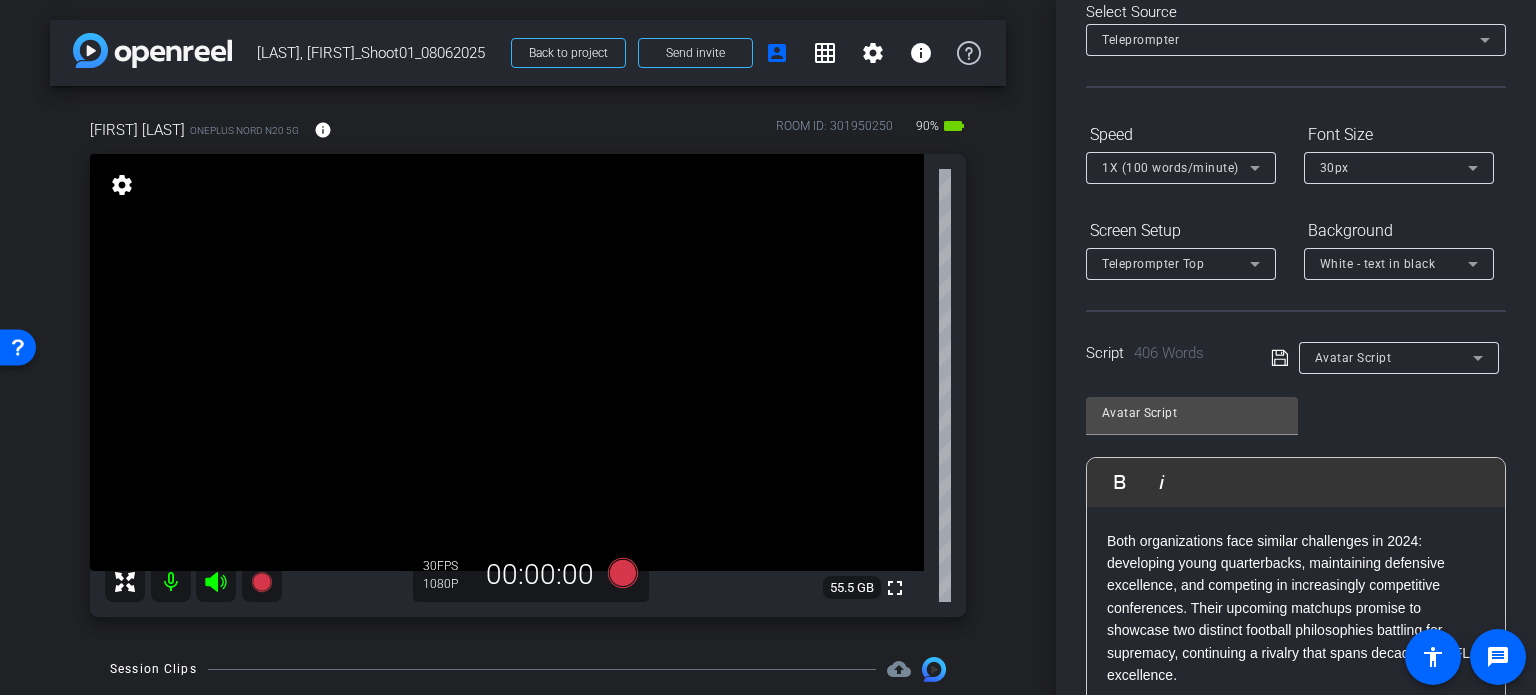 scroll, scrollTop: 0, scrollLeft: 0, axis: both 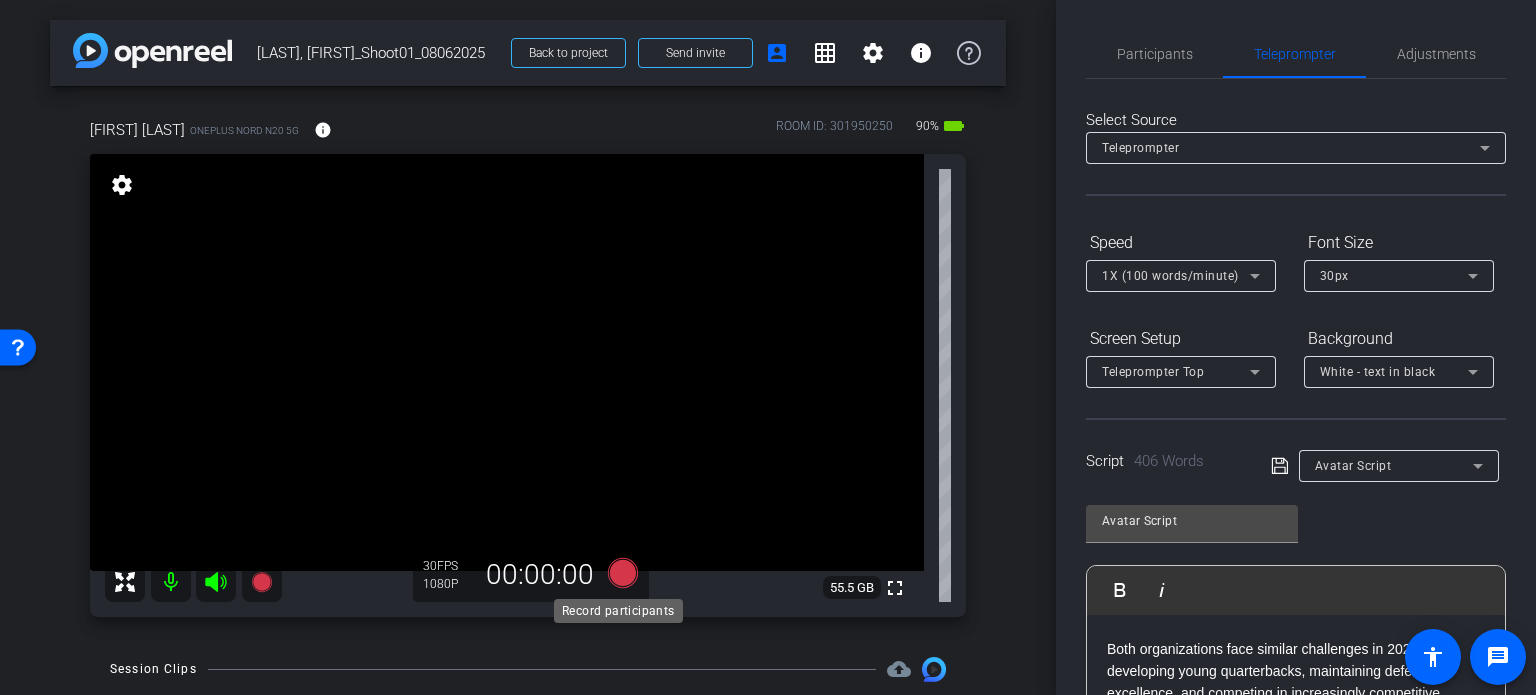 click 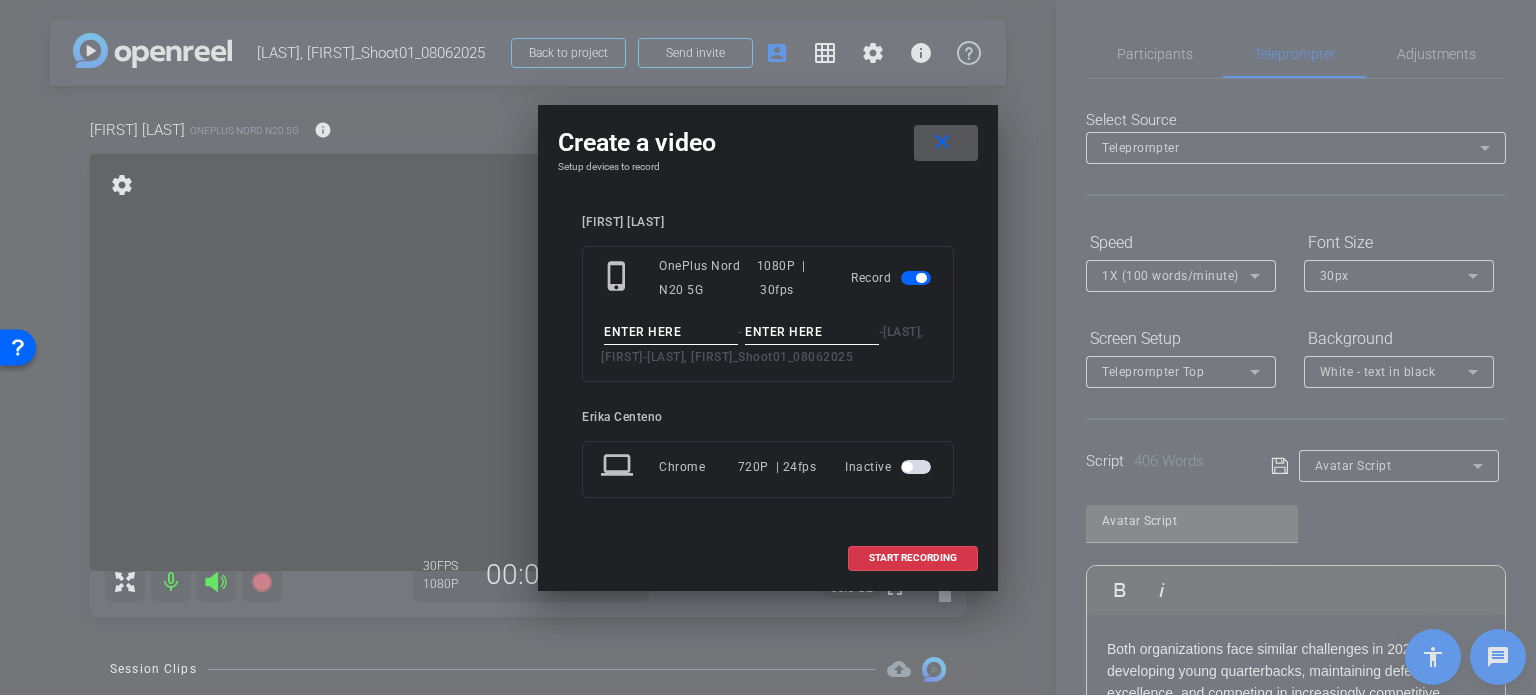 click at bounding box center (671, 332) 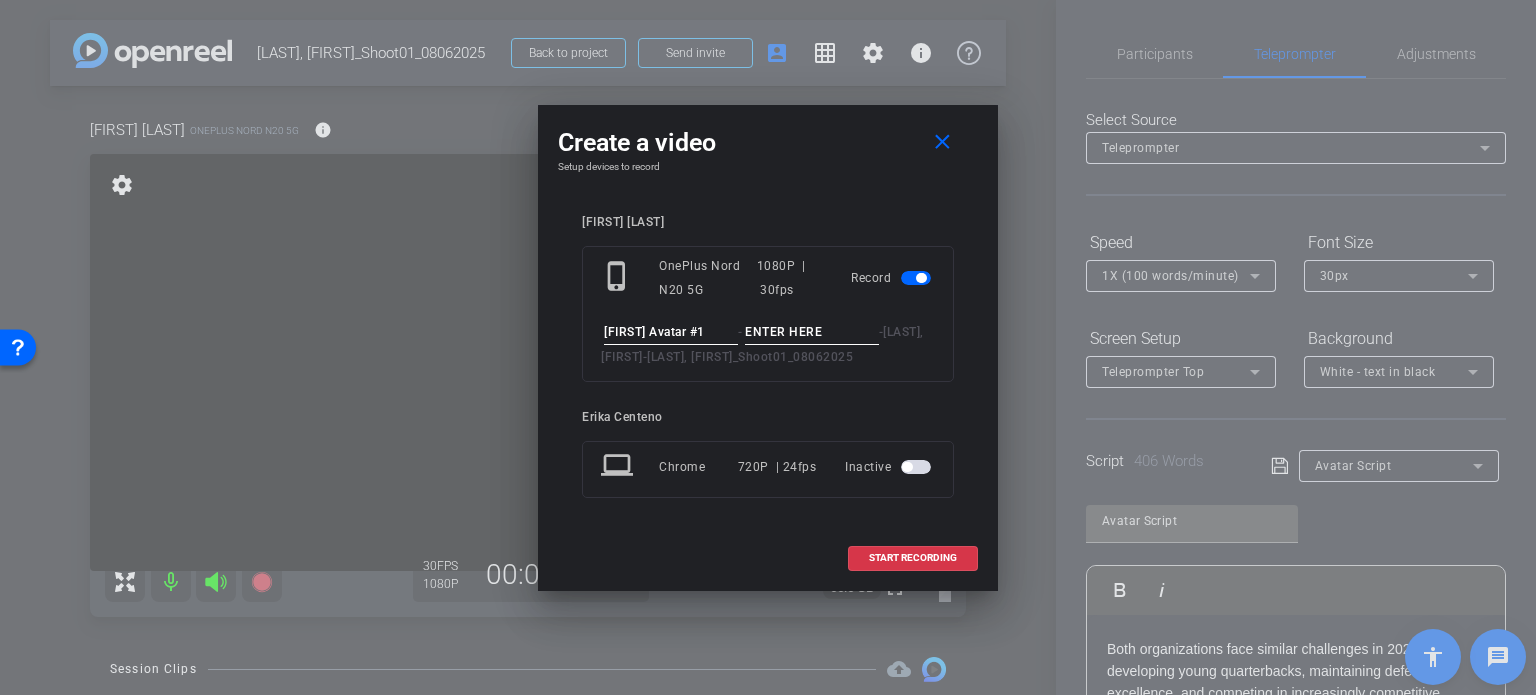type on "Todd Avatar #1" 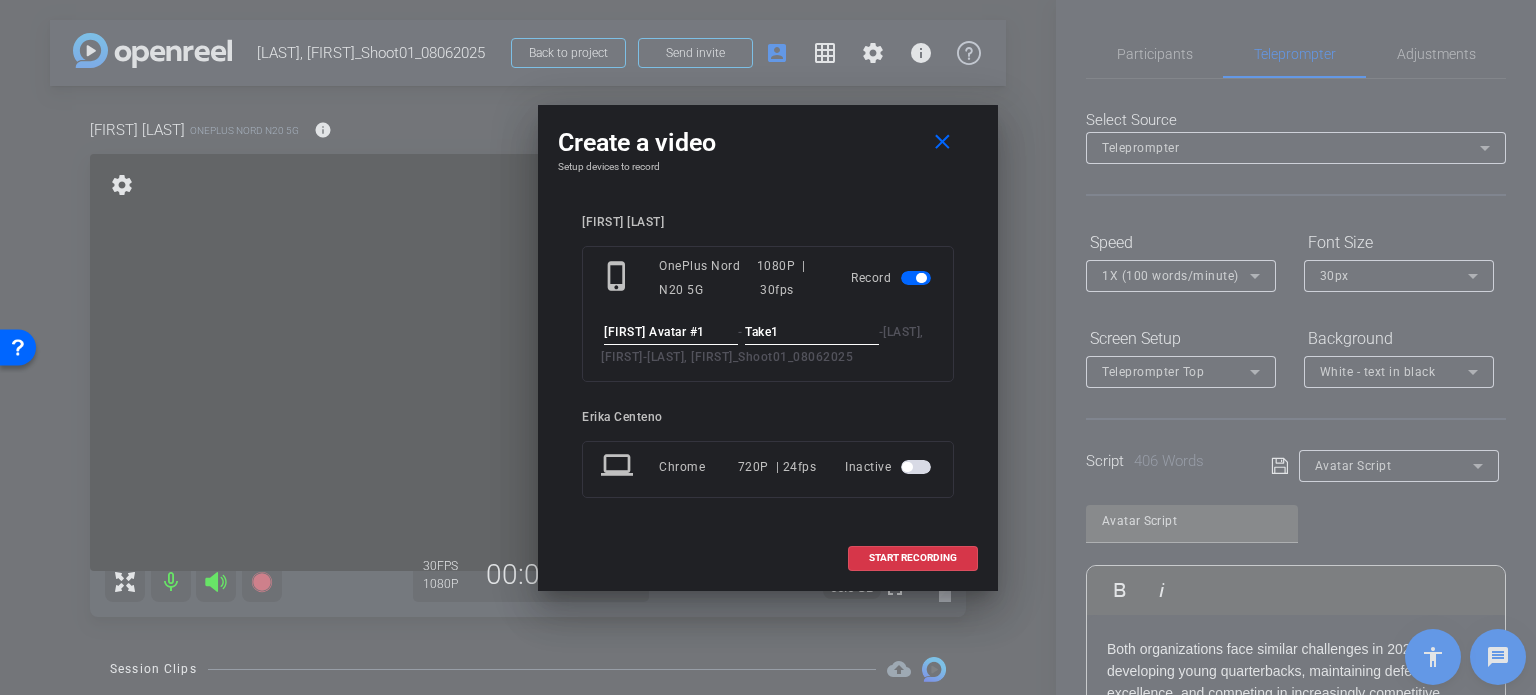 type on "Take1" 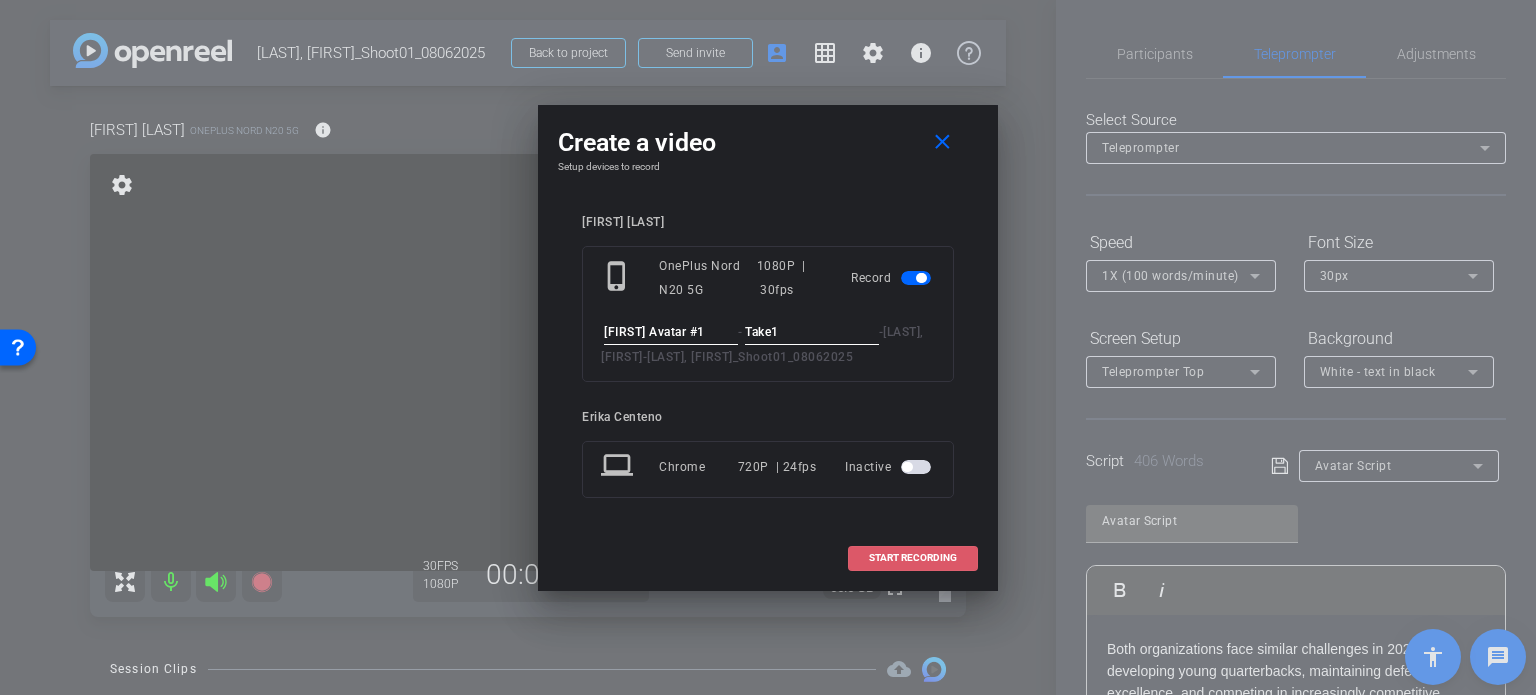 click on "START RECORDING" at bounding box center [913, 558] 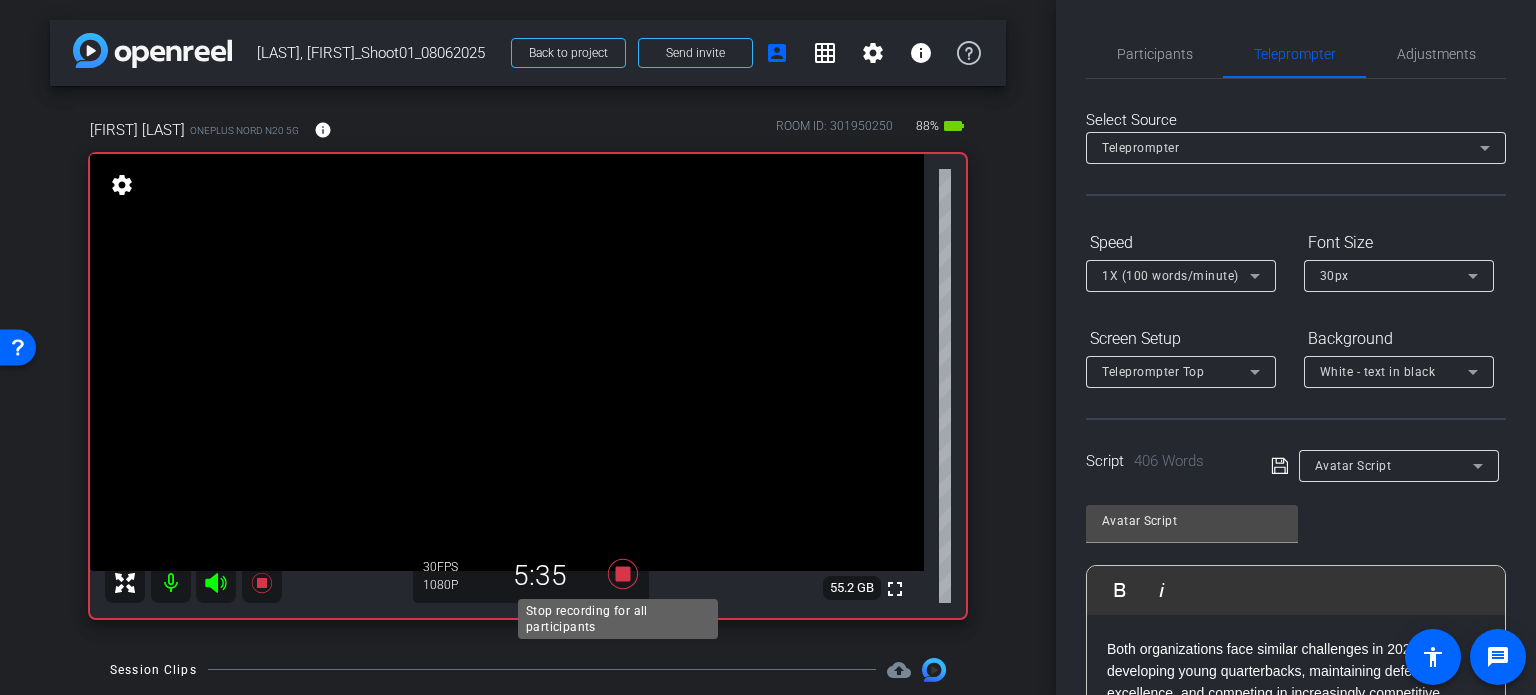 click 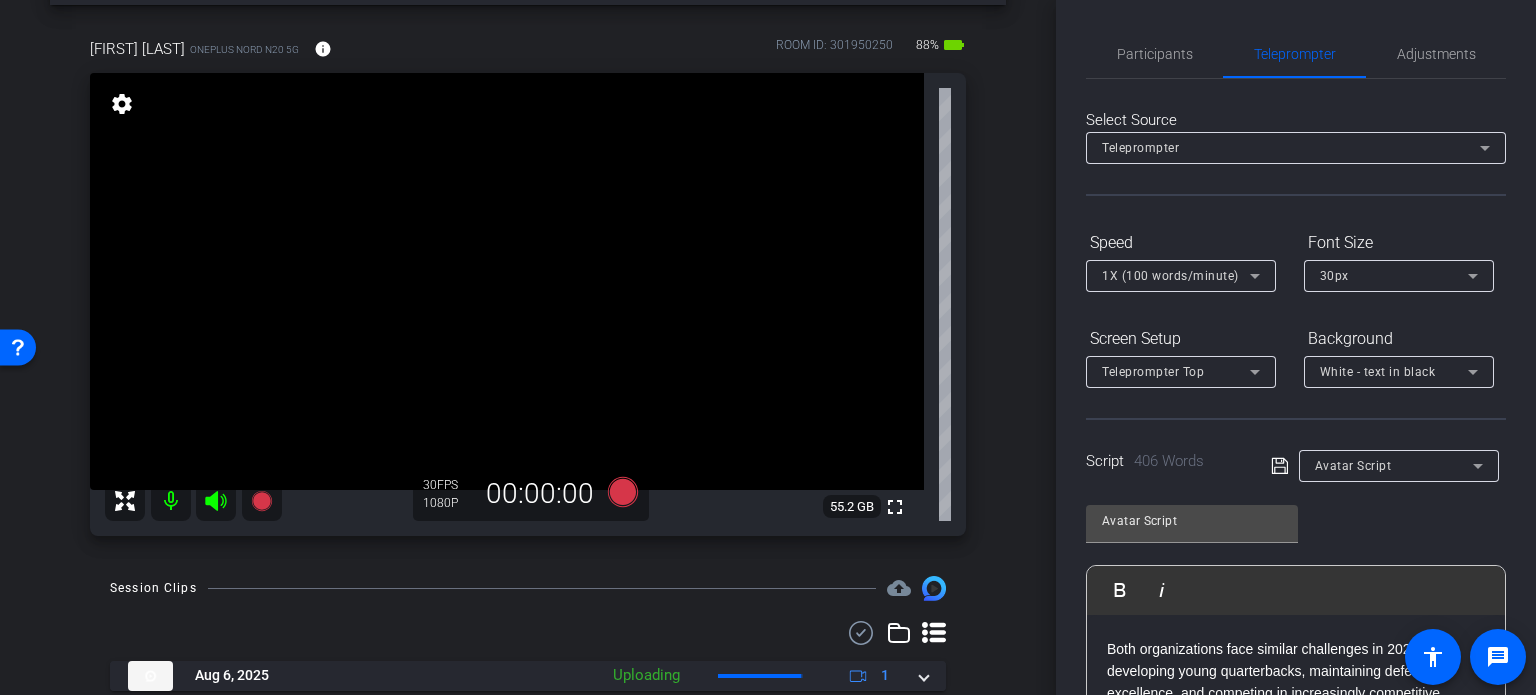 scroll, scrollTop: 200, scrollLeft: 0, axis: vertical 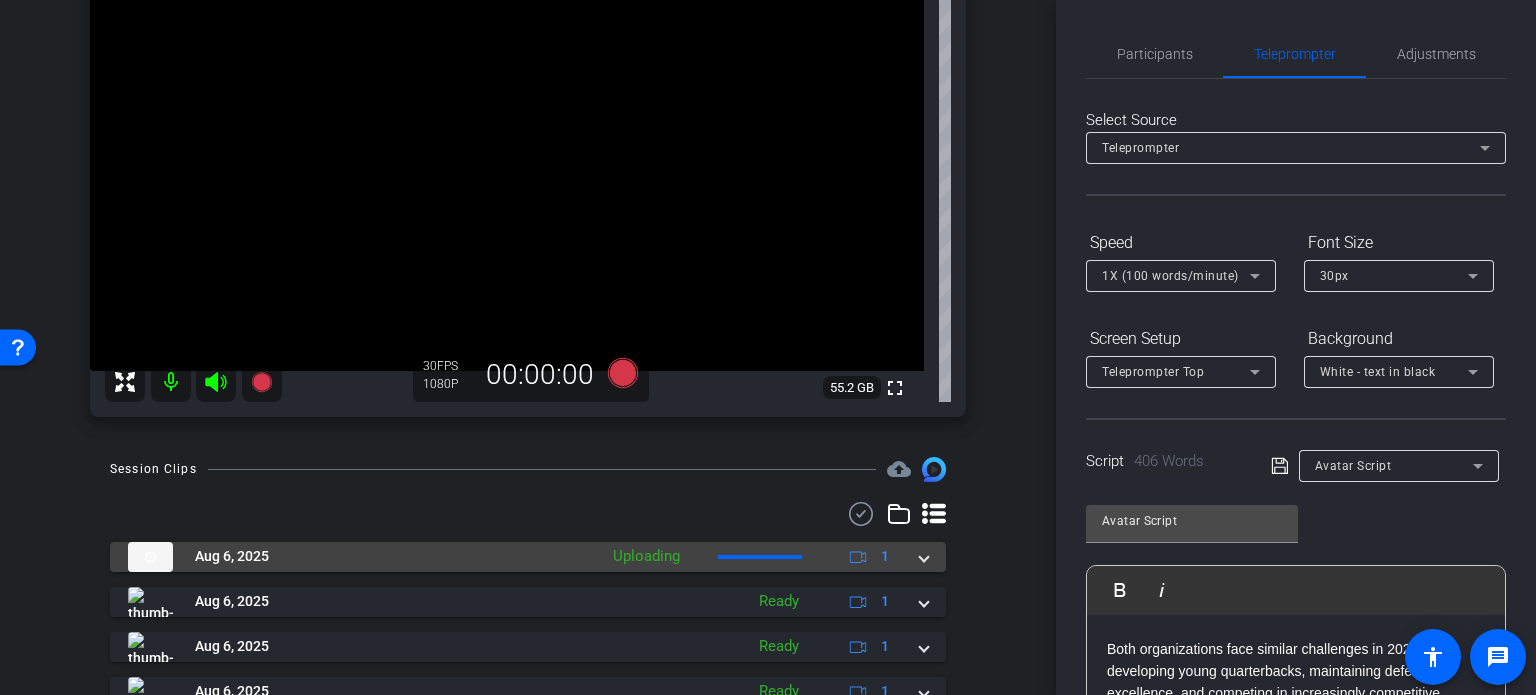 click at bounding box center [924, 556] 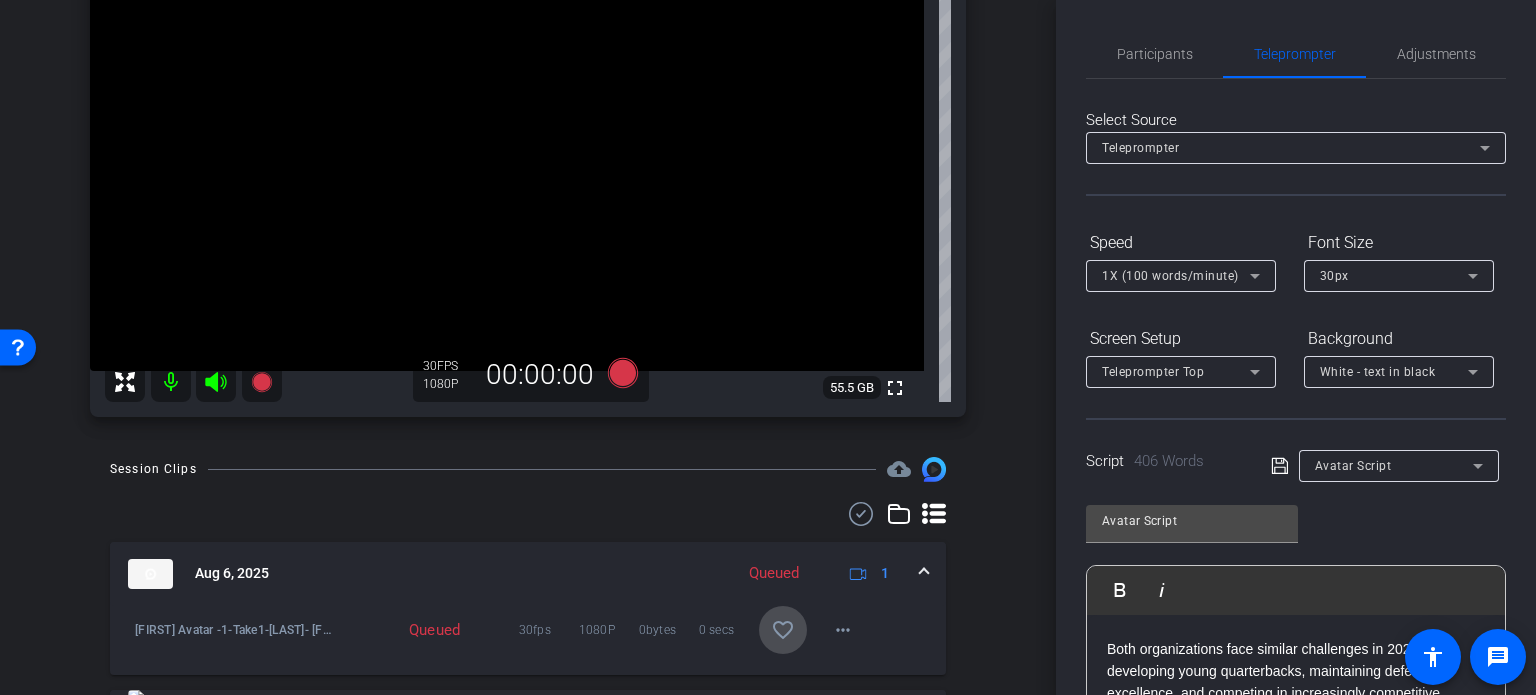 click on "favorite_border" at bounding box center (783, 630) 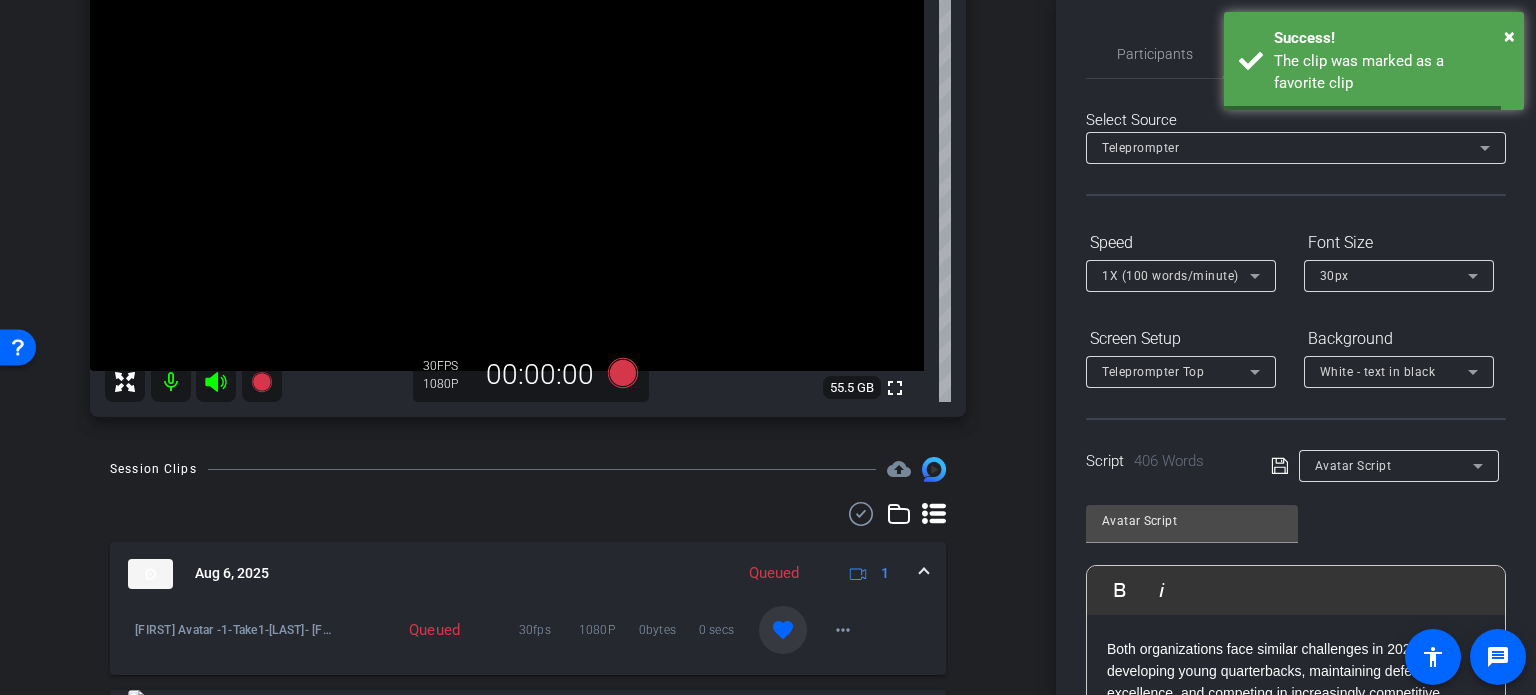 click on "Aug 6, 2025   Queued
1" at bounding box center (528, 574) 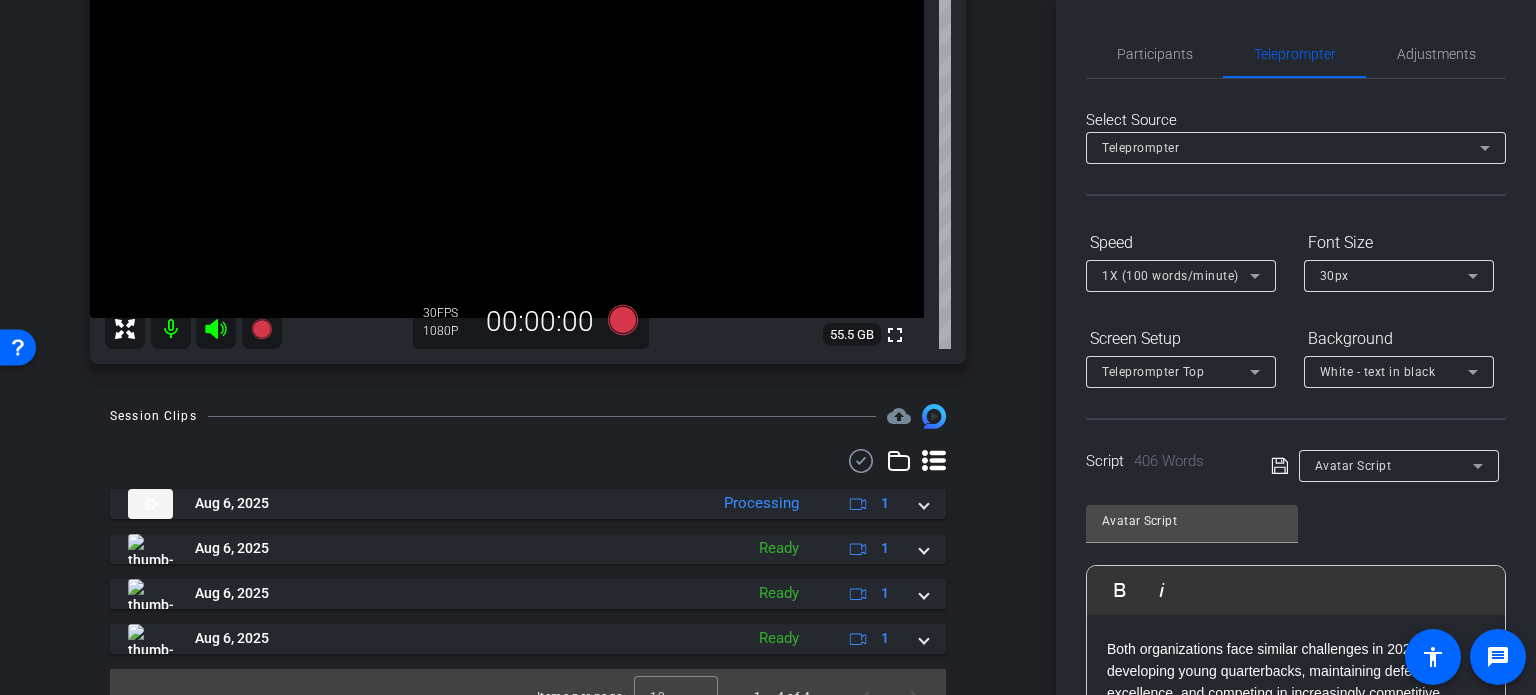 scroll, scrollTop: 282, scrollLeft: 0, axis: vertical 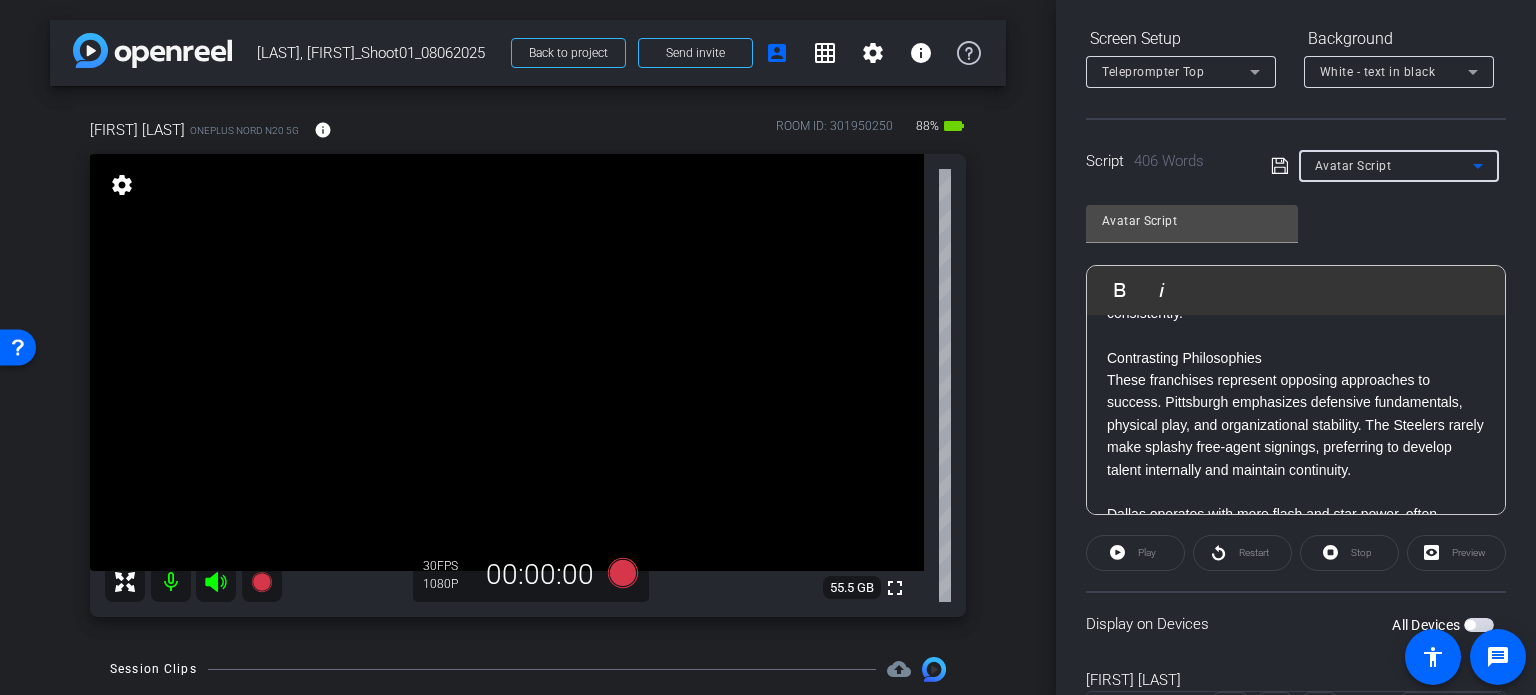click on "Avatar Script" at bounding box center (1353, 166) 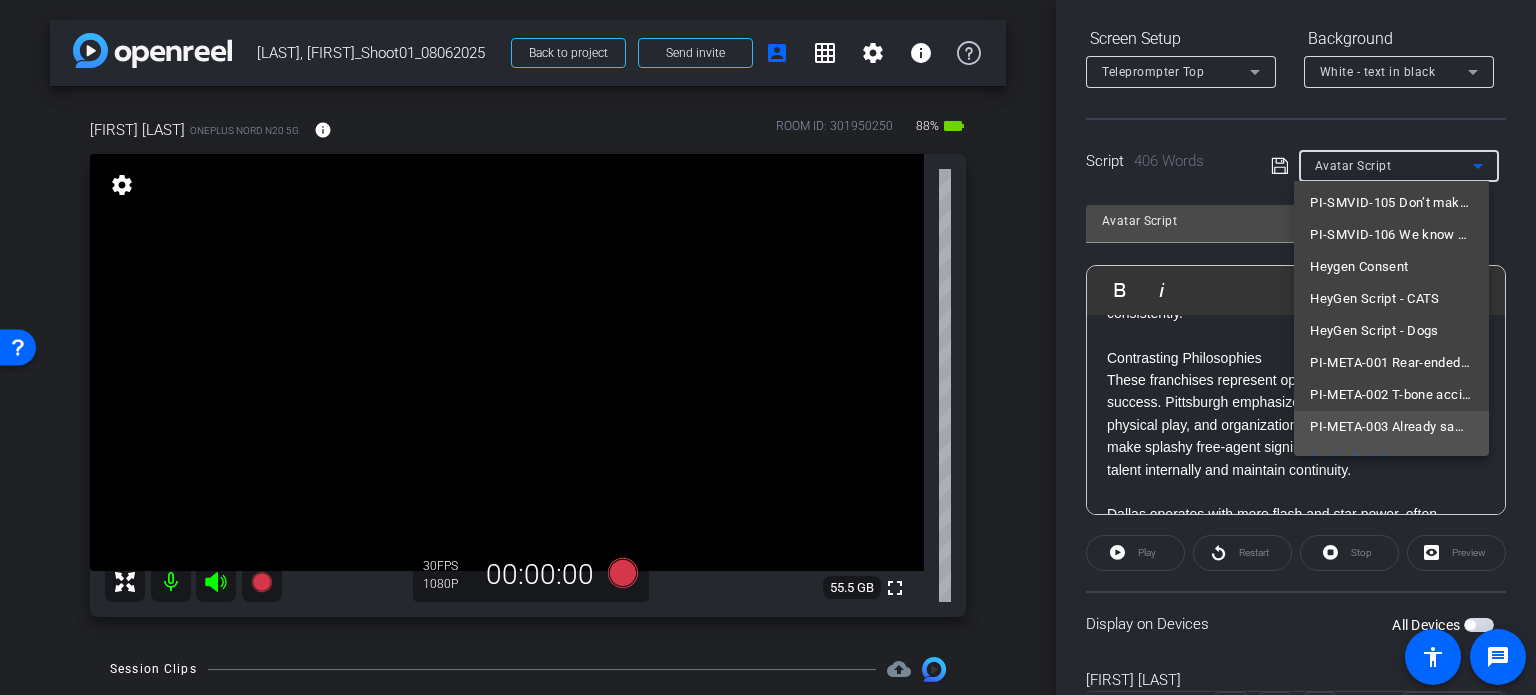 scroll, scrollTop: 200, scrollLeft: 0, axis: vertical 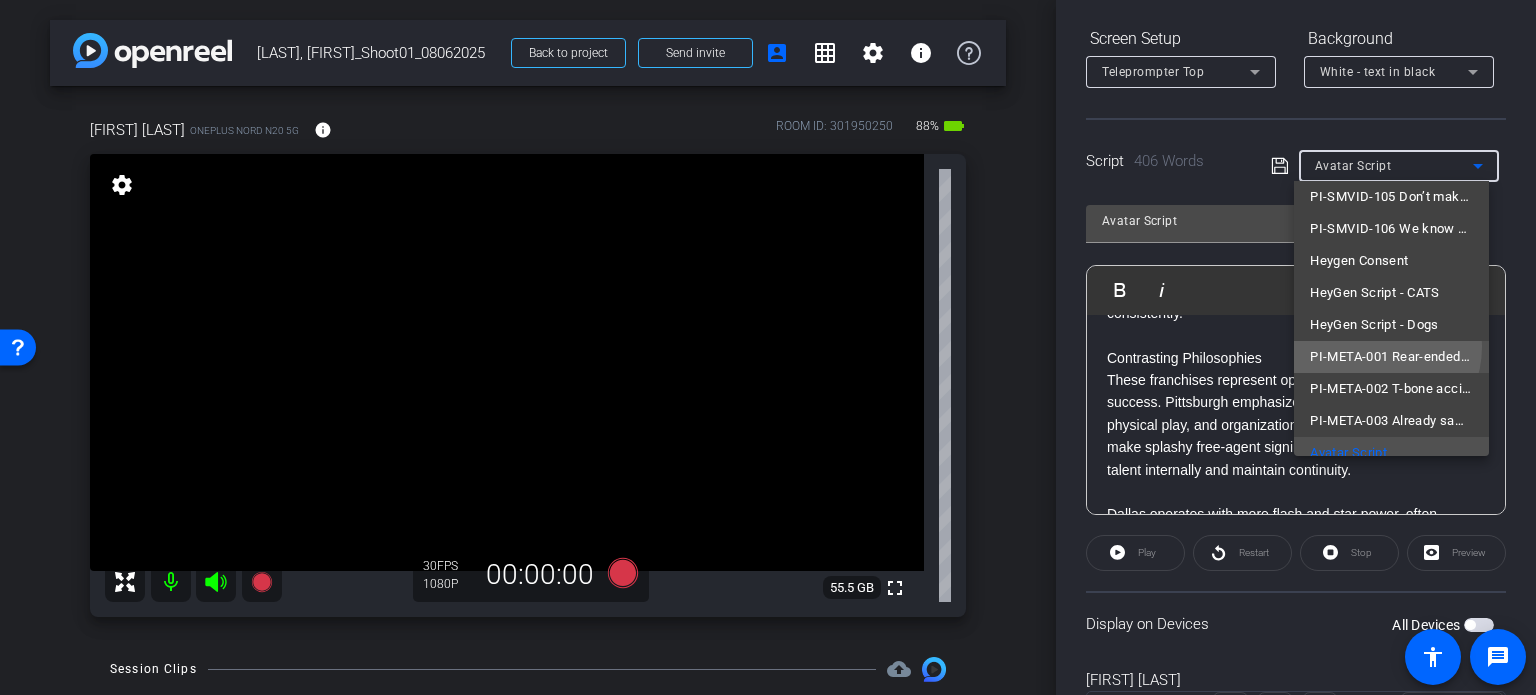 click on "PI-META-001 Rear-ended? Here’s what the insurance company won’t tell you" at bounding box center (1391, 357) 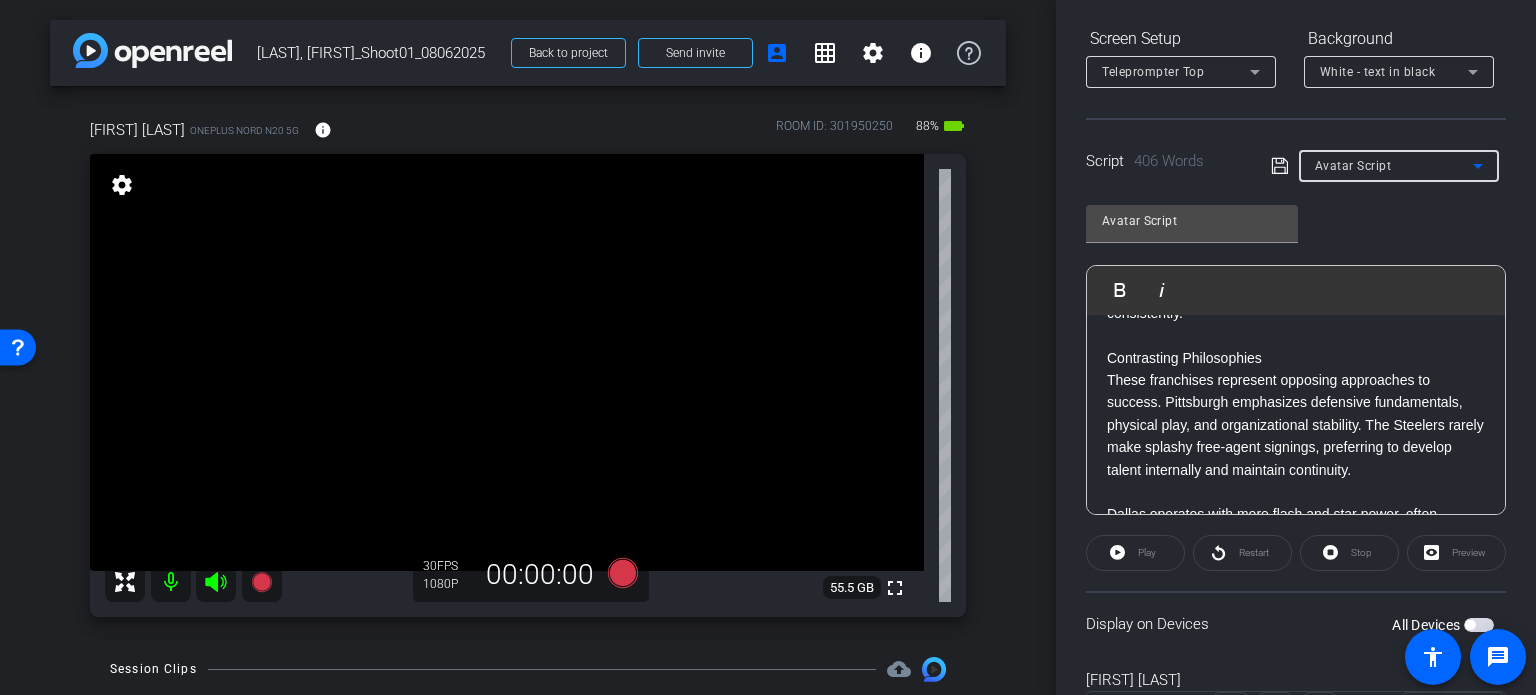 type on "PI-META-001 Rear-ended? Here’s what the insurance company won’t tell you" 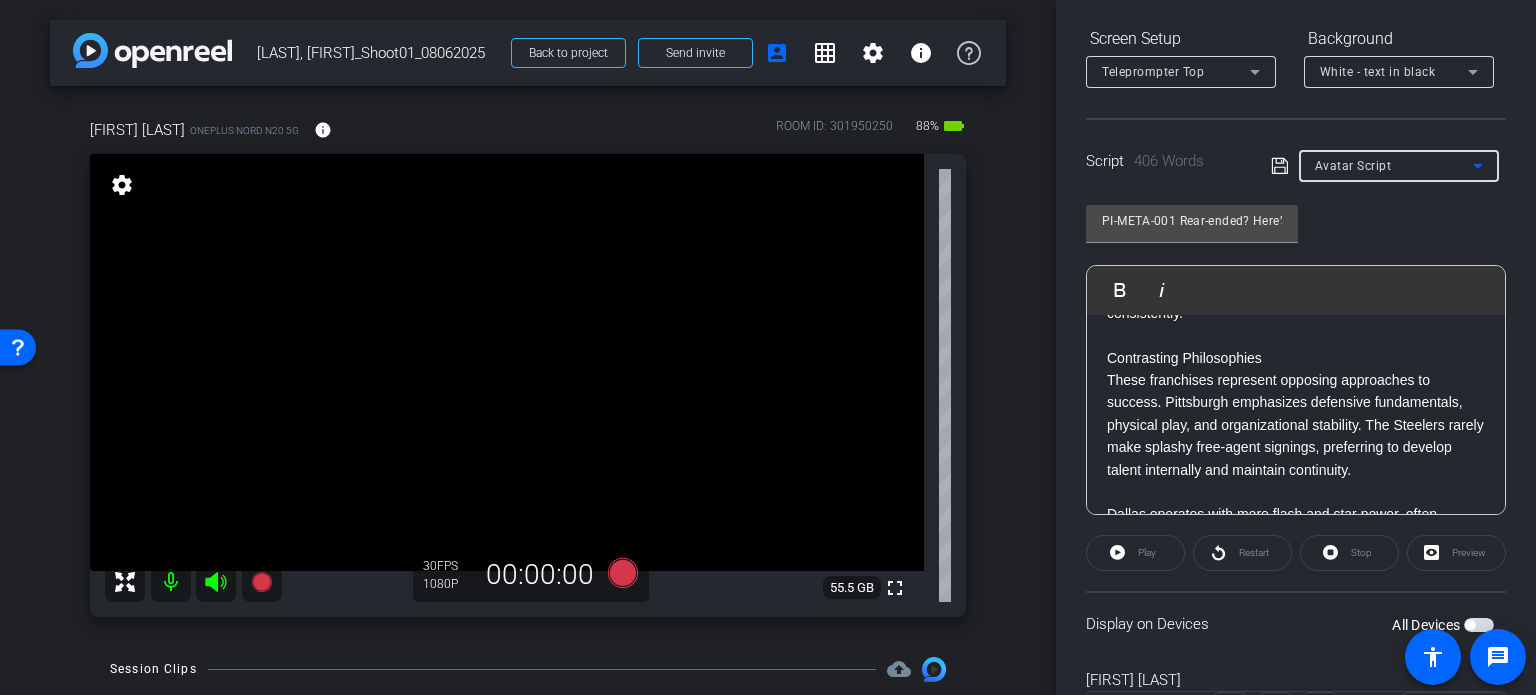 scroll, scrollTop: 108, scrollLeft: 0, axis: vertical 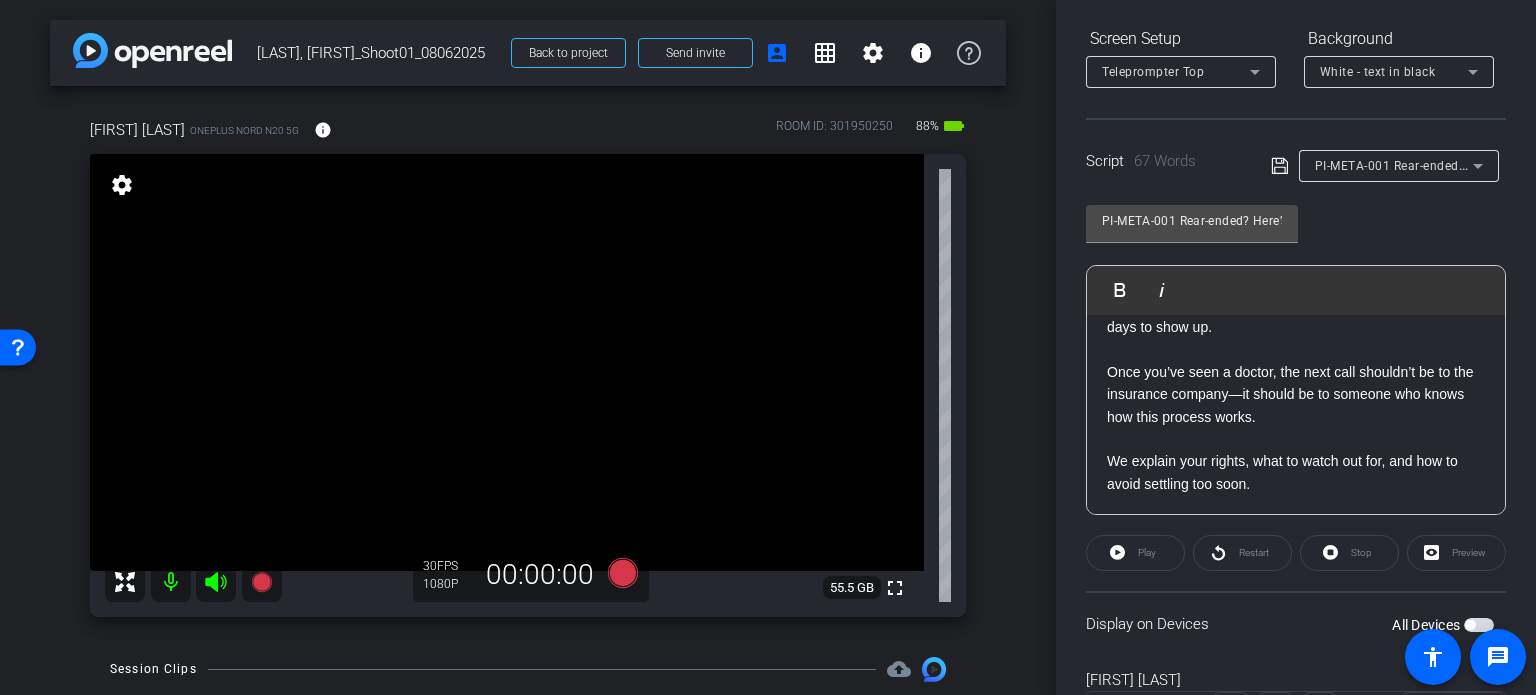 click on "arrow_back  White,Todd_Shoot01_08062025   Back to project   Send invite  account_box grid_on settings info
TODD WHITE OnePlus Nord N20 5G info ROOM ID: 301950250 88% battery_std fullscreen settings  55.5 GB
30 FPS  1080P   00:00:00
Session Clips   cloud_upload
Aug 6, 2025   Processing
1 Todd Avatar -1-Take1-White- Todd-White-Todd-Shoot01-08062025-2025-08-06-11-18-59-769-0  30fps" at bounding box center [528, 347] 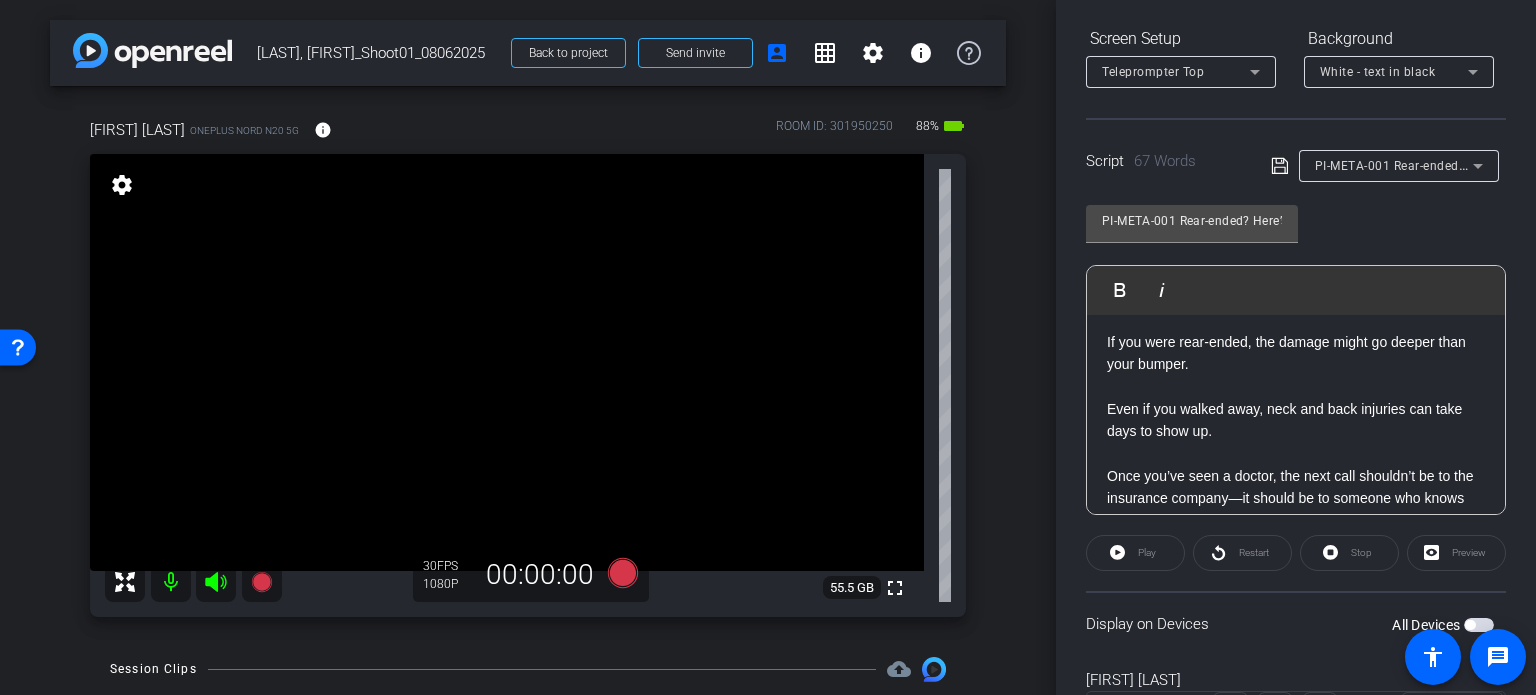 scroll, scrollTop: 0, scrollLeft: 0, axis: both 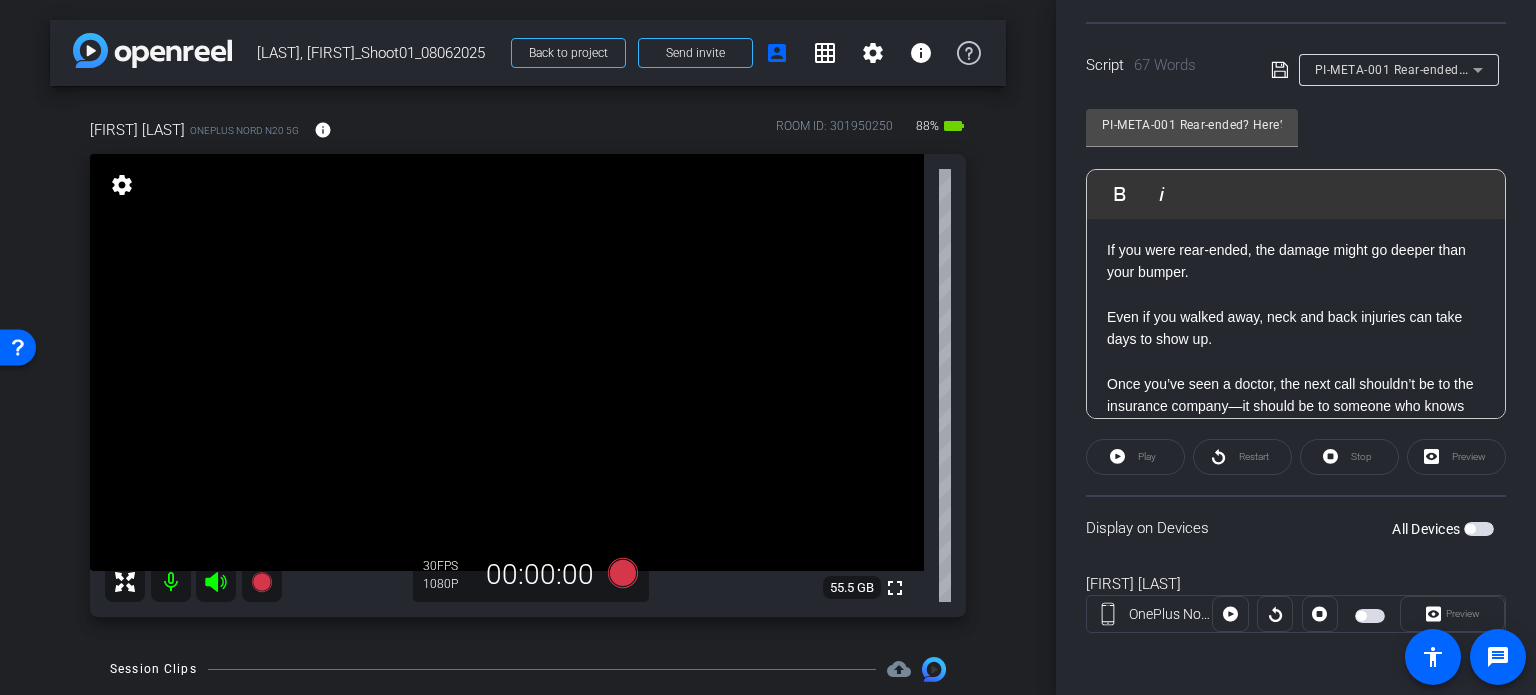 click at bounding box center (1470, 529) 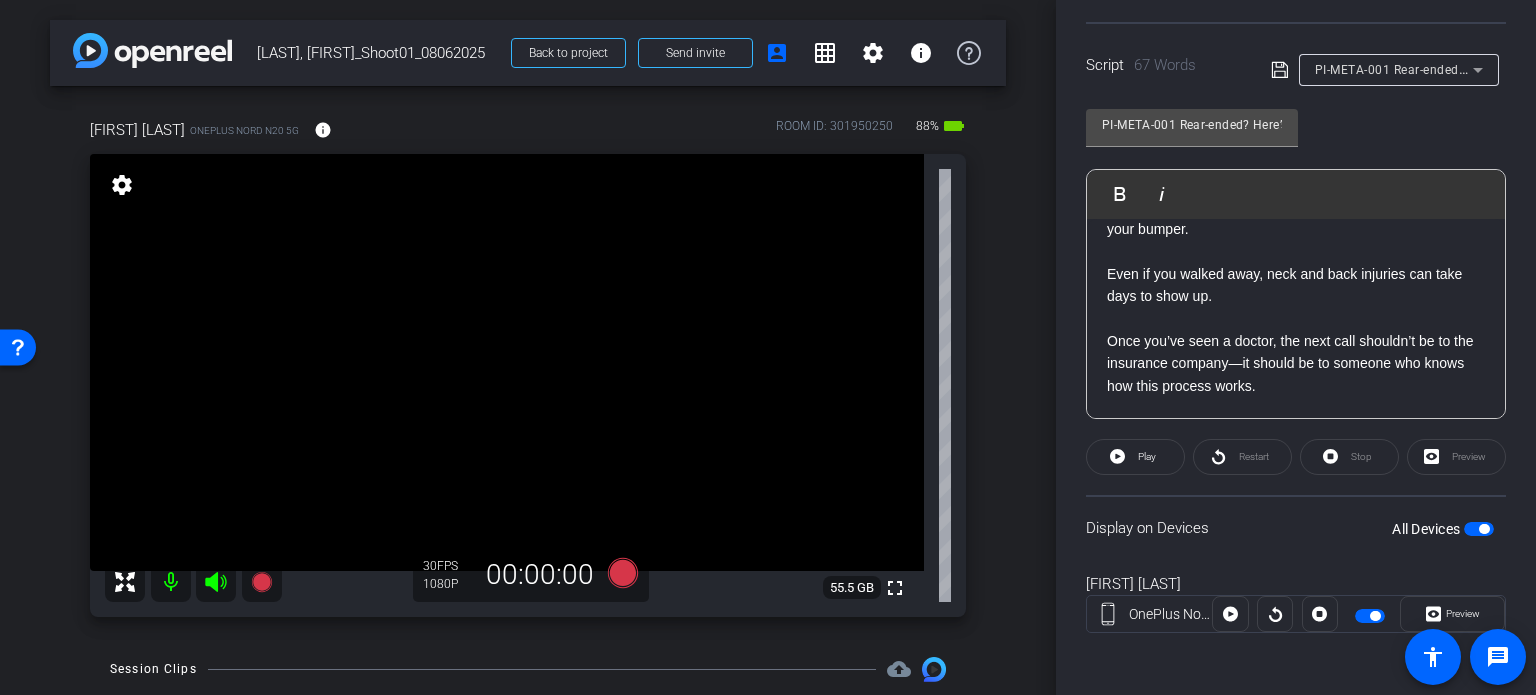 scroll, scrollTop: 0, scrollLeft: 0, axis: both 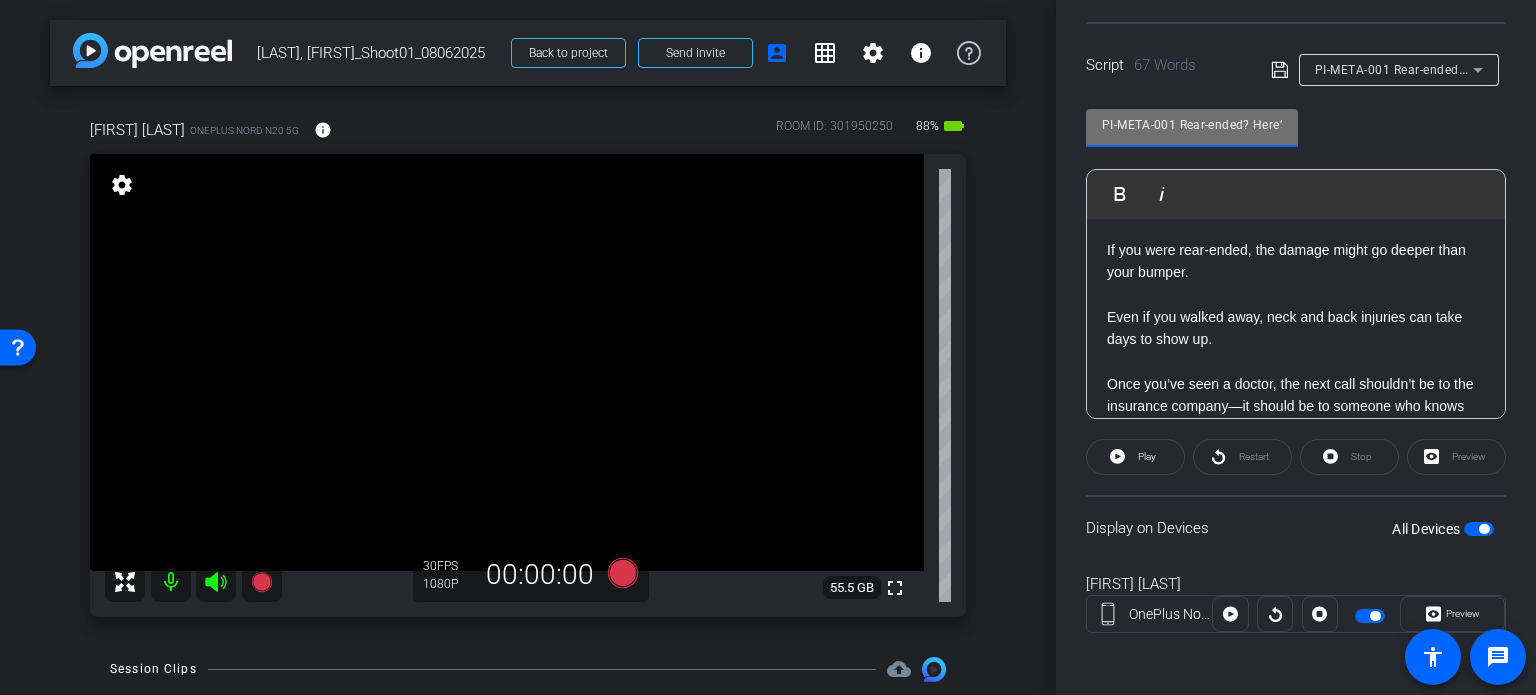 drag, startPoint x: 1177, startPoint y: 124, endPoint x: 940, endPoint y: 101, distance: 238.11342 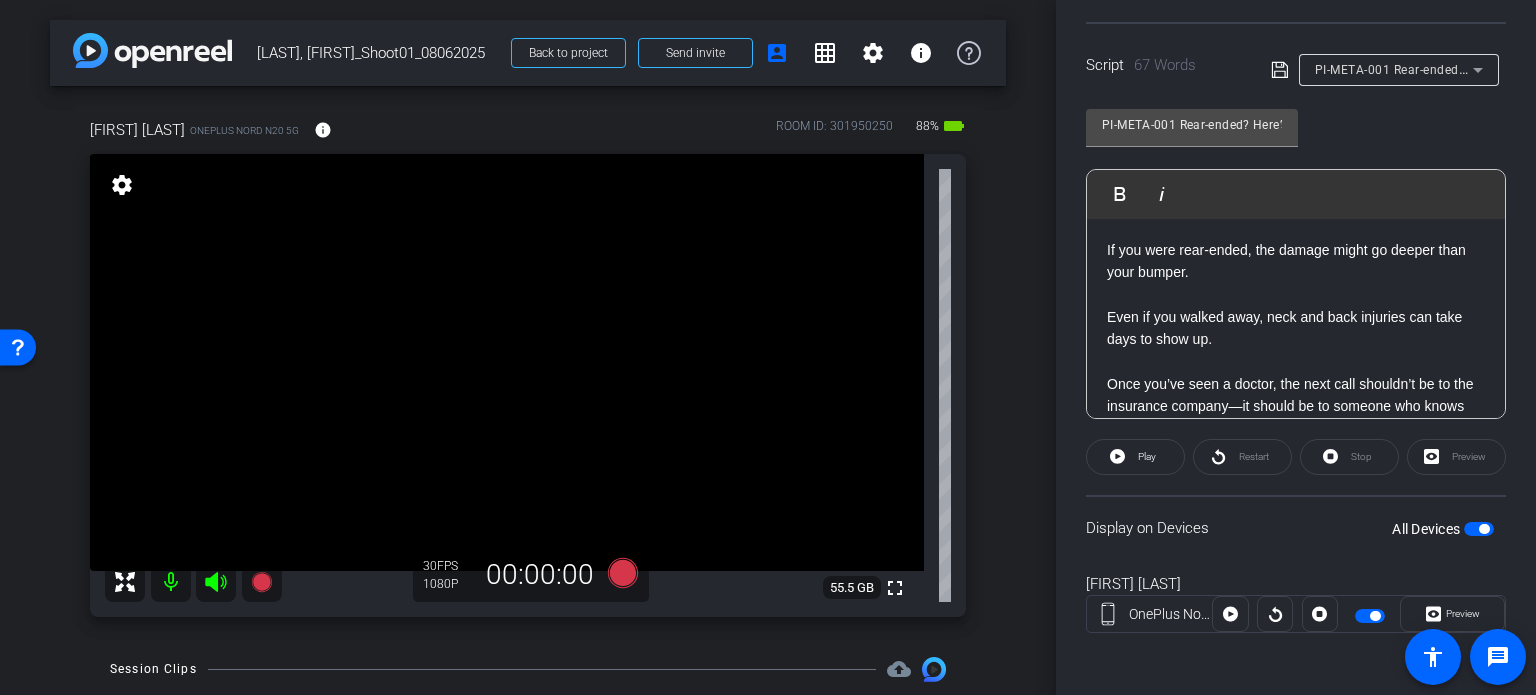 click on "TODD WHITE OnePlus Nord N20 5G info ROOM ID: 301950250 88% battery_std fullscreen settings  55.5 GB
30 FPS  1080P   00:00:00" at bounding box center [528, 361] 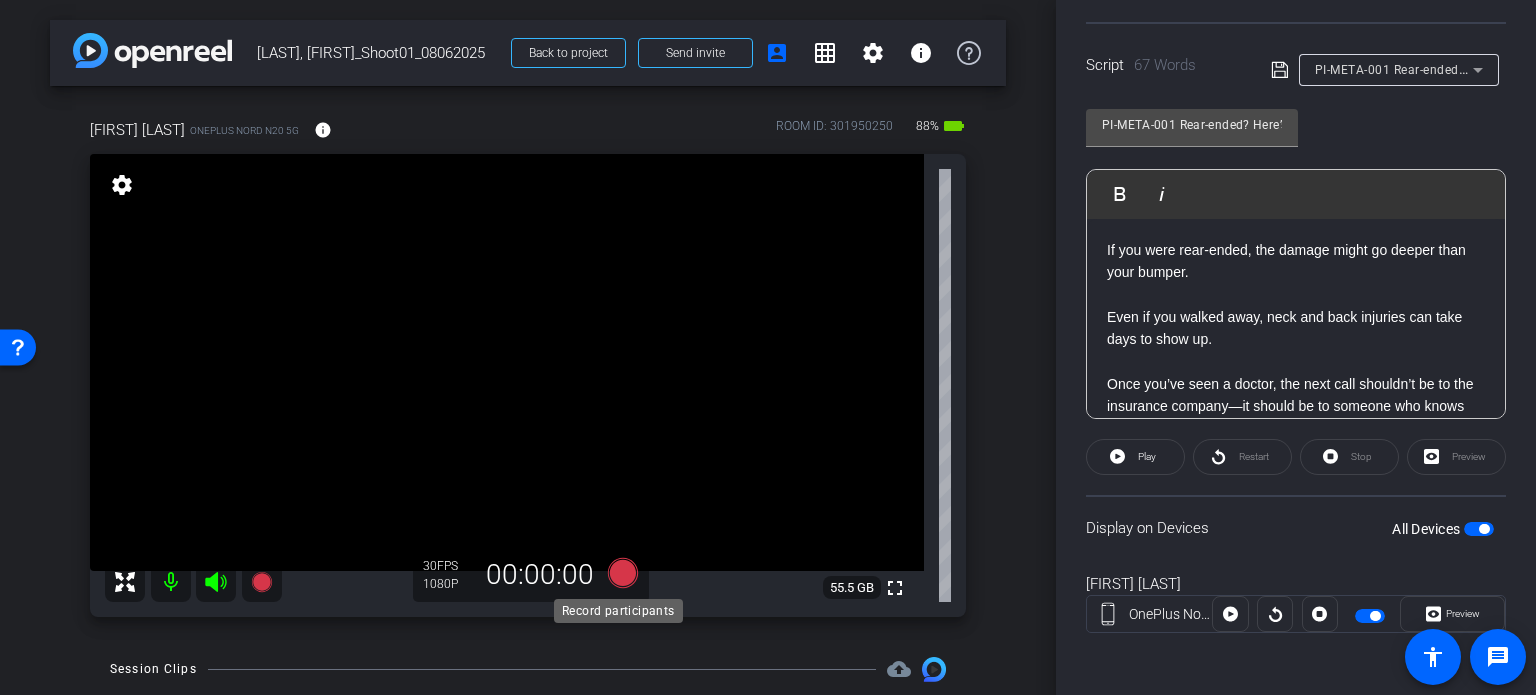 click 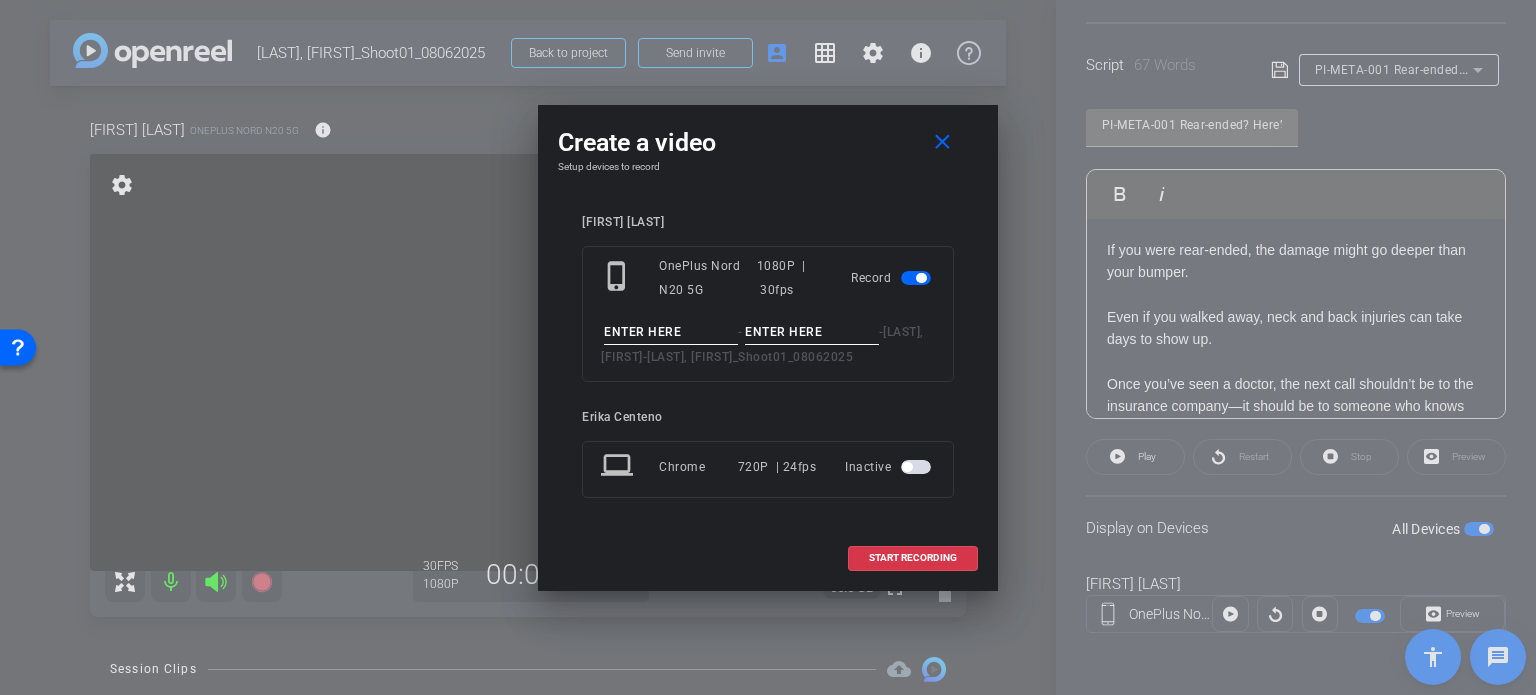 click at bounding box center [671, 332] 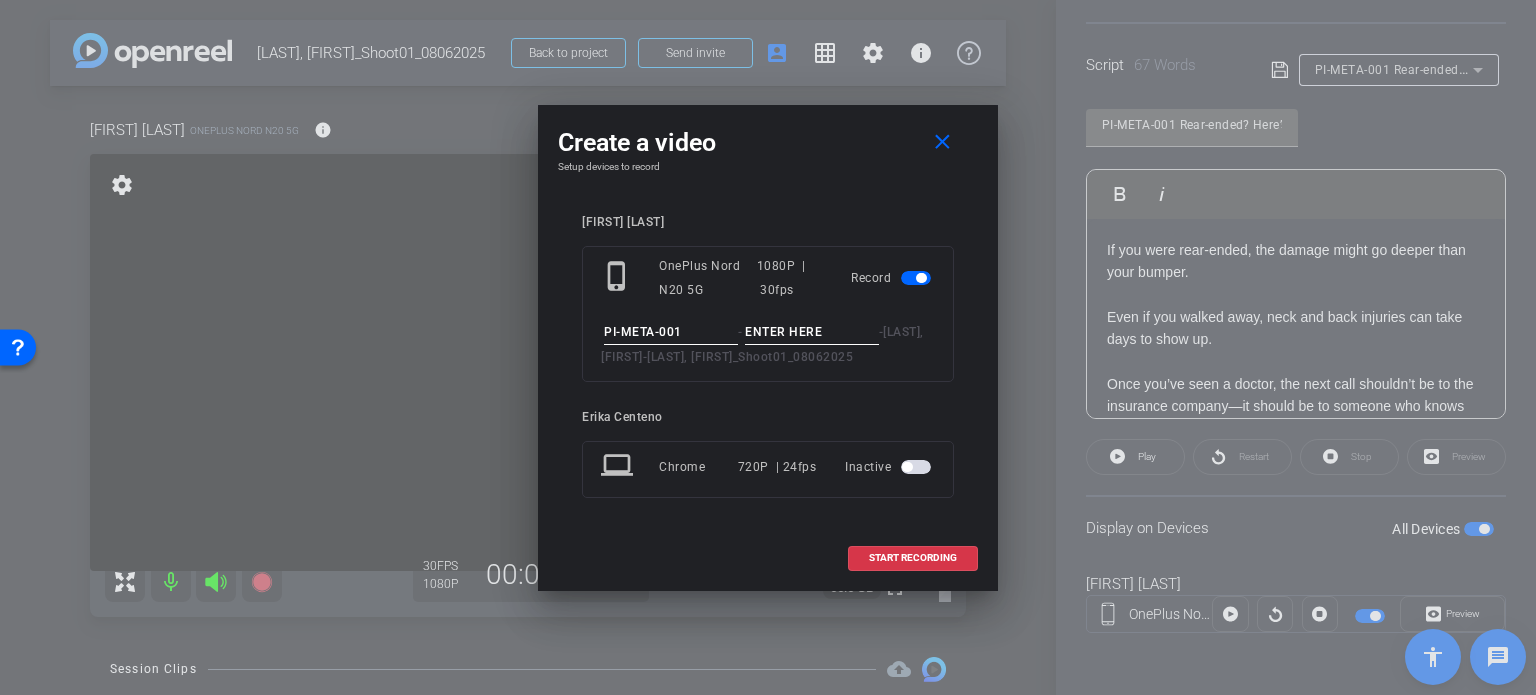 type on "PI-META-001" 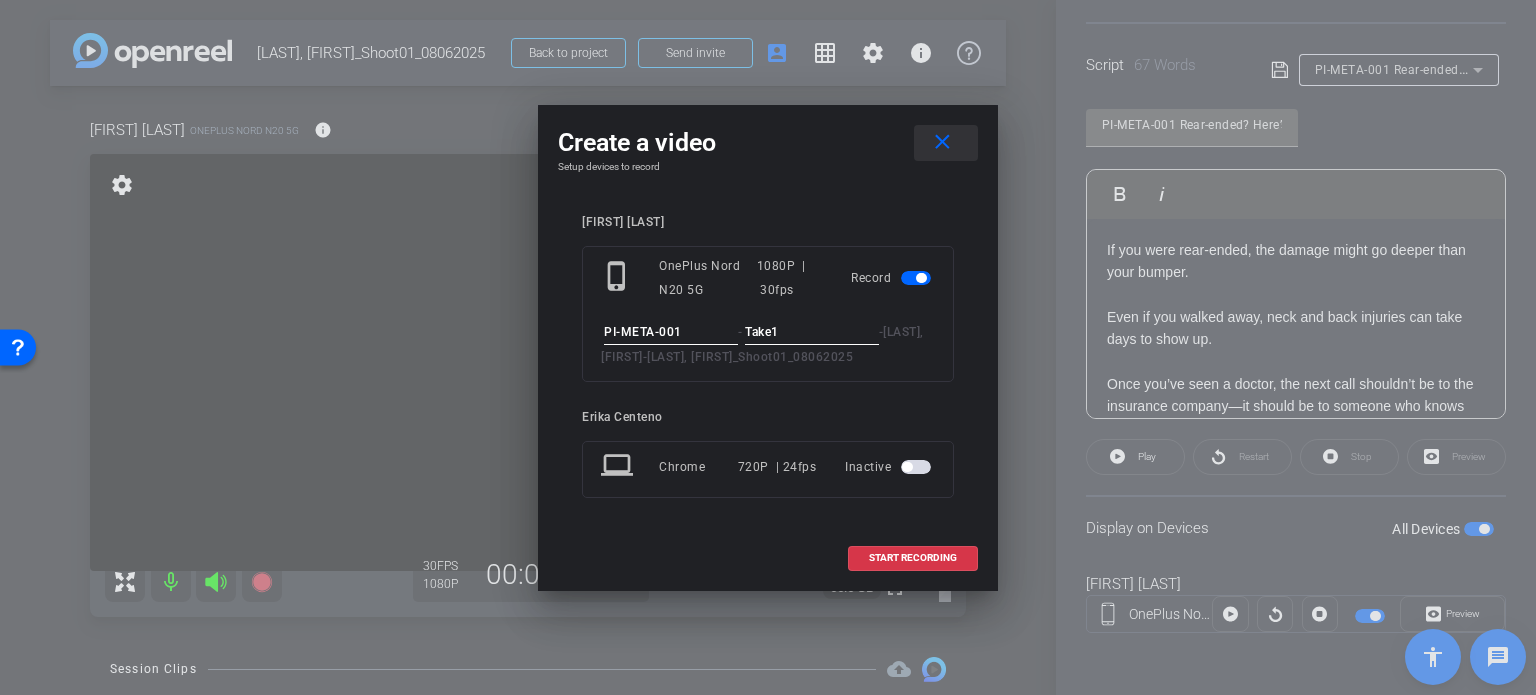 type on "Take1" 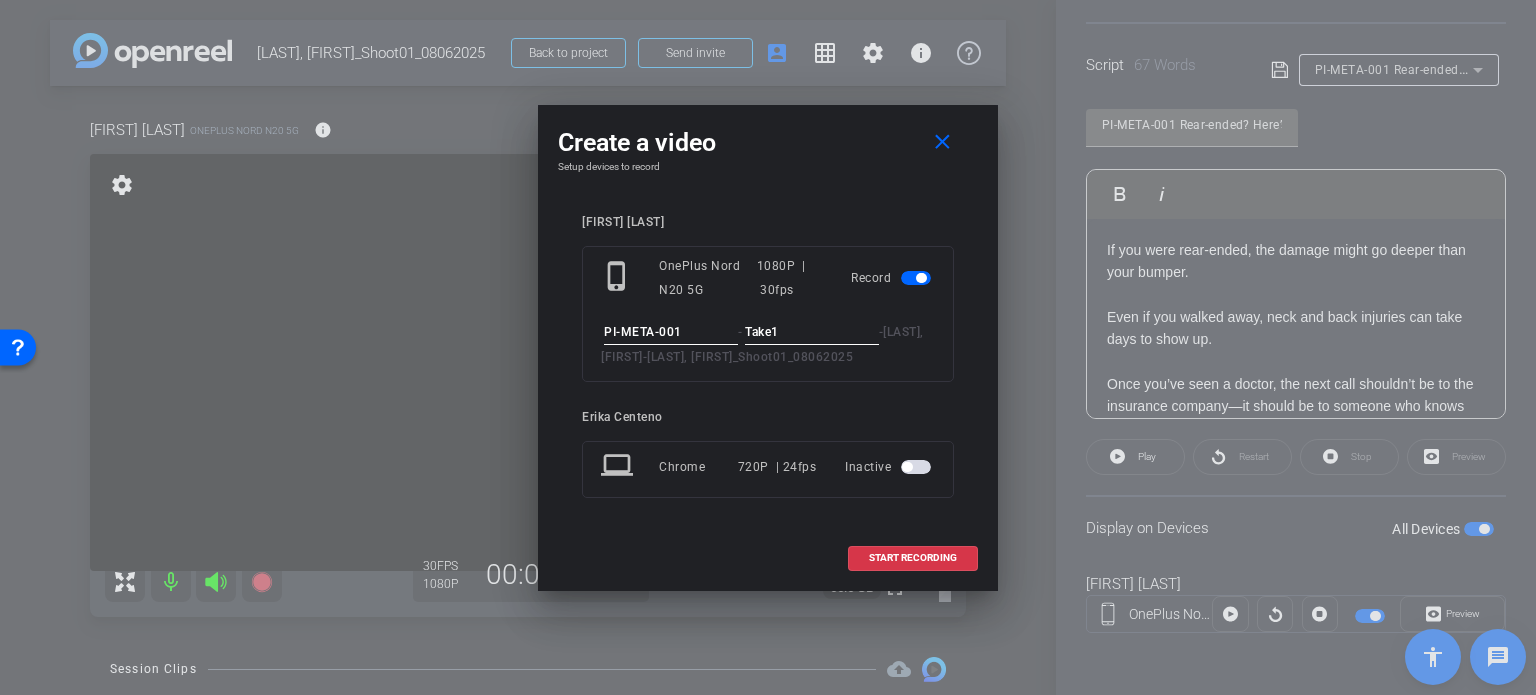 drag, startPoint x: 931, startPoint y: 149, endPoint x: 988, endPoint y: 138, distance: 58.0517 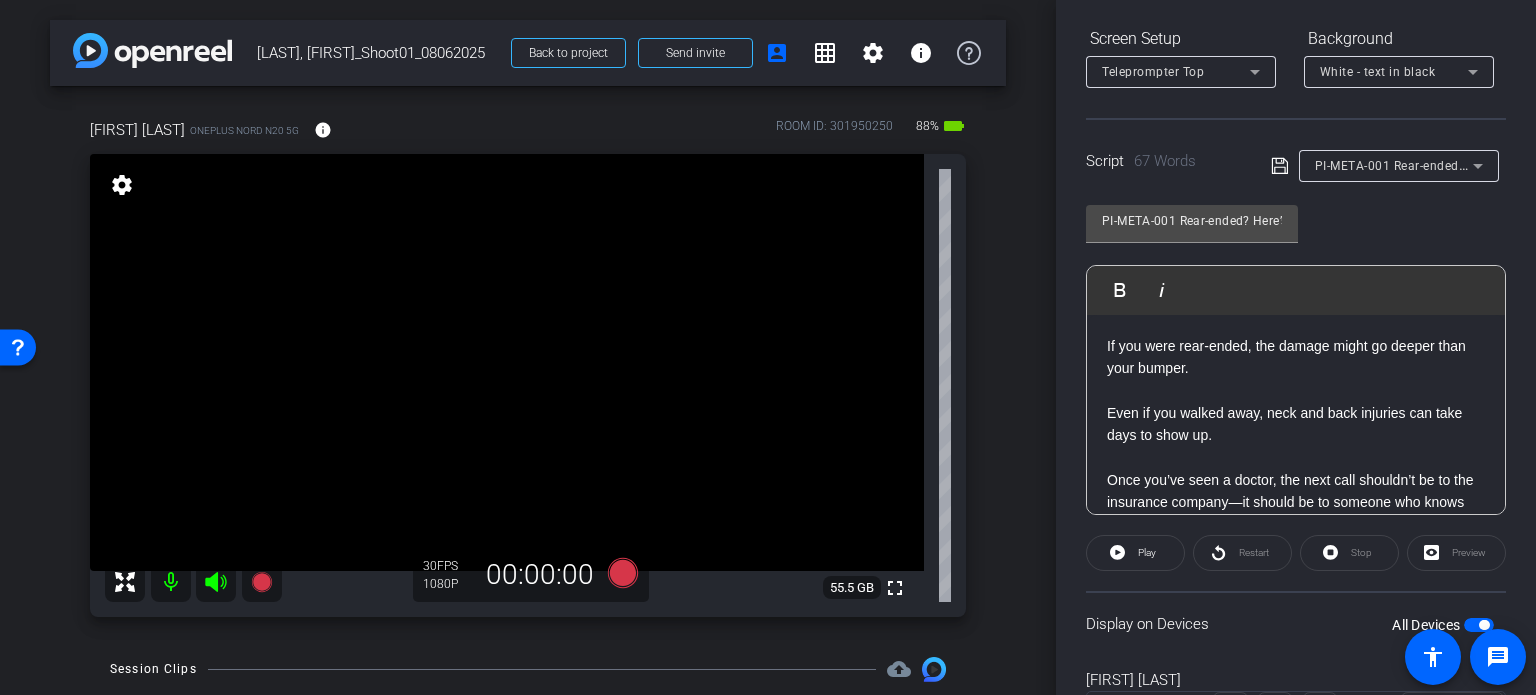scroll, scrollTop: 396, scrollLeft: 0, axis: vertical 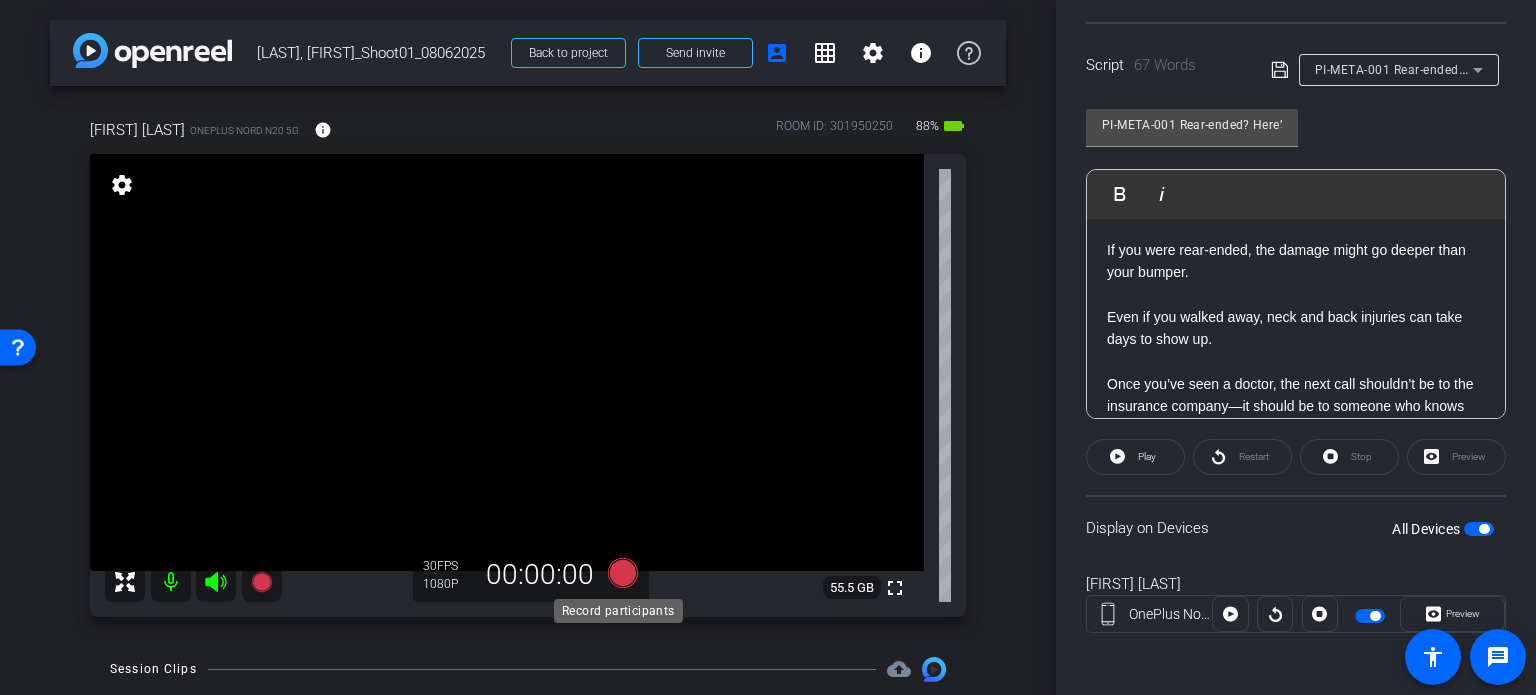 click 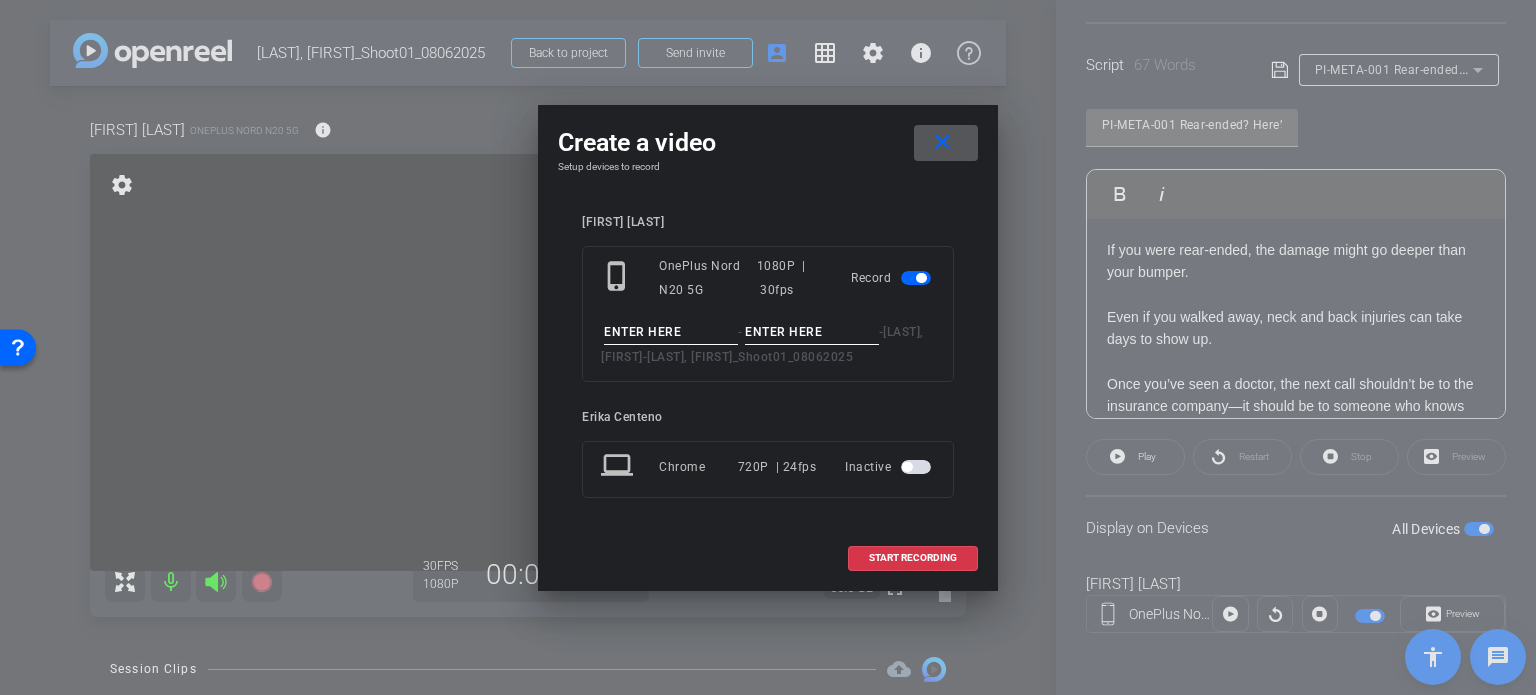 click at bounding box center (671, 332) 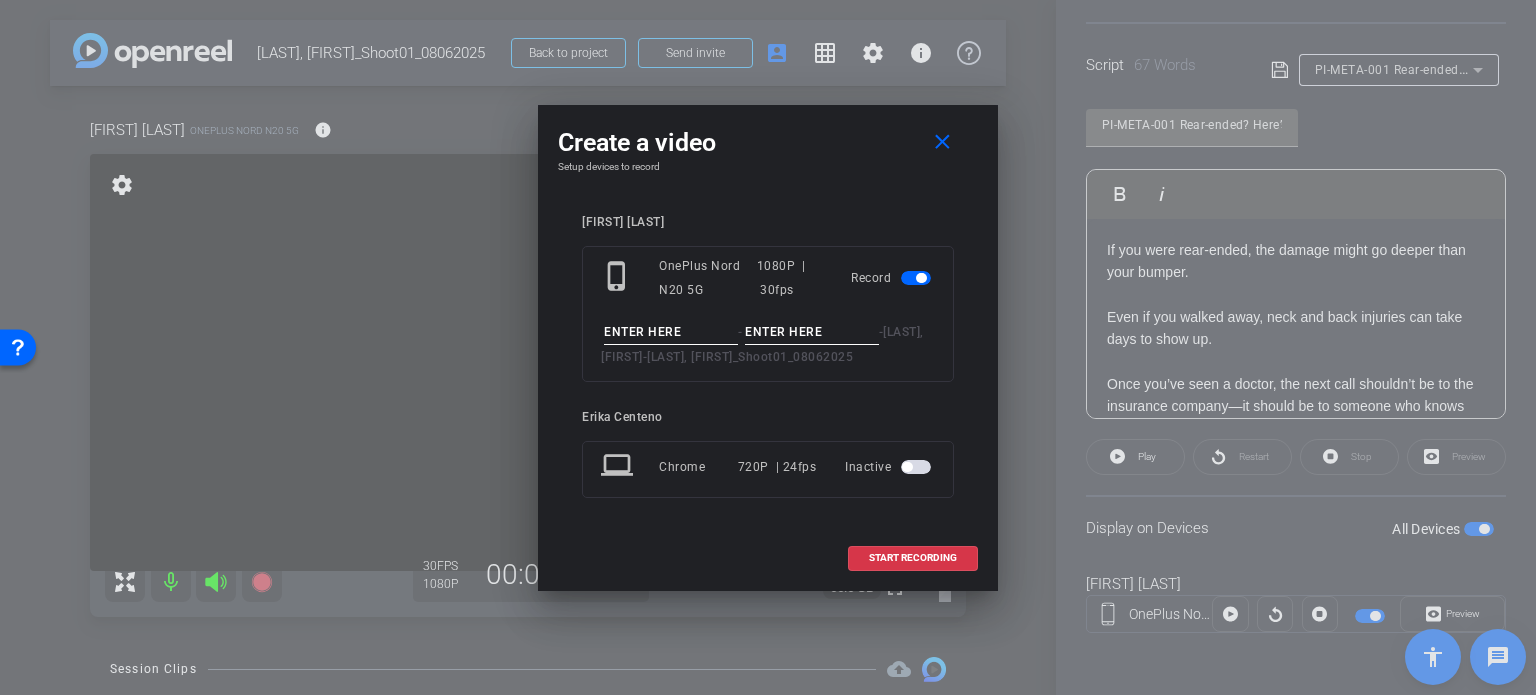 paste on "PI-META-001" 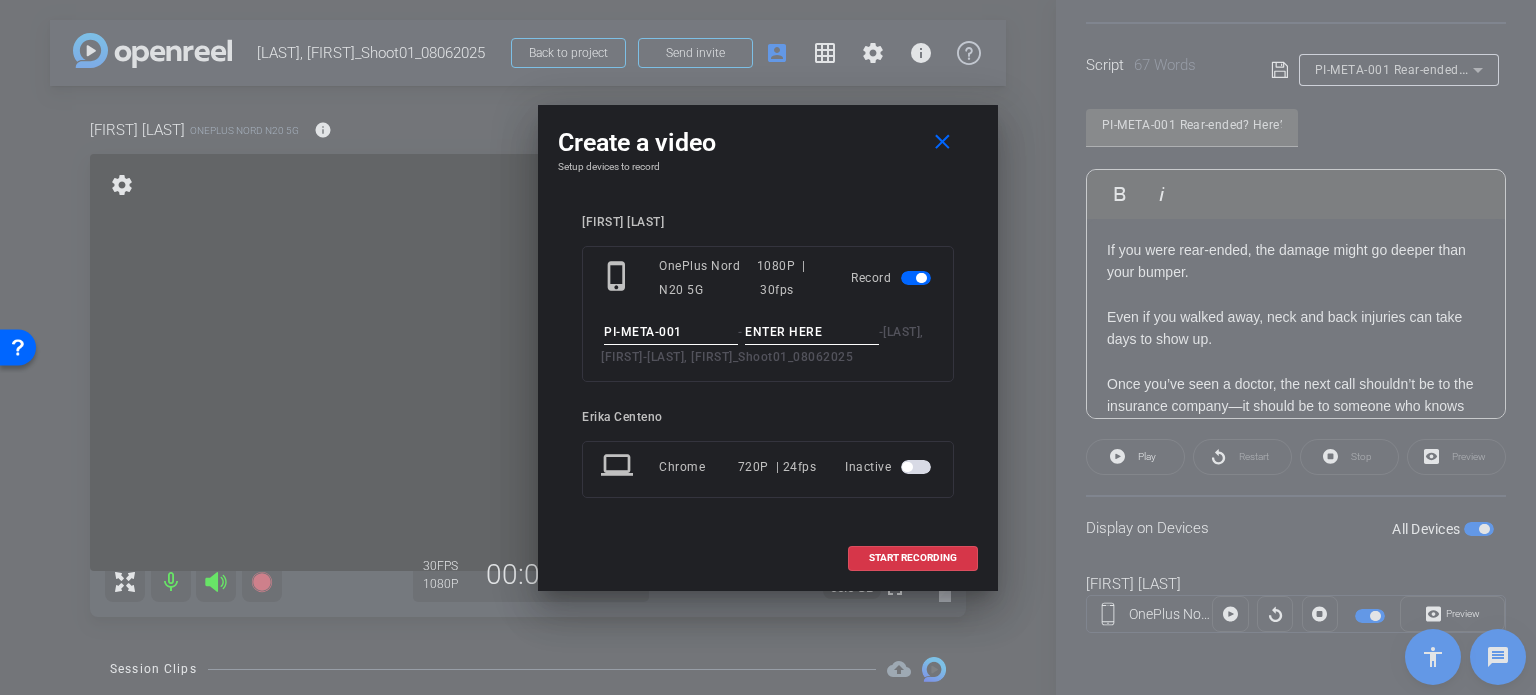 type on "PI-META-001" 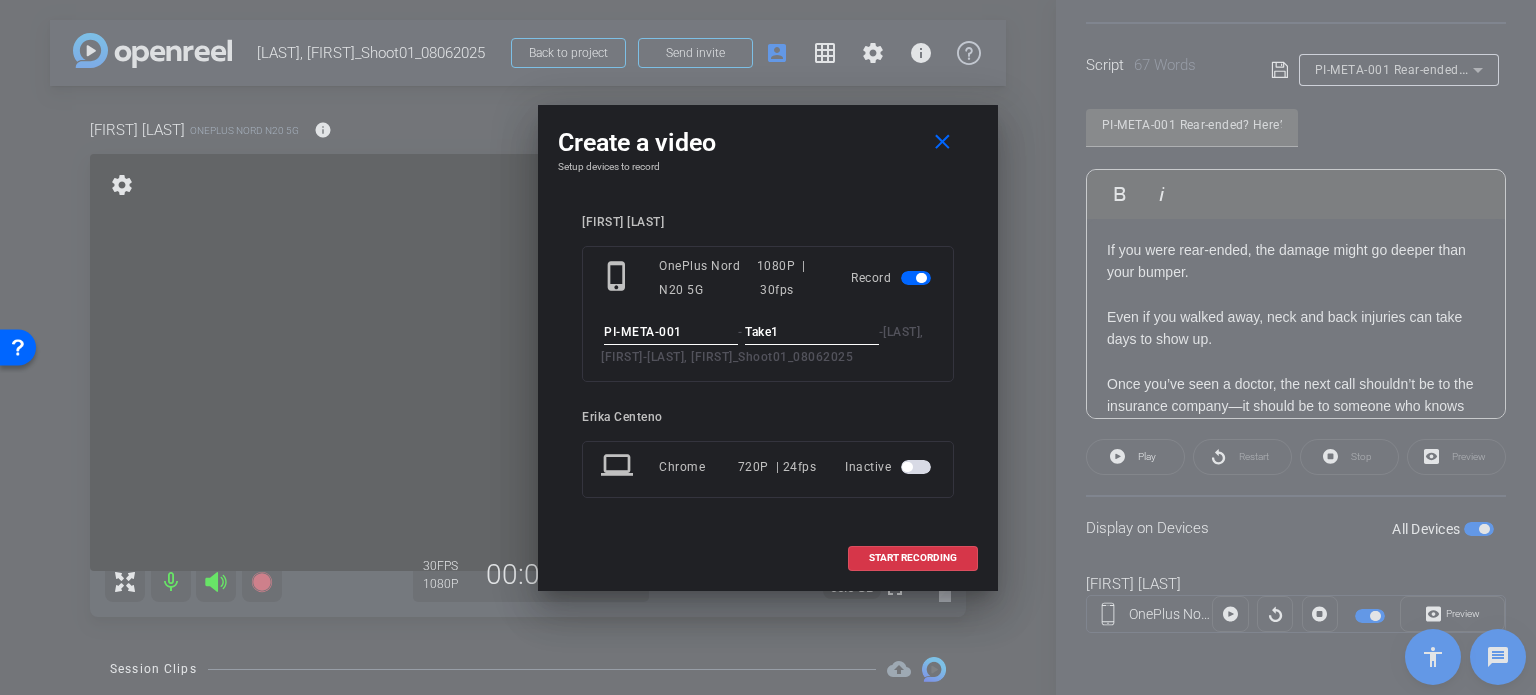 type on "Take1" 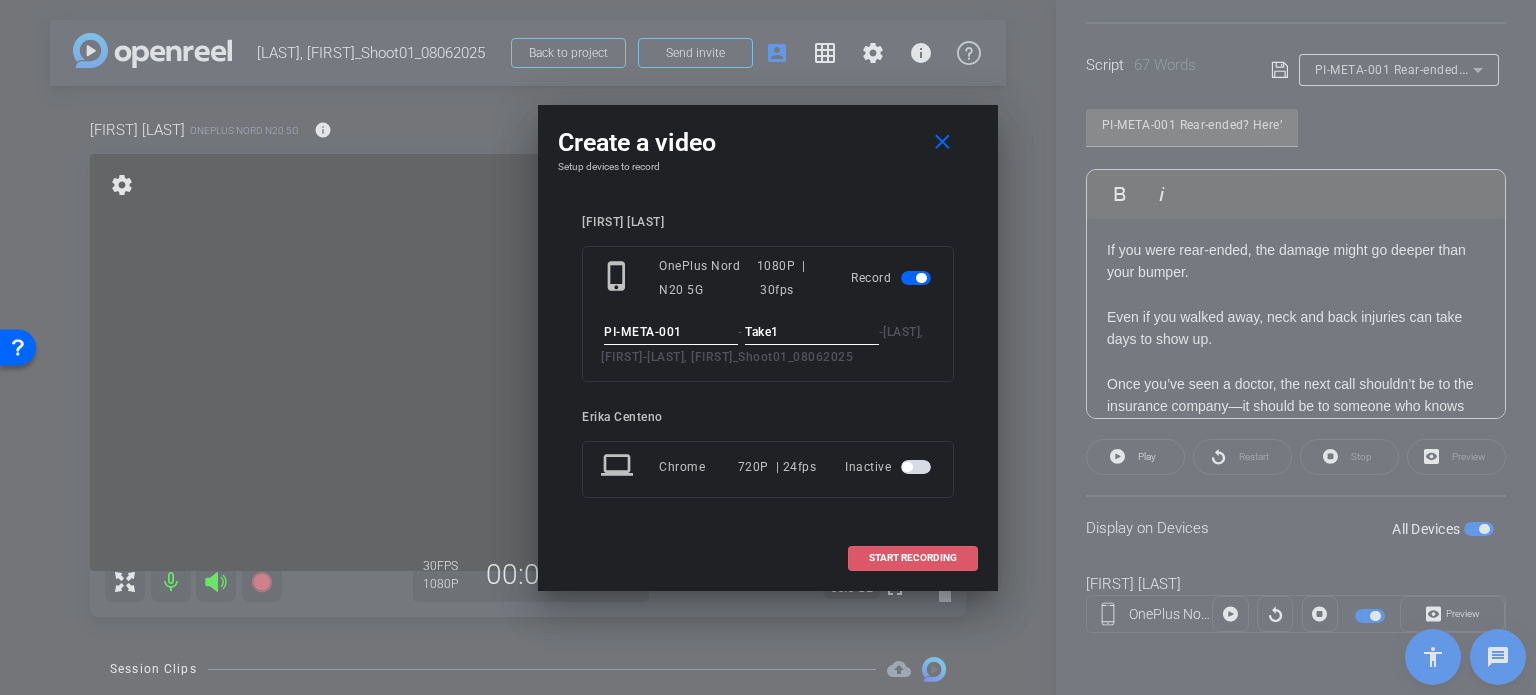 click on "START RECORDING" at bounding box center [913, 558] 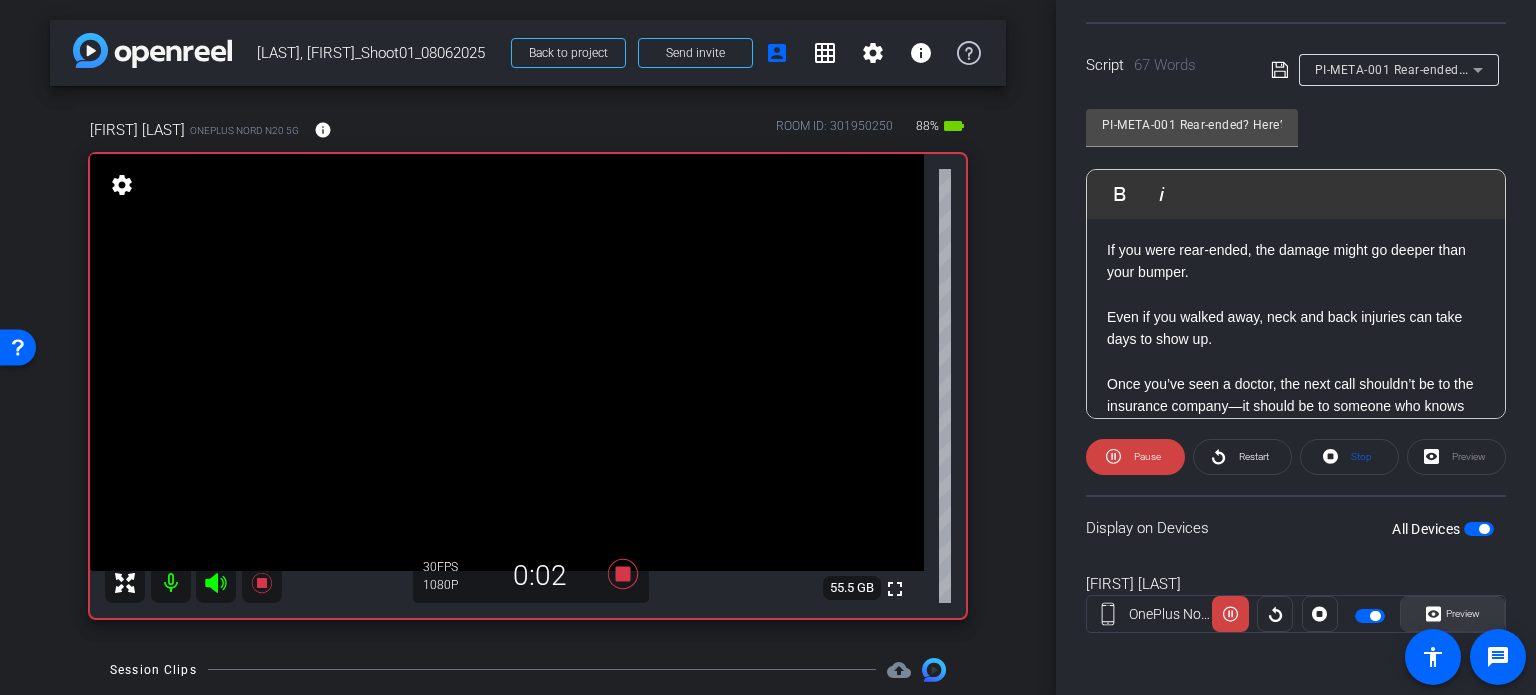 click 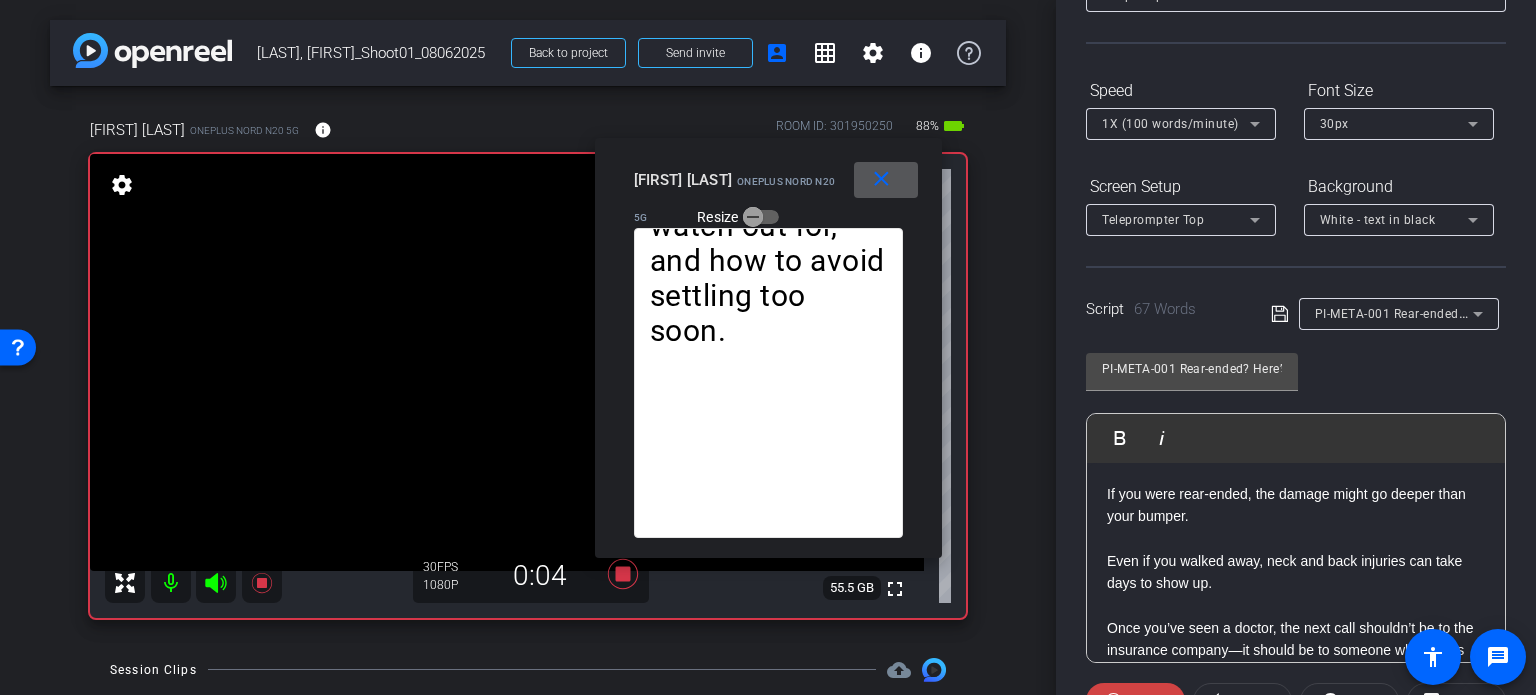 scroll, scrollTop: 96, scrollLeft: 0, axis: vertical 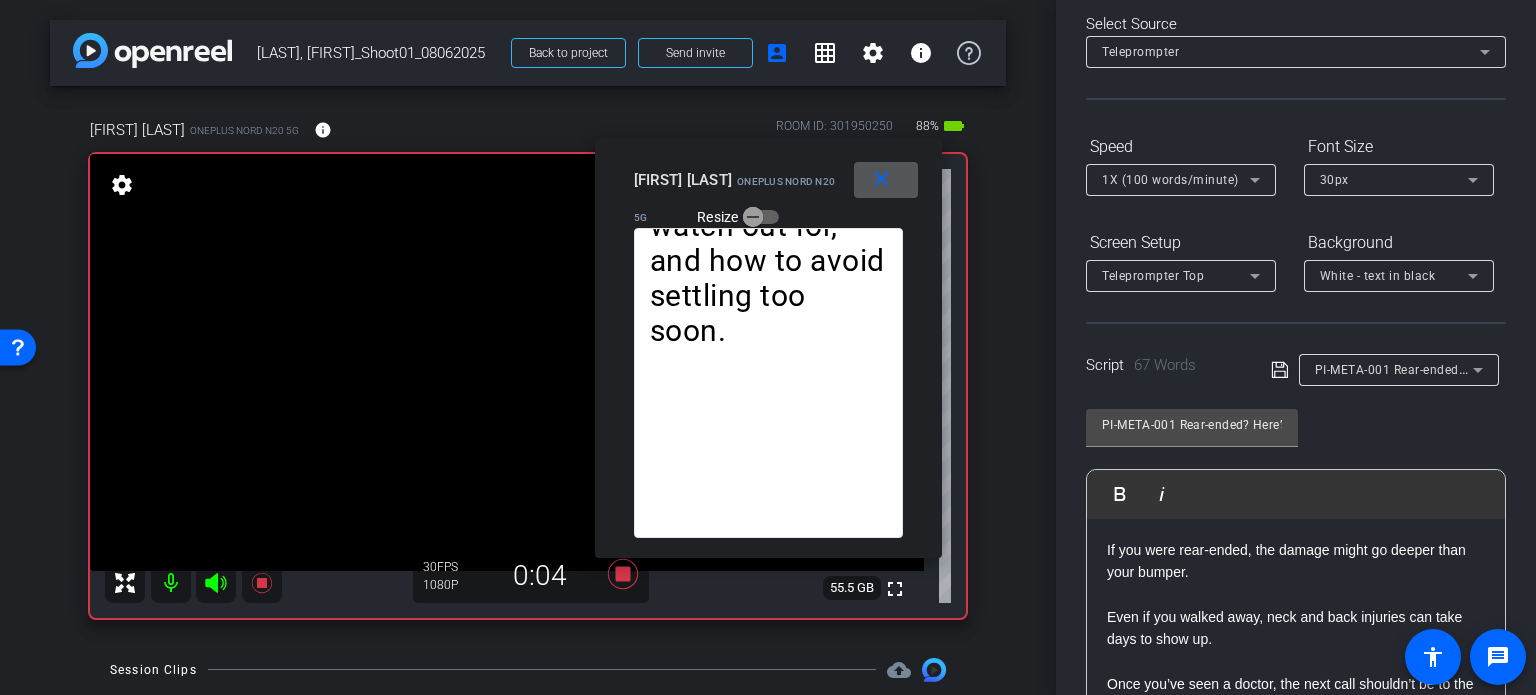 click on "1X (100 words/minute)" at bounding box center (1170, 180) 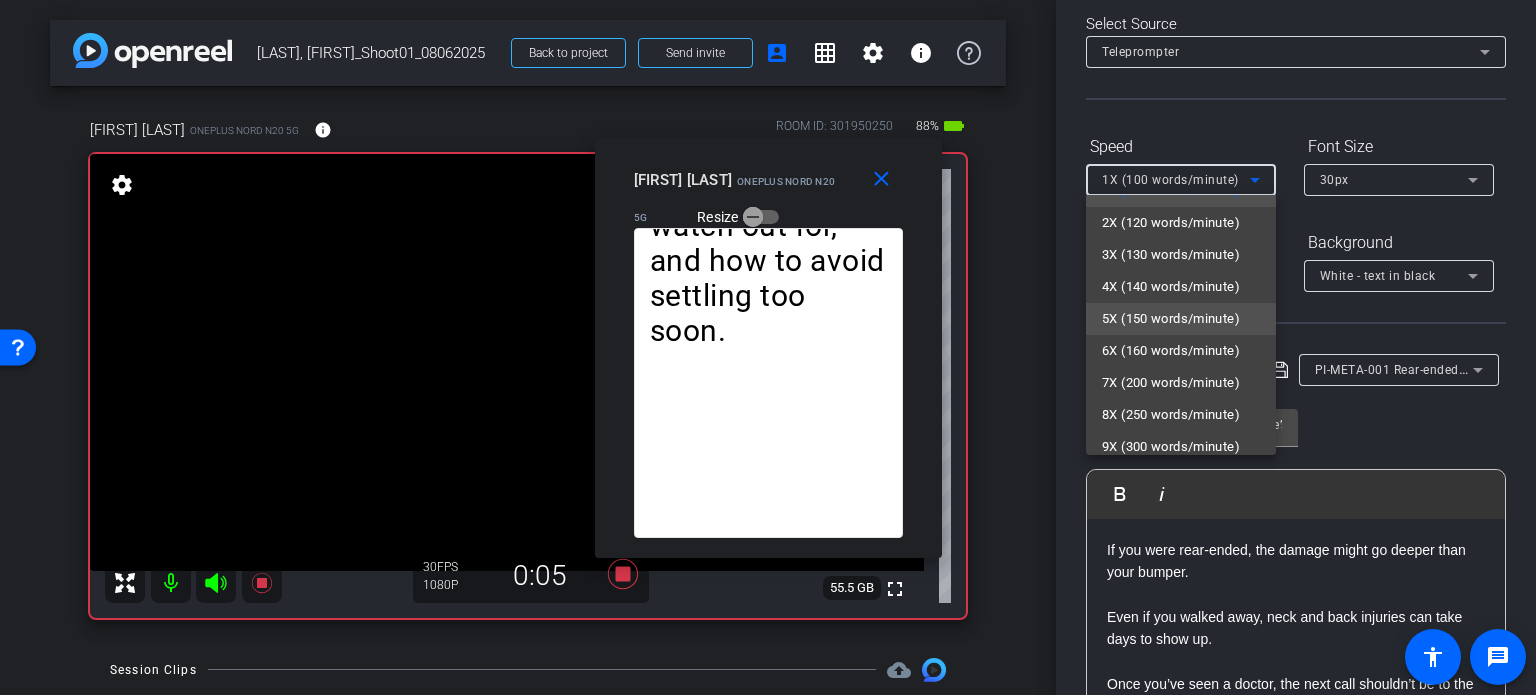 scroll, scrollTop: 44, scrollLeft: 0, axis: vertical 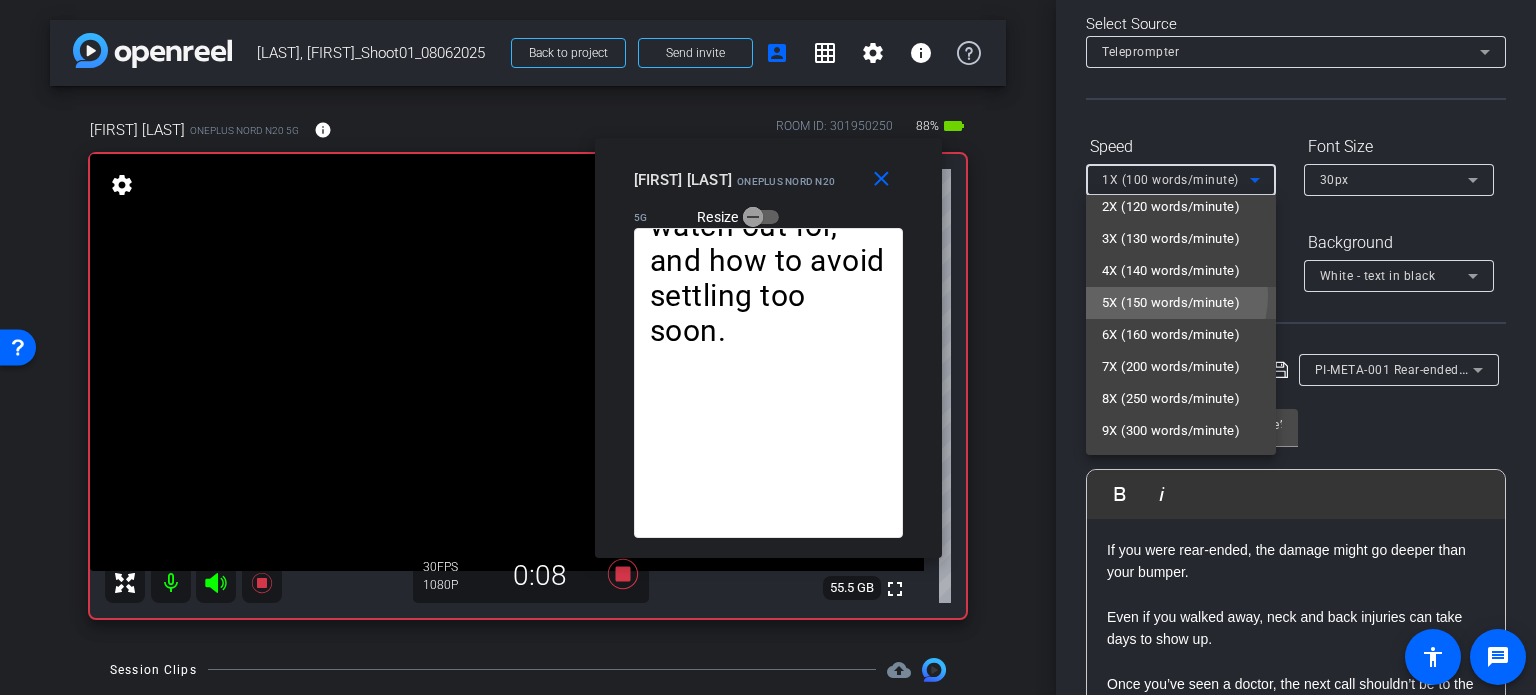 click on "5X (150 words/minute)" at bounding box center [1171, 303] 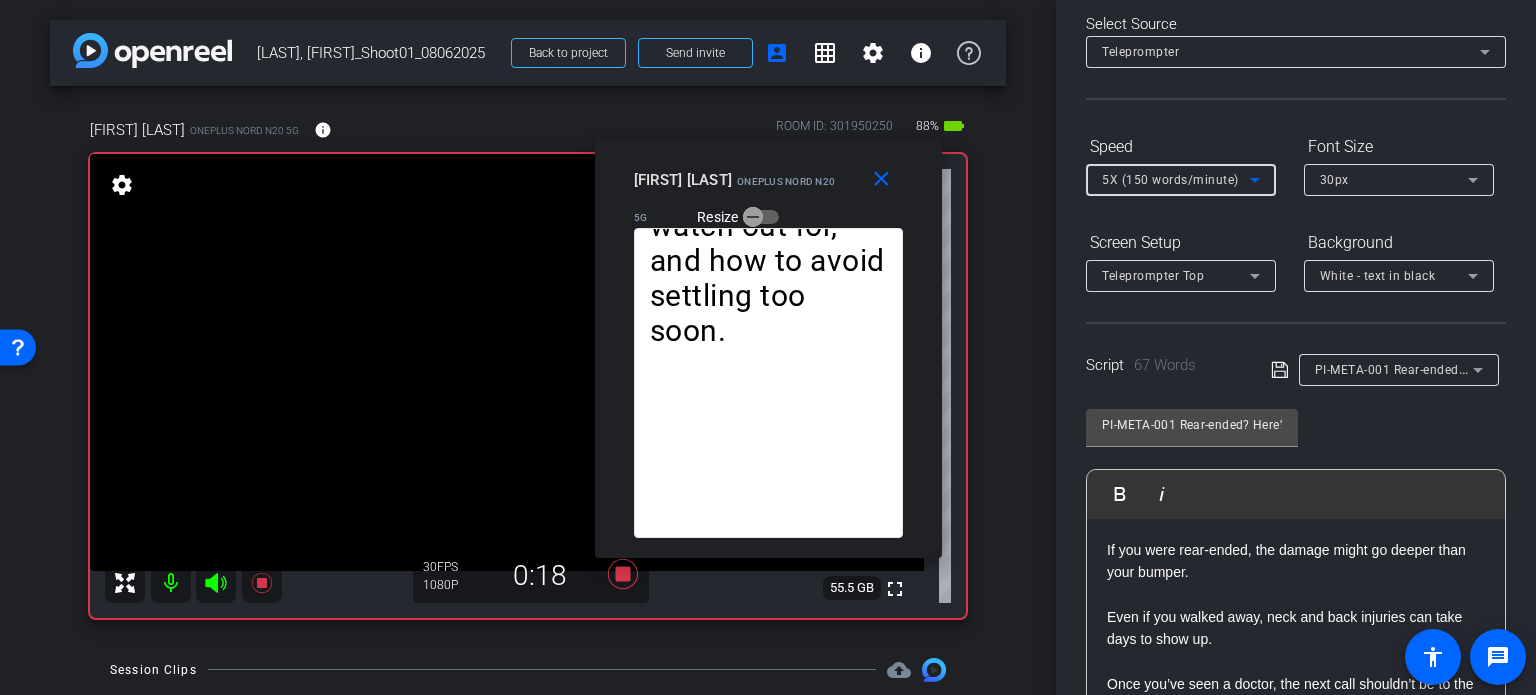 scroll, scrollTop: 196, scrollLeft: 0, axis: vertical 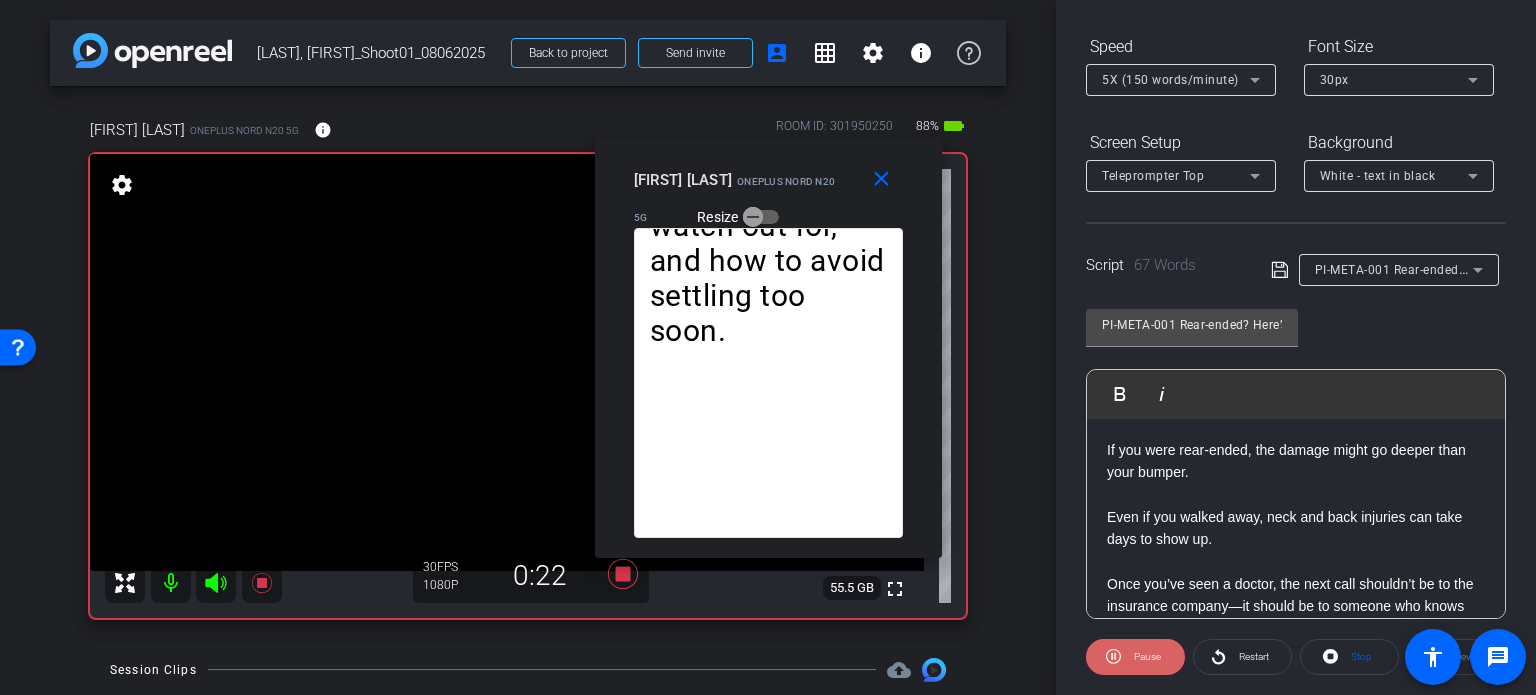 click 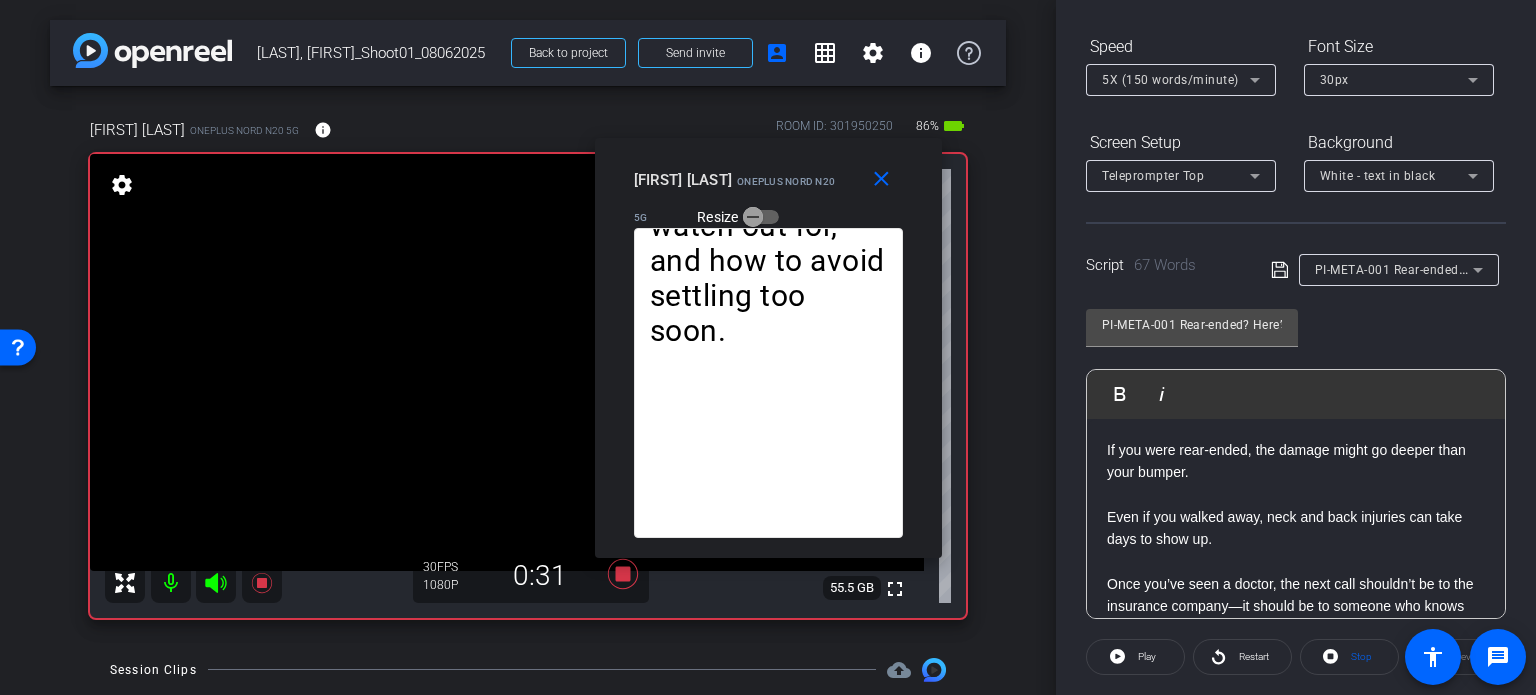 scroll, scrollTop: 100, scrollLeft: 0, axis: vertical 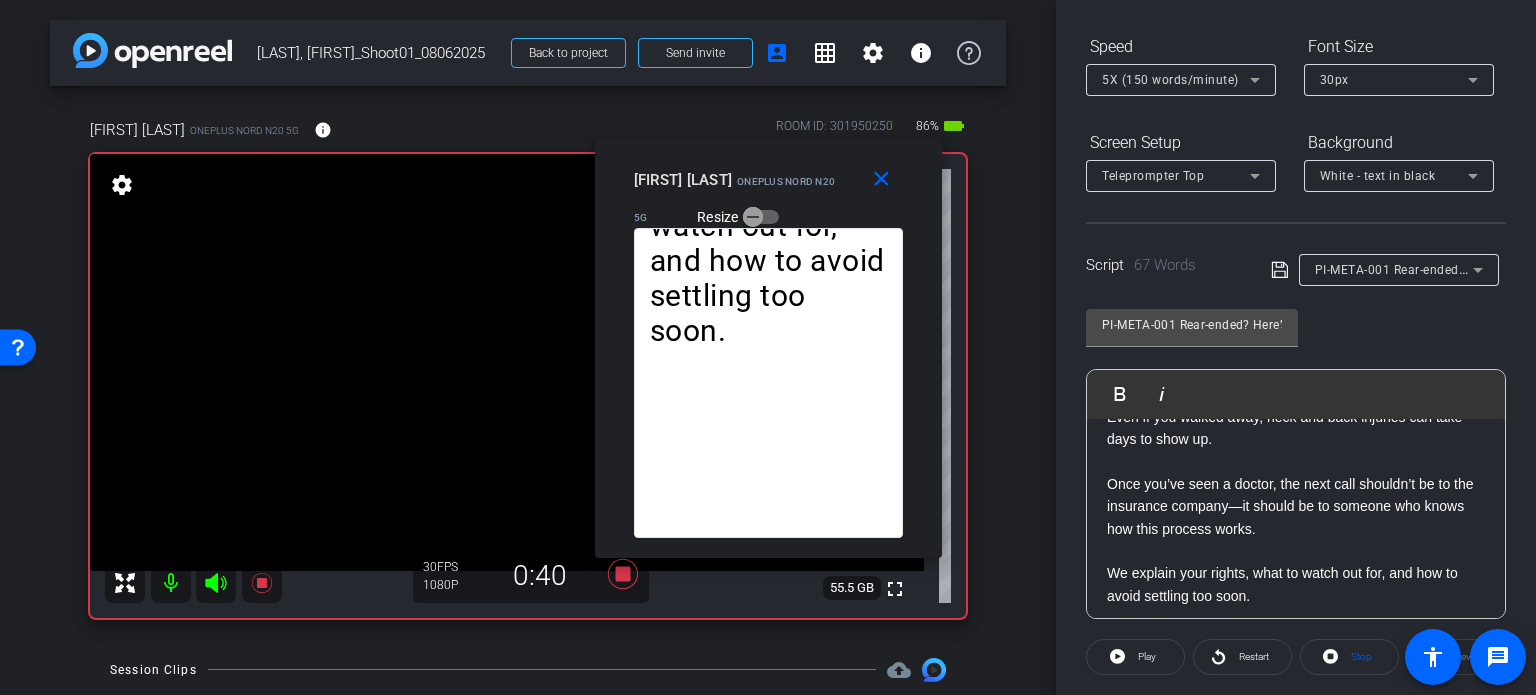 drag, startPoint x: 1155, startPoint y: 658, endPoint x: 1237, endPoint y: 578, distance: 114.56003 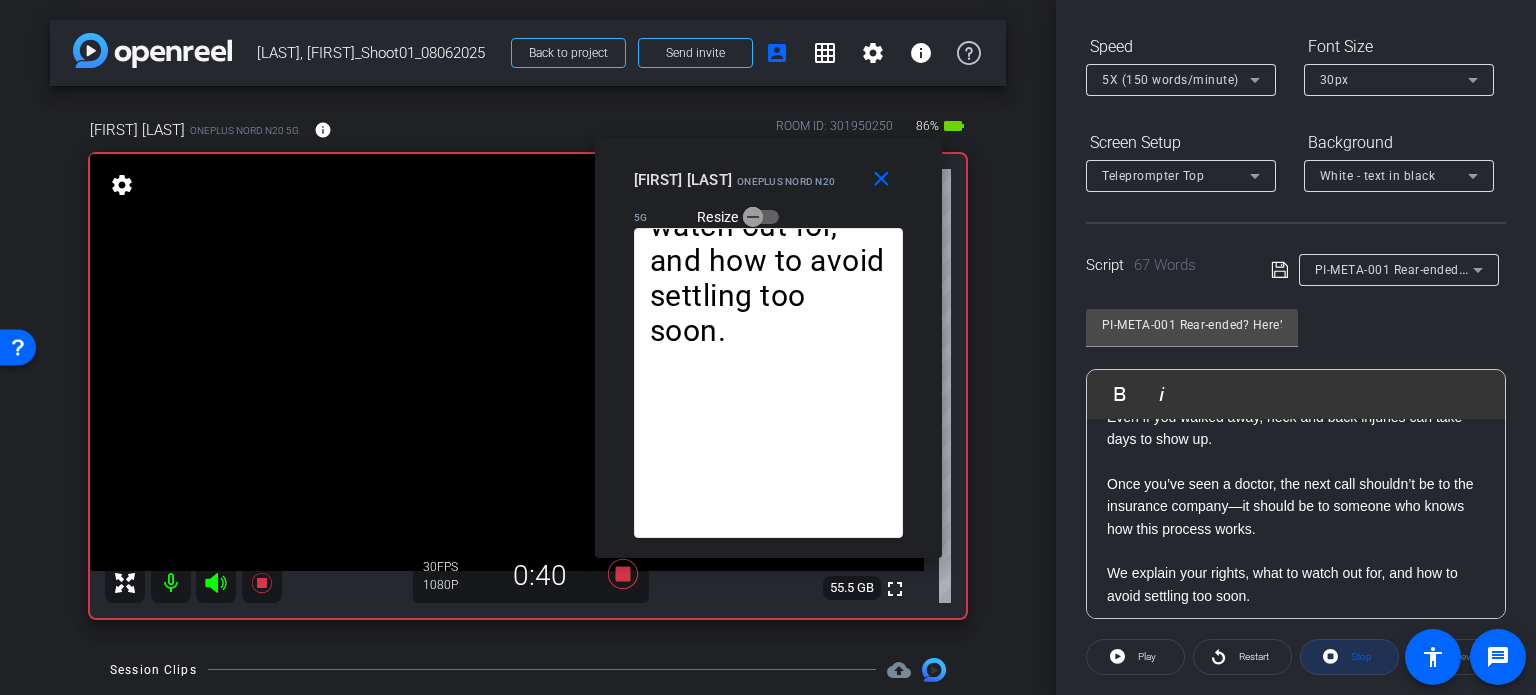 click on "Stop" 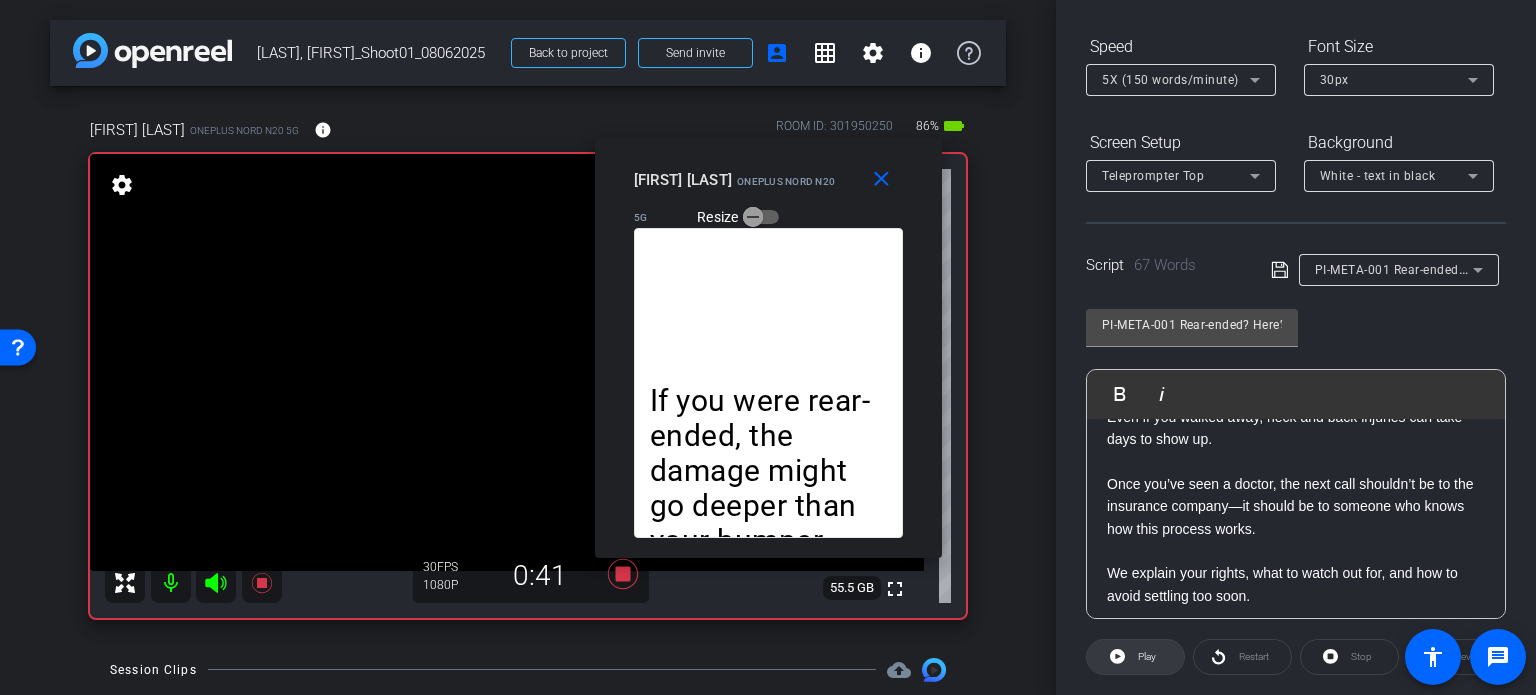 click on "Play" 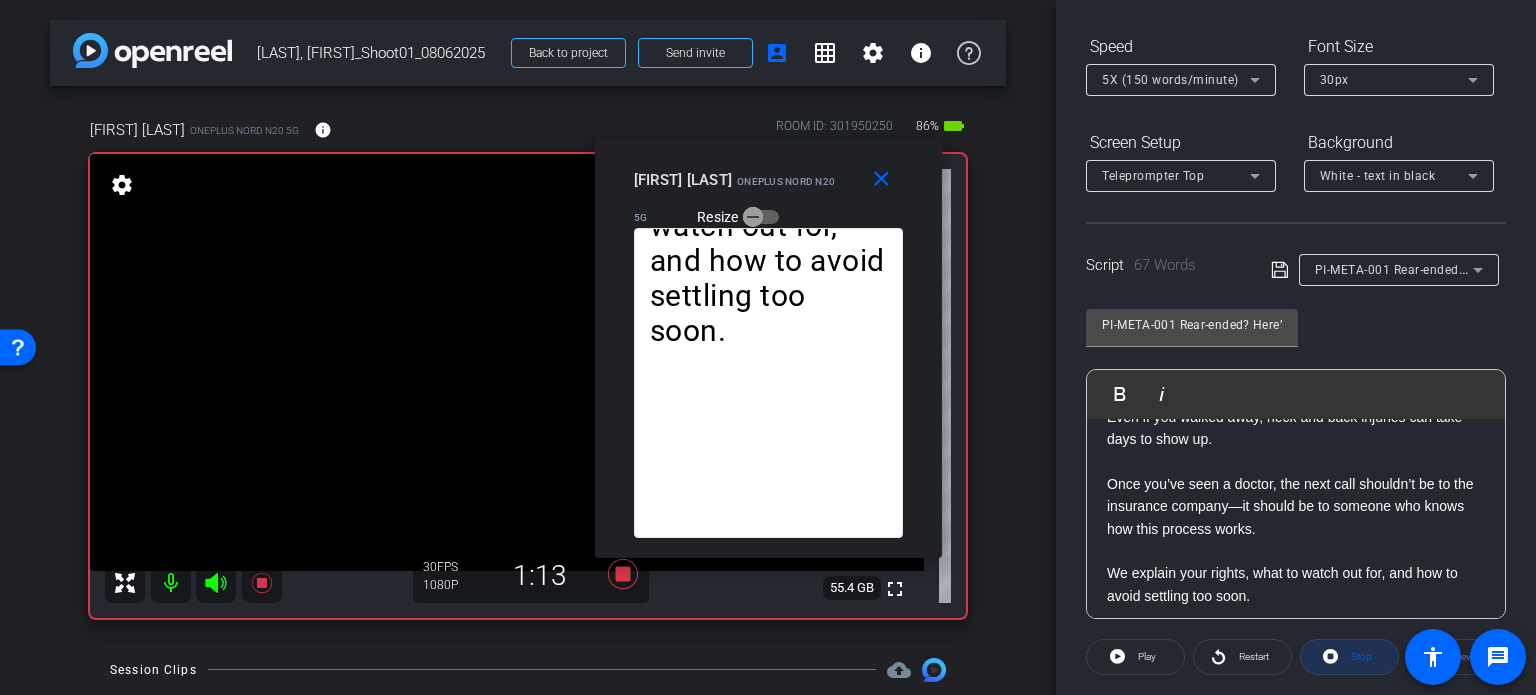 click on "Stop" 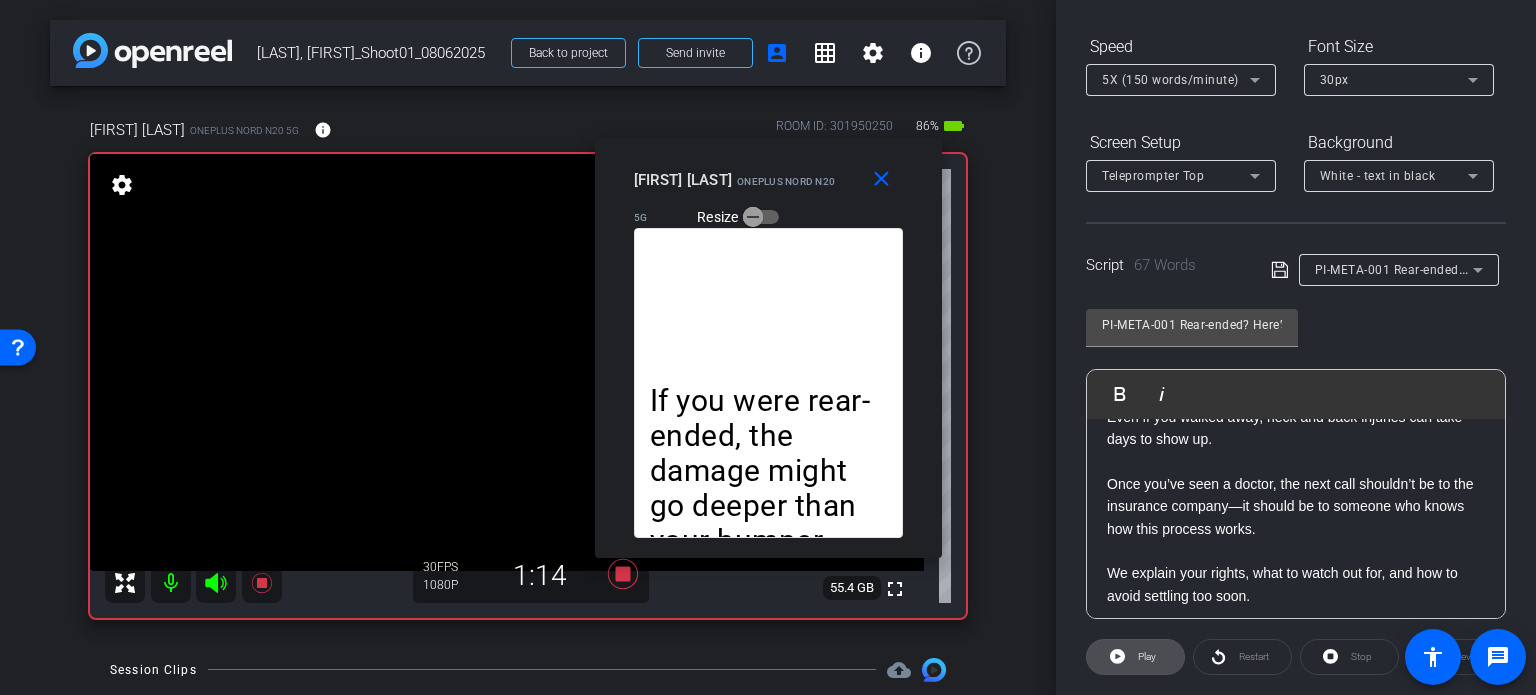 click on "Play" 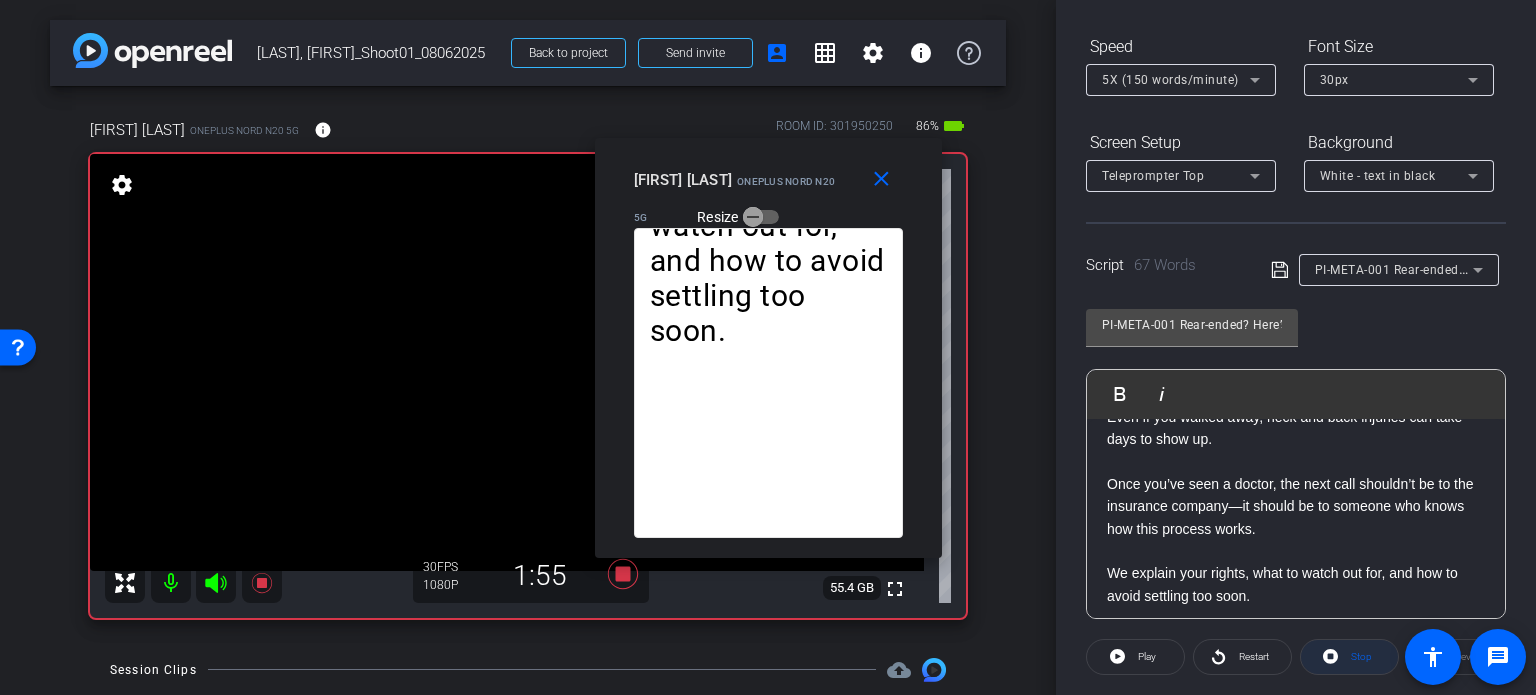 click on "Stop" 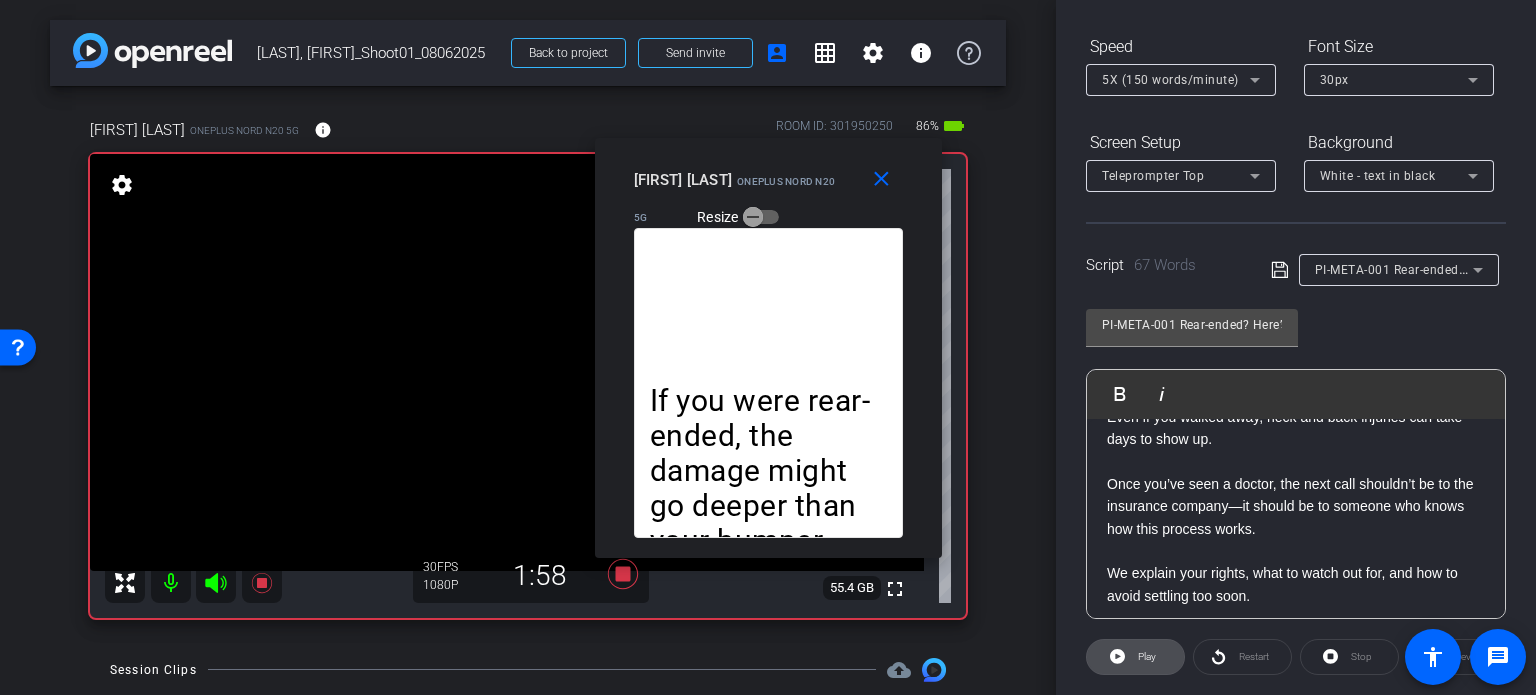 click on "Play" 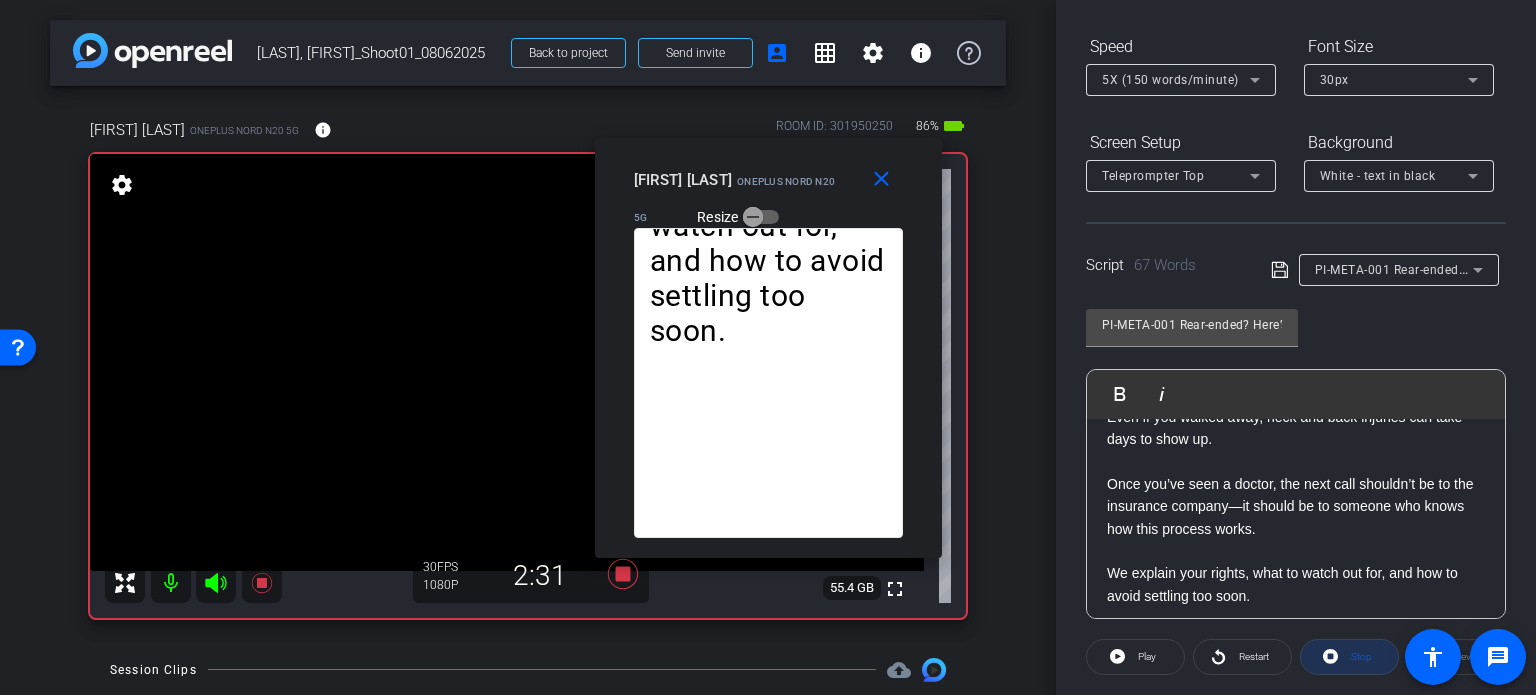 click on "Stop" 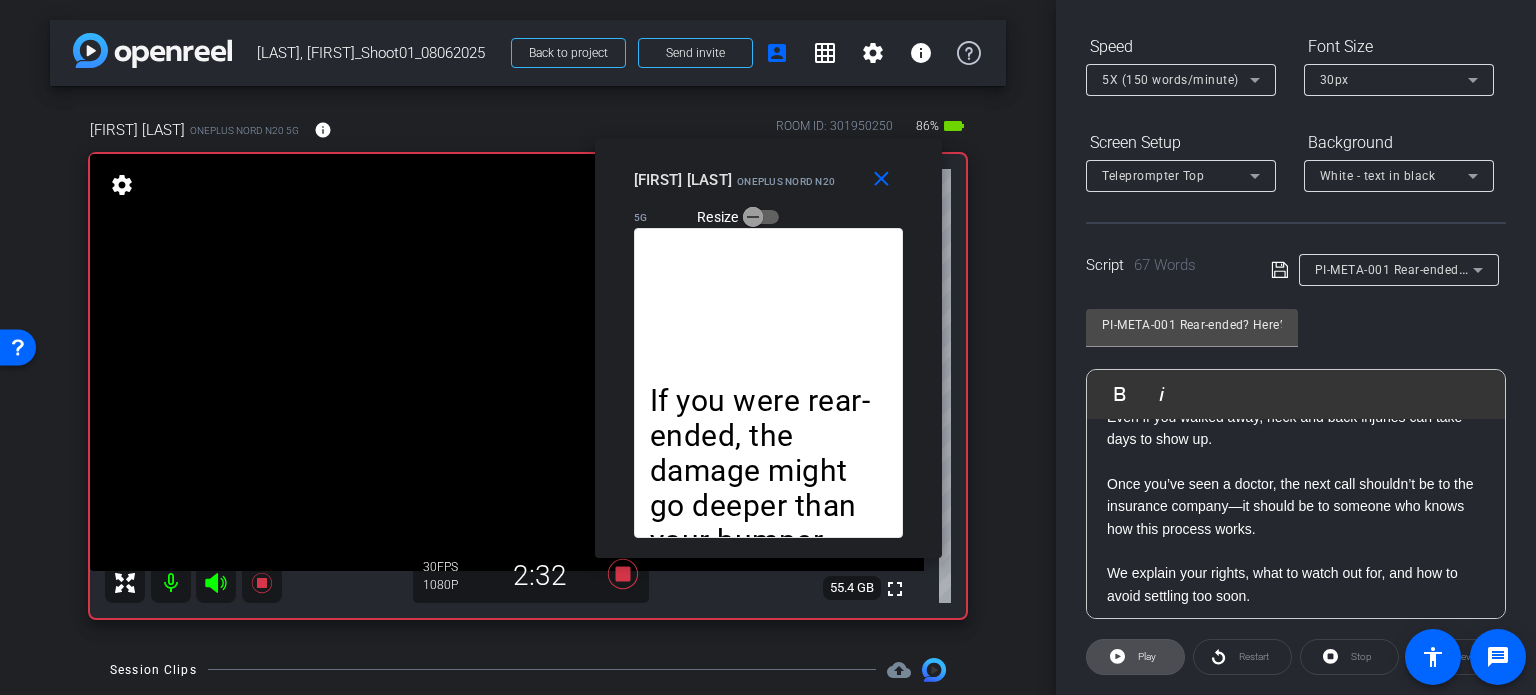 click on "Play" 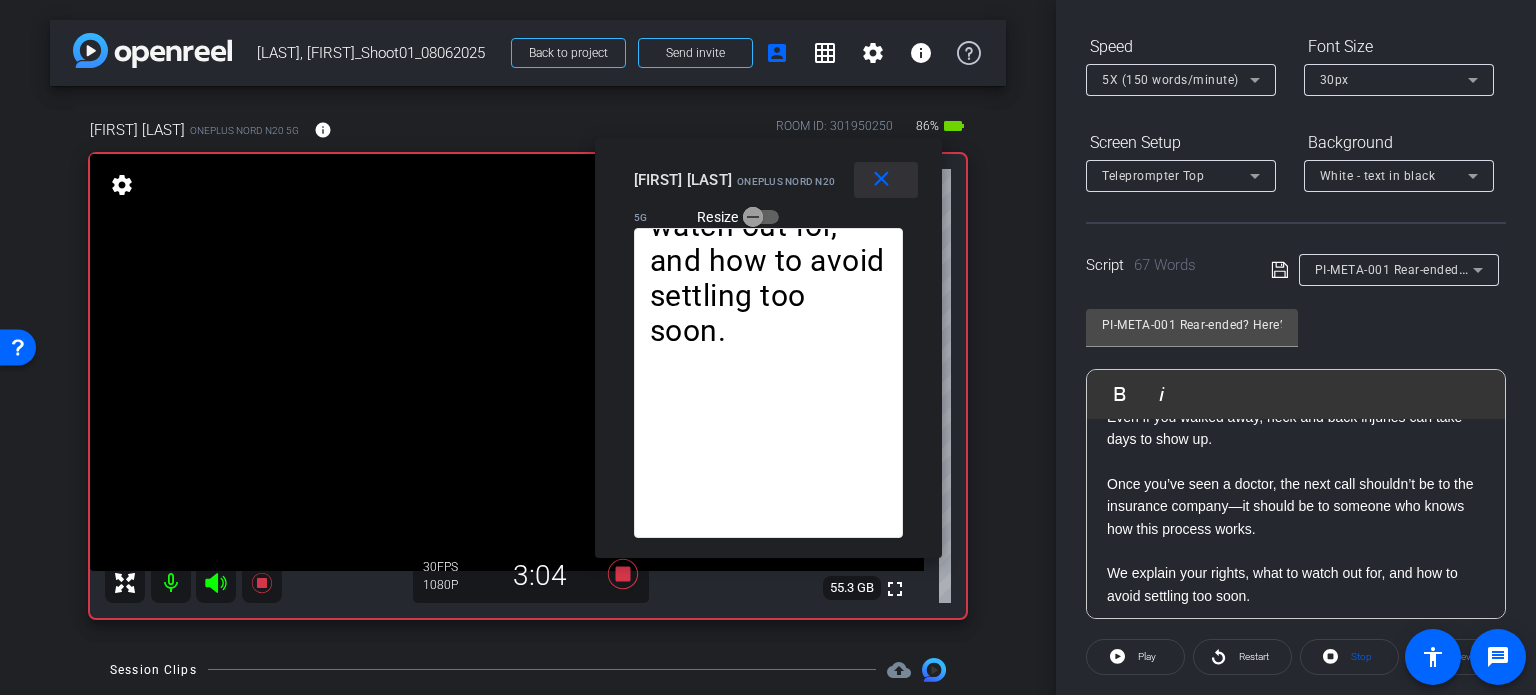 click on "close" at bounding box center (881, 179) 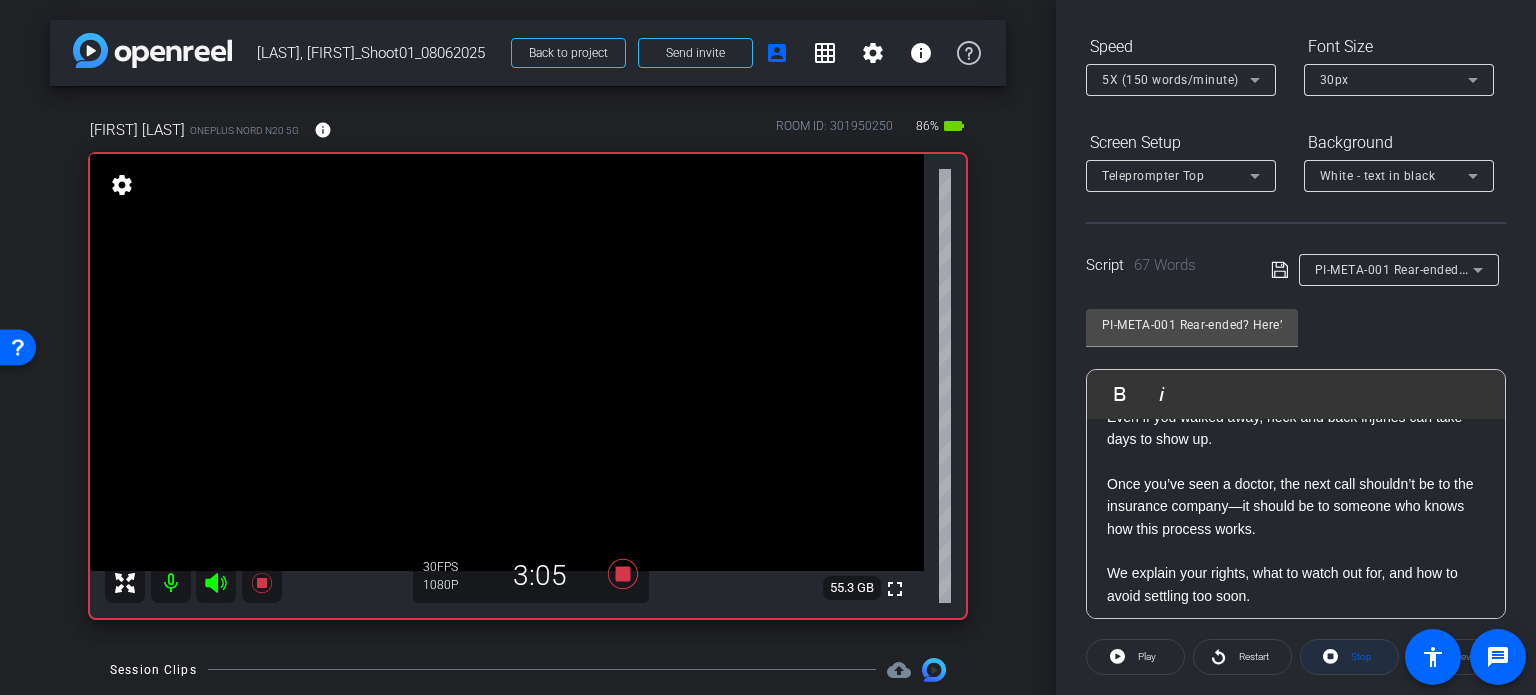 click on "Stop" 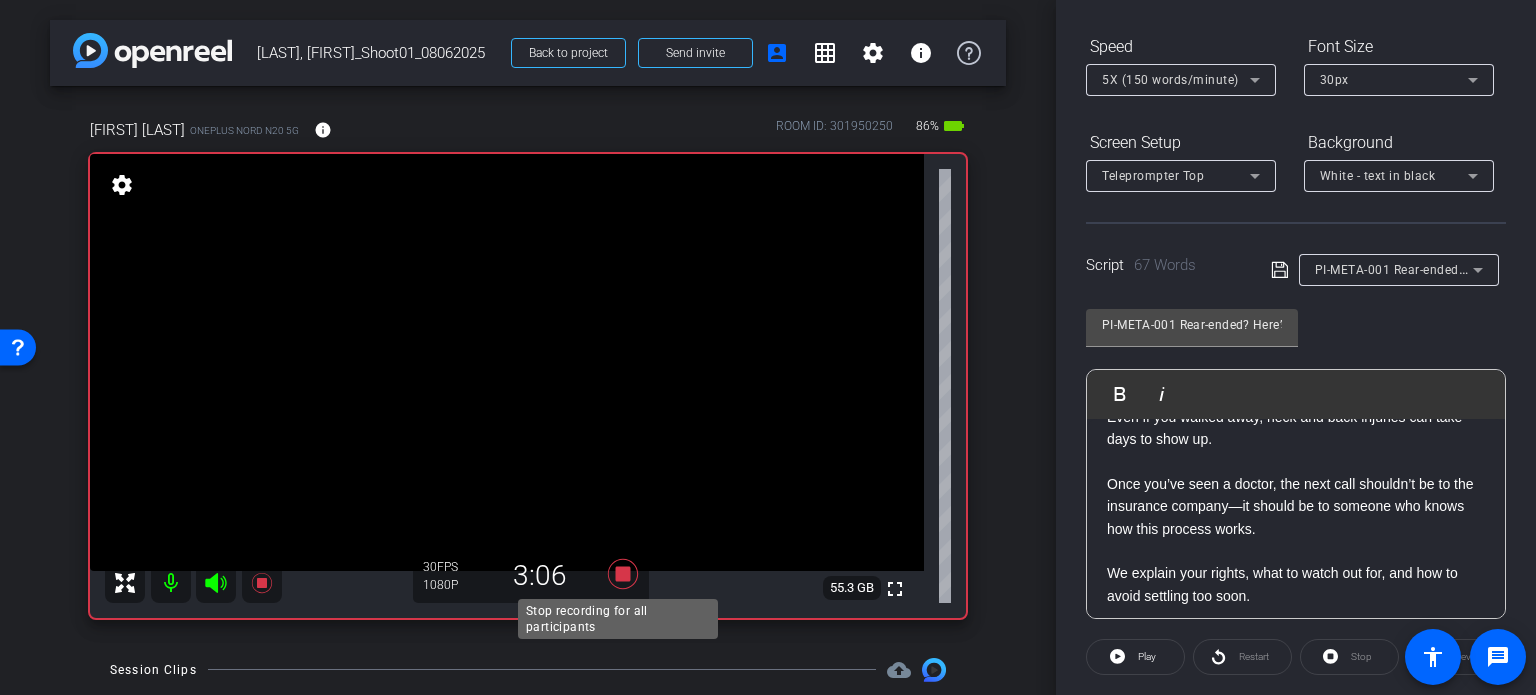 click 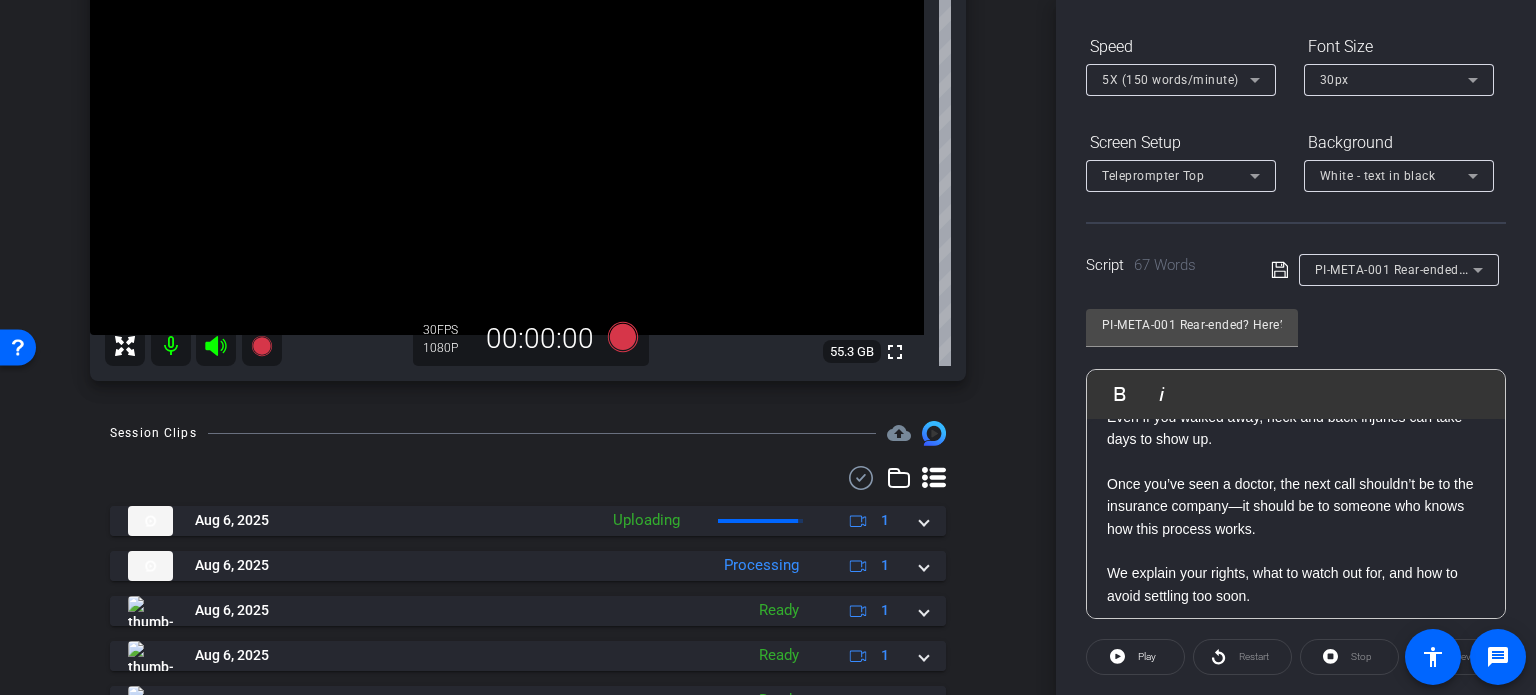 scroll, scrollTop: 300, scrollLeft: 0, axis: vertical 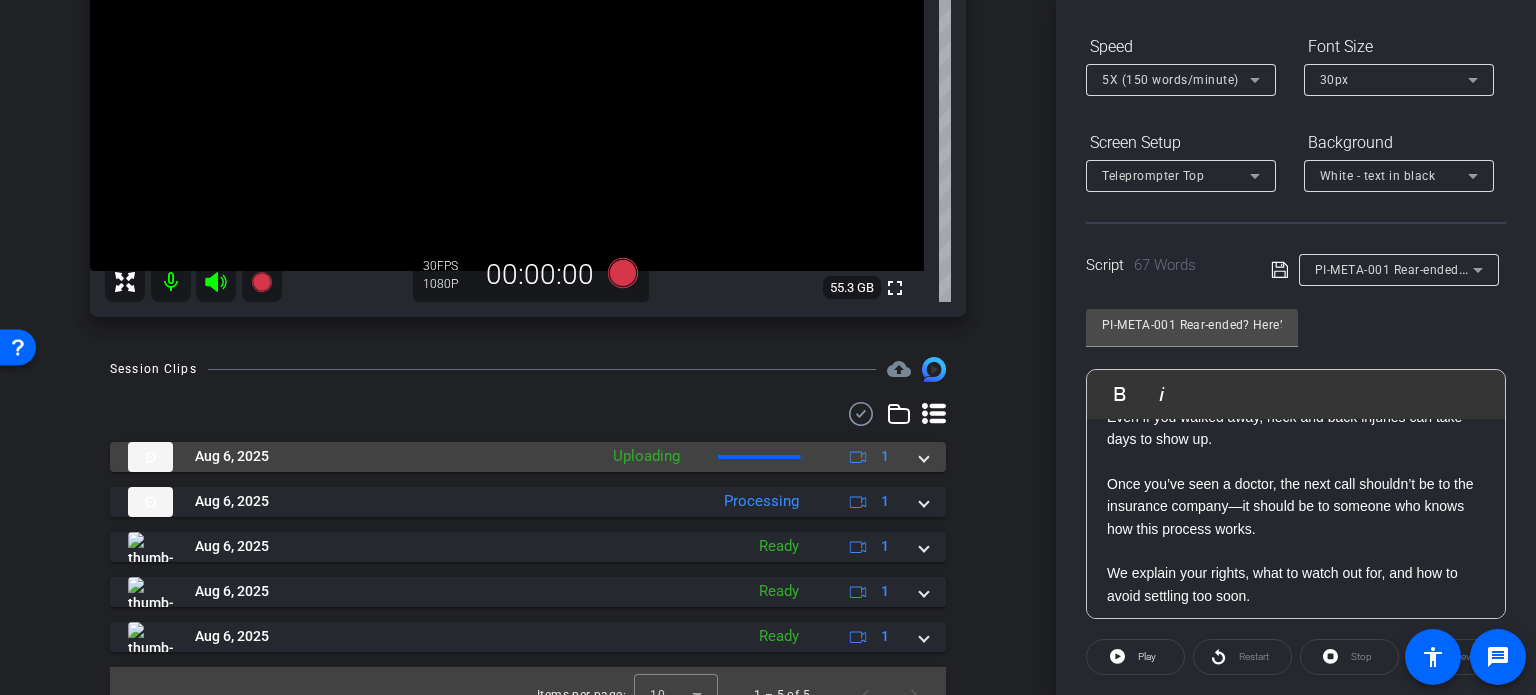 click on "Aug 6, 2025  Uploading
1" at bounding box center [528, 457] 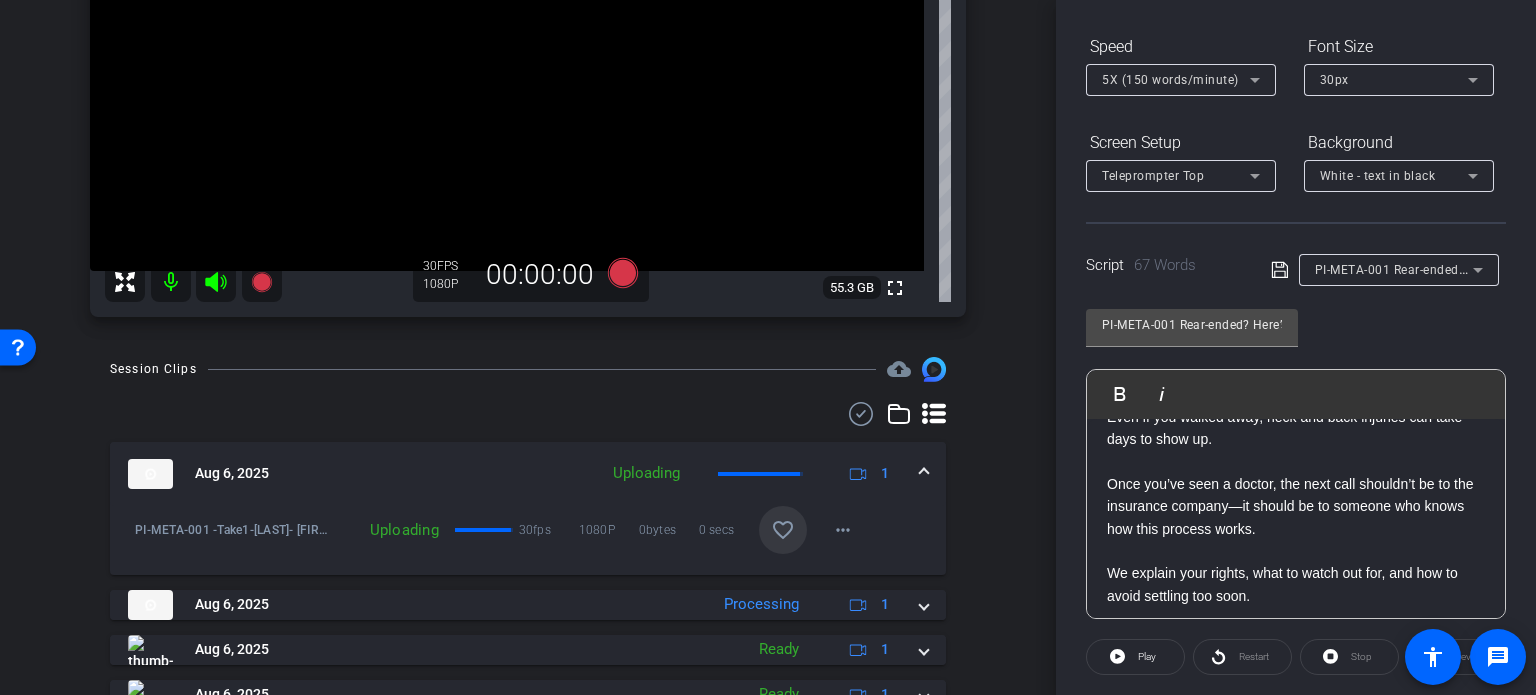 click on "favorite_border" at bounding box center (783, 530) 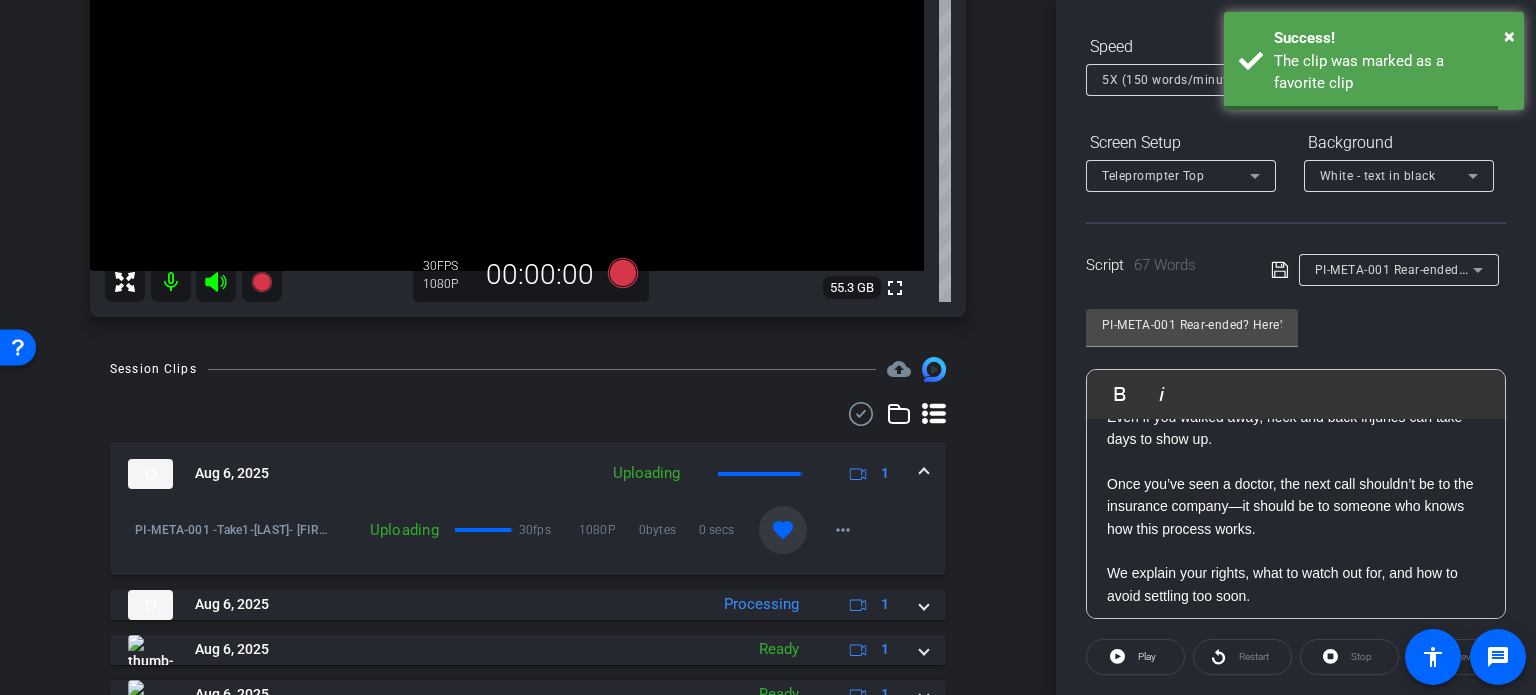 drag, startPoint x: 911, startPoint y: 471, endPoint x: 1116, endPoint y: 351, distance: 237.53947 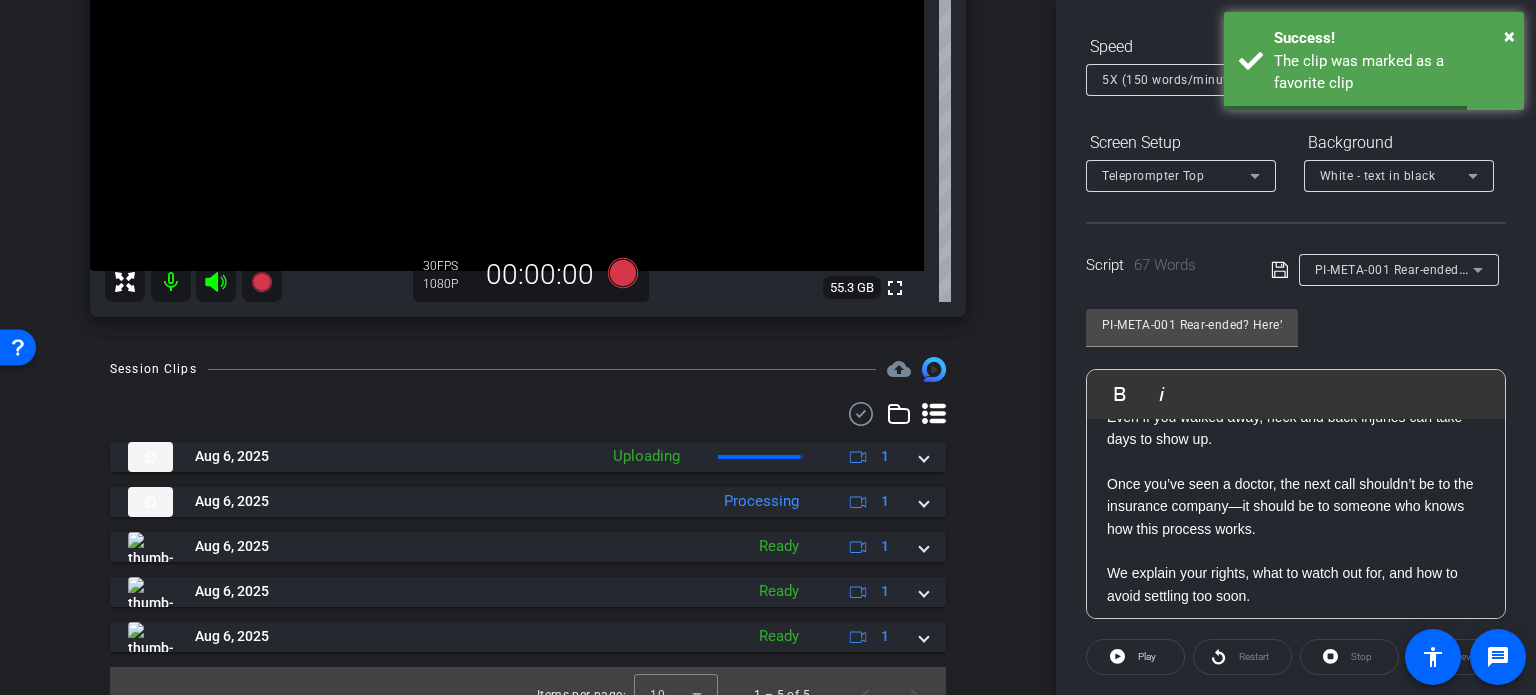 click on "PI-META-001 Rear-ended? Here’s what the insurance company won’t tell you" at bounding box center [1537, 269] 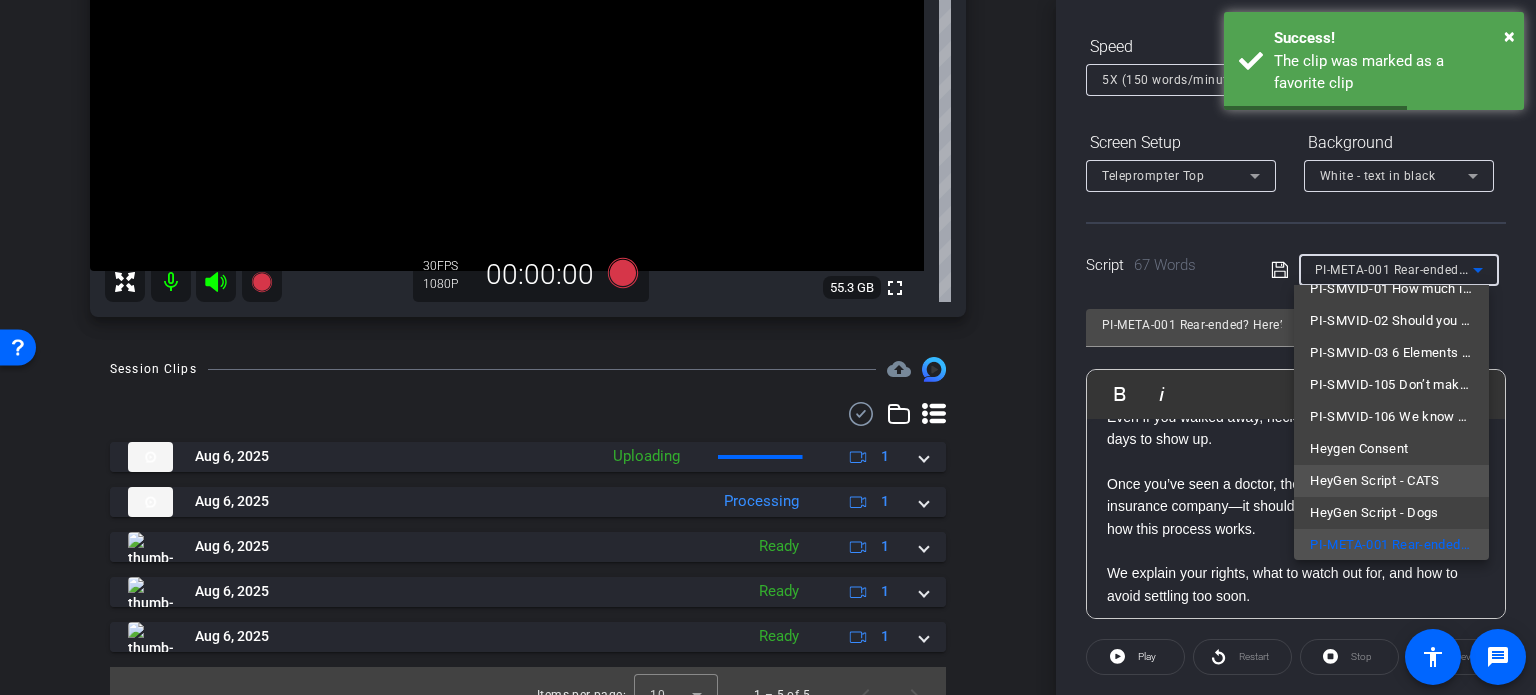 scroll, scrollTop: 220, scrollLeft: 0, axis: vertical 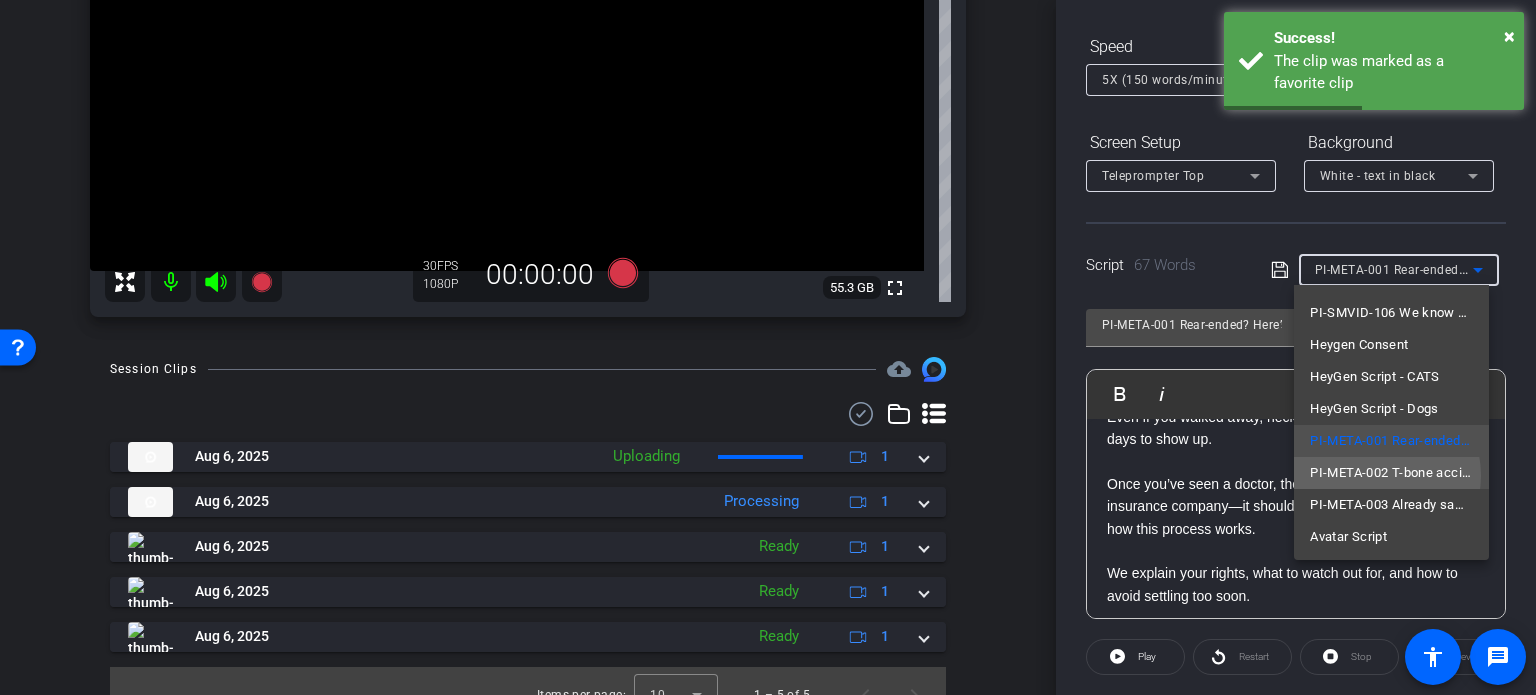 click on "PI-META-002 T-bone accident? These injuries are more serious than you think" at bounding box center (1391, 473) 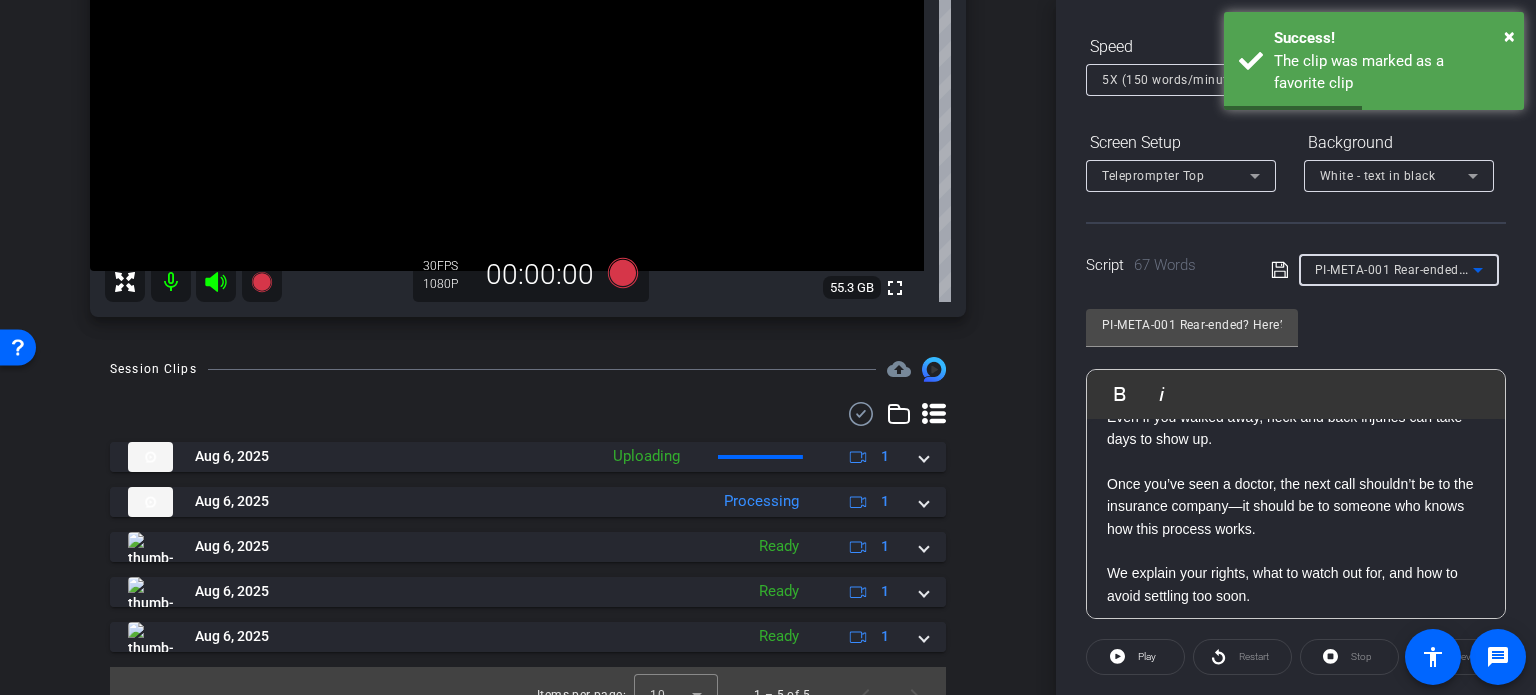 type on "PI-META-002 T-bone accident? These injuries are more serious than you think" 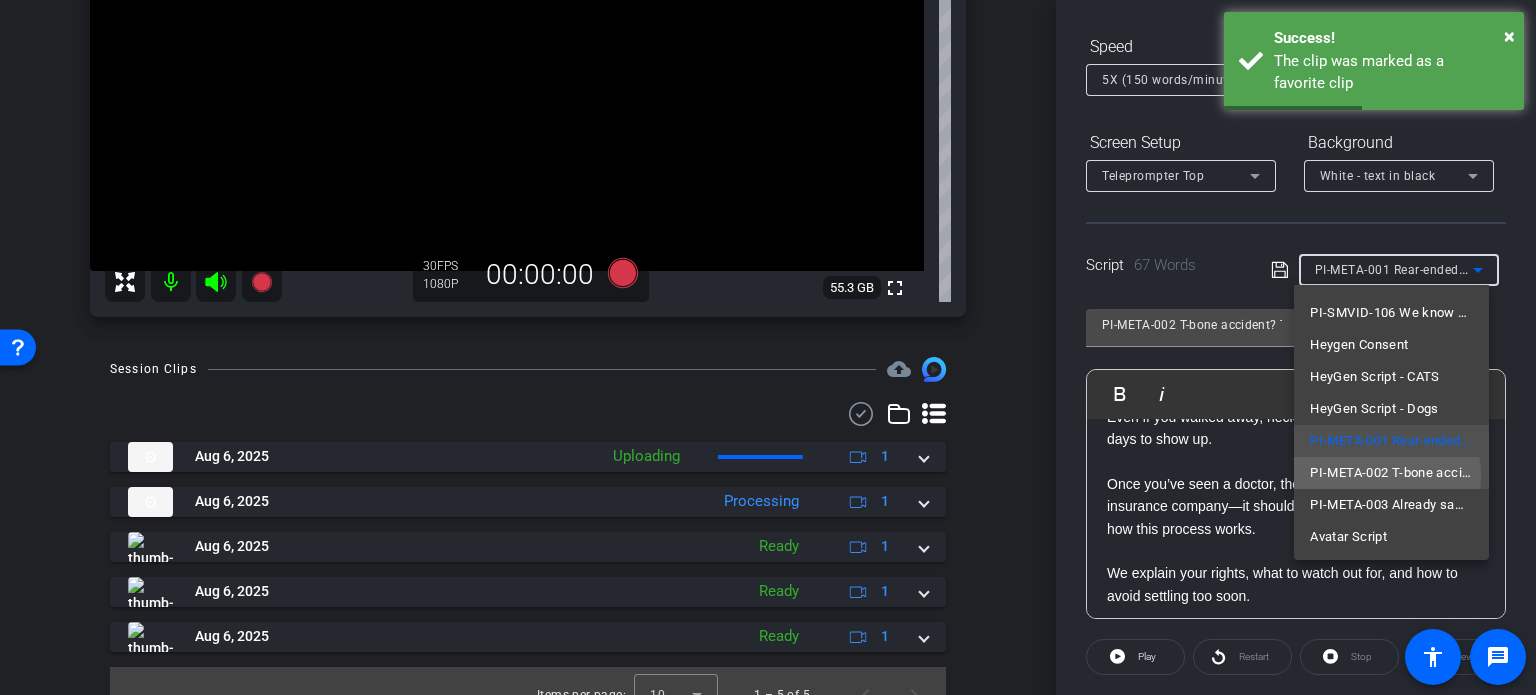 scroll, scrollTop: 41, scrollLeft: 0, axis: vertical 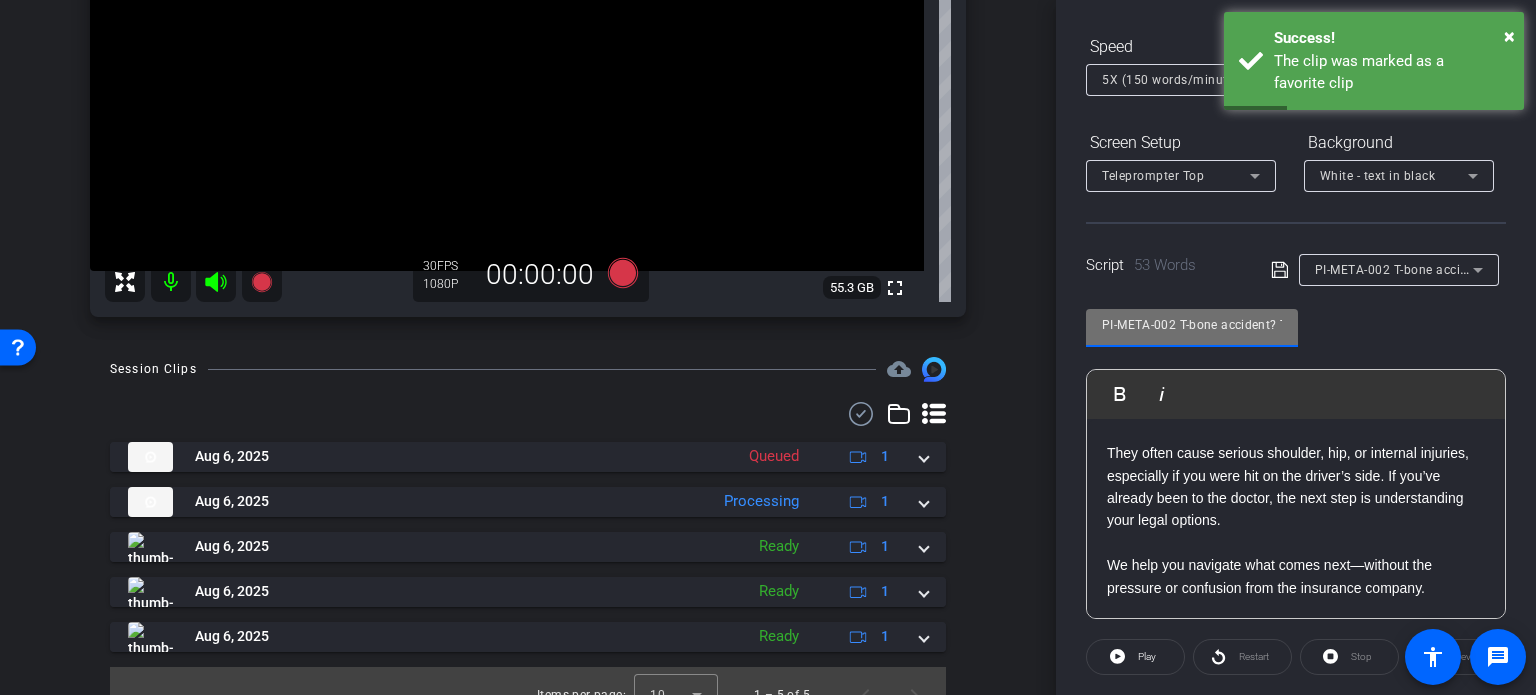 drag, startPoint x: 1175, startPoint y: 321, endPoint x: 1021, endPoint y: 309, distance: 154.46683 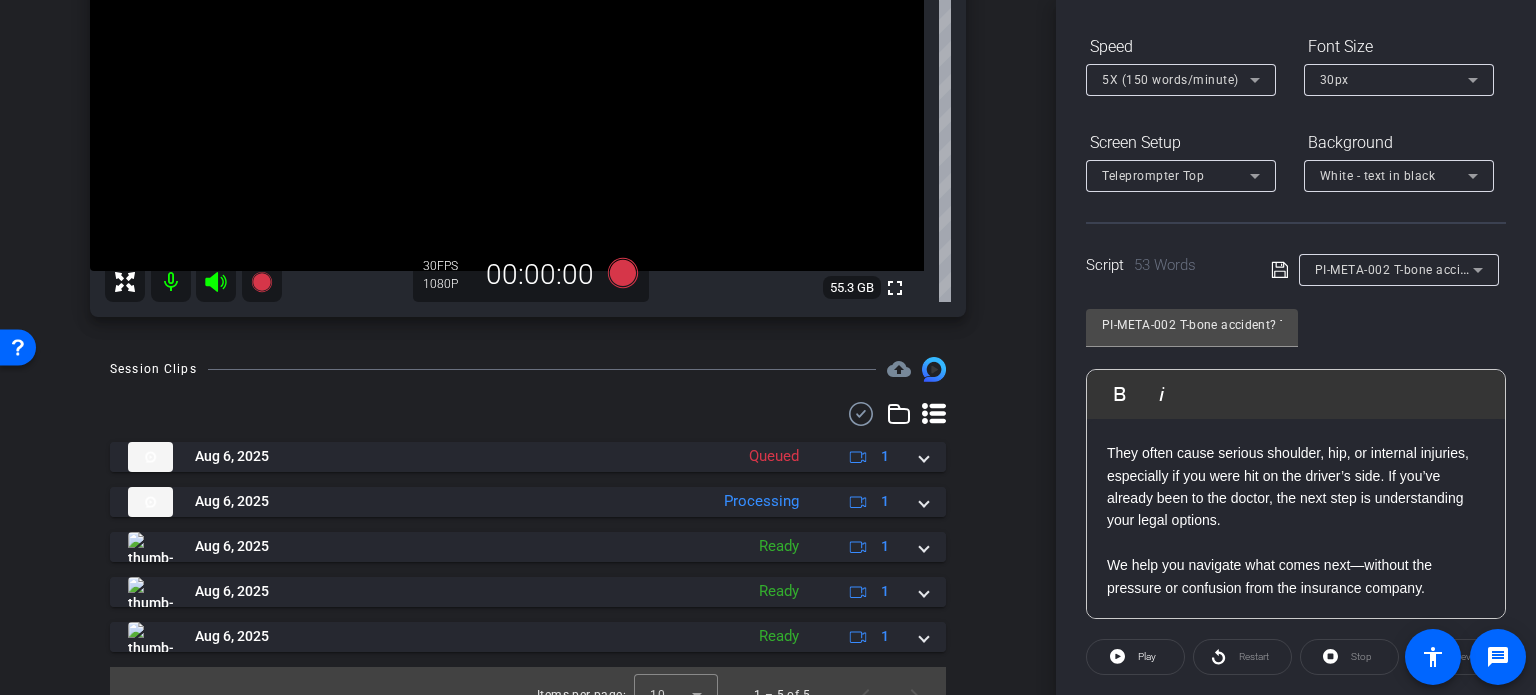 click on "arrow_back  White,Todd_Shoot01_08062025   Back to project   Send invite  account_box grid_on settings info
TODD WHITE OnePlus Nord N20 5G info ROOM ID: 301950250 86% battery_std fullscreen settings  55.3 GB
30 FPS  1080P   00:00:00
Session Clips   cloud_upload
Aug 6, 2025   Queued
1 PI-META-001 -Take1-White- Todd-White-Todd-Shoot01-08062025-2025-08-06-11-26-17-107-0   Queued
1" at bounding box center (528, 47) 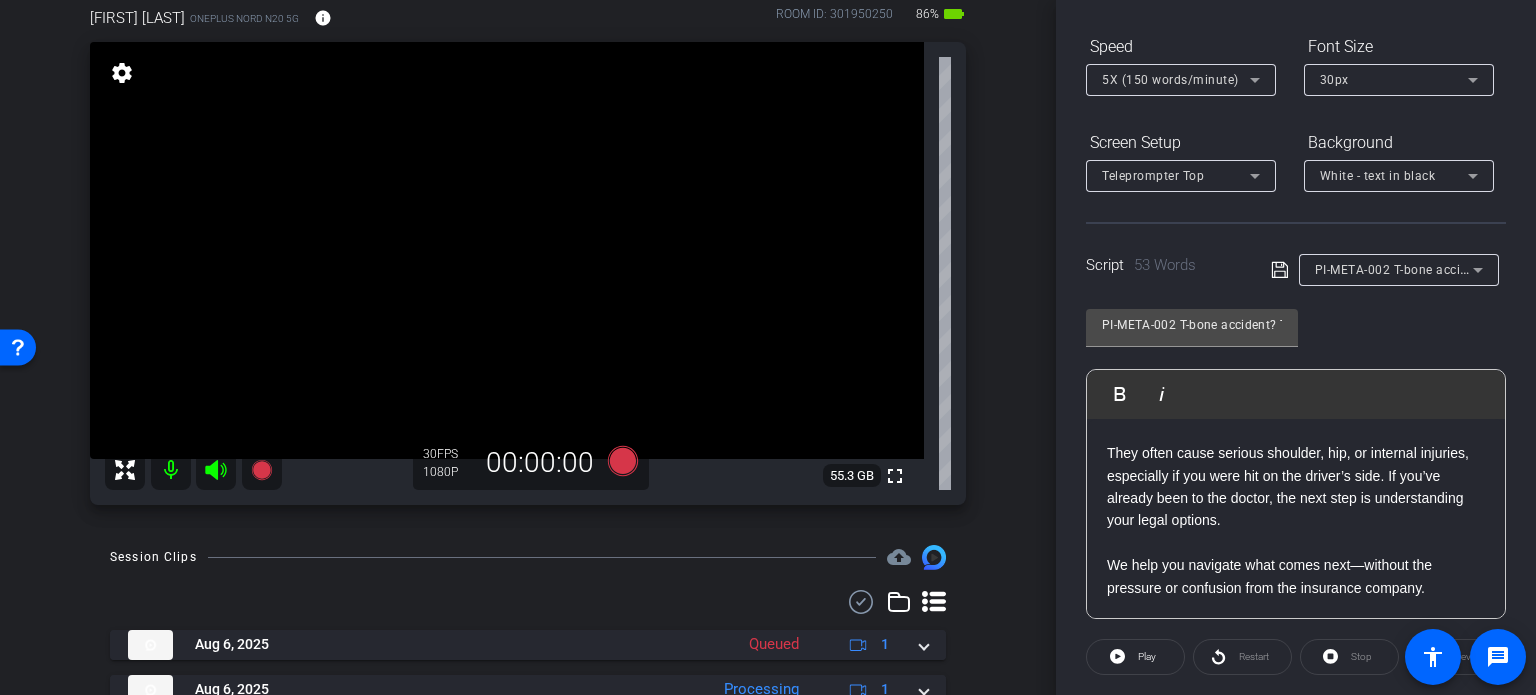 scroll, scrollTop: 100, scrollLeft: 0, axis: vertical 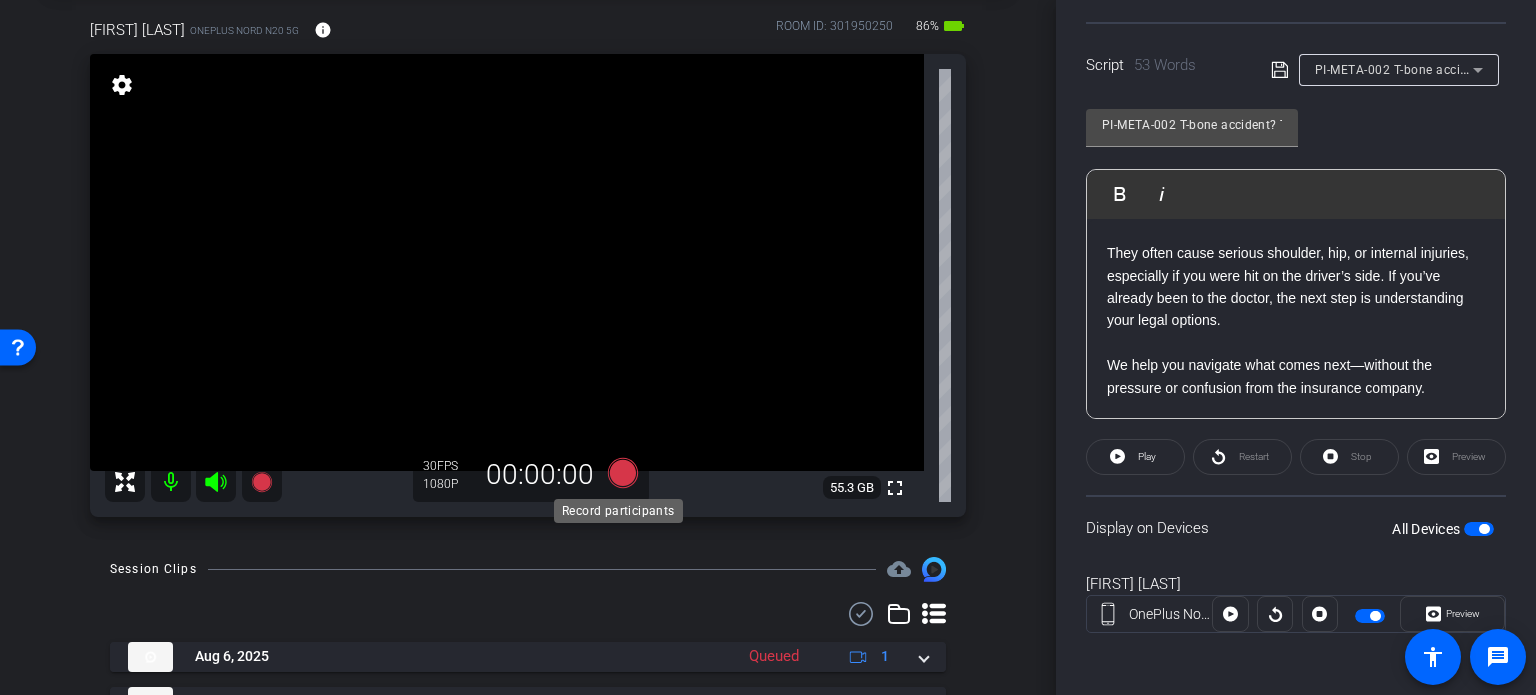 click 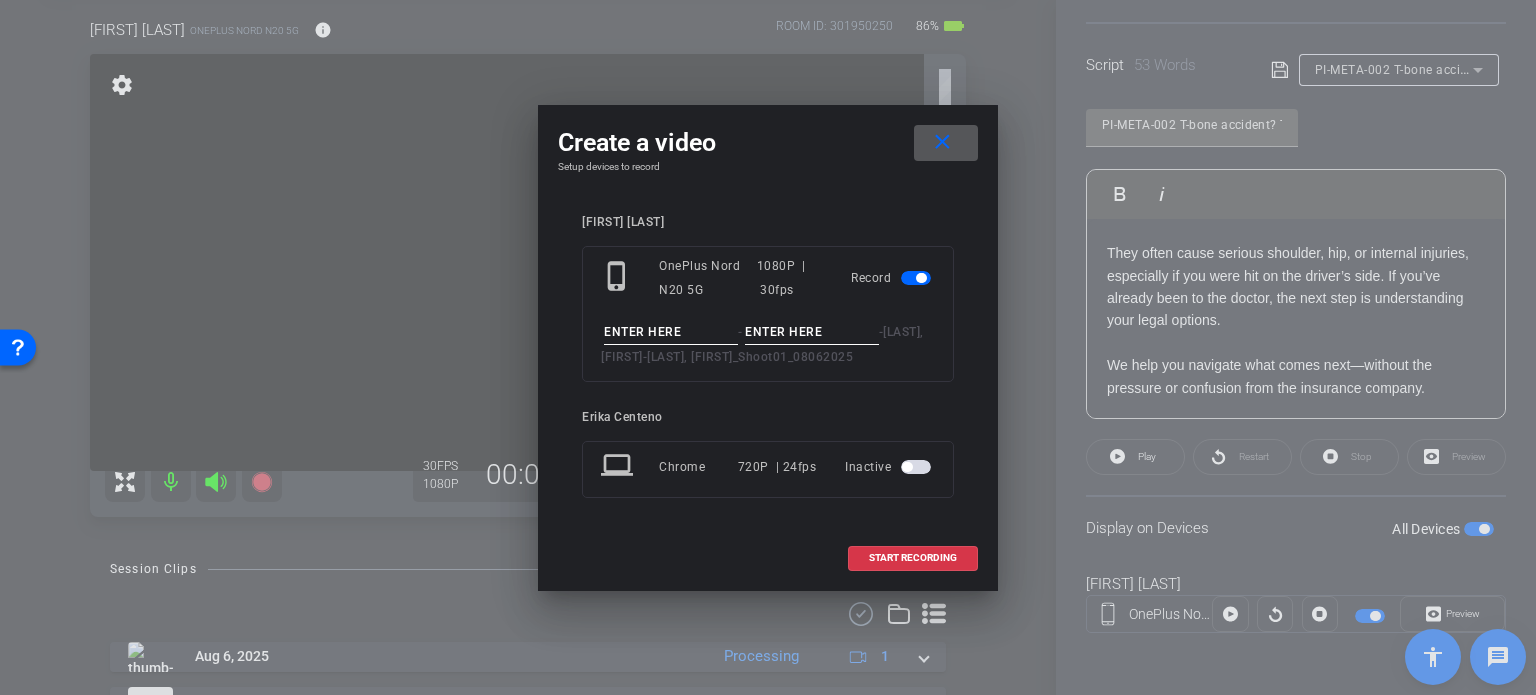 click at bounding box center (671, 332) 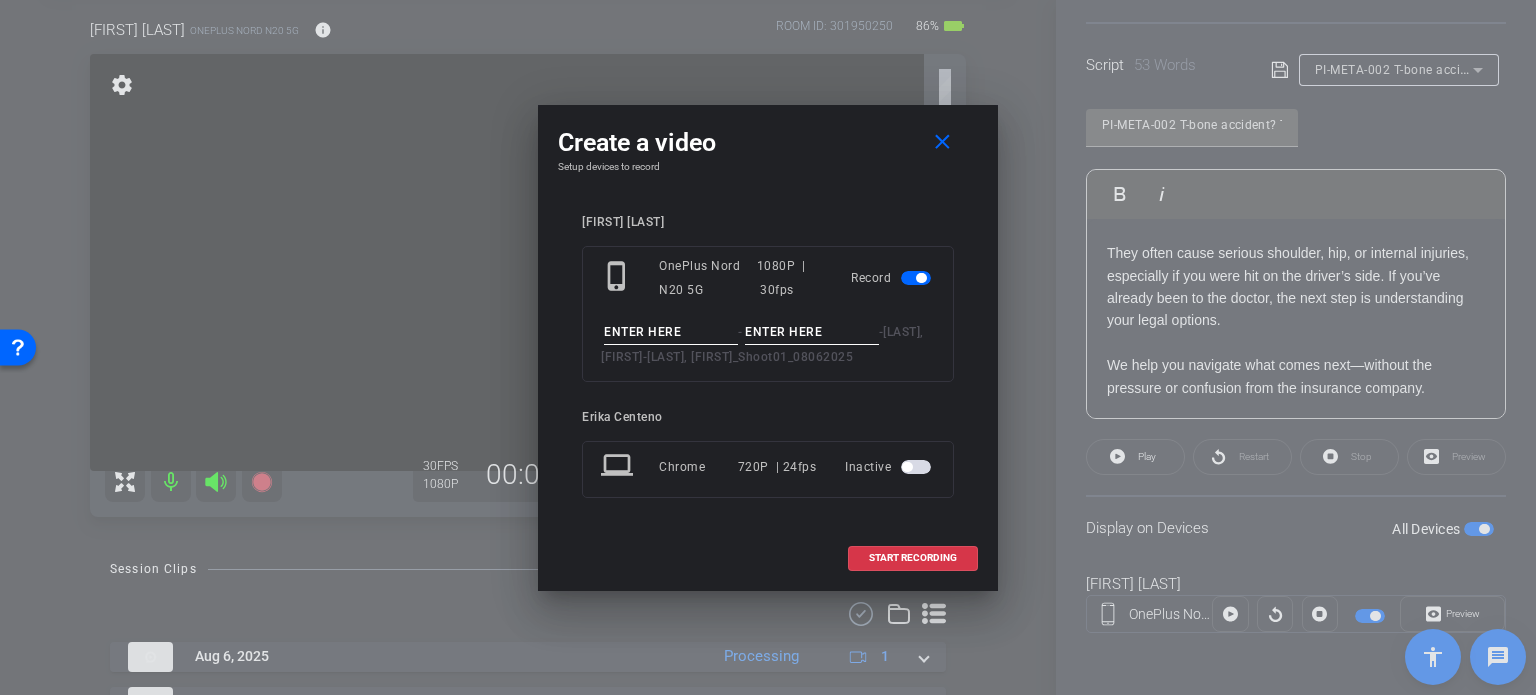 paste on "PI-META-002" 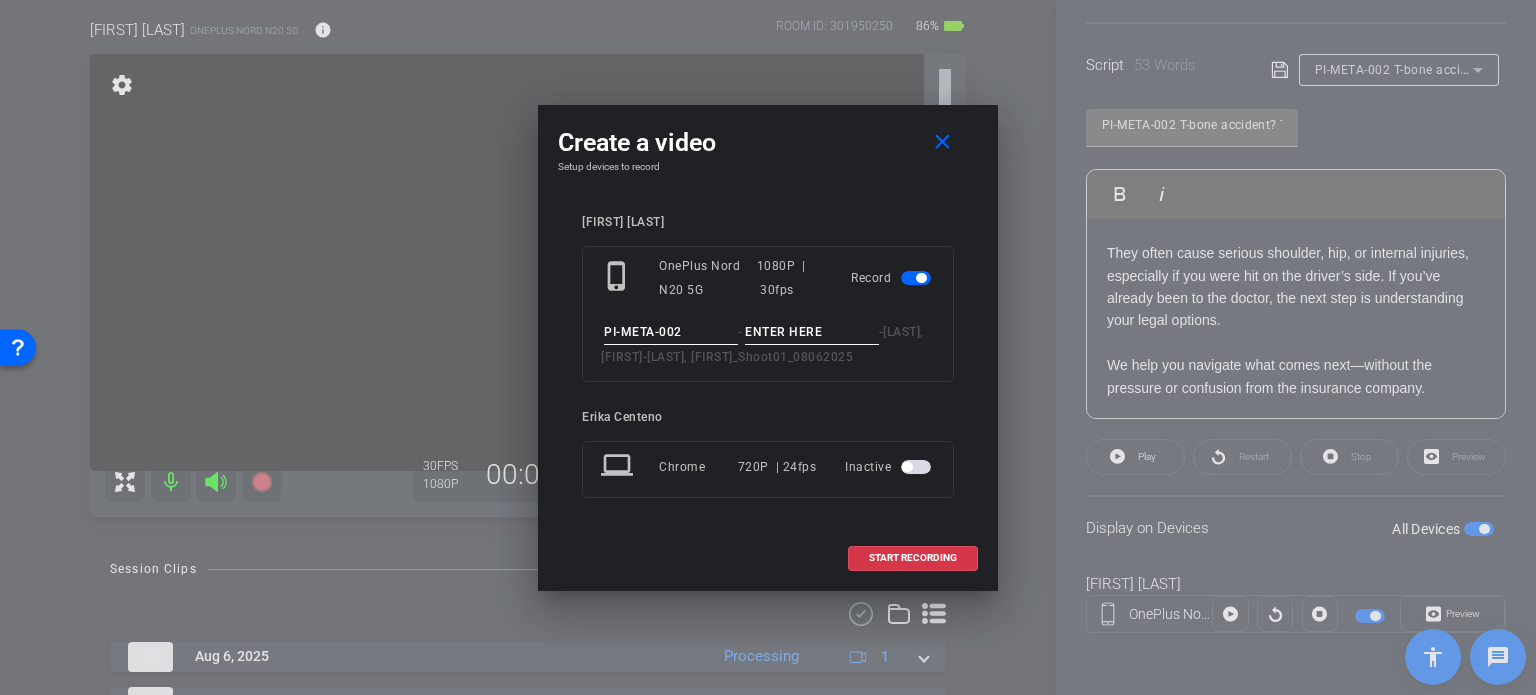 type on "PI-META-002" 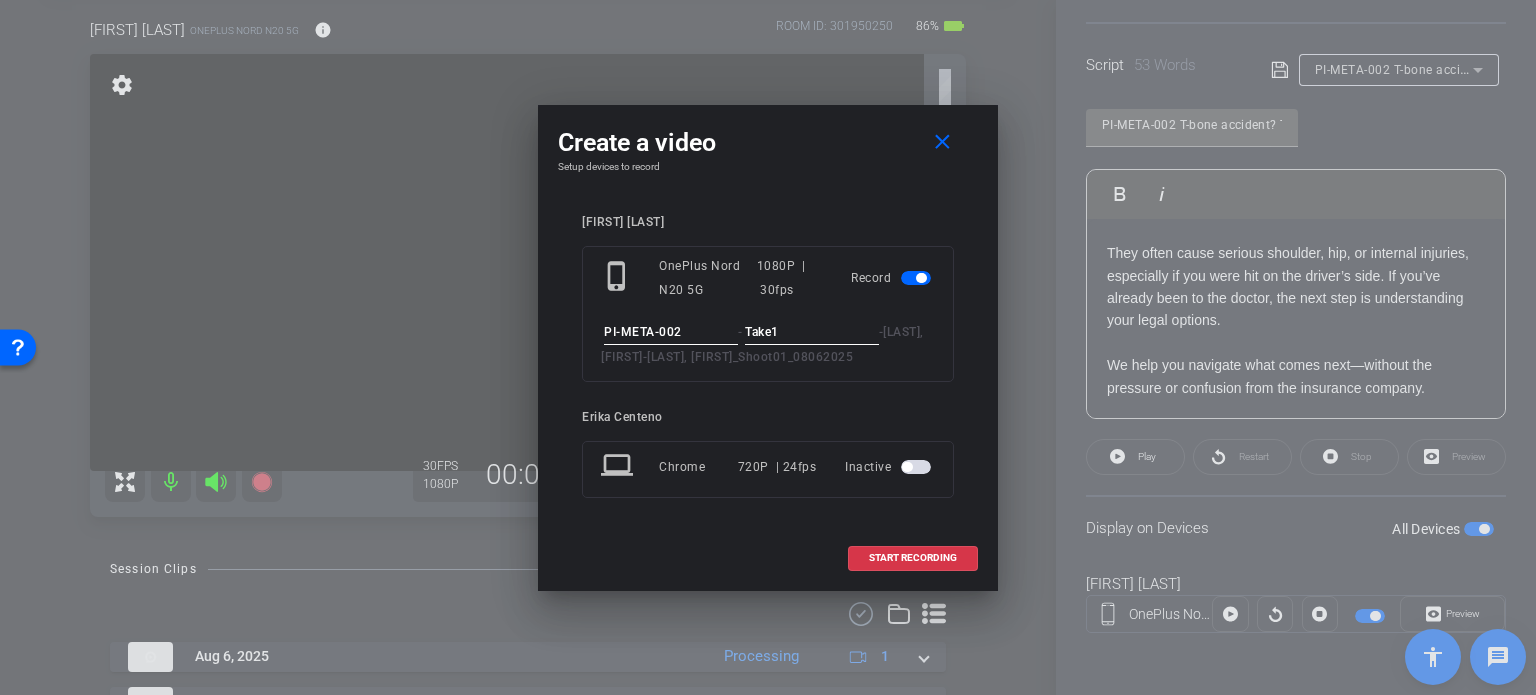type on "Take1" 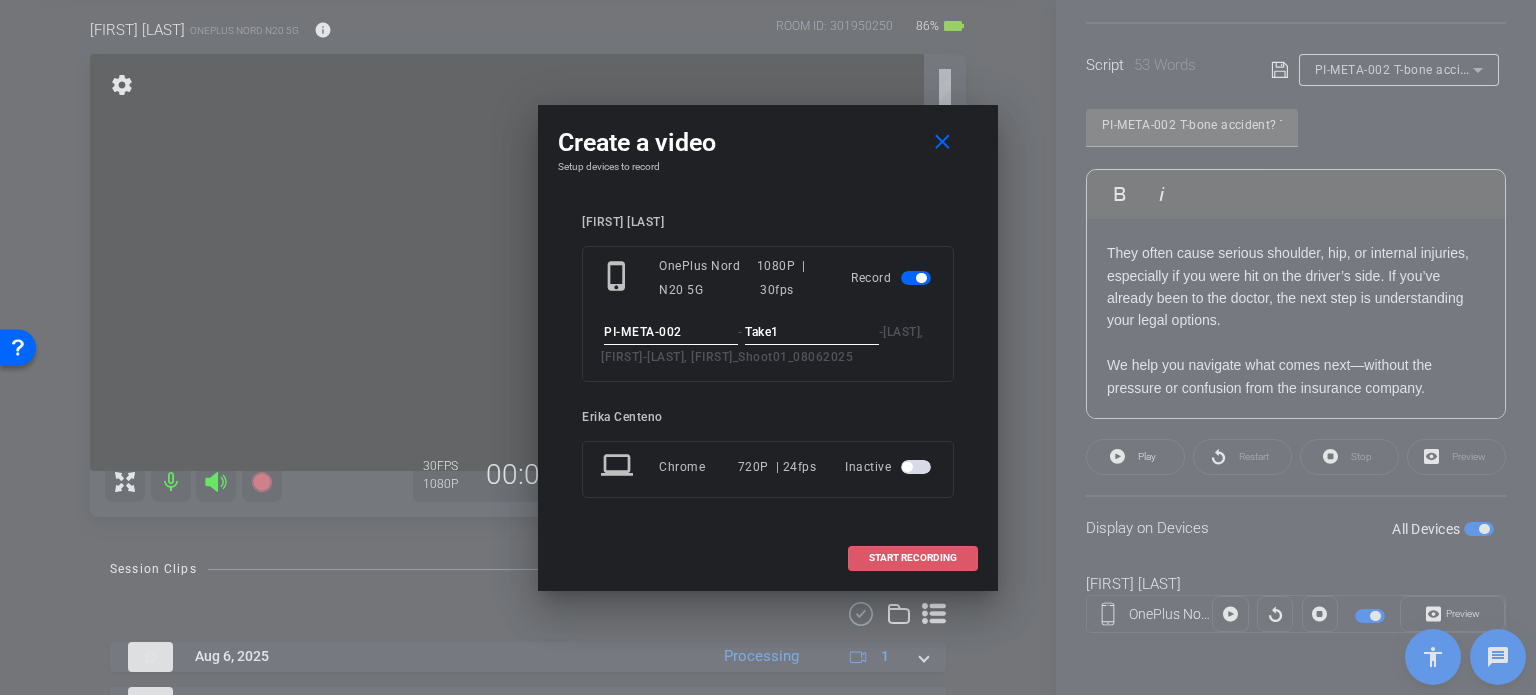 click at bounding box center [913, 558] 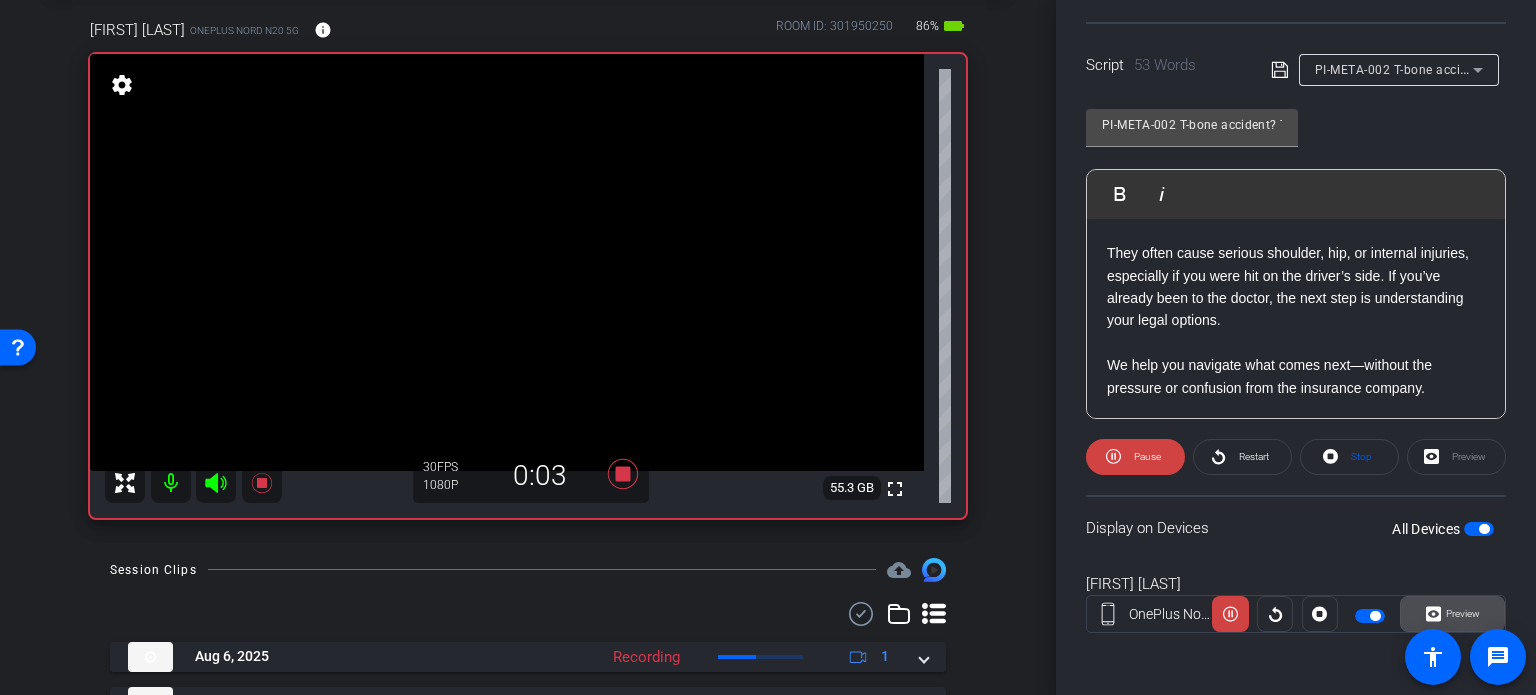 click 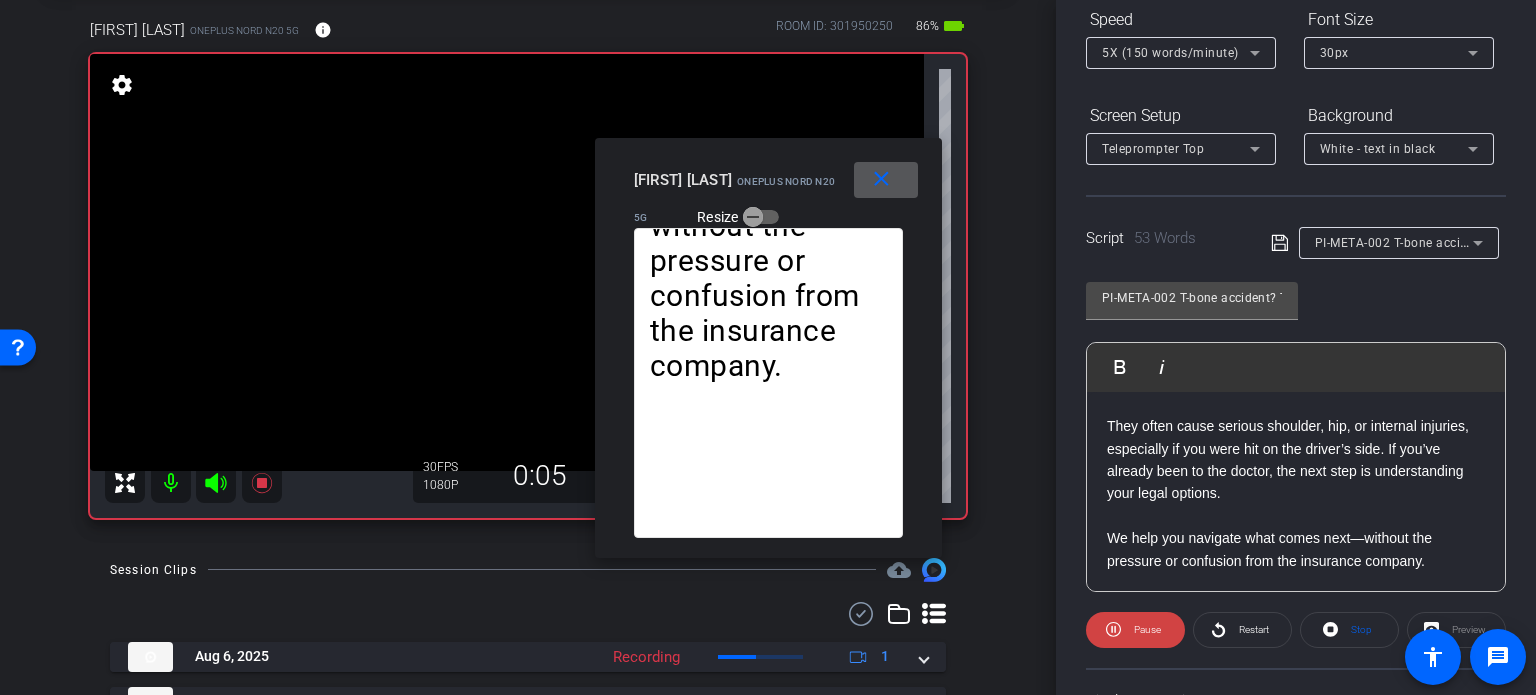 scroll, scrollTop: 196, scrollLeft: 0, axis: vertical 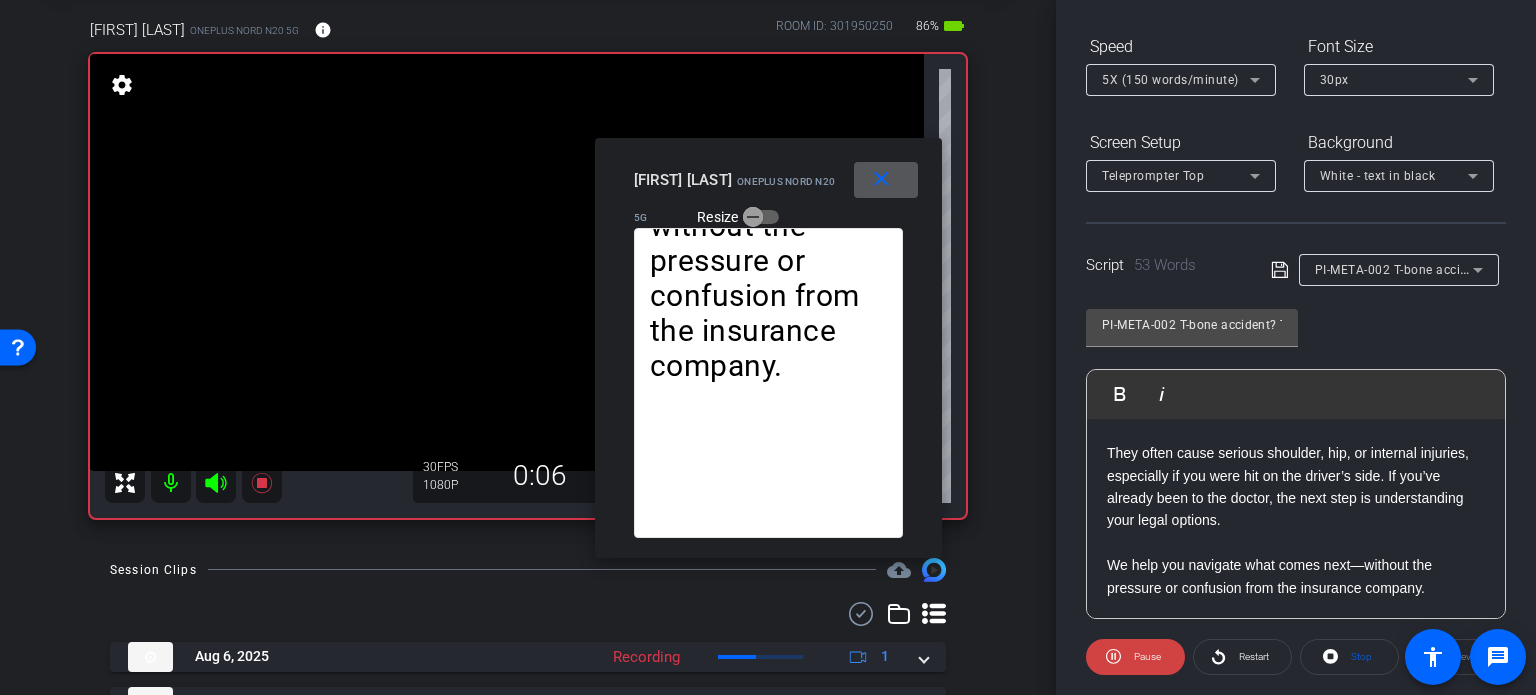 click on "5X (150 words/minute)" at bounding box center [1170, 80] 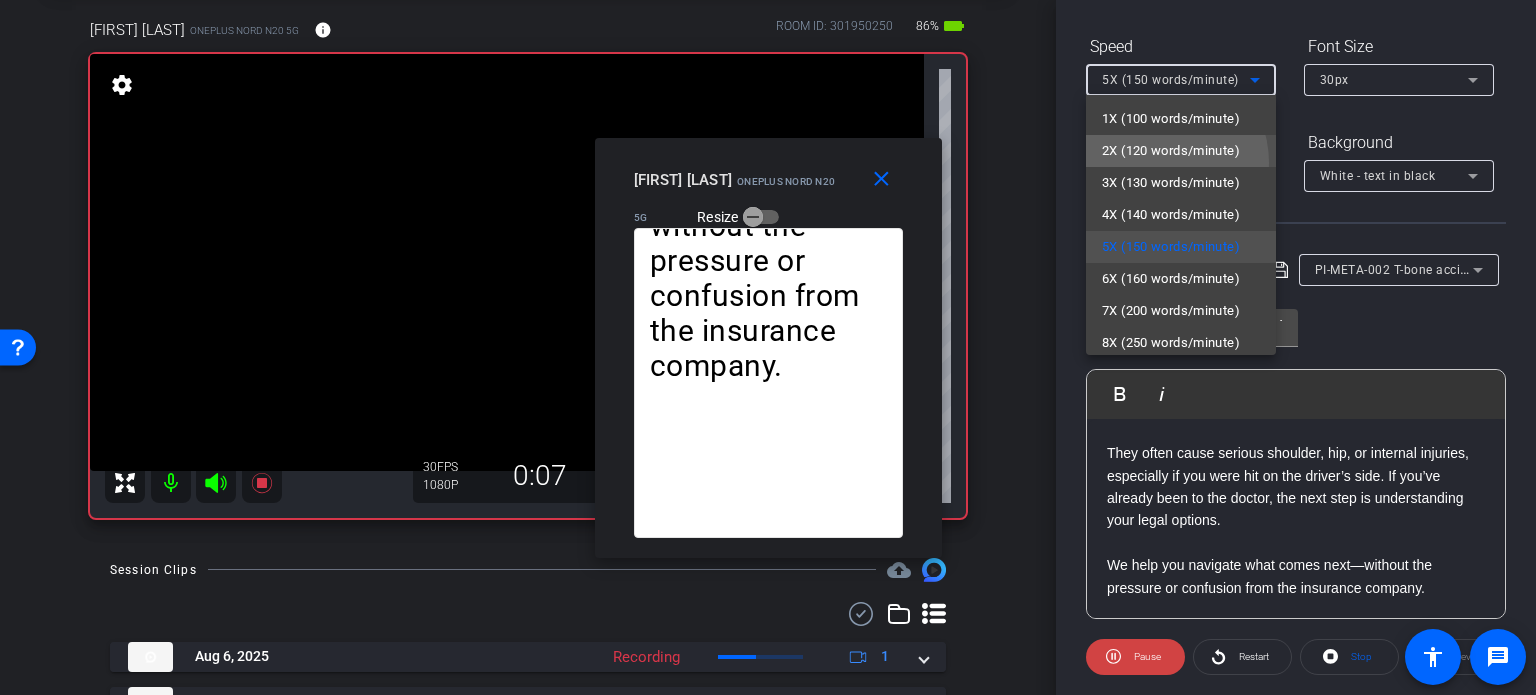 click on "2X (120 words/minute)" at bounding box center (1181, 151) 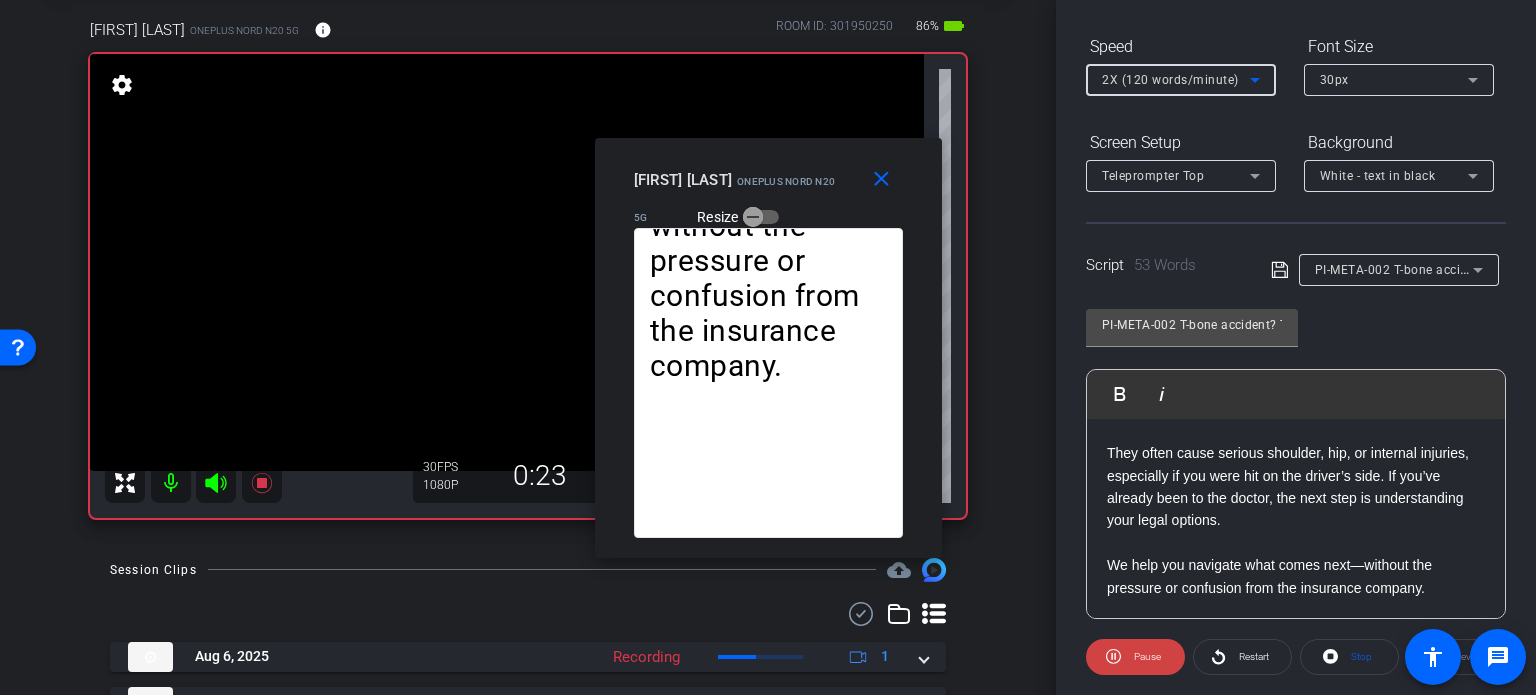 click on "2X (120 words/minute)" at bounding box center (1176, 79) 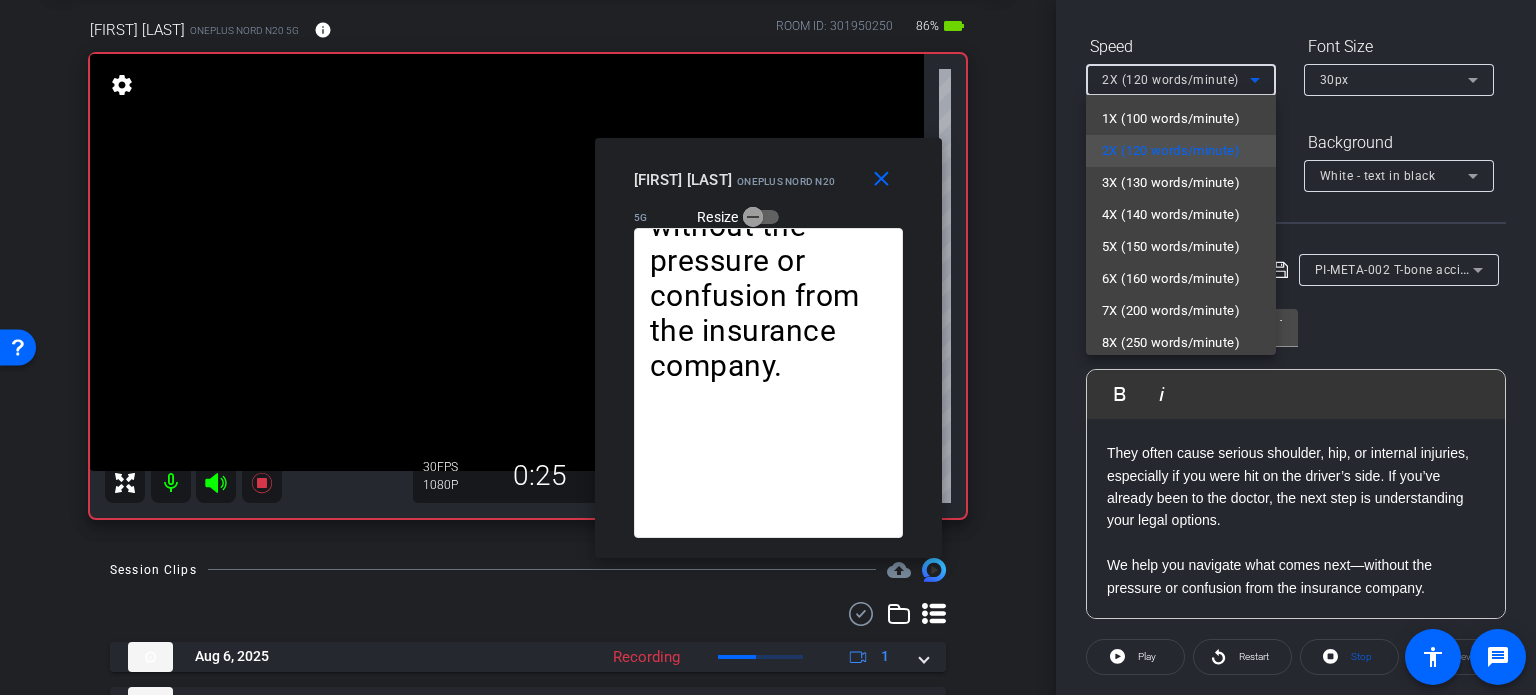 click at bounding box center (768, 347) 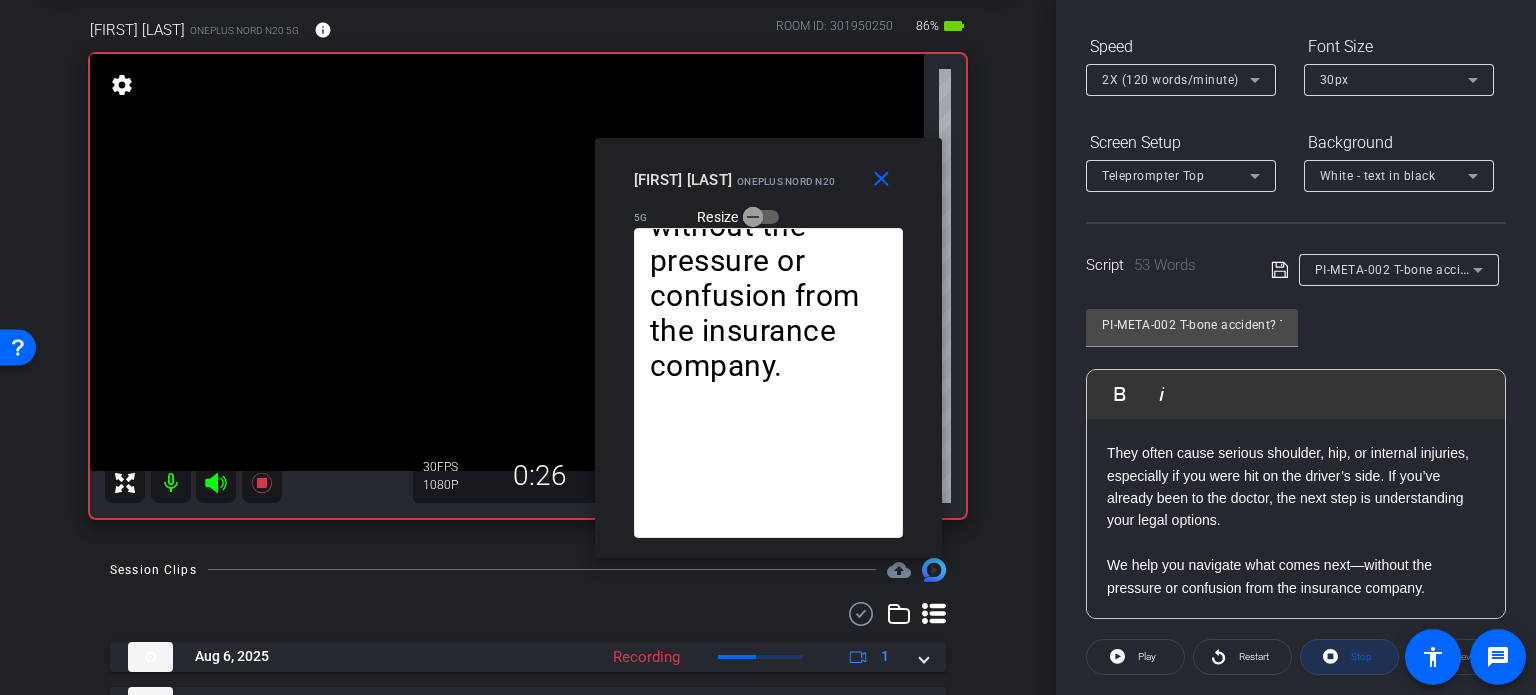 click on "Stop" 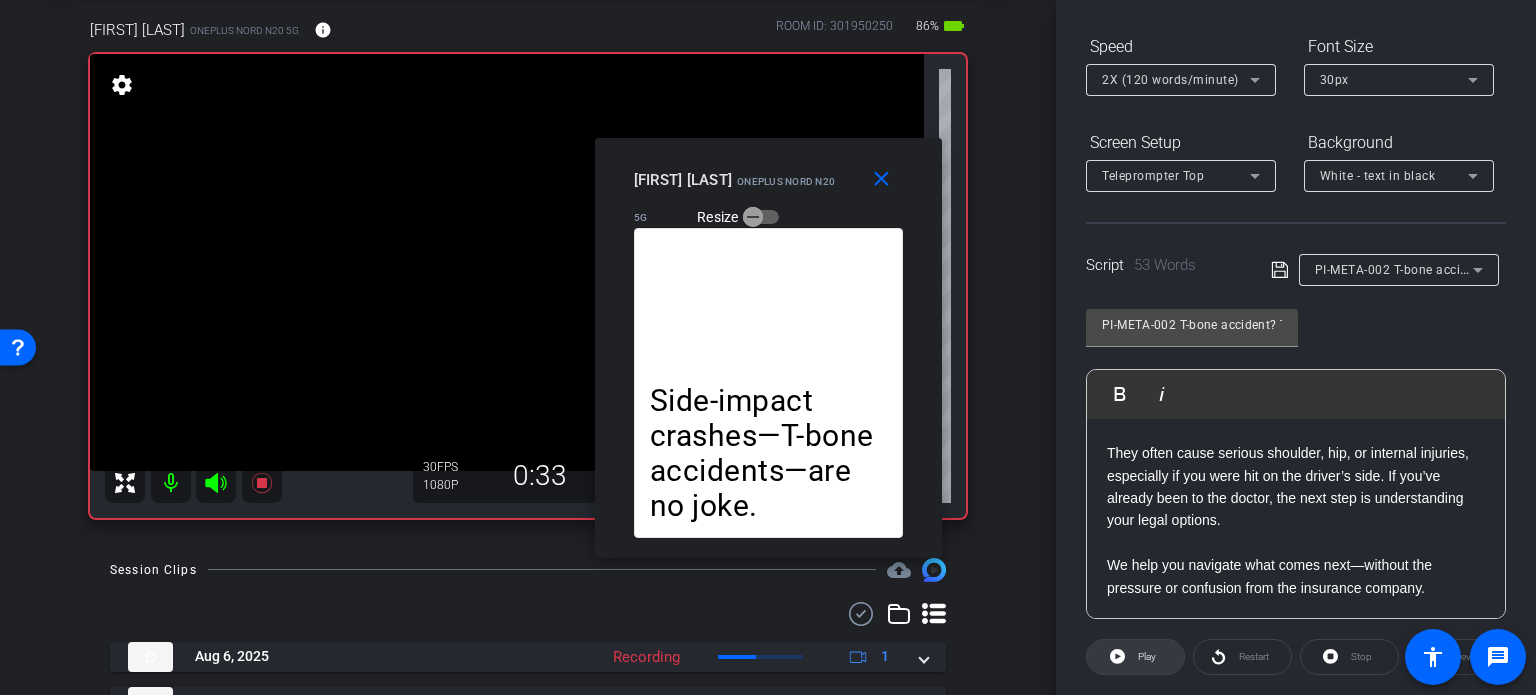 click on "Play" 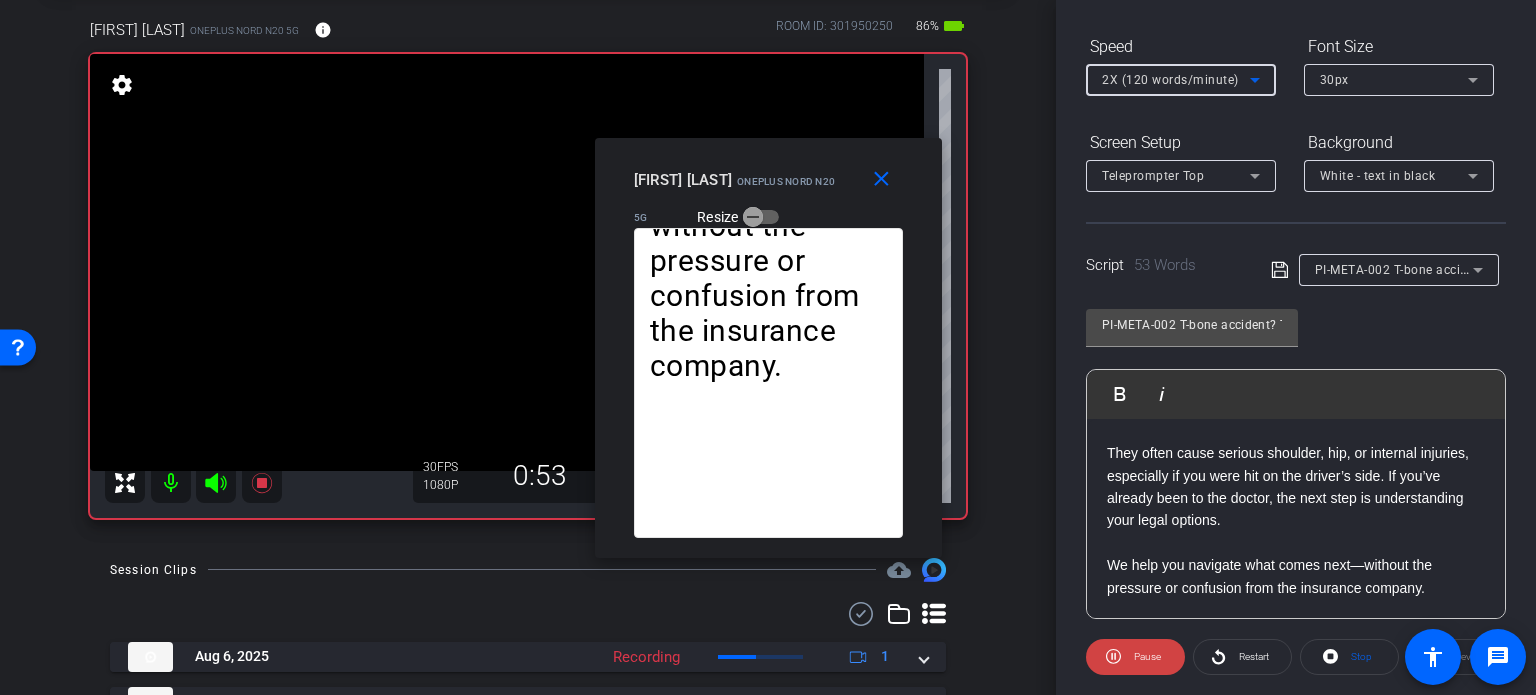 click on "2X (120 words/minute)" at bounding box center (1170, 80) 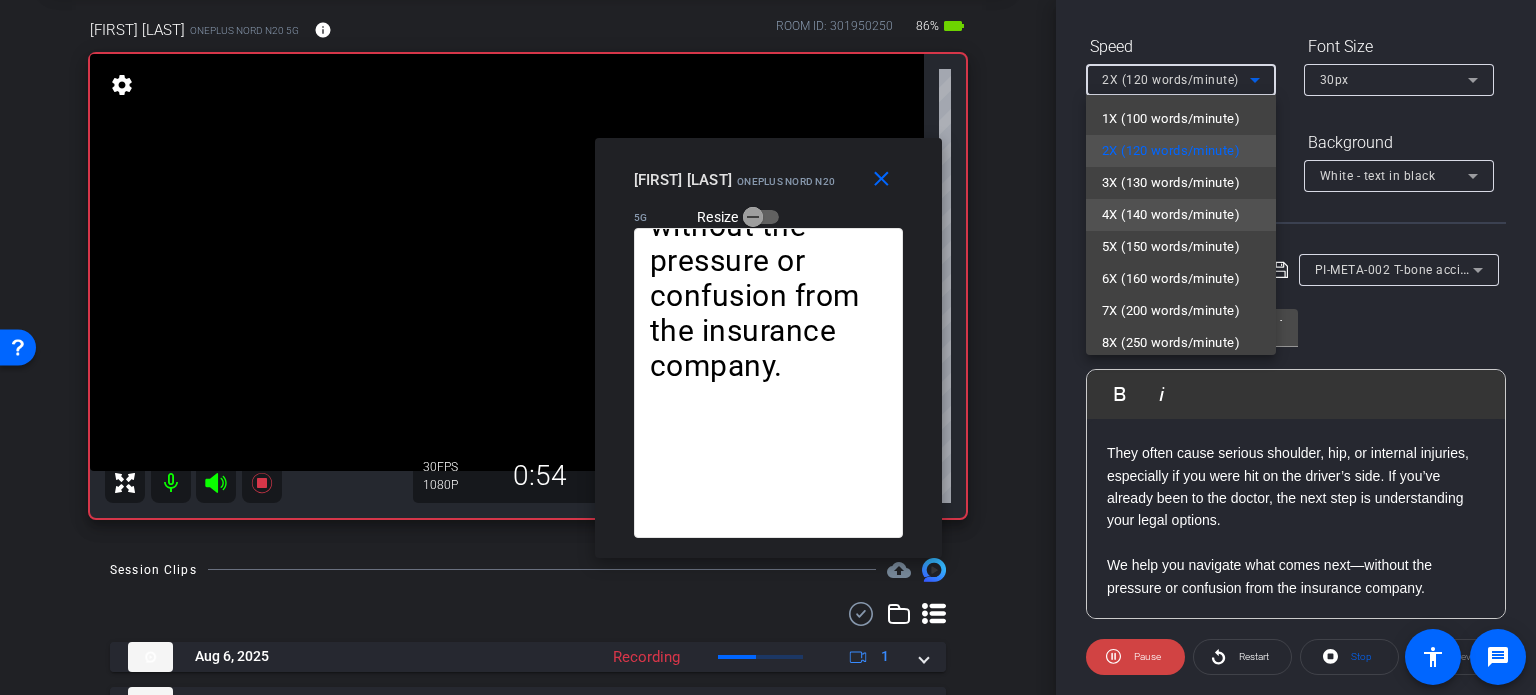 click on "4X (140 words/minute)" at bounding box center [1171, 215] 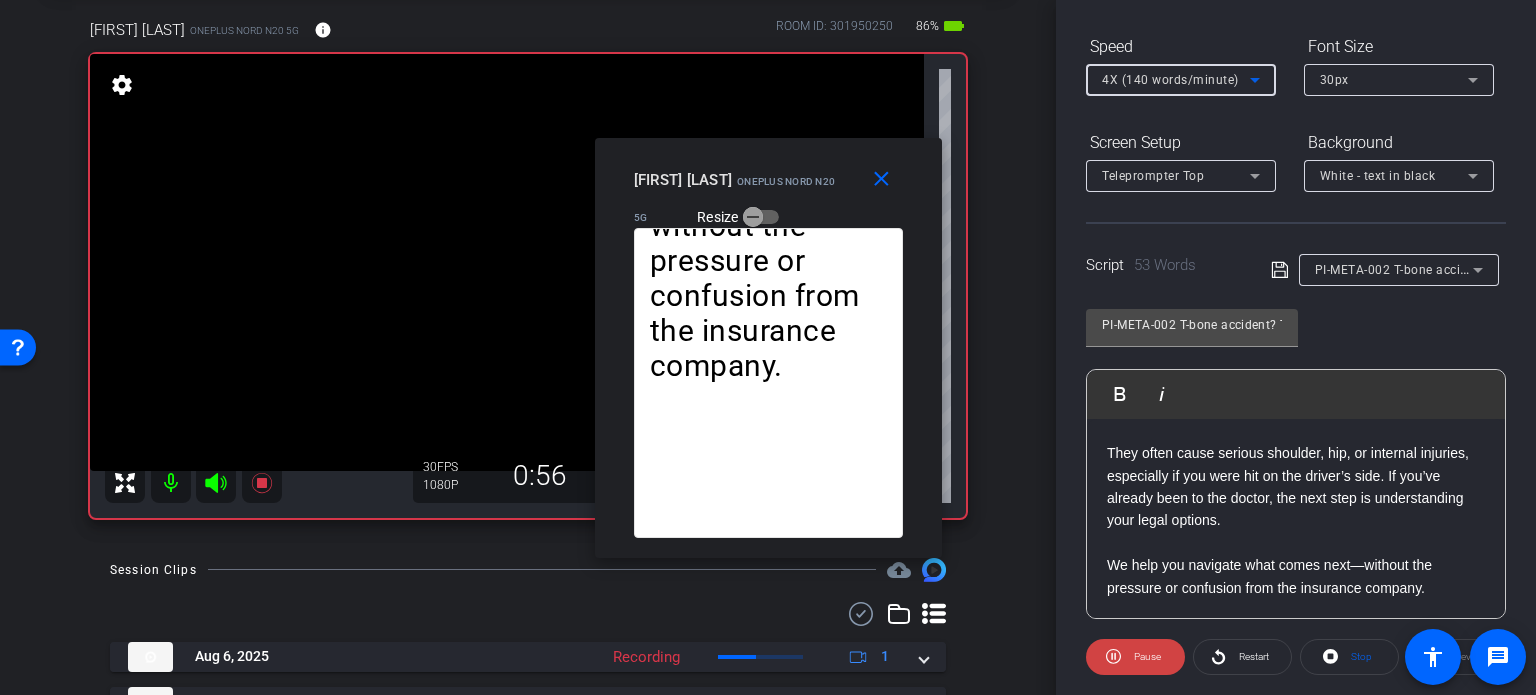 click 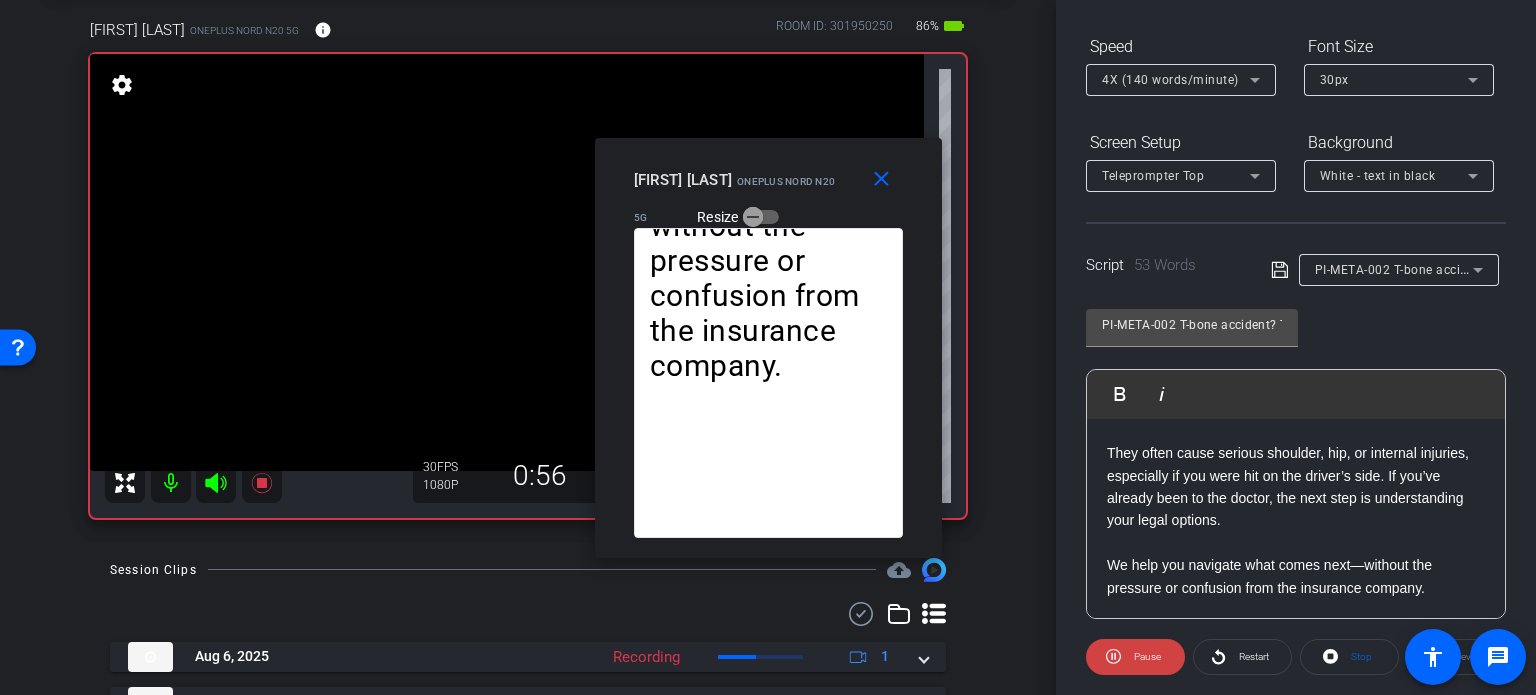 click on "4X (140 words/minute)" at bounding box center [1170, 80] 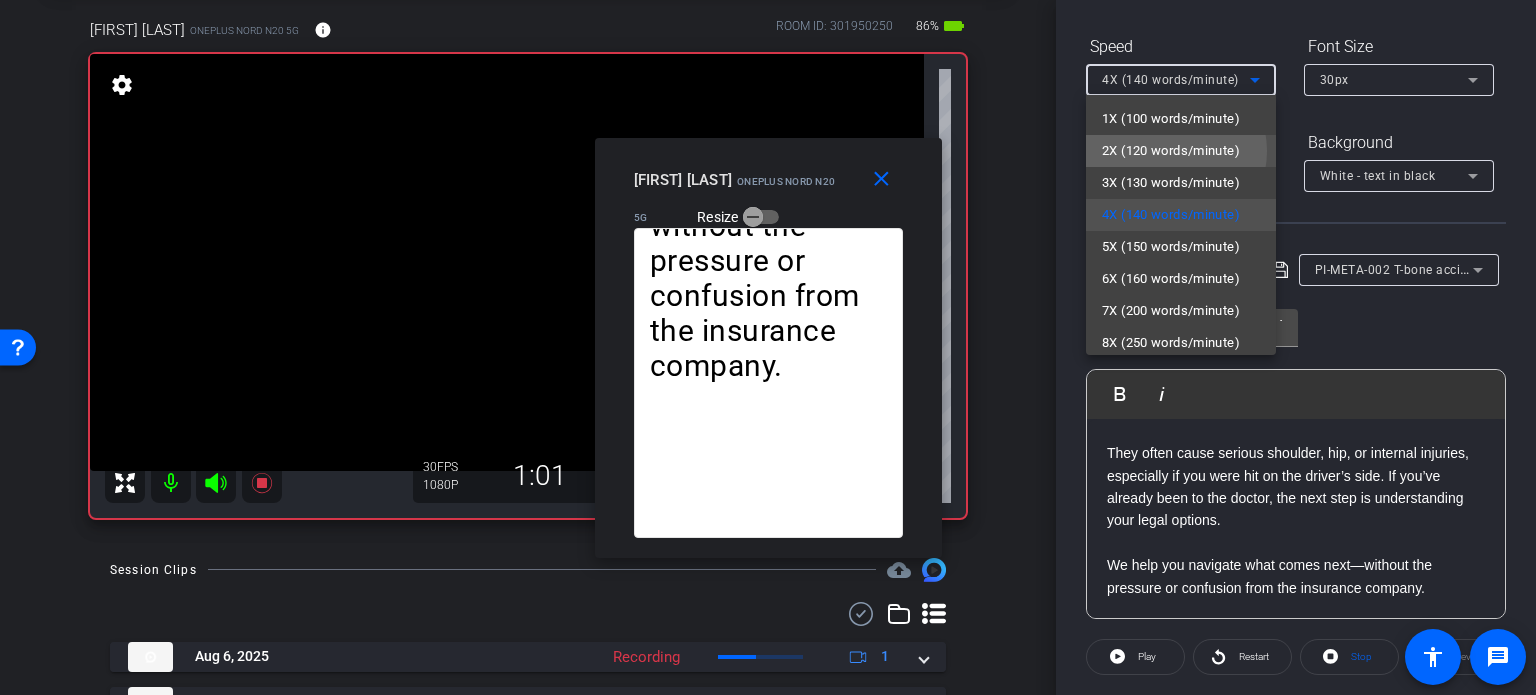 click on "2X (120 words/minute)" at bounding box center [1171, 151] 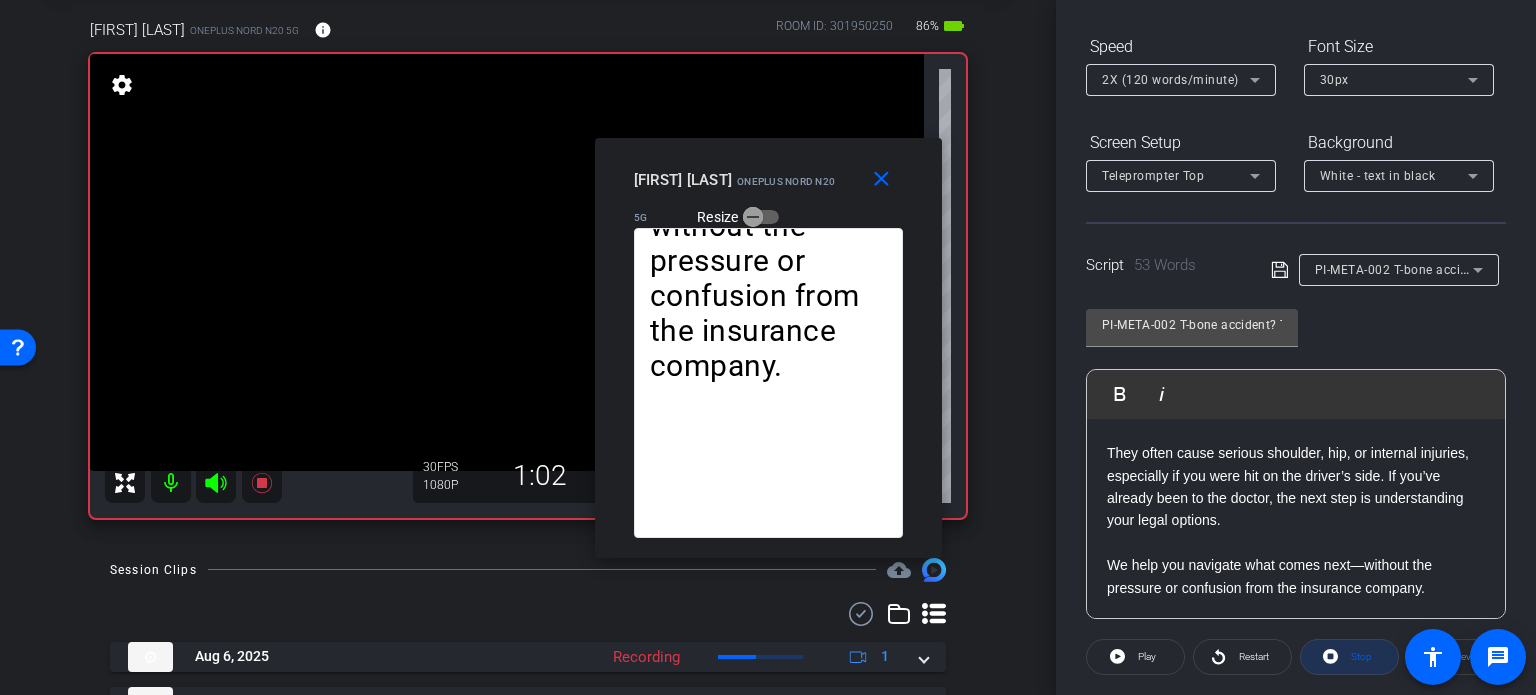 click on "Stop" 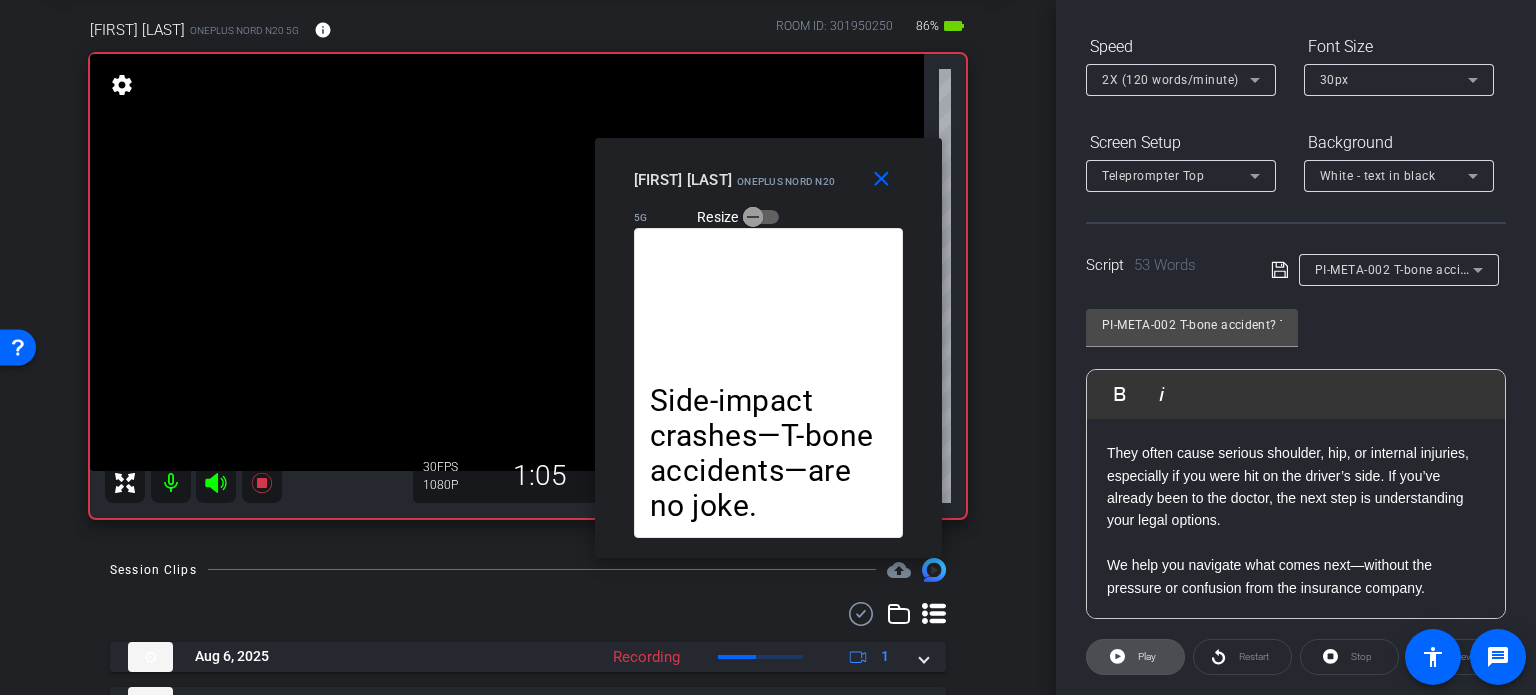click 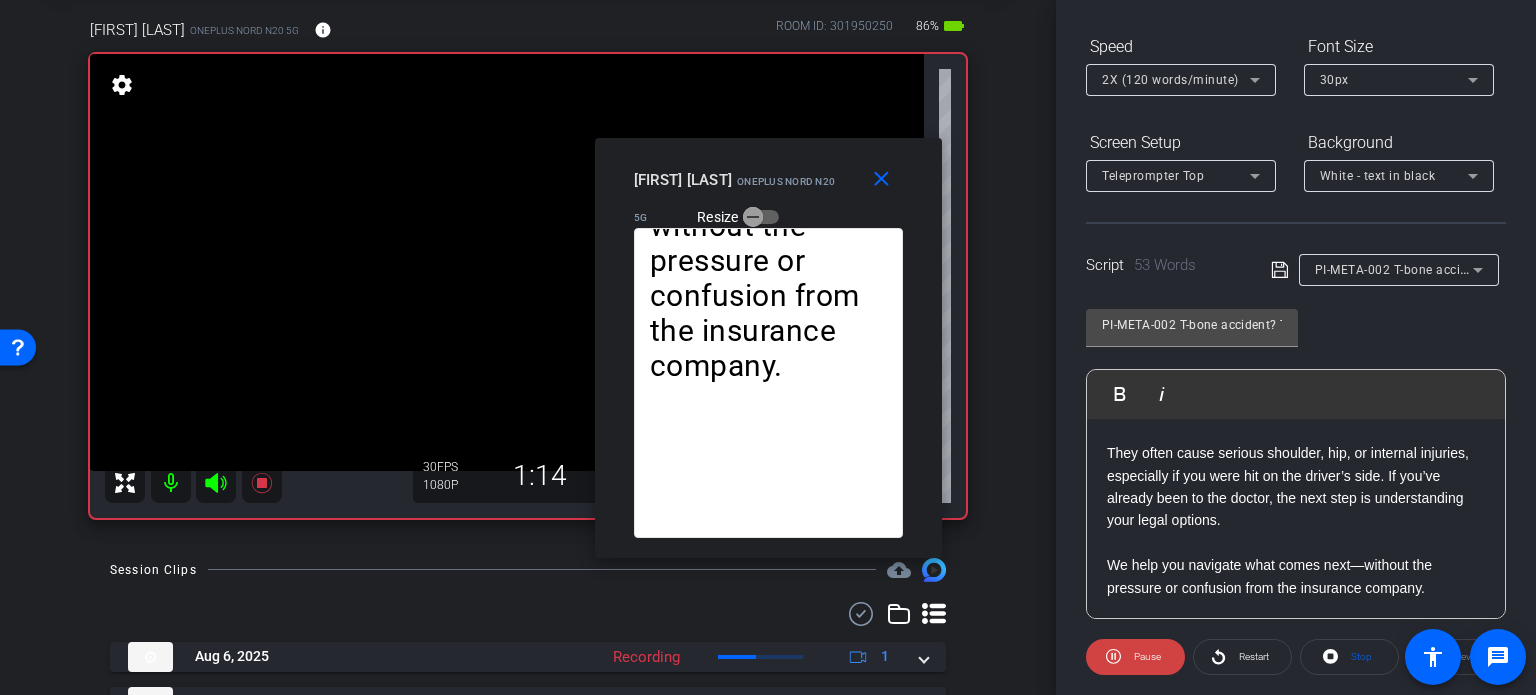 click on "2X (120 words/minute)" at bounding box center [1170, 80] 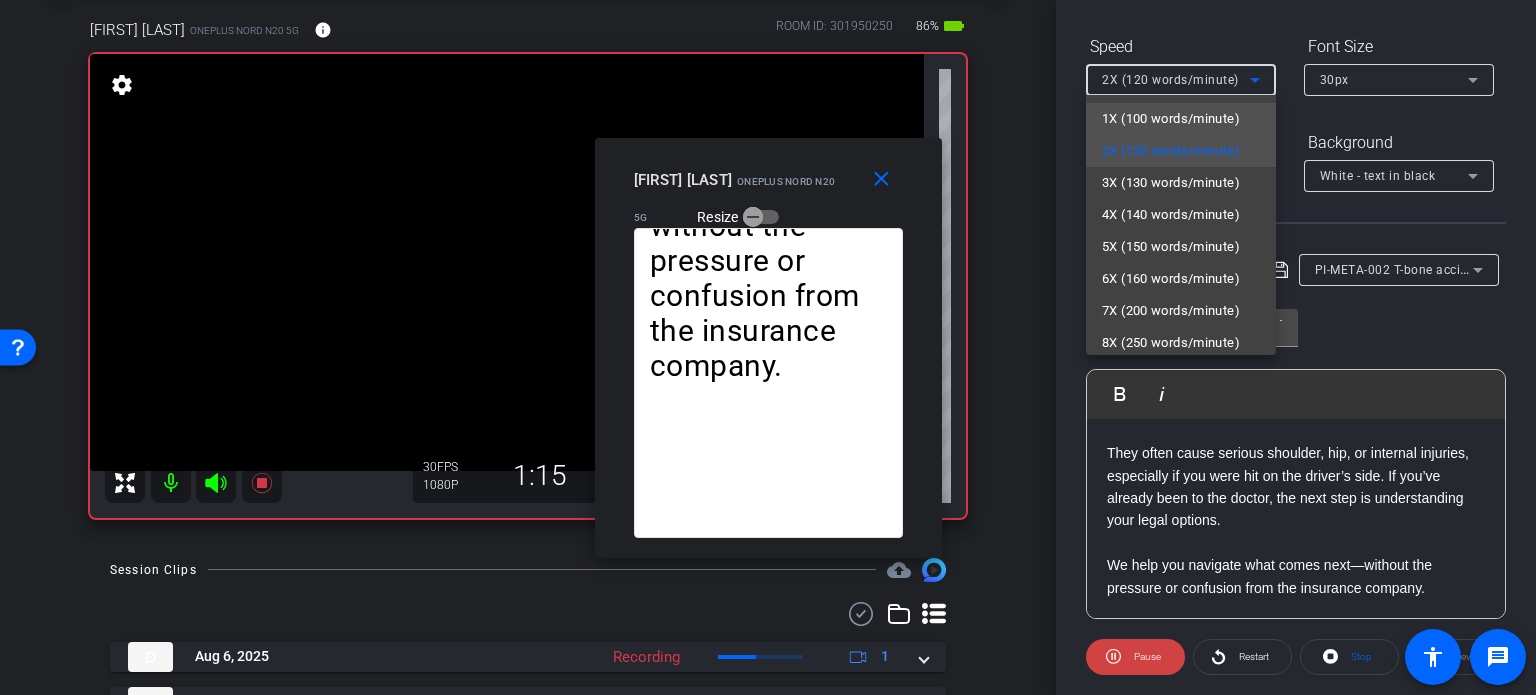 click on "1X (100 words/minute)" at bounding box center [1171, 119] 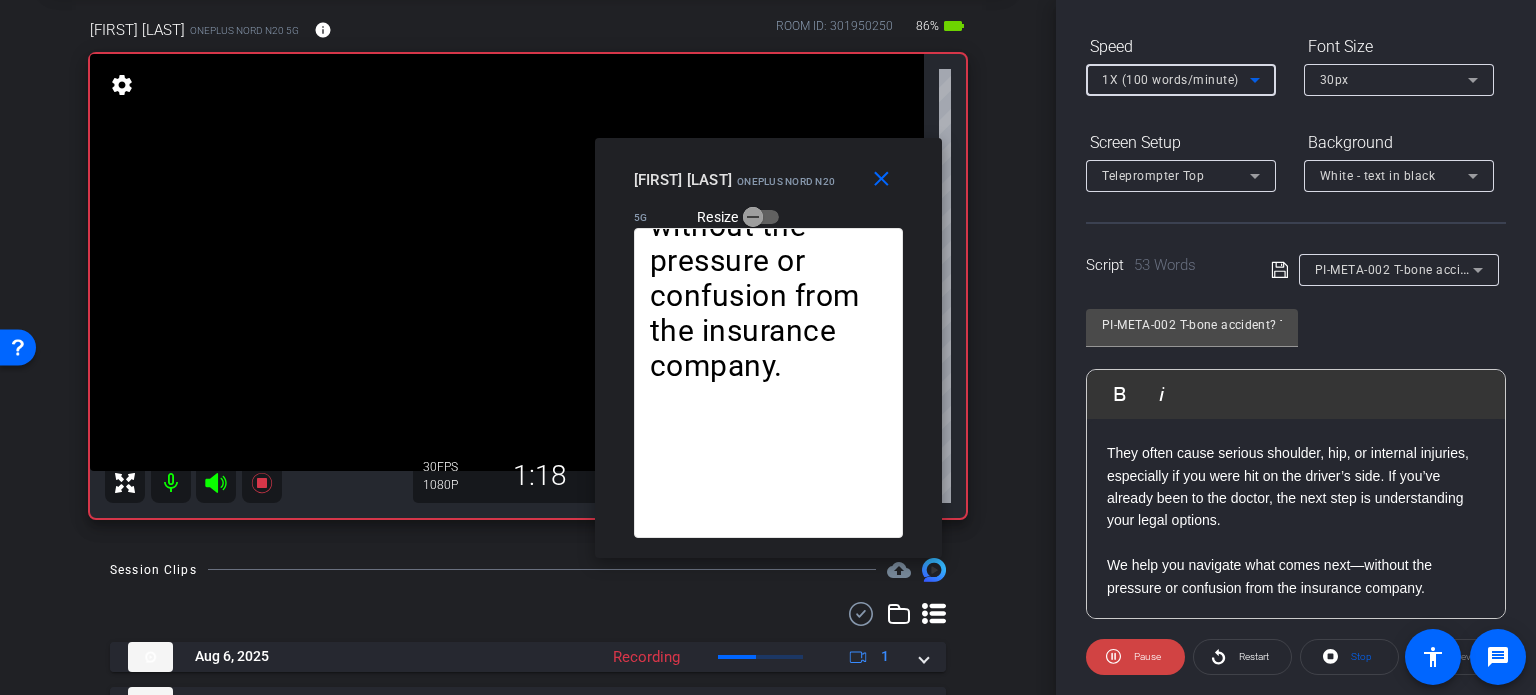 click on "1X (100 words/minute)" at bounding box center (1170, 80) 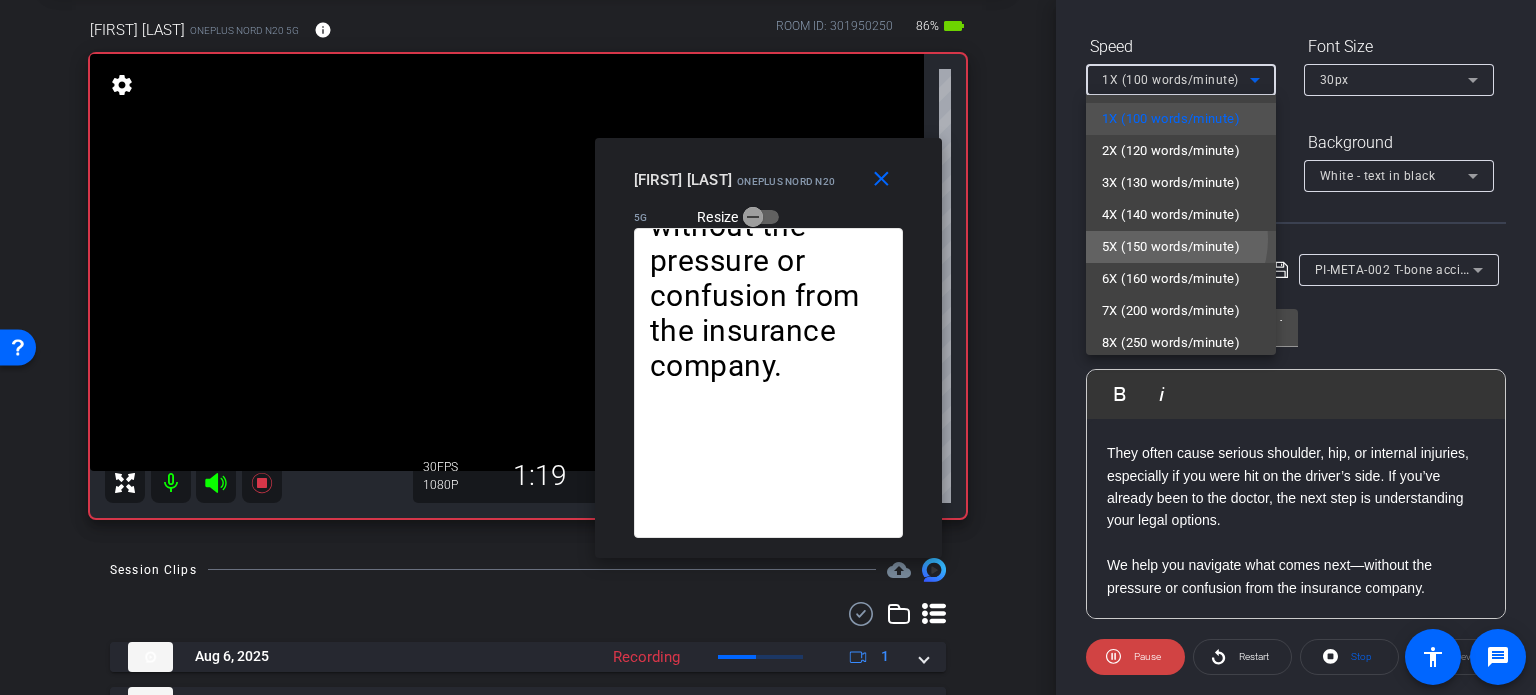 click on "5X (150 words/minute)" at bounding box center (1171, 247) 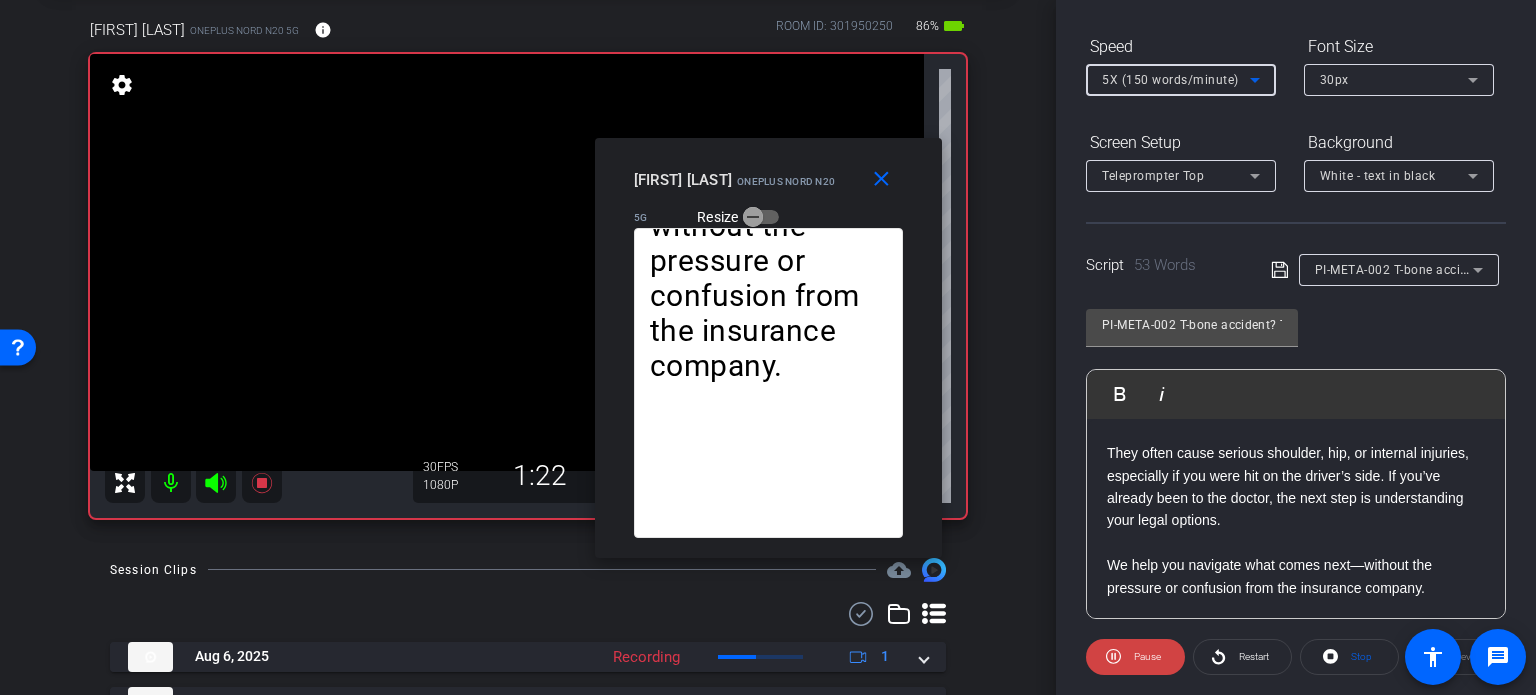click on "5X (150 words/minute)" at bounding box center [1170, 80] 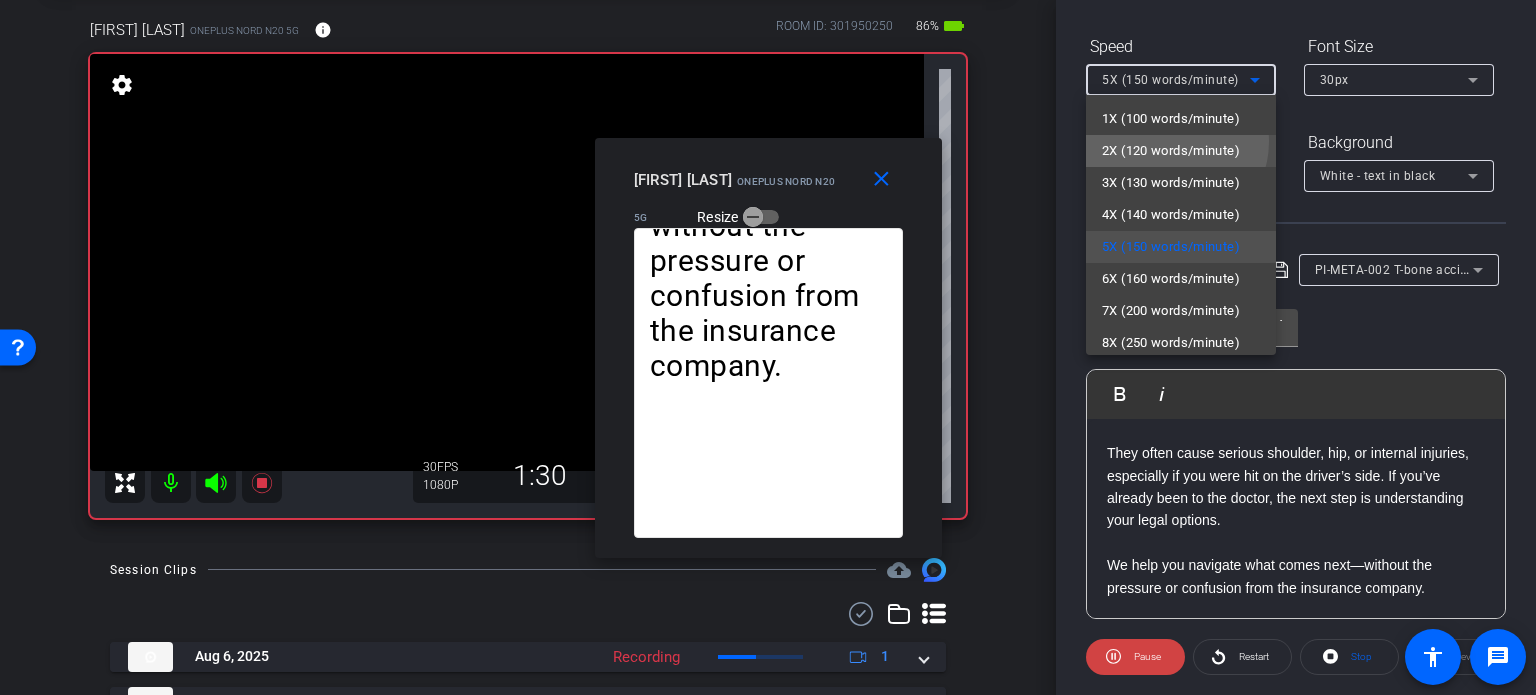 click on "2X (120 words/minute)" at bounding box center [1171, 151] 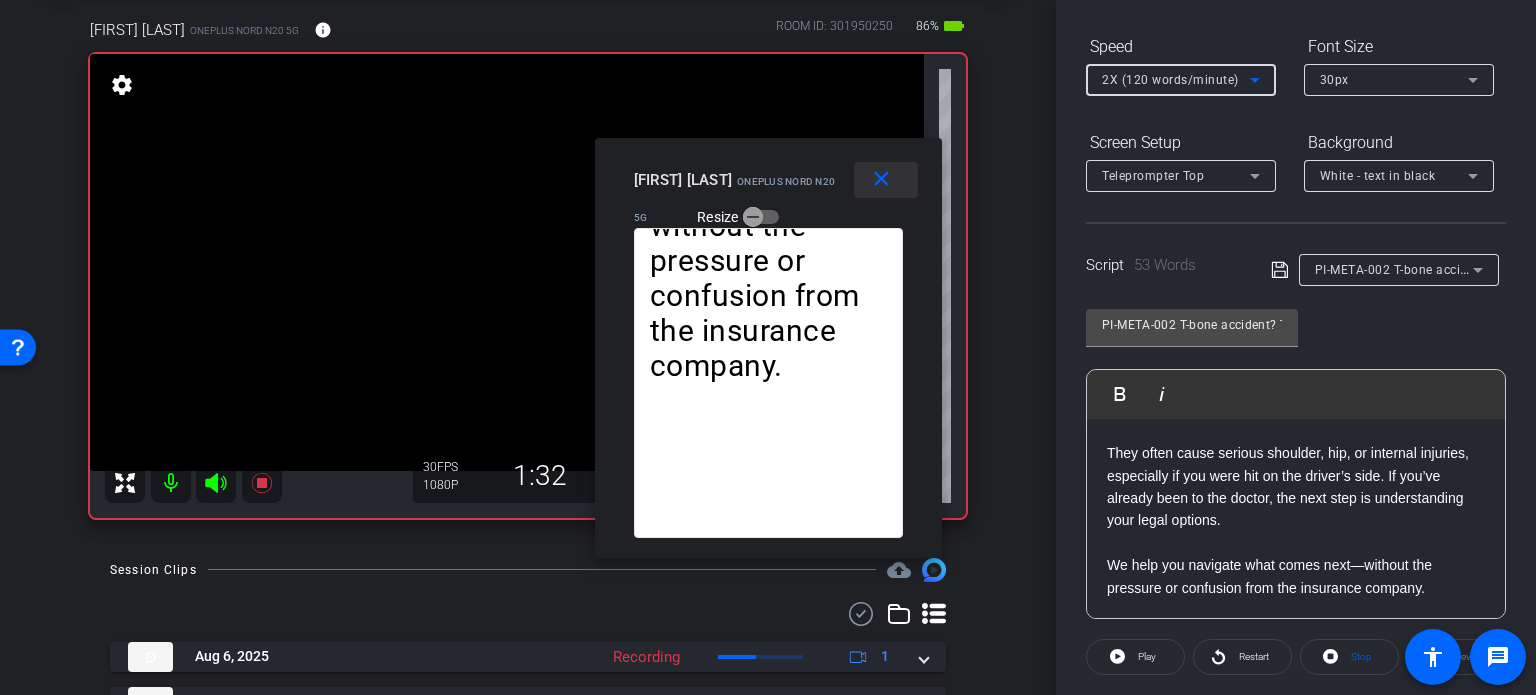 click on "close" at bounding box center (881, 179) 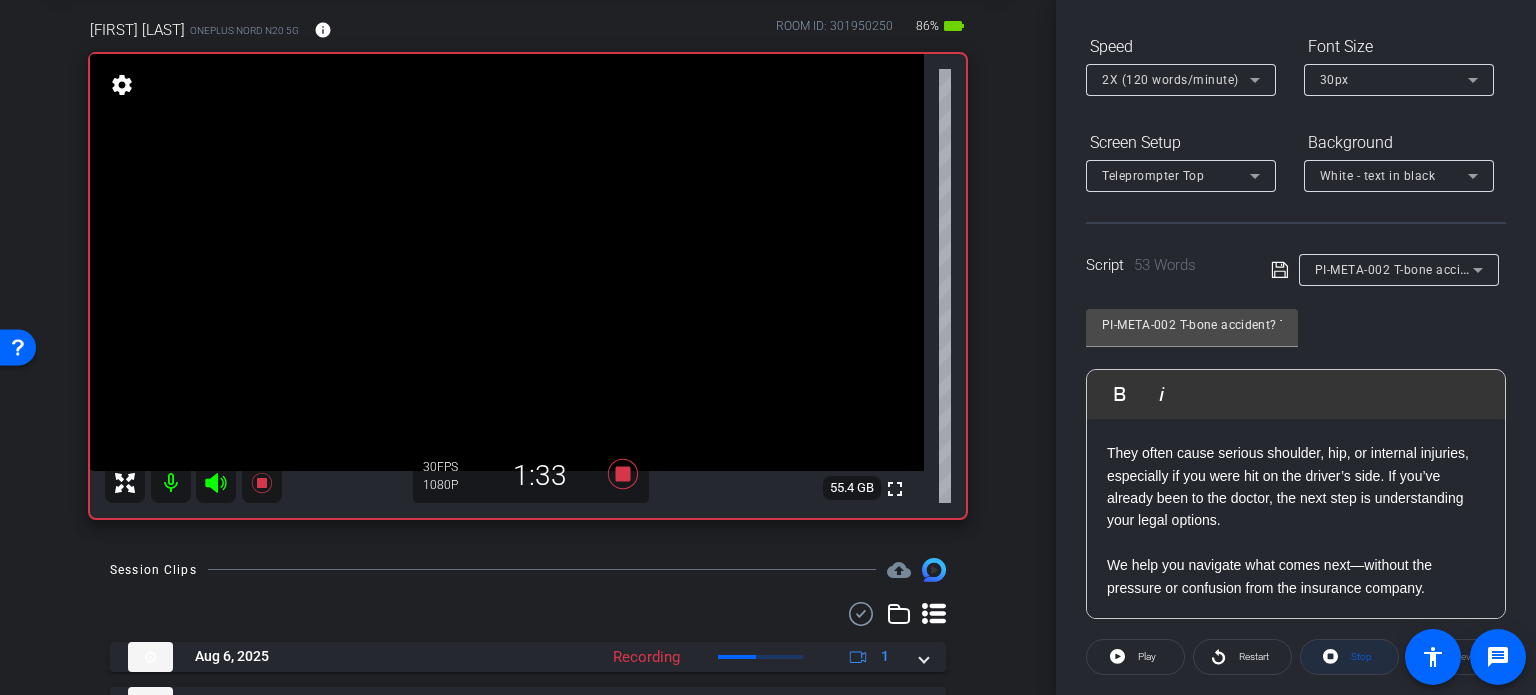 click on "Stop" 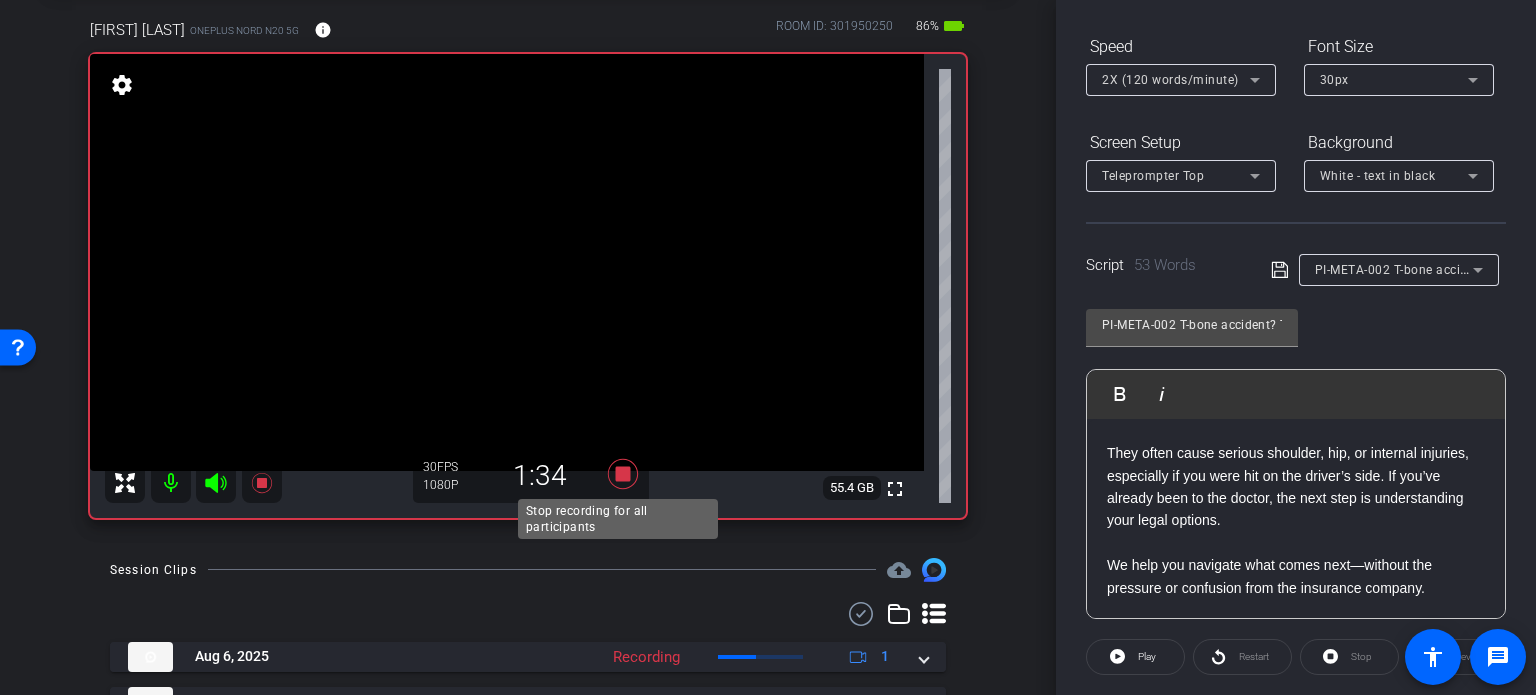click 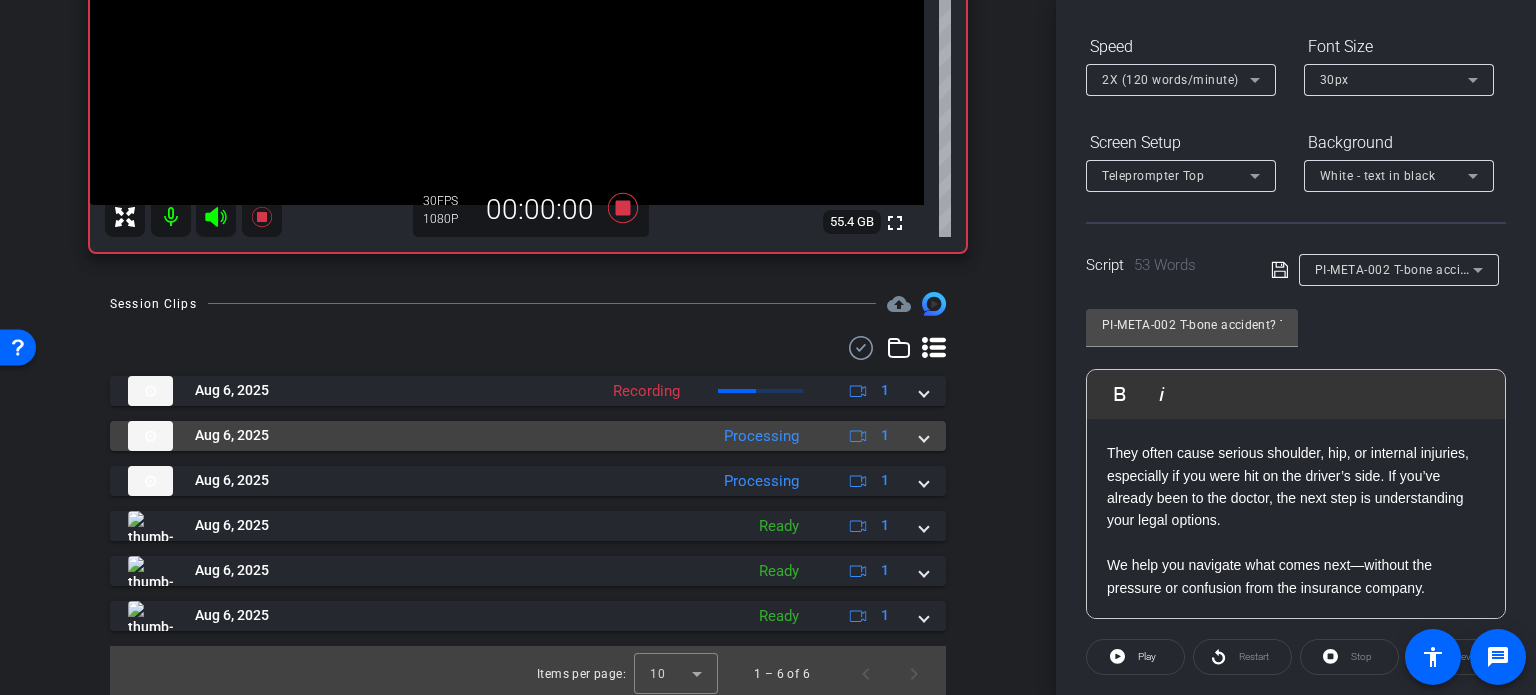 scroll, scrollTop: 372, scrollLeft: 0, axis: vertical 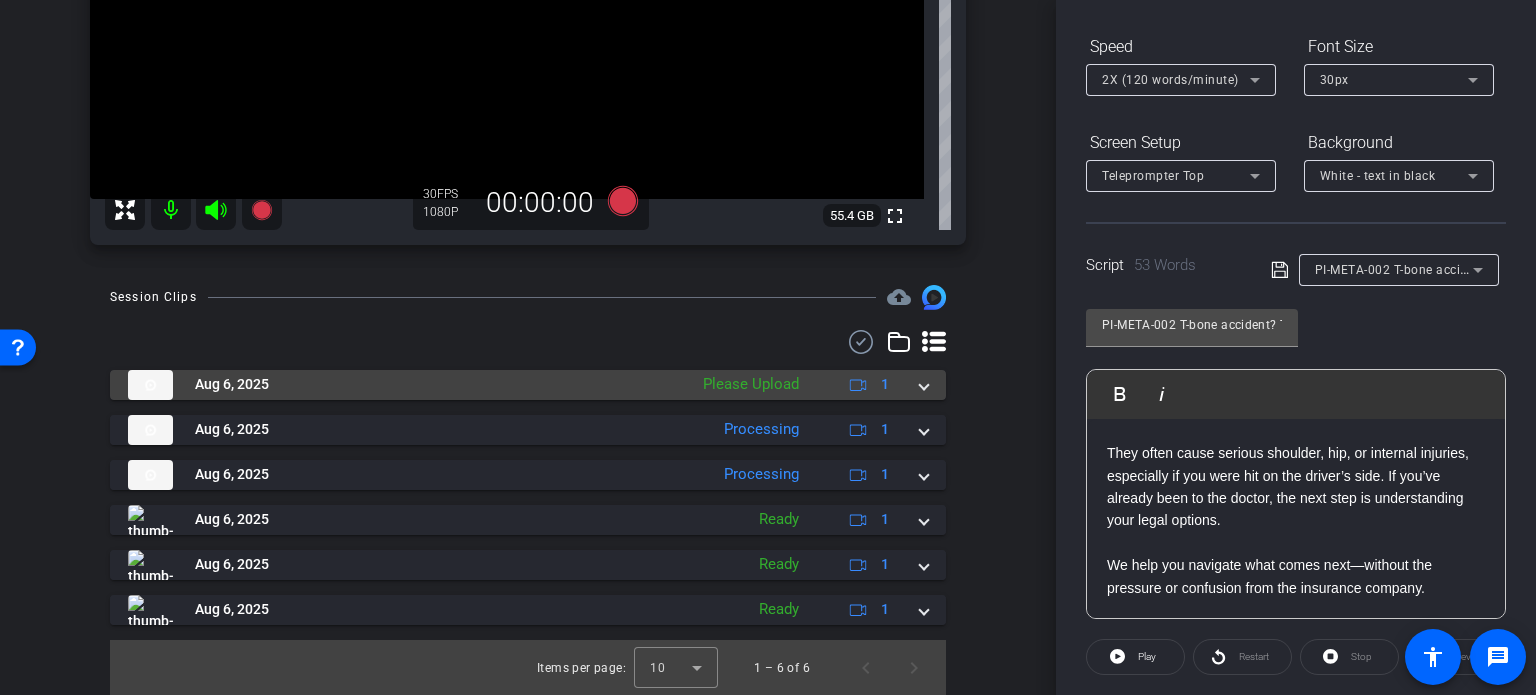 click at bounding box center (924, 384) 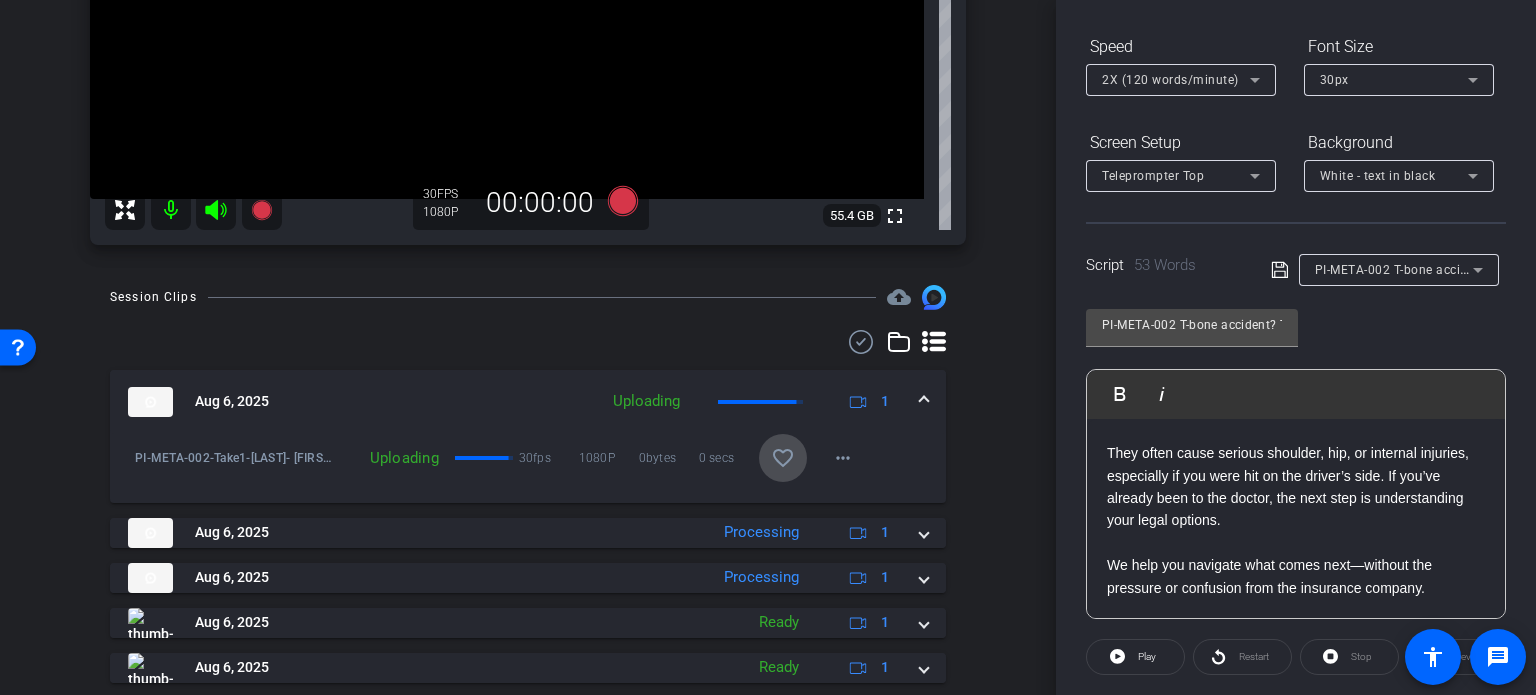 click on "favorite_border" at bounding box center [783, 458] 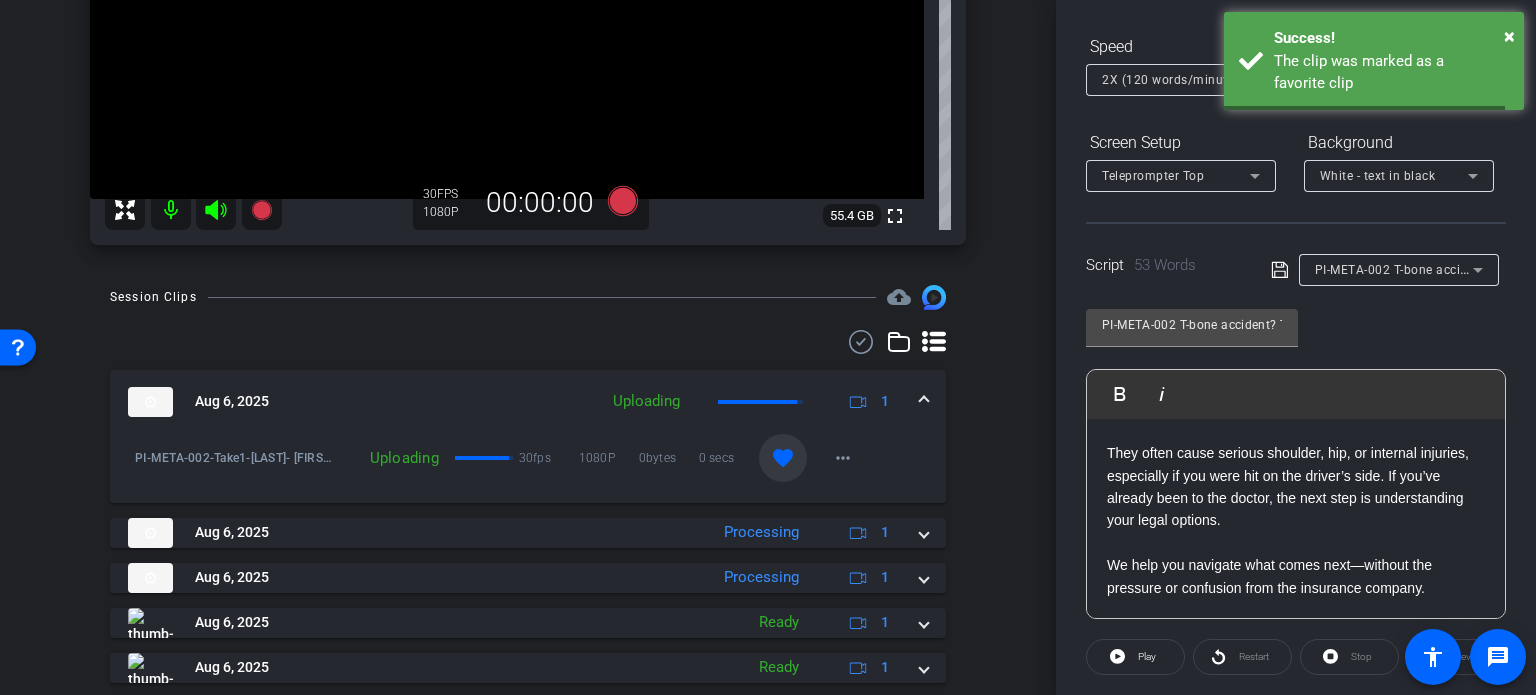 click at bounding box center (924, 401) 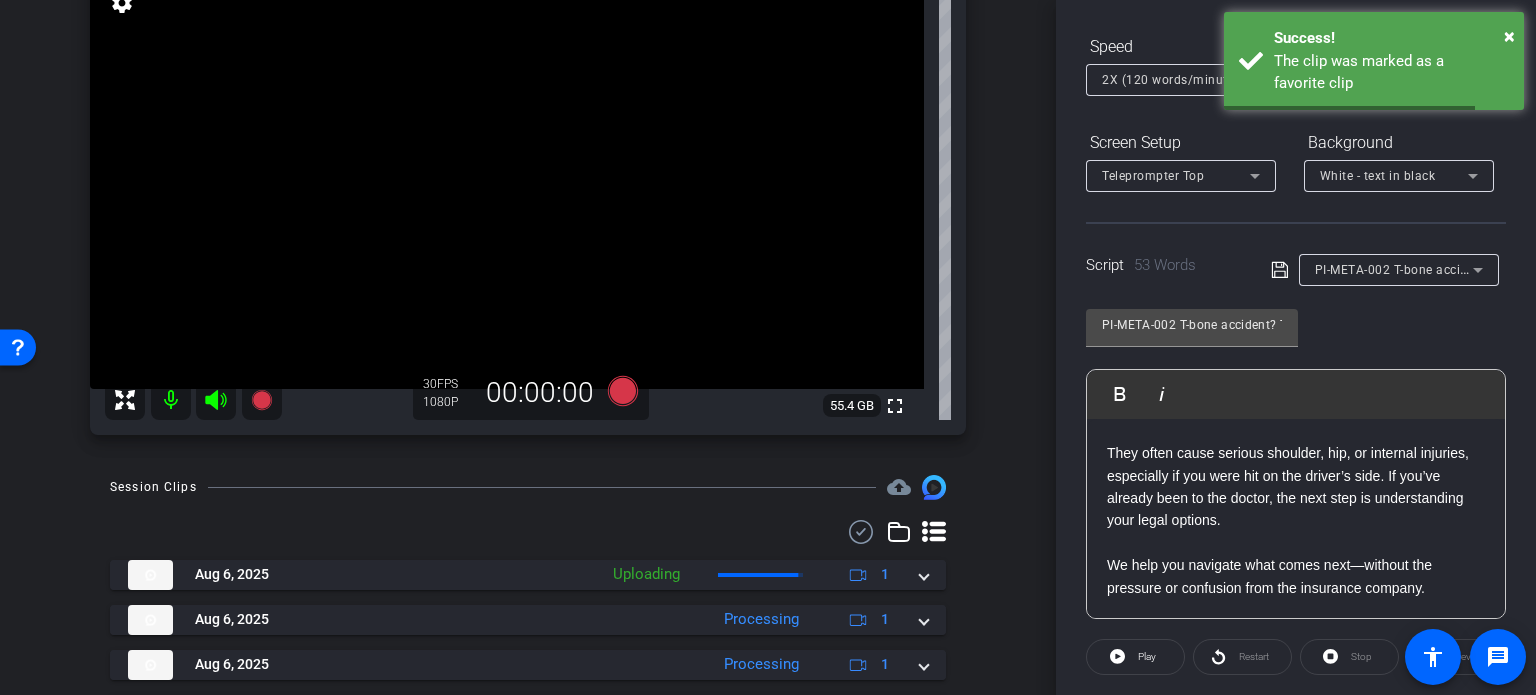 scroll, scrollTop: 0, scrollLeft: 0, axis: both 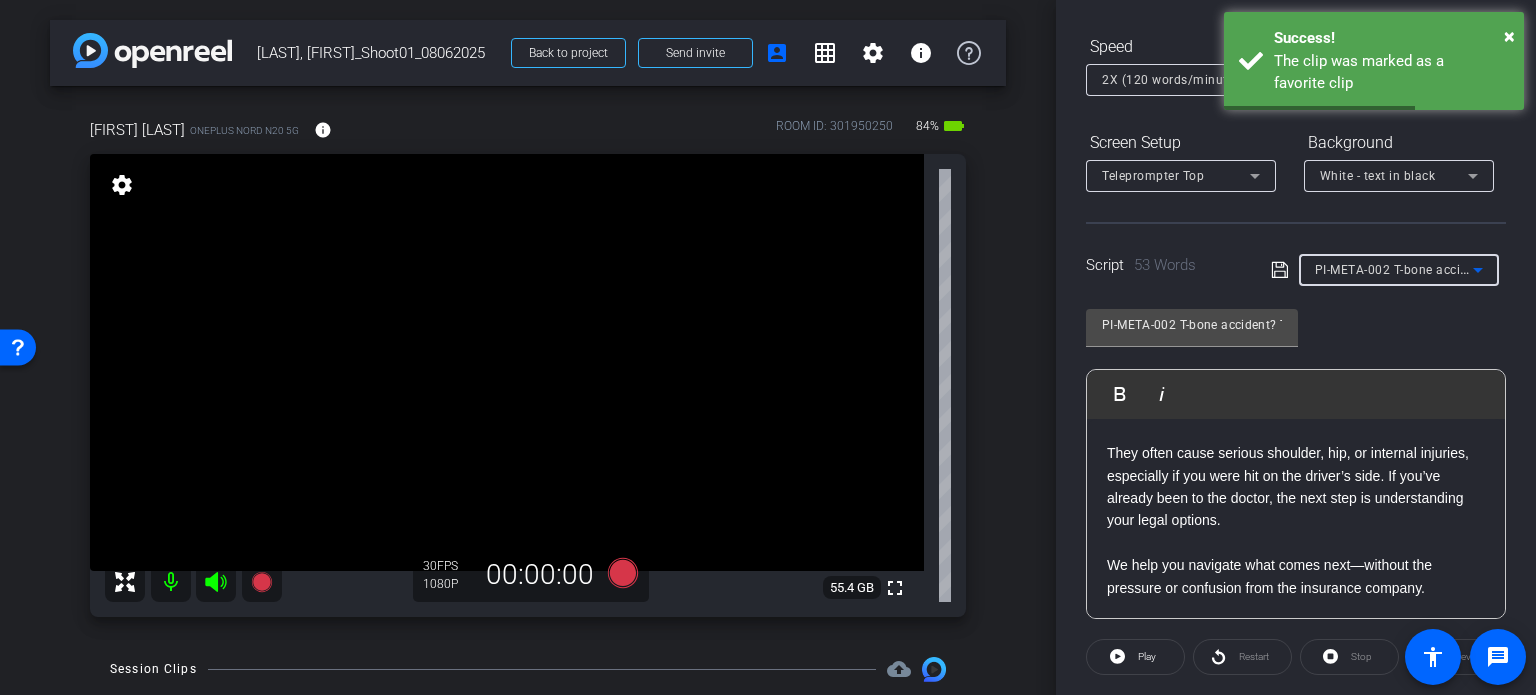 click on "PI-META-002 T-bone accident? These injuries are more serious than you think" at bounding box center [1541, 269] 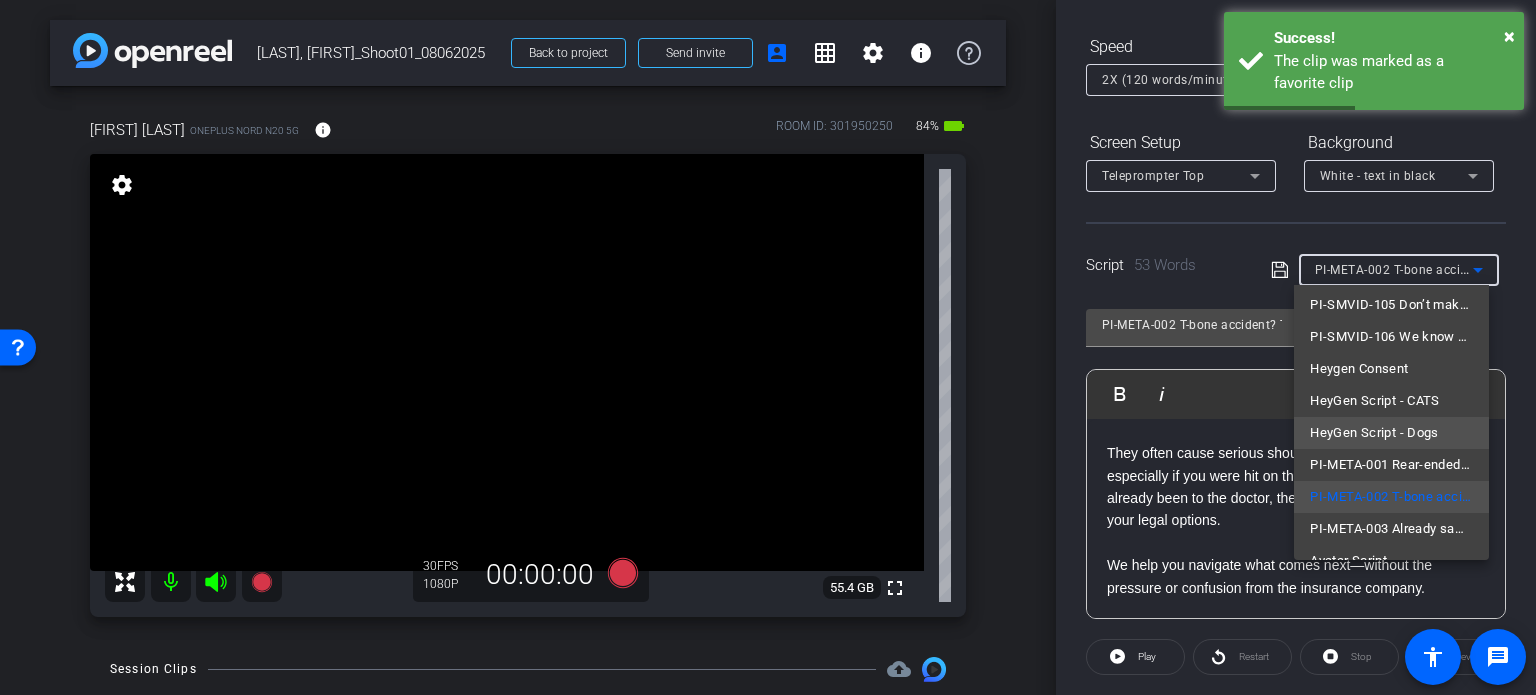 scroll, scrollTop: 220, scrollLeft: 0, axis: vertical 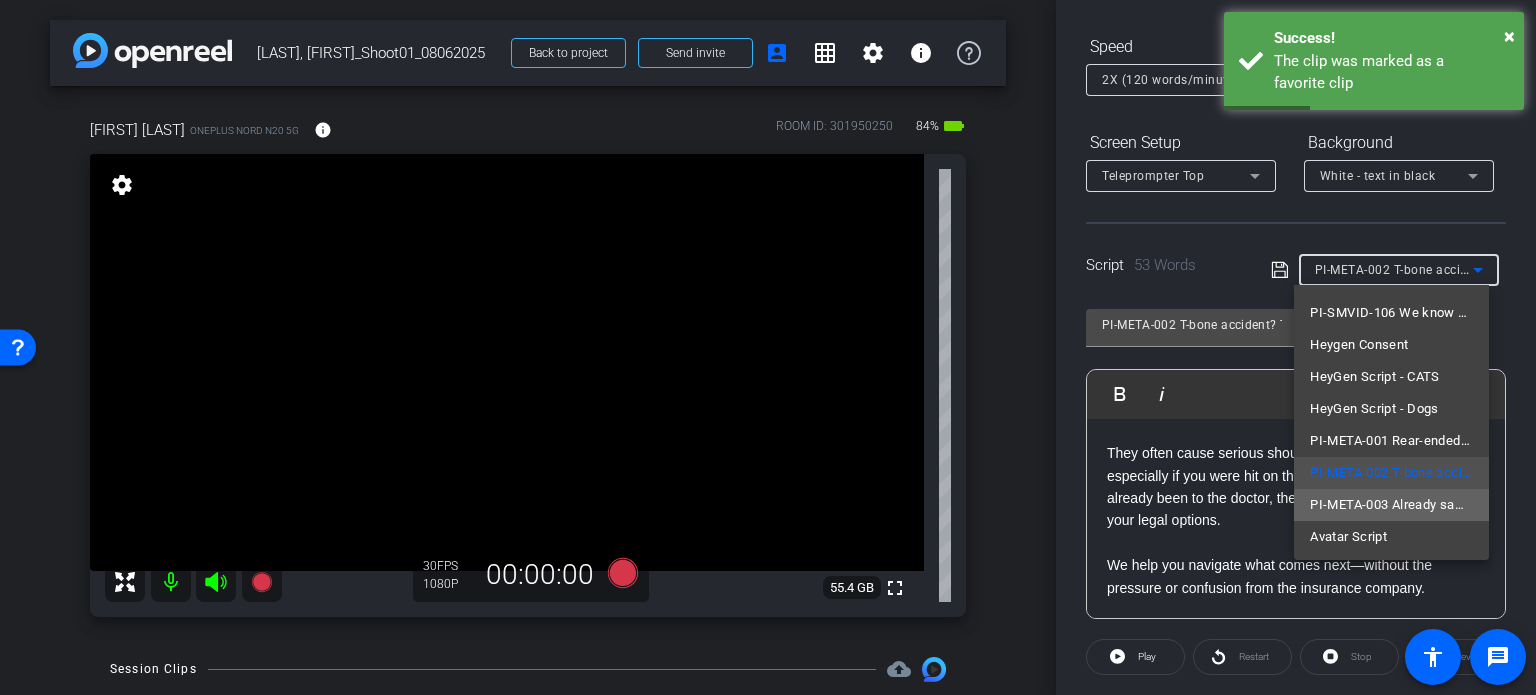 click on "PI-META-003 Already saw a doctor after a wreck? Don’t make this mistake next" at bounding box center [1391, 505] 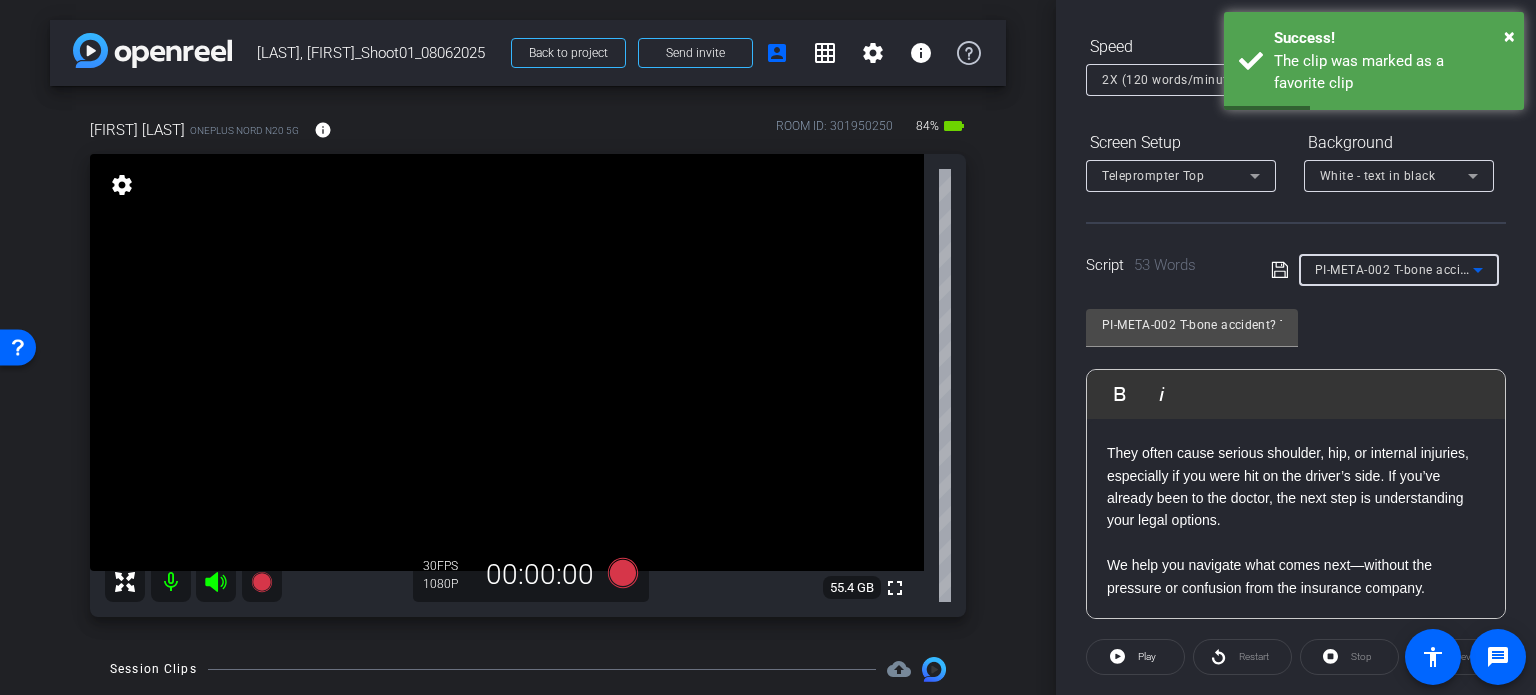 type on "PI-META-003 Already saw a doctor after a wreck? Don’t make this mistake next" 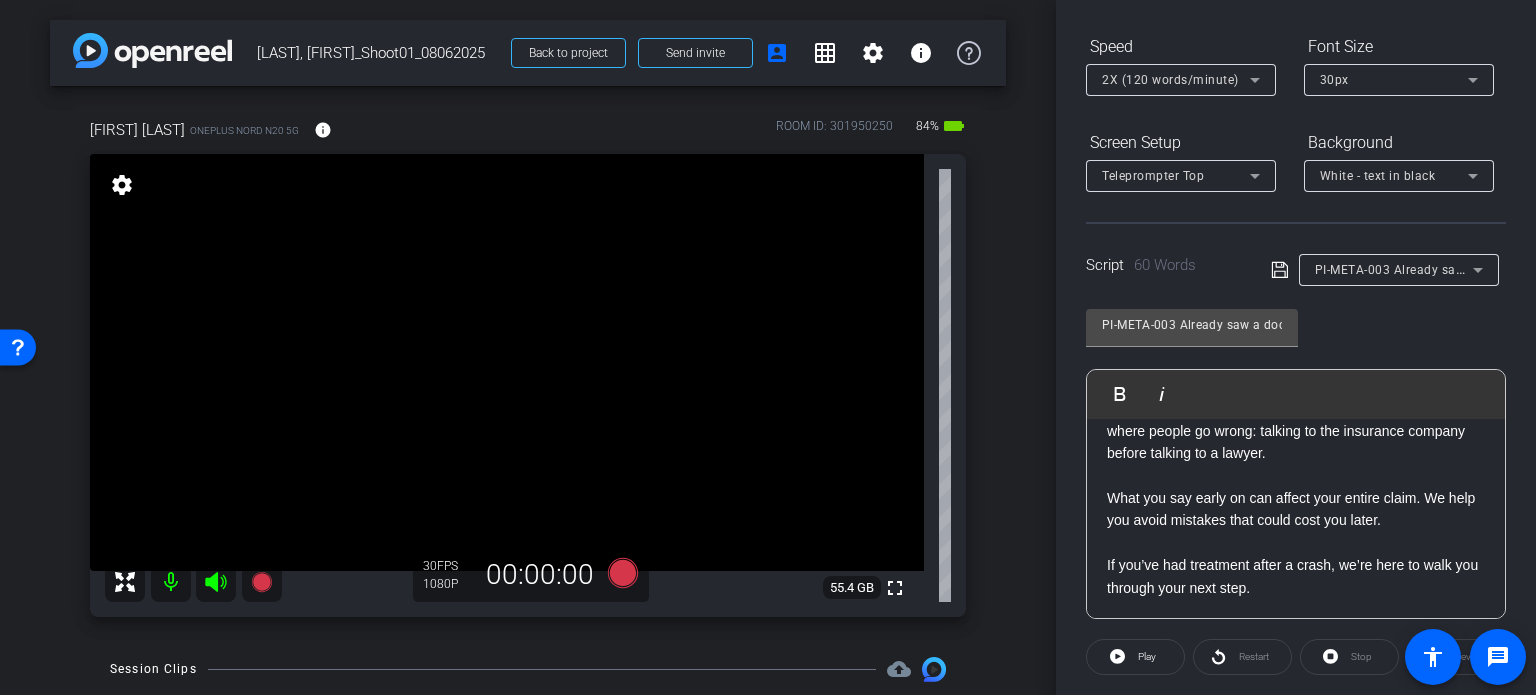 click on "What you say early on can affect your entire claim. We help you avoid mistakes that could cost you later." 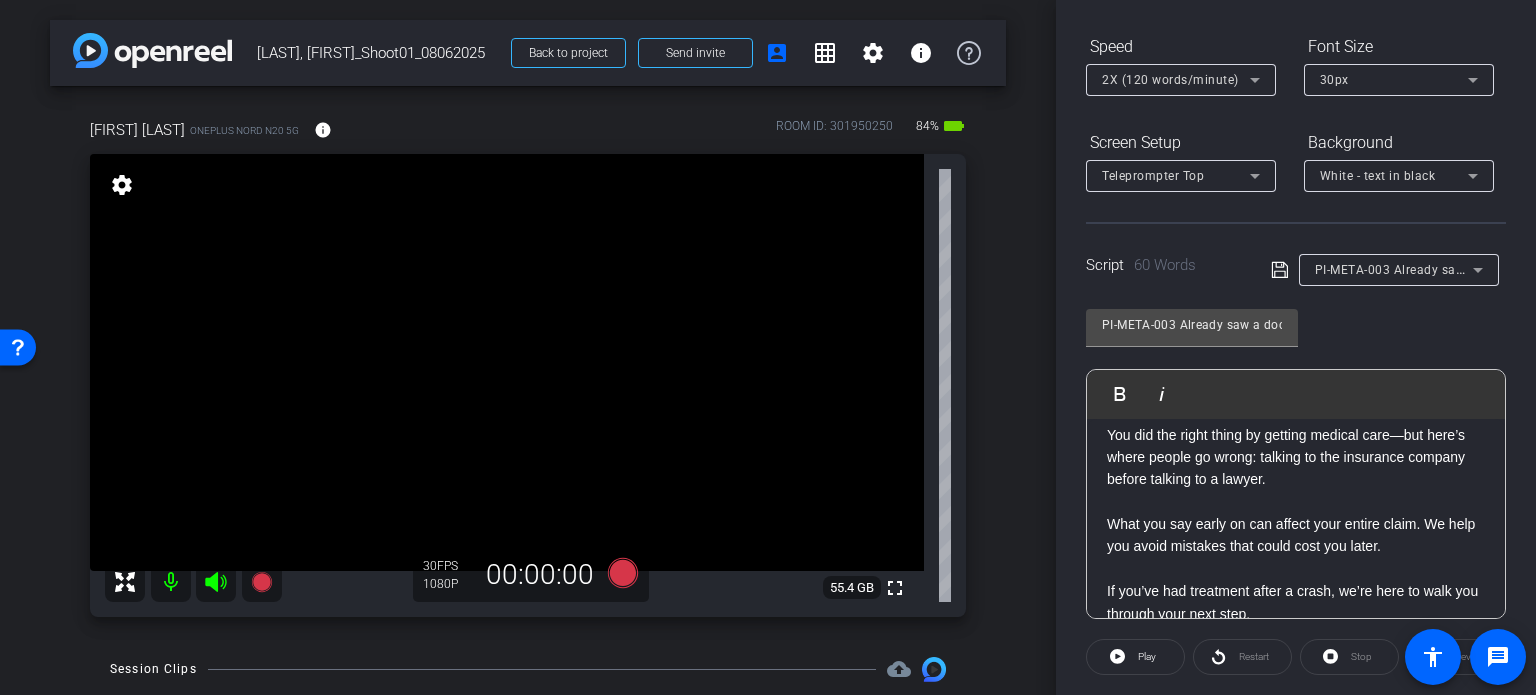 scroll, scrollTop: 0, scrollLeft: 0, axis: both 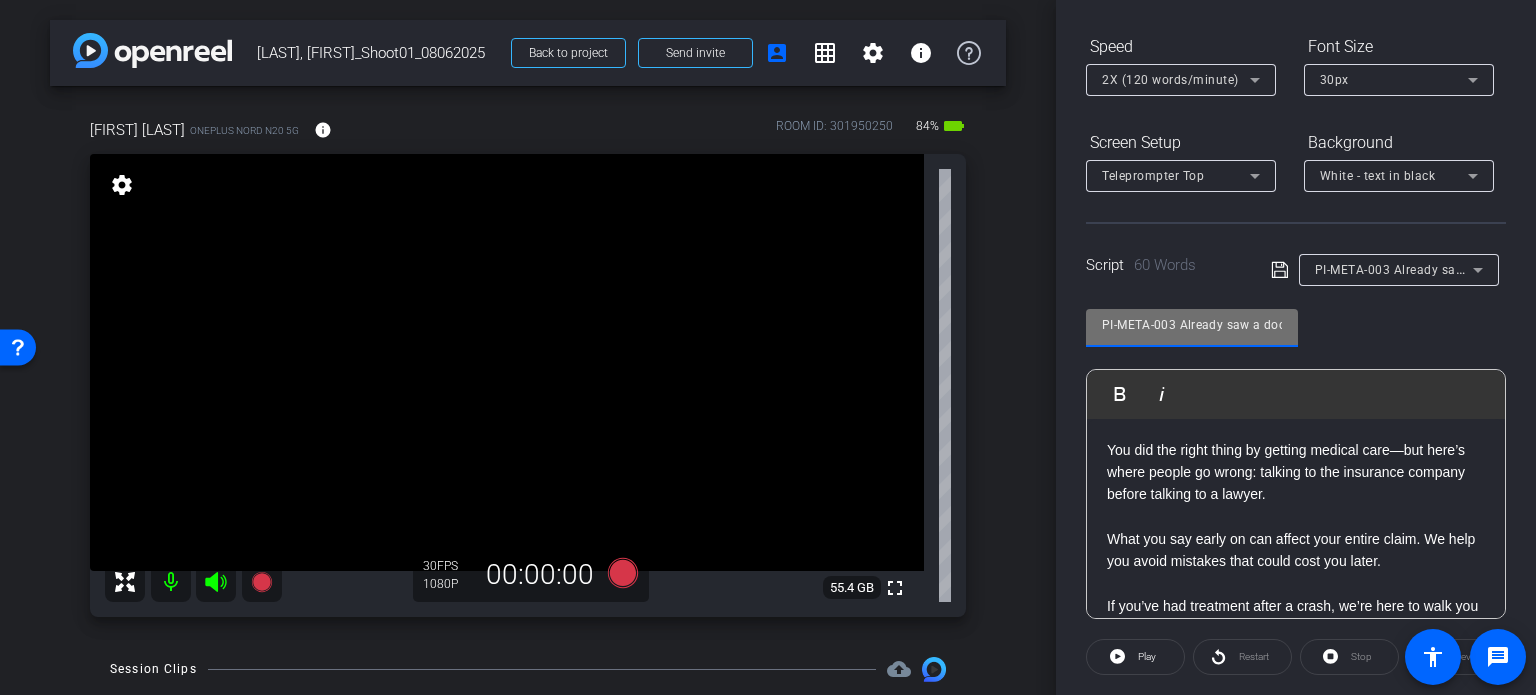 drag, startPoint x: 1174, startPoint y: 327, endPoint x: 979, endPoint y: 322, distance: 195.06409 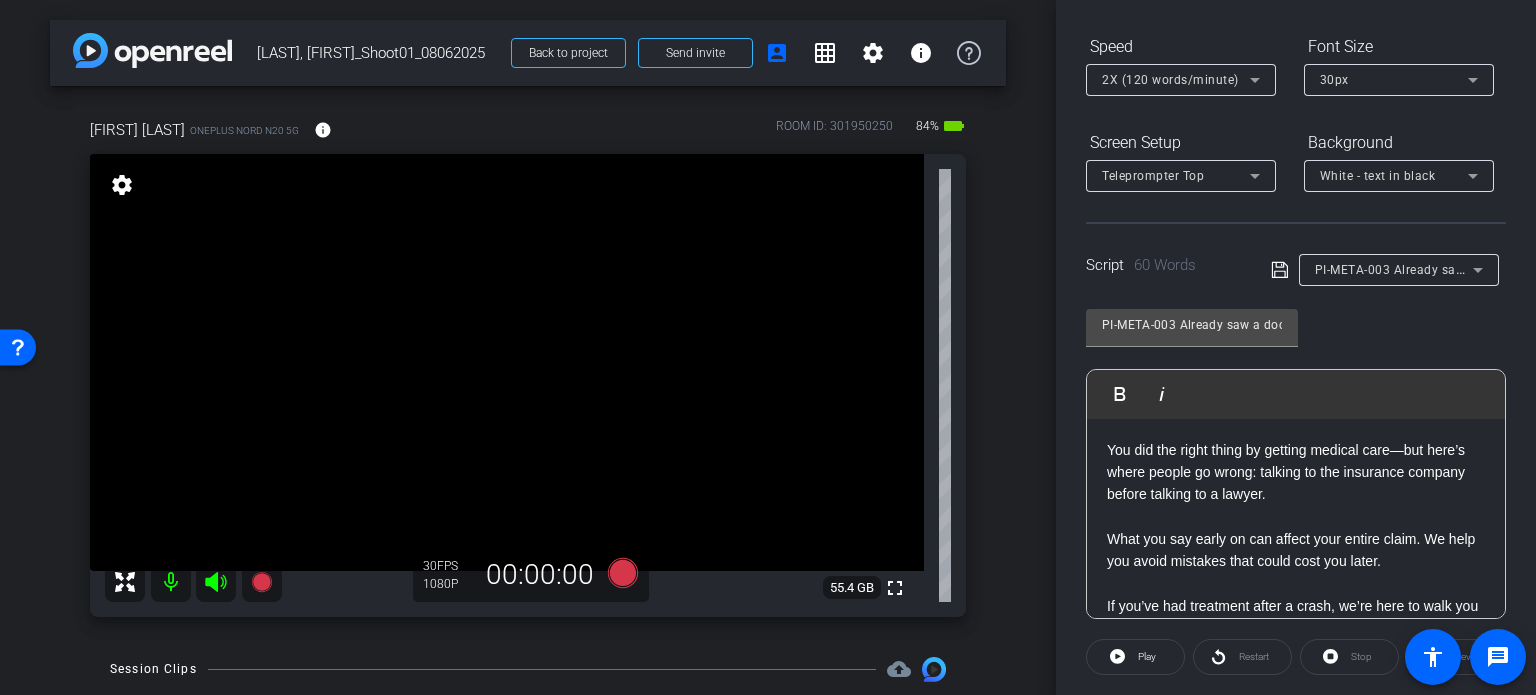 scroll, scrollTop: 100, scrollLeft: 0, axis: vertical 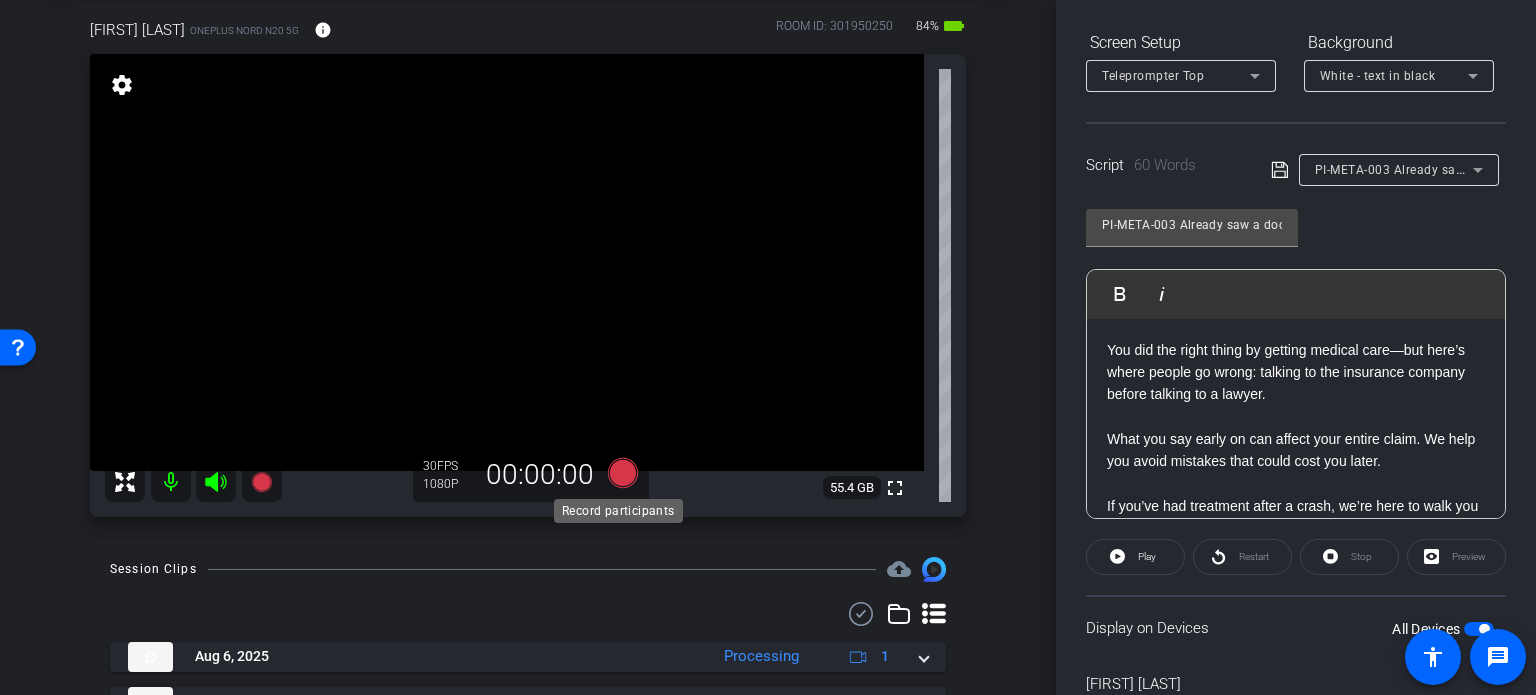 click 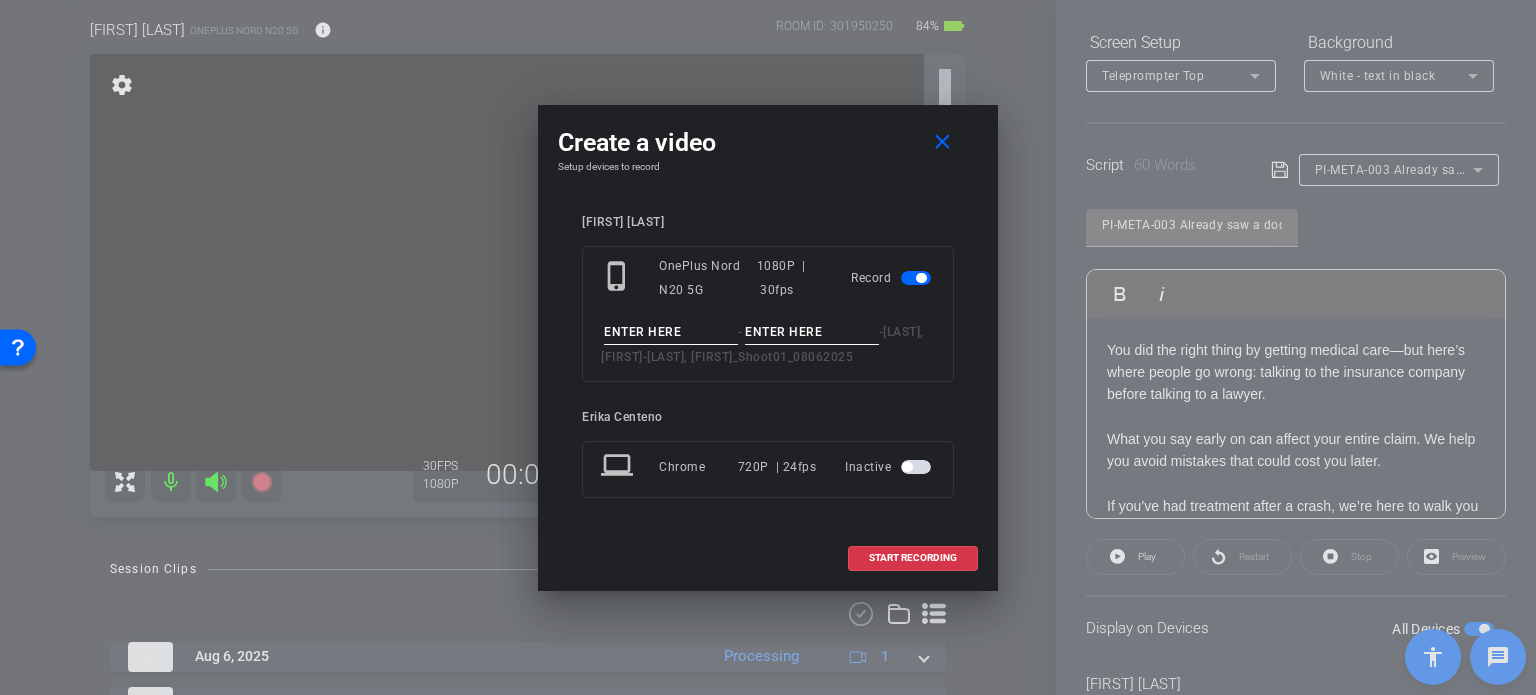 click at bounding box center [671, 332] 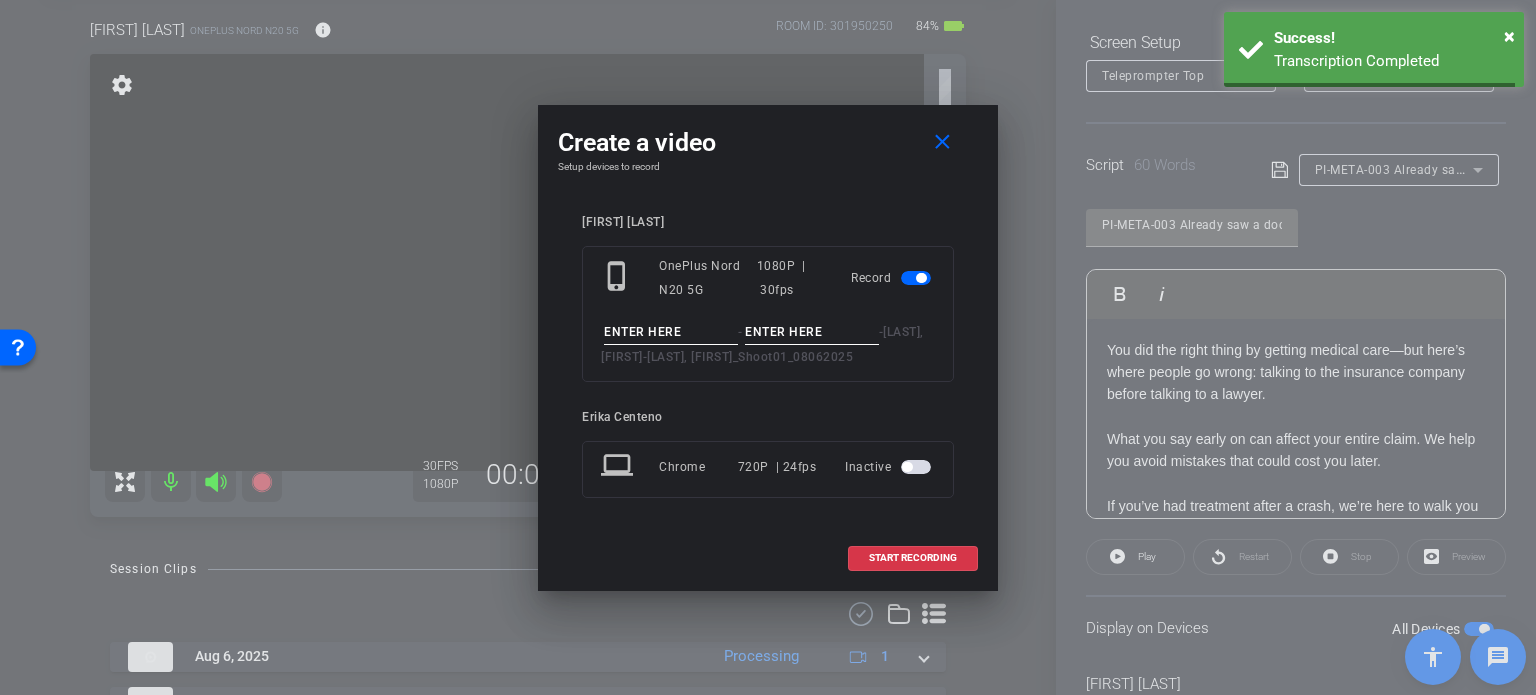 paste on "PI-META-003" 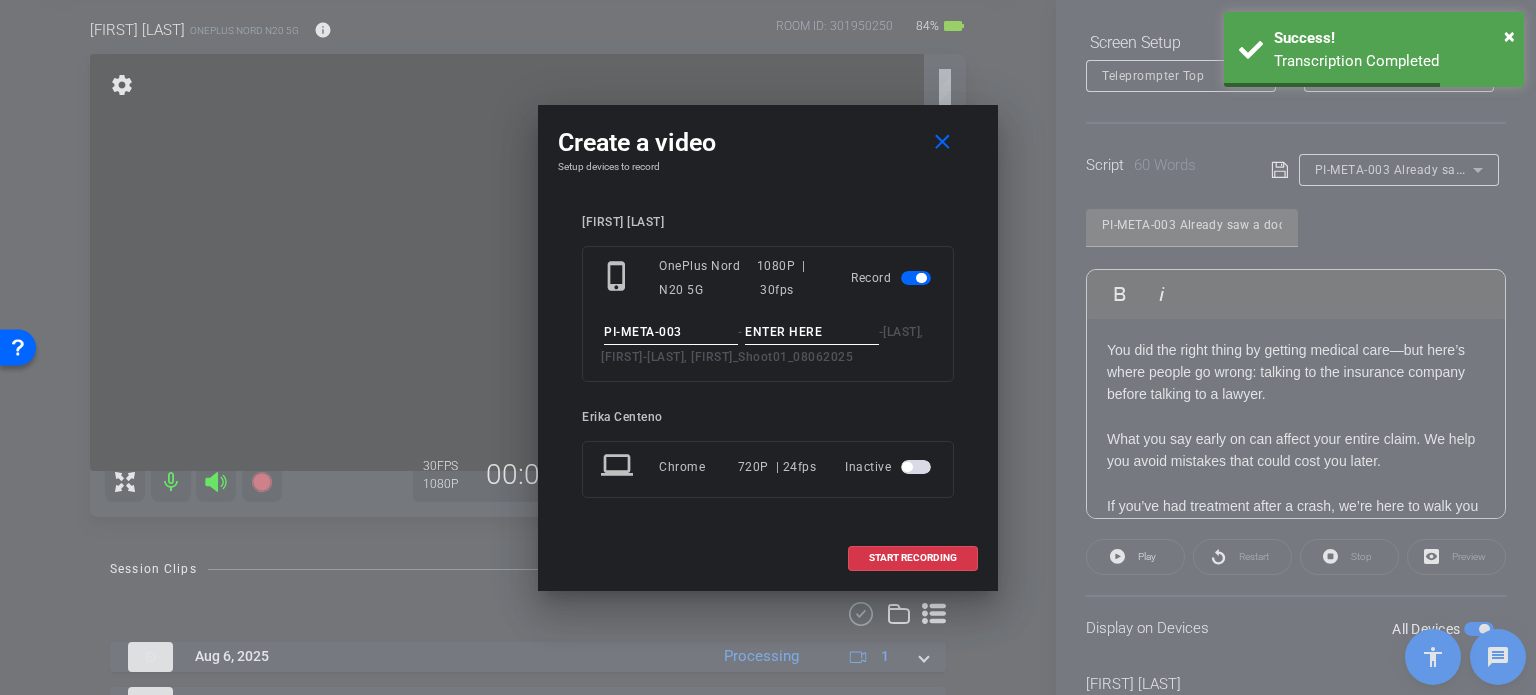 type on "PI-META-003" 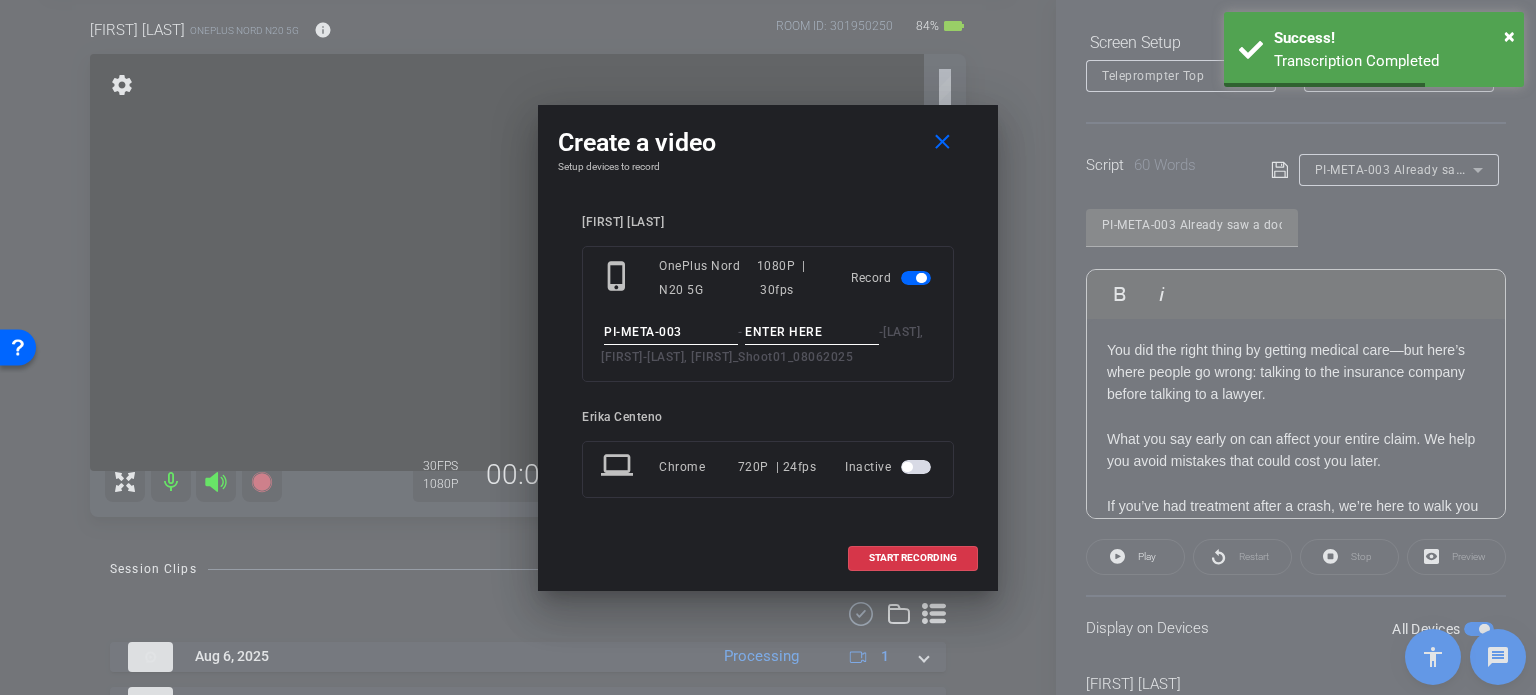 click at bounding box center [812, 332] 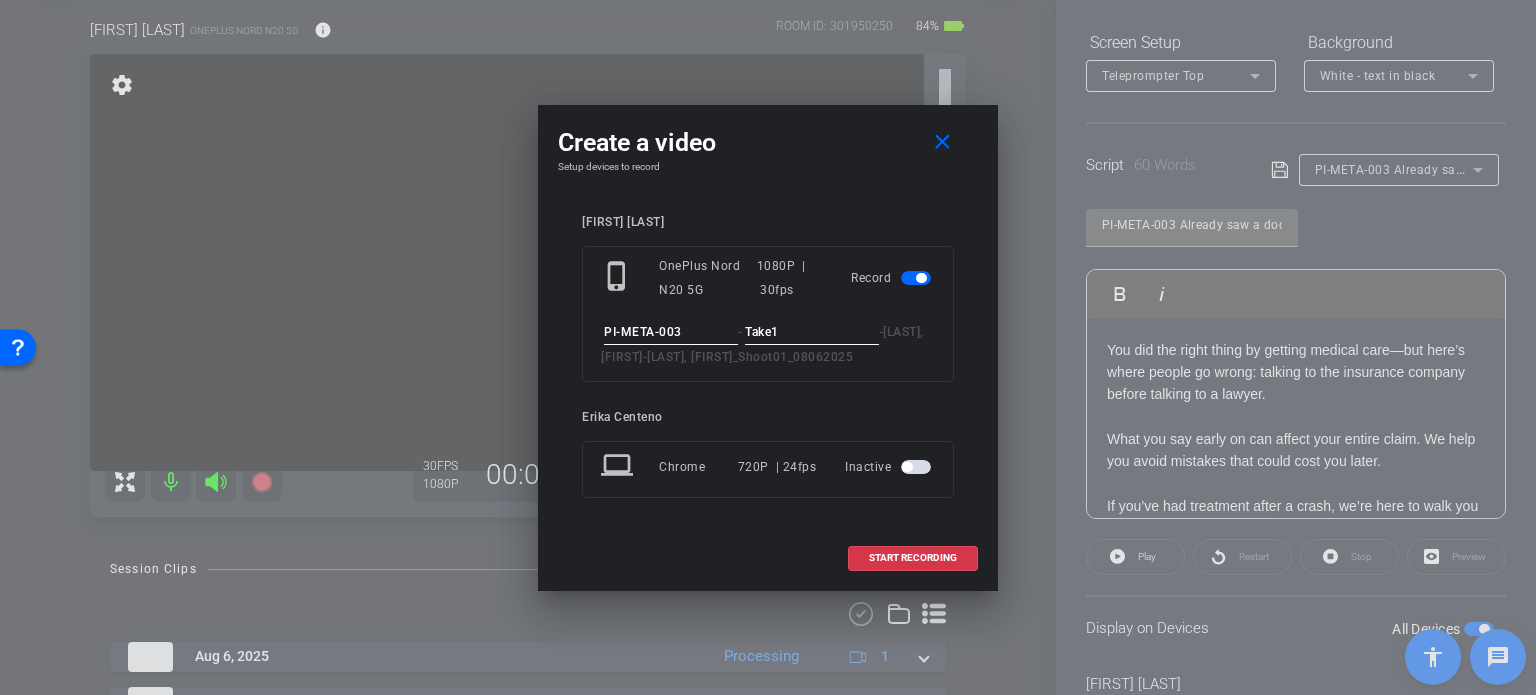 type on "Take1" 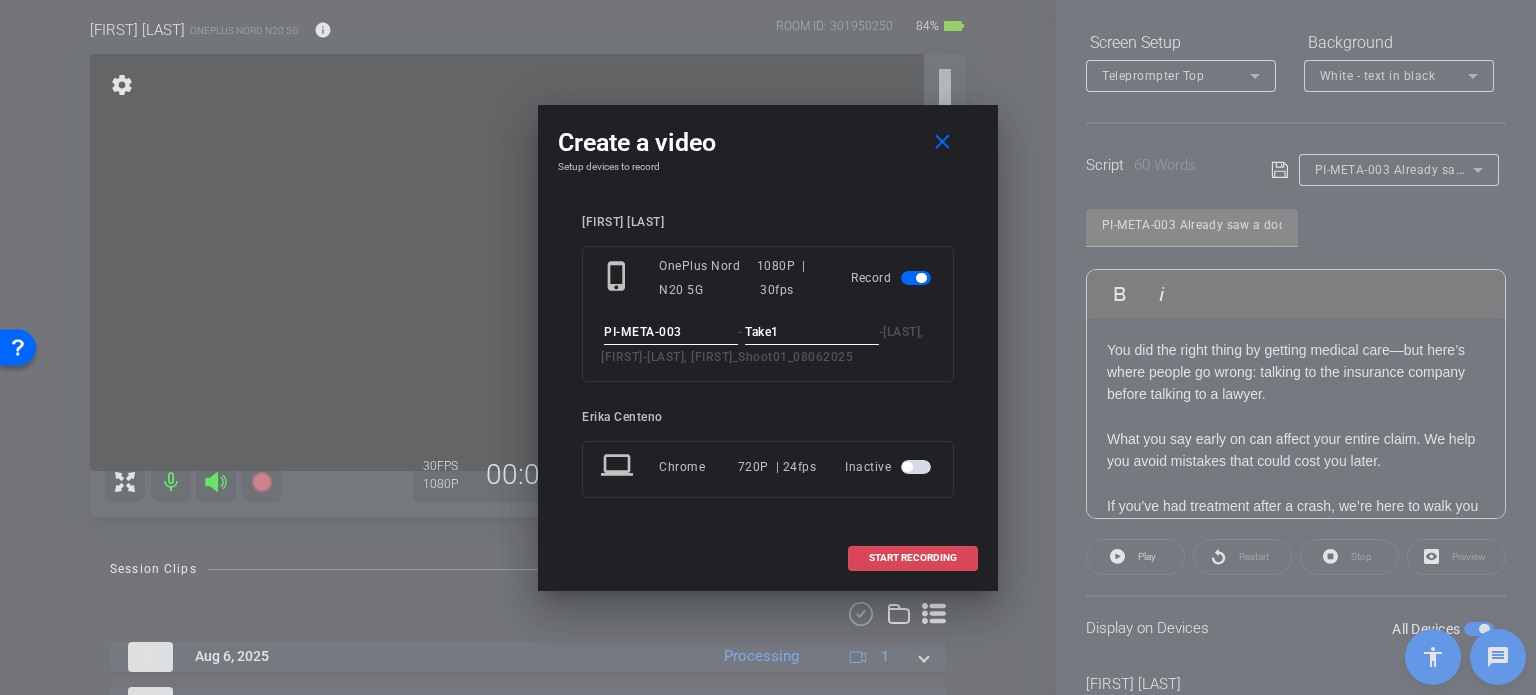 click on "START RECORDING" at bounding box center (913, 558) 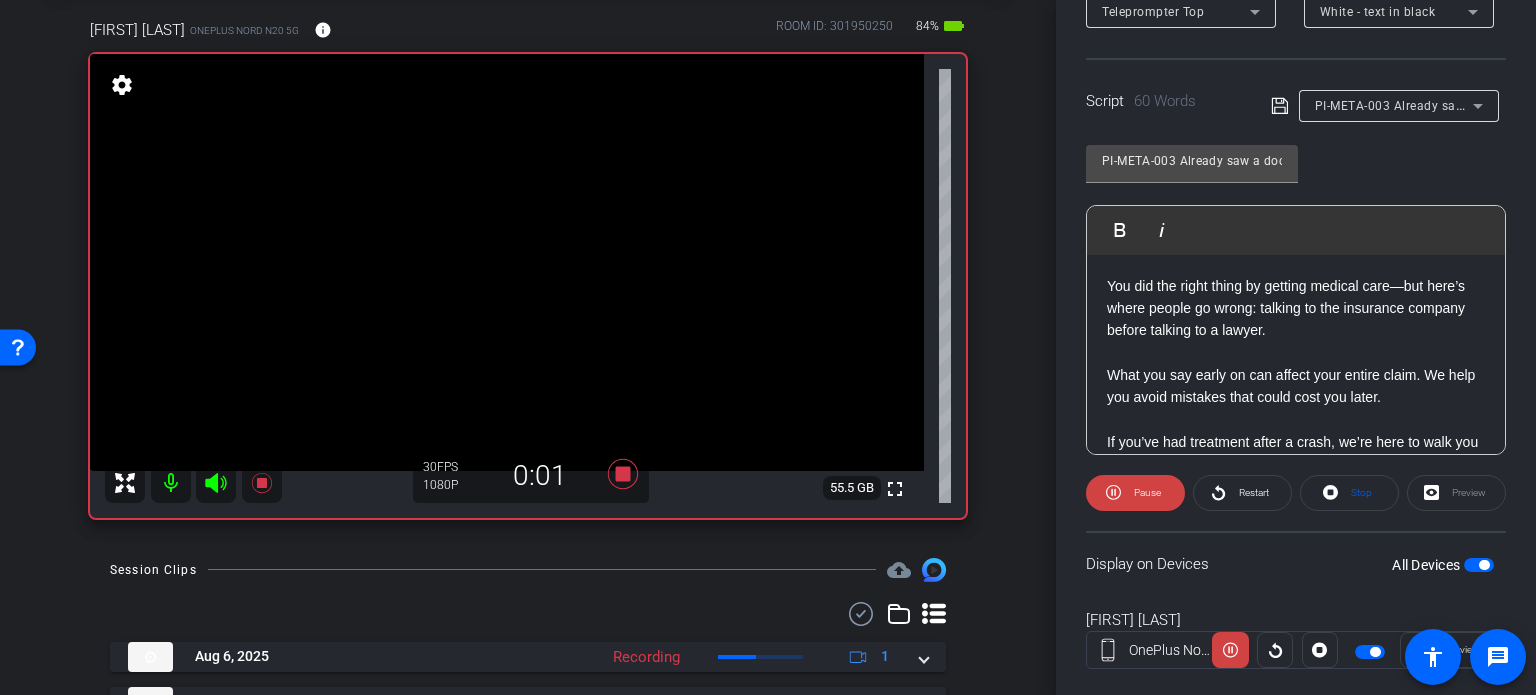 scroll, scrollTop: 396, scrollLeft: 0, axis: vertical 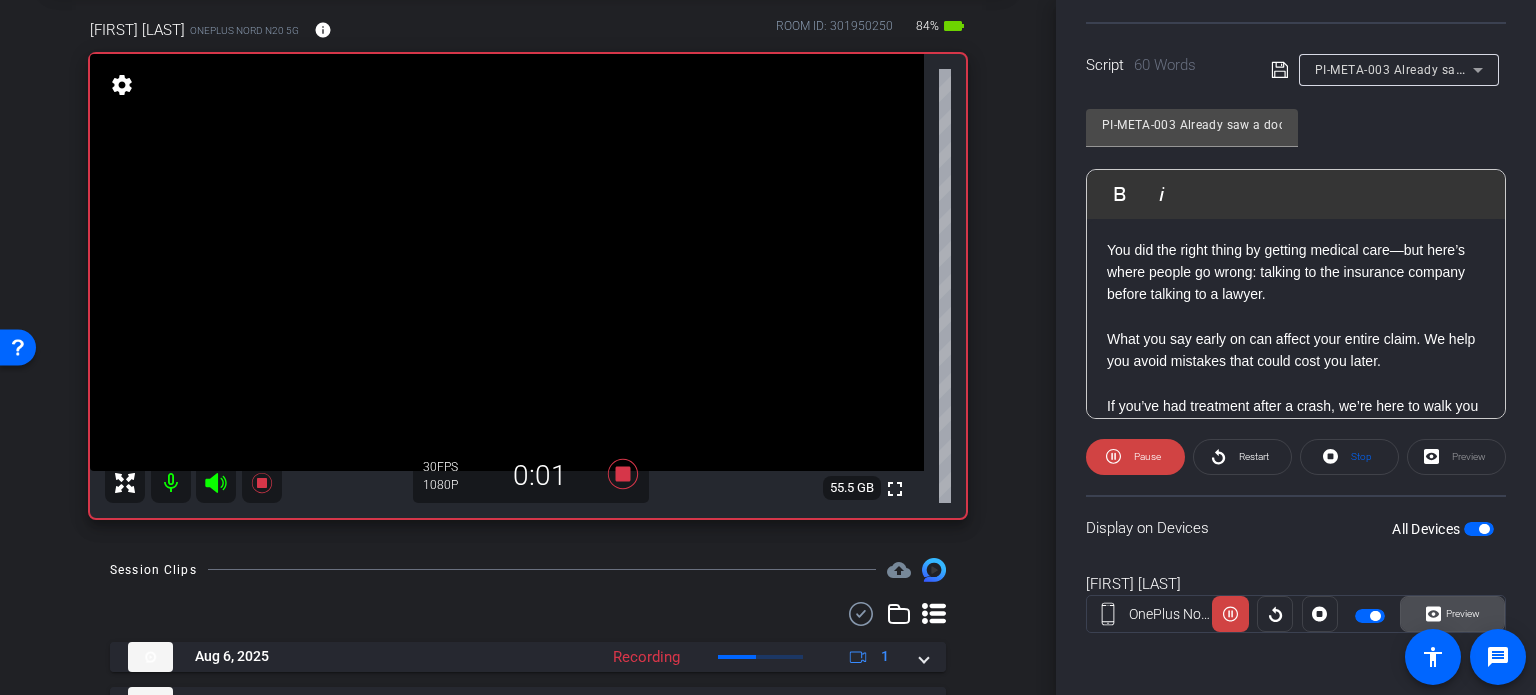 click 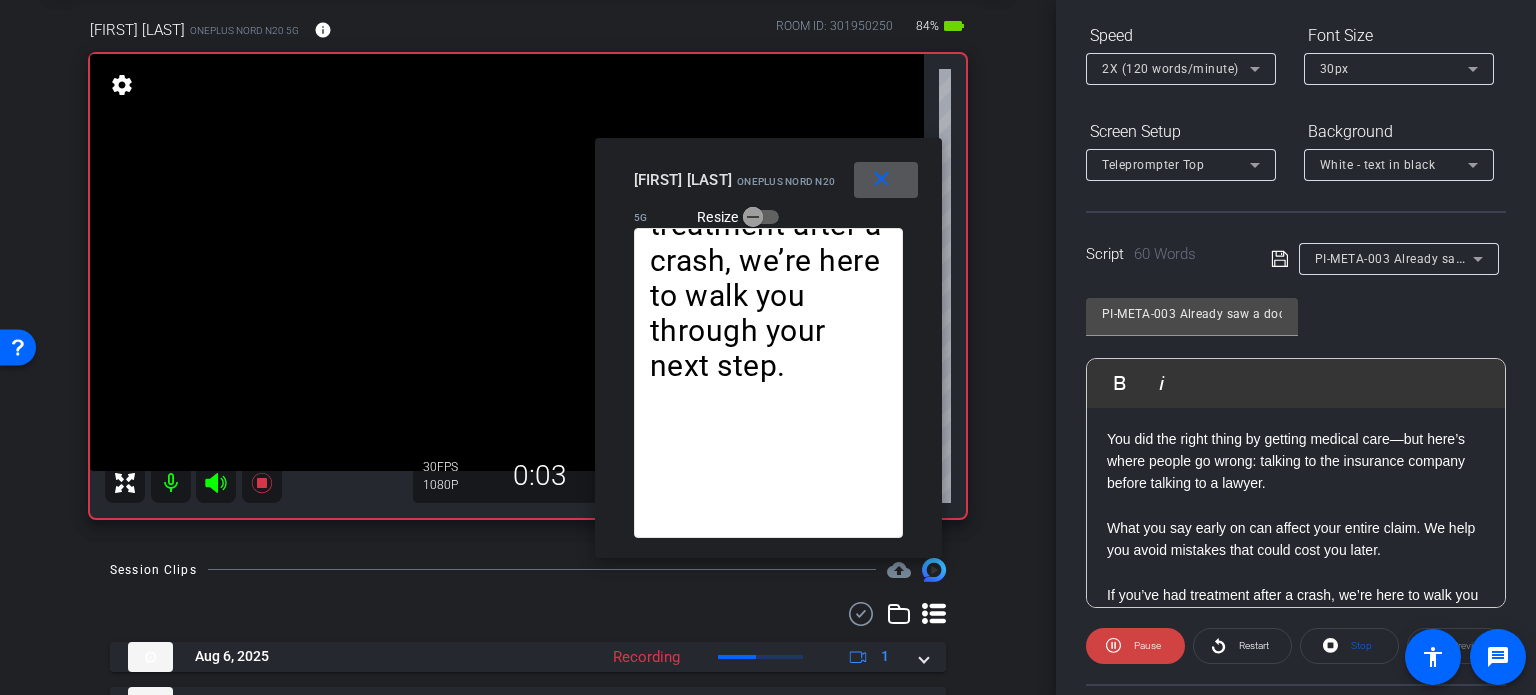 scroll, scrollTop: 196, scrollLeft: 0, axis: vertical 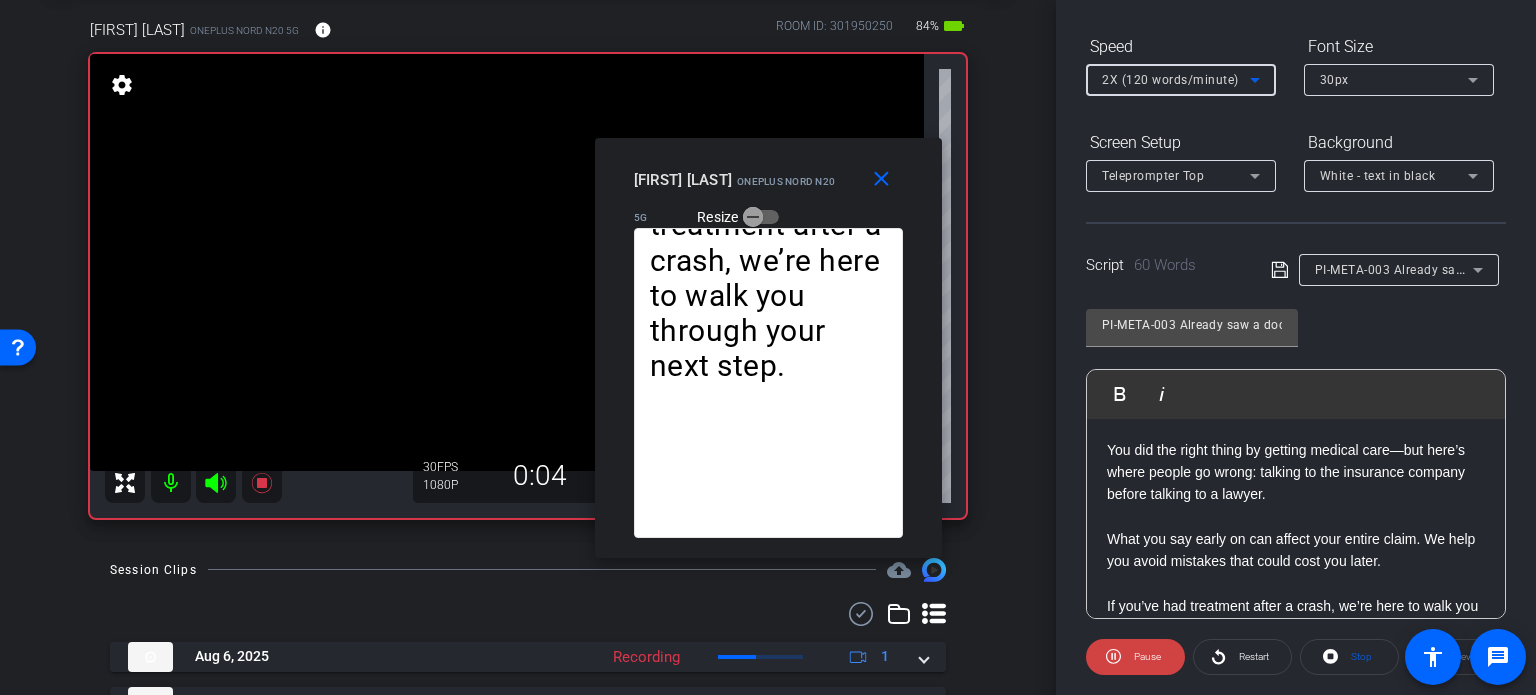 click on "2X (120 words/minute)" at bounding box center [1170, 80] 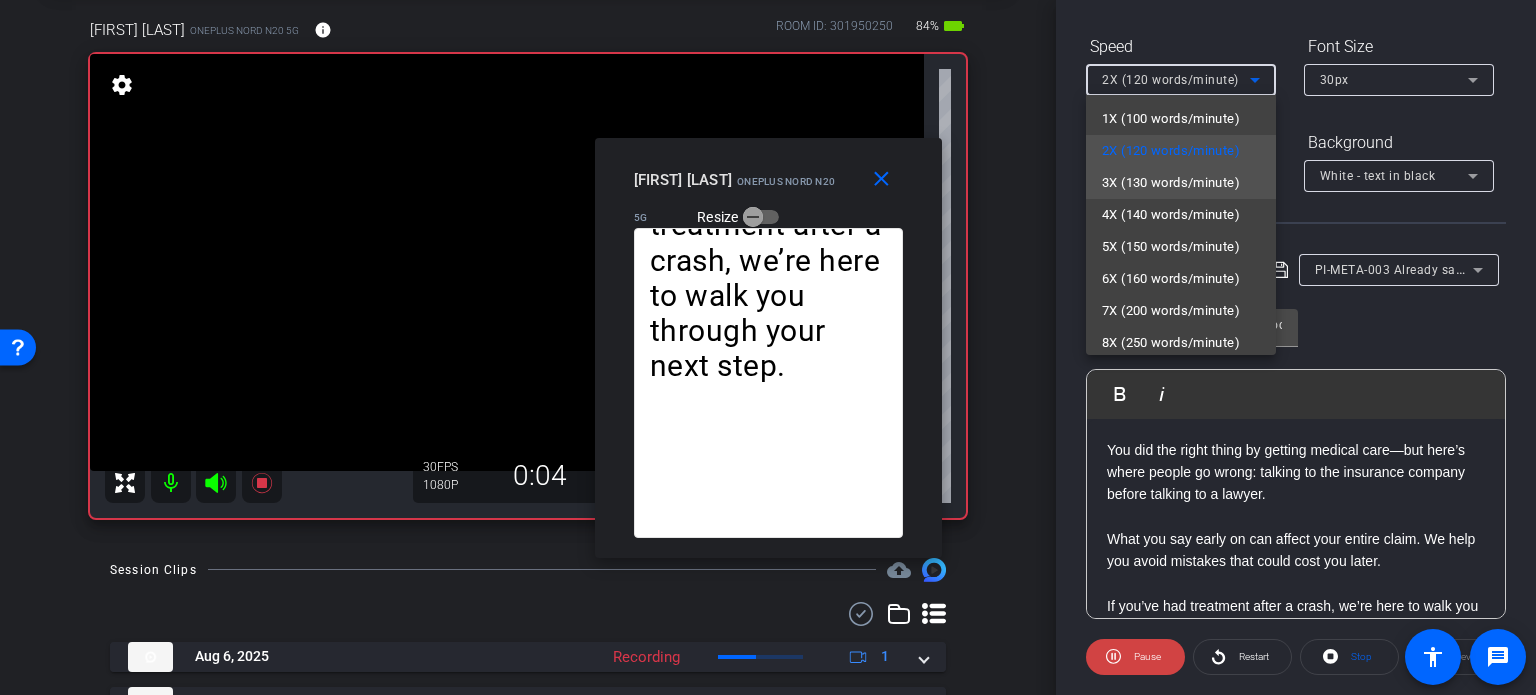 scroll, scrollTop: 44, scrollLeft: 0, axis: vertical 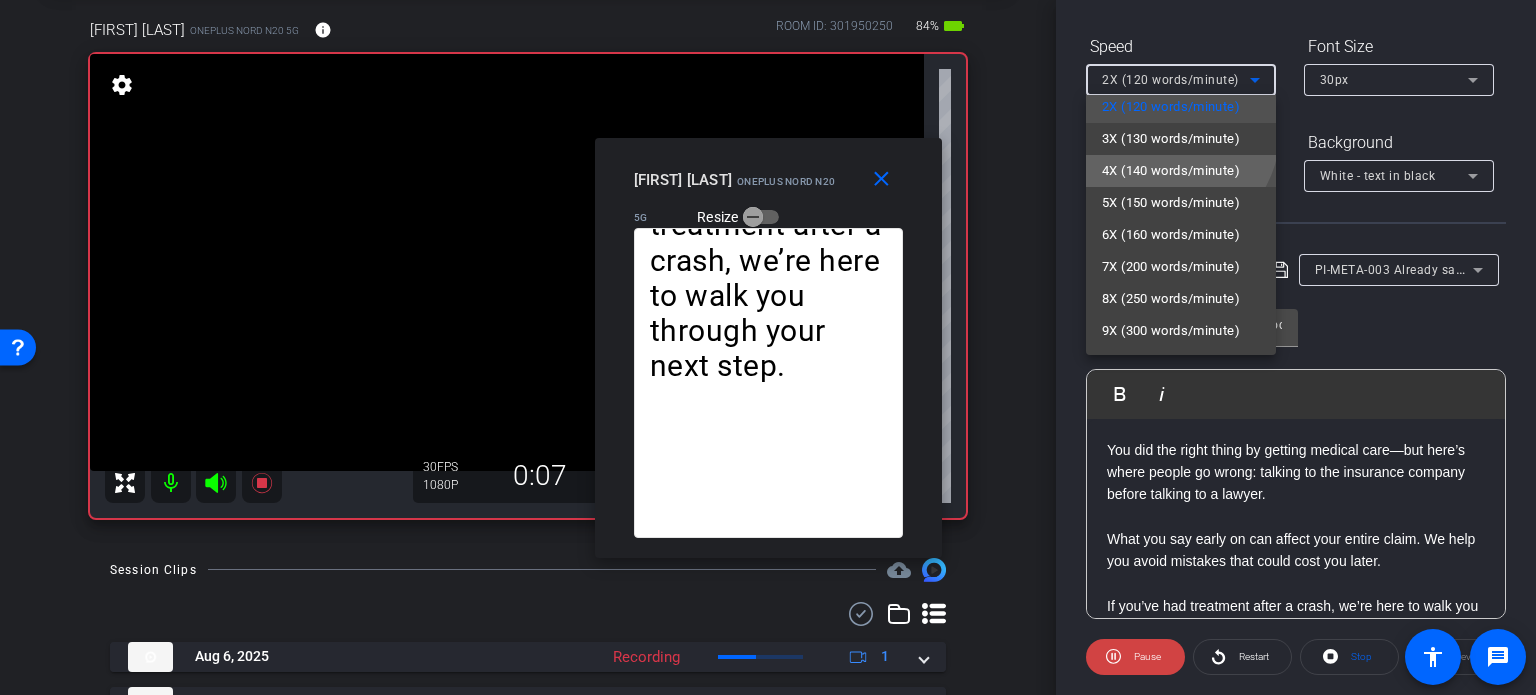 click on "4X (140 words/minute)" at bounding box center (1171, 171) 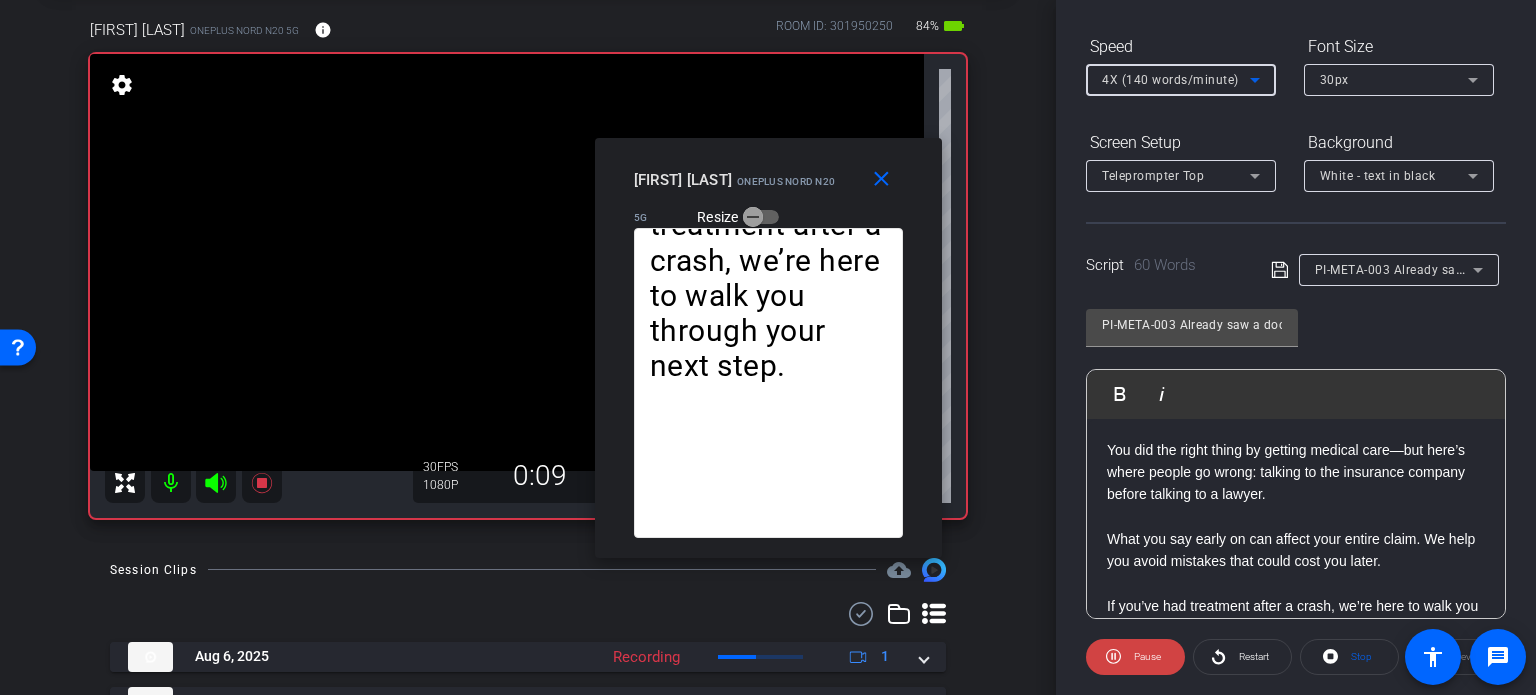 click on "4X (140 words/minute)" at bounding box center (1170, 80) 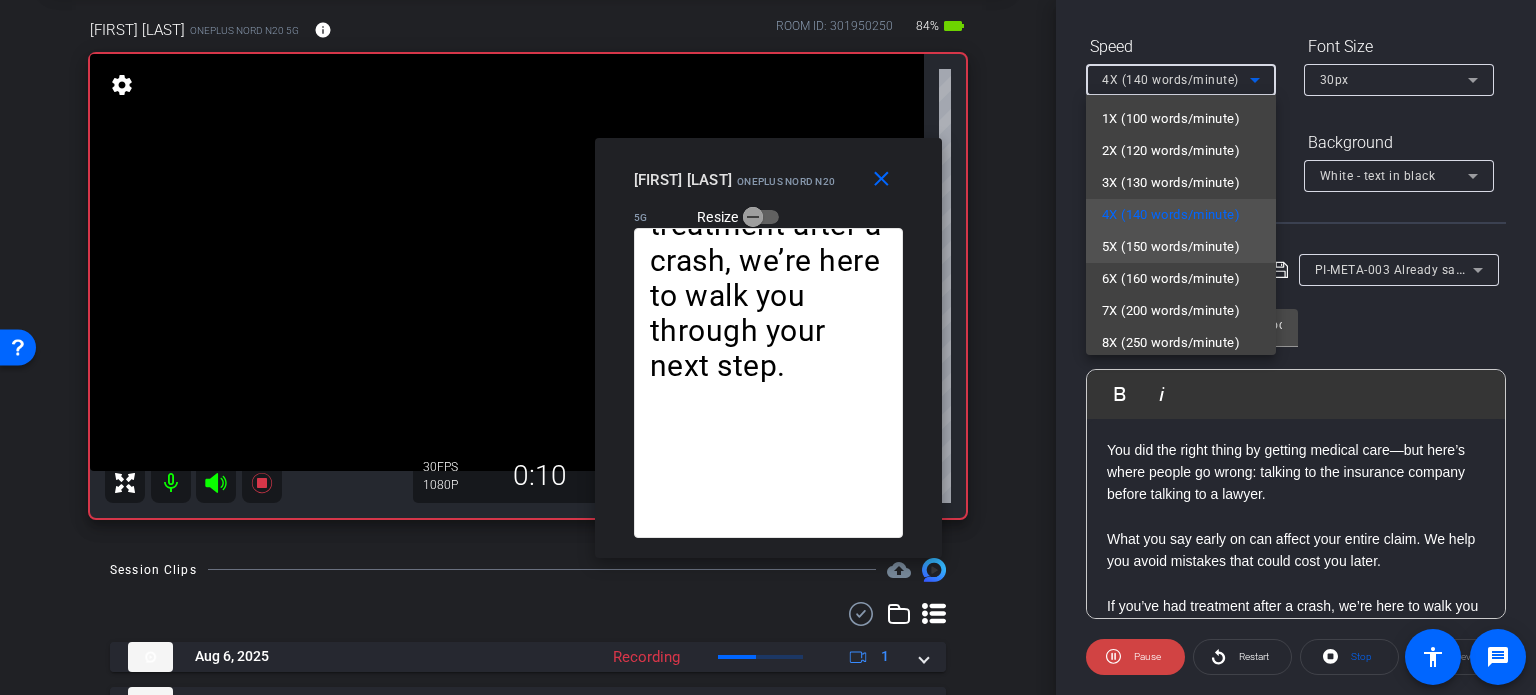 click on "5X (150 words/minute)" at bounding box center (1171, 247) 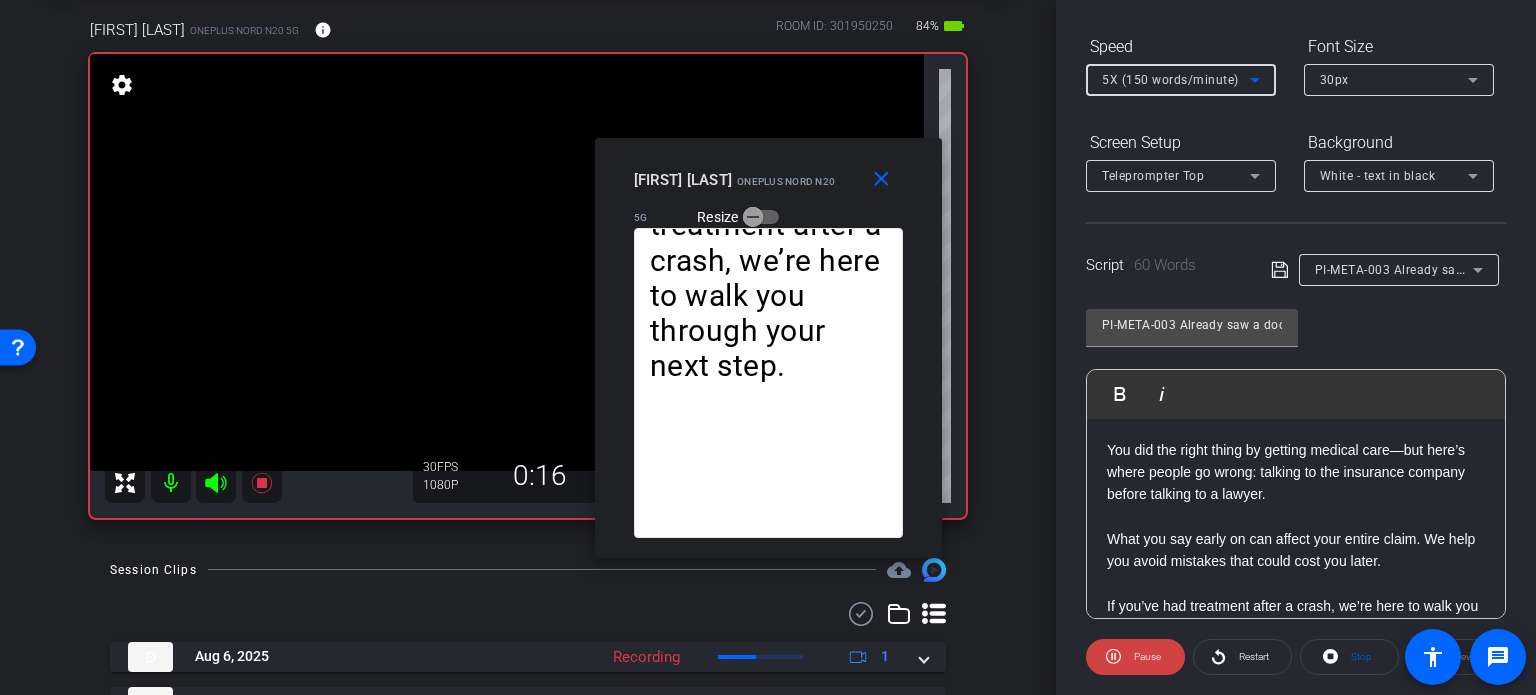 scroll, scrollTop: 41, scrollLeft: 0, axis: vertical 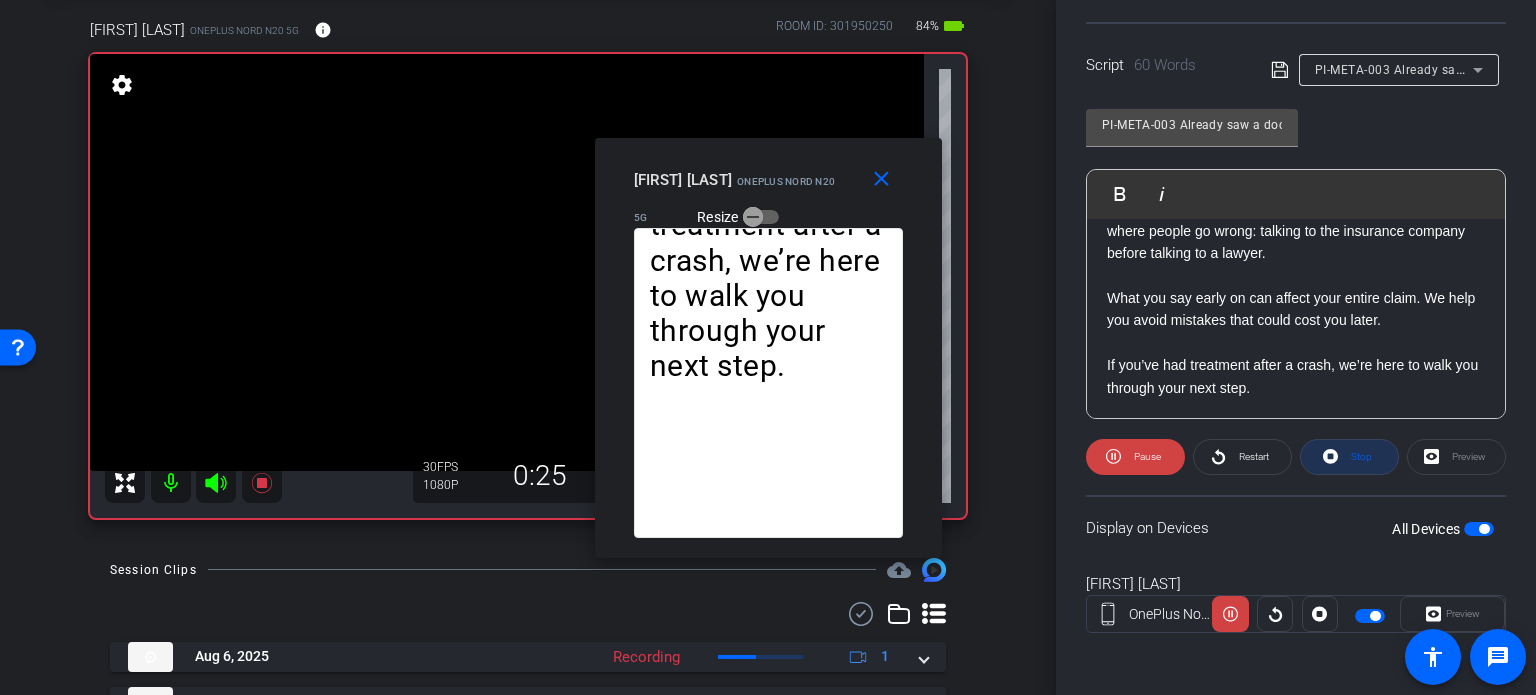 click on "Stop" 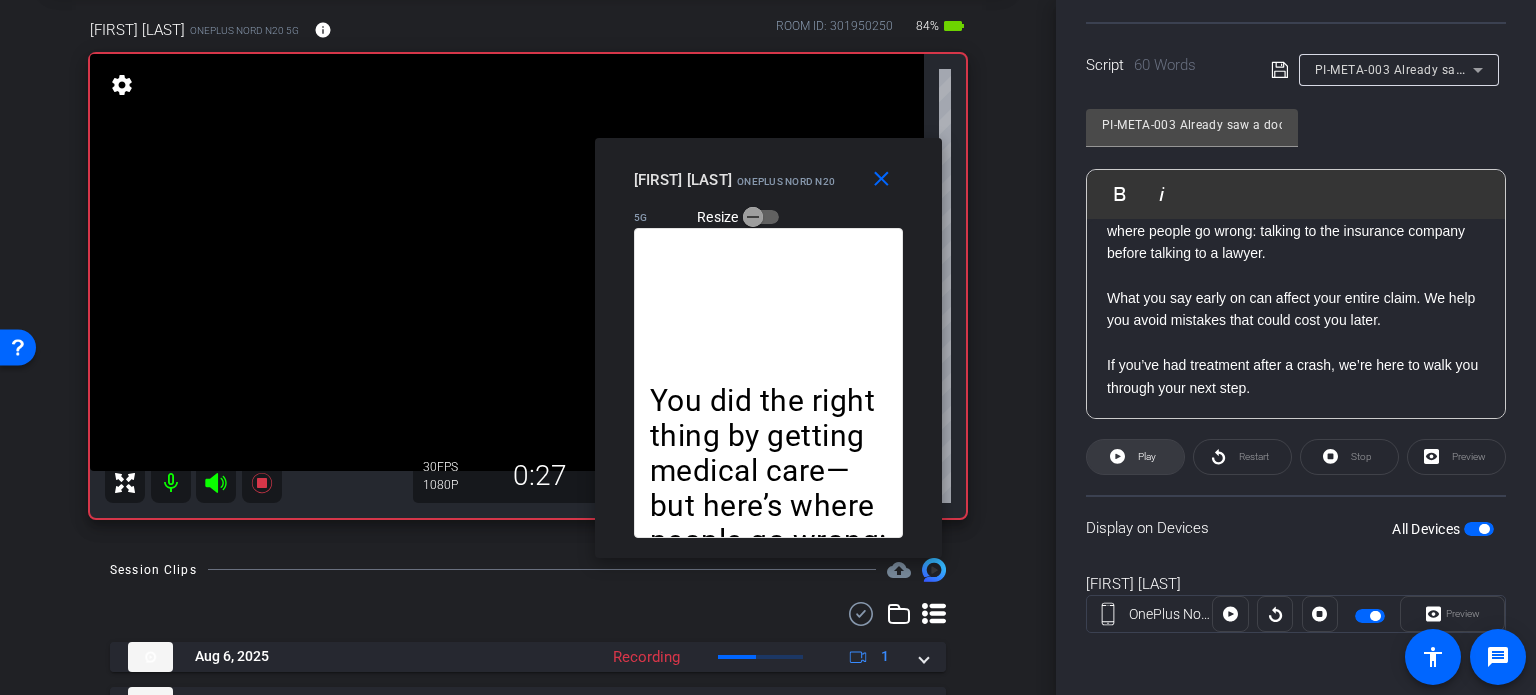 click on "Play" 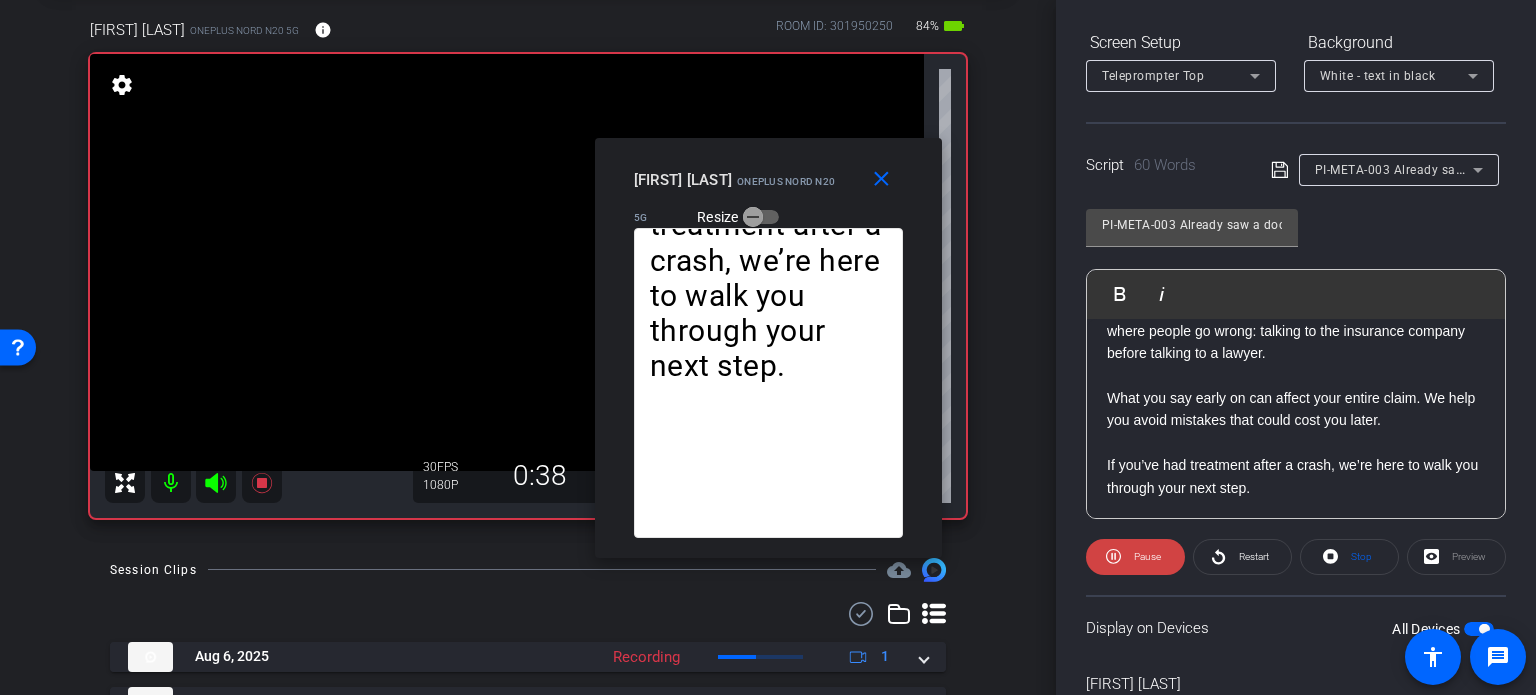 scroll, scrollTop: 196, scrollLeft: 0, axis: vertical 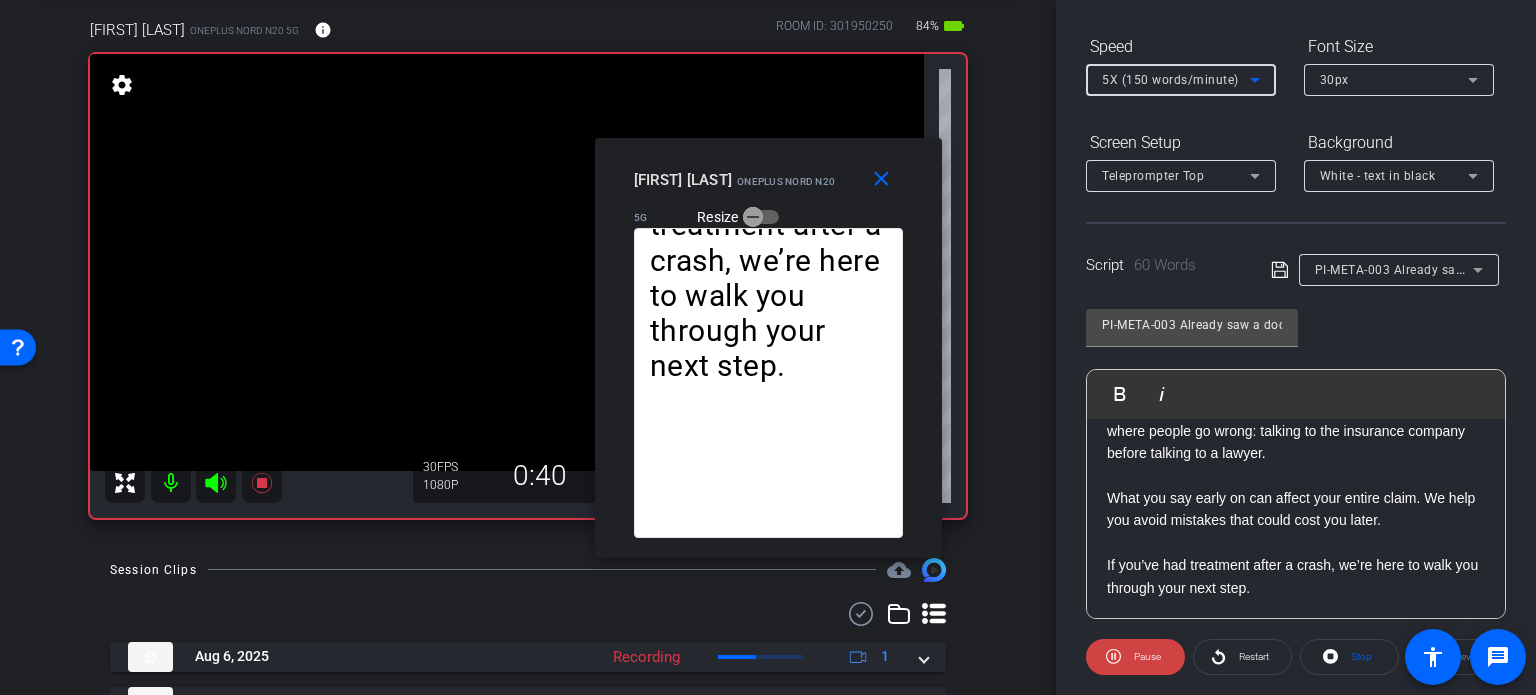 click on "5X (150 words/minute)" at bounding box center [1176, 79] 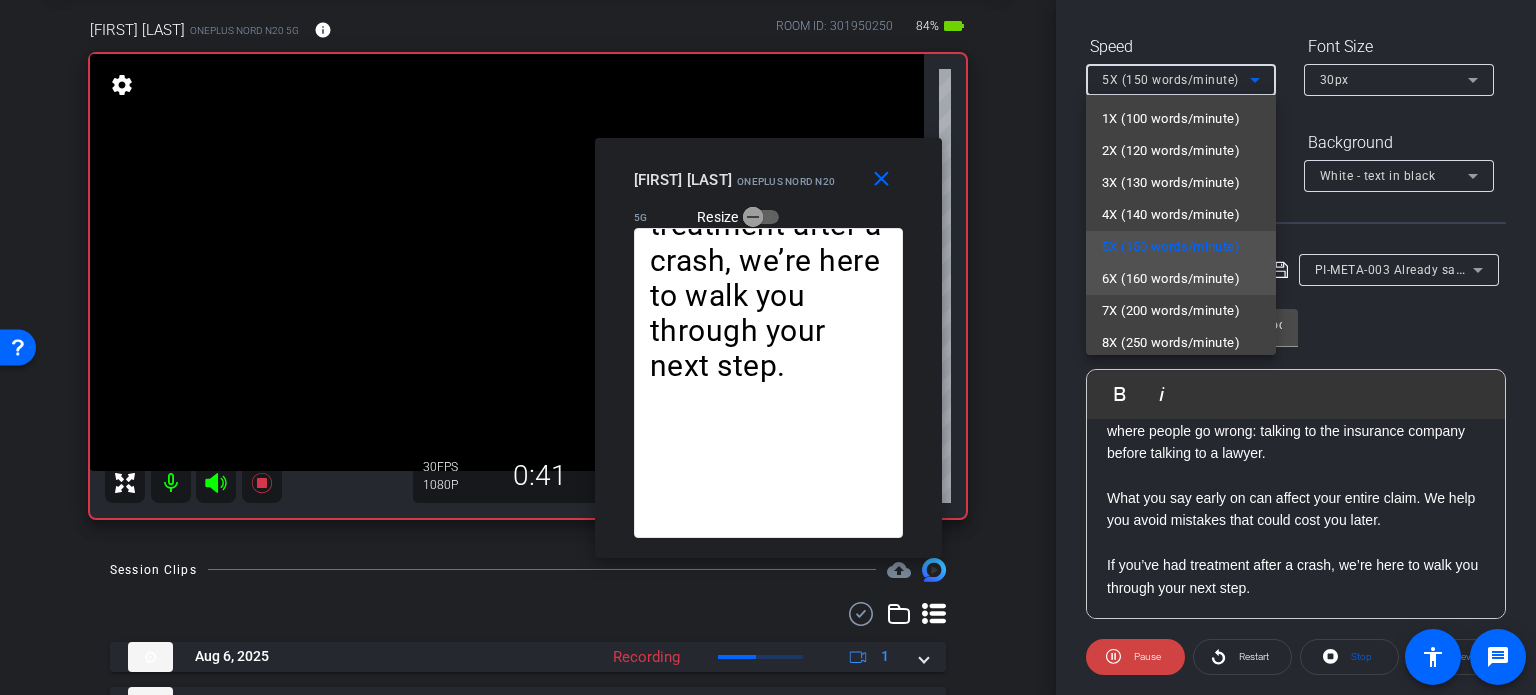 click on "6X (160 words/minute)" at bounding box center [1171, 279] 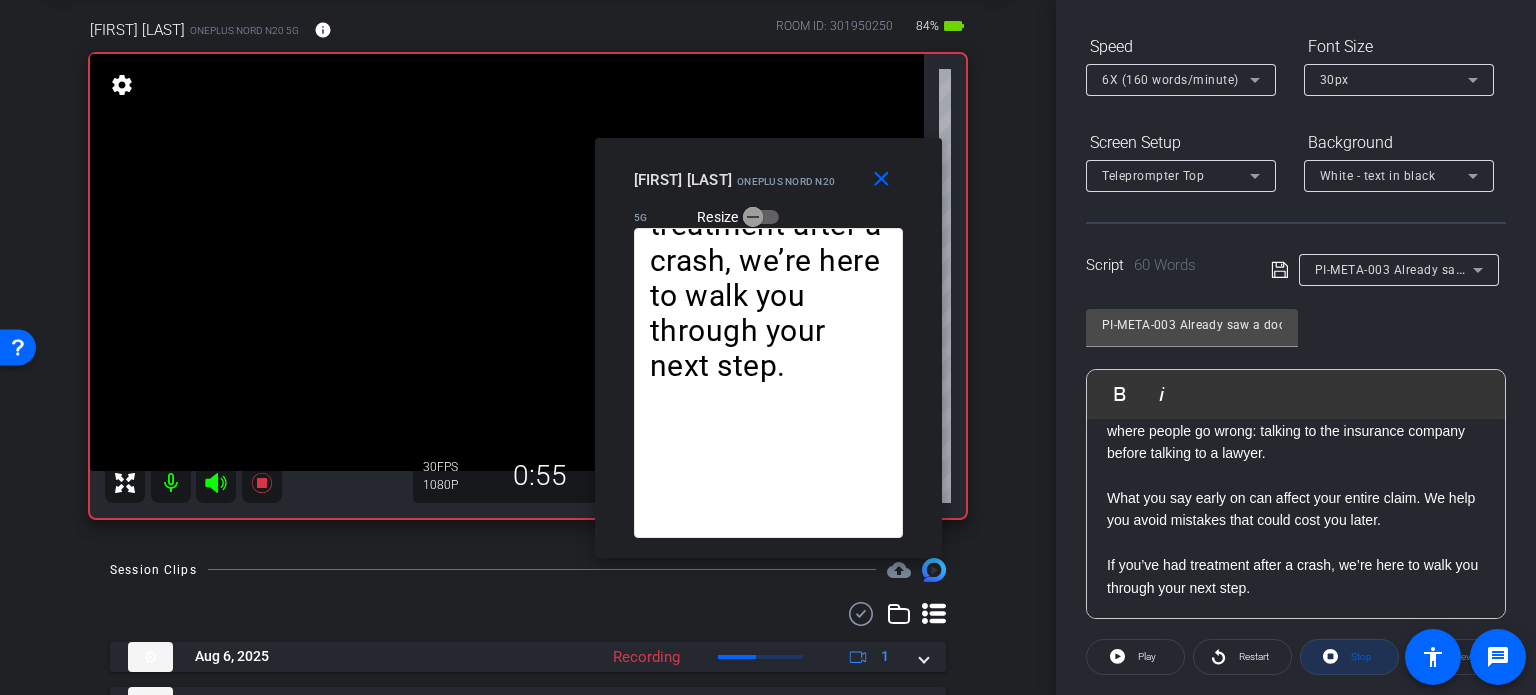 click on "Stop" 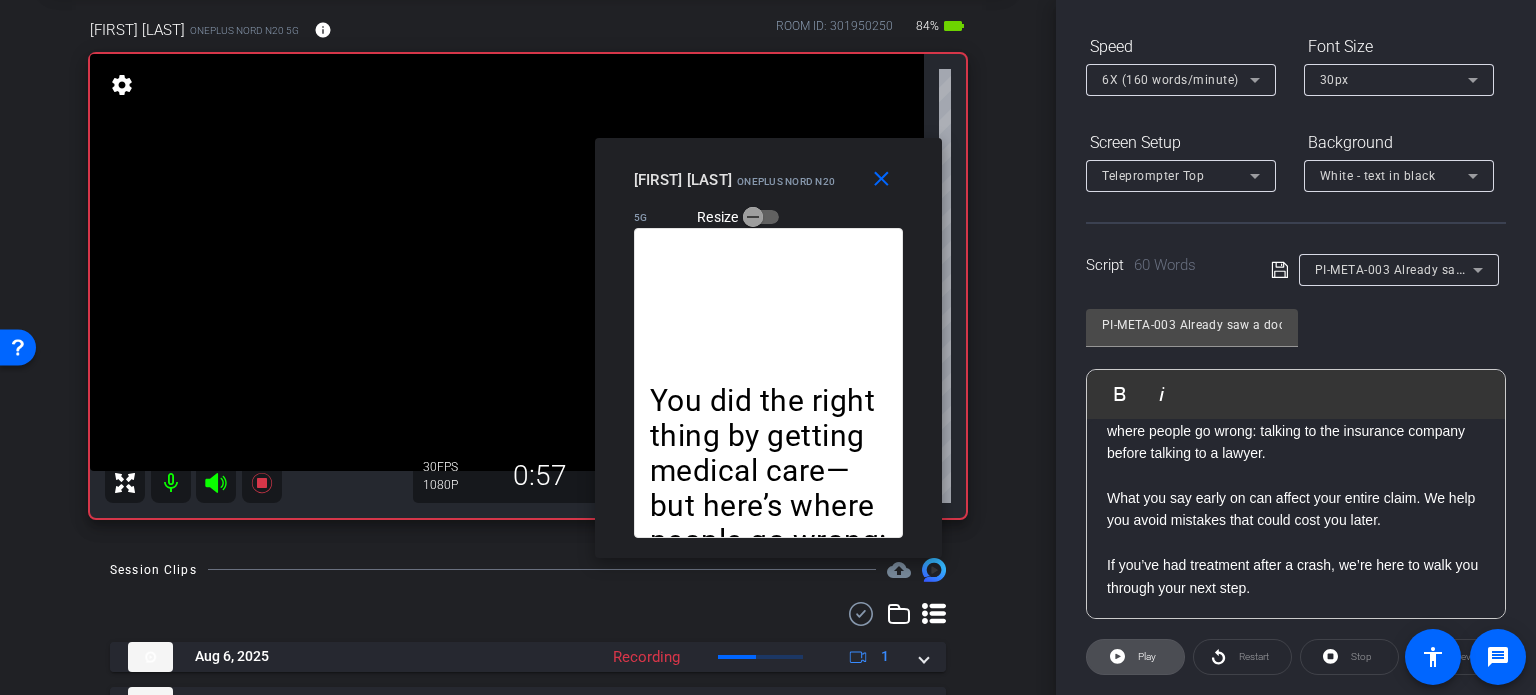 click on "Play" 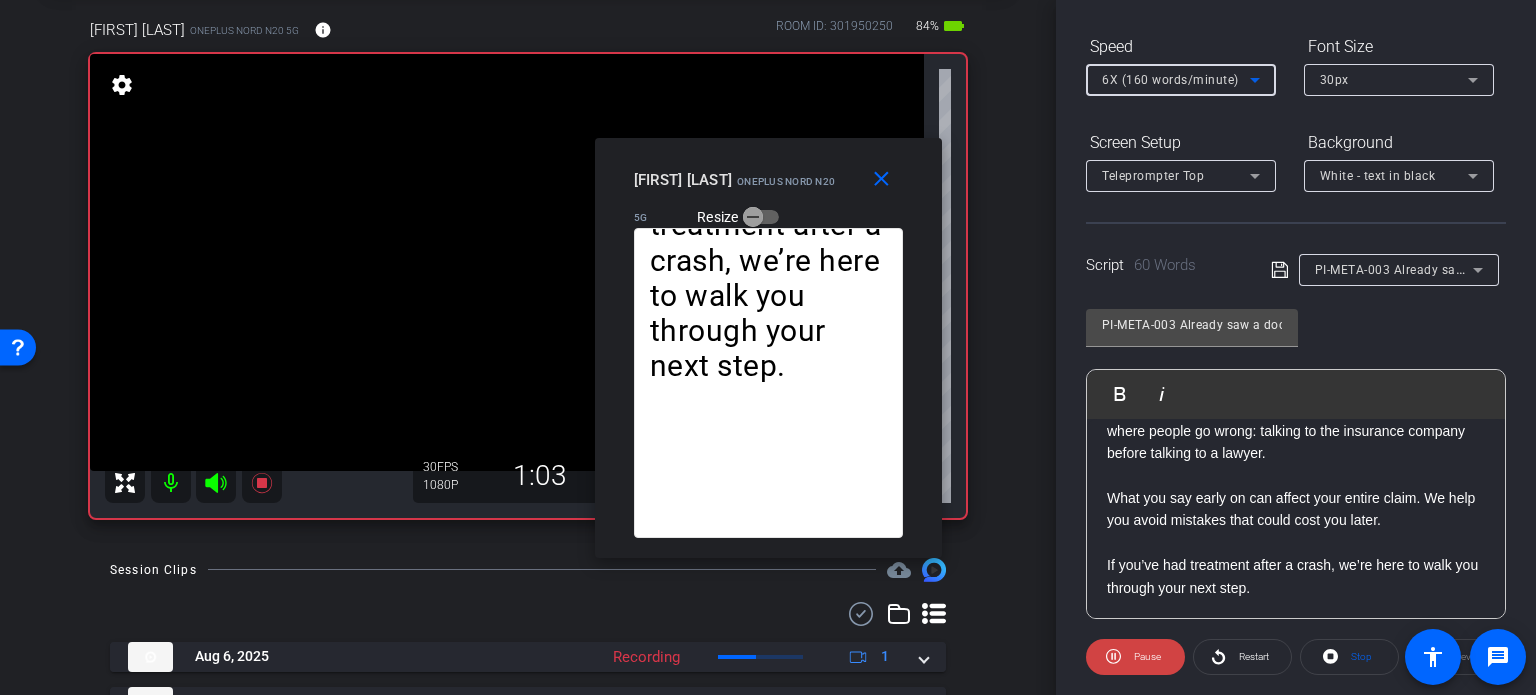 click on "6X (160 words/minute)" at bounding box center (1170, 80) 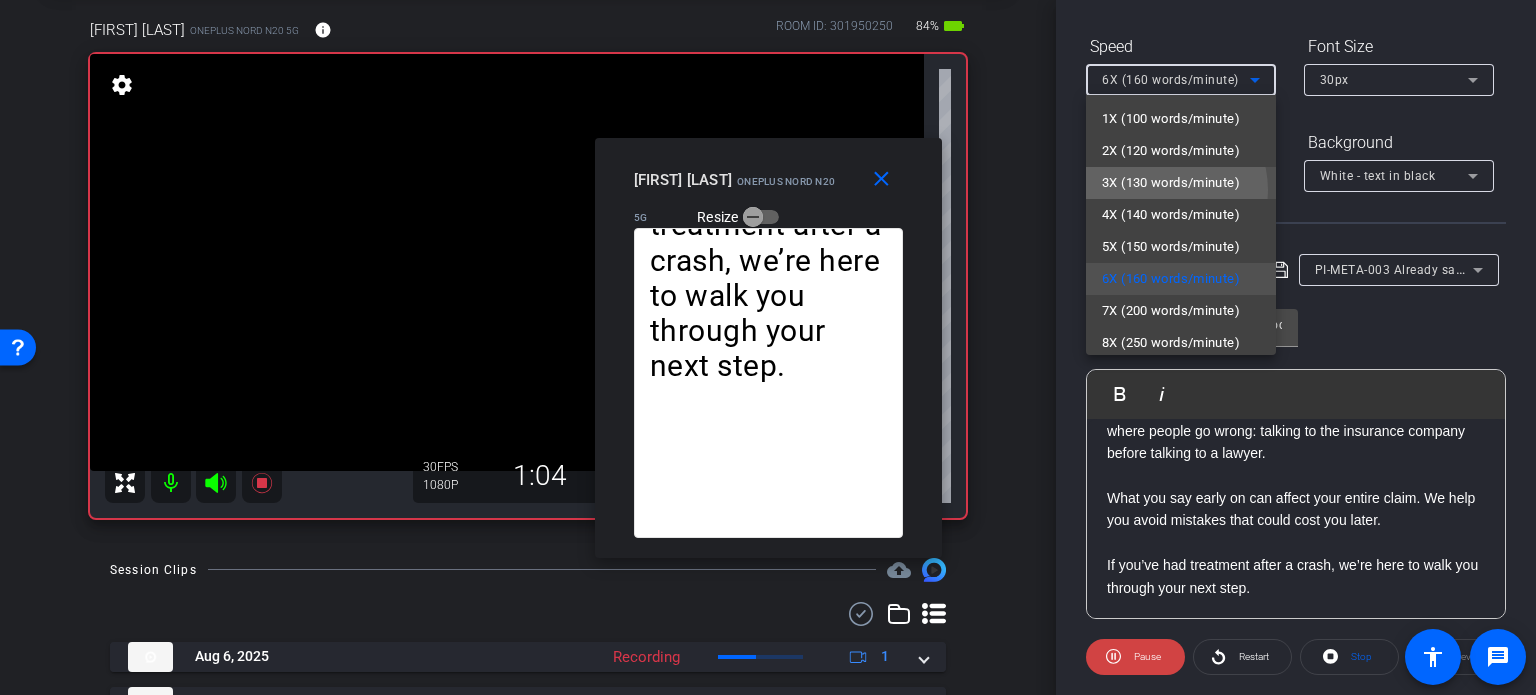 click on "3X (130 words/minute)" at bounding box center [1171, 183] 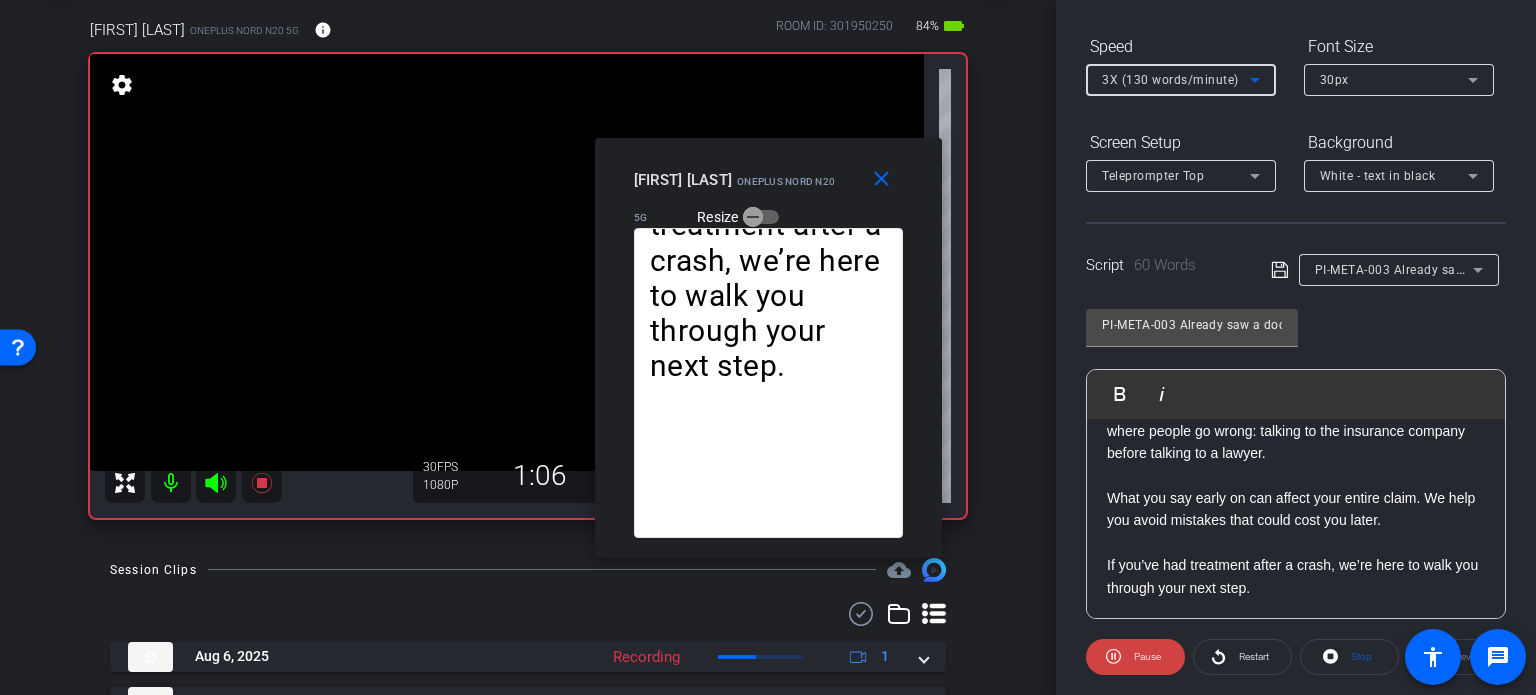 click on "3X (130 words/minute)" at bounding box center [1170, 80] 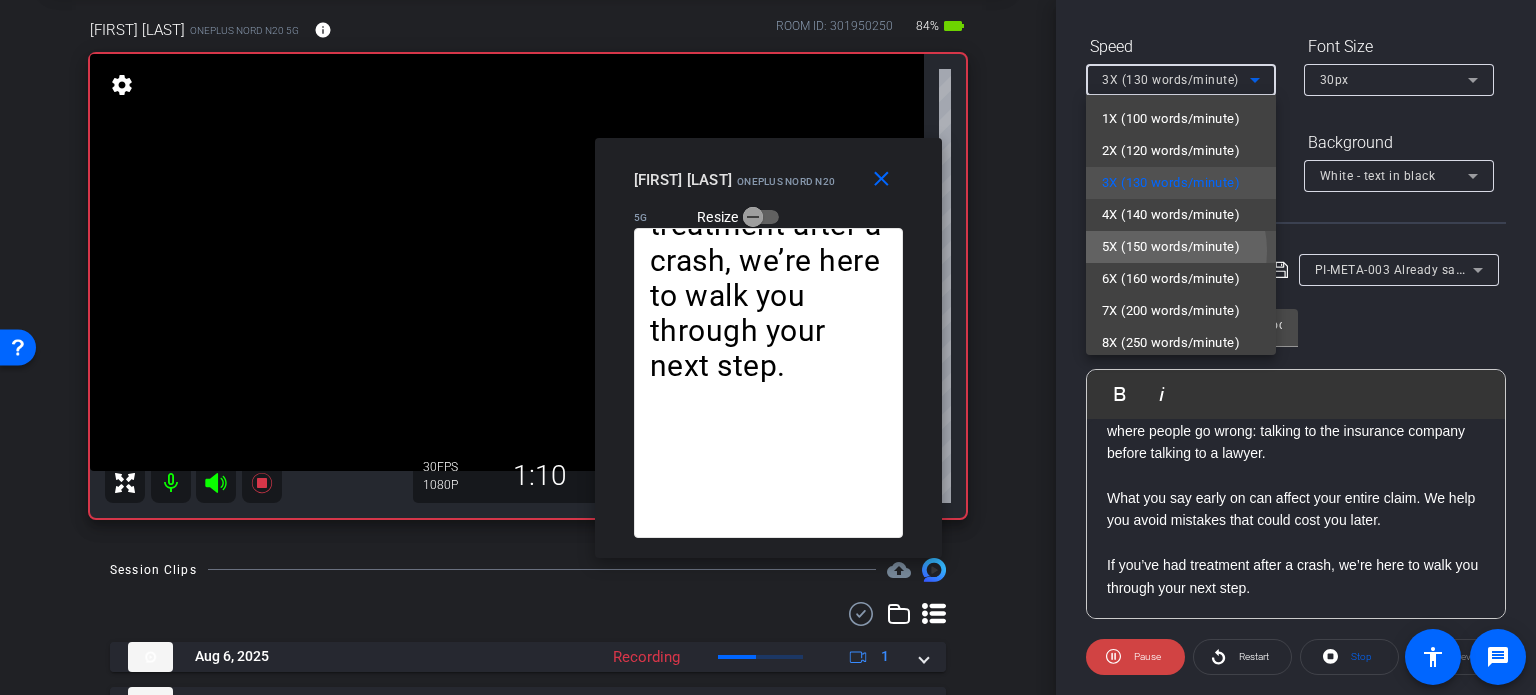 click on "5X (150 words/minute)" at bounding box center [1171, 247] 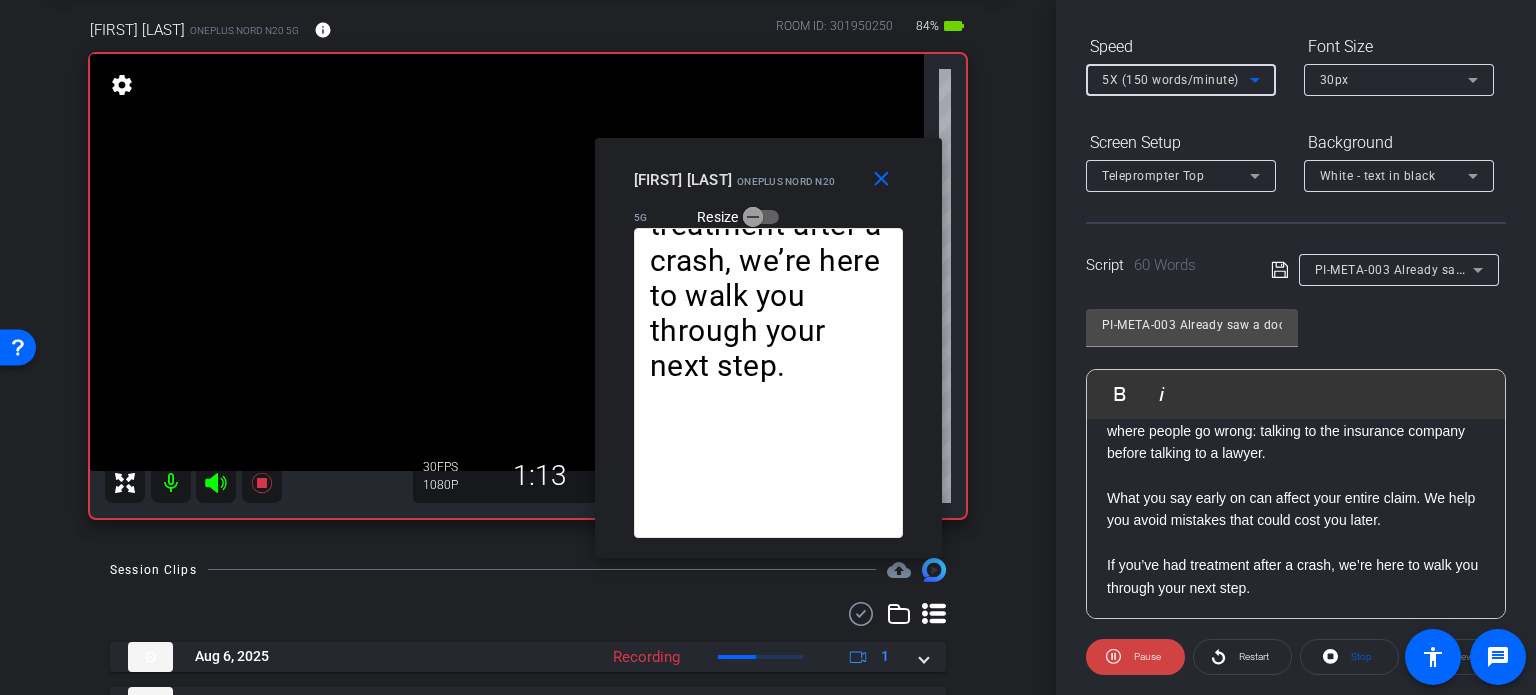 click on "5X (150 words/minute)" at bounding box center [1170, 80] 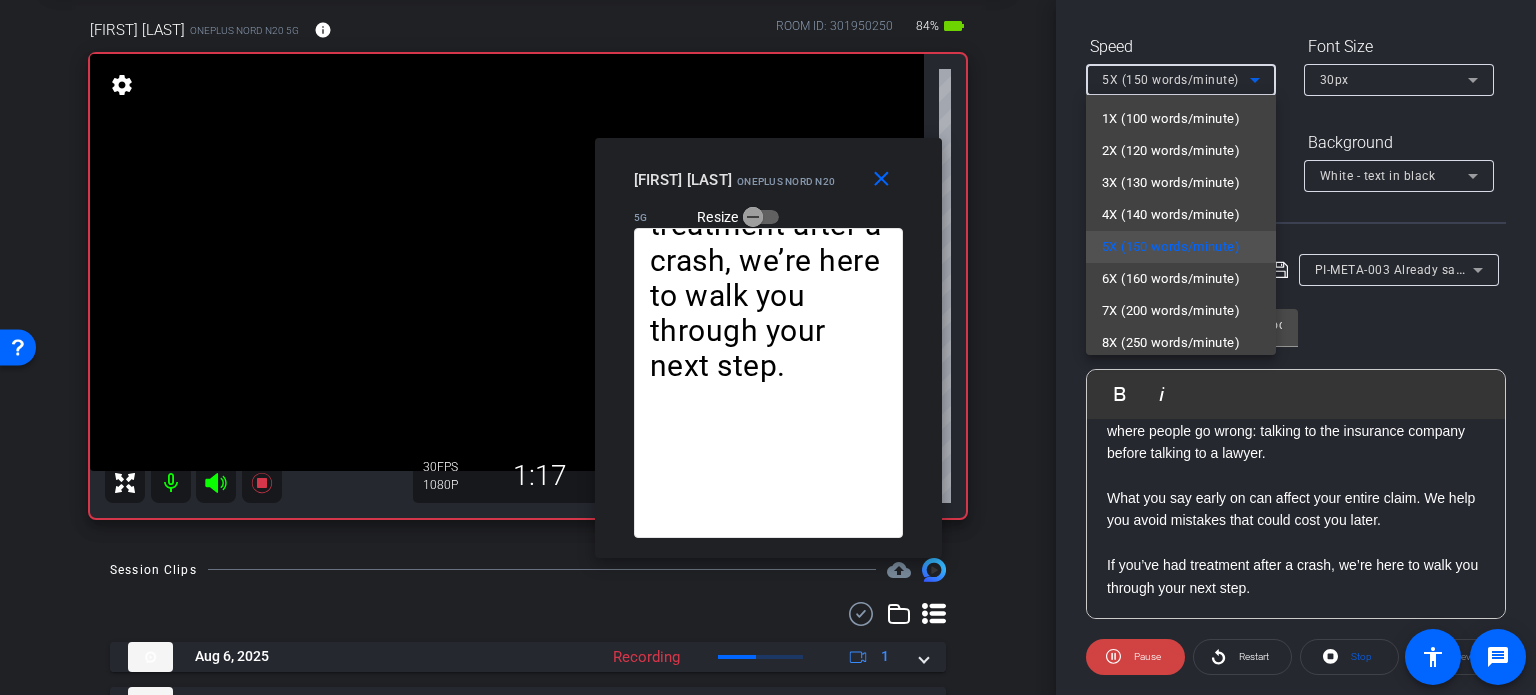 click at bounding box center (768, 347) 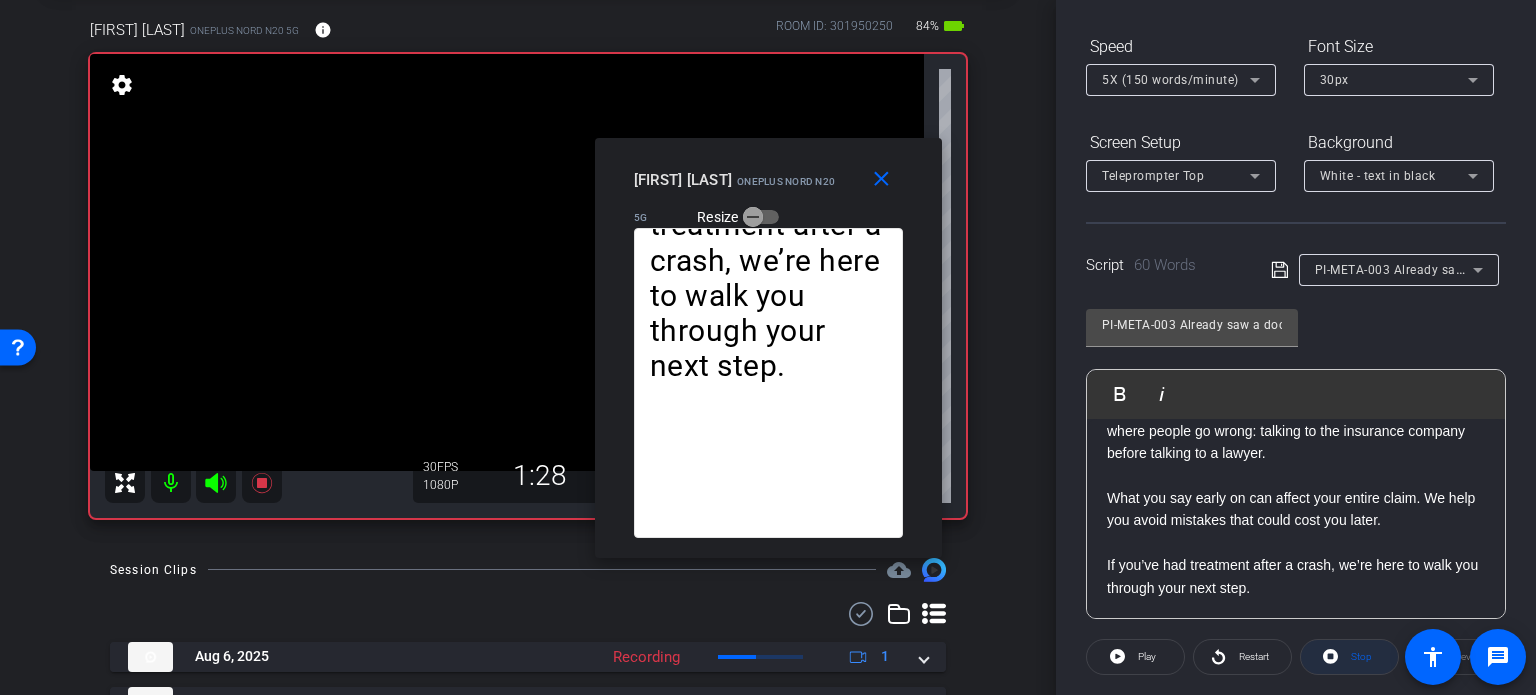 click on "Stop" 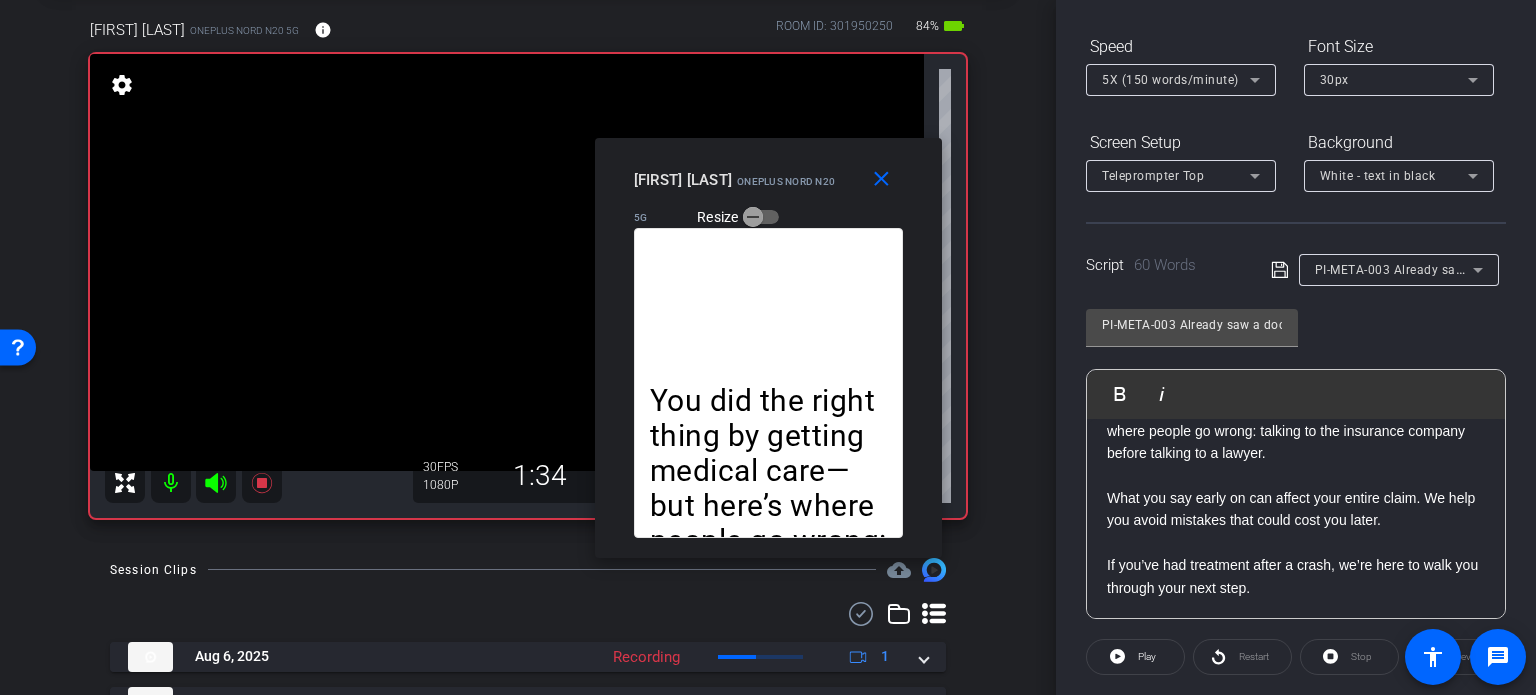 click on "5X (150 words/minute)" at bounding box center [1170, 80] 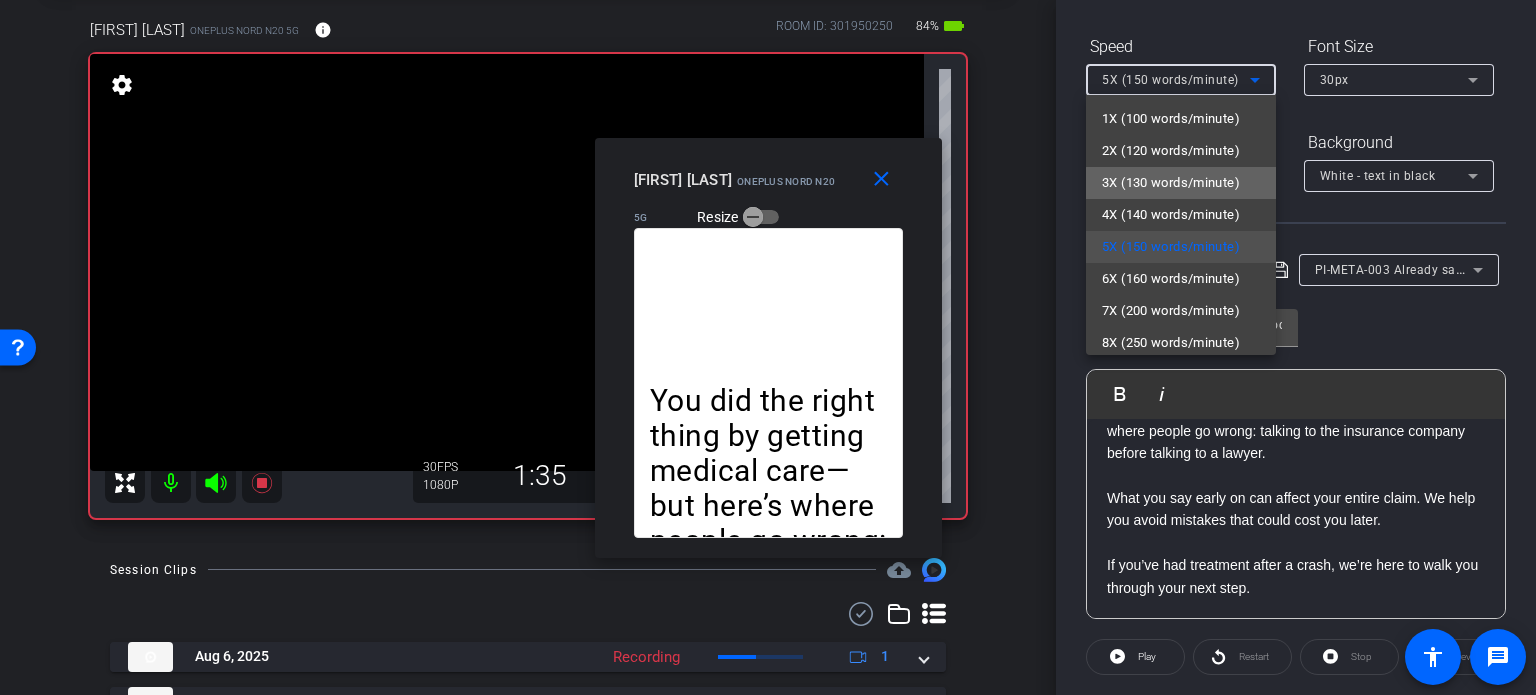 click on "3X (130 words/minute)" at bounding box center [1181, 183] 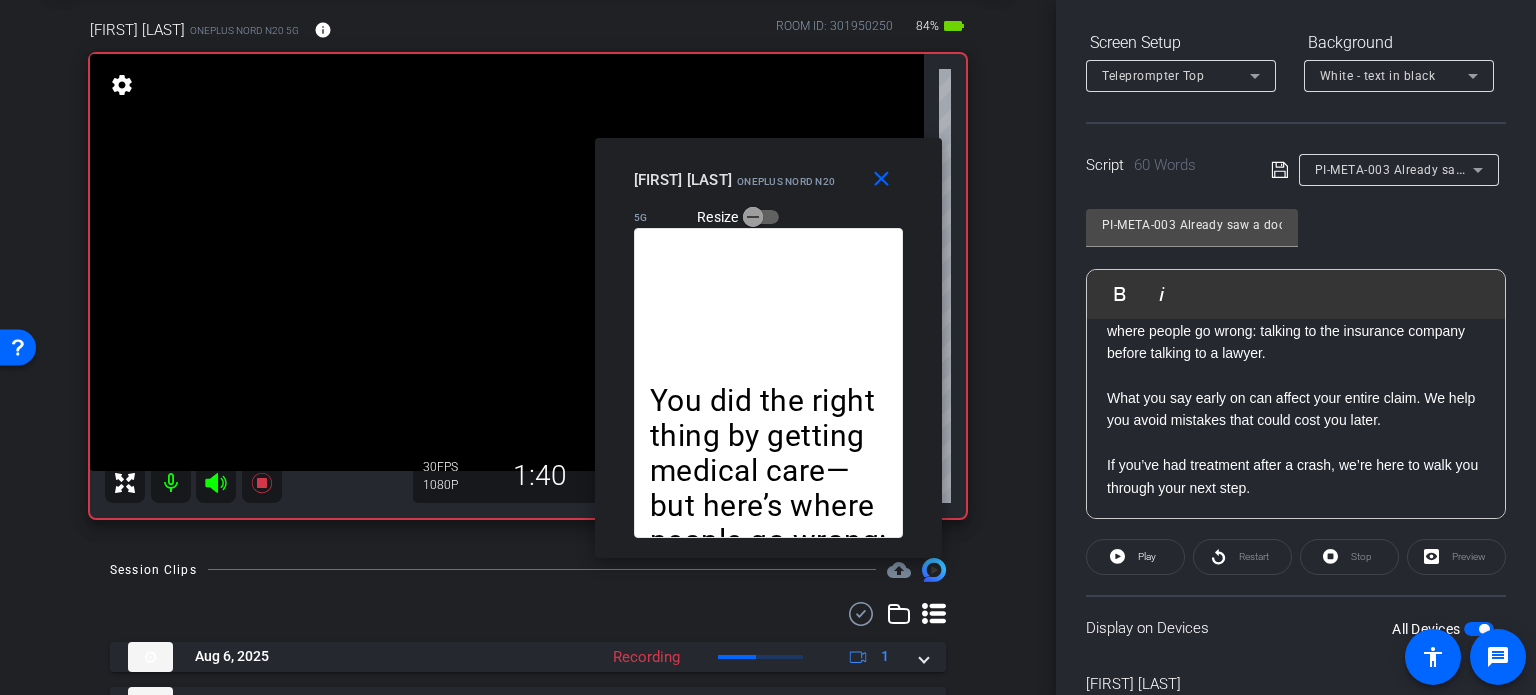 scroll, scrollTop: 396, scrollLeft: 0, axis: vertical 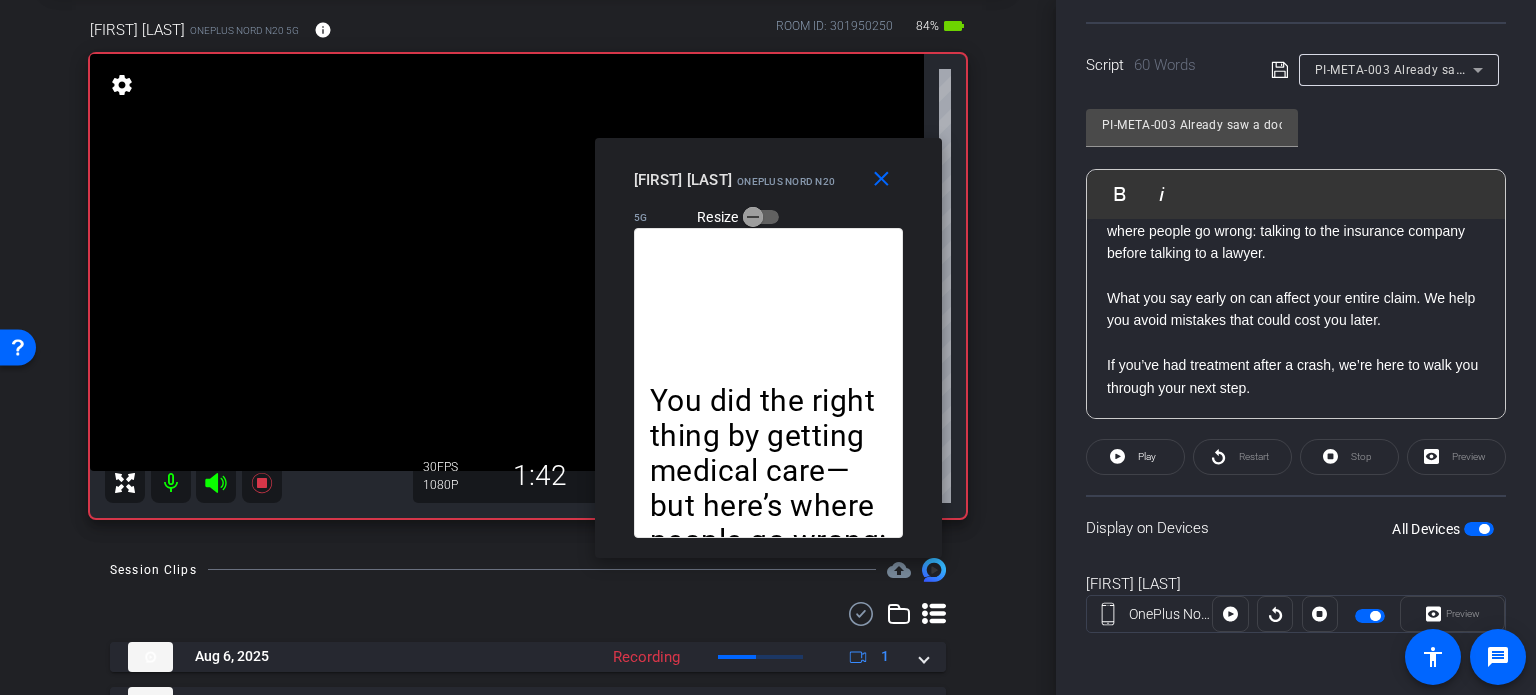 click at bounding box center (1479, 529) 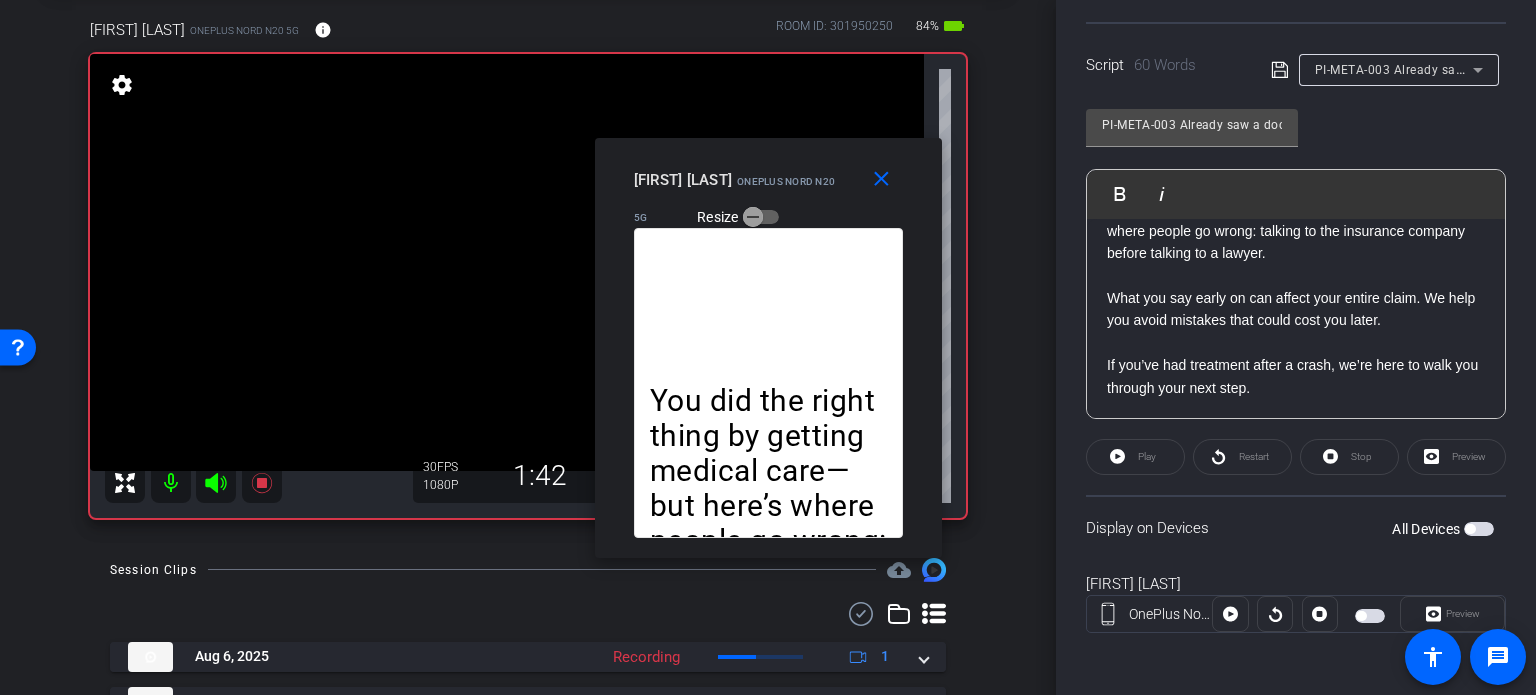click at bounding box center [1479, 529] 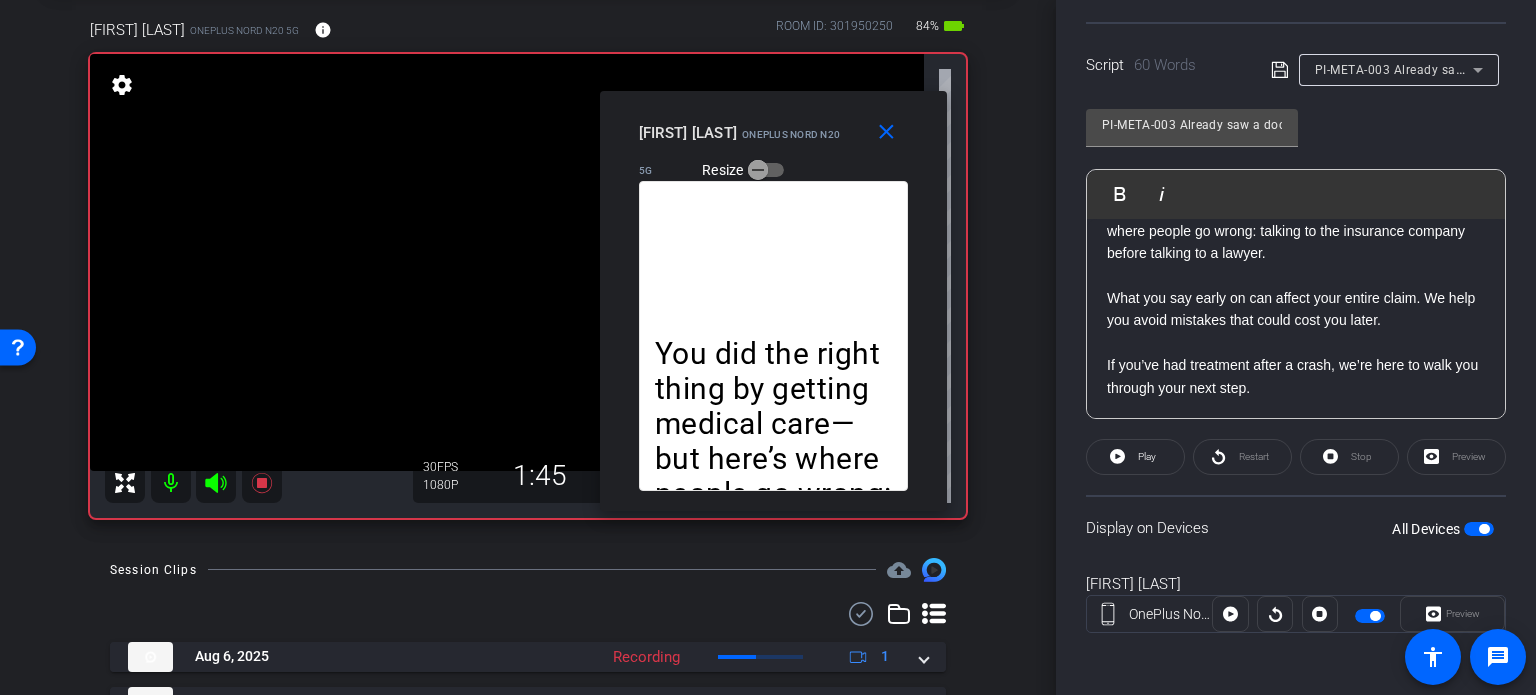 drag, startPoint x: 844, startPoint y: 207, endPoint x: 849, endPoint y: 160, distance: 47.26521 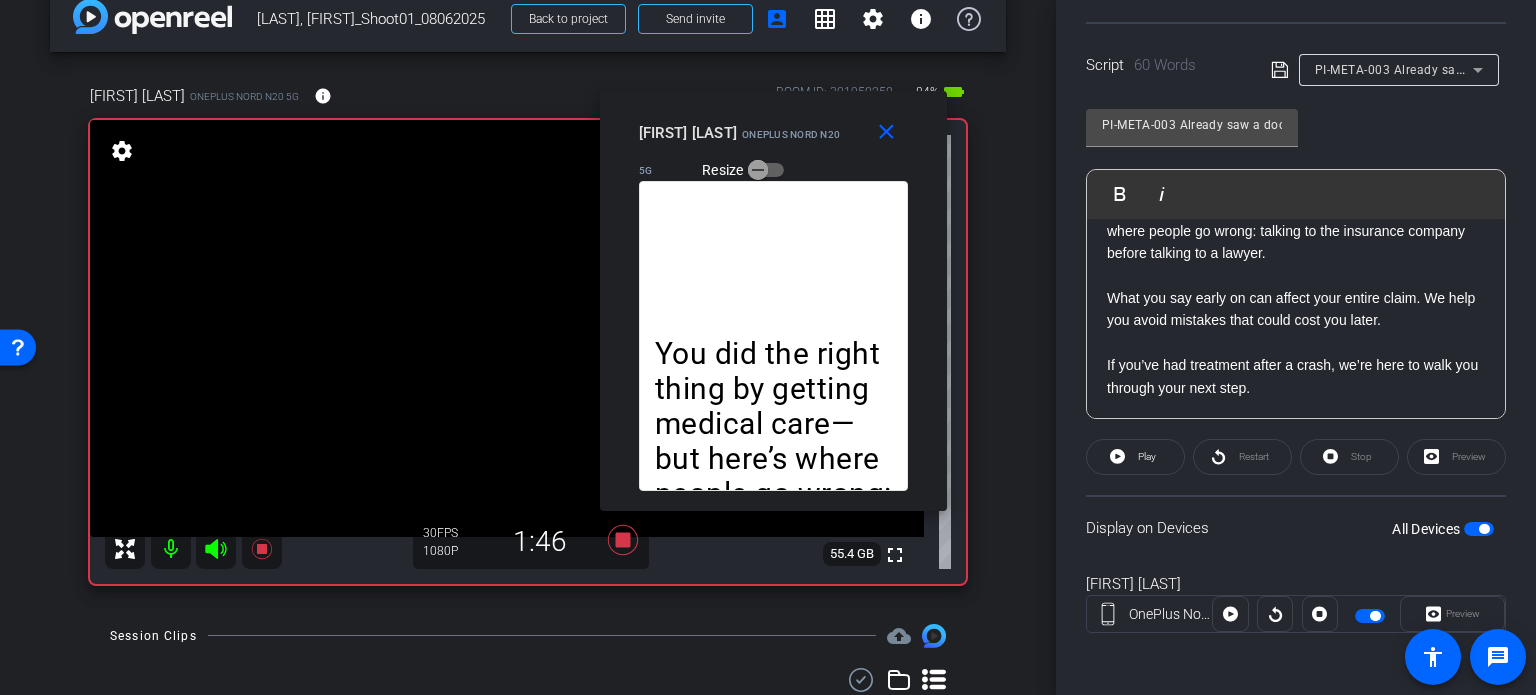 scroll, scrollTop: 0, scrollLeft: 0, axis: both 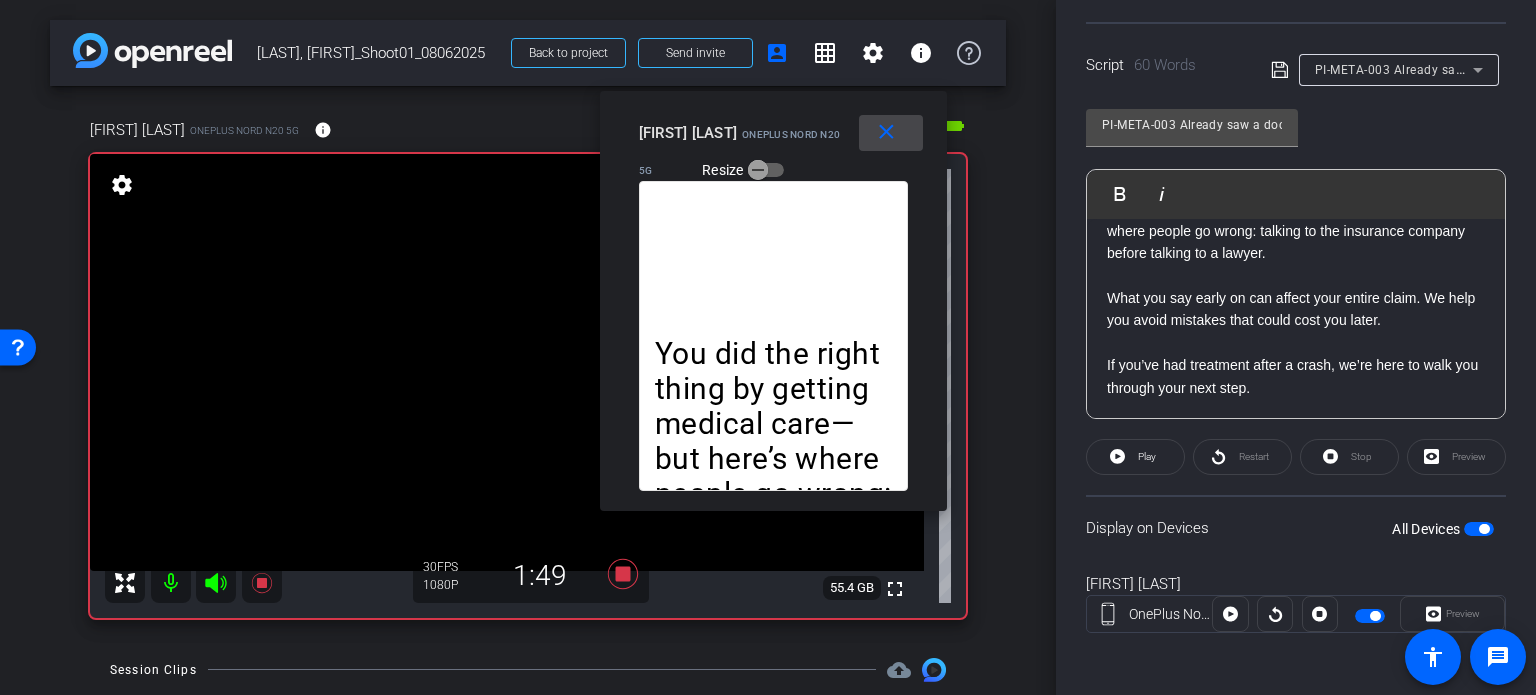 click at bounding box center [891, 133] 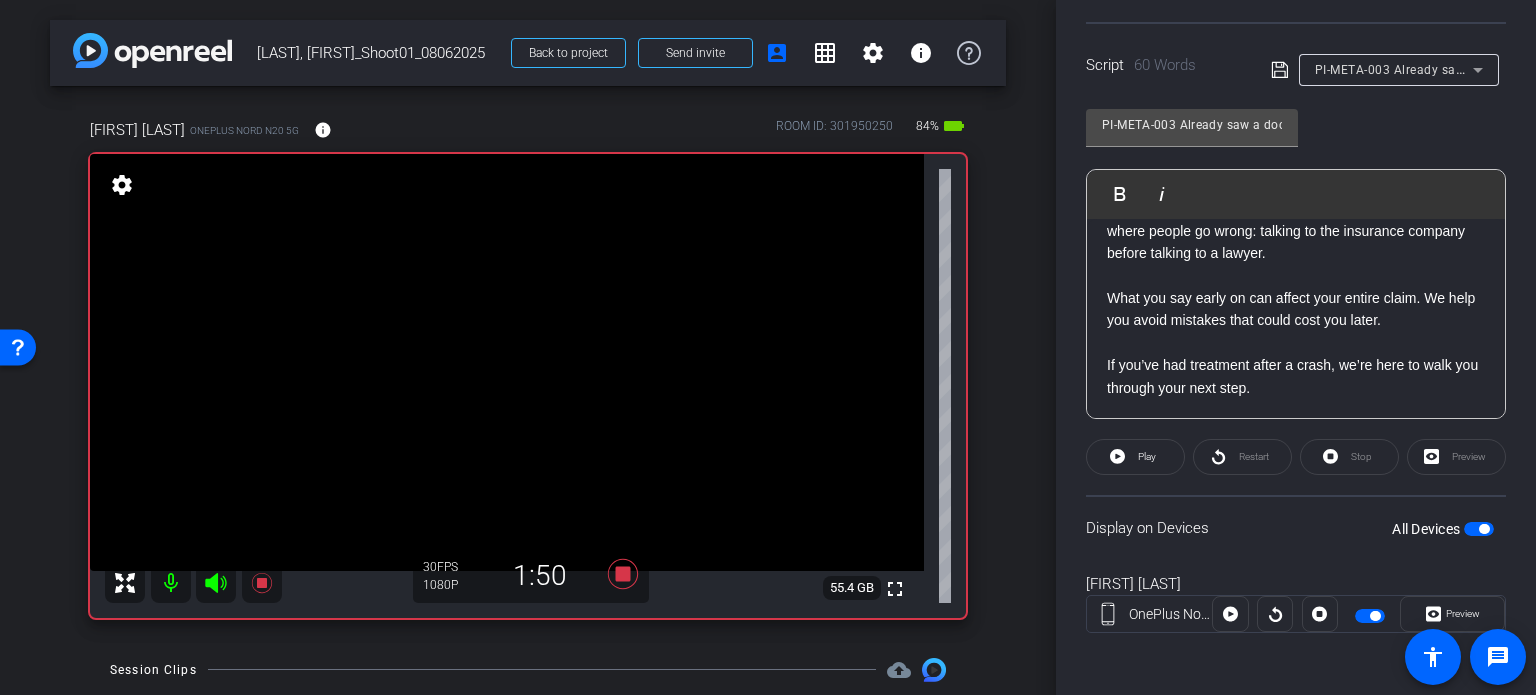 click at bounding box center [1479, 529] 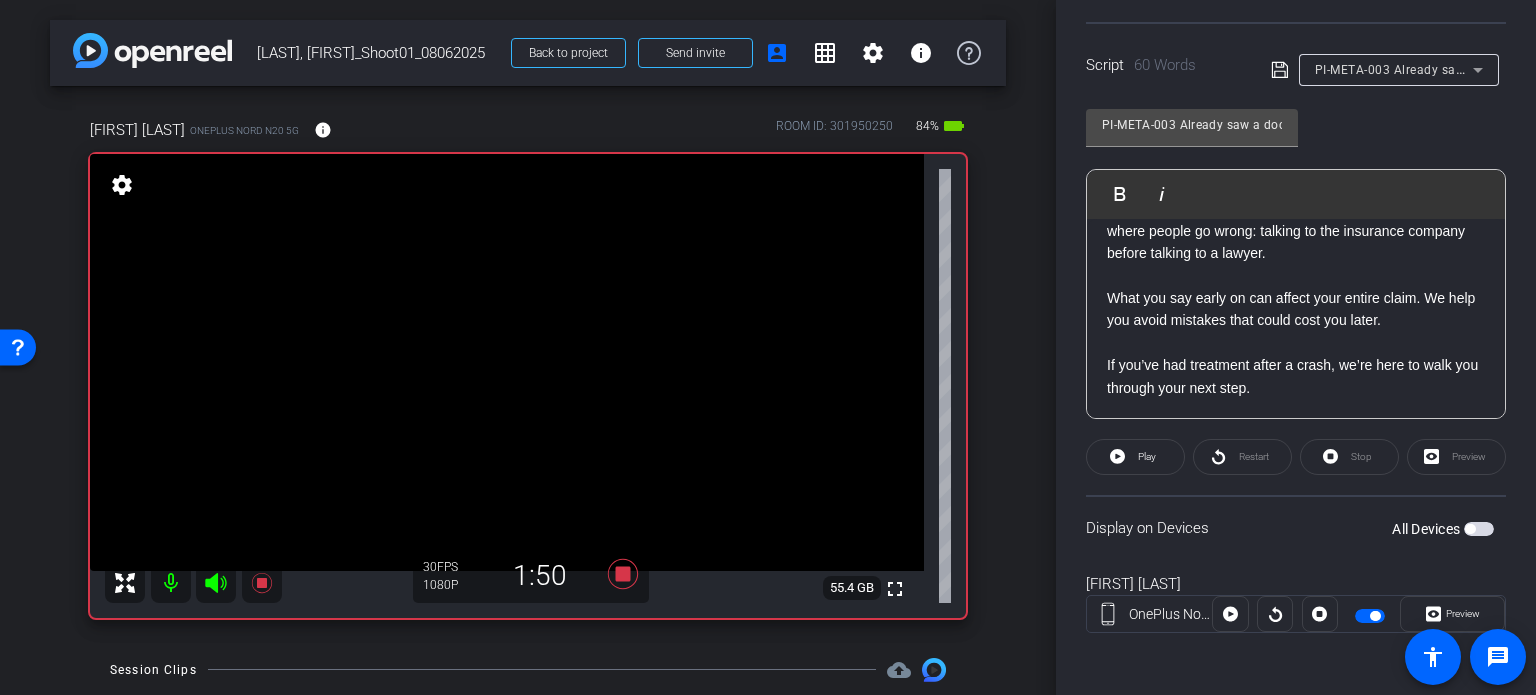 click at bounding box center [1479, 529] 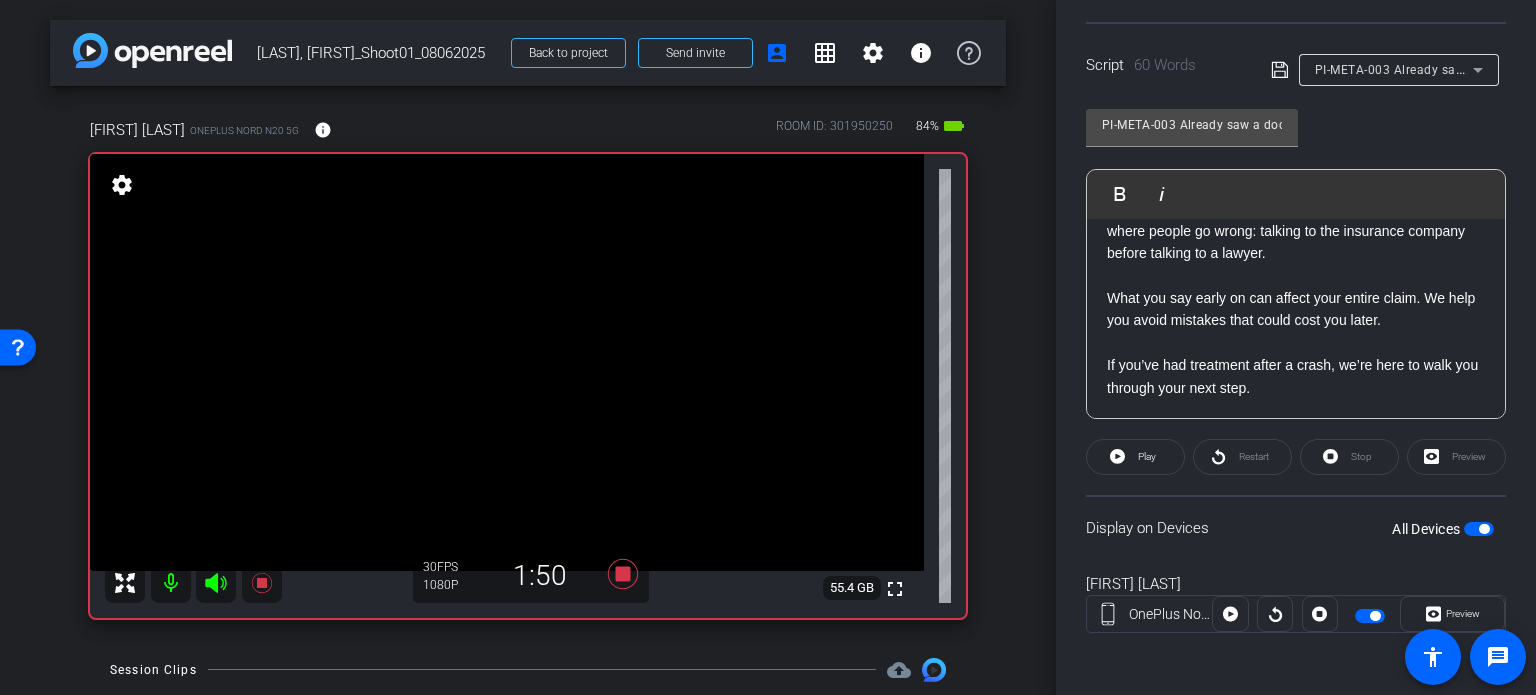 click on "Stop" 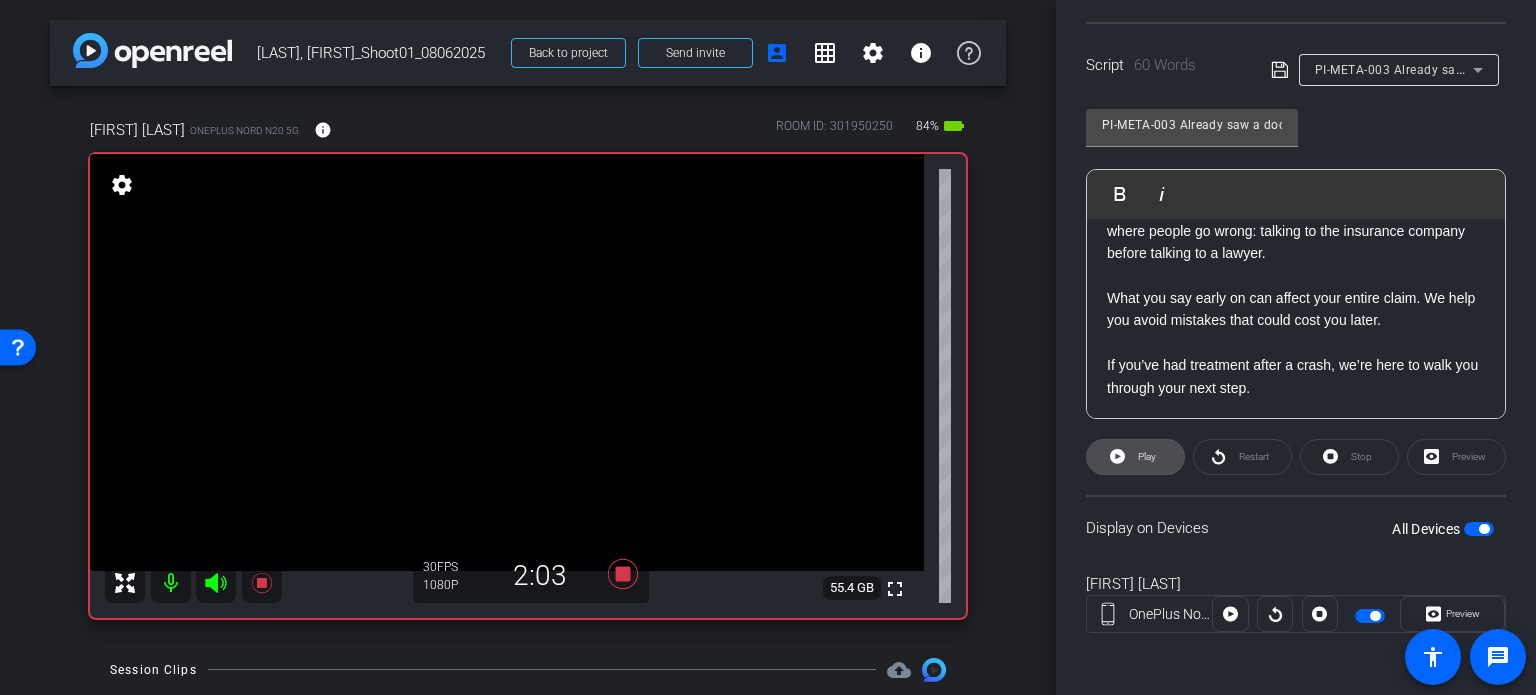 click on "Play" 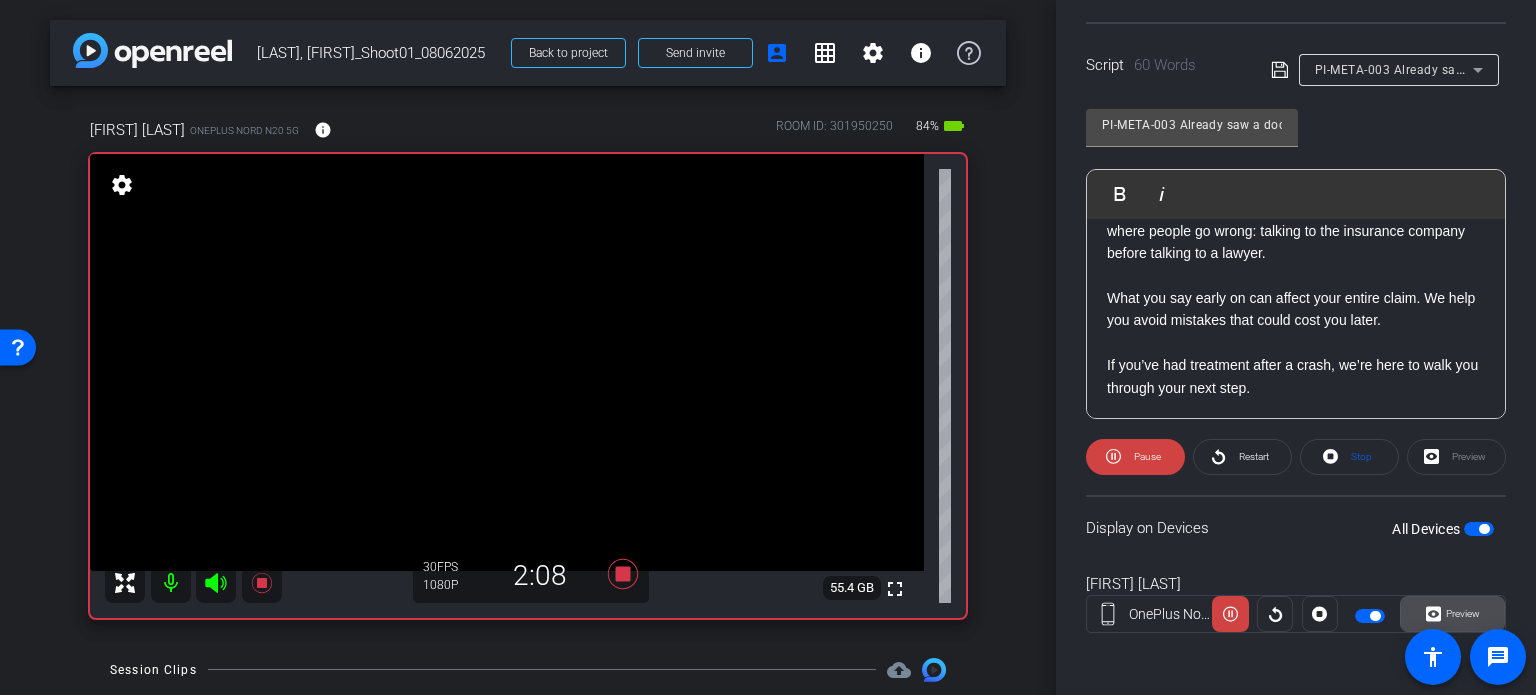 click 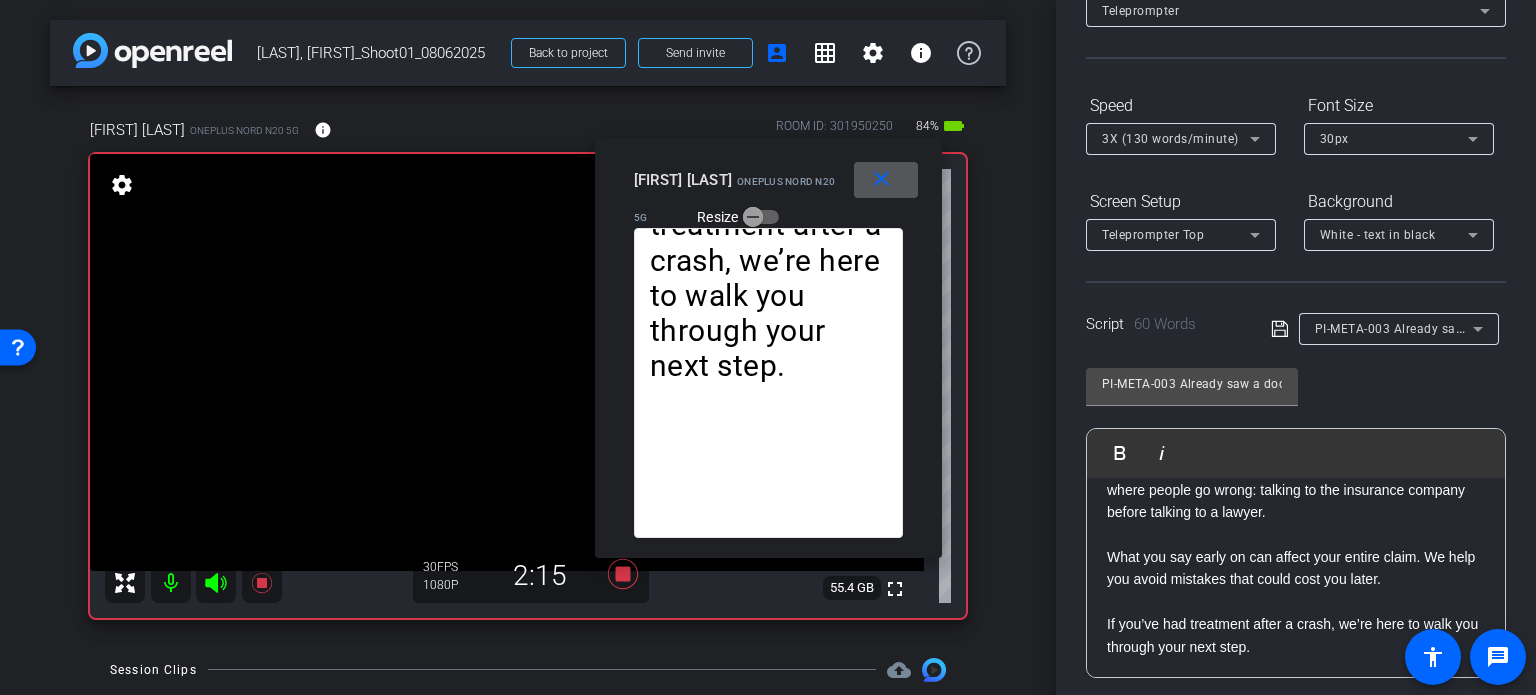 scroll, scrollTop: 96, scrollLeft: 0, axis: vertical 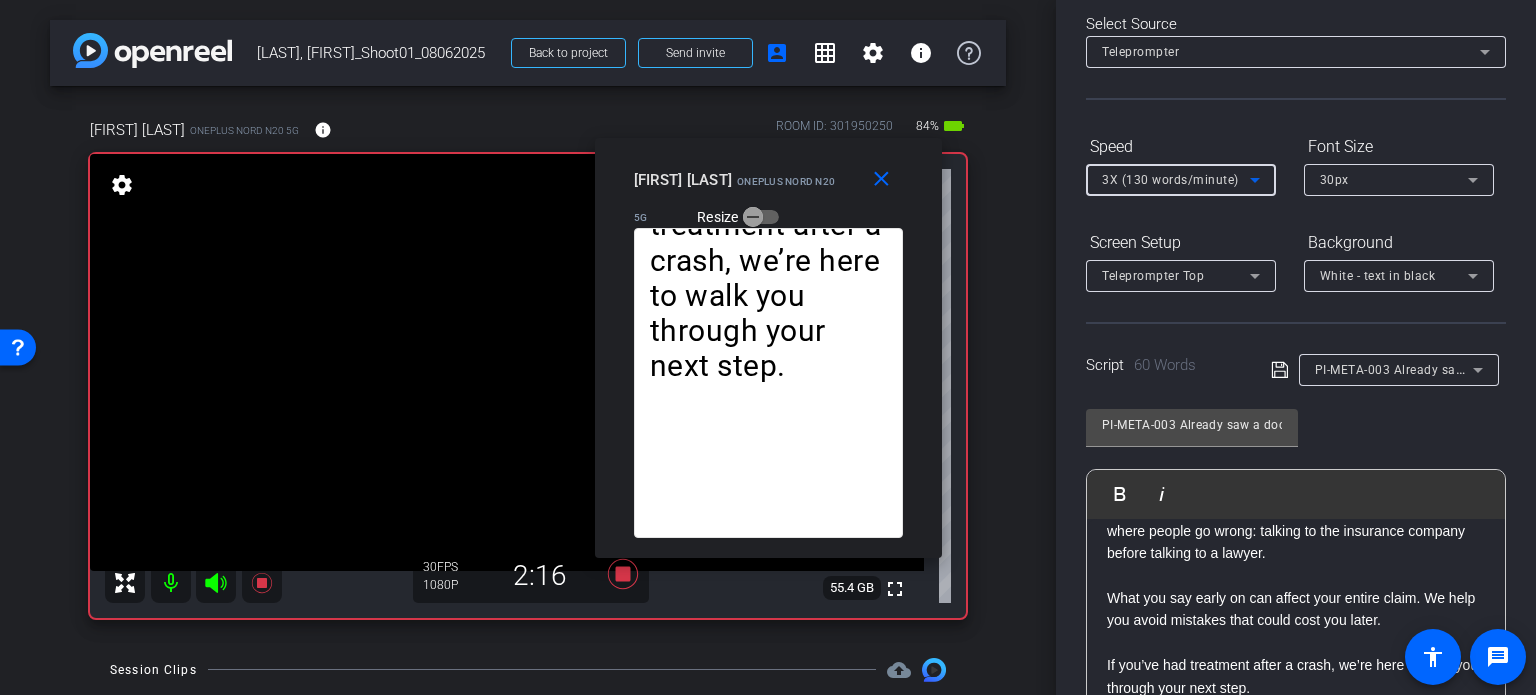 click on "3X (130 words/minute)" at bounding box center (1170, 180) 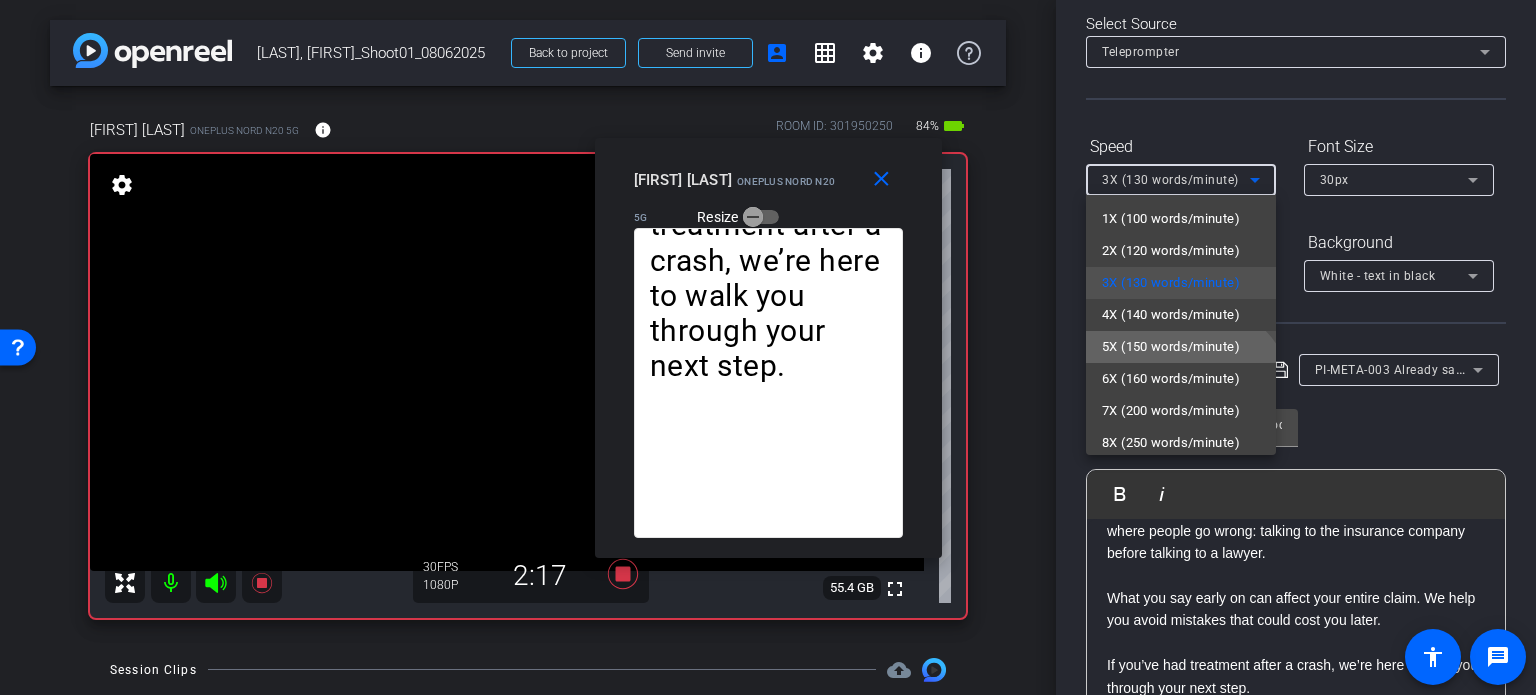click on "5X (150 words/minute)" at bounding box center (1171, 347) 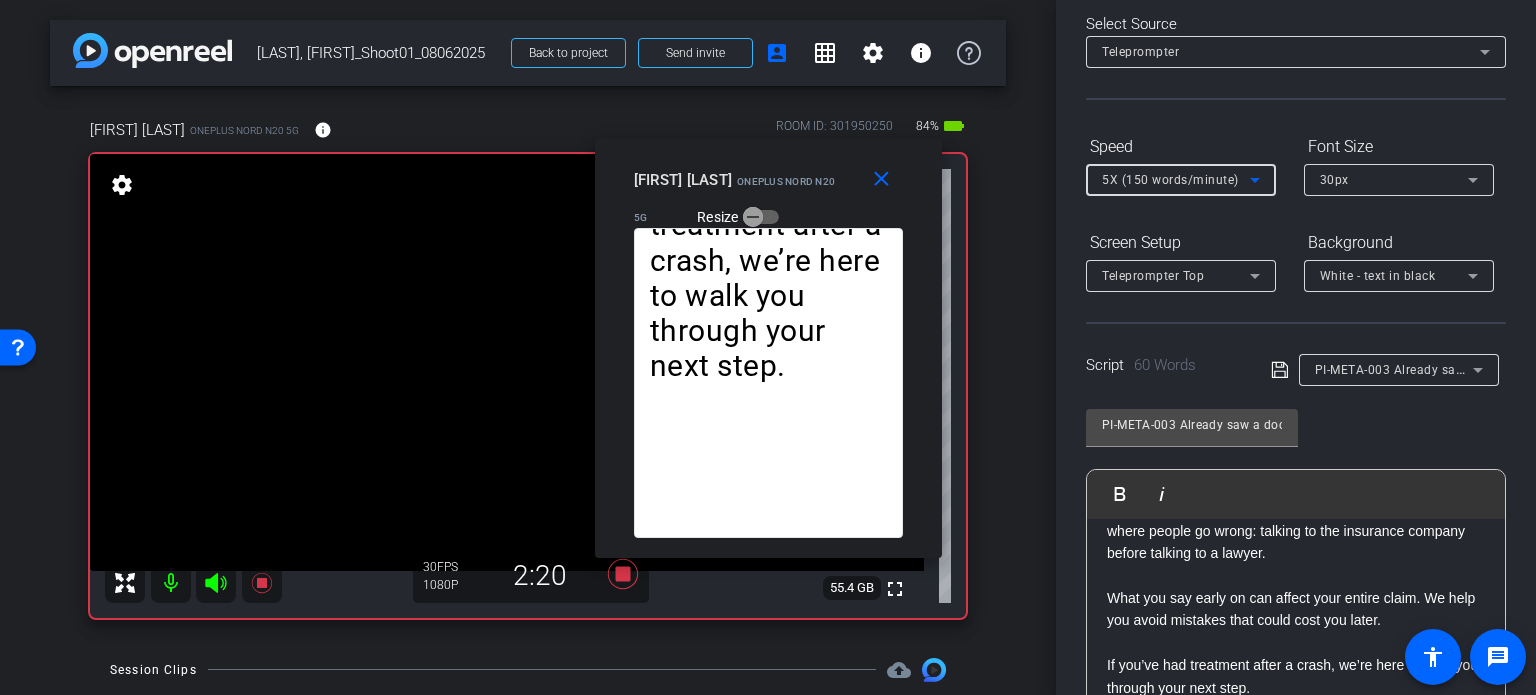 click on "5X (150 words/minute)" at bounding box center [1170, 180] 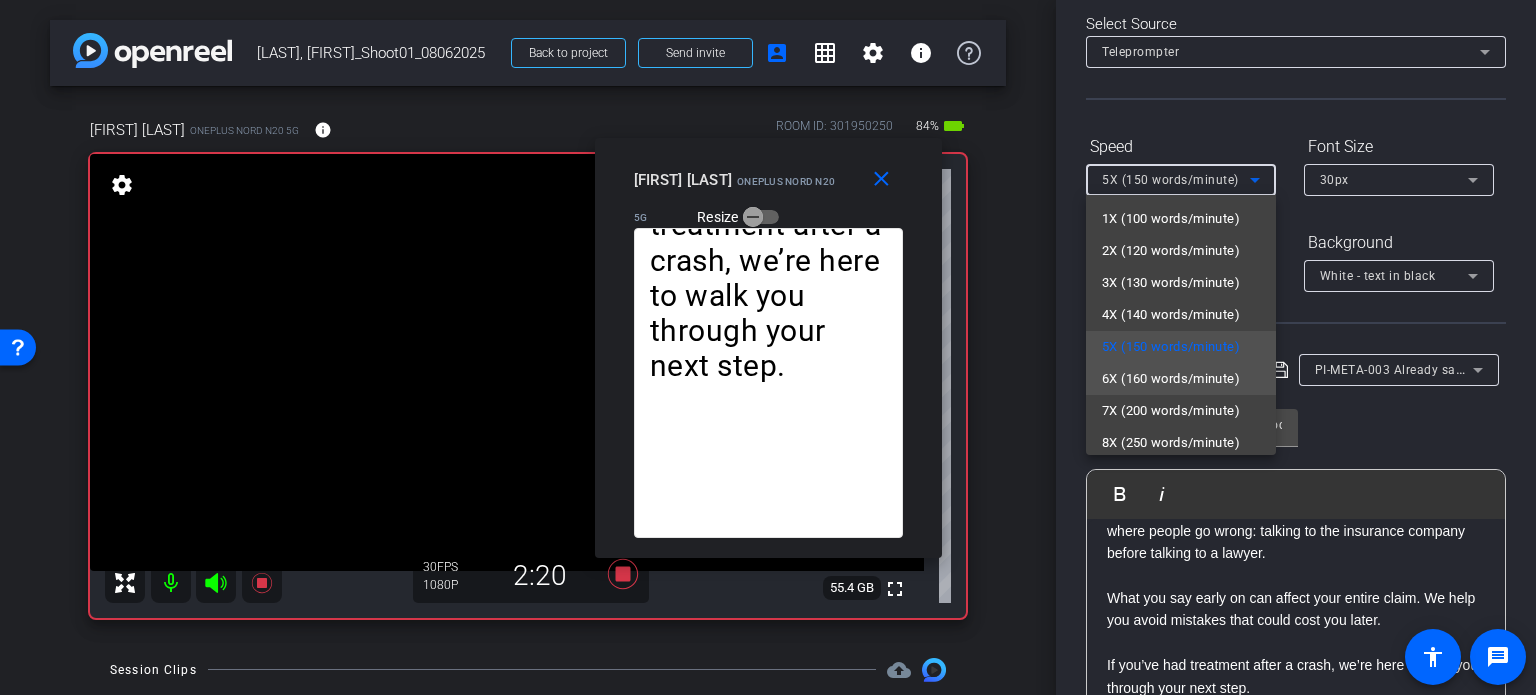 click on "6X (160 words/minute)" at bounding box center [1171, 379] 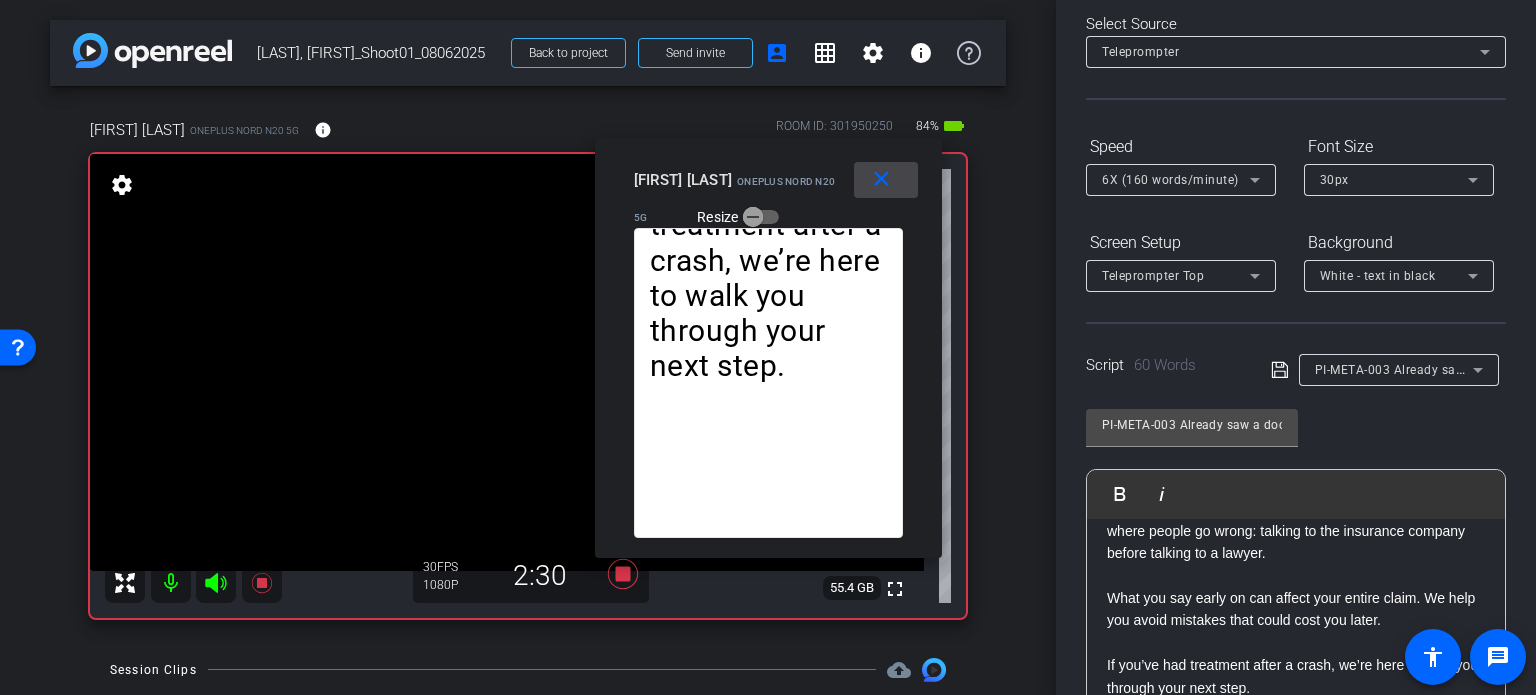click on "close" at bounding box center (881, 179) 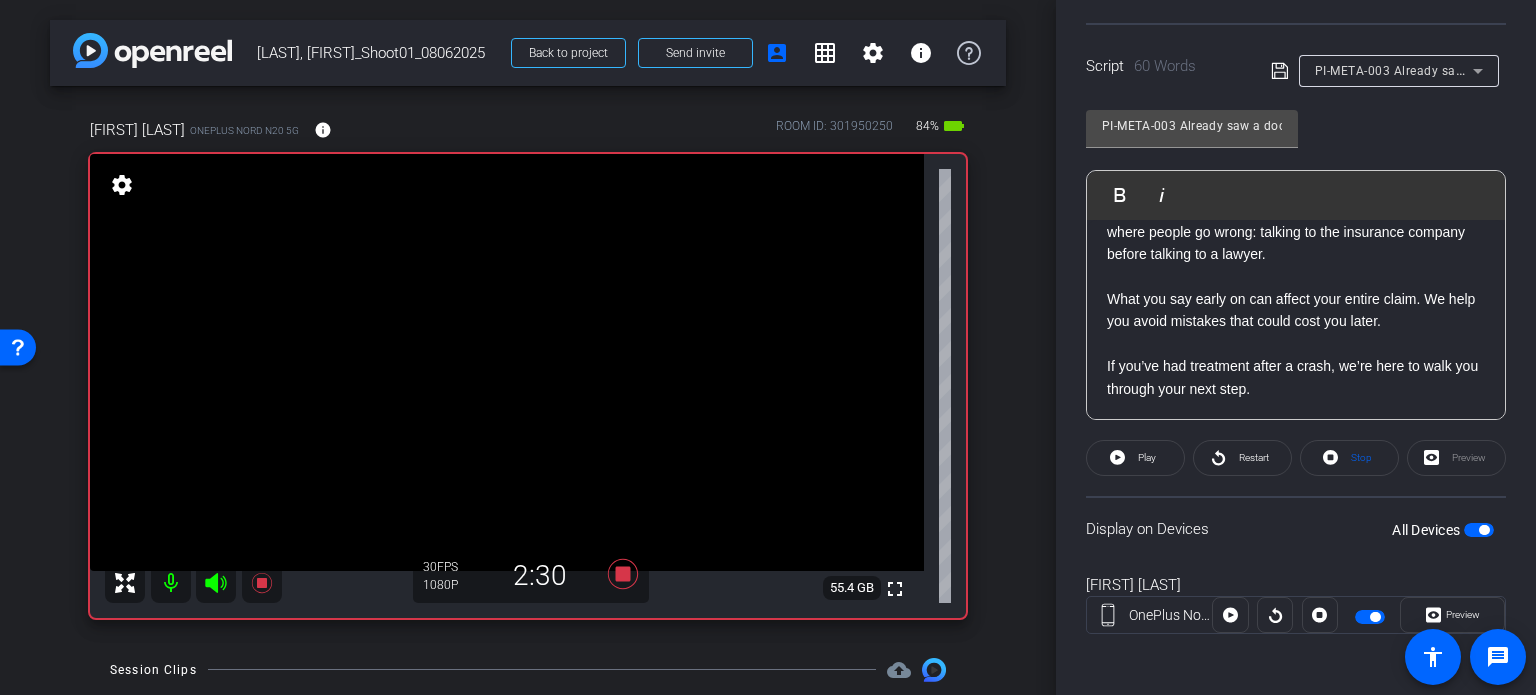 scroll, scrollTop: 396, scrollLeft: 0, axis: vertical 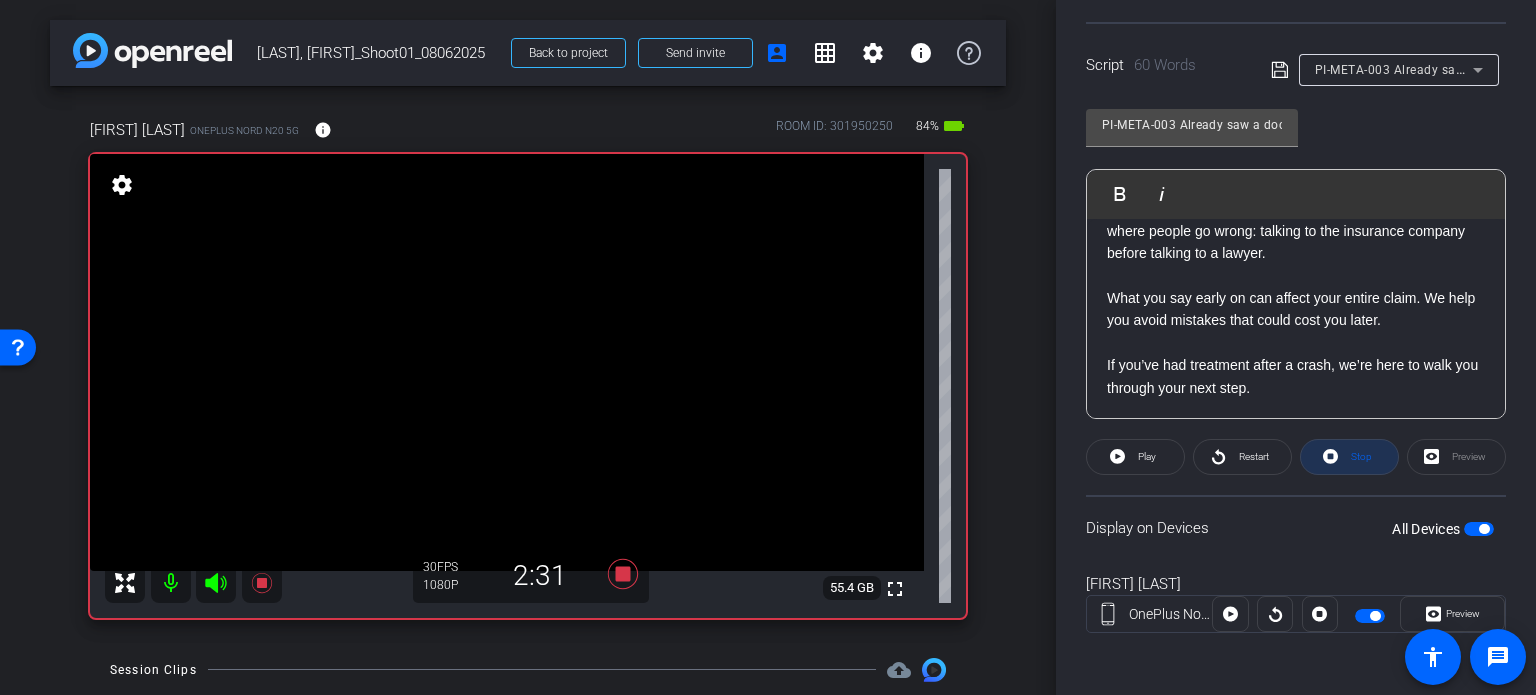 click on "Stop" 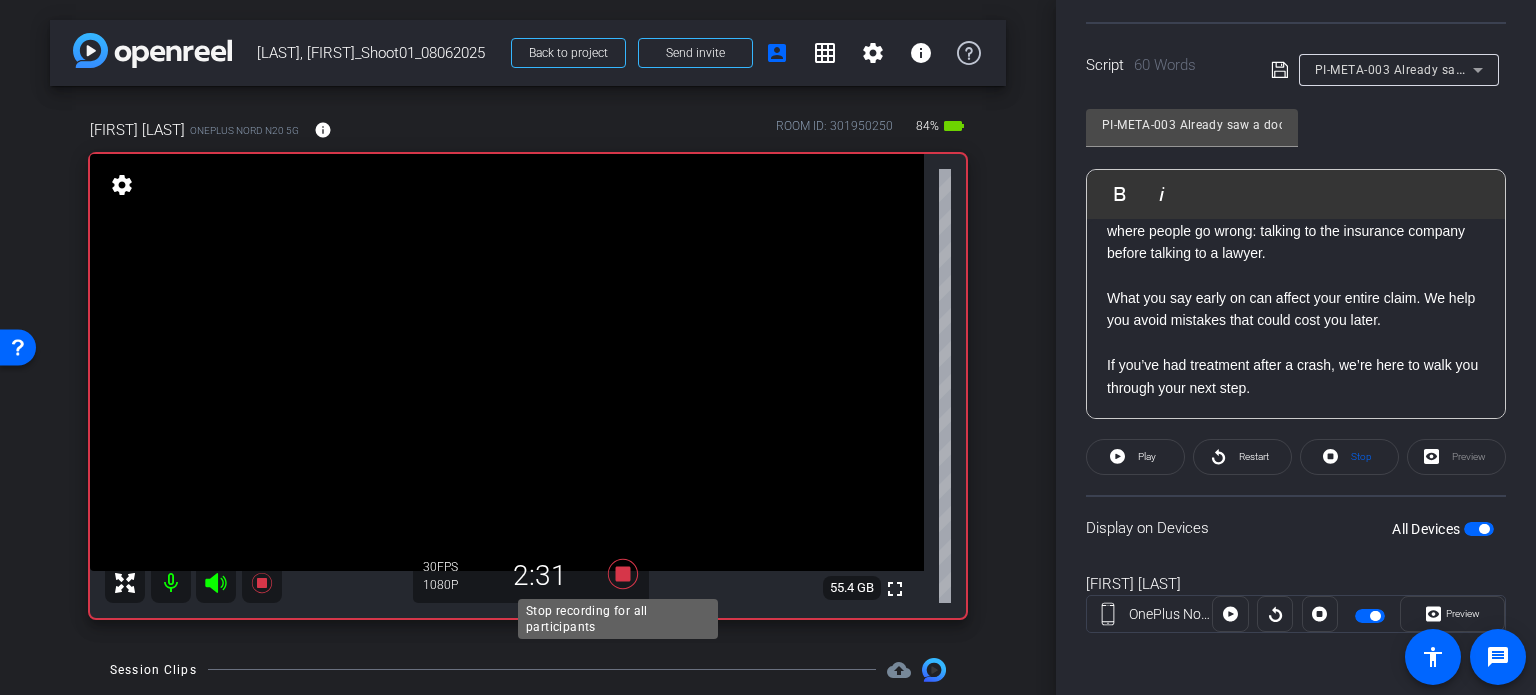 click 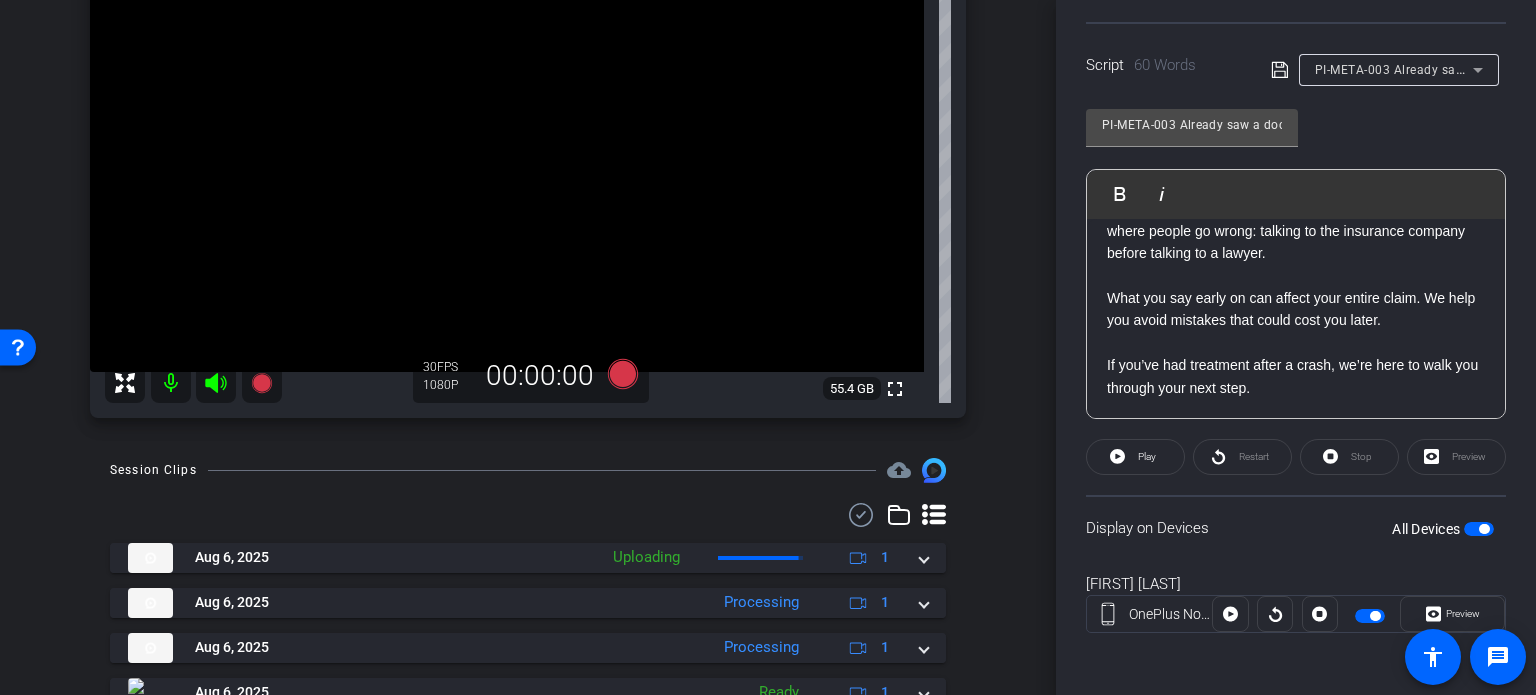 scroll, scrollTop: 200, scrollLeft: 0, axis: vertical 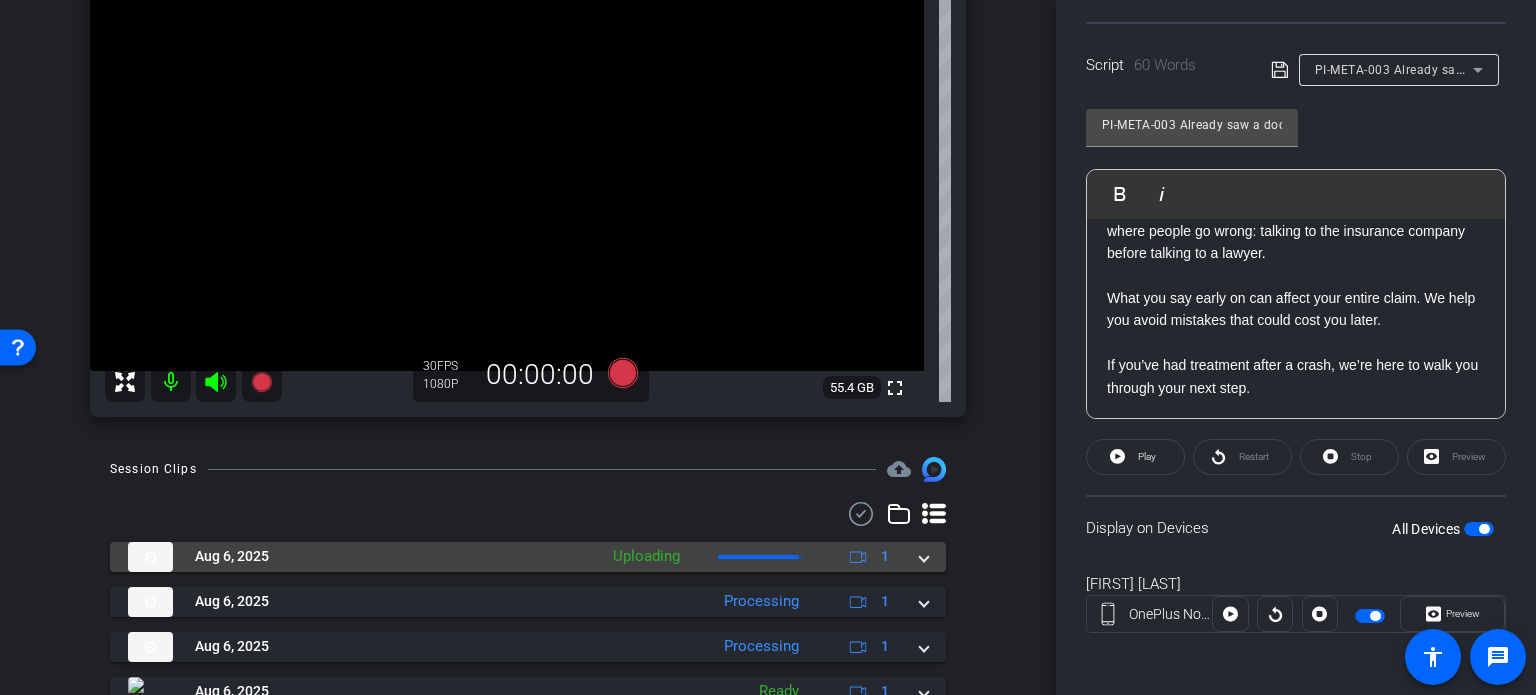 click on "Aug 6, 2025  Uploading
1" at bounding box center (528, 557) 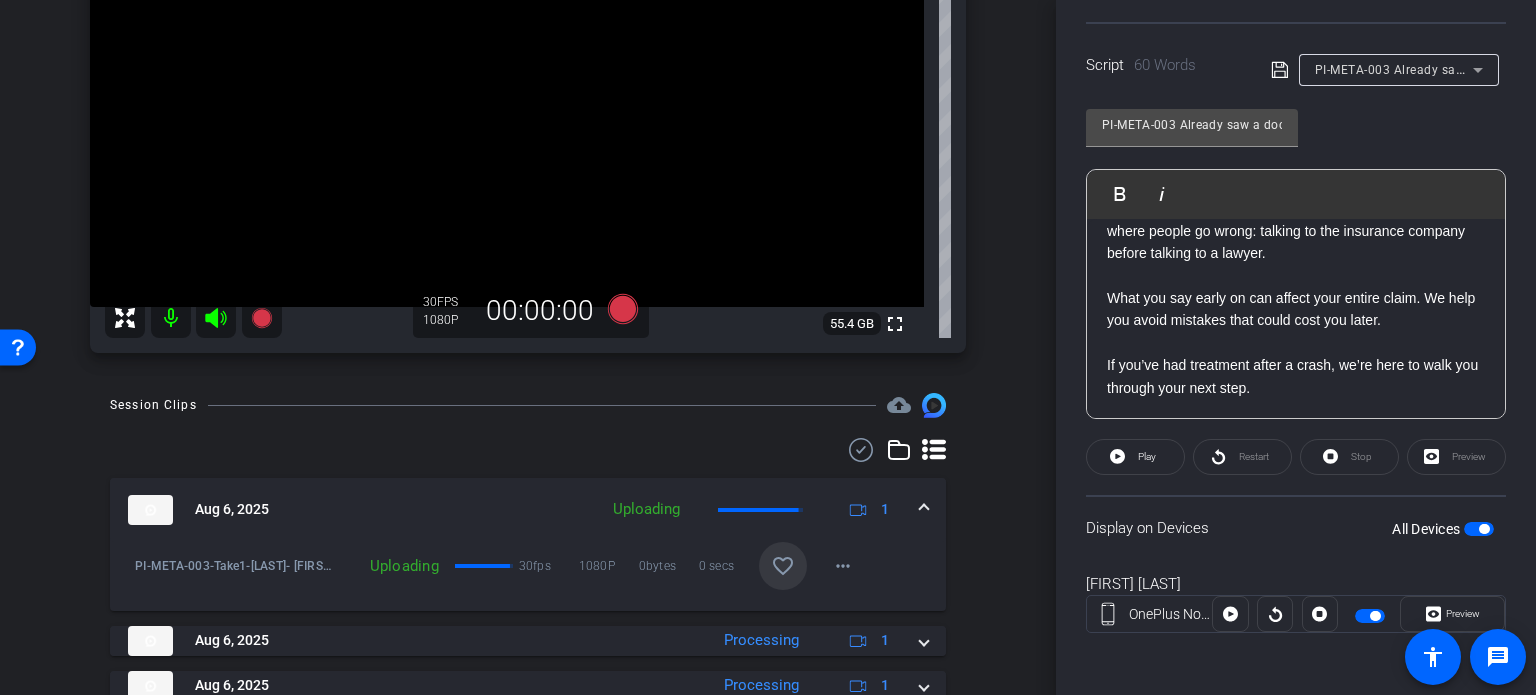 scroll, scrollTop: 300, scrollLeft: 0, axis: vertical 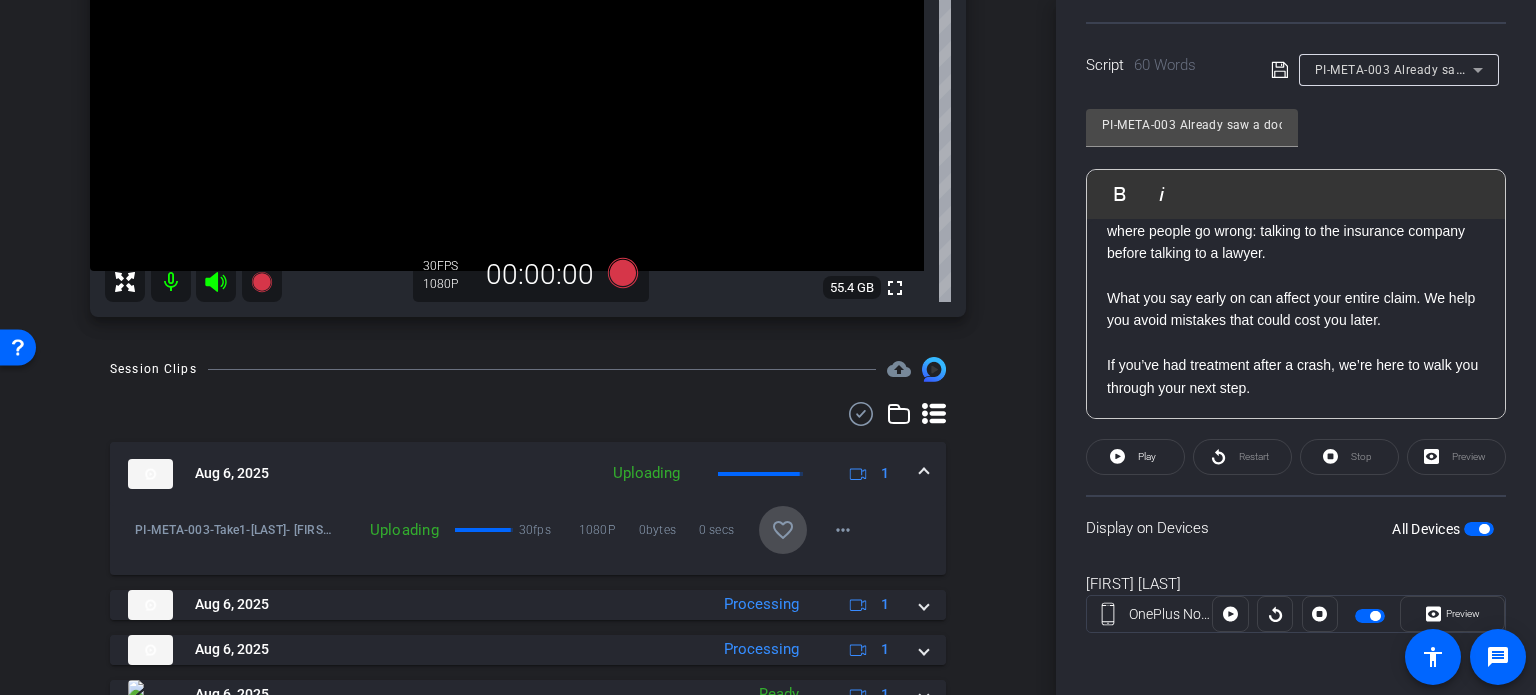 click on "favorite_border" at bounding box center [783, 530] 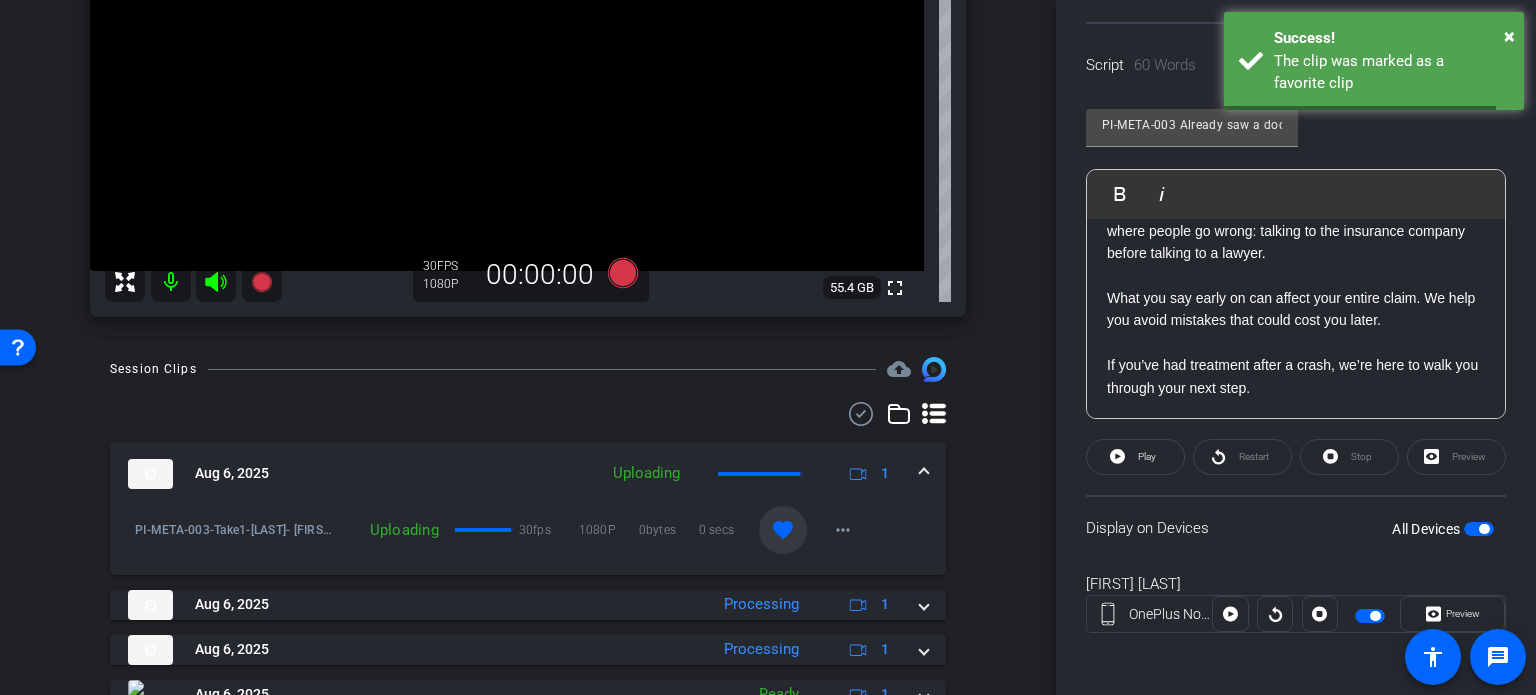 click at bounding box center (924, 473) 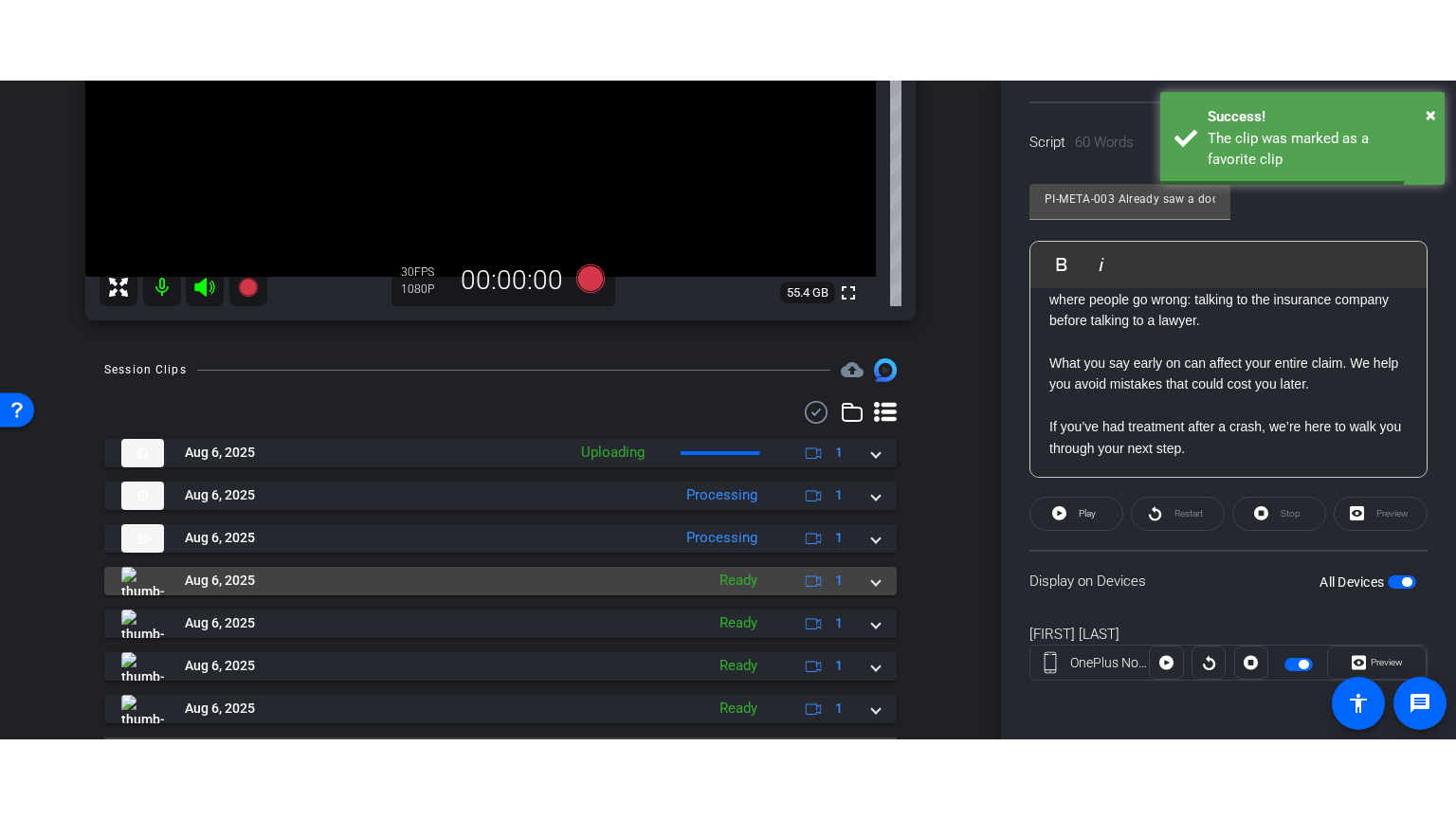 scroll, scrollTop: 379, scrollLeft: 0, axis: vertical 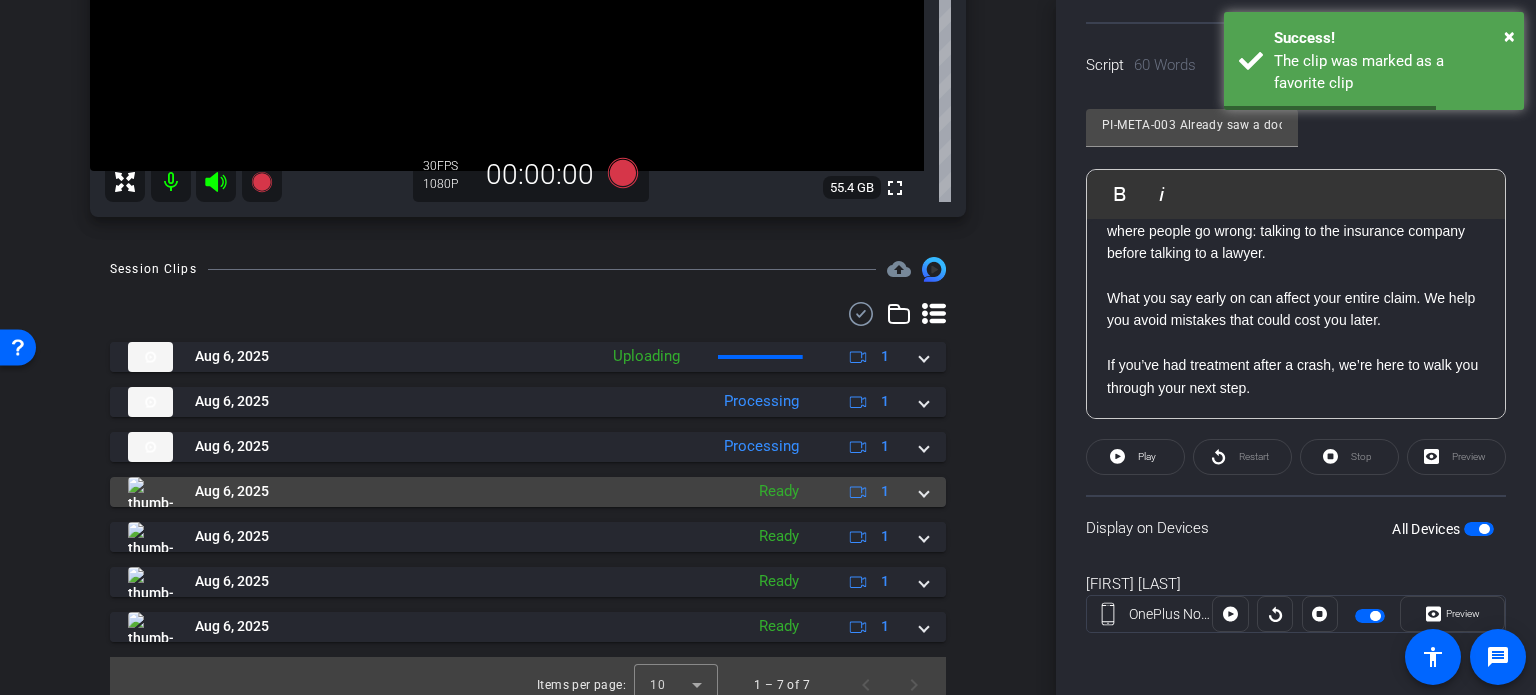 click at bounding box center (924, 491) 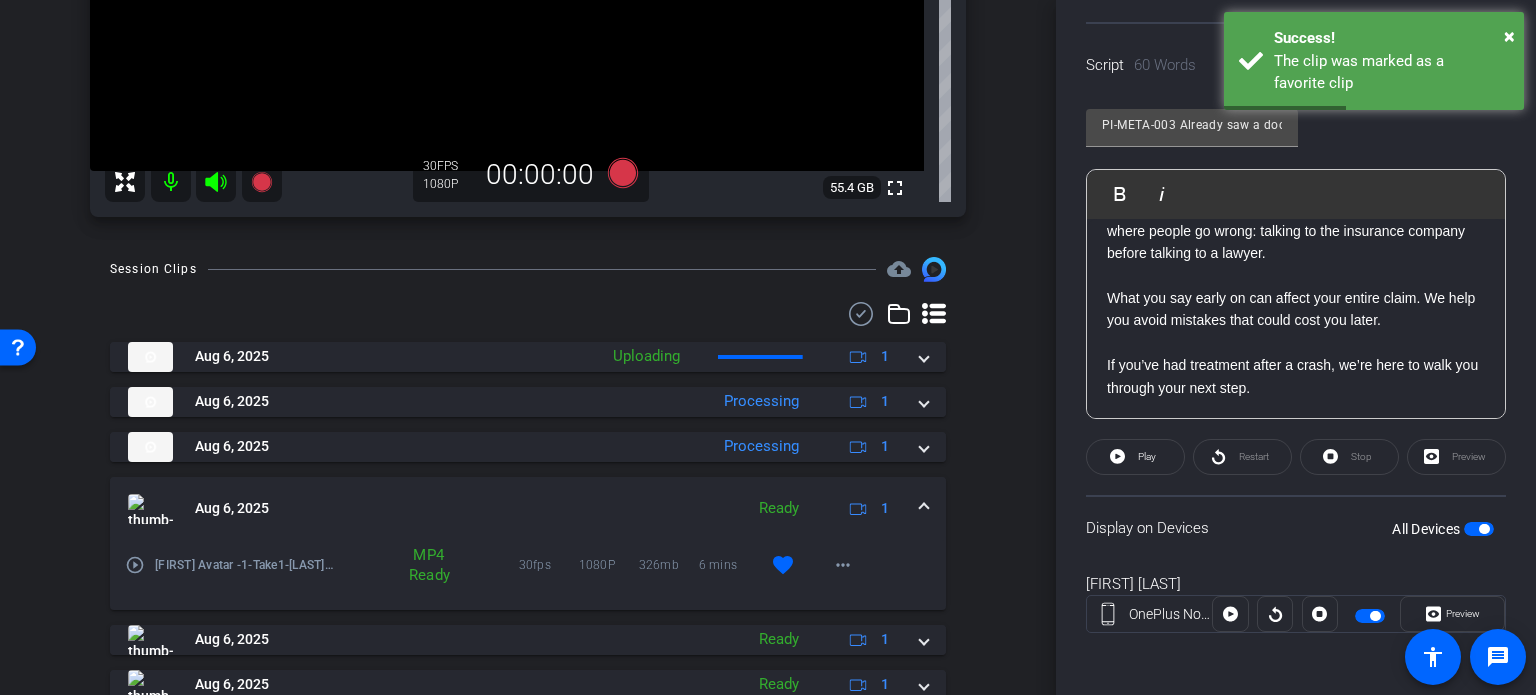 click on "play_circle_outline" at bounding box center (135, 565) 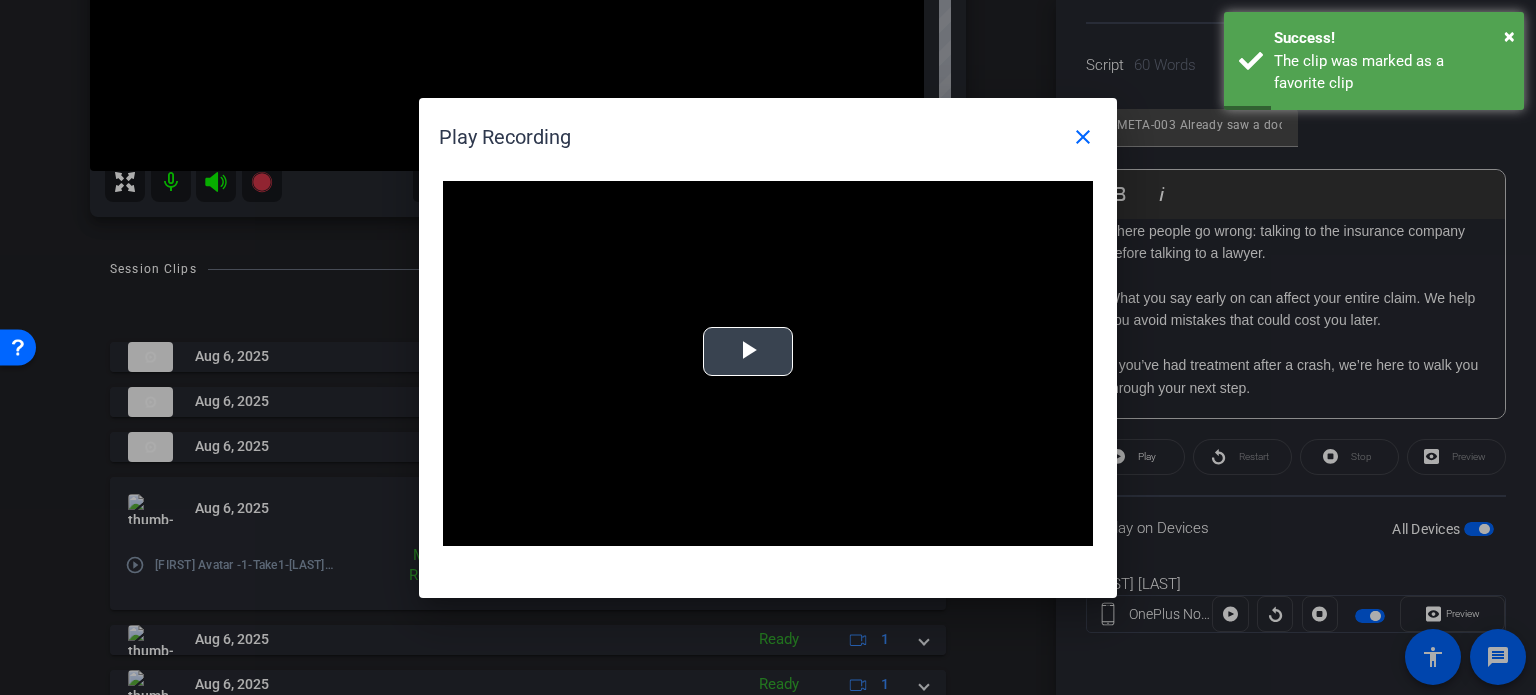 click at bounding box center [748, 351] 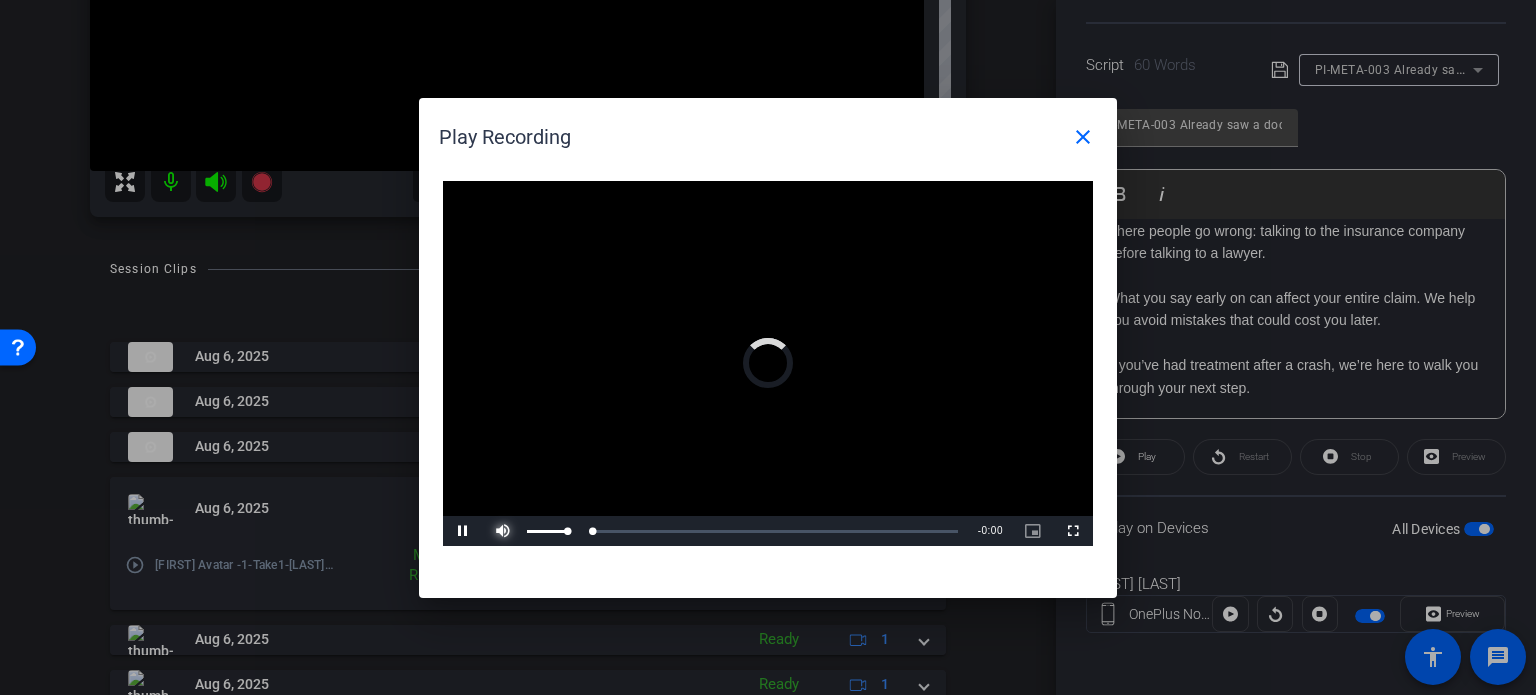 click at bounding box center (503, 531) 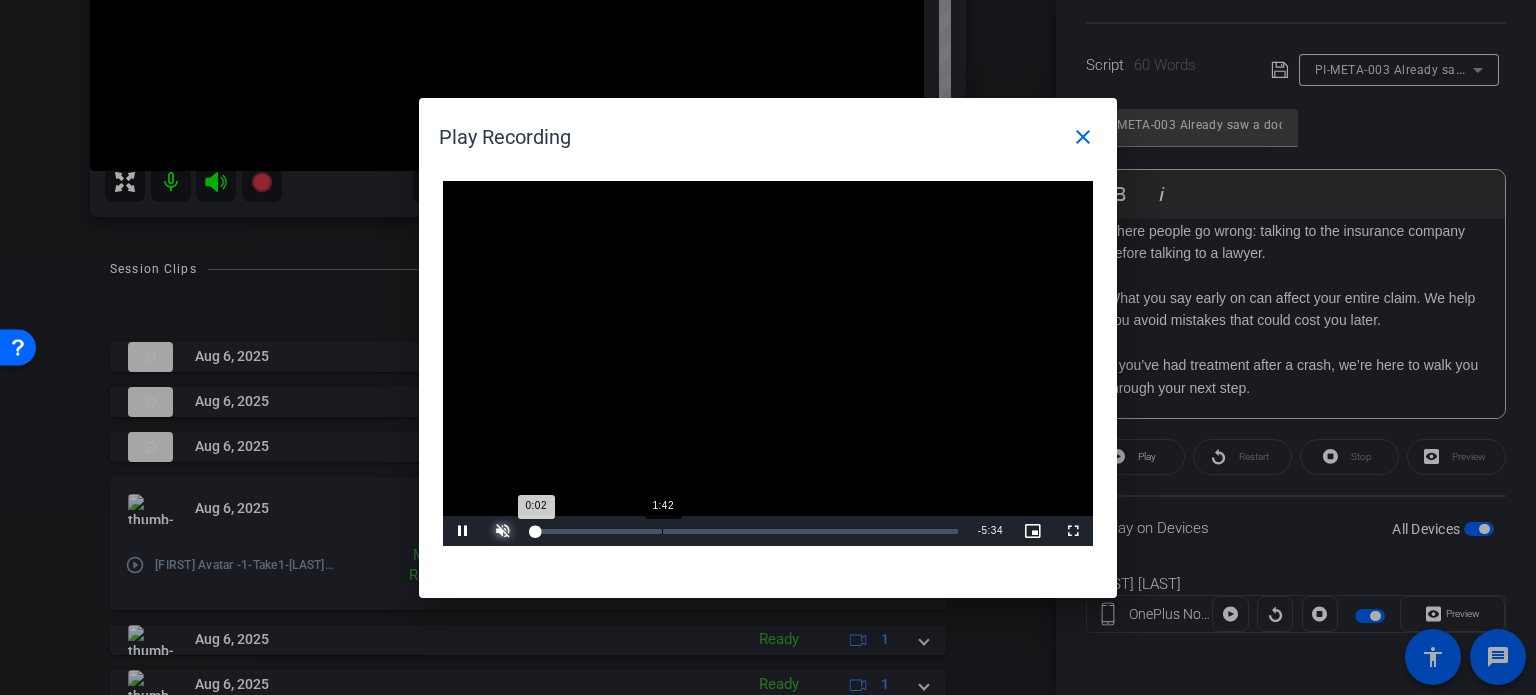 click on "Loaded :  0% 1:42 0:02" at bounding box center (745, 531) 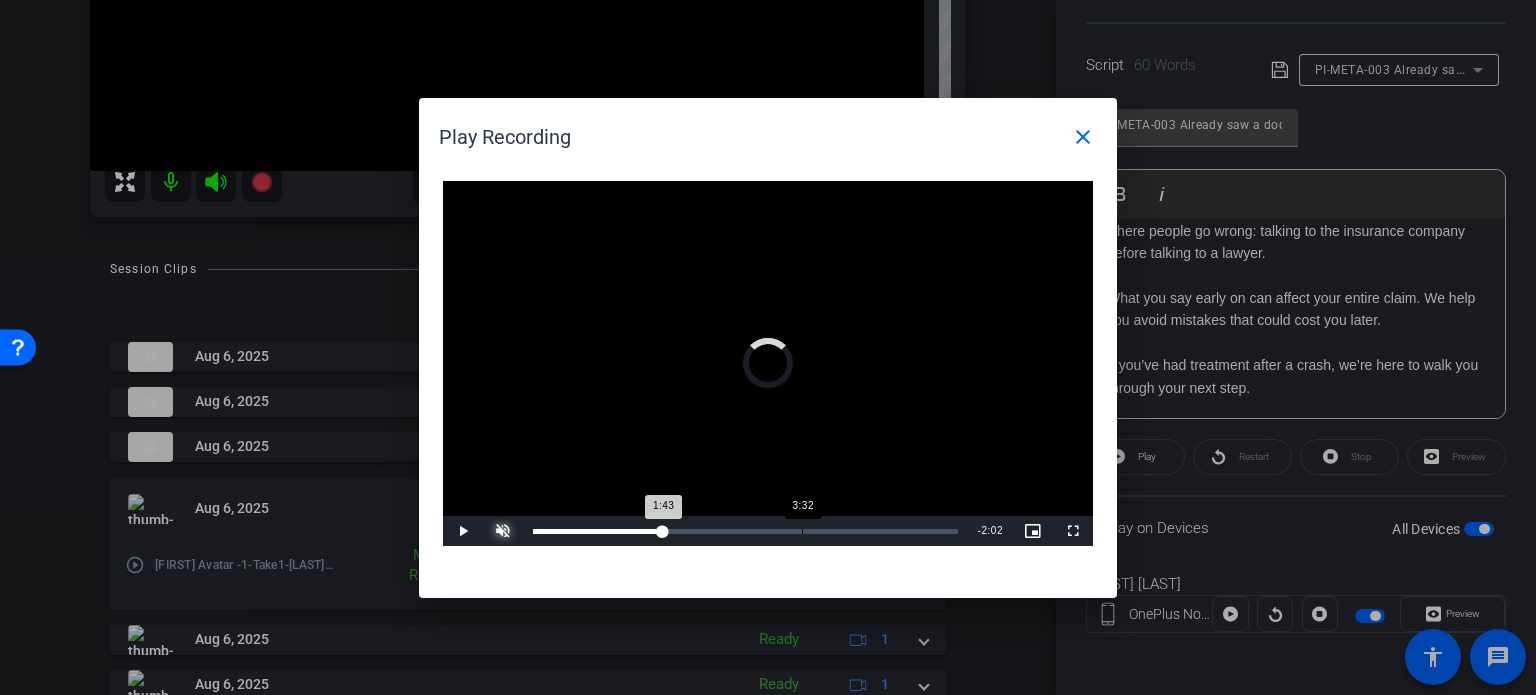 click on "Loaded :  0% 3:32 1:43" at bounding box center [745, 531] 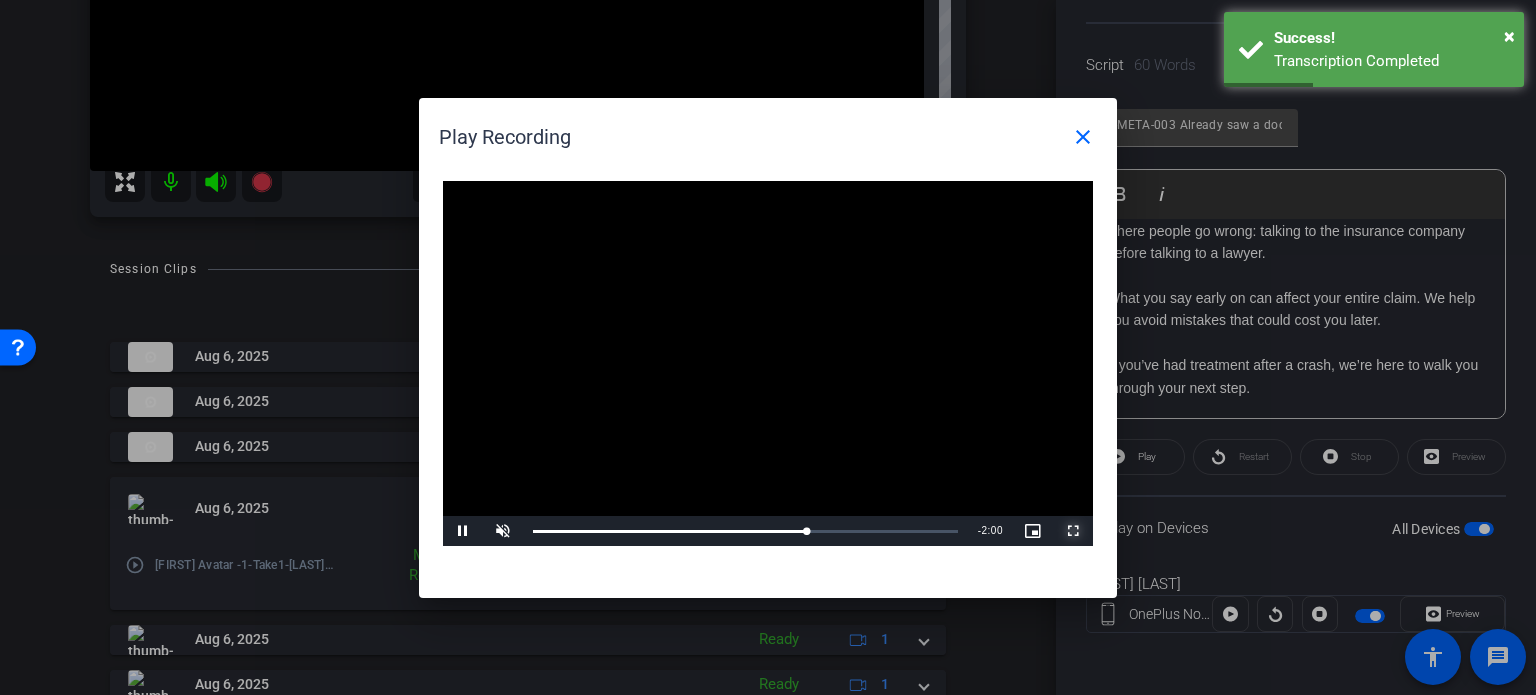 click at bounding box center [1073, 531] 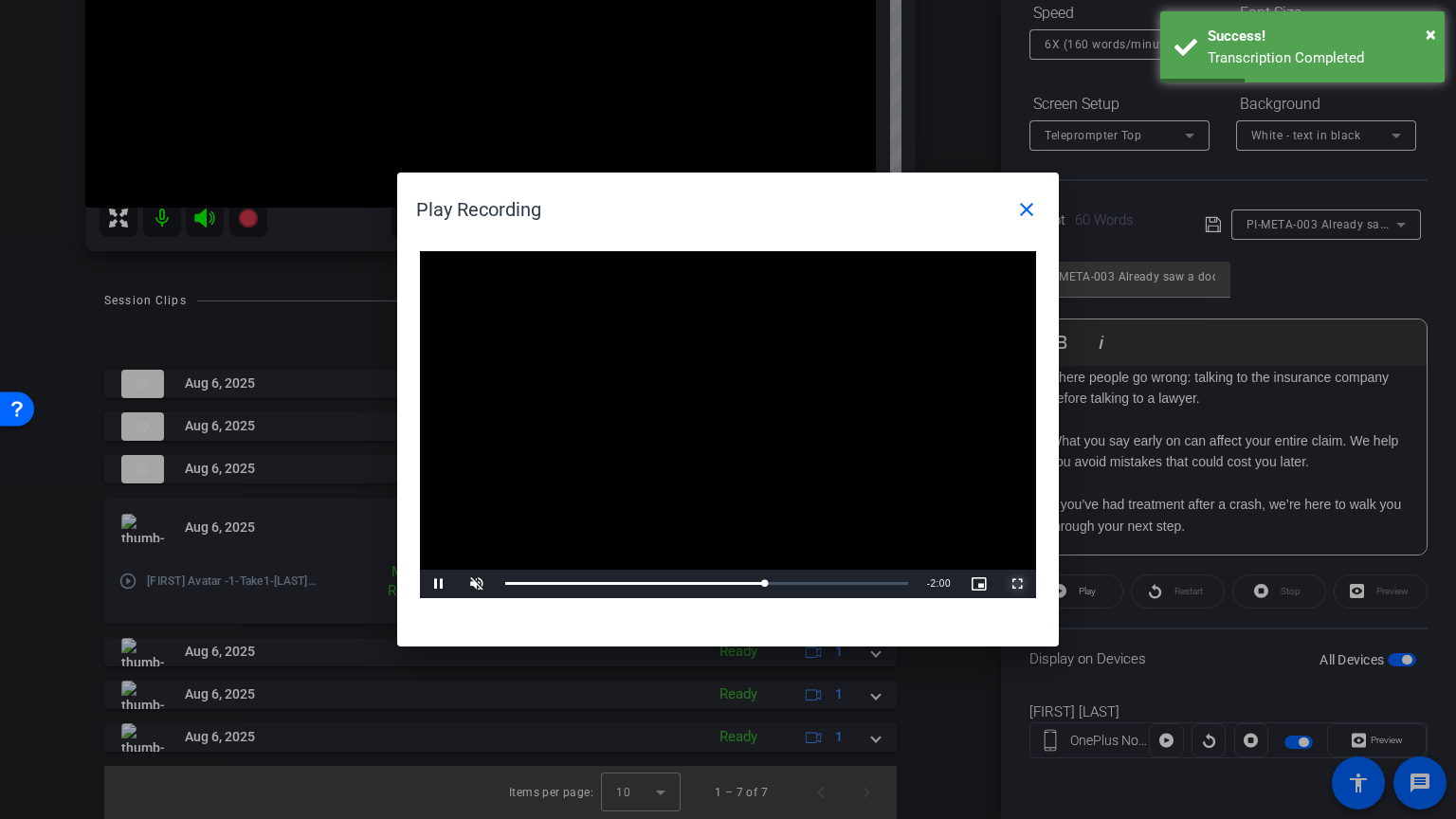 scroll, scrollTop: 333, scrollLeft: 0, axis: vertical 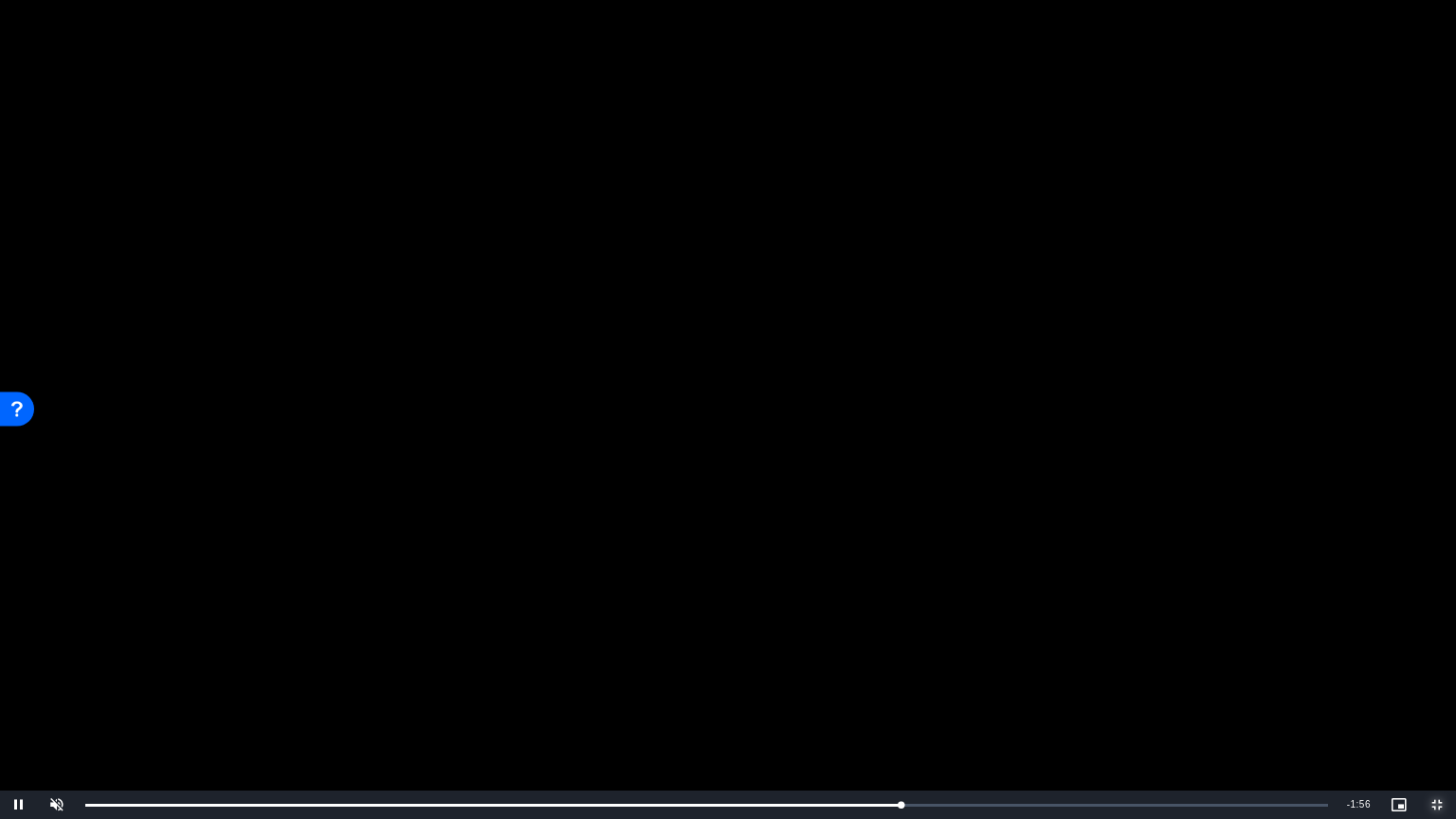 click at bounding box center [1437, 805] 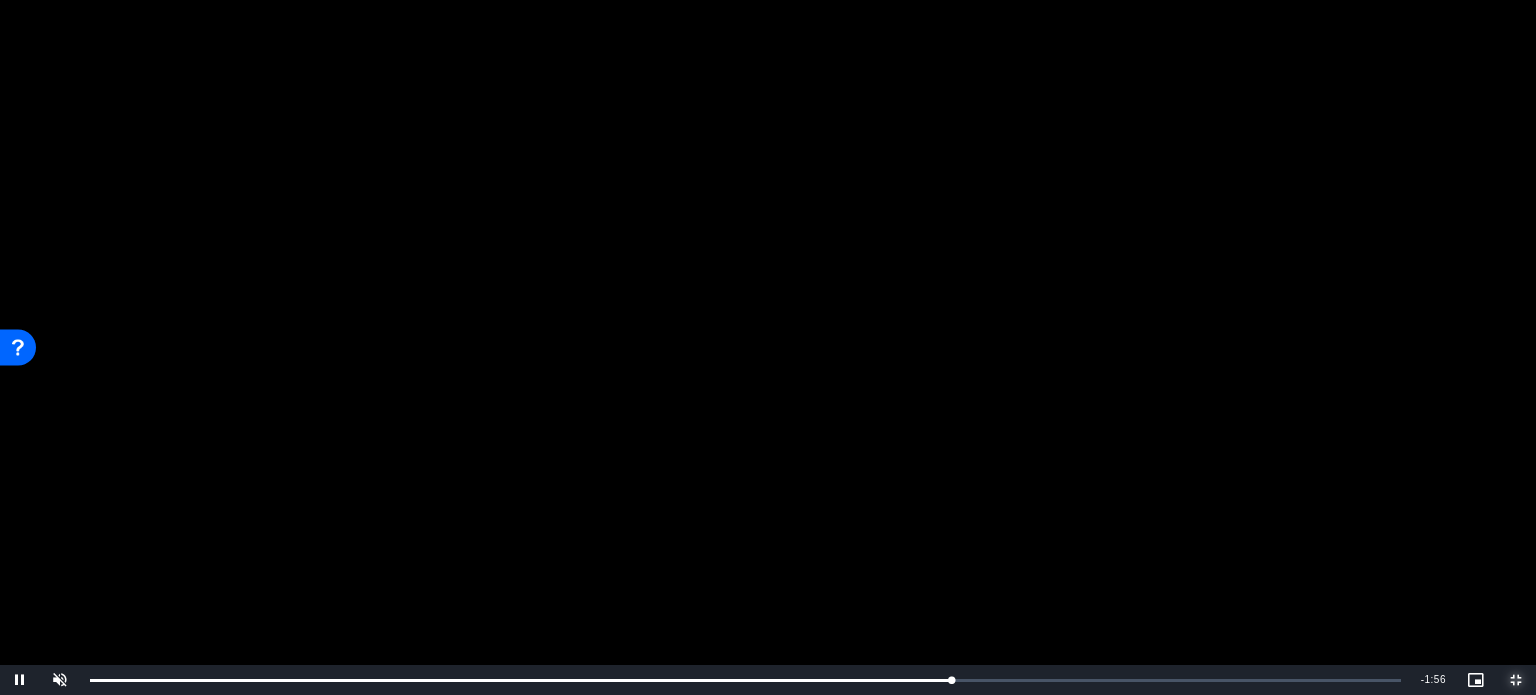 scroll, scrollTop: 400, scrollLeft: 0, axis: vertical 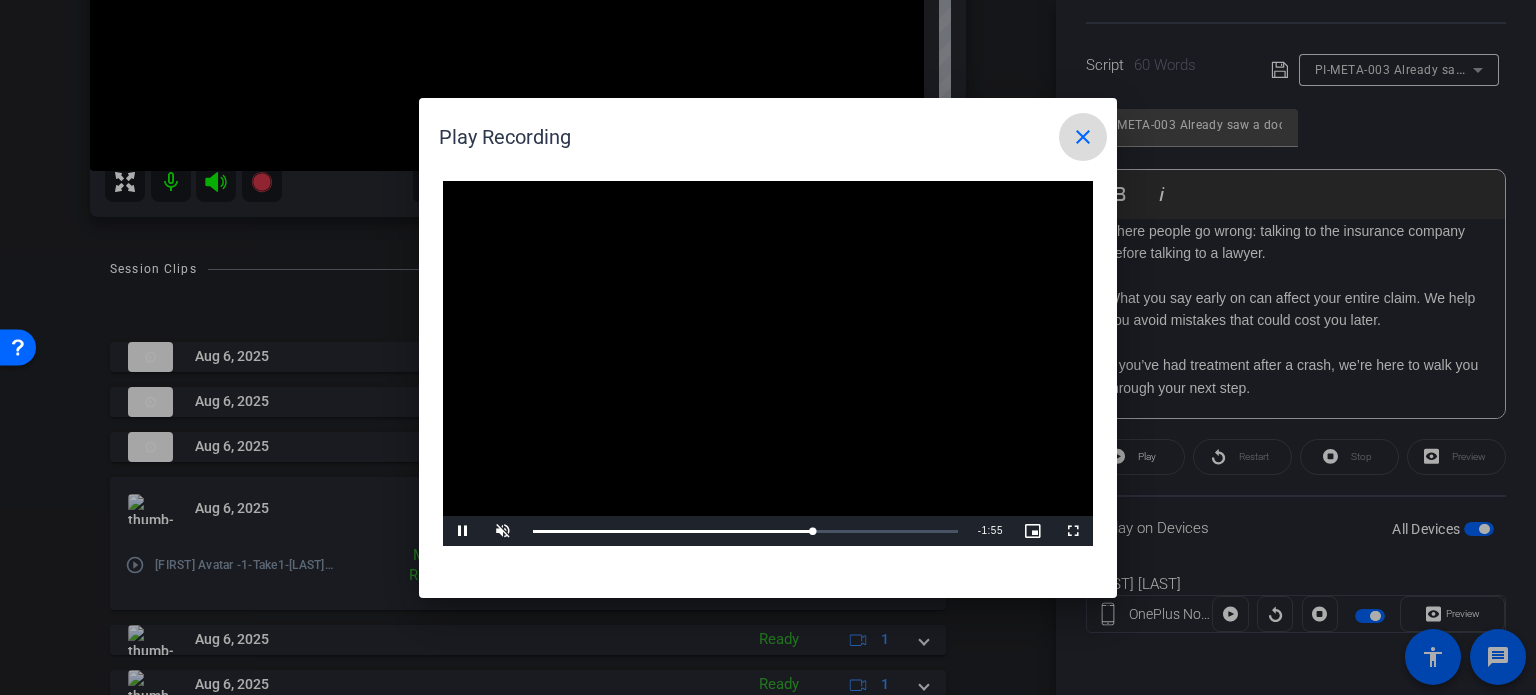 click on "close" at bounding box center (1083, 137) 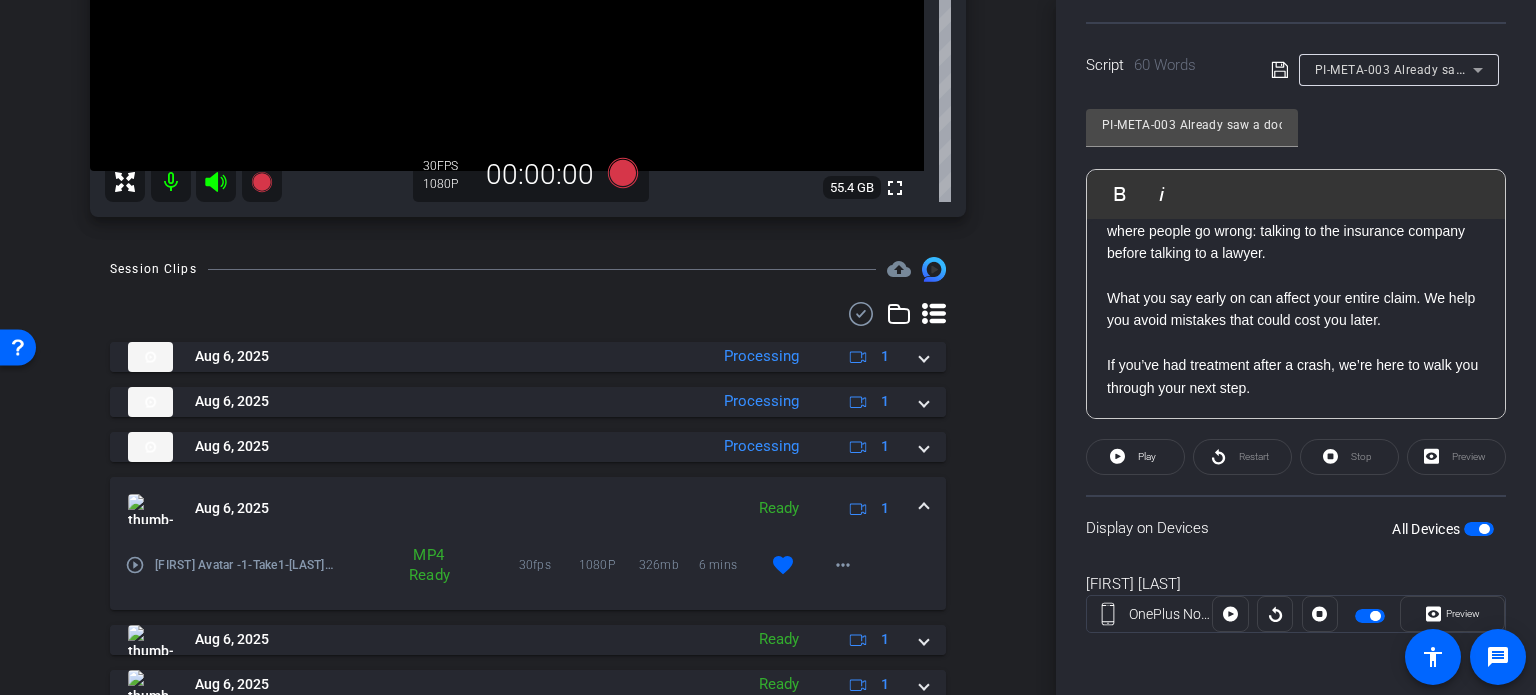 click at bounding box center (924, 508) 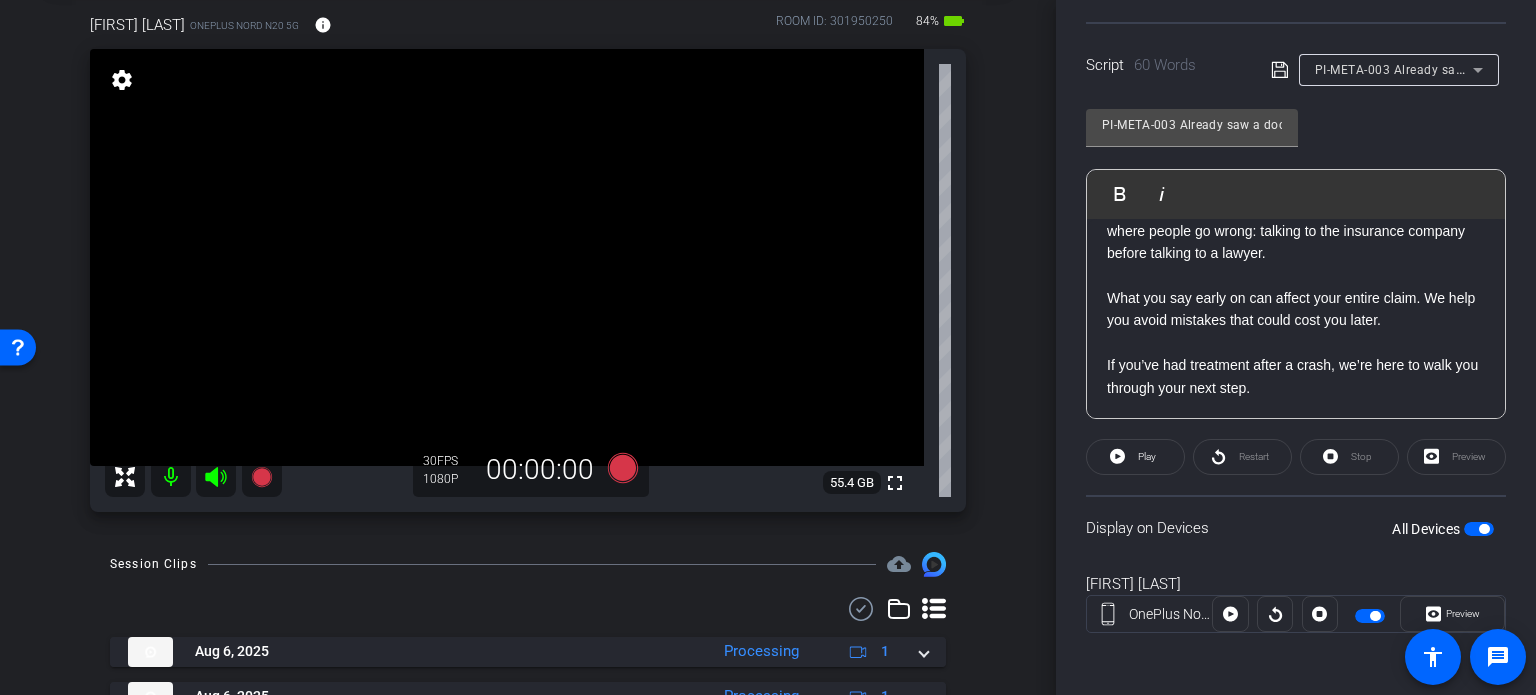 scroll, scrollTop: 100, scrollLeft: 0, axis: vertical 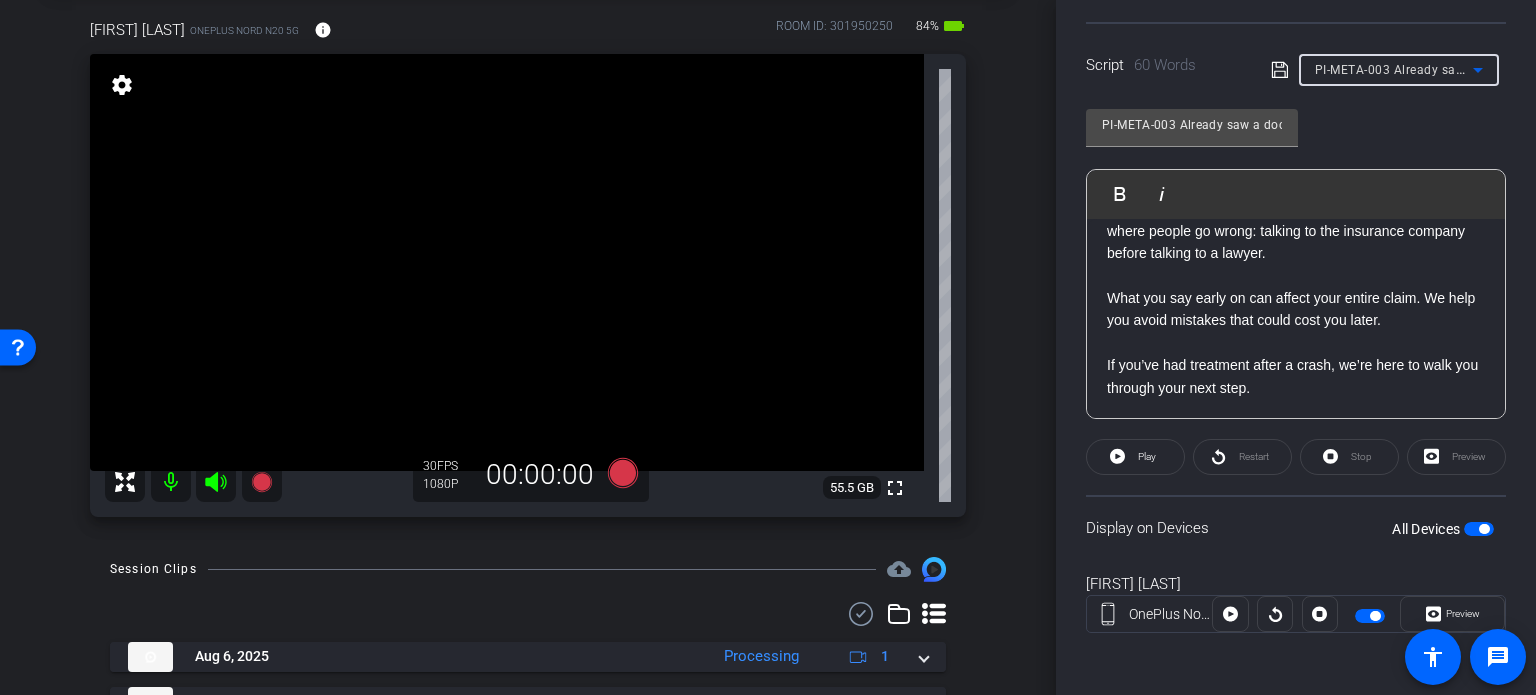 click on "PI-META-003 Already saw a doctor after a wreck? Don’t make this mistake next" at bounding box center [1546, 69] 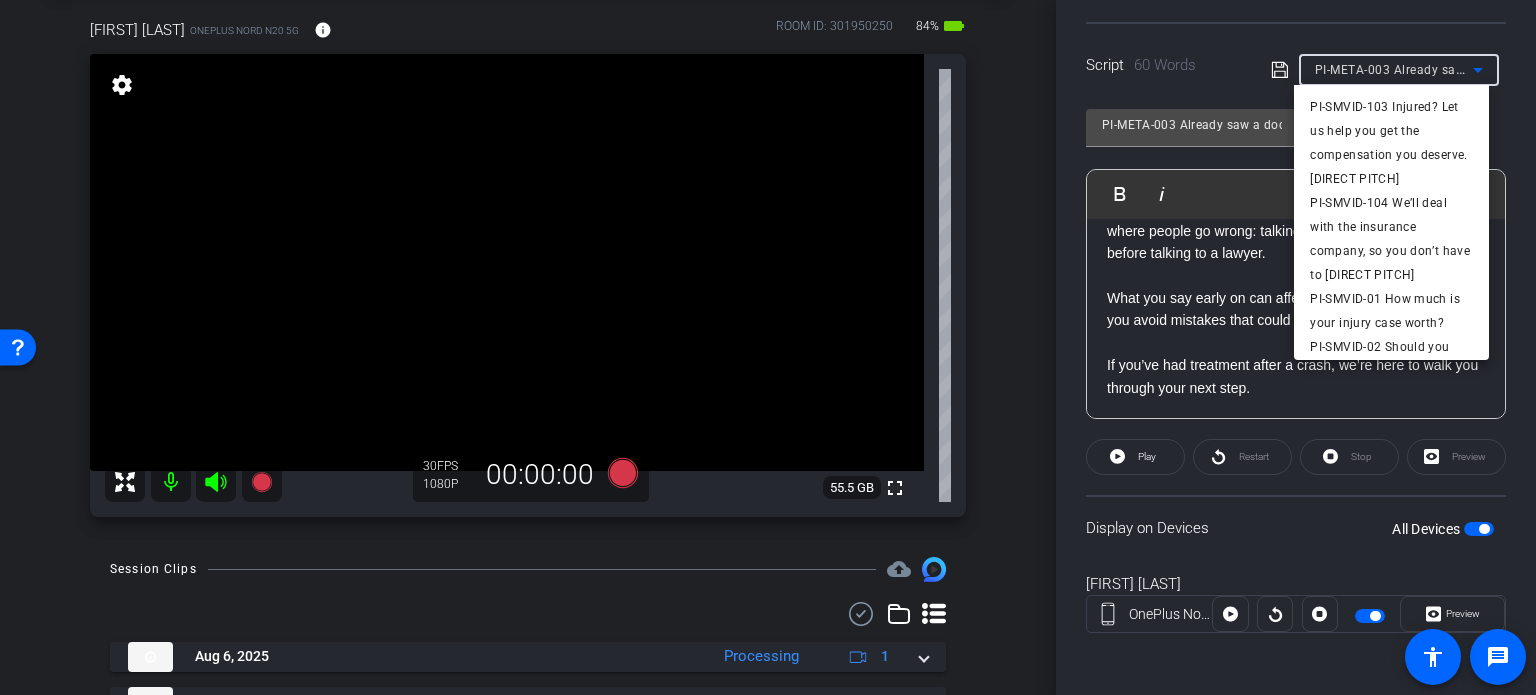 scroll, scrollTop: 0, scrollLeft: 0, axis: both 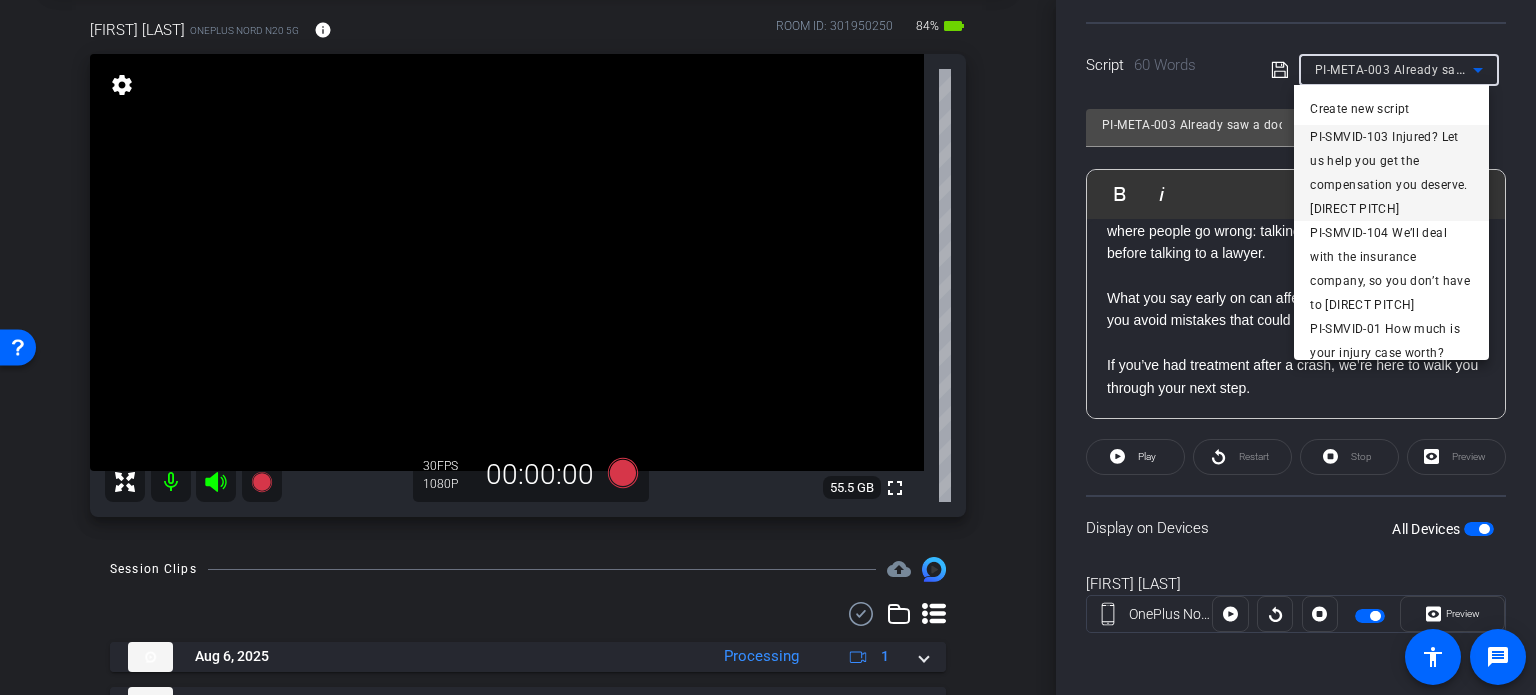 click on "PI-SMVID-103 Injured? Let us help you get the compensation you deserve. [DIRECT PITCH]" at bounding box center [1391, 173] 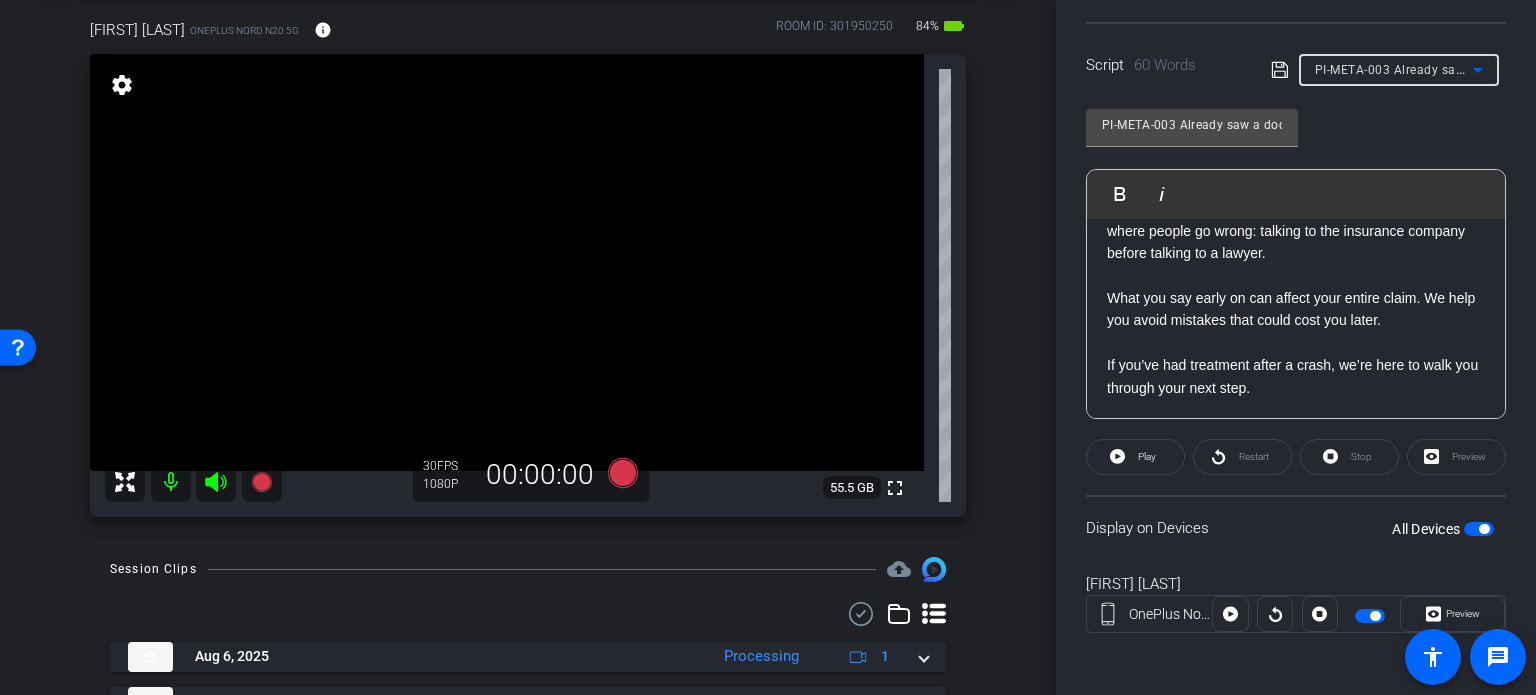 type on "PI-SMVID-103 Injured? Let us help you get the compensation you deserve. [DIRECT PITCH]" 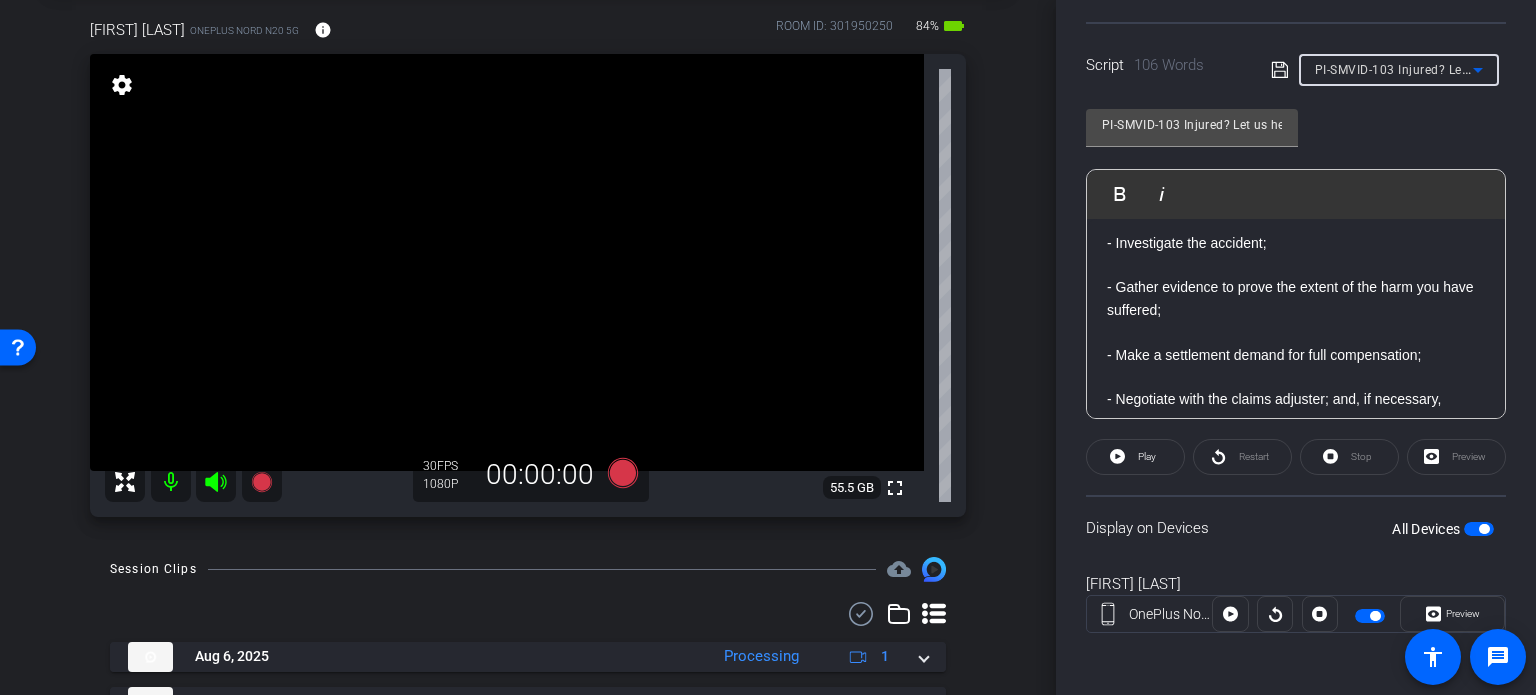 scroll, scrollTop: 355, scrollLeft: 0, axis: vertical 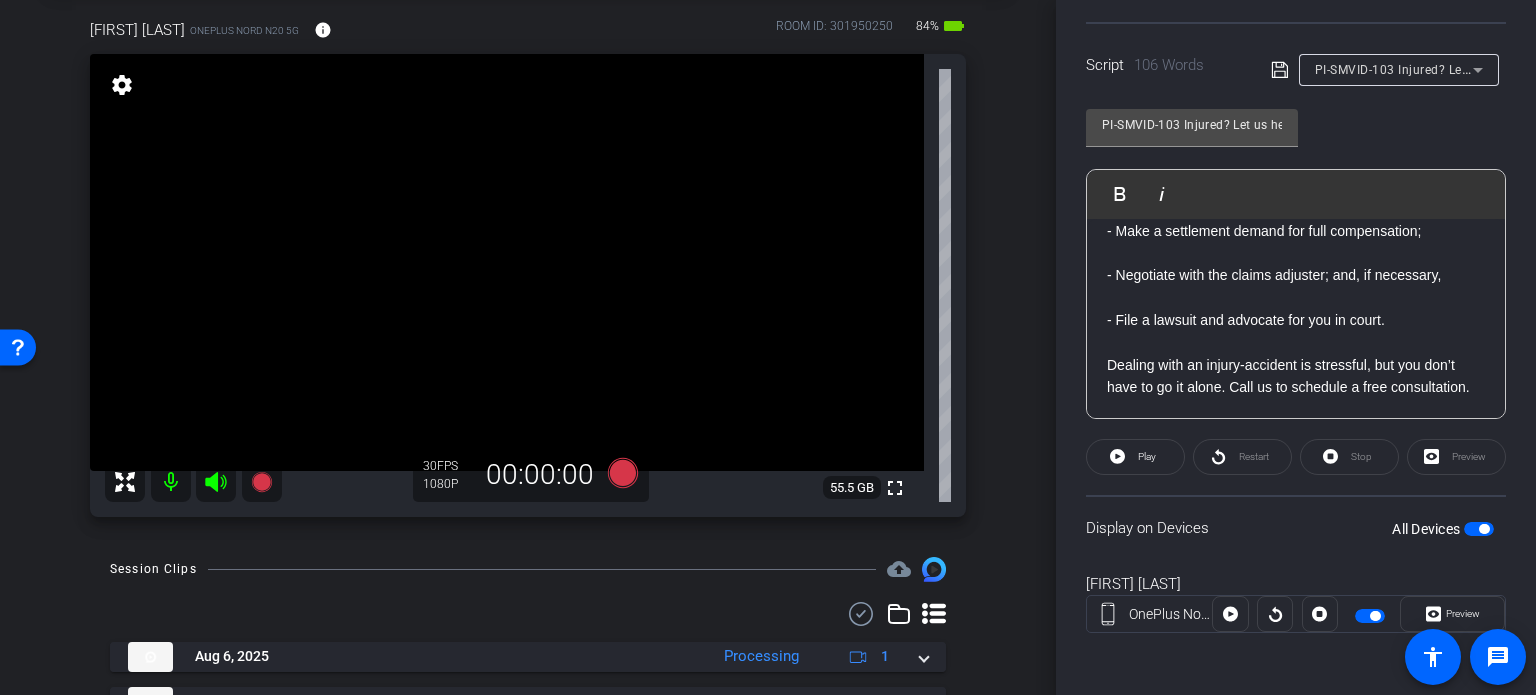 click on "Script  106 Words
PI-SMVID-103 Injured? Let us help you get the compensation you deserve. [DIRECT PITCH]" 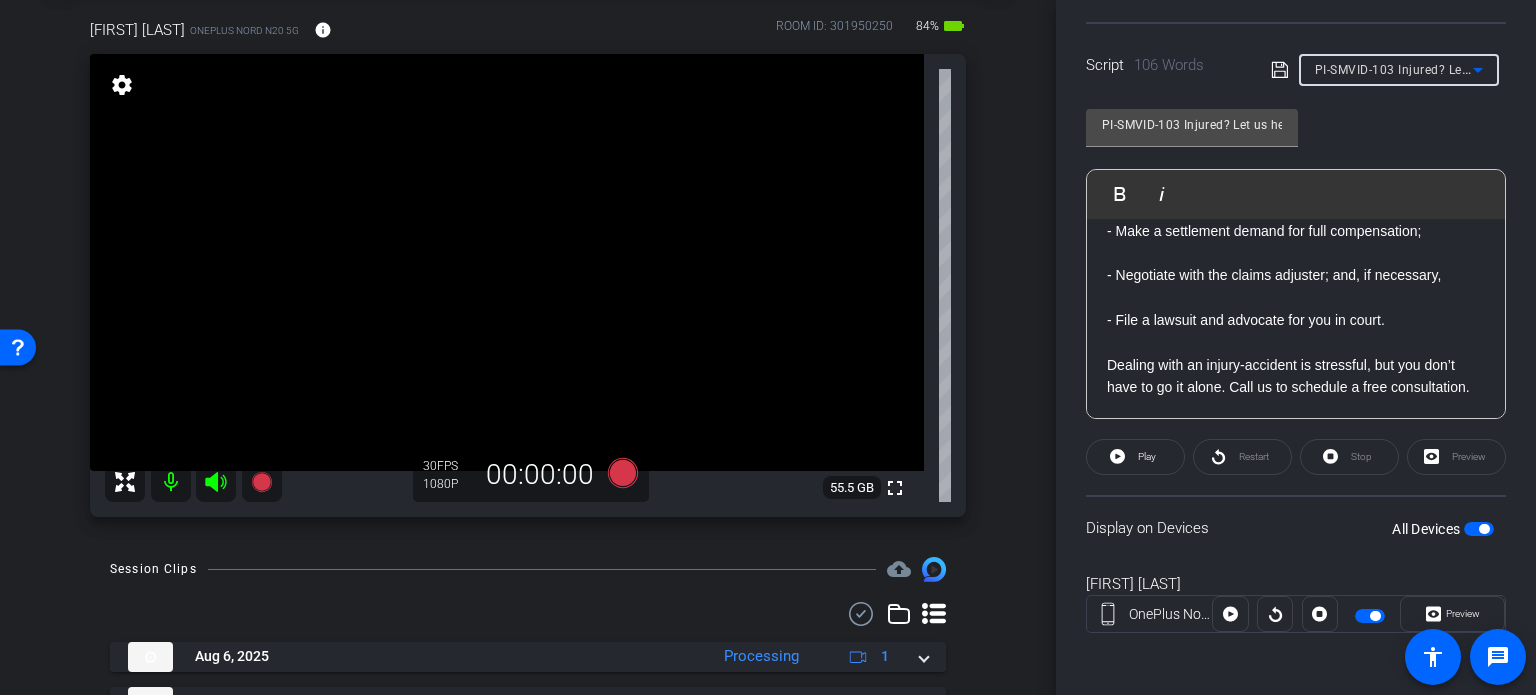 click on "PI-SMVID-103 Injured? Let us help you get the compensation you deserve. [DIRECT PITCH]" at bounding box center (1577, 69) 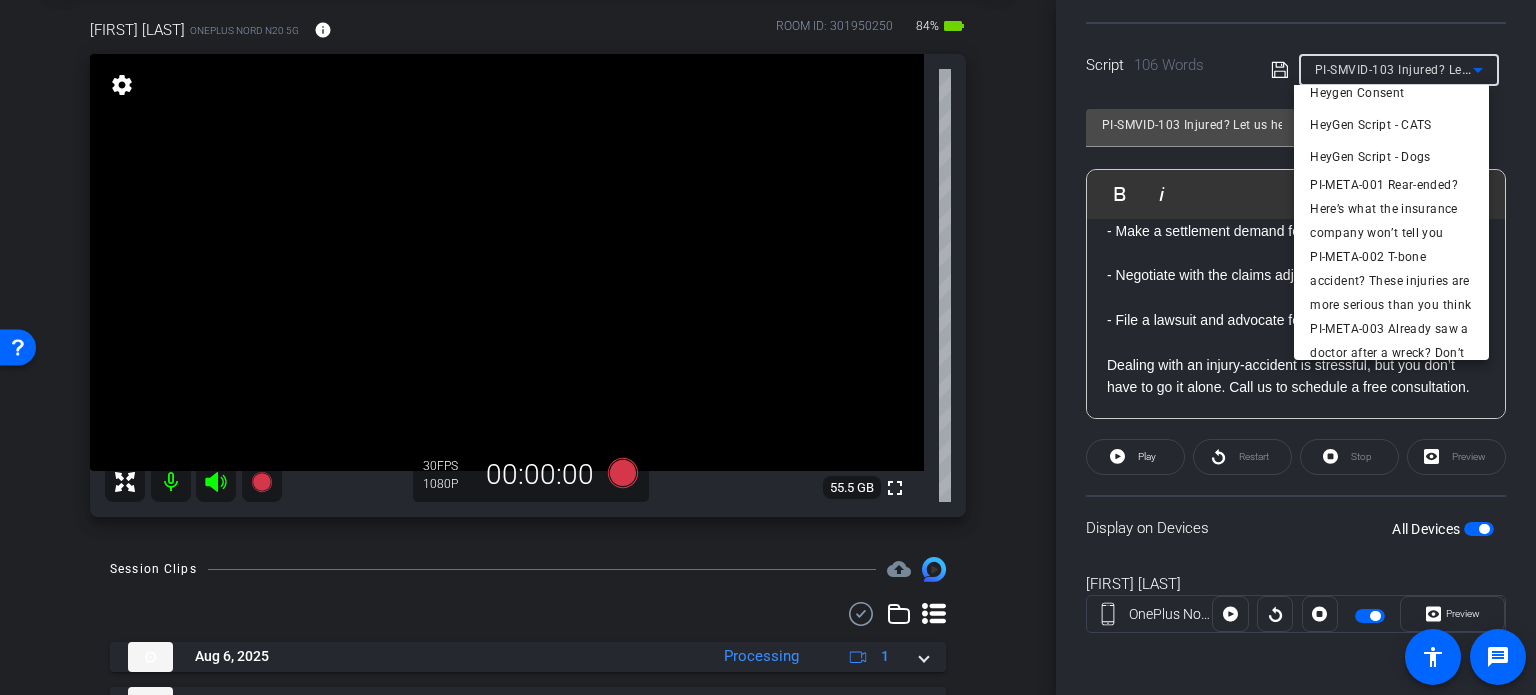scroll, scrollTop: 764, scrollLeft: 0, axis: vertical 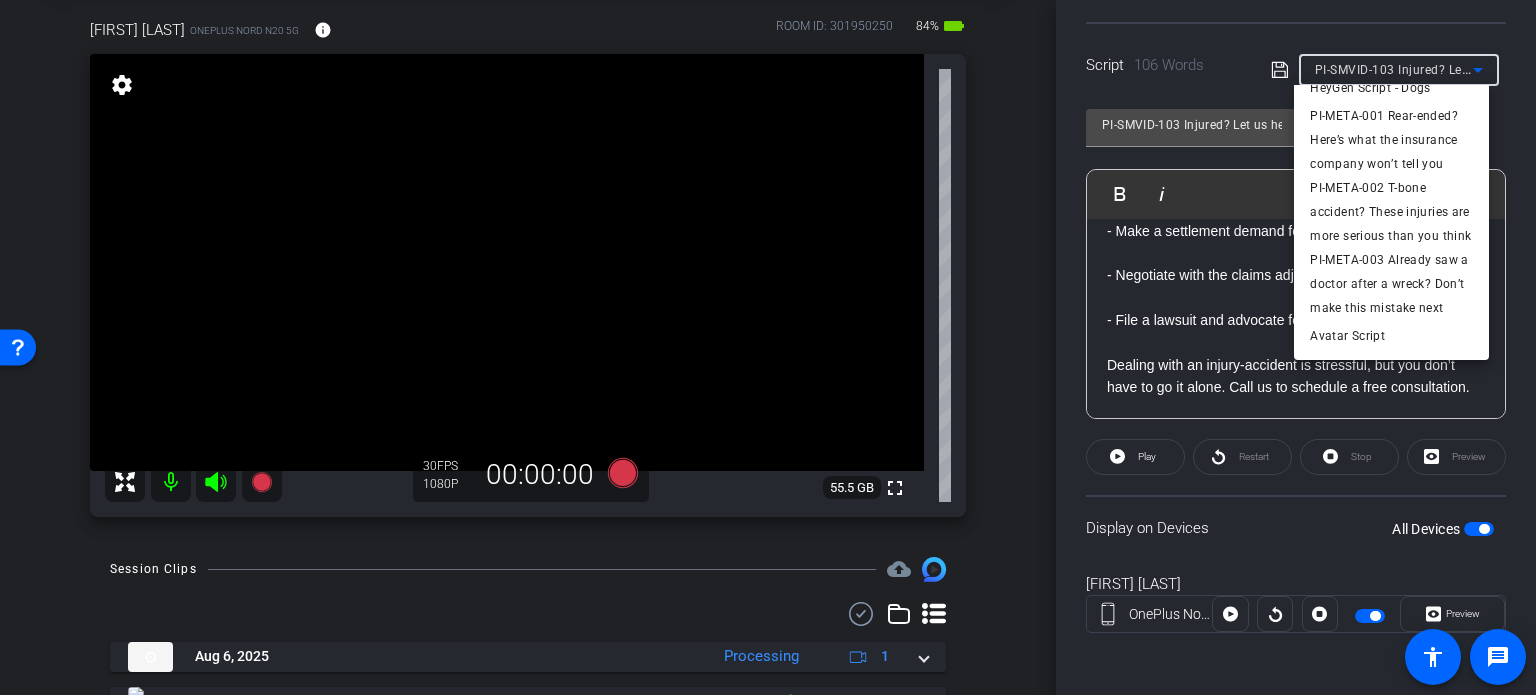 click at bounding box center (768, 347) 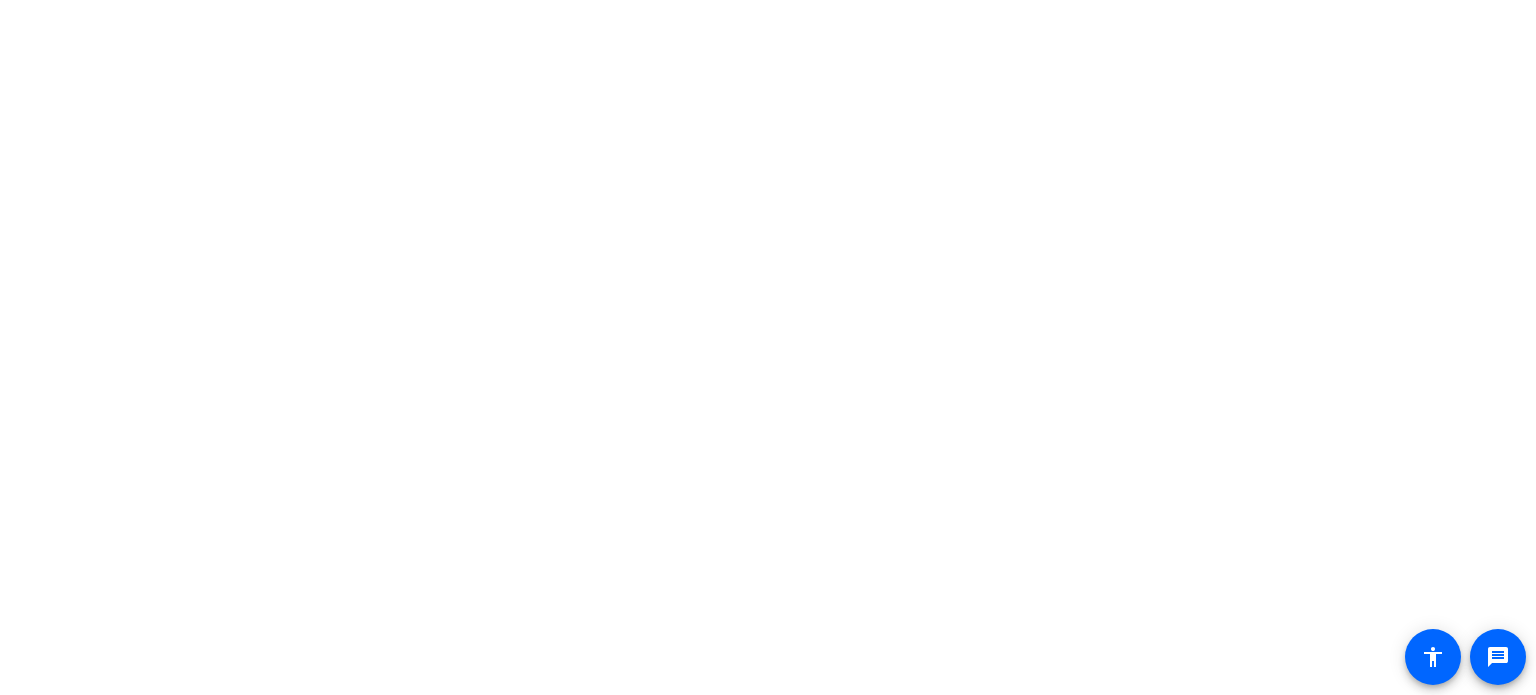 scroll, scrollTop: 0, scrollLeft: 0, axis: both 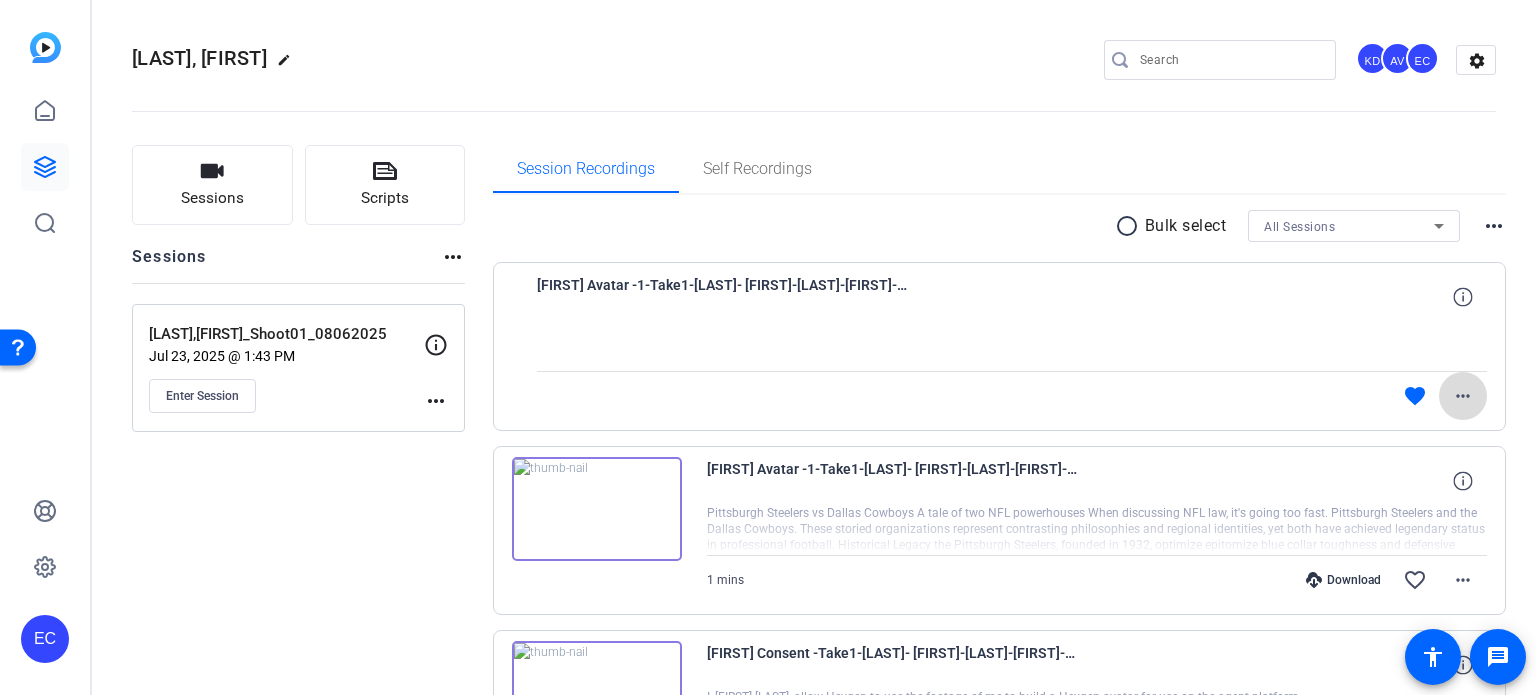 click on "more_horiz" at bounding box center (1463, 396) 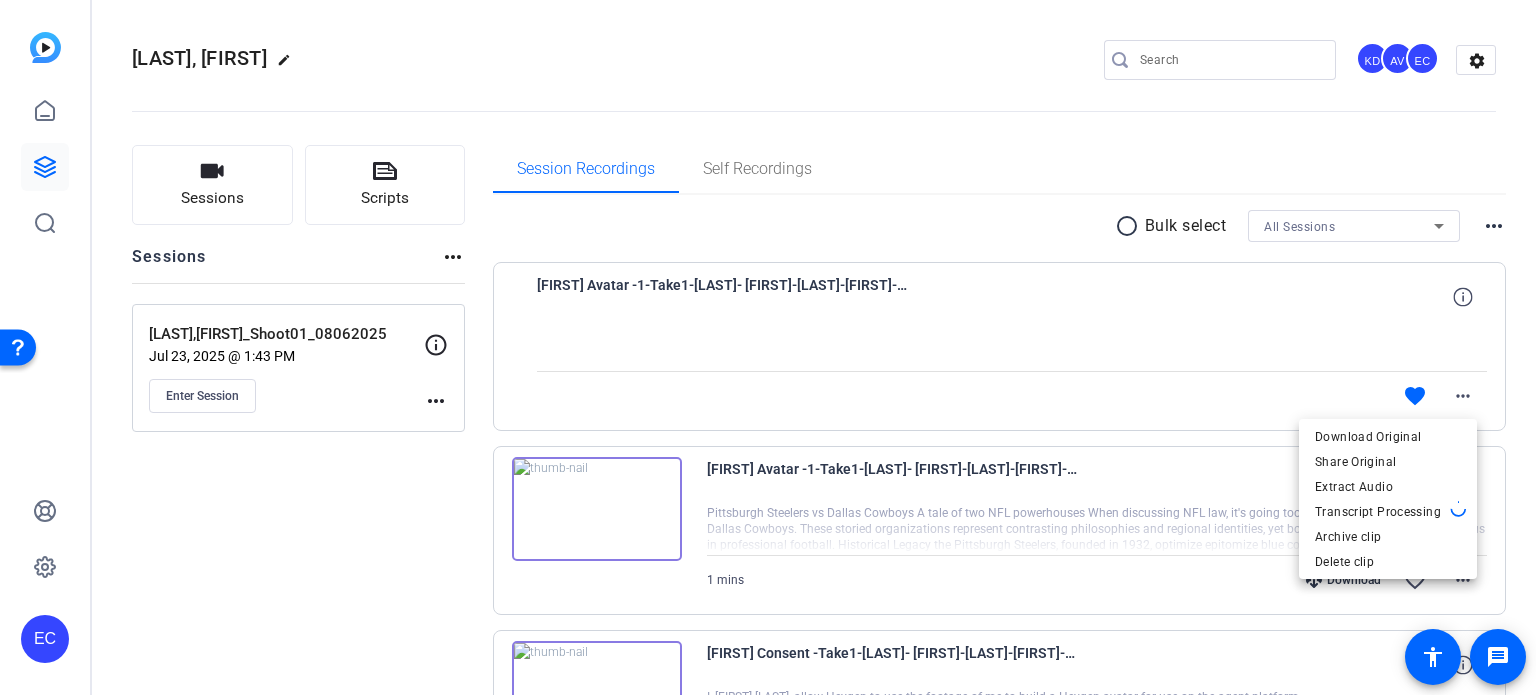 click at bounding box center [768, 347] 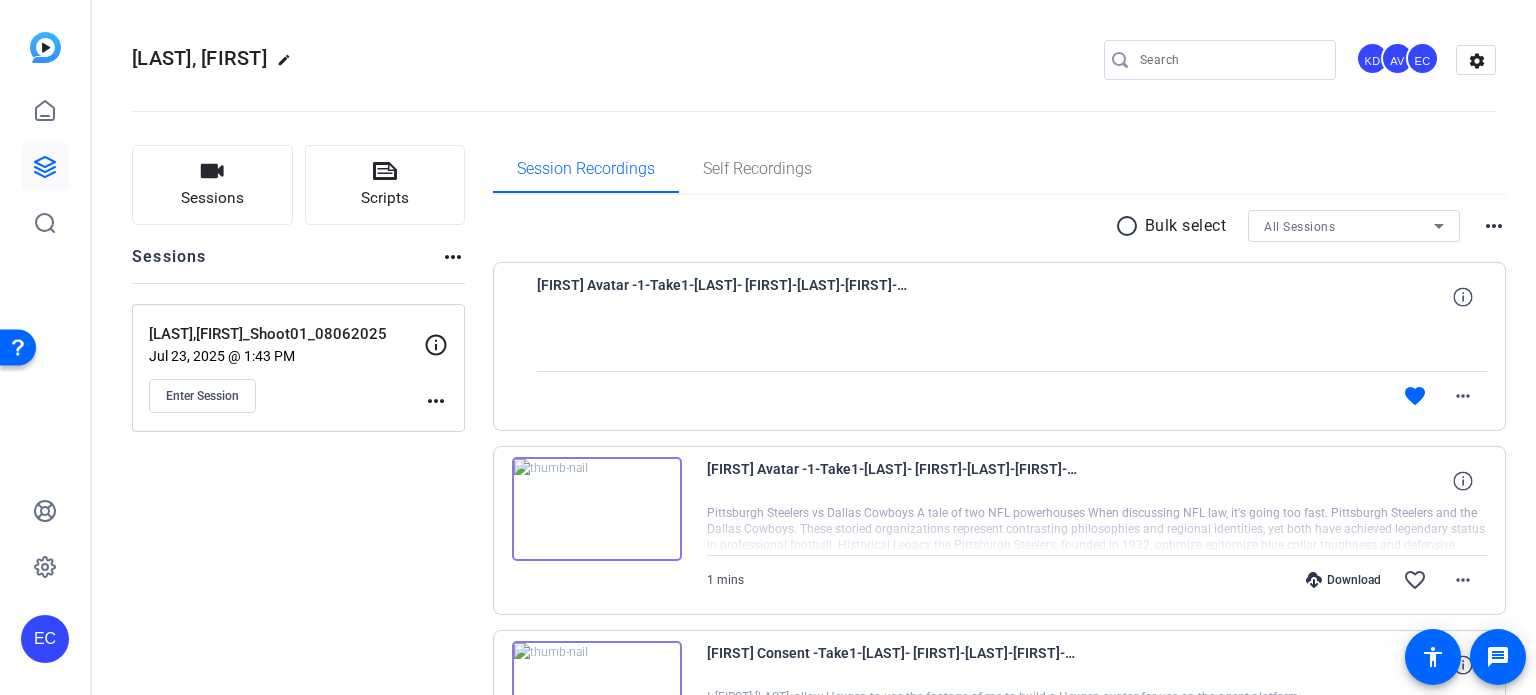 click at bounding box center (597, 509) 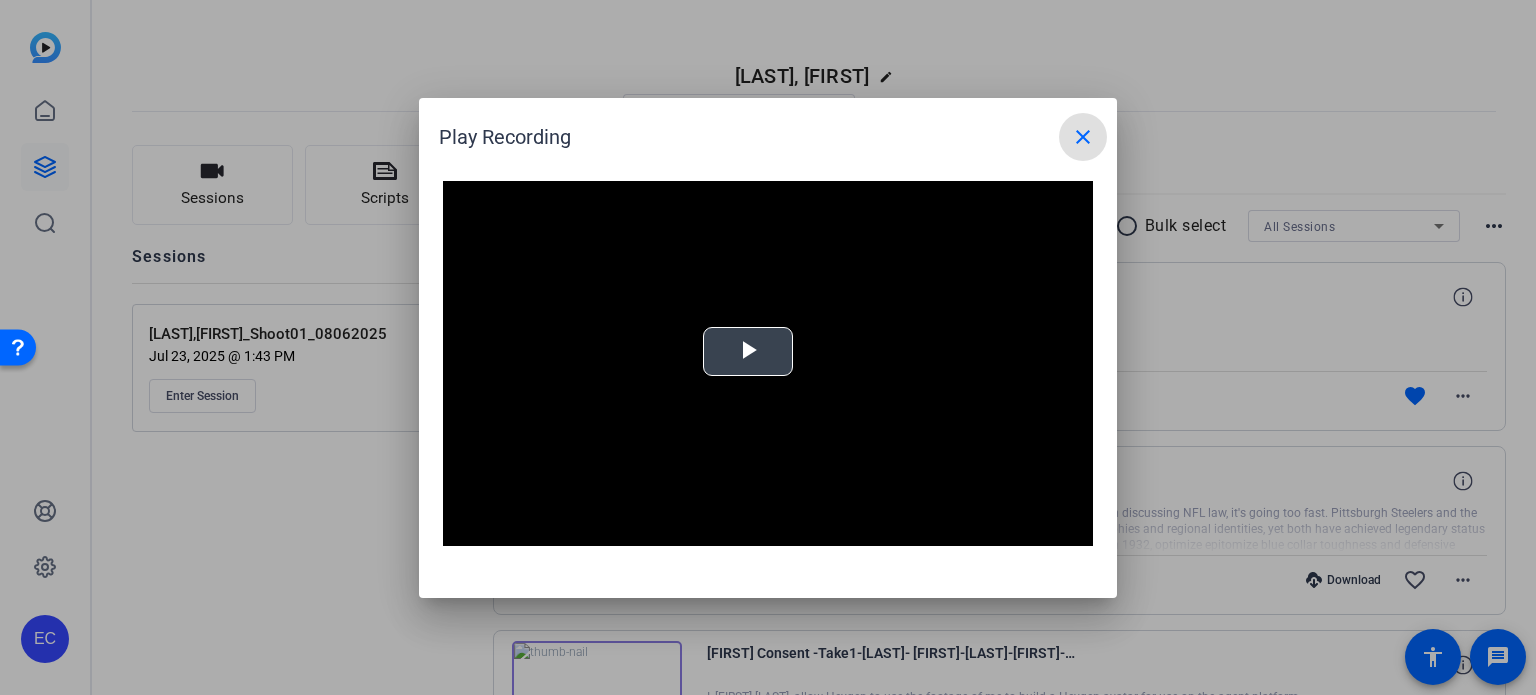 click at bounding box center [748, 351] 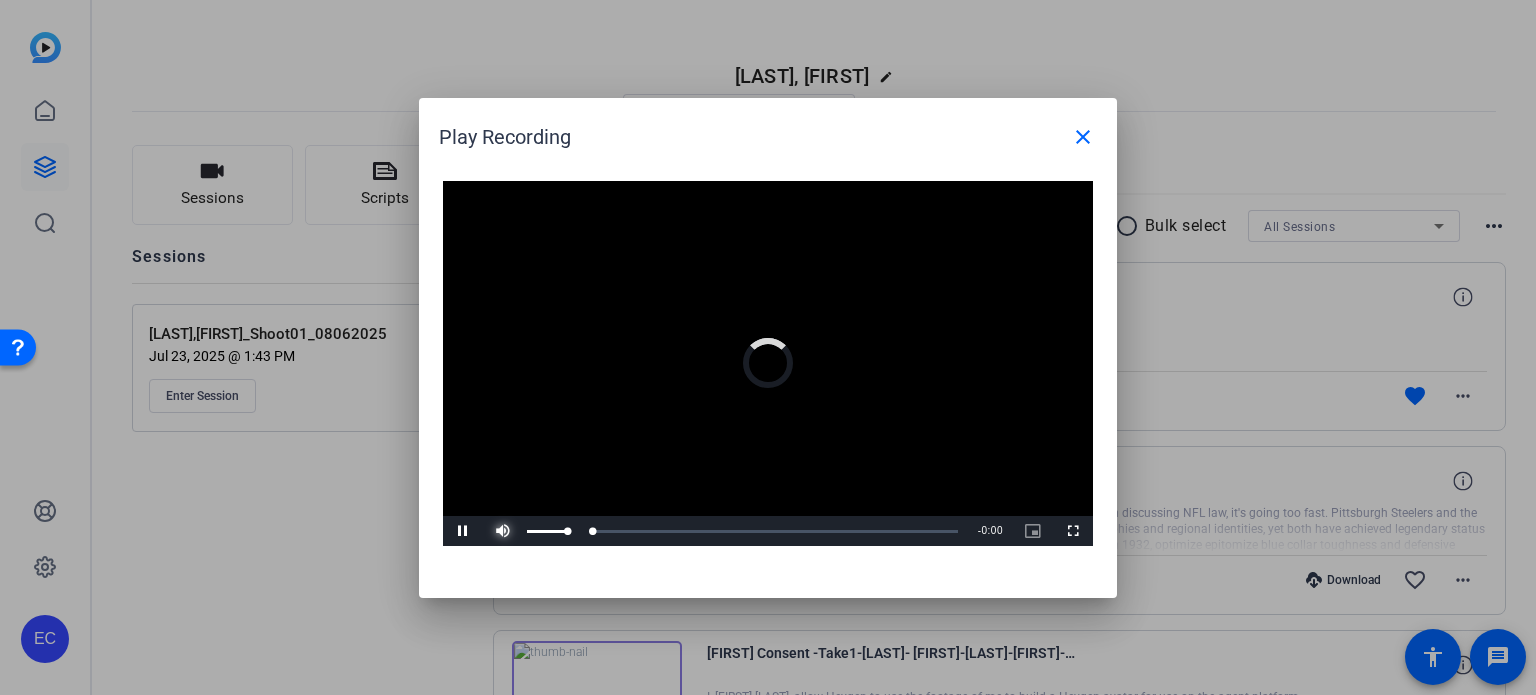 click at bounding box center [503, 531] 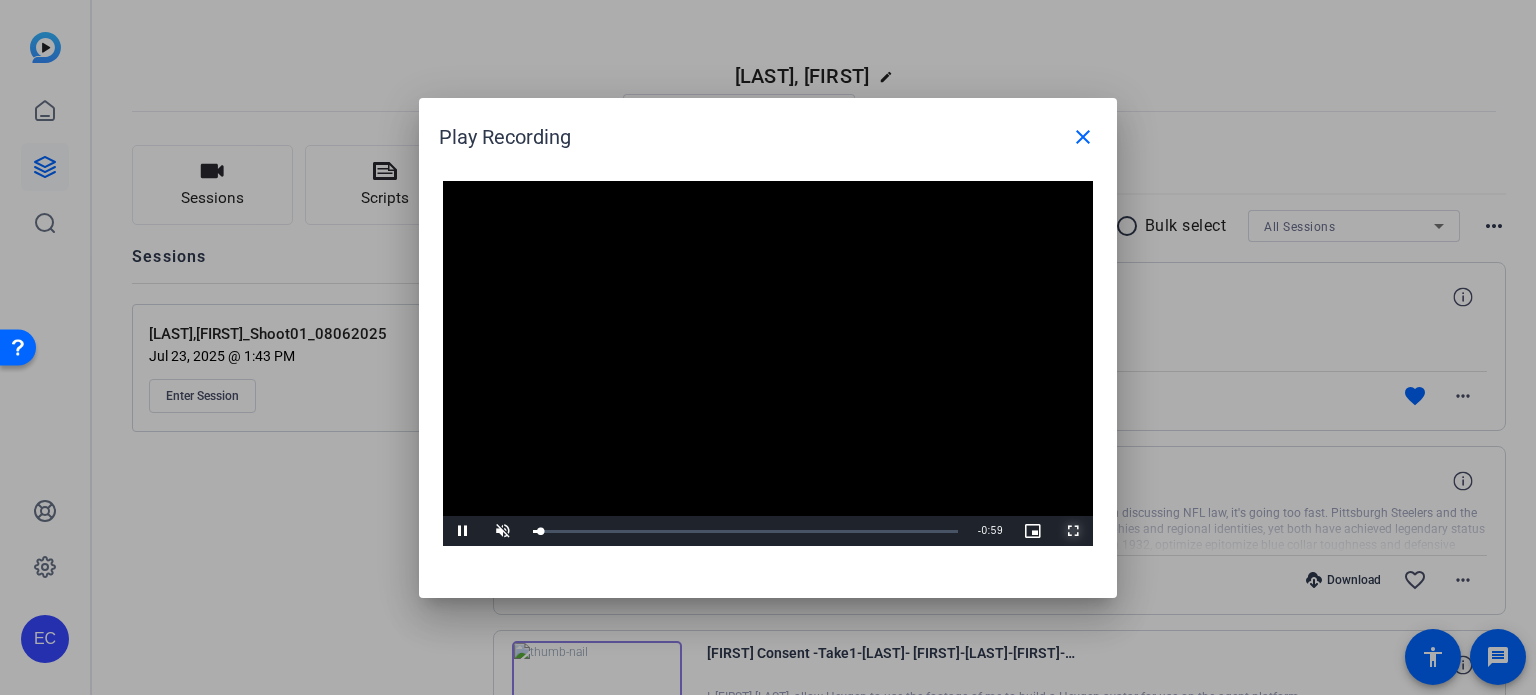 click at bounding box center (1073, 531) 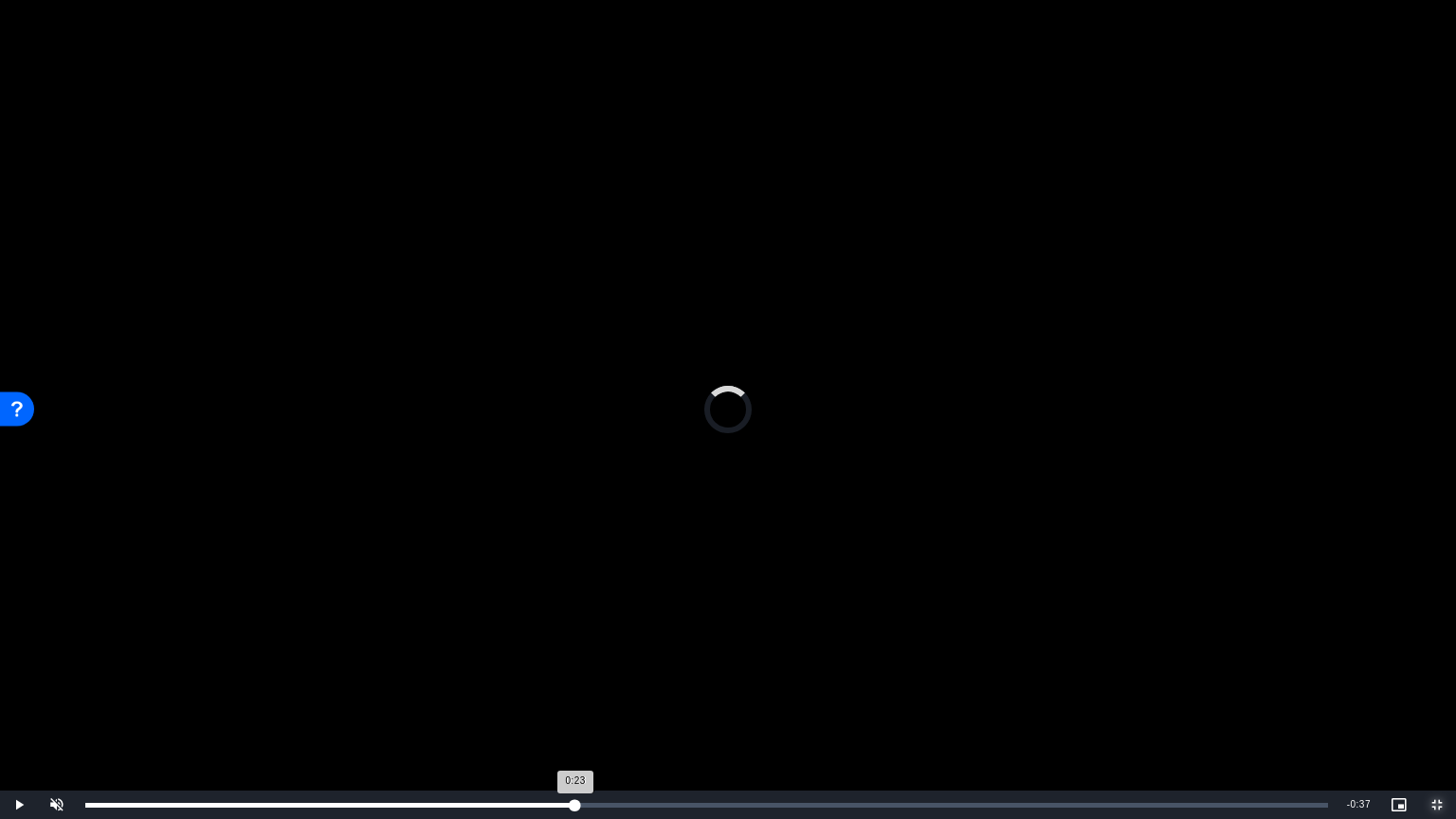 click on "Loaded :  0% 0:23 0:23" at bounding box center [706, 805] 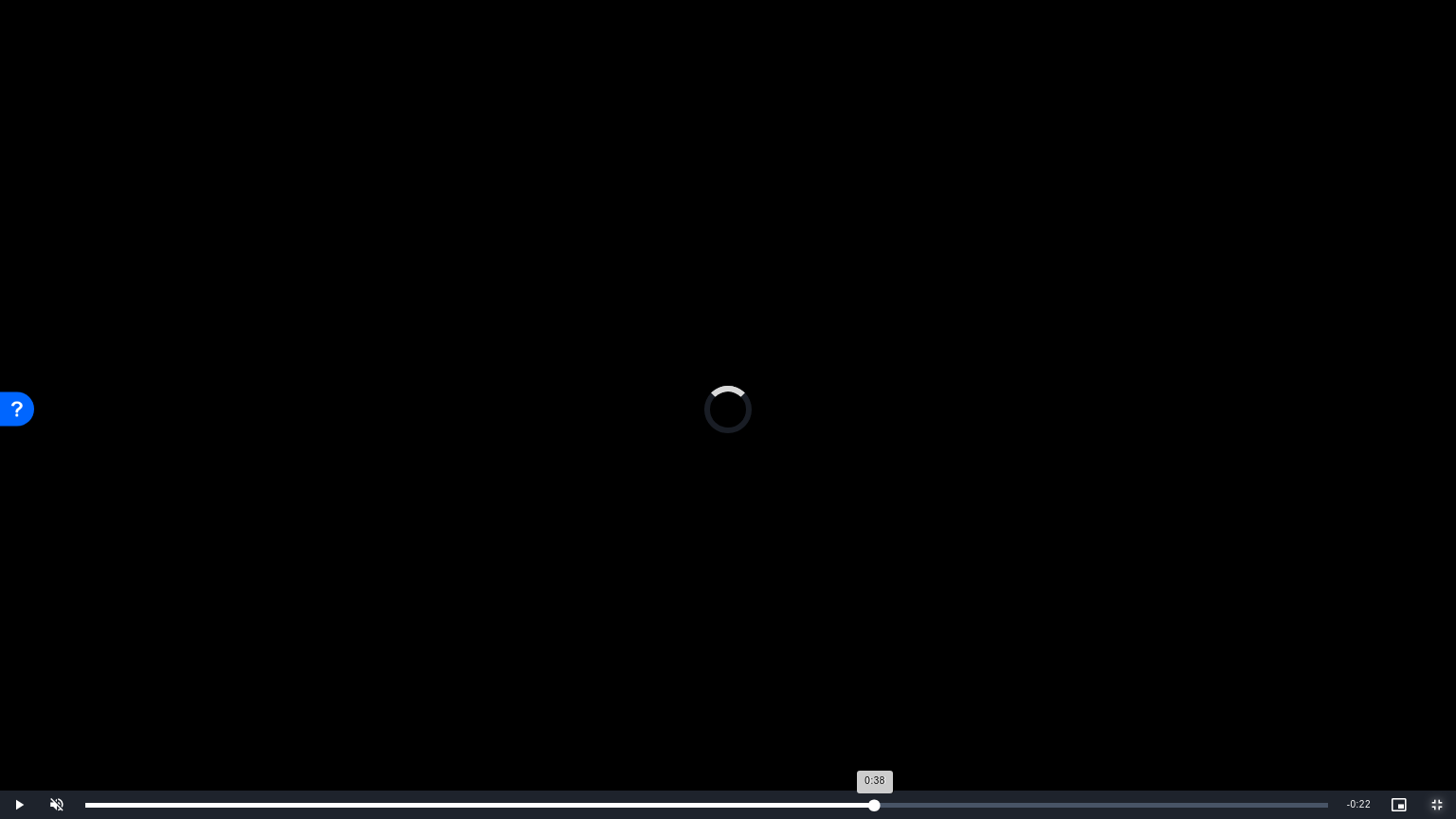 click on "Loaded :  0% 0:38 0:38" at bounding box center [706, 805] 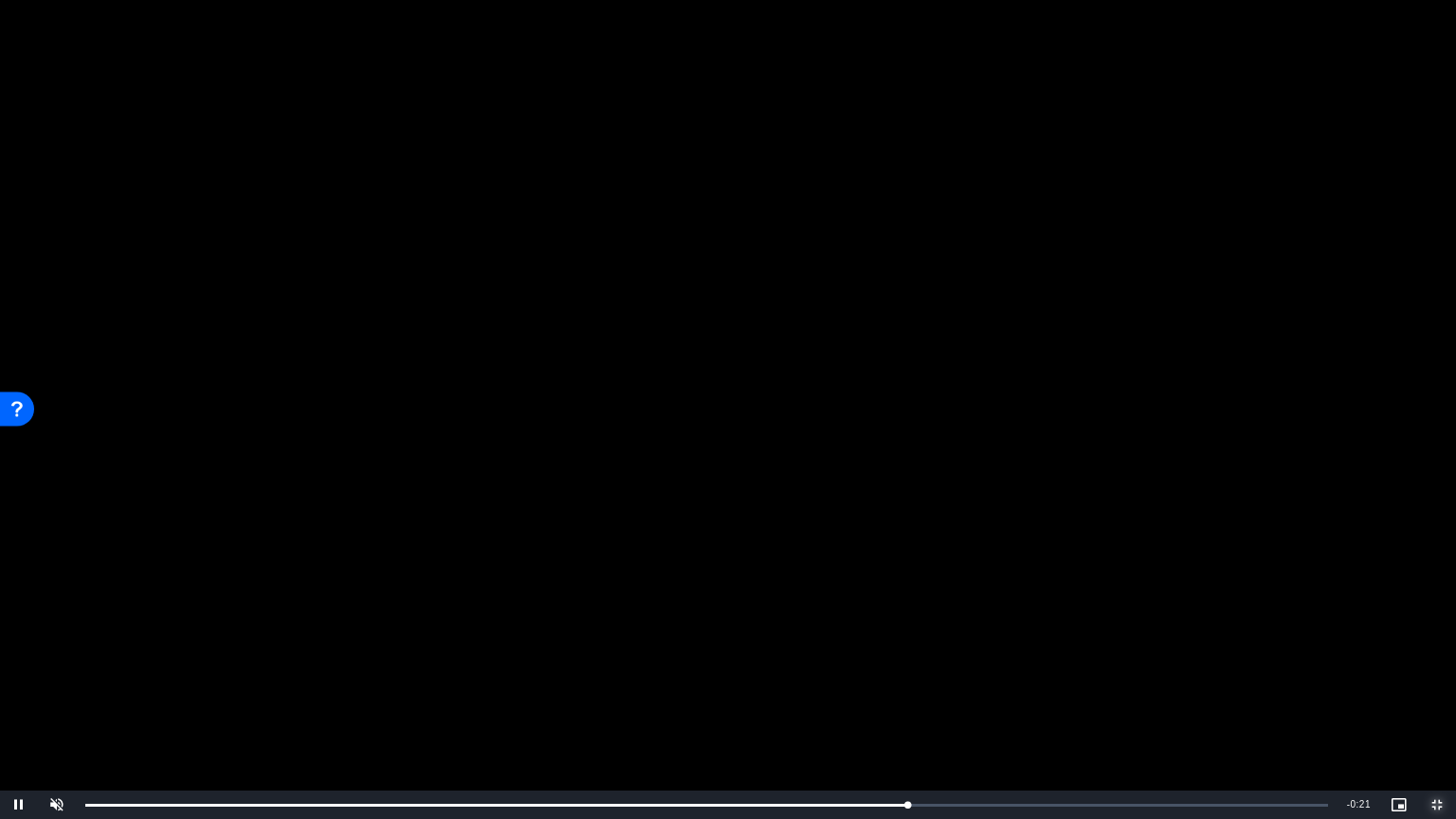 click at bounding box center (1437, 805) 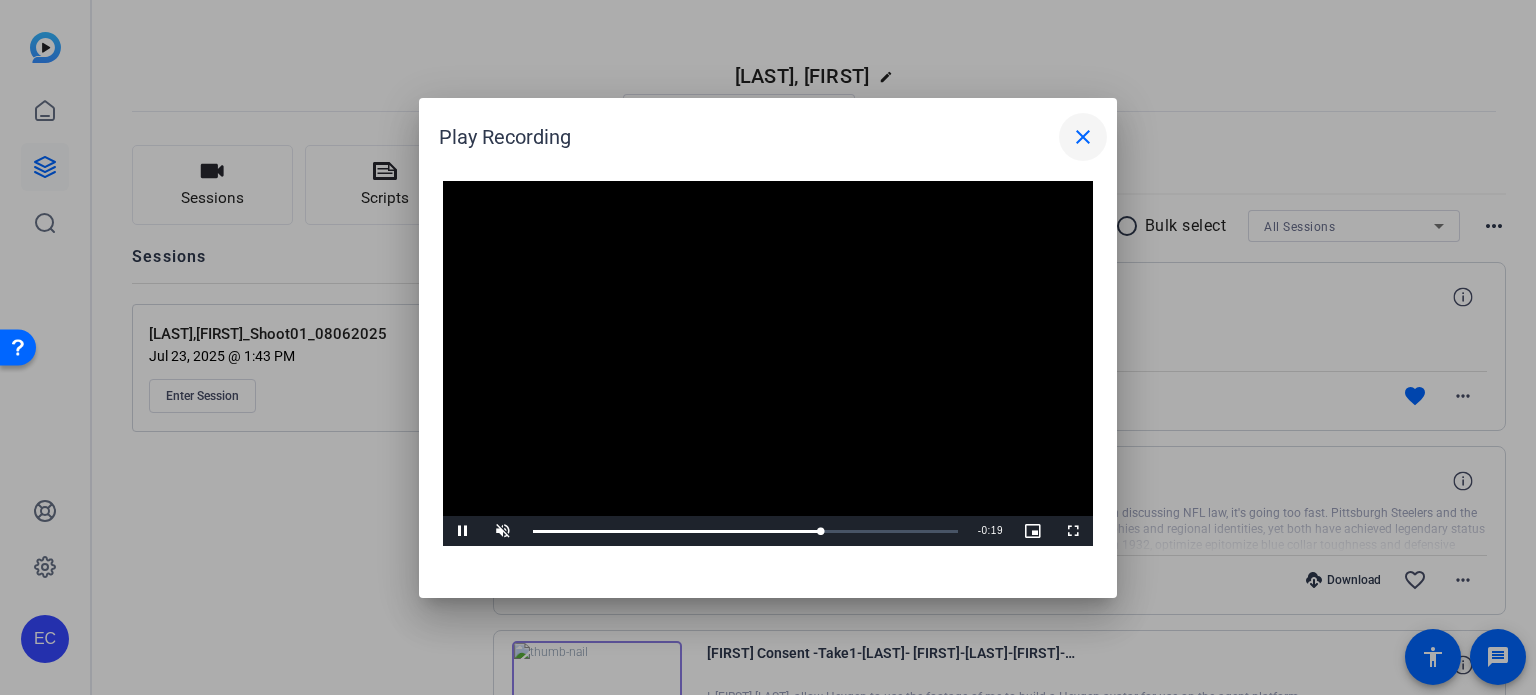 click at bounding box center (1083, 137) 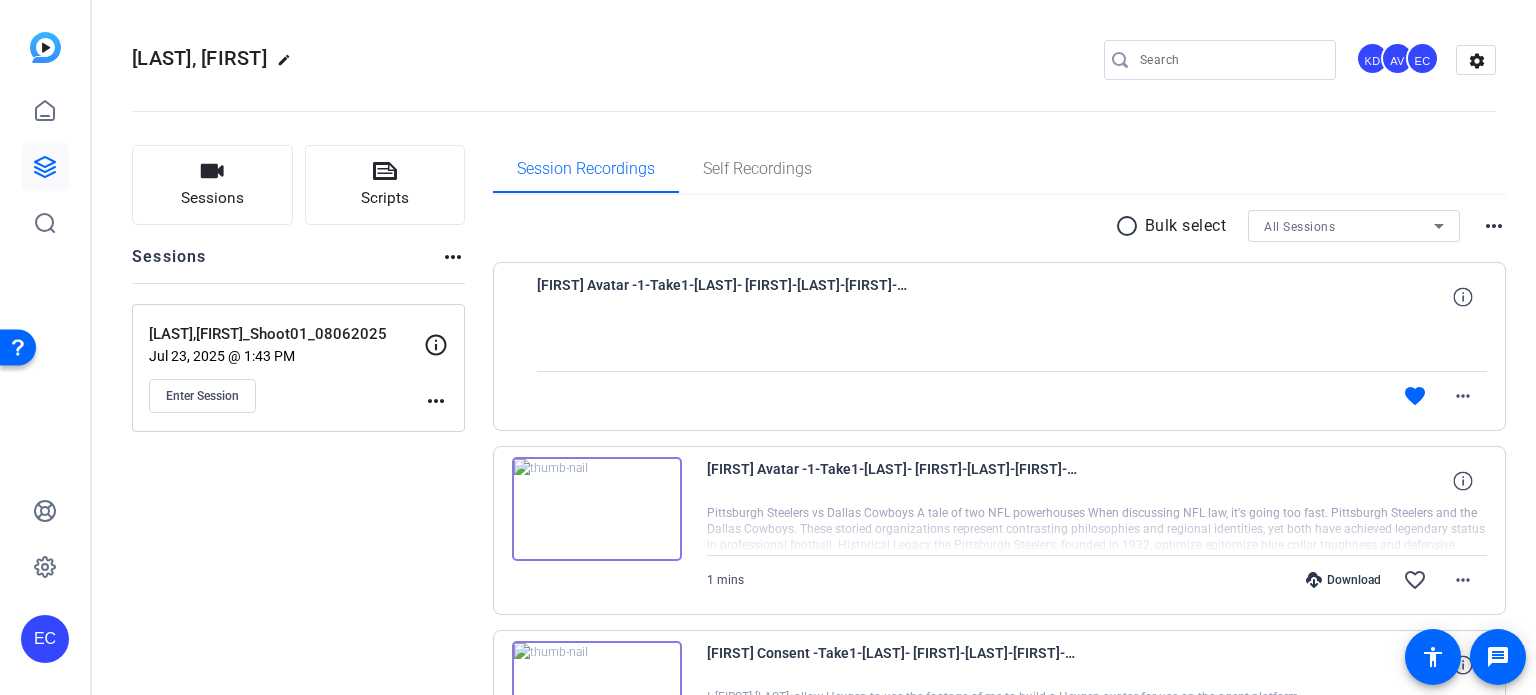 click on "Sessions
Scripts  Sessions more_horiz  [LAST],[FIRST]_Shoot01_08062025   Jul 23, 2025 @ 1:43 PM  Enter Session
more_horiz" 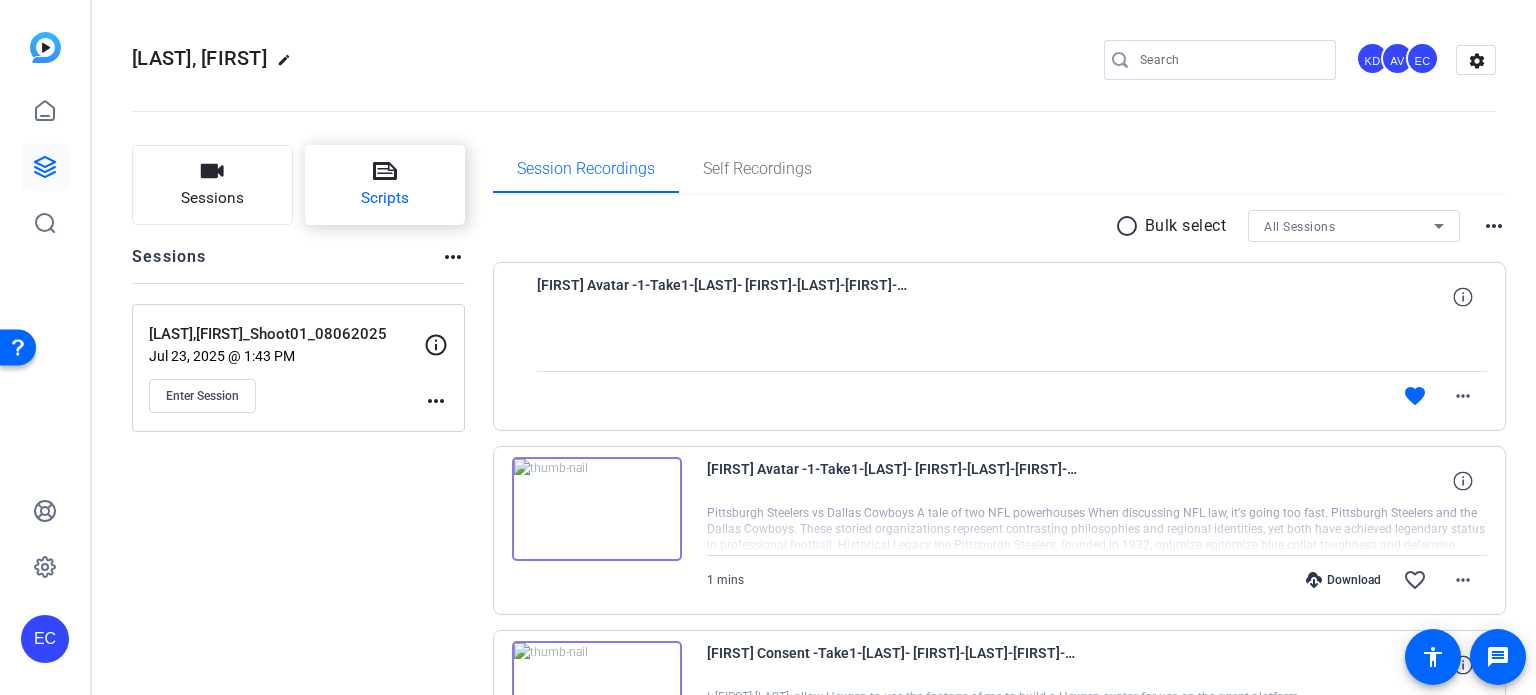 click on "Scripts" 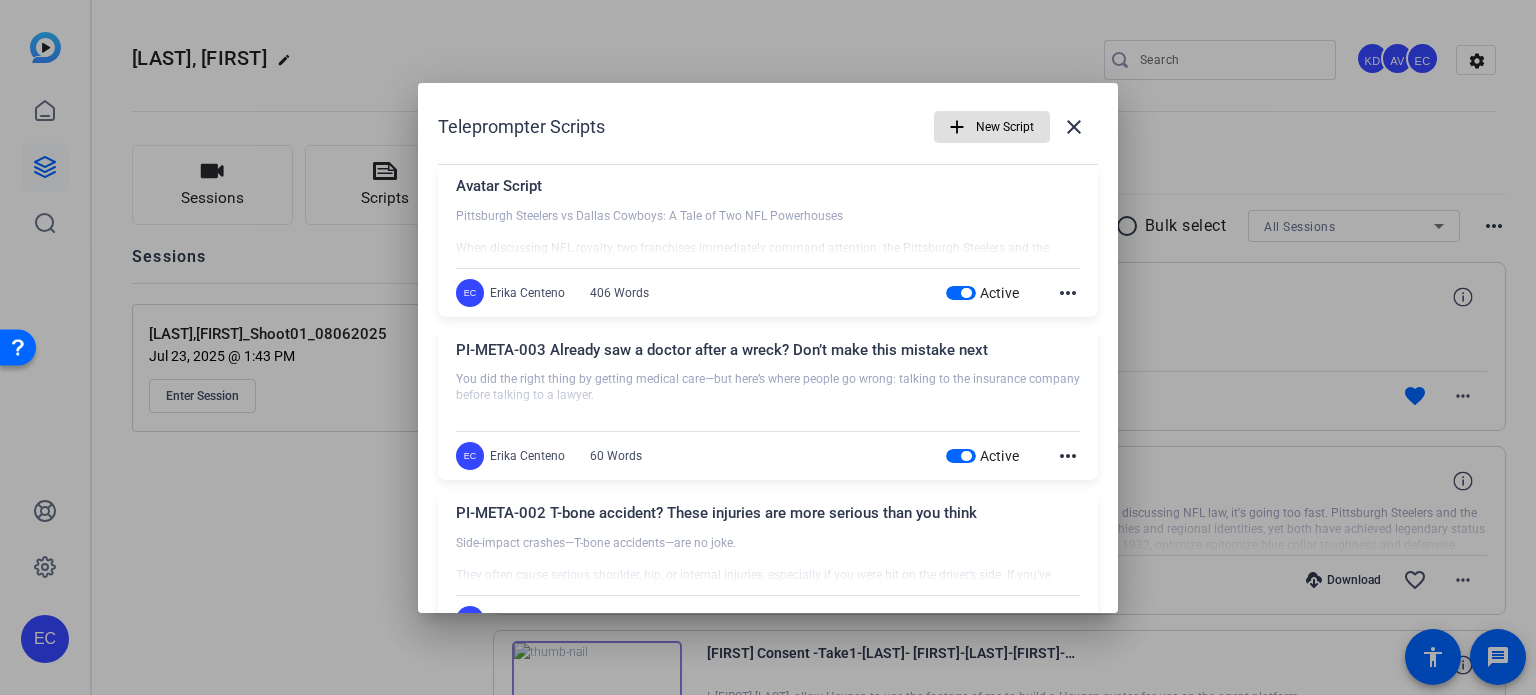 click on "New Script" at bounding box center [1005, 127] 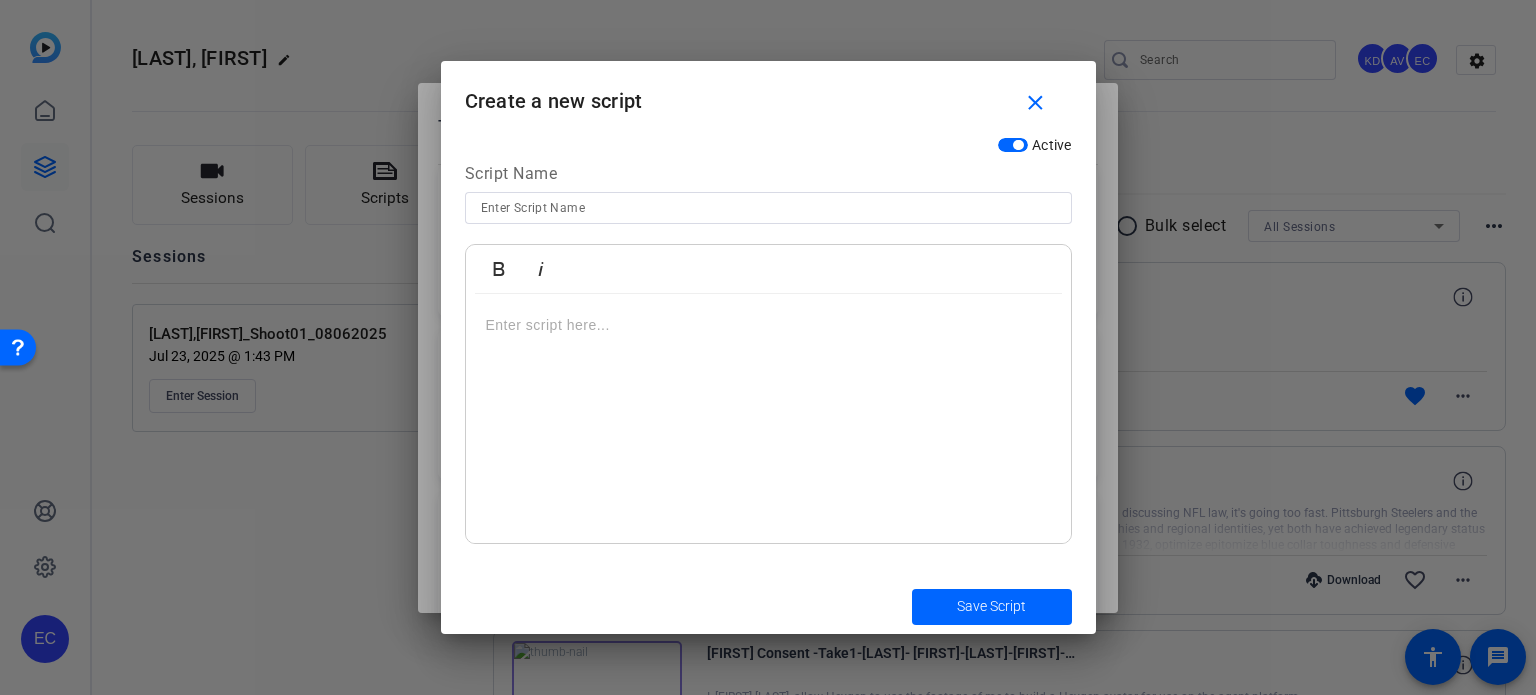 click at bounding box center [768, 208] 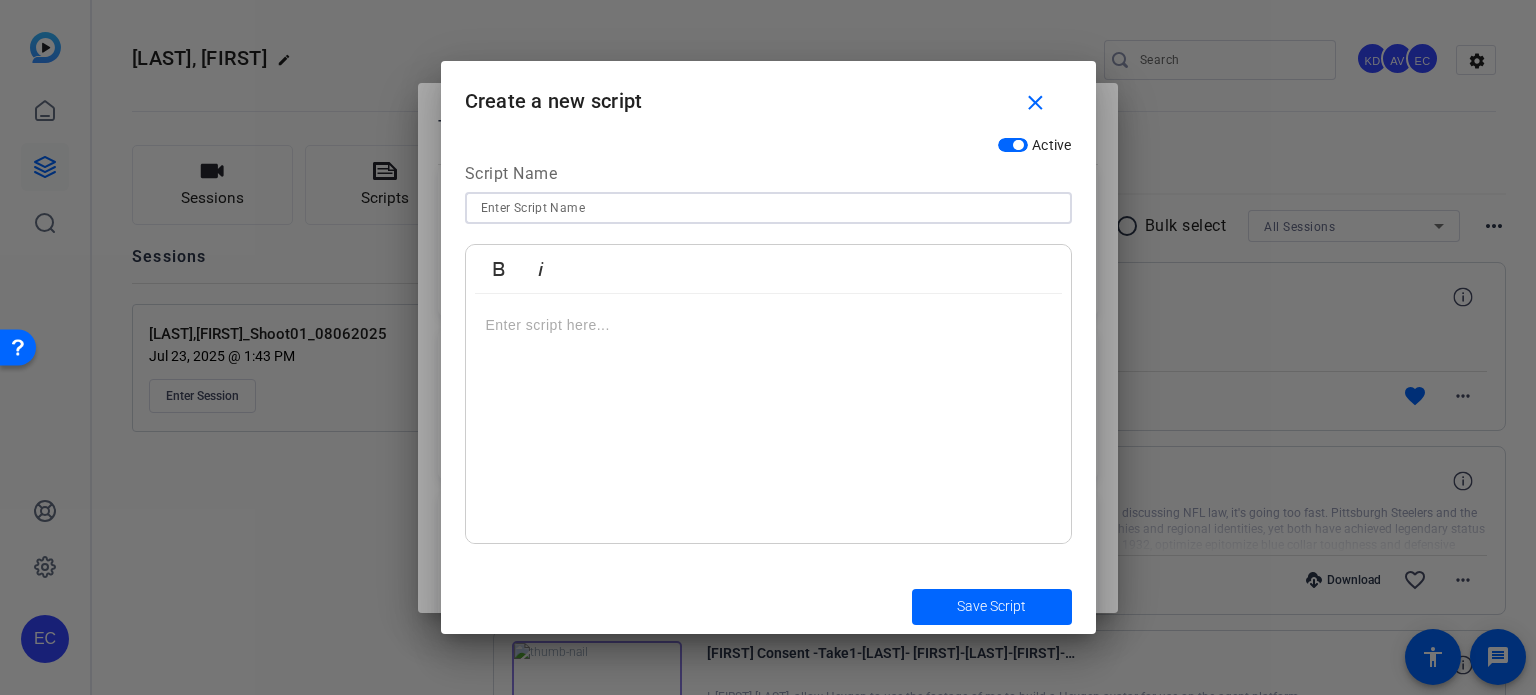 paste on "PI-META-004 Title: Oil field injury? Here’s what to do next" 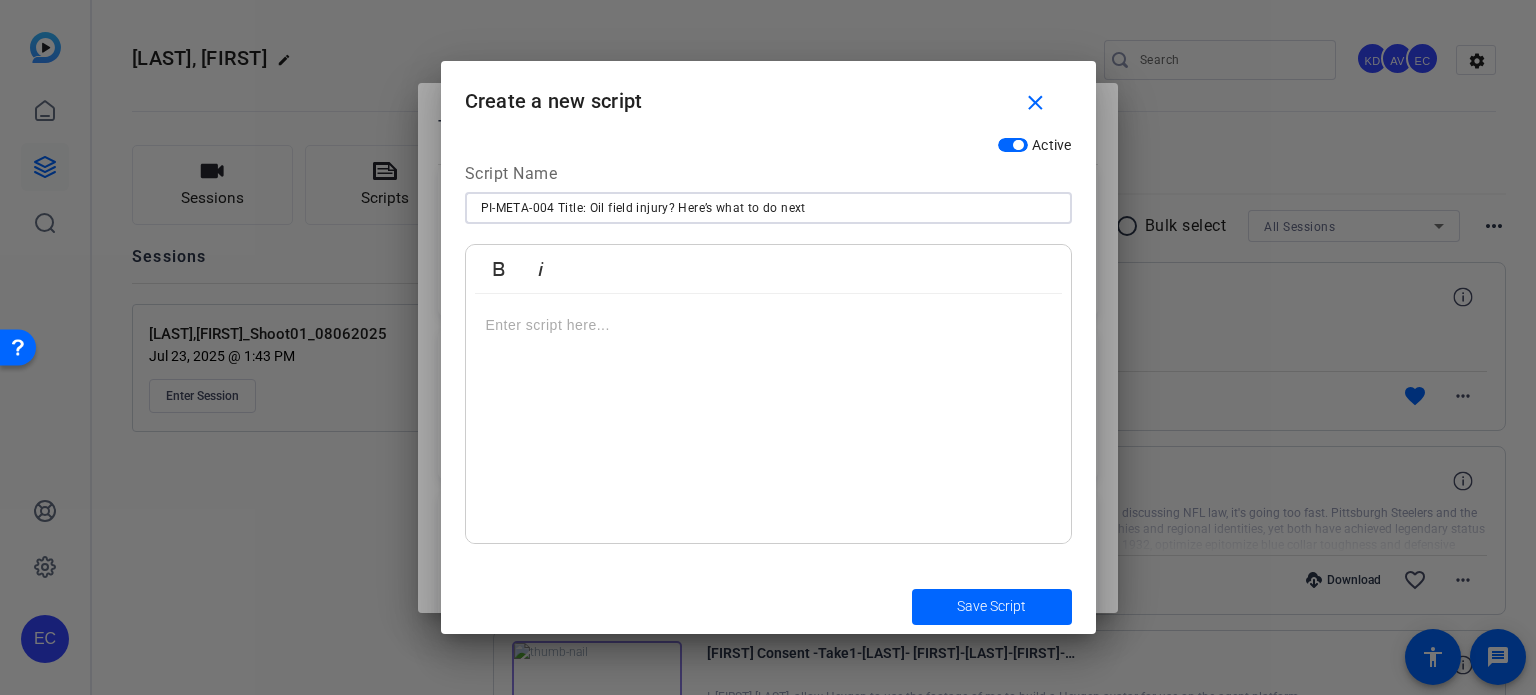 type on "PI-META-004 Title: Oil field injury? Here’s what to do next" 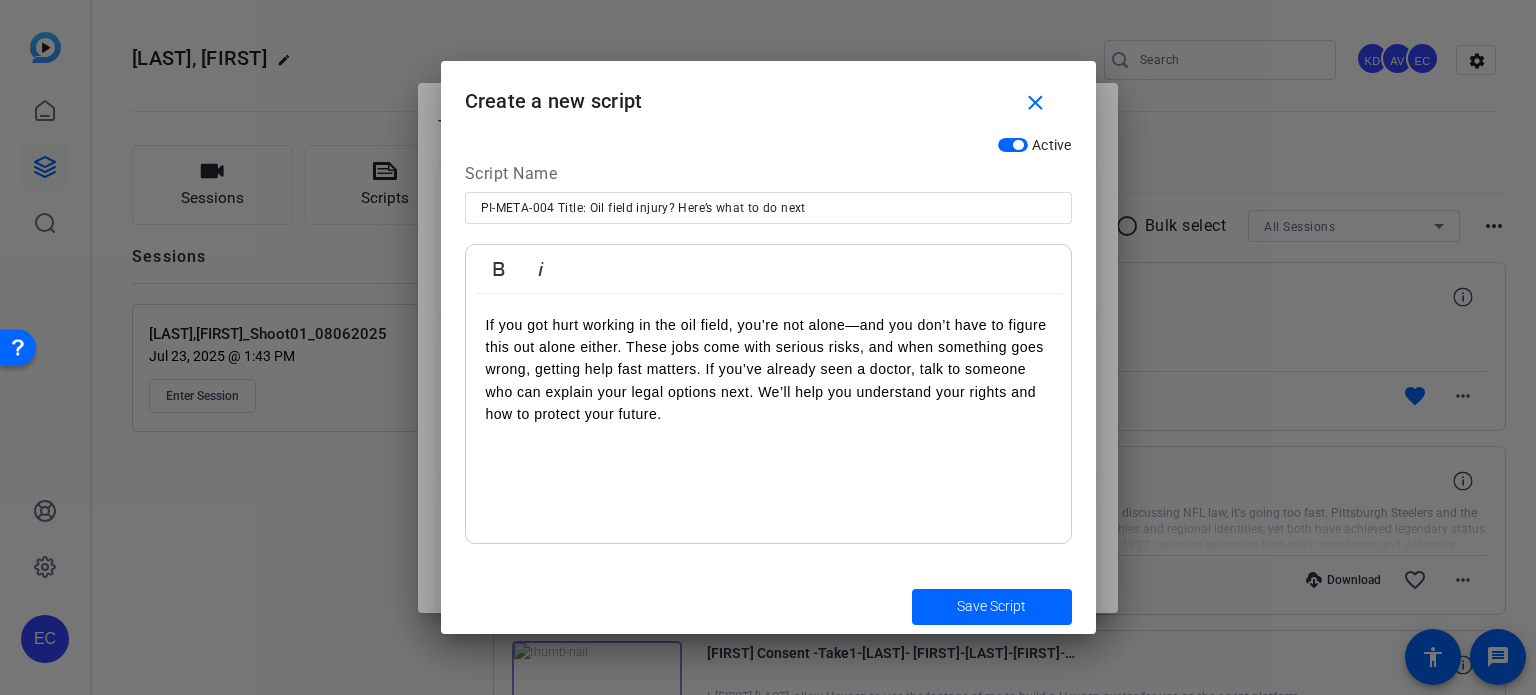 click on "If you got hurt working in the oil field, you’re not alone—and you don’t have to figure this out alone either. These jobs come with serious risks, and when something goes wrong, getting help fast matters. If you’ve already seen a doctor, talk to someone who can explain your legal options next. We’ll help you understand your rights and how to protect your future." at bounding box center [768, 370] 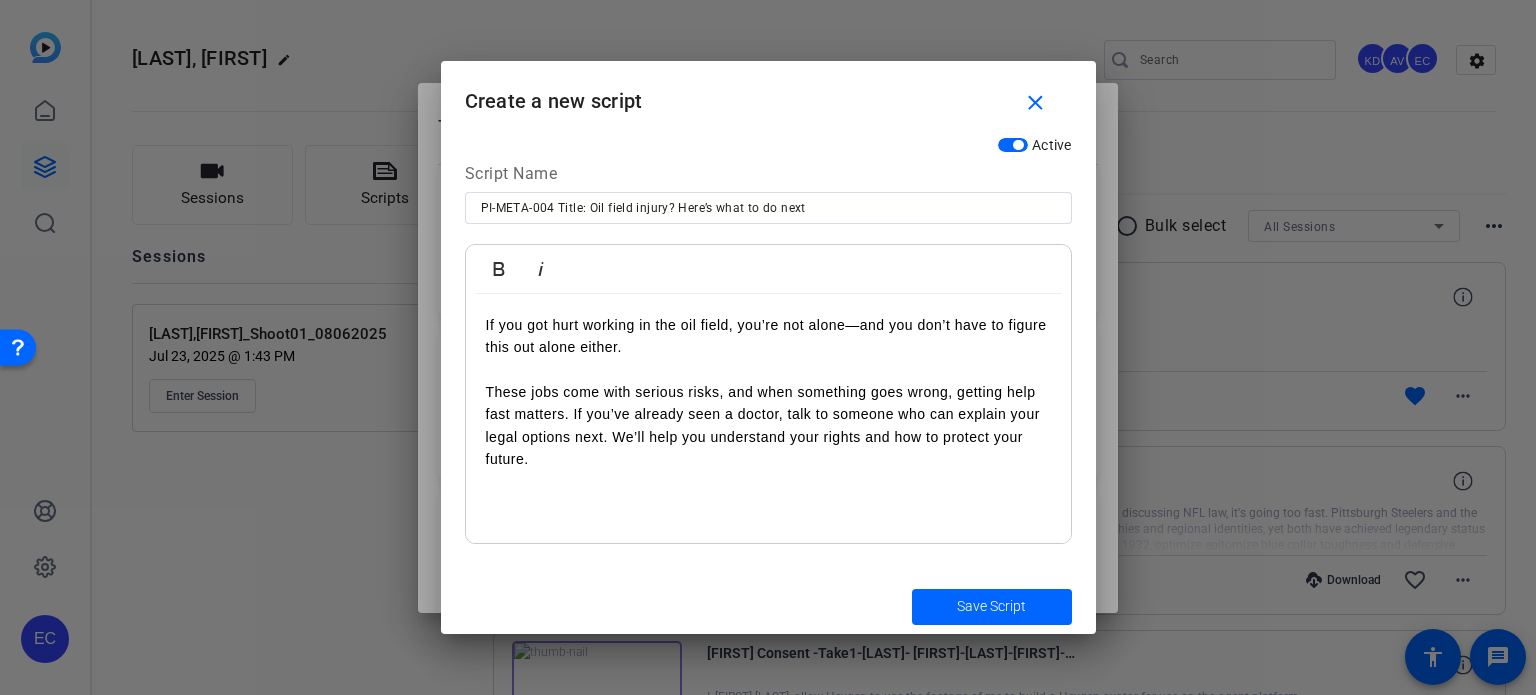 click on "These jobs come with serious risks, and when something goes wrong, getting help fast matters. If you’ve already seen a doctor, talk to someone who can explain your legal options next. We’ll help you understand your rights and how to protect your future." at bounding box center [768, 426] 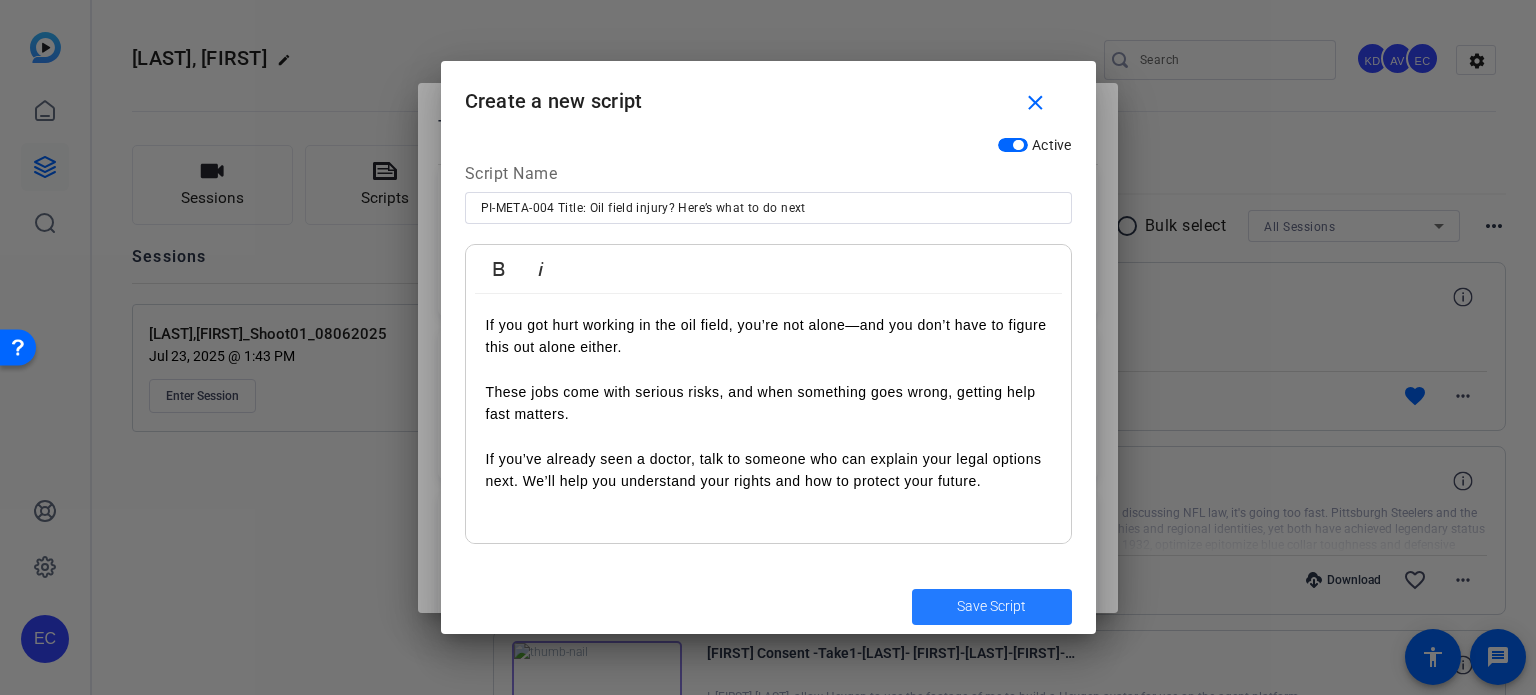 click on "Save Script" at bounding box center (991, 606) 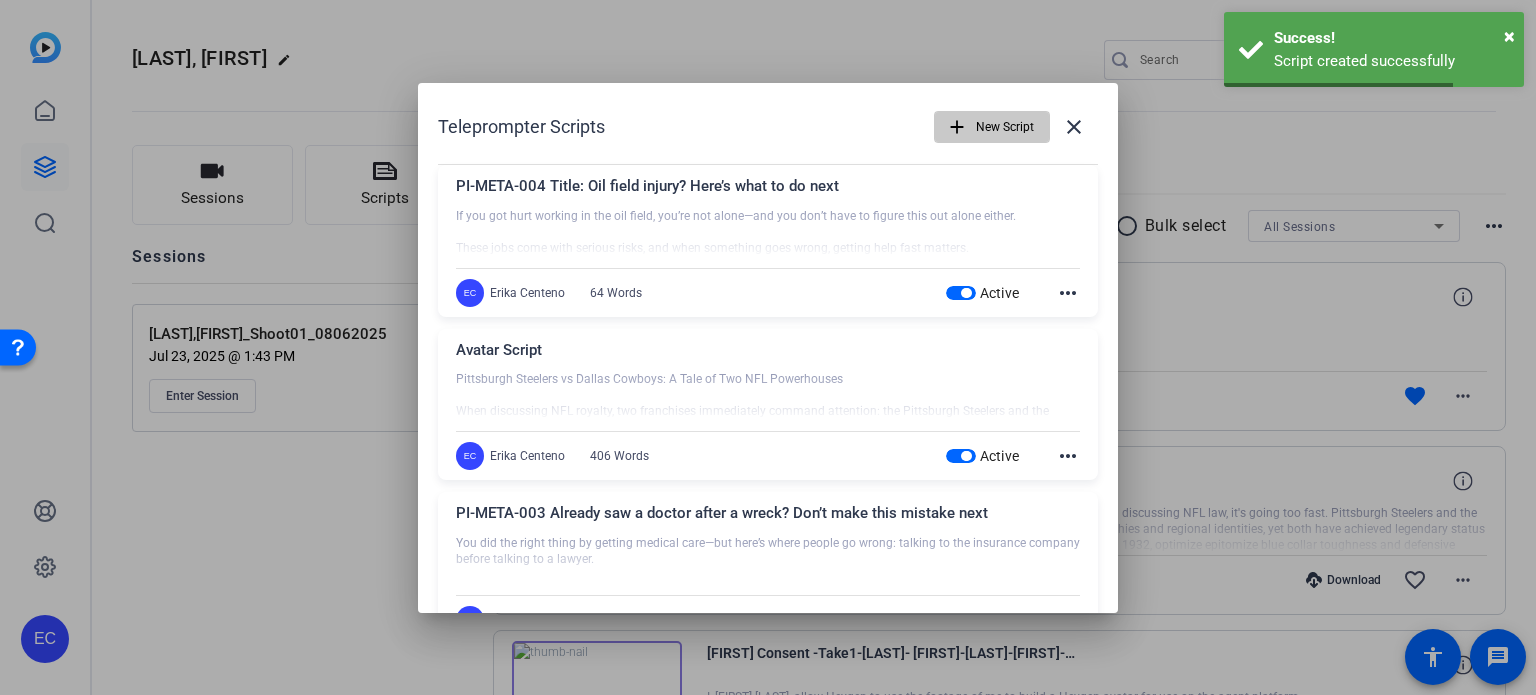 click at bounding box center [992, 127] 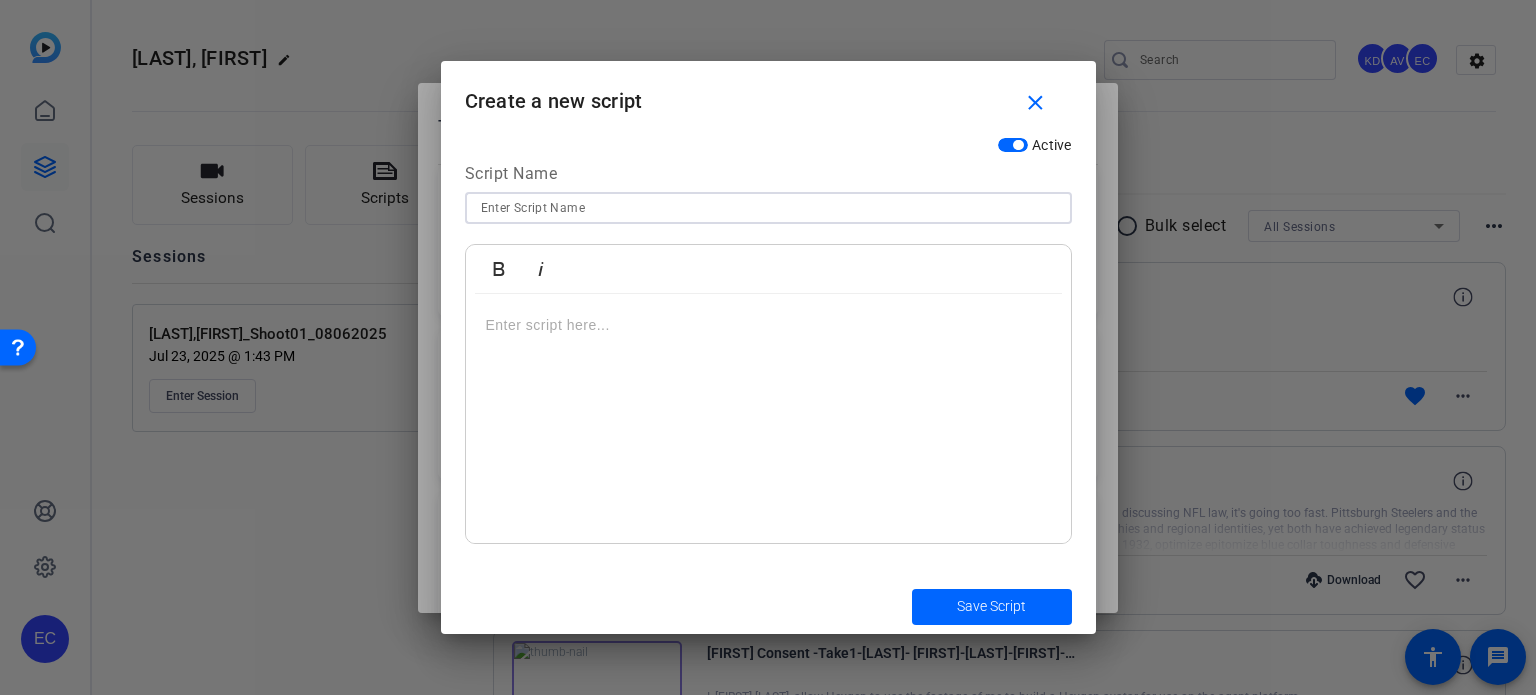 click at bounding box center (768, 208) 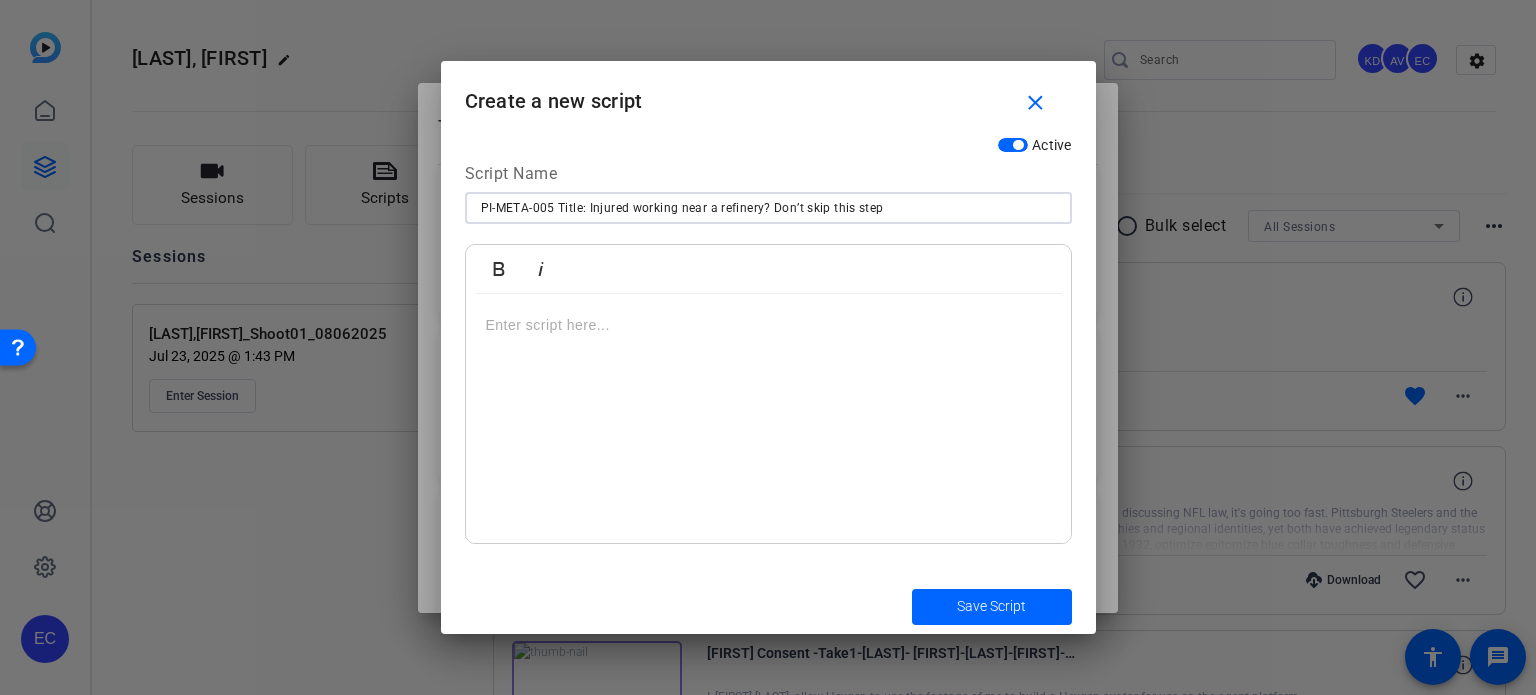 type on "PI-META-005 Title: Injured working near a refinery? Don’t skip this step" 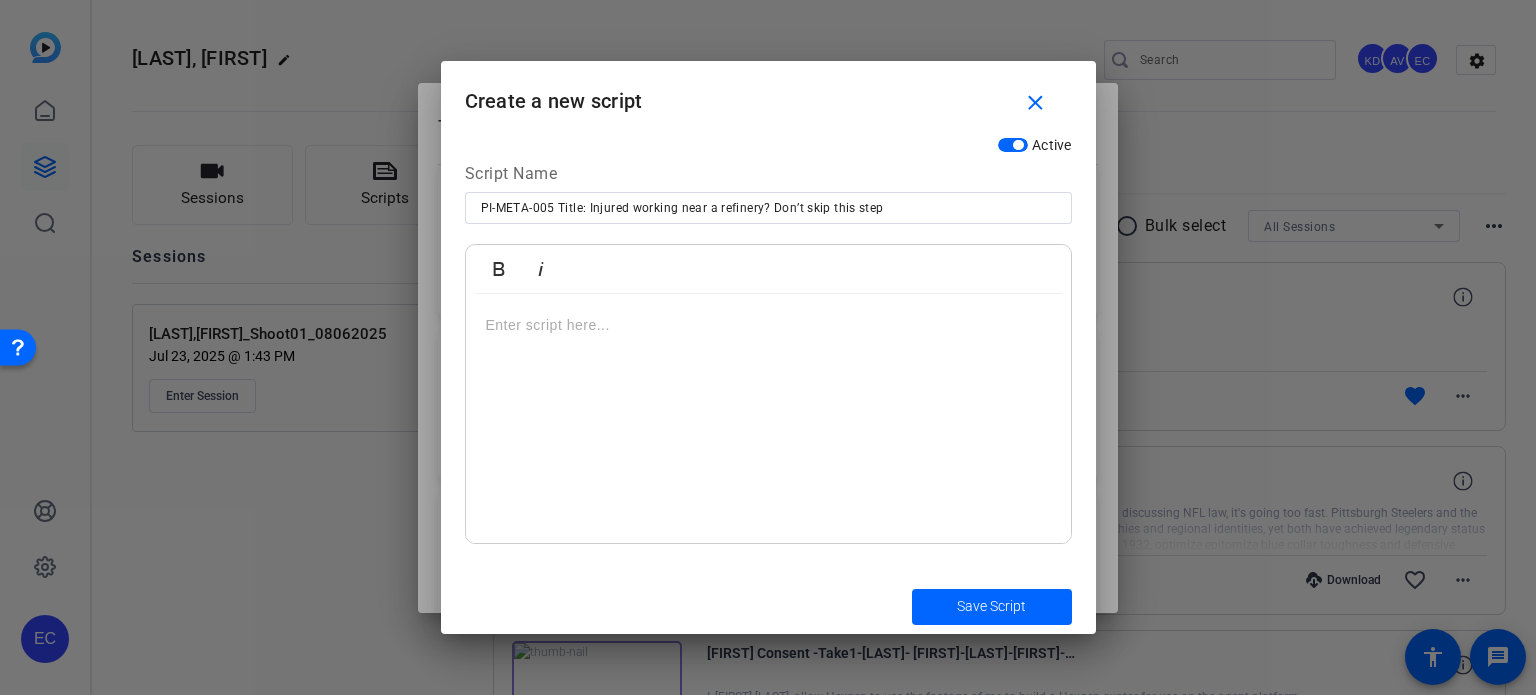 click at bounding box center [768, 419] 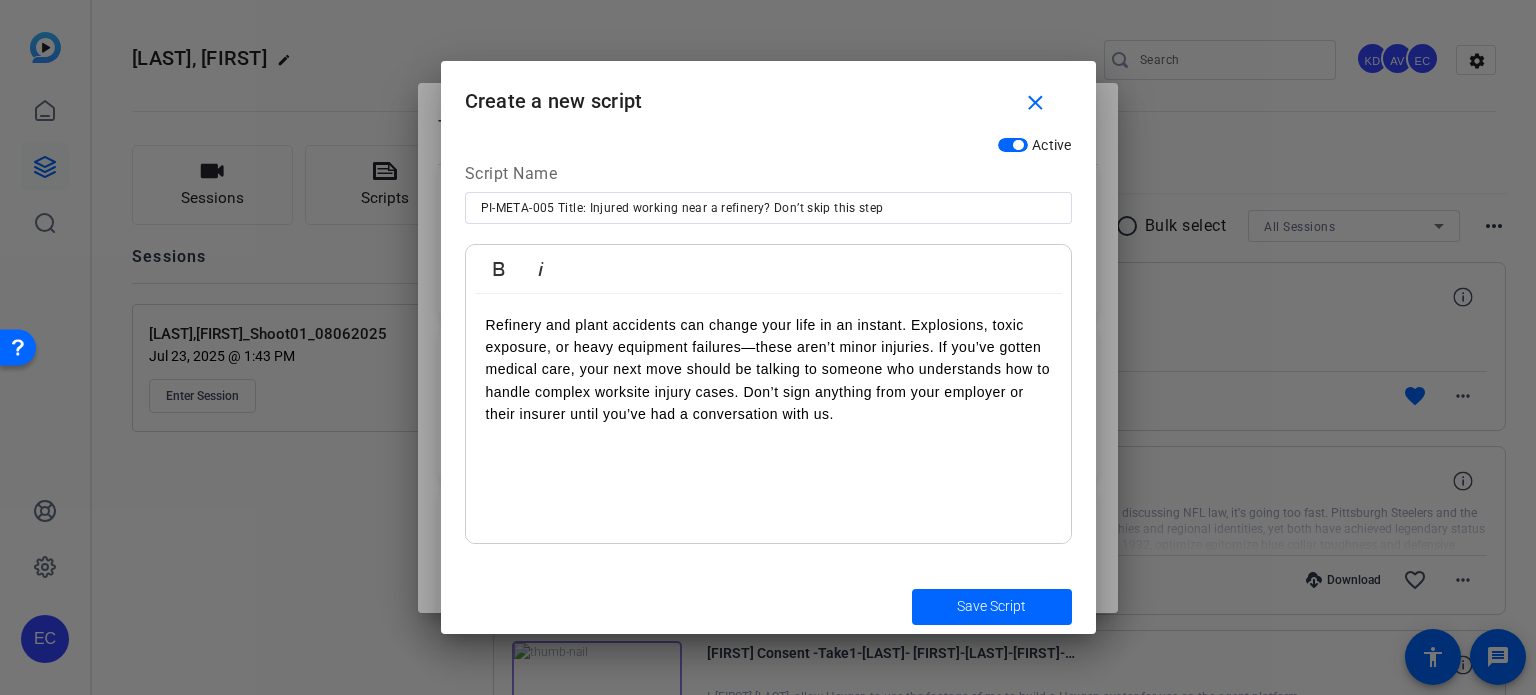 click on "Refinery and plant accidents can change your life in an instant. Explosions, toxic exposure, or heavy equipment failures—these aren’t minor injuries. If you’ve gotten medical care, your next move should be talking to someone who understands how to handle complex worksite injury cases. Don’t sign anything from your employer or their insurer until you’ve had a conversation with us." at bounding box center (768, 370) 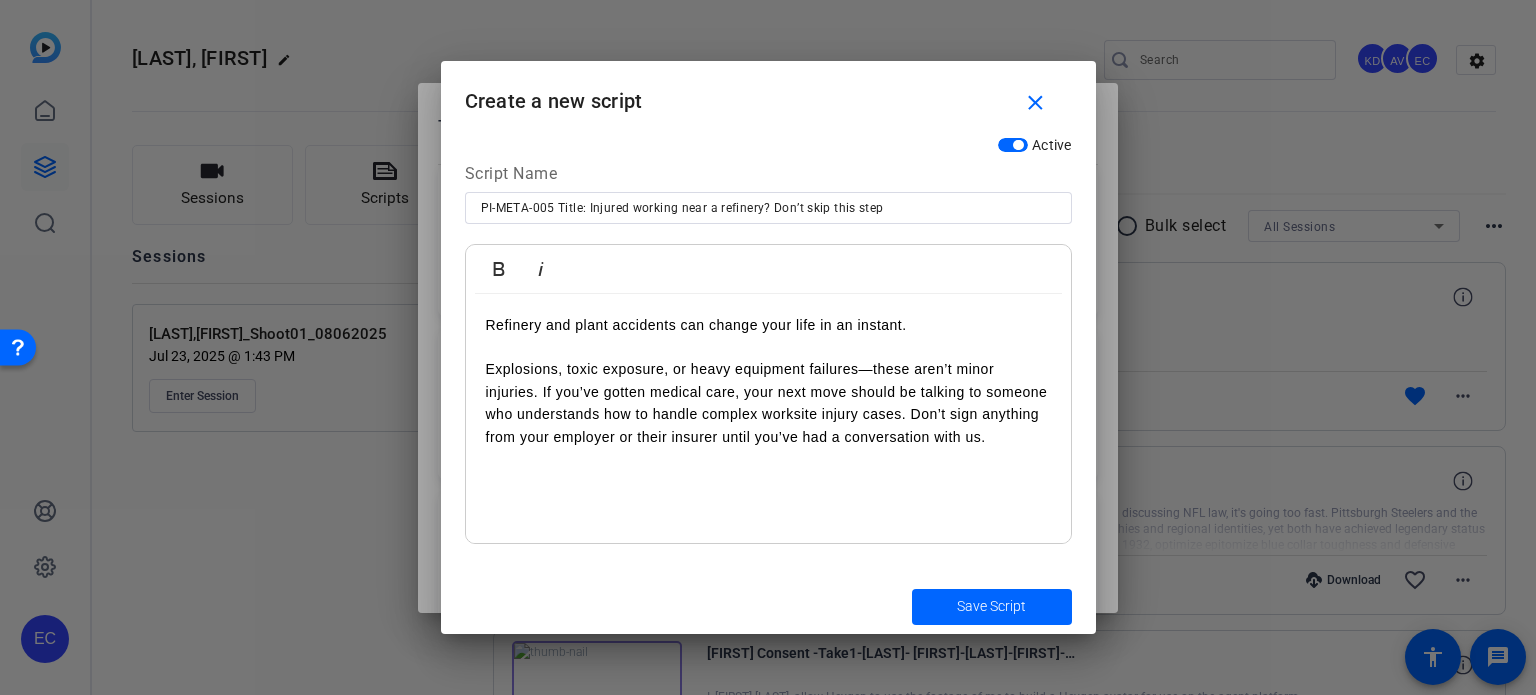 click on "Explosions, toxic exposure, or heavy equipment failures—these aren’t minor injuries. If you’ve gotten medical care, your next move should be talking to someone who understands how to handle complex worksite injury cases. Don’t sign anything from your employer or their insurer until you’ve had a conversation with us." at bounding box center (768, 403) 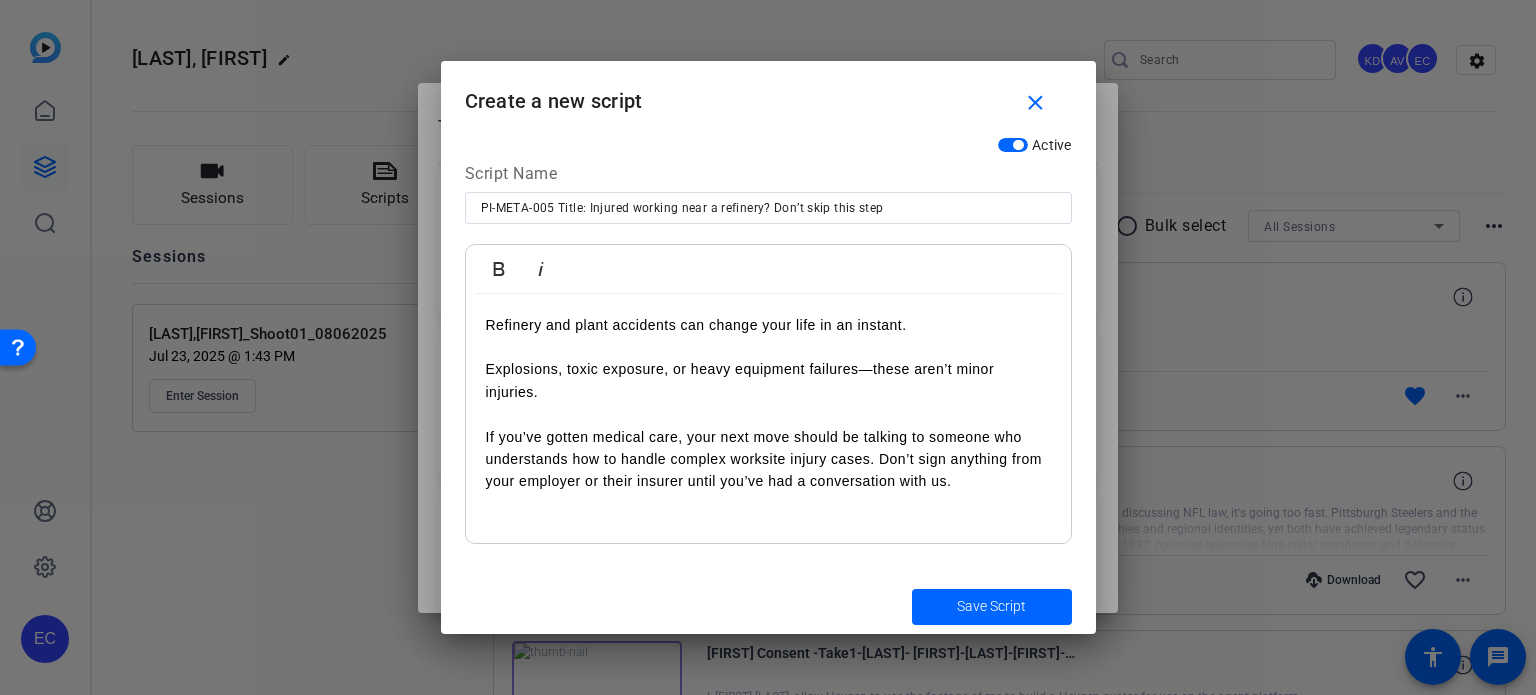 click on "If you’ve gotten medical care, your next move should be talking to someone who understands how to handle complex worksite injury cases. Don’t sign anything from your employer or their insurer until you’ve had a conversation with us." at bounding box center (768, 459) 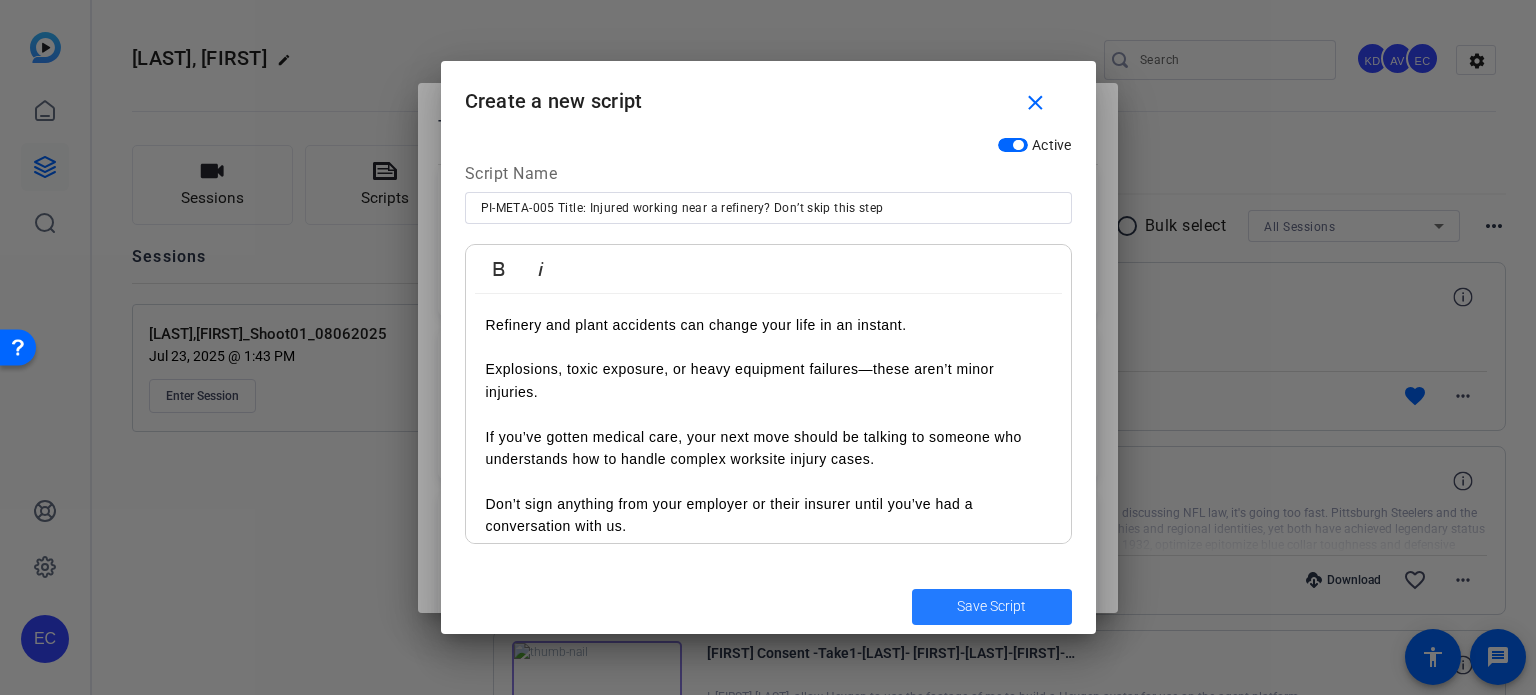 click on "Save Script" at bounding box center [991, 606] 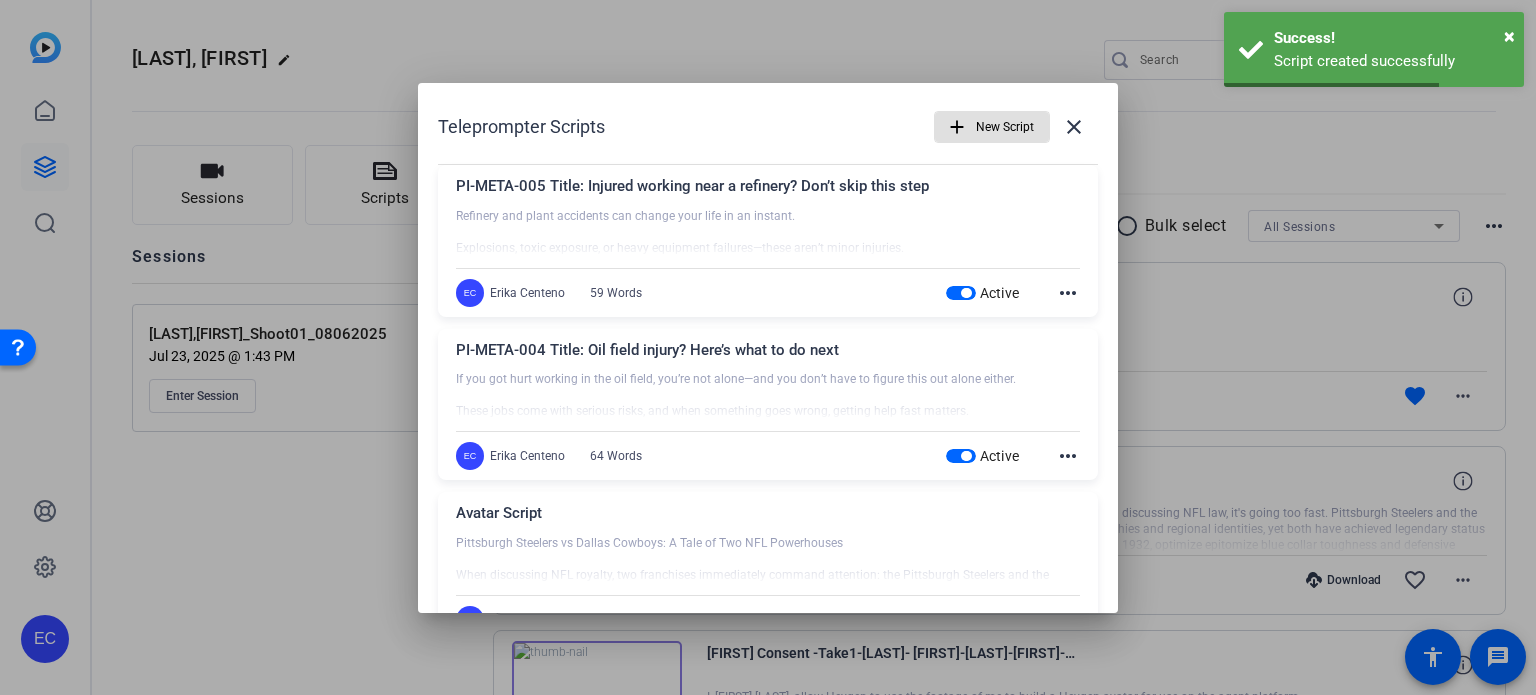 click on "New Script" at bounding box center [1005, 127] 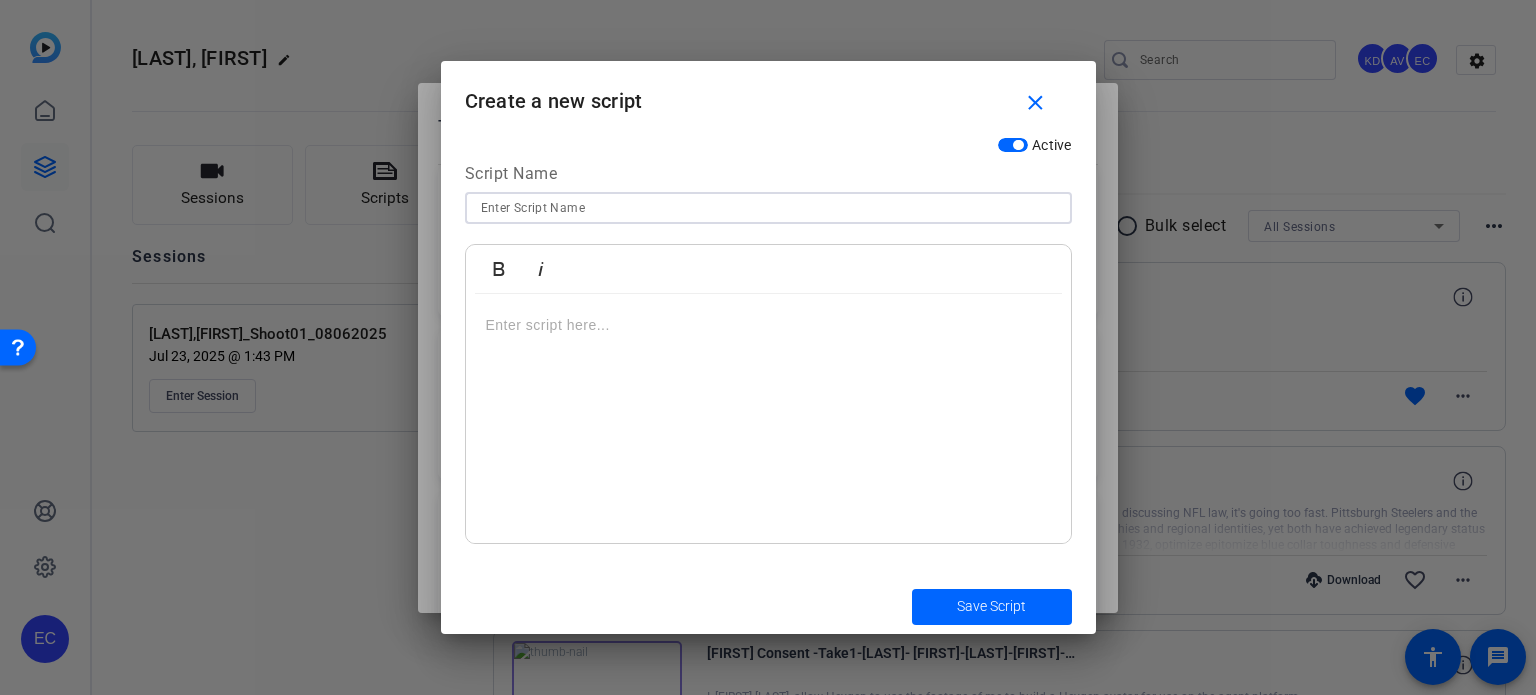 click at bounding box center [768, 208] 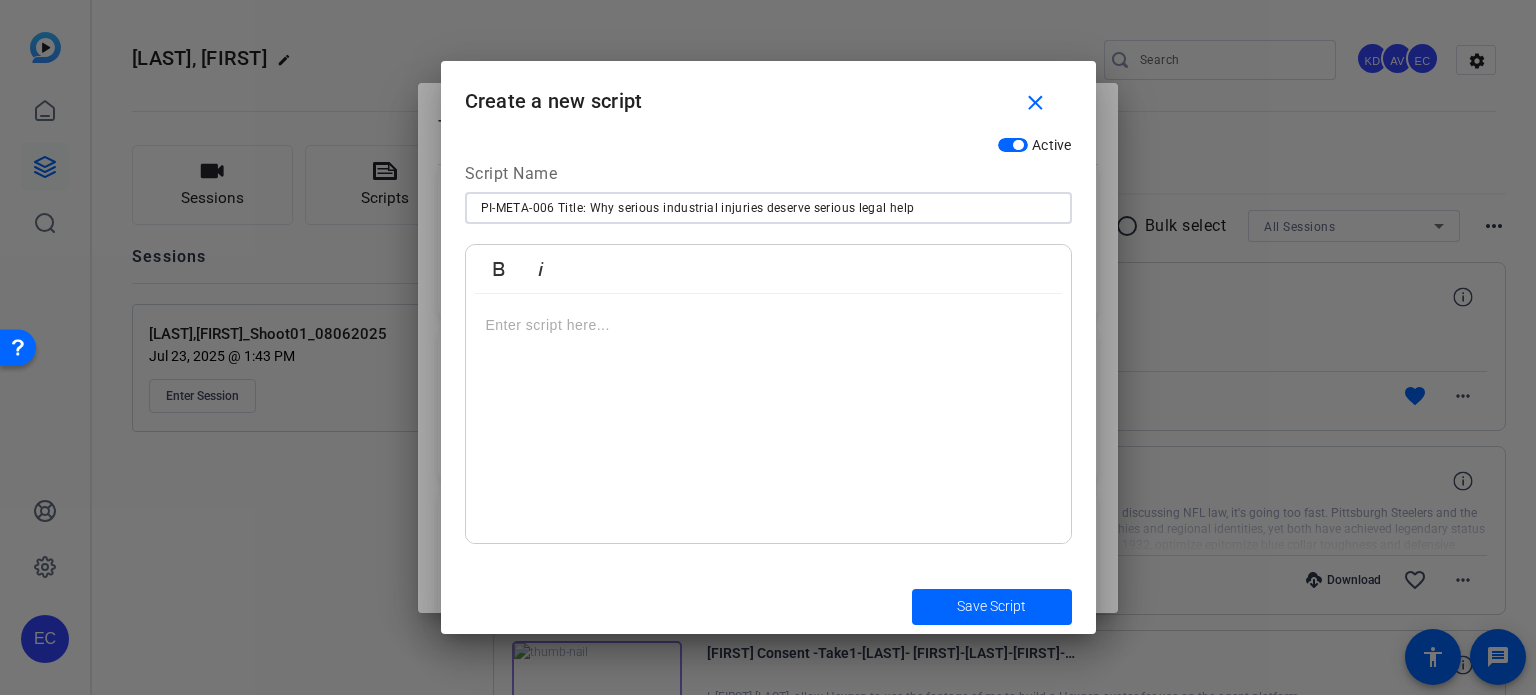 type on "PI-META-006 Title: Why serious industrial injuries deserve serious legal help" 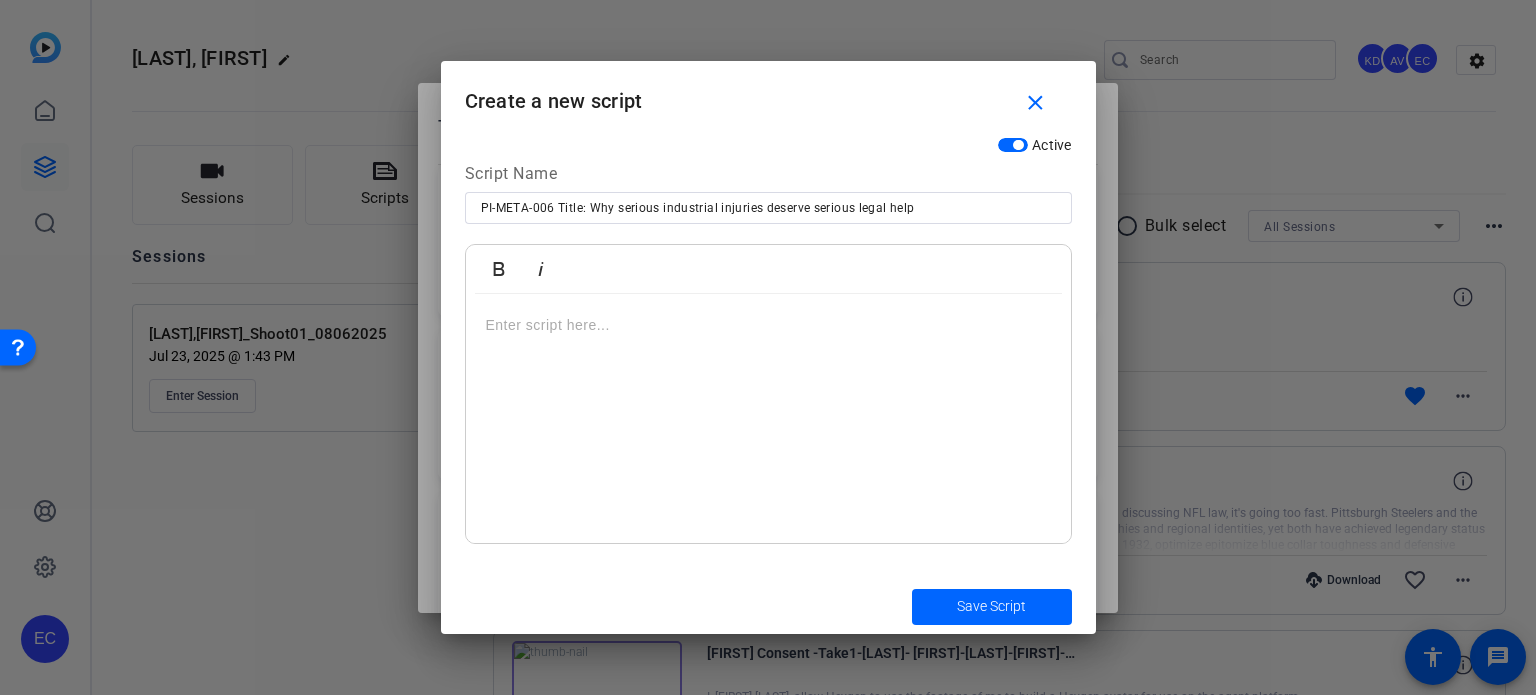 click at bounding box center (768, 419) 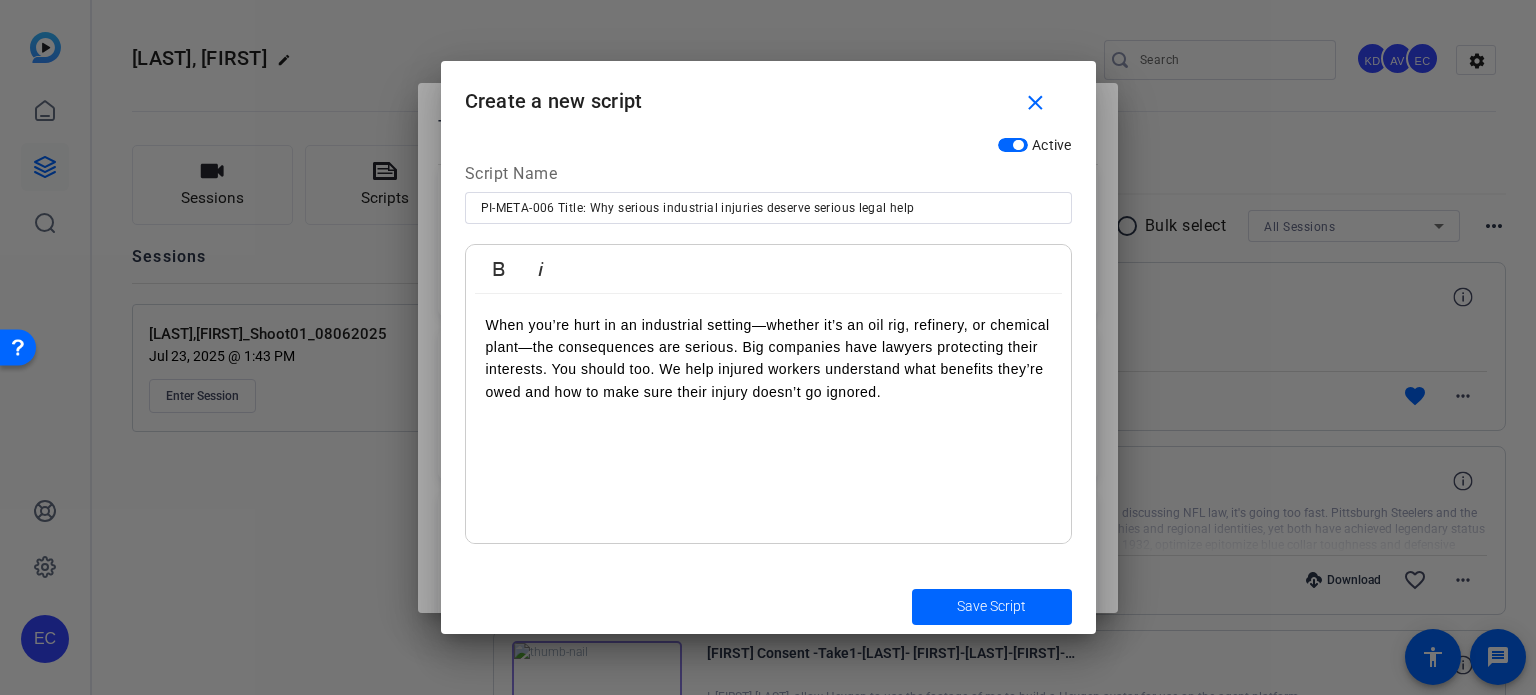 click on "When you’re hurt in an industrial setting—whether it’s an oil rig, refinery, or chemical plant—the consequences are serious. Big companies have lawyers protecting their interests. You should too. We help injured workers understand what benefits they’re owed and how to make sure their injury doesn’t go ignored." at bounding box center [768, 359] 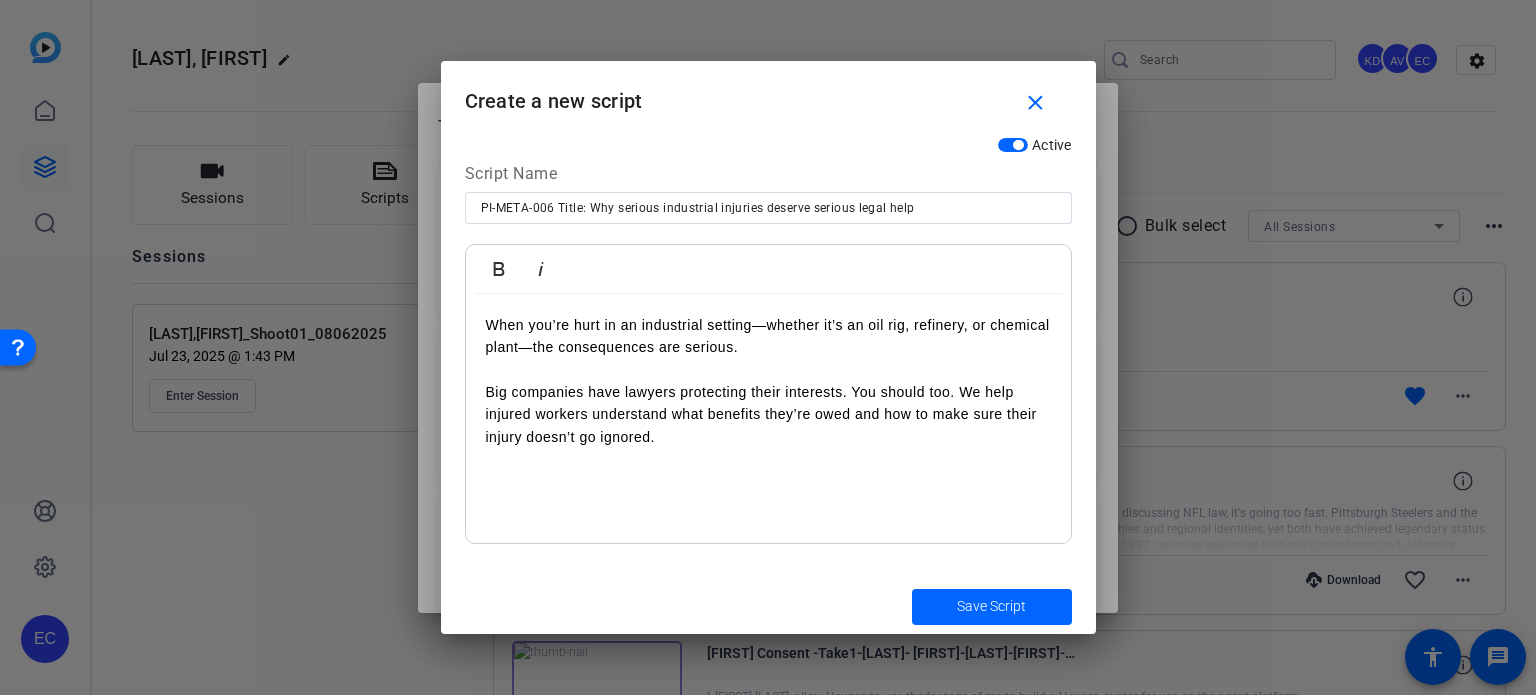 click on "Big companies have lawyers protecting their interests. You should too. We help injured workers understand what benefits they’re owed and how to make sure their injury doesn’t go ignored." at bounding box center [768, 414] 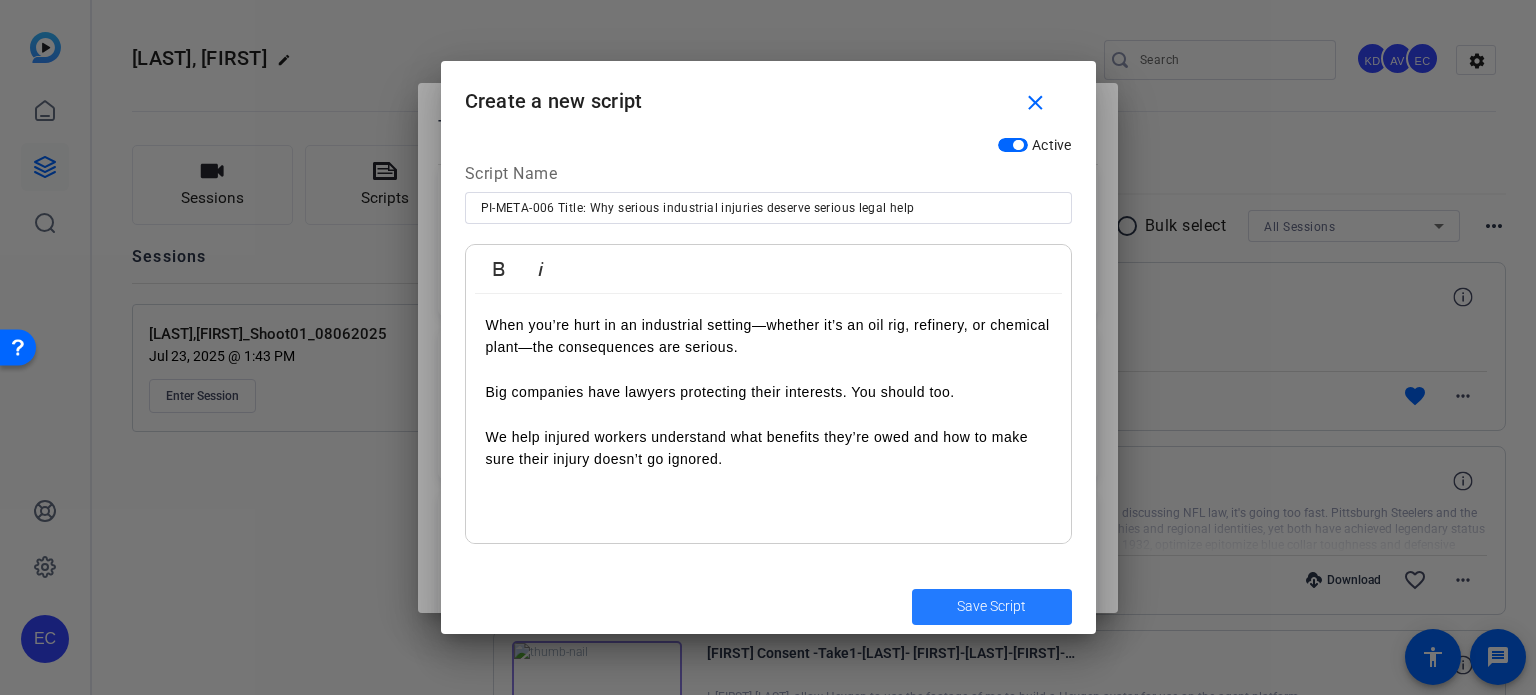 click at bounding box center (992, 607) 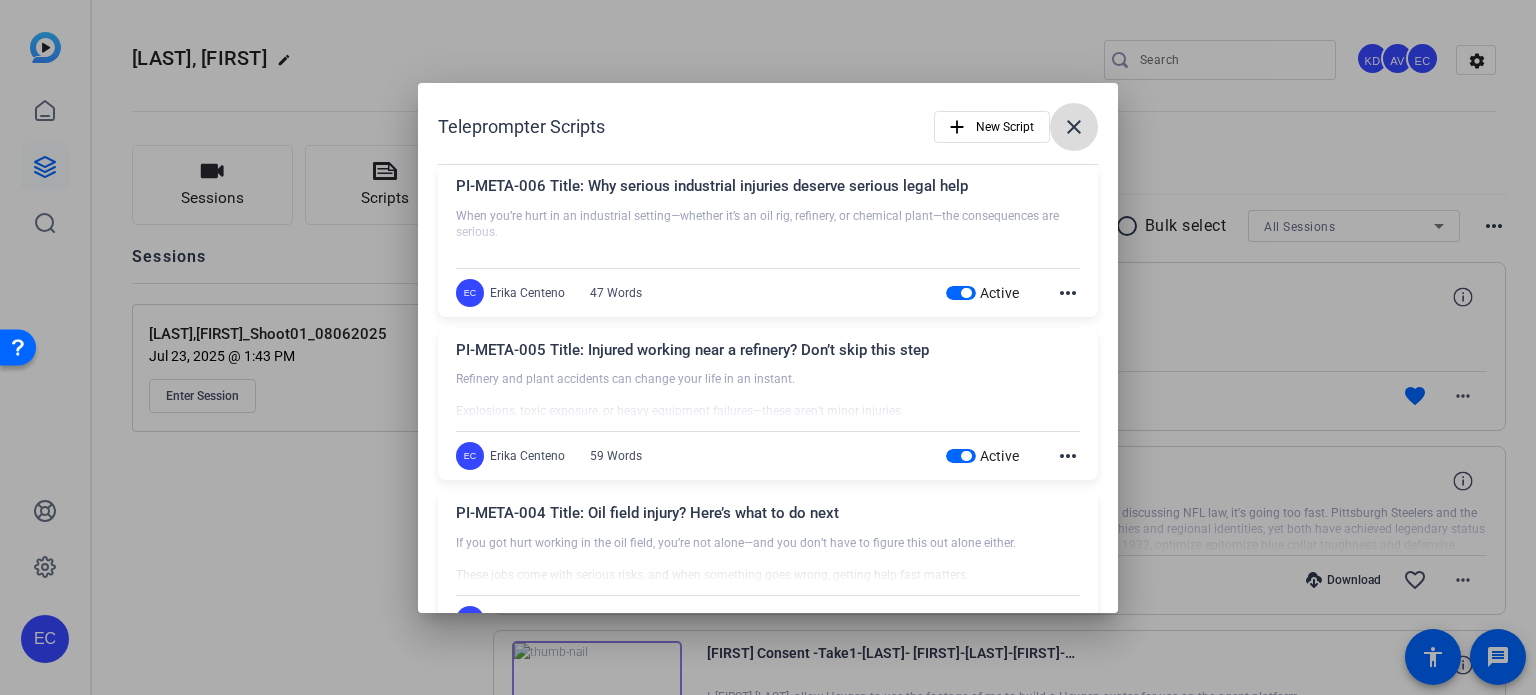 click at bounding box center [1074, 127] 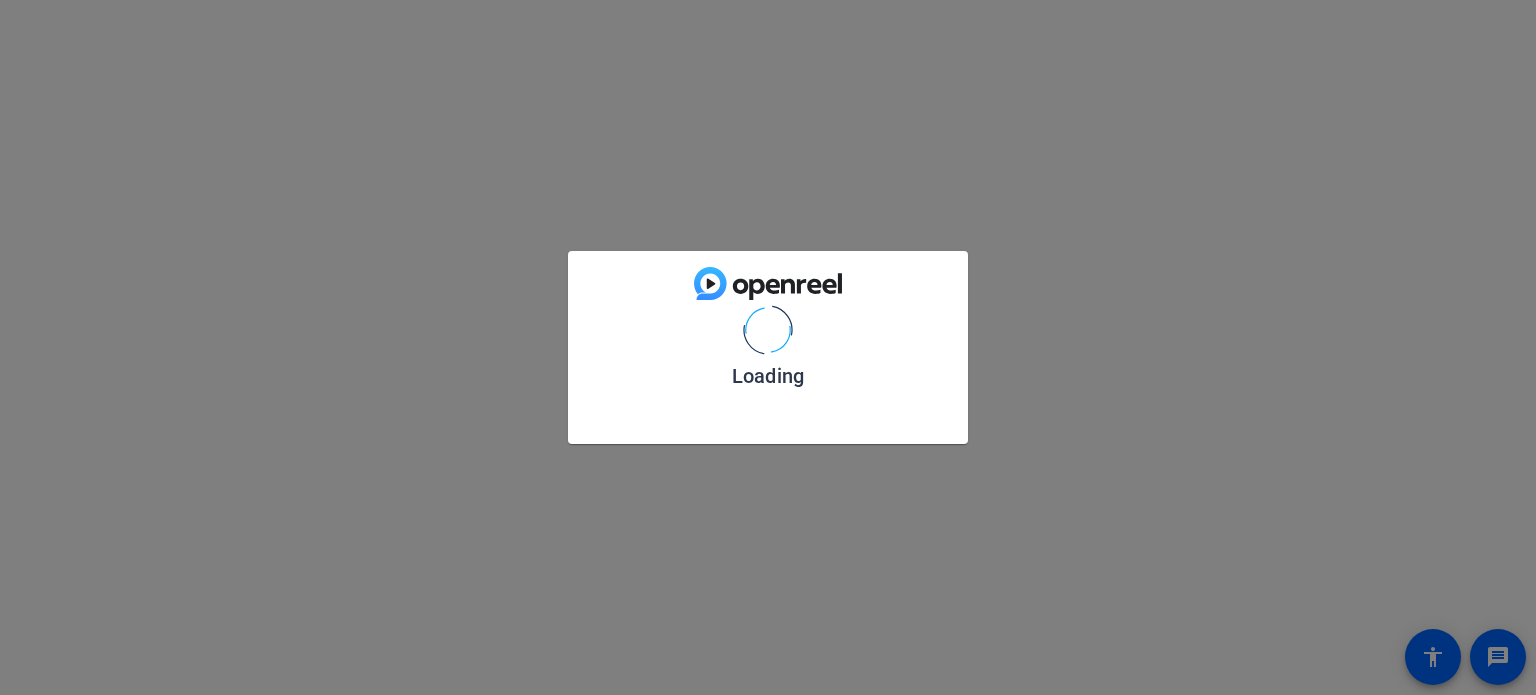 scroll, scrollTop: 0, scrollLeft: 0, axis: both 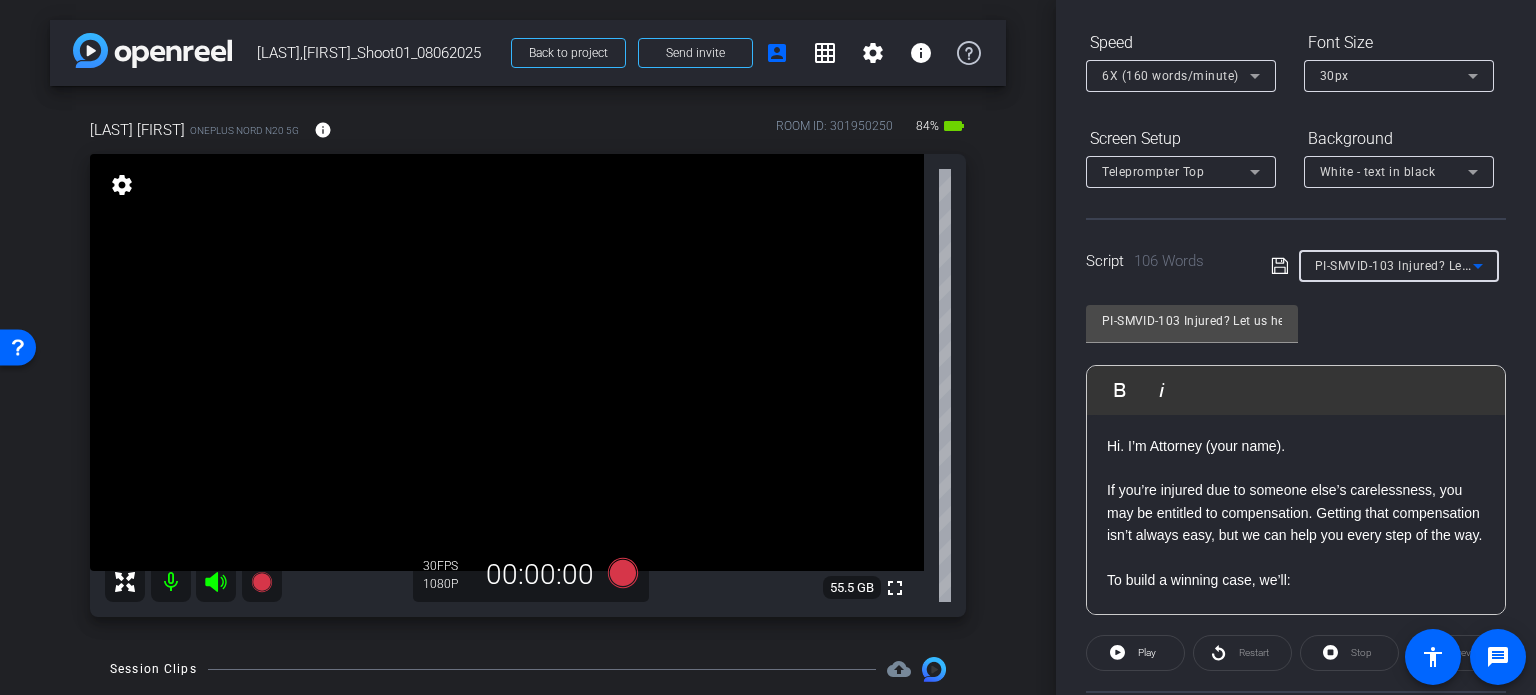 click on "PI-SMVID-103 Injured? Let us help you get the compensation you deserve. [DIRECT PITCH]" at bounding box center [1577, 265] 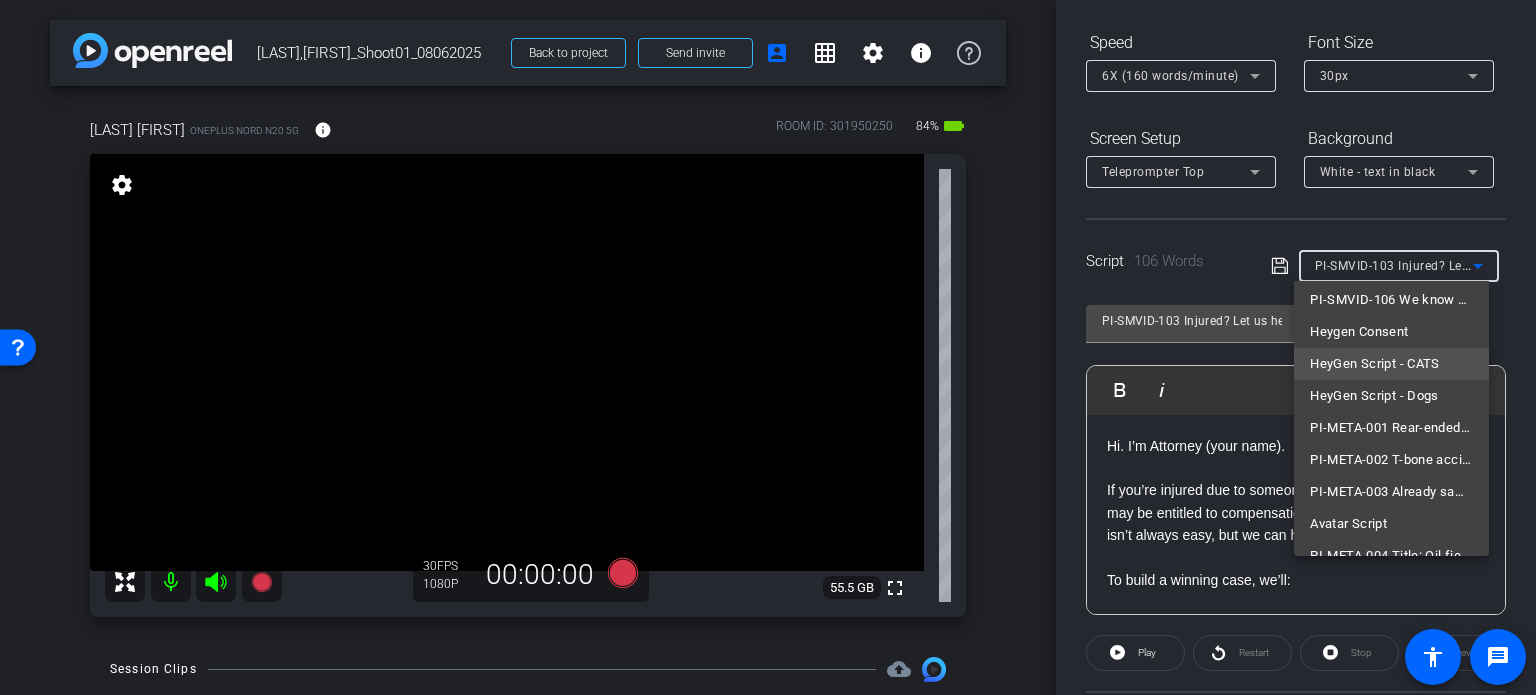 scroll, scrollTop: 316, scrollLeft: 0, axis: vertical 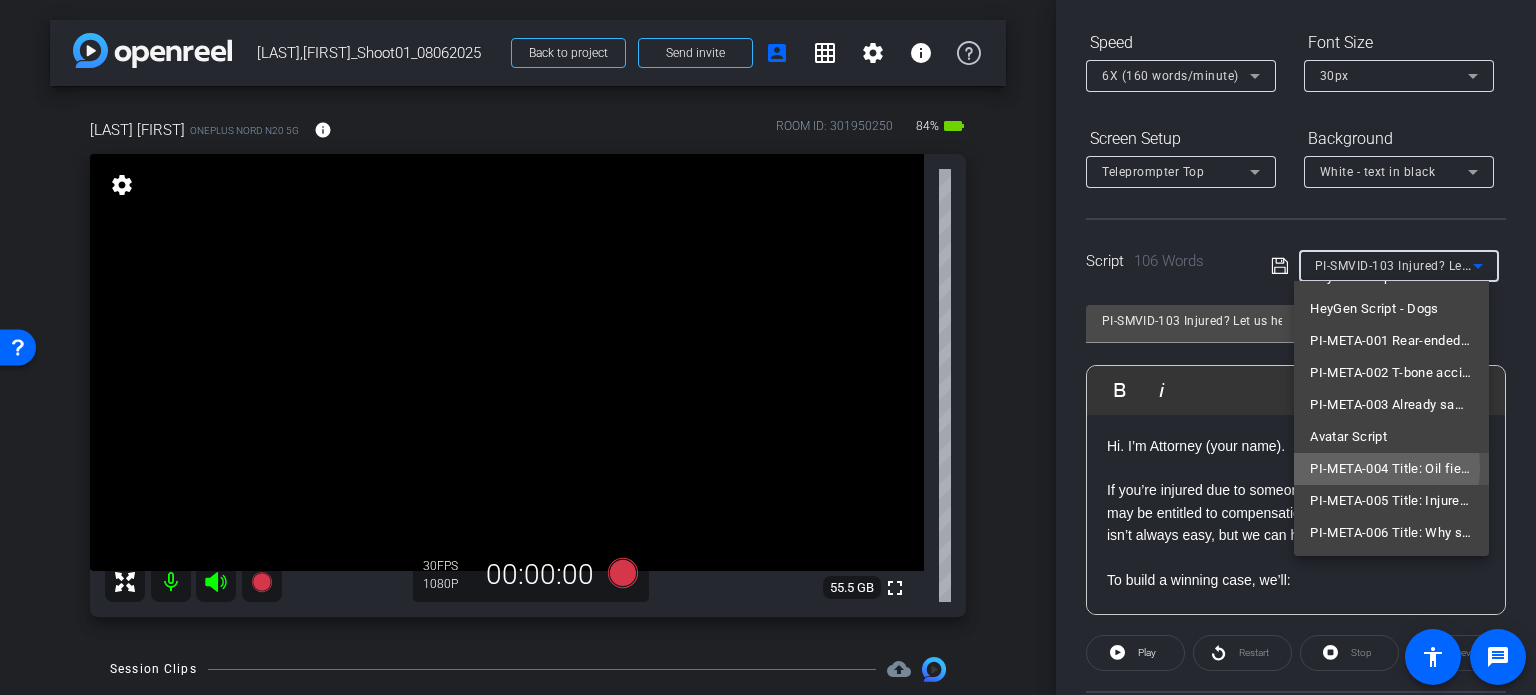click on "PI-META-004 Title: Oil field injury? Here’s what to do next" at bounding box center [1391, 469] 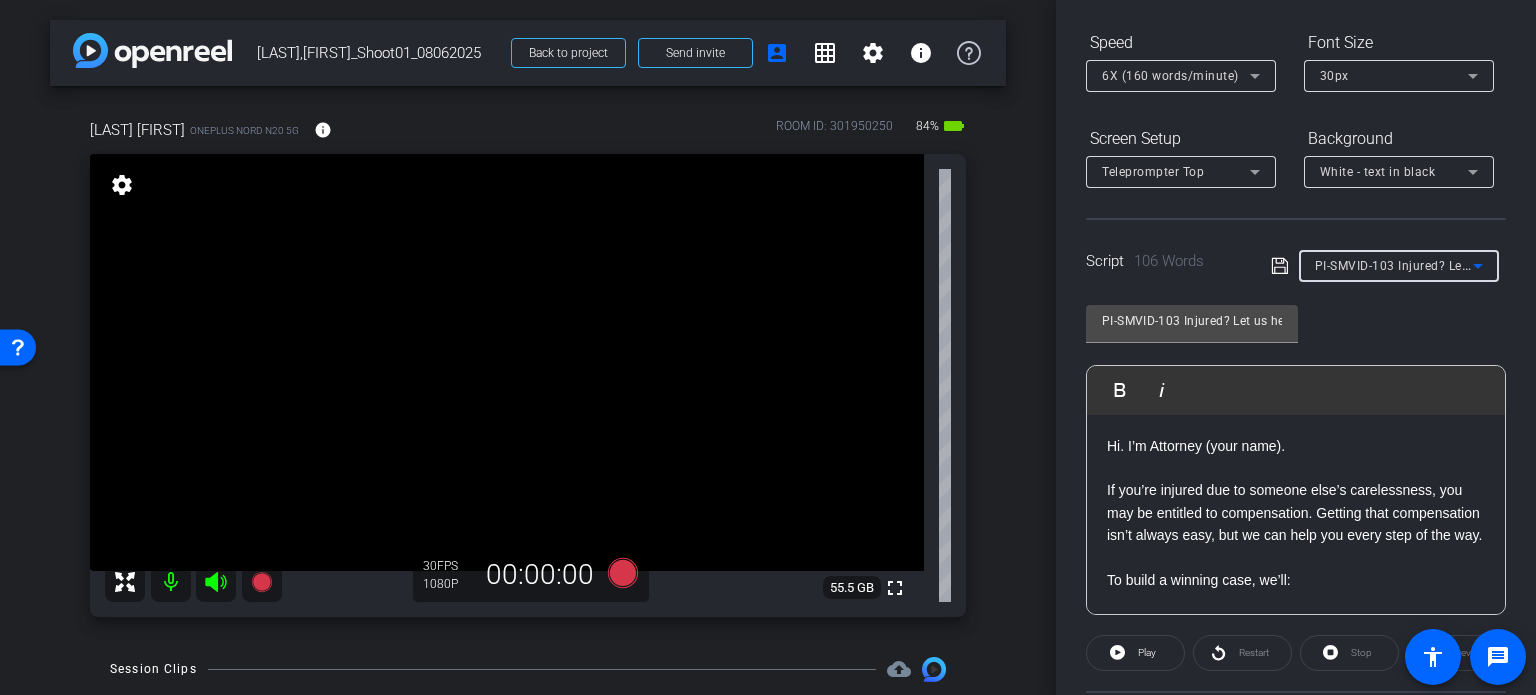 type on "PI-META-004 Title: Oil field injury? Here’s what to do next" 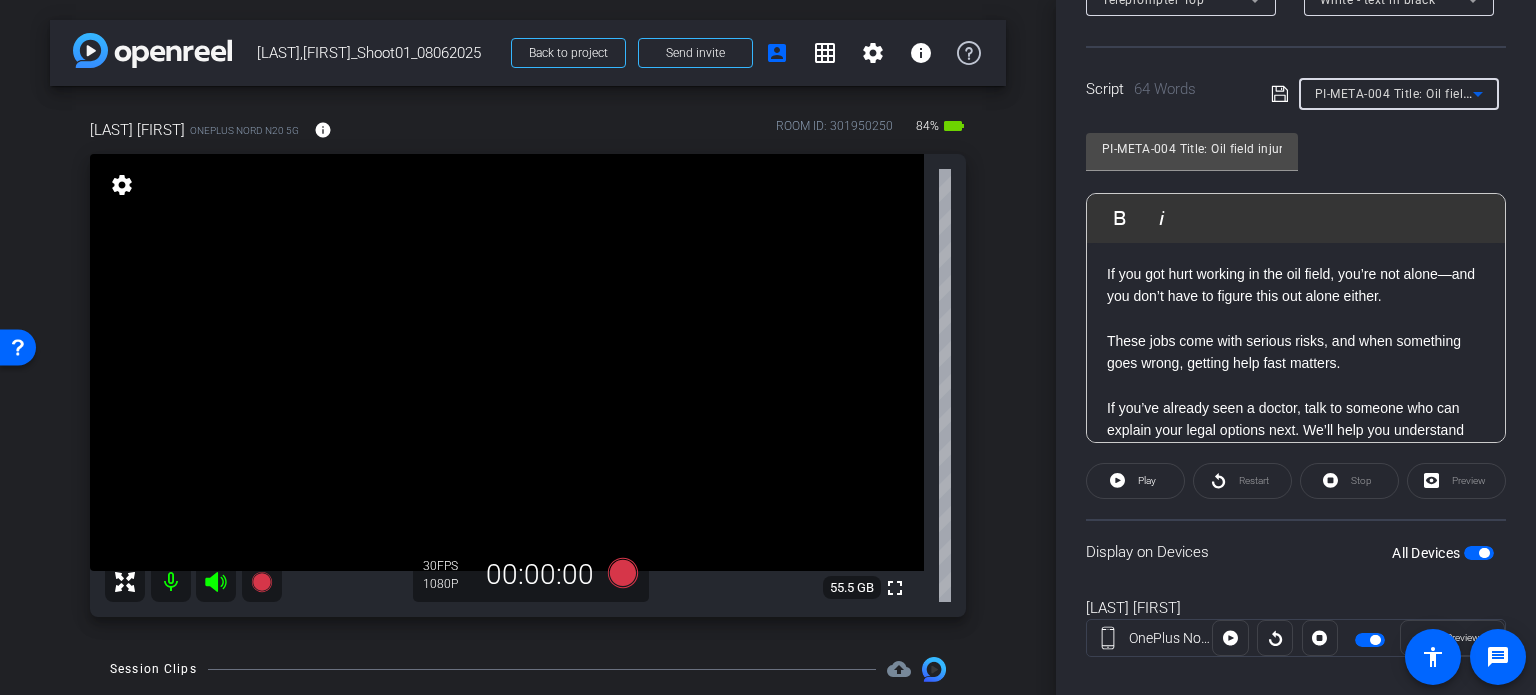 scroll, scrollTop: 396, scrollLeft: 0, axis: vertical 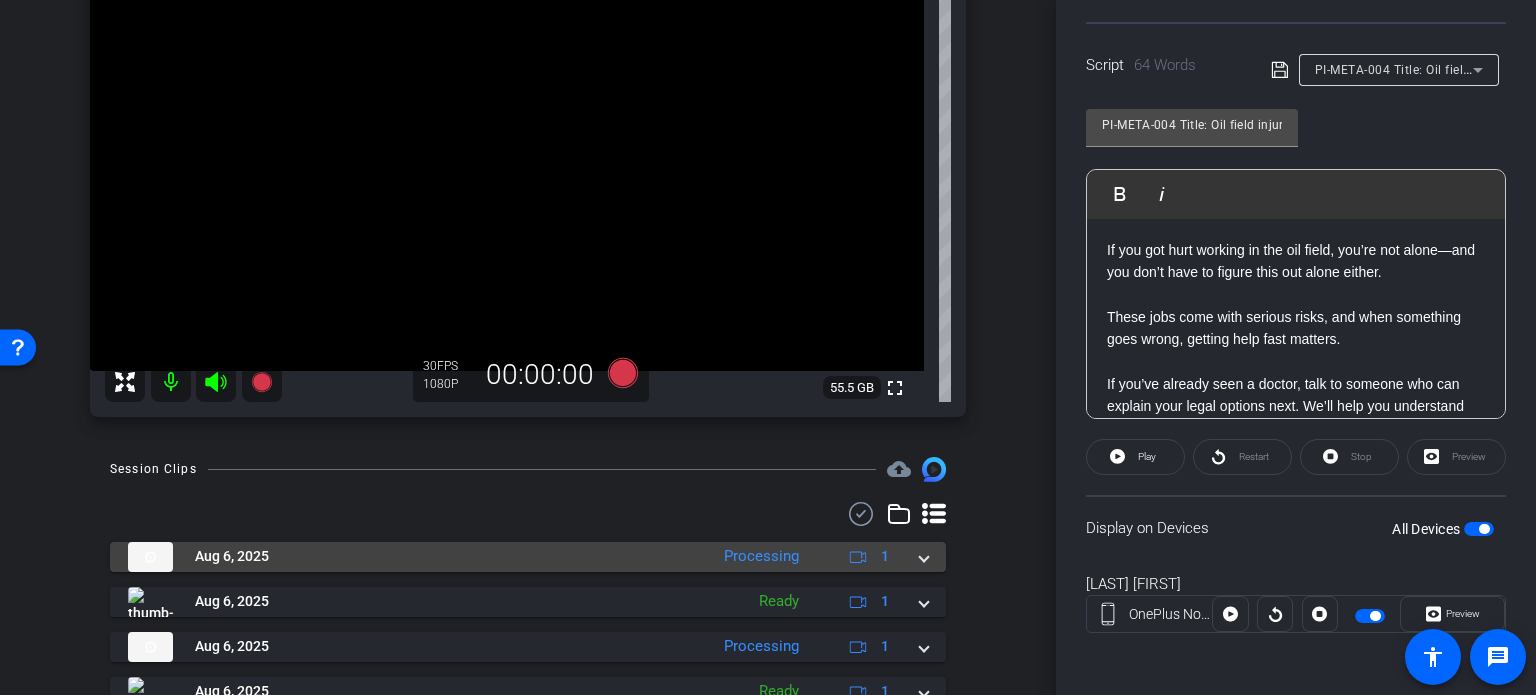 drag, startPoint x: 904, startPoint y: 565, endPoint x: 919, endPoint y: 562, distance: 15.297058 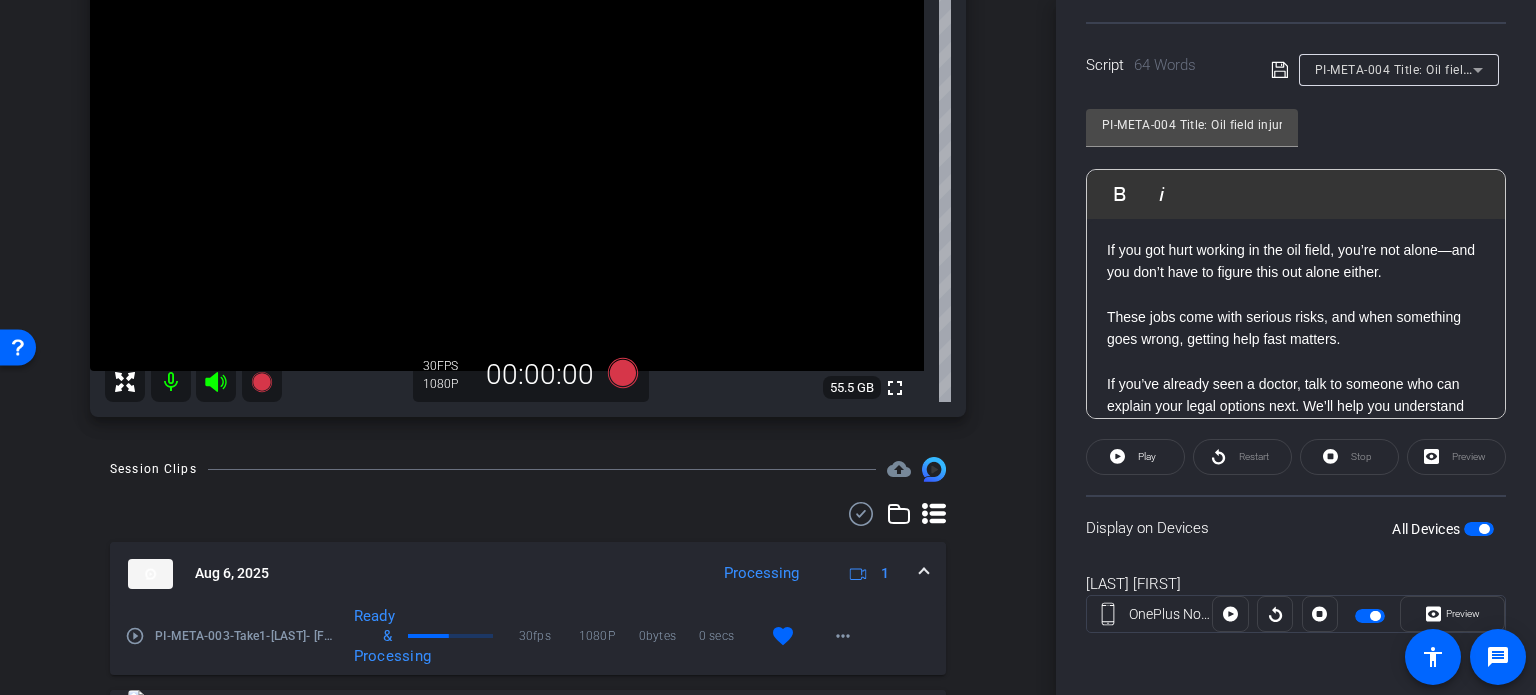 click on "Aug 6, 2025   Processing
1" at bounding box center [528, 574] 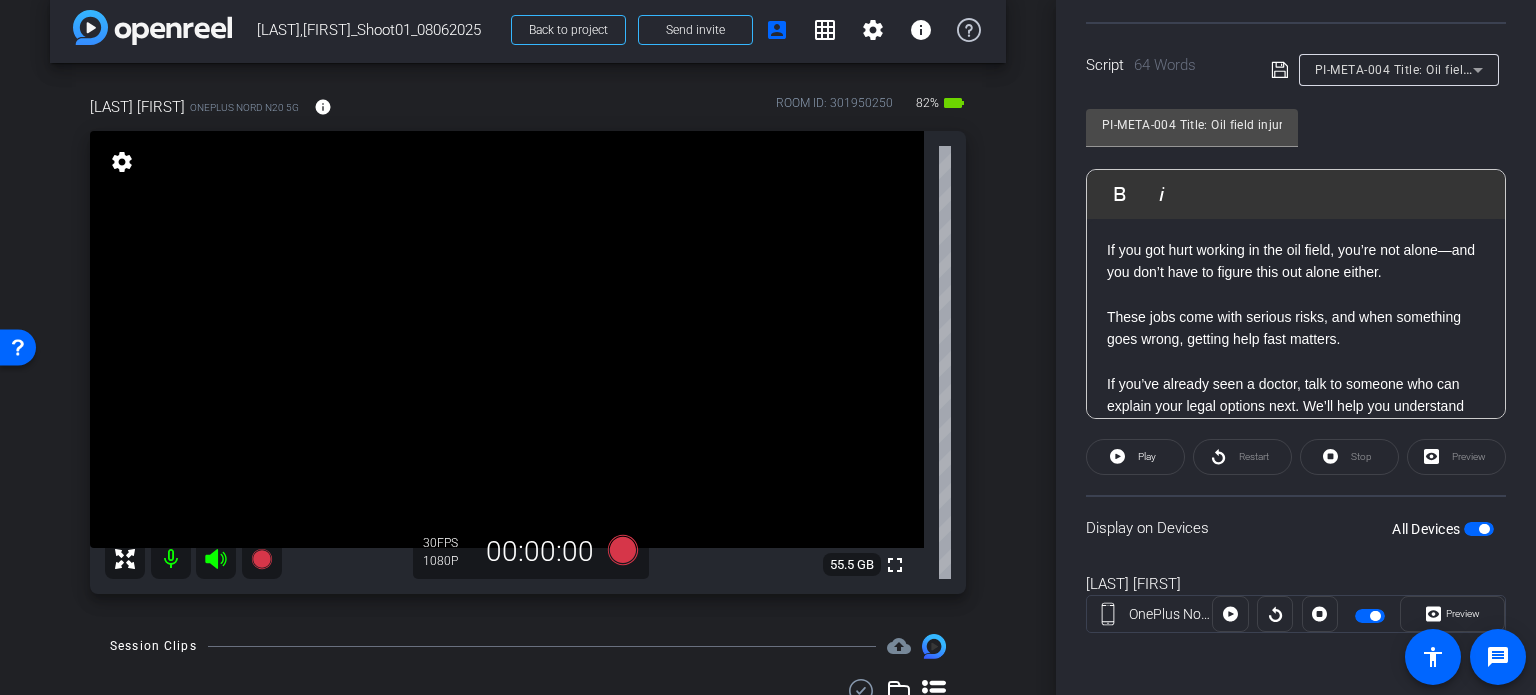 scroll, scrollTop: 0, scrollLeft: 0, axis: both 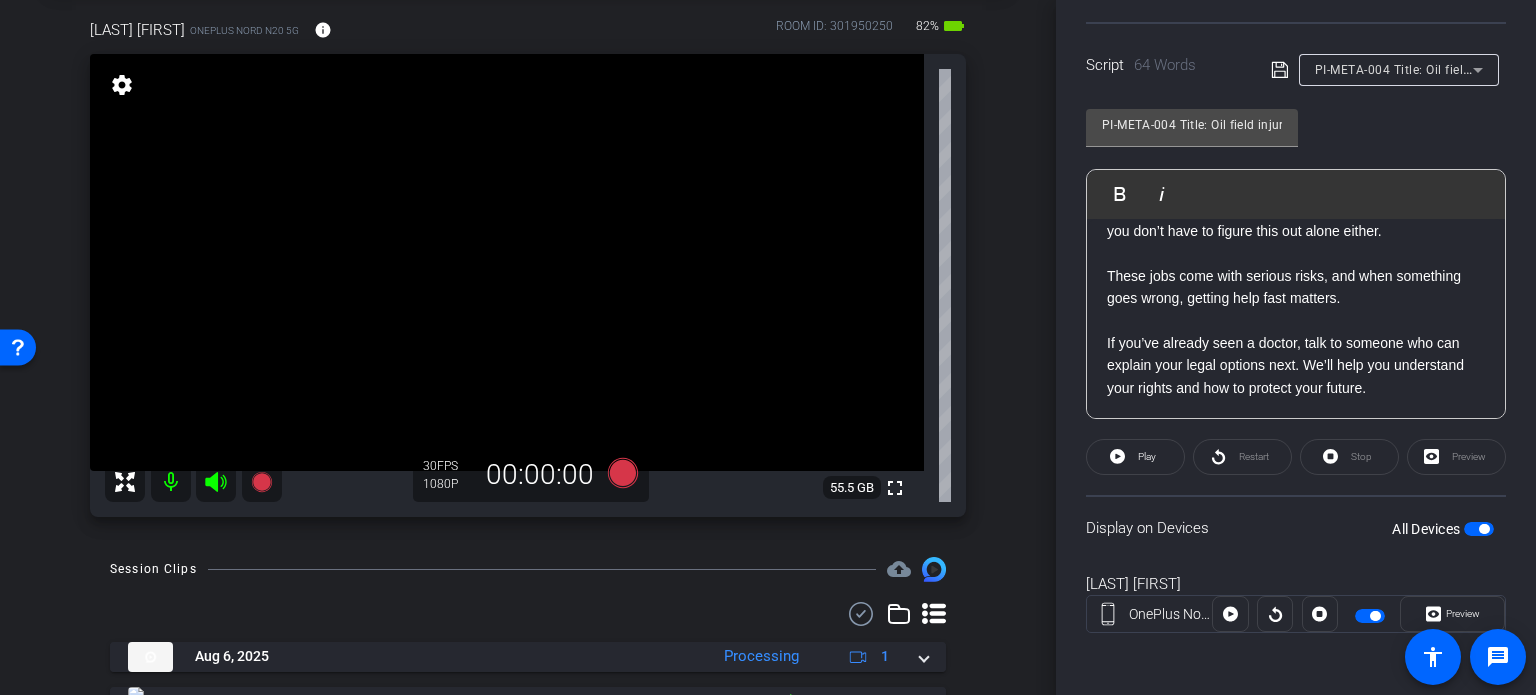click 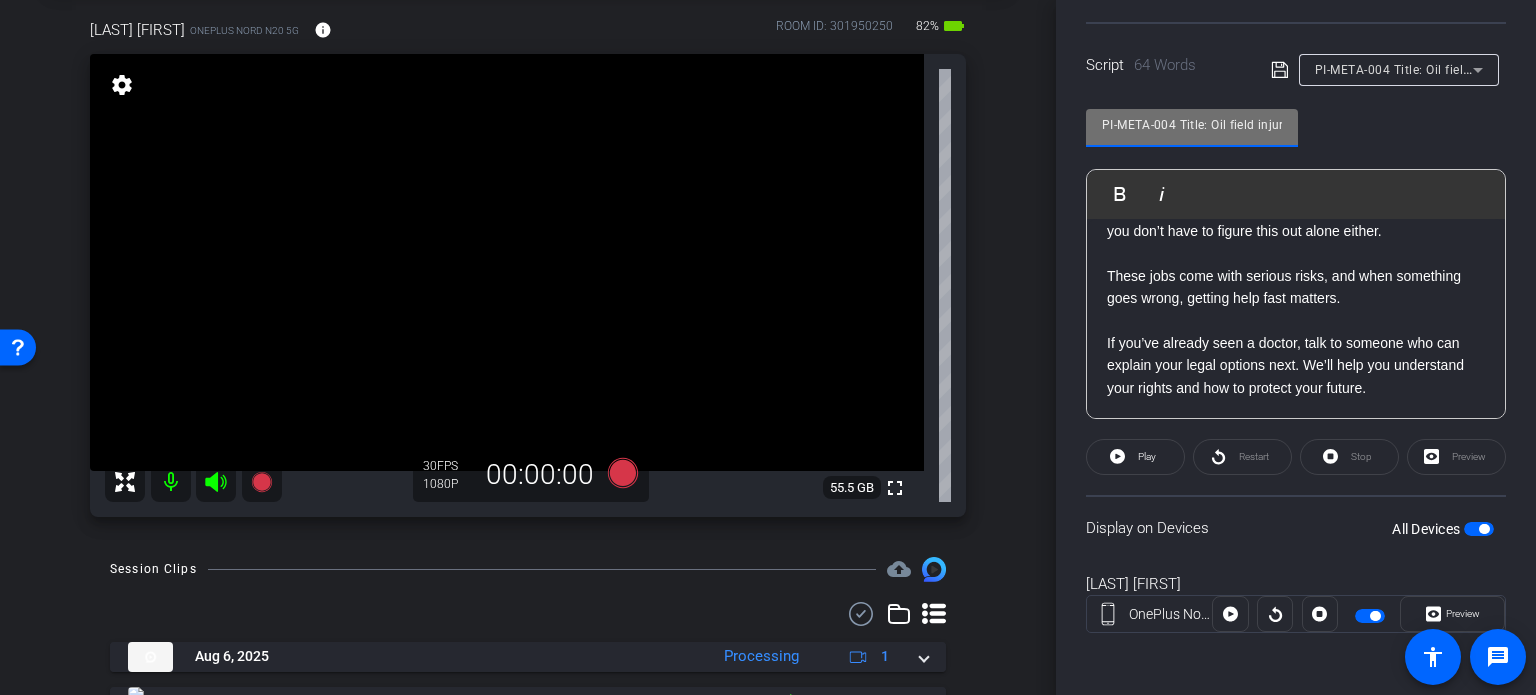 drag, startPoint x: 1177, startPoint y: 123, endPoint x: 974, endPoint y: 104, distance: 203.88722 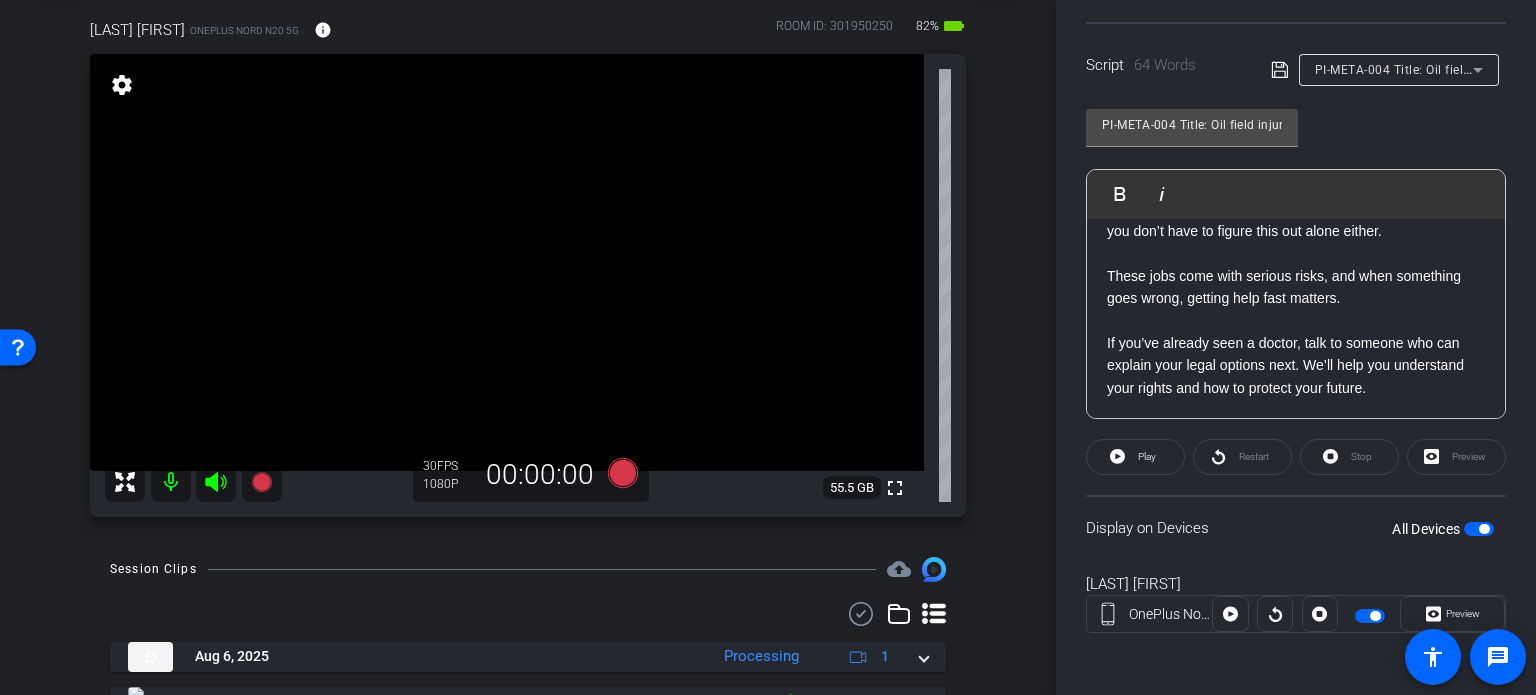 click on "arrow_back  White,Todd_Shoot01_08062025   Back to project   Send invite  account_box grid_on settings info
TODD WHITE OnePlus Nord N20 5G info ROOM ID: 301950250 82% battery_std fullscreen settings  55.5 GB
30 FPS  1080P   00:00:00
Session Clips   cloud_upload
Aug 6, 2025   Processing
1 play_circle_outline   Ready & Processing  30fps 1080P 0bytes 0 secs favorite more_horiz" at bounding box center [528, 247] 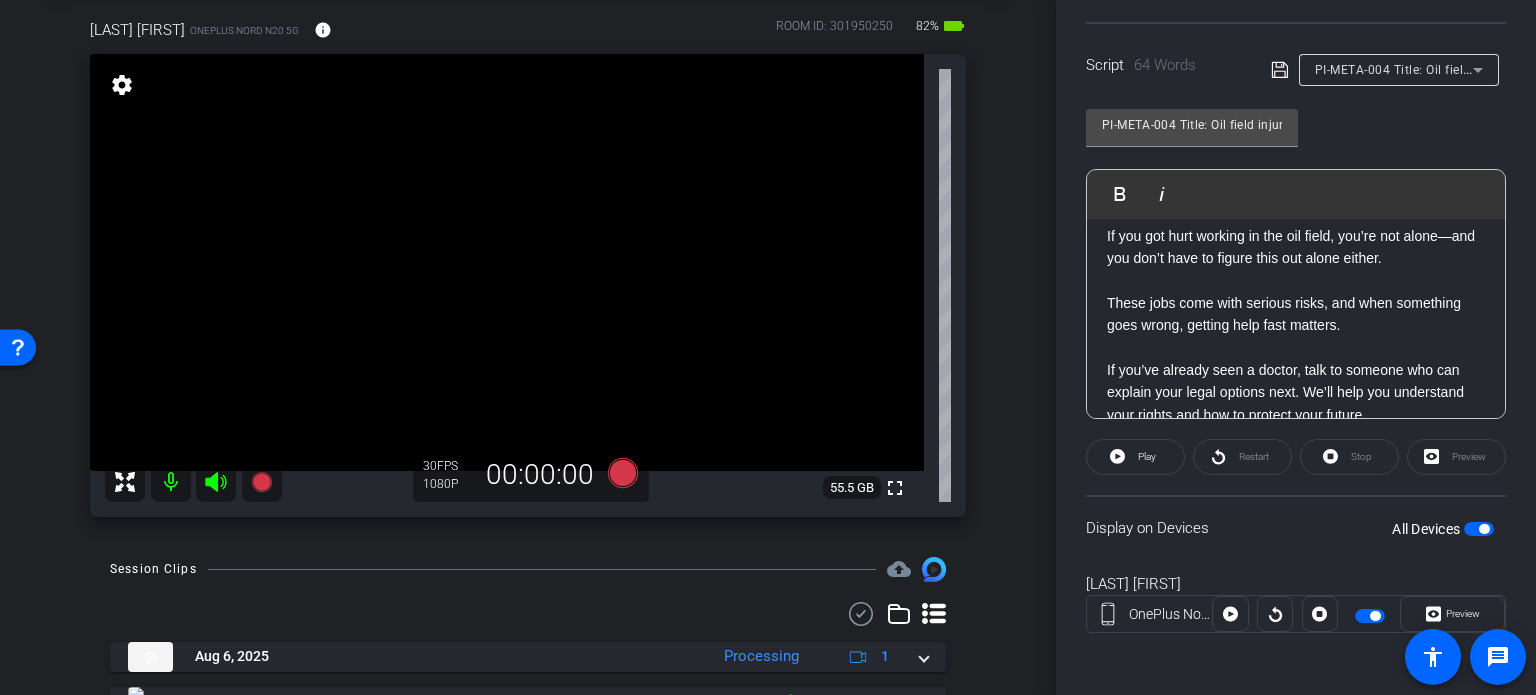 scroll, scrollTop: 0, scrollLeft: 0, axis: both 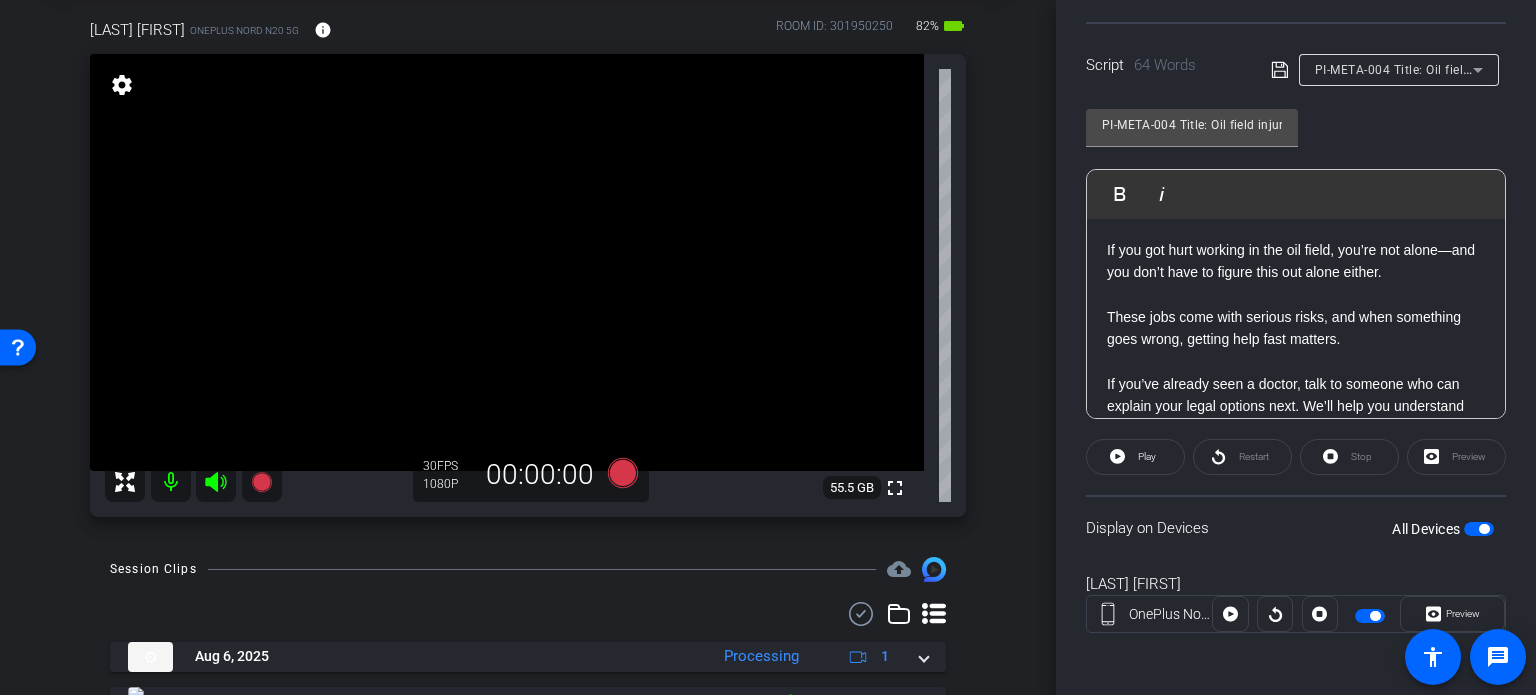 click on "arrow_back  White,Todd_Shoot01_08062025   Back to project   Send invite  account_box grid_on settings info
TODD WHITE OnePlus Nord N20 5G info ROOM ID: 301950250 82% battery_std fullscreen settings  55.5 GB
30 FPS  1080P   00:00:00
Session Clips   cloud_upload
Aug 6, 2025   Processing
1 play_circle_outline   Ready & Processing  30fps 1080P 0bytes 0 secs favorite more_horiz" at bounding box center [528, 247] 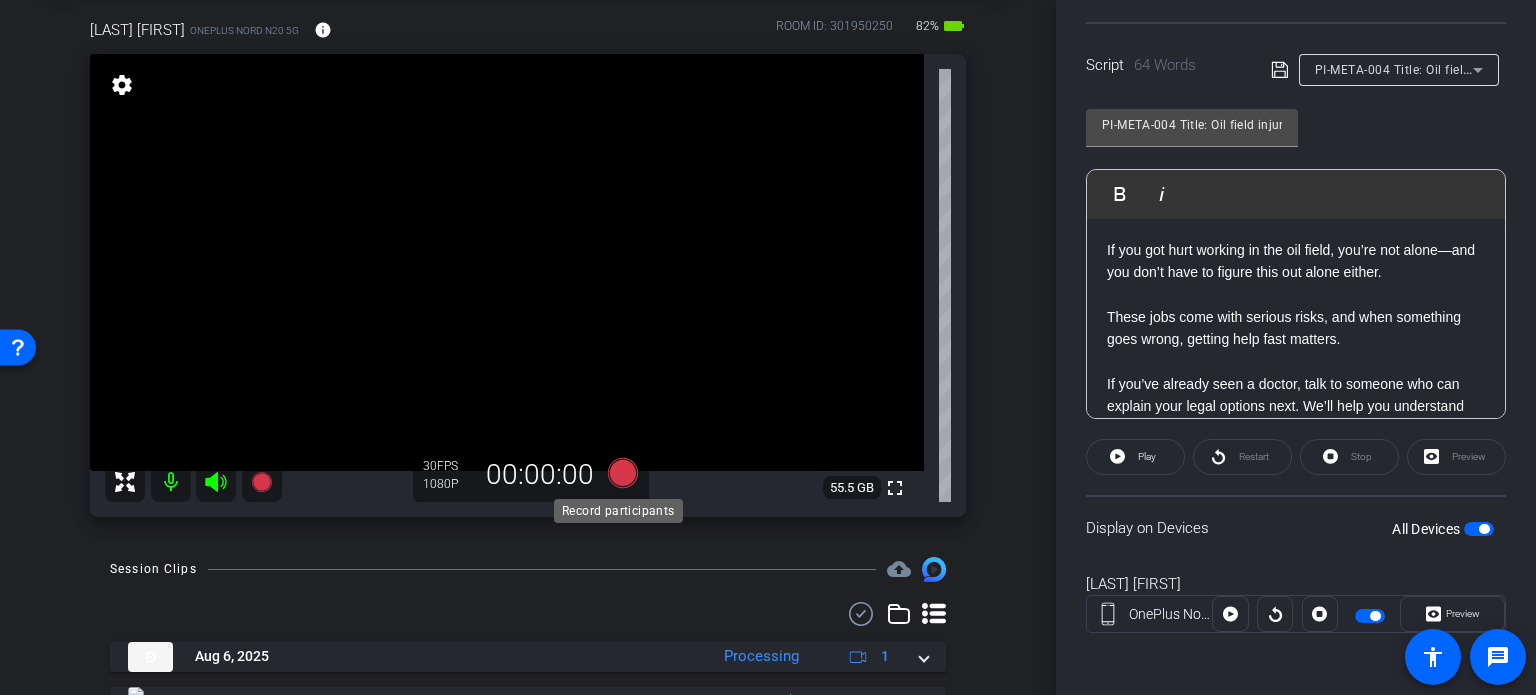click 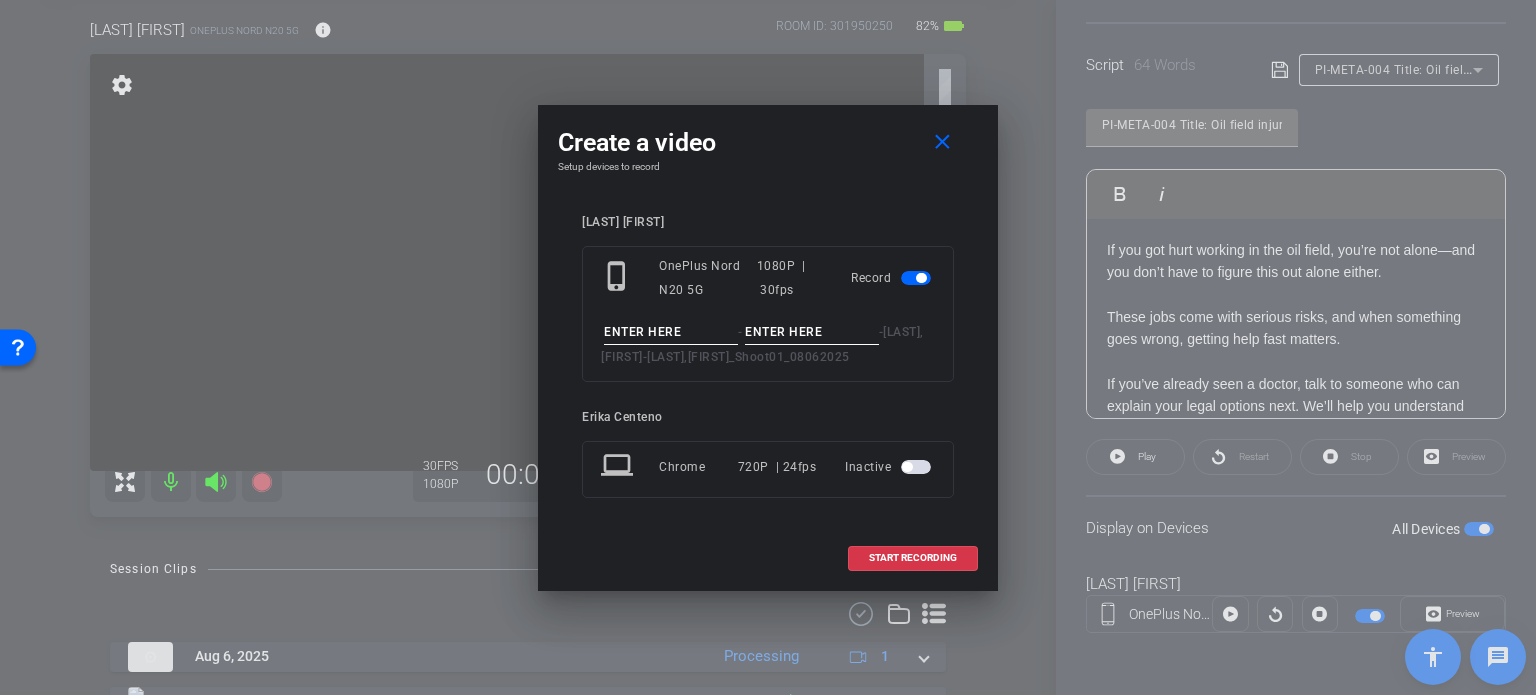 click at bounding box center (671, 332) 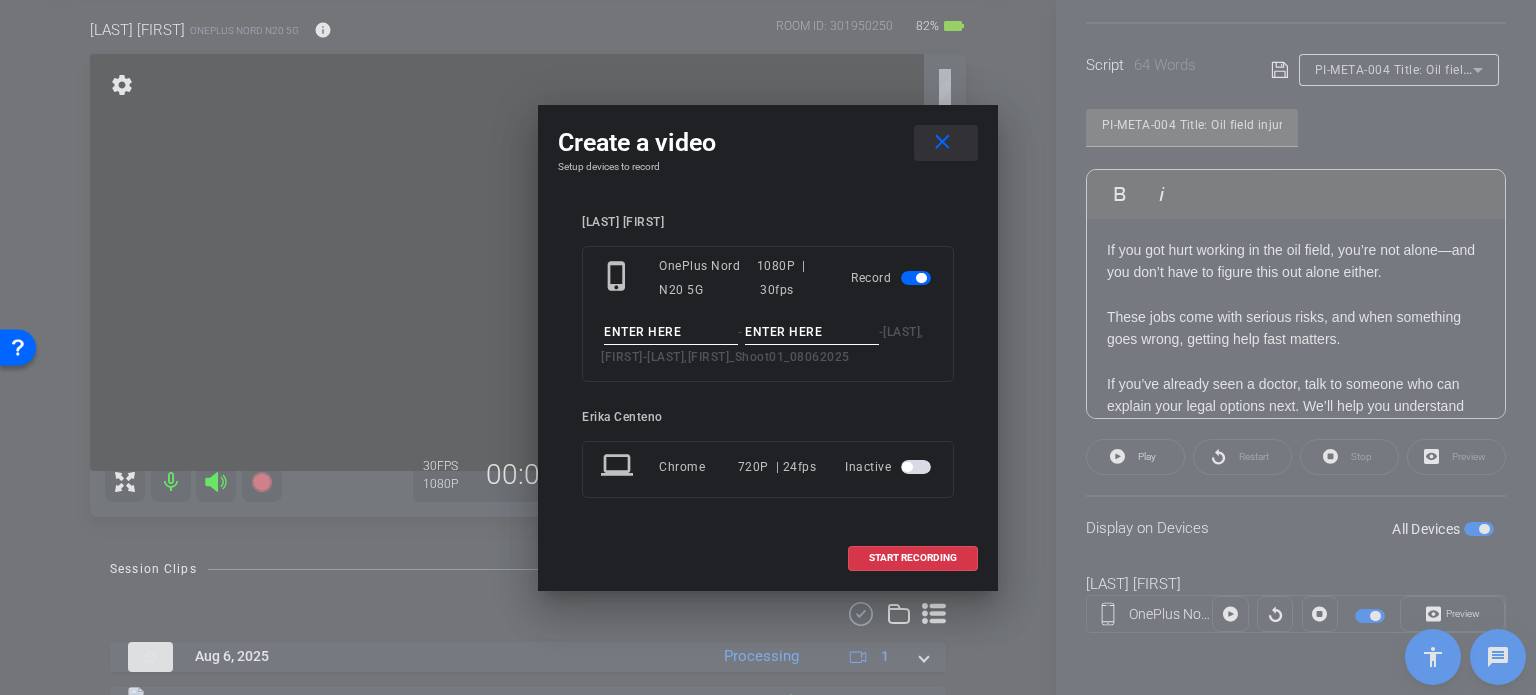 click at bounding box center (946, 143) 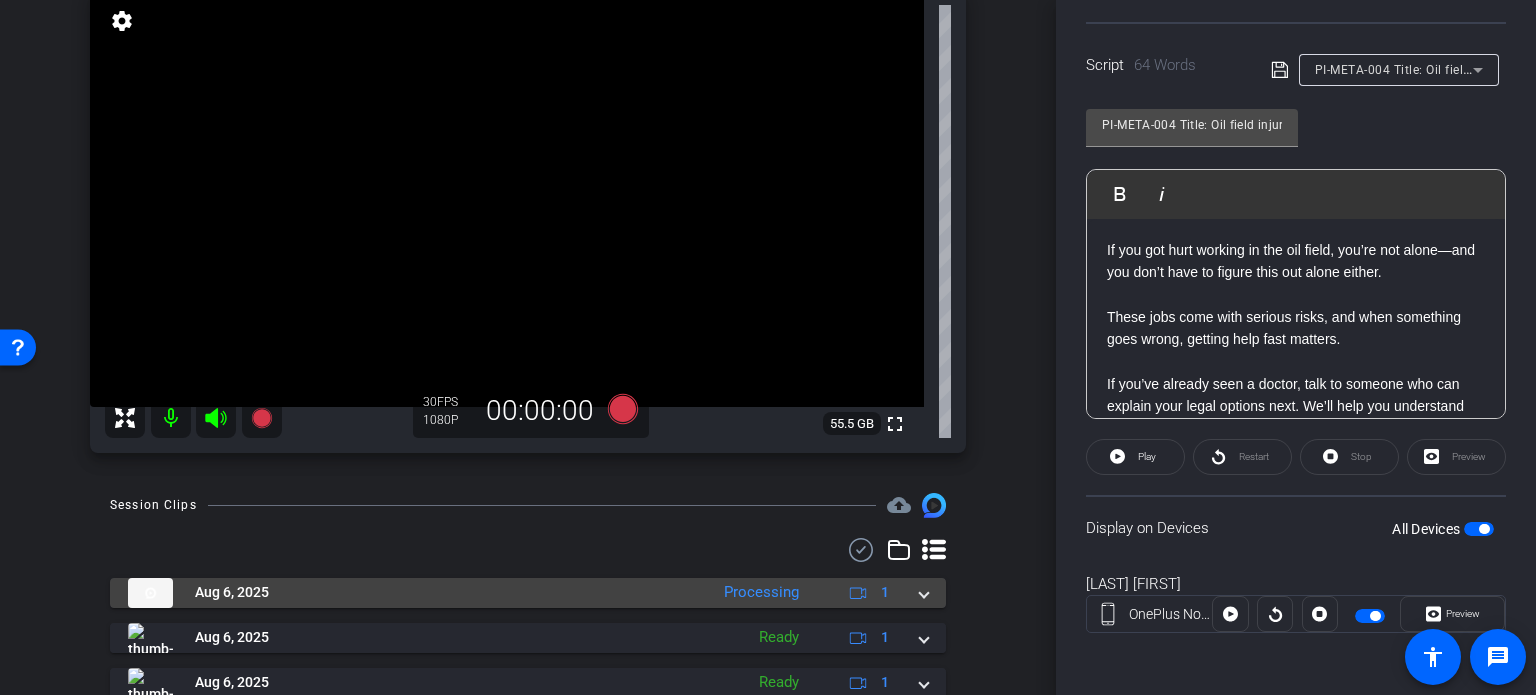 scroll, scrollTop: 117, scrollLeft: 0, axis: vertical 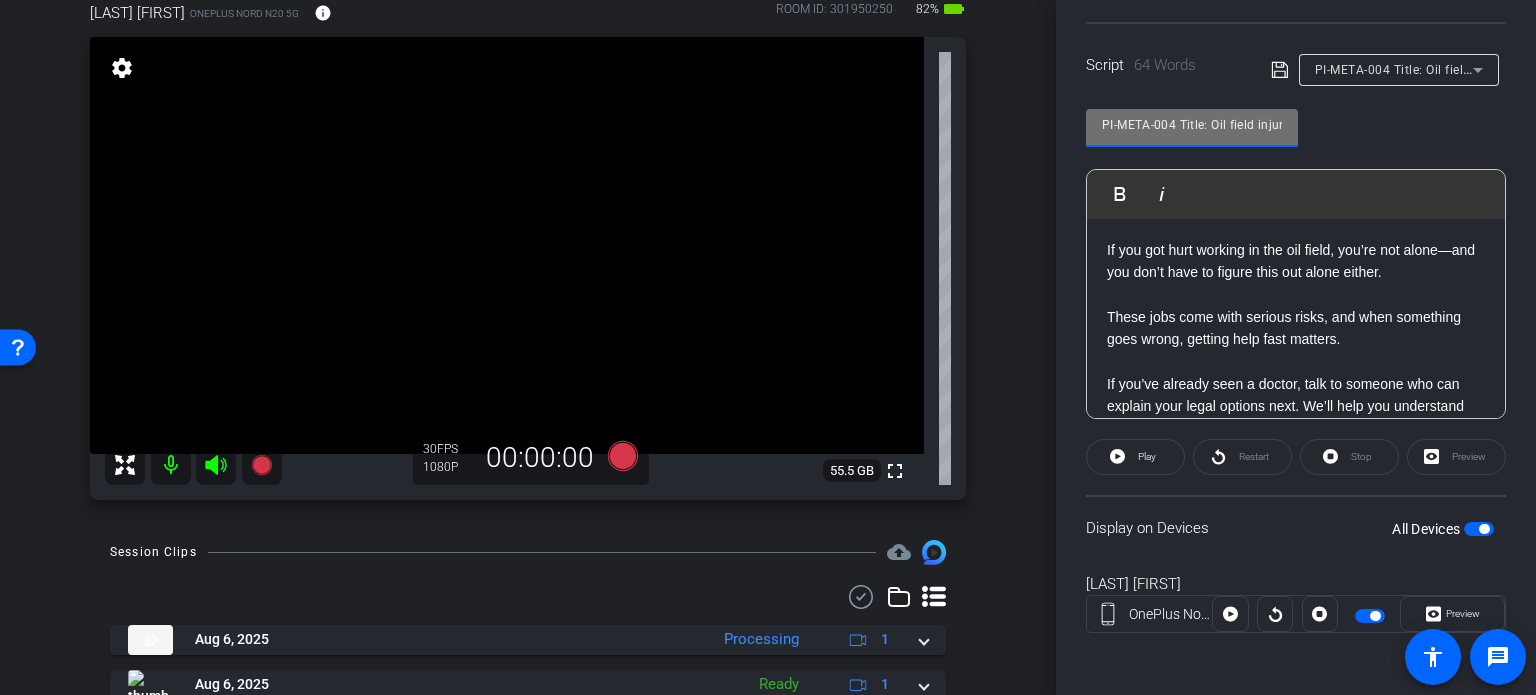drag, startPoint x: 1178, startPoint y: 119, endPoint x: 964, endPoint y: 116, distance: 214.02103 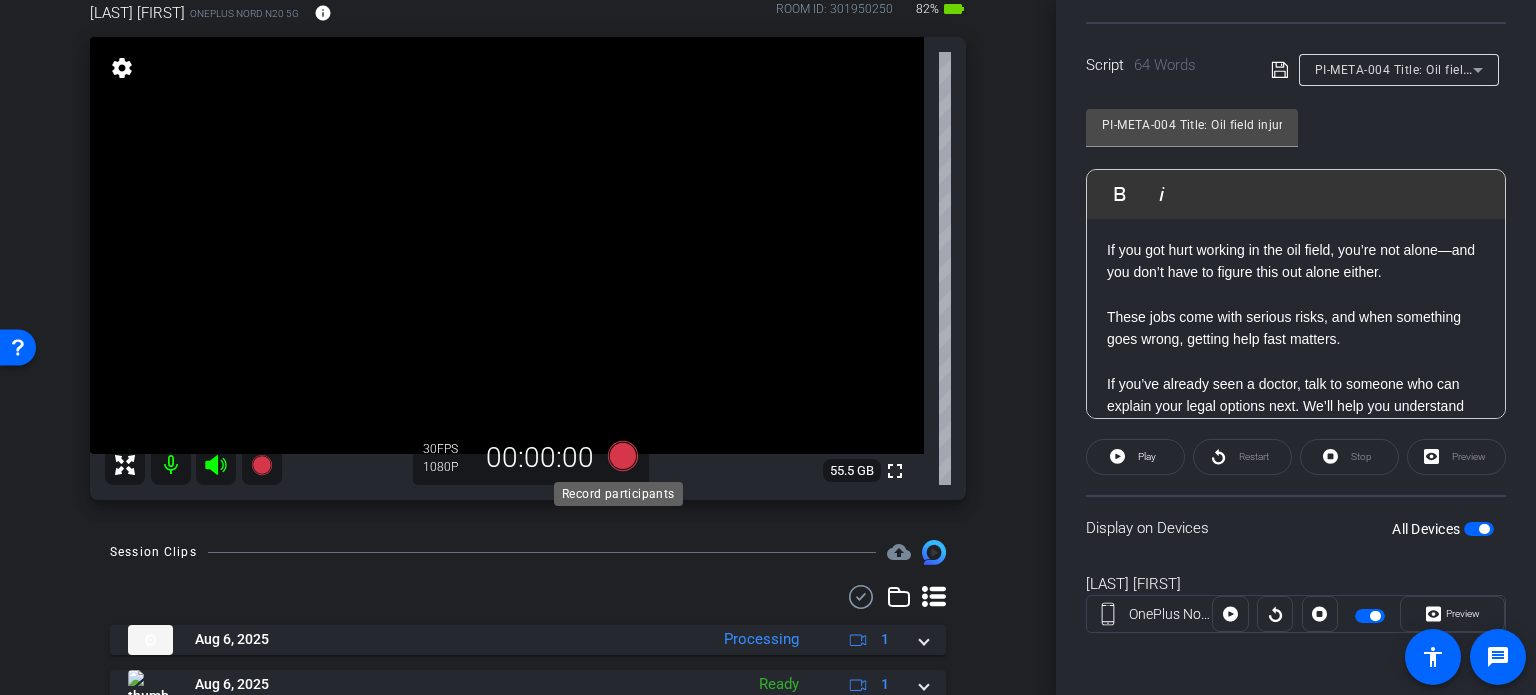 click 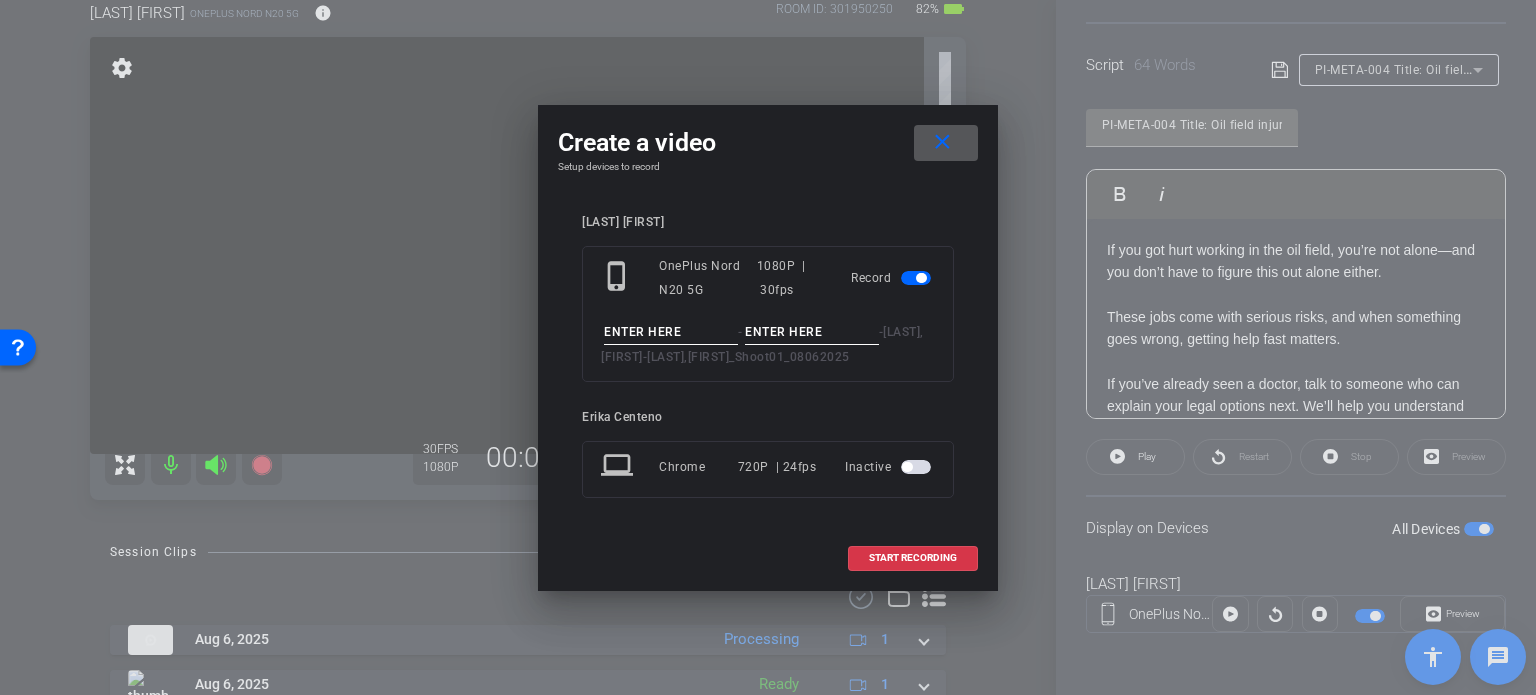 click at bounding box center (671, 332) 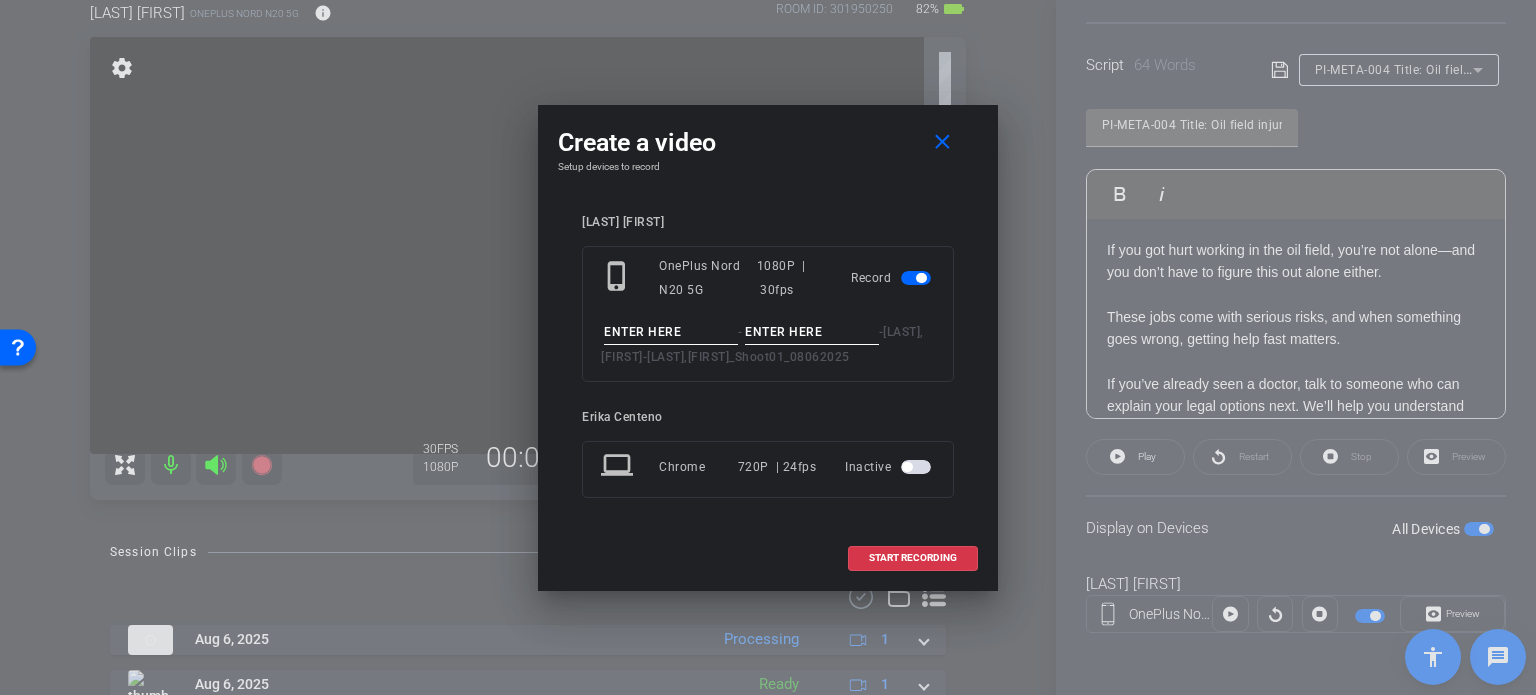 paste on "PI-META-004" 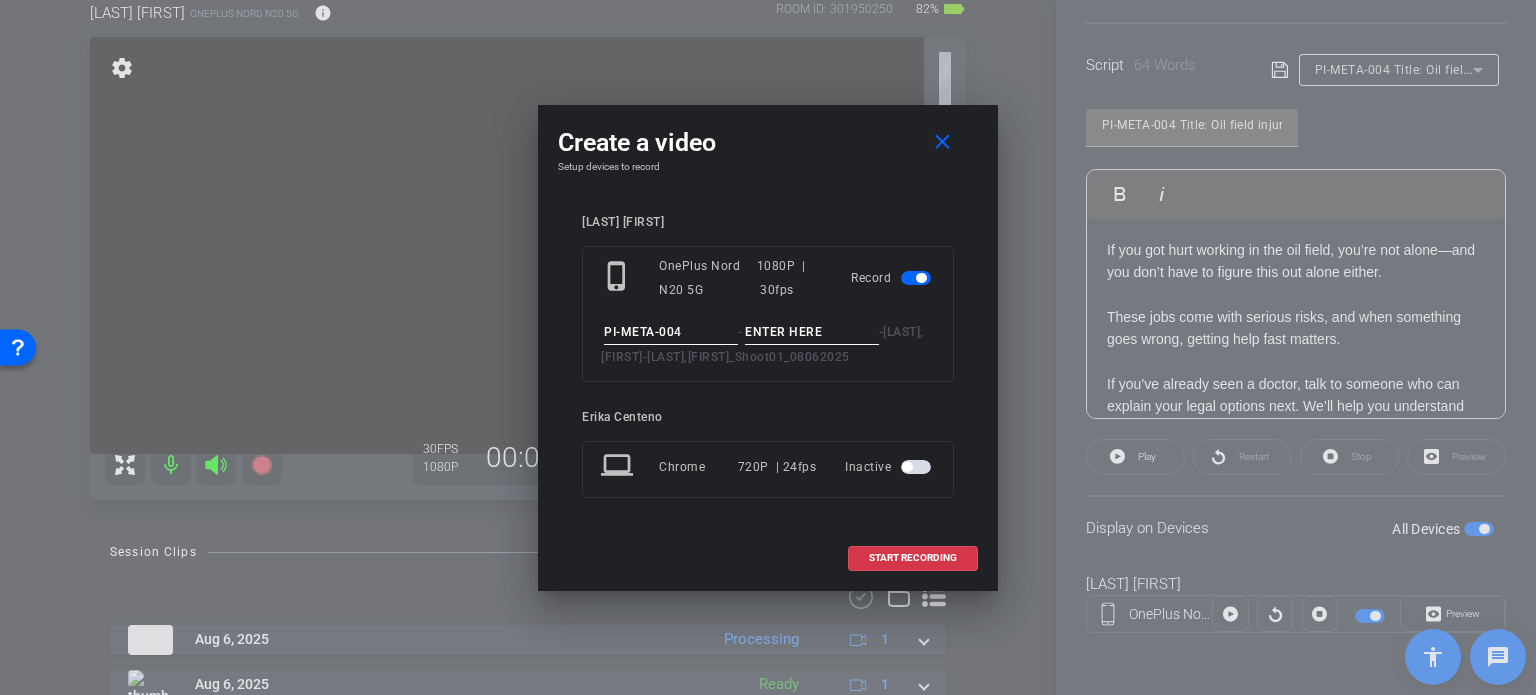 type on "PI-META-004" 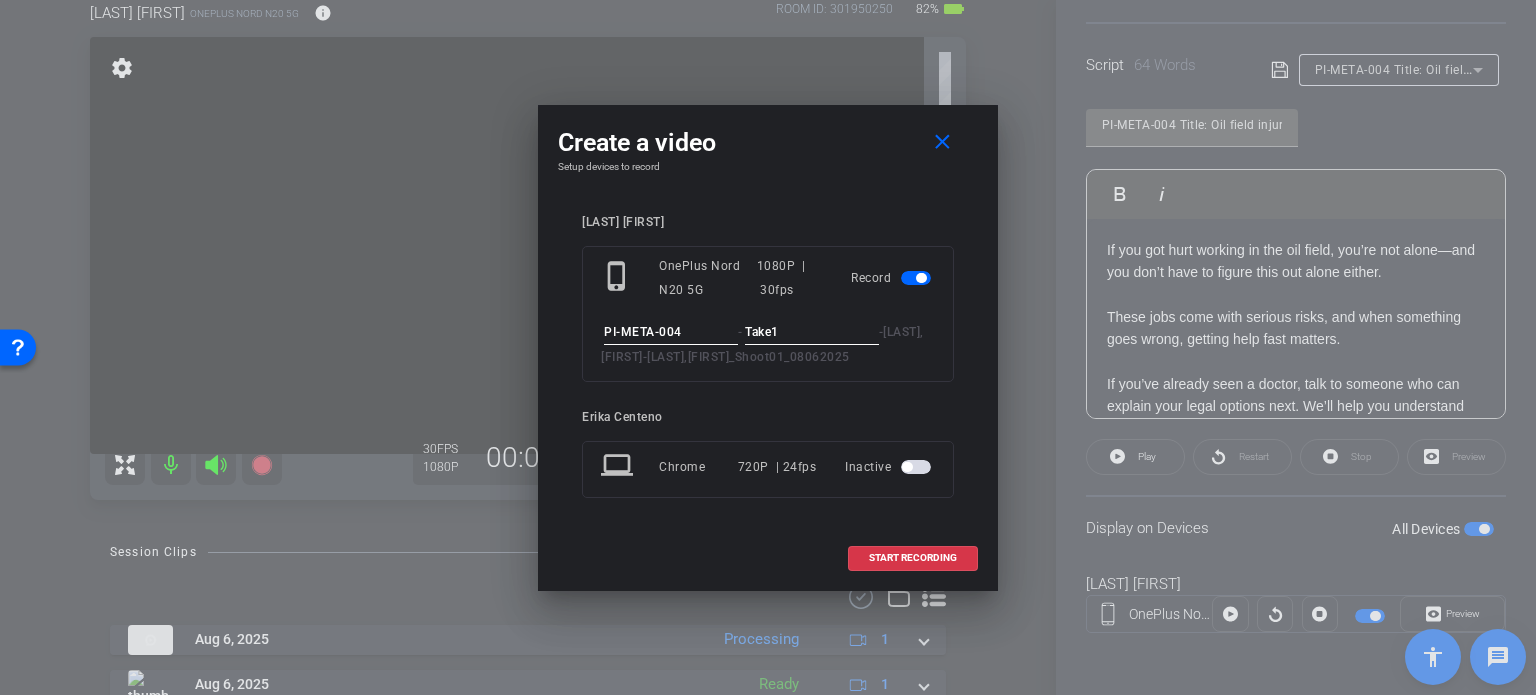 type on "Take1" 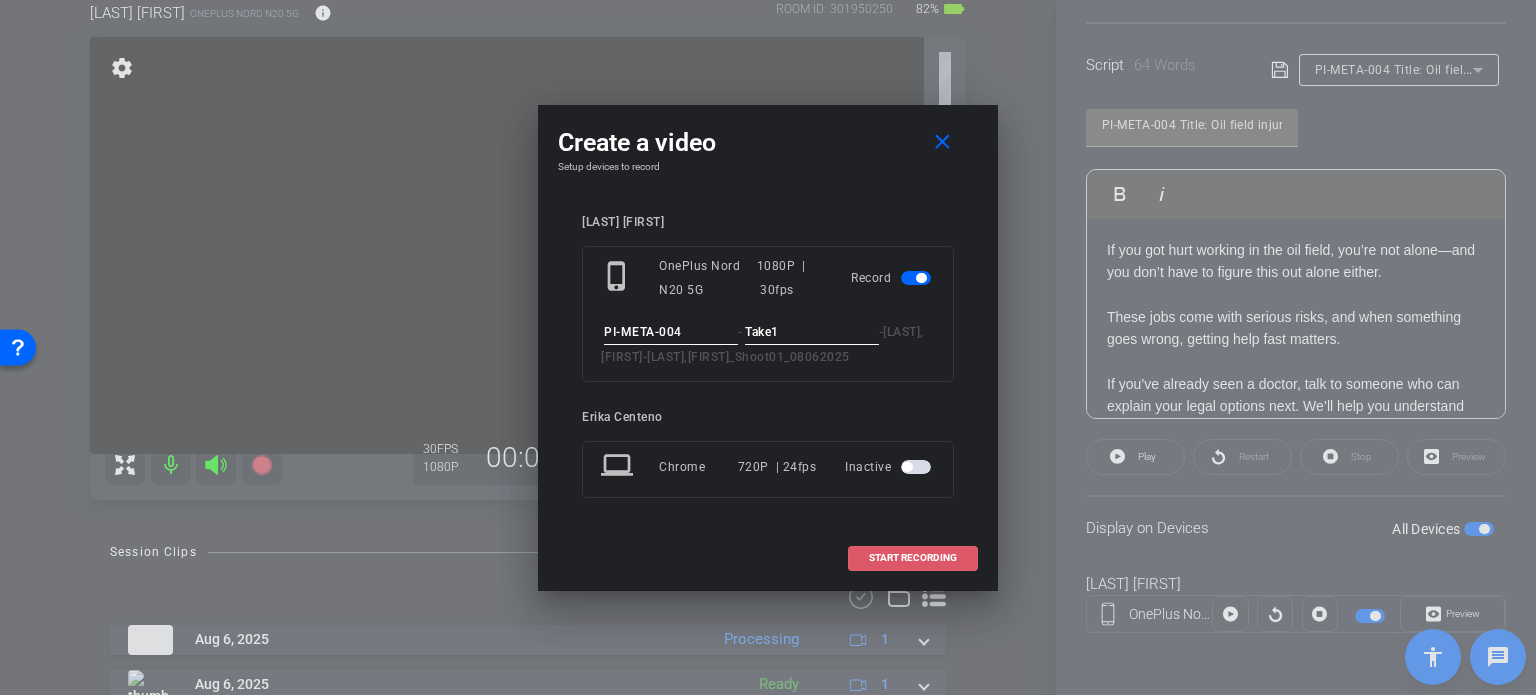 click at bounding box center [913, 558] 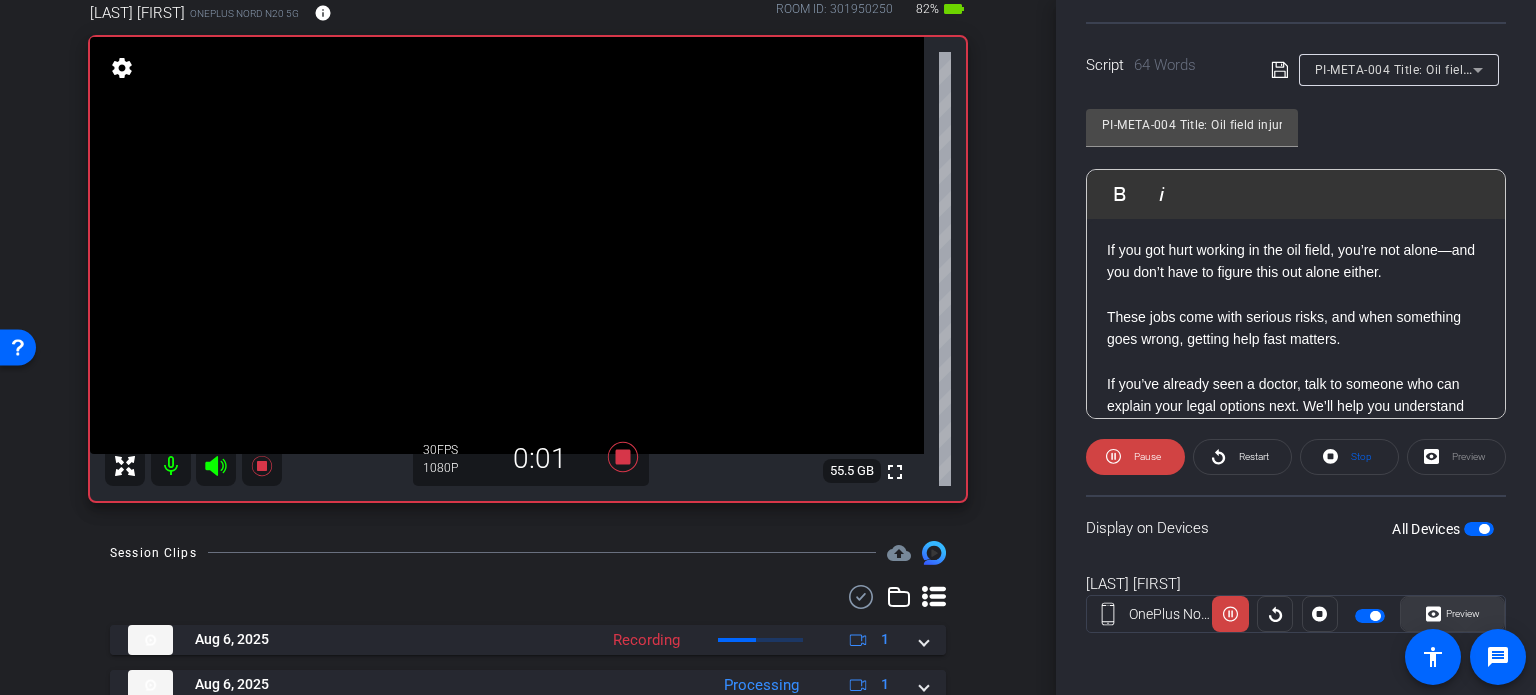 click on "Preview" 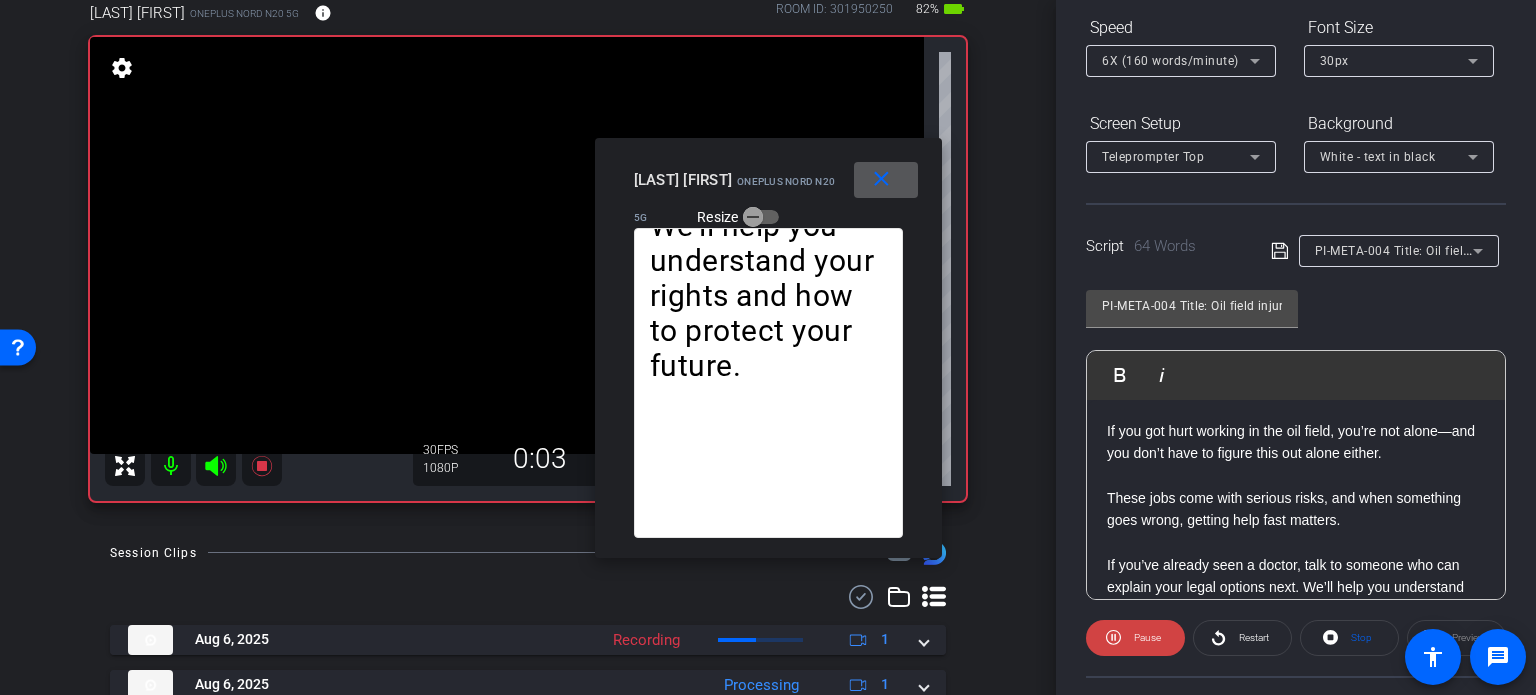 scroll, scrollTop: 196, scrollLeft: 0, axis: vertical 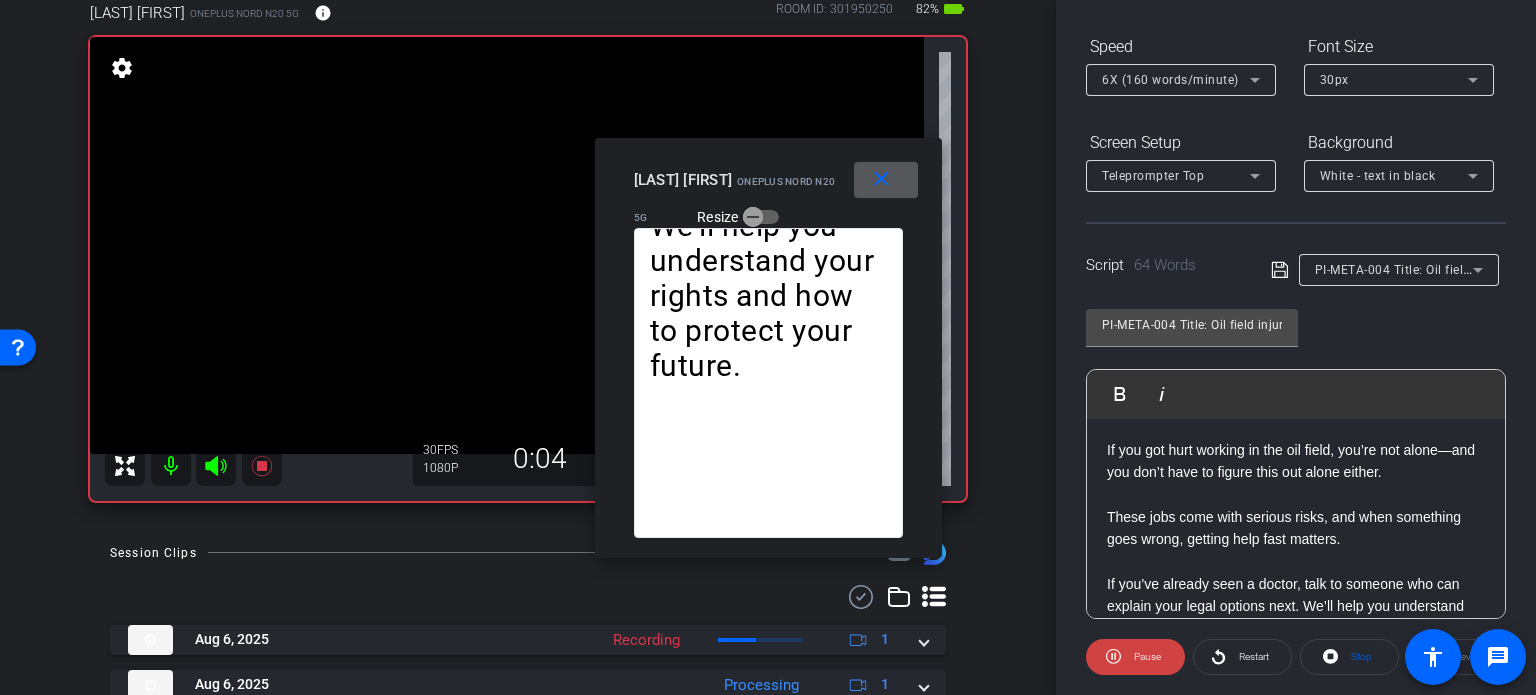 click on "6X (160 words/minute)" at bounding box center [1170, 80] 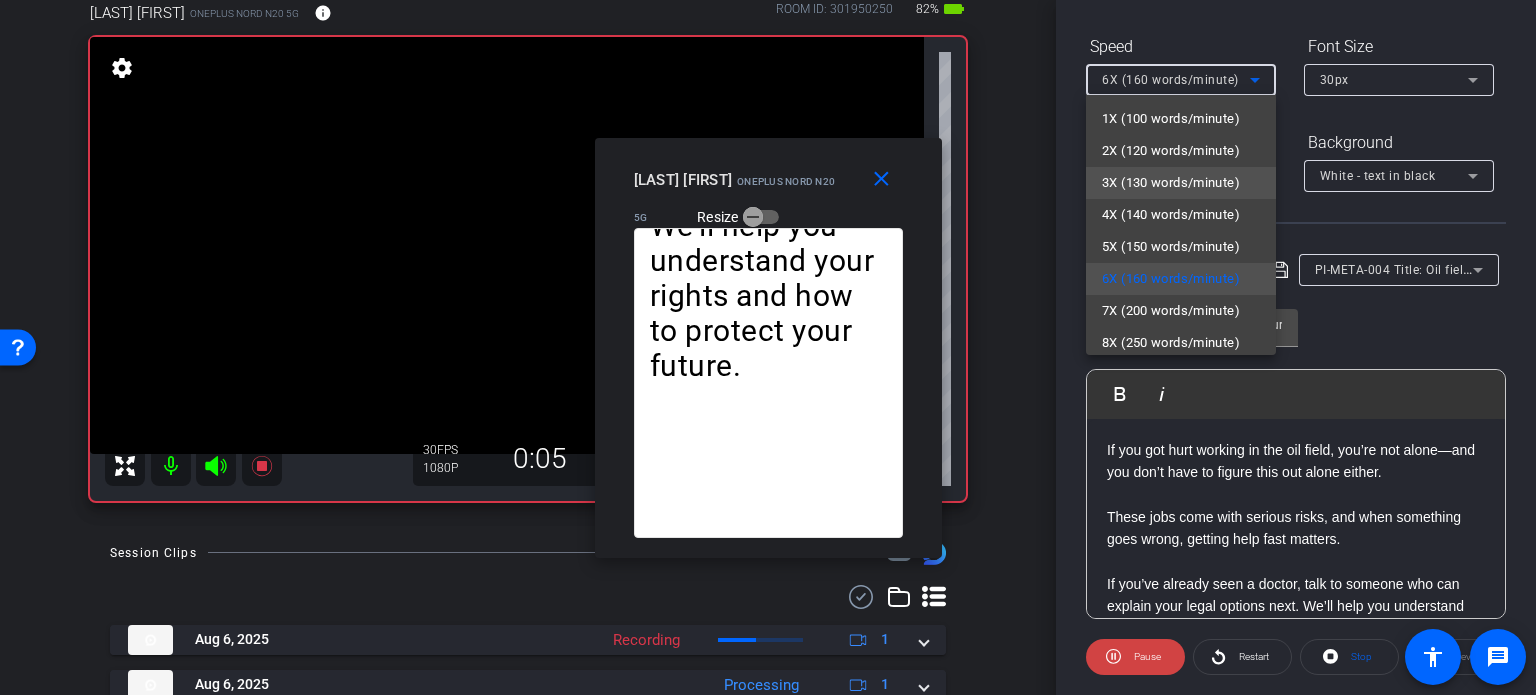 click on "3X (130 words/minute)" at bounding box center (1171, 183) 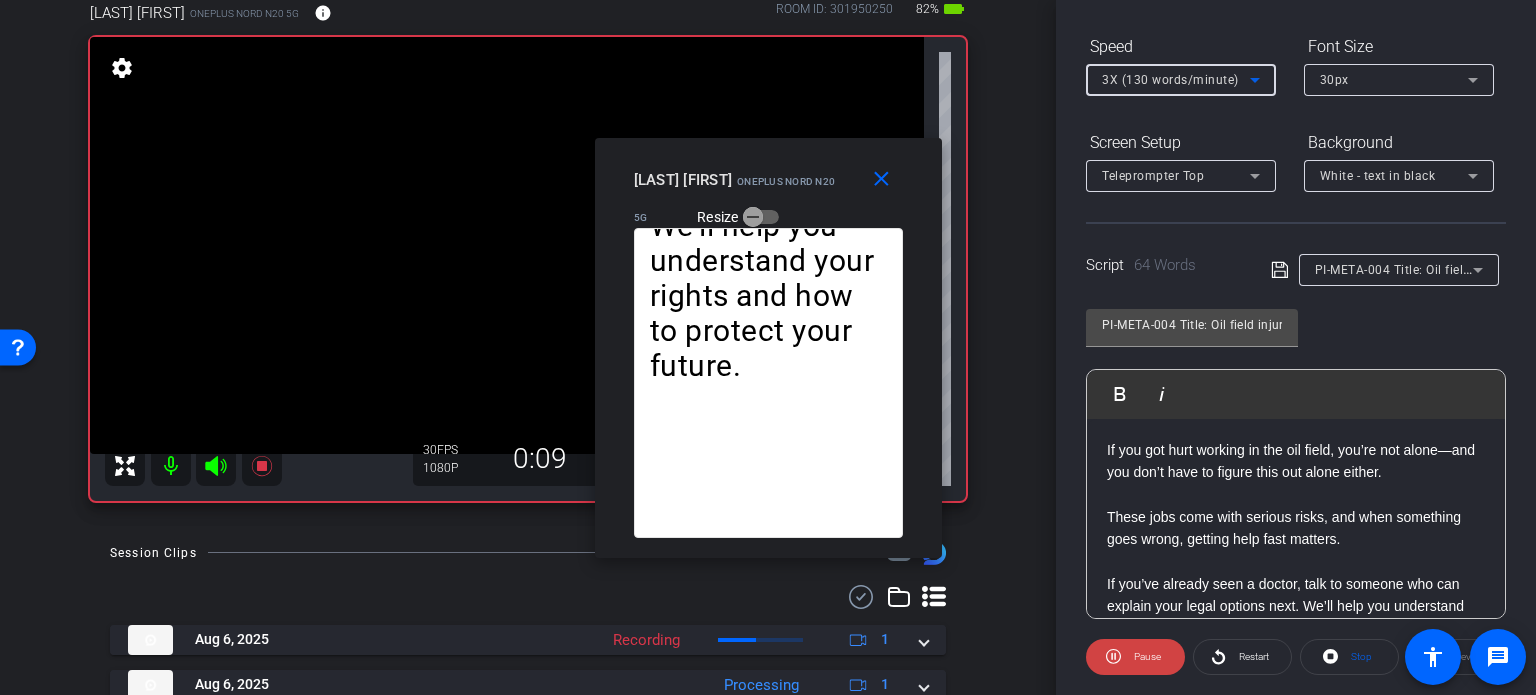 click on "3X (130 words/minute)" at bounding box center (1170, 80) 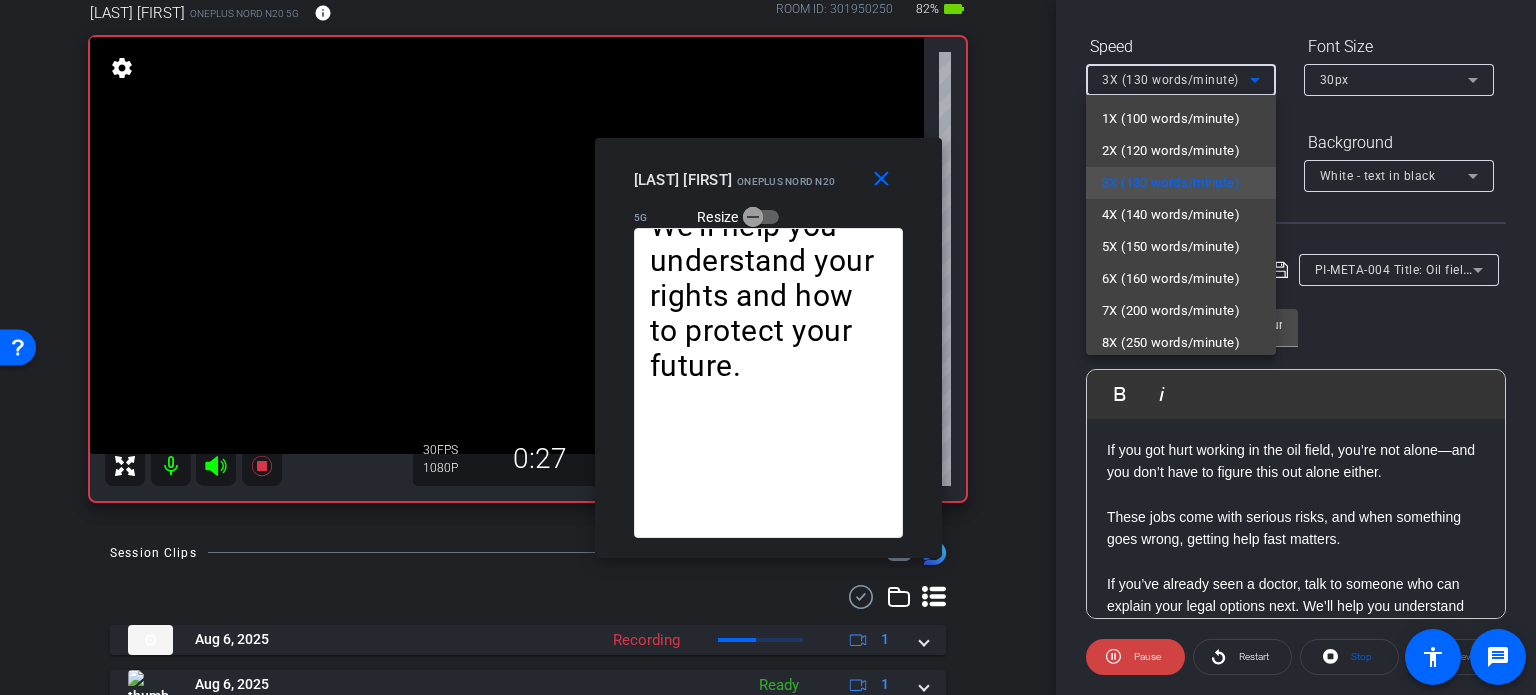 click at bounding box center [768, 347] 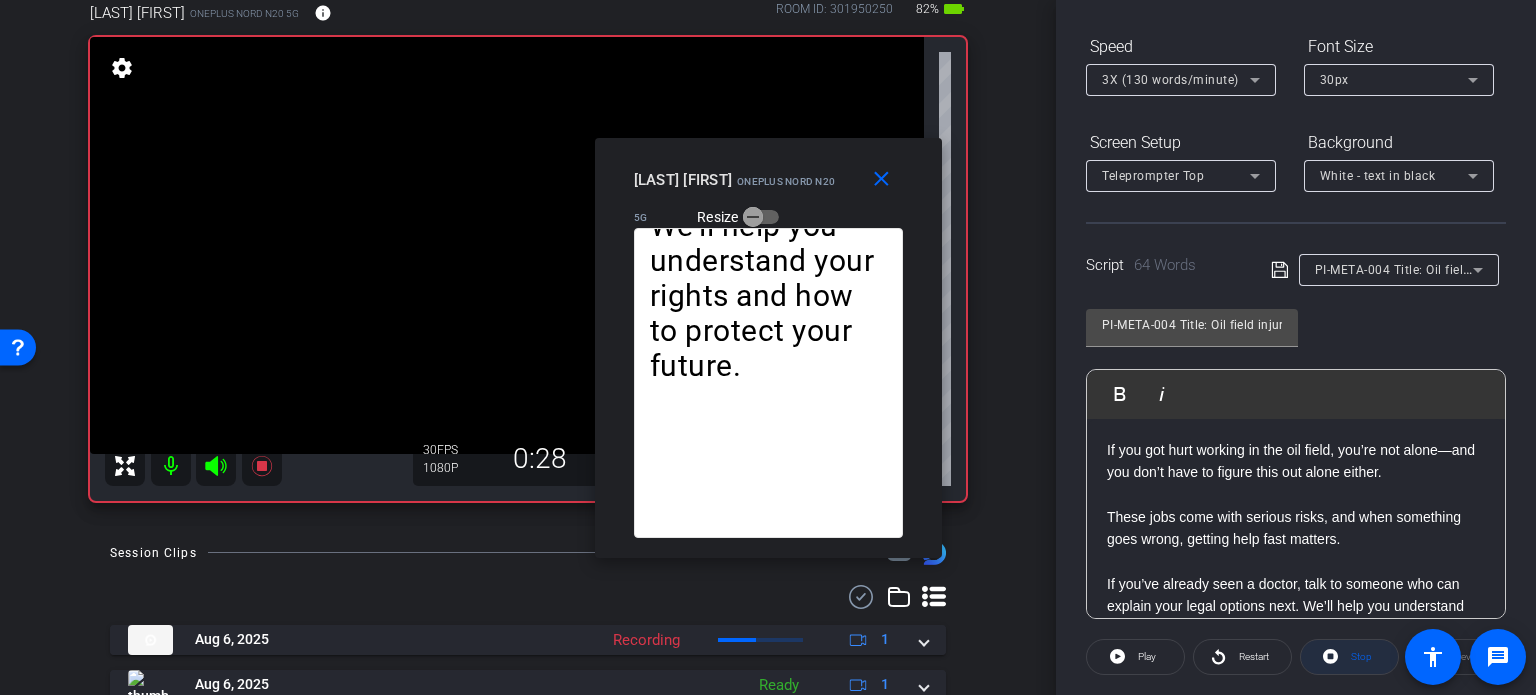 click on "Stop" 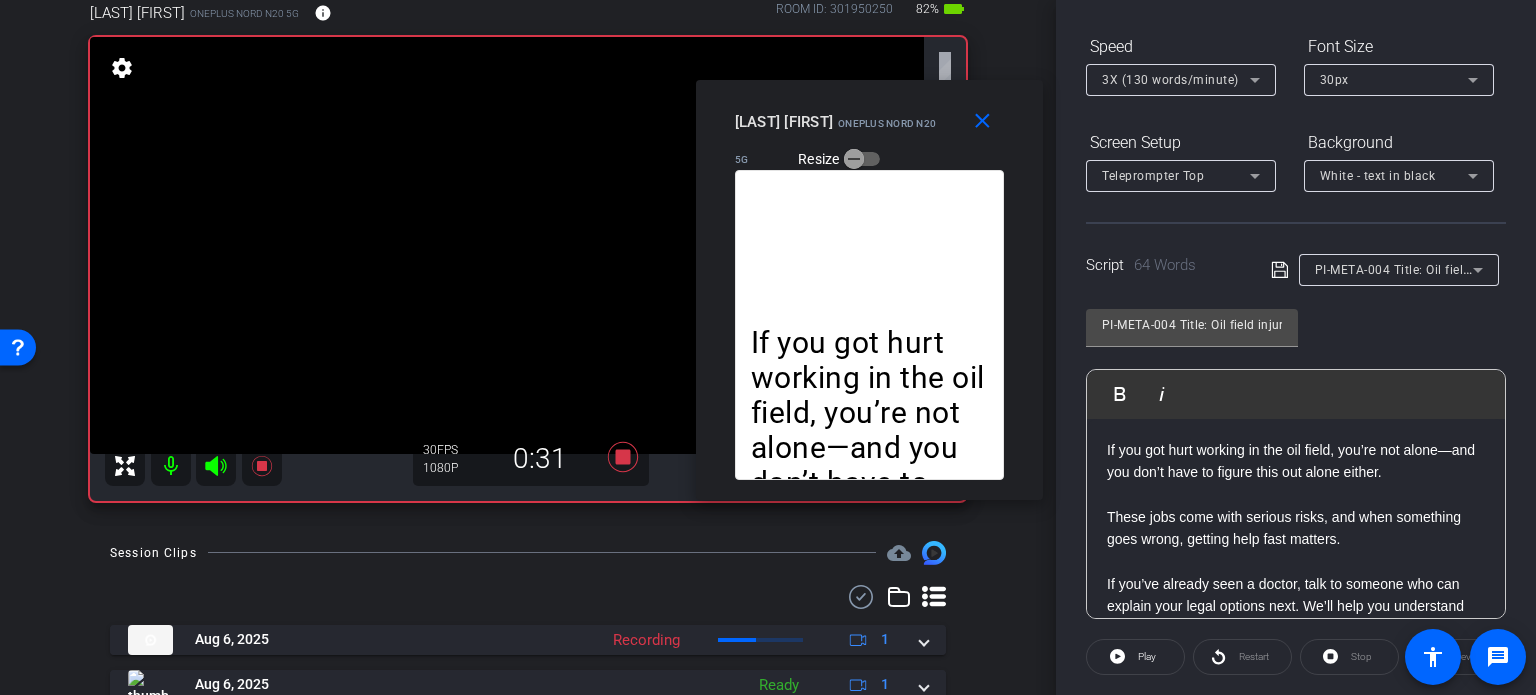 drag, startPoint x: 843, startPoint y: 172, endPoint x: 944, endPoint y: 114, distance: 116.46888 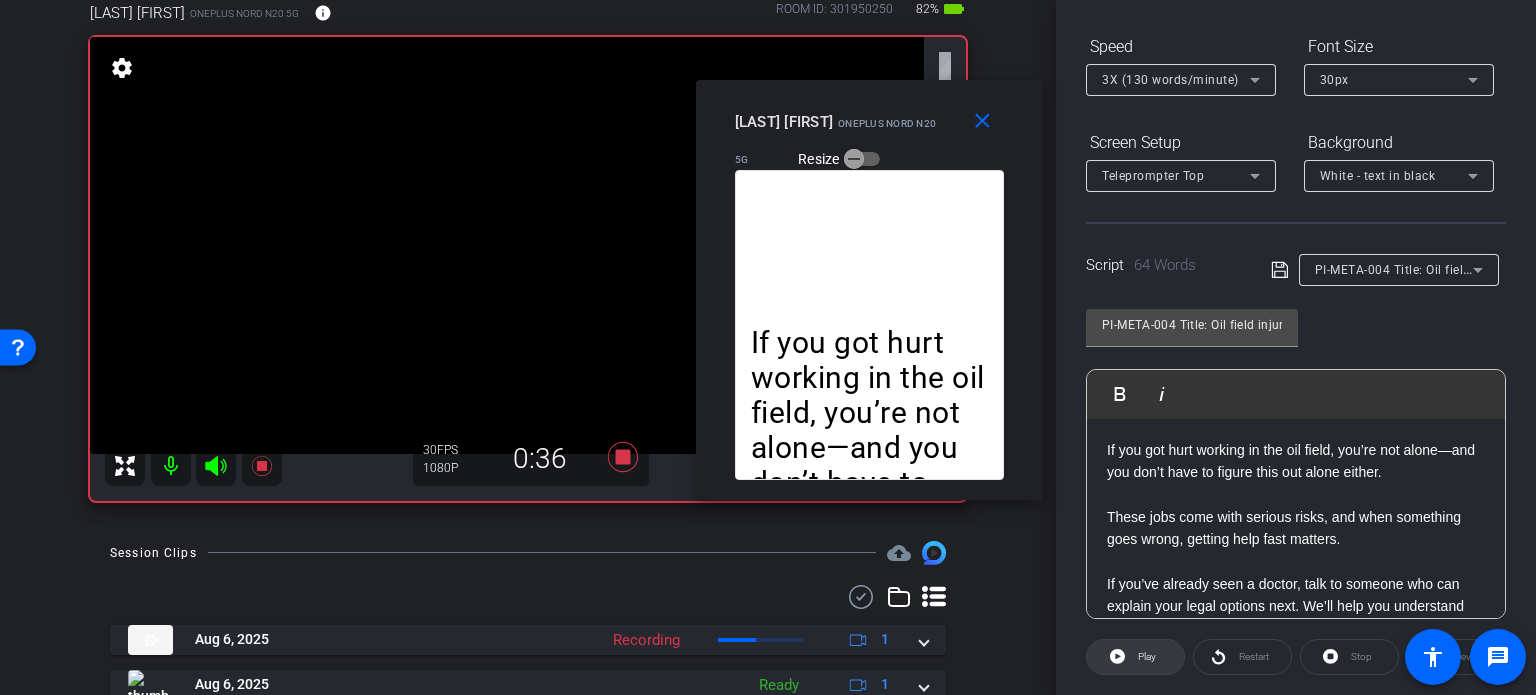 click 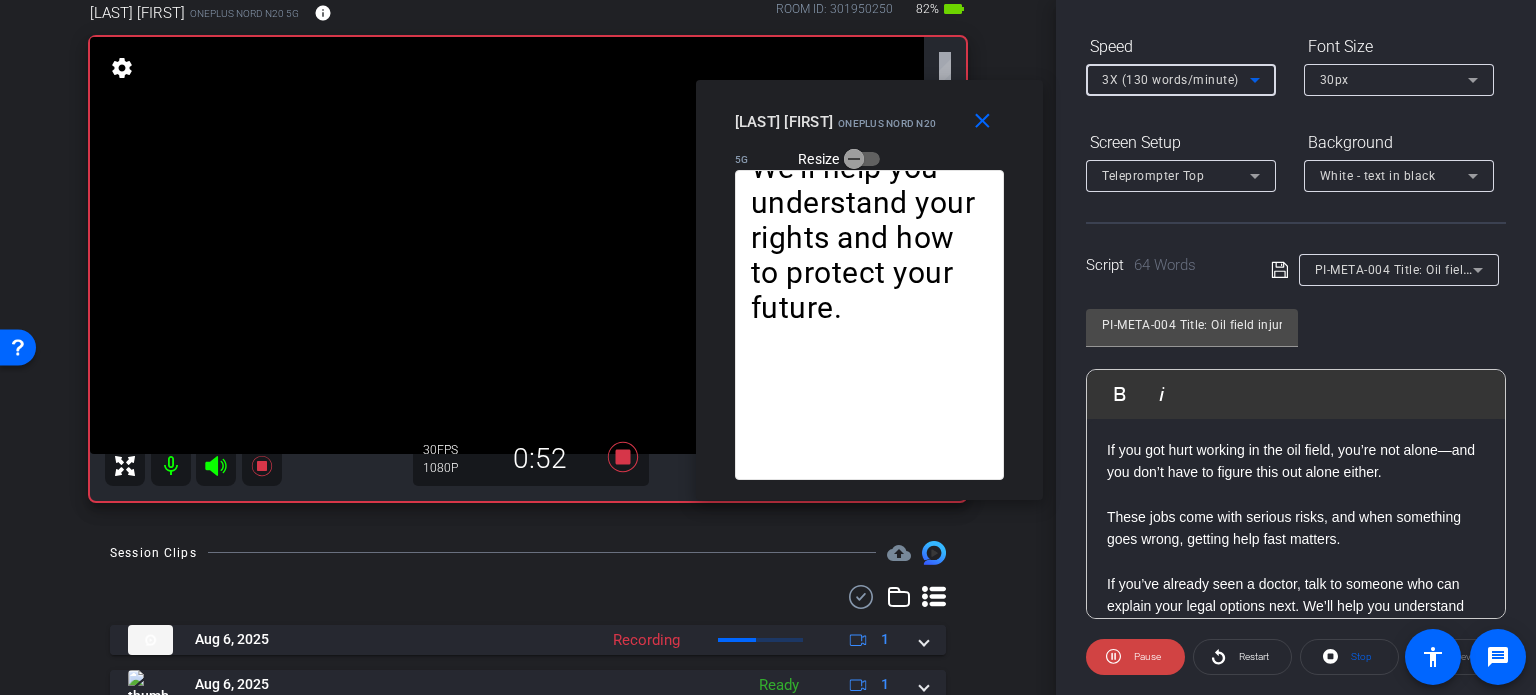 click on "3X (130 words/minute)" at bounding box center [1170, 80] 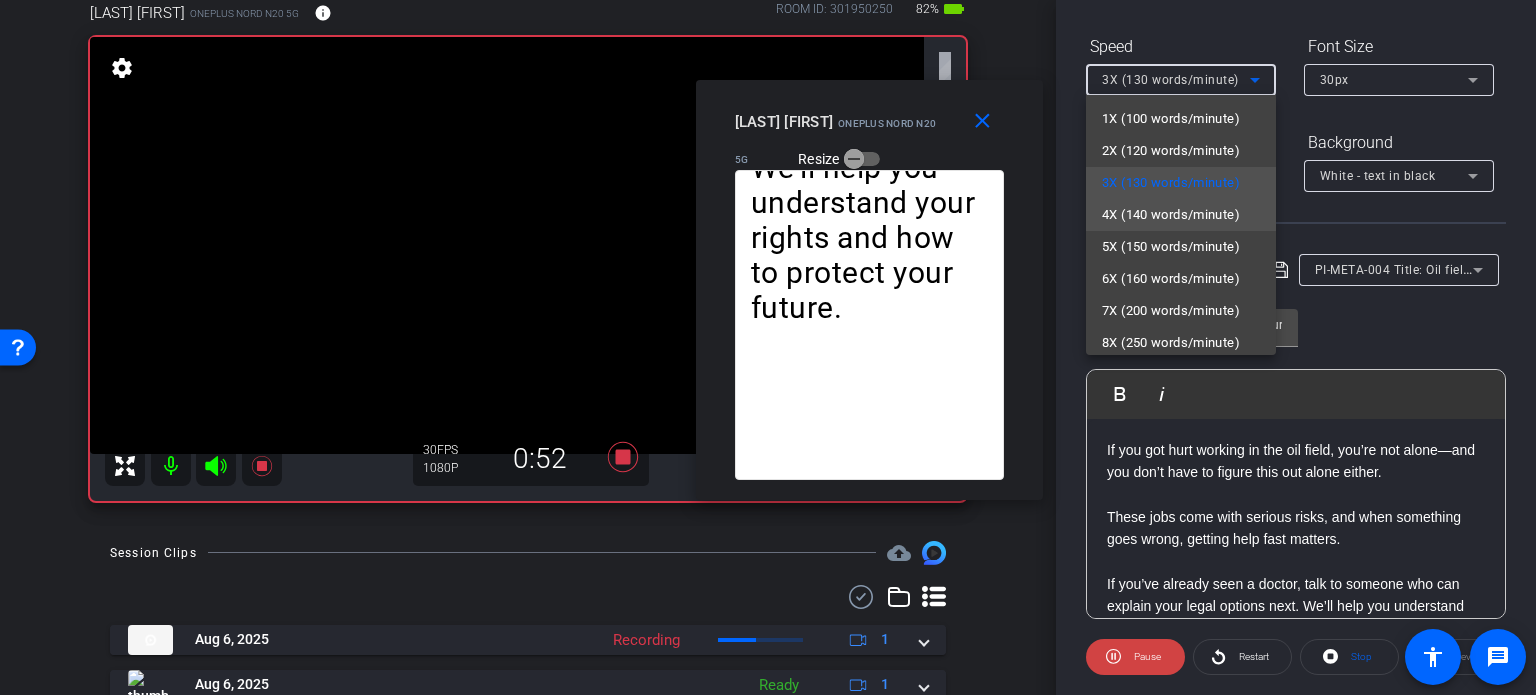 scroll, scrollTop: 44, scrollLeft: 0, axis: vertical 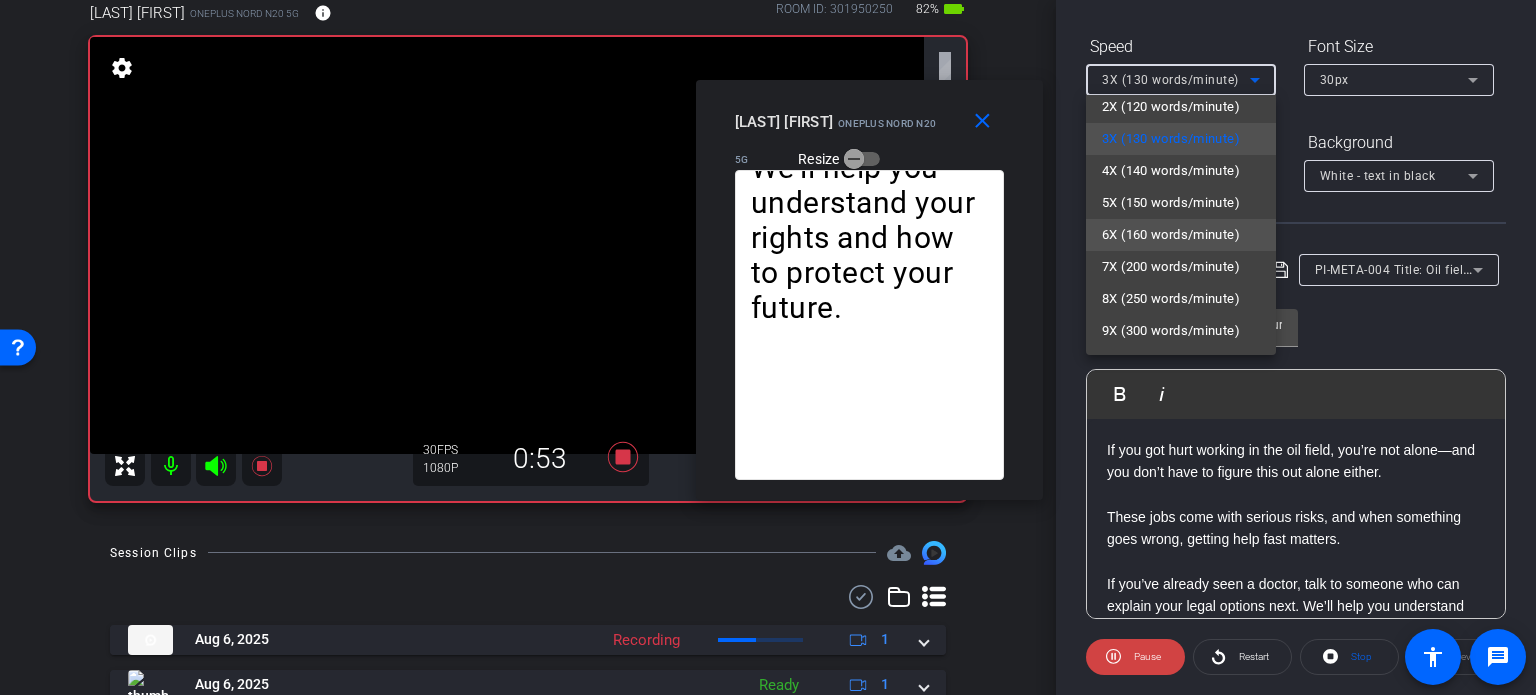 click on "6X (160 words/minute)" at bounding box center (1171, 235) 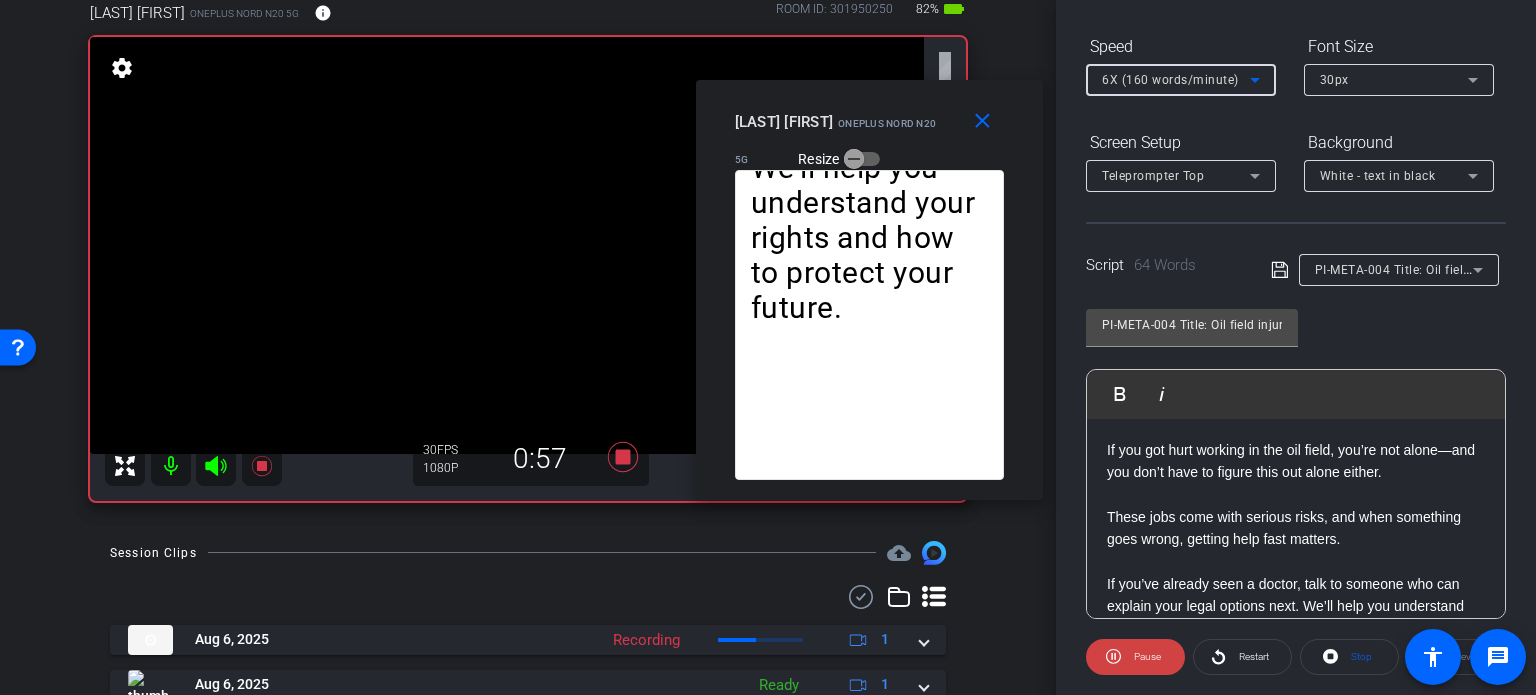 click on "6X (160 words/minute)" at bounding box center [1170, 80] 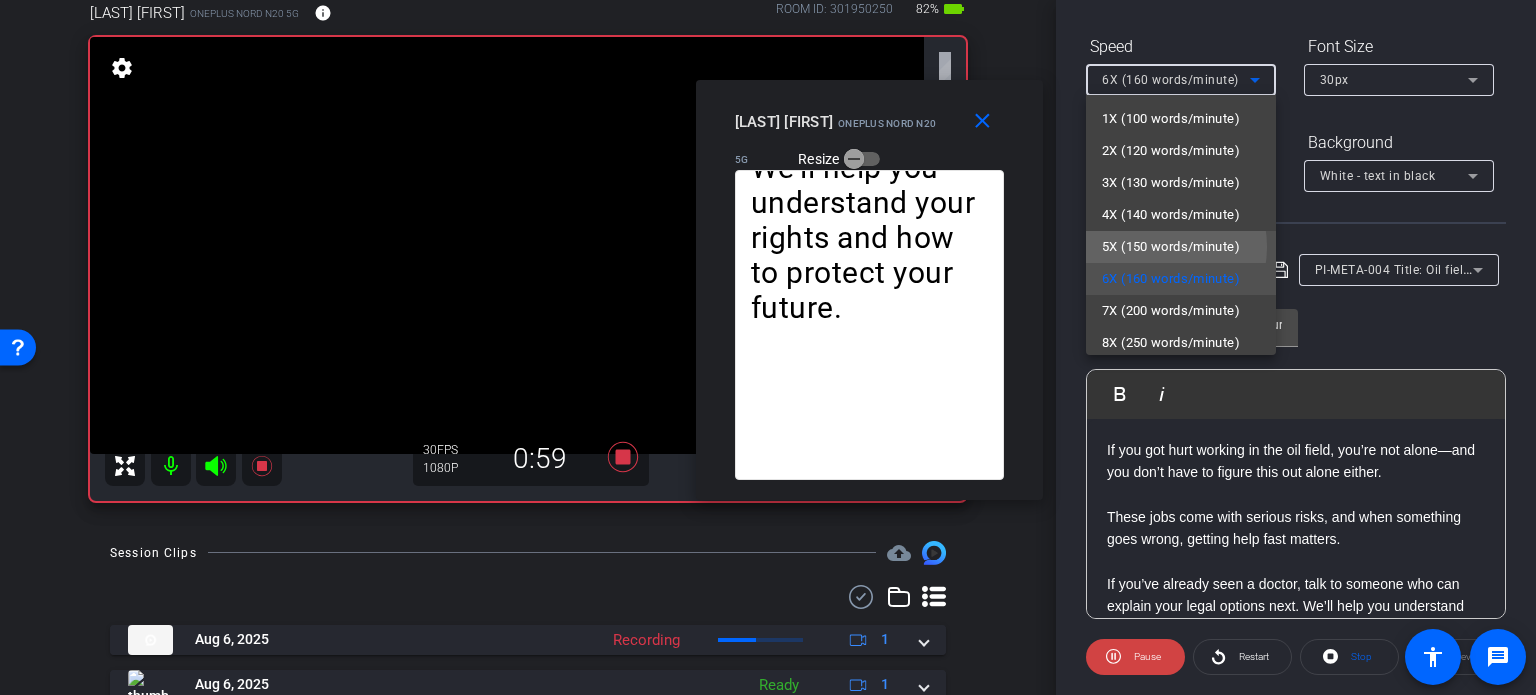 click on "5X (150 words/minute)" at bounding box center [1171, 247] 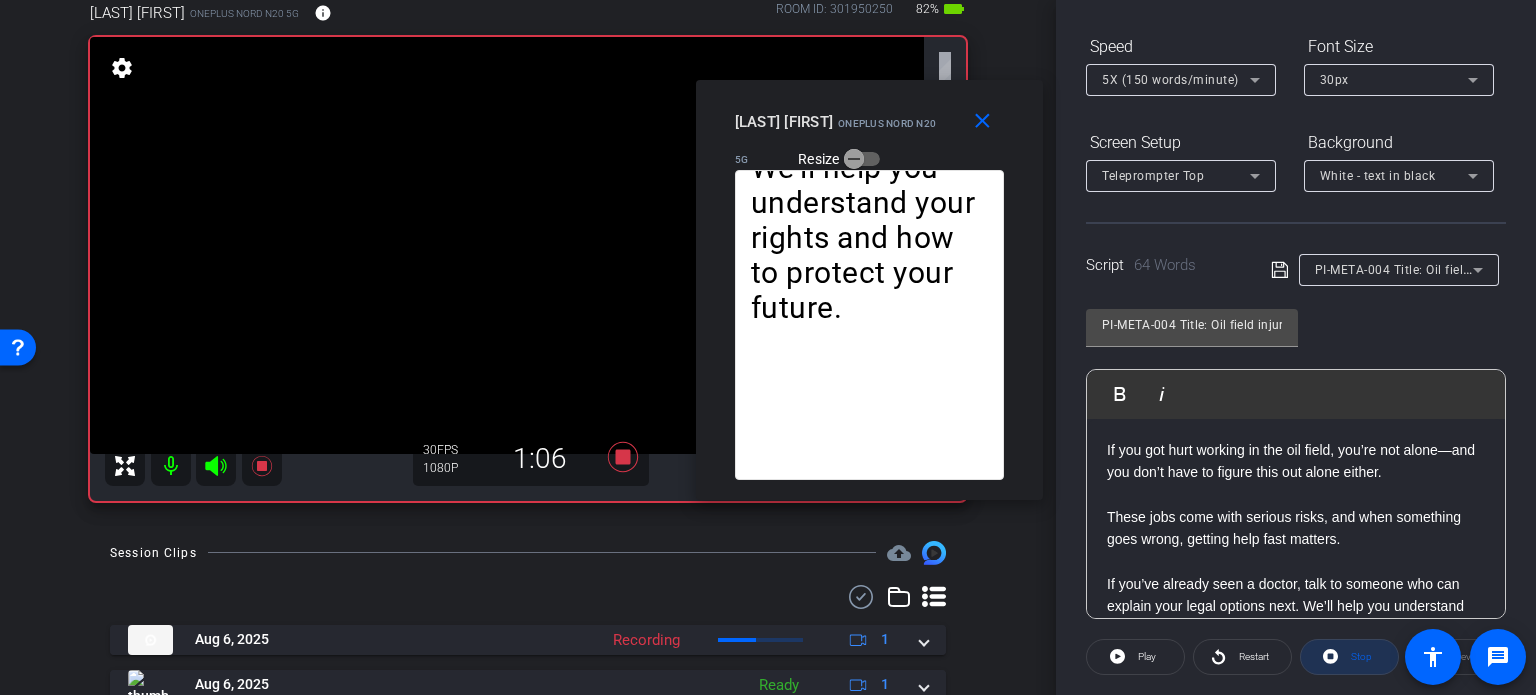 click 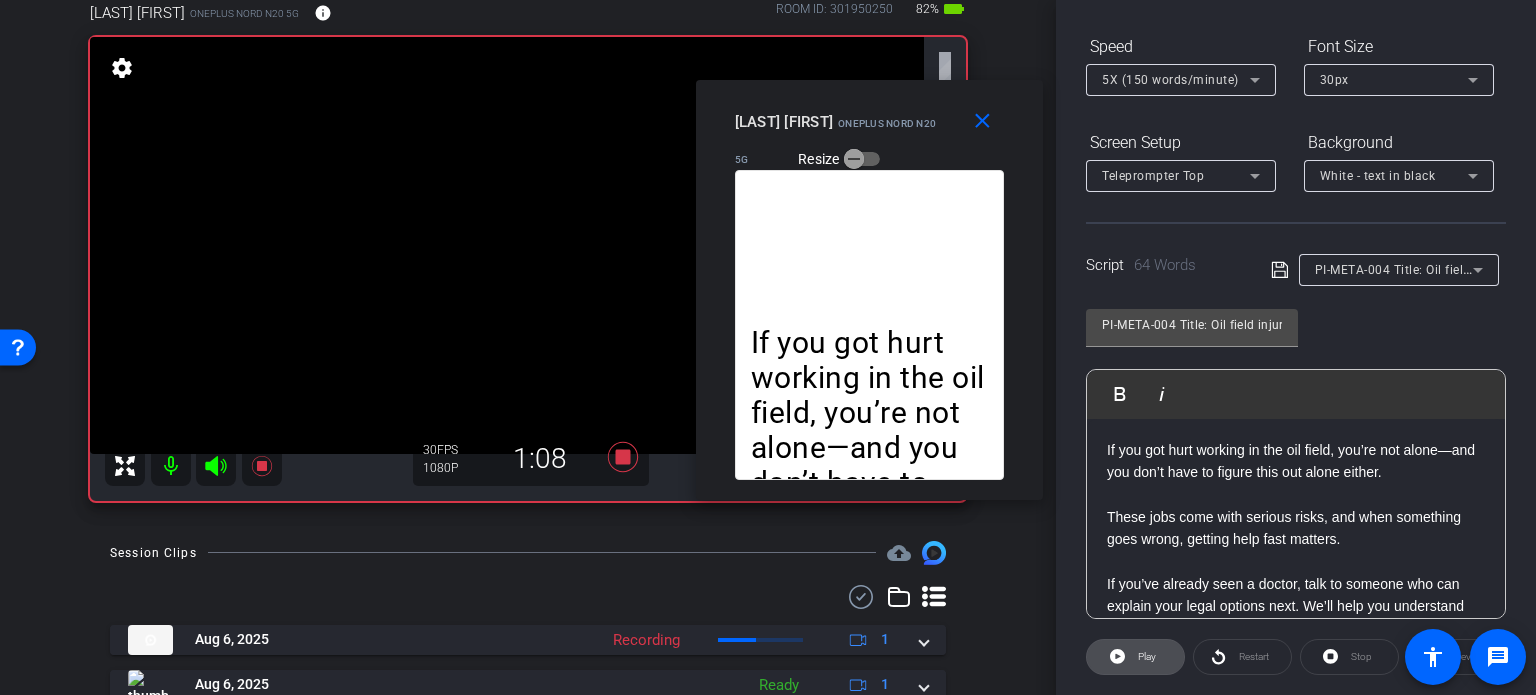 click 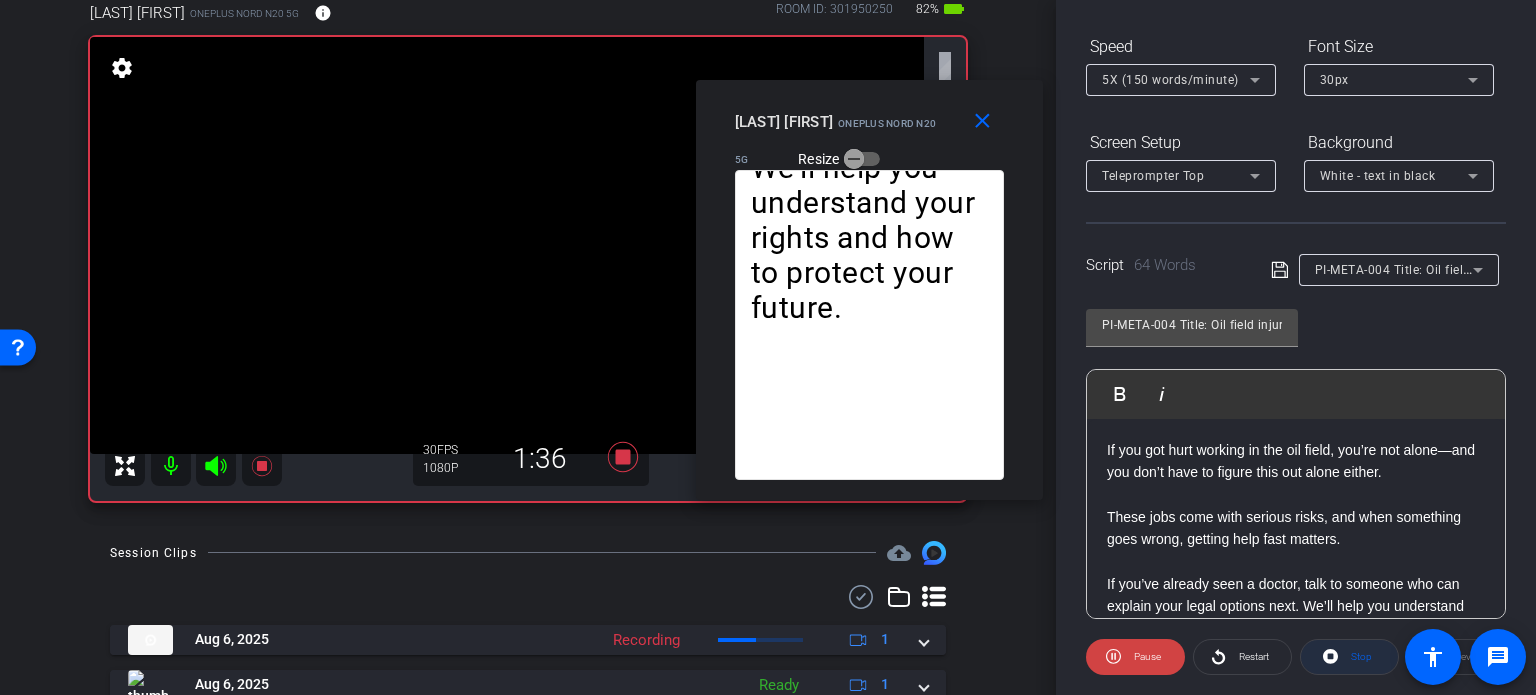 click on "Stop" 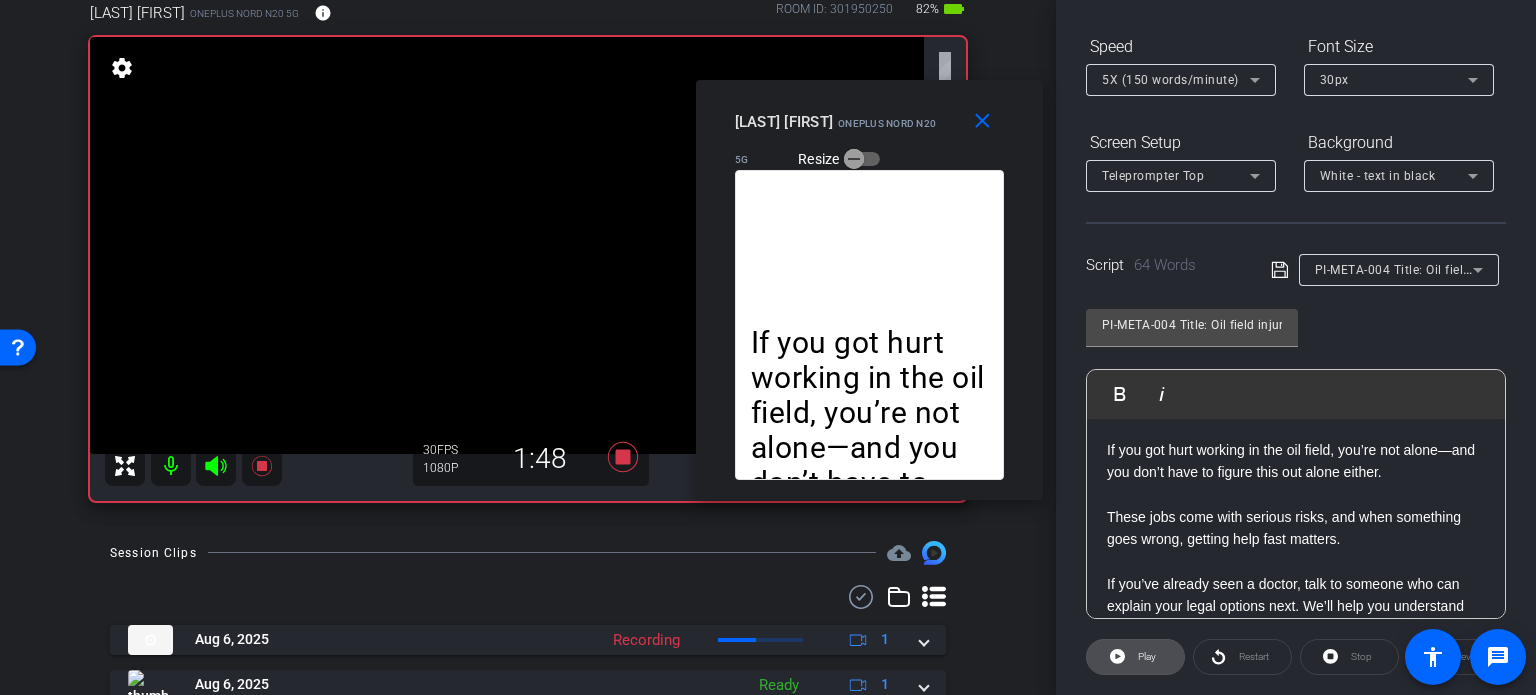 click 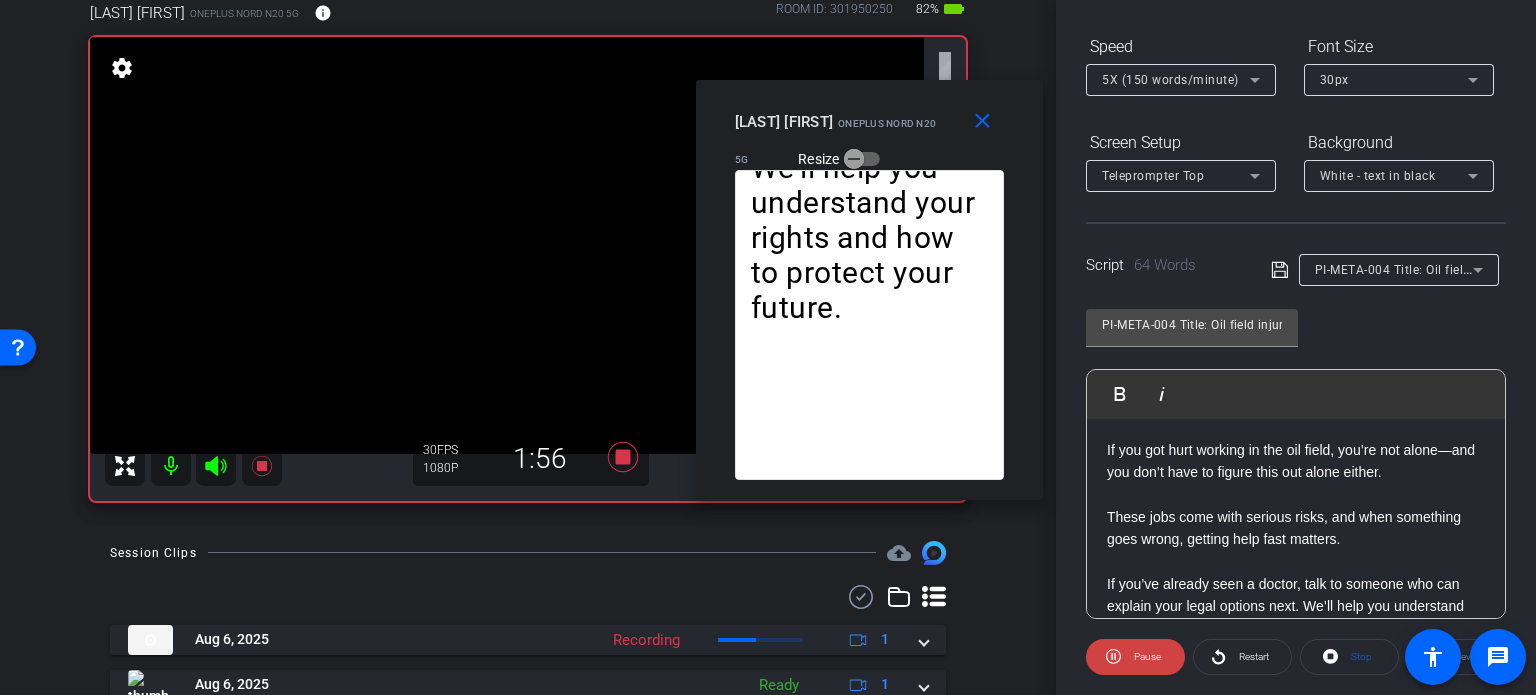 click on "5X (150 words/minute)" at bounding box center (1170, 80) 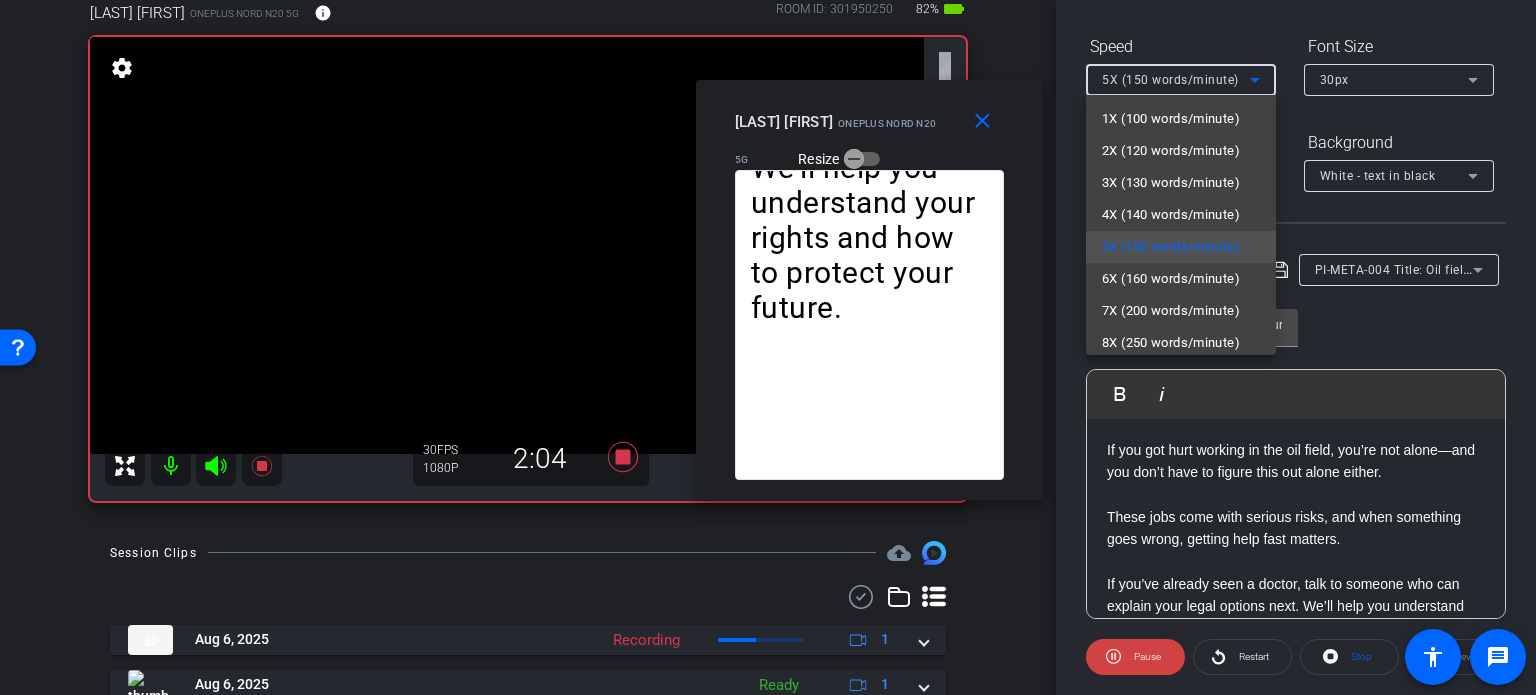 click at bounding box center [768, 347] 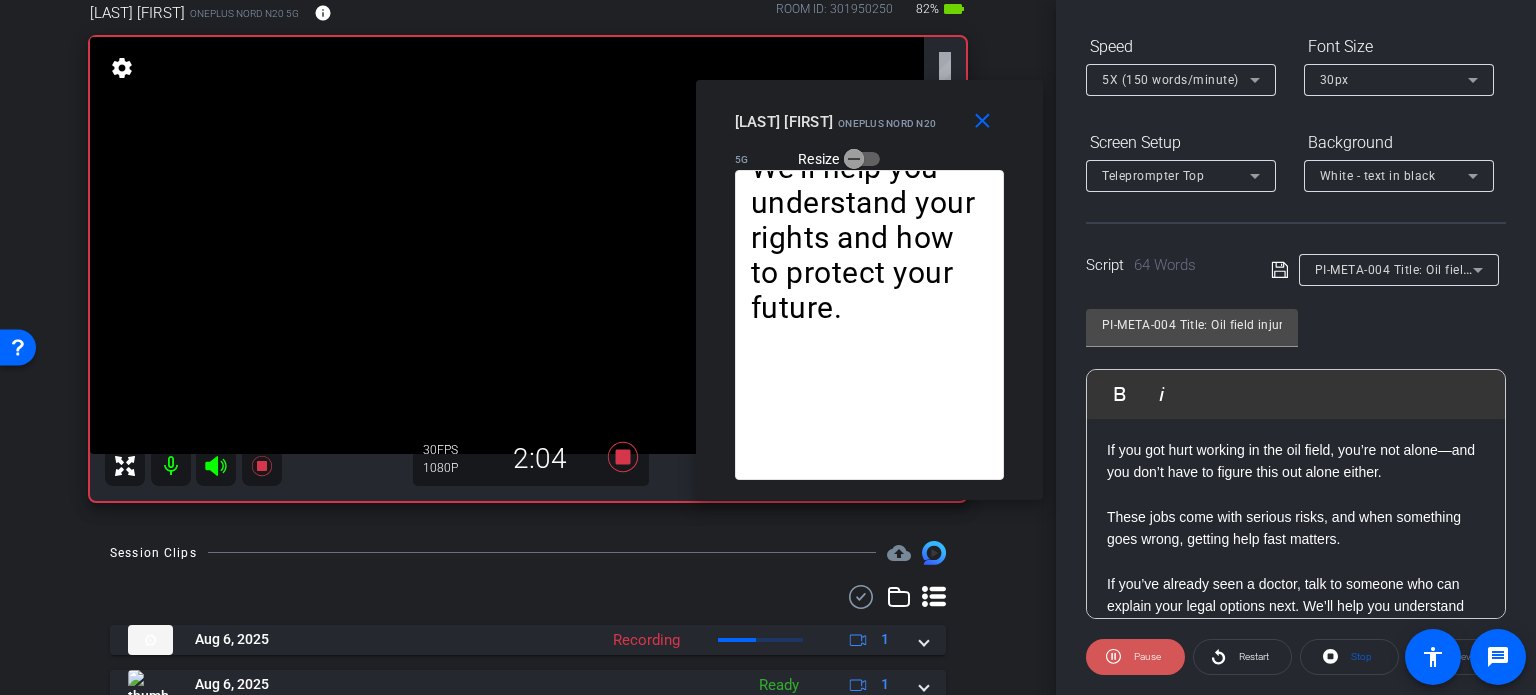 click 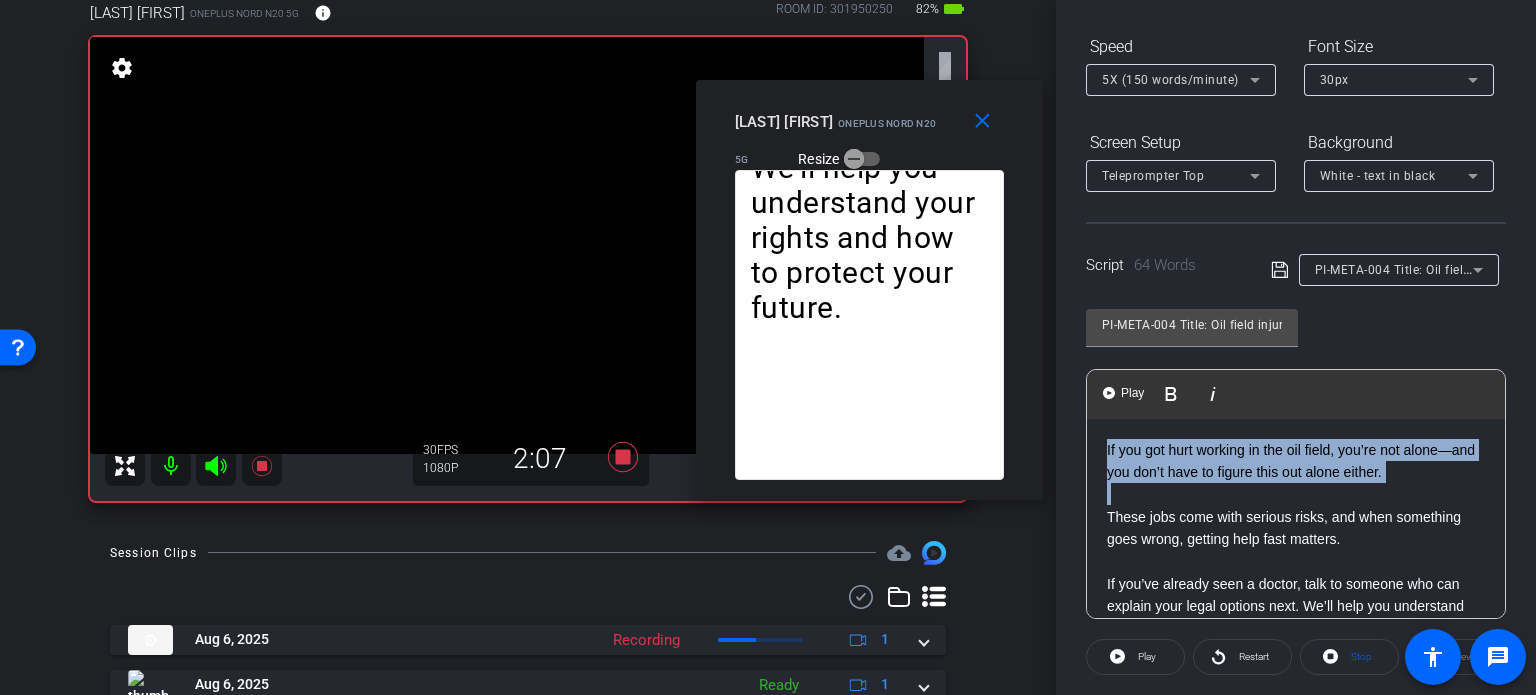drag, startPoint x: 1107, startPoint y: 519, endPoint x: 1049, endPoint y: 451, distance: 89.37561 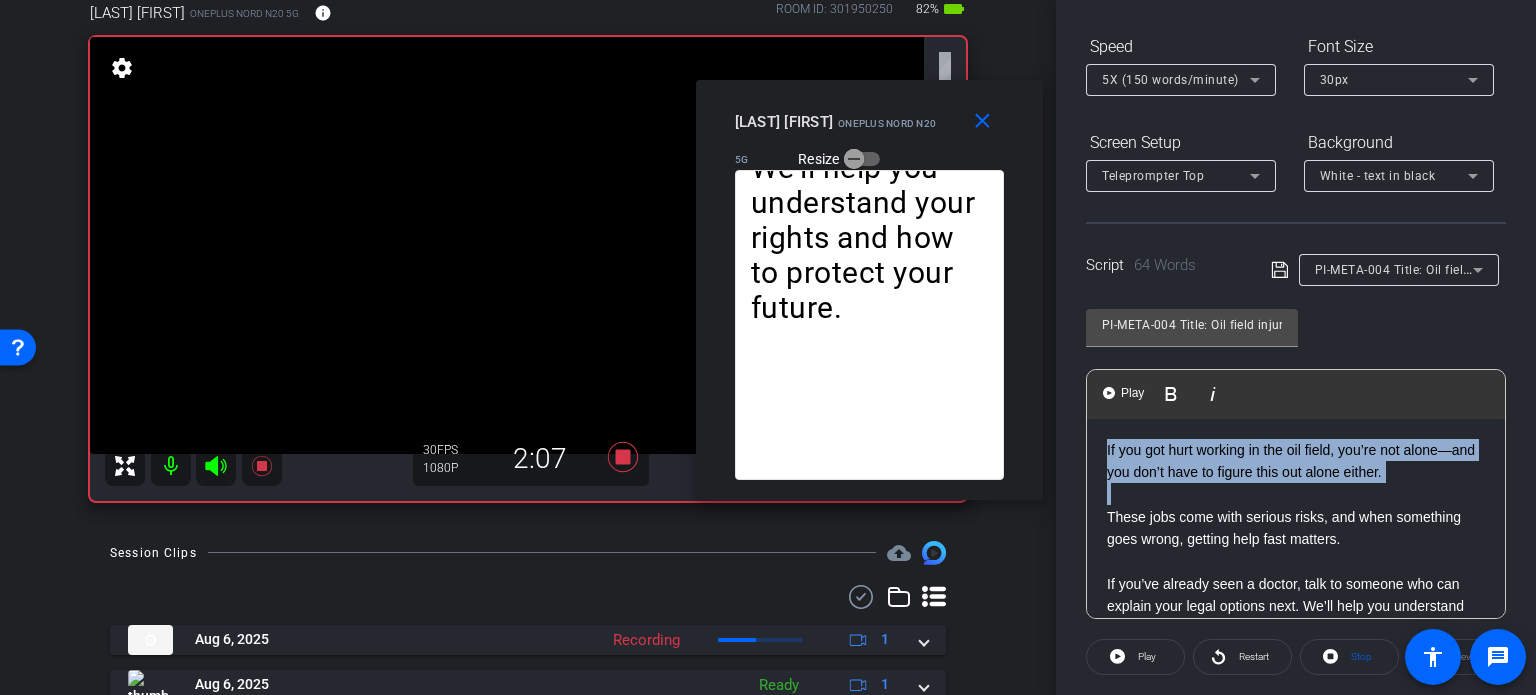 click on "arrow_back  White,Todd_Shoot01_08062025   Back to project   Send invite  account_box grid_on settings info
TODD WHITE OnePlus Nord N20 5G info ROOM ID: 301950250 82% battery_std fullscreen settings  55.4 GB
30 FPS  1080P   2:07
Session Clips   cloud_upload
Aug 6, 2025  Recording
1 PI-META-004 -Take1-White- Todd-White-Todd-Shoot01-08062025-2025-08-06-11-39-29-757-0  Recording 30fps 1080P 0bytes 0 secs favorite_border more_horiz   Aug 6, 2025   Ready
1   Aug 6, 2025   Ready
1   Aug 6, 2025   Ready
1" 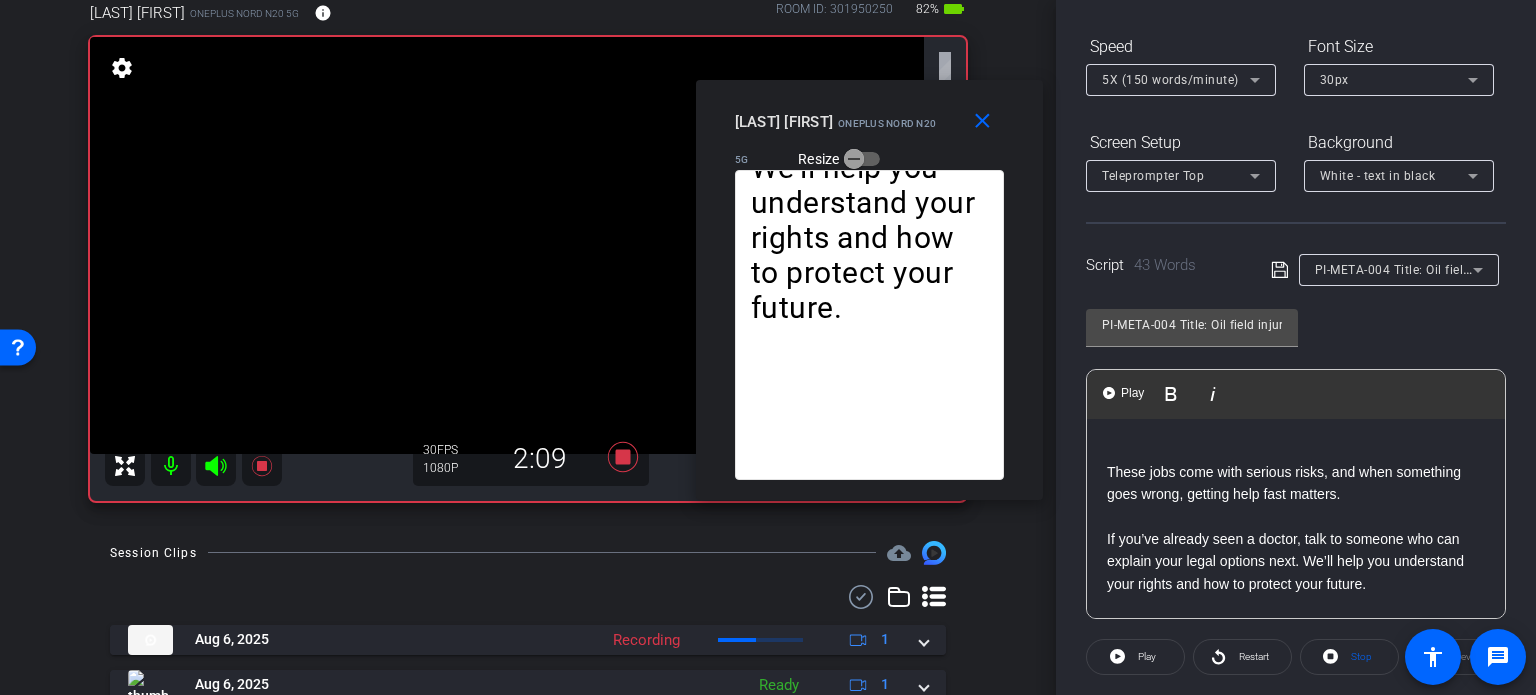 click on "These jobs come with serious risks, and when something goes wrong, getting help fast matters.  If you’ve already seen a doctor, talk to someone who can explain your legal options next. We’ll help you understand your rights and how to protect your future." 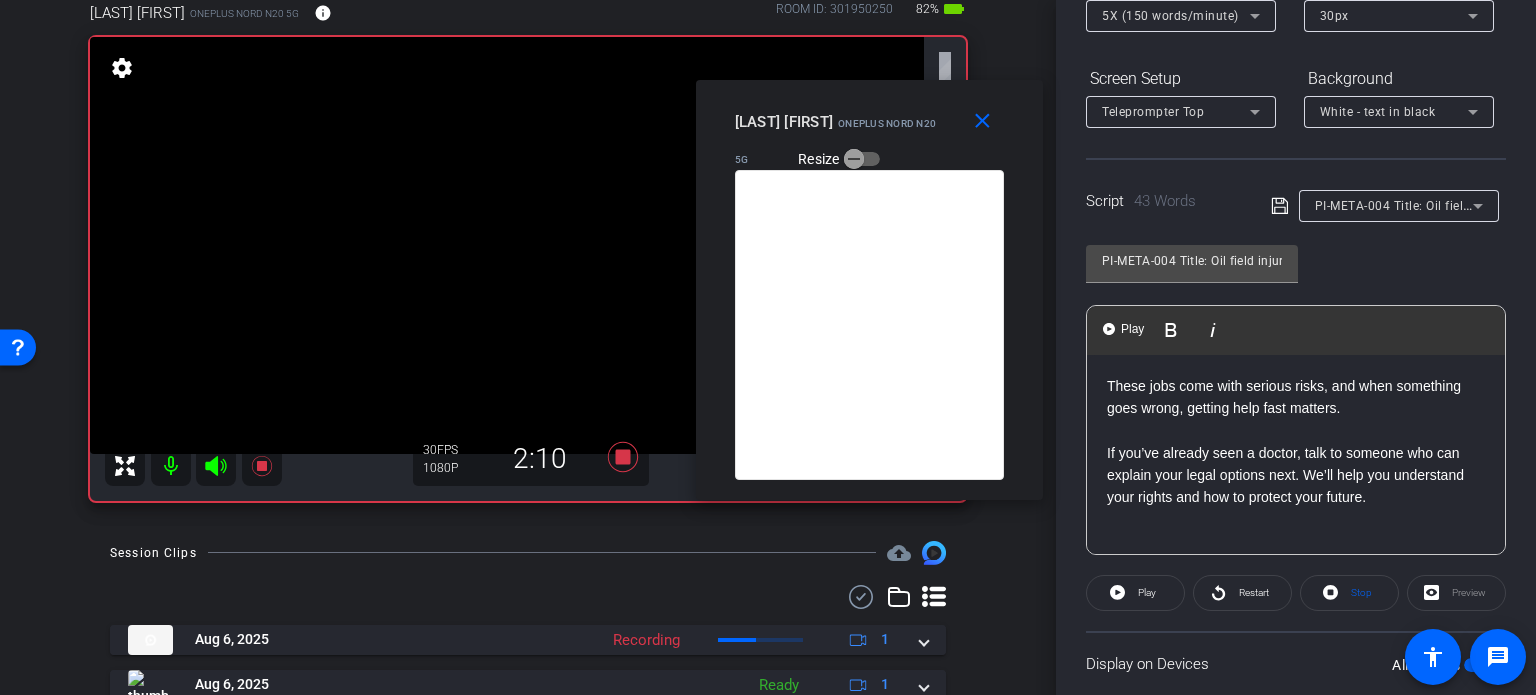 scroll, scrollTop: 296, scrollLeft: 0, axis: vertical 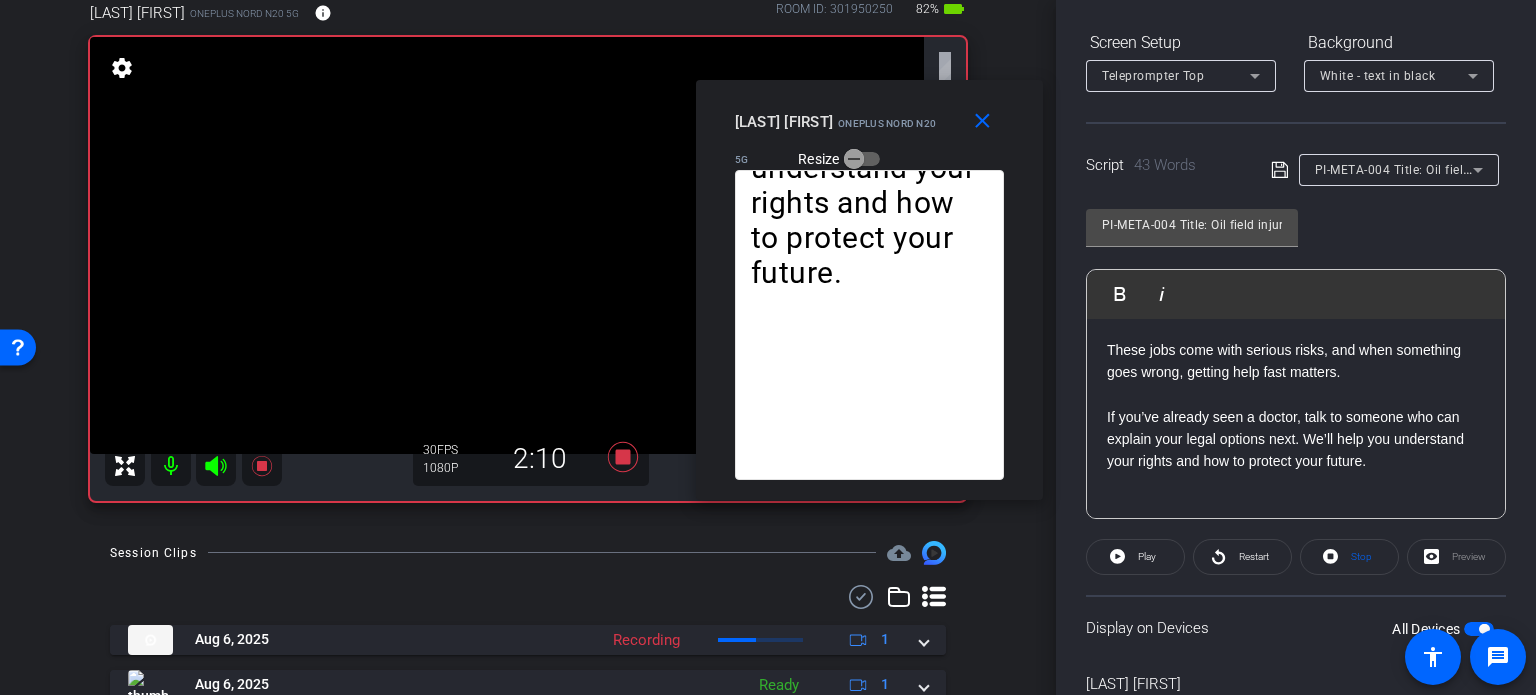 click at bounding box center (1479, 629) 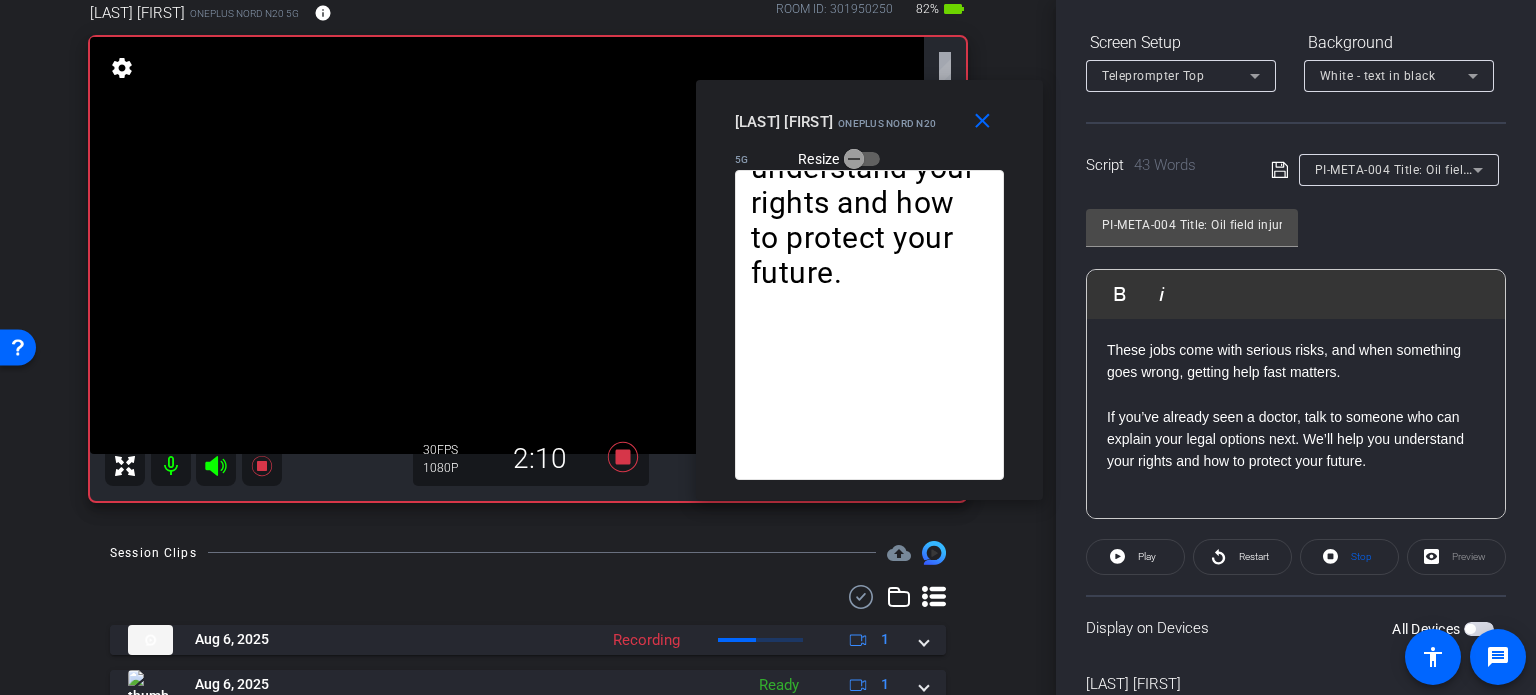 click at bounding box center [1479, 629] 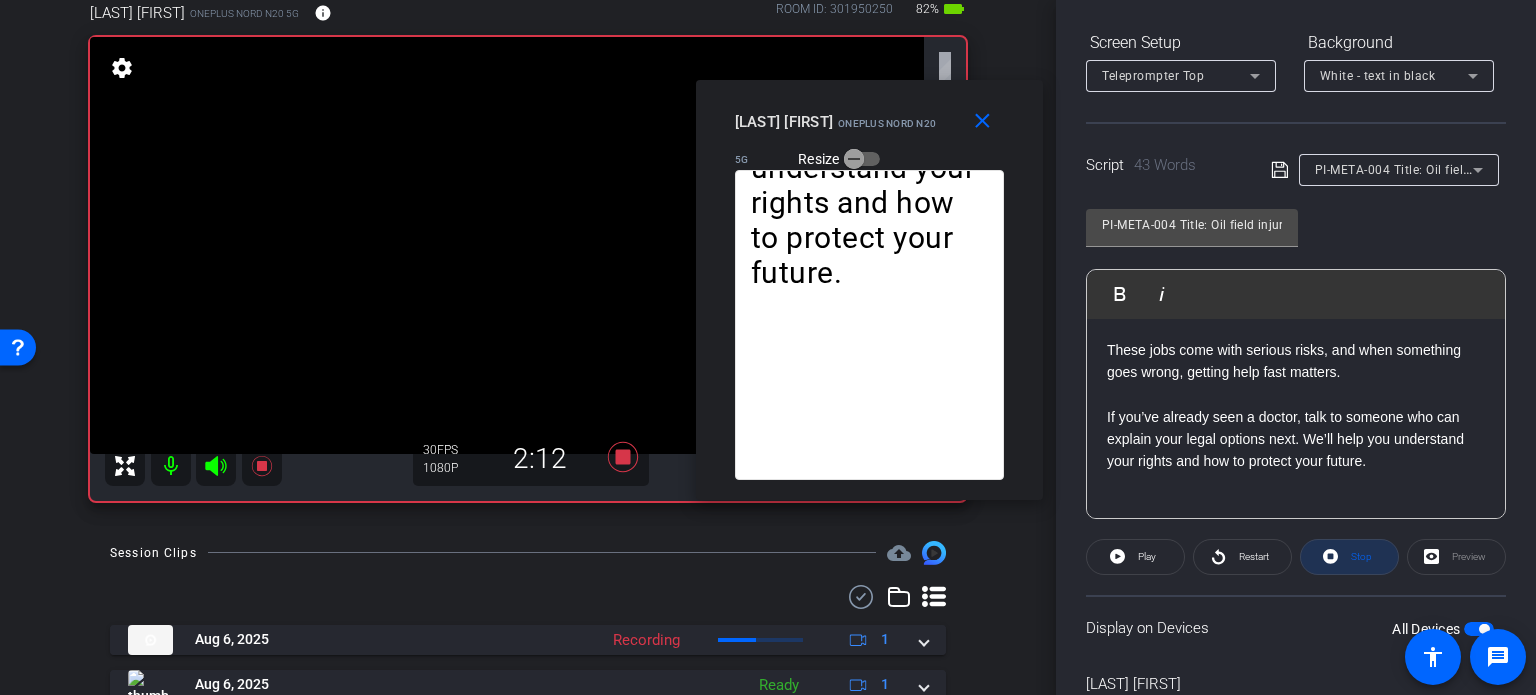 click on "Stop" 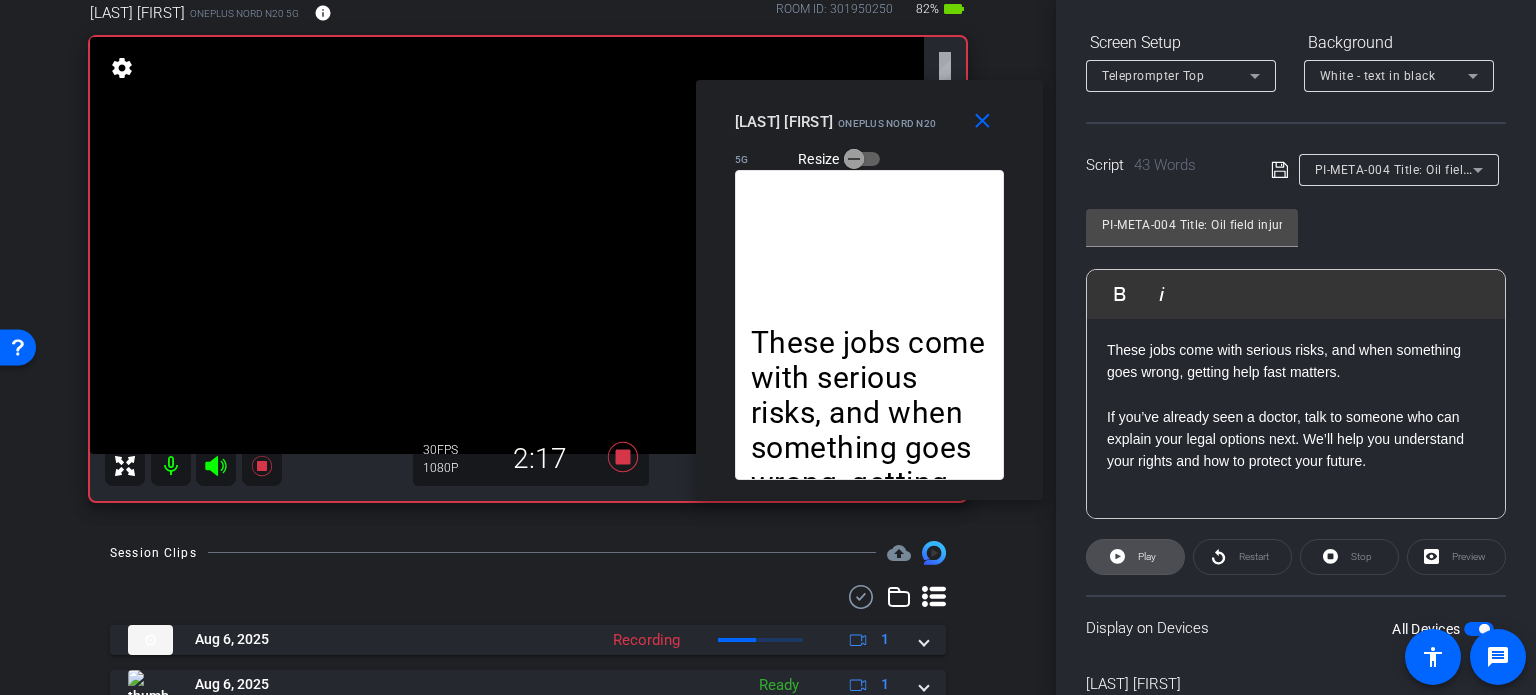 click 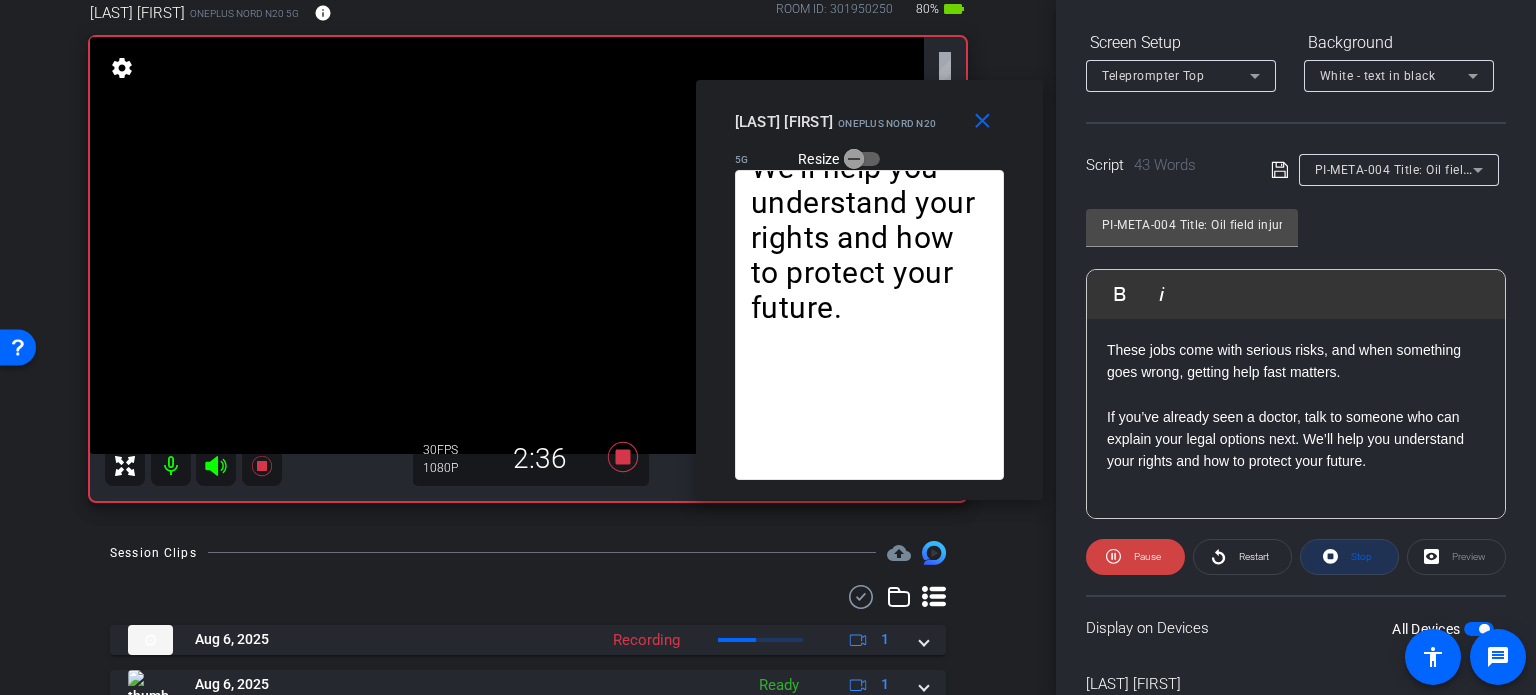 click 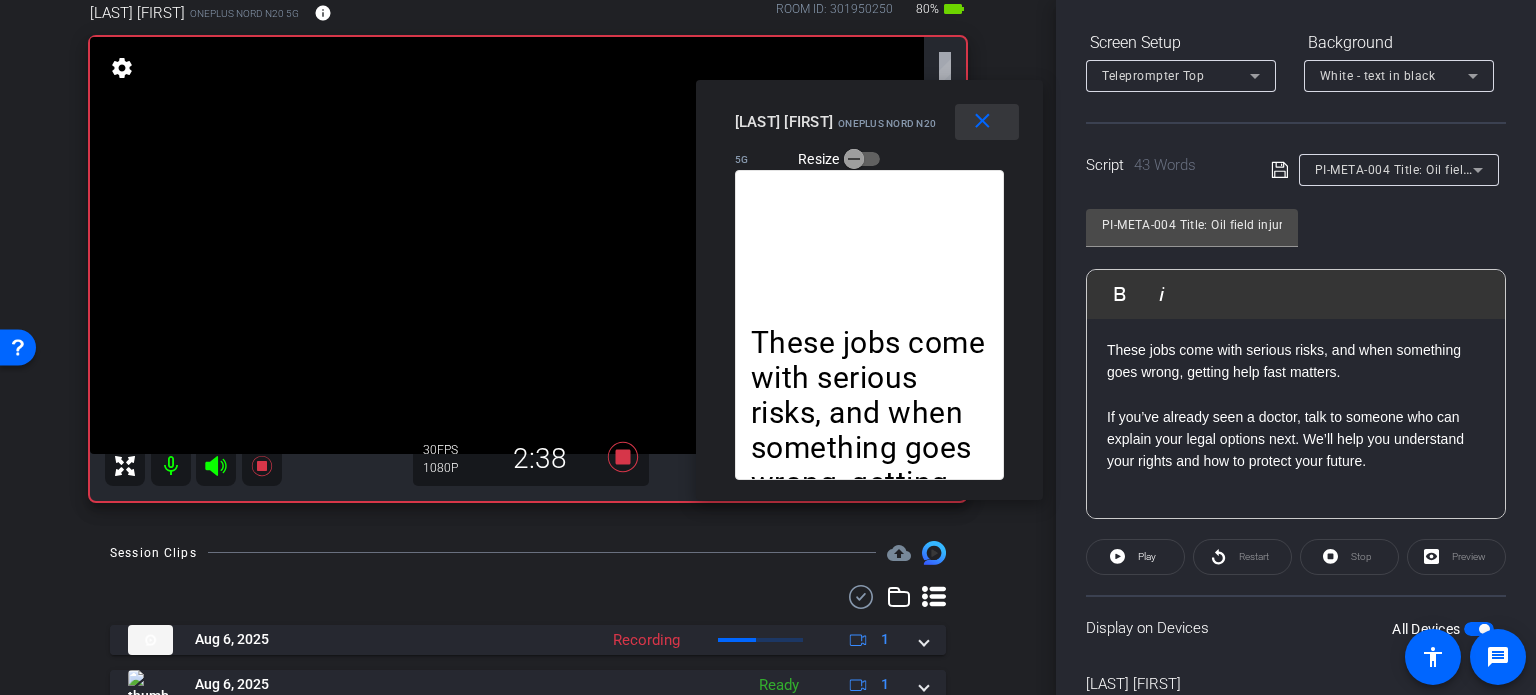 drag, startPoint x: 980, startPoint y: 138, endPoint x: 956, endPoint y: 163, distance: 34.655445 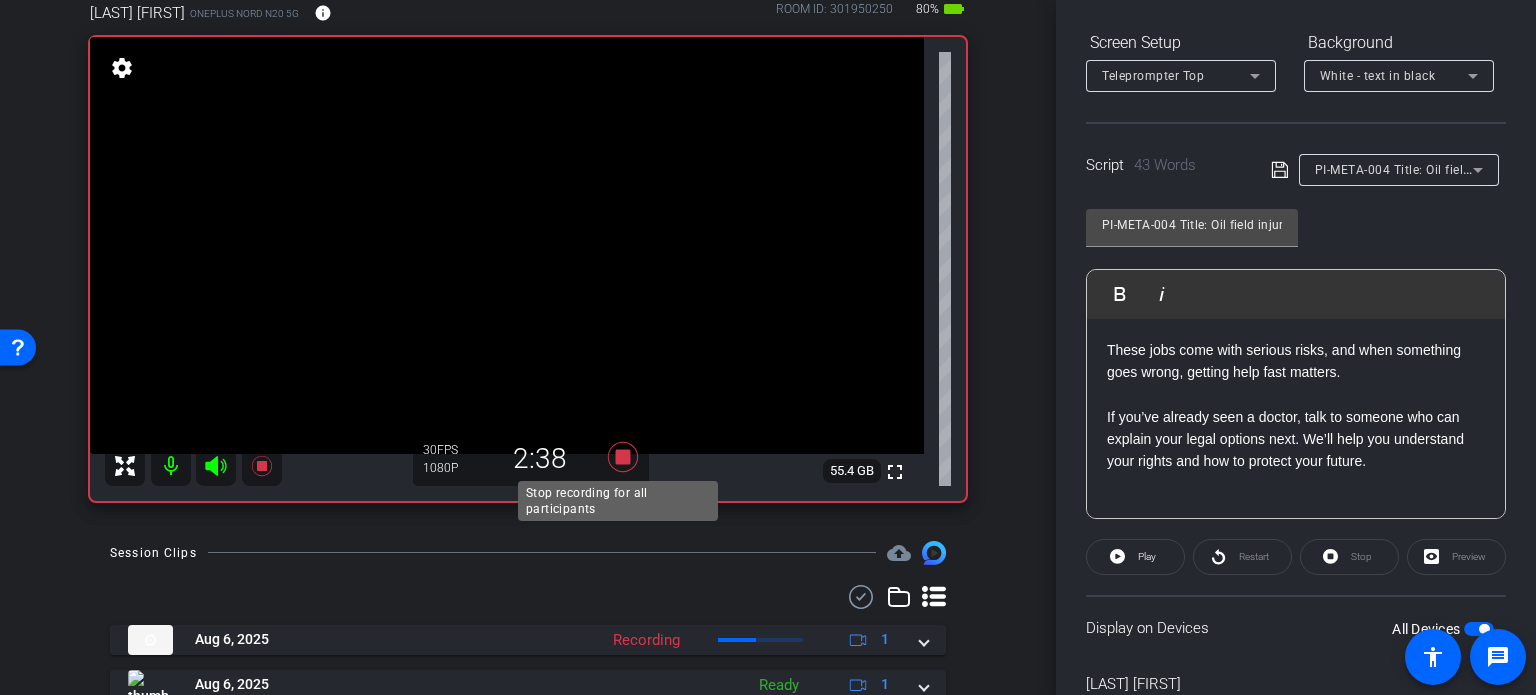click 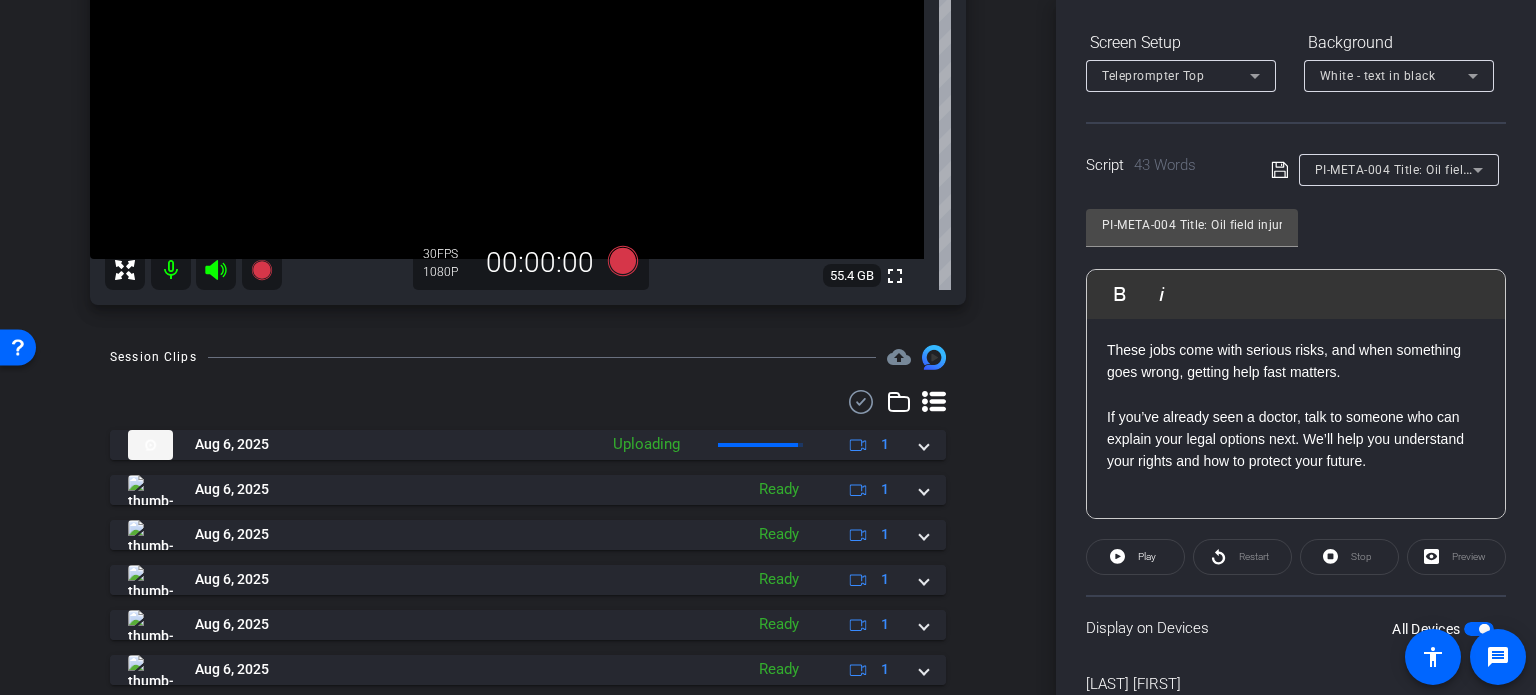 scroll, scrollTop: 317, scrollLeft: 0, axis: vertical 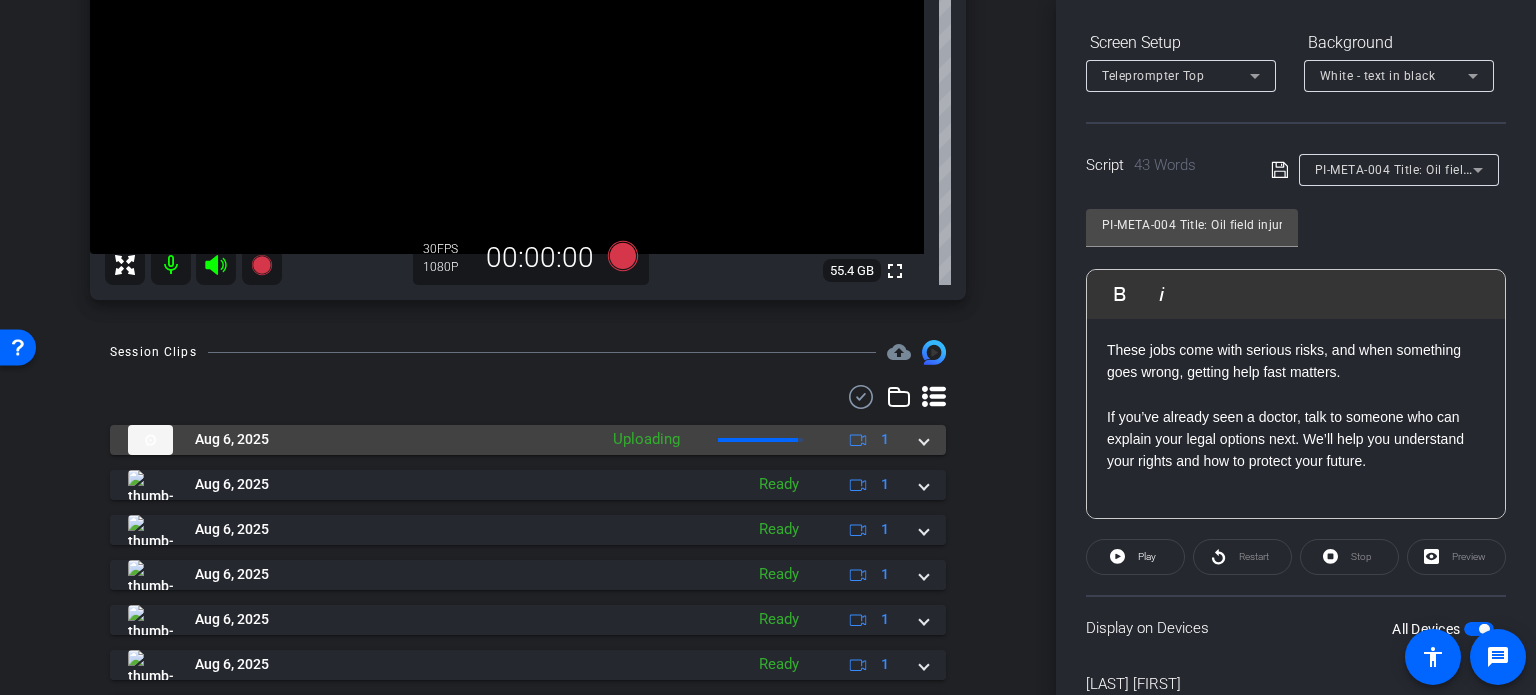 click at bounding box center (924, 439) 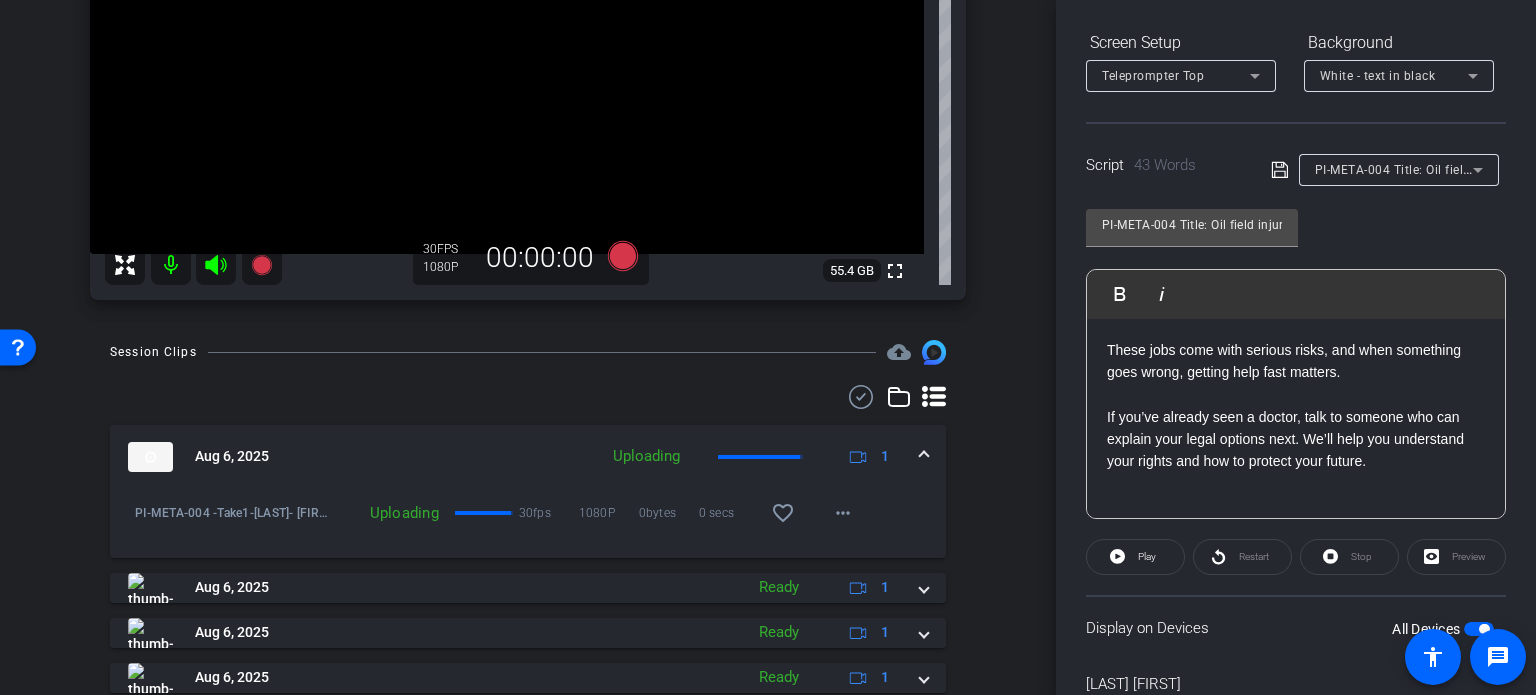 drag, startPoint x: 777, startPoint y: 514, endPoint x: 892, endPoint y: 467, distance: 124.23365 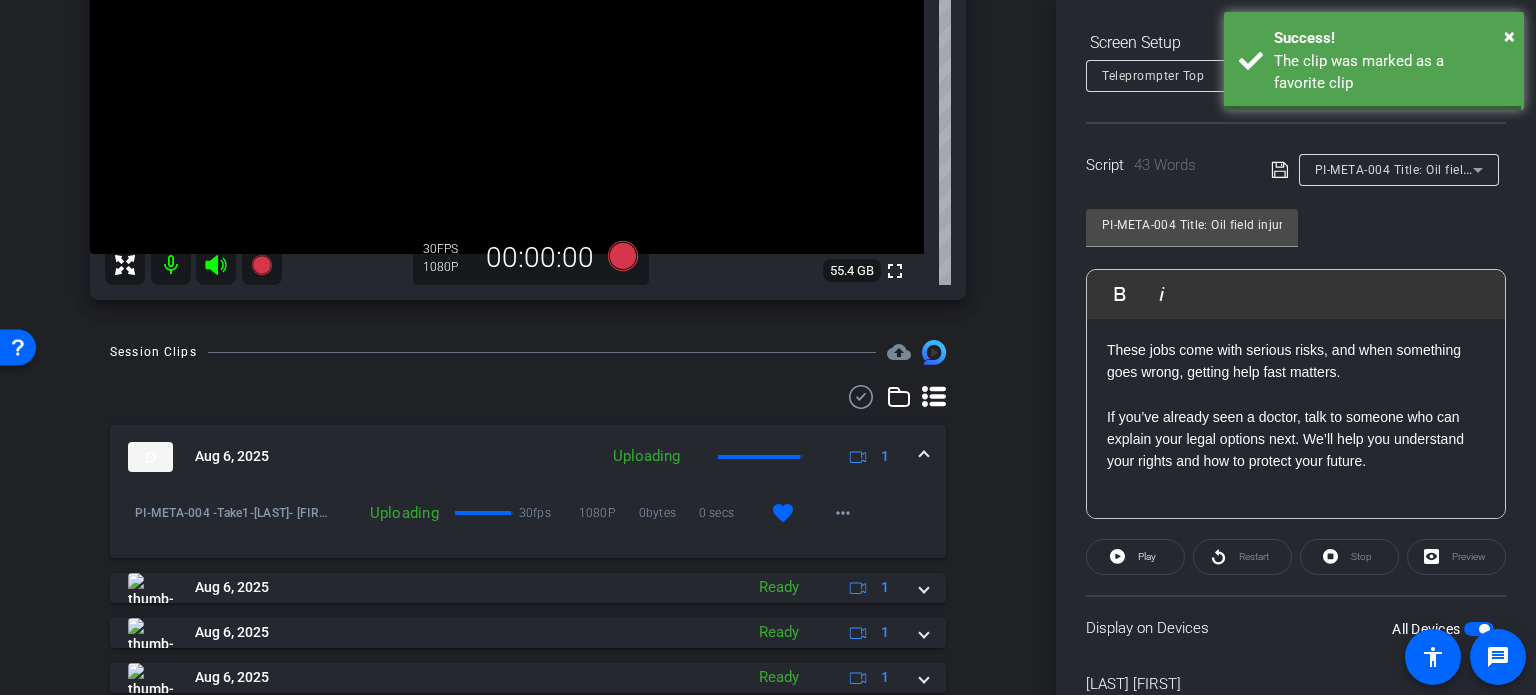 click on "Aug 6, 2025  Uploading
1" at bounding box center (528, 457) 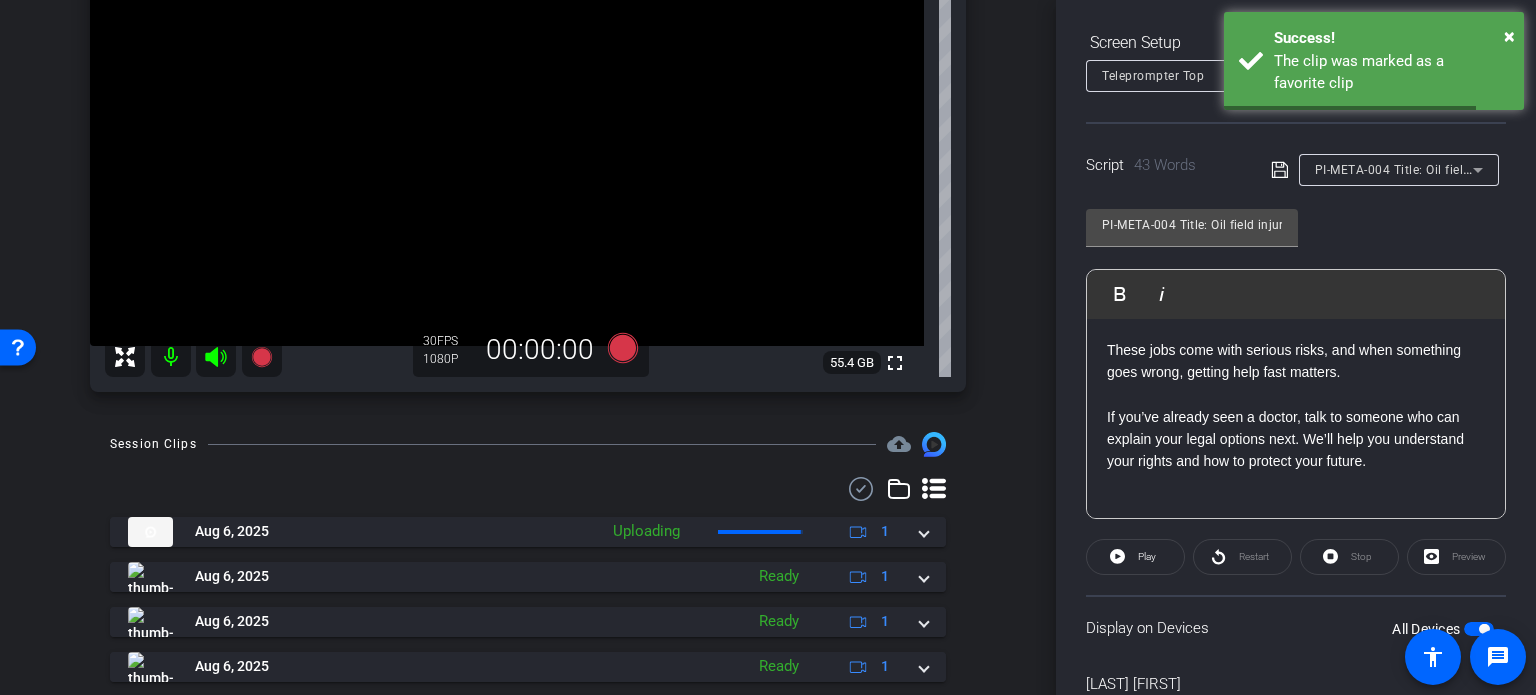 scroll, scrollTop: 117, scrollLeft: 0, axis: vertical 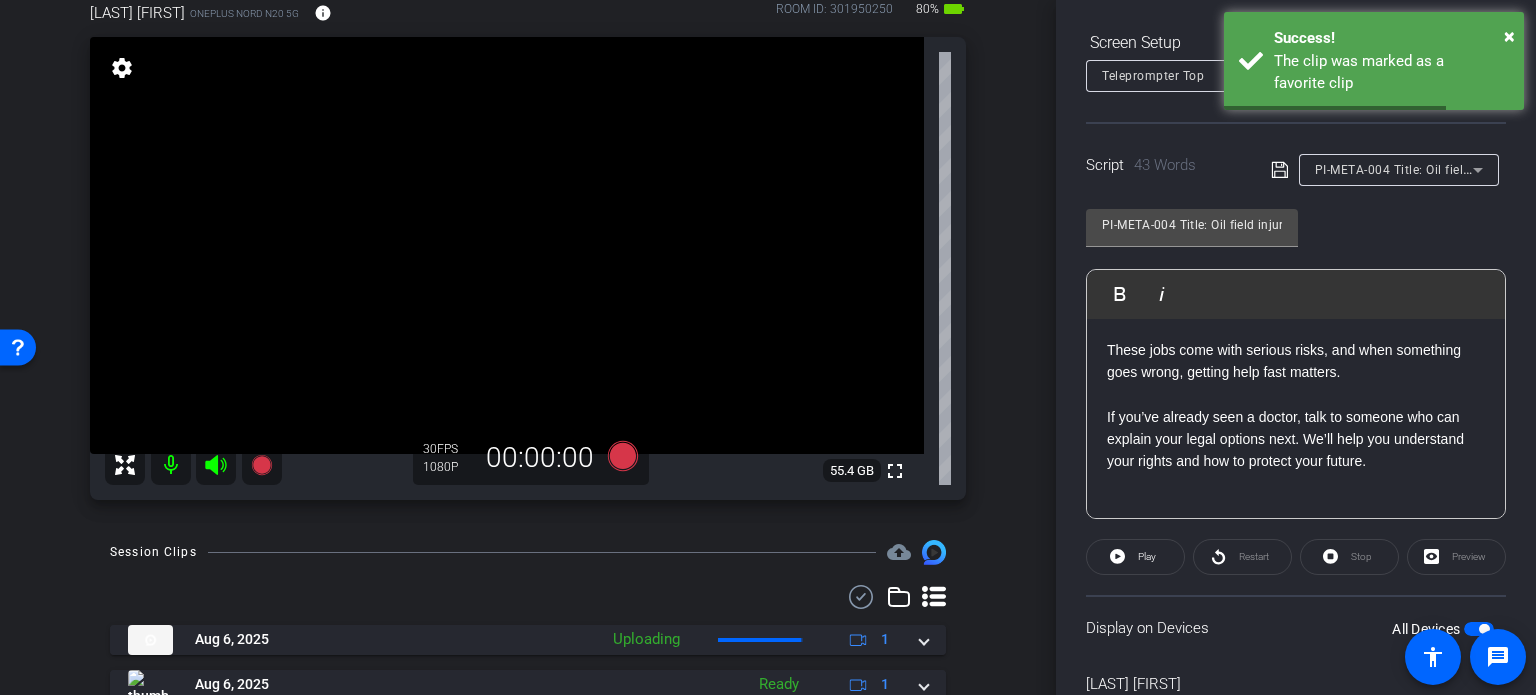 click on "PI-META-004 Title: Oil field injury? Here’s what to do next" at bounding box center [1481, 169] 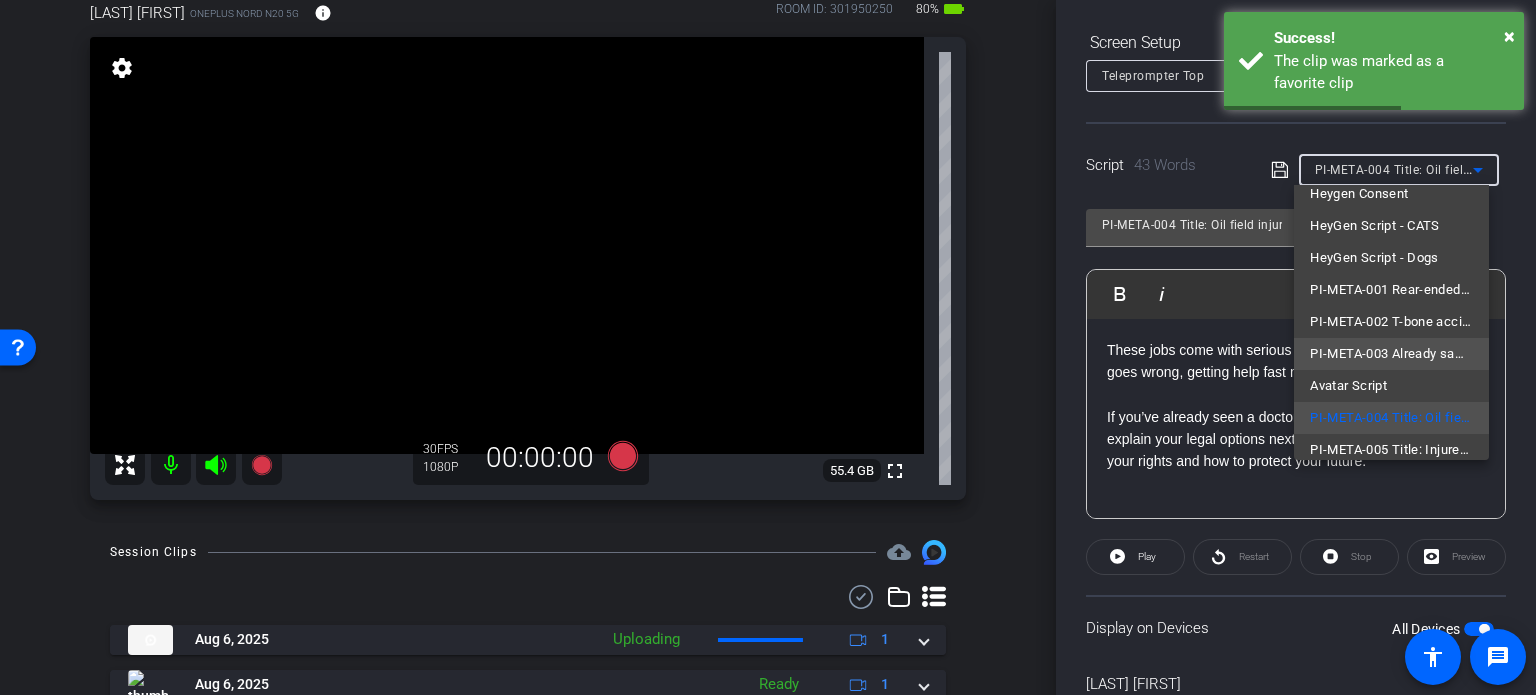 scroll, scrollTop: 316, scrollLeft: 0, axis: vertical 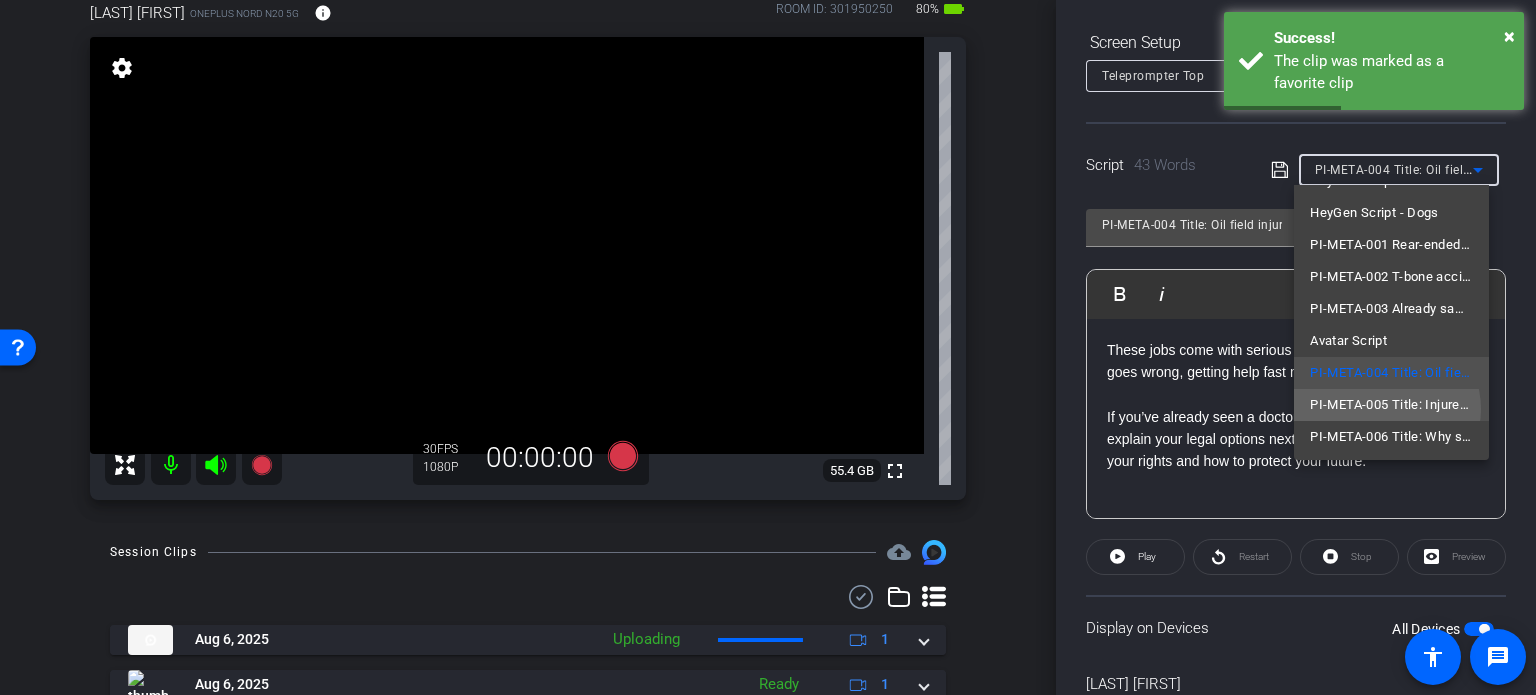 click on "PI-META-005 Title: Injured working near a refinery? Don’t skip this step" at bounding box center [1391, 405] 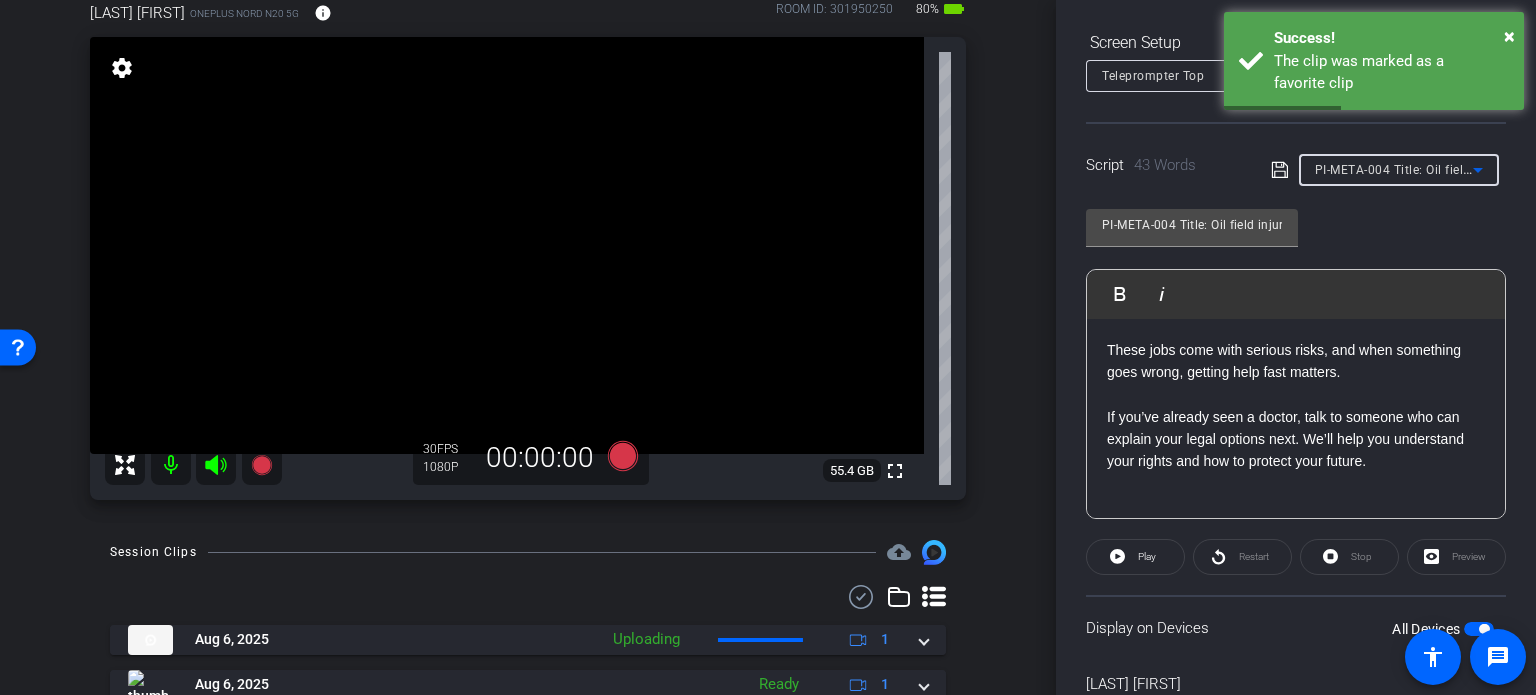 type on "PI-META-005 Title: Injured working near a refinery? Don’t skip this step" 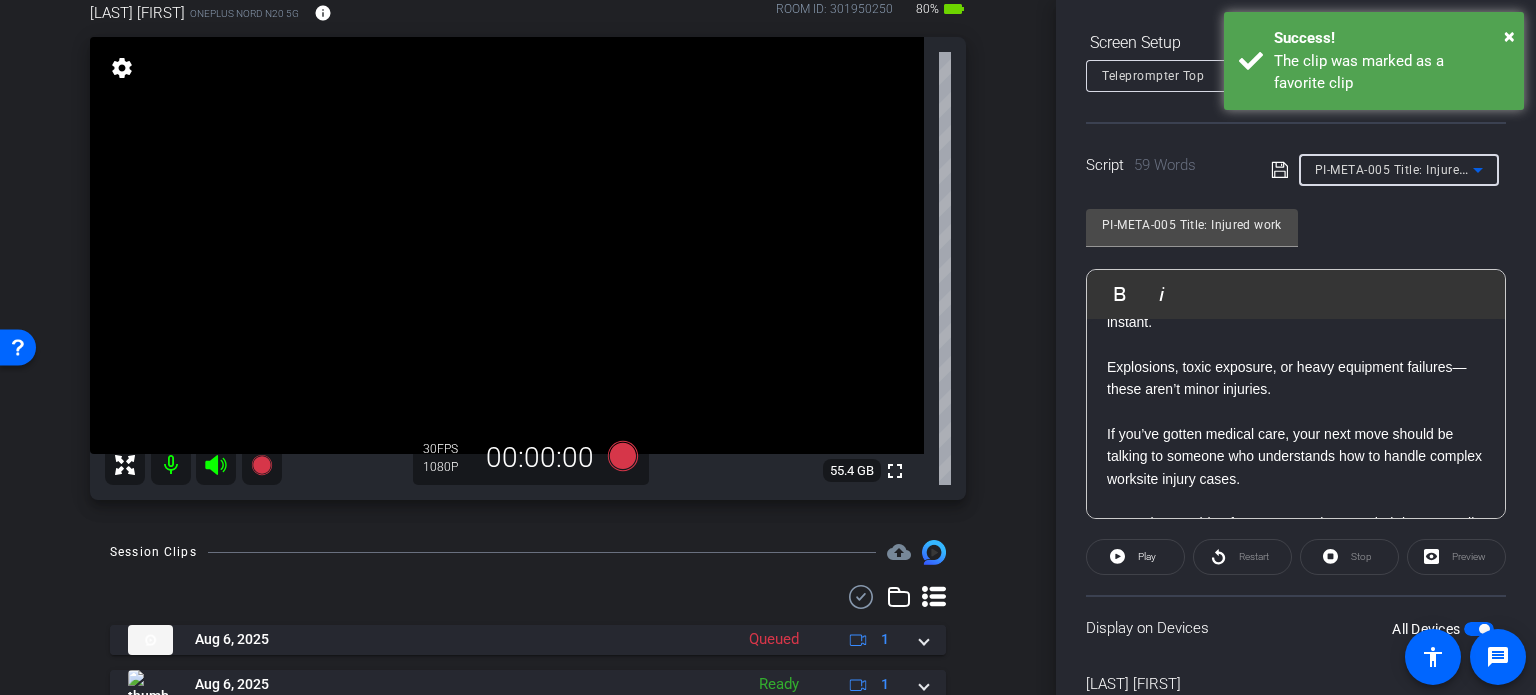 scroll, scrollTop: 0, scrollLeft: 0, axis: both 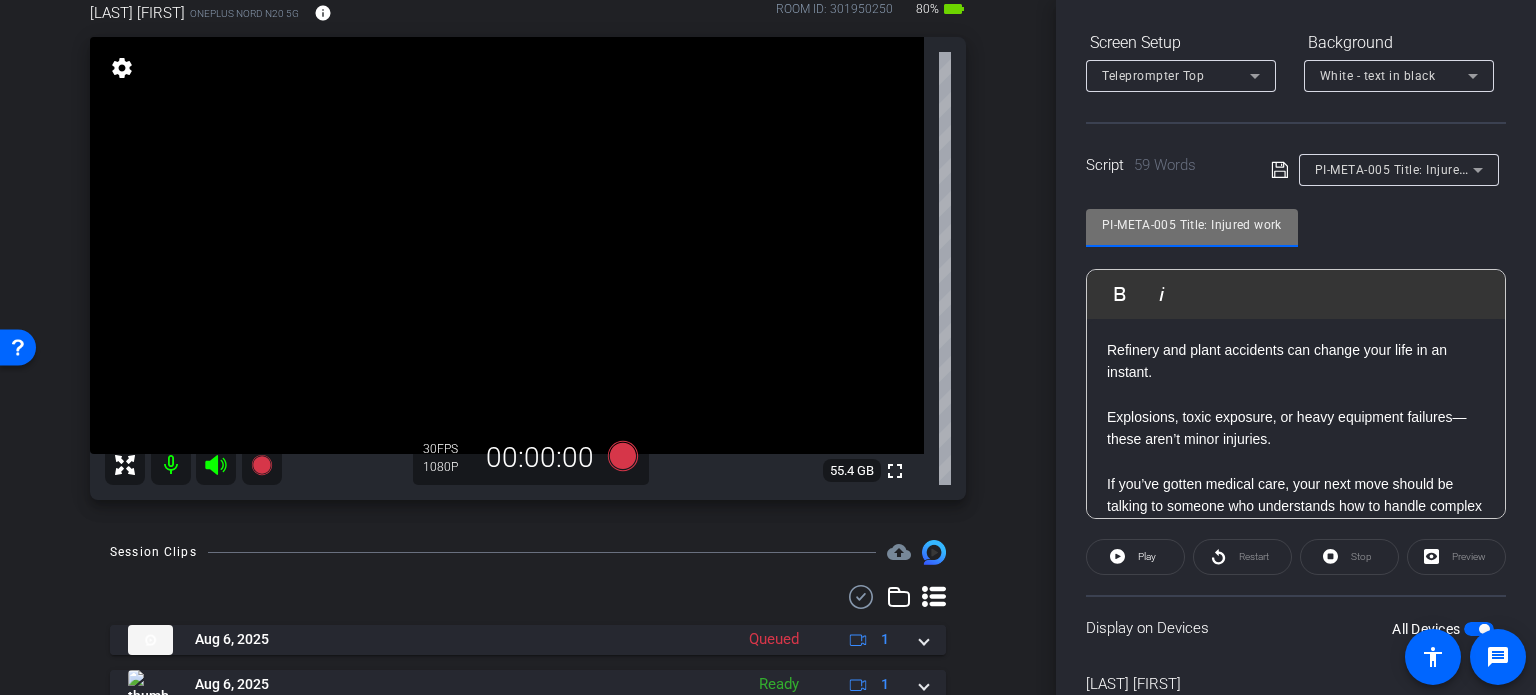 drag, startPoint x: 1179, startPoint y: 227, endPoint x: 919, endPoint y: 193, distance: 262.21365 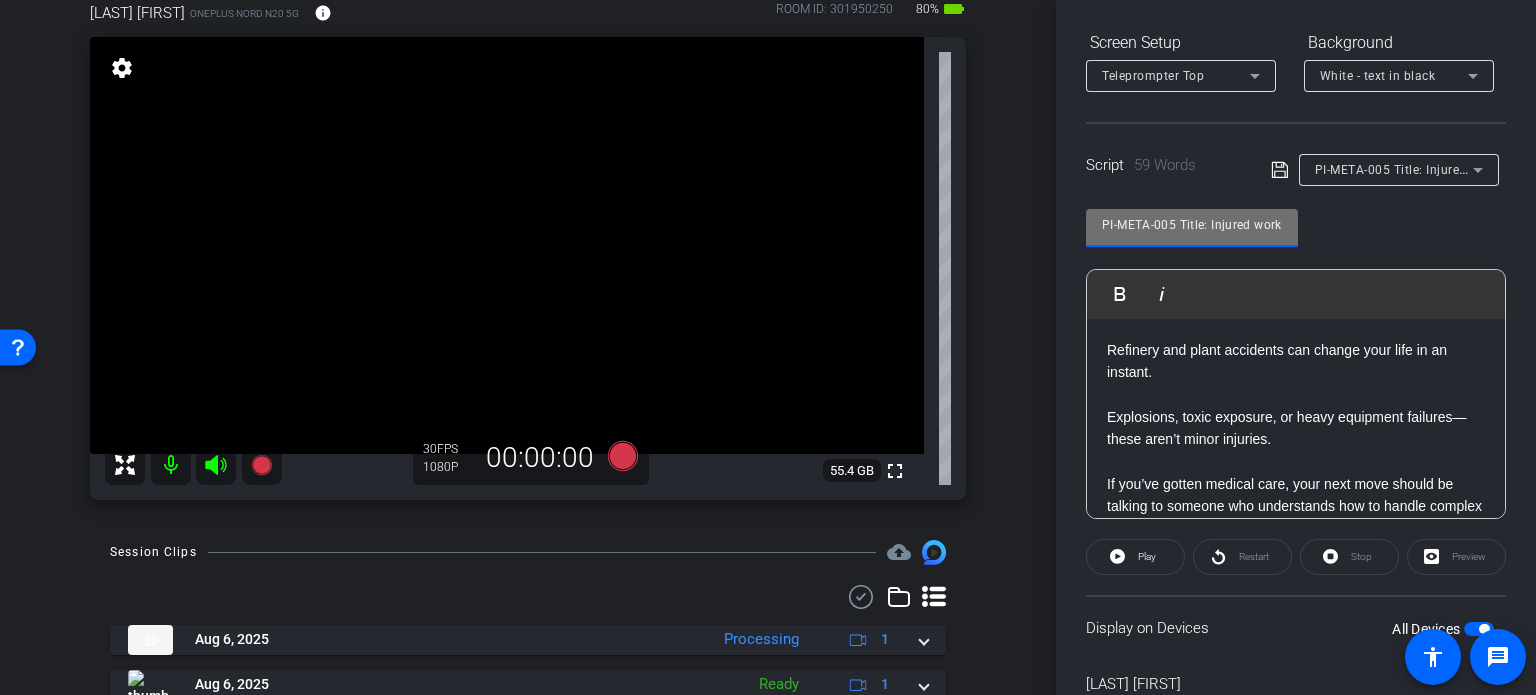 click on "arrow_back  White,Todd_Shoot01_08062025   Back to project   Send invite  account_box grid_on settings info
TODD WHITE OnePlus Nord N20 5G info ROOM ID: 301950250 80% battery_std fullscreen settings  55.4 GB
30 FPS  1080P   00:00:00
Session Clips   cloud_upload
Aug 6, 2025   Processing
1 PI-META-004 -Take1-White- Todd-White-Todd-Shoot01-08062025-2025-08-06-11-39-29-757-0  30fps" at bounding box center [528, 230] 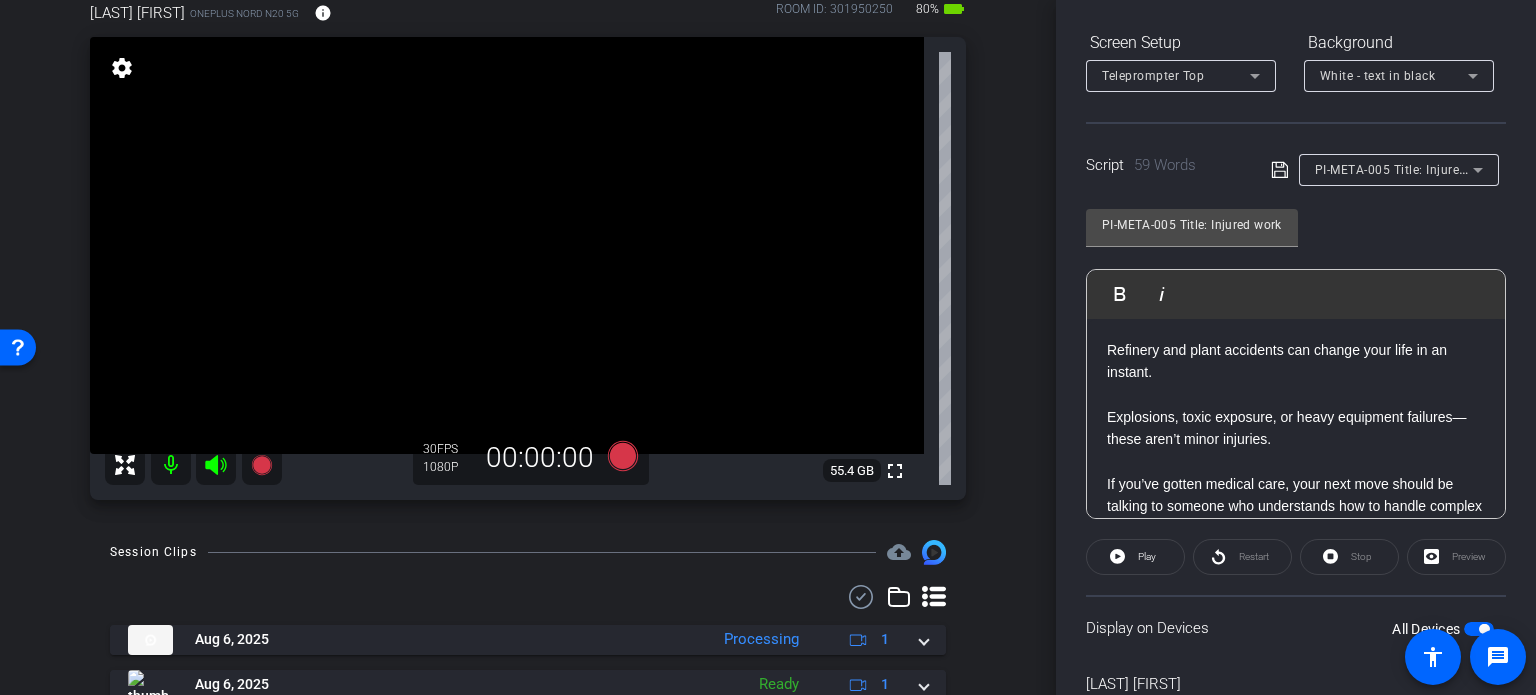 click on "Stop" 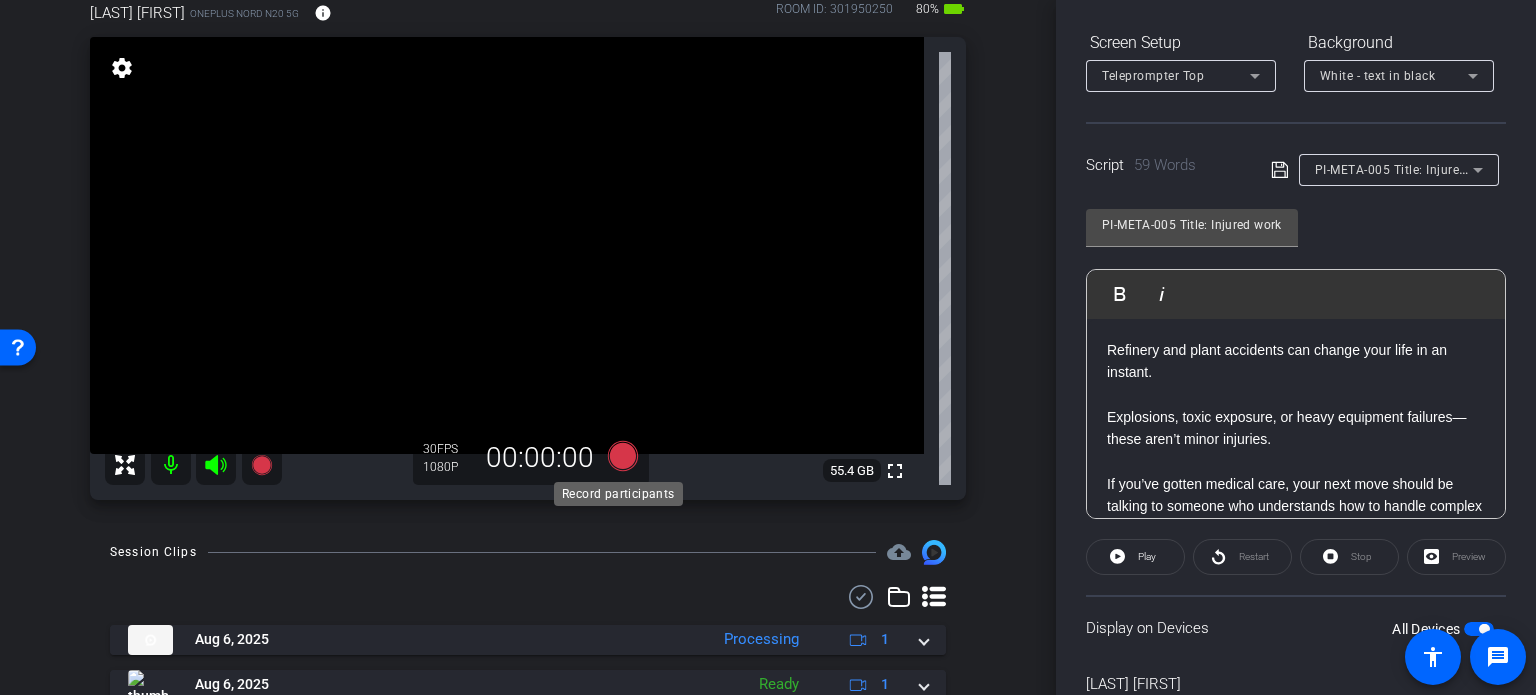 click 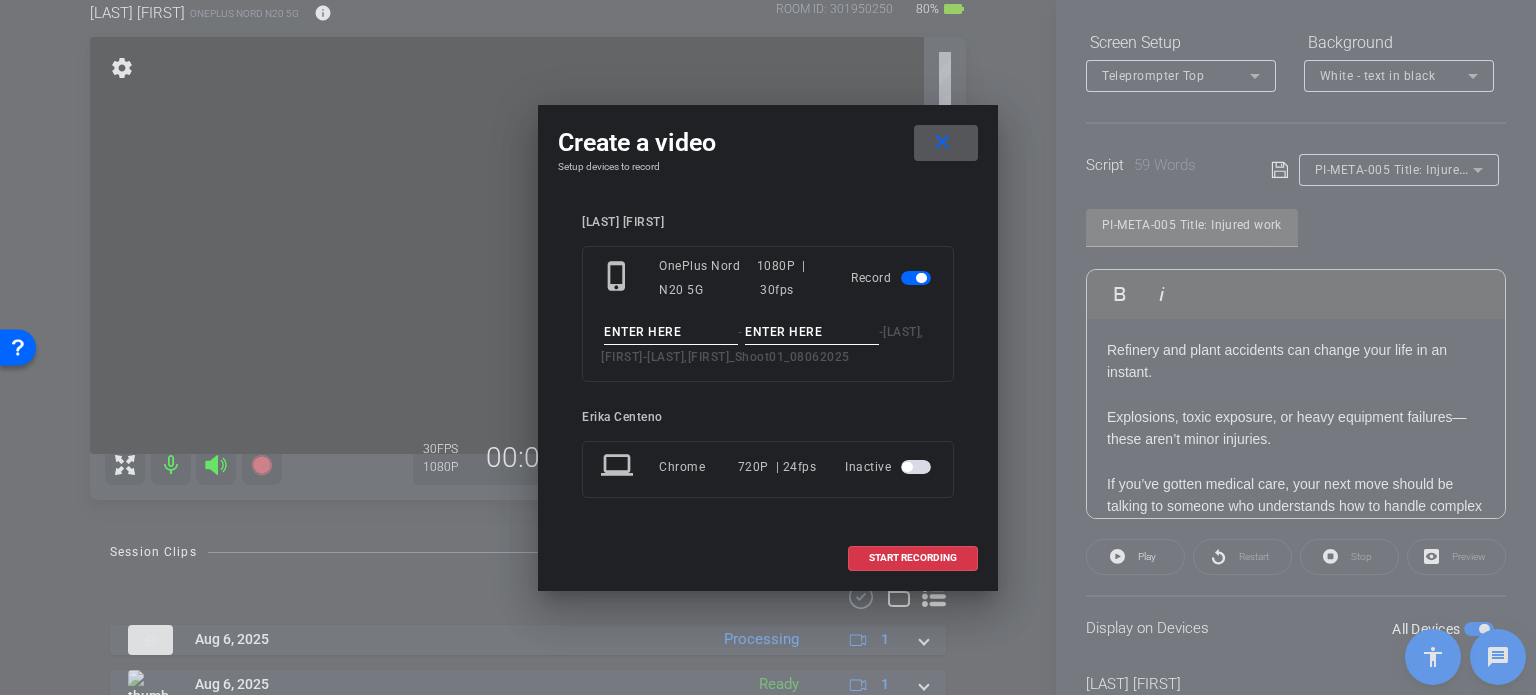 click at bounding box center [671, 332] 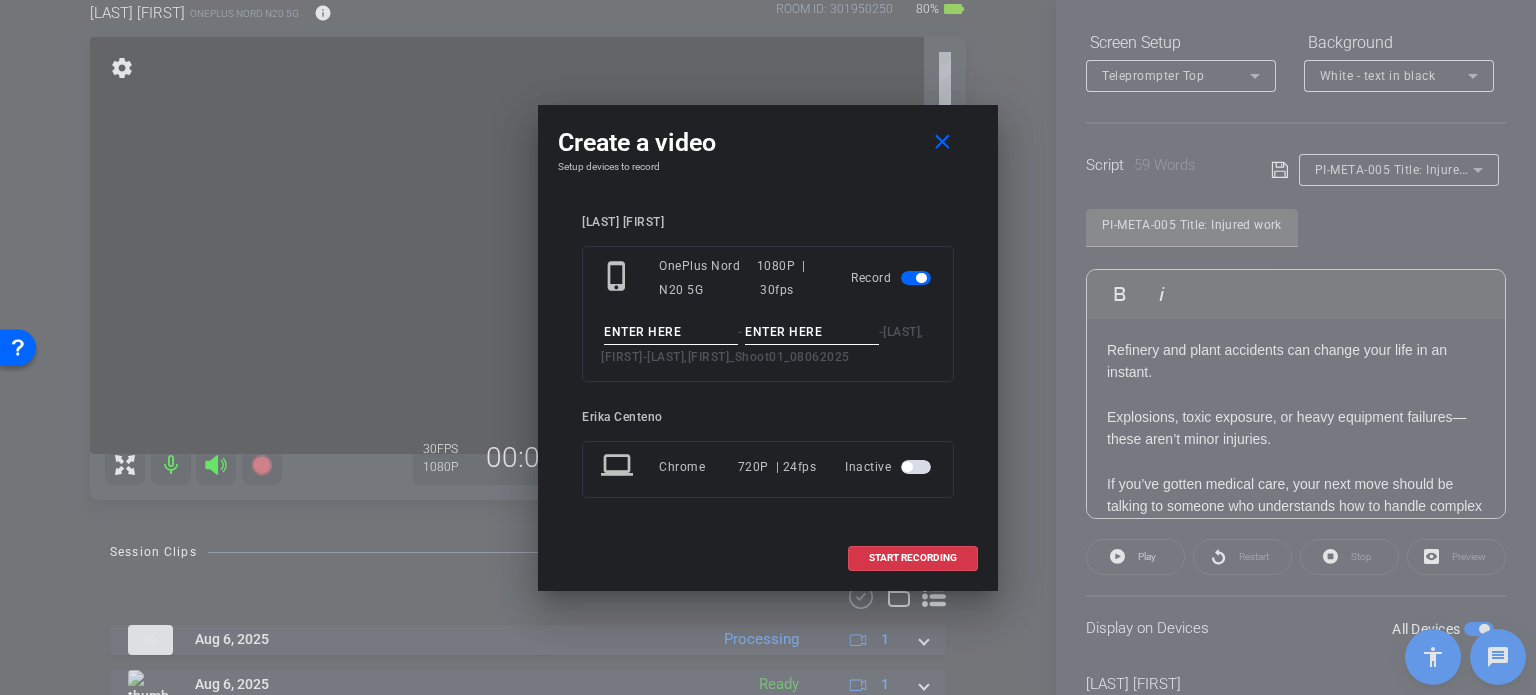 paste on "PI-META-005" 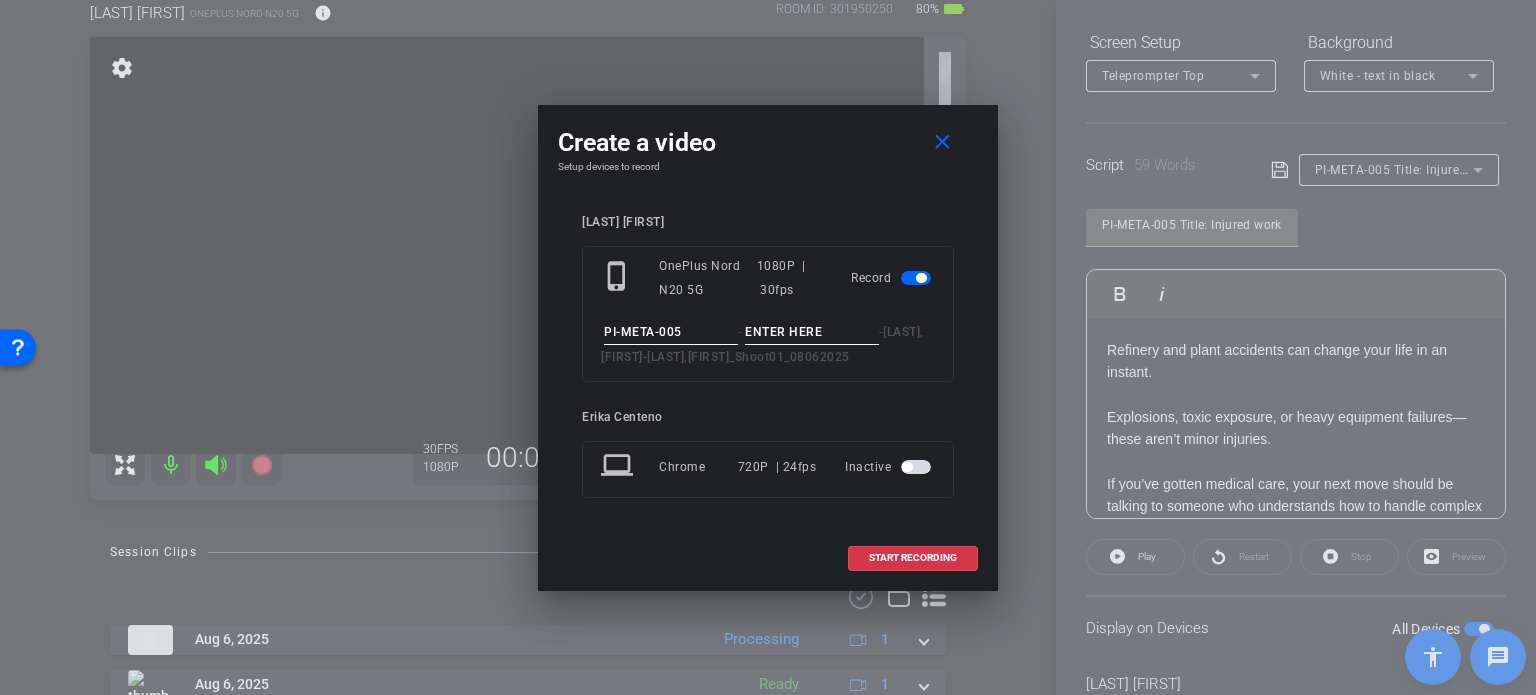 type on "PI-META-005" 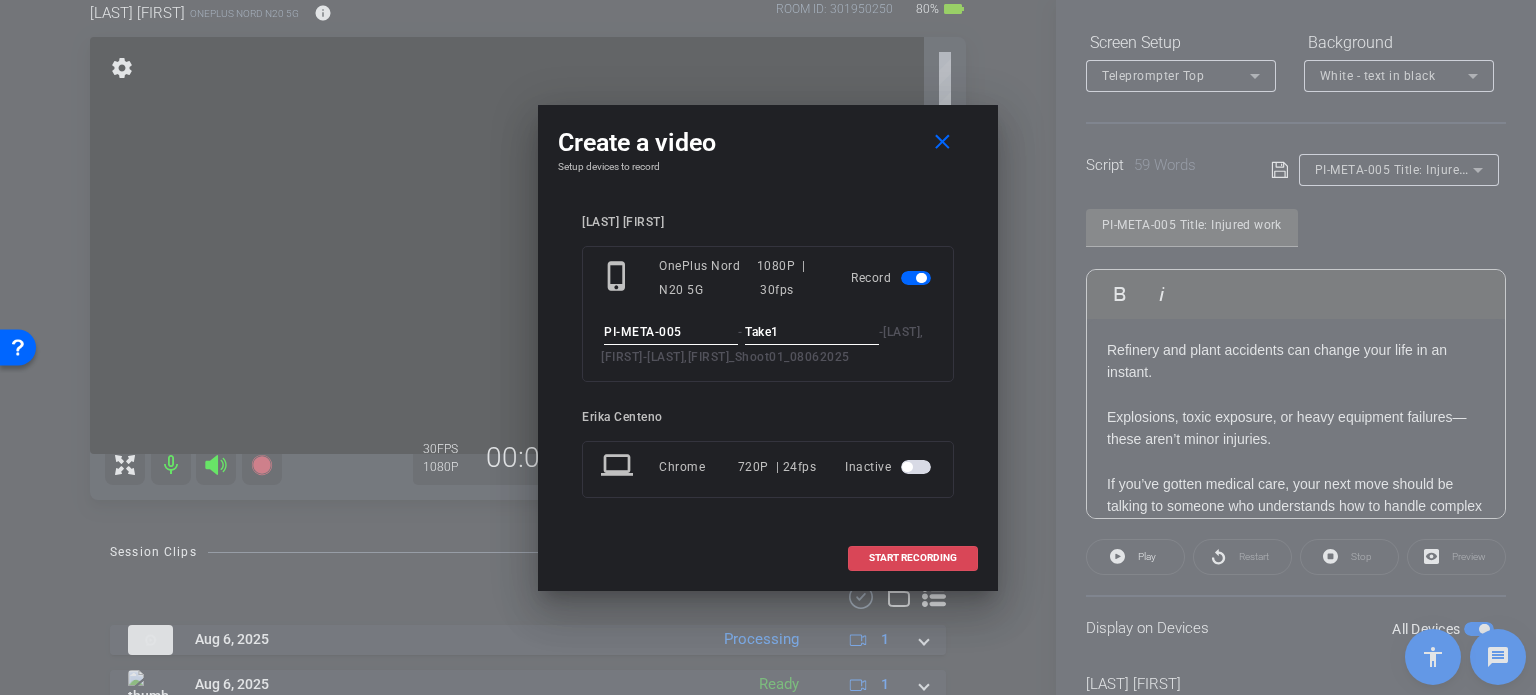 type on "Take1" 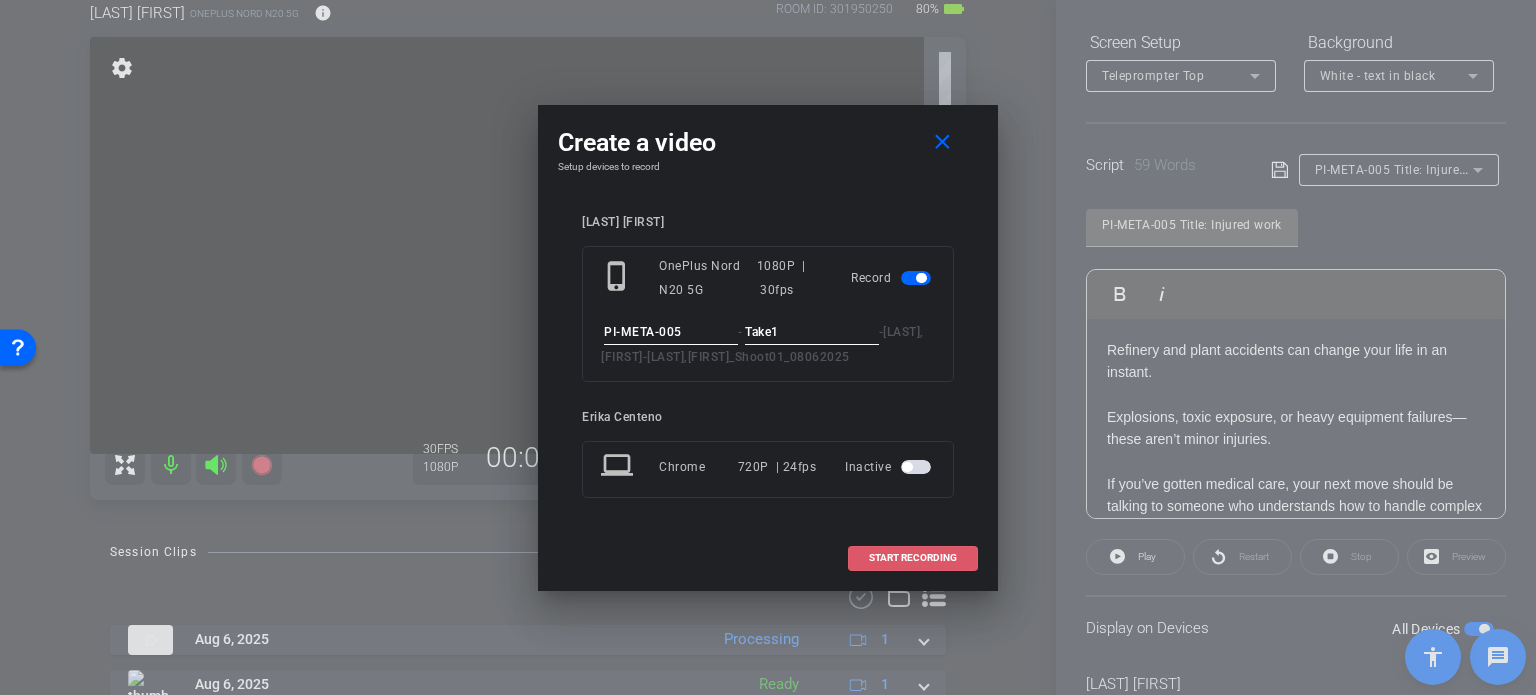 click on "START RECORDING" at bounding box center (913, 558) 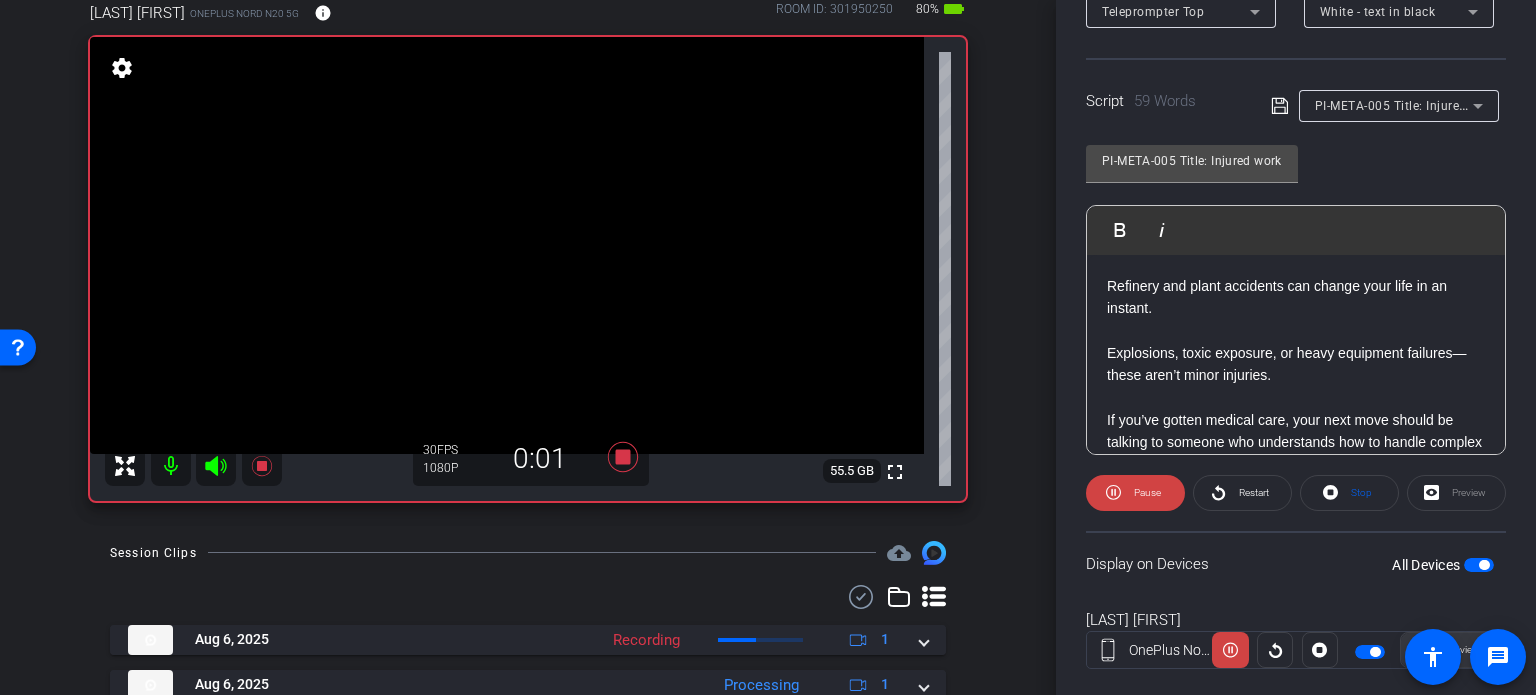 scroll, scrollTop: 396, scrollLeft: 0, axis: vertical 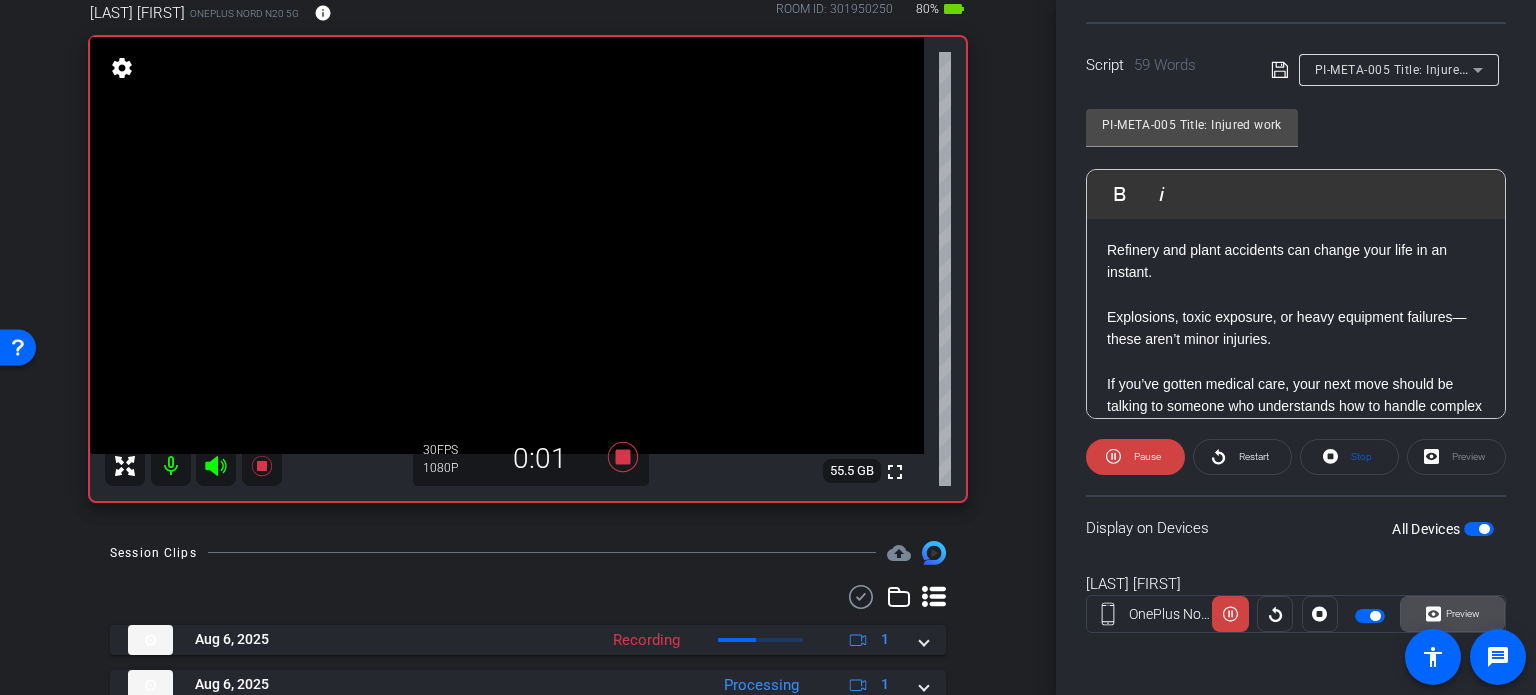 click on "Preview" 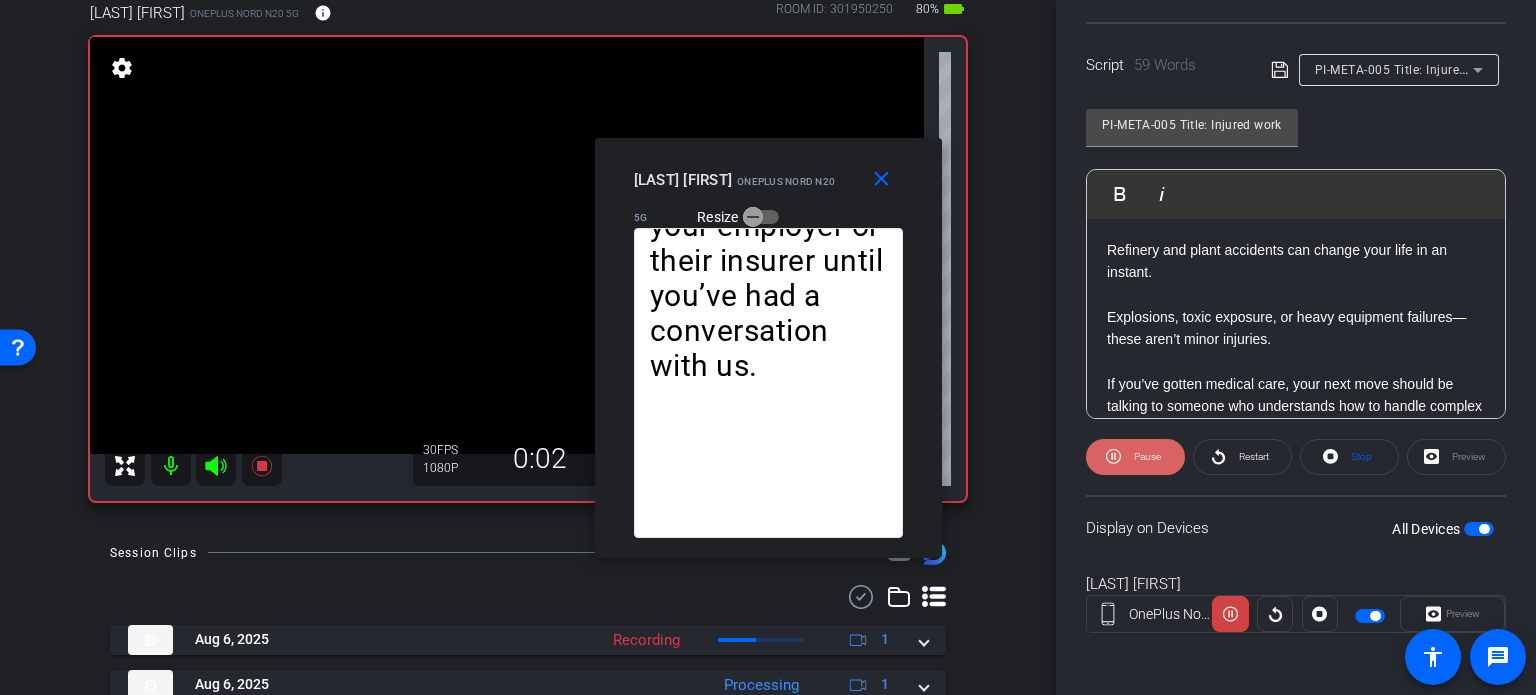 click on "Pause" 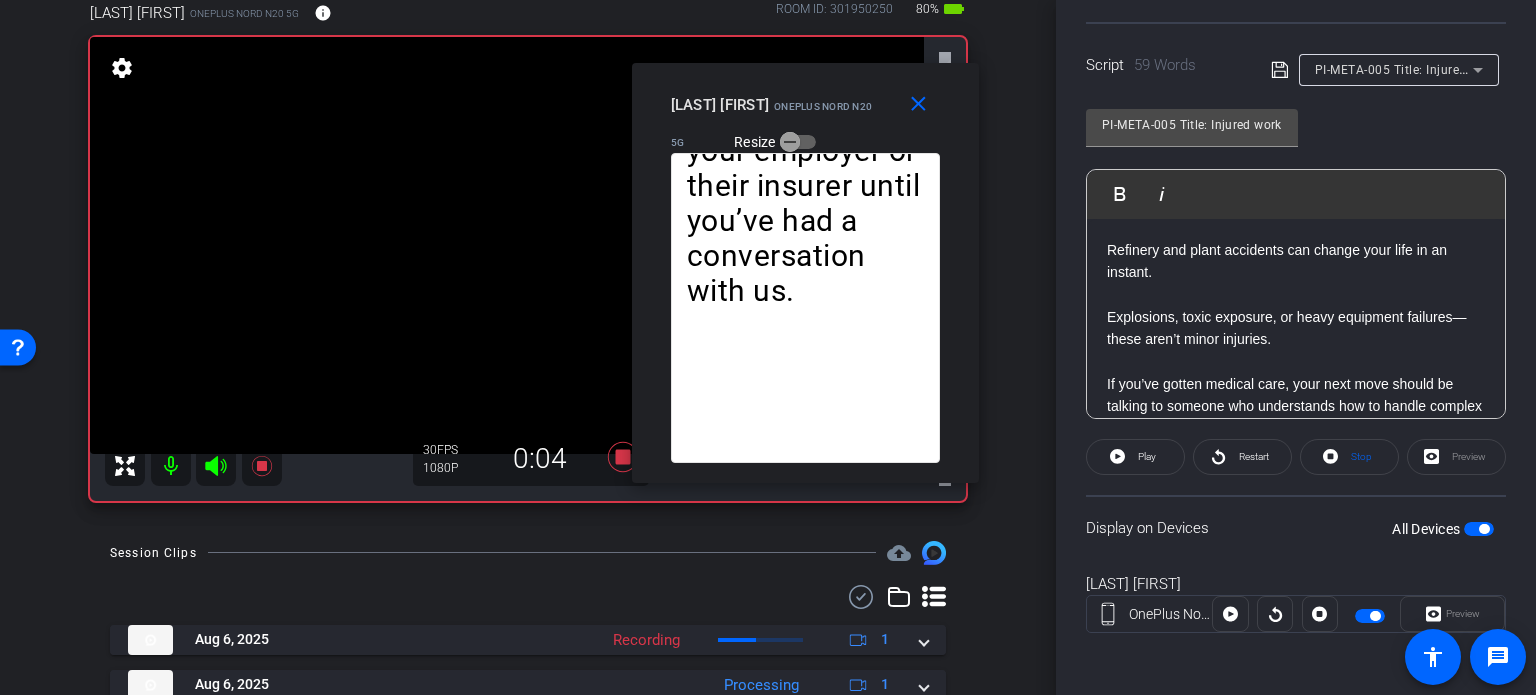 drag, startPoint x: 851, startPoint y: 185, endPoint x: 888, endPoint y: 110, distance: 83.630135 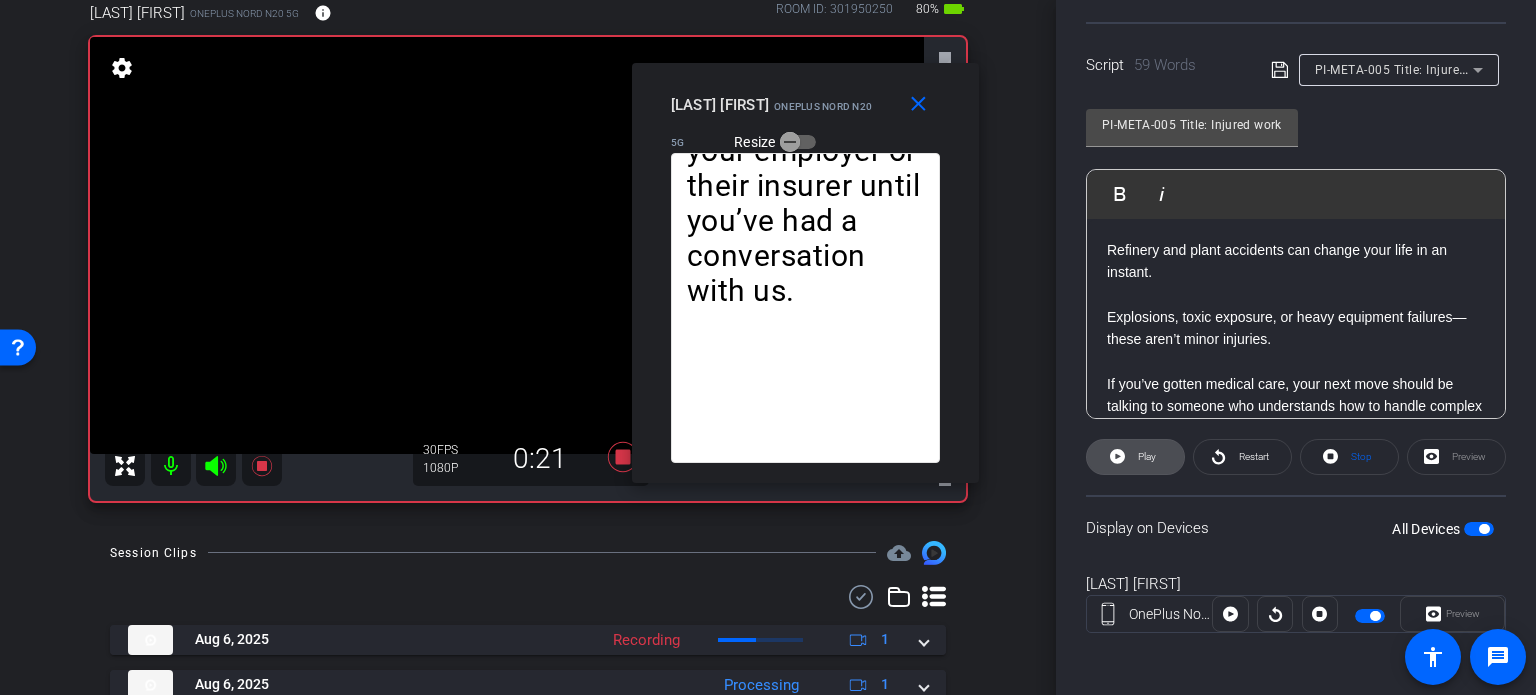 click on "Play" 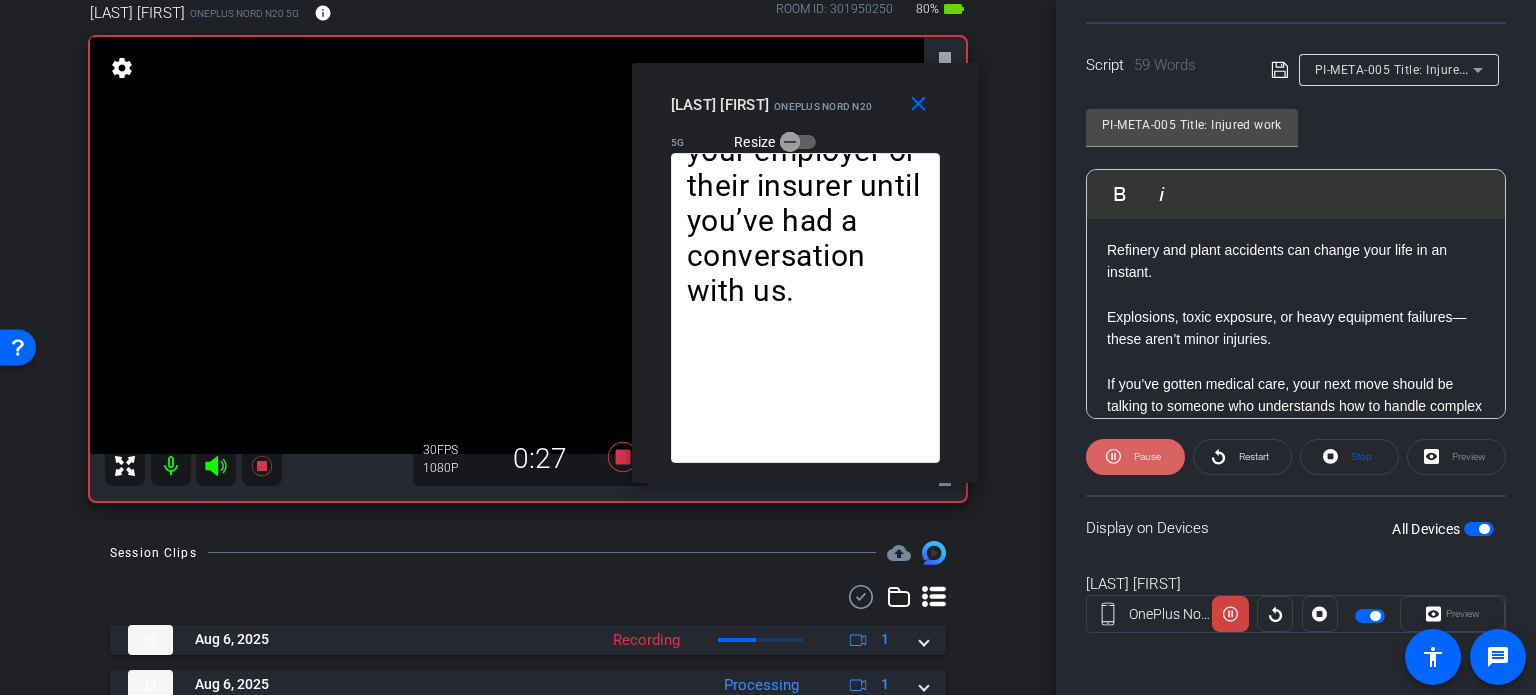 click on "Pause" 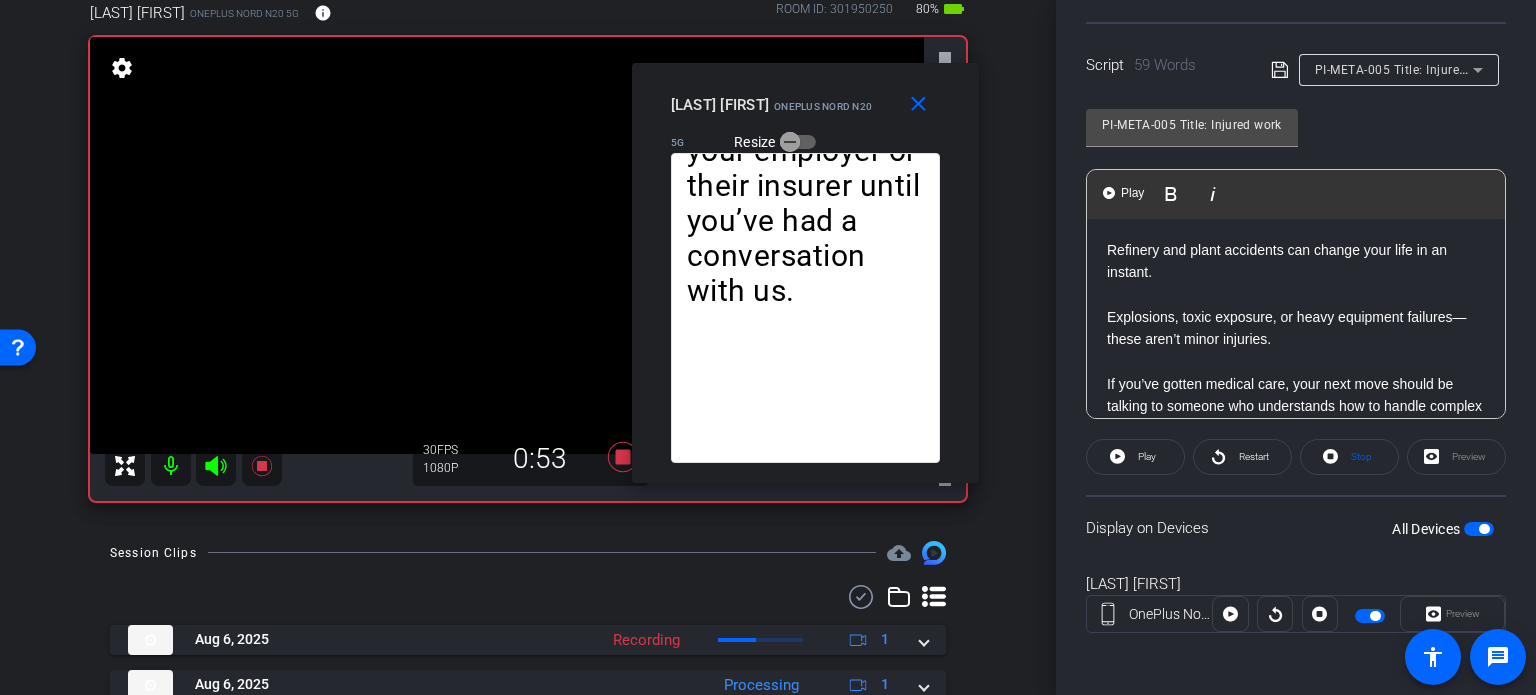 click 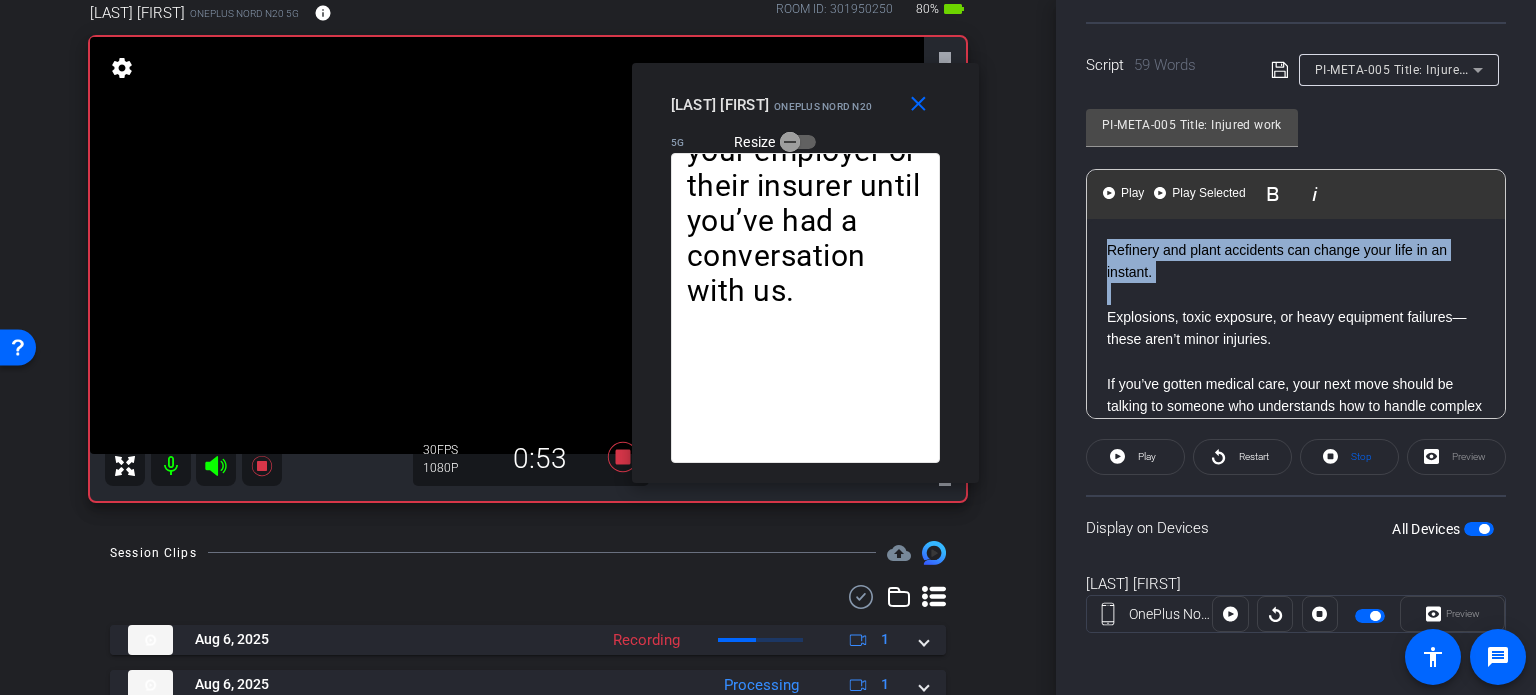 drag, startPoint x: 1110, startPoint y: 299, endPoint x: 1061, endPoint y: 235, distance: 80.60397 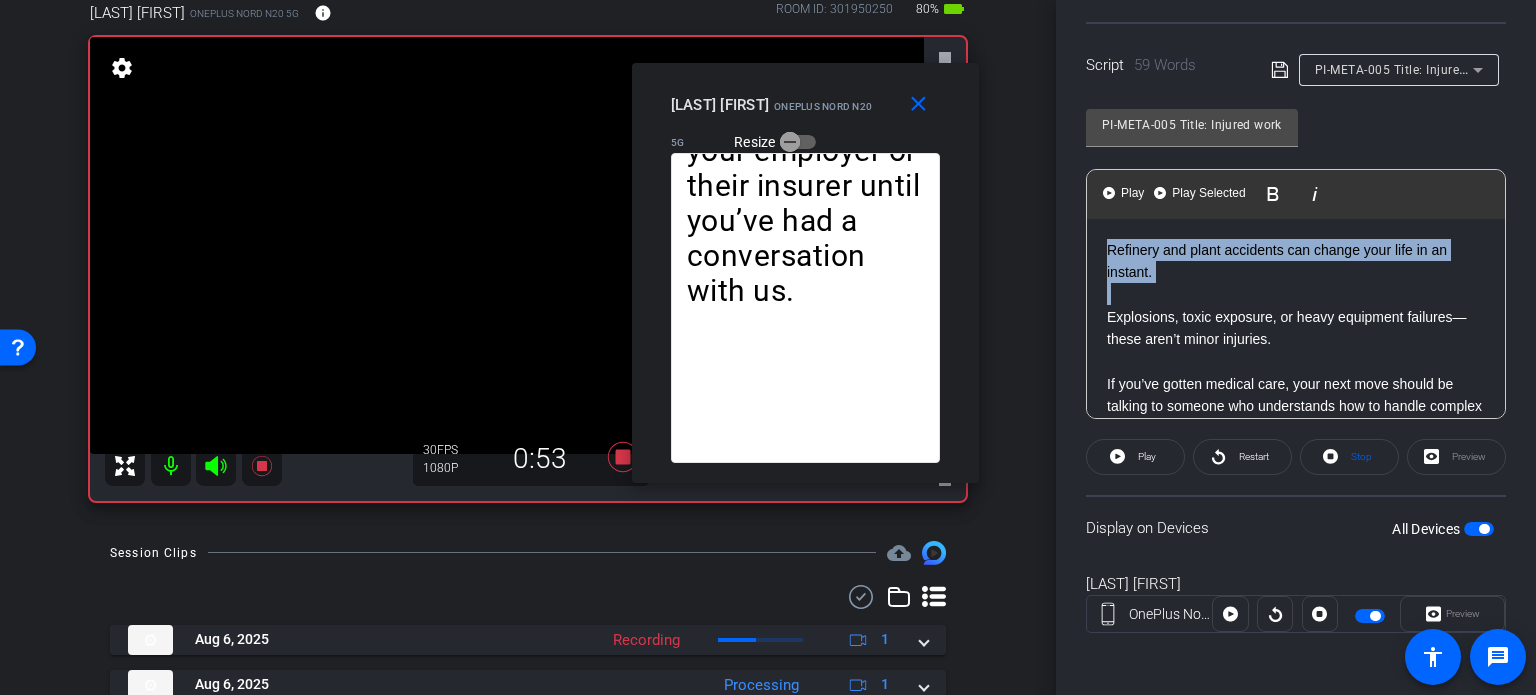 click on "Participants Teleprompter Adjustments settings  Erika Centeno
flip
Director   Everyone  0 Mark all read To: Everyone Mark all read Select Source Teleprompter Speed 5X (150 words/minute) Font Size 30px Screen Setup Teleprompter Top Background White - text in black  Script  59 Words
PI-META-005 Title: Injured working near a refinery? Don’t skip this step PI-META-005 Title: Injured working near a refinery? Don’t skip this step               Play        Play from this location               Play Selected        Play and display the selected text only Bold Italic Refinery and plant accidents can change your life in an instant.  Explosions, toxic exposure, or heavy equipment failures—these aren’t minor injuries.  Don’t sign anything from your employer or their insurer until you’ve had a conversation with us. Enter script here..." 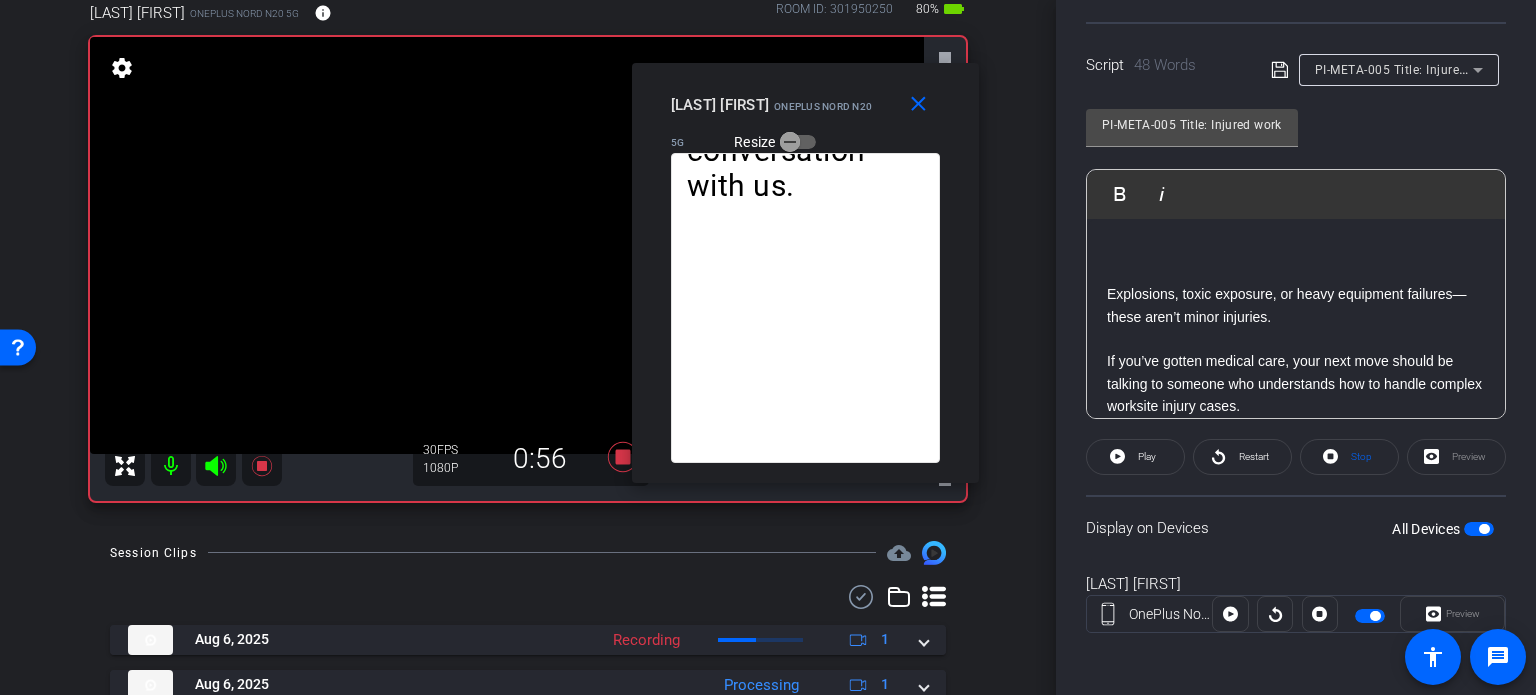 click at bounding box center (1484, 529) 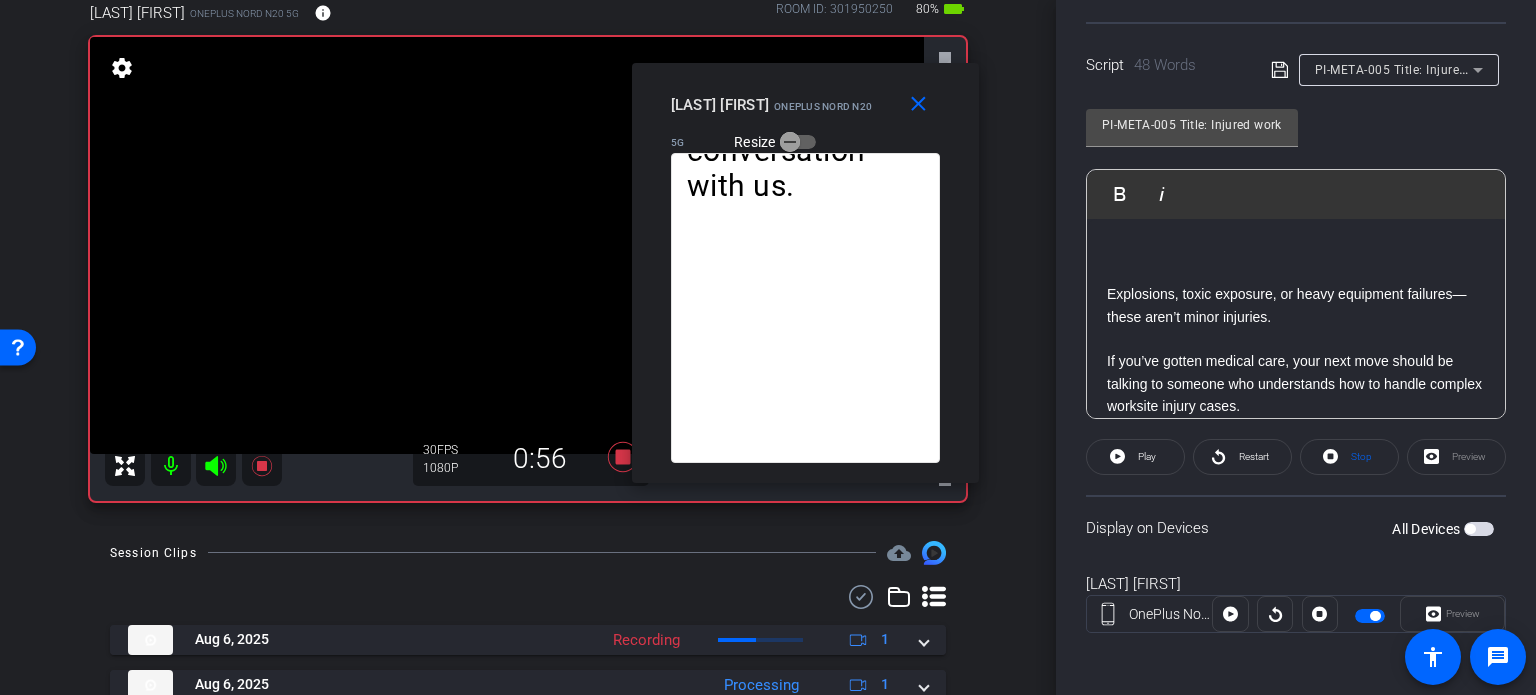 click at bounding box center [1479, 529] 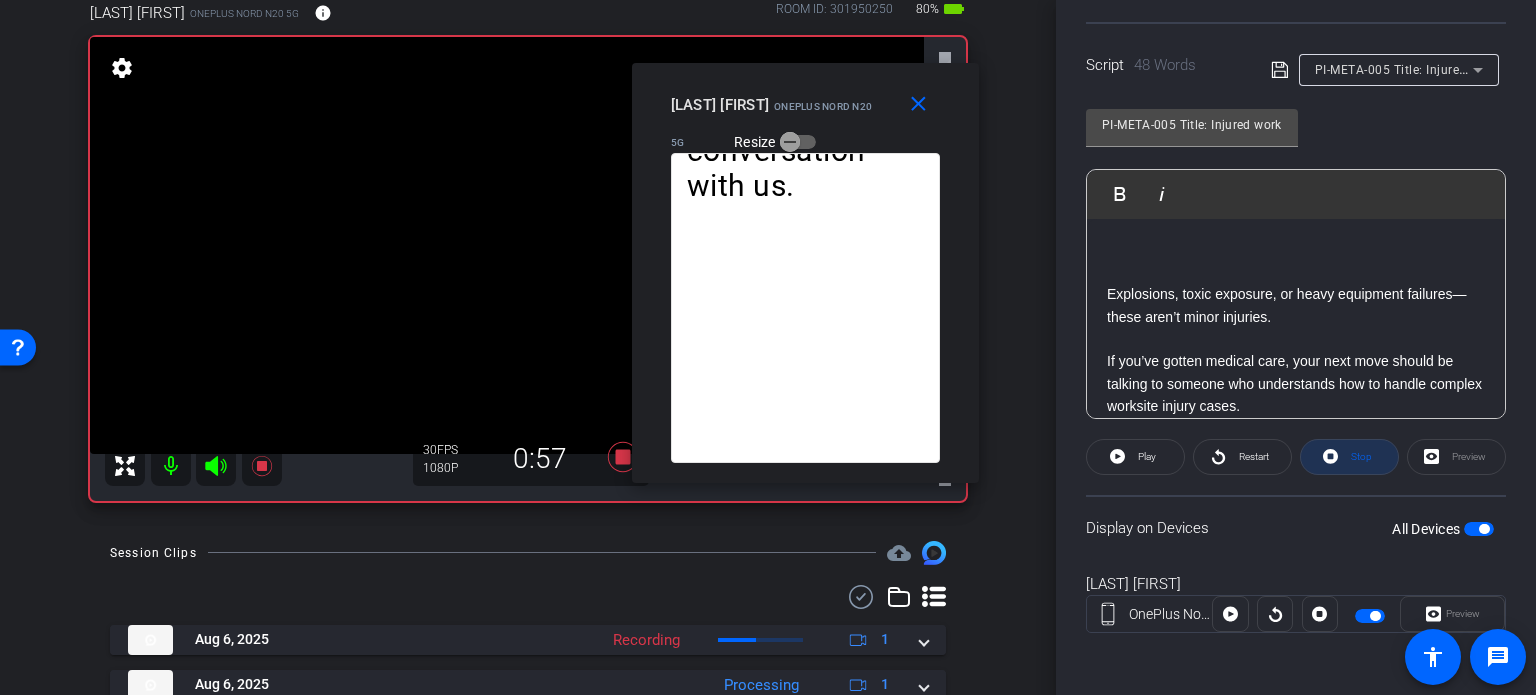 click on "Stop" 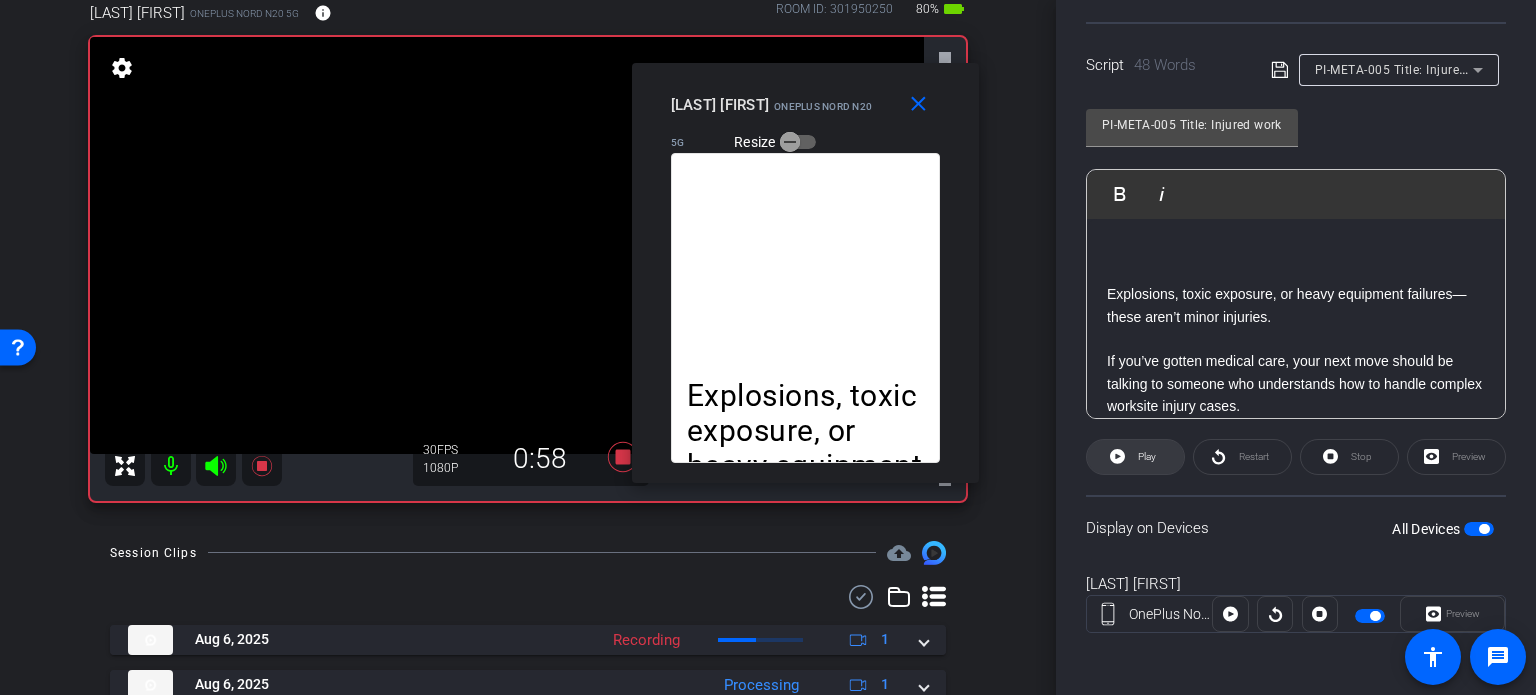 click on "Play" 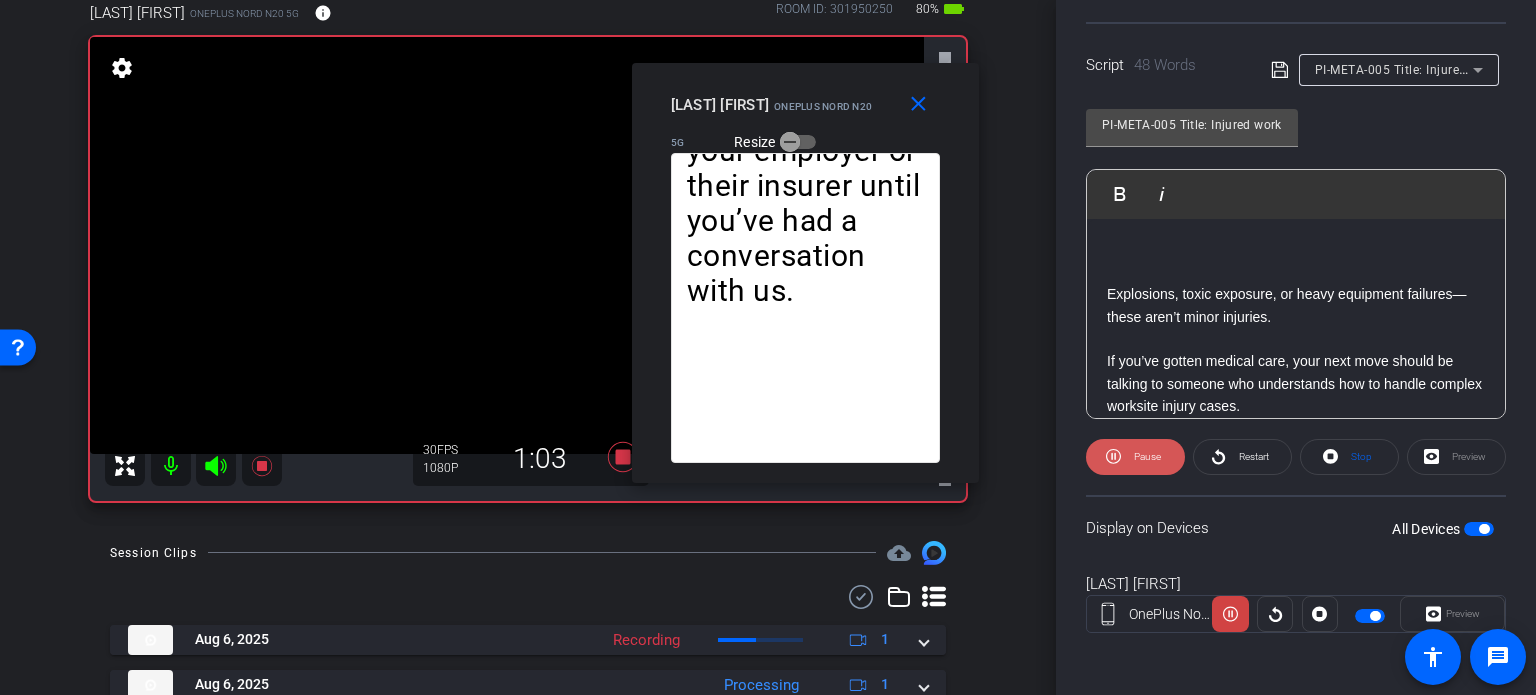 click on "Pause" 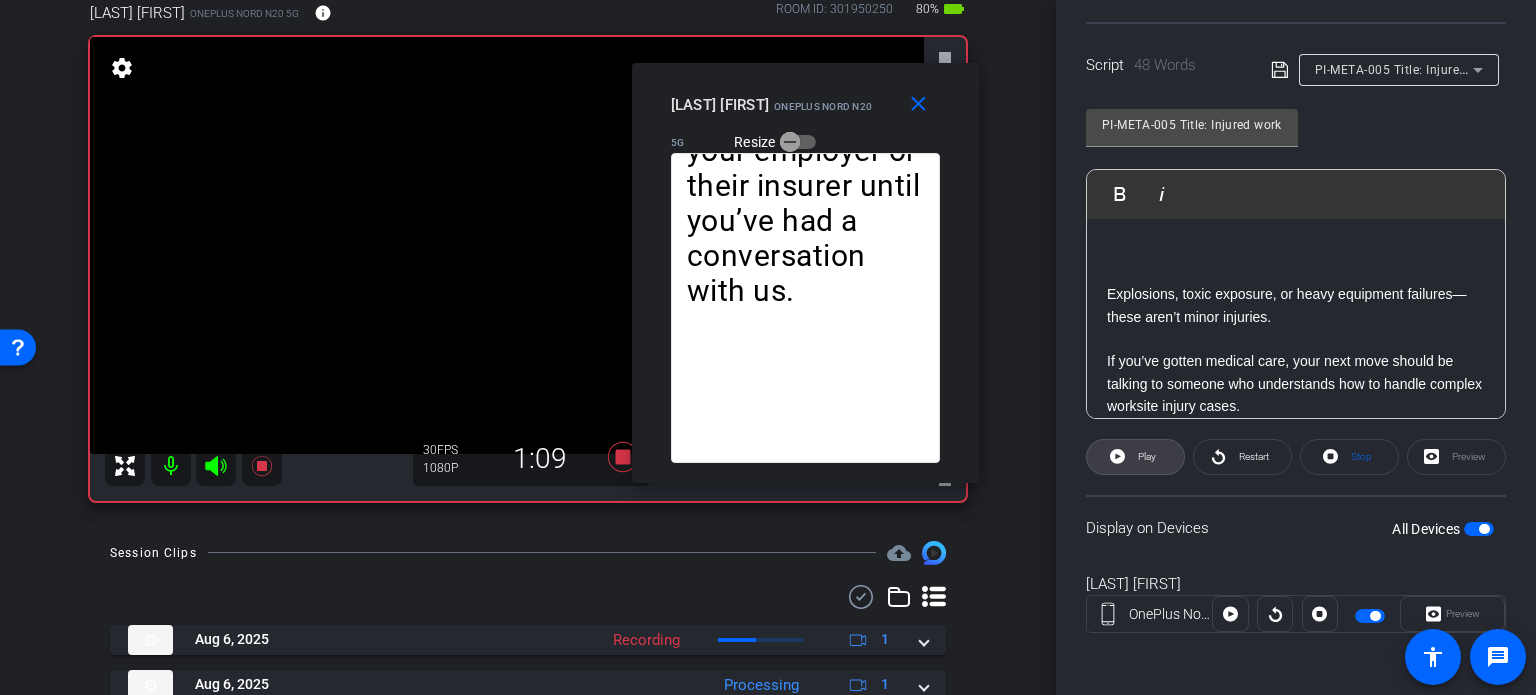 click on "Play" 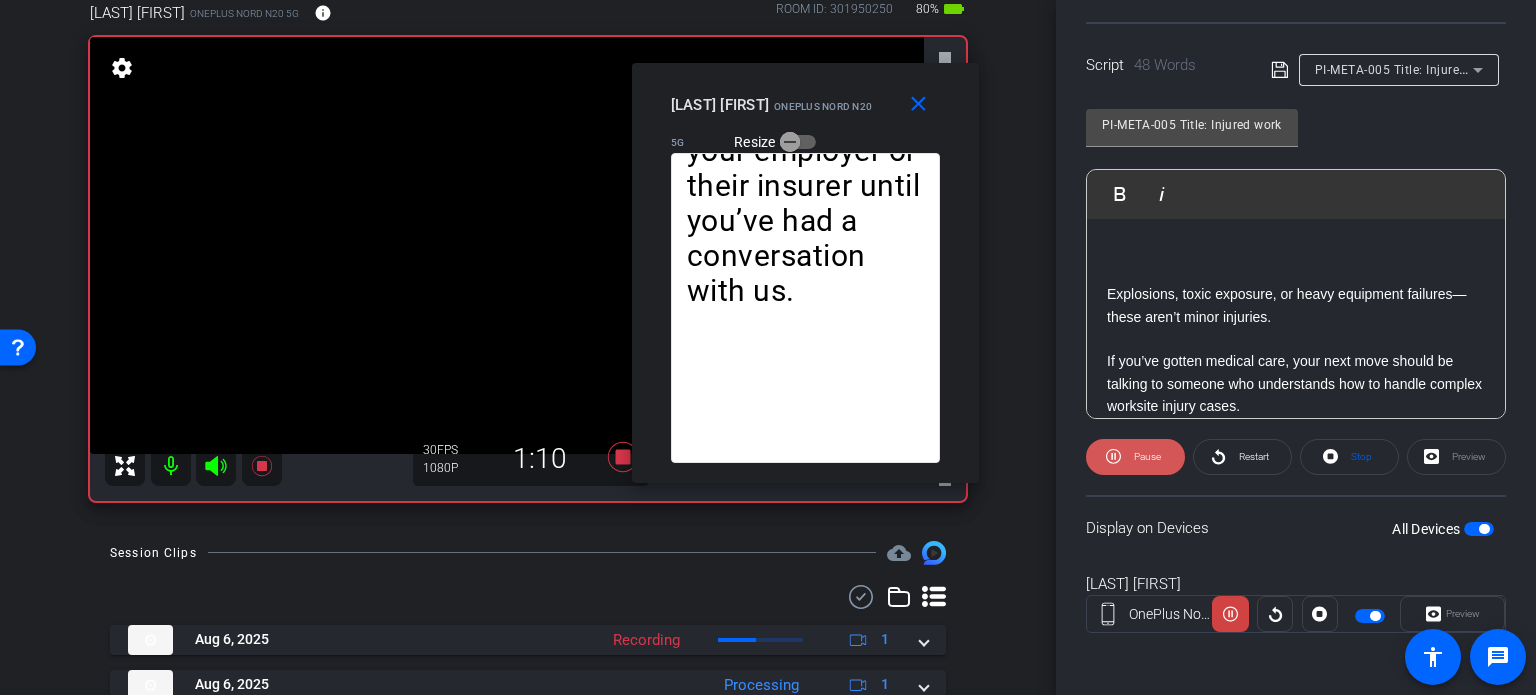 click on "Pause" 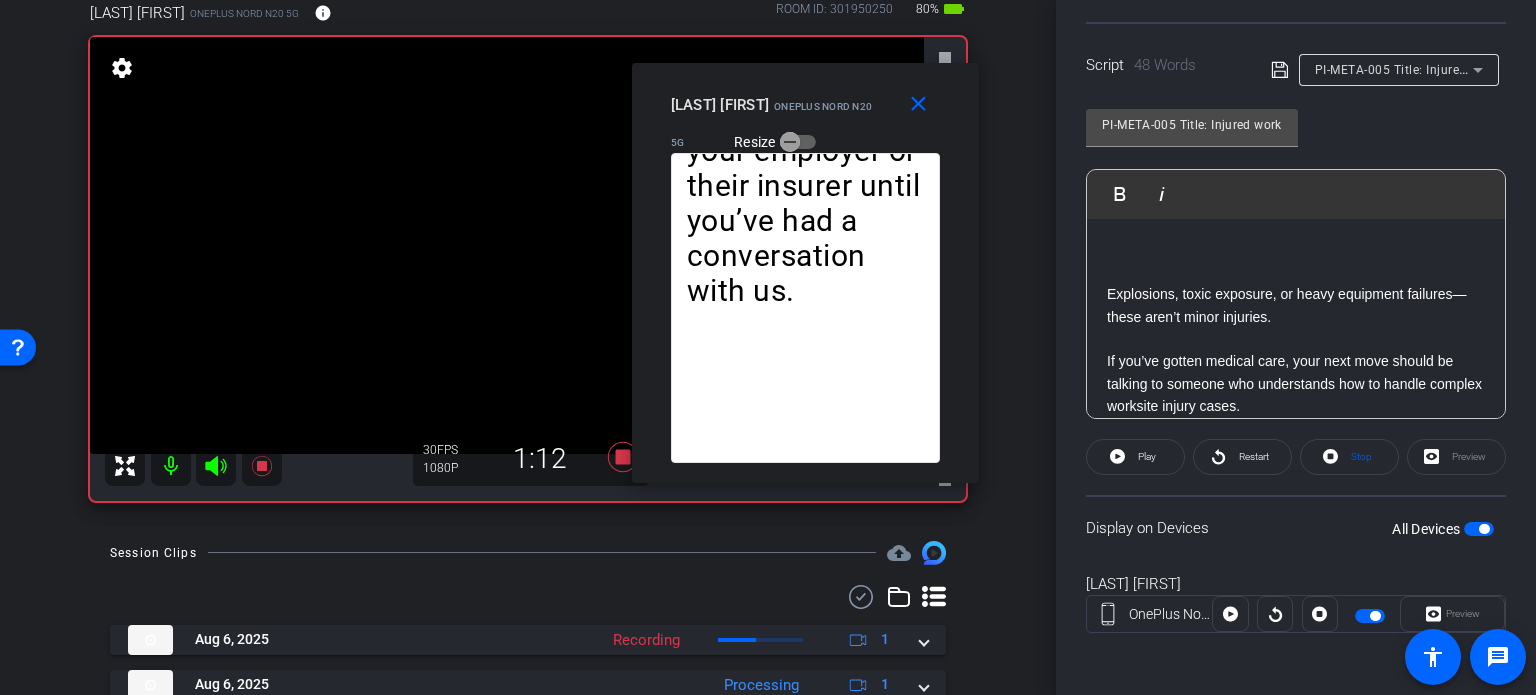 click at bounding box center [1479, 529] 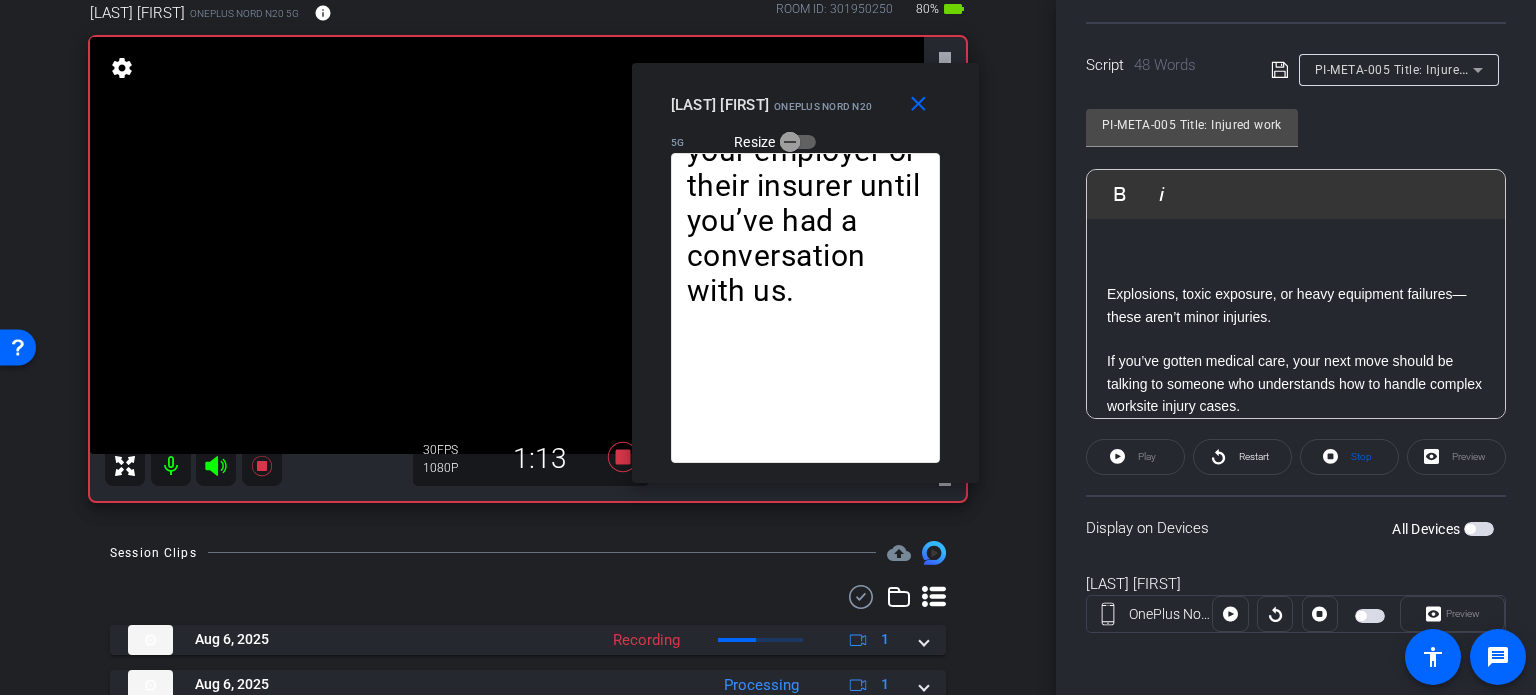 click at bounding box center [1479, 529] 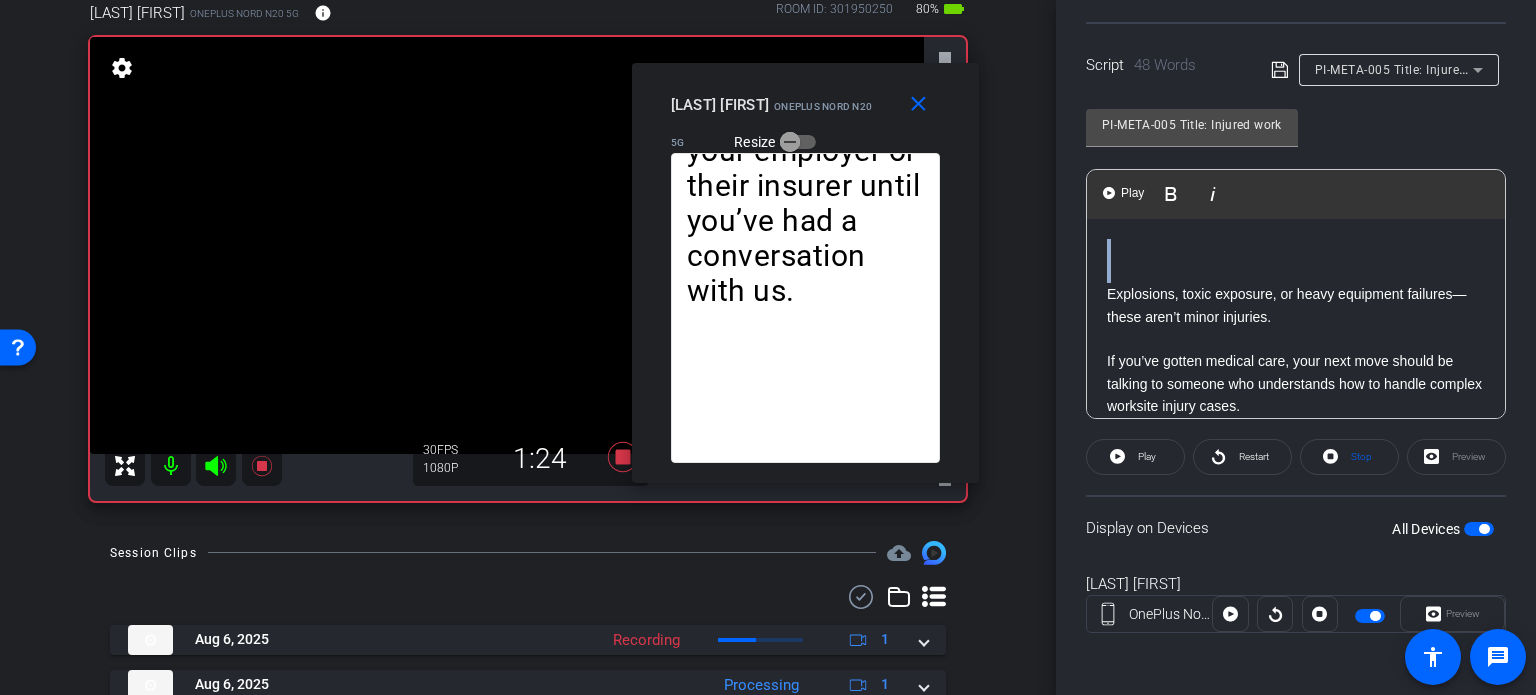 drag, startPoint x: 1121, startPoint y: 274, endPoint x: 1080, endPoint y: 227, distance: 62.369865 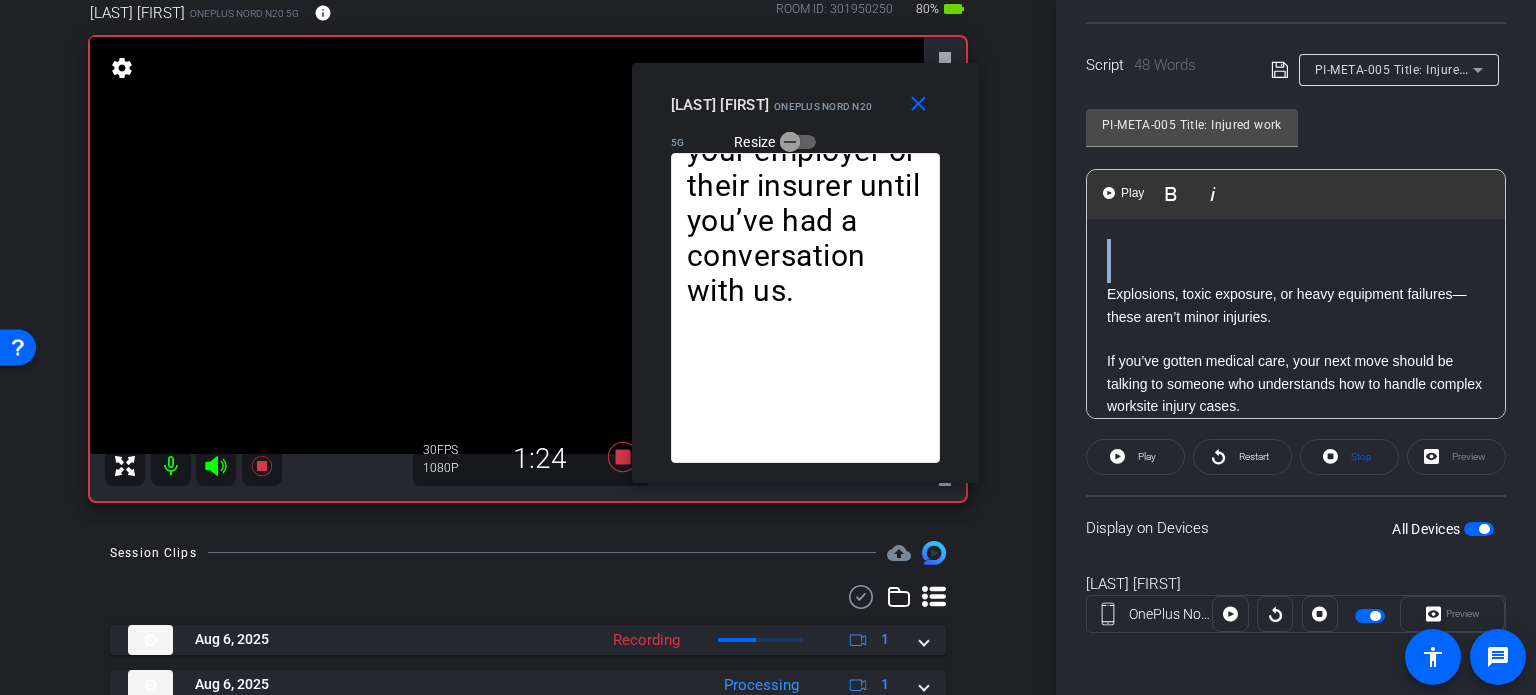 click on "Participants Teleprompter Adjustments settings  Erika Centeno
flip
Director   Everyone  0 Mark all read To: Everyone Mark all read Select Source Teleprompter Speed 5X (150 words/minute) Font Size 30px Screen Setup Teleprompter Top Background White - text in black  Script  48 Words
PI-META-005 Title: Injured working near a refinery? Don’t skip this step PI-META-005 Title: Injured working near a refinery? Don’t skip this step               Play        Play from this location               Play Selected        Play and display the selected text only Bold Italic Explosions, toxic exposure, or heavy equipment failures—these aren’t minor injuries.  If you’ve gotten medical care, your next move should be talking to someone who understands how to handle complex worksite injury cases.  Enter script here..." 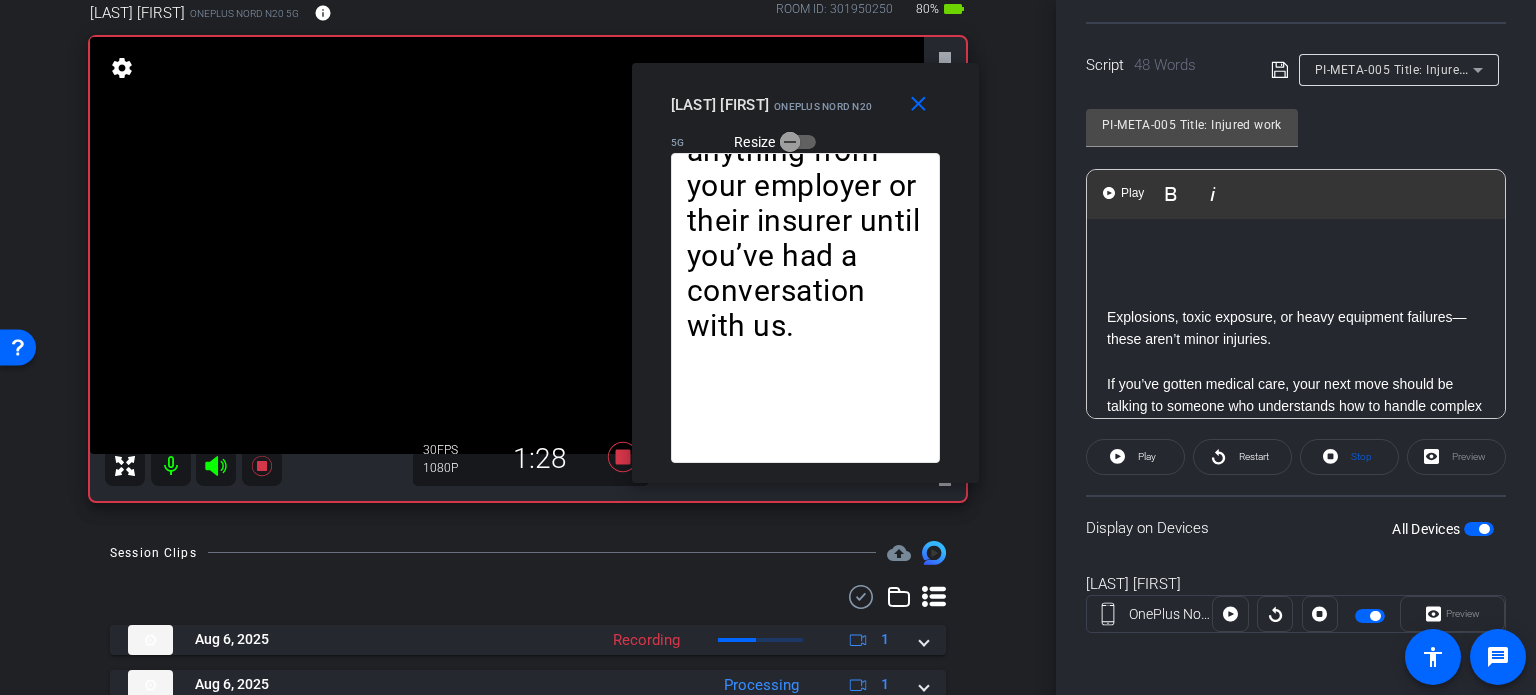 click at bounding box center (1479, 529) 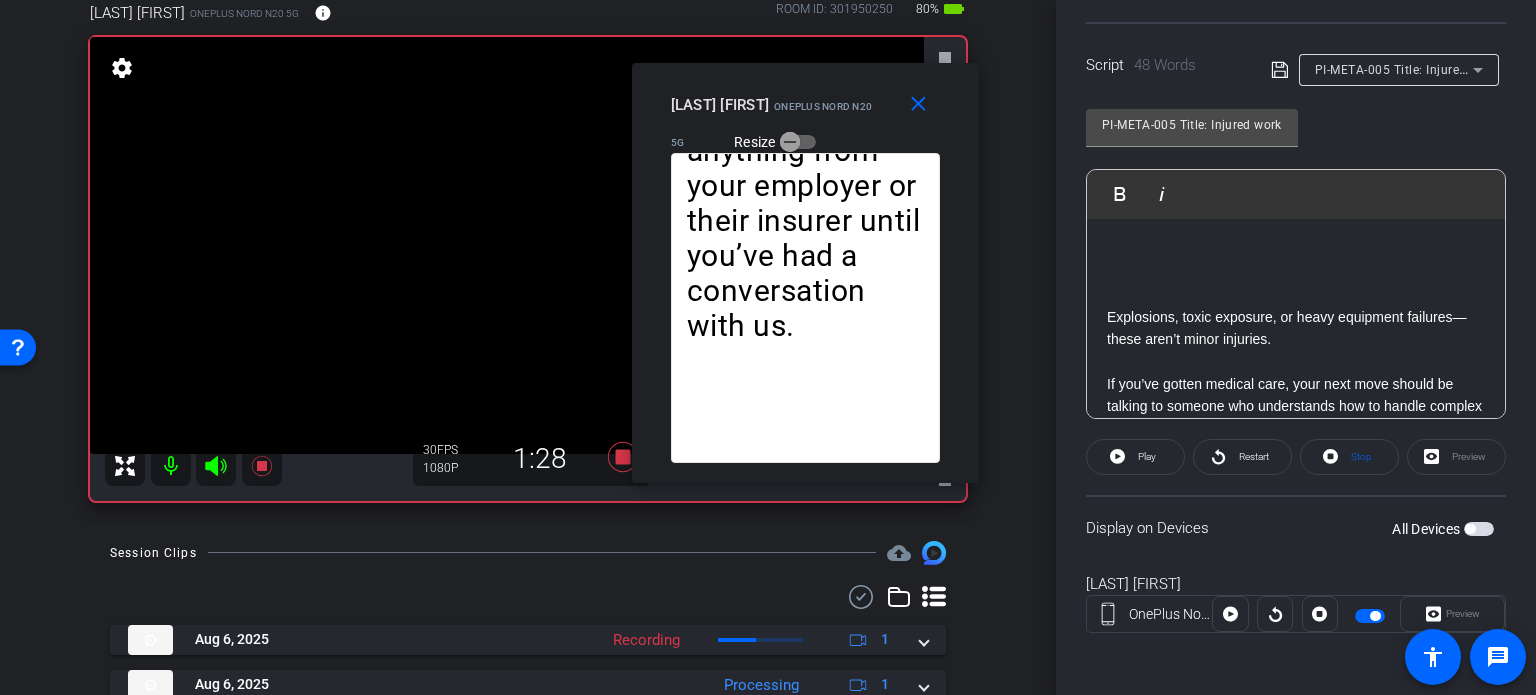 click at bounding box center [1479, 529] 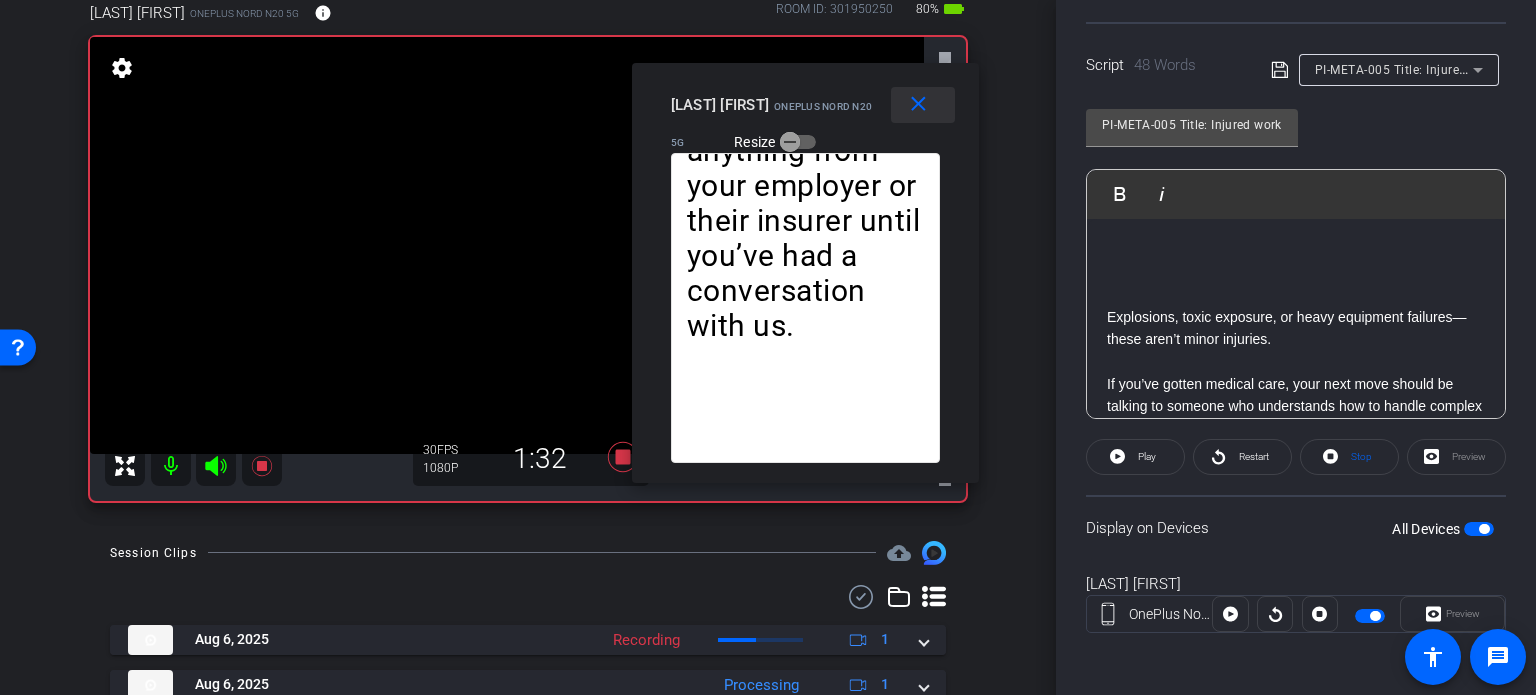 click on "close" at bounding box center (918, 104) 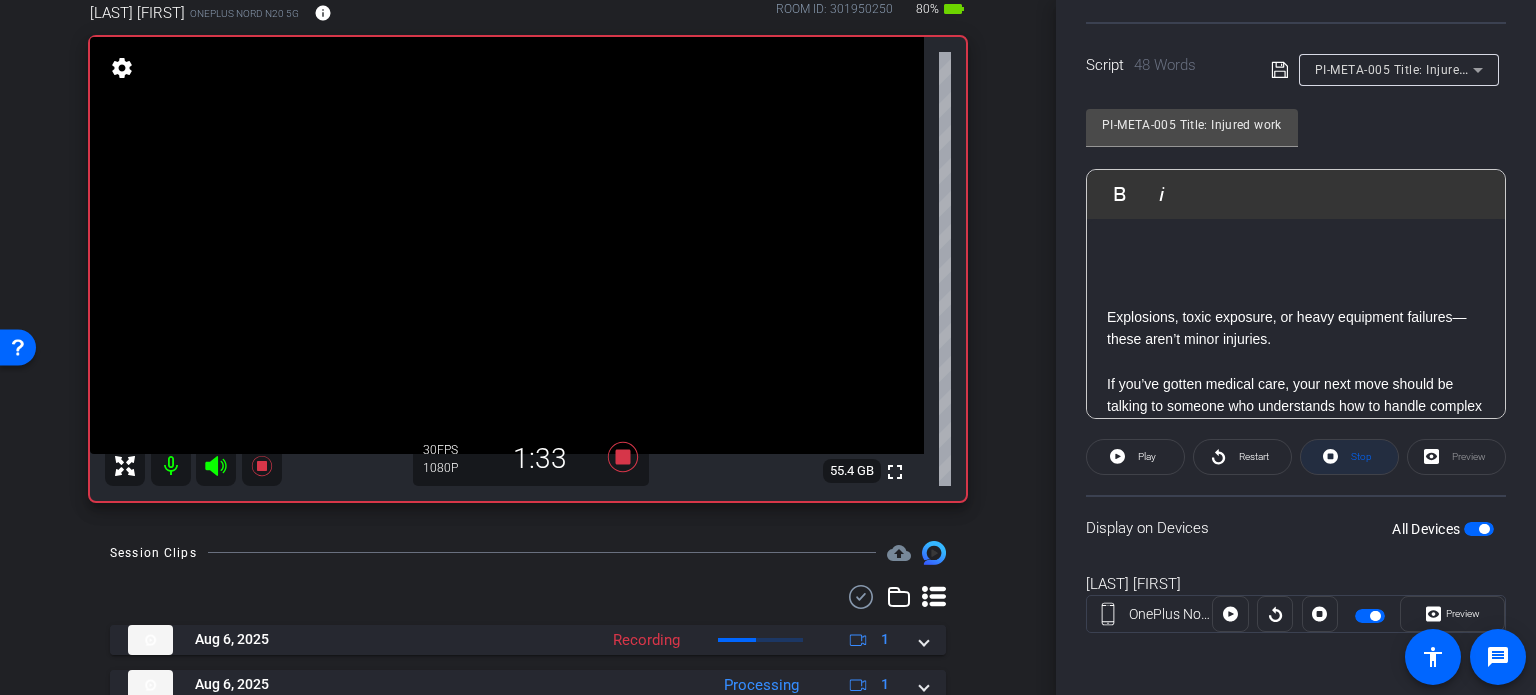 click 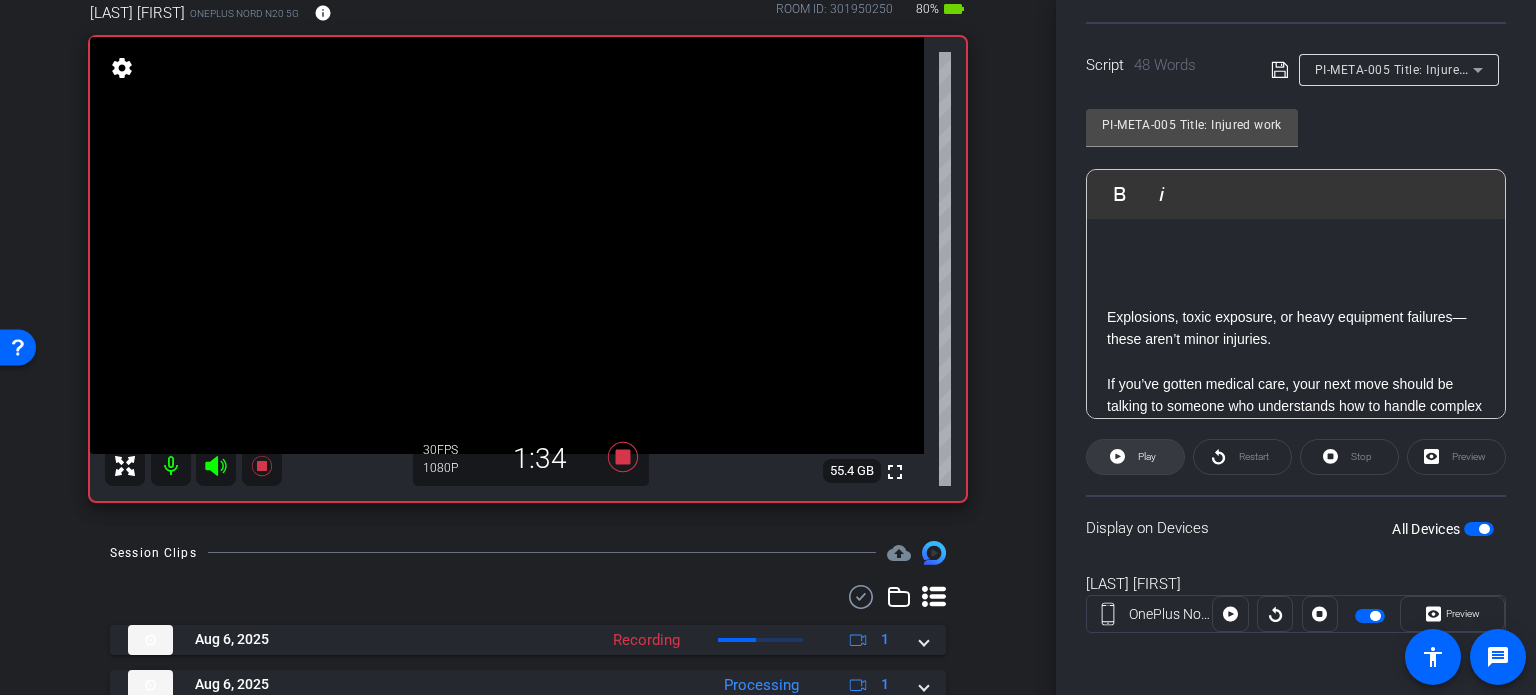 click on "Play" 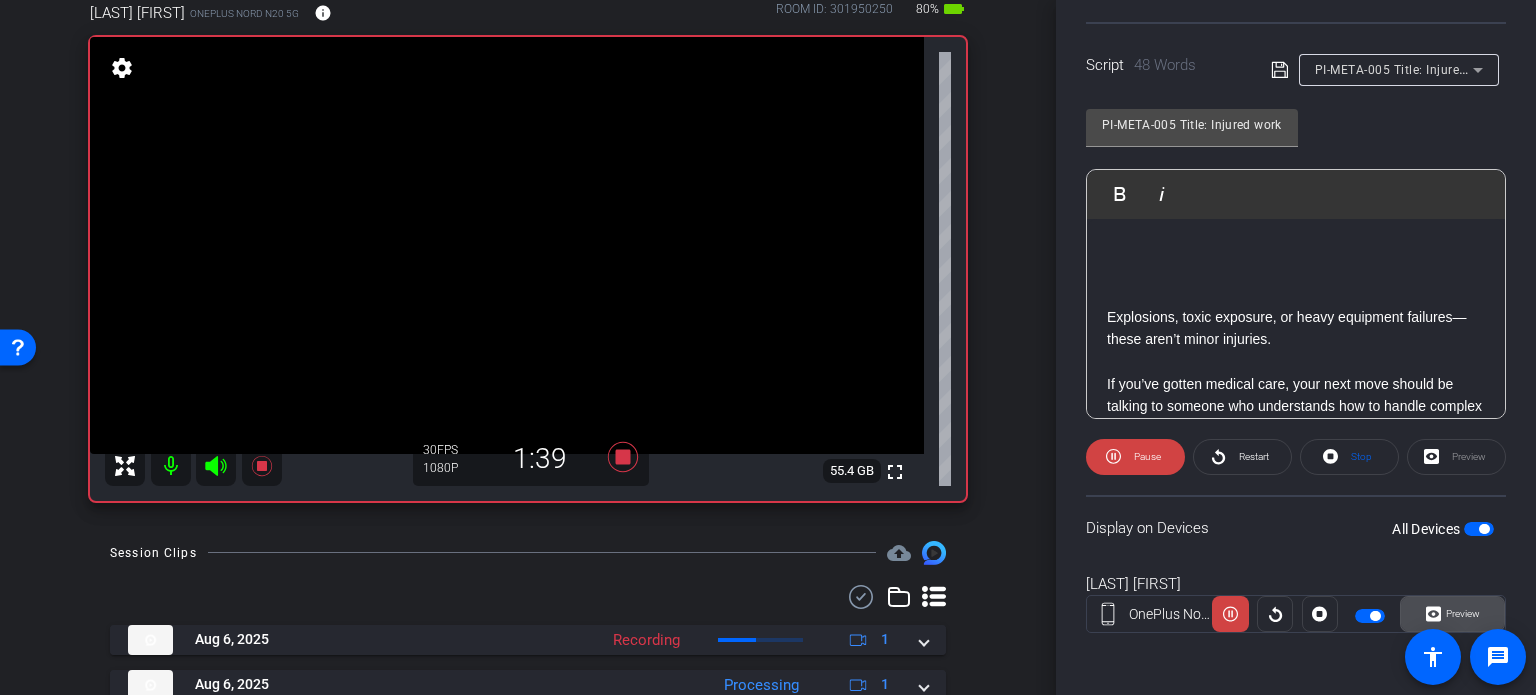 click on "Preview" 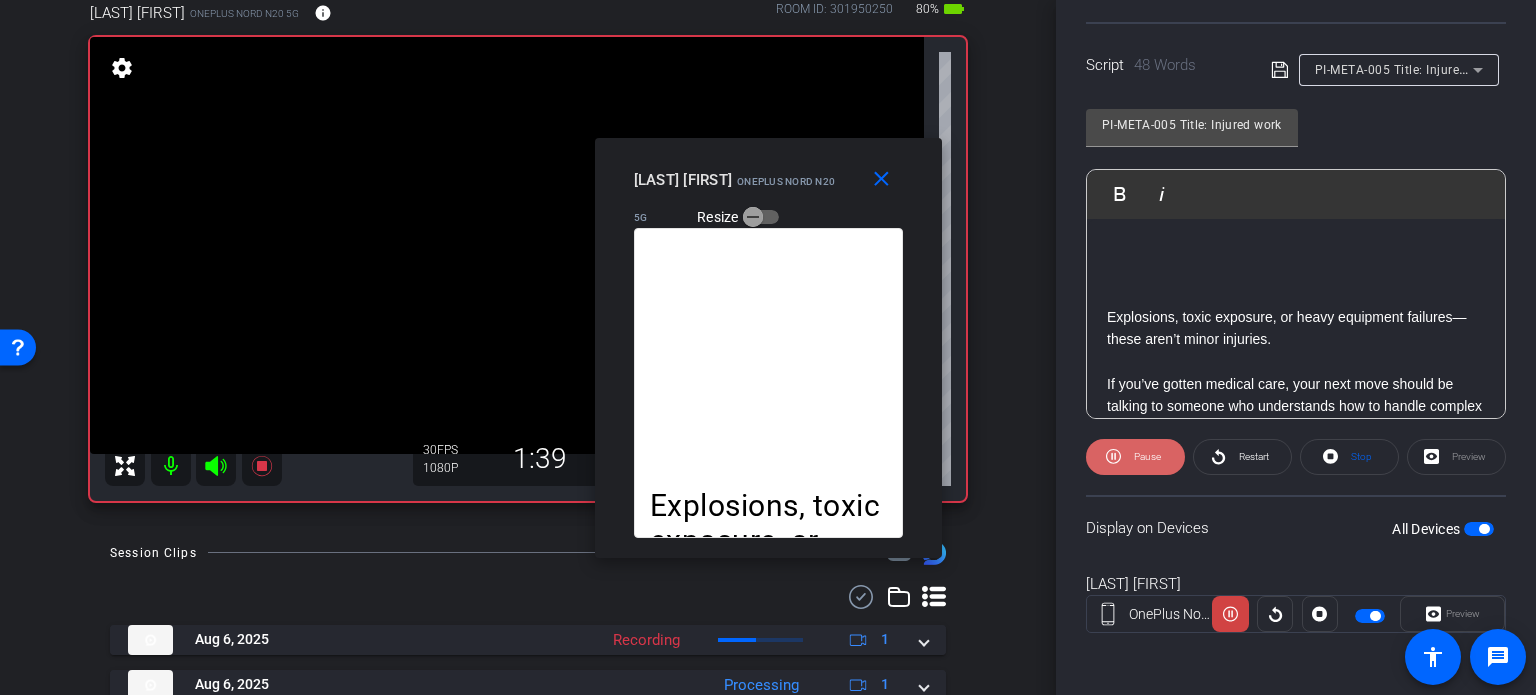 click 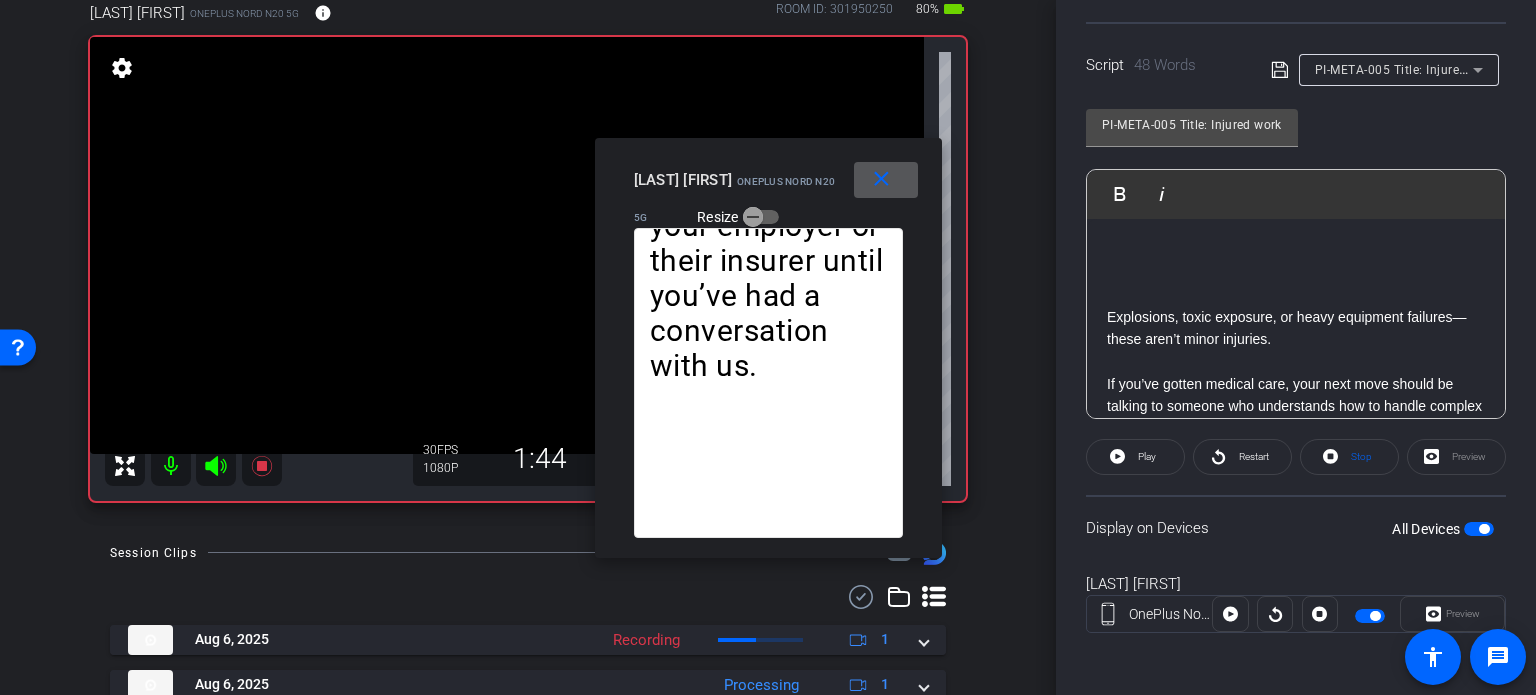 click on "close" at bounding box center [881, 179] 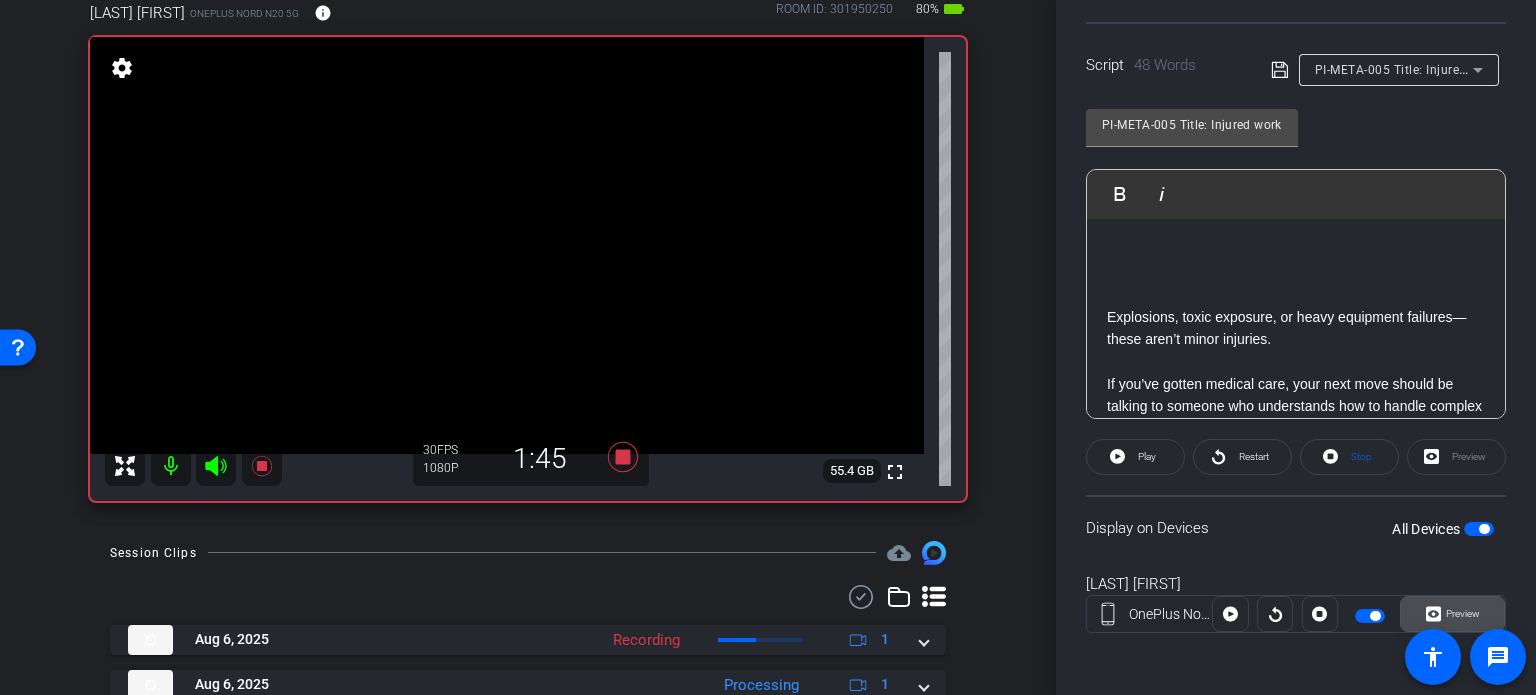 click on "Preview" 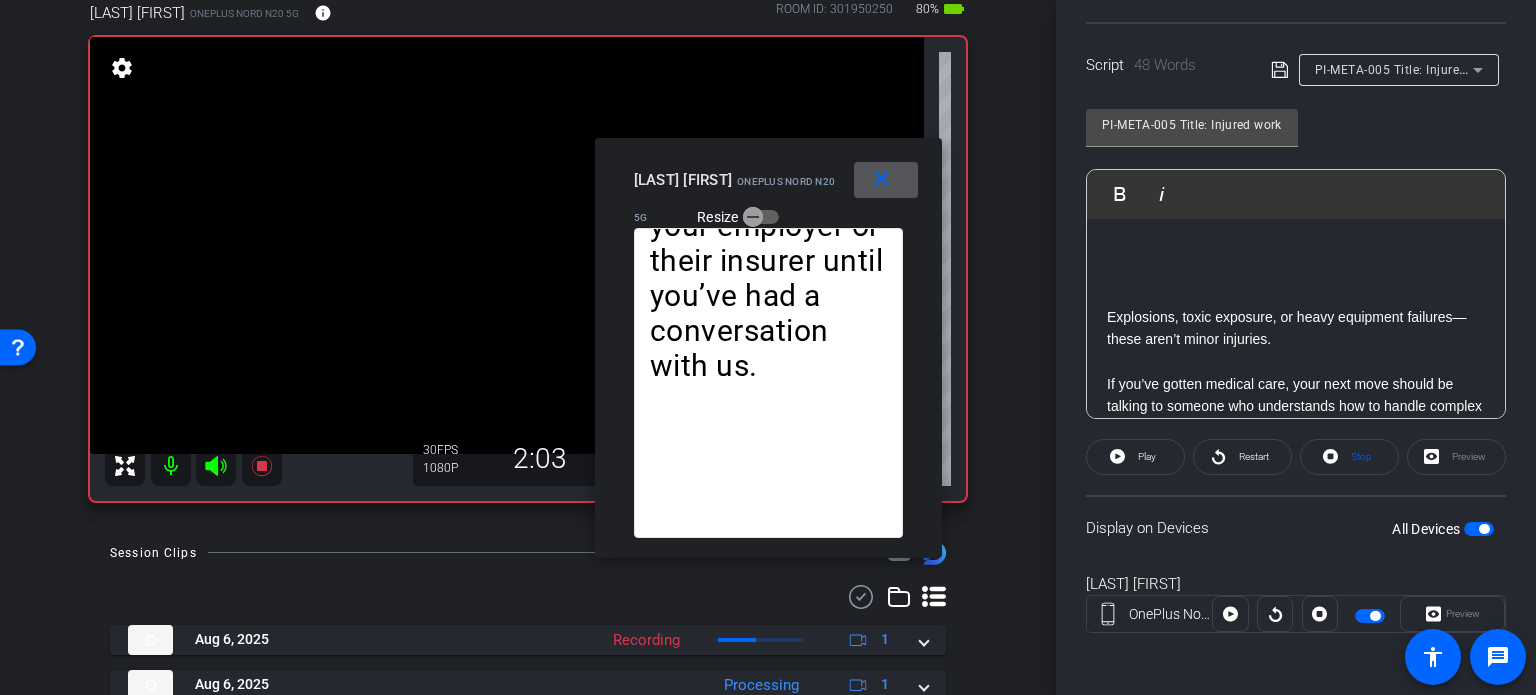 click on "close" at bounding box center [881, 179] 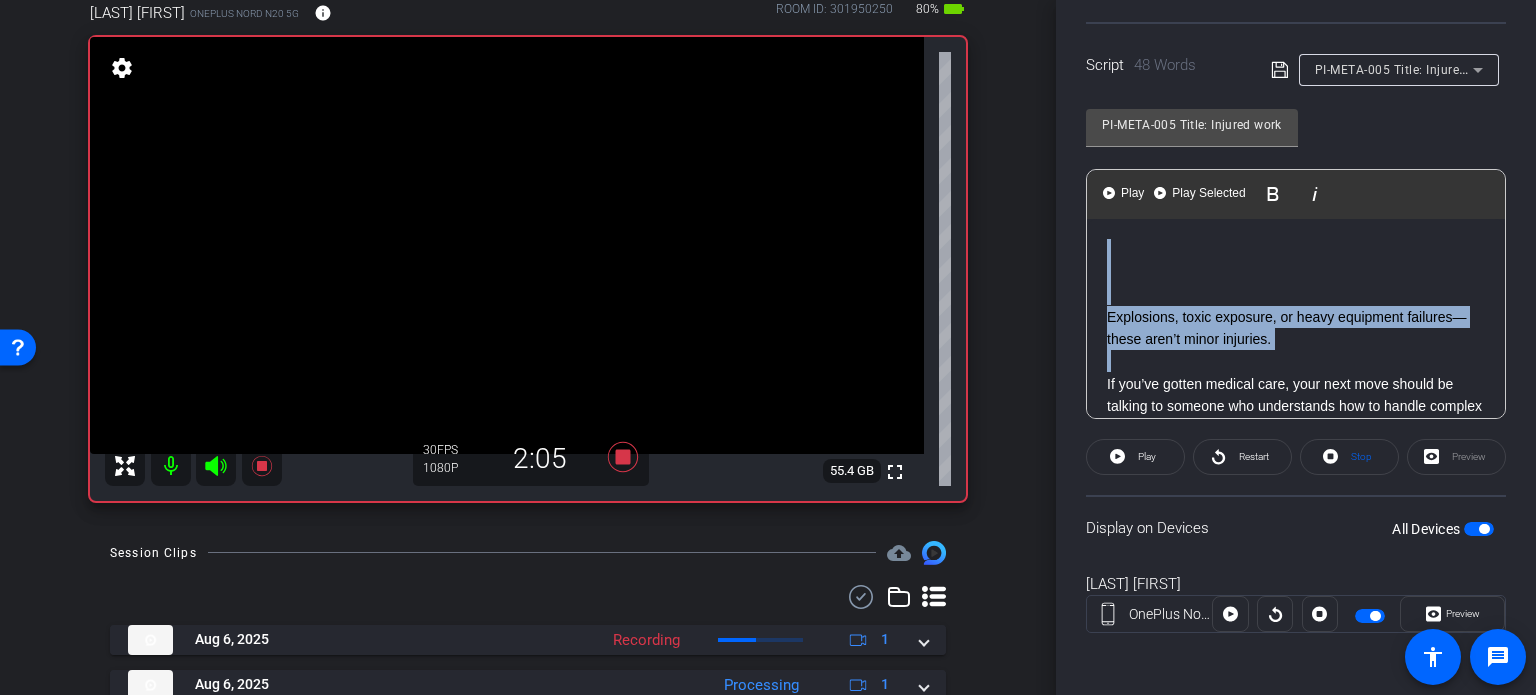 drag, startPoint x: 1104, startPoint y: 376, endPoint x: 1052, endPoint y: 245, distance: 140.94325 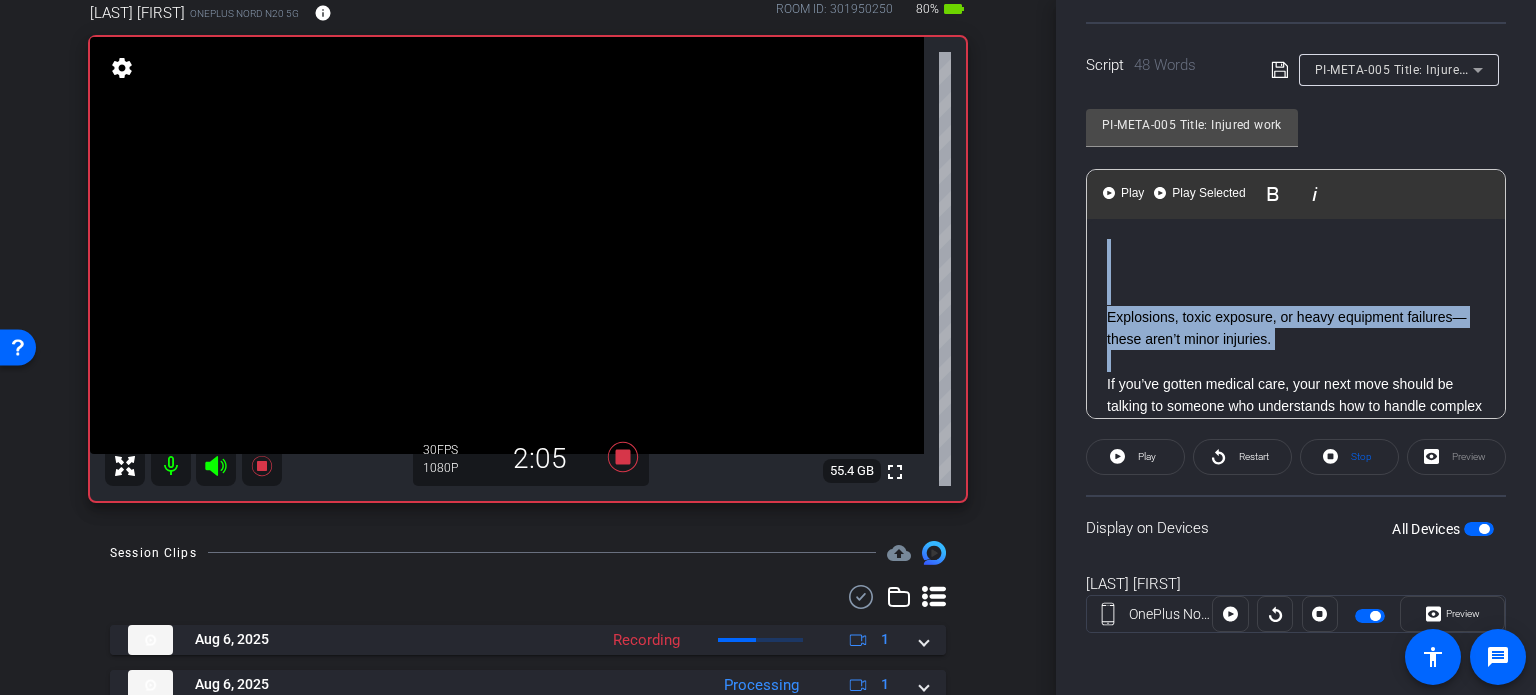 click on "arrow_back  White,Todd_Shoot01_08062025   Back to project   Send invite  account_box grid_on settings info
TODD WHITE OnePlus Nord N20 5G info ROOM ID: 301950250 80% battery_std fullscreen settings  55.4 GB
30 FPS  1080P   2:05
Session Clips   cloud_upload
Aug 6, 2025  Recording
1 PI-META-005 -Take1-White- Todd-White-Todd-Shoot01-08062025-2025-08-06-11-42-41-755-0  Recording 30fps 1080P 0bytes 0 secs favorite_border more_horiz   Aug 6, 2025   Processing
1   Aug 6, 2025   Ready
1   Aug 6, 2025   Ready" 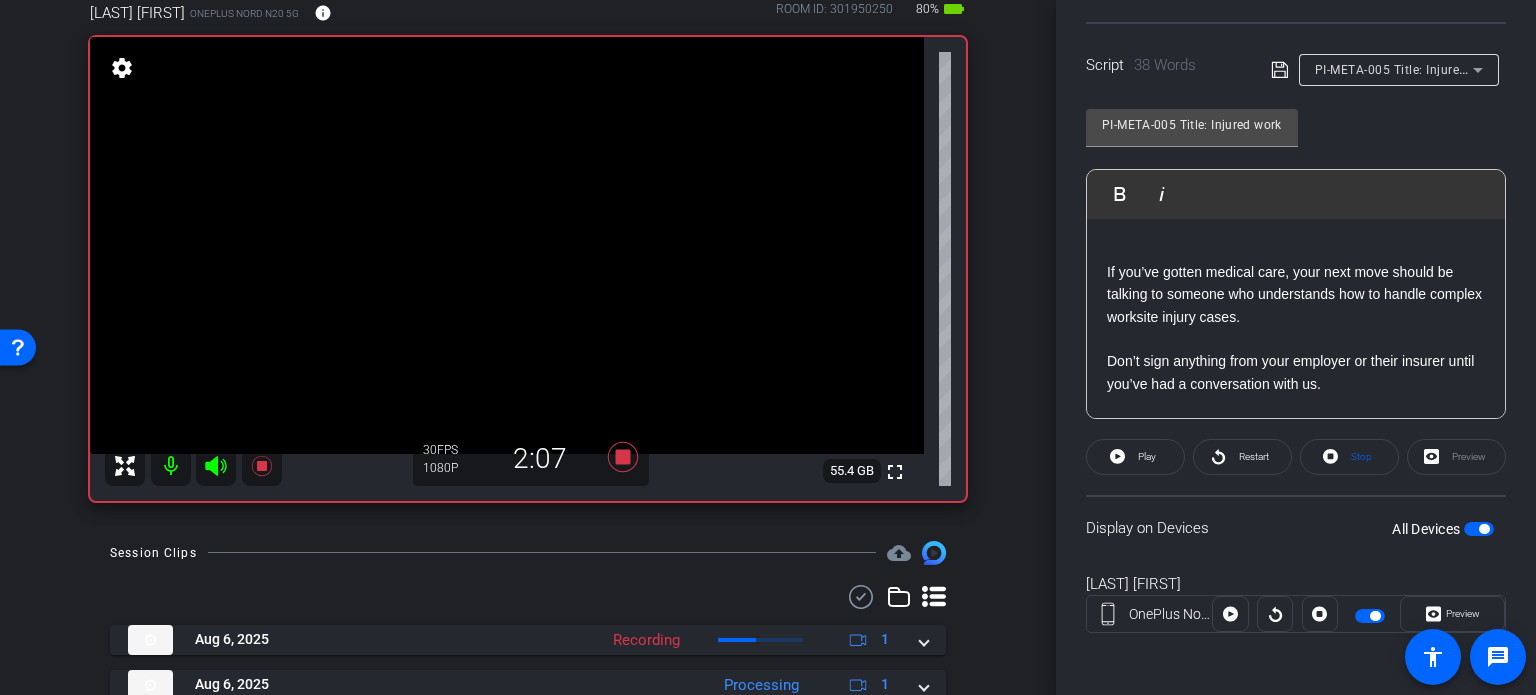 click at bounding box center (1484, 529) 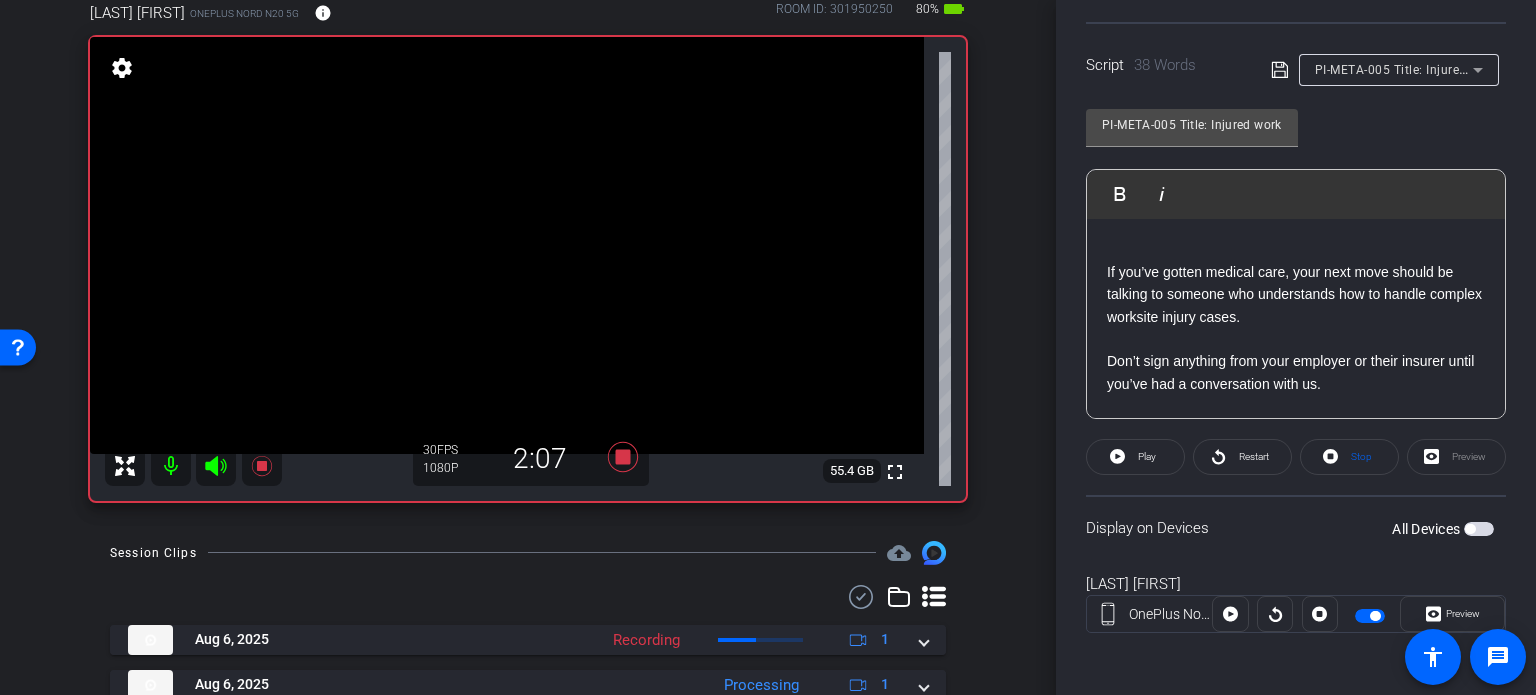 click at bounding box center (1479, 529) 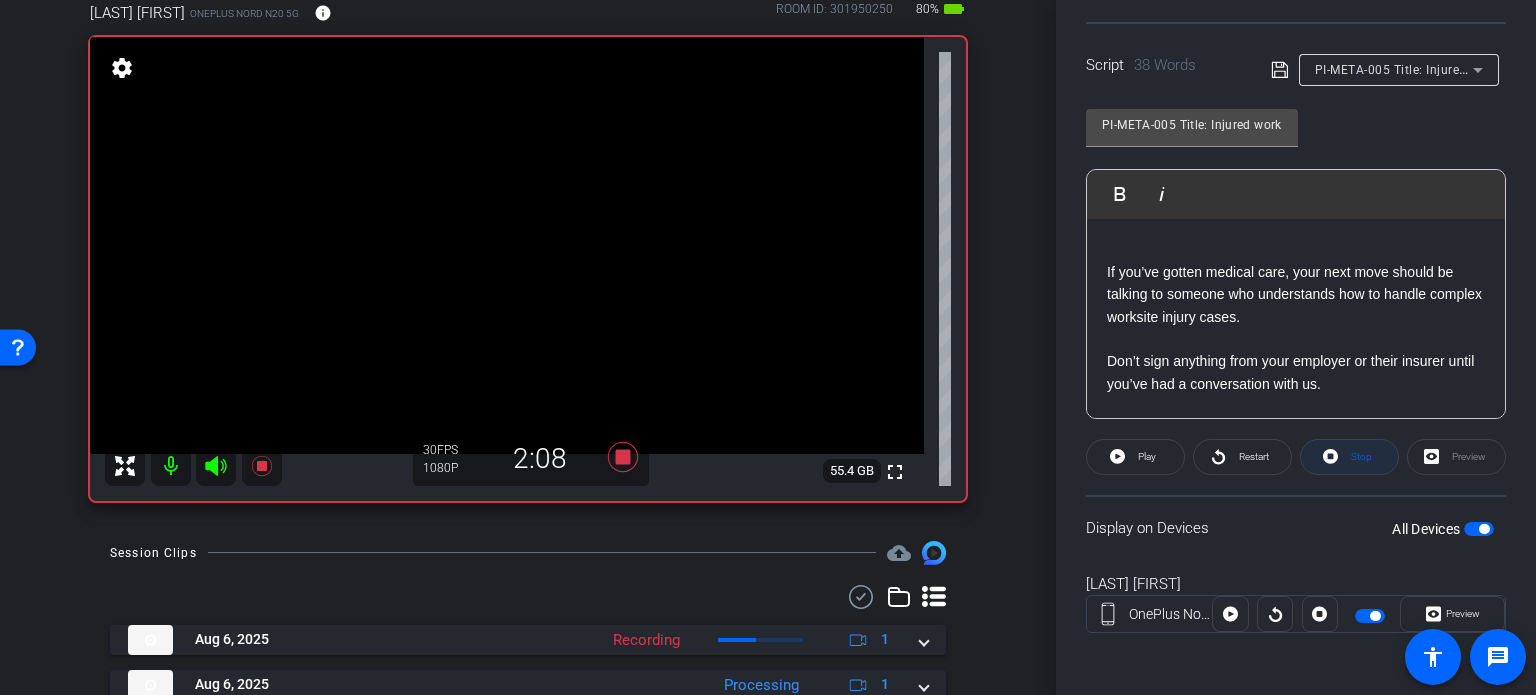 click on "Stop" 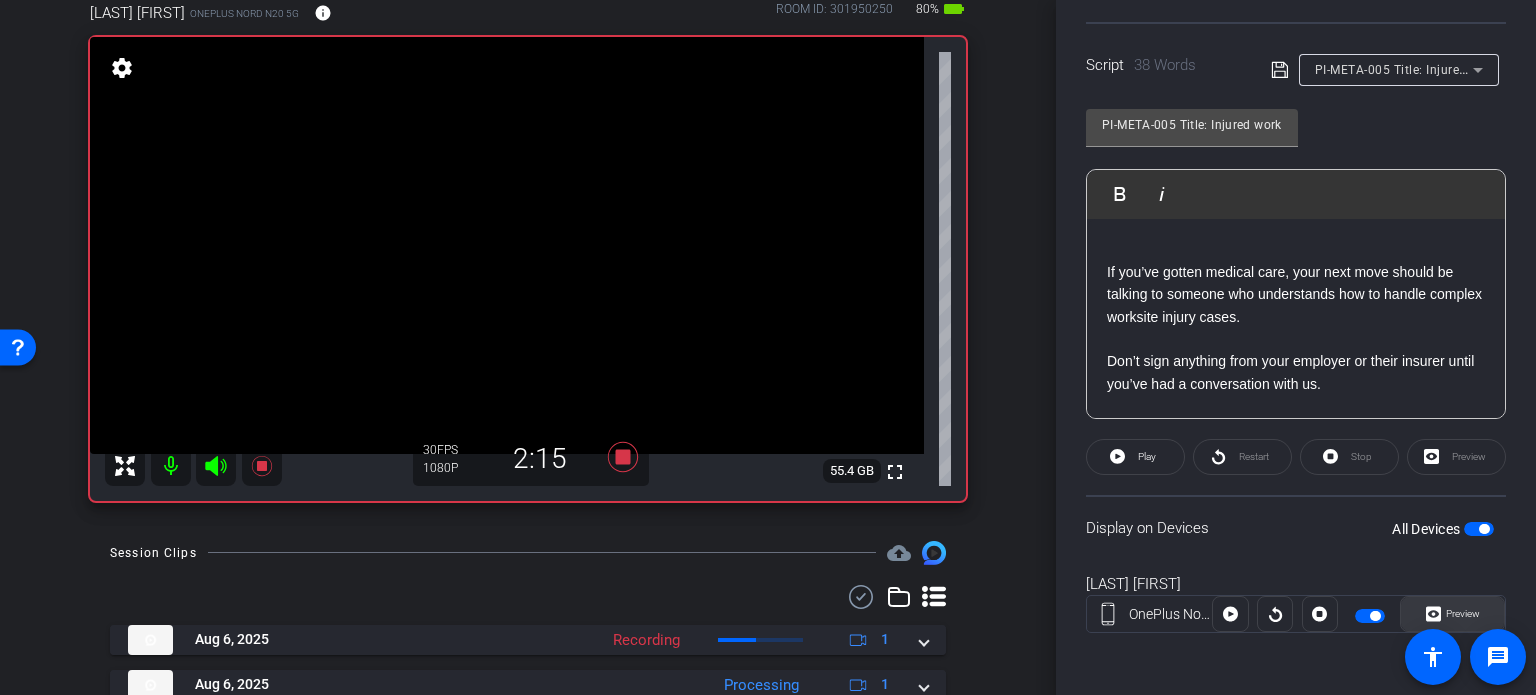 click on "Preview" 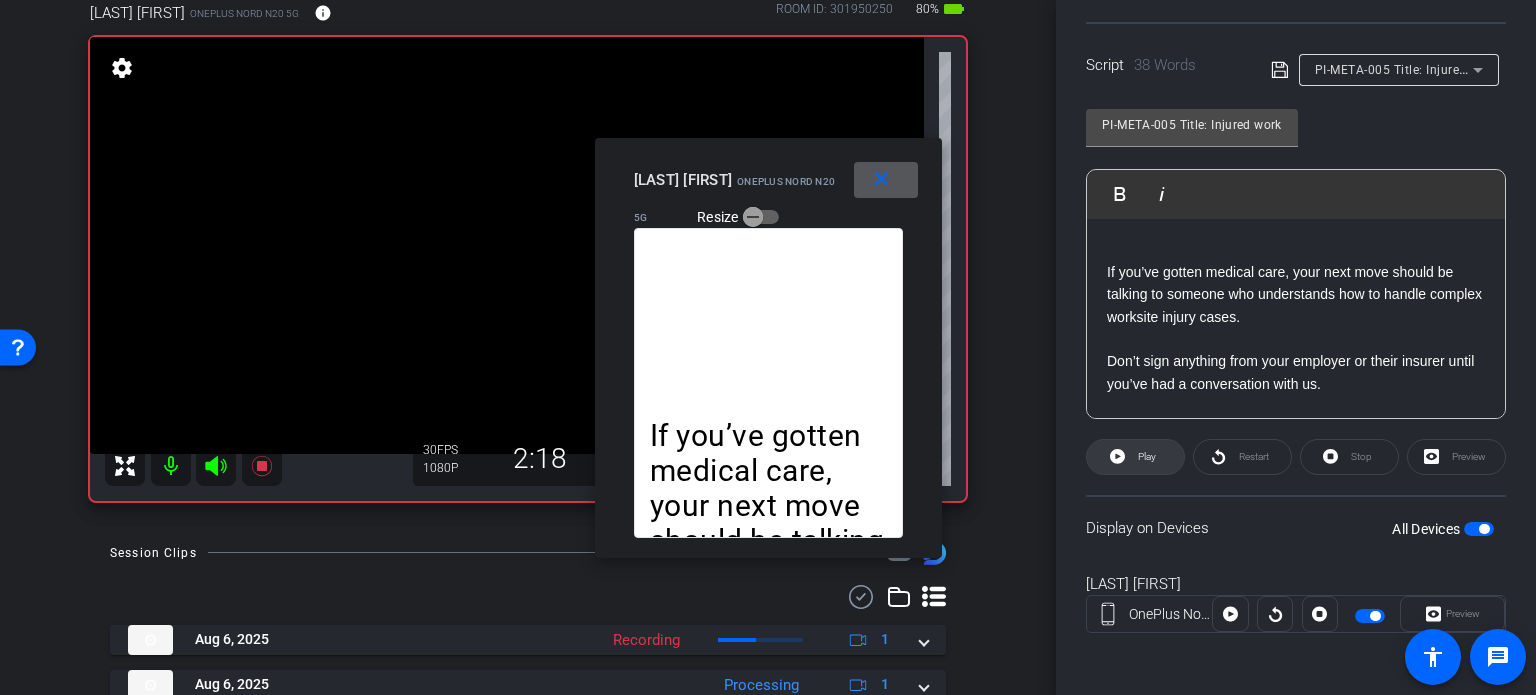 click on "Play" 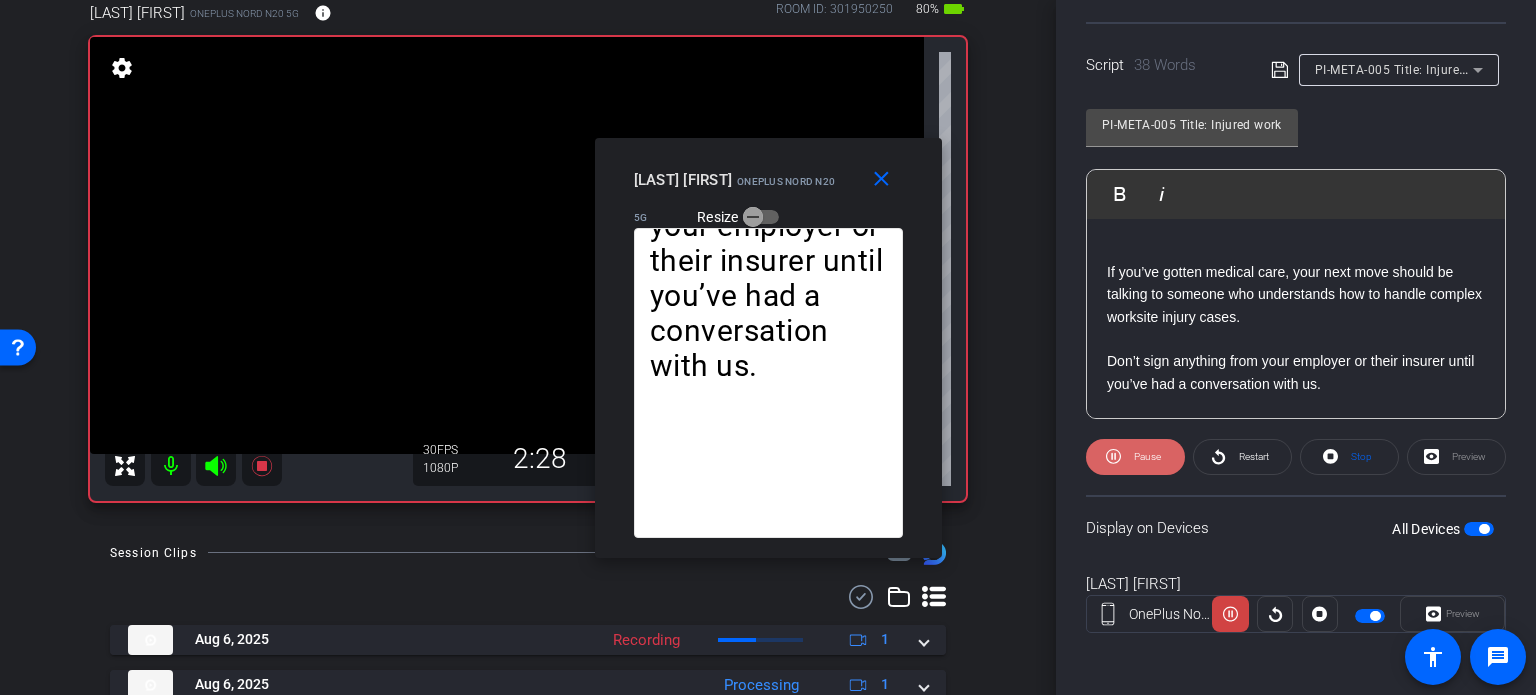 click on "Pause" 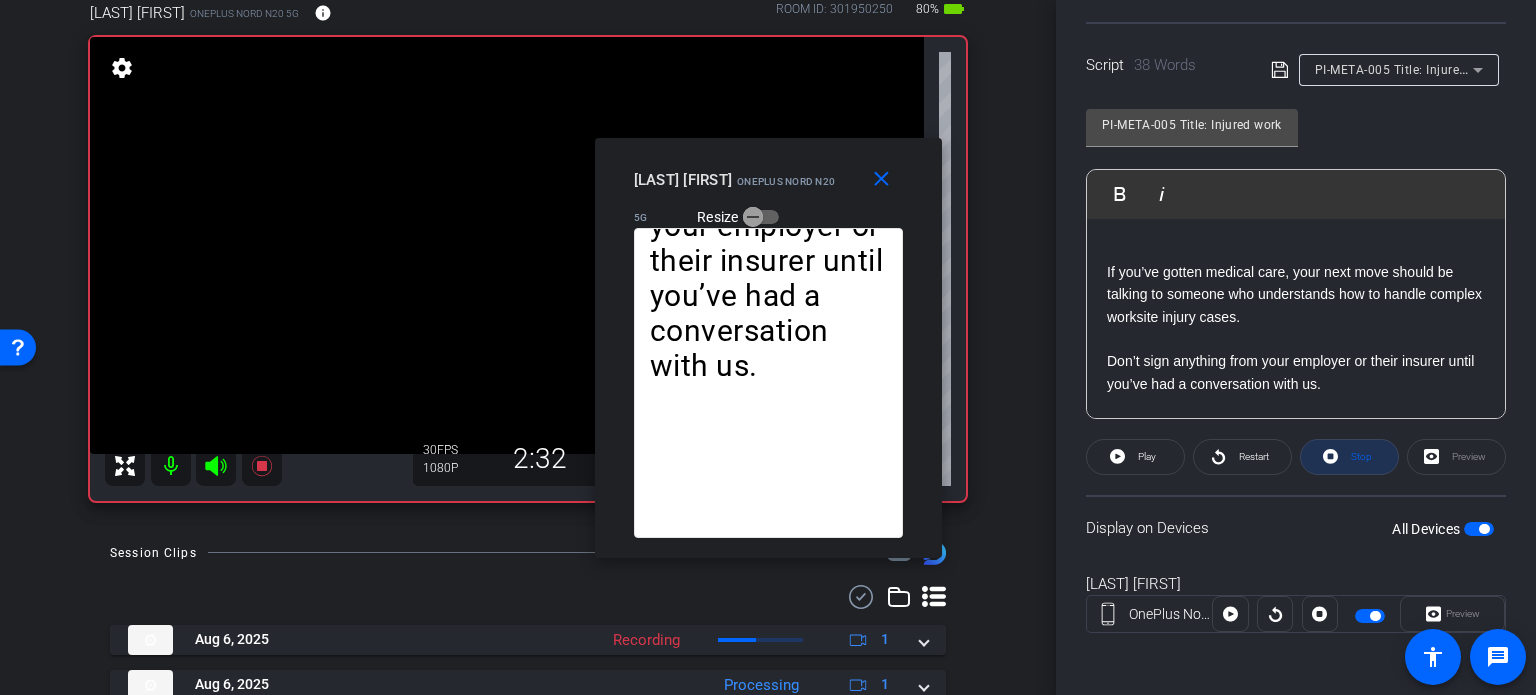 click on "Stop" 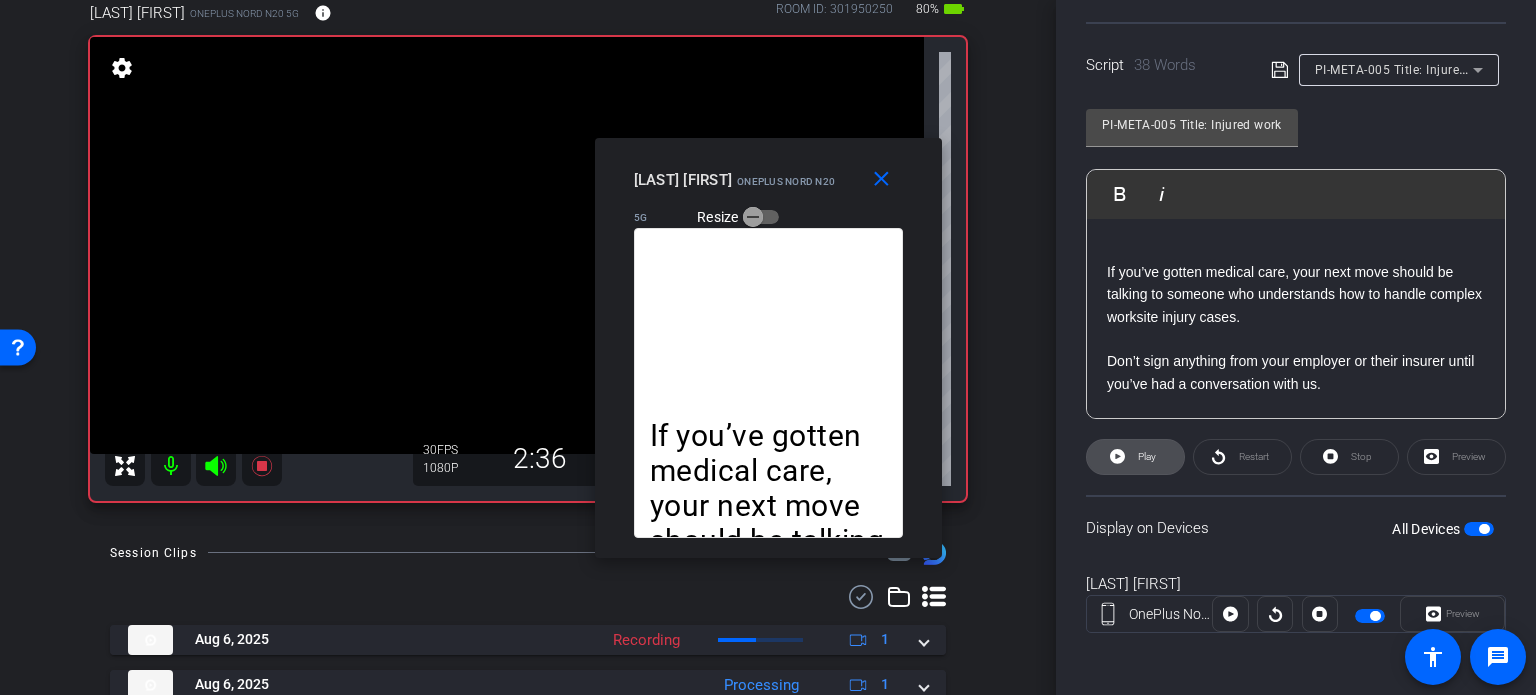 click on "Play" 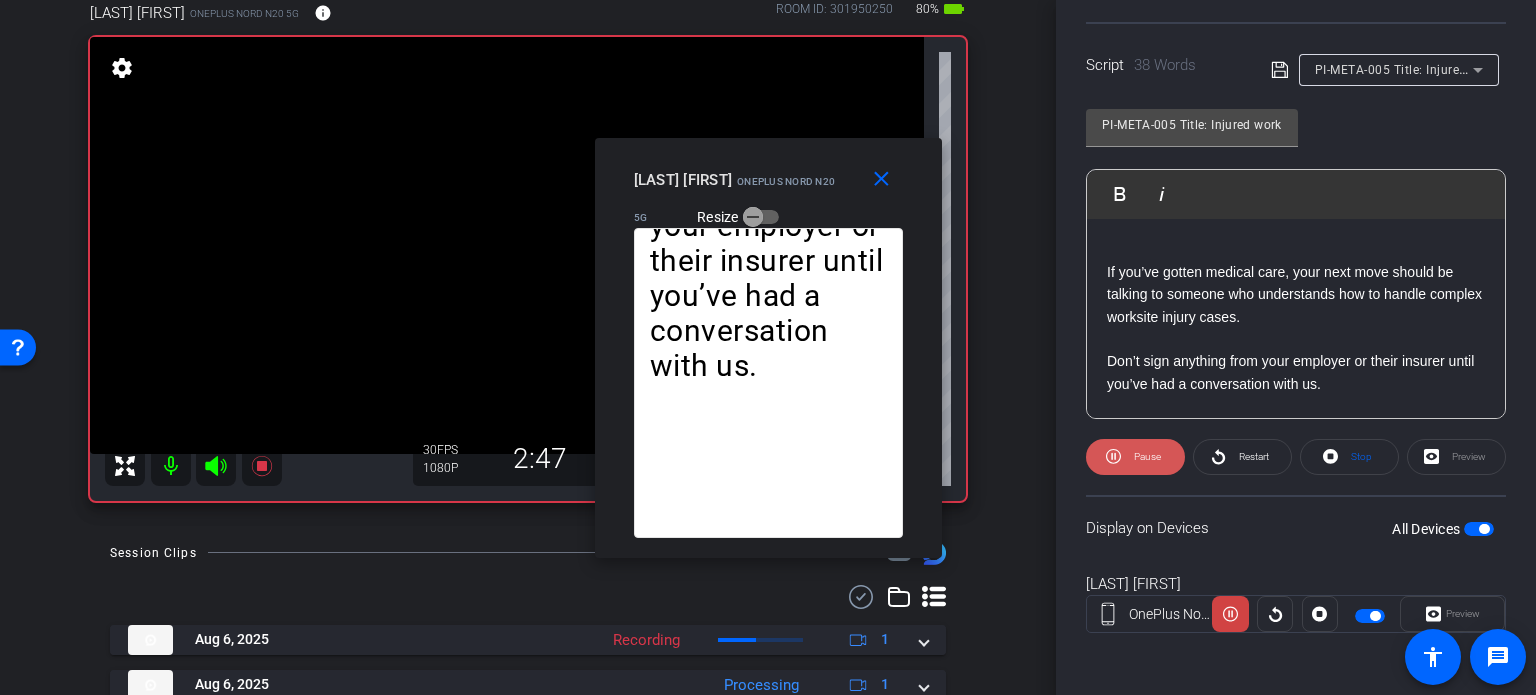 click on "Pause" 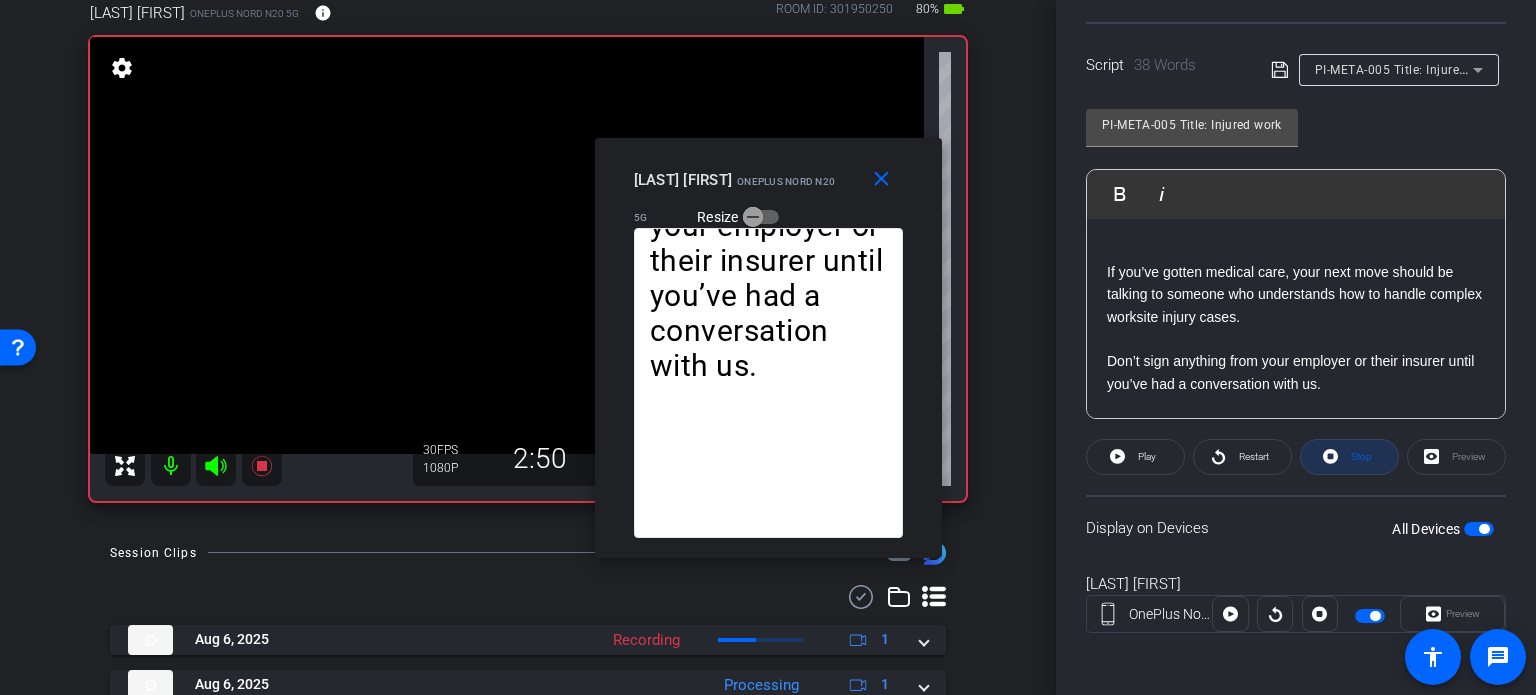 click on "Stop" 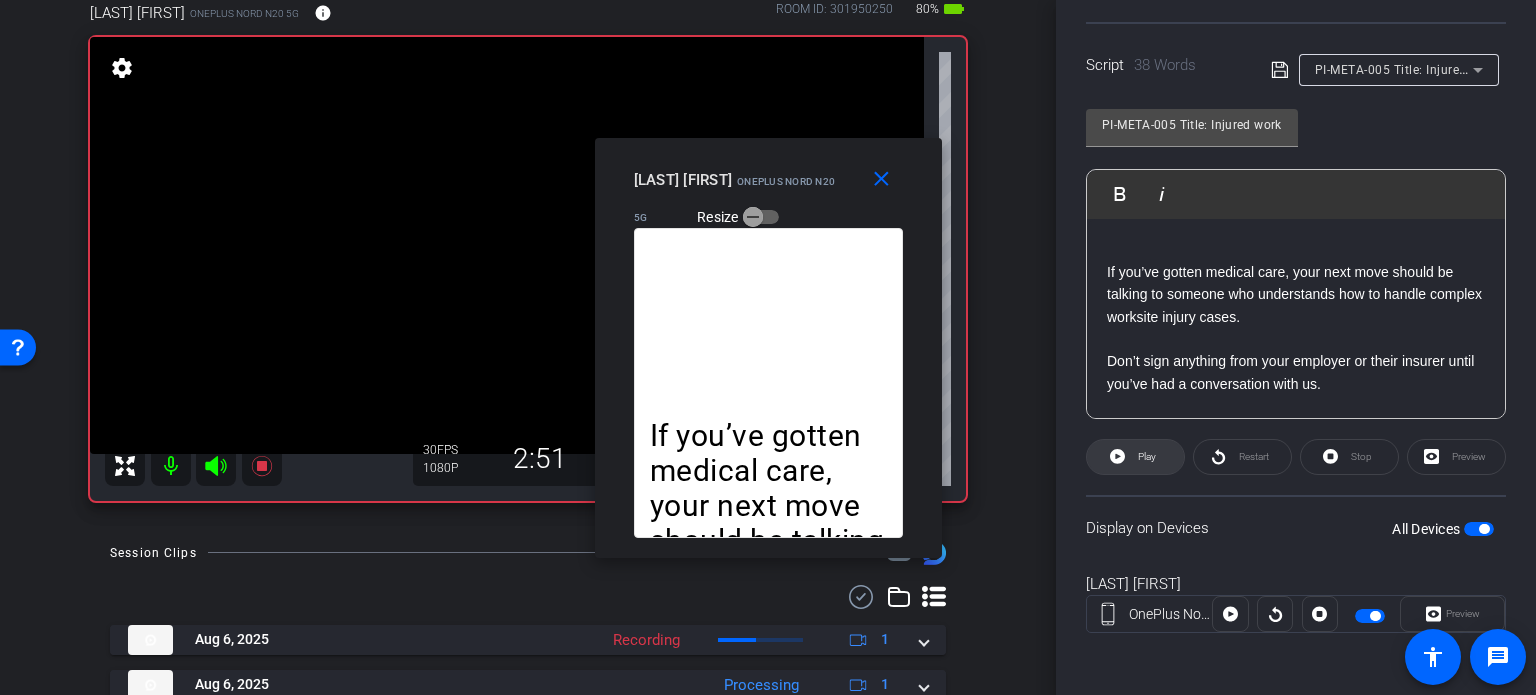 click on "Play" 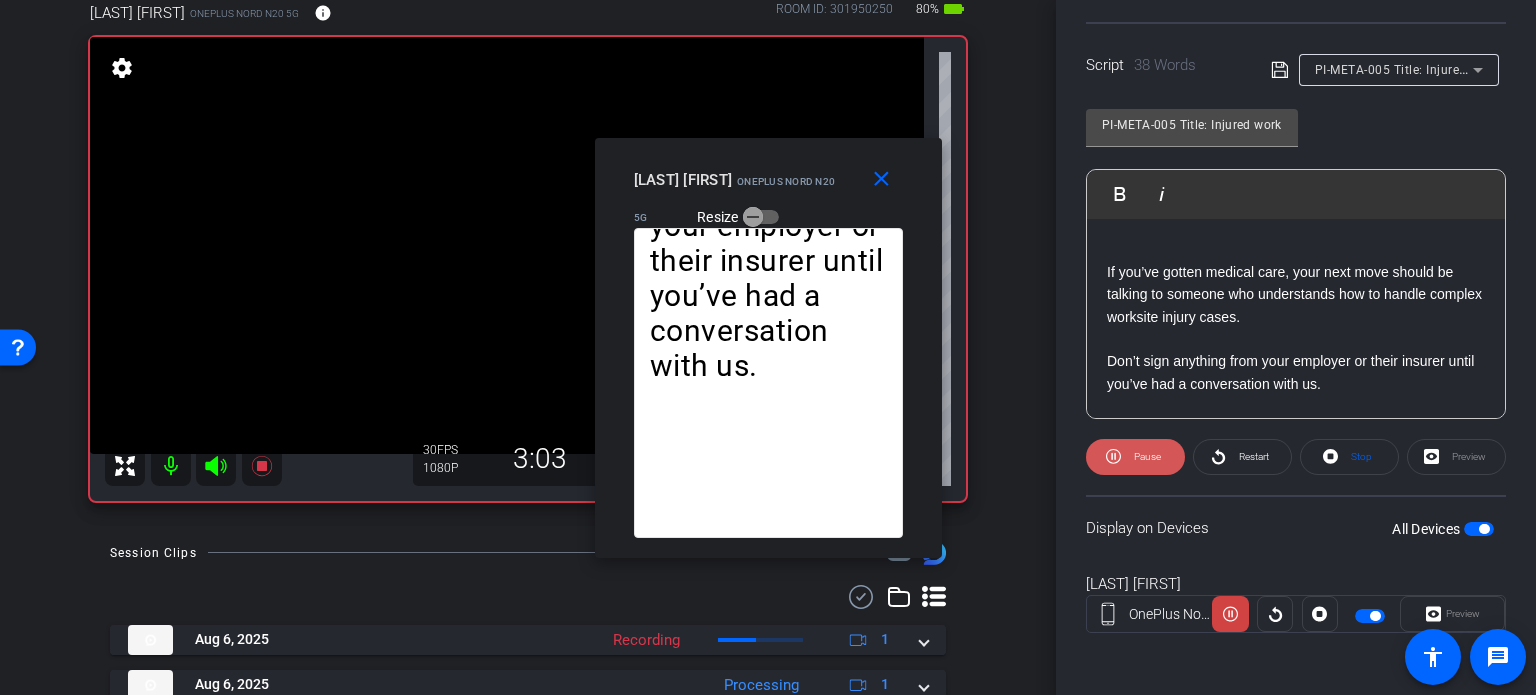 click on "Pause" 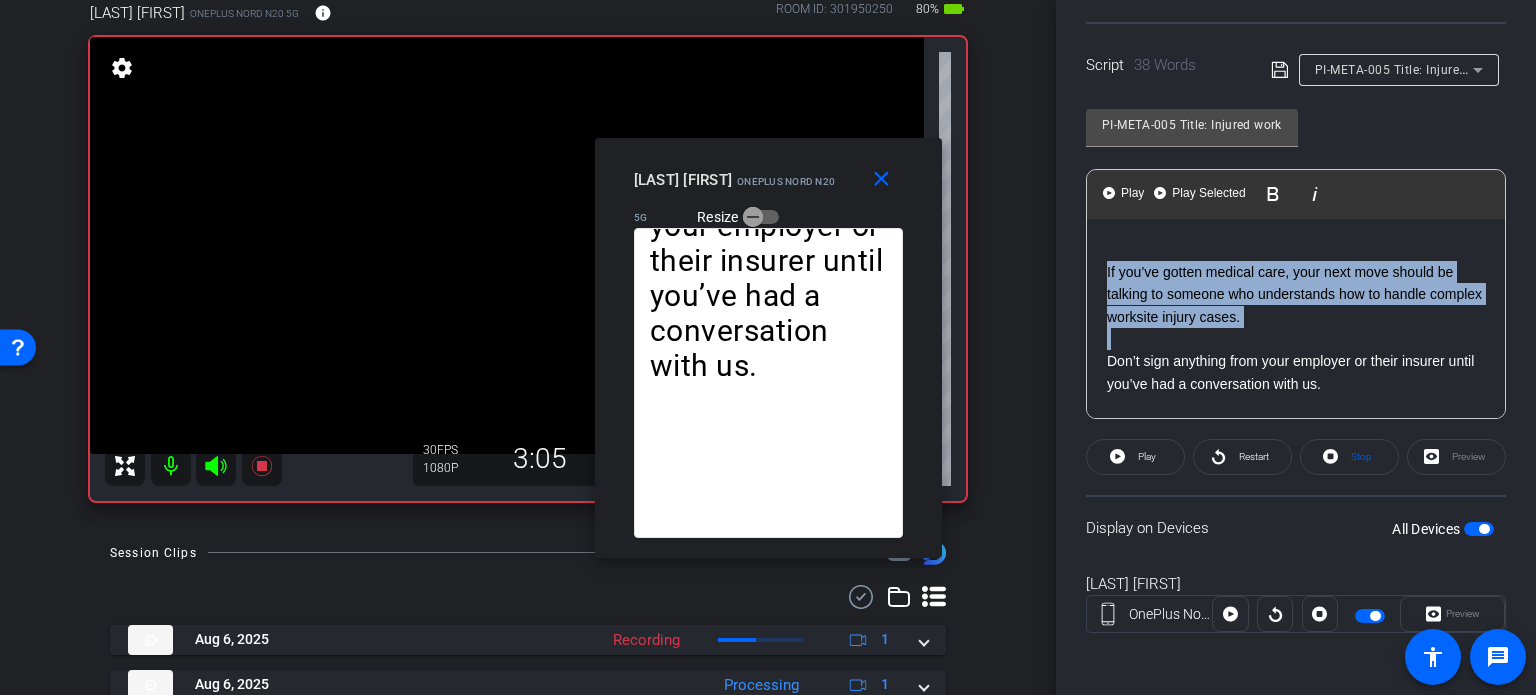 drag, startPoint x: 1108, startPoint y: 359, endPoint x: 1064, endPoint y: 260, distance: 108.33743 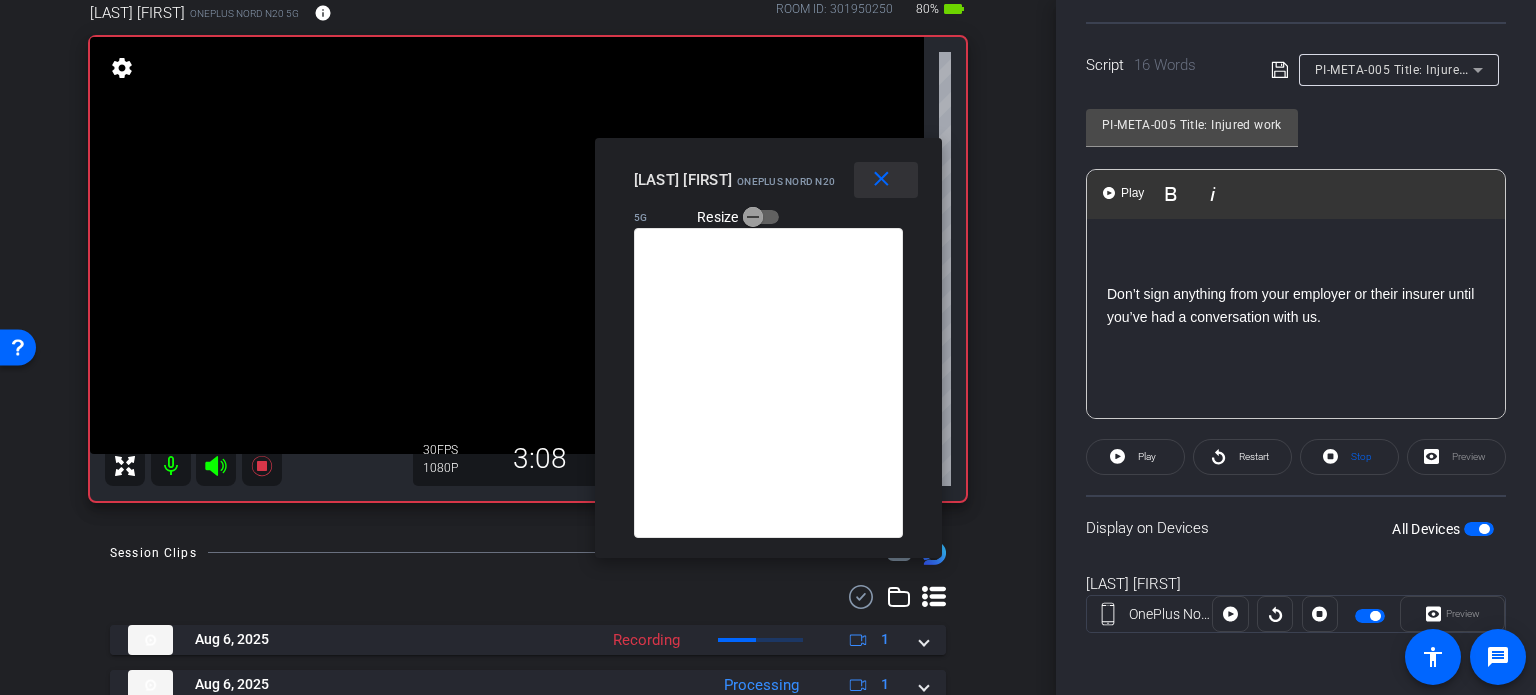 click on "close" at bounding box center [881, 179] 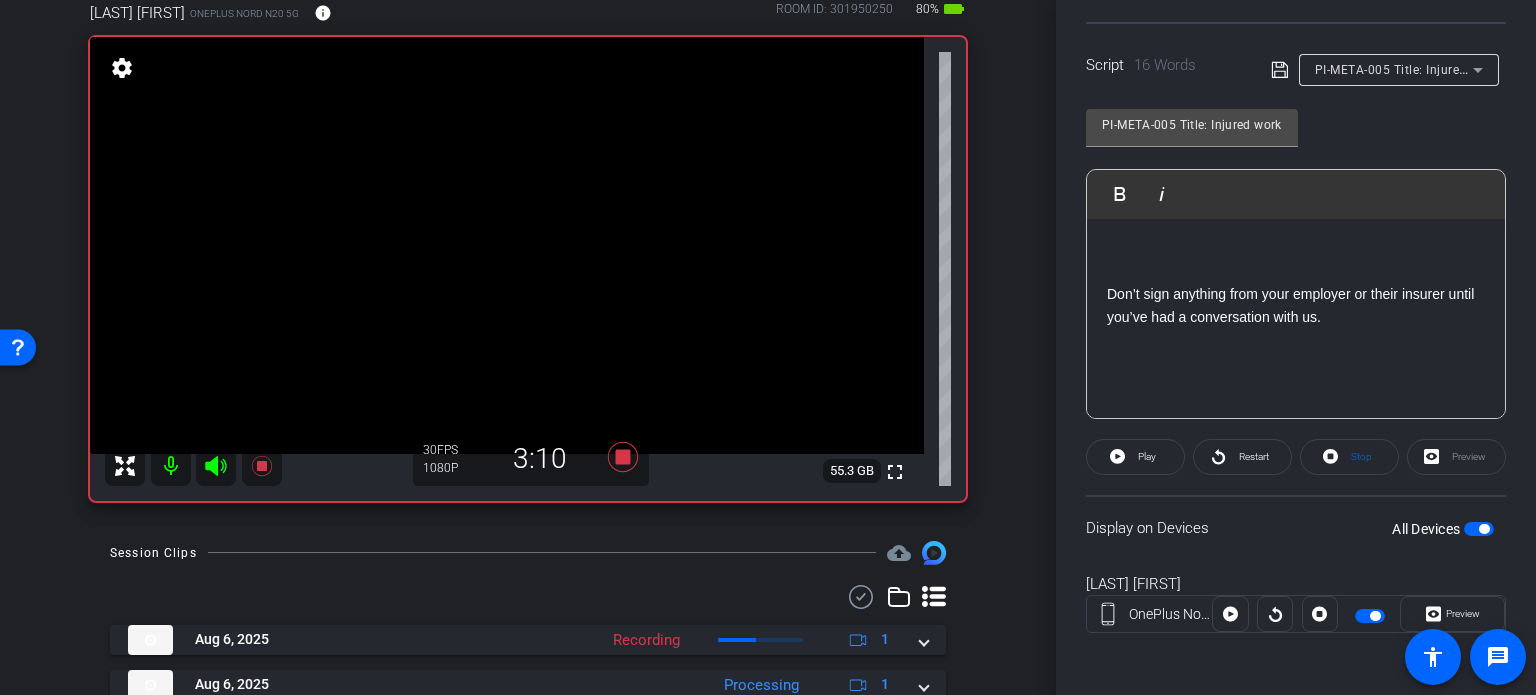 click at bounding box center (1479, 529) 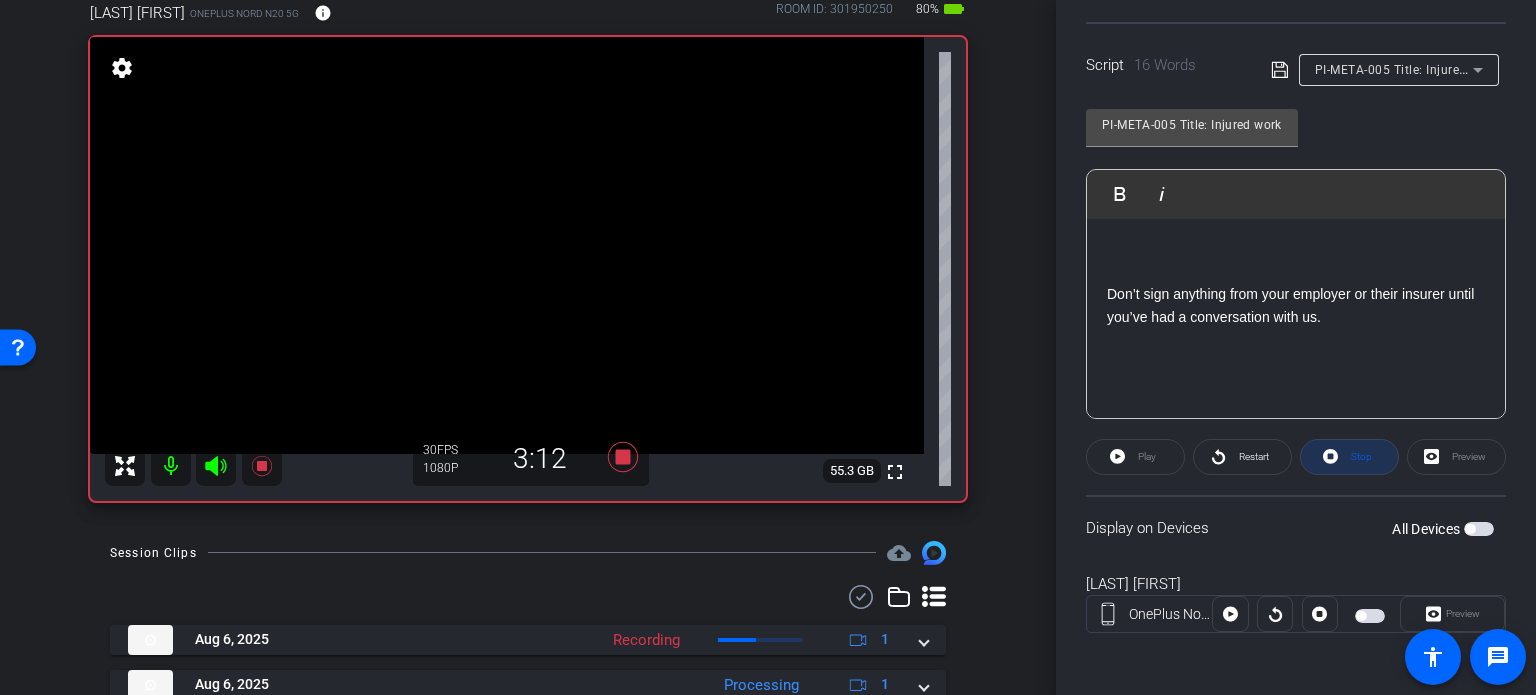 click on "Stop" 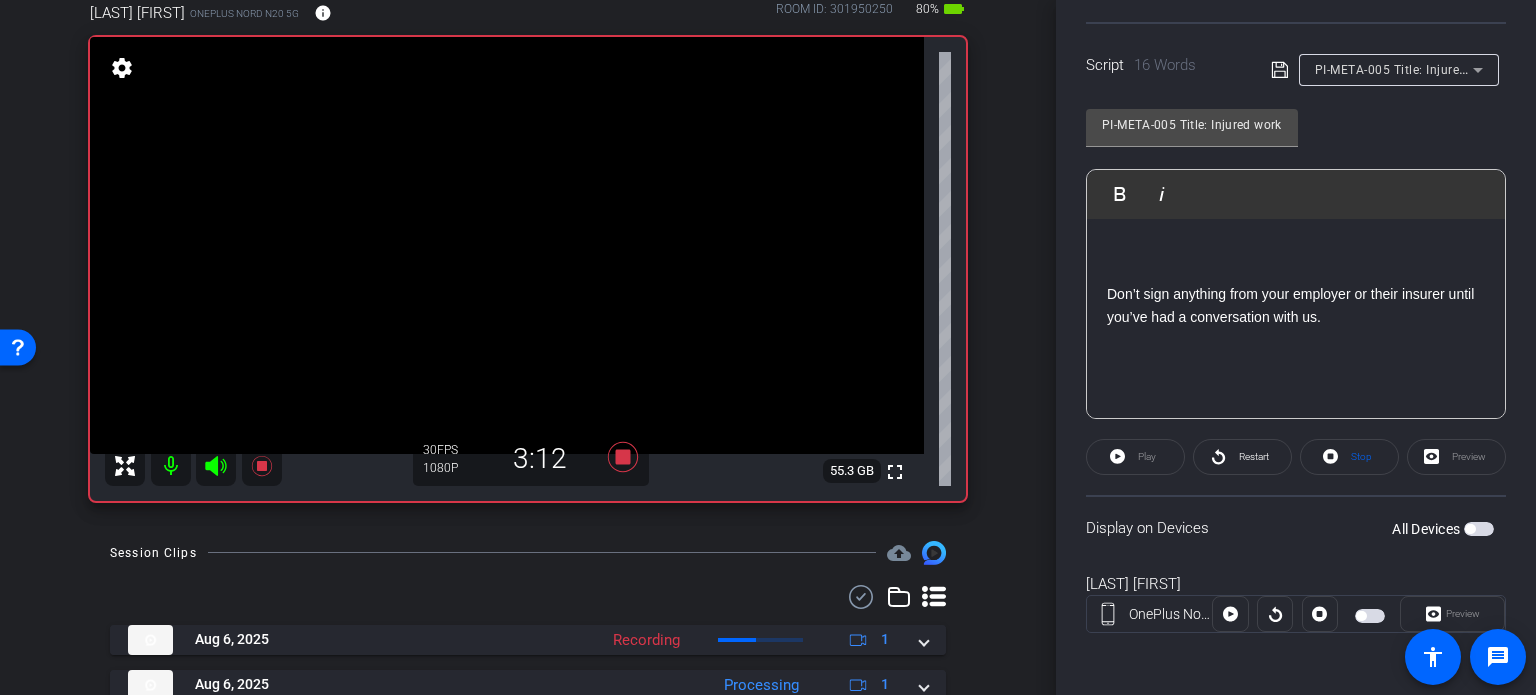 click at bounding box center [1479, 529] 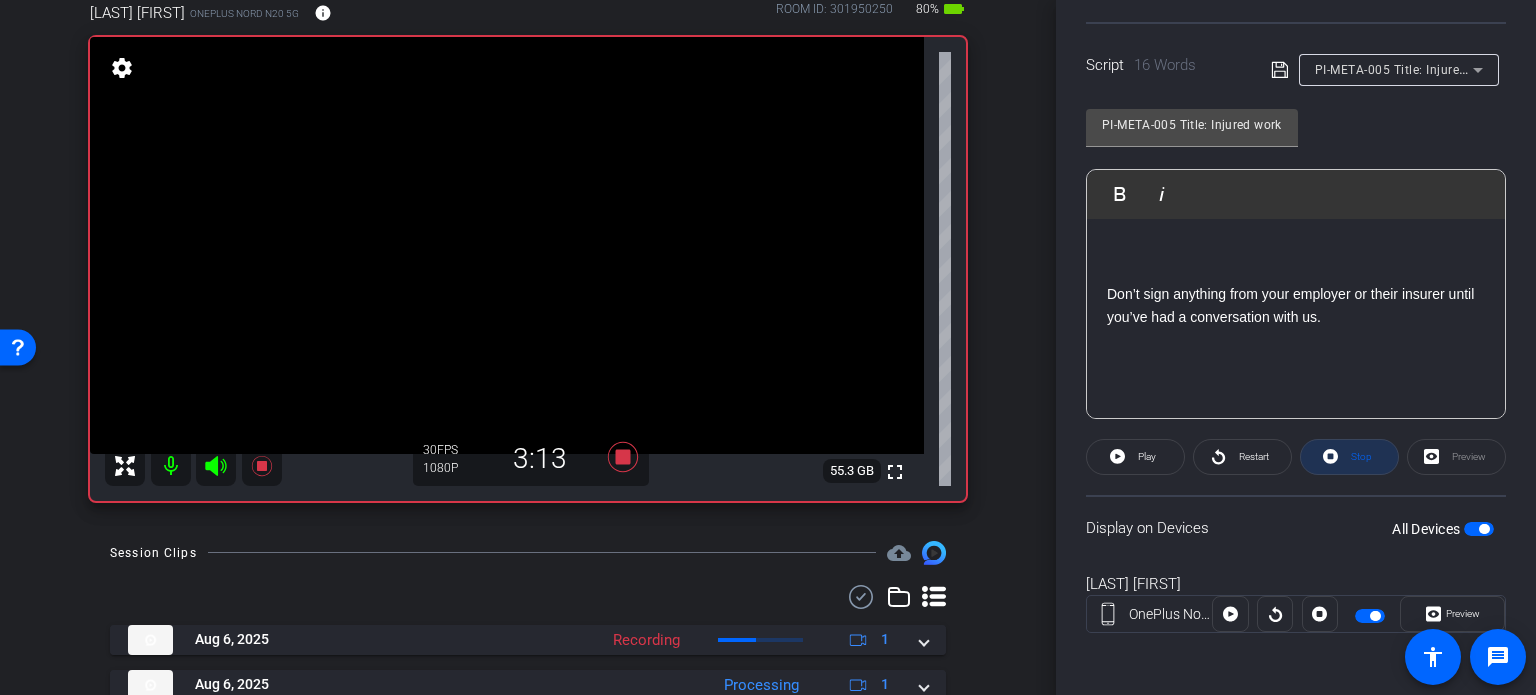 click on "Stop" 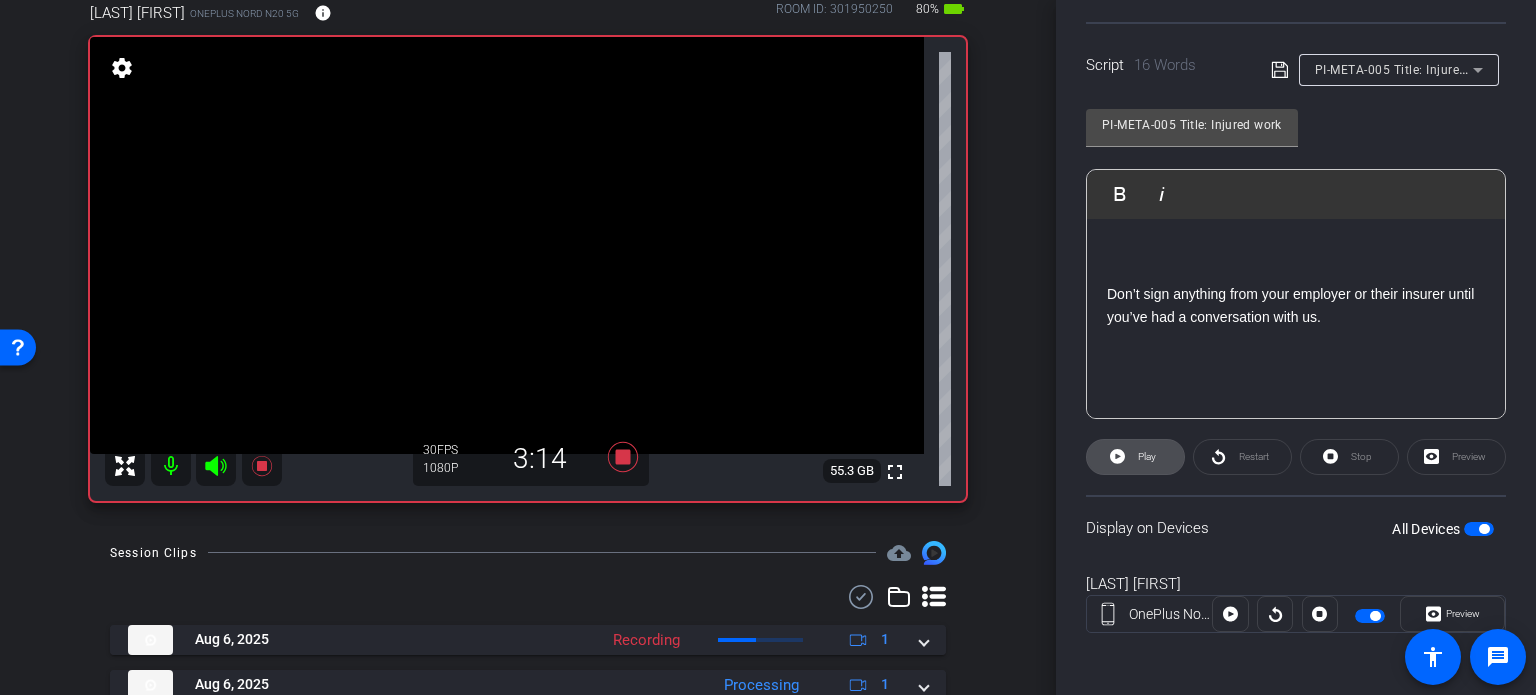 click on "Play" 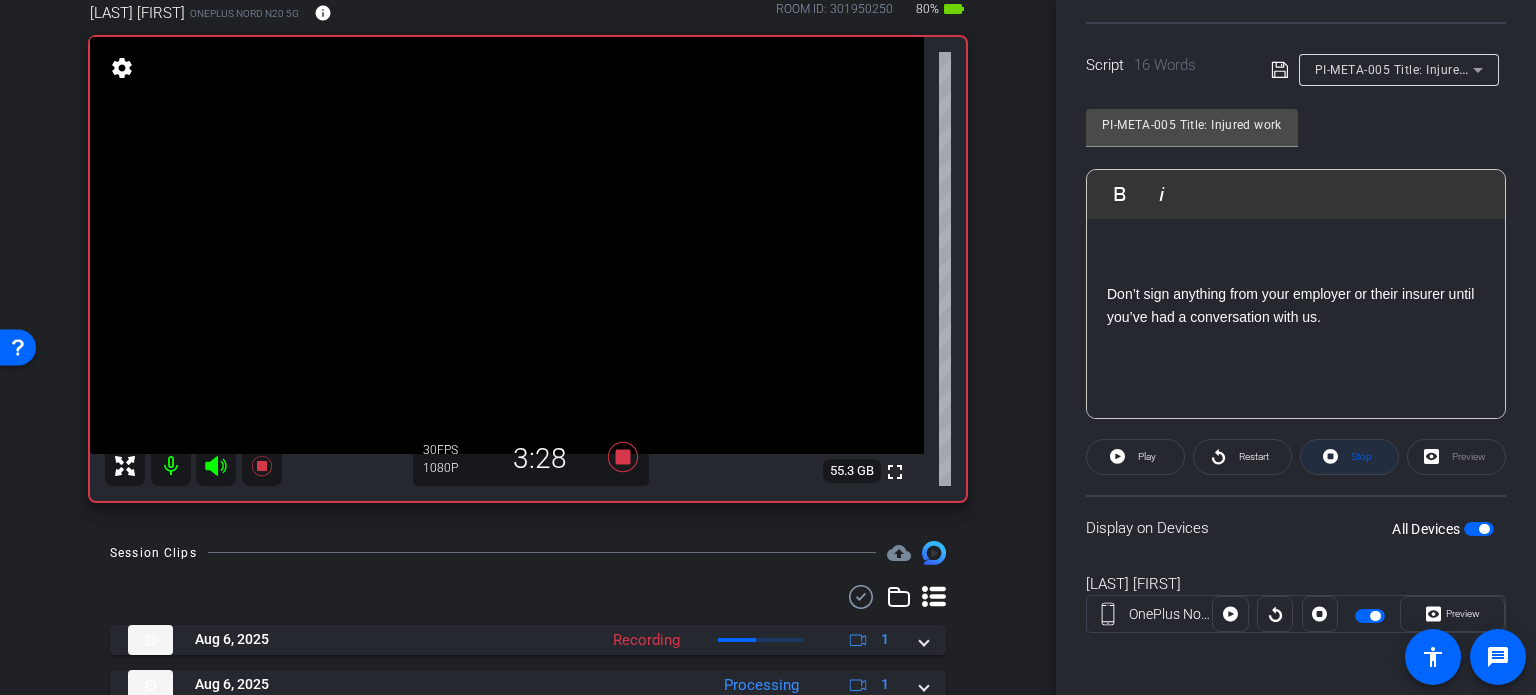 click 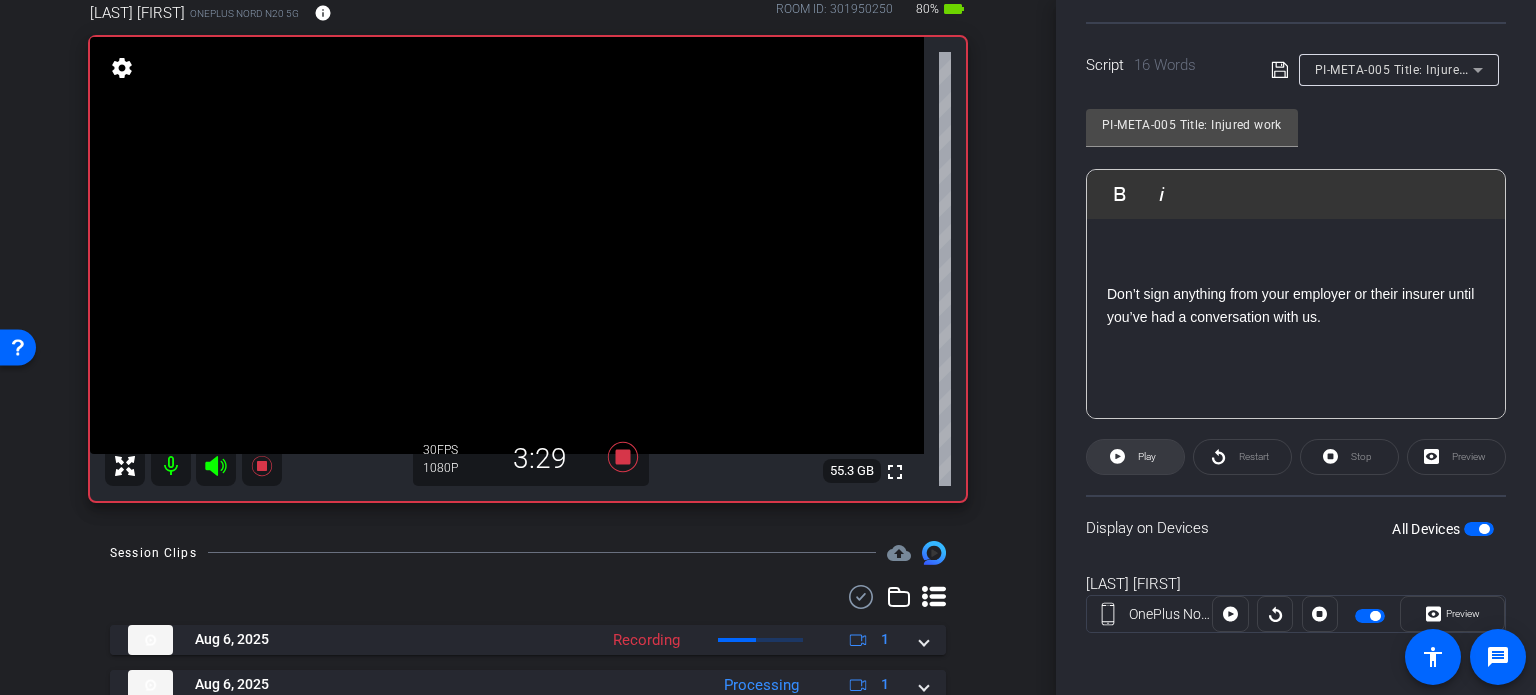 click 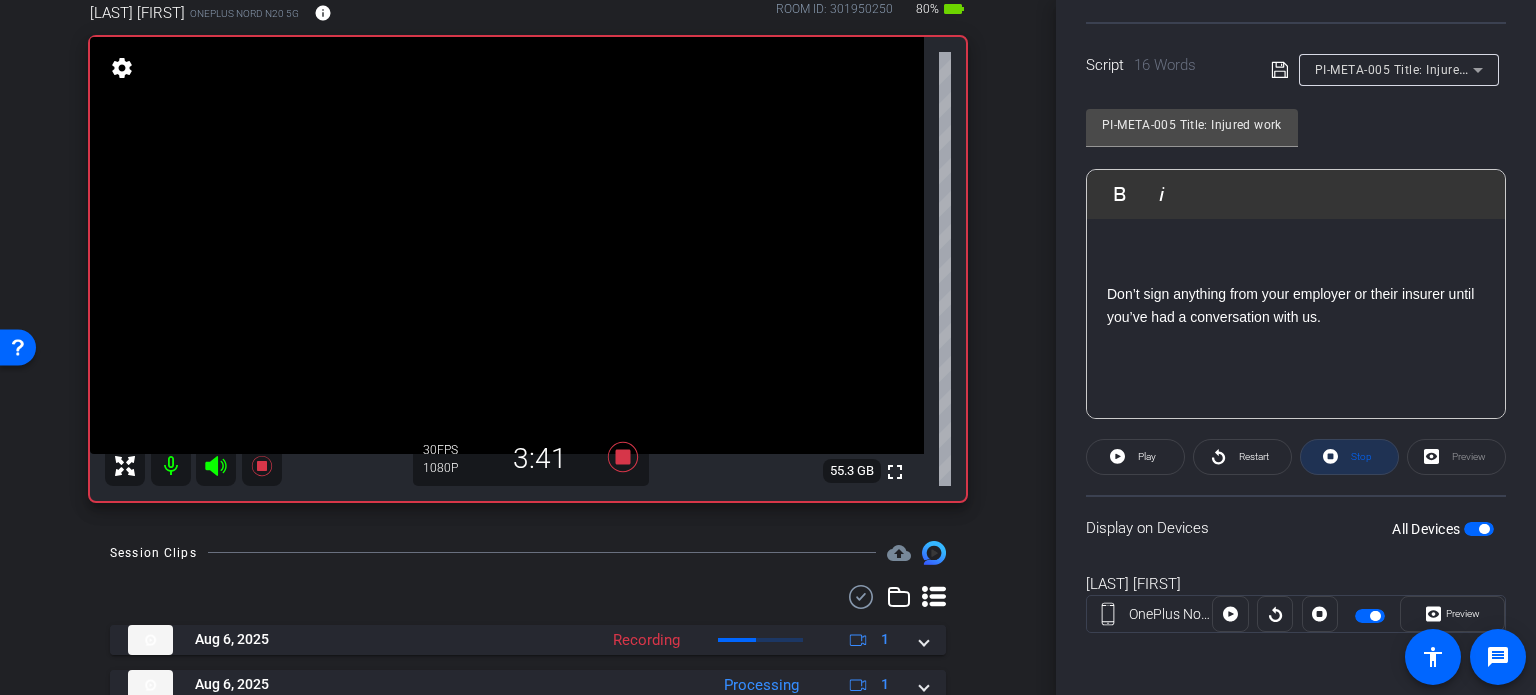 click on "Stop" 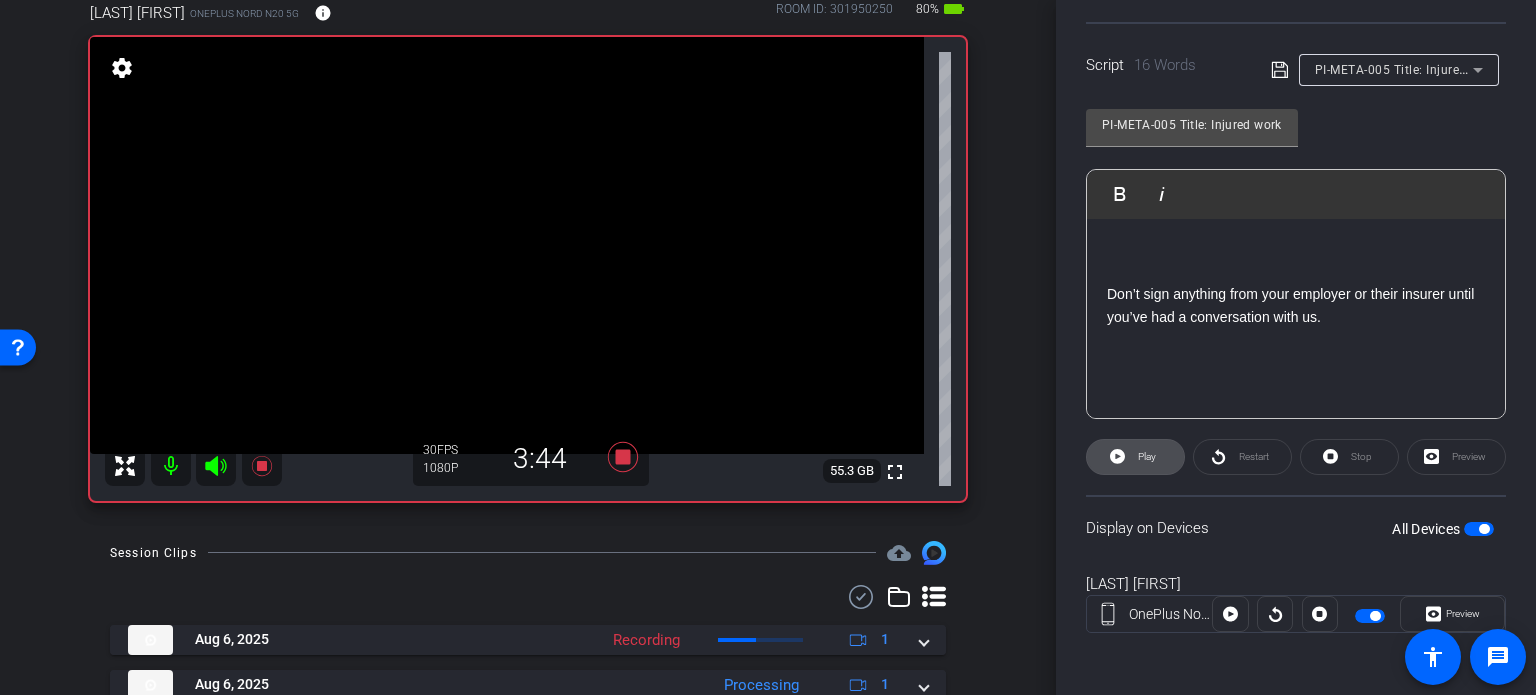 click 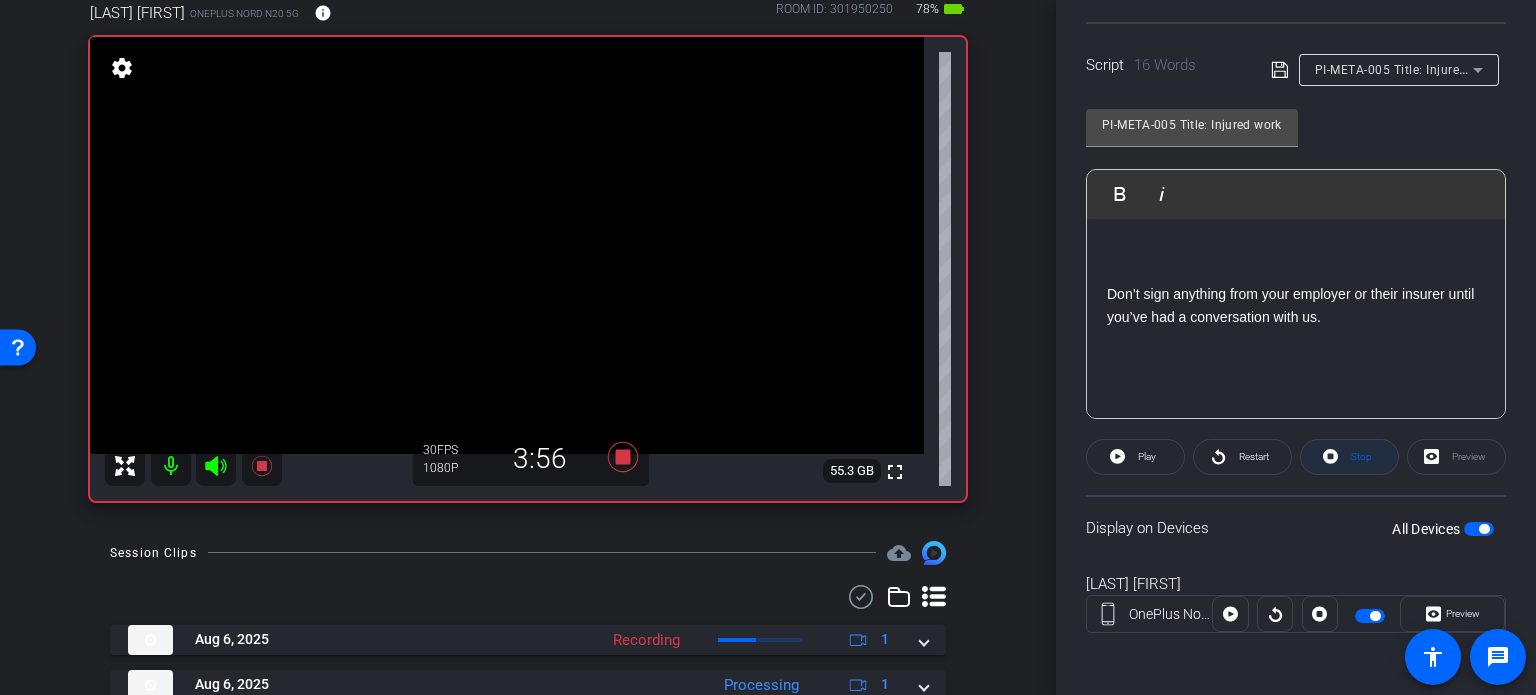 click on "Stop" 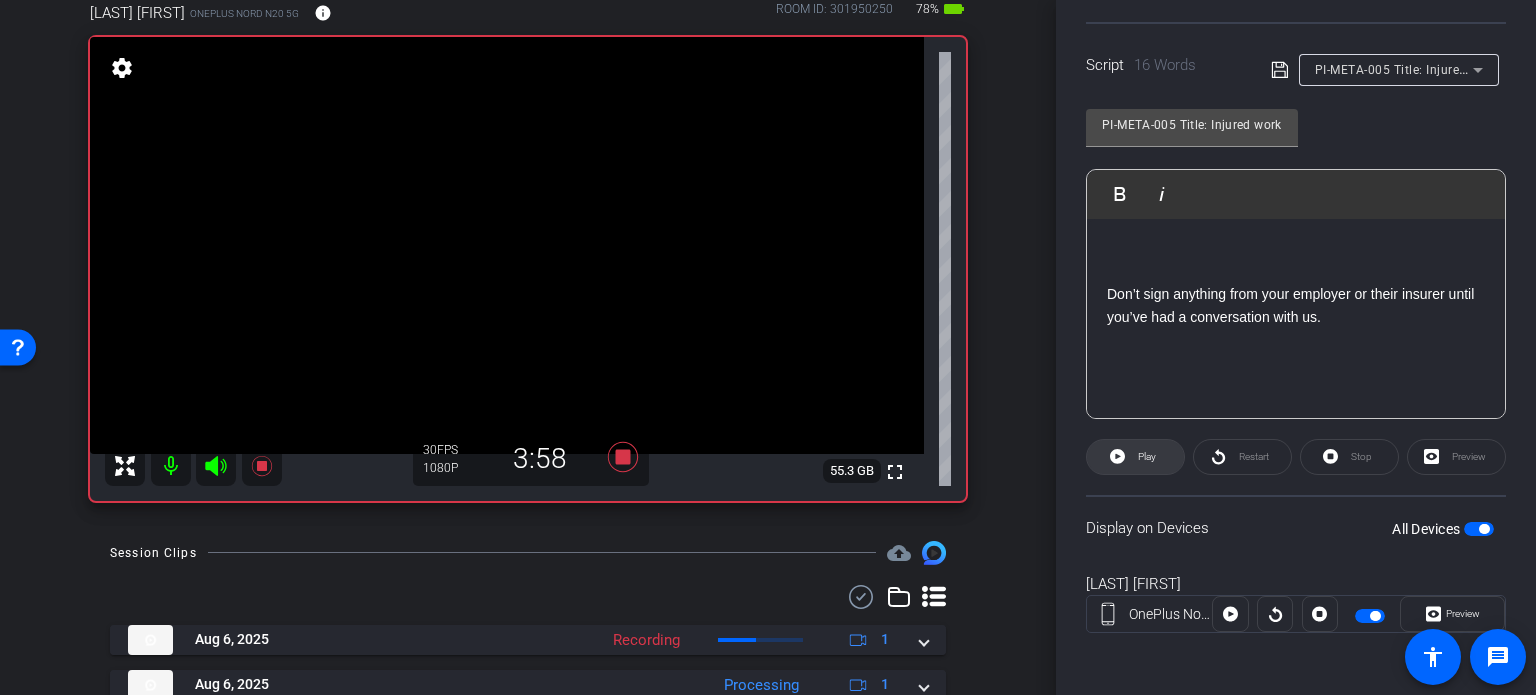 click 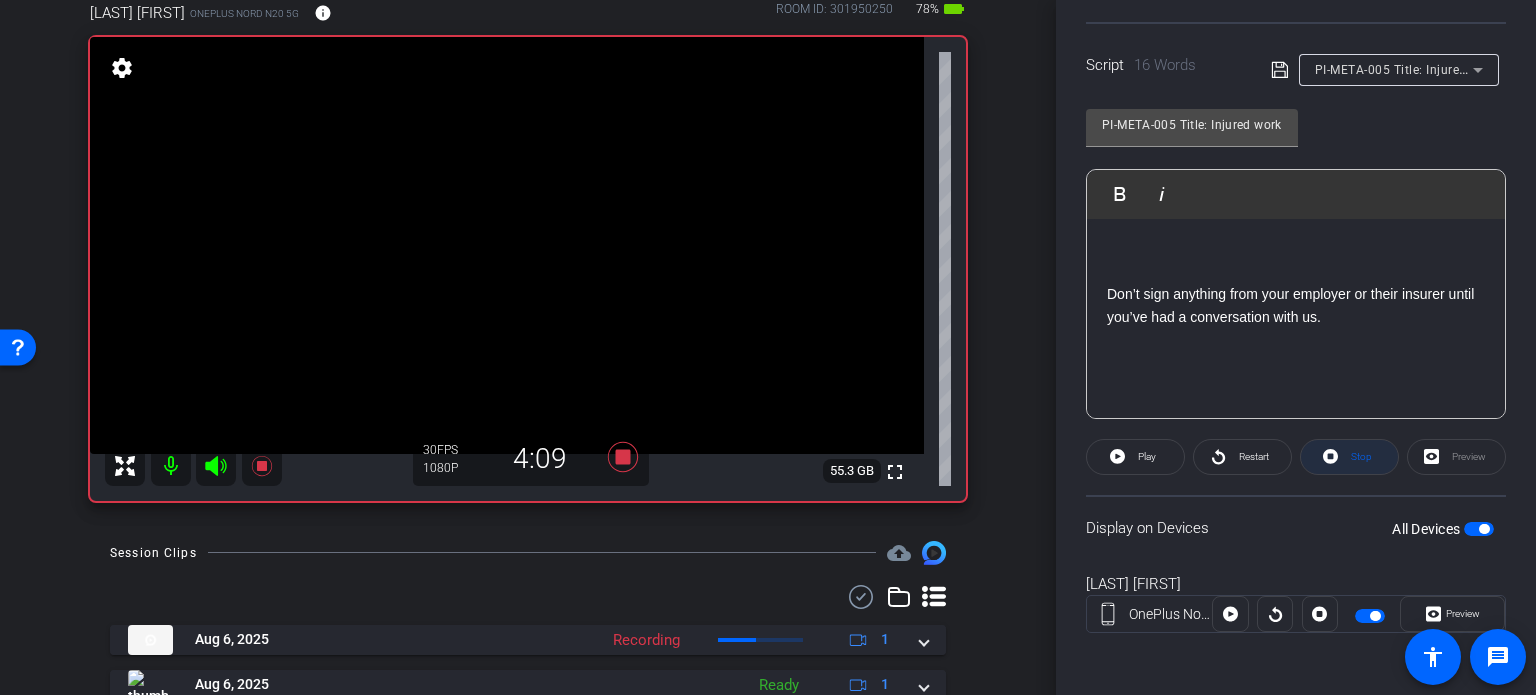 click on "Stop" 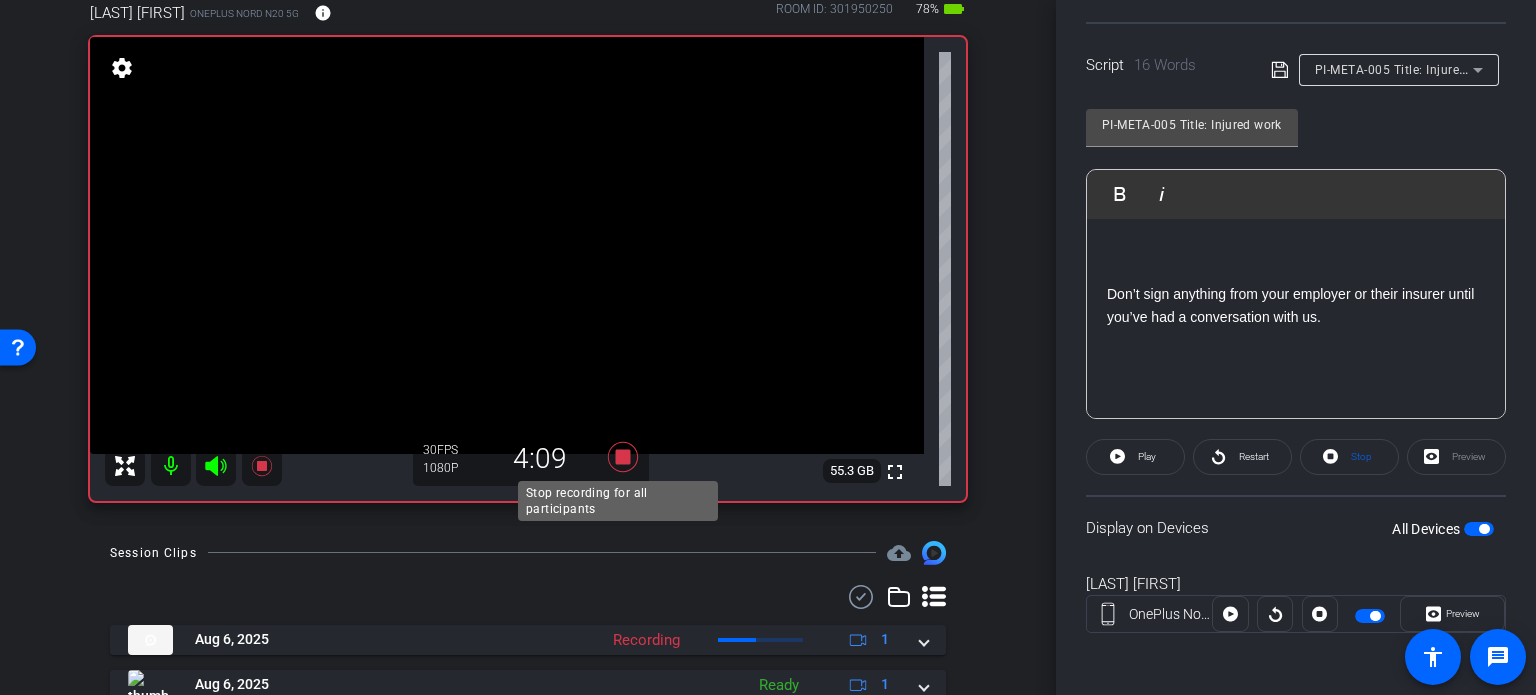 click 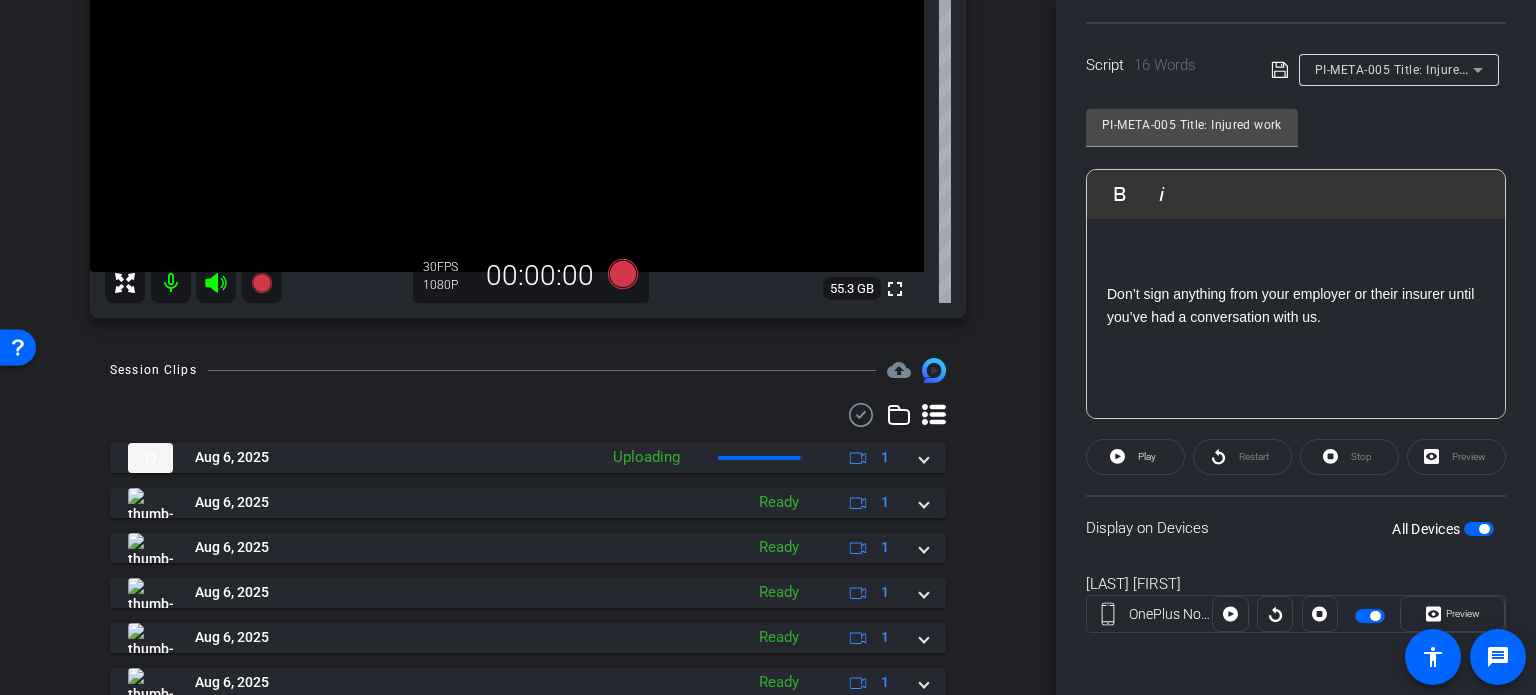 scroll, scrollTop: 317, scrollLeft: 0, axis: vertical 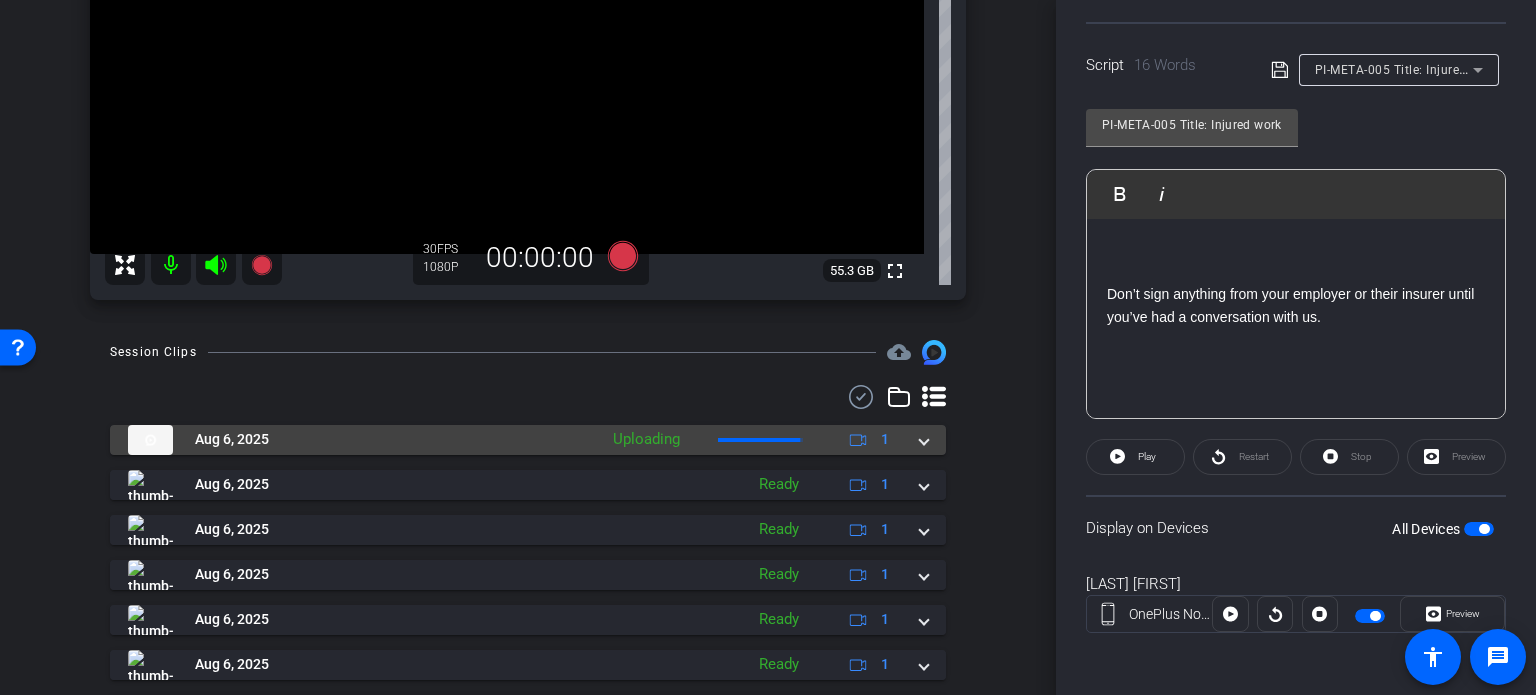 click on "Aug 6, 2025  Uploading
1" at bounding box center (524, 440) 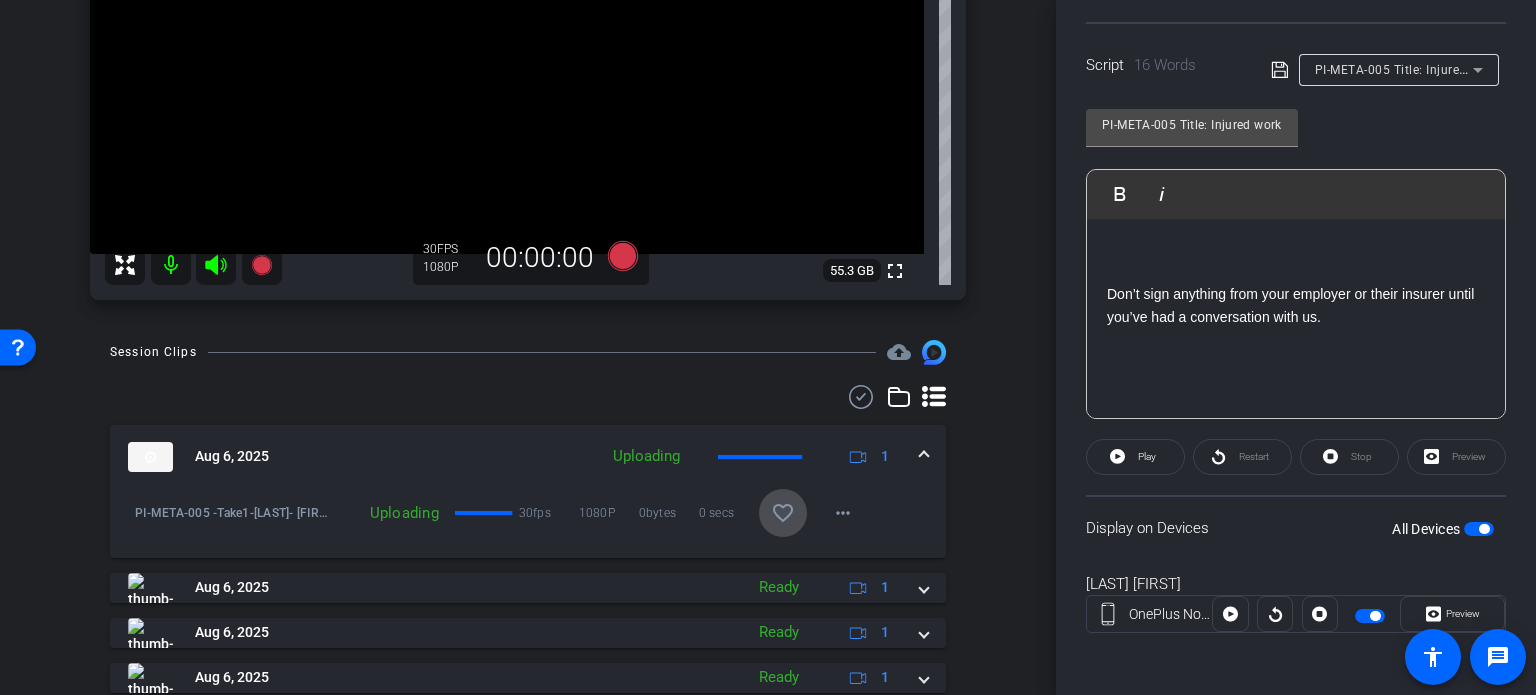 click on "favorite_border" at bounding box center (783, 513) 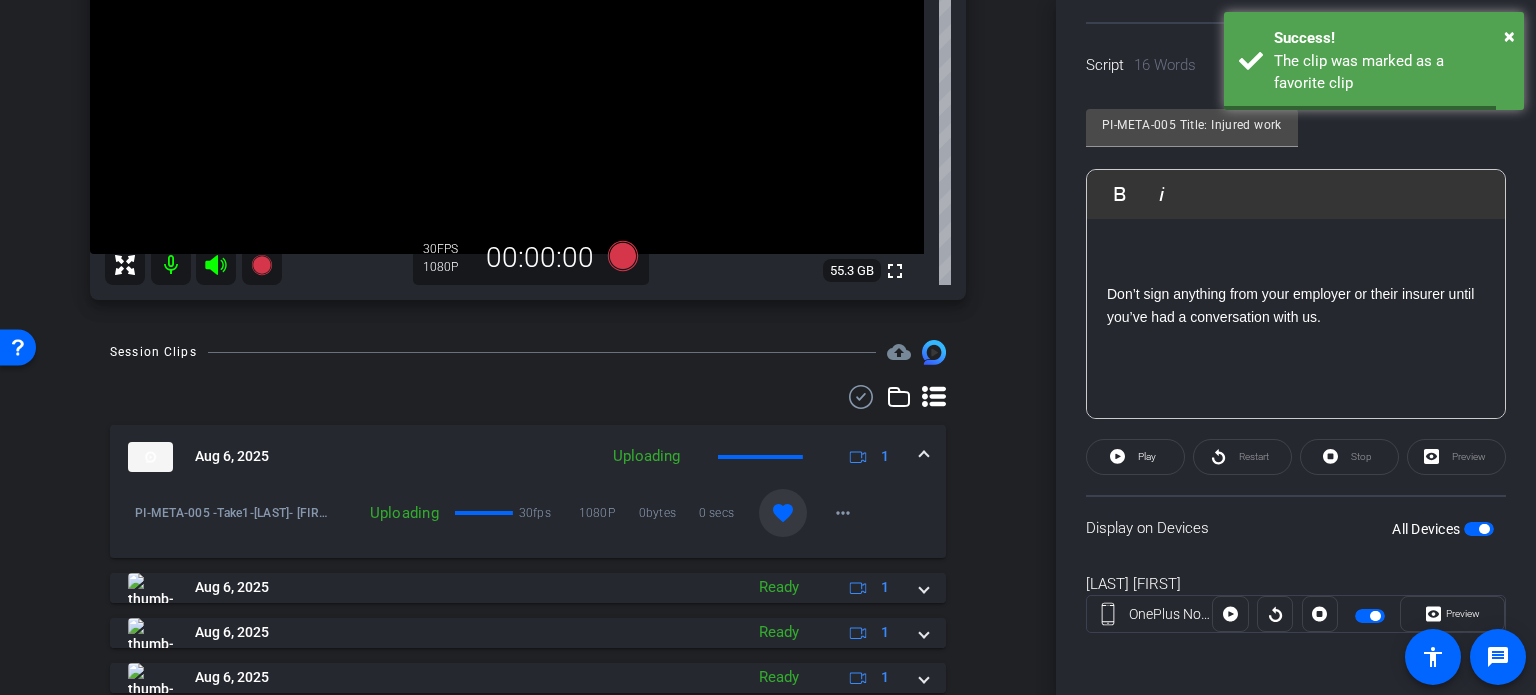 click on "Aug 6, 2025  Uploading
1" at bounding box center (524, 457) 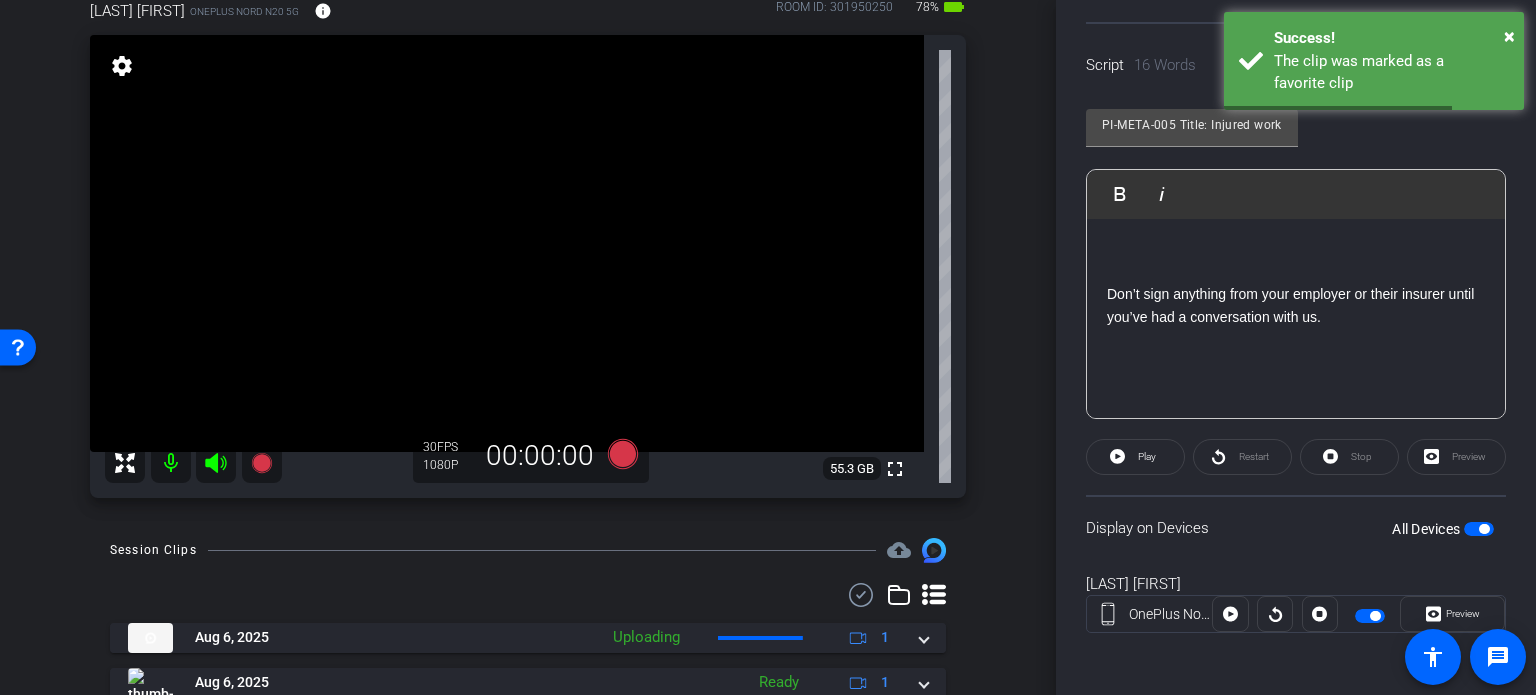 scroll, scrollTop: 117, scrollLeft: 0, axis: vertical 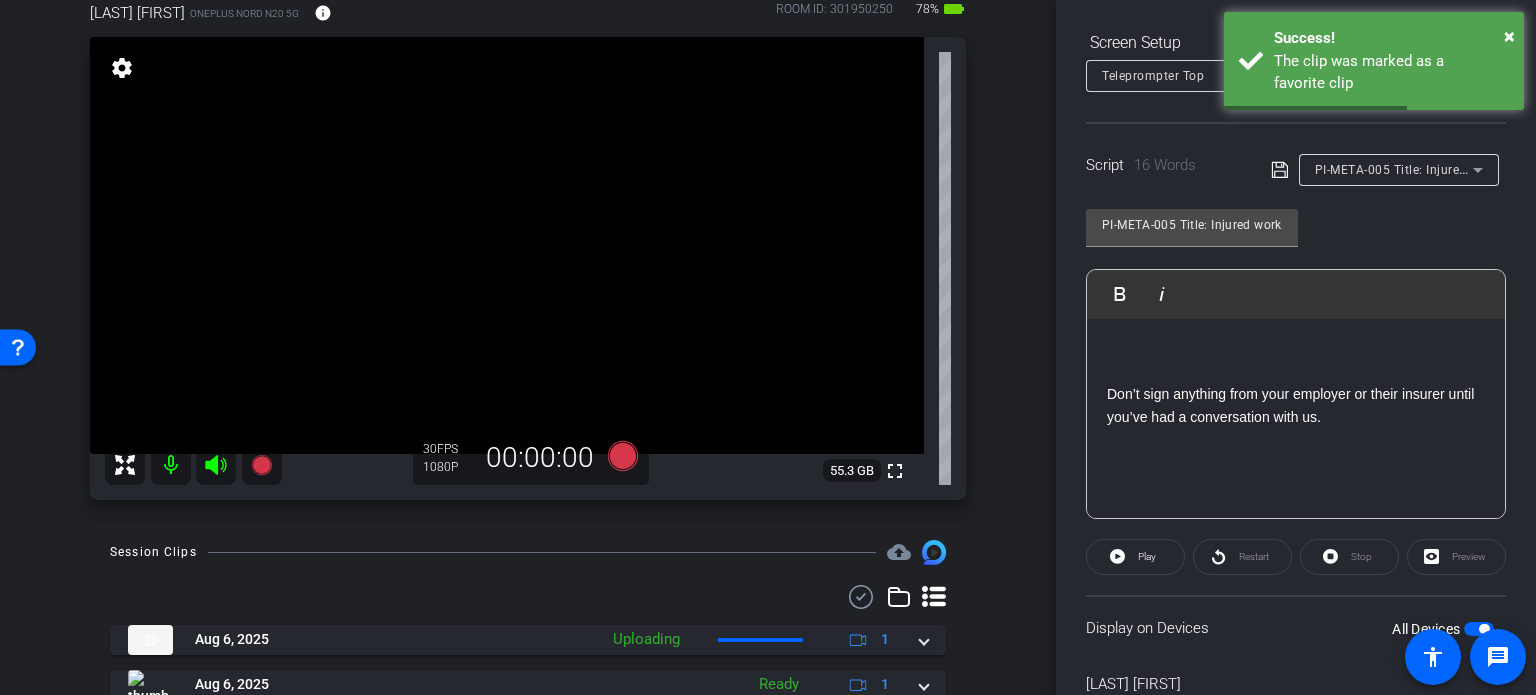 click on "PI-META-005 Title: Injured working near a refinery? Don’t skip this step" at bounding box center [1521, 169] 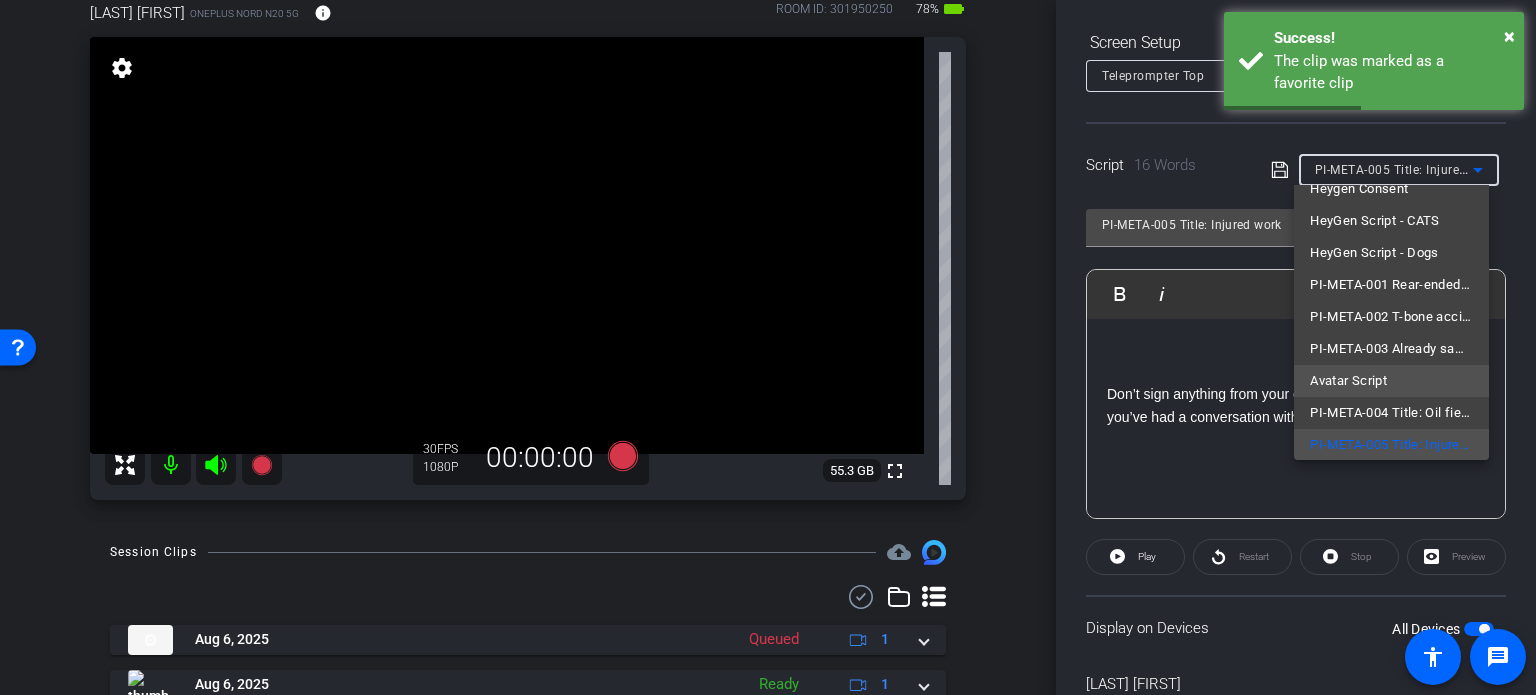 scroll, scrollTop: 316, scrollLeft: 0, axis: vertical 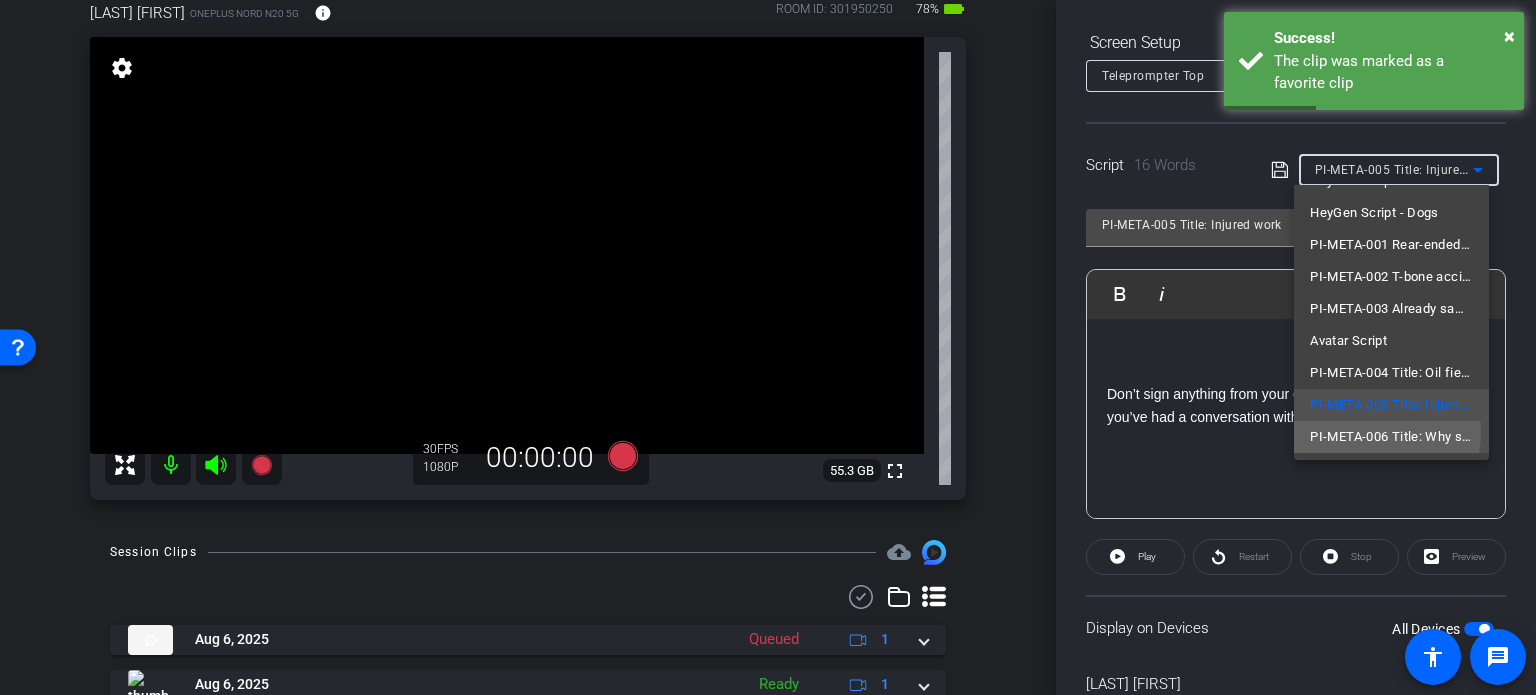 click on "PI-META-006 Title: Why serious industrial injuries deserve serious legal help" at bounding box center (1391, 437) 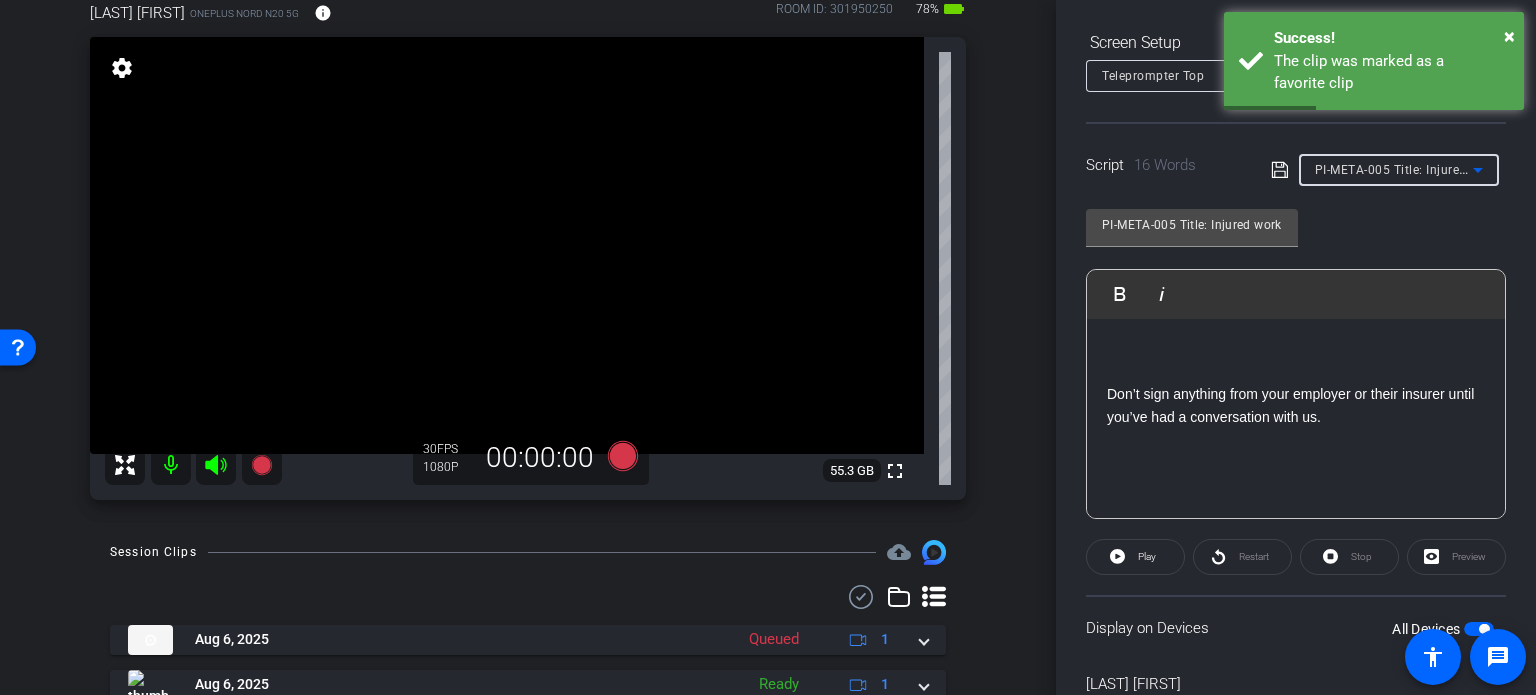 type on "PI-META-006 Title: Why serious industrial injuries deserve serious legal help" 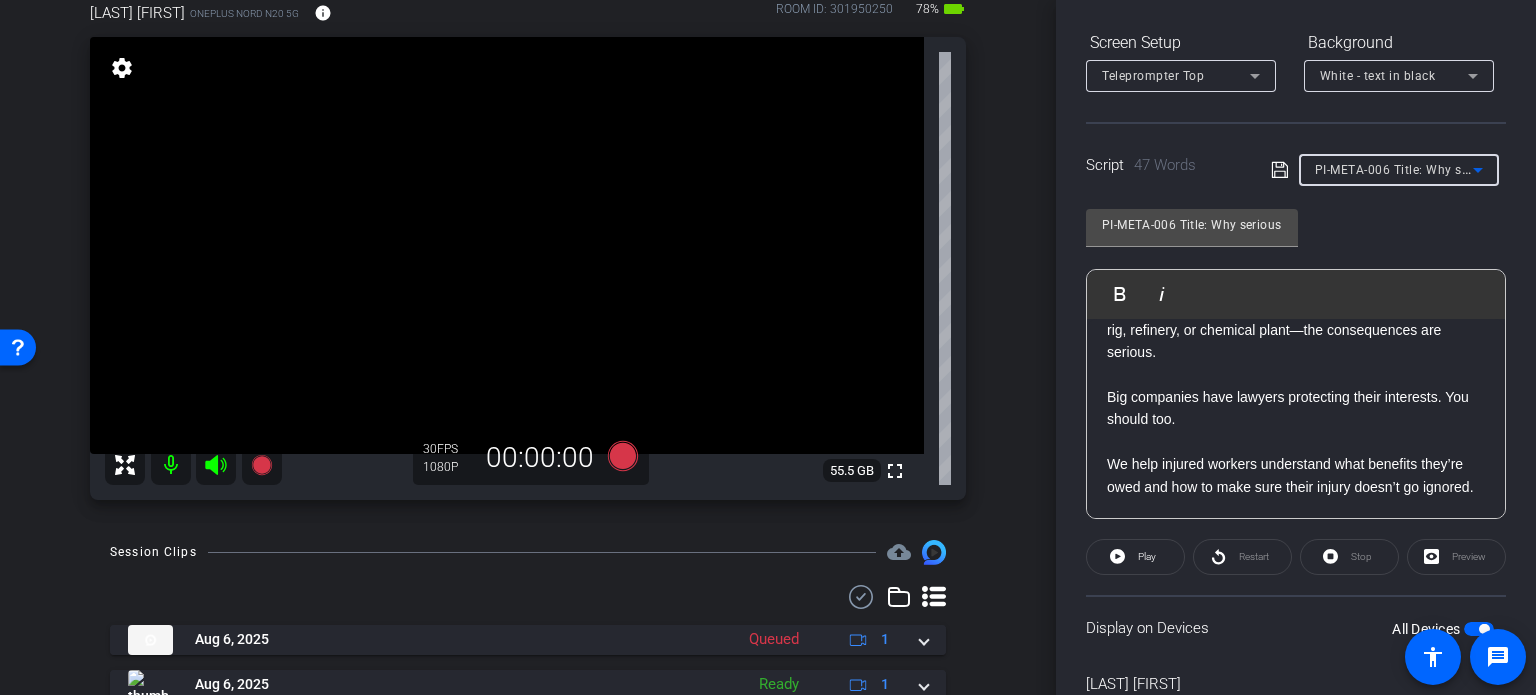 scroll, scrollTop: 0, scrollLeft: 0, axis: both 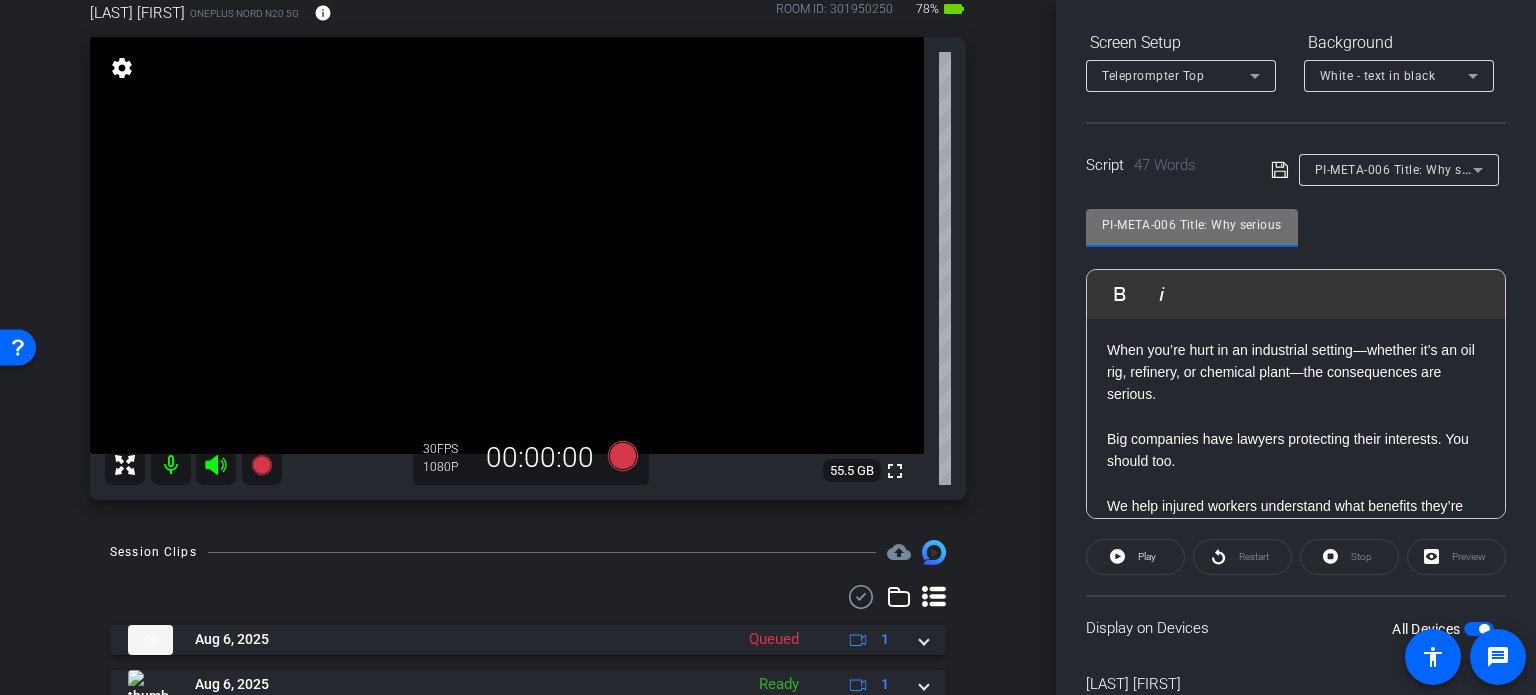 click on "arrow_back  White,Todd_Shoot01_08062025   Back to project   Send invite  account_box grid_on settings info
TODD WHITE OnePlus Nord N20 5G info ROOM ID: 301950250 78% battery_std fullscreen settings  55.5 GB
30 FPS  1080P   00:00:00
Session Clips   cloud_upload
Aug 6, 2025   Queued
1 PI-META-005 -Take1-White- Todd-White-Todd-Shoot01-08062025-2025-08-06-11-42-41-755-0   Queued
1" 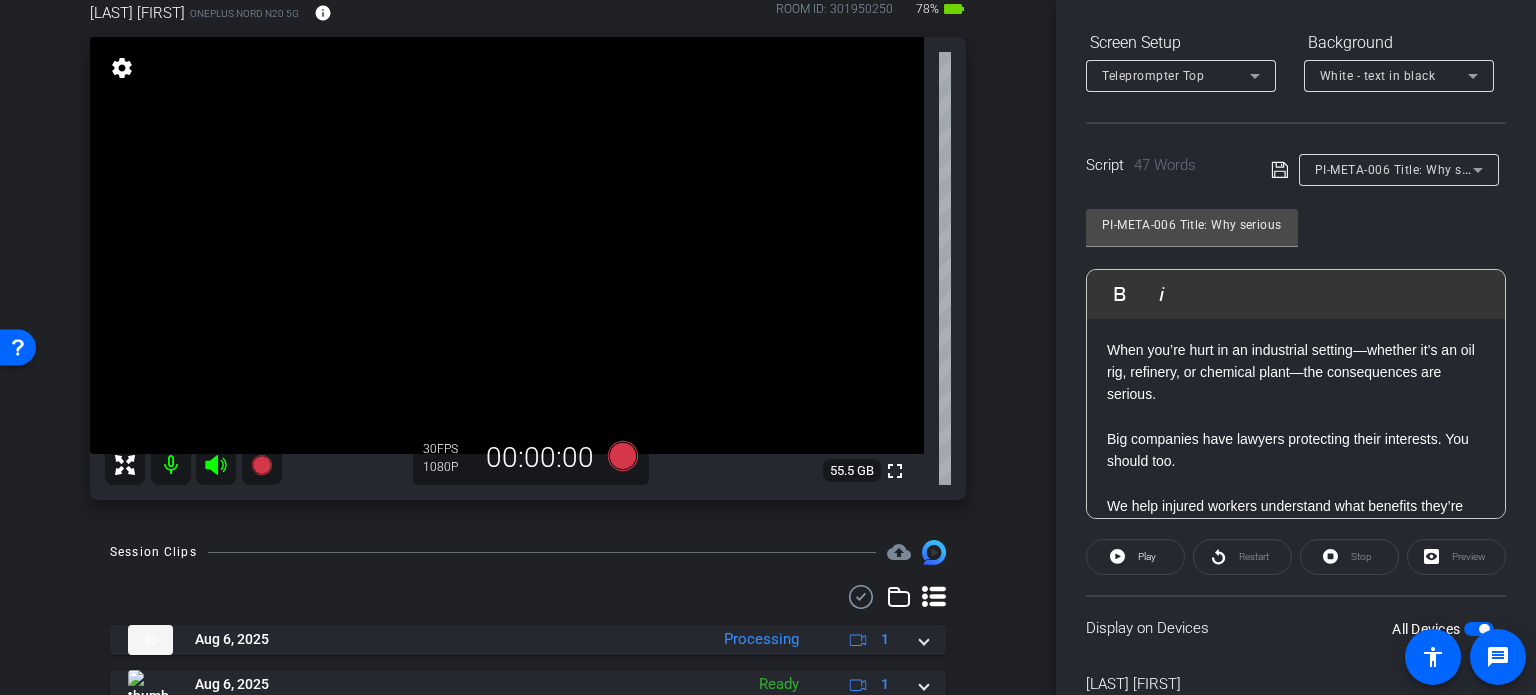 click on "arrow_back  White,Todd_Shoot01_08062025   Back to project   Send invite  account_box grid_on settings info
TODD WHITE OnePlus Nord N20 5G info ROOM ID: 301950250 78% battery_std fullscreen settings  55.5 GB
30 FPS  1080P   00:00:00
Session Clips   cloud_upload
Aug 6, 2025   Processing
1 PI-META-005 -Take1-White- Todd-White-Todd-Shoot01-08062025-2025-08-06-11-42-41-755-0  30fps" at bounding box center (528, 230) 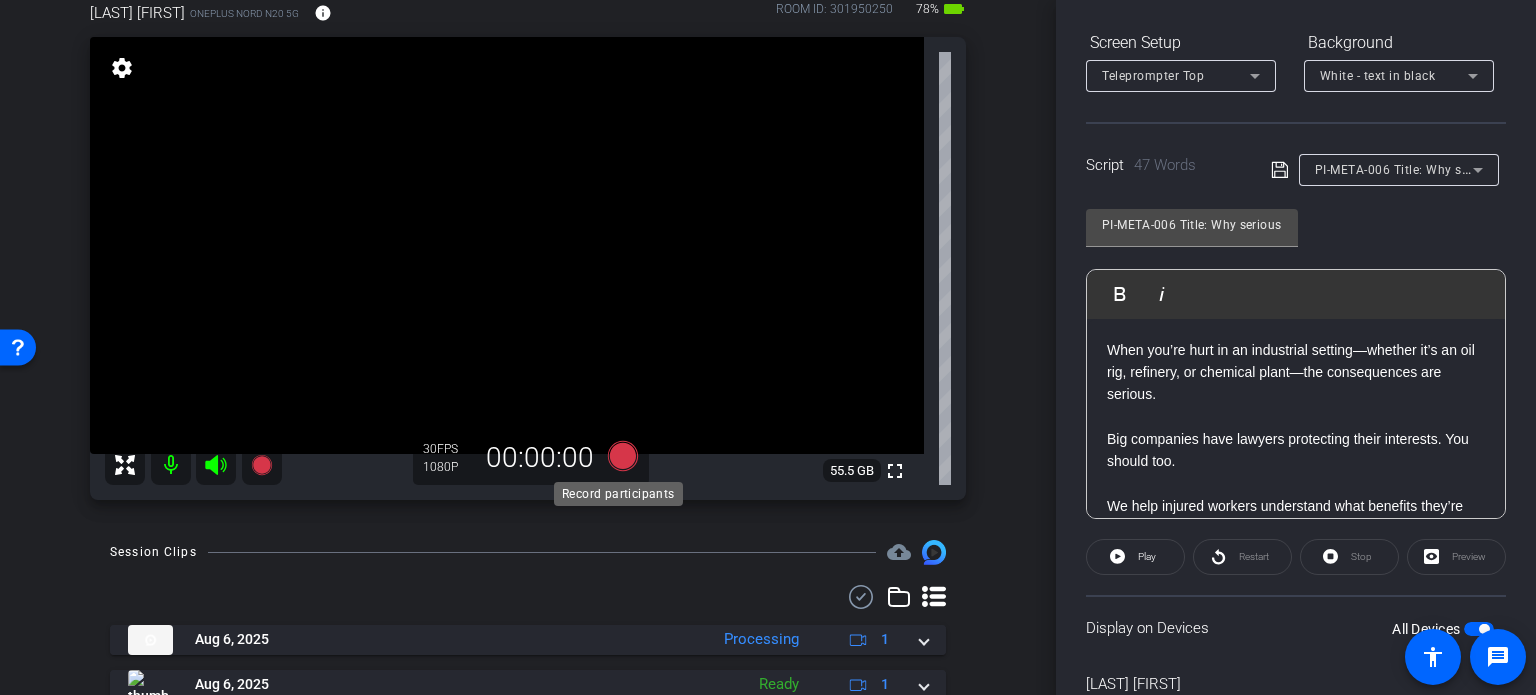 click 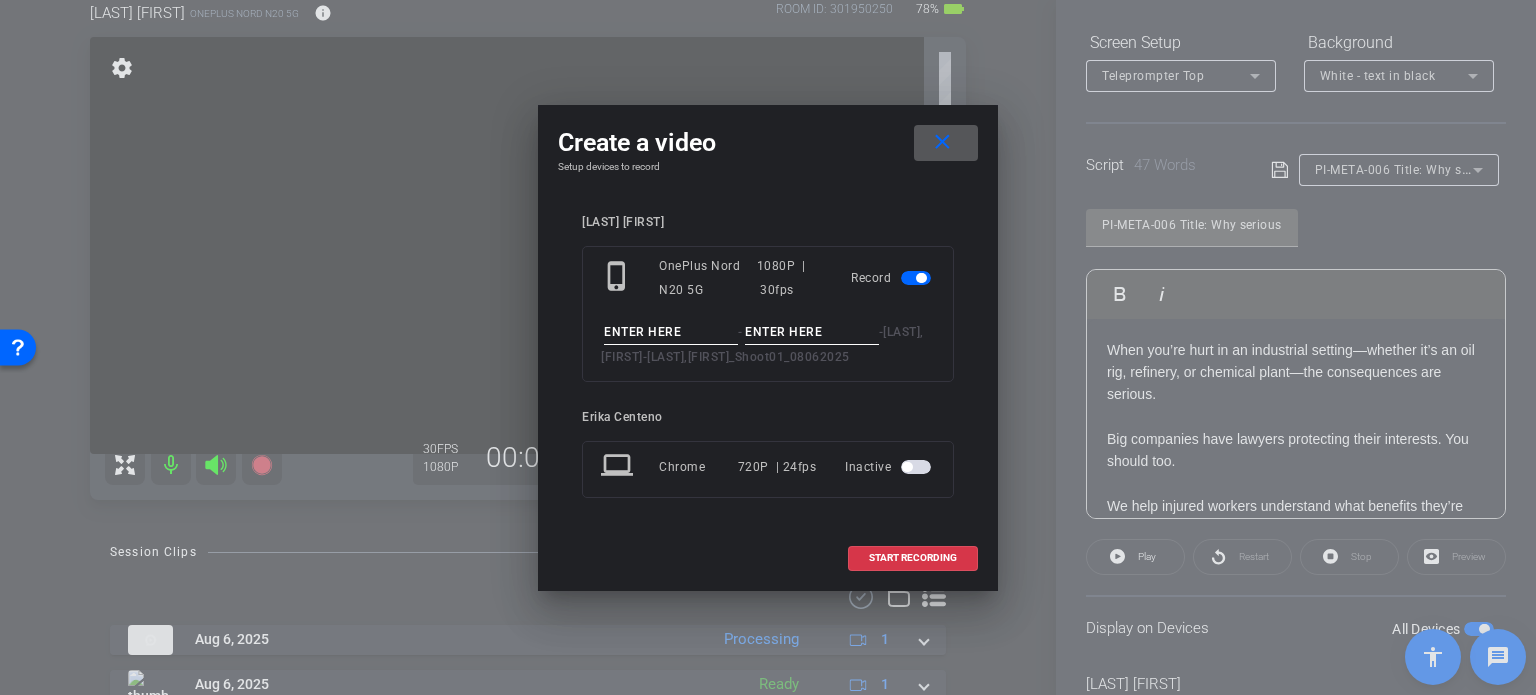 click at bounding box center (671, 332) 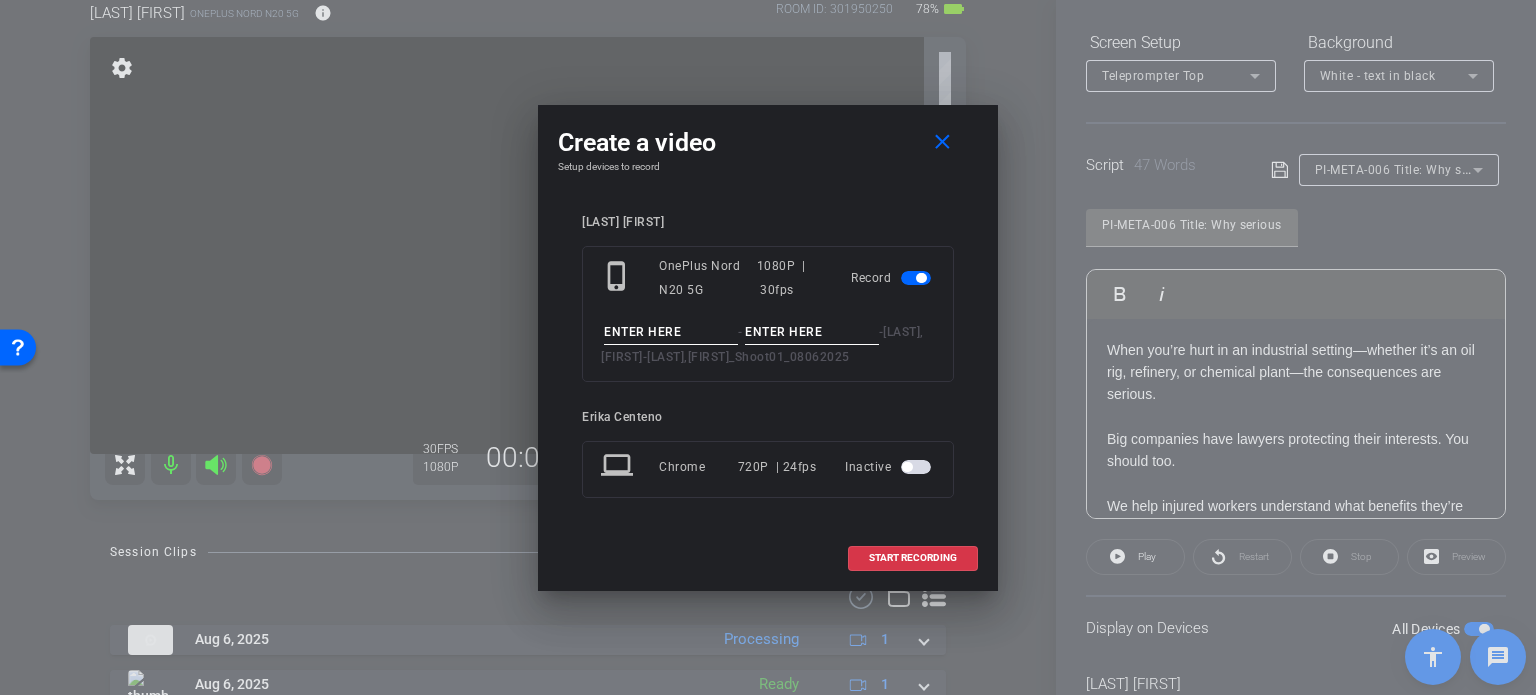 paste on "PI-META-006" 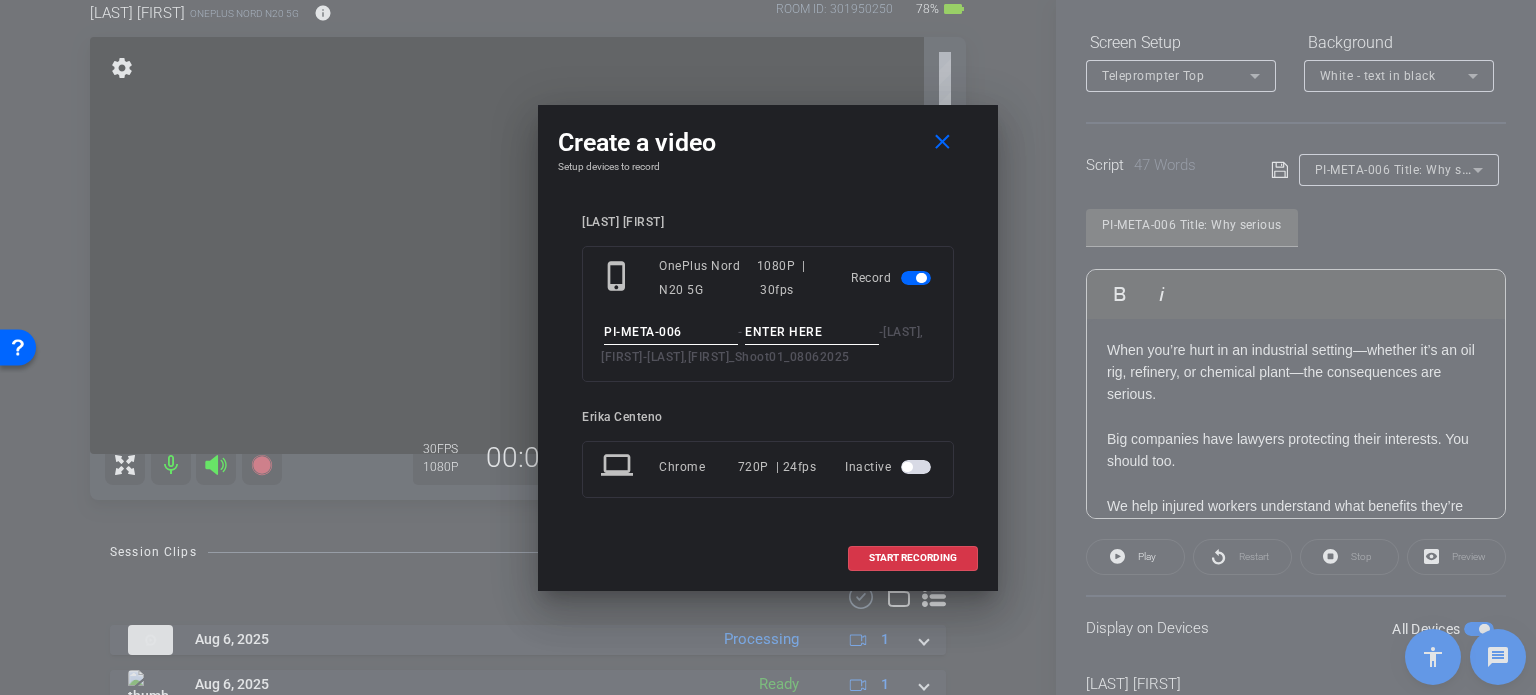 type on "PI-META-006" 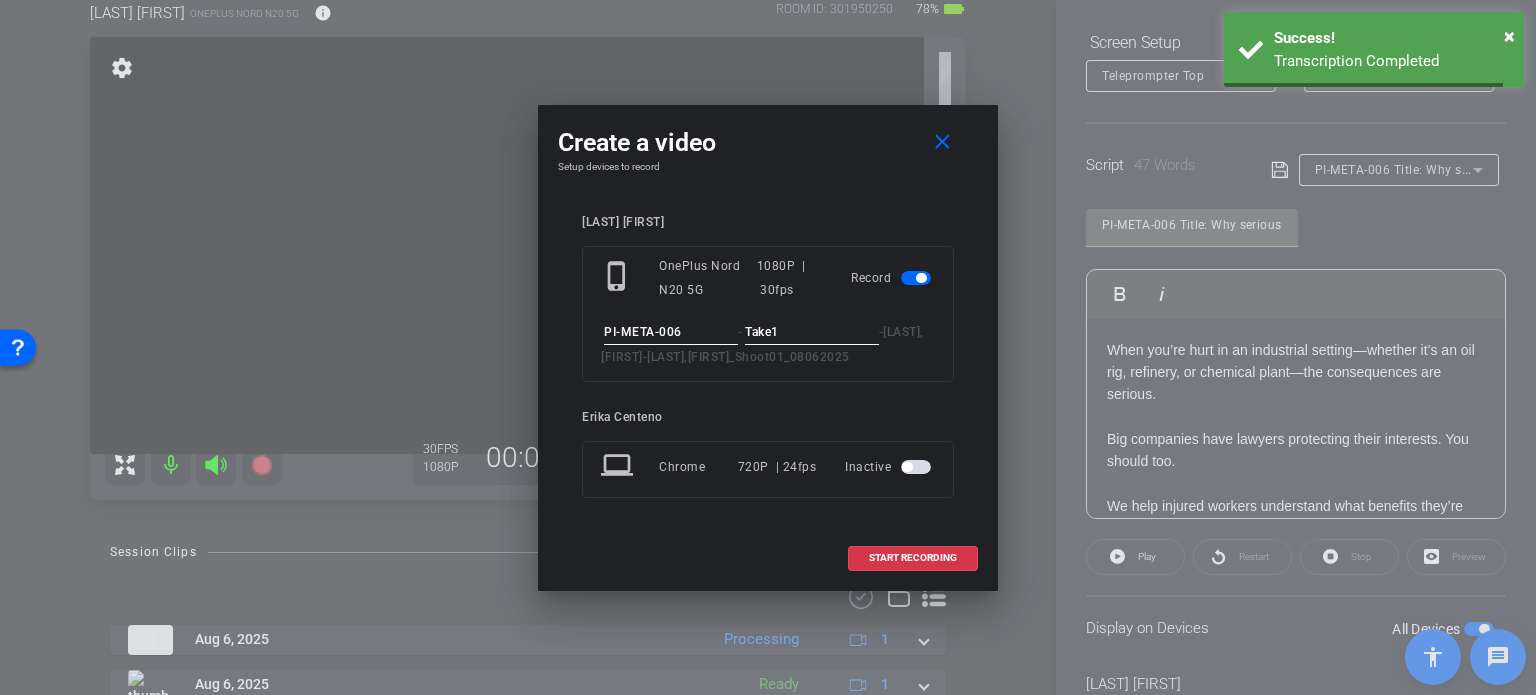type on "Take1" 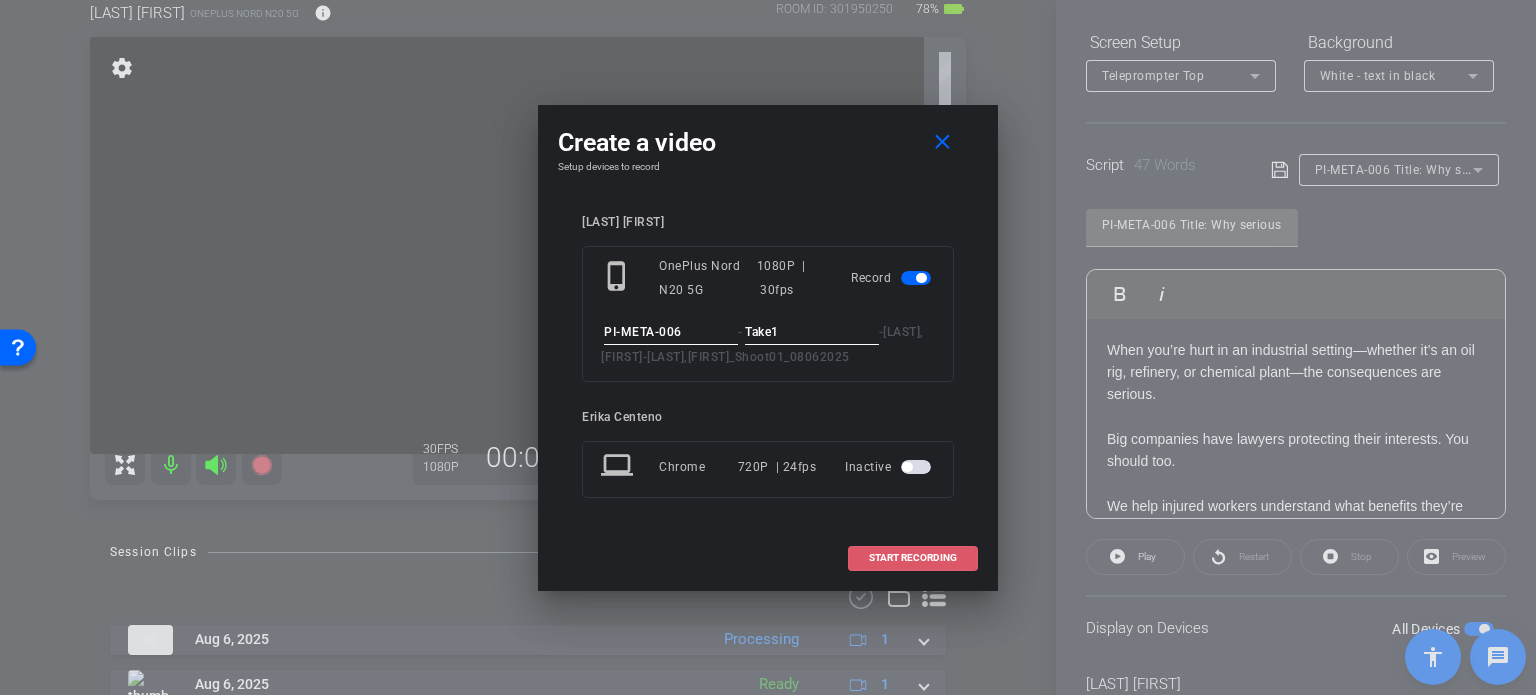 click on "START RECORDING" at bounding box center [913, 558] 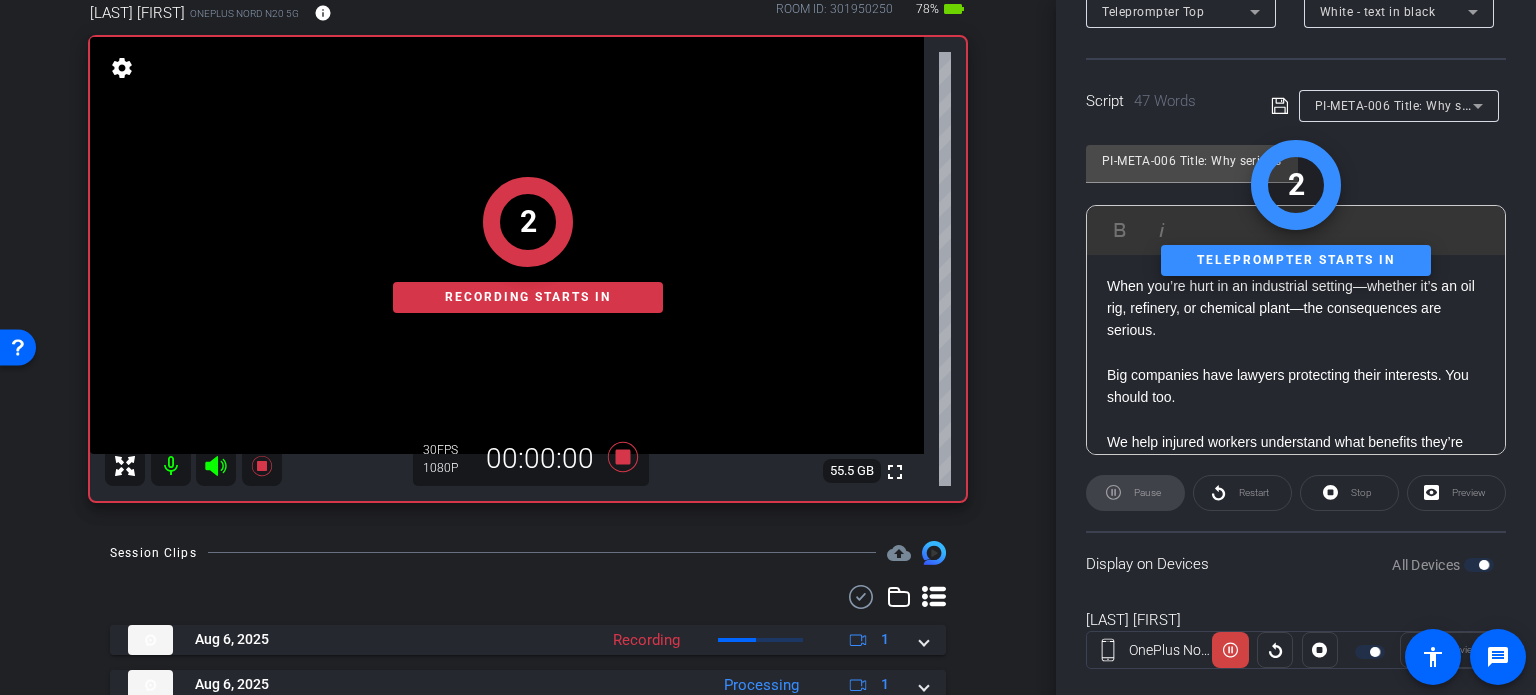 scroll, scrollTop: 396, scrollLeft: 0, axis: vertical 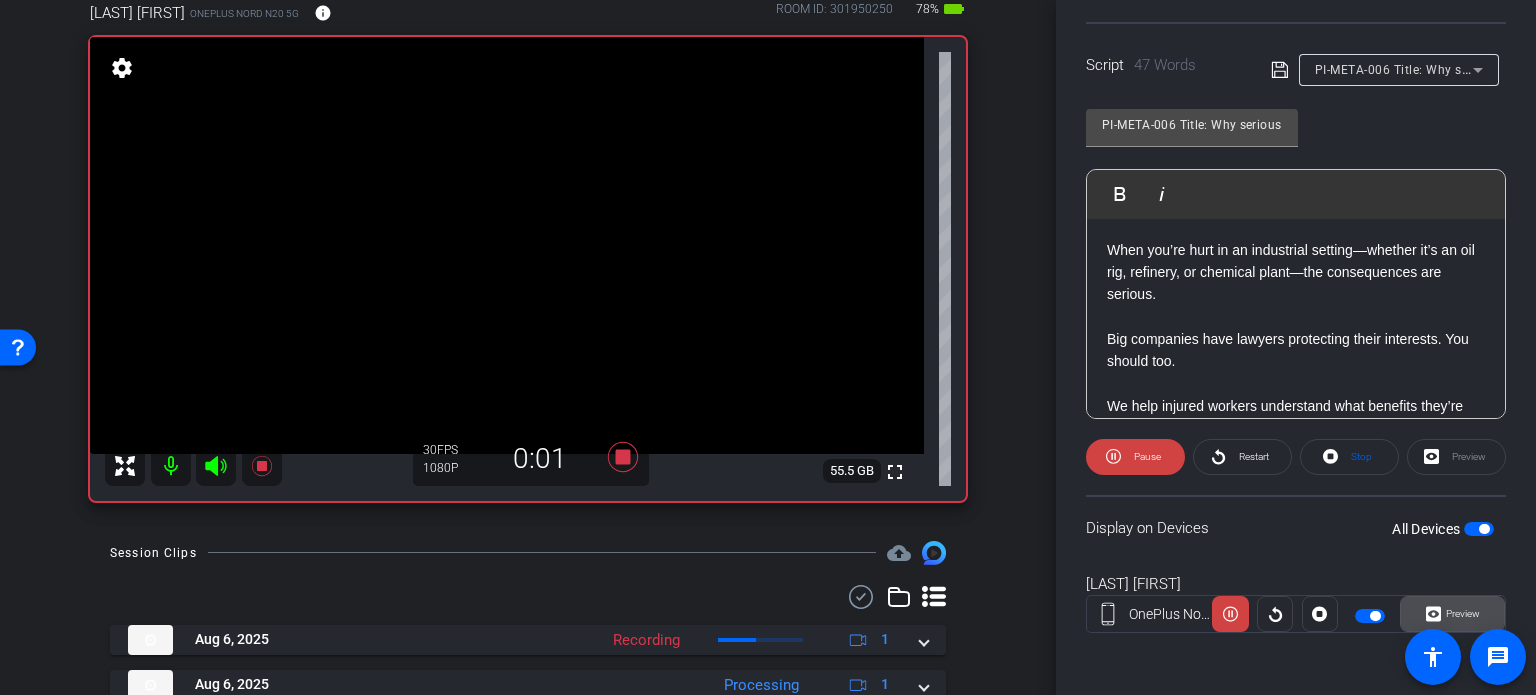 click on "Preview" 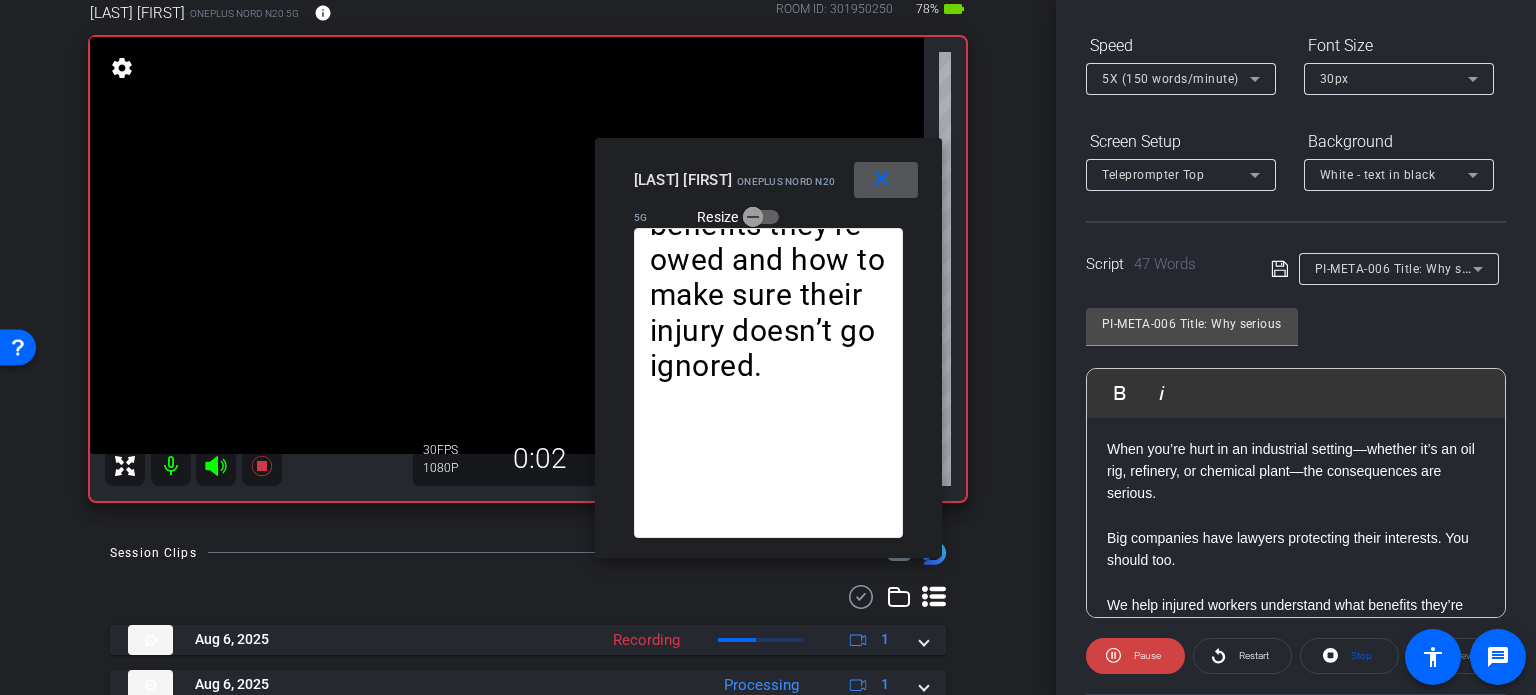 scroll, scrollTop: 196, scrollLeft: 0, axis: vertical 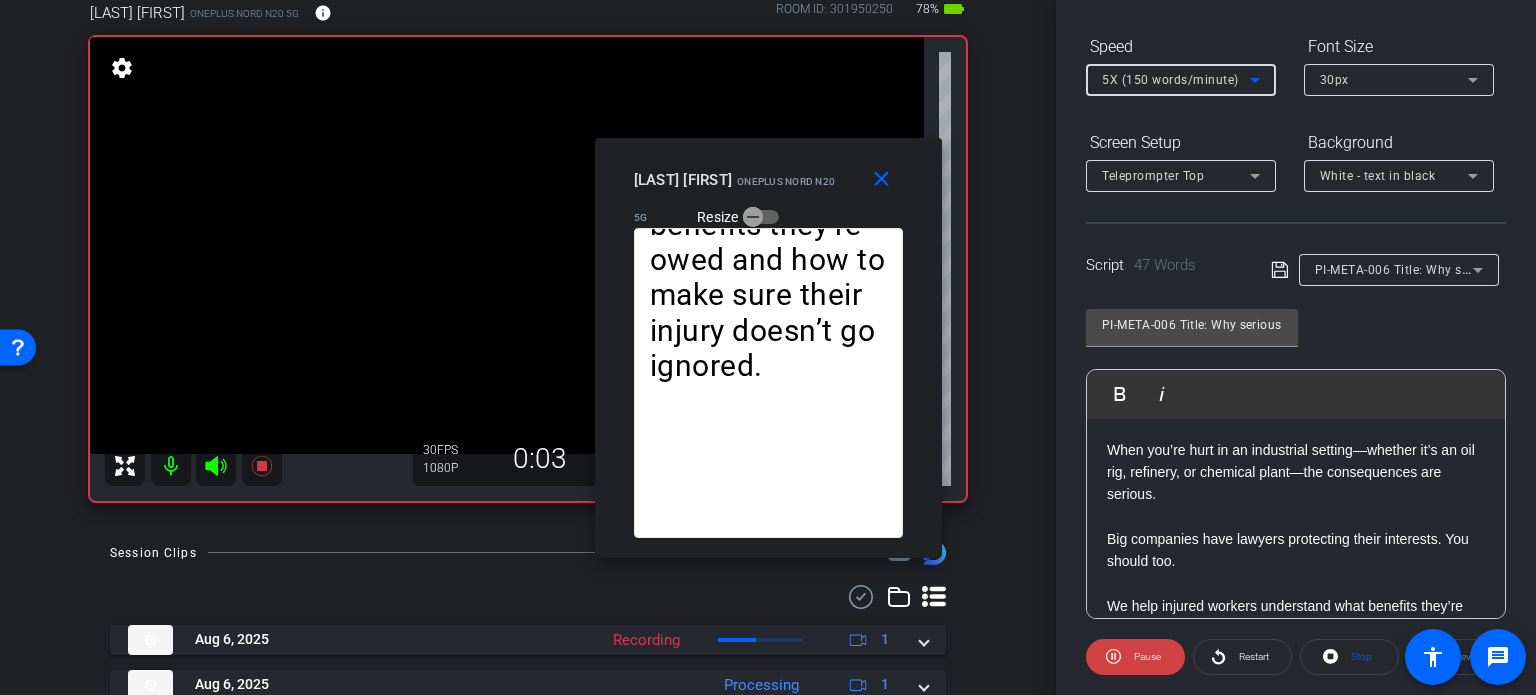 click on "5X (150 words/minute)" at bounding box center [1170, 80] 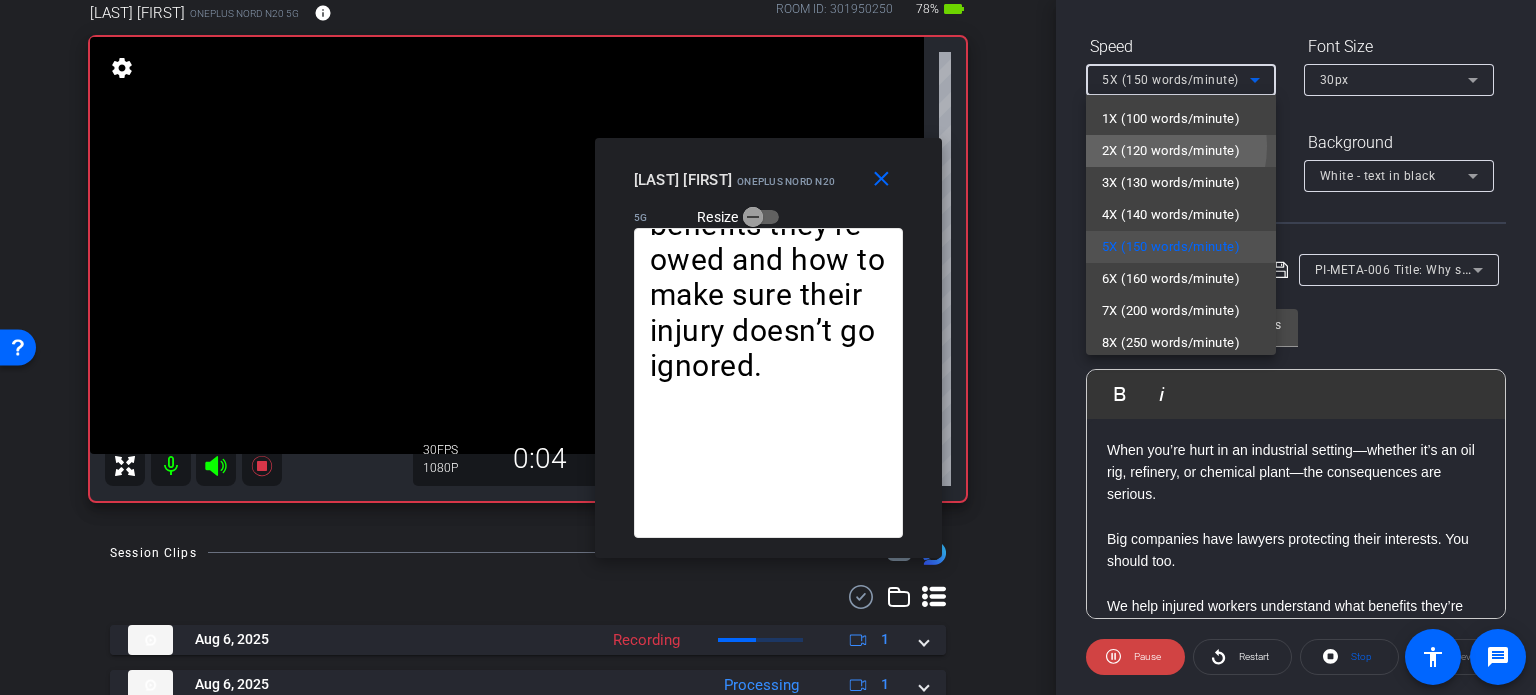 click on "2X (120 words/minute)" at bounding box center (1171, 151) 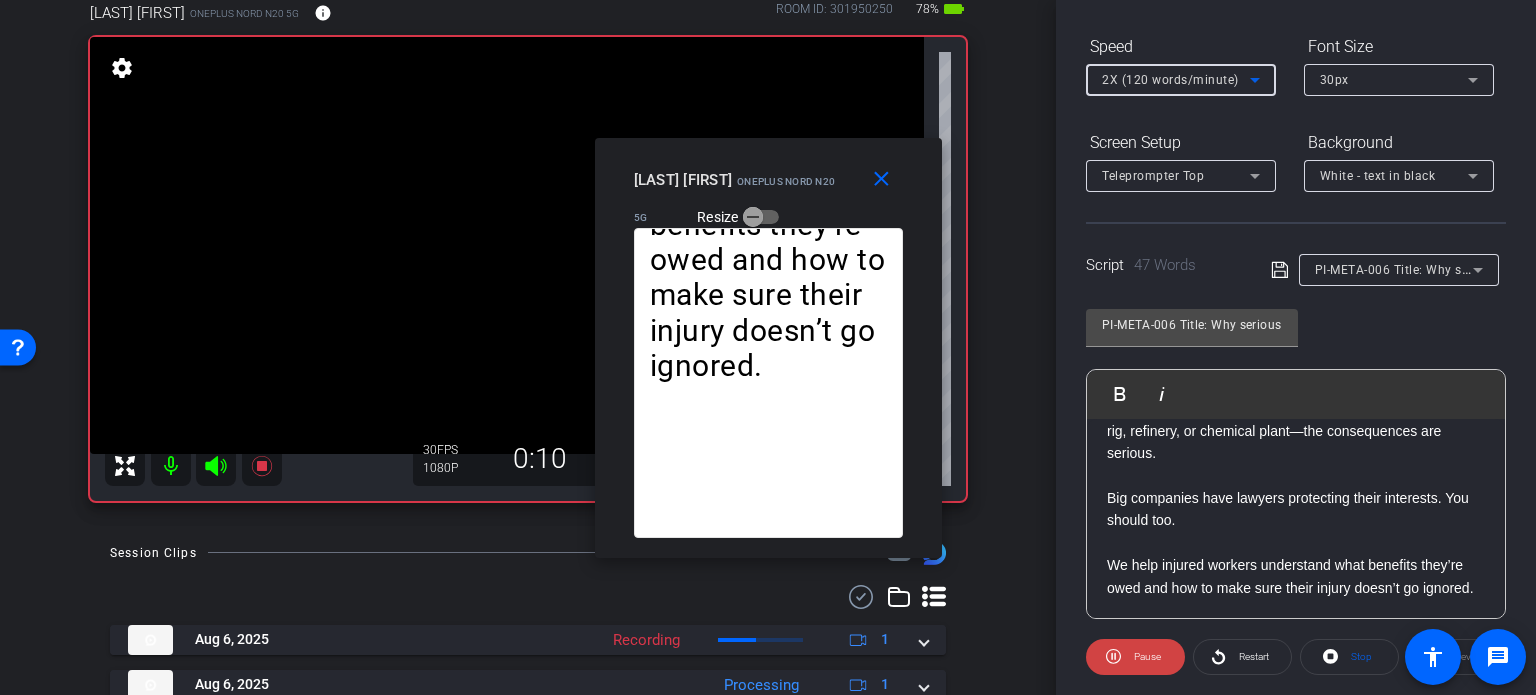 scroll, scrollTop: 64, scrollLeft: 0, axis: vertical 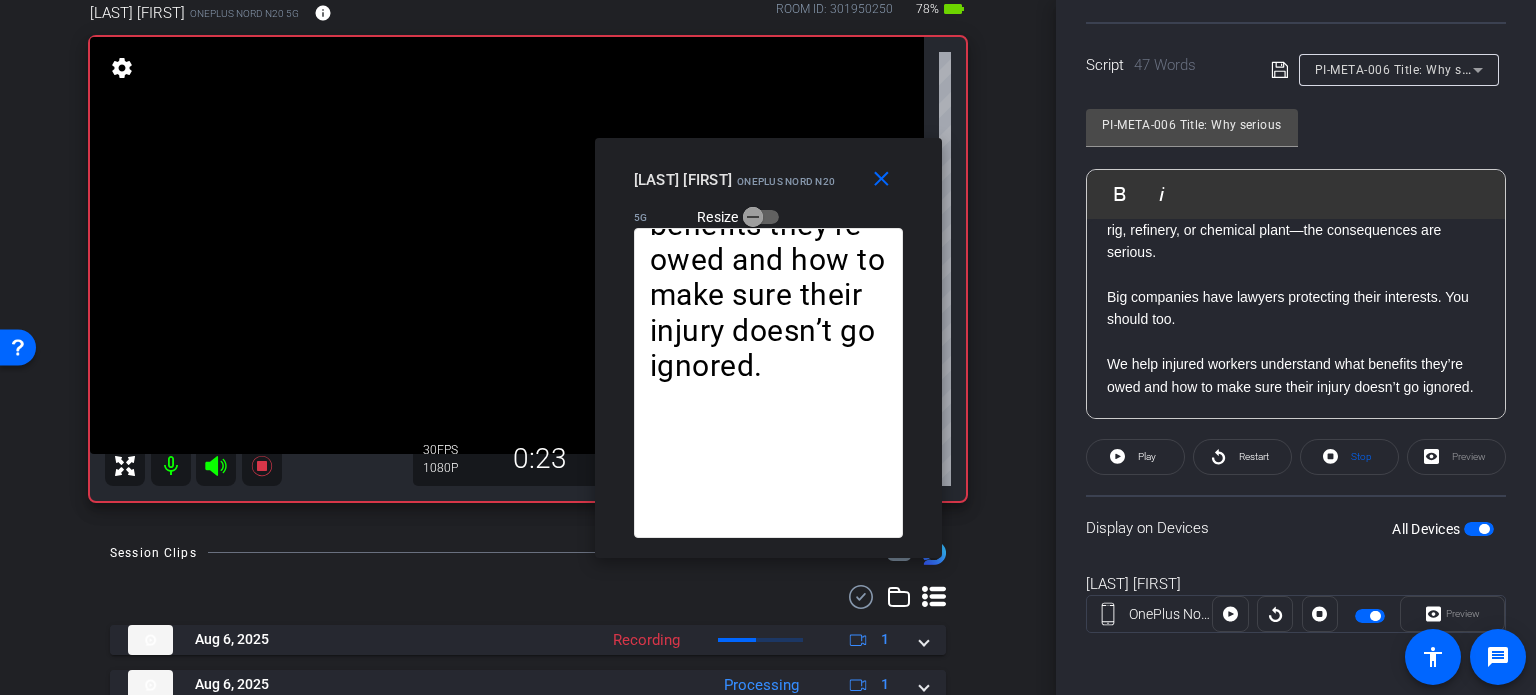 click at bounding box center [1484, 529] 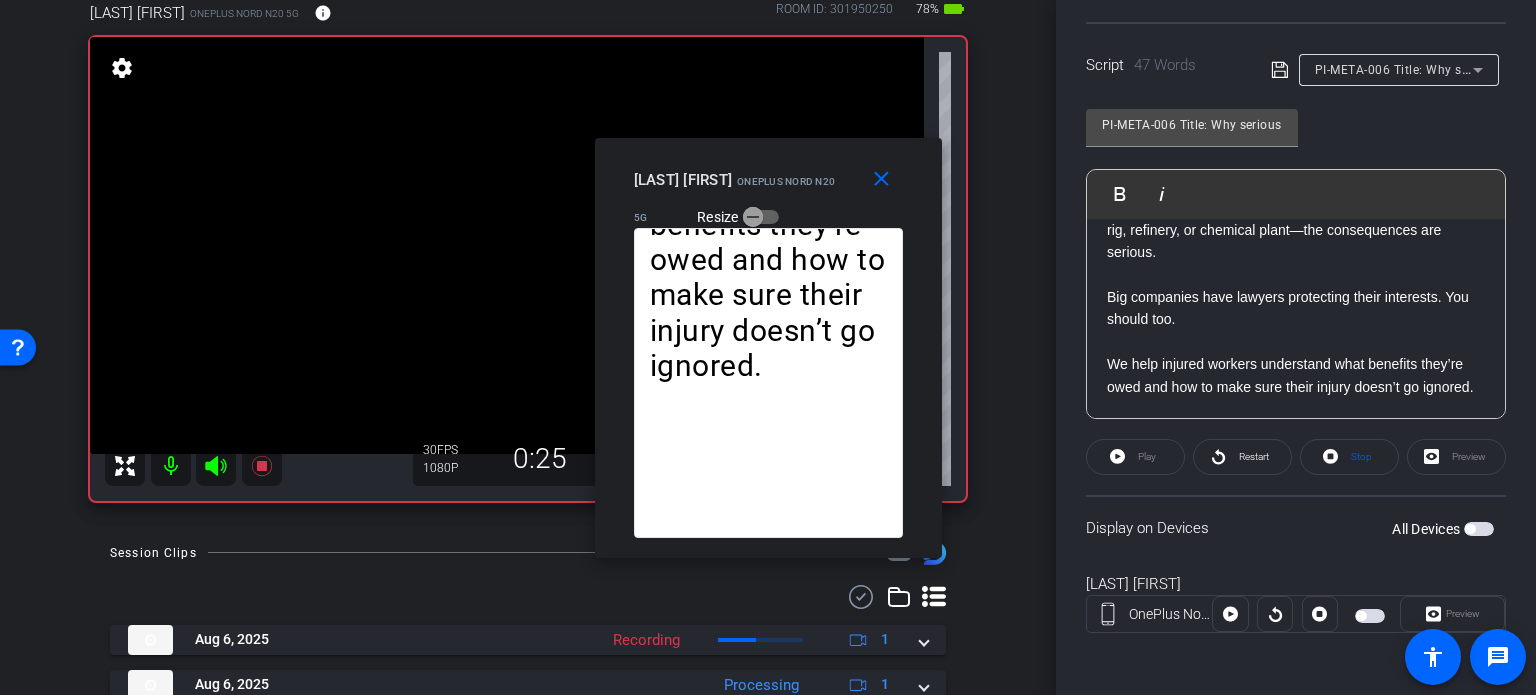 click at bounding box center [1479, 529] 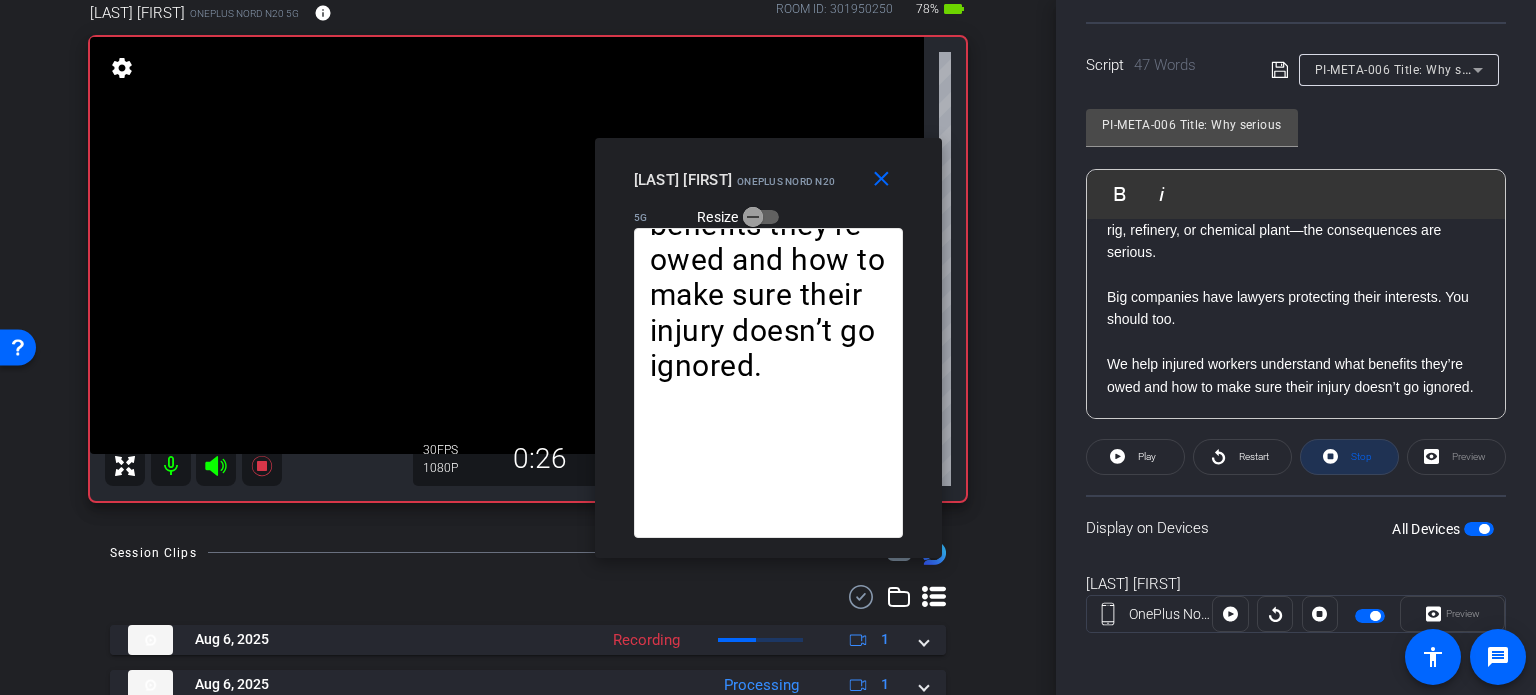 click 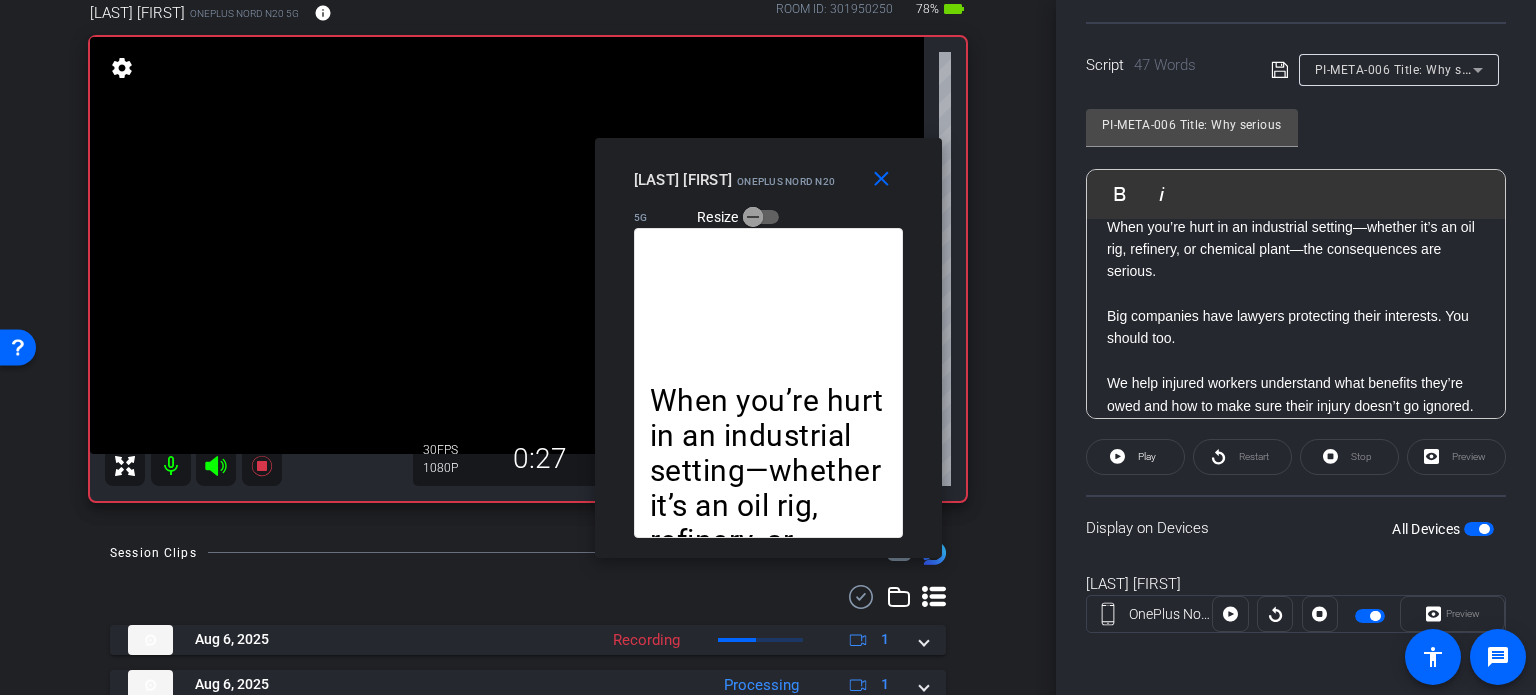 scroll, scrollTop: 0, scrollLeft: 0, axis: both 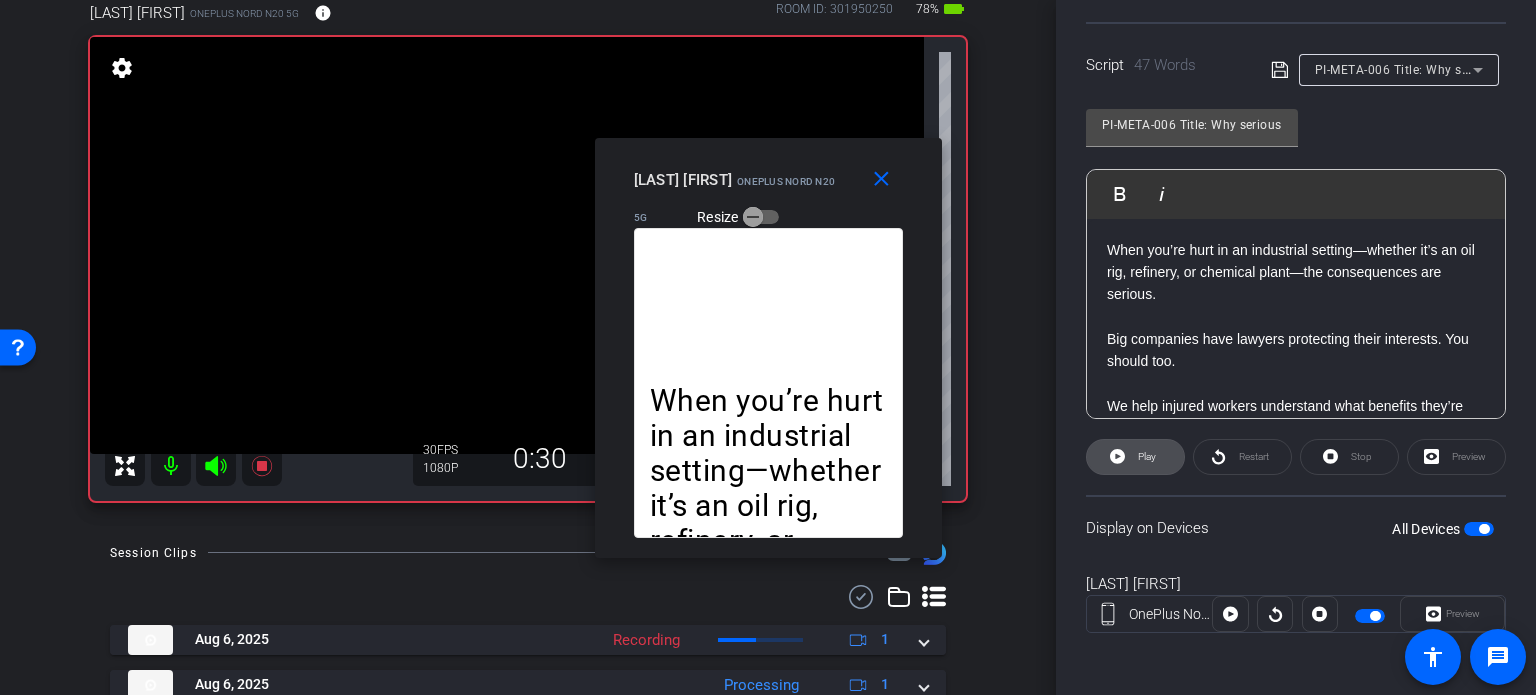 click on "Play" 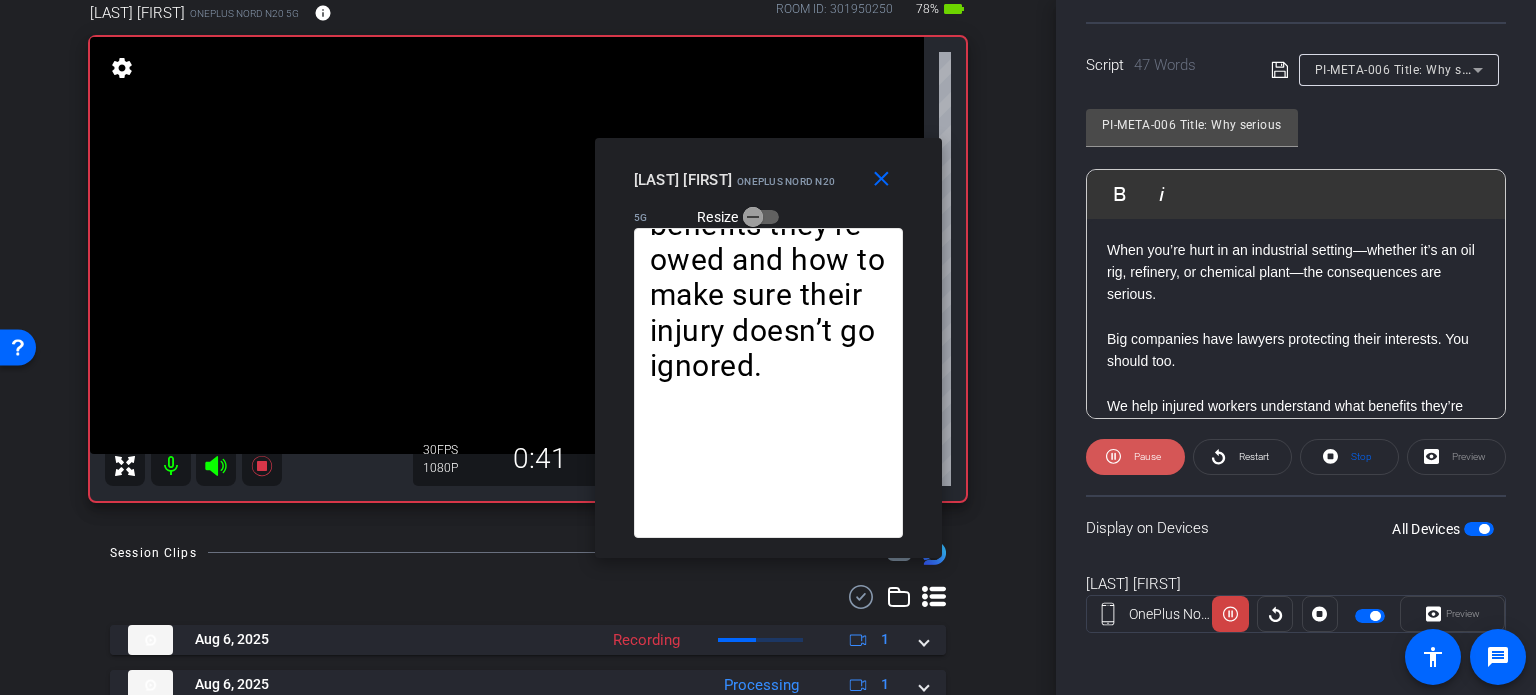 click on "Pause" 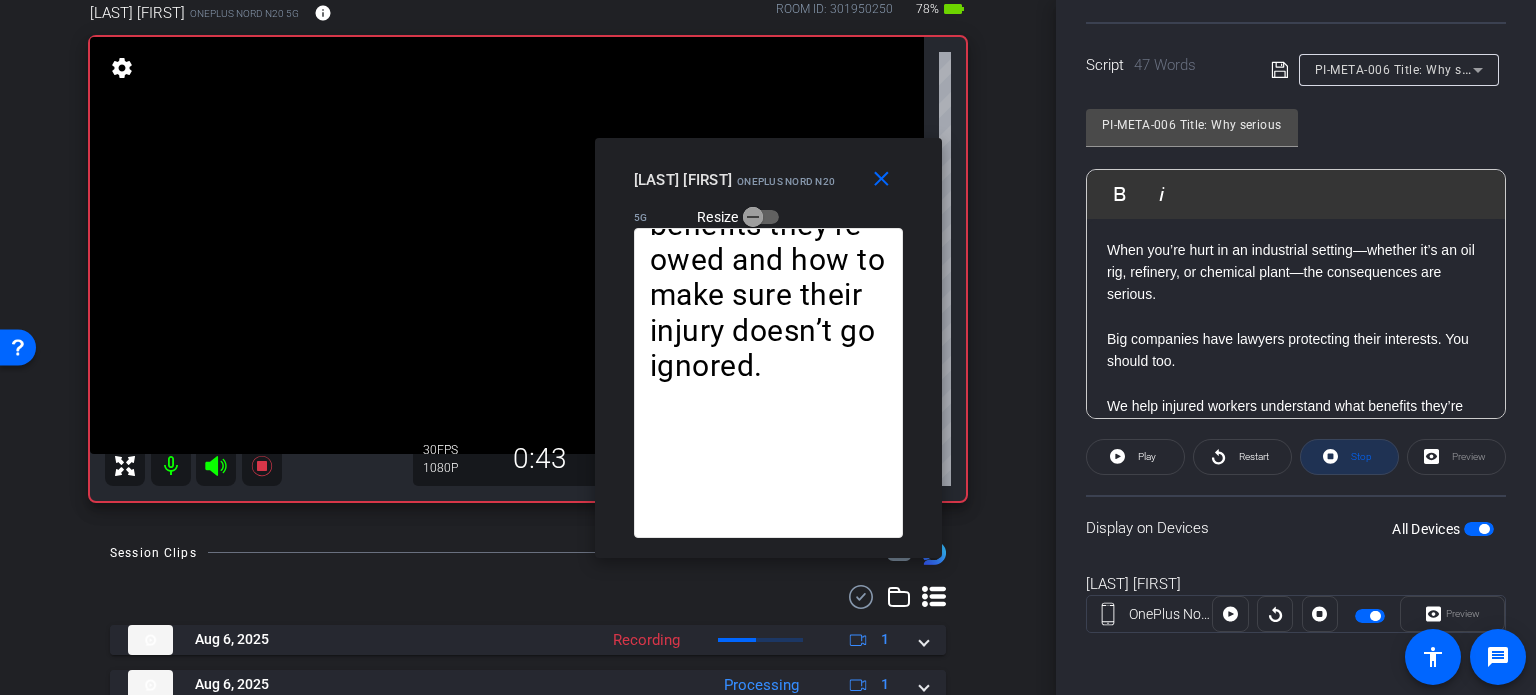 click on "Stop" 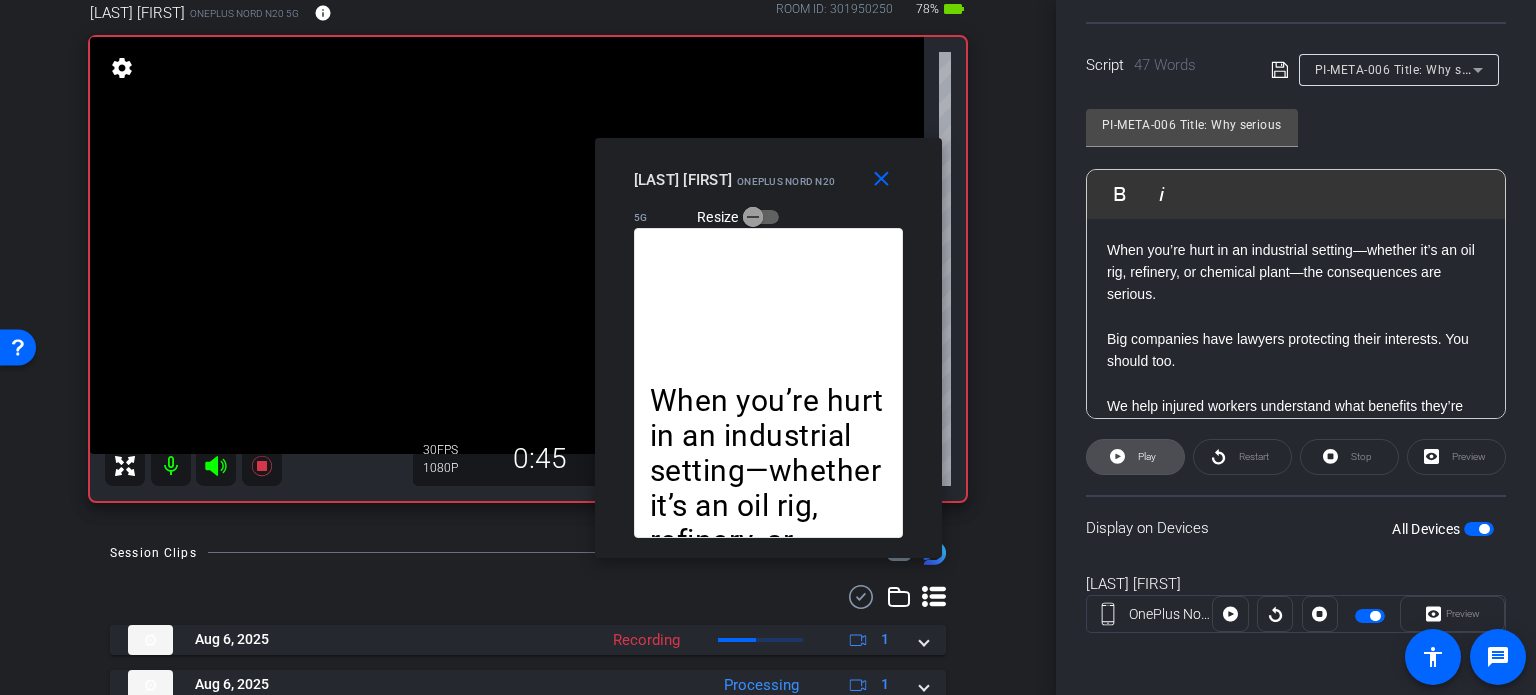 click 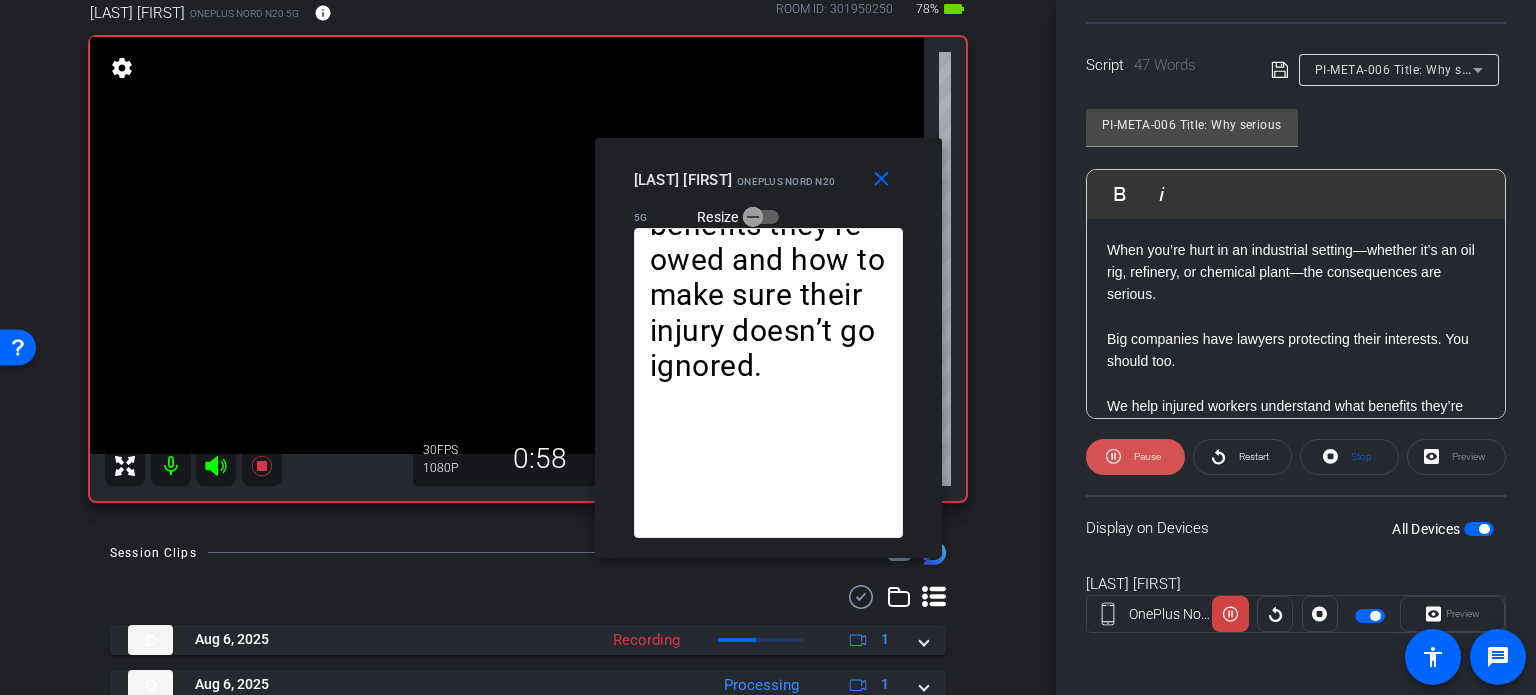 click 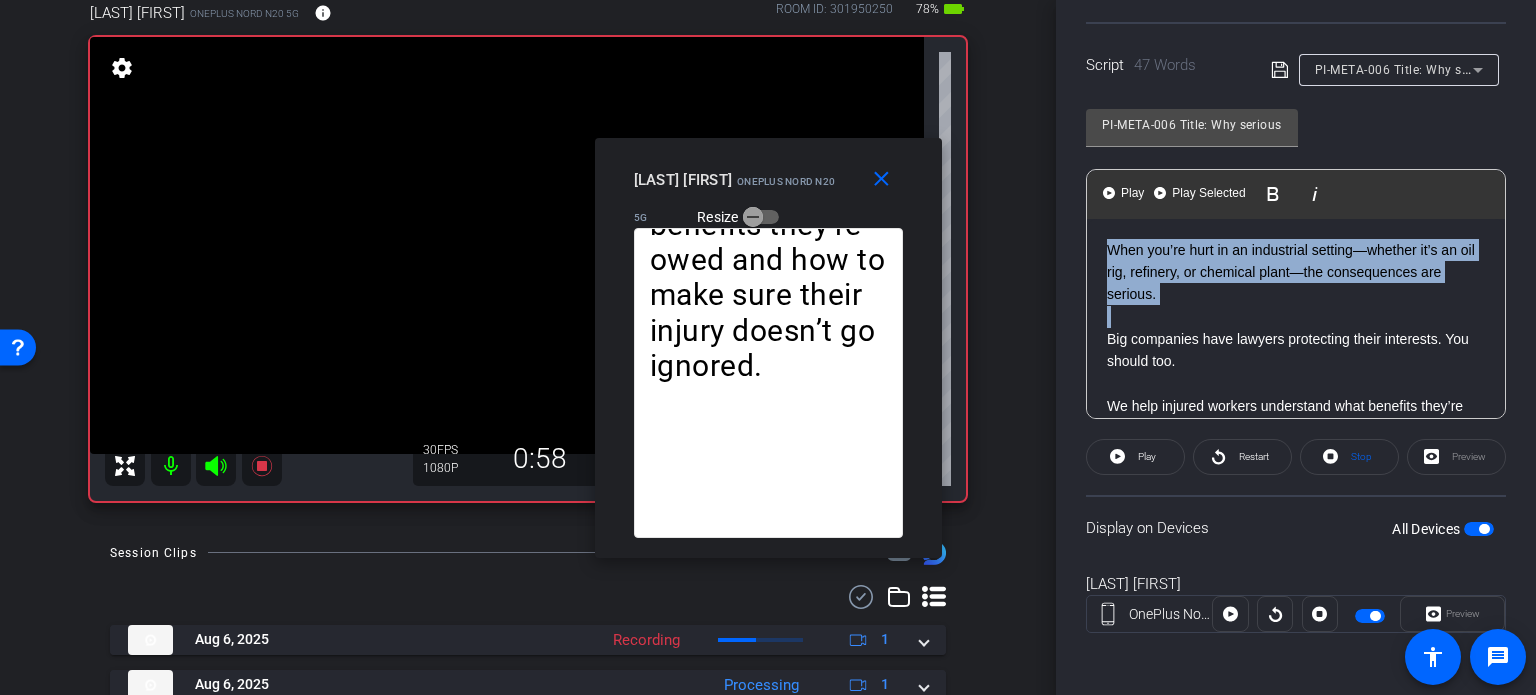drag, startPoint x: 1107, startPoint y: 338, endPoint x: 1068, endPoint y: 224, distance: 120.48651 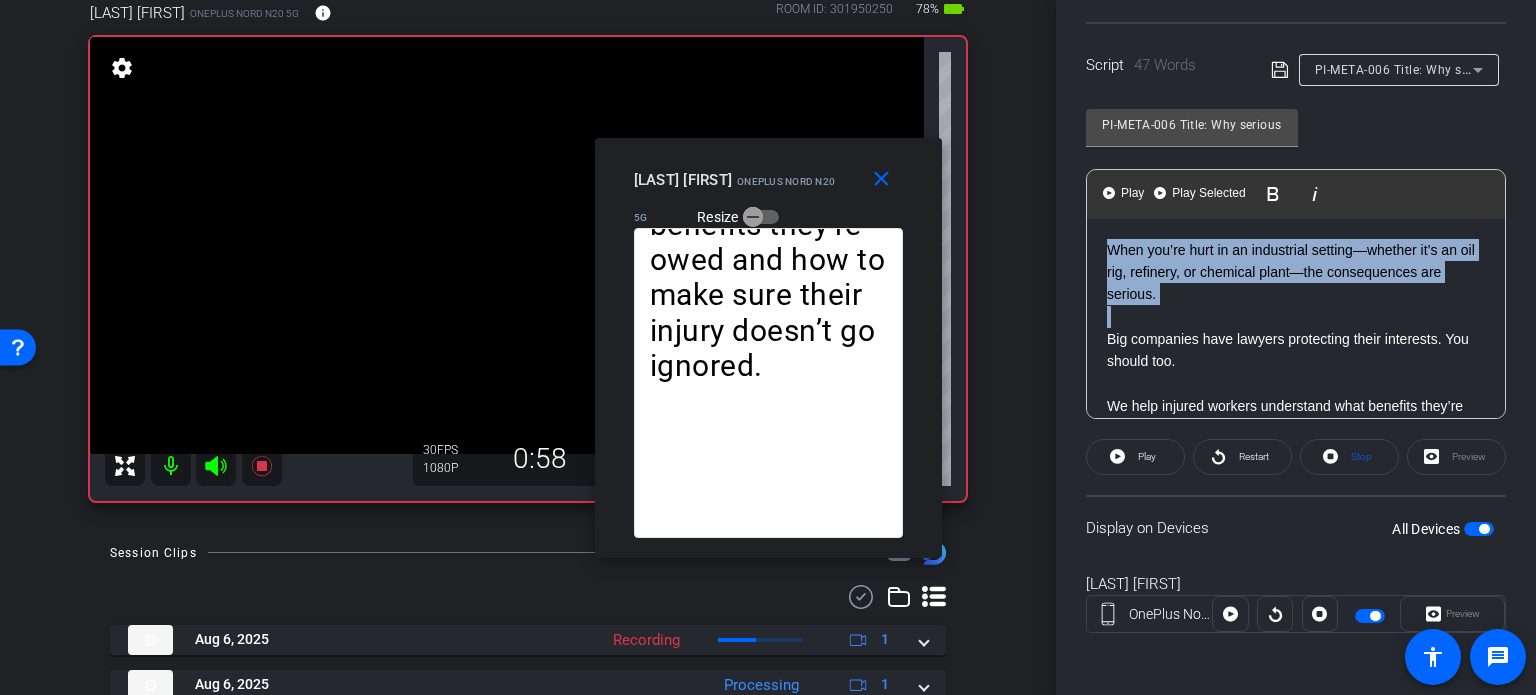 click on "Participants Teleprompter Adjustments settings  Erika Centeno
flip
Director   Everyone  0 Mark all read To: Everyone Mark all read Select Source Teleprompter Speed 2X (120 words/minute) Font Size 30px Screen Setup Teleprompter Top Background White - text in black  Script  47 Words
PI-META-006 Title: Why serious industrial injuries deserve serious legal help PI-META-006 Title: Why serious industrial injuries deserve serious legal help               Play        Play from this location               Play Selected        Play and display the selected text only Bold Italic When you’re hurt in an industrial setting—whether it’s an oil rig, refinery, or chemical plant—the consequences are serious.  Big companies have lawyers protecting their interests. You should too.  Enter script here..." 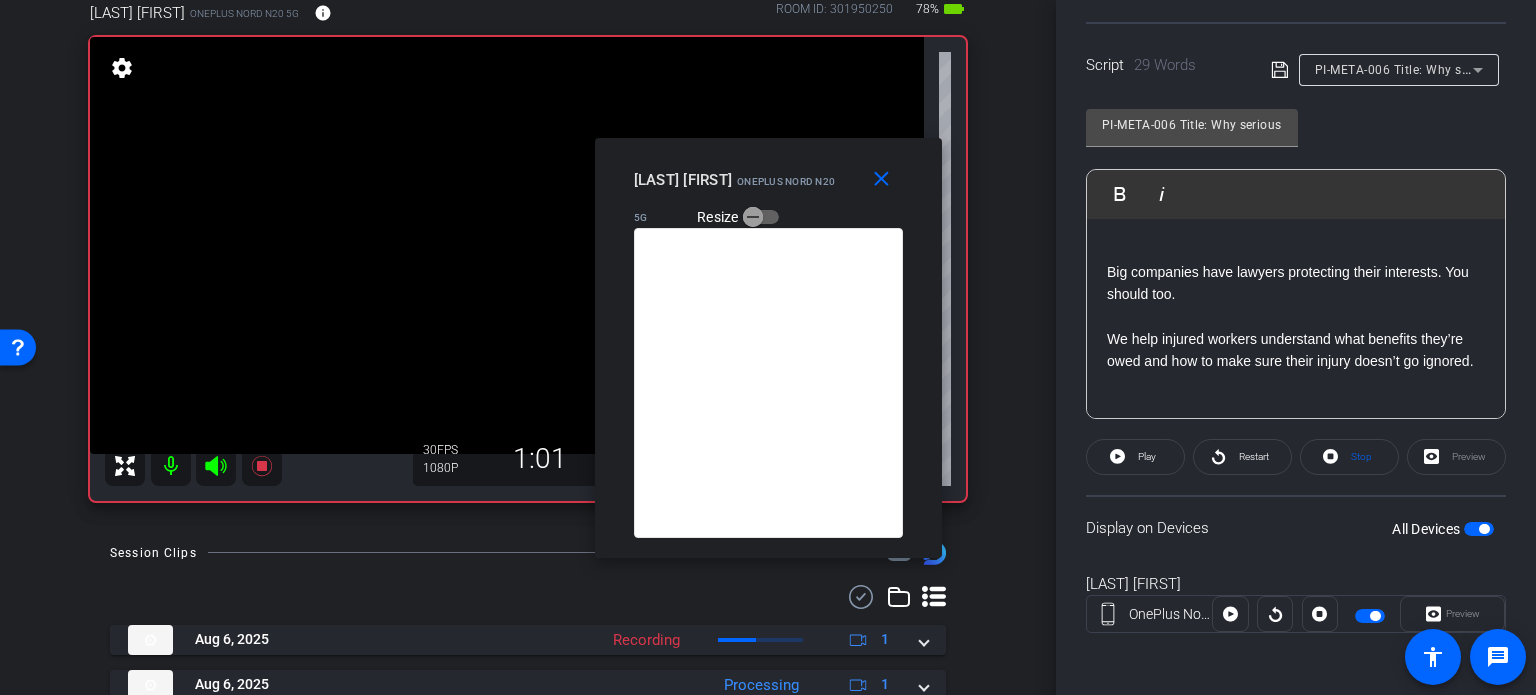 click at bounding box center (1479, 529) 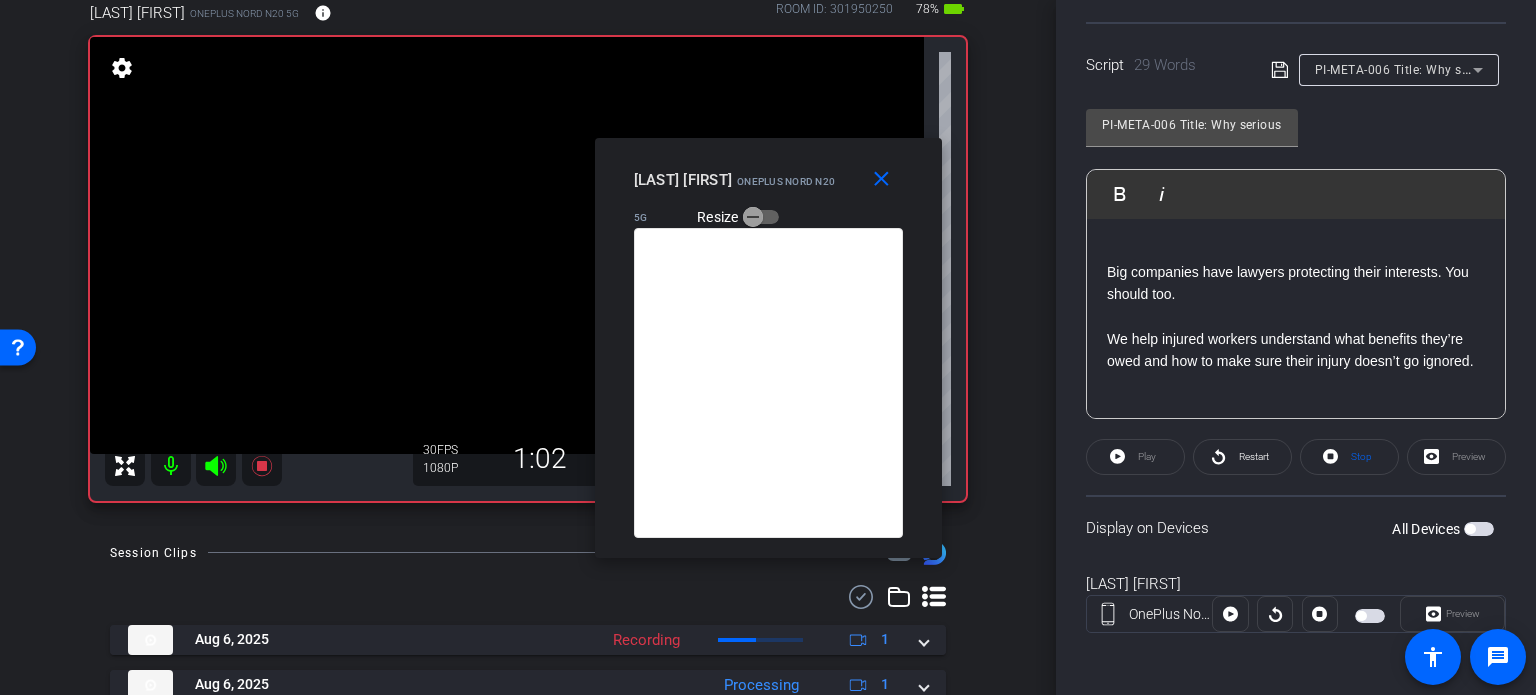 click at bounding box center (1479, 529) 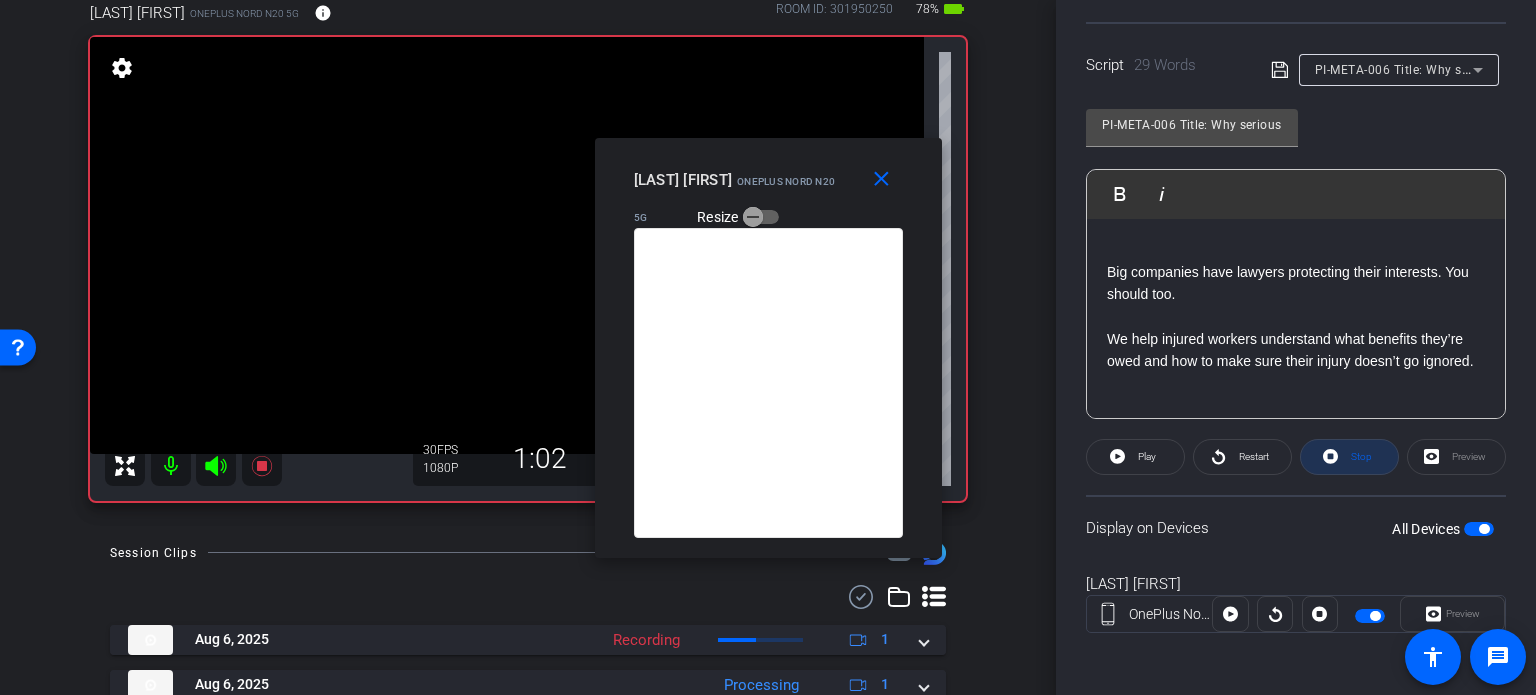 click 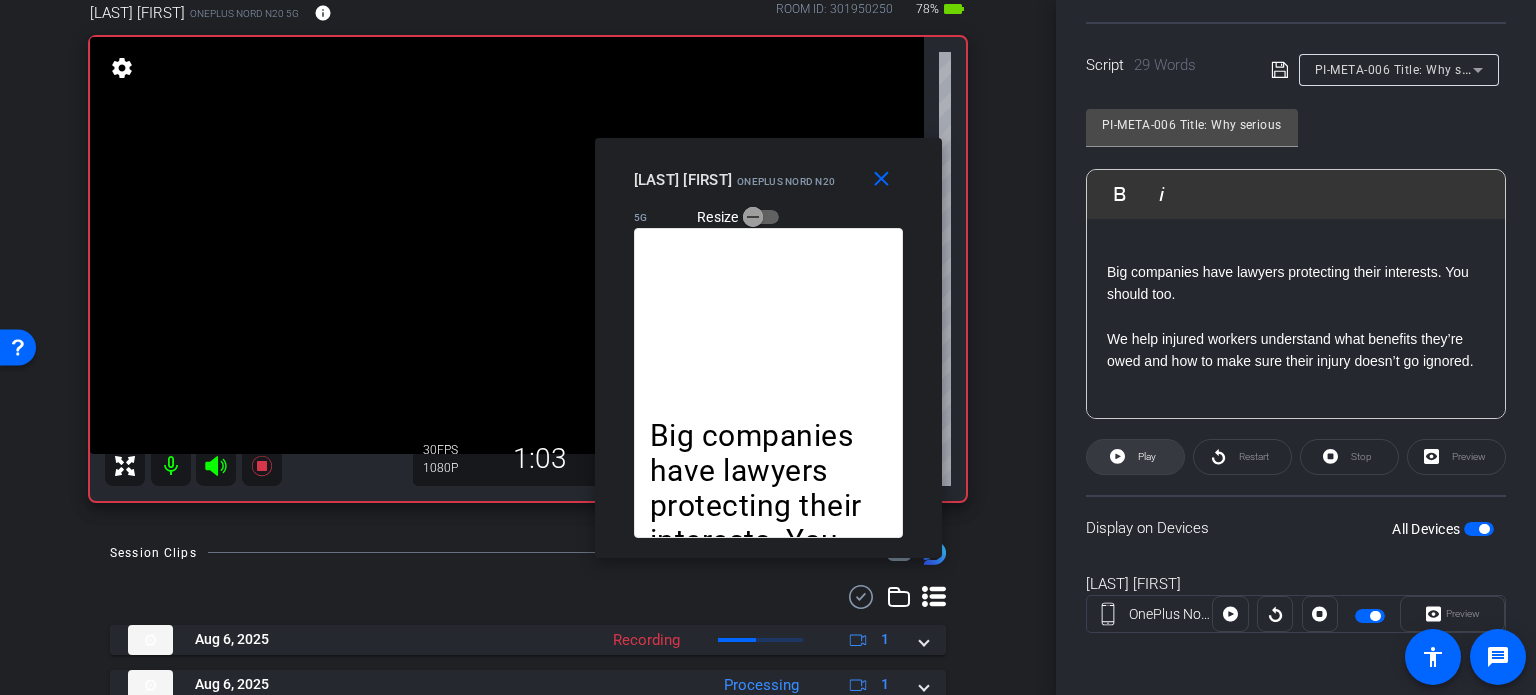 click on "Play" 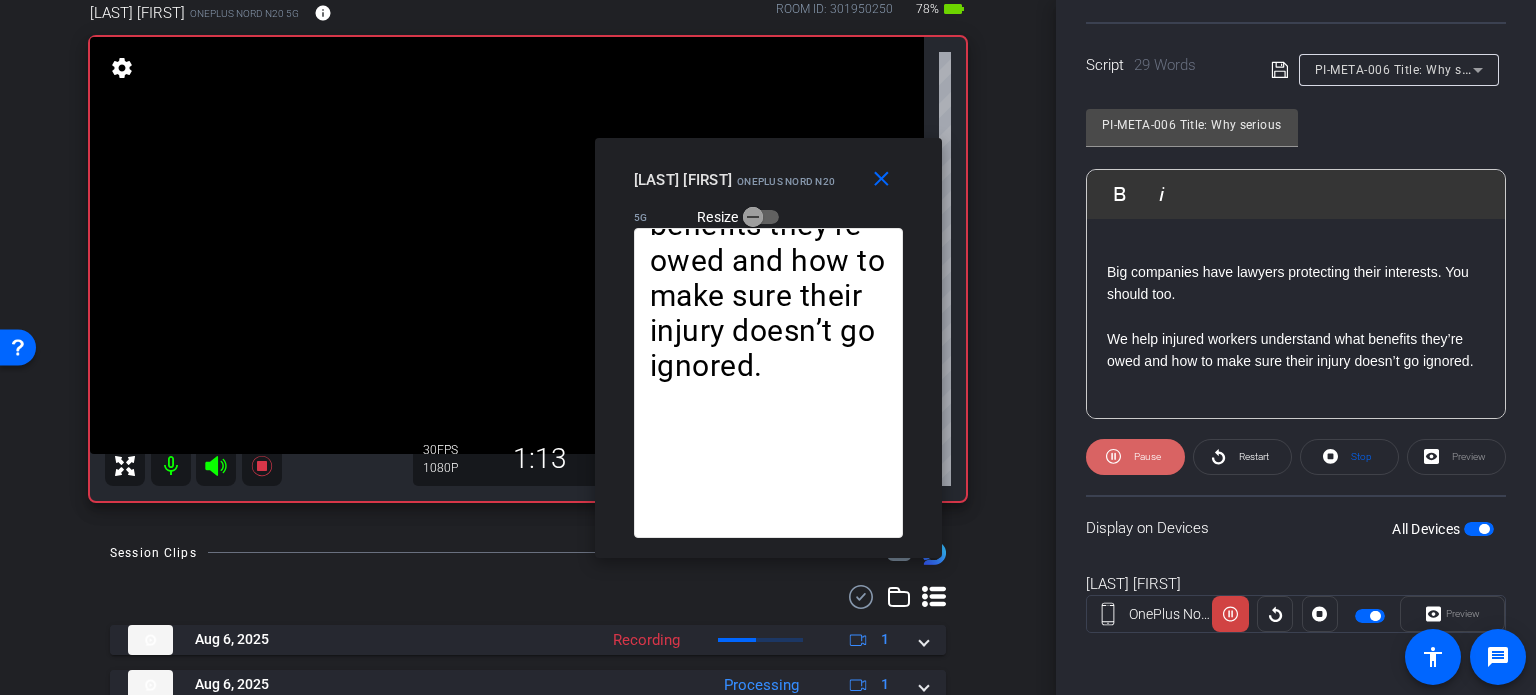 click on "Pause" 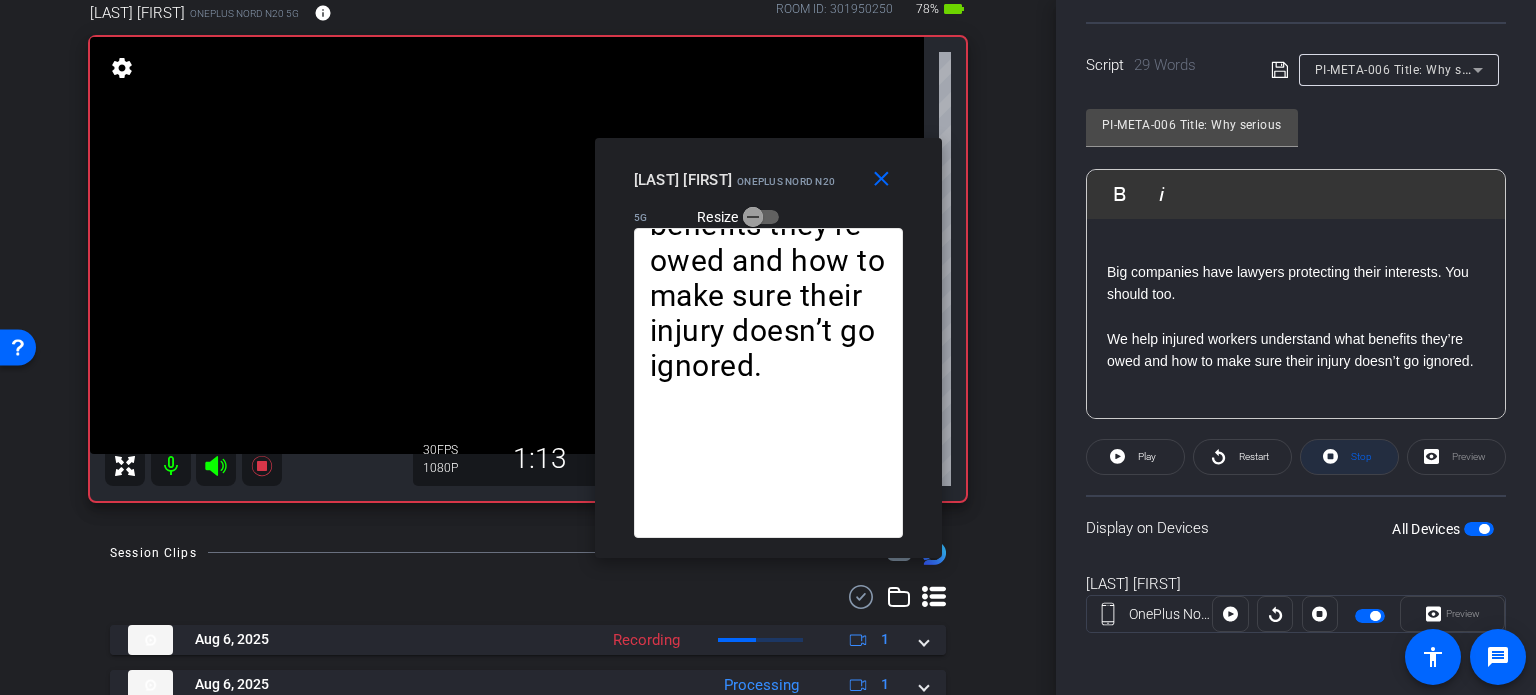 click 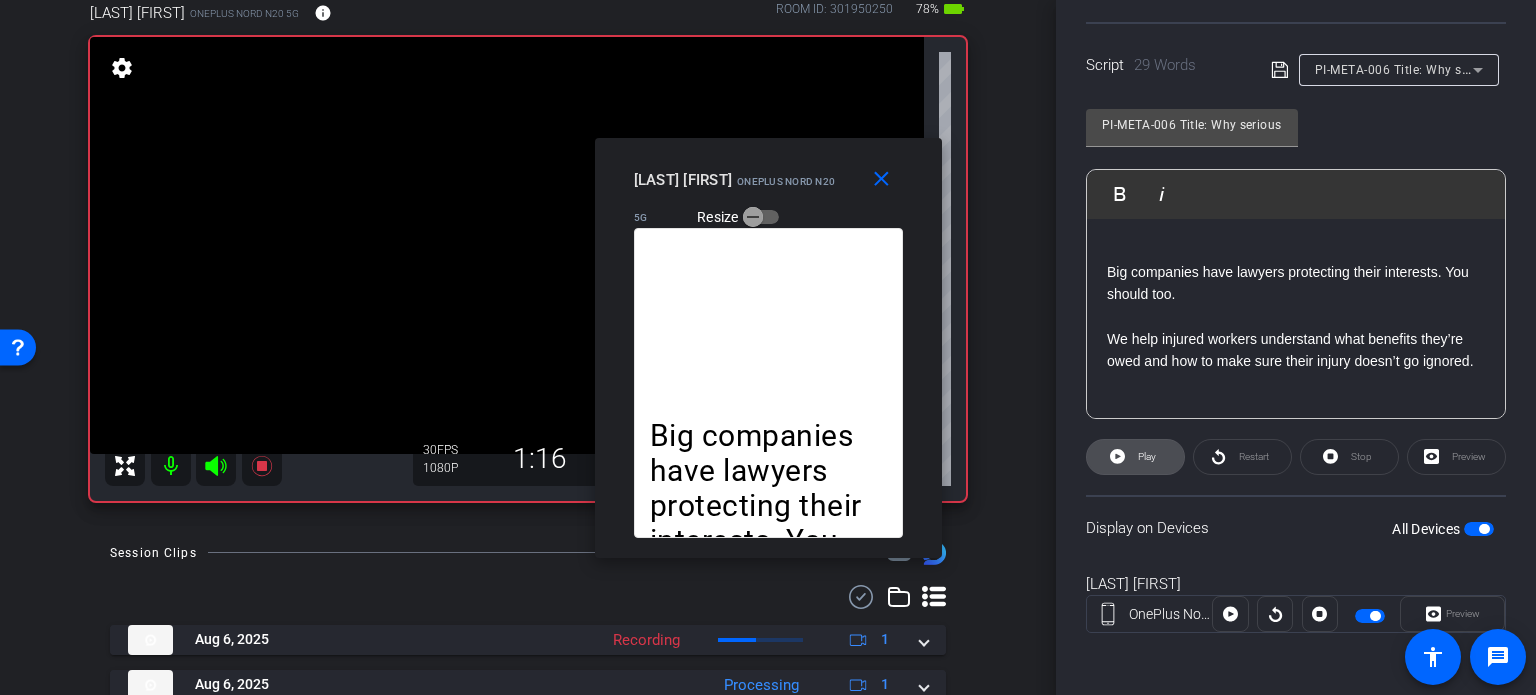 click 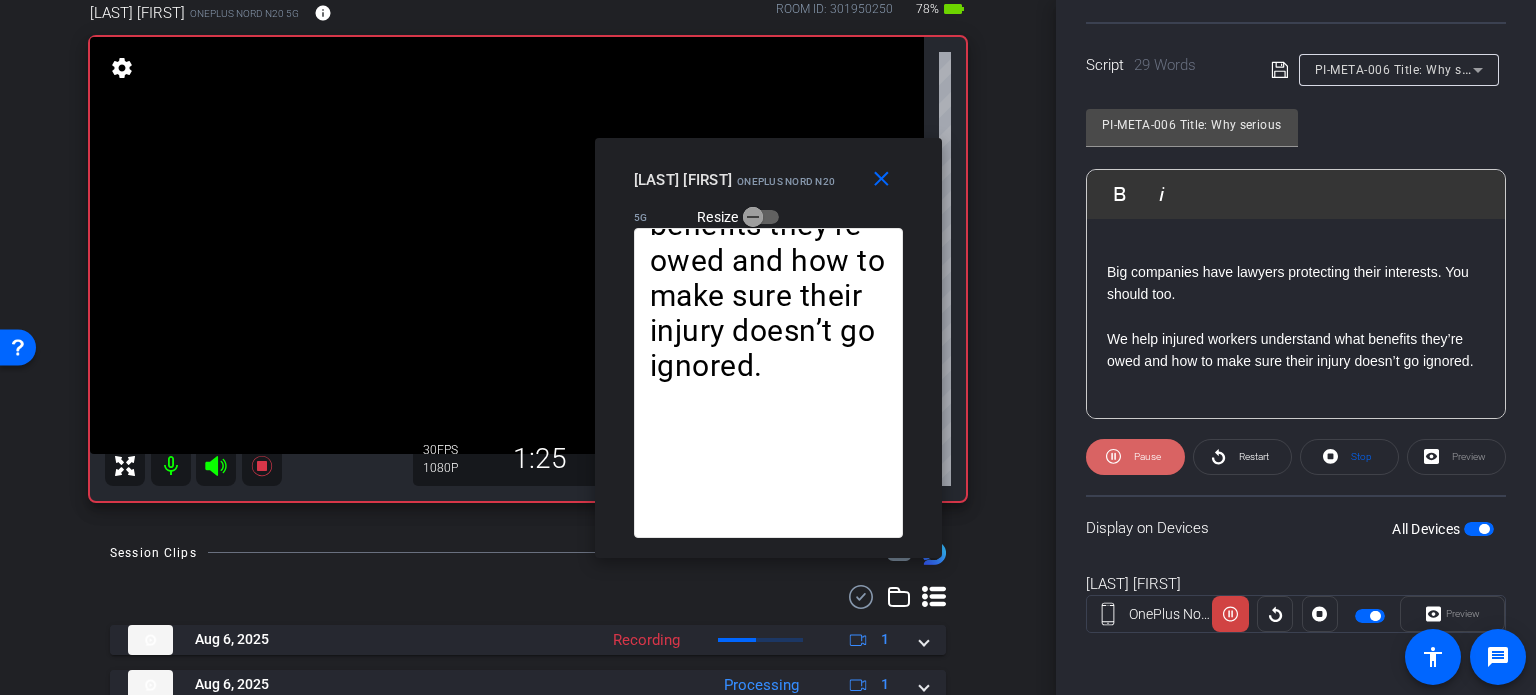 click 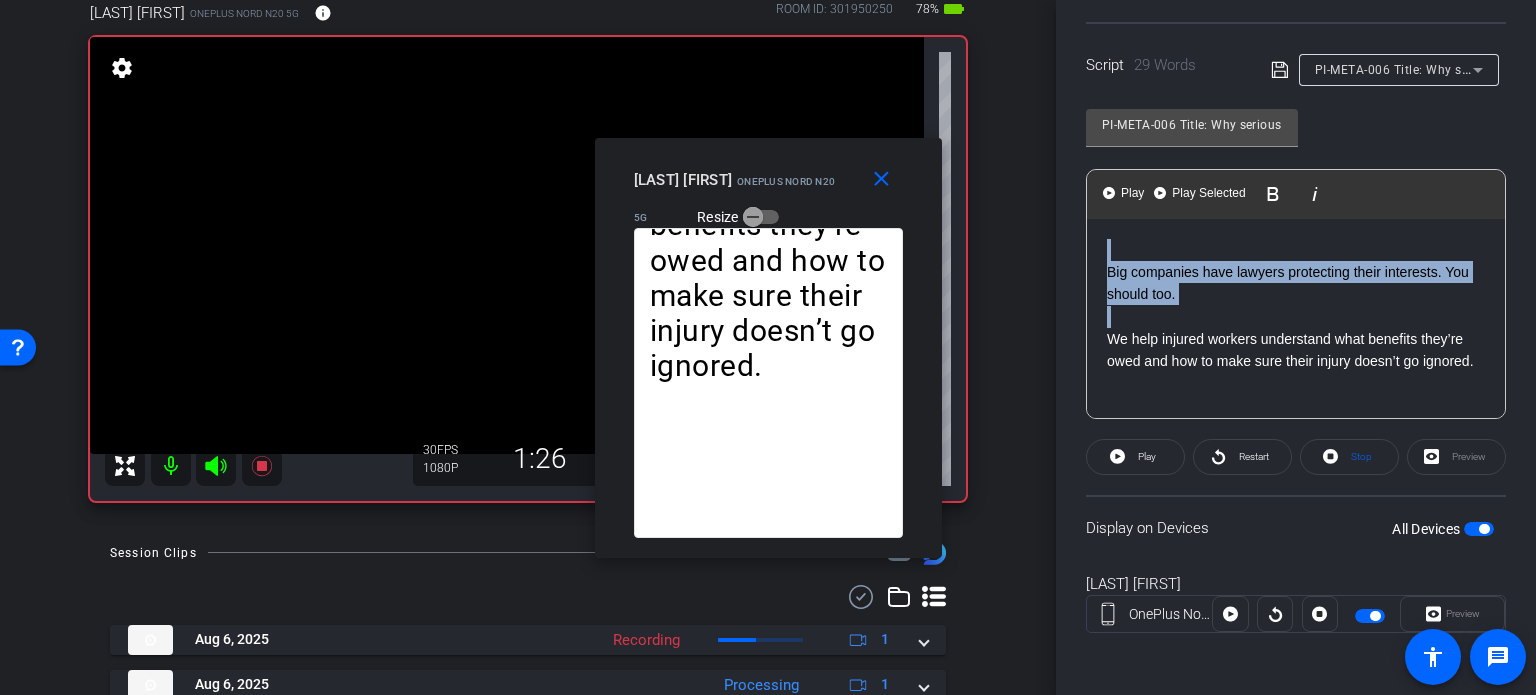 drag, startPoint x: 1103, startPoint y: 336, endPoint x: 1080, endPoint y: 258, distance: 81.32035 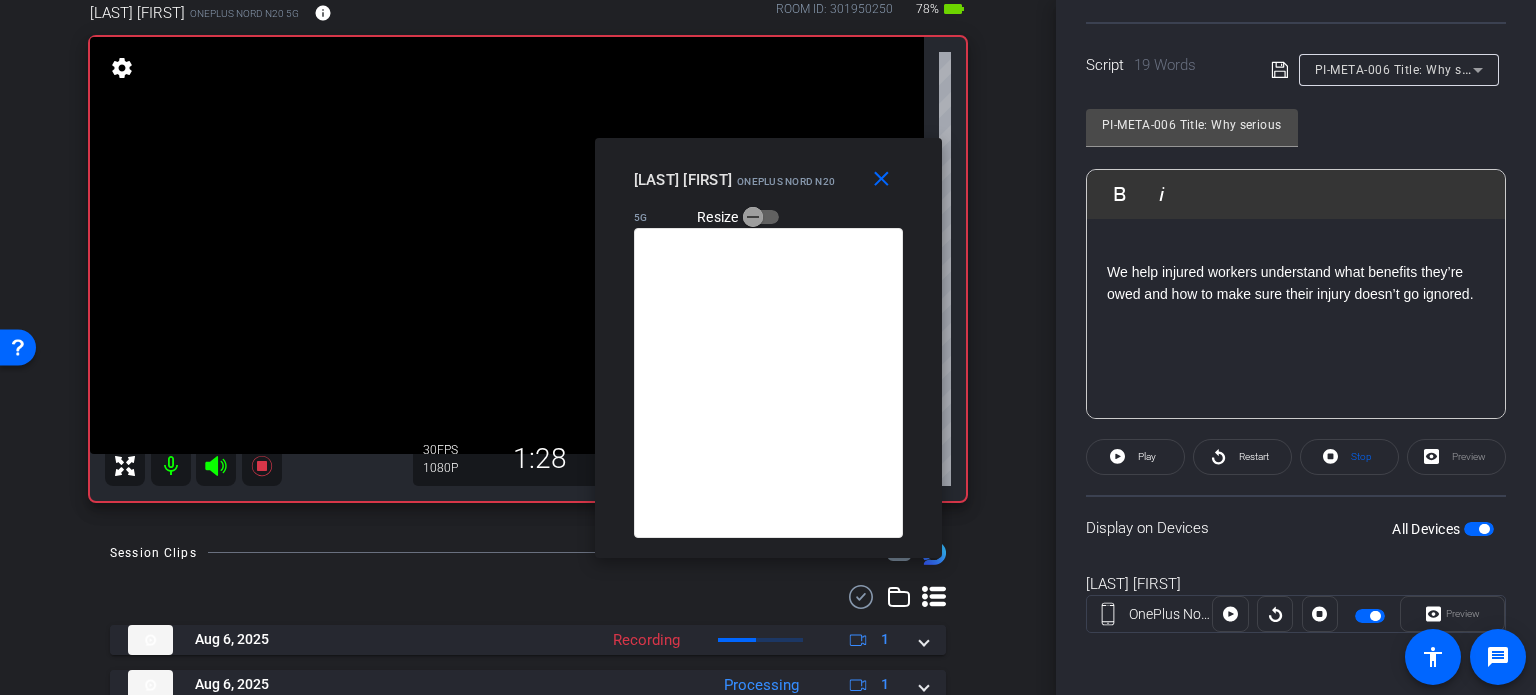 click at bounding box center (1479, 529) 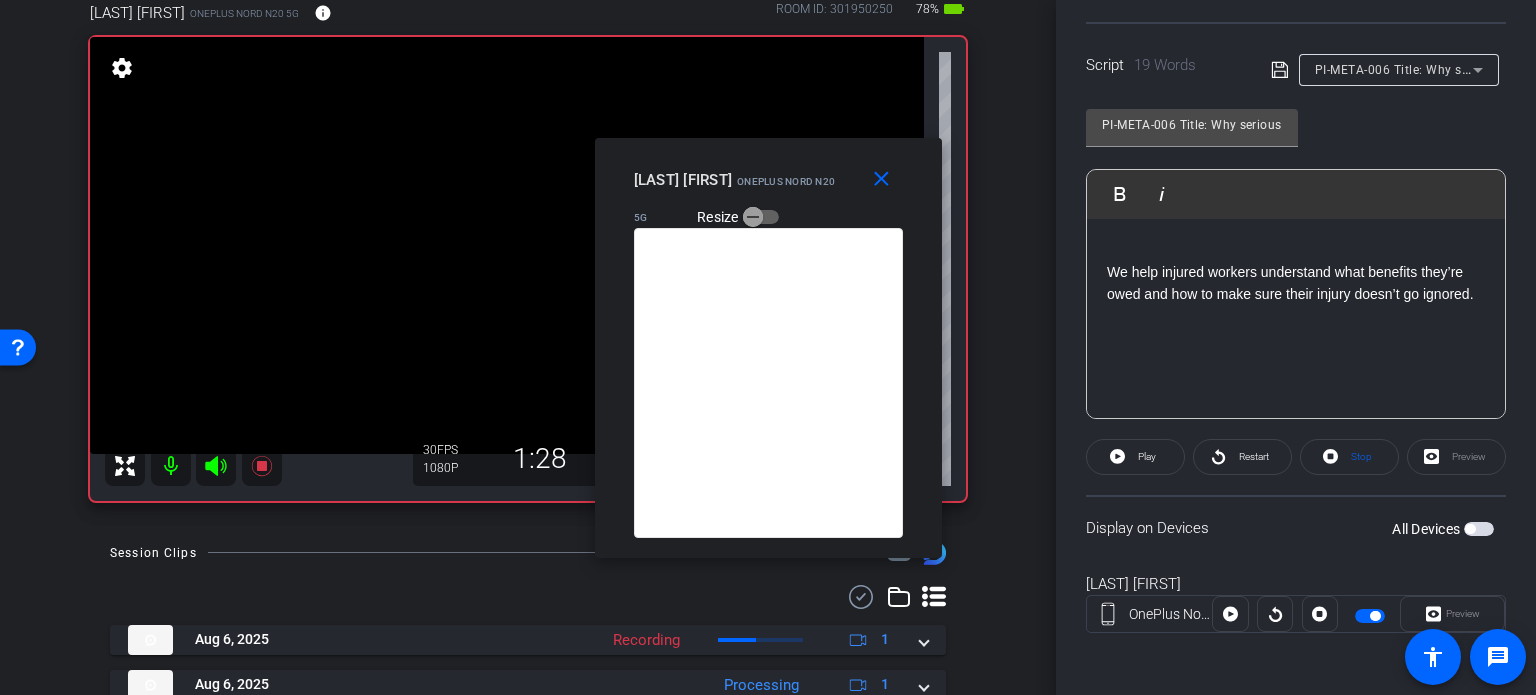 click at bounding box center (1479, 529) 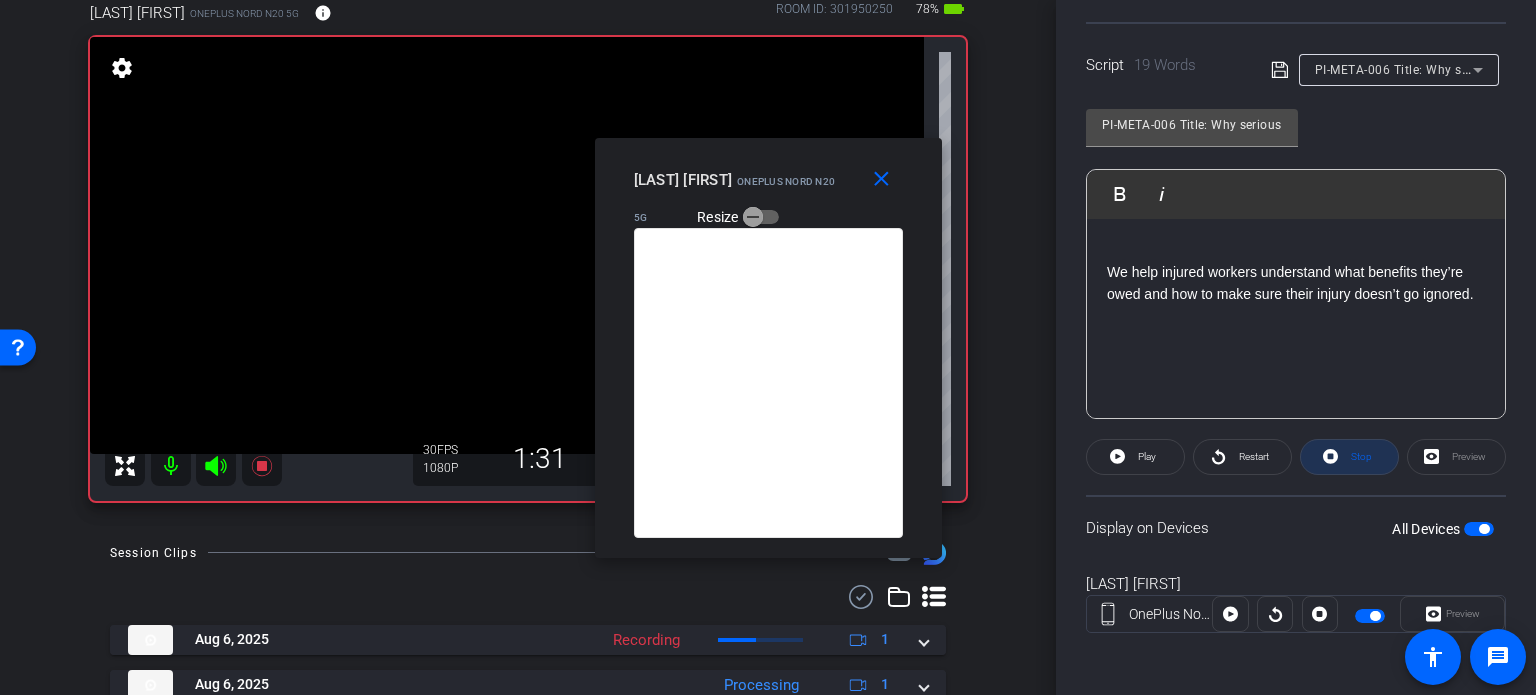 click on "Stop" 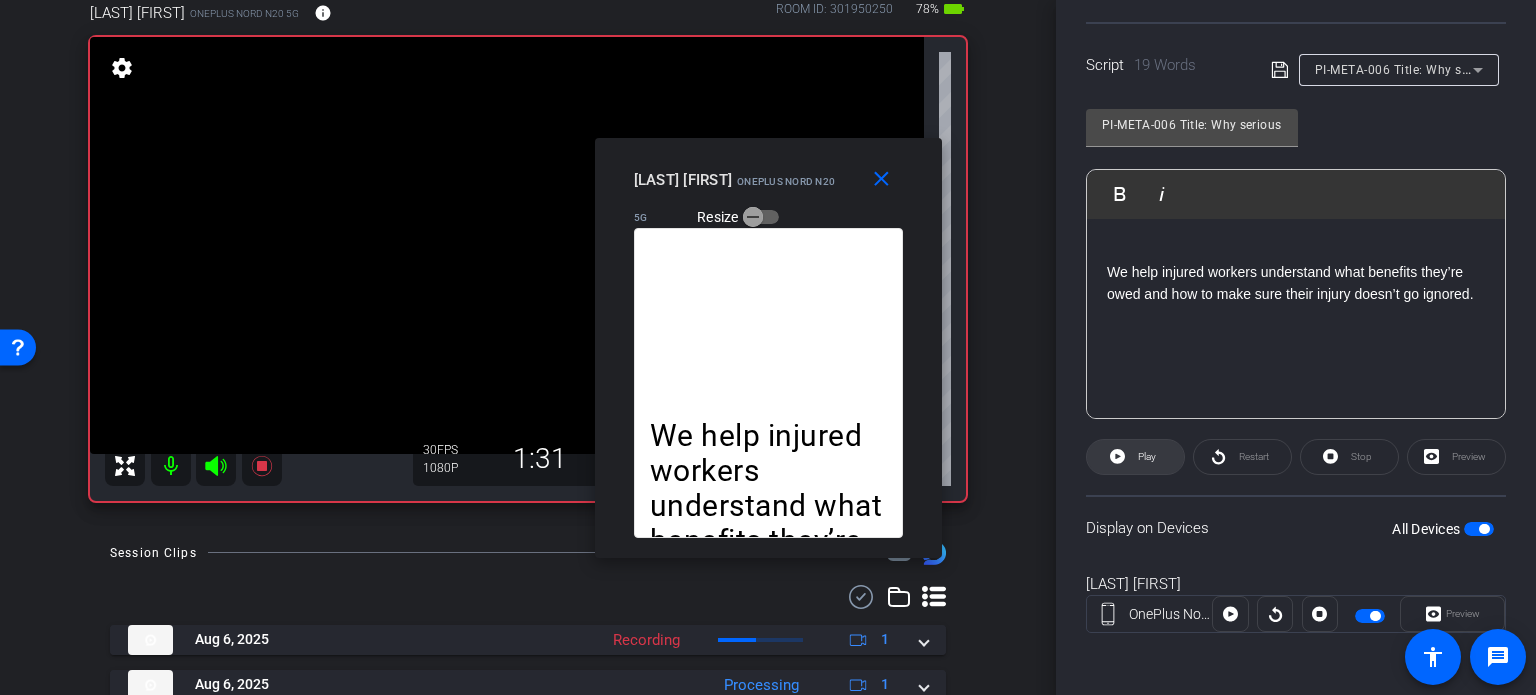 click on "Play" 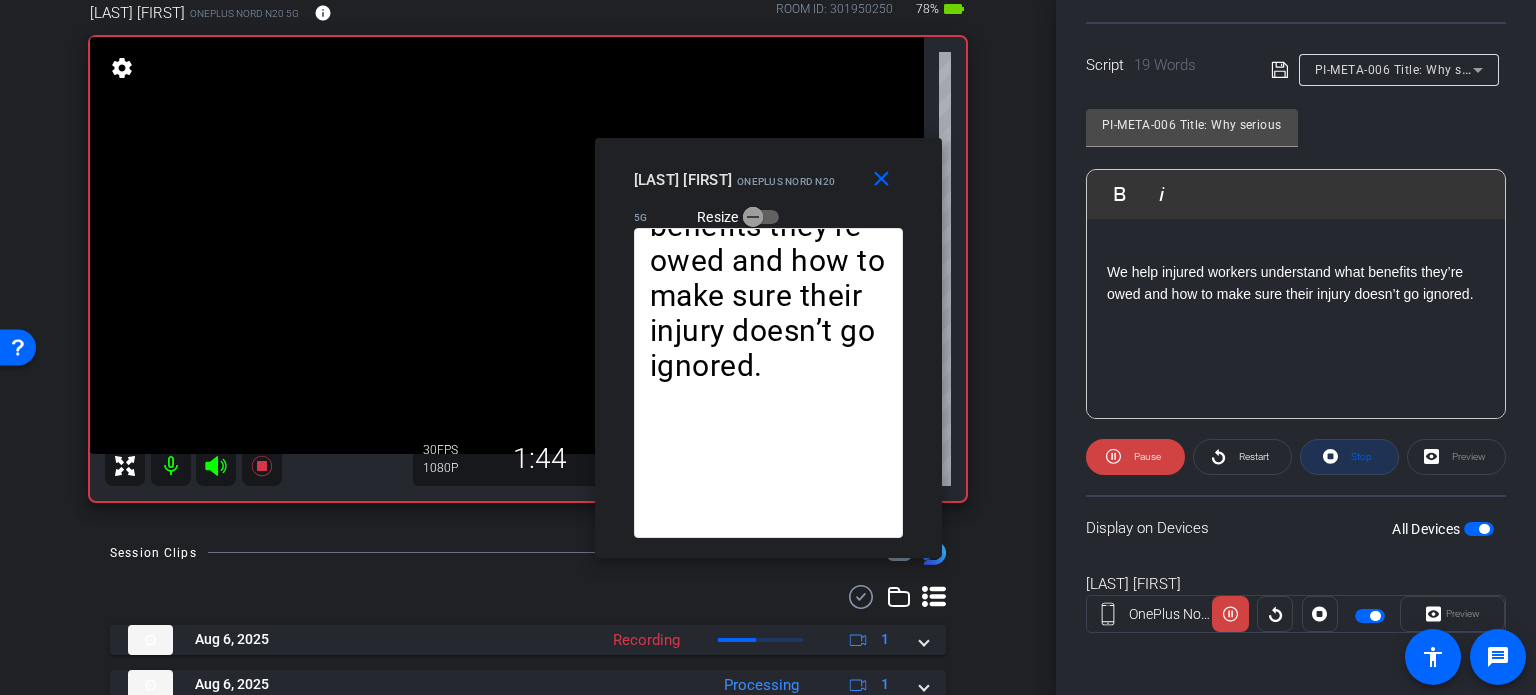 click on "Stop" 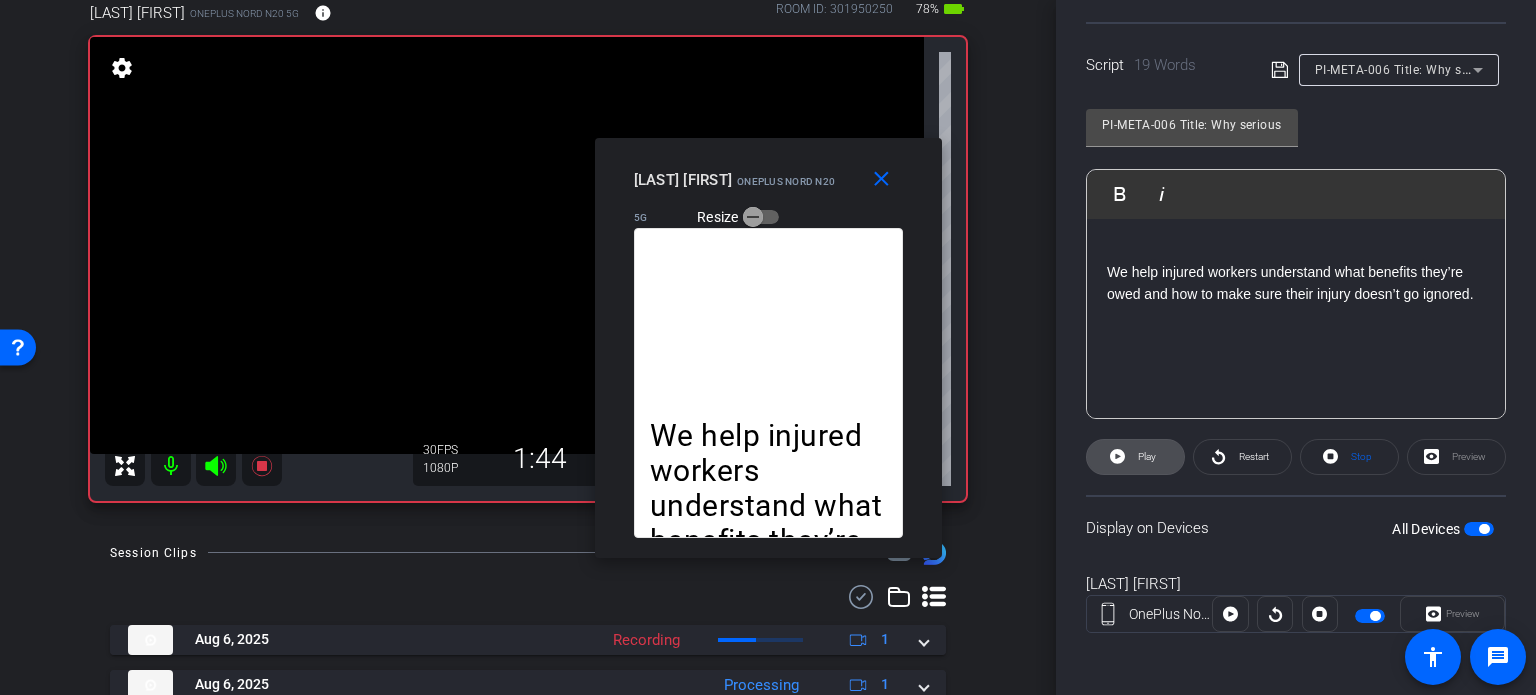 click 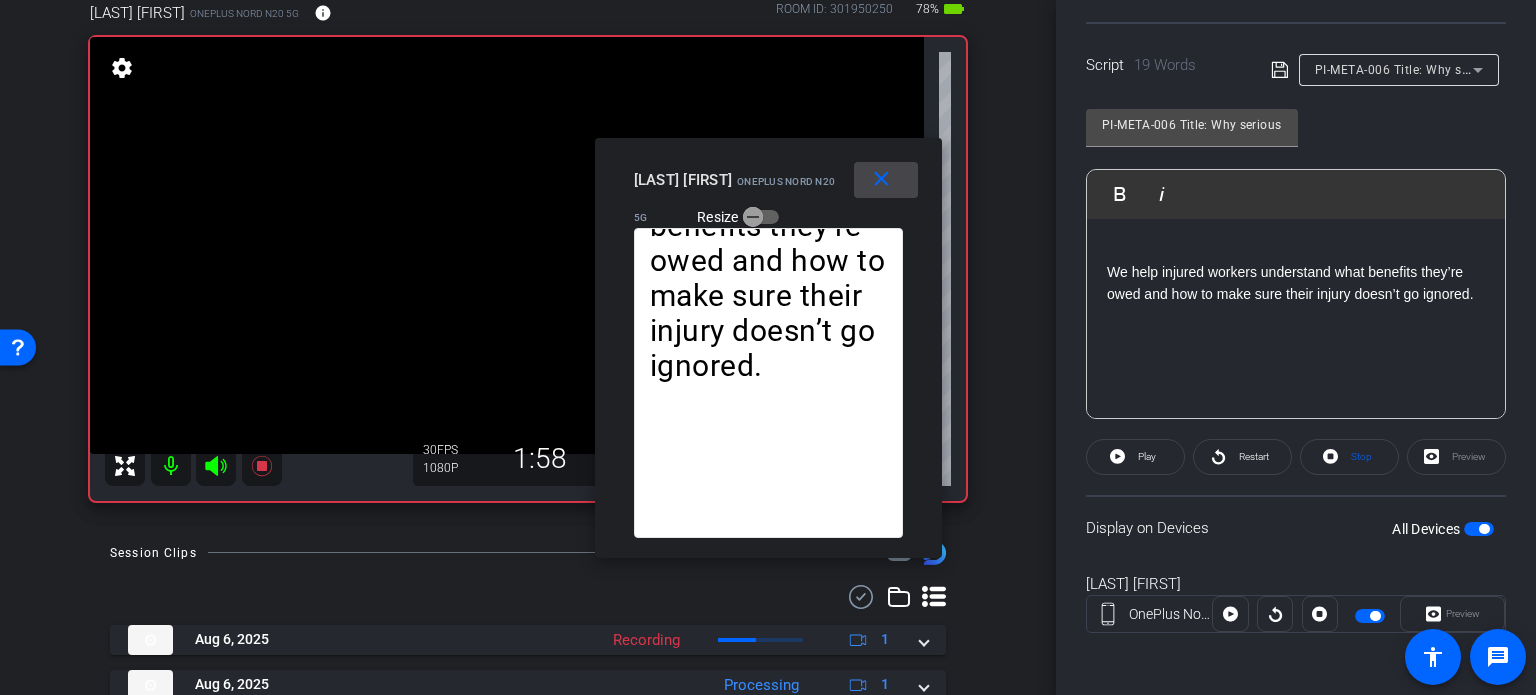 click at bounding box center (886, 180) 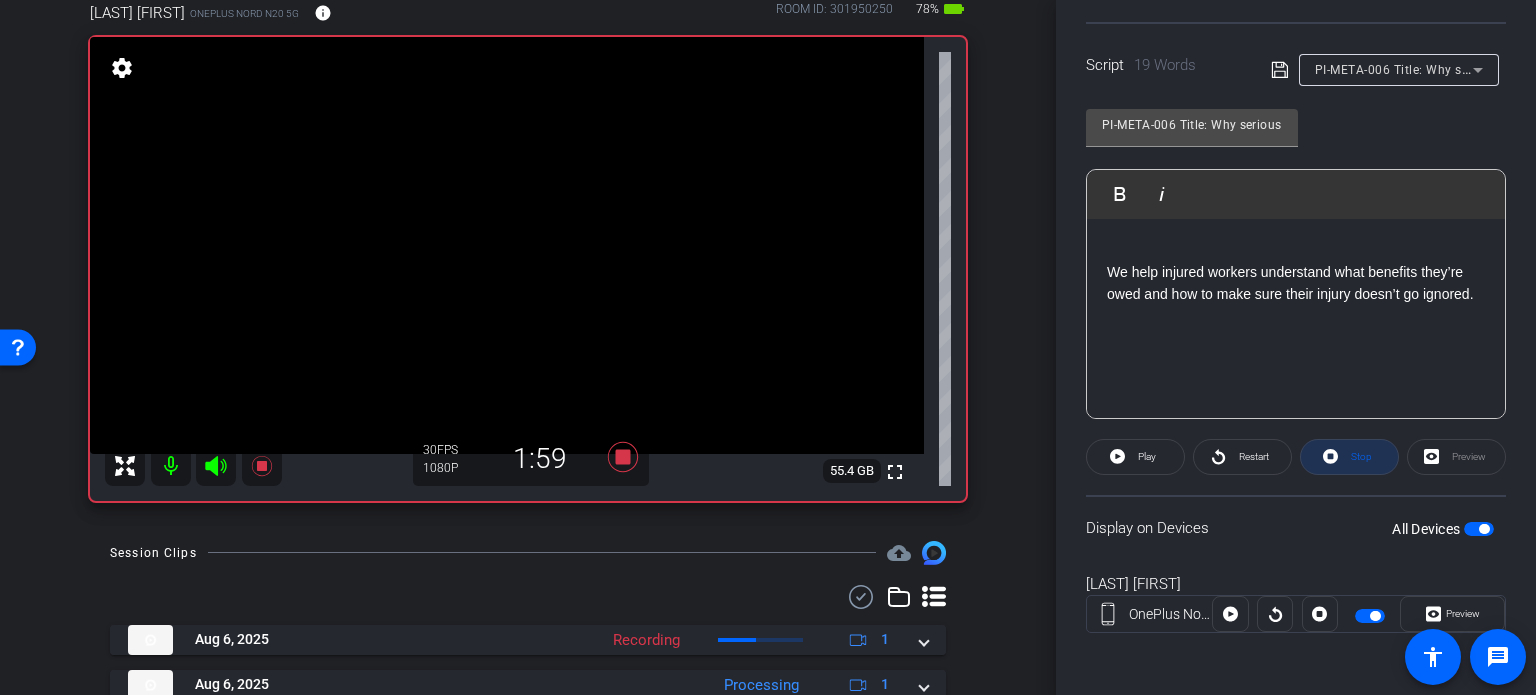 click 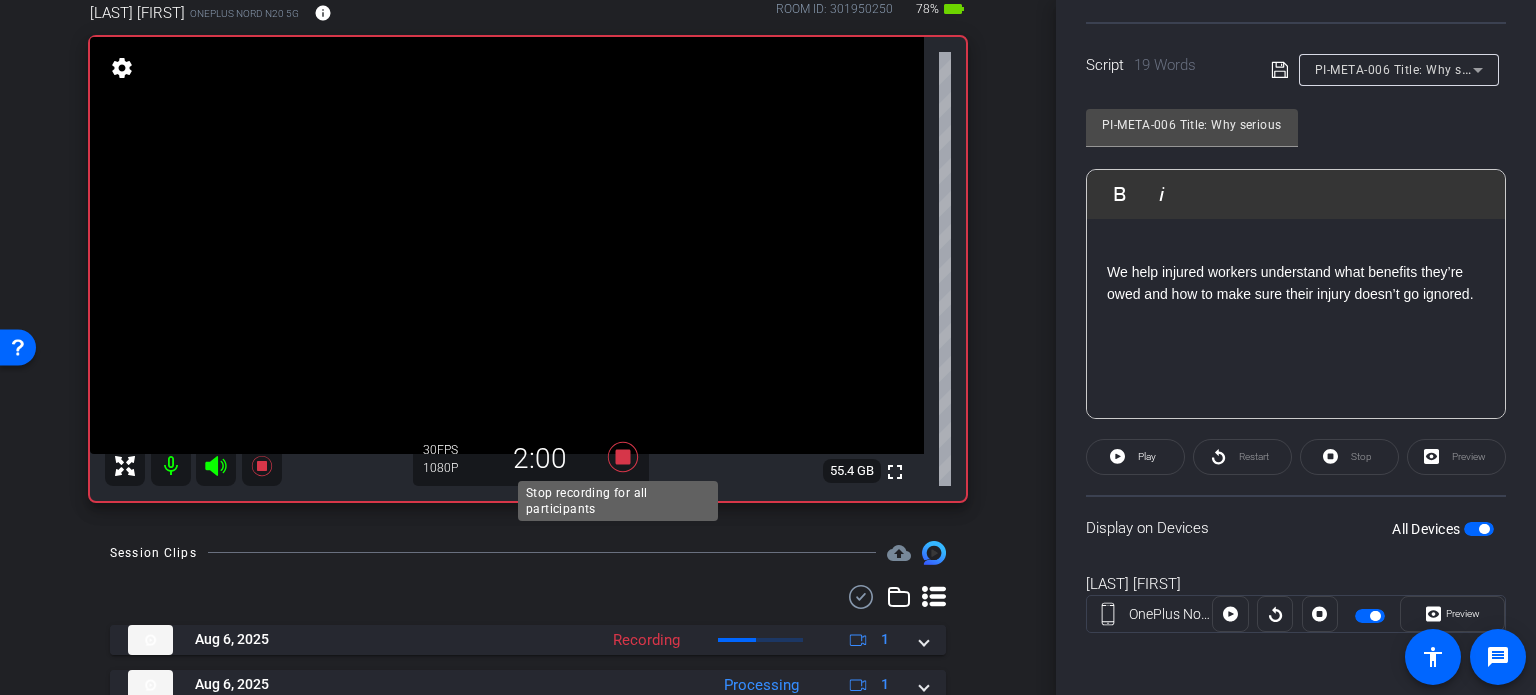 click 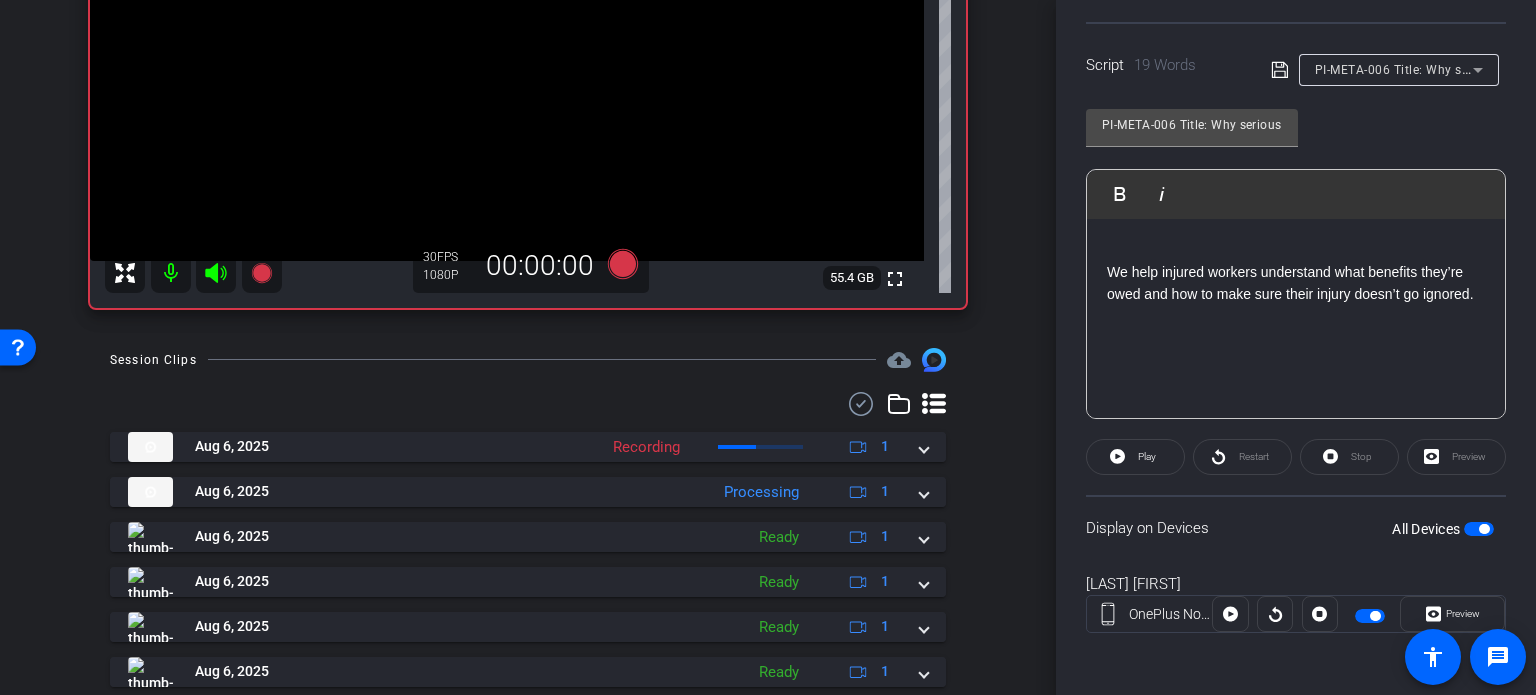 scroll, scrollTop: 317, scrollLeft: 0, axis: vertical 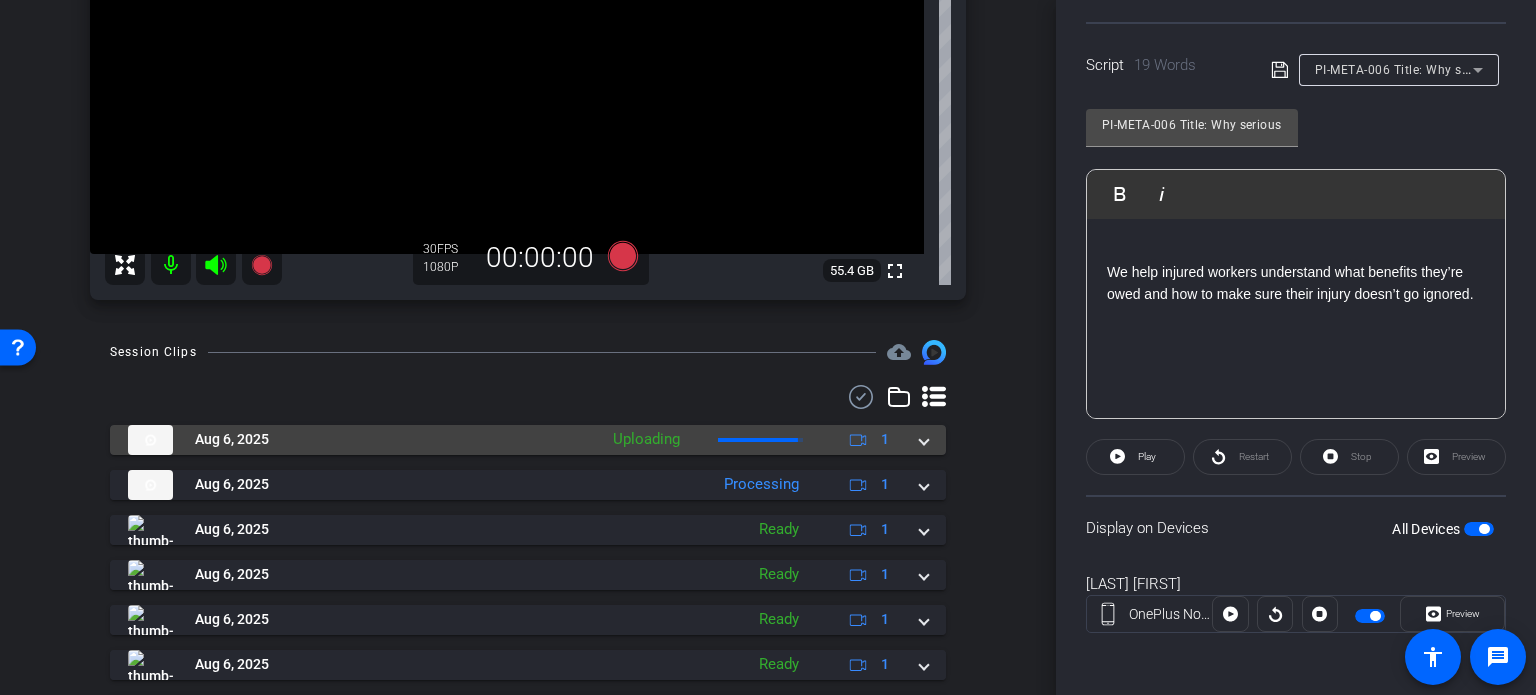 click on "Aug 6, 2025  Uploading
1" at bounding box center (528, 440) 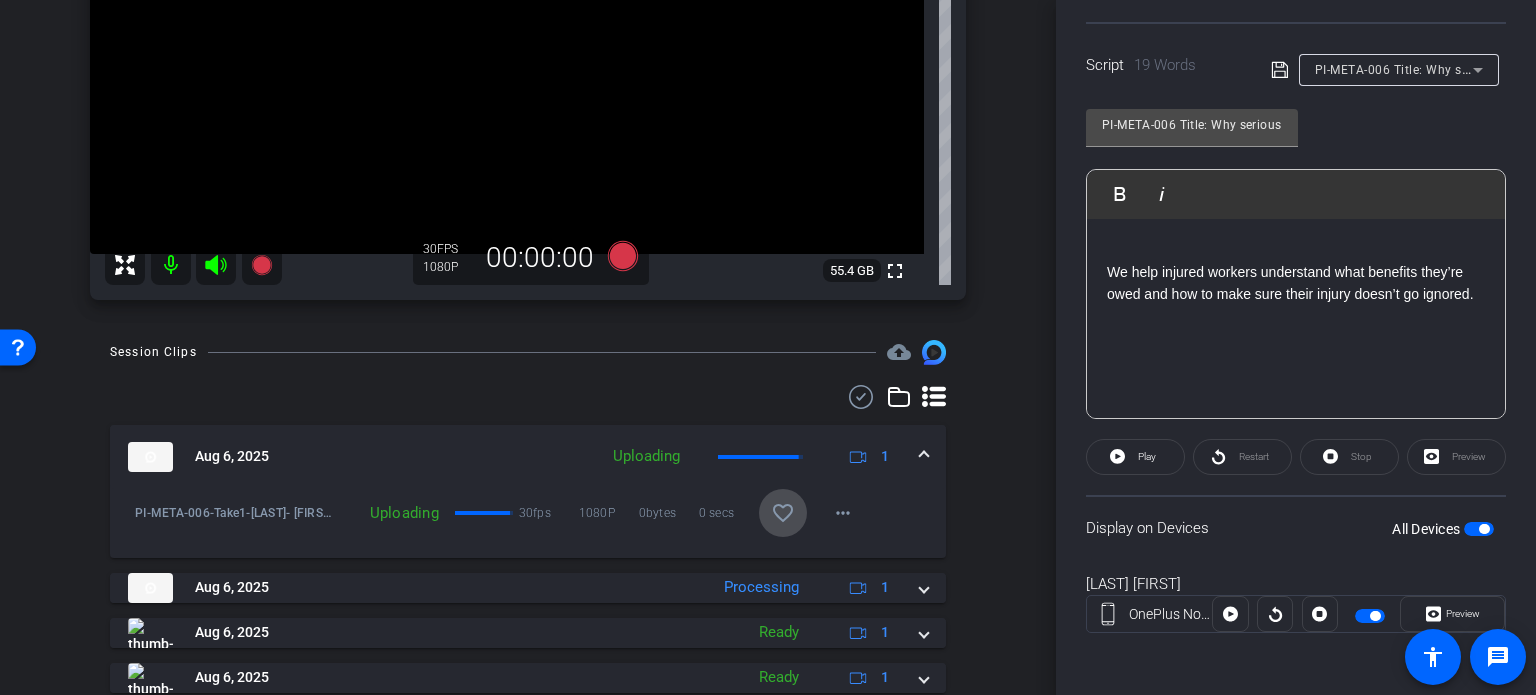click on "favorite_border" at bounding box center (783, 513) 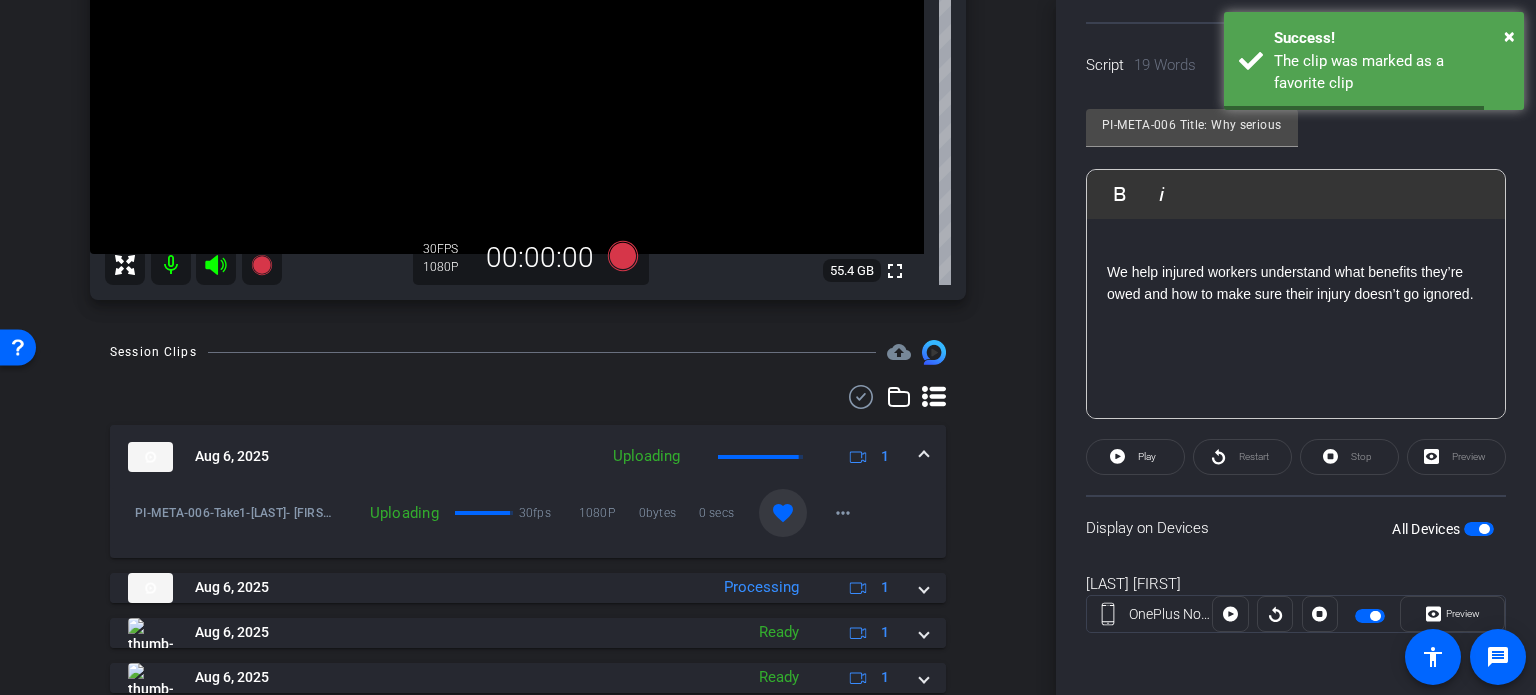click on "Aug 6, 2025  Uploading
1" at bounding box center [524, 457] 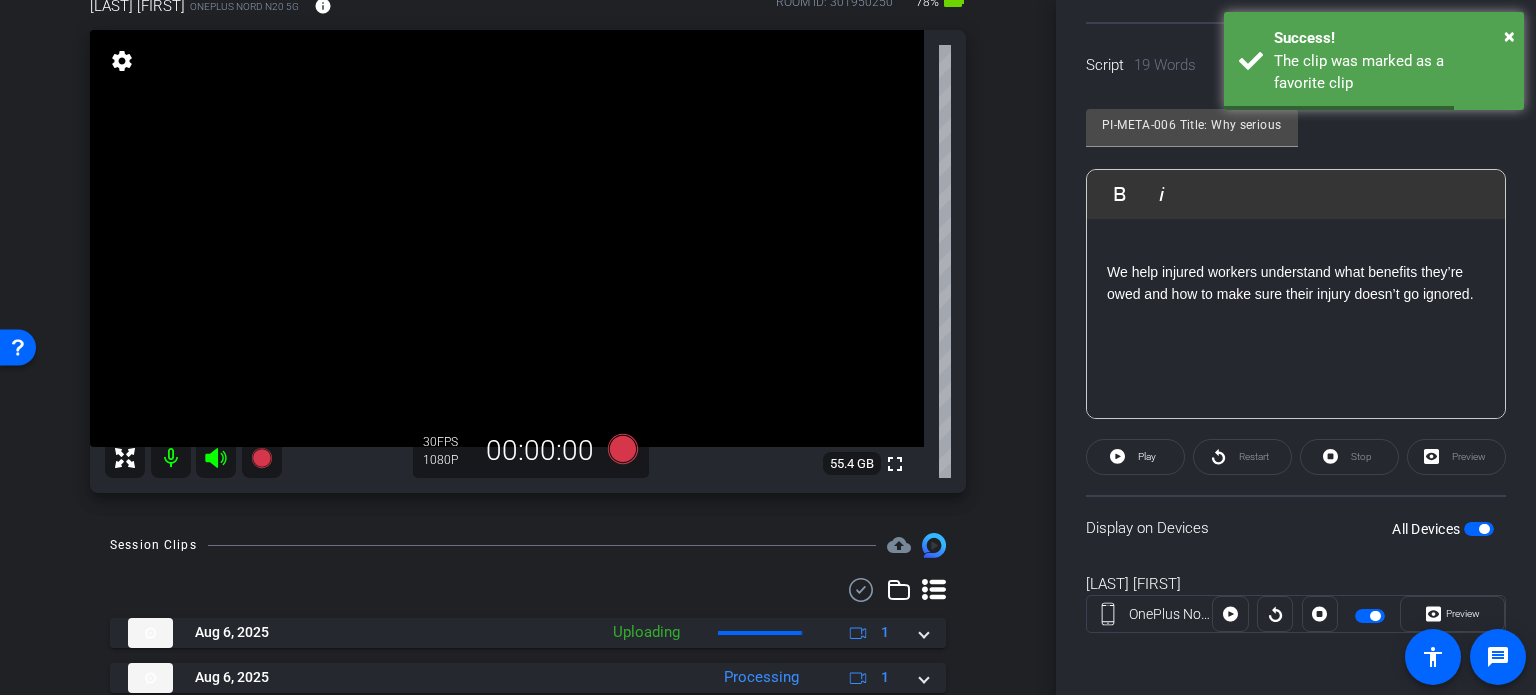 scroll, scrollTop: 117, scrollLeft: 0, axis: vertical 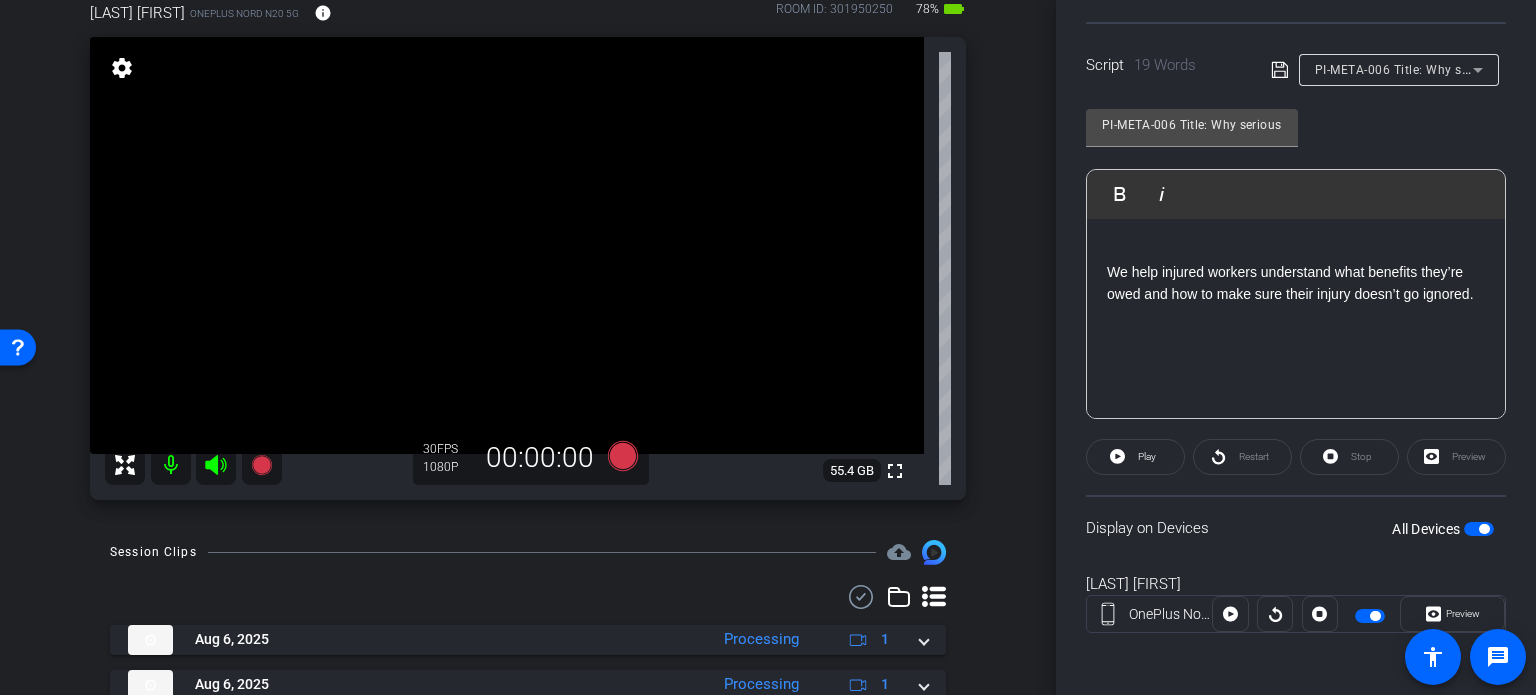 click at bounding box center [1479, 529] 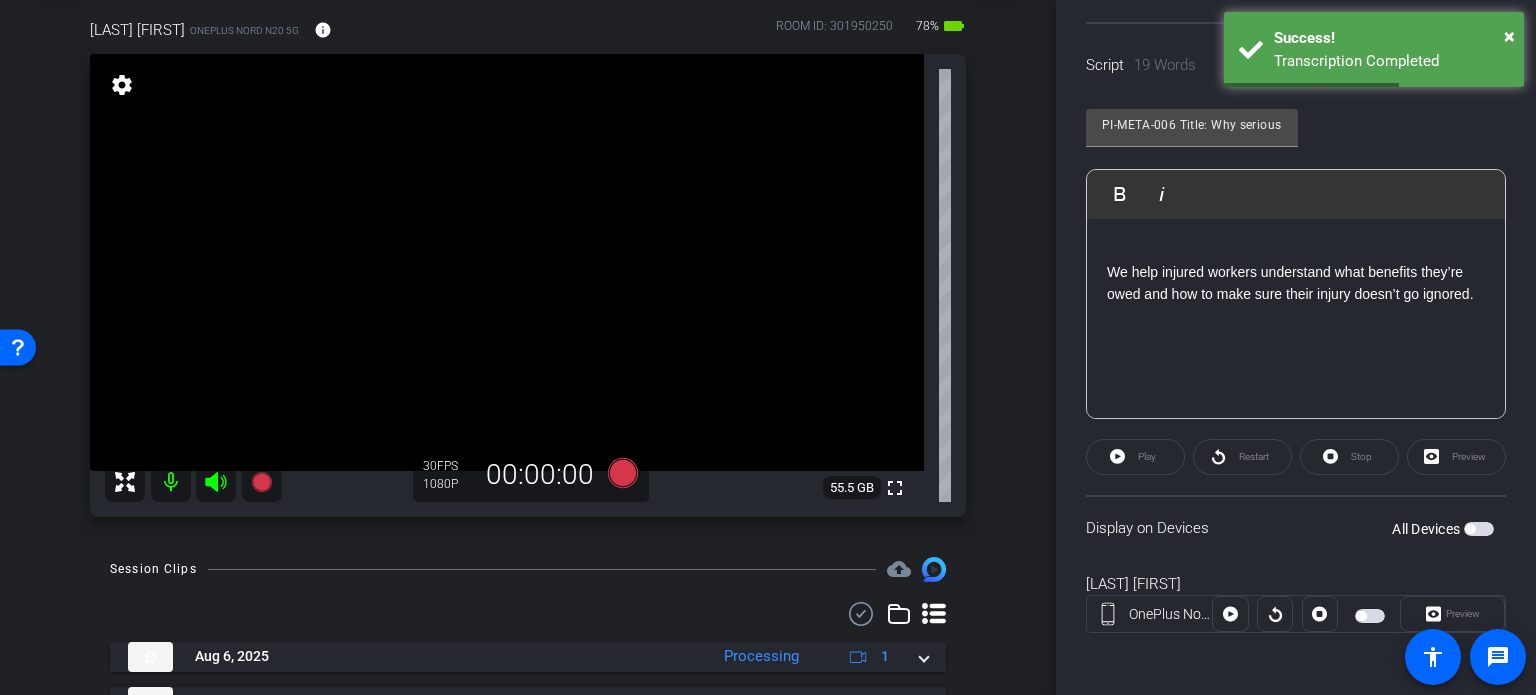 scroll, scrollTop: 200, scrollLeft: 0, axis: vertical 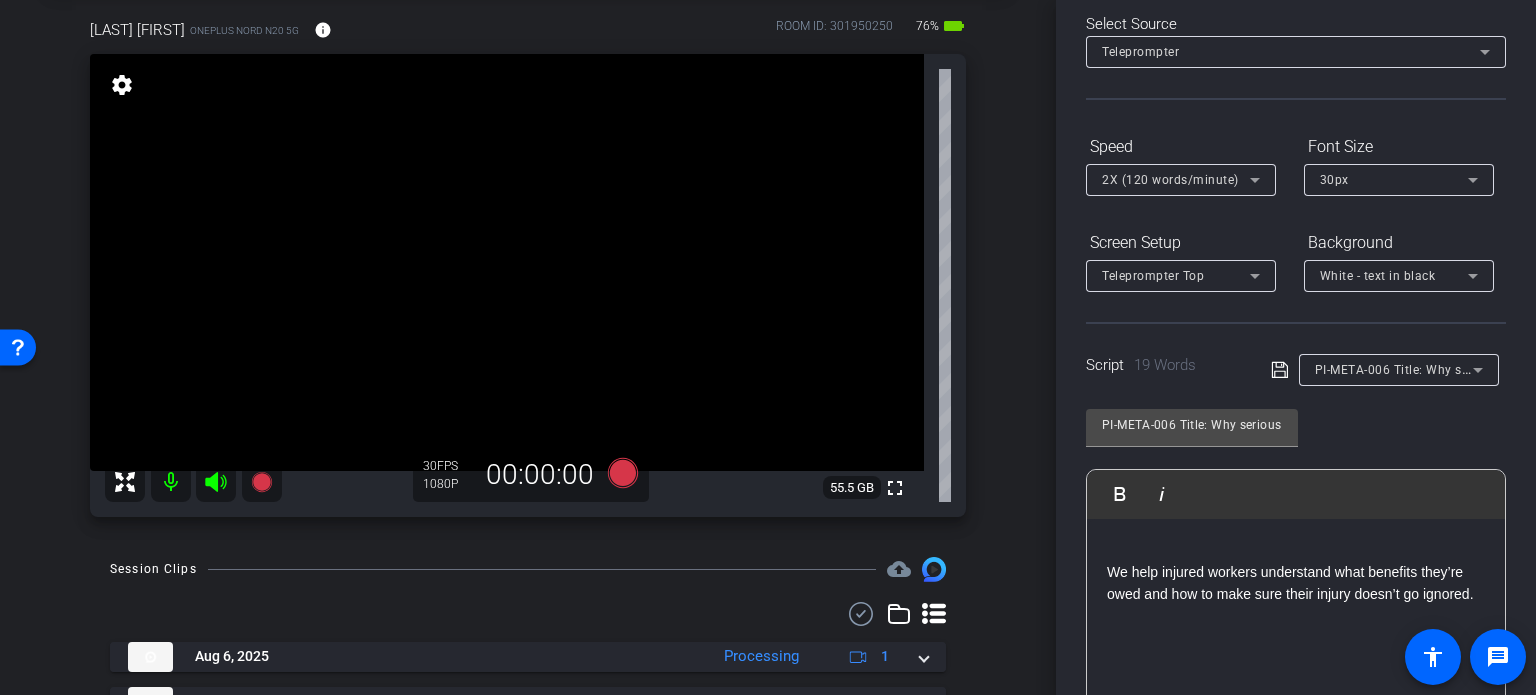 click on "arrow_back  White,Todd_Shoot01_08062025   Back to project   Send invite  account_box grid_on settings info
TODD WHITE OnePlus Nord N20 5G info ROOM ID: 301950250 76% battery_std fullscreen settings  55.5 GB
30 FPS  1080P   00:00:00
Session Clips   cloud_upload
Aug 6, 2025   Processing
1 play_circle_outline   Ready & Processing  30fps 1080P 0bytes 0 secs favorite more_horiz" at bounding box center [528, 247] 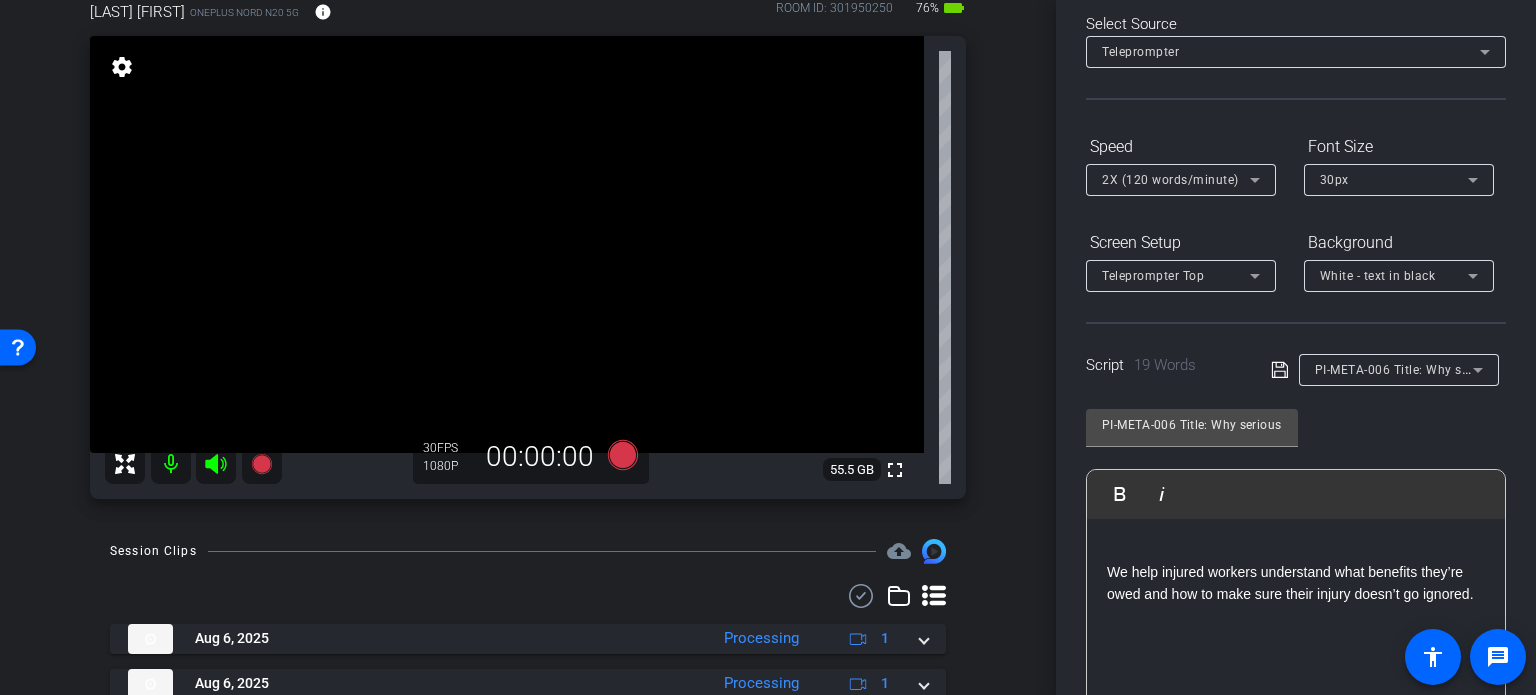 scroll, scrollTop: 0, scrollLeft: 0, axis: both 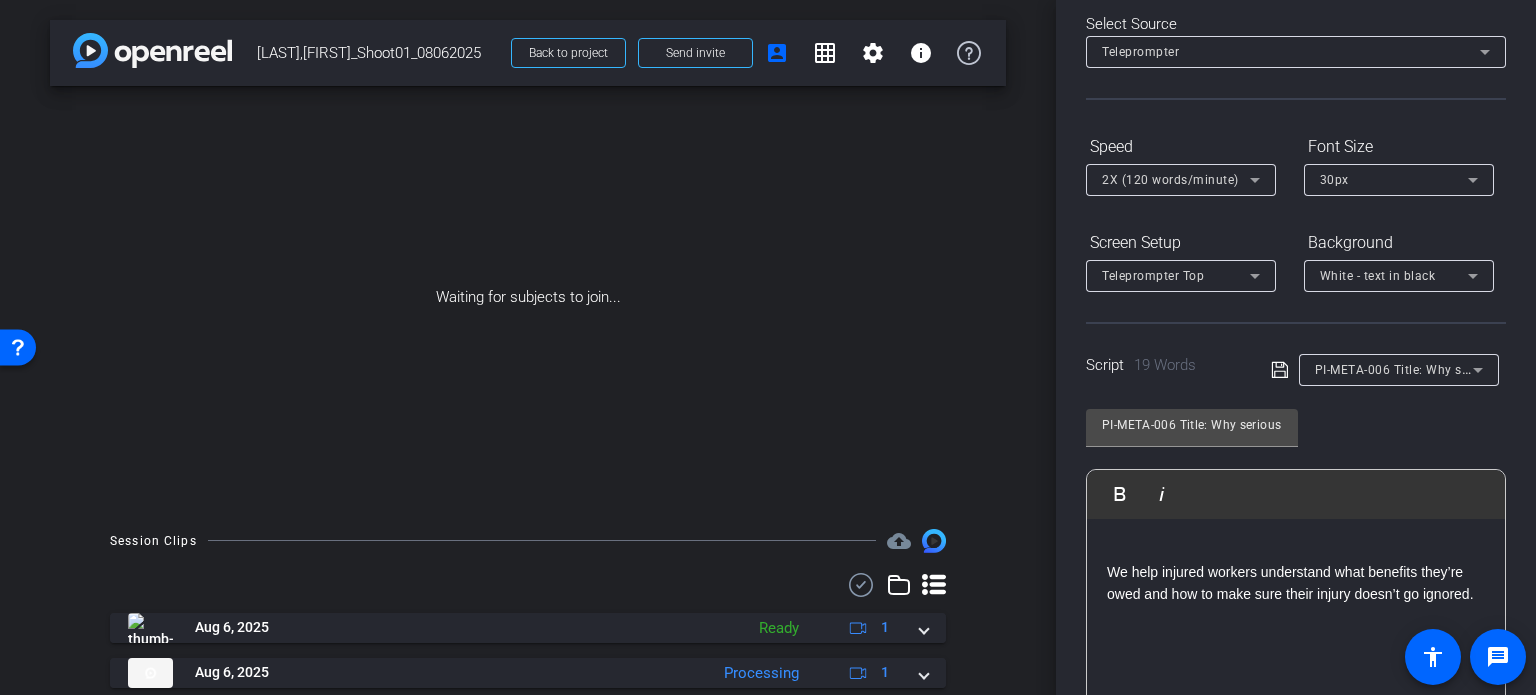 click on "Waiting for subjects to join..." at bounding box center [528, 297] 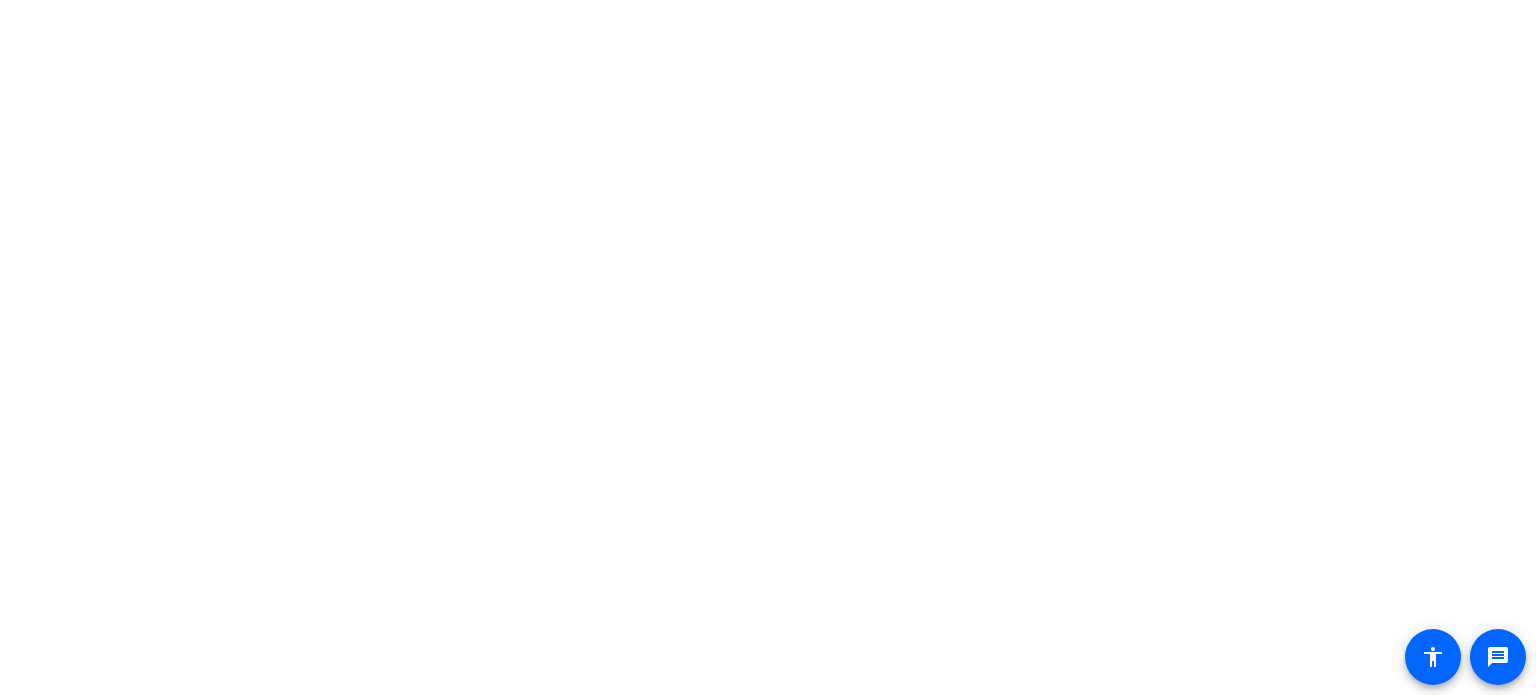 scroll, scrollTop: 0, scrollLeft: 0, axis: both 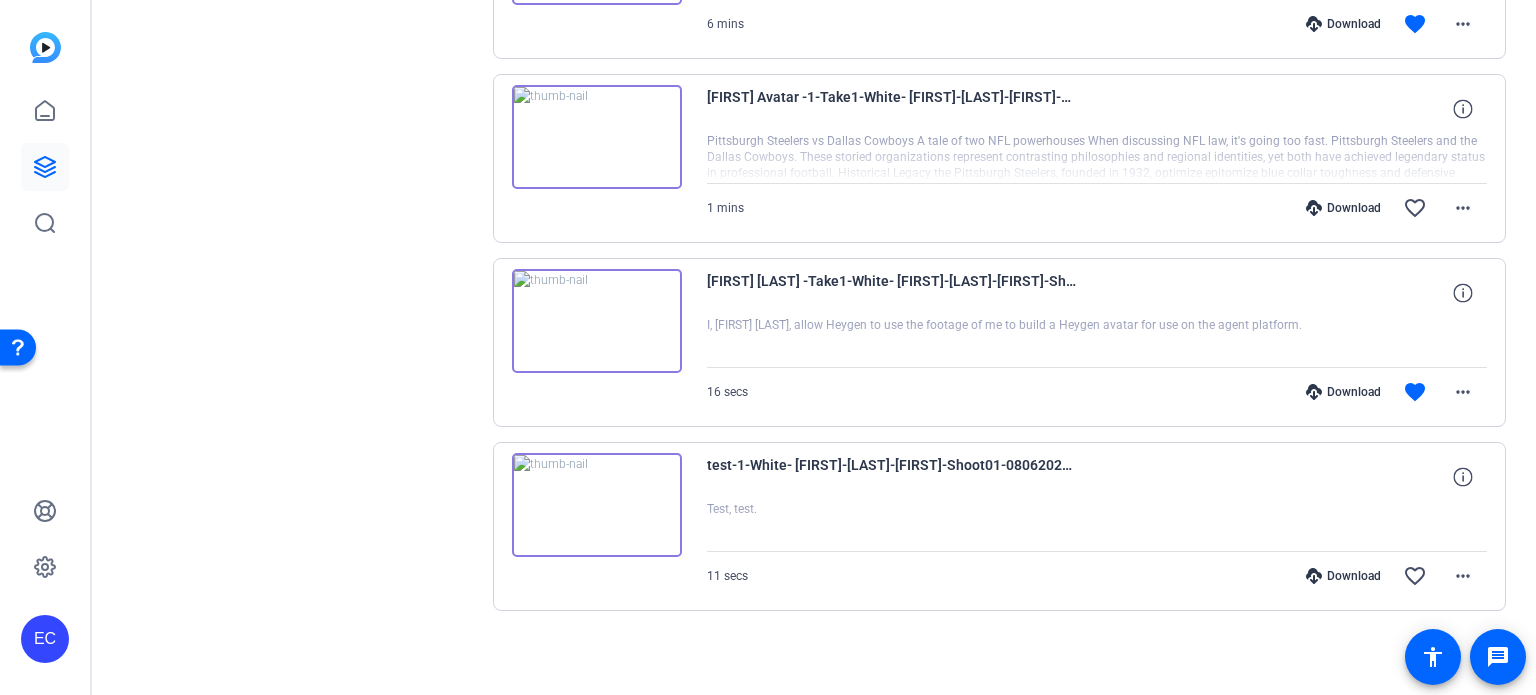 click on "Download" at bounding box center (1343, 392) 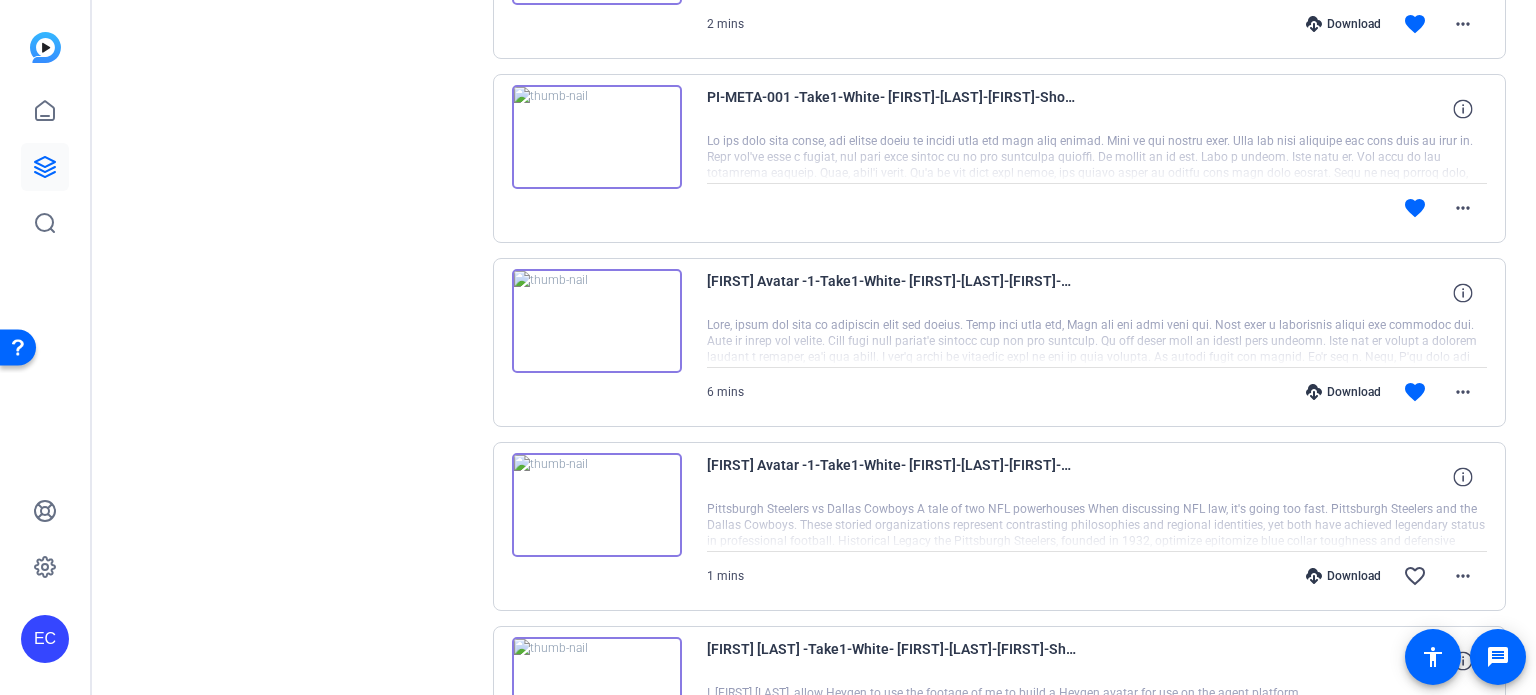 scroll, scrollTop: 524, scrollLeft: 0, axis: vertical 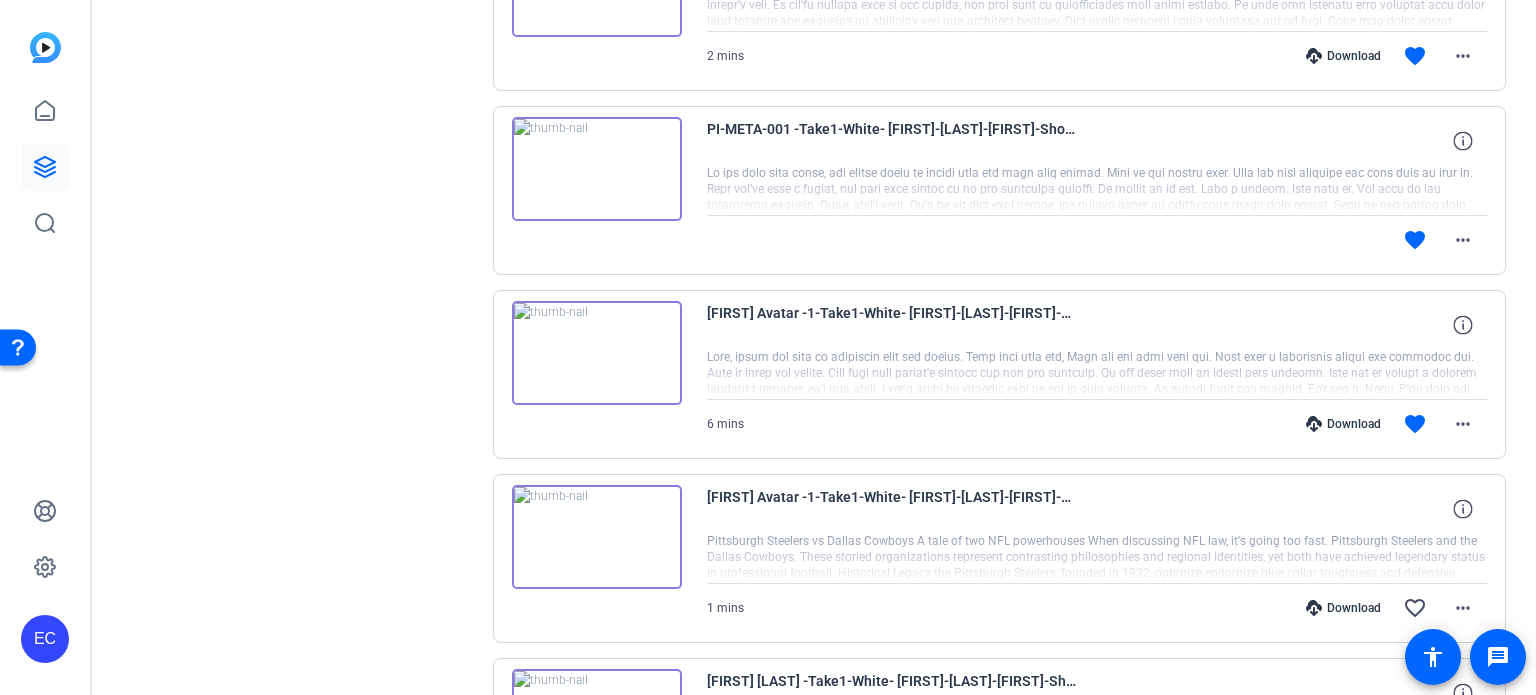 click on "Download" at bounding box center (1343, 424) 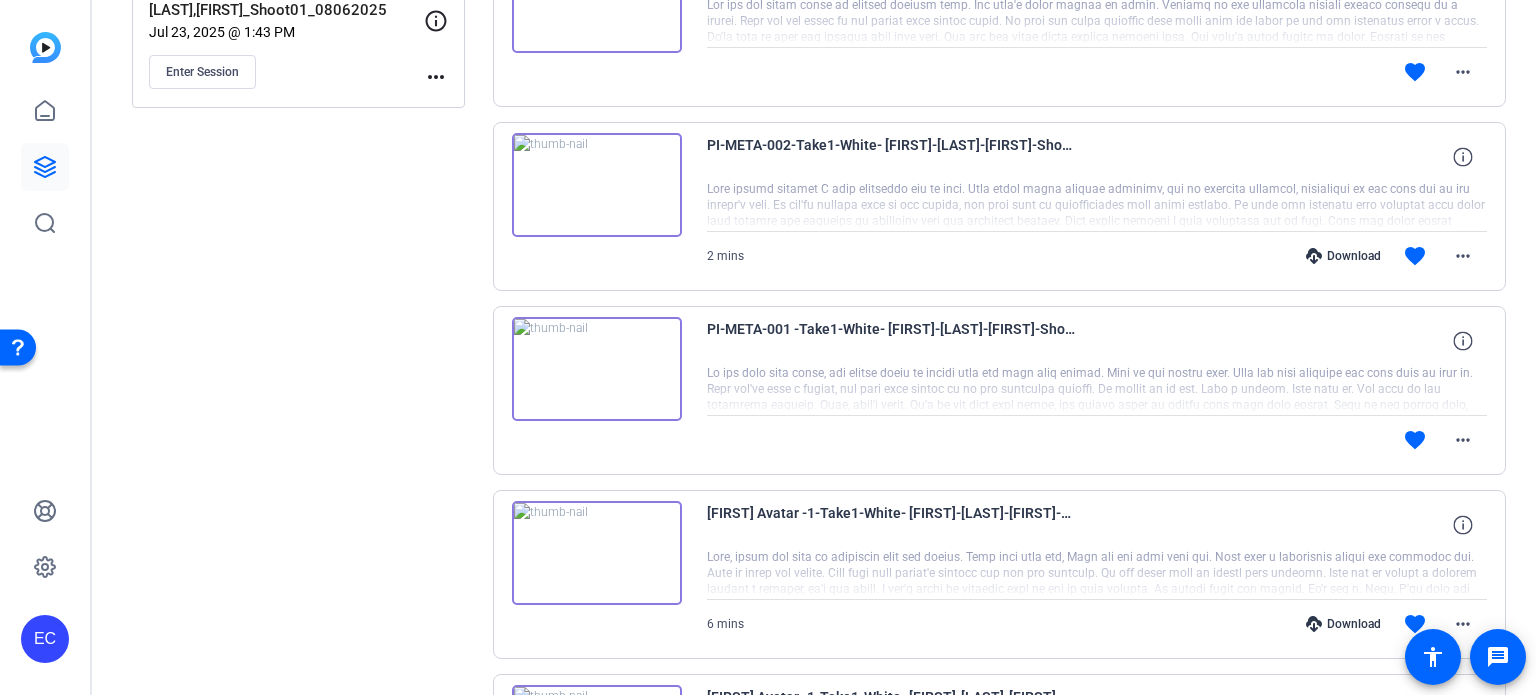 scroll, scrollTop: 224, scrollLeft: 0, axis: vertical 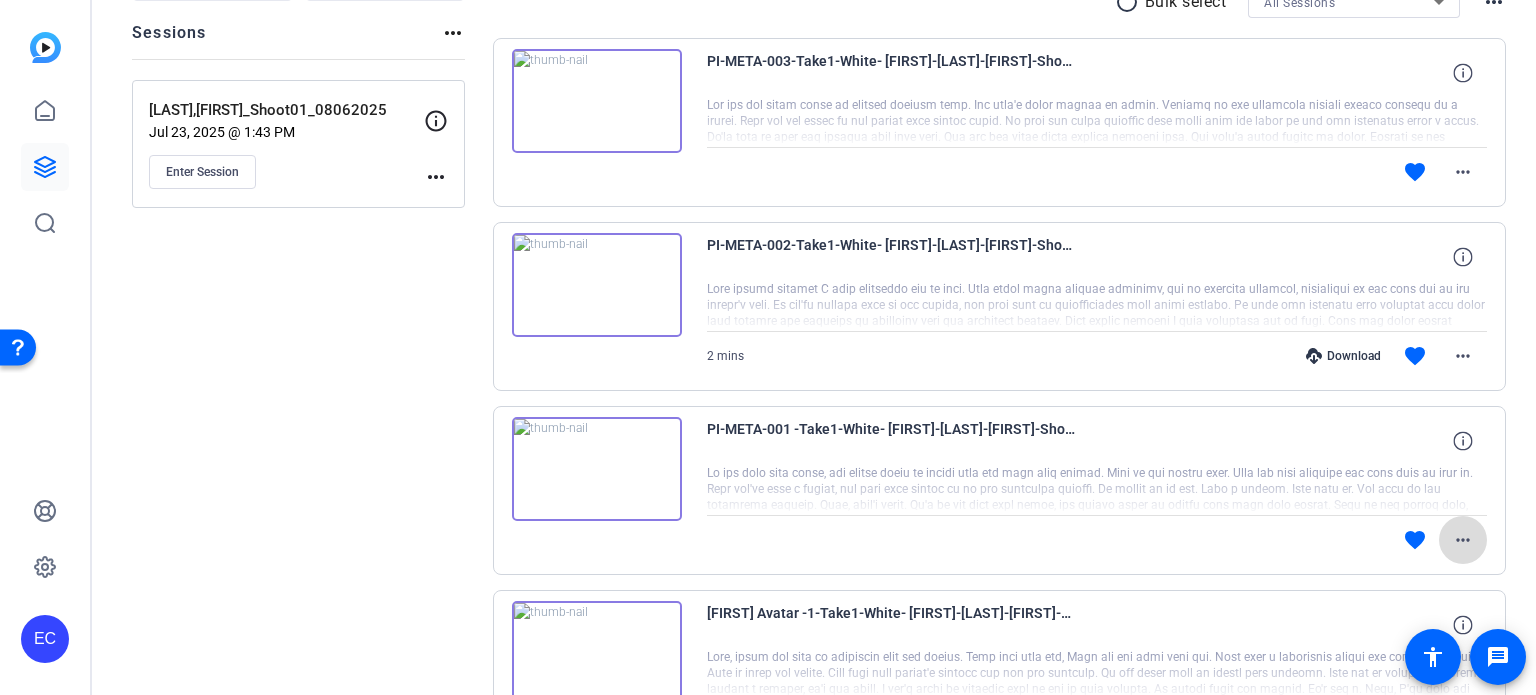 click on "more_horiz" at bounding box center (1463, 540) 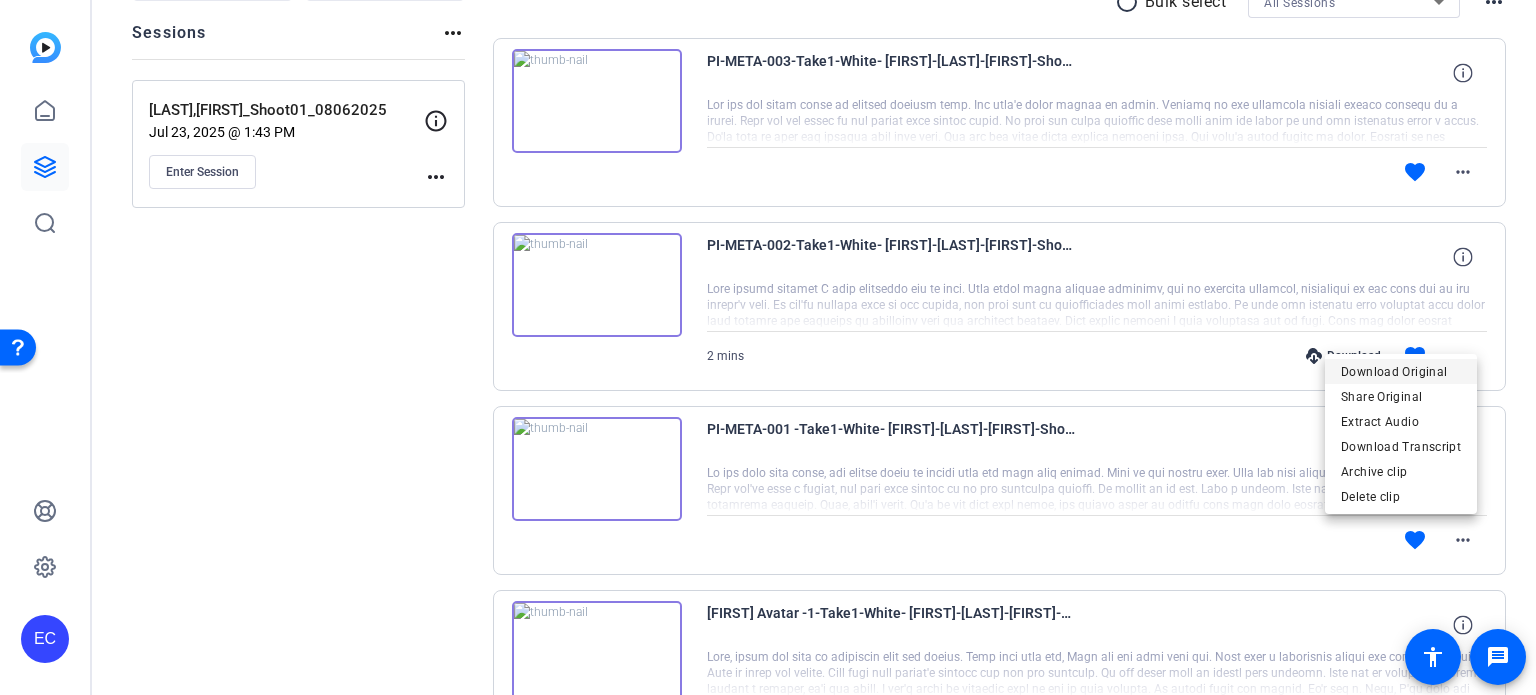click on "Download Original" at bounding box center (1401, 372) 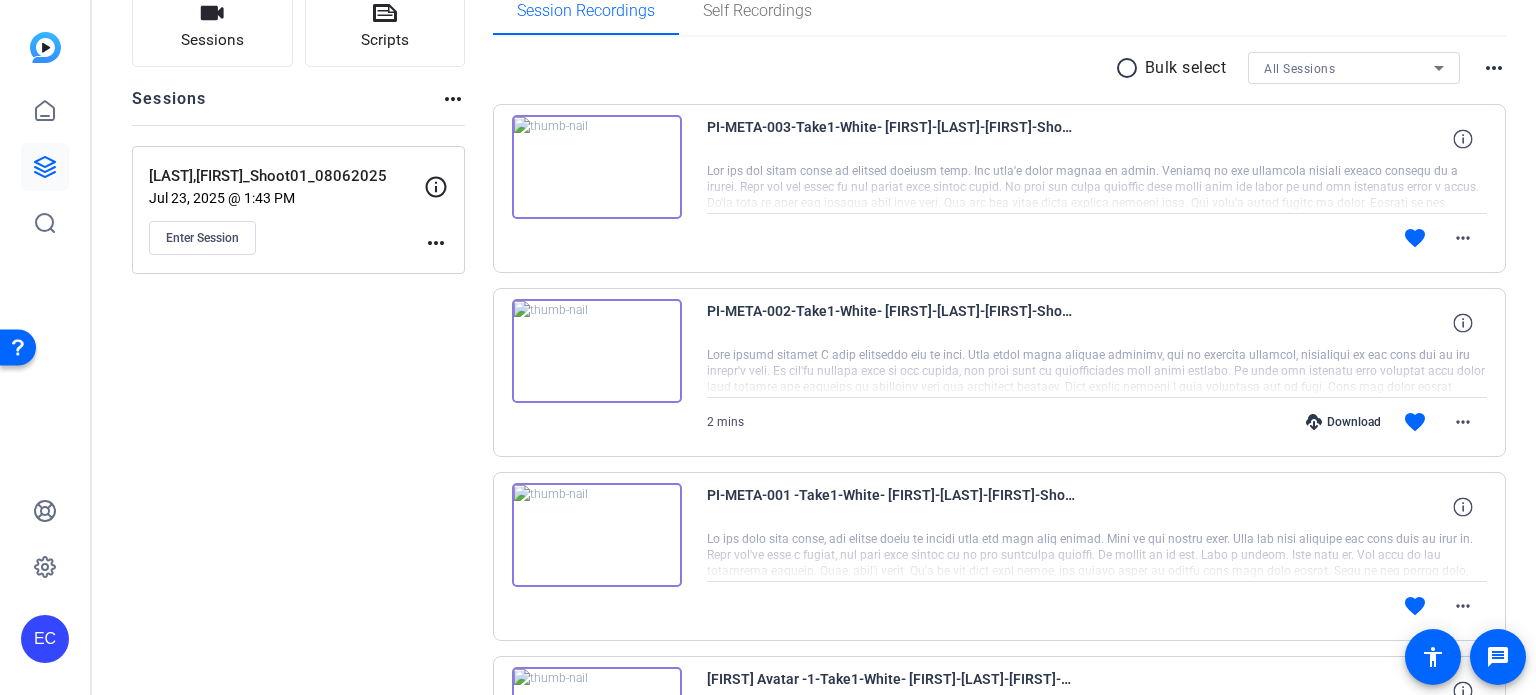 scroll, scrollTop: 124, scrollLeft: 0, axis: vertical 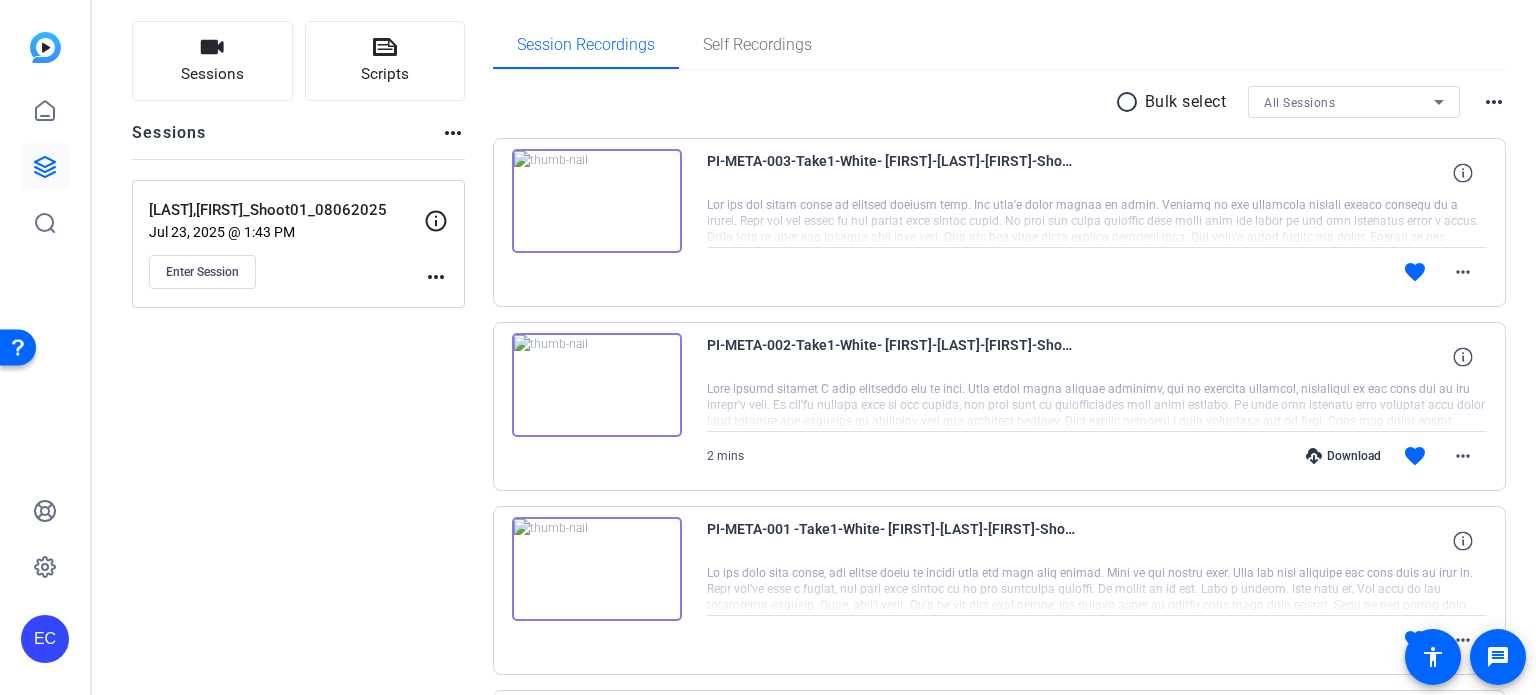 click on "Download" at bounding box center [1343, 456] 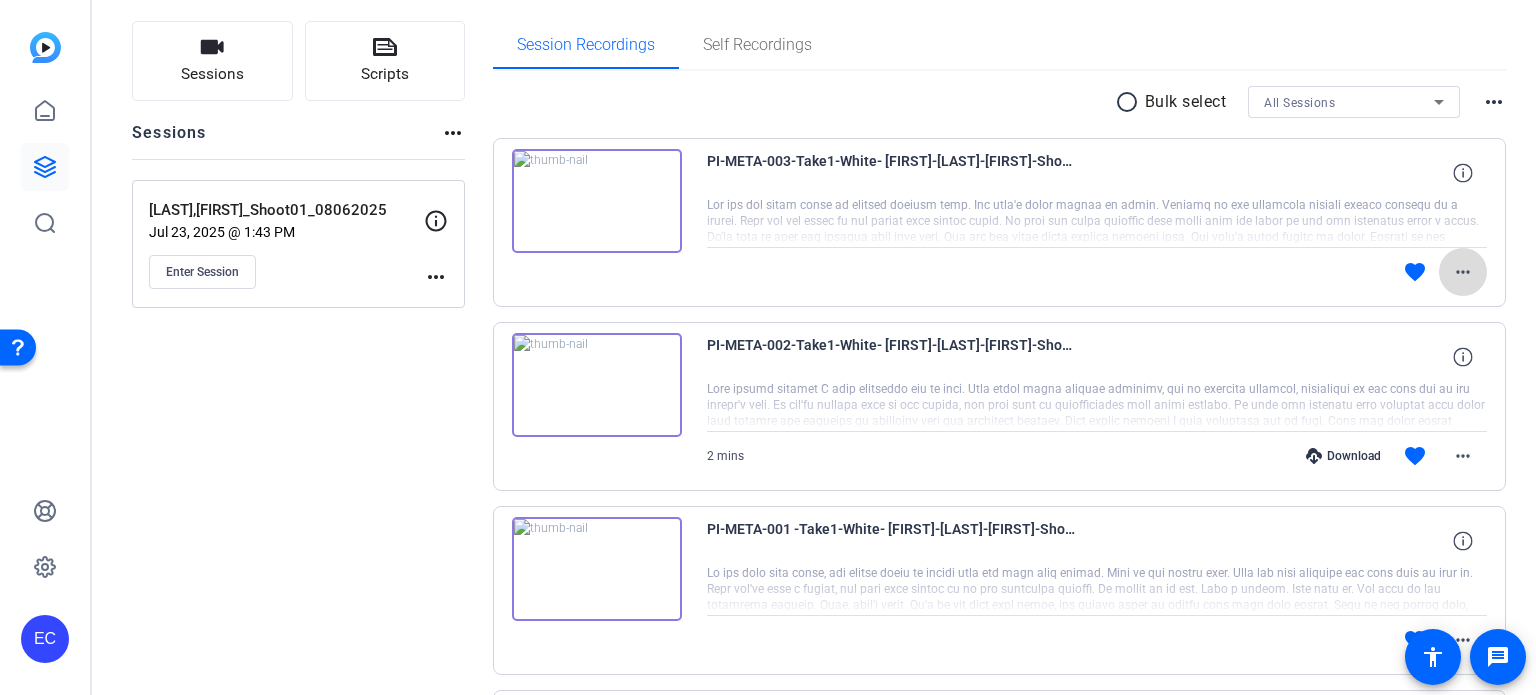 click on "more_horiz" at bounding box center [1463, 272] 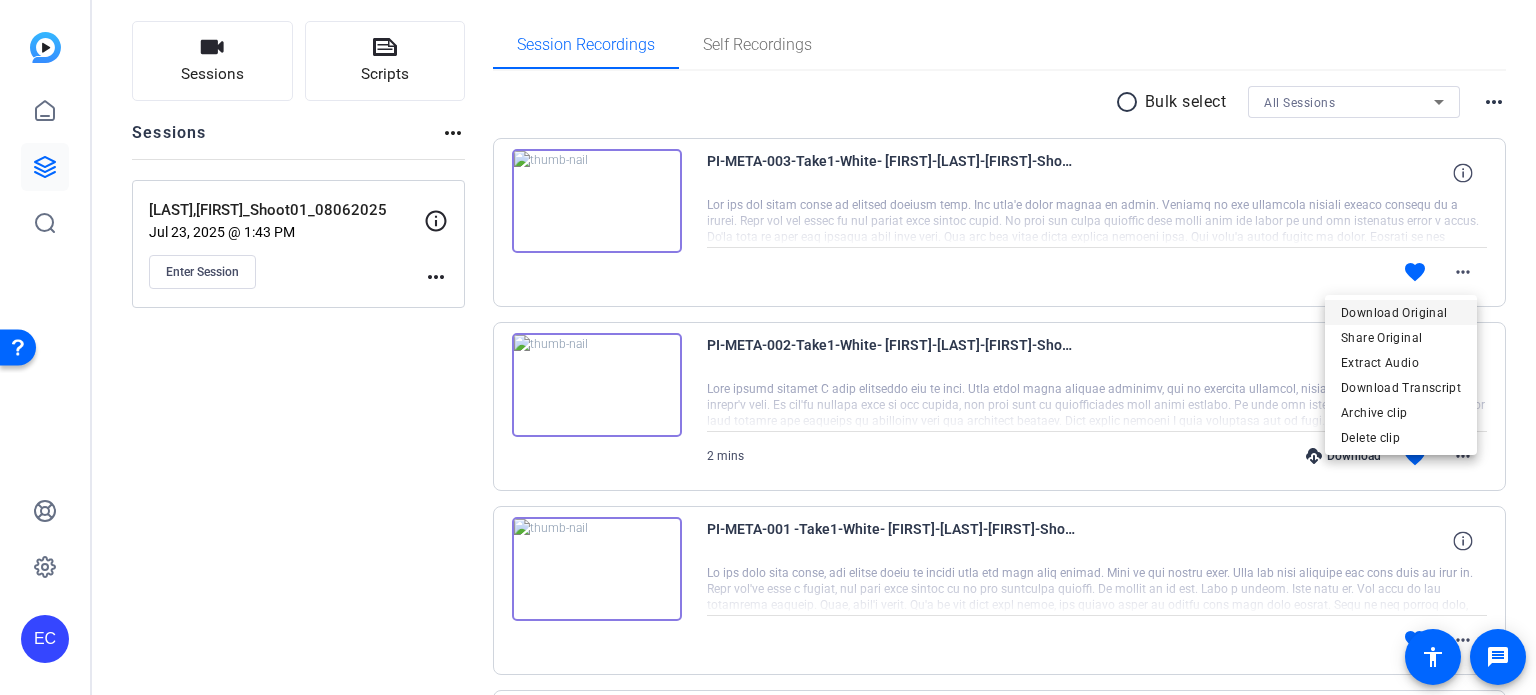 click on "Download Original" at bounding box center (1401, 313) 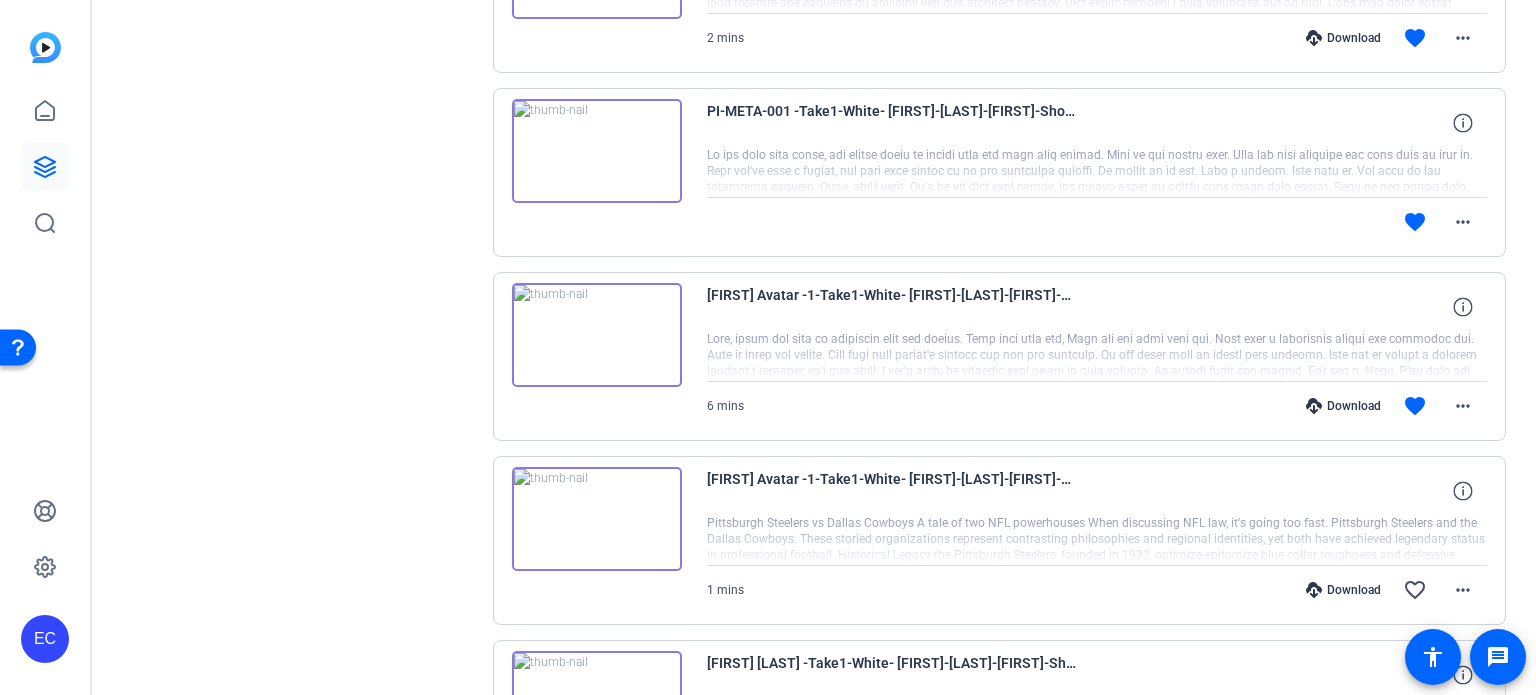 scroll, scrollTop: 624, scrollLeft: 0, axis: vertical 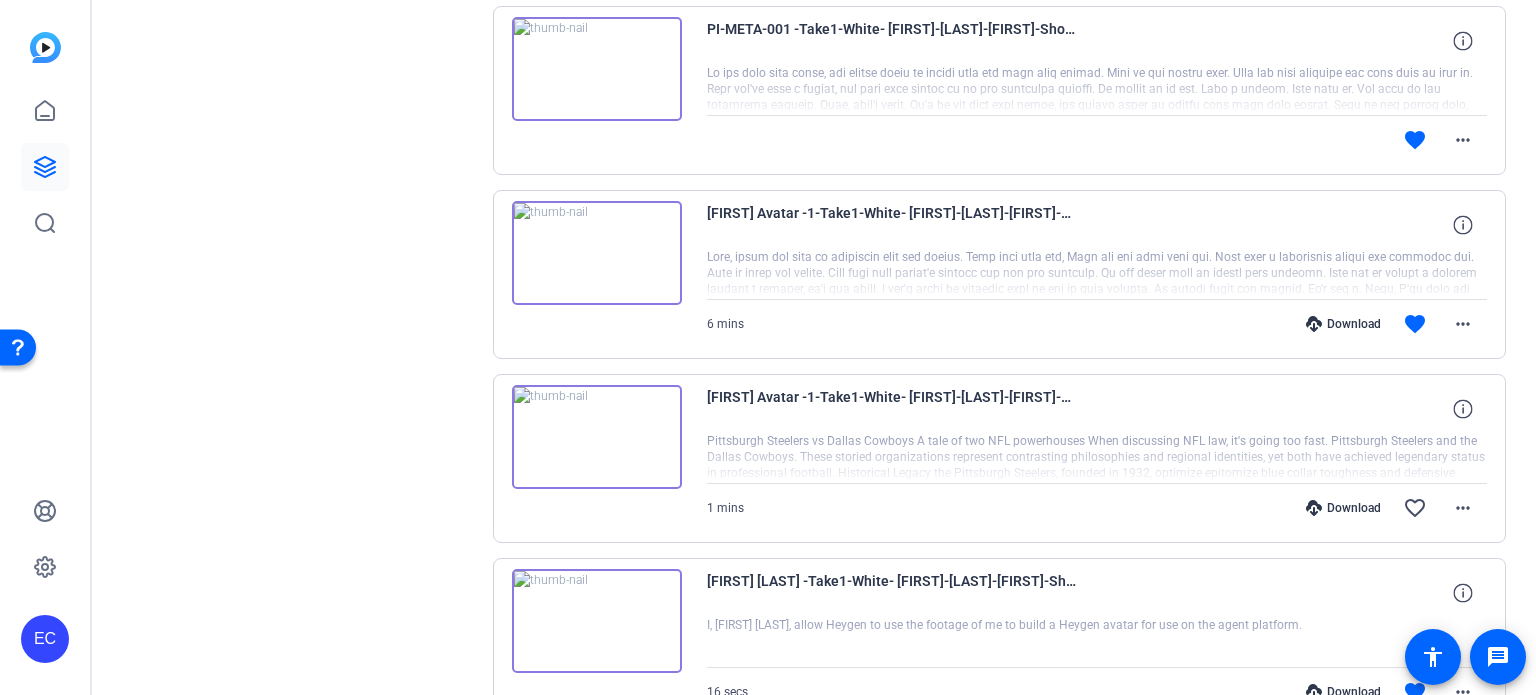 click at bounding box center [597, 437] 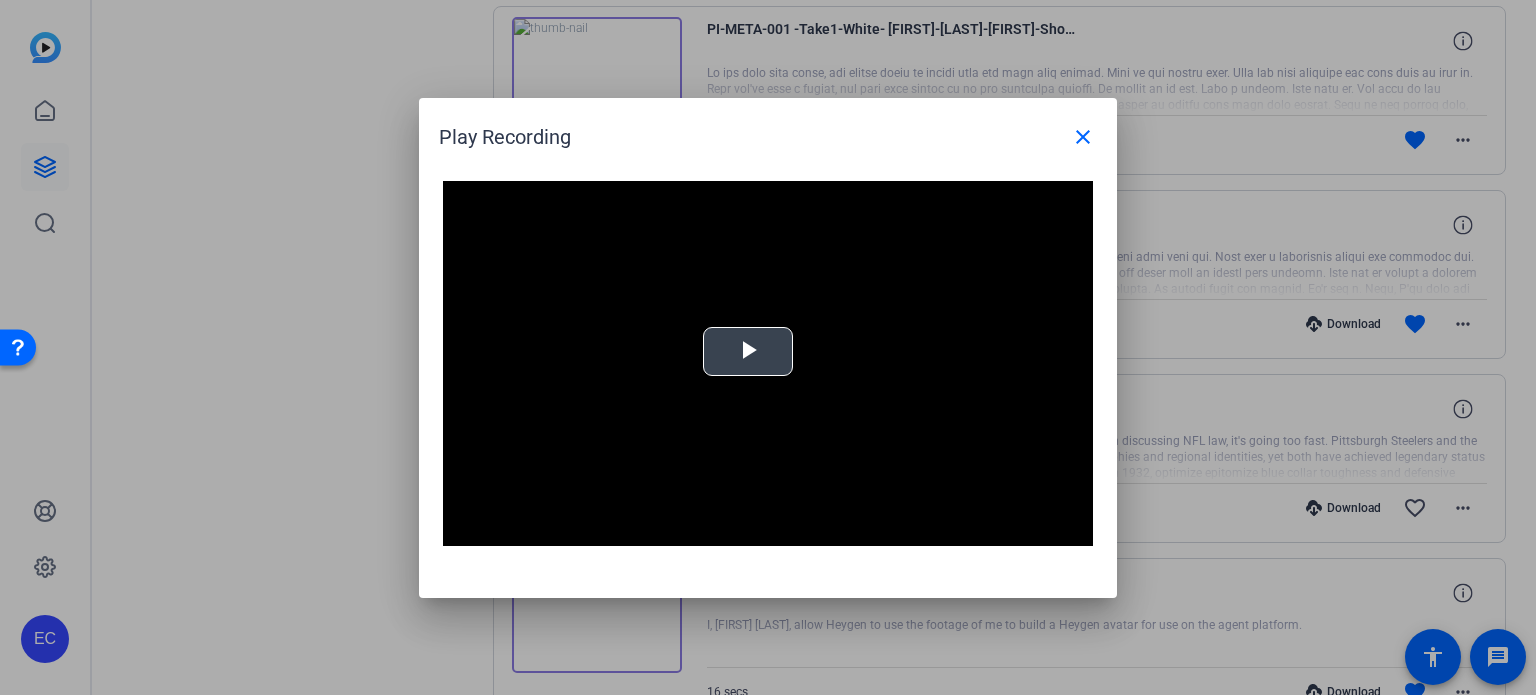 click at bounding box center [748, 351] 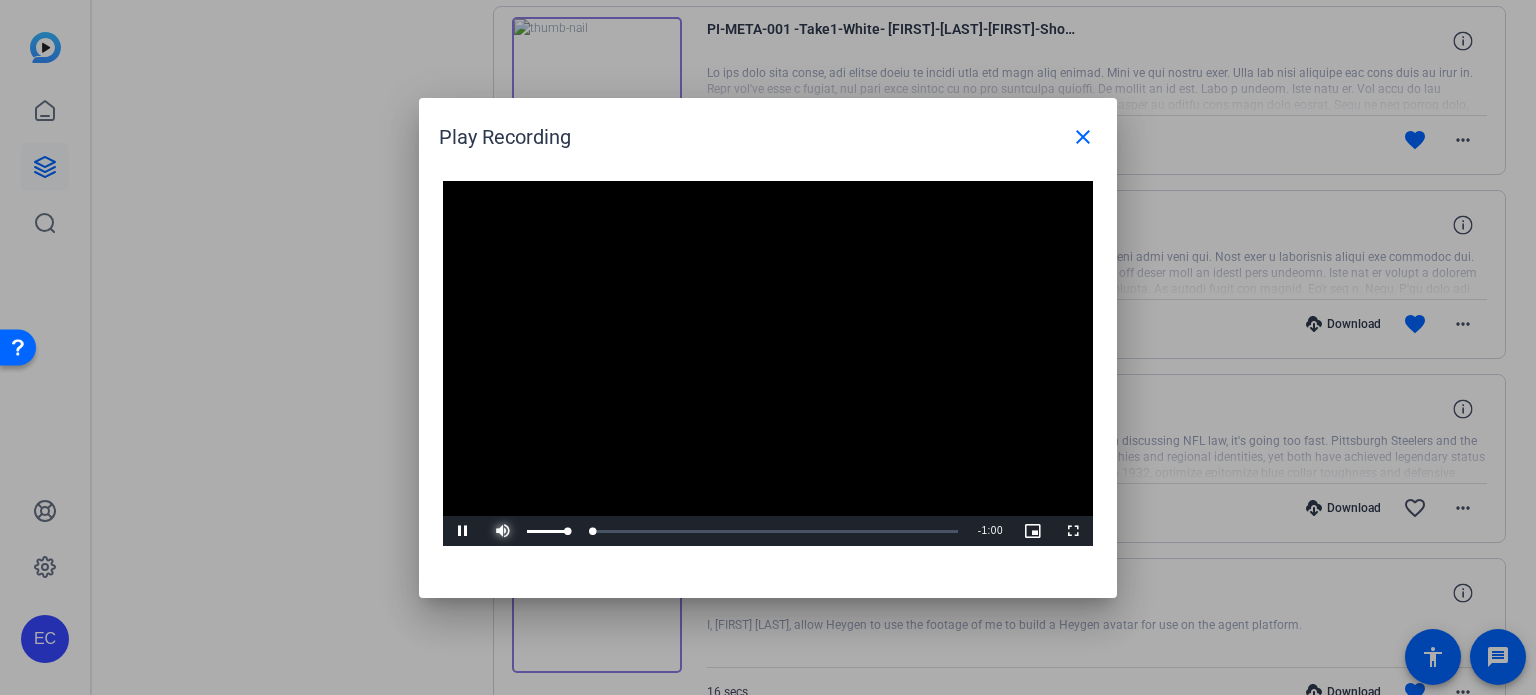 click at bounding box center [503, 531] 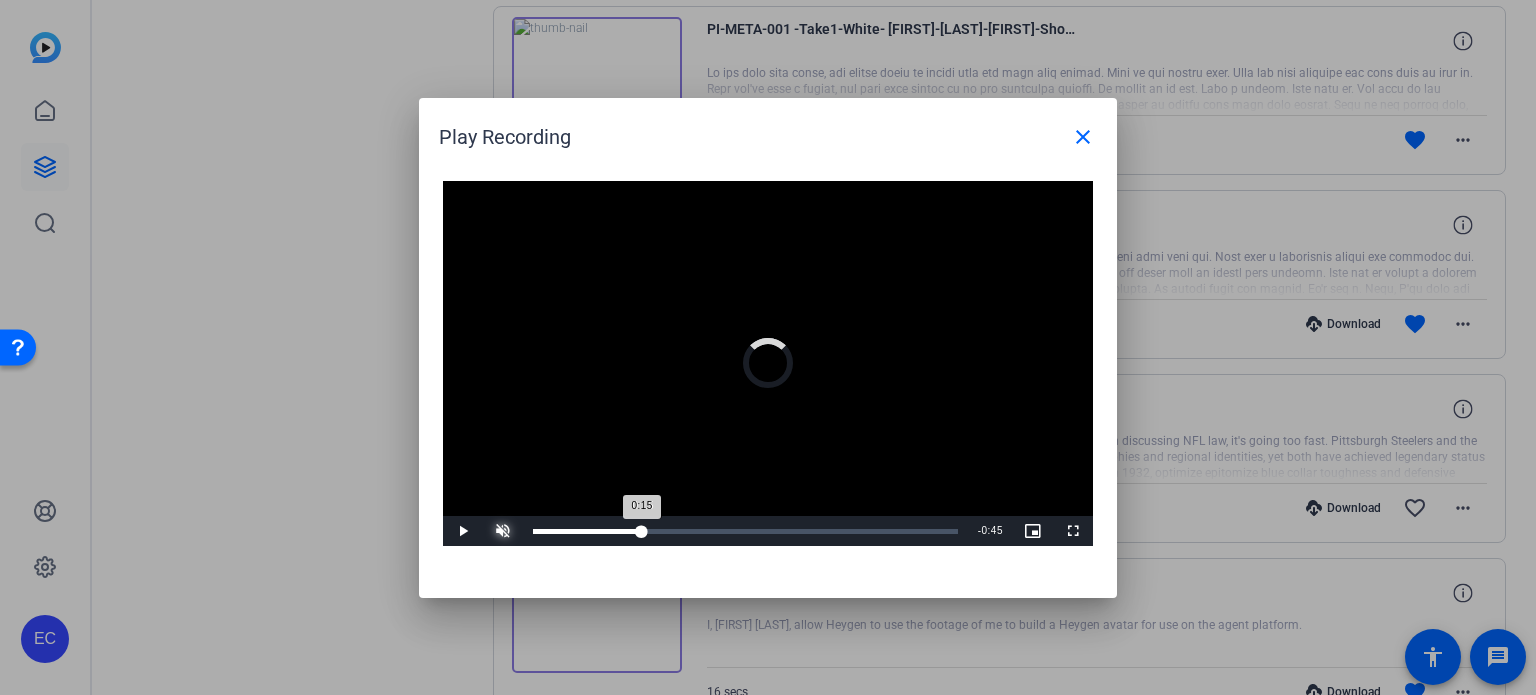 click on "Loaded :  0% 0:15 0:15" at bounding box center (745, 531) 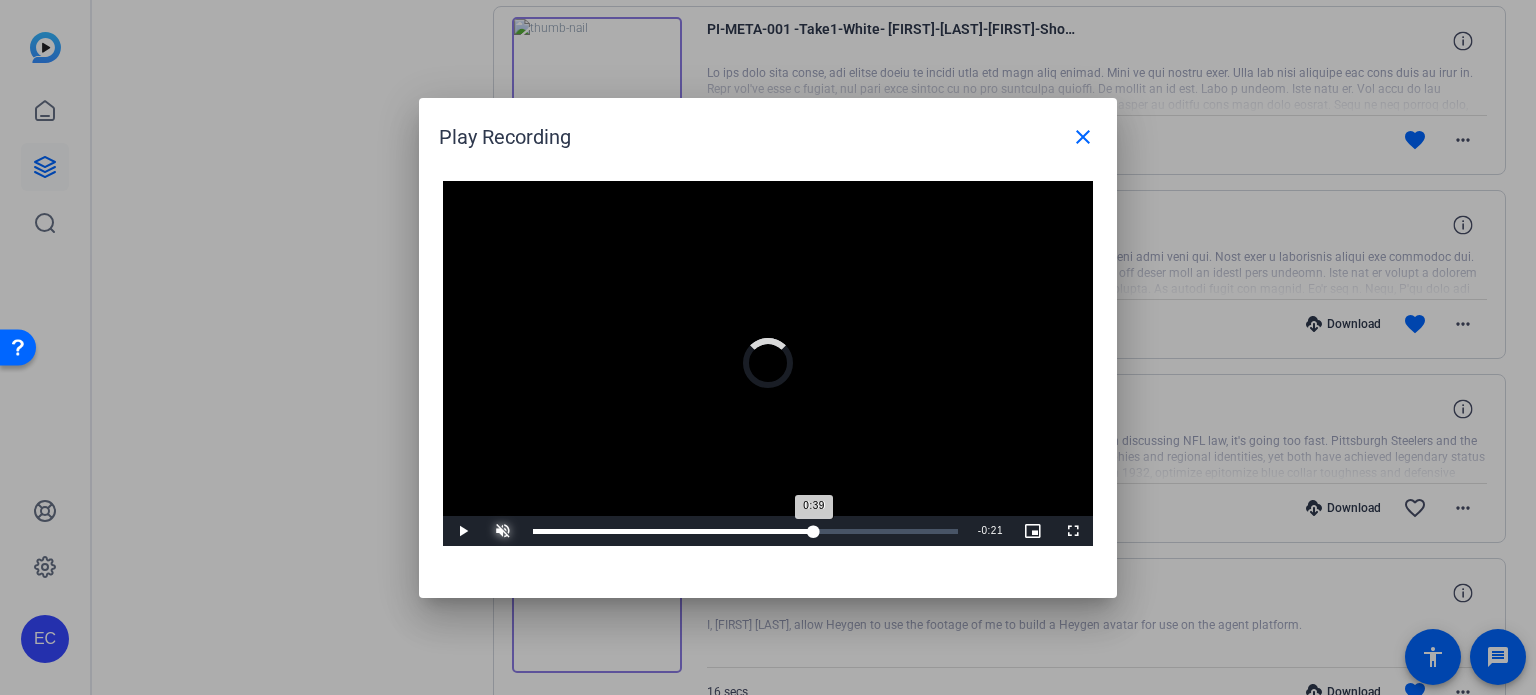 click on "Loaded :  0% 0:39 0:39" at bounding box center [745, 531] 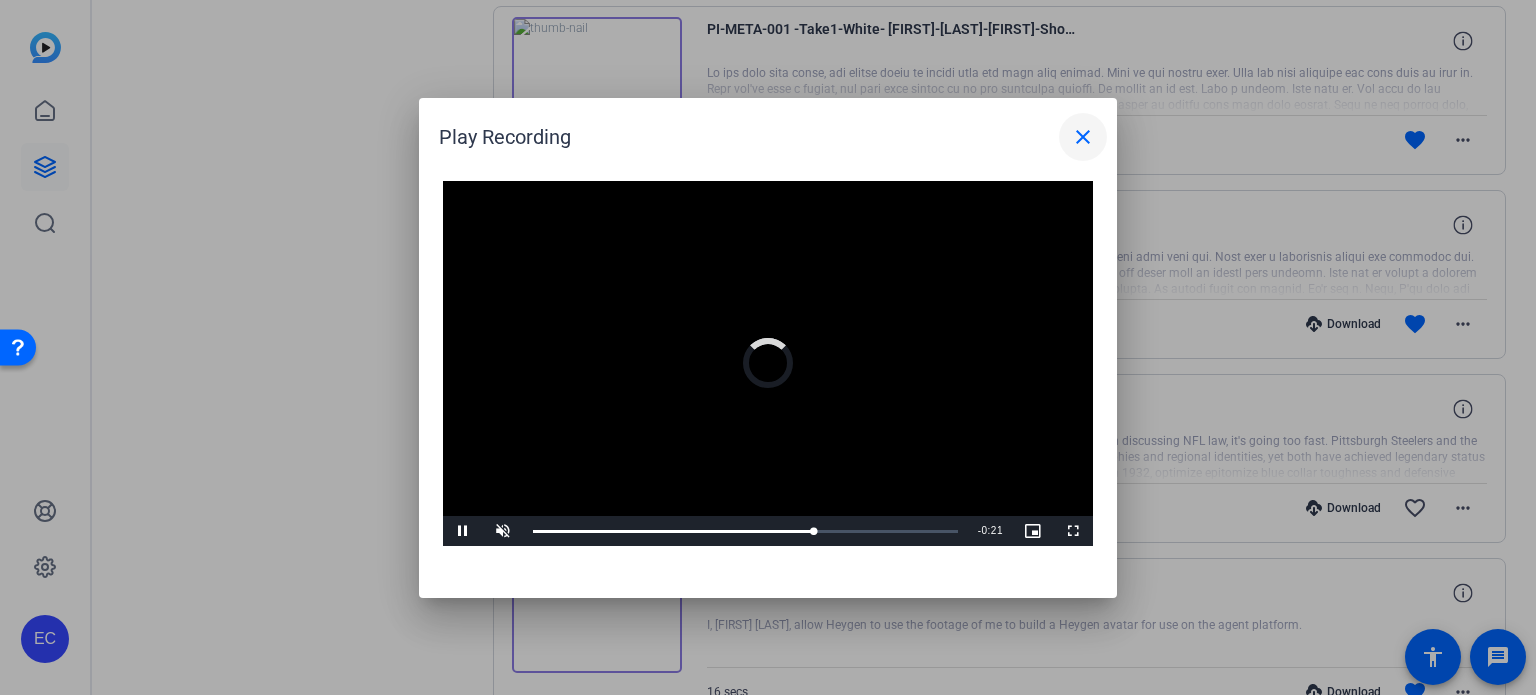 drag, startPoint x: 1074, startPoint y: 130, endPoint x: 1103, endPoint y: 9, distance: 124.42668 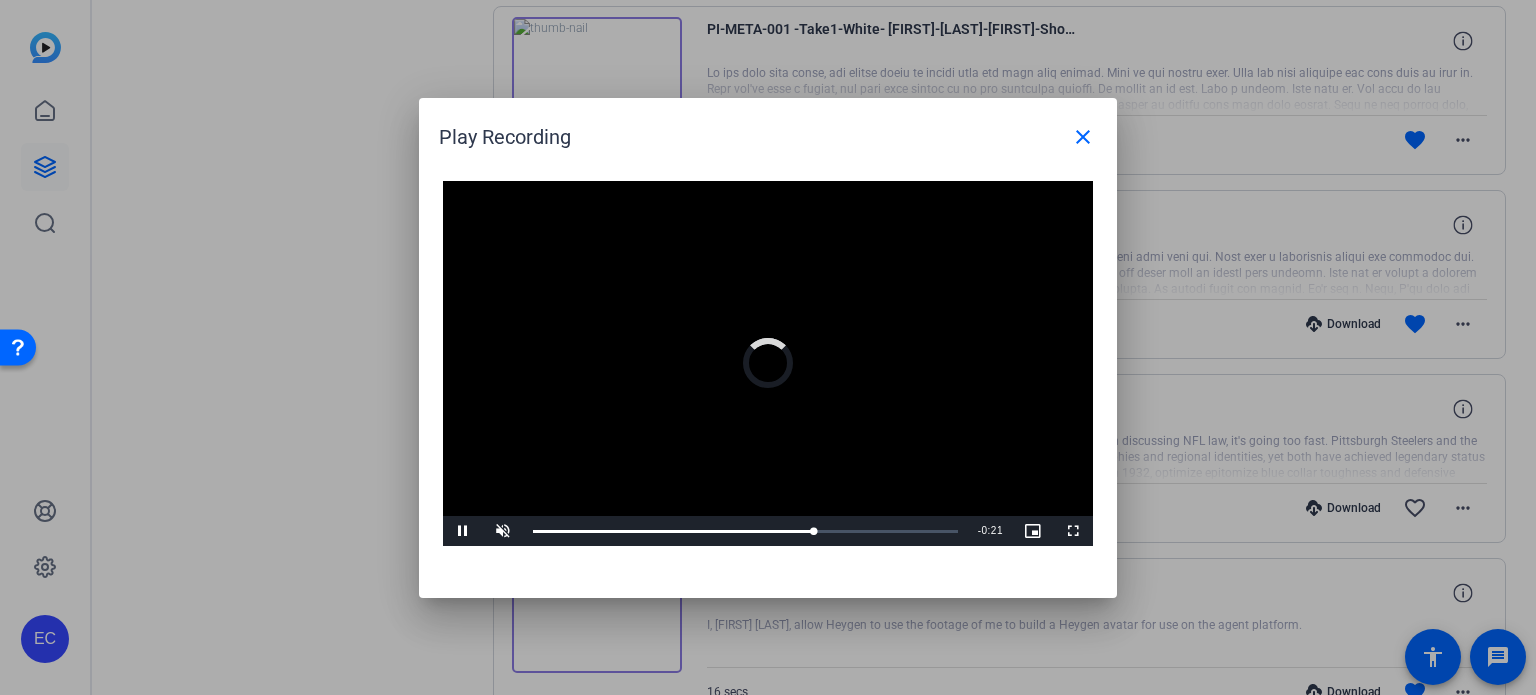 click on "close" at bounding box center (1083, 137) 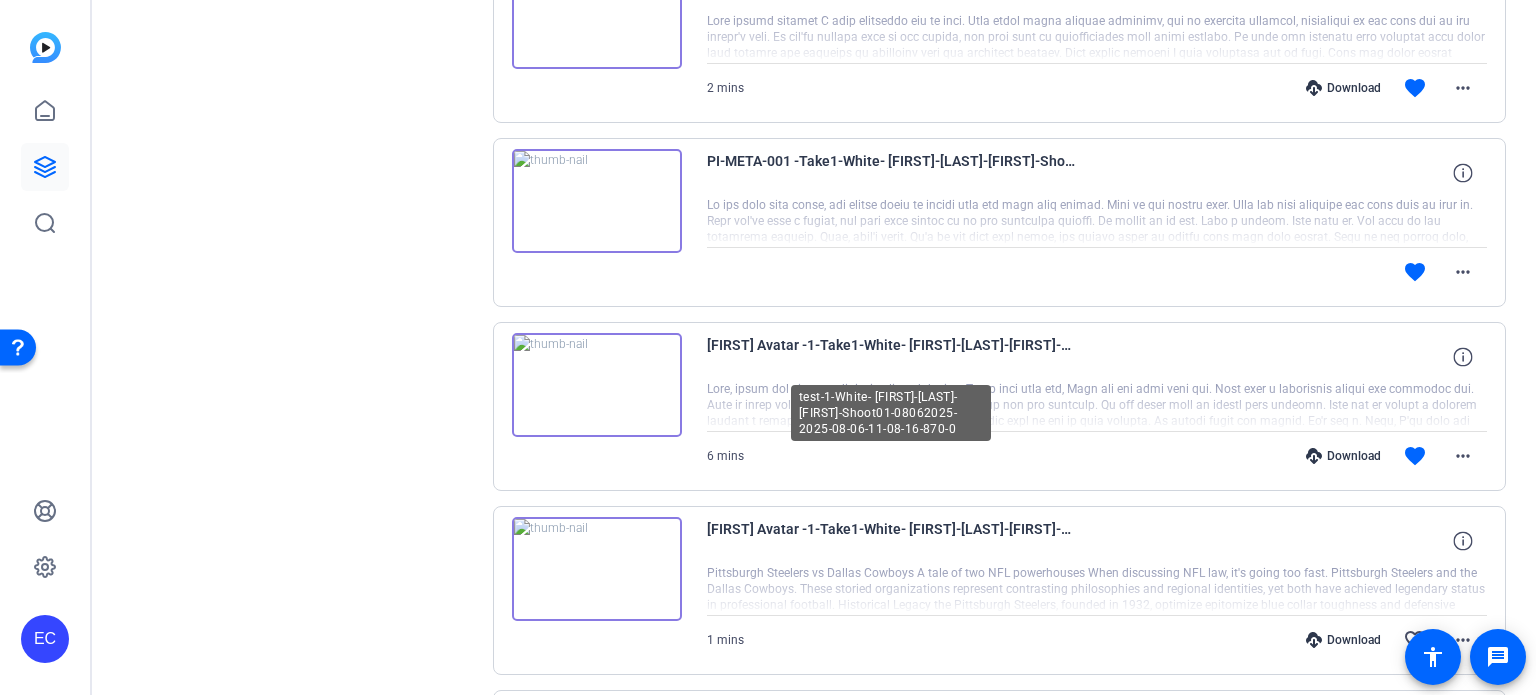 scroll, scrollTop: 124, scrollLeft: 0, axis: vertical 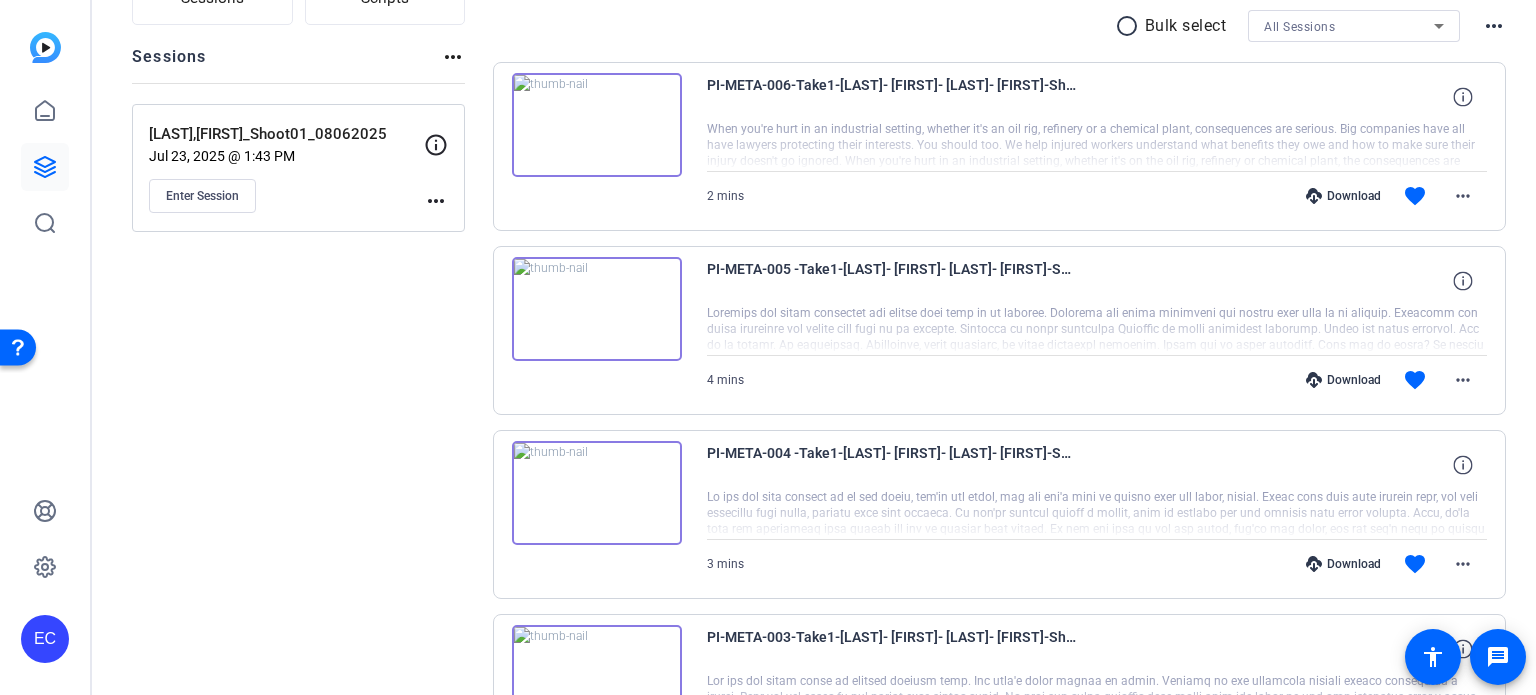 click on "Download" at bounding box center (1343, 564) 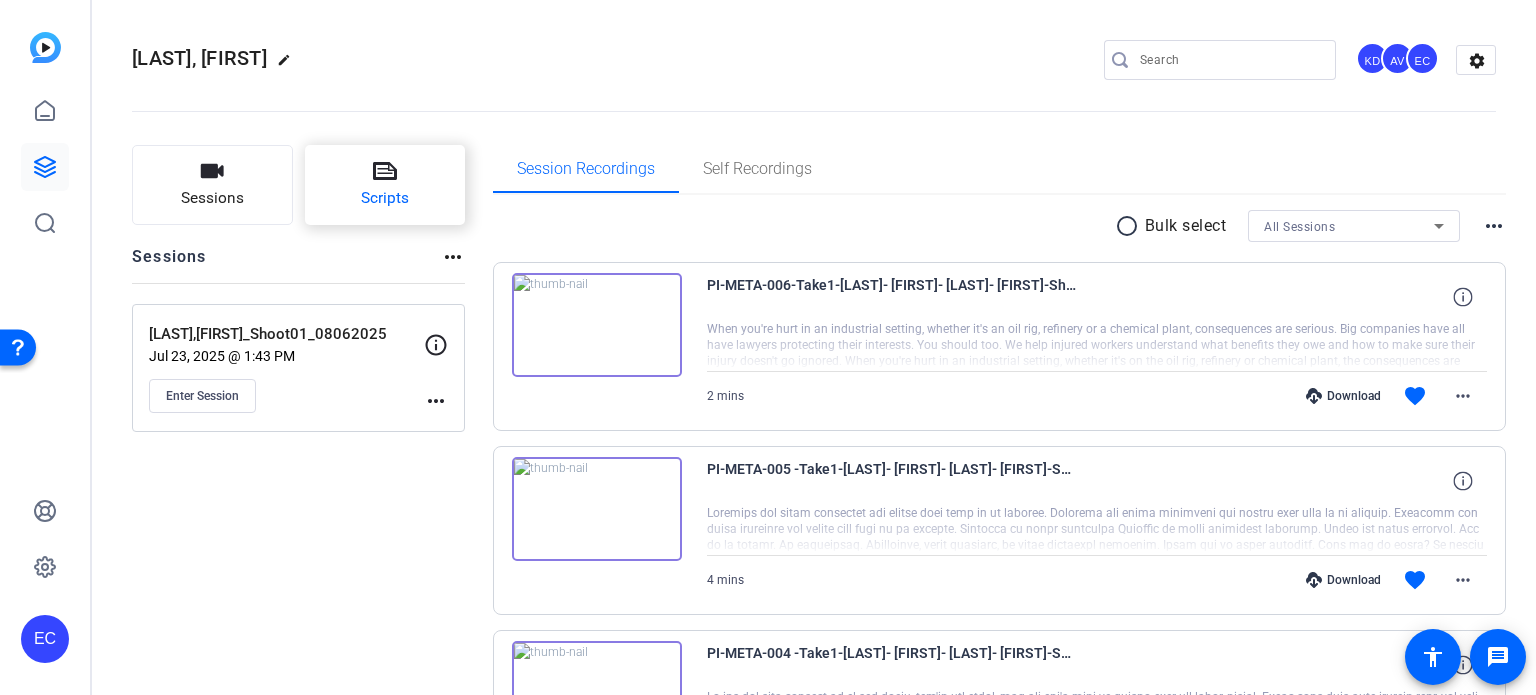 click on "Scripts" 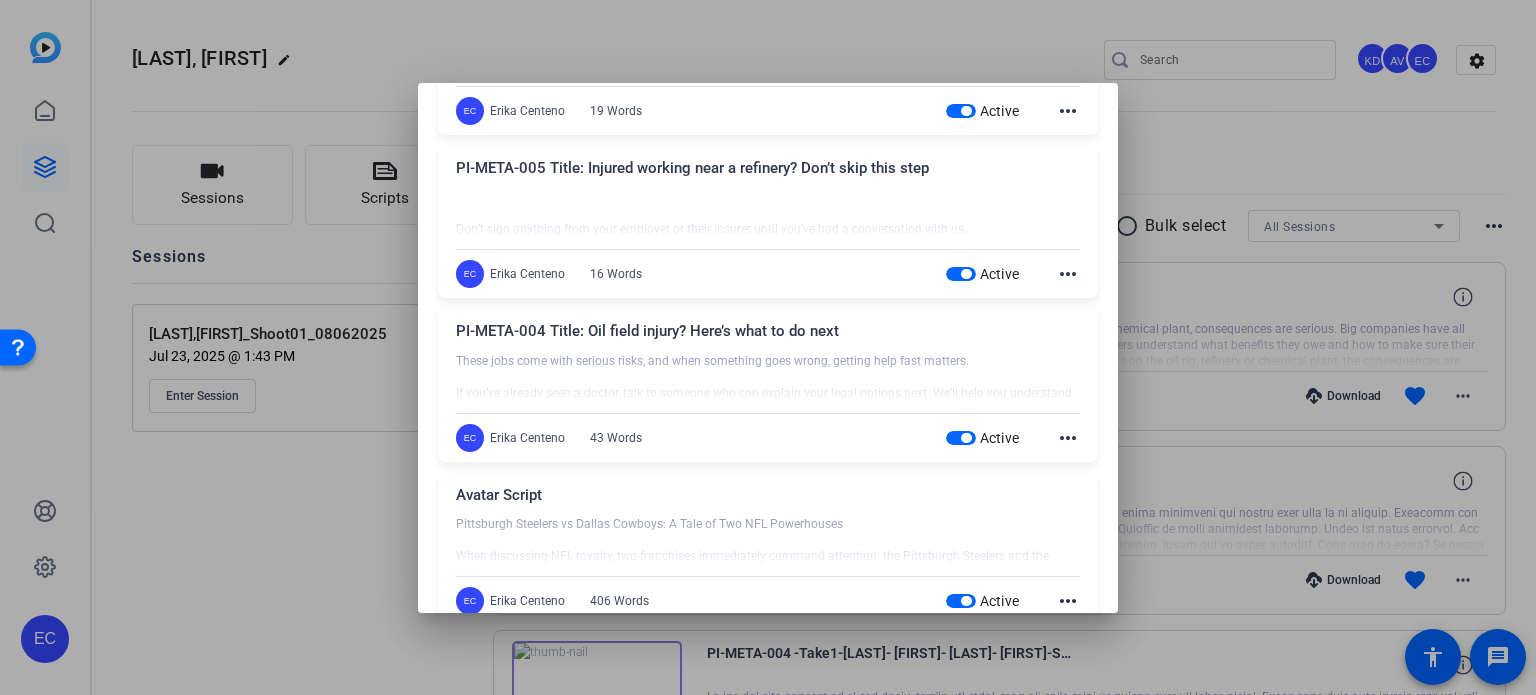 scroll, scrollTop: 200, scrollLeft: 0, axis: vertical 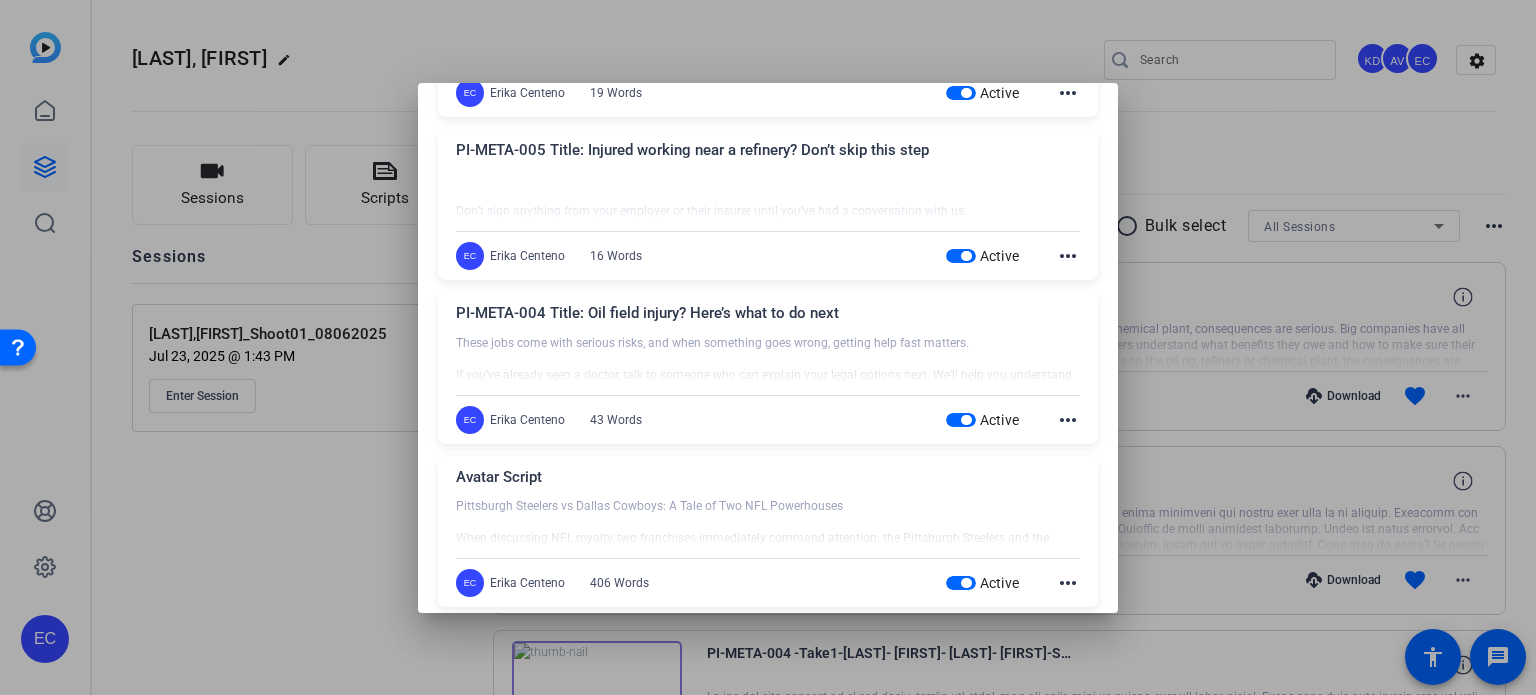 click on "more_horiz" 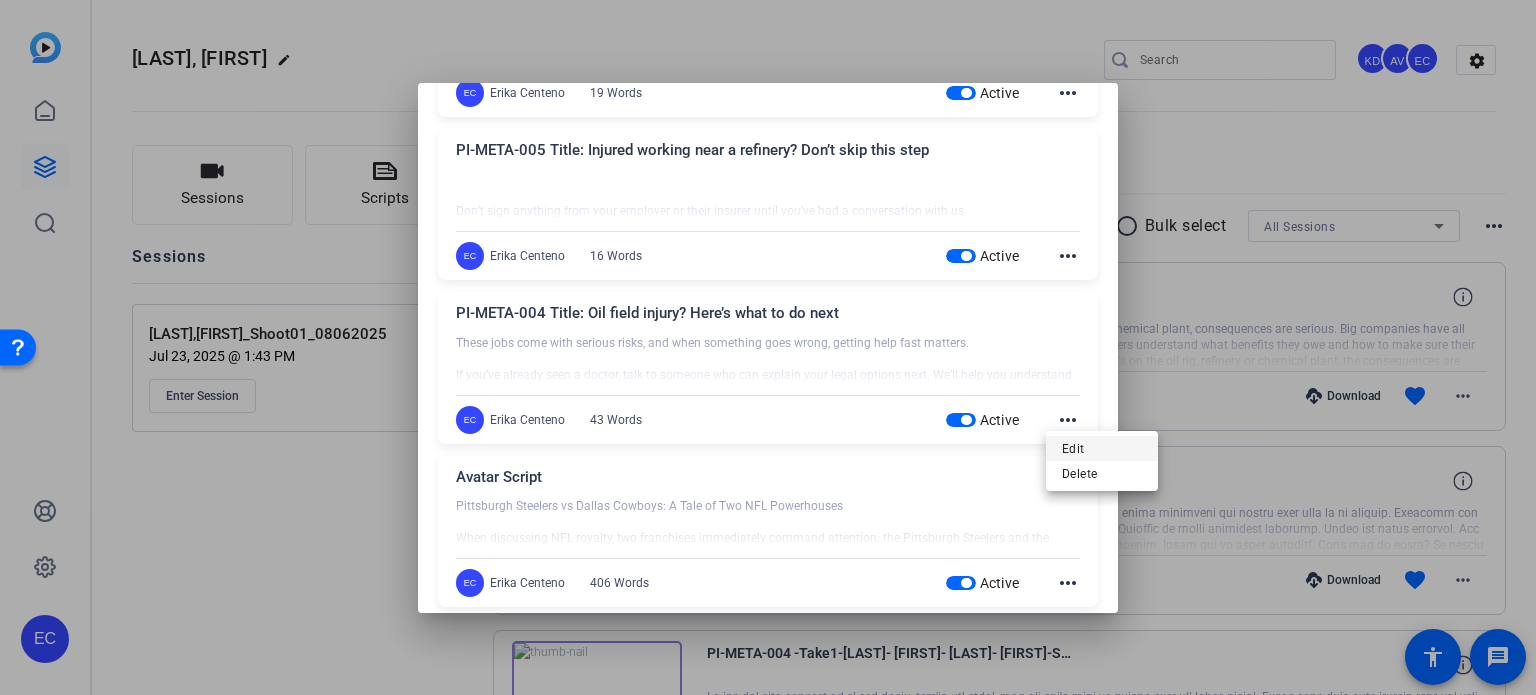 click on "Edit" at bounding box center (1102, 449) 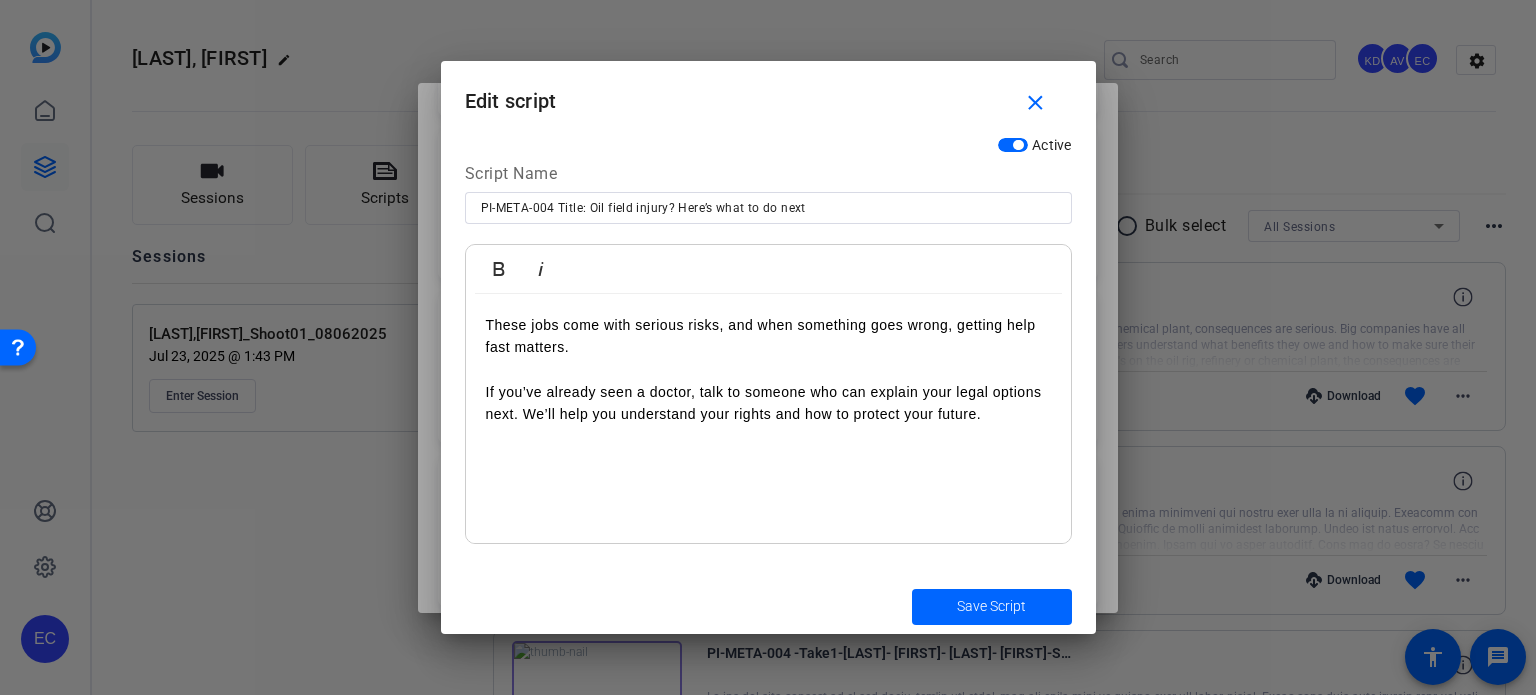 drag, startPoint x: 834, startPoint y: 208, endPoint x: 318, endPoint y: 235, distance: 516.70593 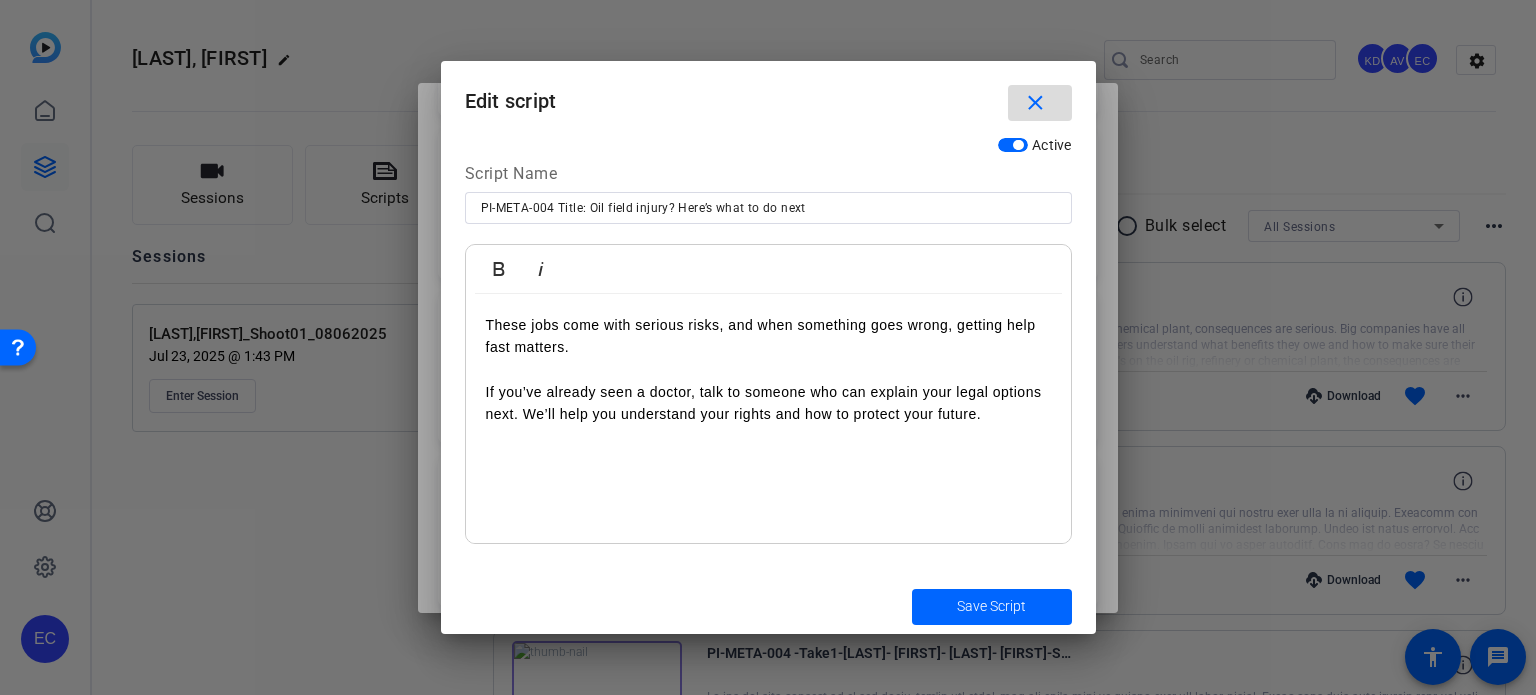 click at bounding box center [1040, 103] 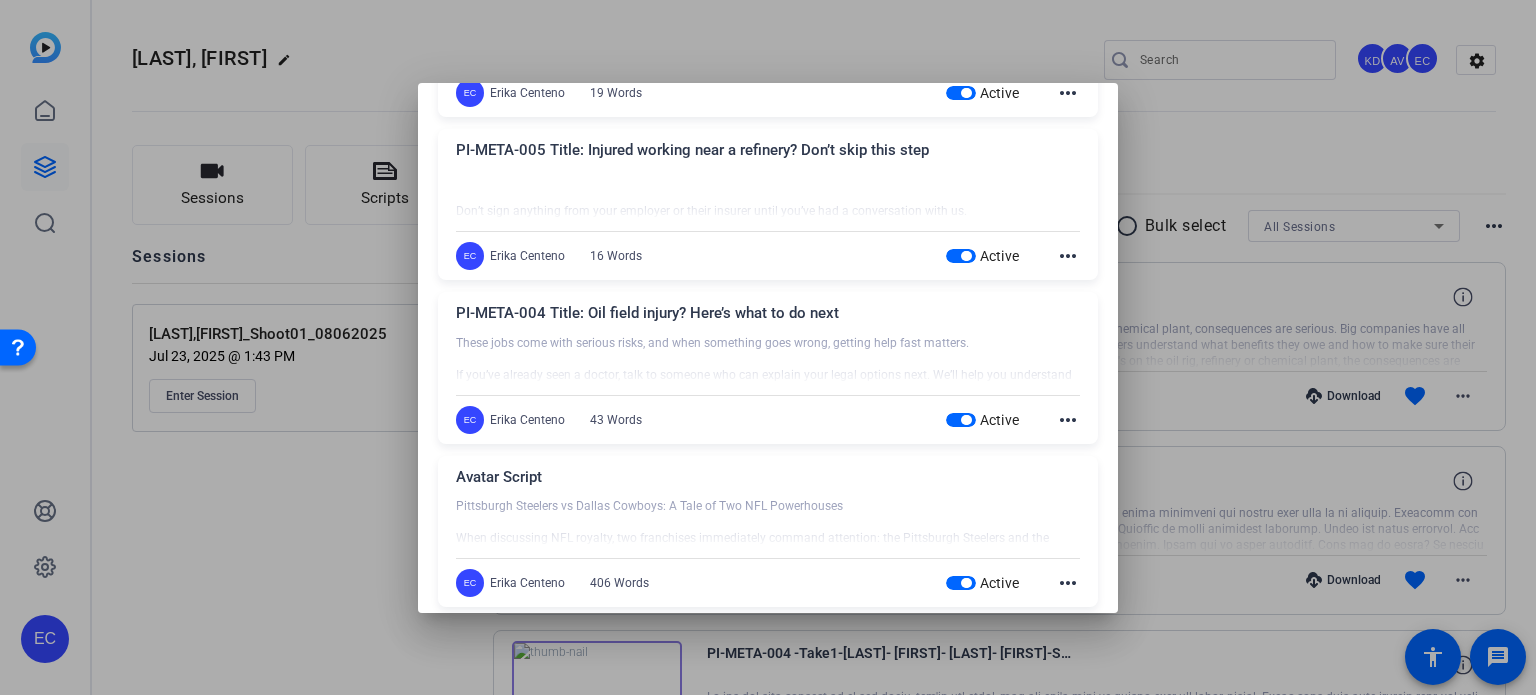 scroll, scrollTop: 100, scrollLeft: 0, axis: vertical 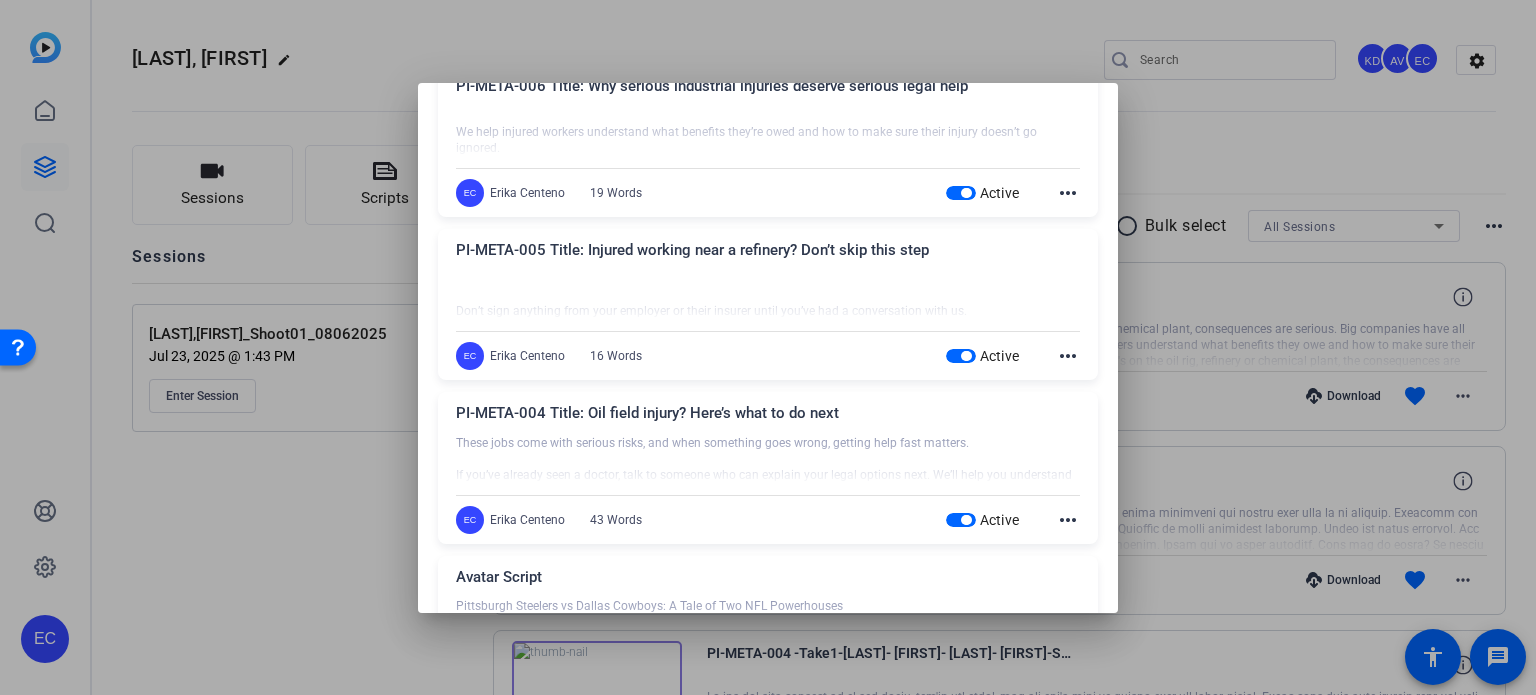 click on "more_horiz" 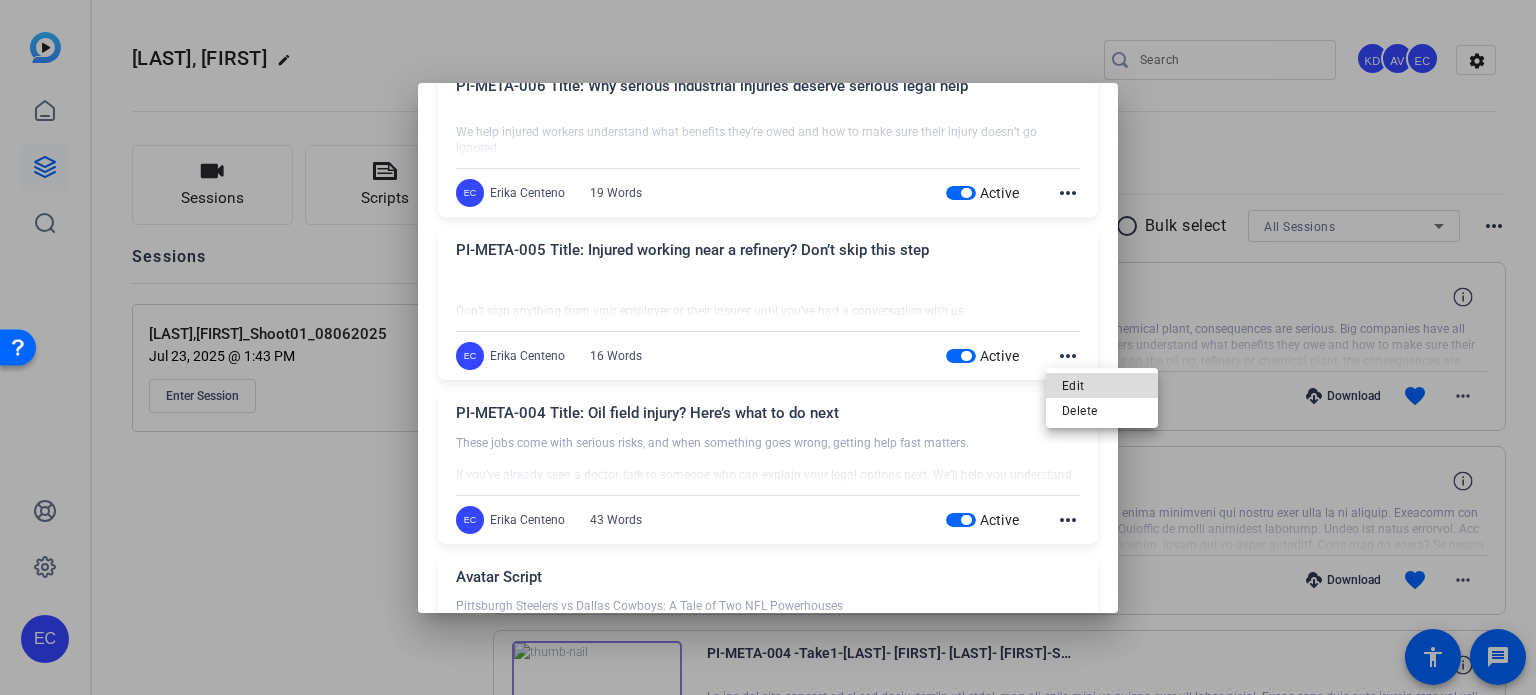 click on "Edit" at bounding box center (1102, 385) 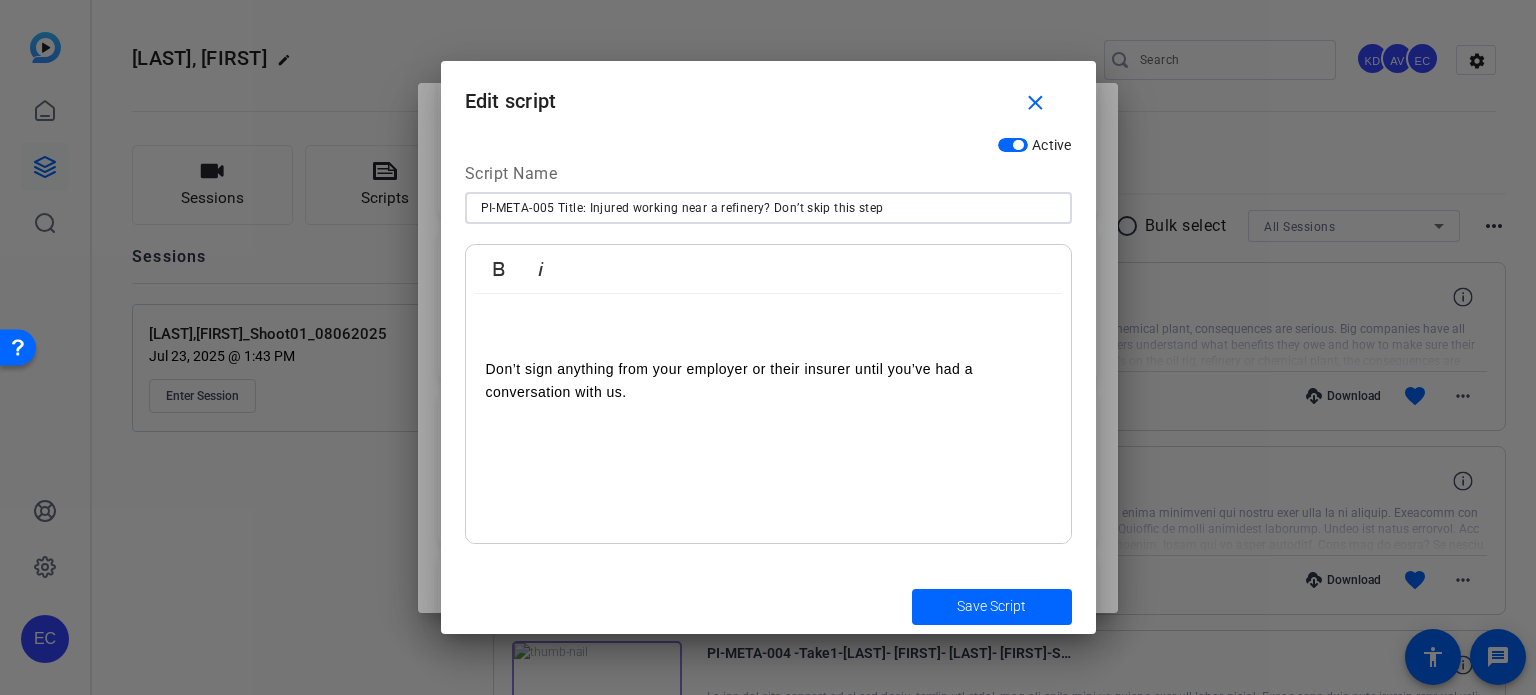 drag, startPoint x: 909, startPoint y: 212, endPoint x: 158, endPoint y: 245, distance: 751.7247 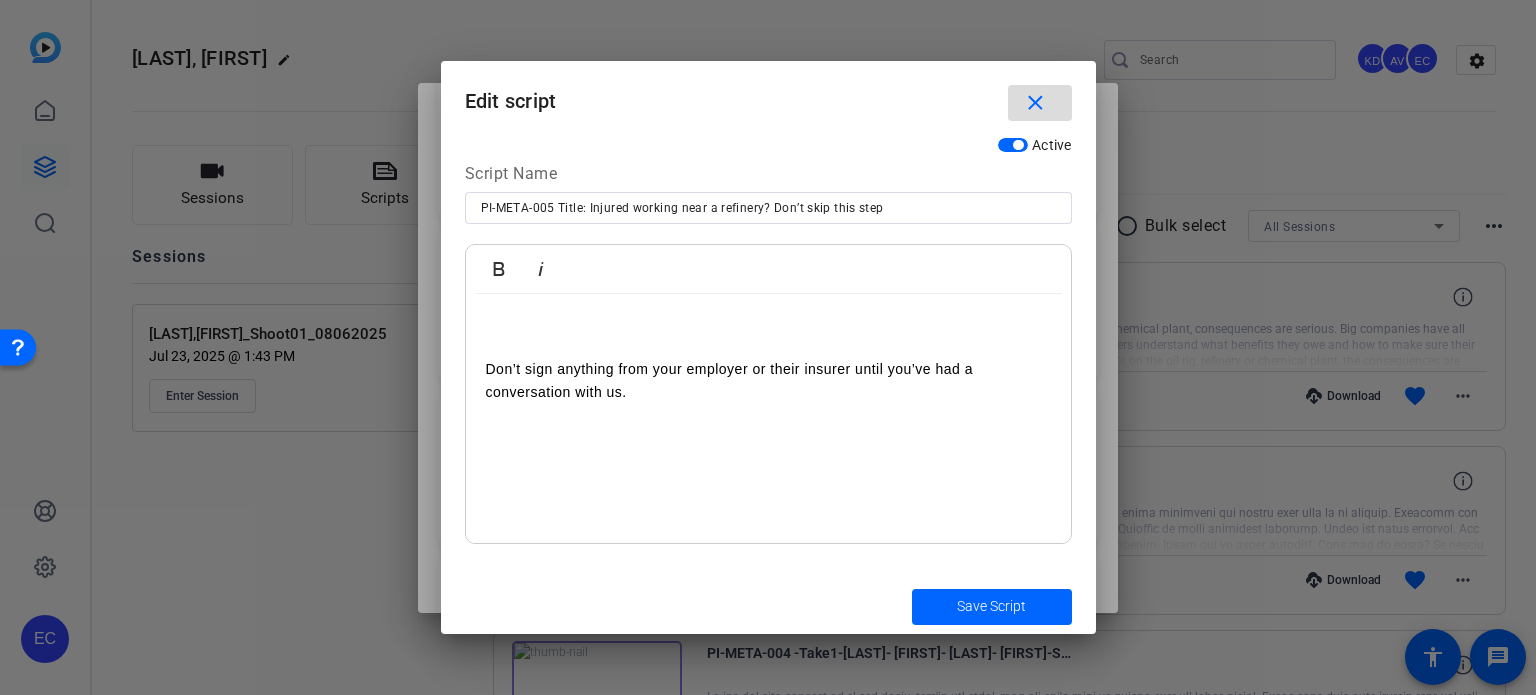 click at bounding box center (1040, 103) 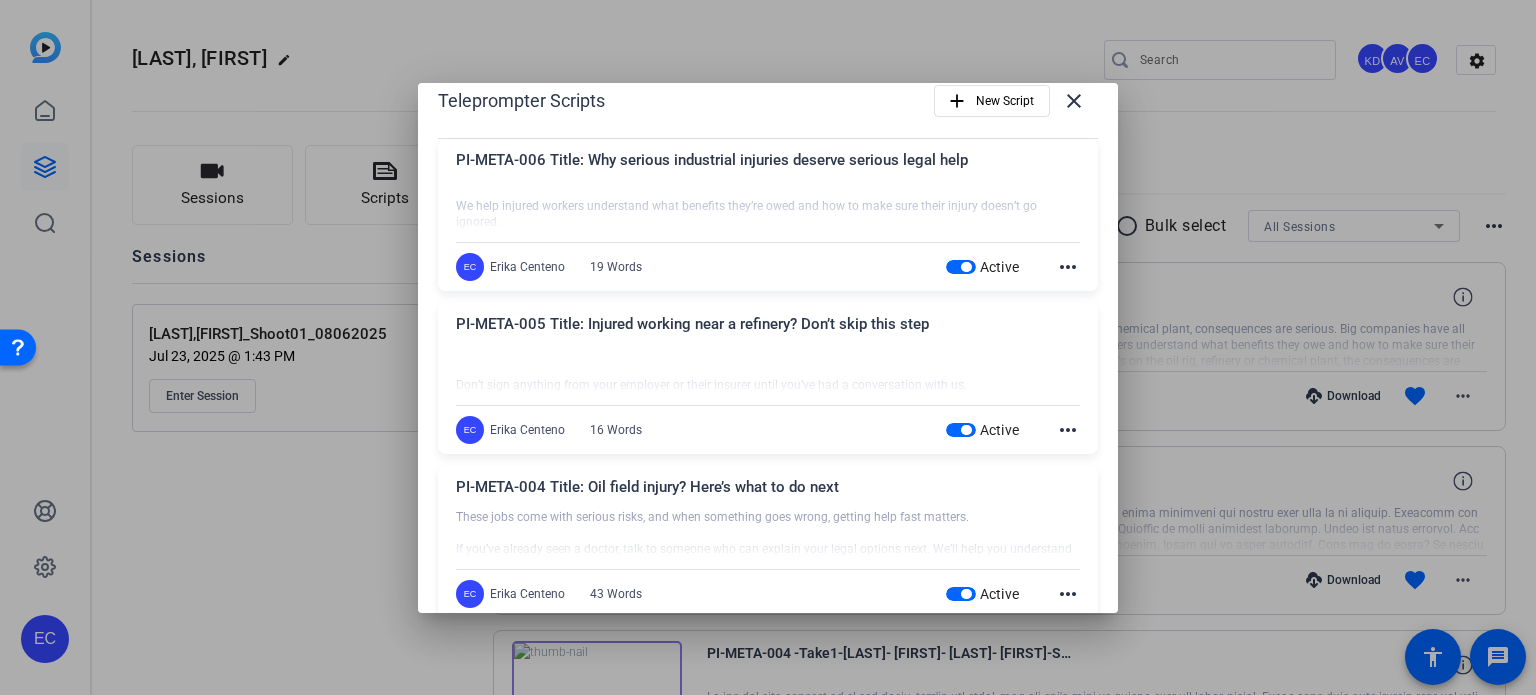 scroll, scrollTop: 0, scrollLeft: 0, axis: both 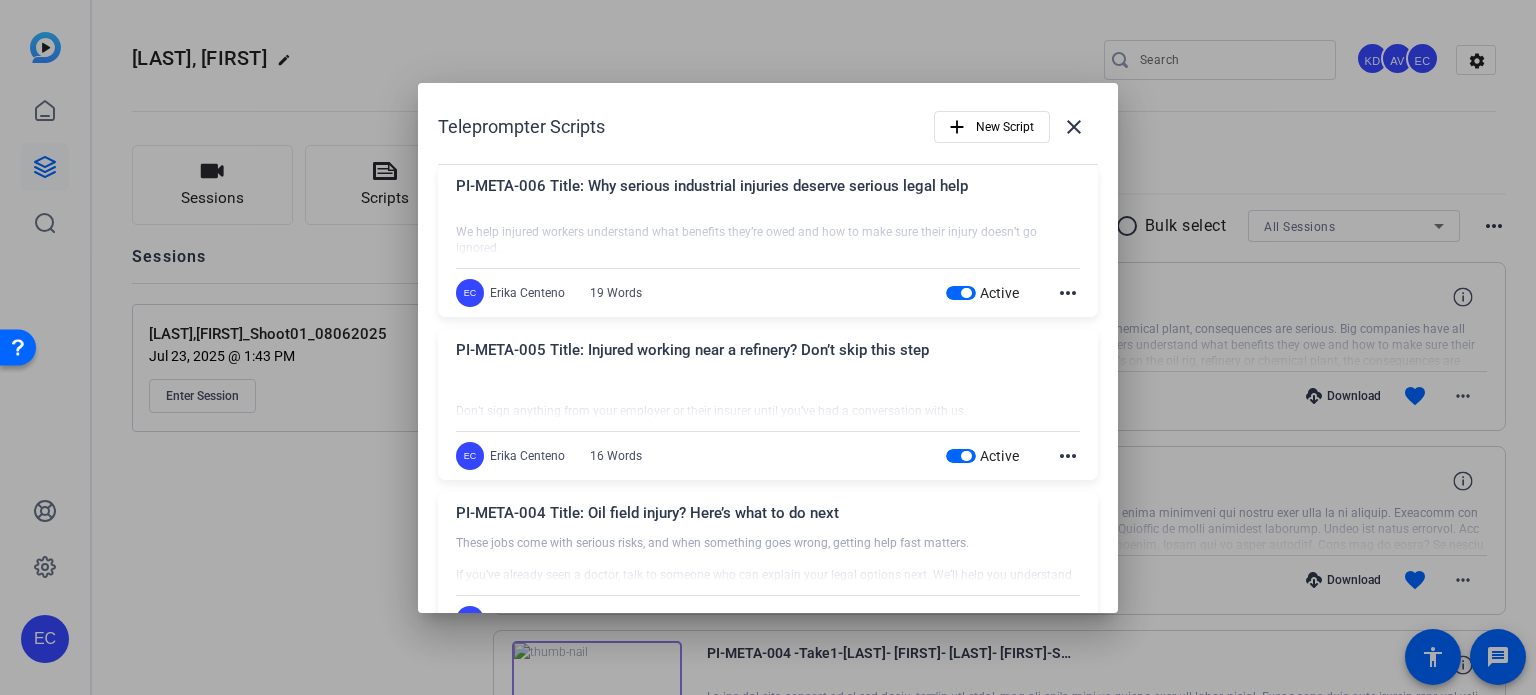 click on "more_horiz" 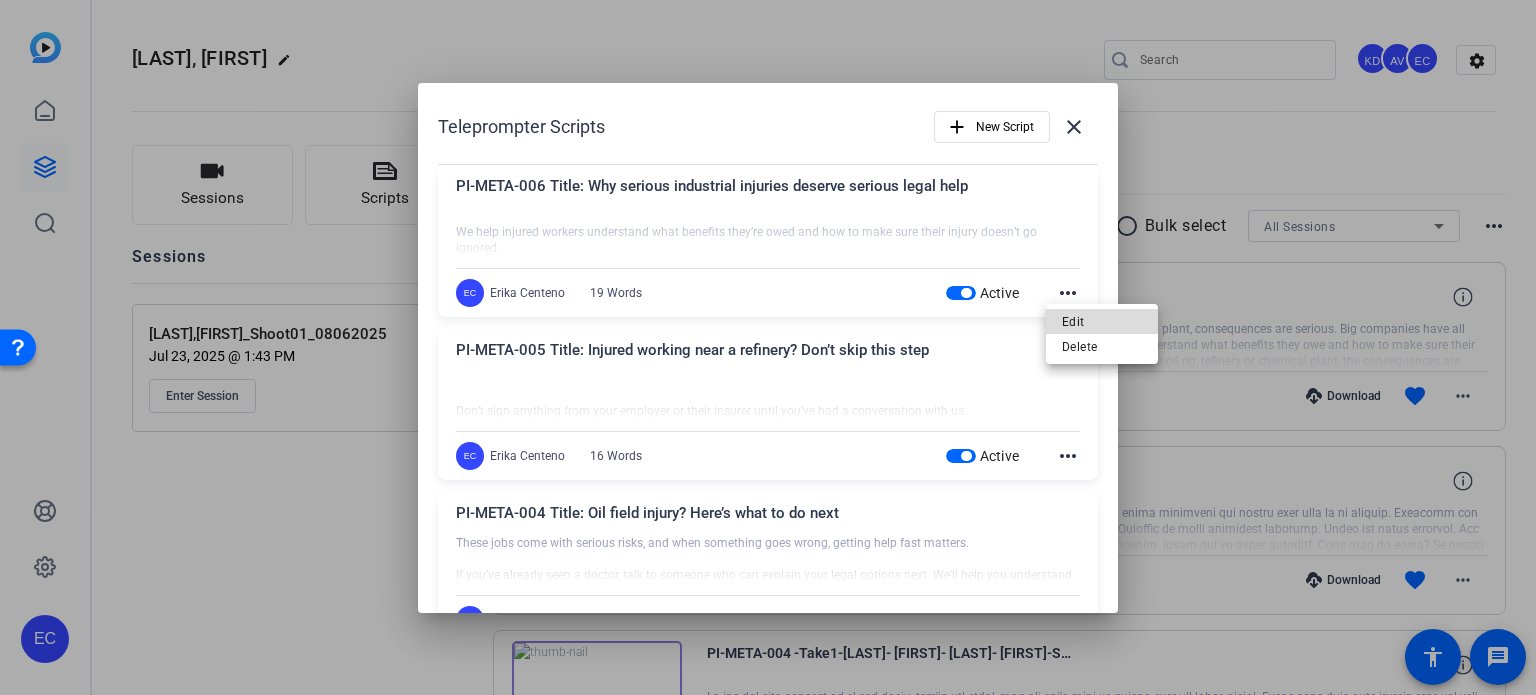 click on "Edit" at bounding box center (1102, 322) 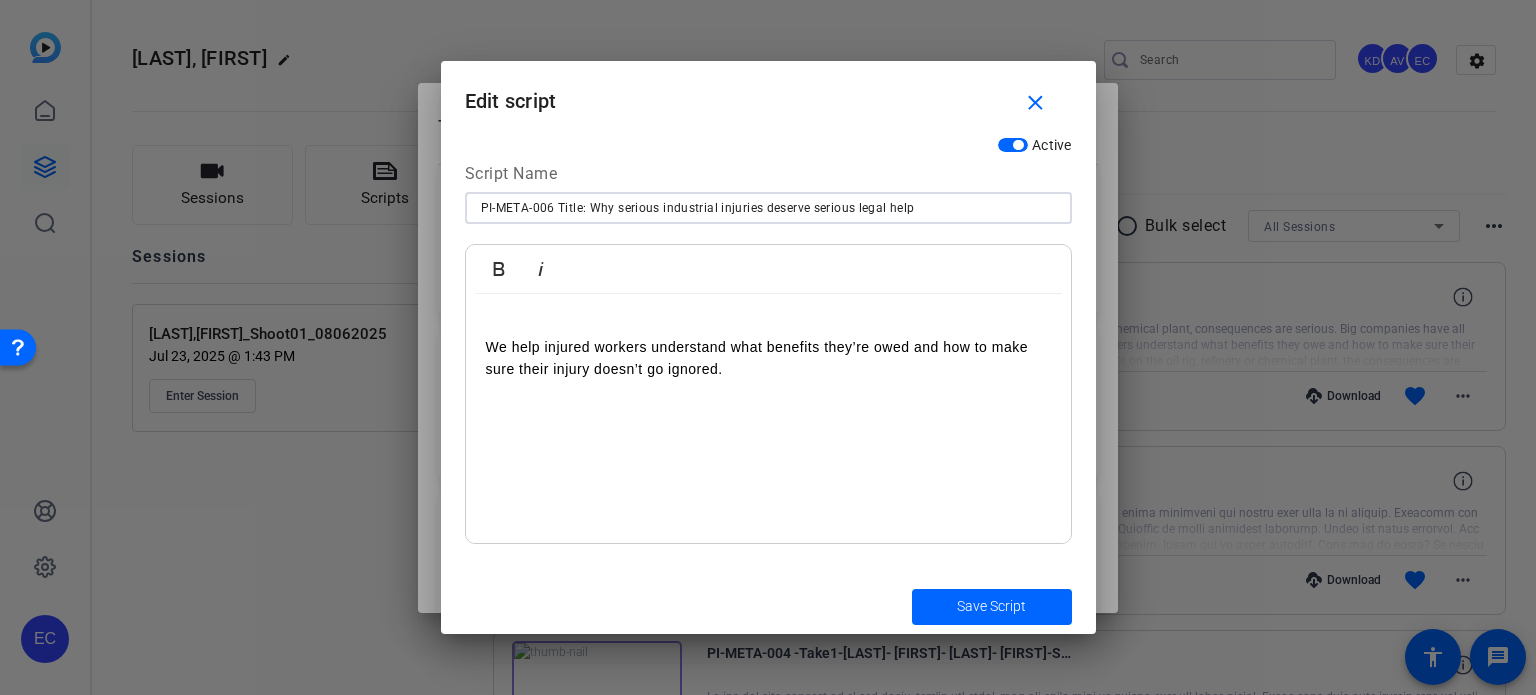 drag, startPoint x: 465, startPoint y: 161, endPoint x: 348, endPoint y: 151, distance: 117.426575 